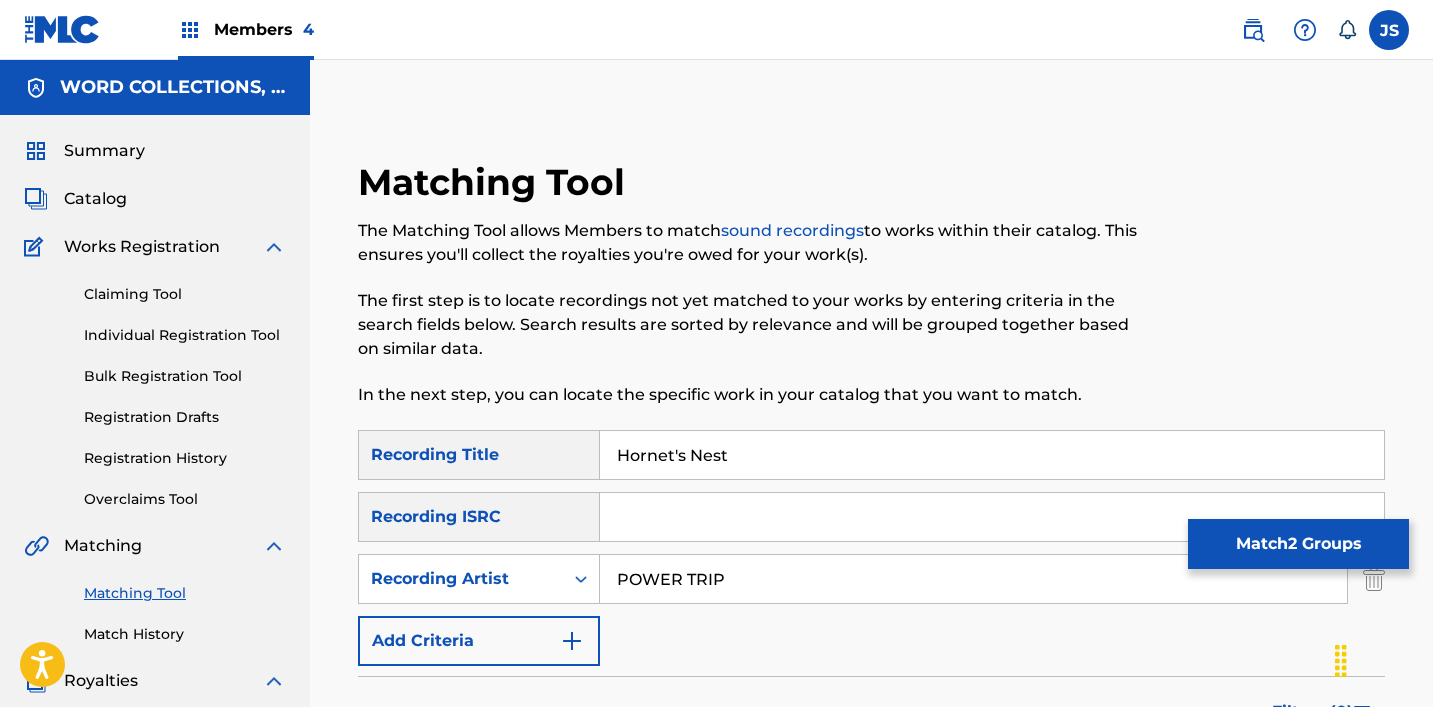 scroll, scrollTop: 352, scrollLeft: 0, axis: vertical 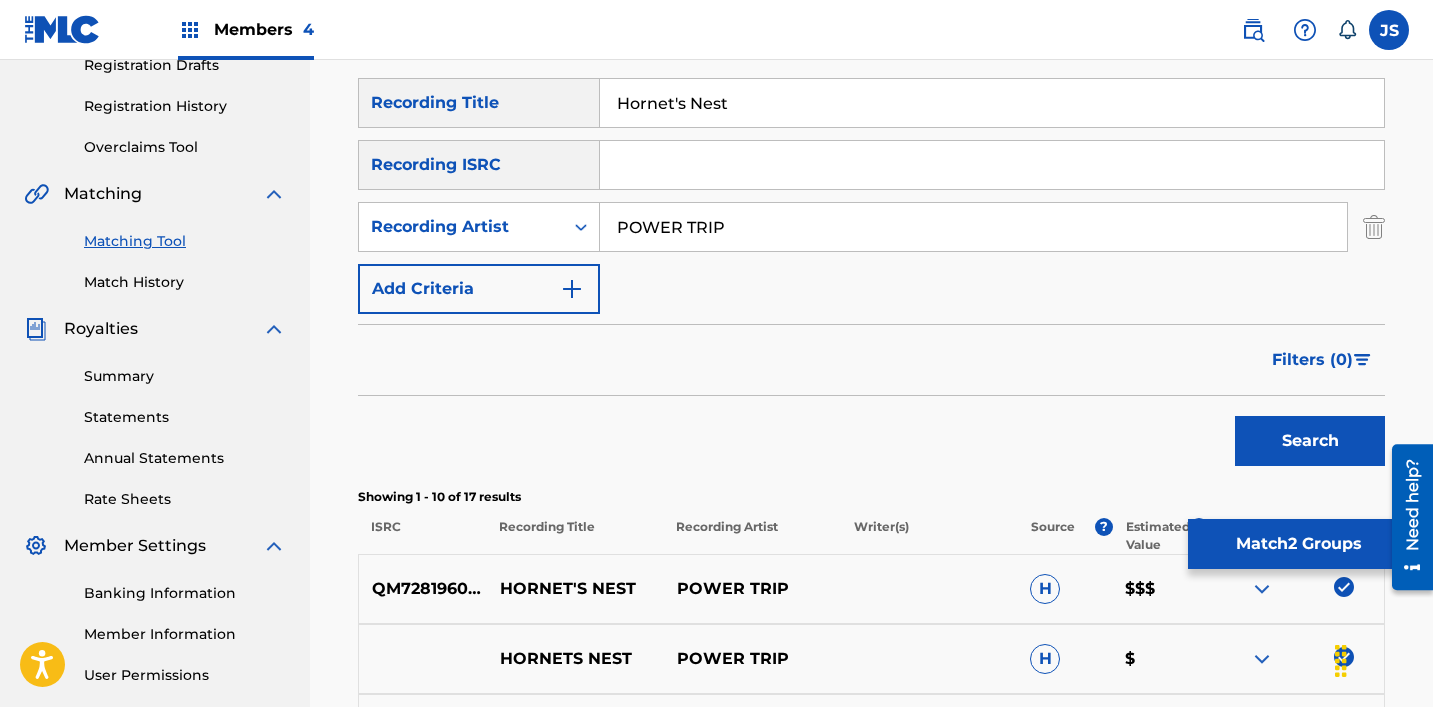 click on "Search" at bounding box center [871, 436] 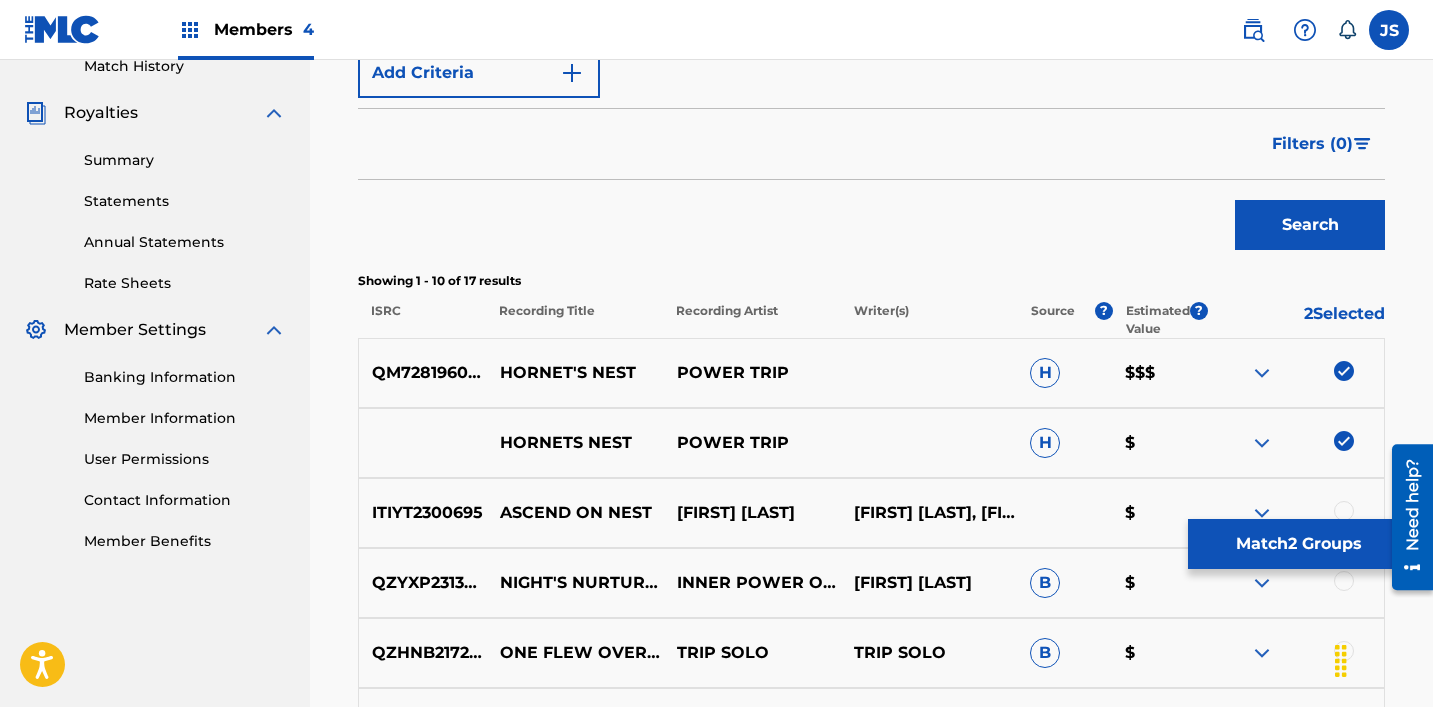 scroll, scrollTop: 0, scrollLeft: 0, axis: both 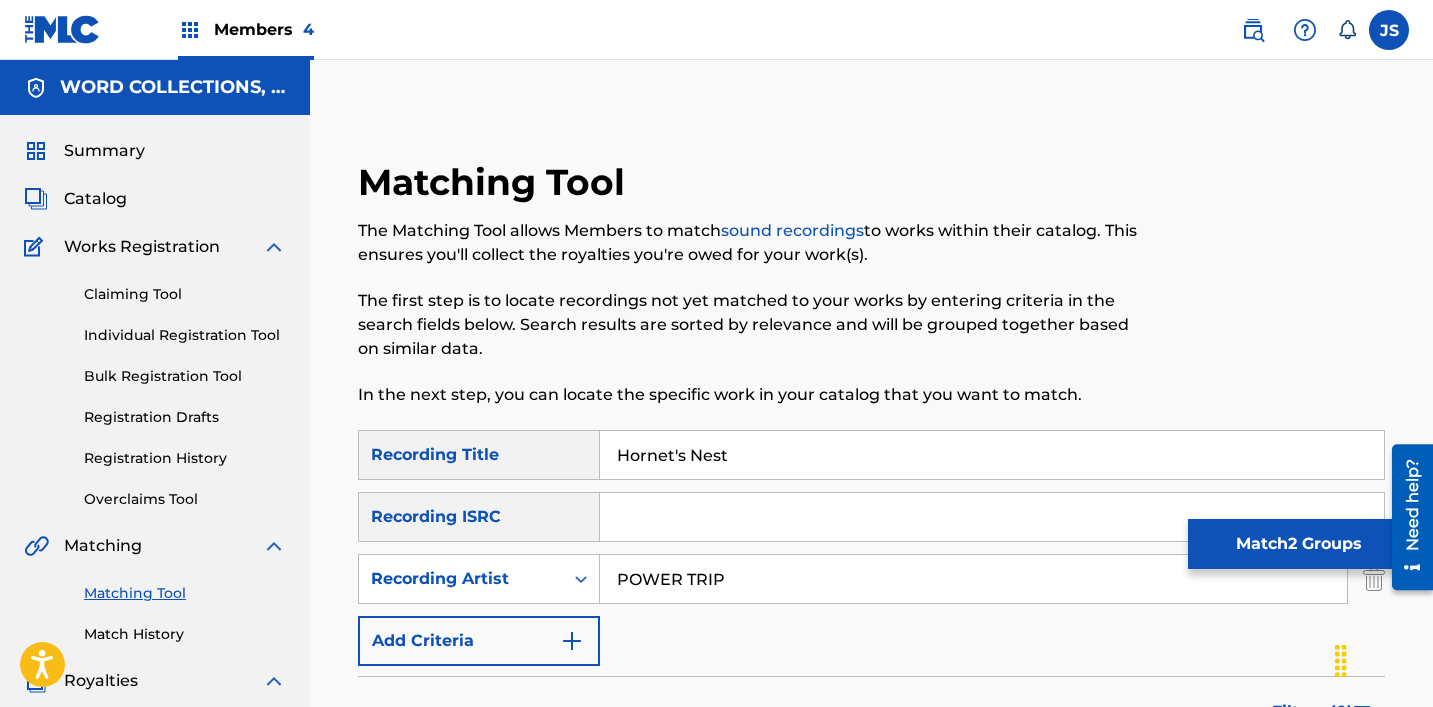 click on "WORD COLLECTIONS, INC." at bounding box center (173, 87) 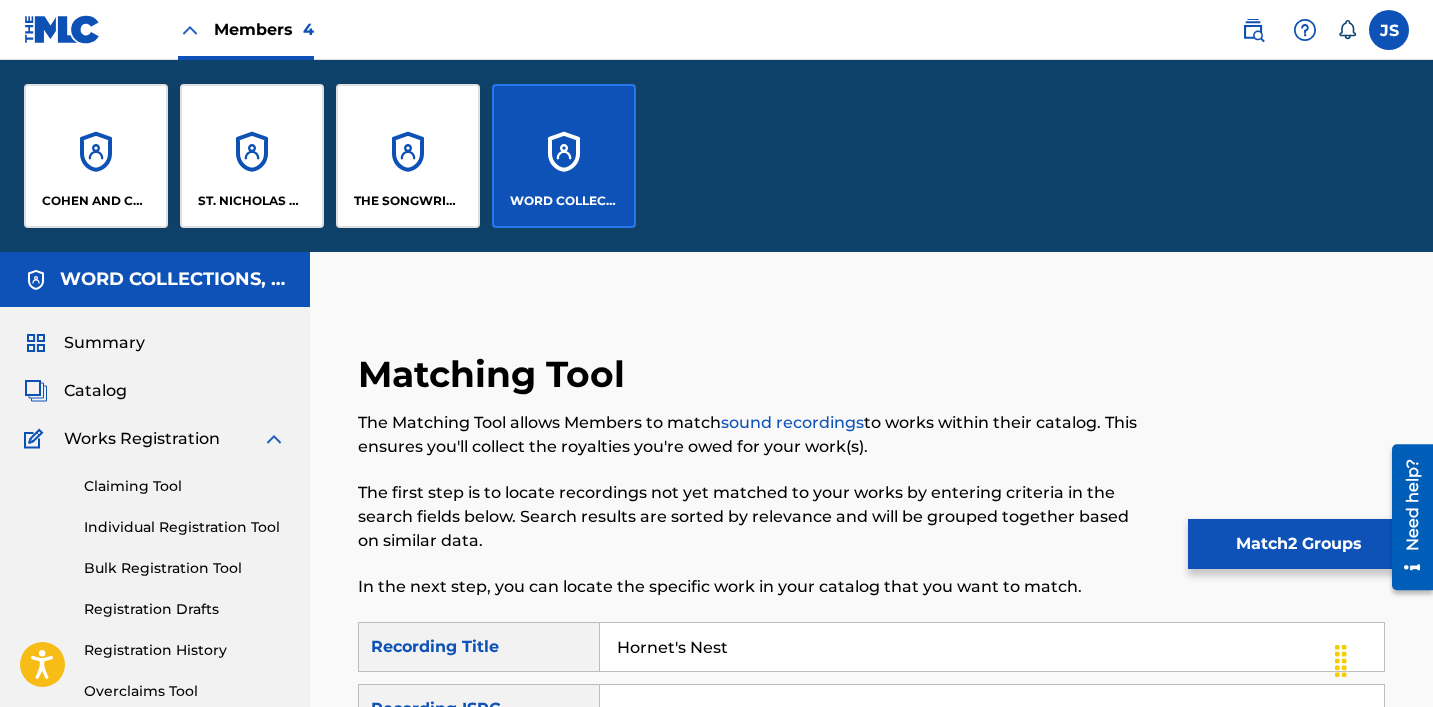 click on "[COMPANY] AND [COMPANY] [COMPANY] [COMPANY] [COMPANY] [COMPANY] [COMPANY] [COMPANY]" at bounding box center (330, 156) 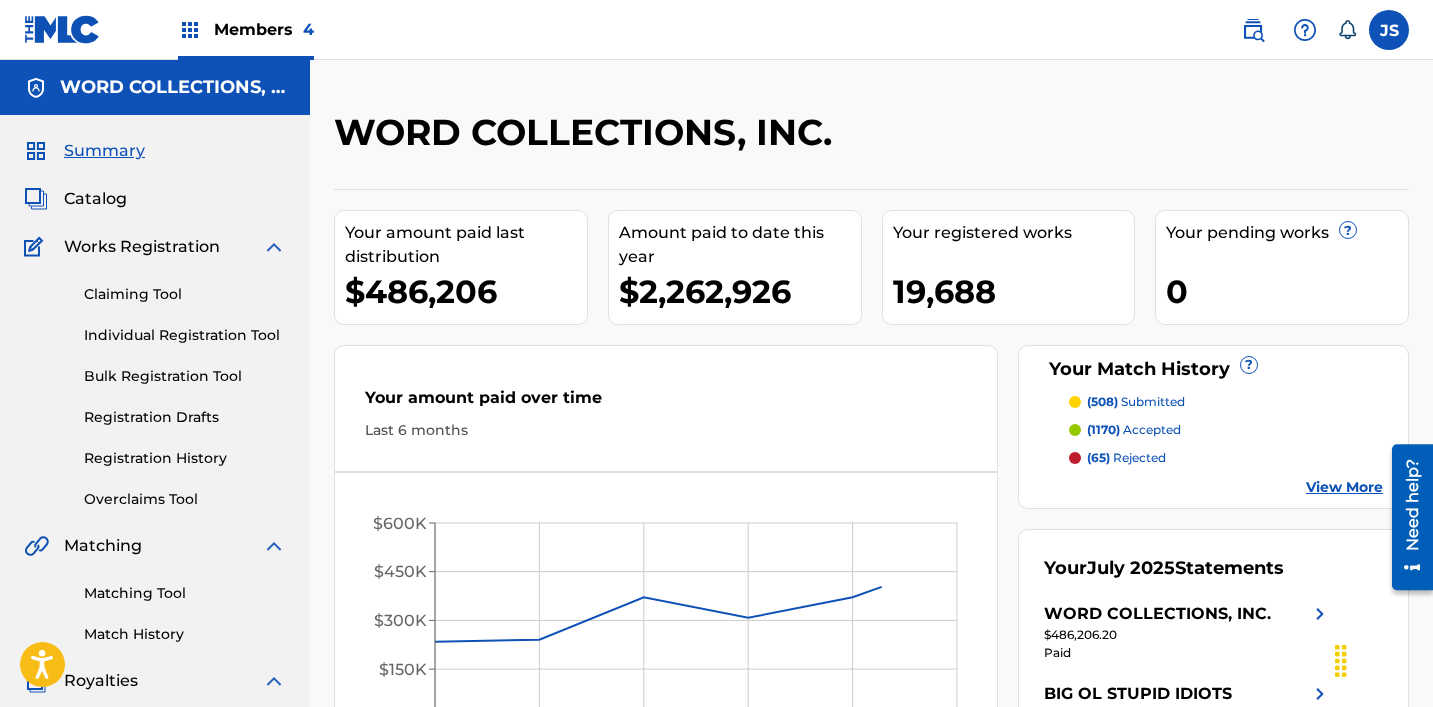 click on "Matching Tool" at bounding box center [185, 593] 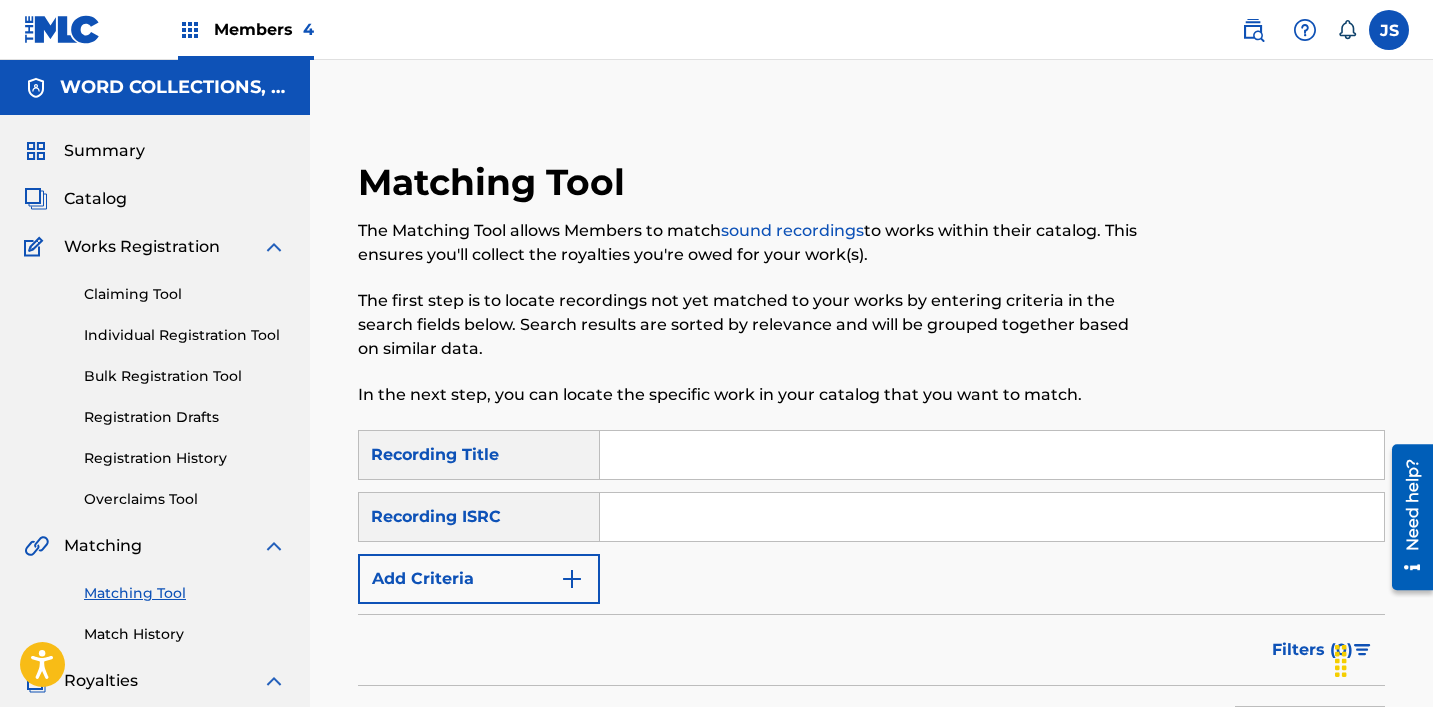 click at bounding box center [992, 517] 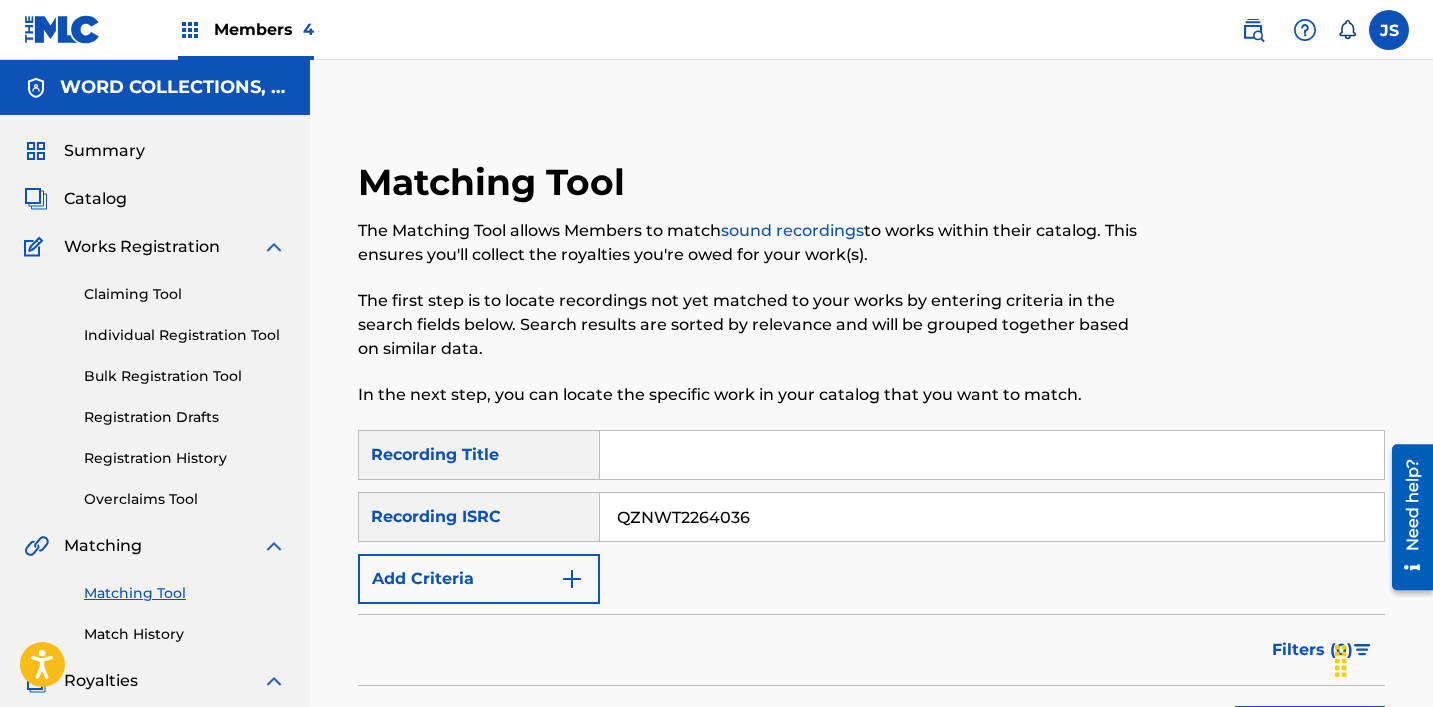 type on "QZNWT2264036" 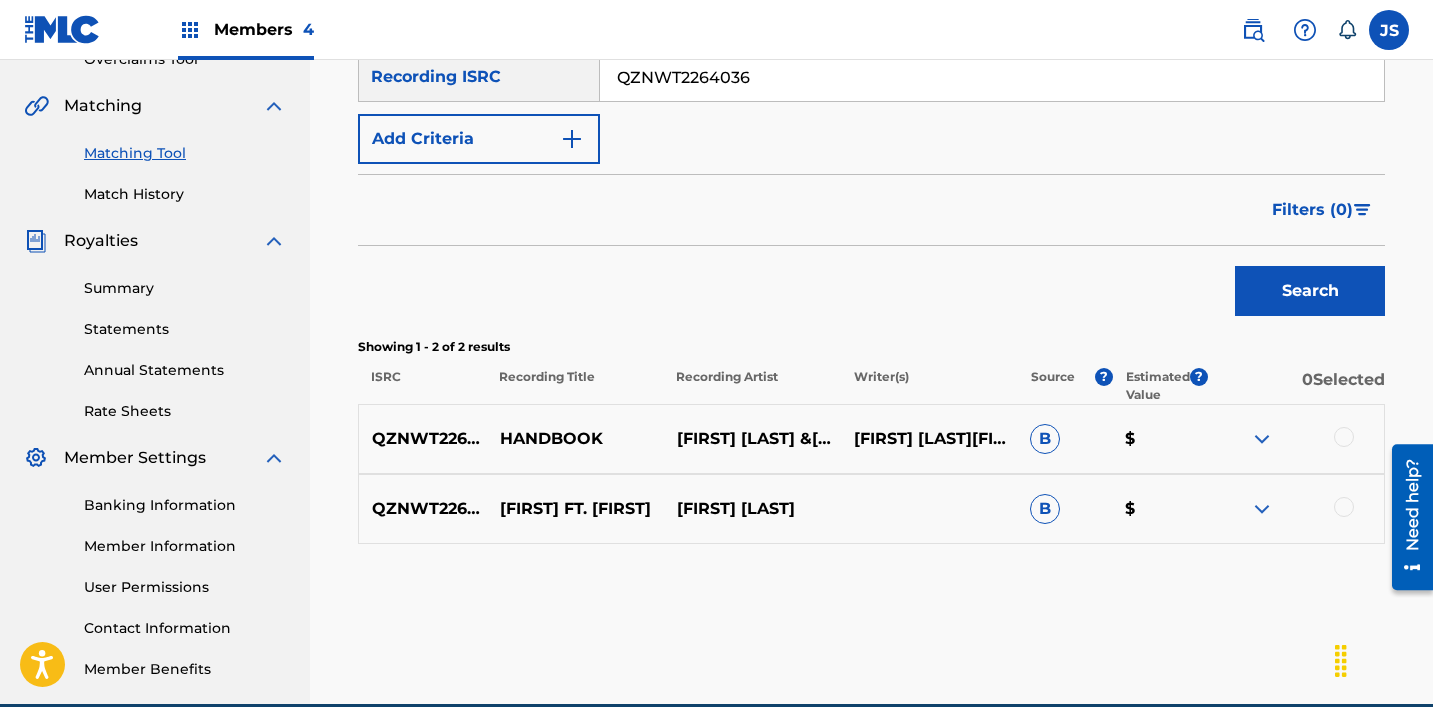 scroll, scrollTop: 443, scrollLeft: 0, axis: vertical 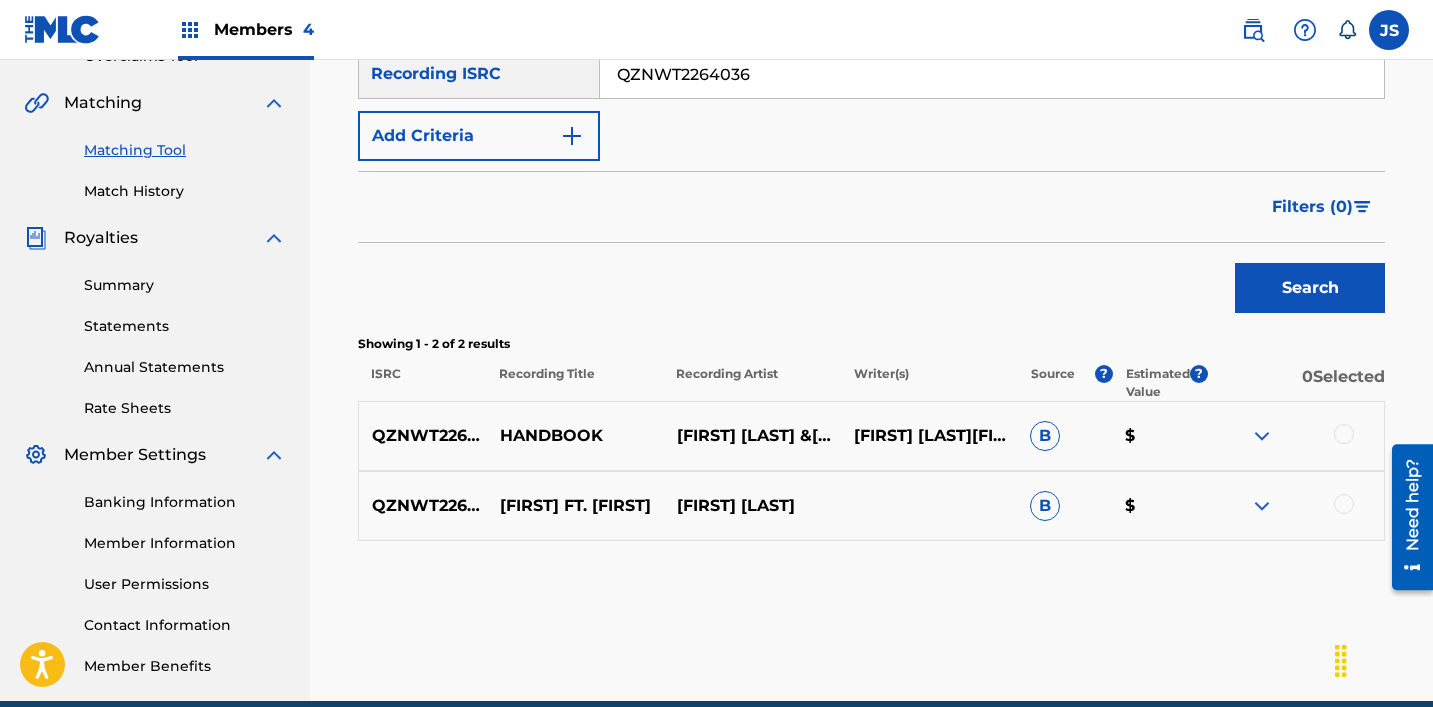 click at bounding box center (1344, 434) 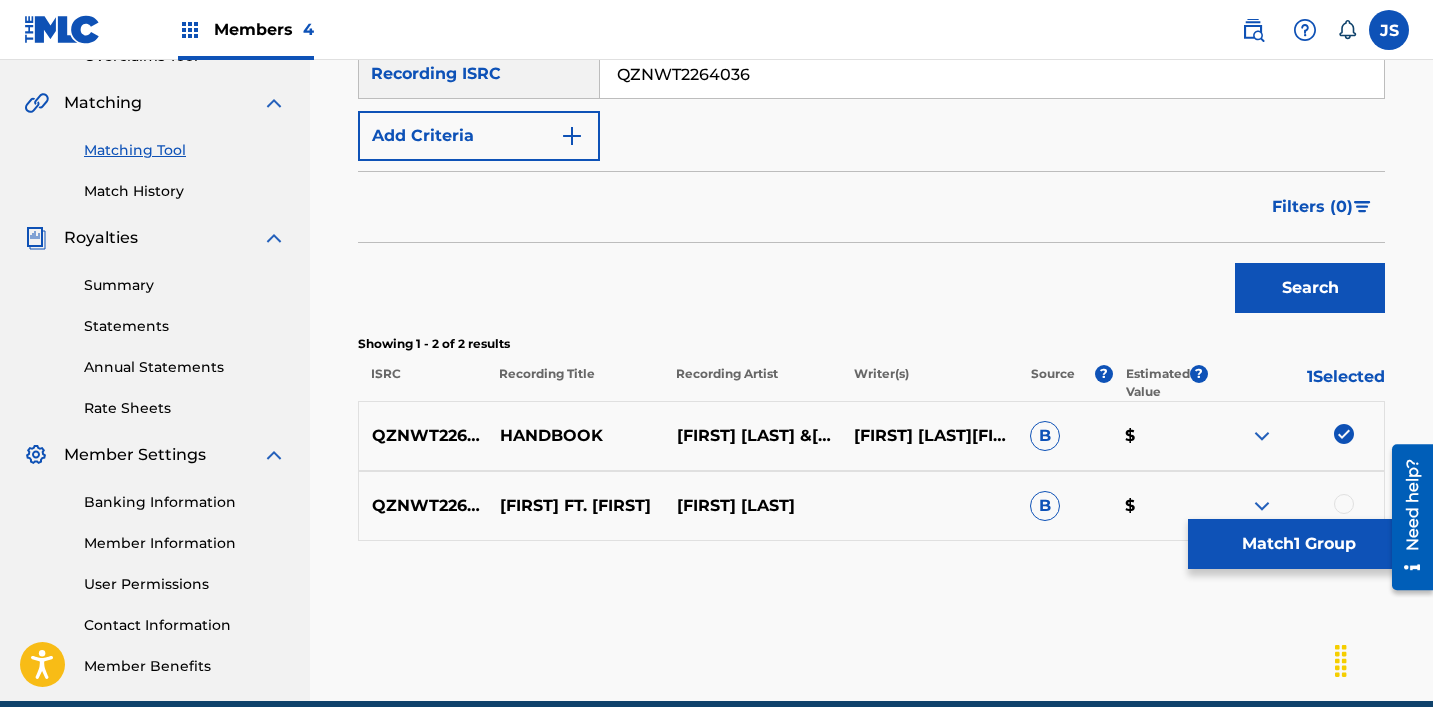click at bounding box center (1344, 504) 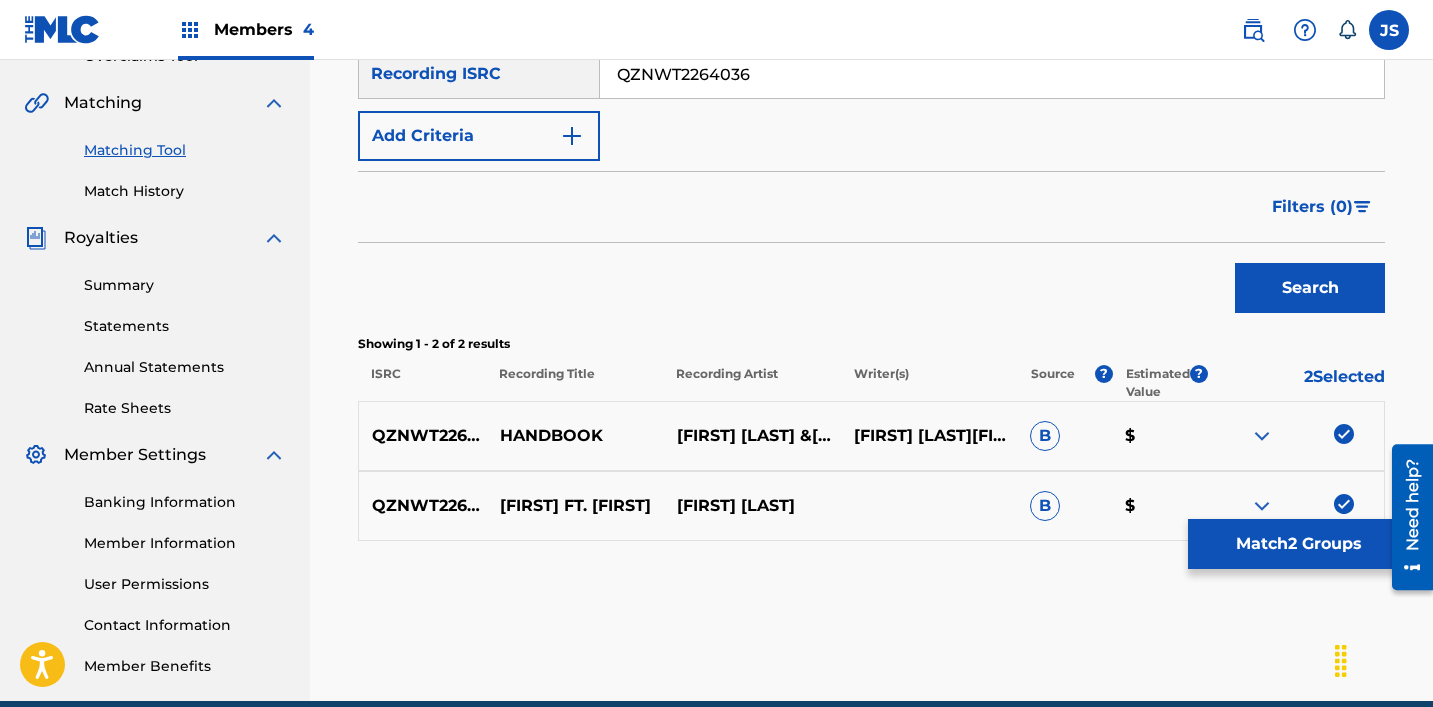 click on "Match  2 Groups" at bounding box center (1298, 544) 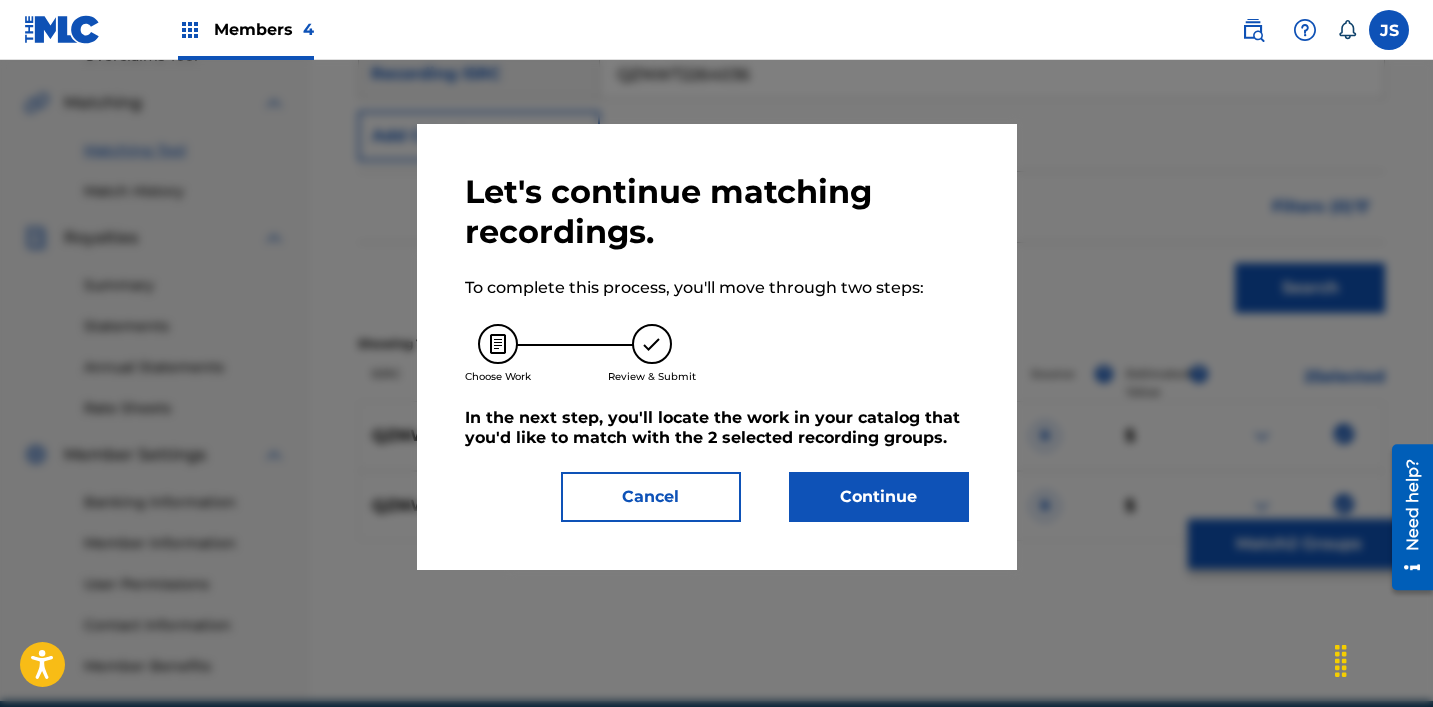 click on "Continue" at bounding box center (879, 497) 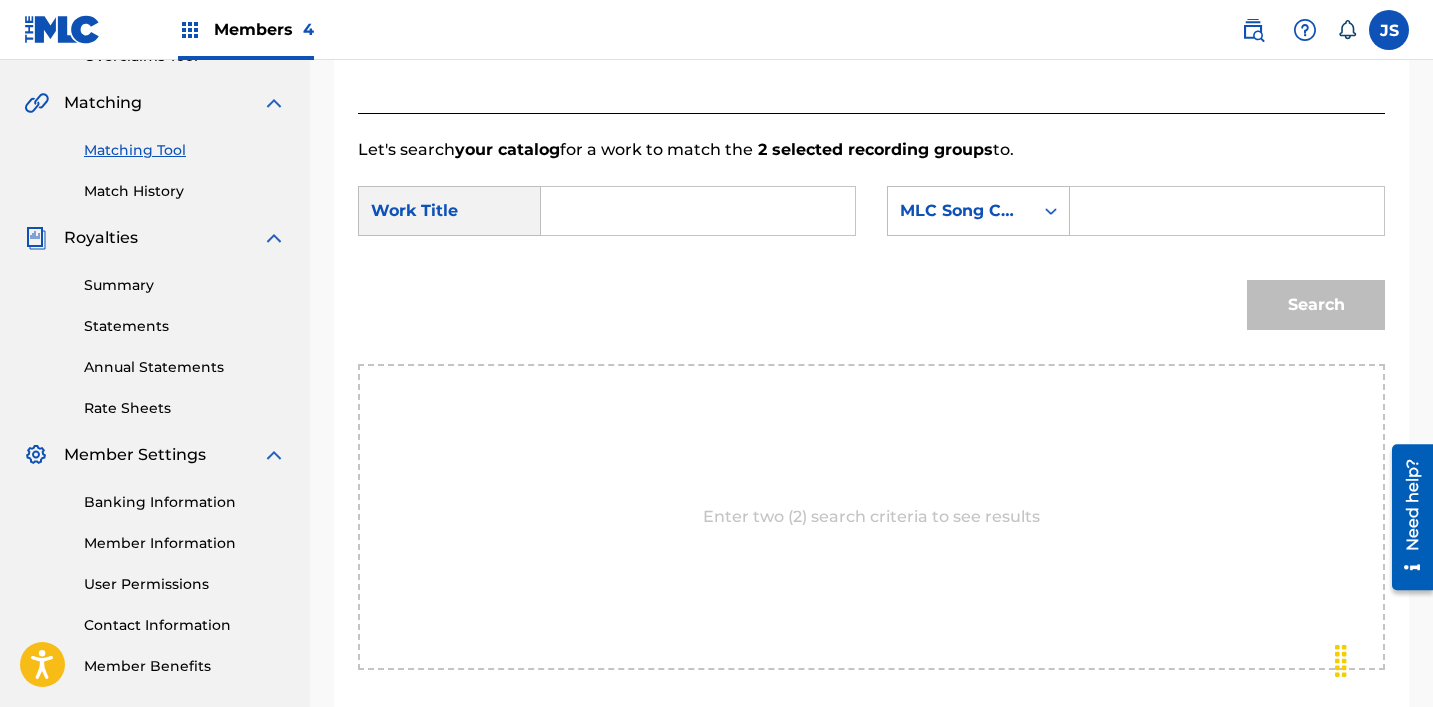 click on "SearchWithCriteriad40df7b5-5526-4576-90d2-750b43880715 Work Title SearchWithCriteria5d089306-77c6-47e4-8e9e-eb501b3a1767 MLC Song Code" at bounding box center (871, 217) 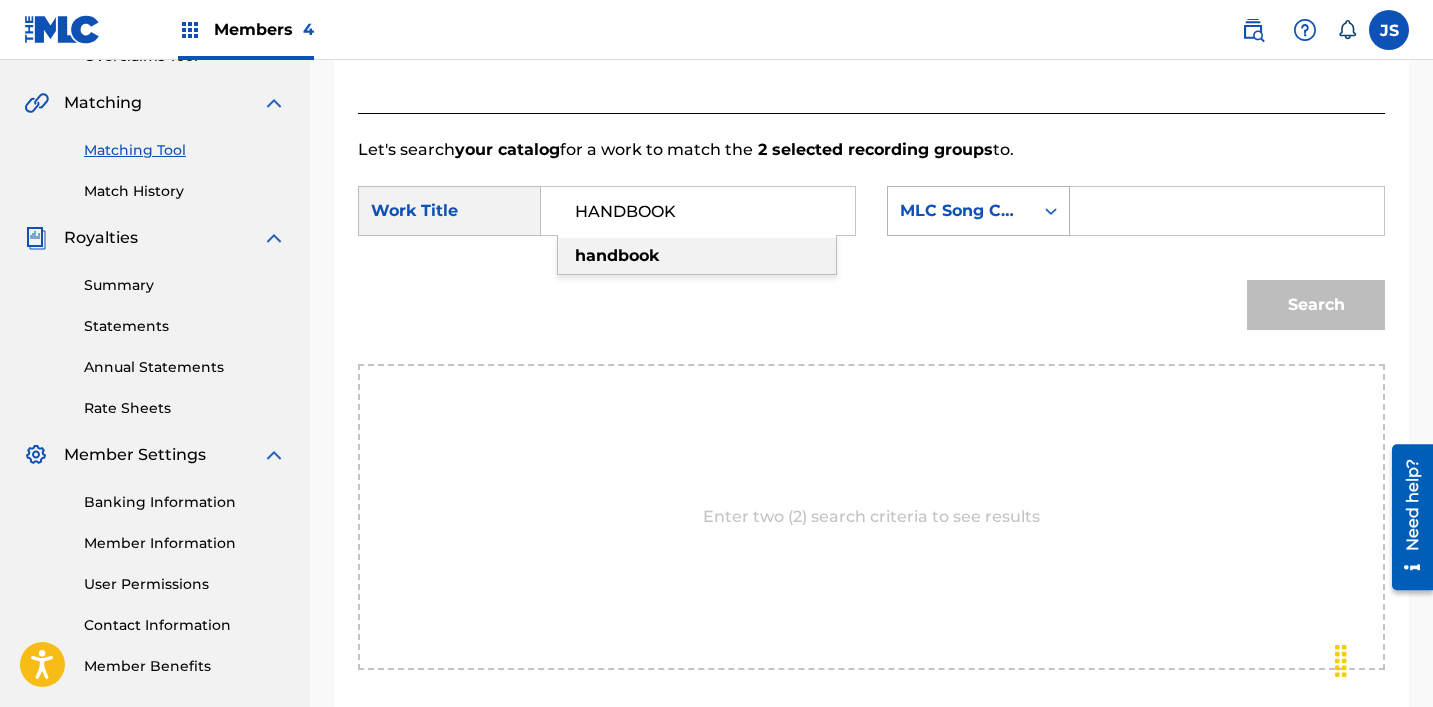 type on "HANDBOOK" 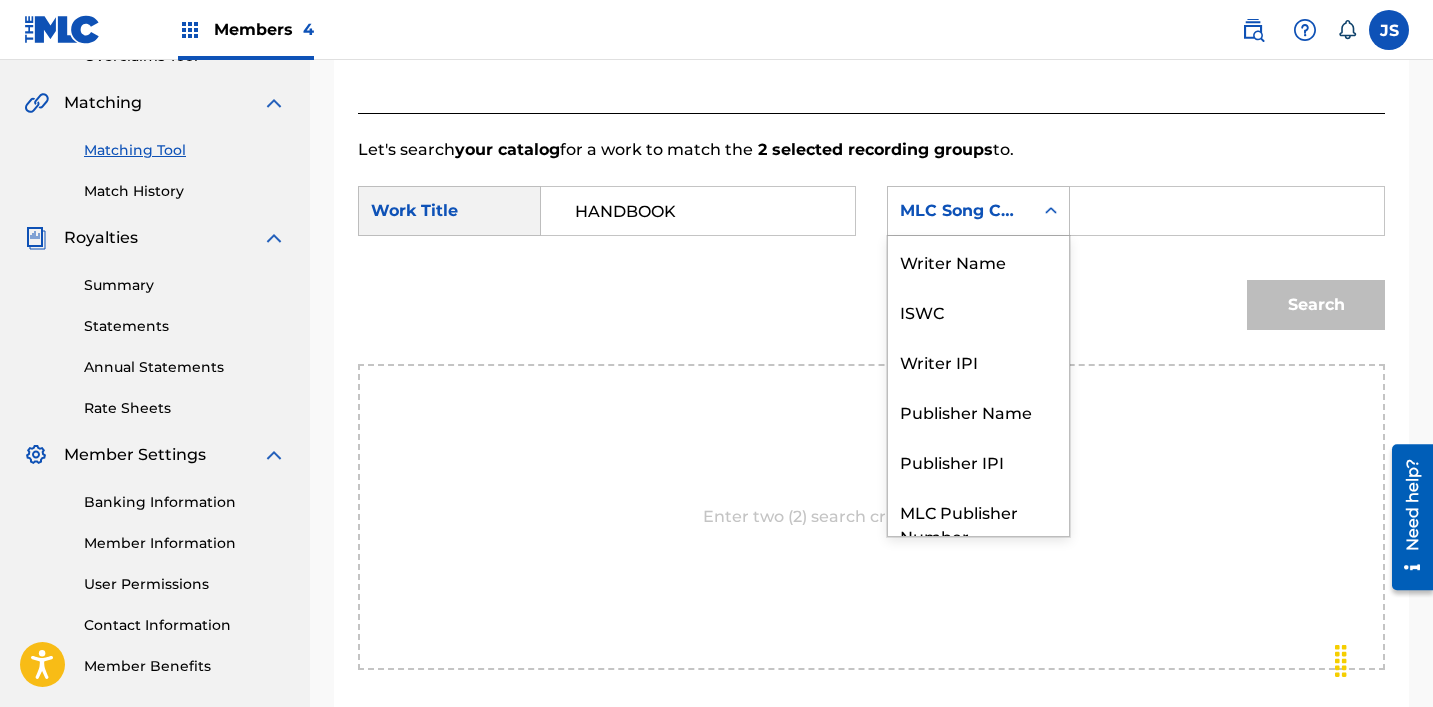scroll, scrollTop: 74, scrollLeft: 0, axis: vertical 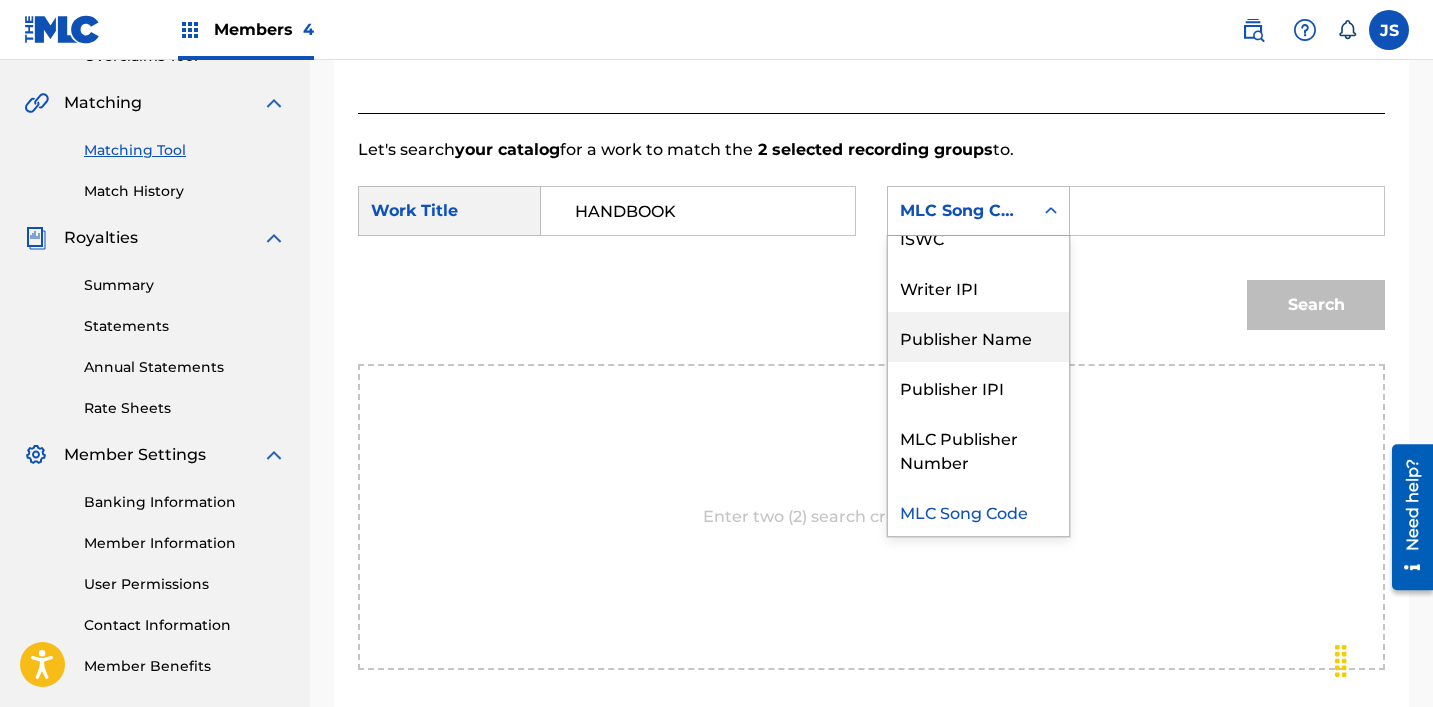 click on "Publisher Name" at bounding box center [978, 337] 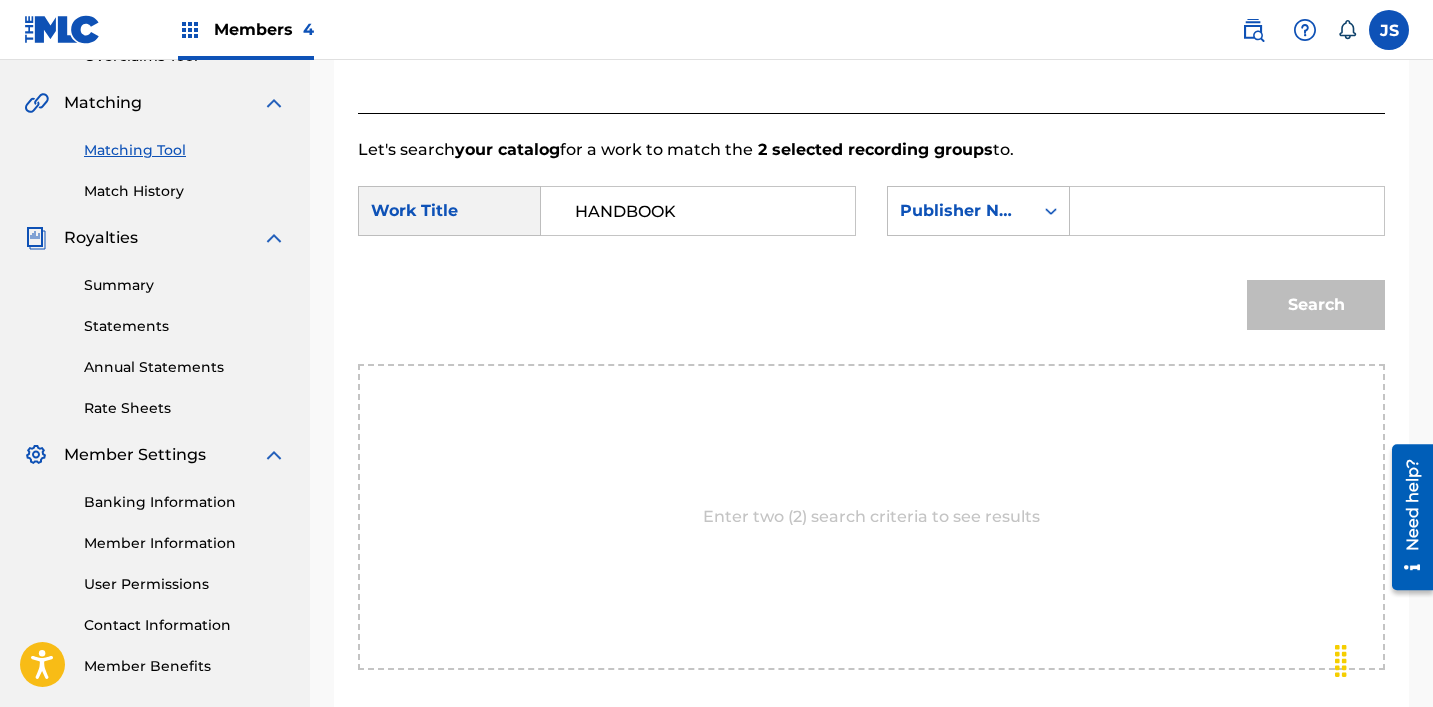 click at bounding box center (1227, 211) 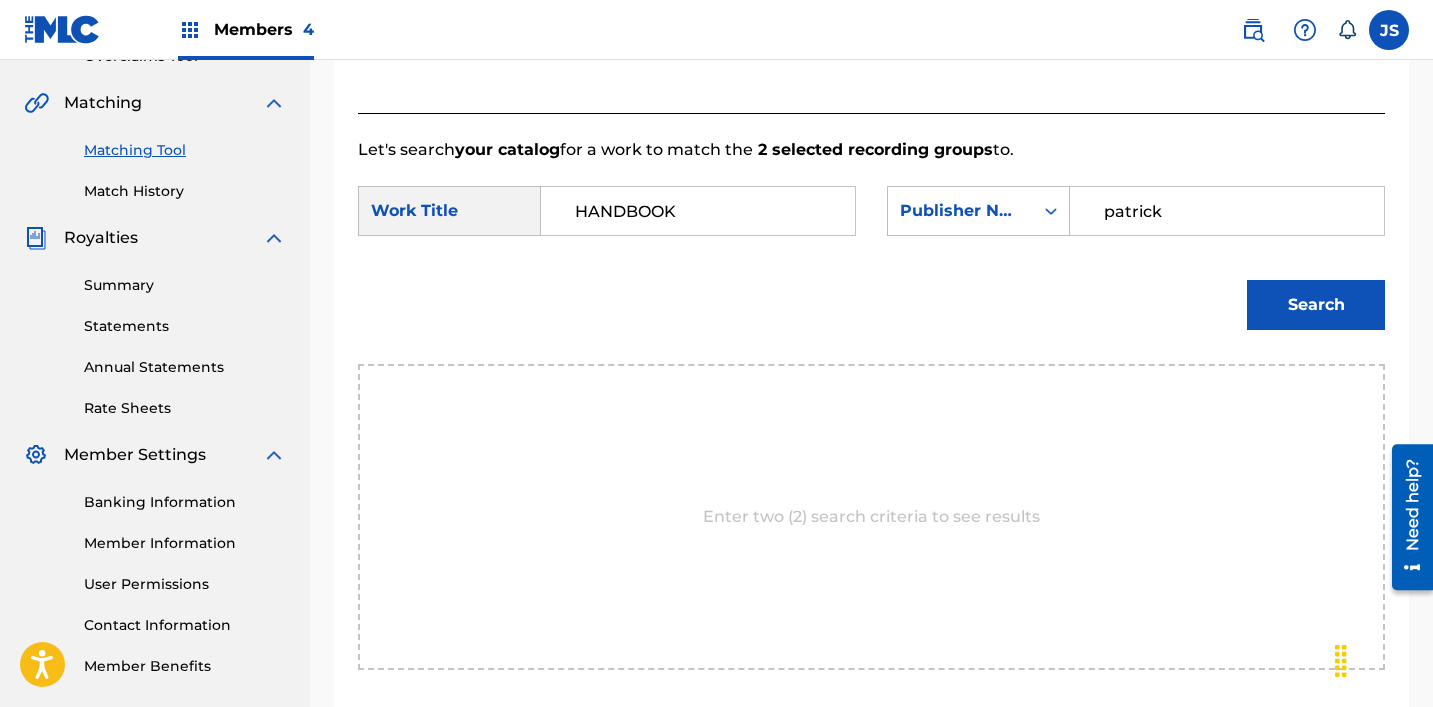 type on "patrick" 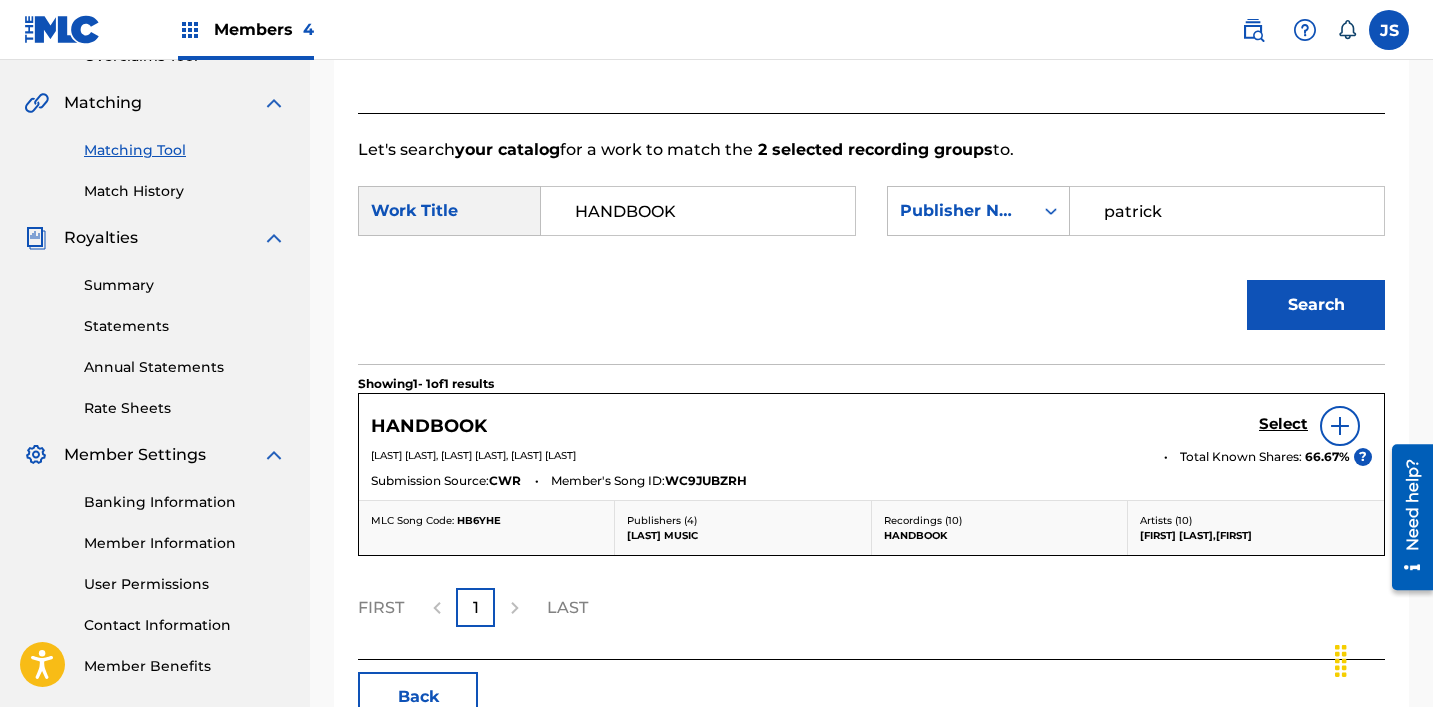 click on "Select" at bounding box center [1283, 424] 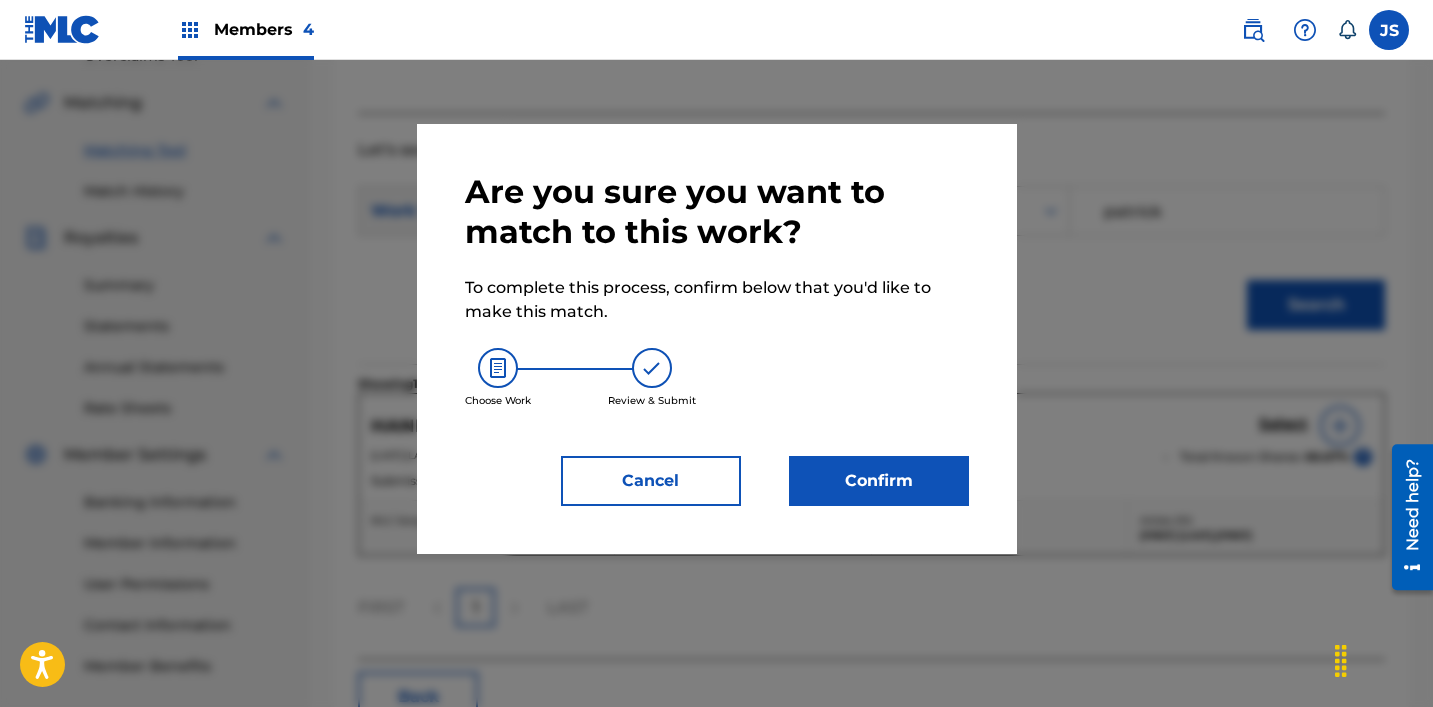 click on "Confirm" at bounding box center [879, 481] 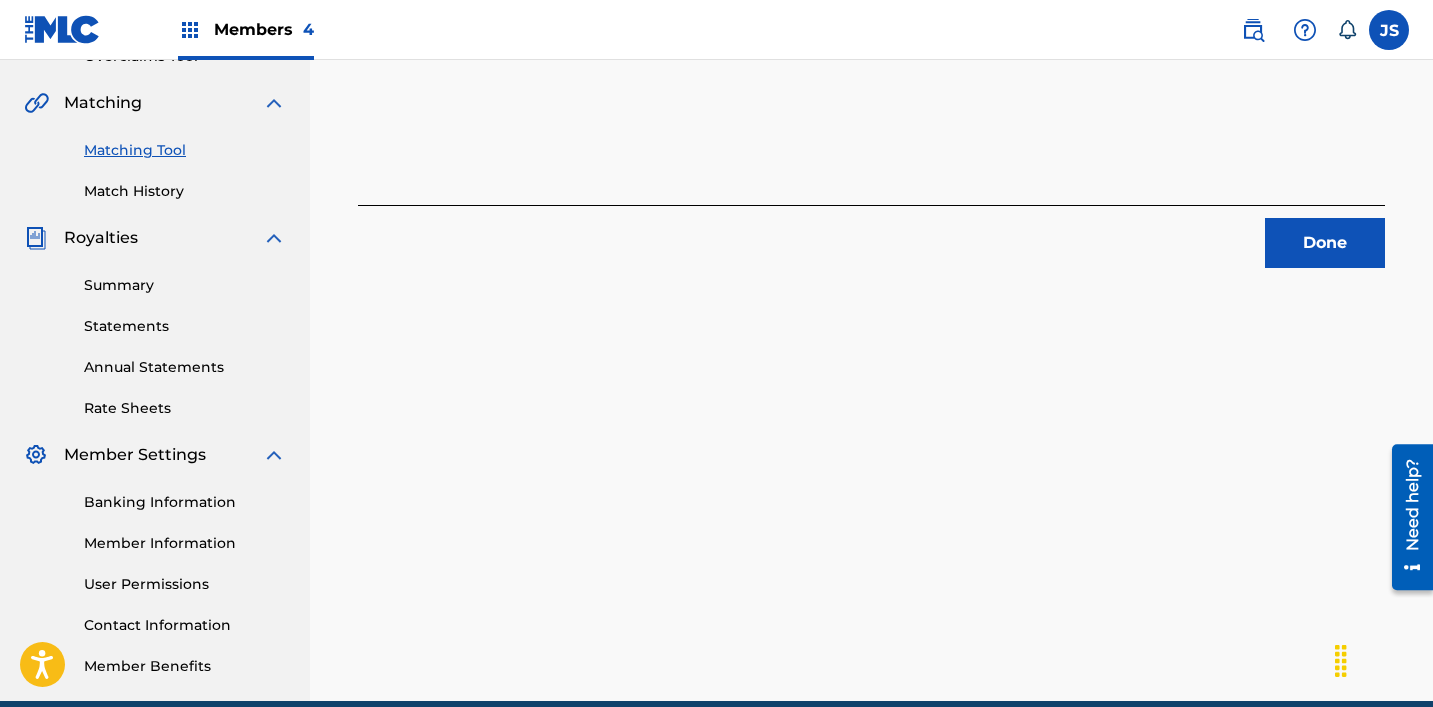 click on "Done" at bounding box center [1325, 243] 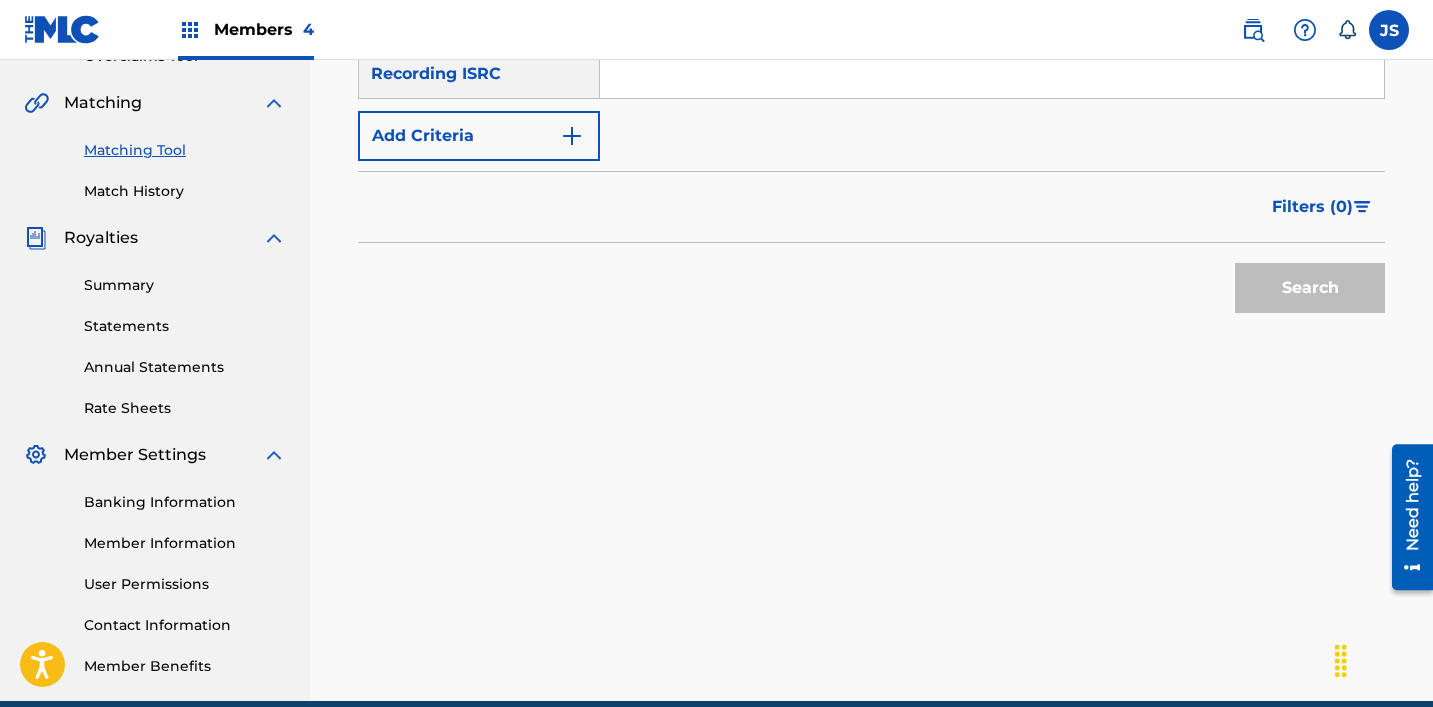 click at bounding box center (992, 74) 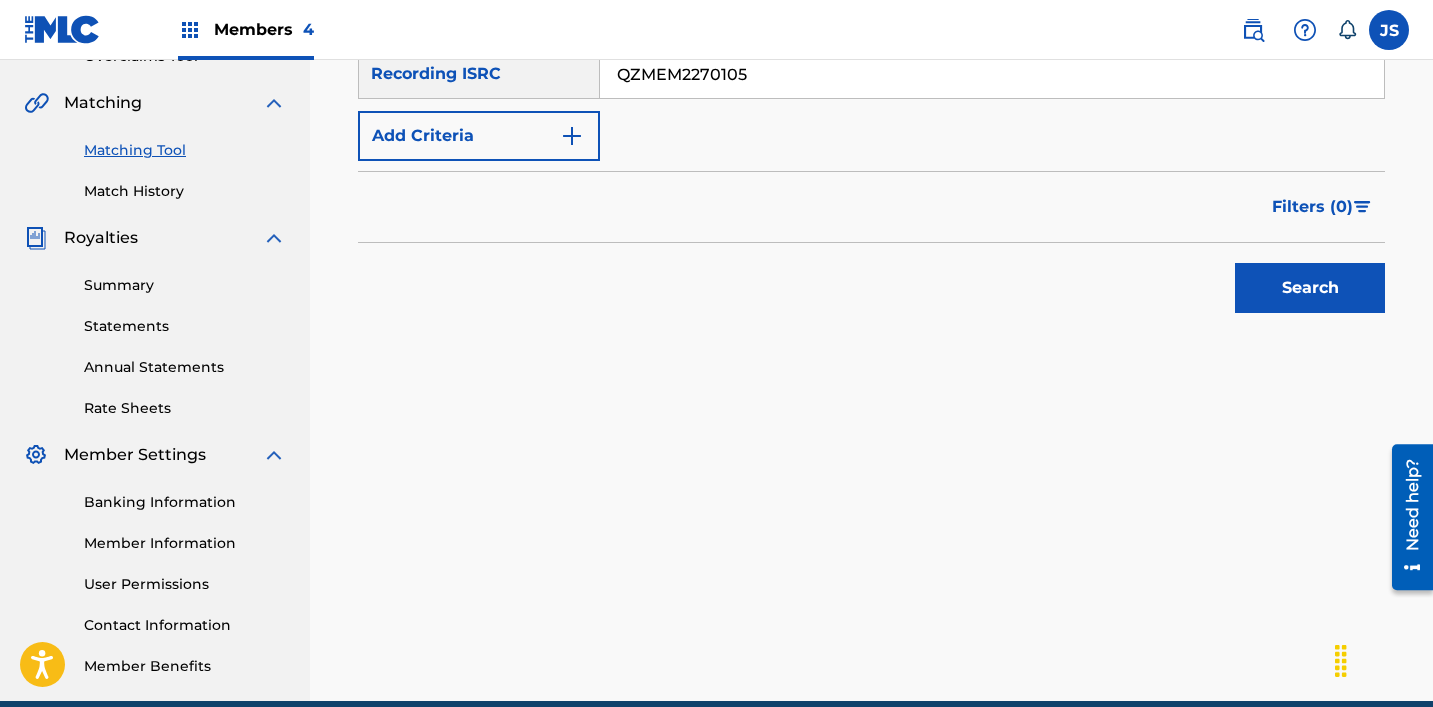 type on "QZMEM2270105" 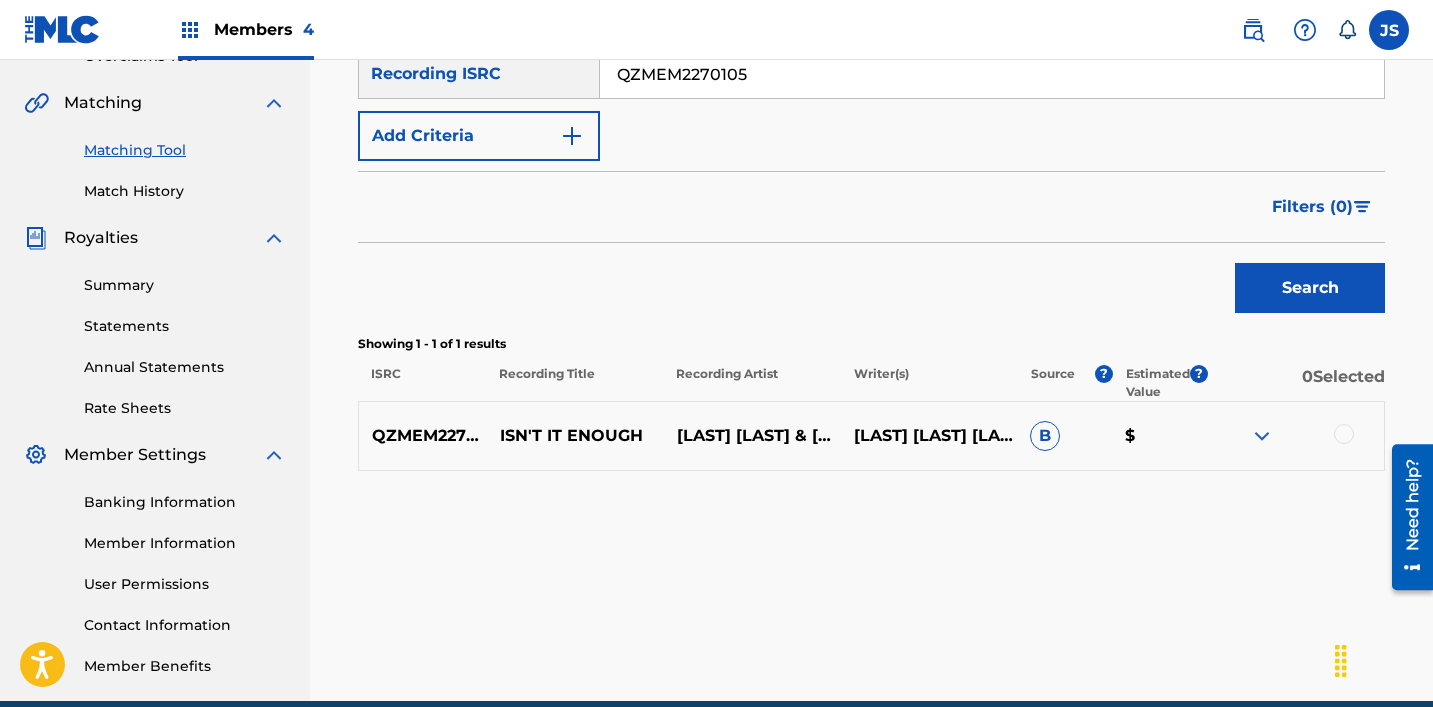 click at bounding box center [1344, 434] 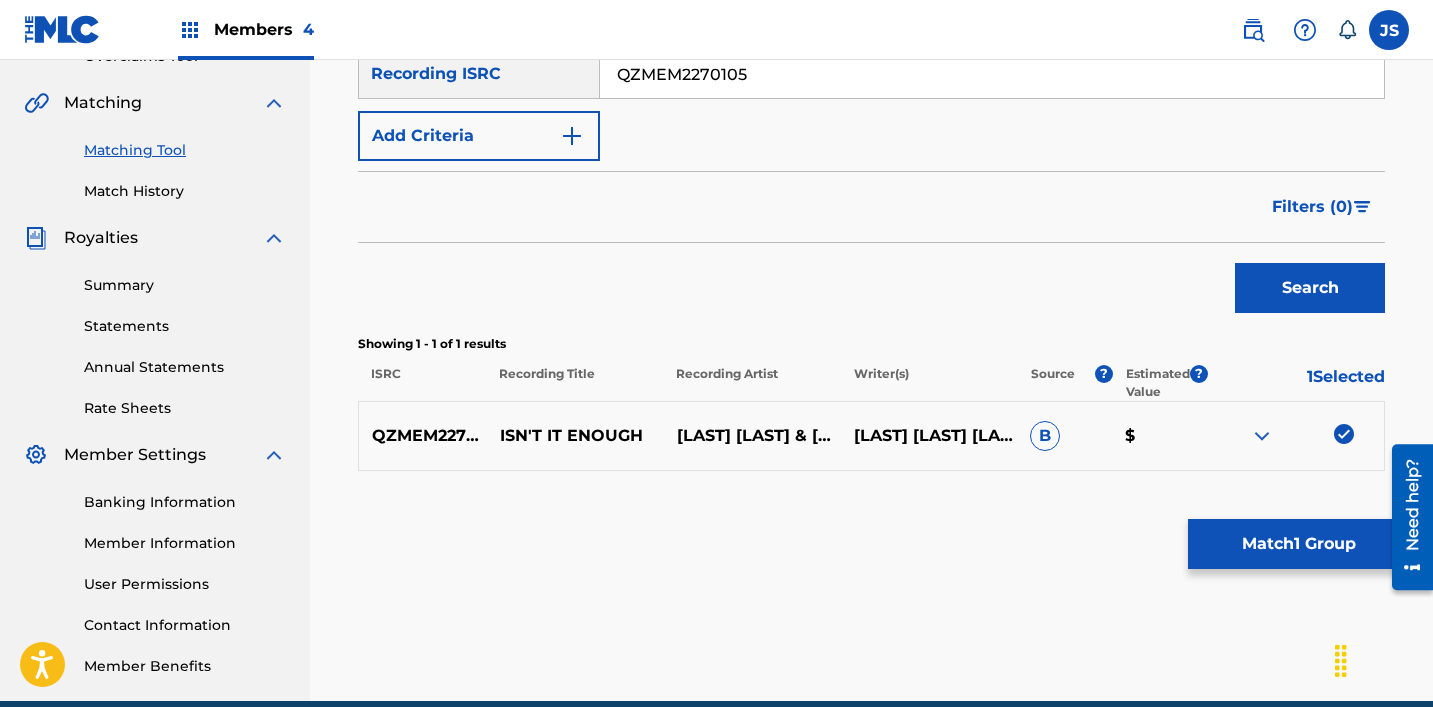 click on "Match  1 Group" at bounding box center [1298, 544] 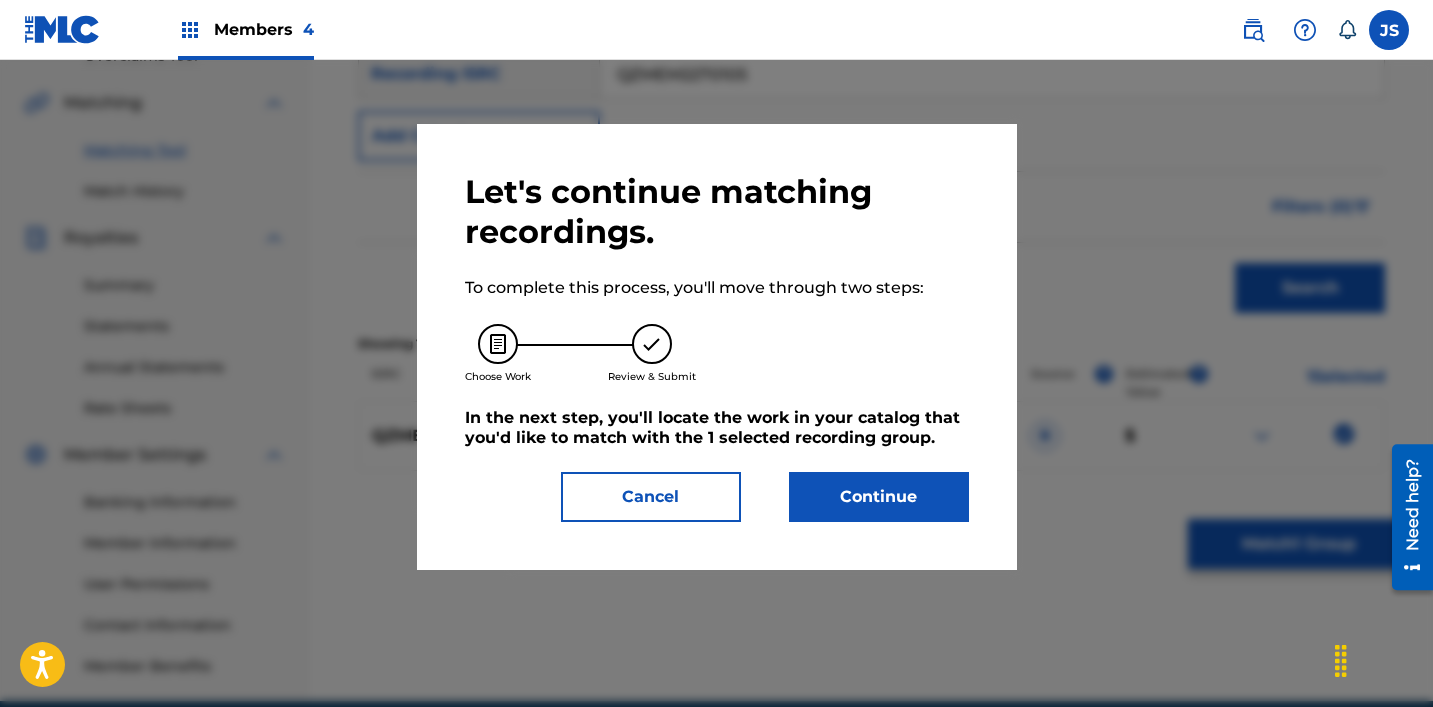 click on "Continue" at bounding box center (879, 497) 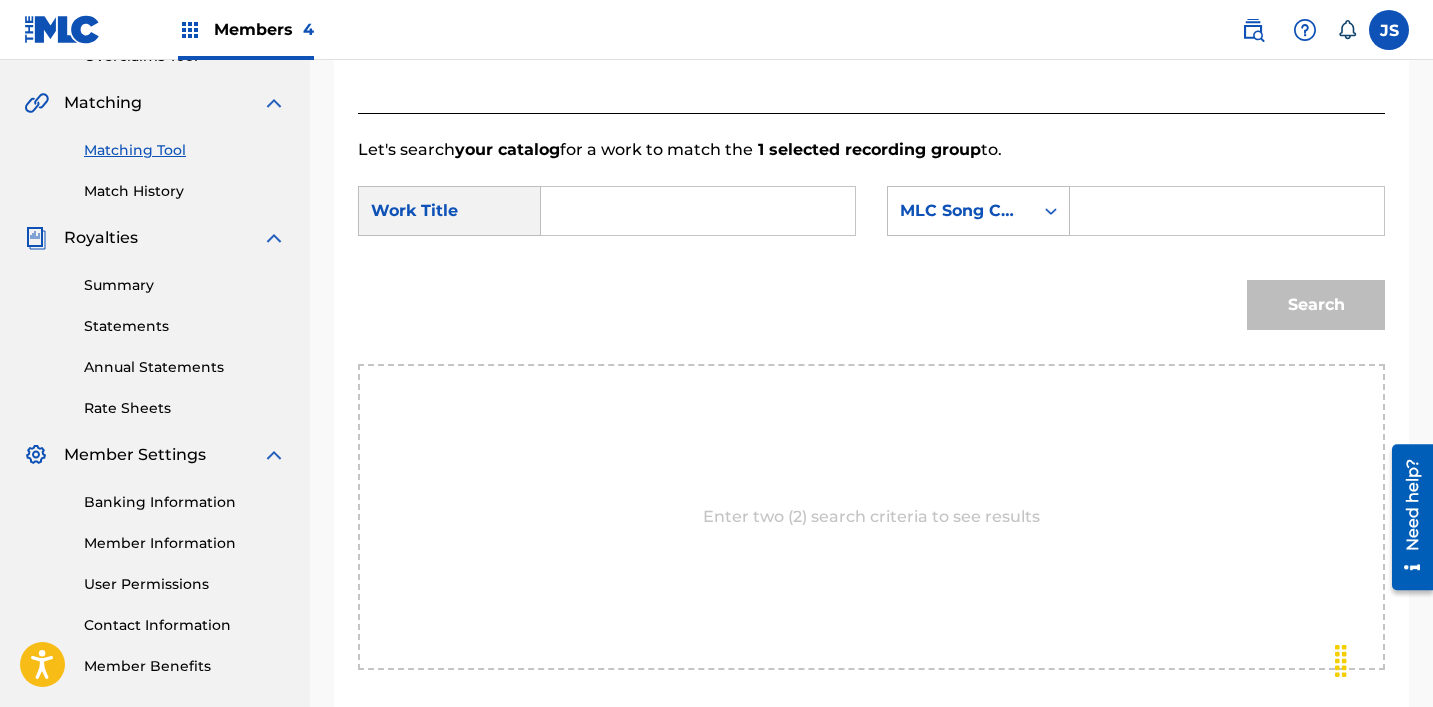 click at bounding box center (698, 211) 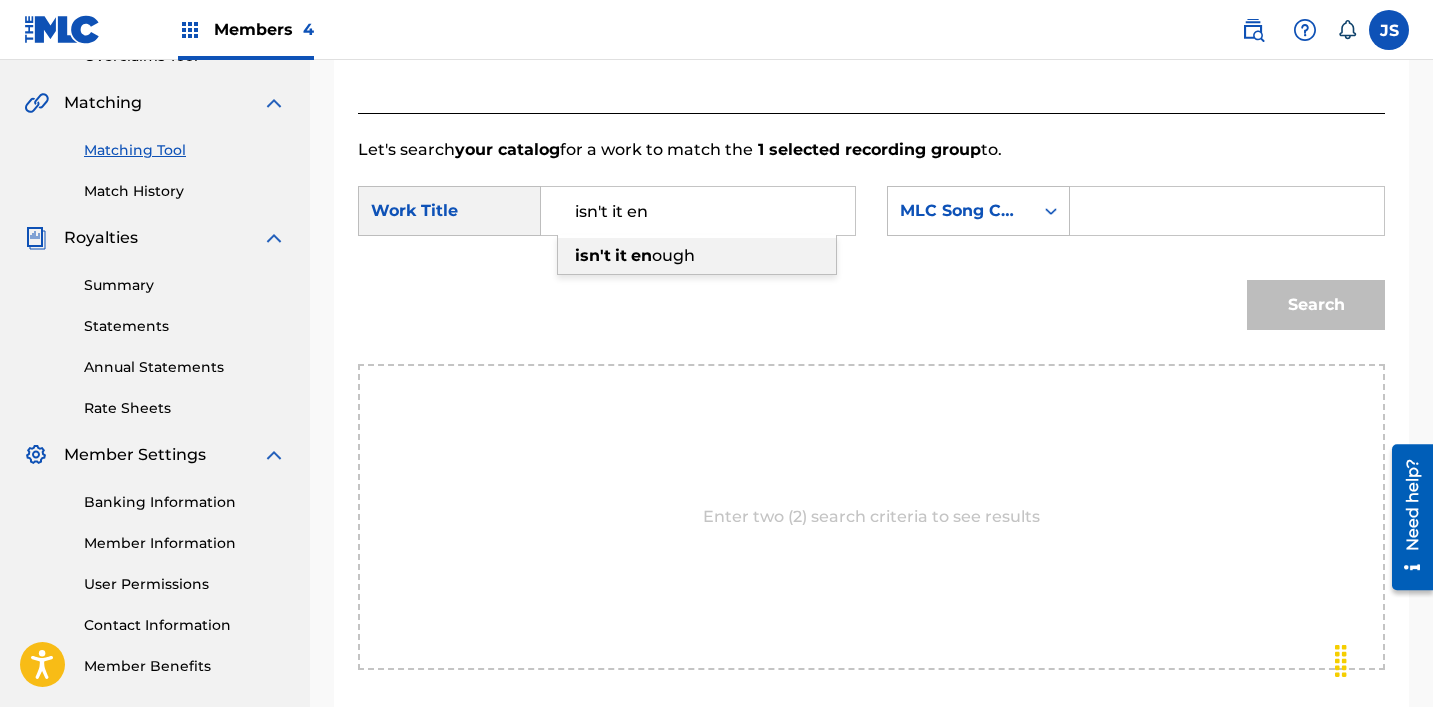 click on "en" at bounding box center [641, 255] 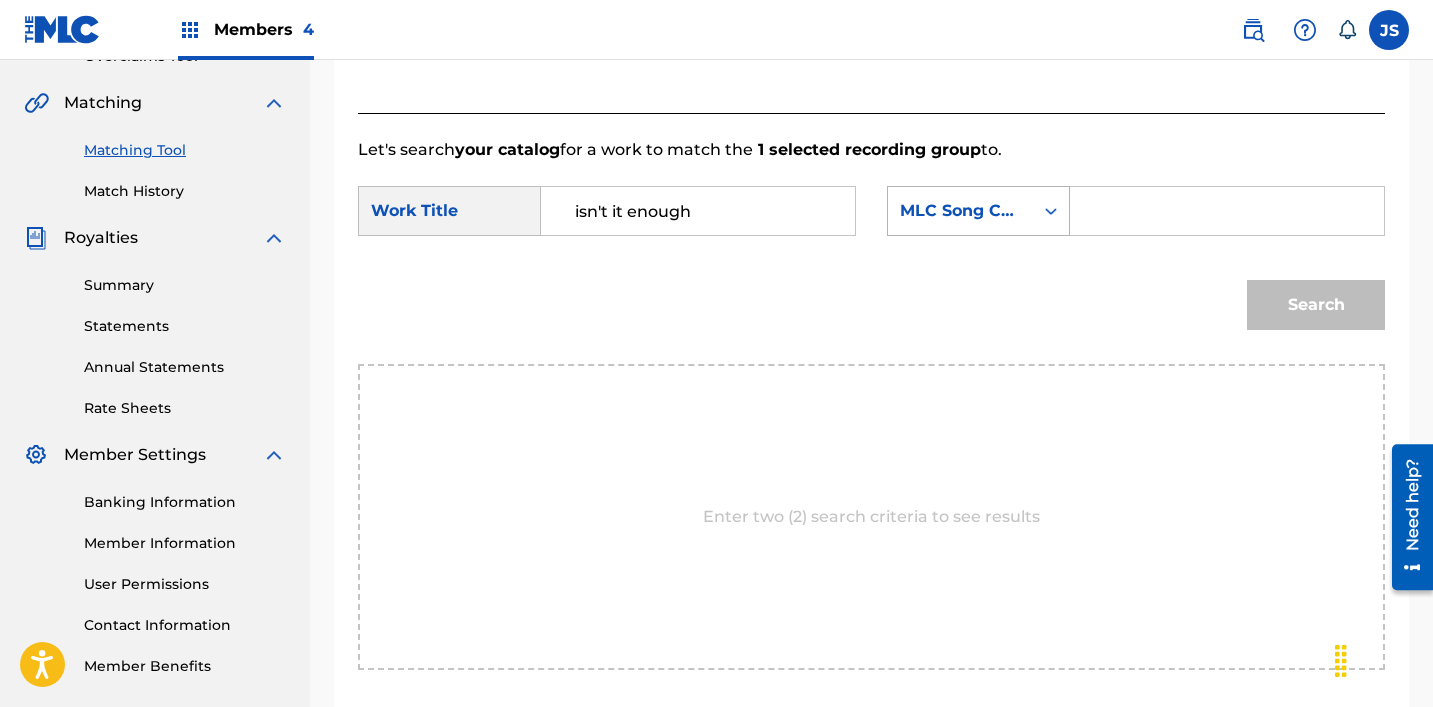 click on "MLC Song Code" at bounding box center (960, 211) 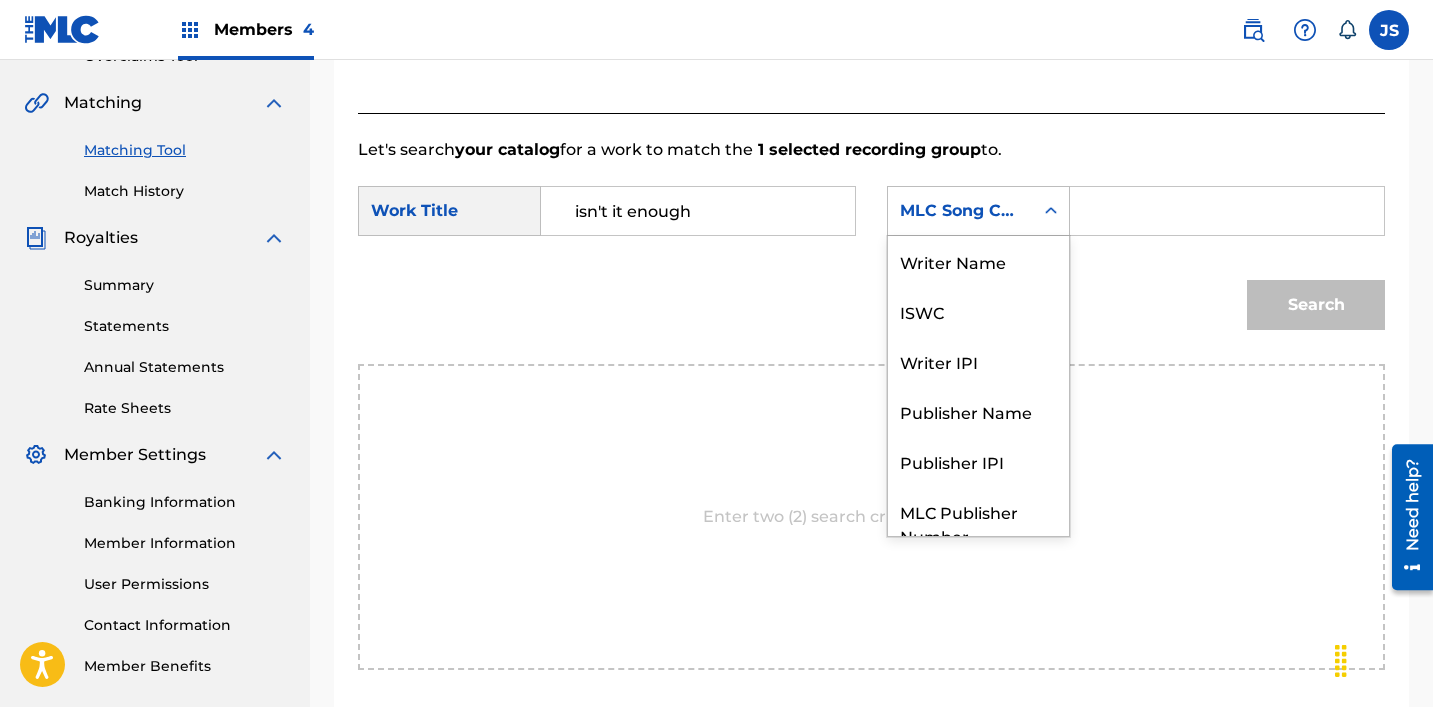 scroll, scrollTop: 74, scrollLeft: 0, axis: vertical 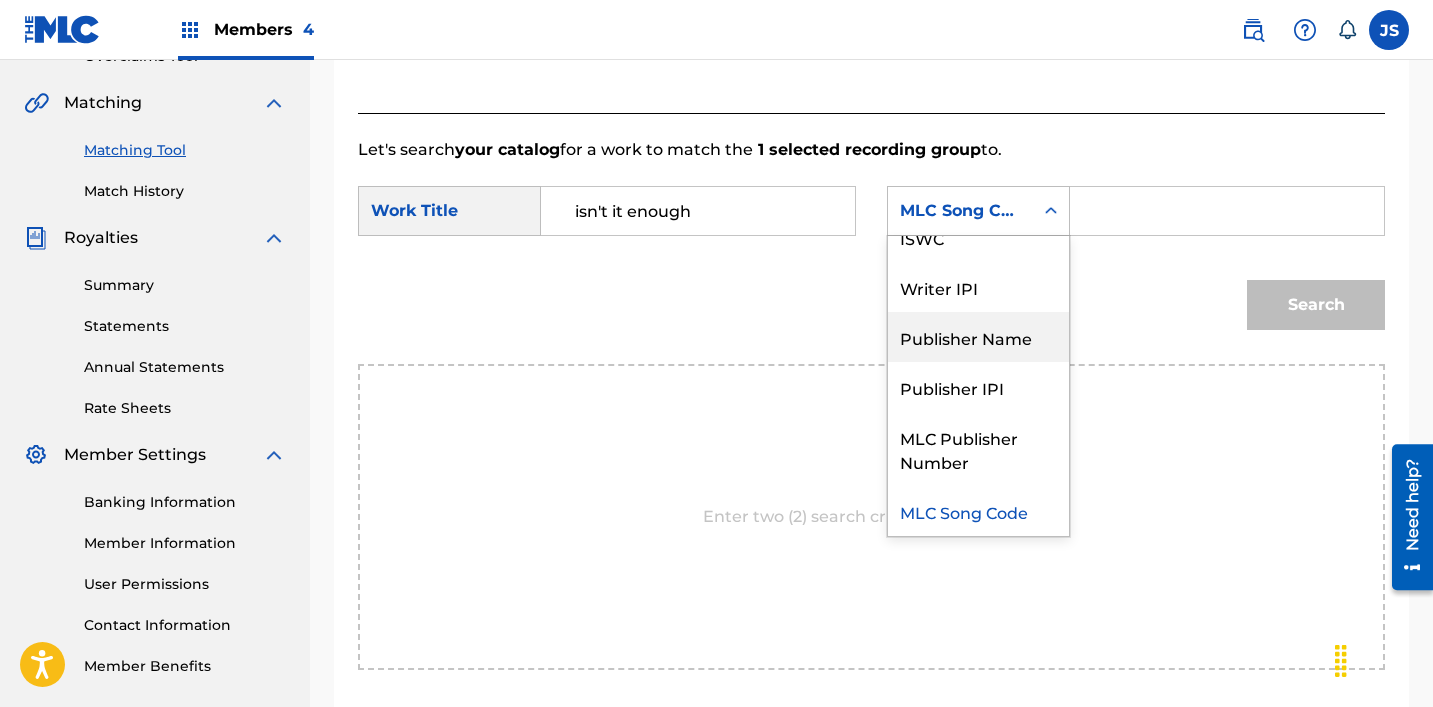 click on "Publisher Name" at bounding box center (978, 337) 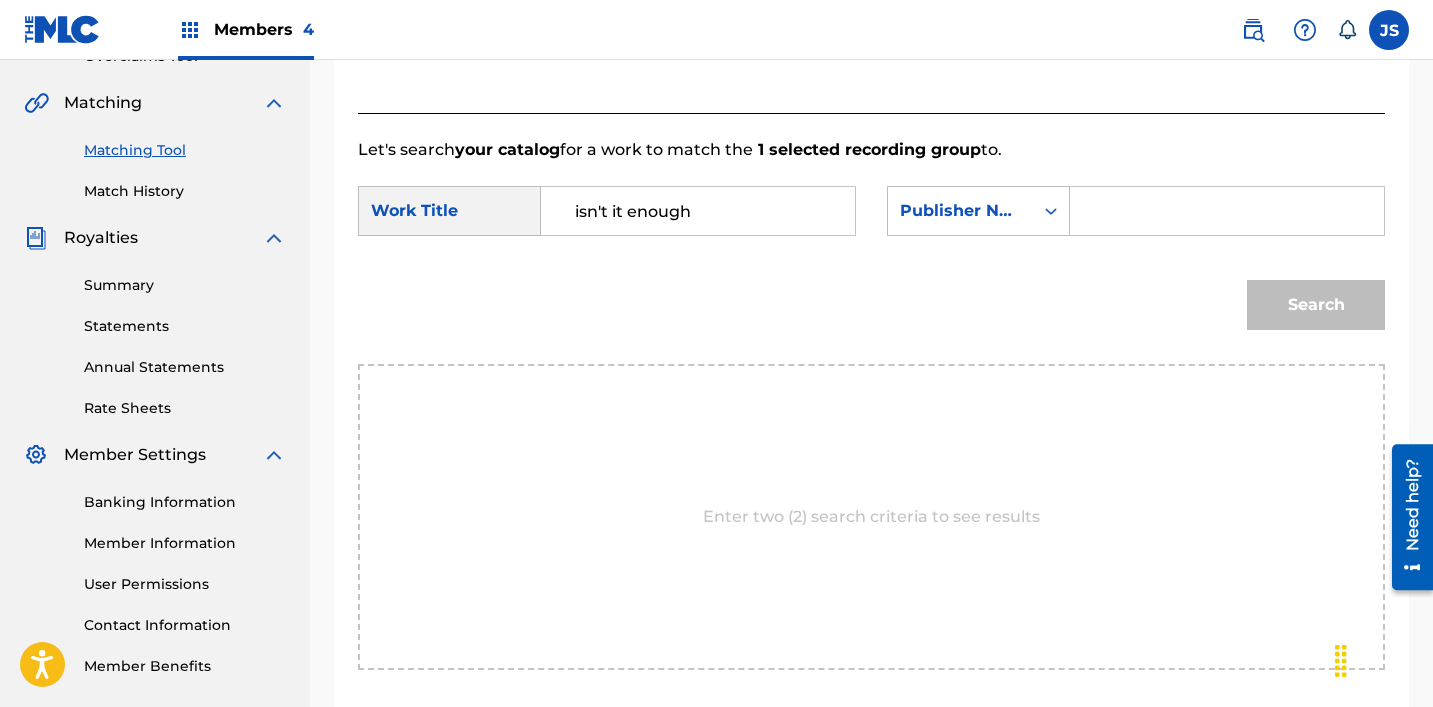 click on "SearchWithCriteriad40df7b5-5526-4576-90d2-750b43880715 Work Title isn't it enough SearchWithCriteriac8836110-e031-4da1-a538-2d9a2451e10f Publisher Name Search" at bounding box center (871, 263) 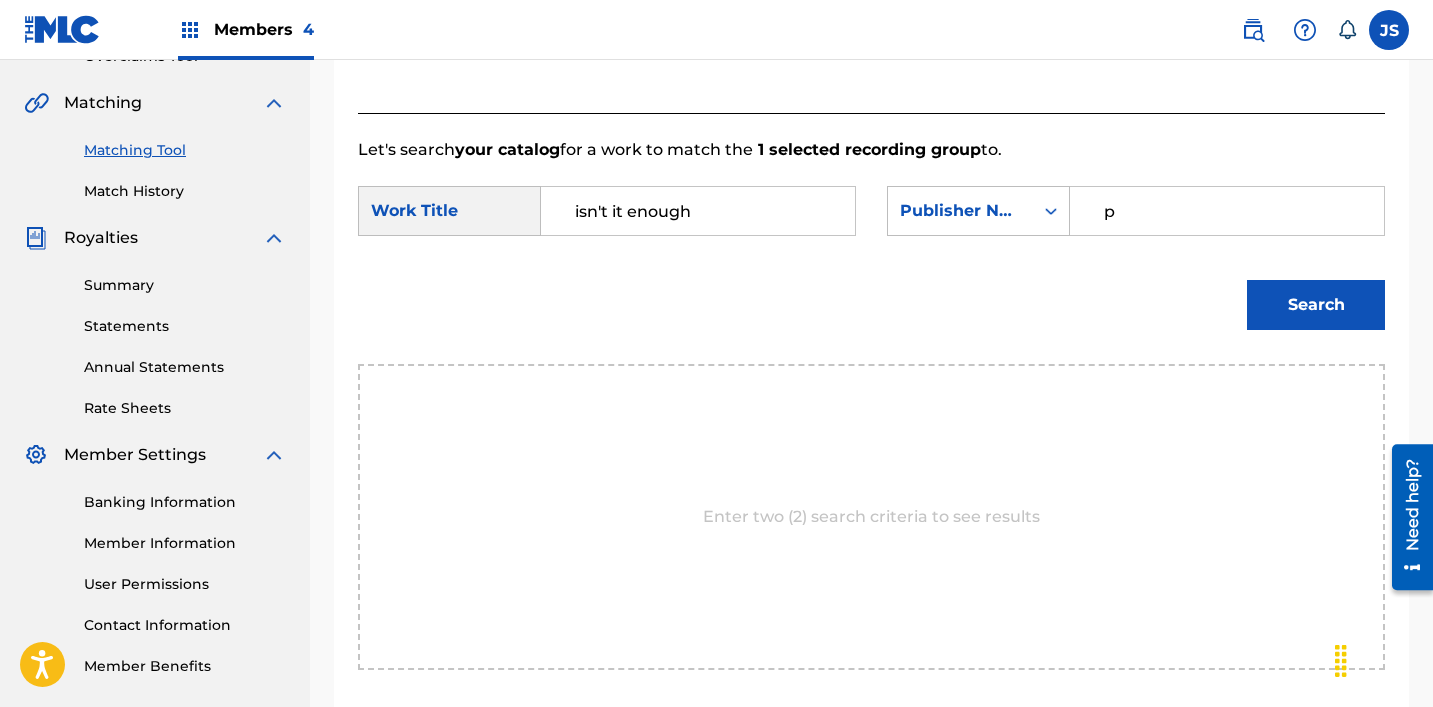 type on "patrick" 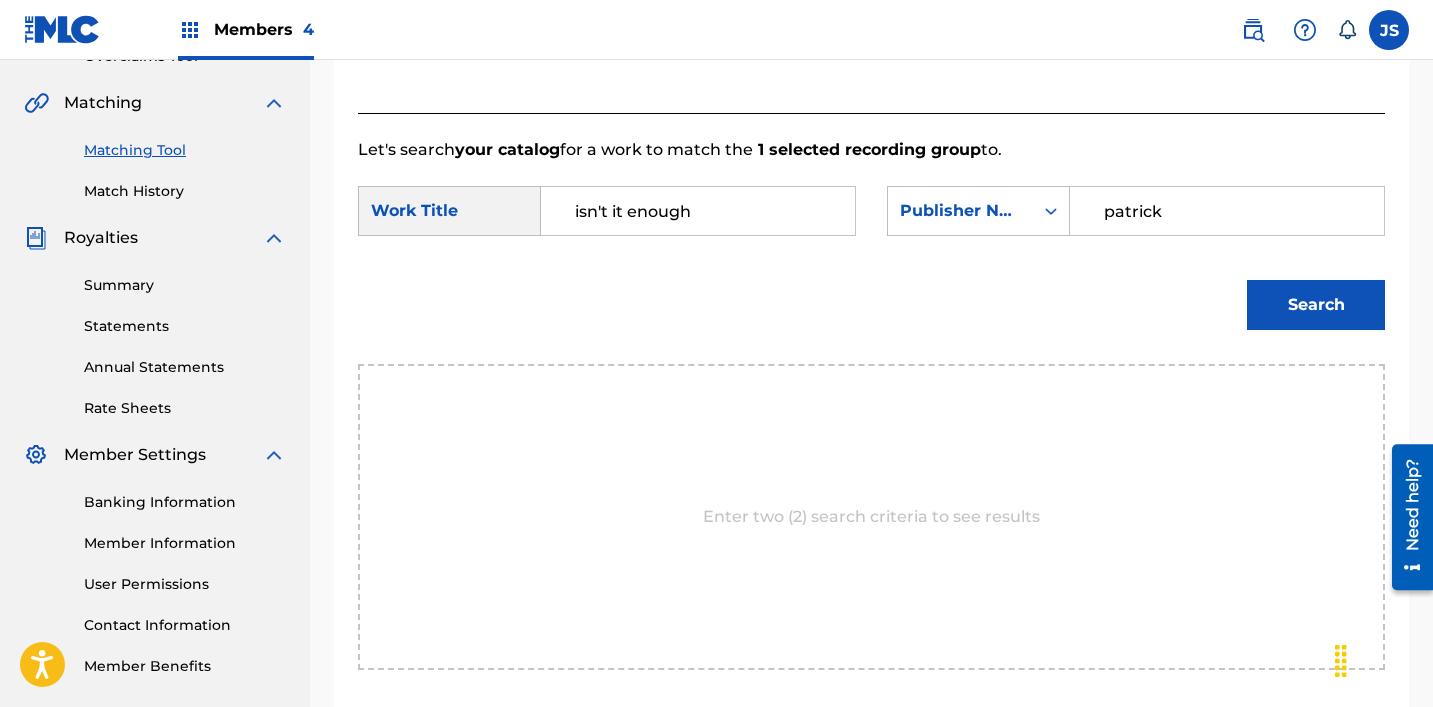click on "Search" at bounding box center (1316, 305) 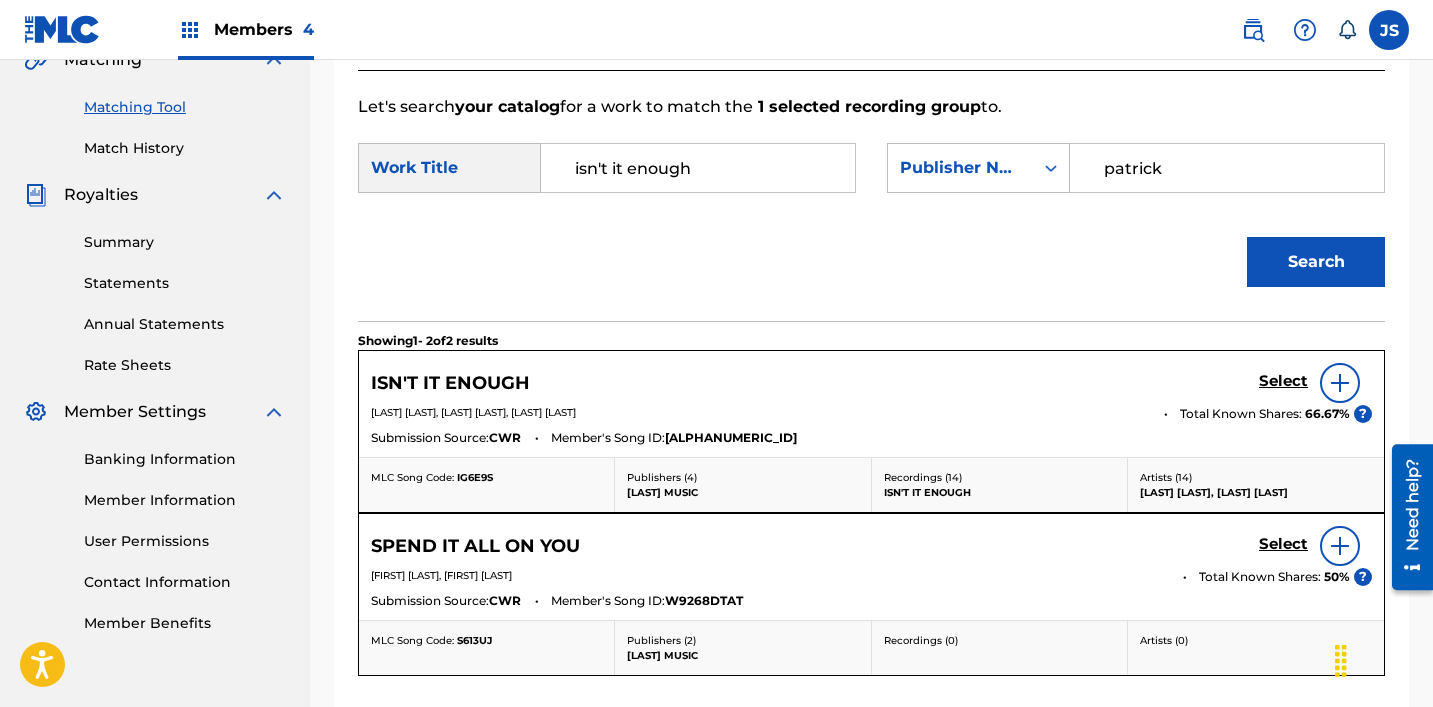 scroll, scrollTop: 491, scrollLeft: 0, axis: vertical 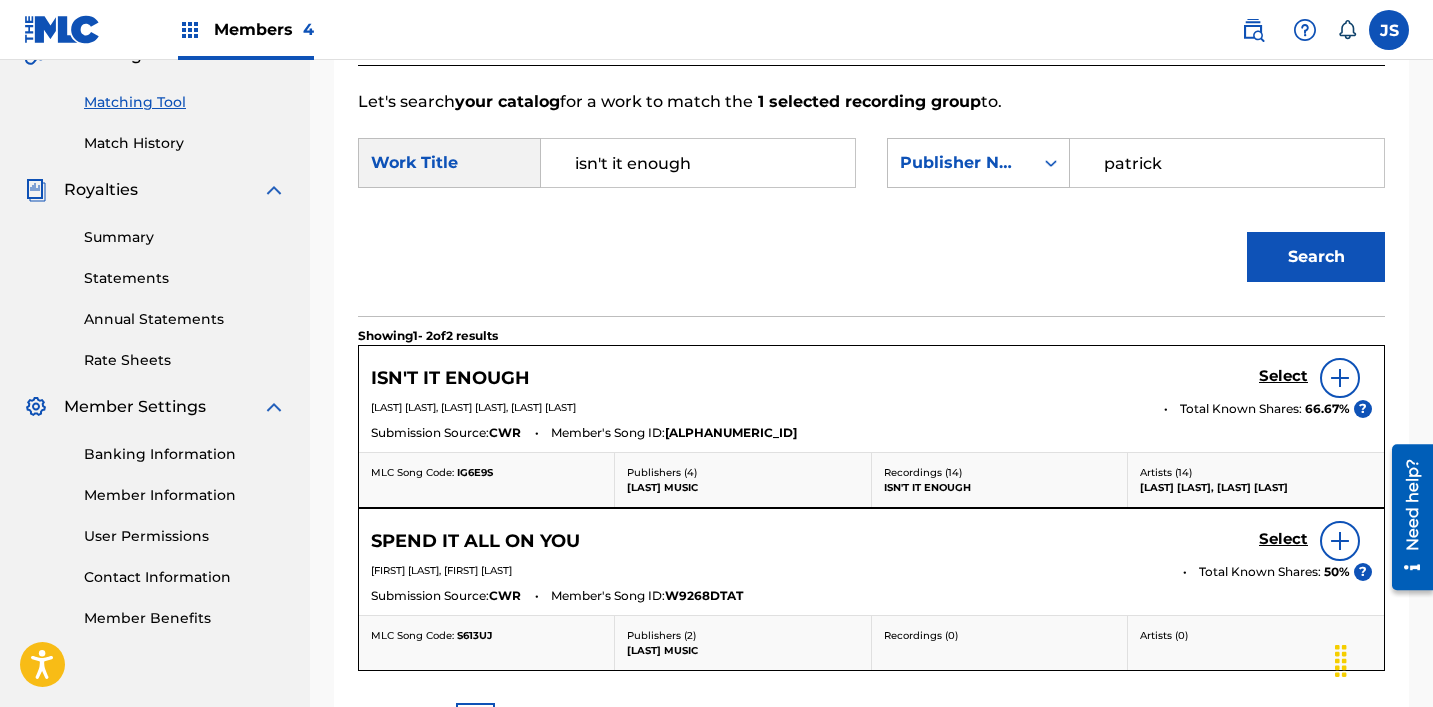 click on "Select" at bounding box center (1283, 376) 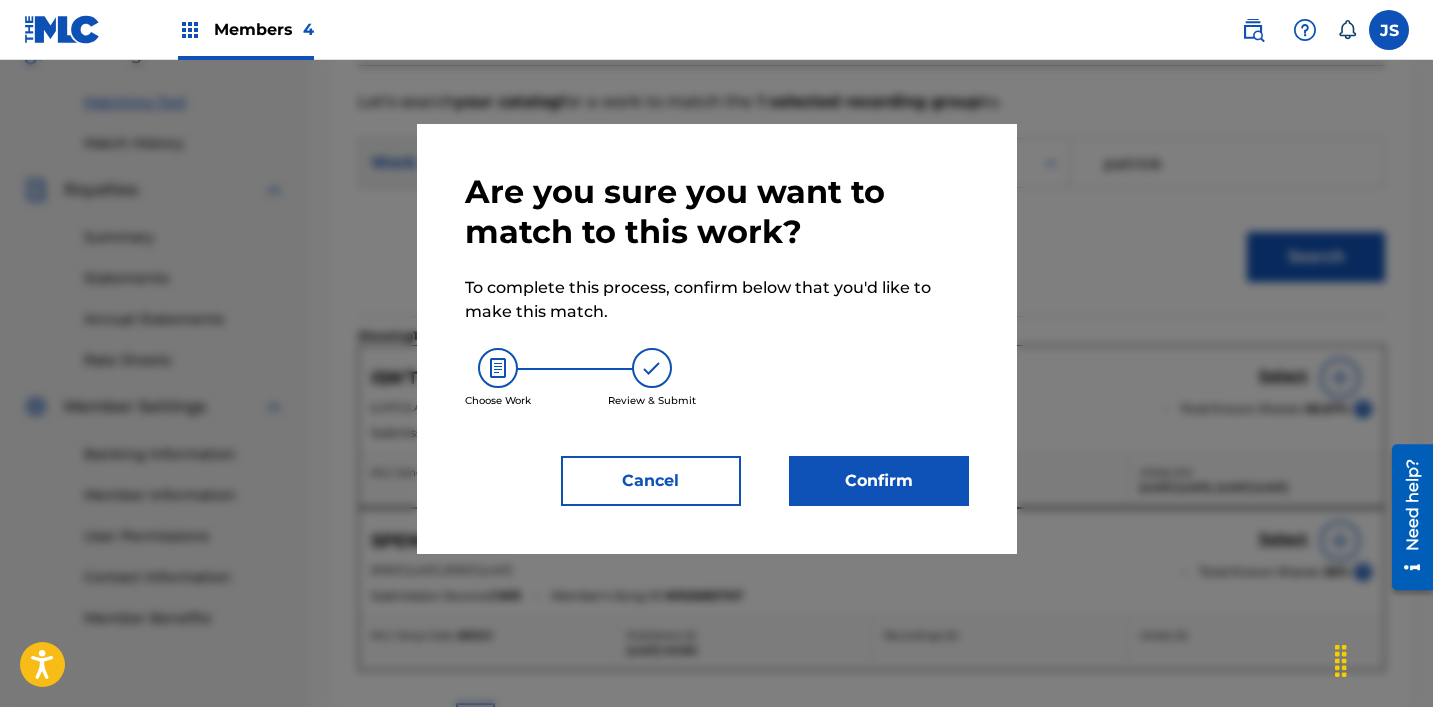 click on "Confirm" at bounding box center [879, 481] 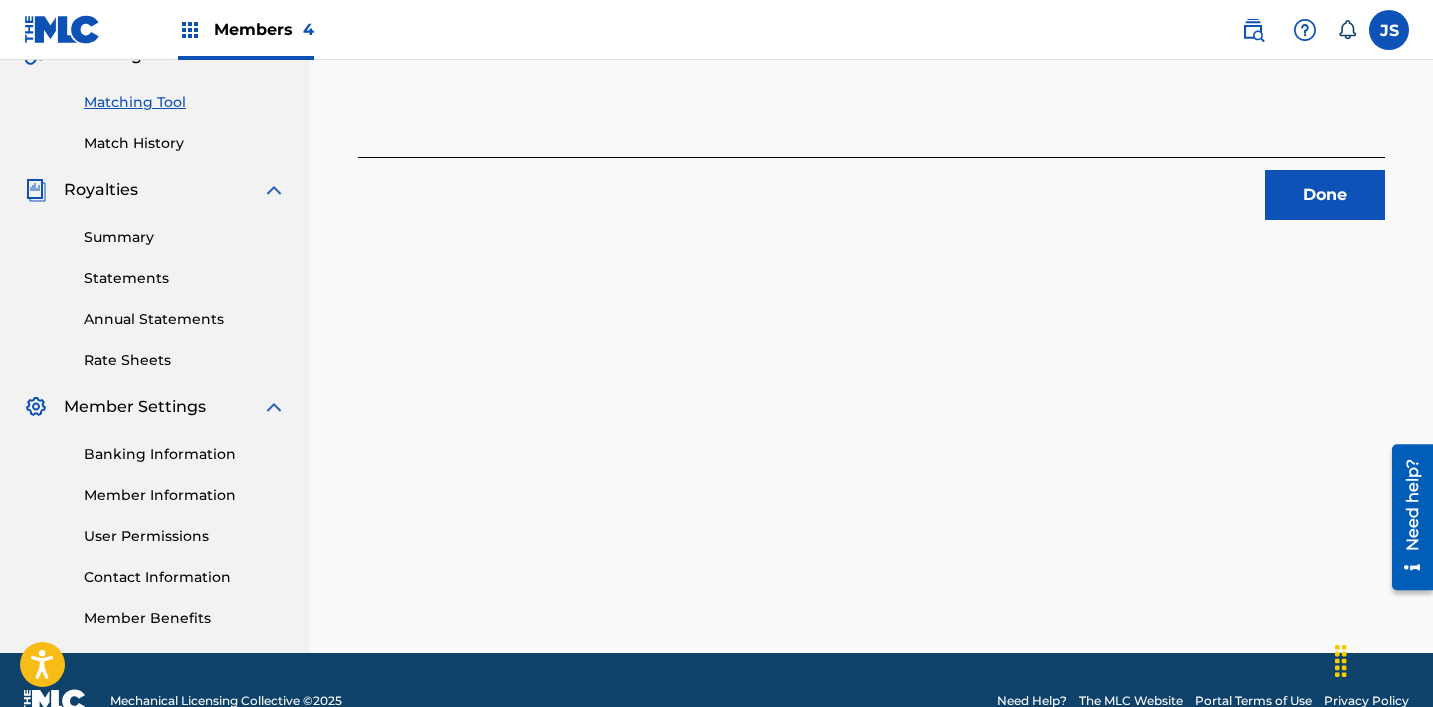 click on "Done" at bounding box center [1325, 195] 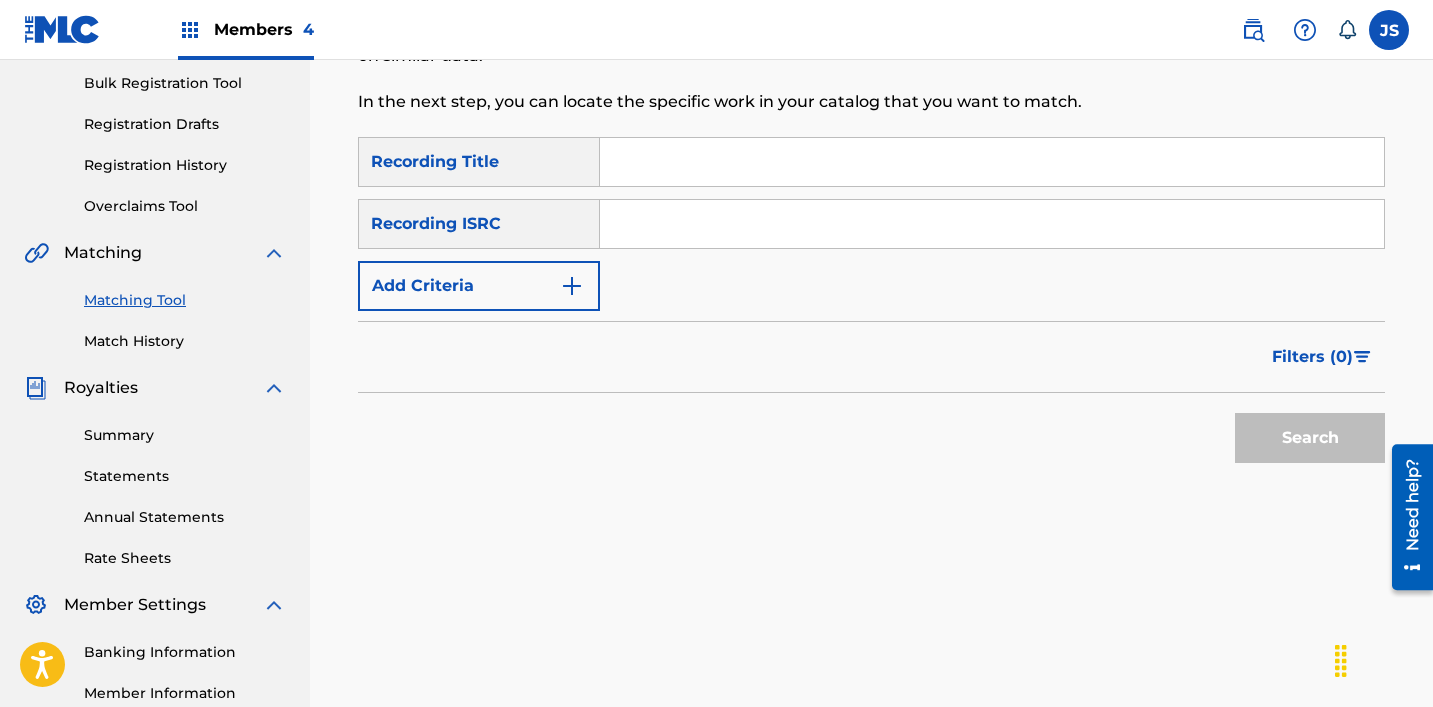 scroll, scrollTop: 289, scrollLeft: 0, axis: vertical 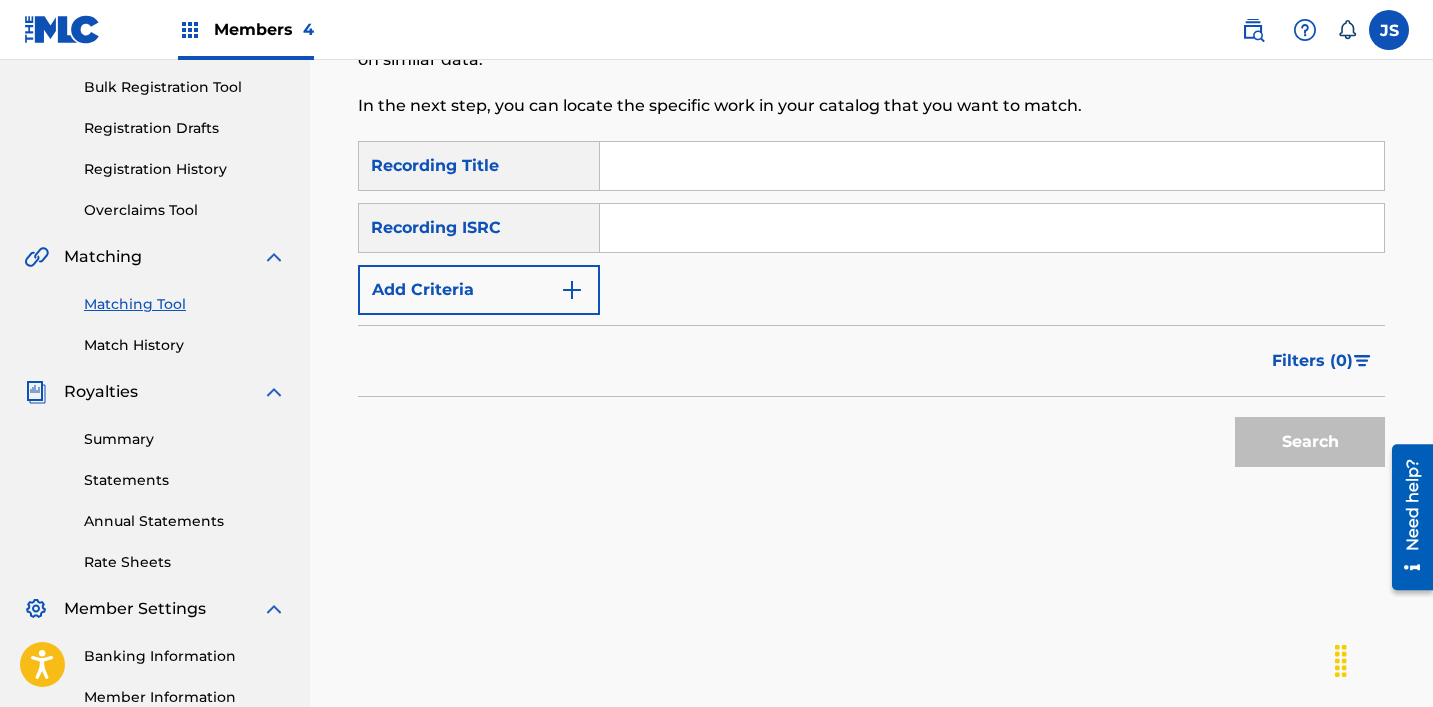 click at bounding box center (992, 228) 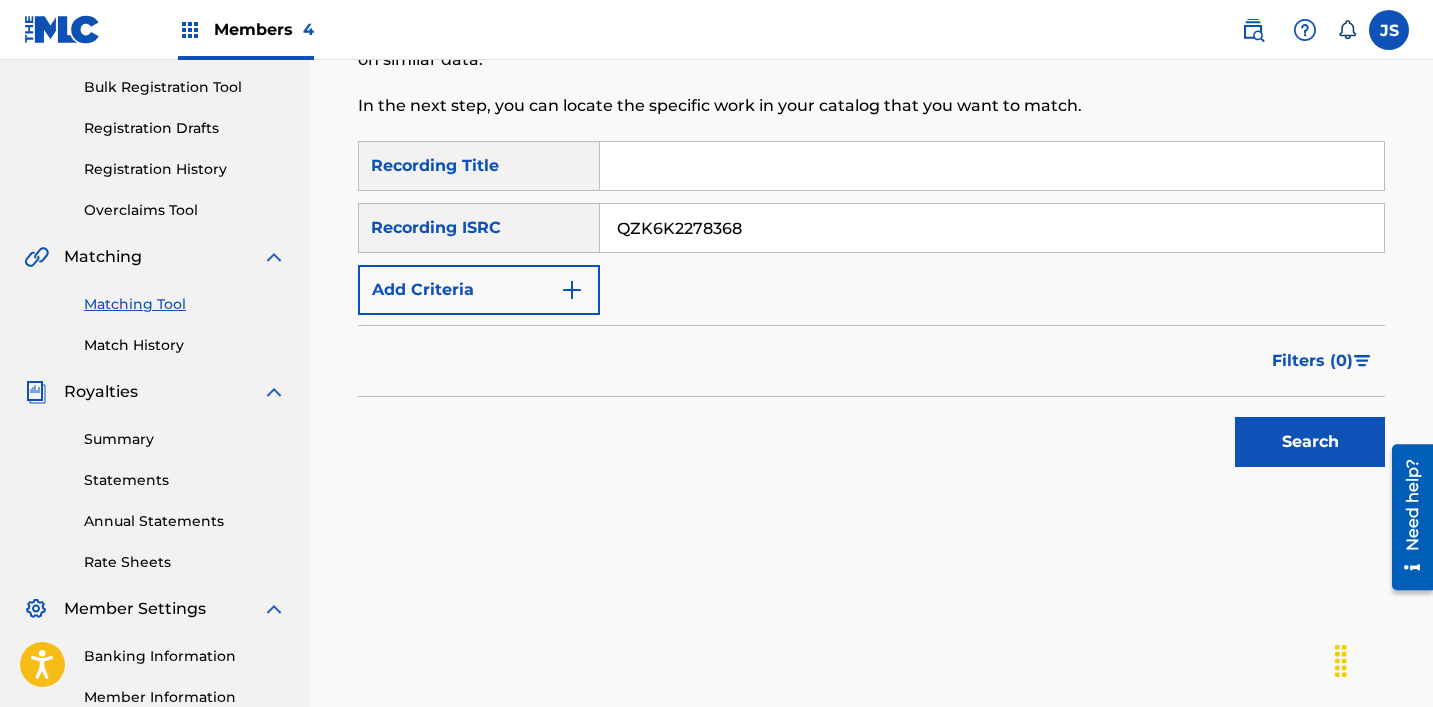type on "QZK6K2278368" 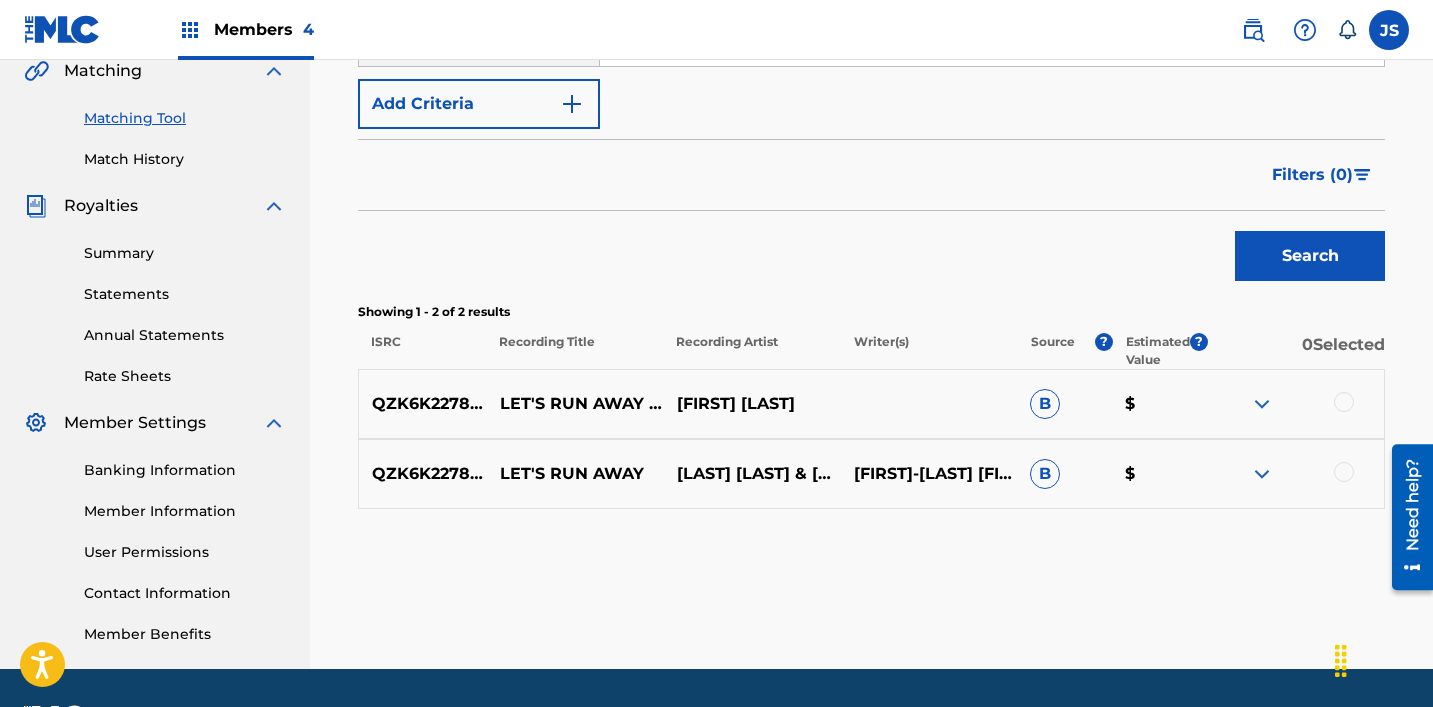 scroll, scrollTop: 477, scrollLeft: 0, axis: vertical 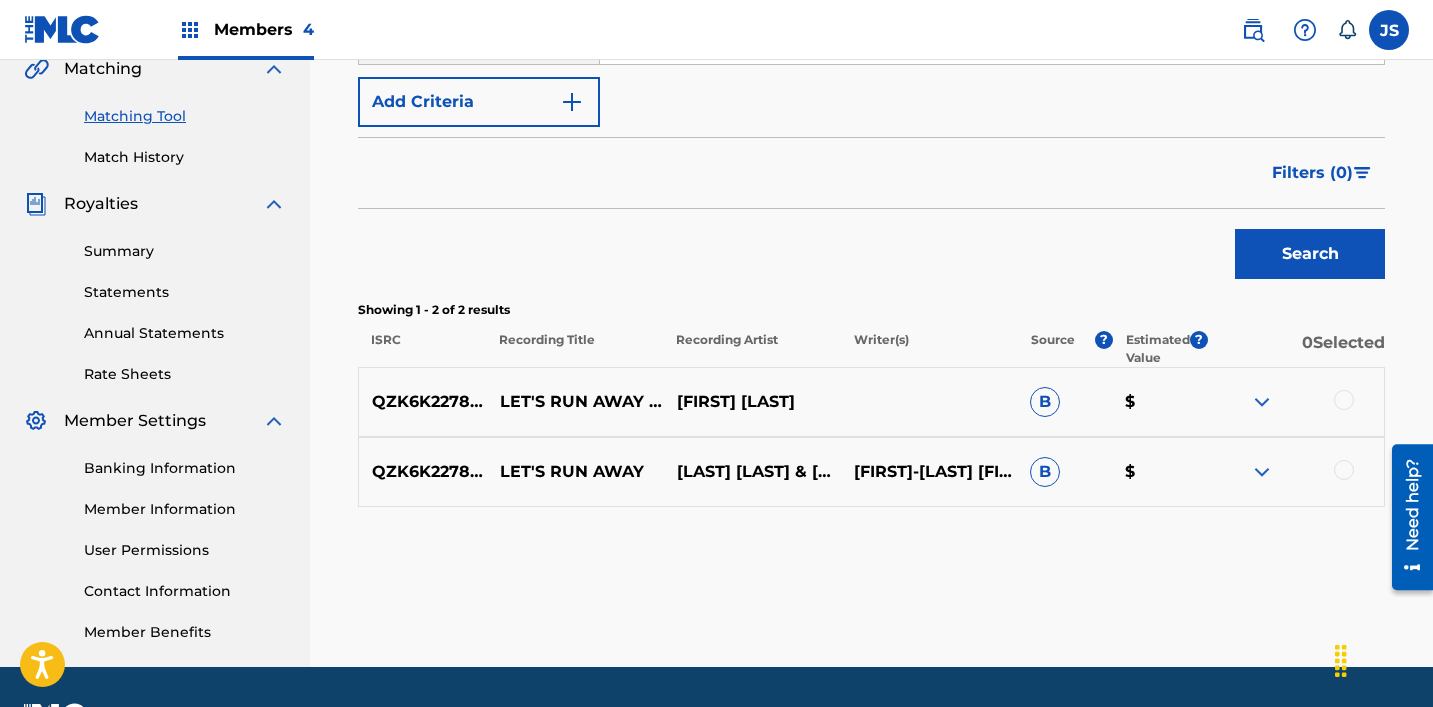 click at bounding box center (1344, 470) 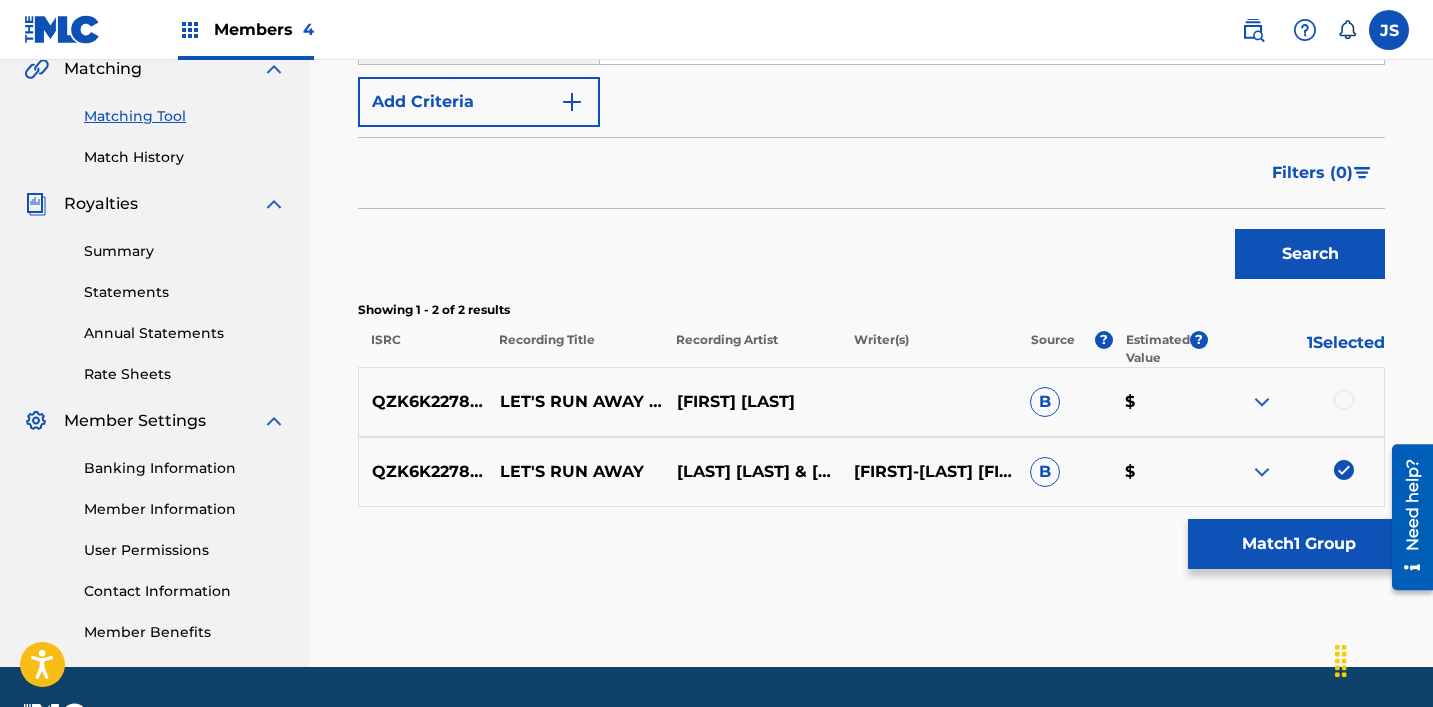 click at bounding box center [1344, 400] 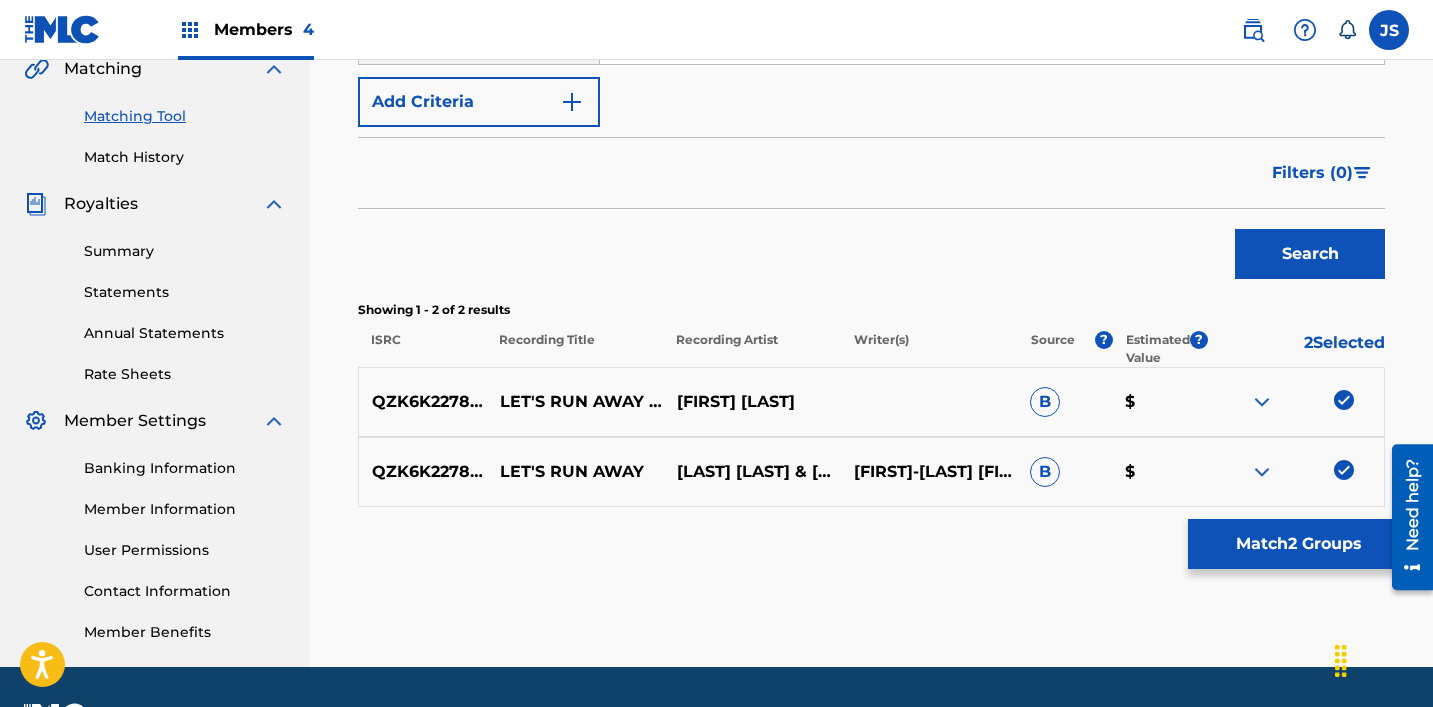 click on "Match  2 Groups" at bounding box center (1298, 544) 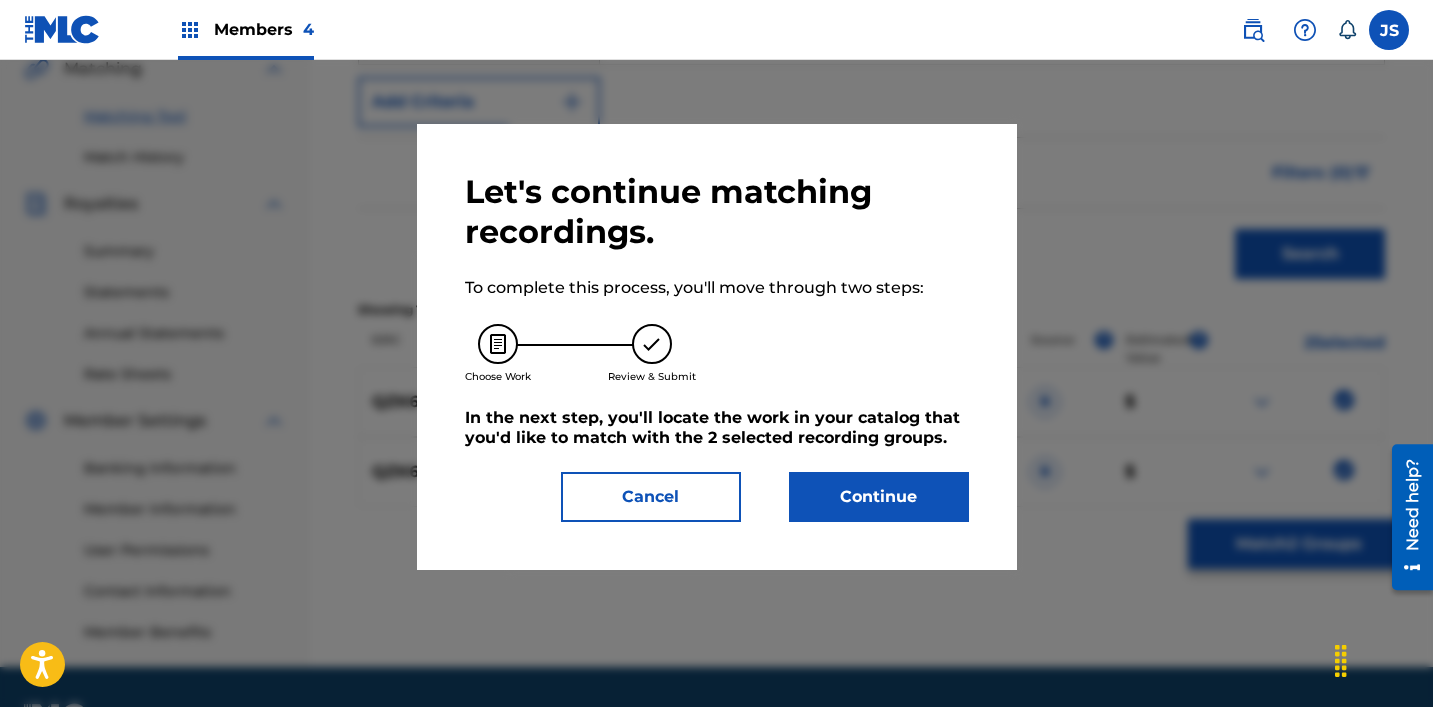click on "Continue" at bounding box center [879, 497] 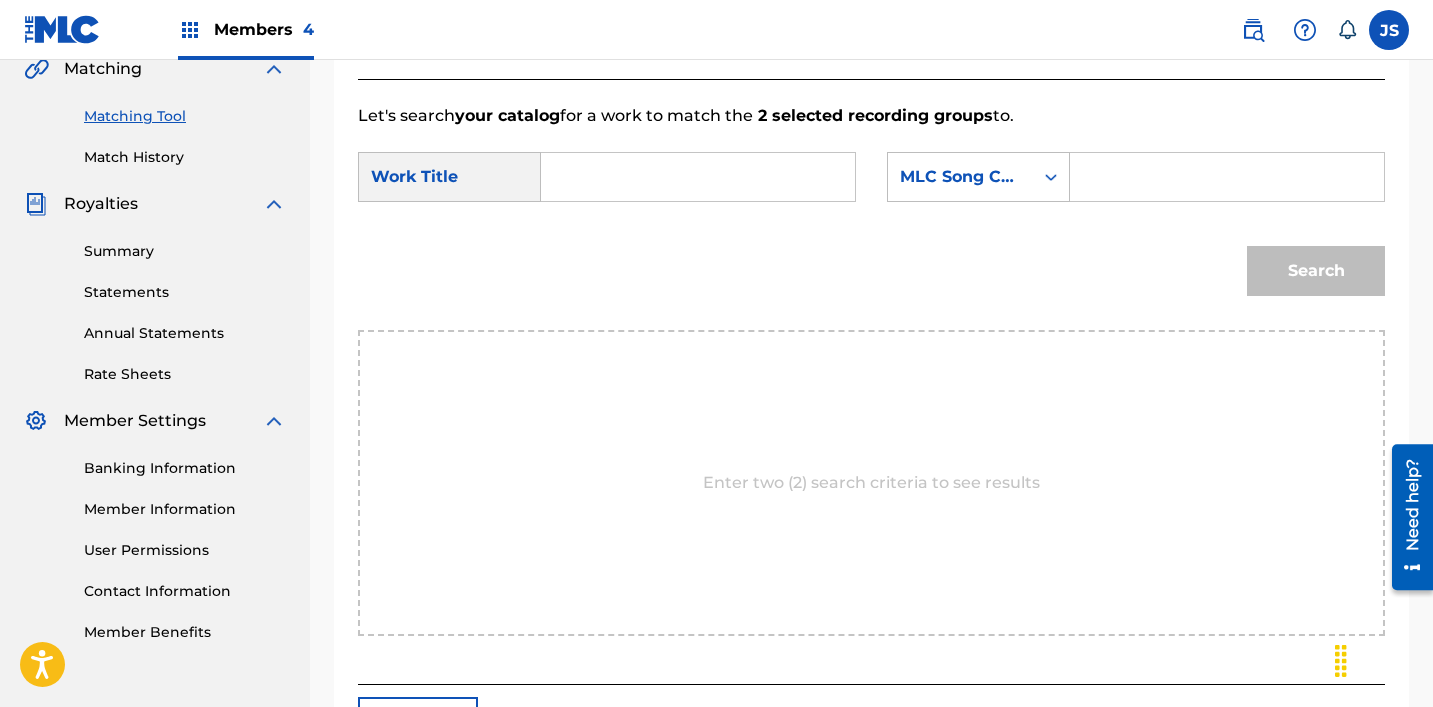 click at bounding box center (698, 177) 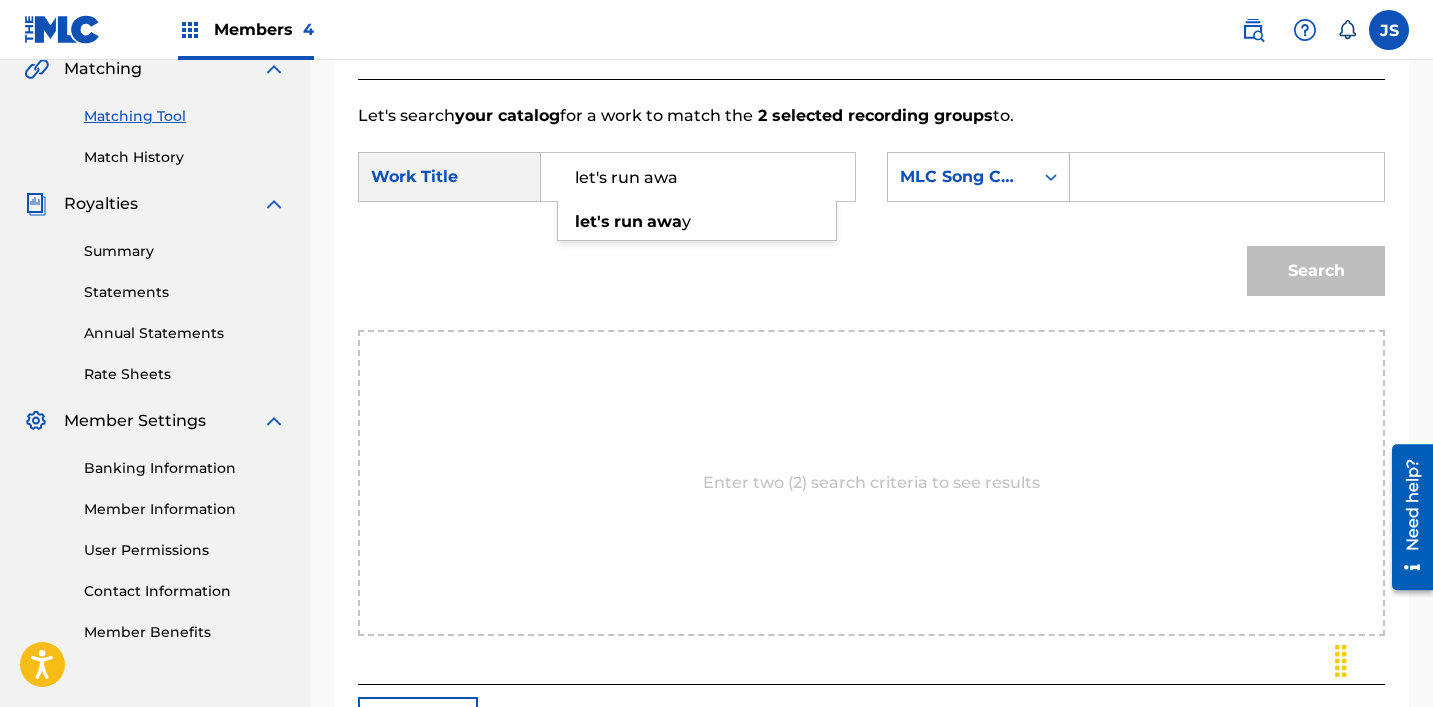 click on "Search" at bounding box center [871, 278] 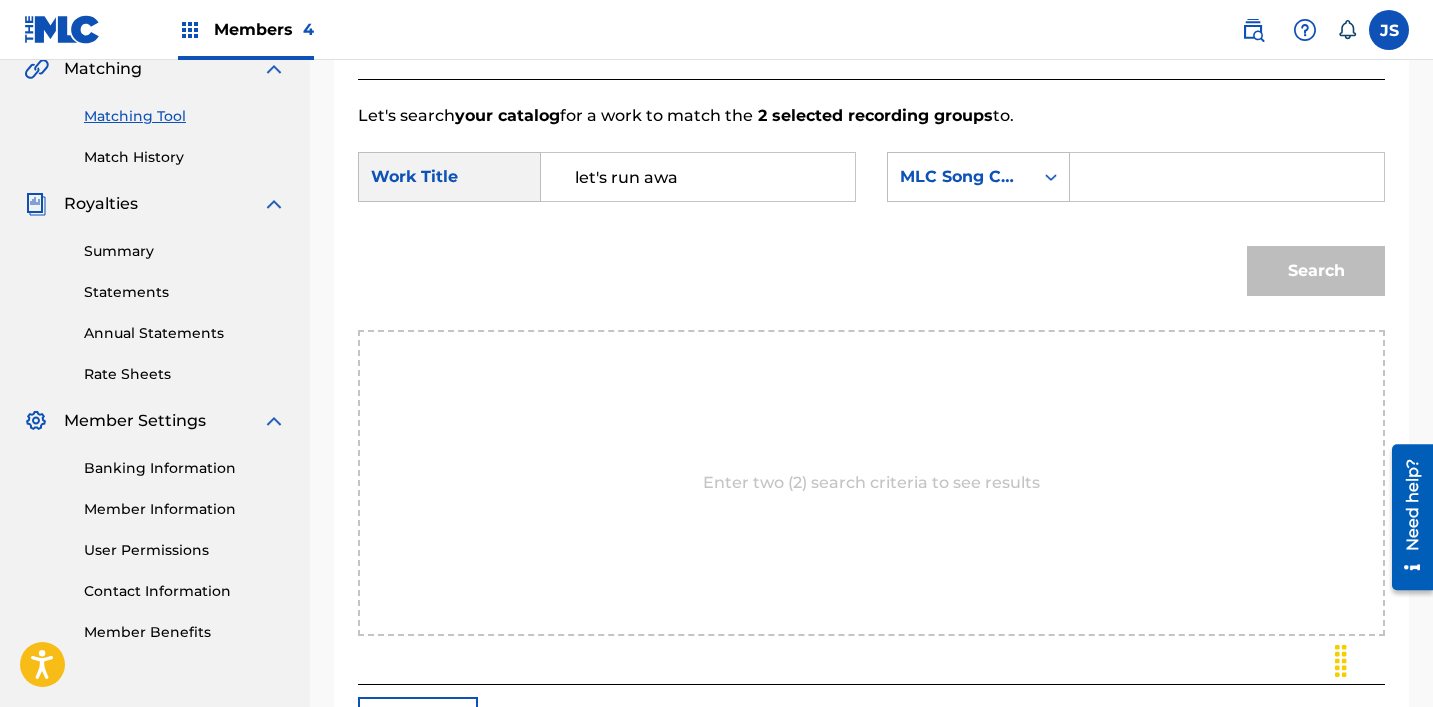 click on "let's run awa" at bounding box center [698, 177] 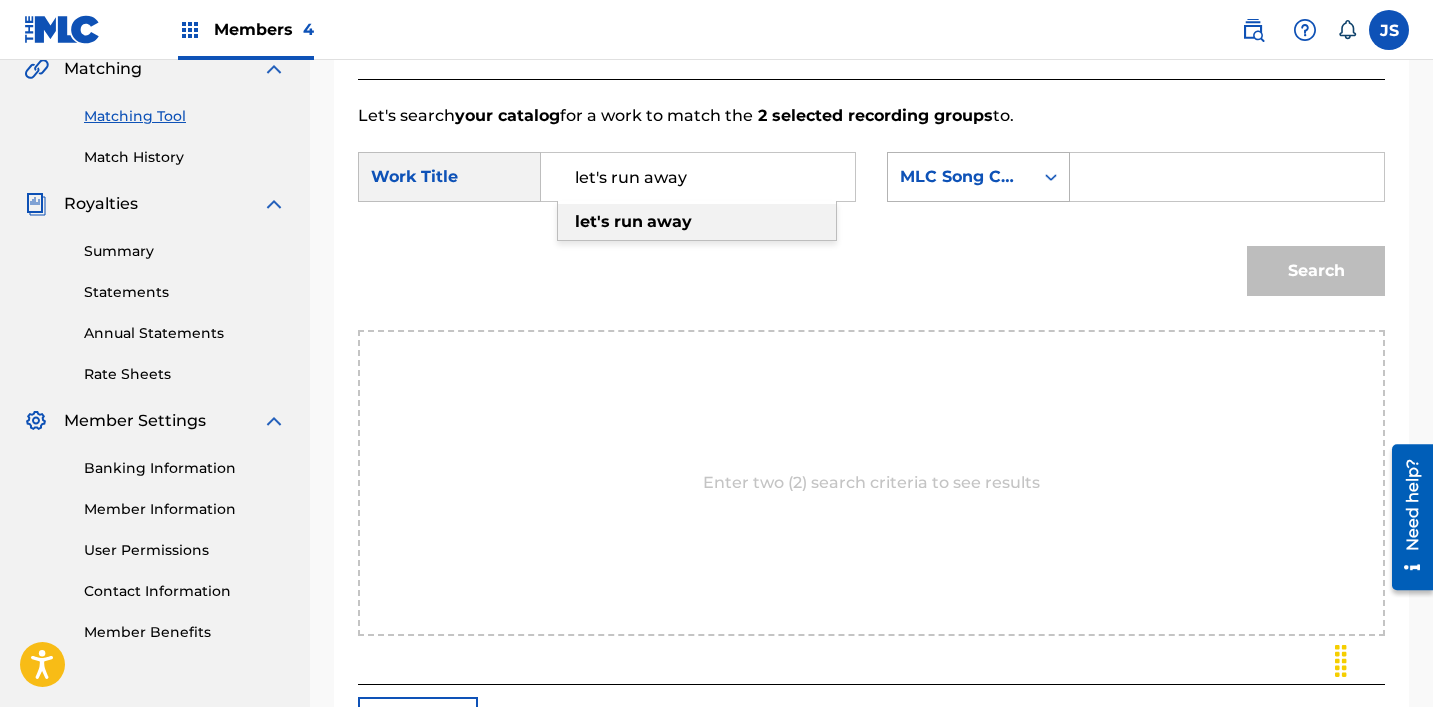 type on "let's run away" 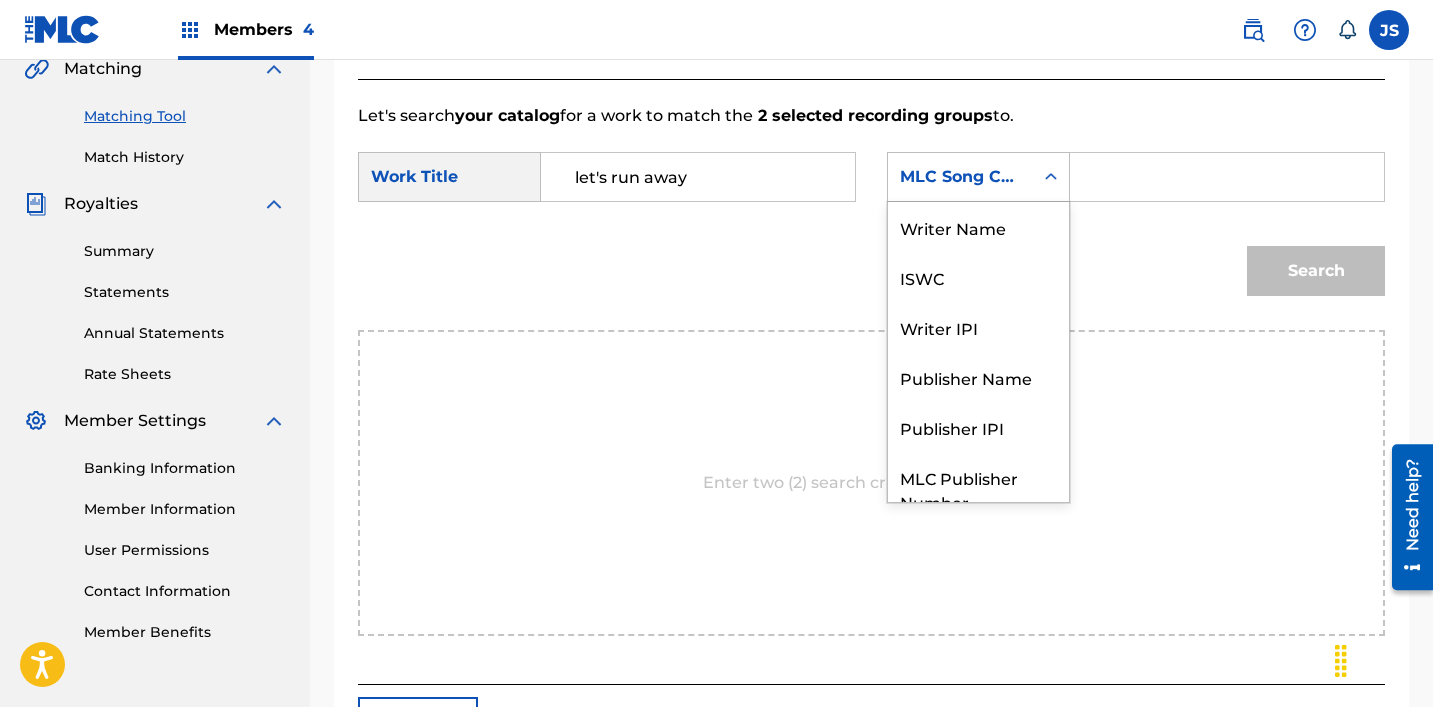 click on "MLC Song Code" at bounding box center (960, 177) 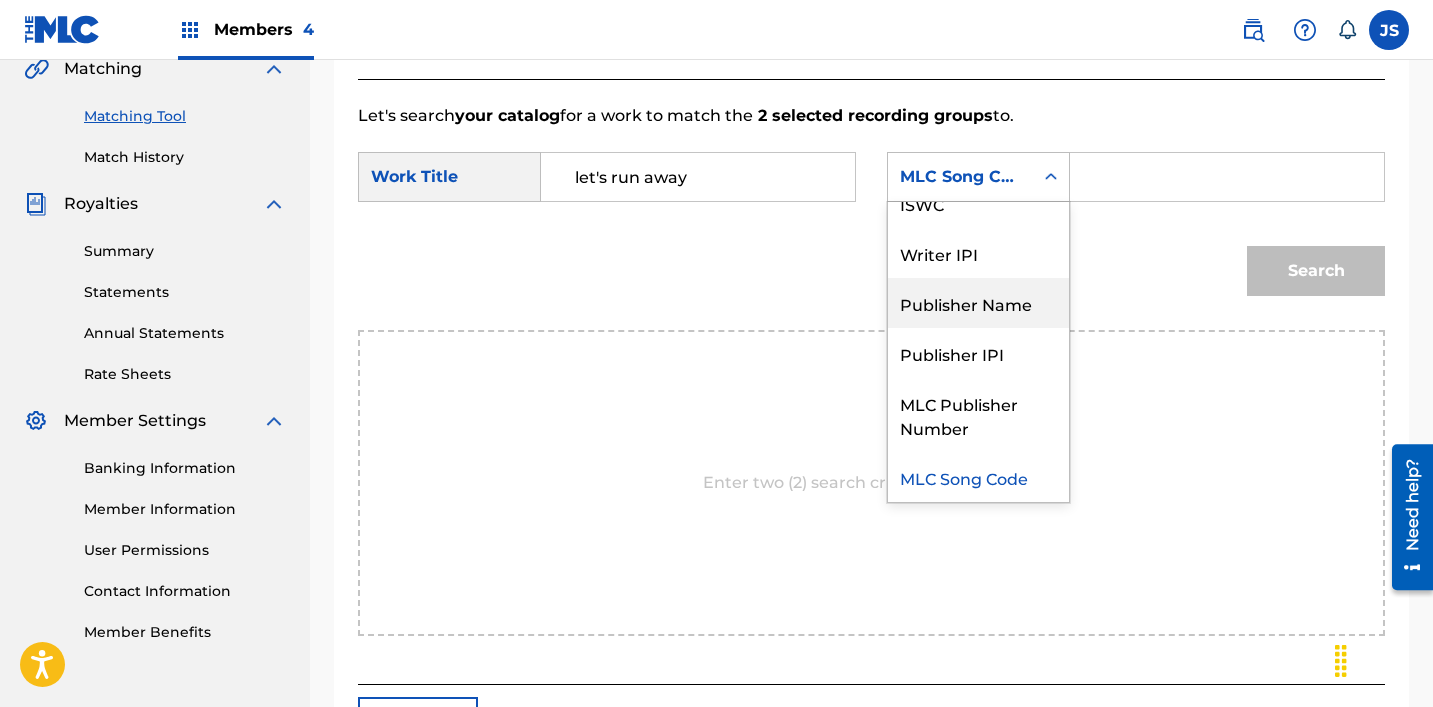 click on "Publisher Name" at bounding box center (978, 303) 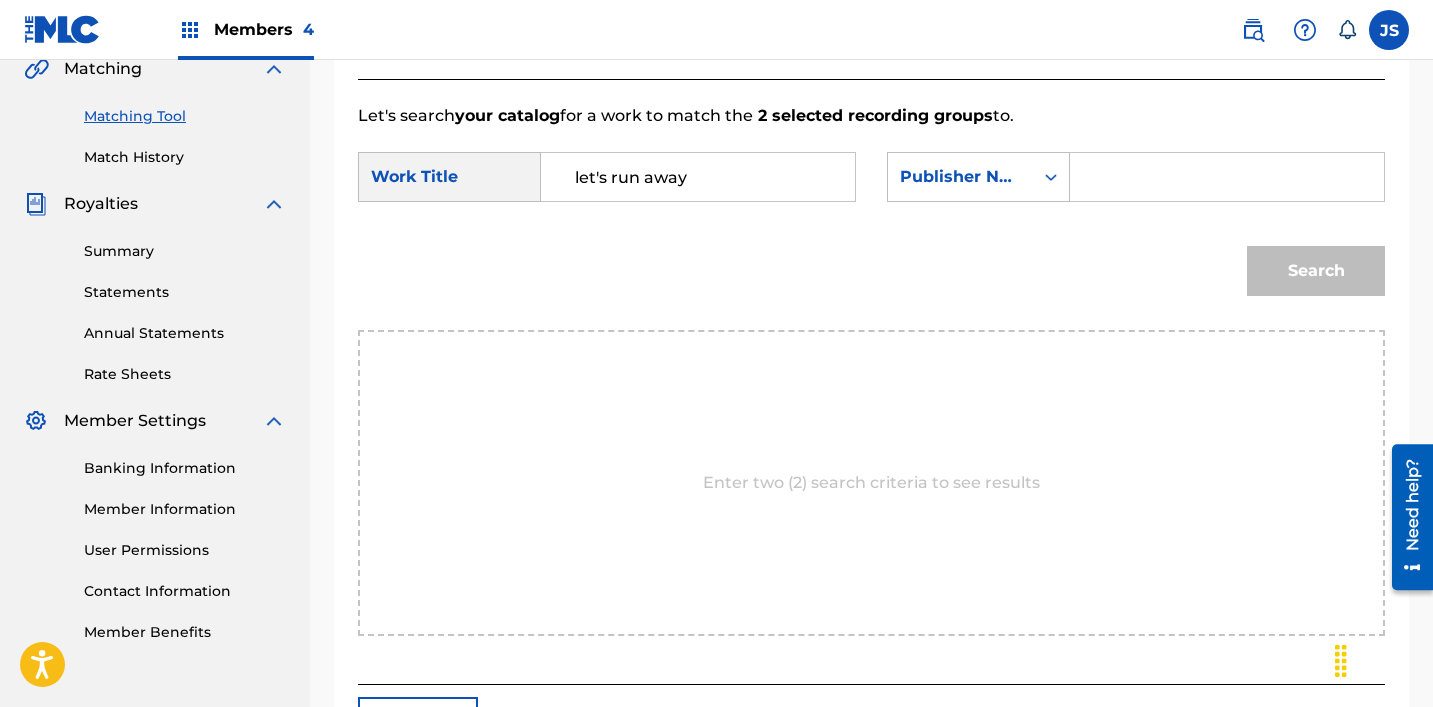 click at bounding box center (1227, 177) 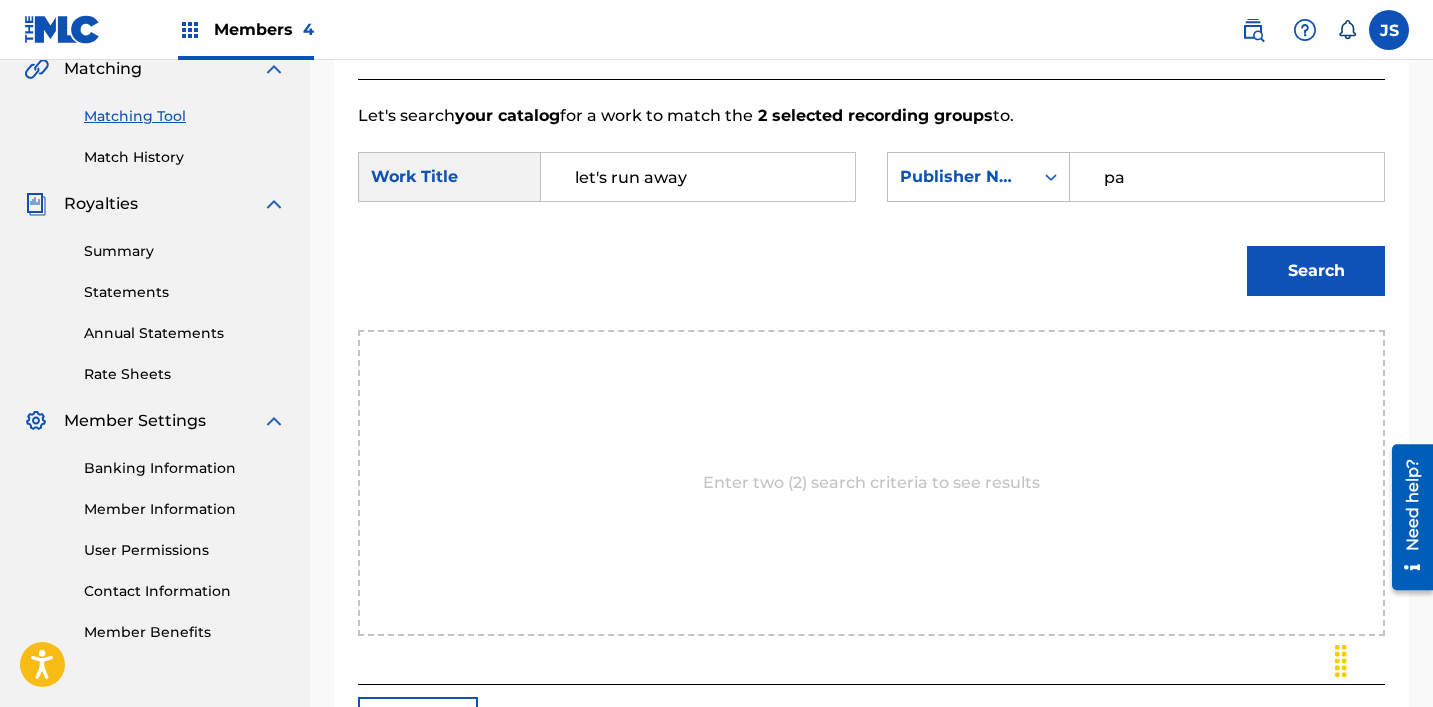 type on "patrick" 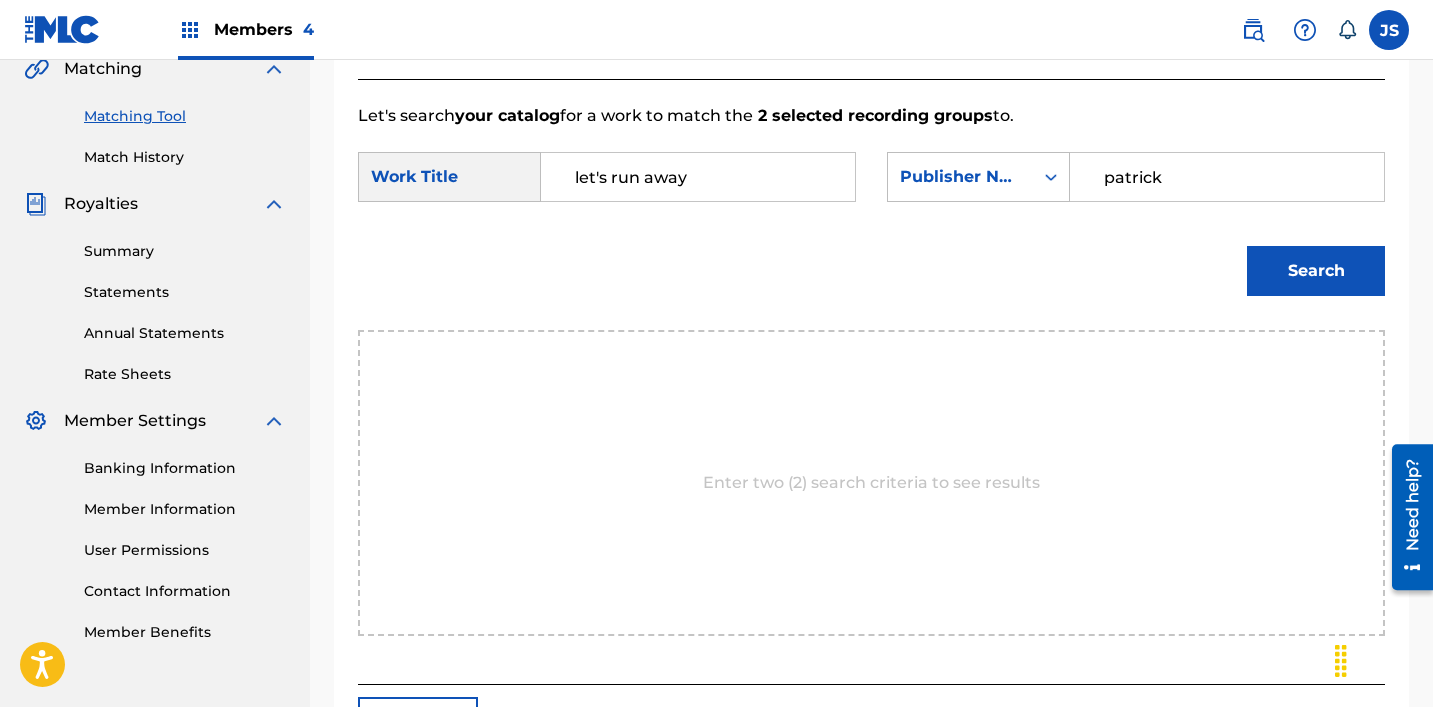 click on "Search" at bounding box center (1316, 271) 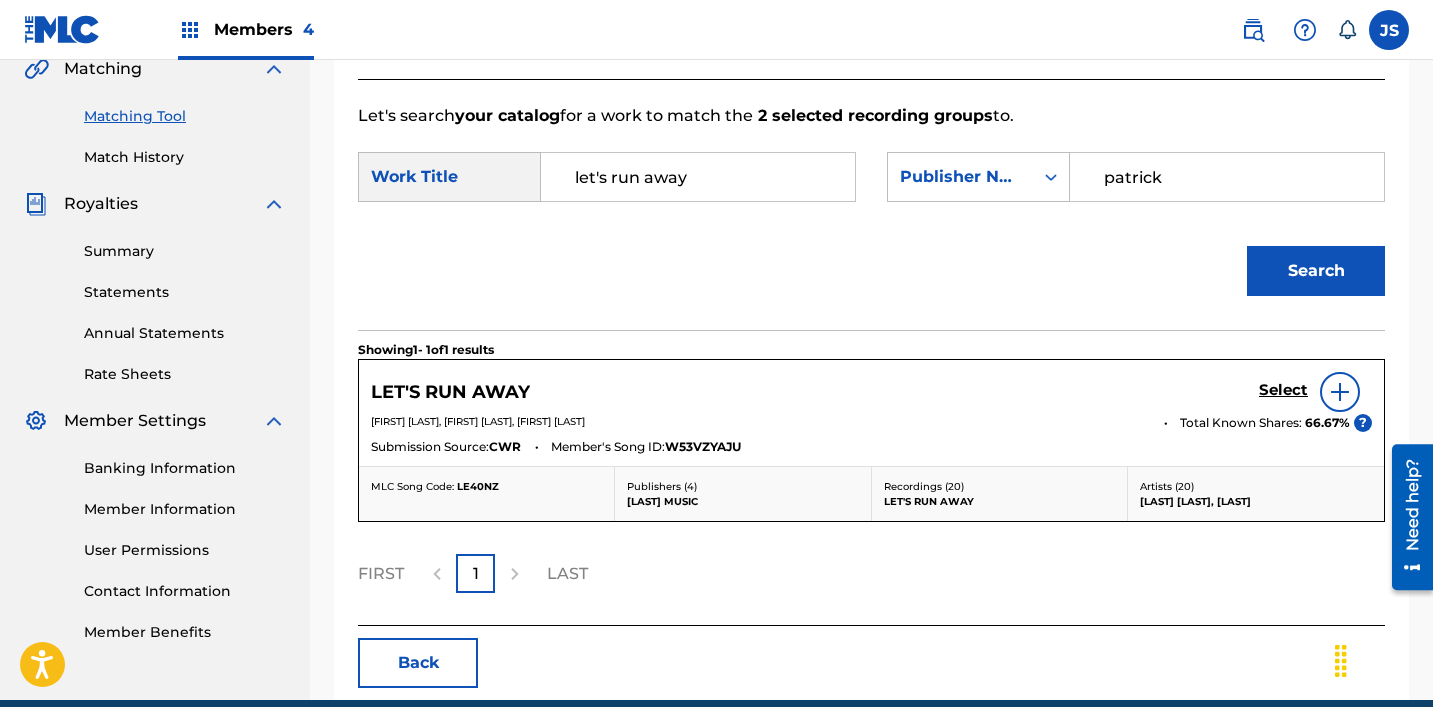 click on "Select" at bounding box center (1283, 390) 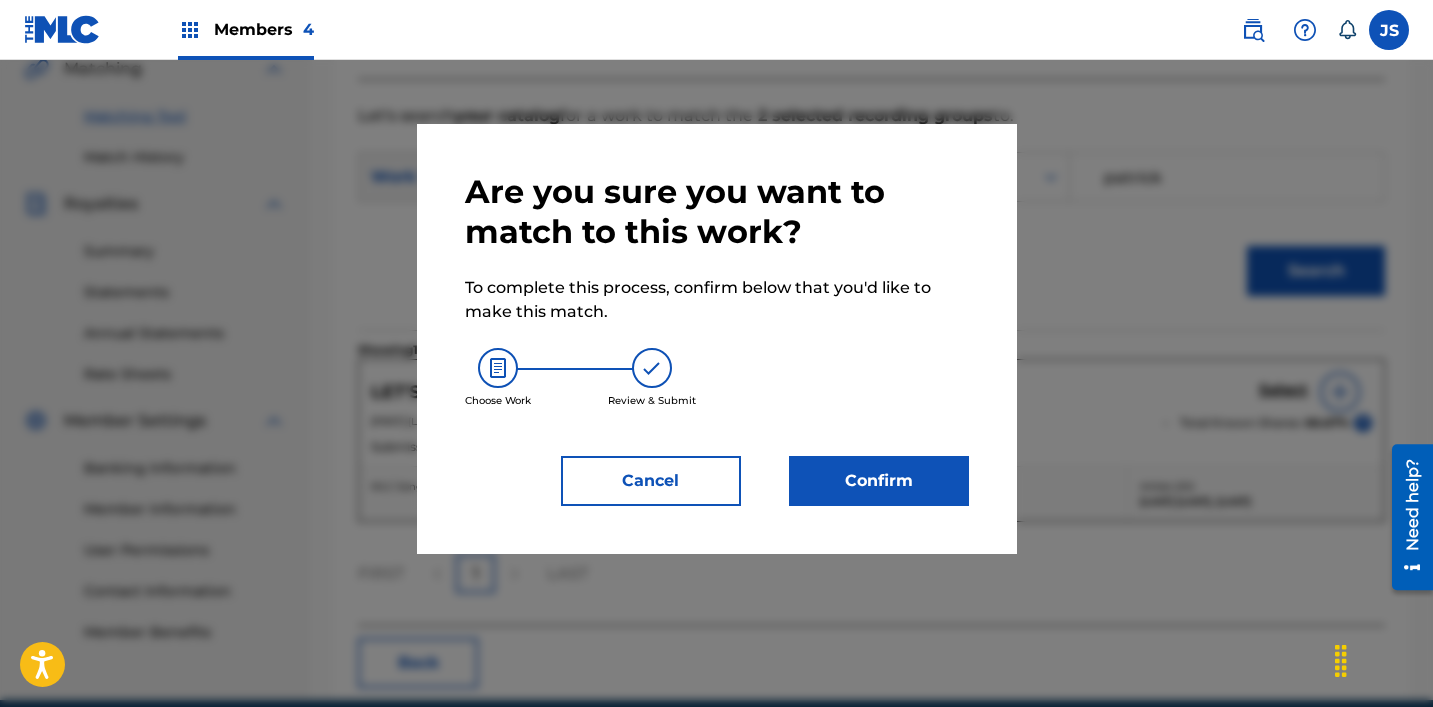 click on "Confirm" at bounding box center [879, 481] 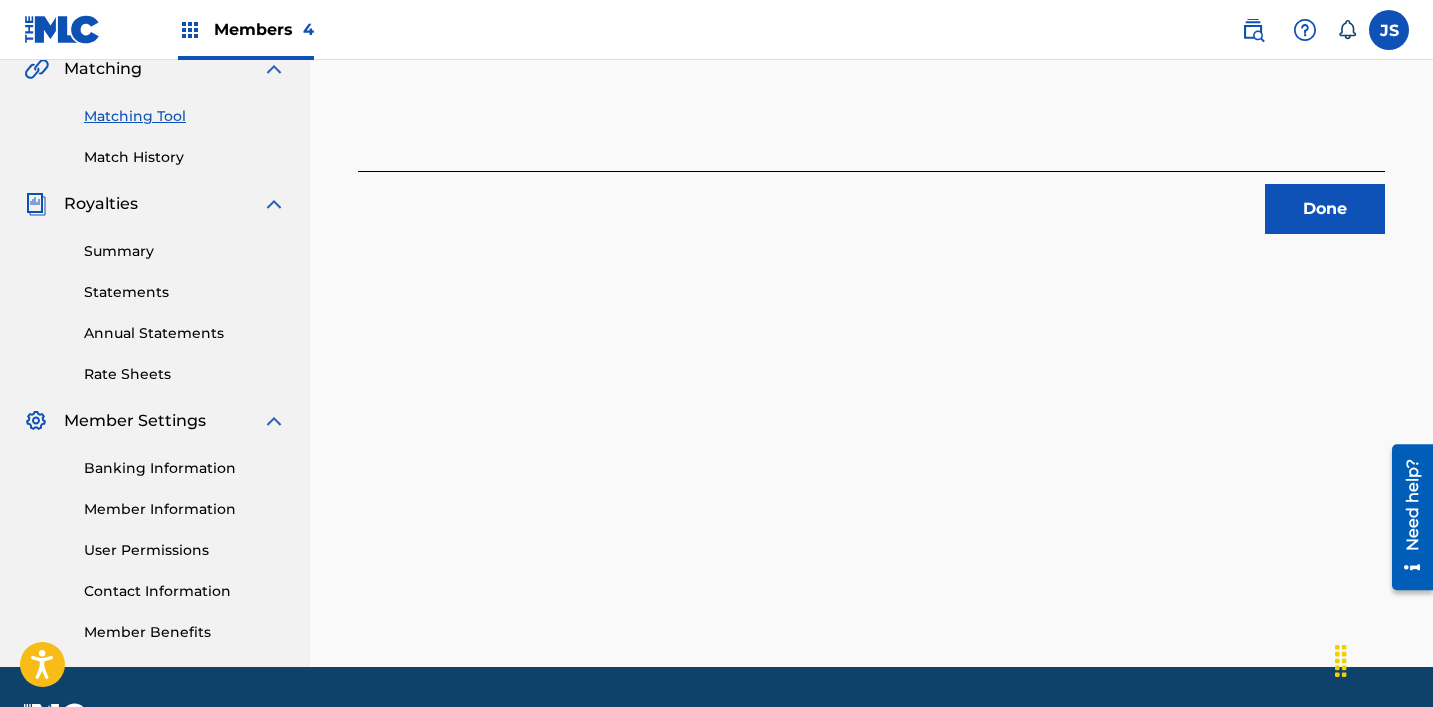 click on "Done" at bounding box center (1325, 209) 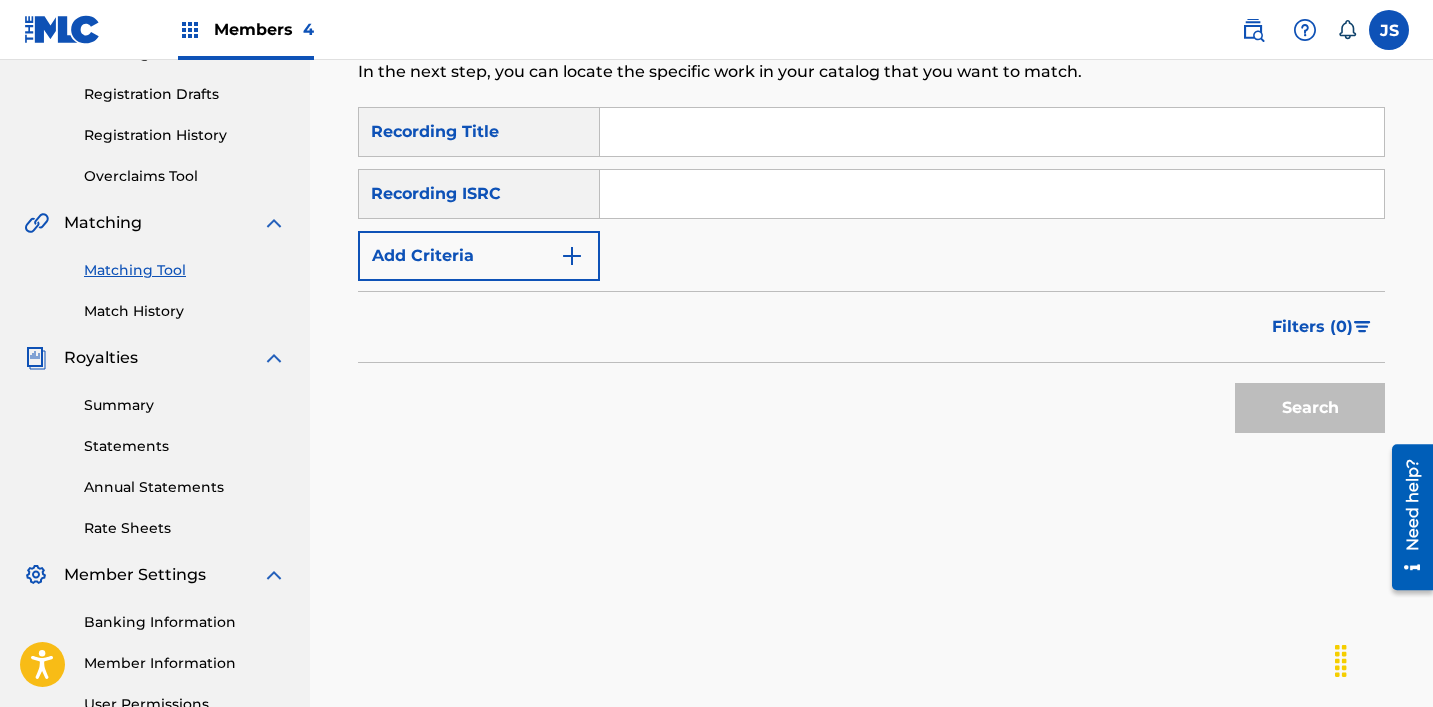scroll, scrollTop: 322, scrollLeft: 0, axis: vertical 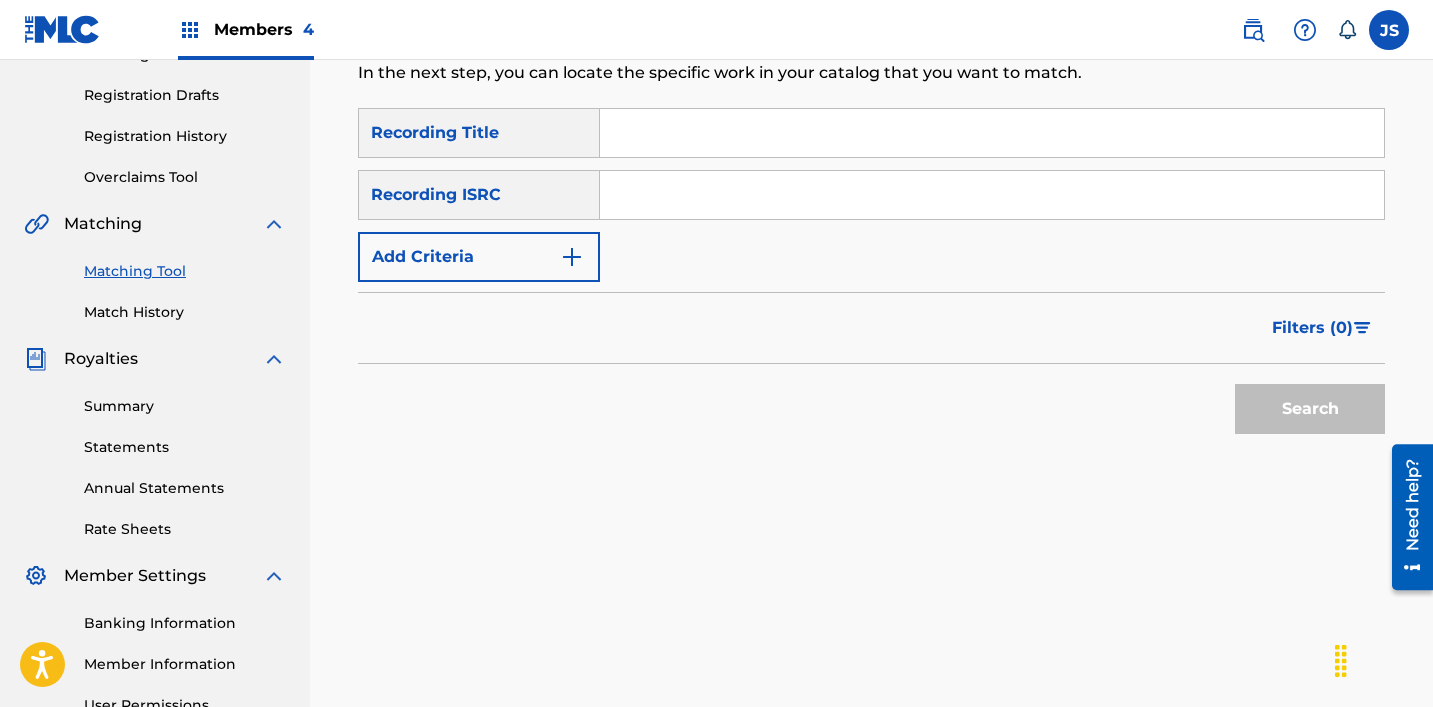 click at bounding box center [992, 195] 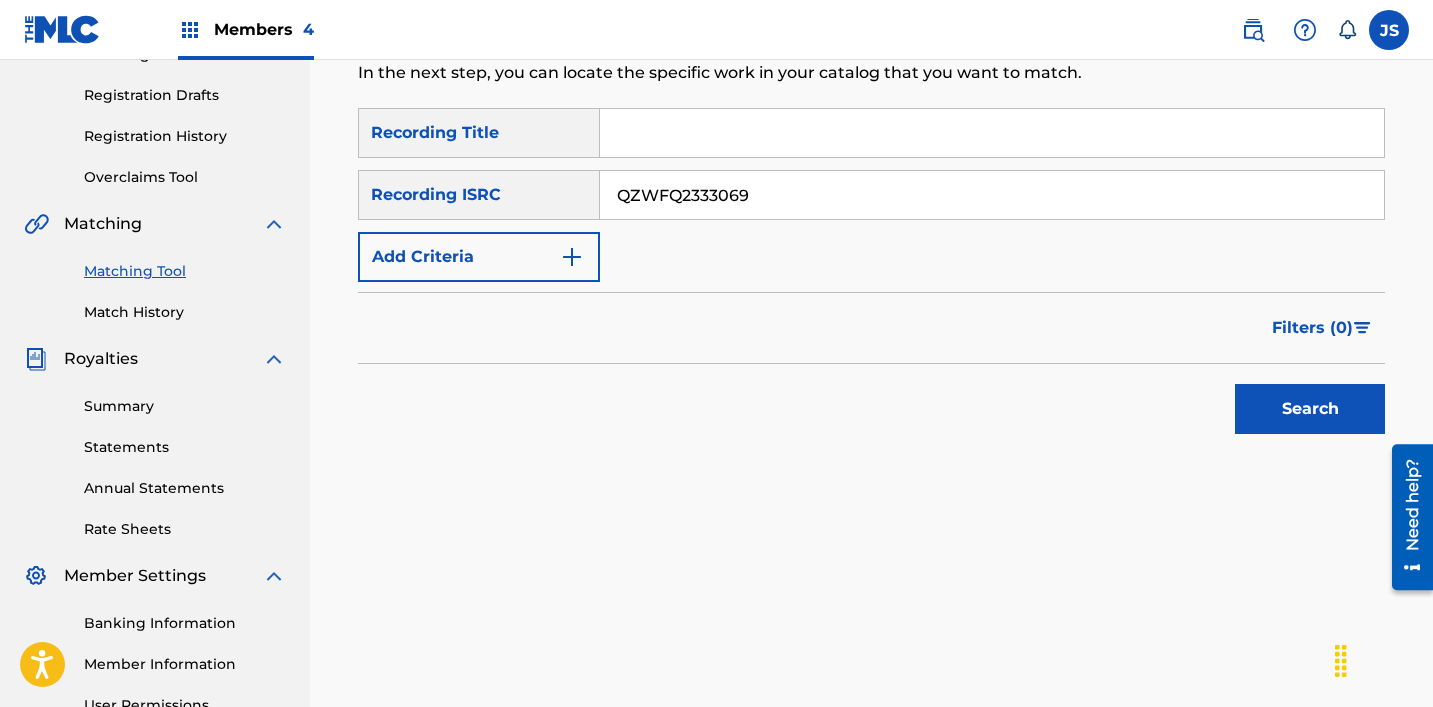 type on "QZWFQ2333069" 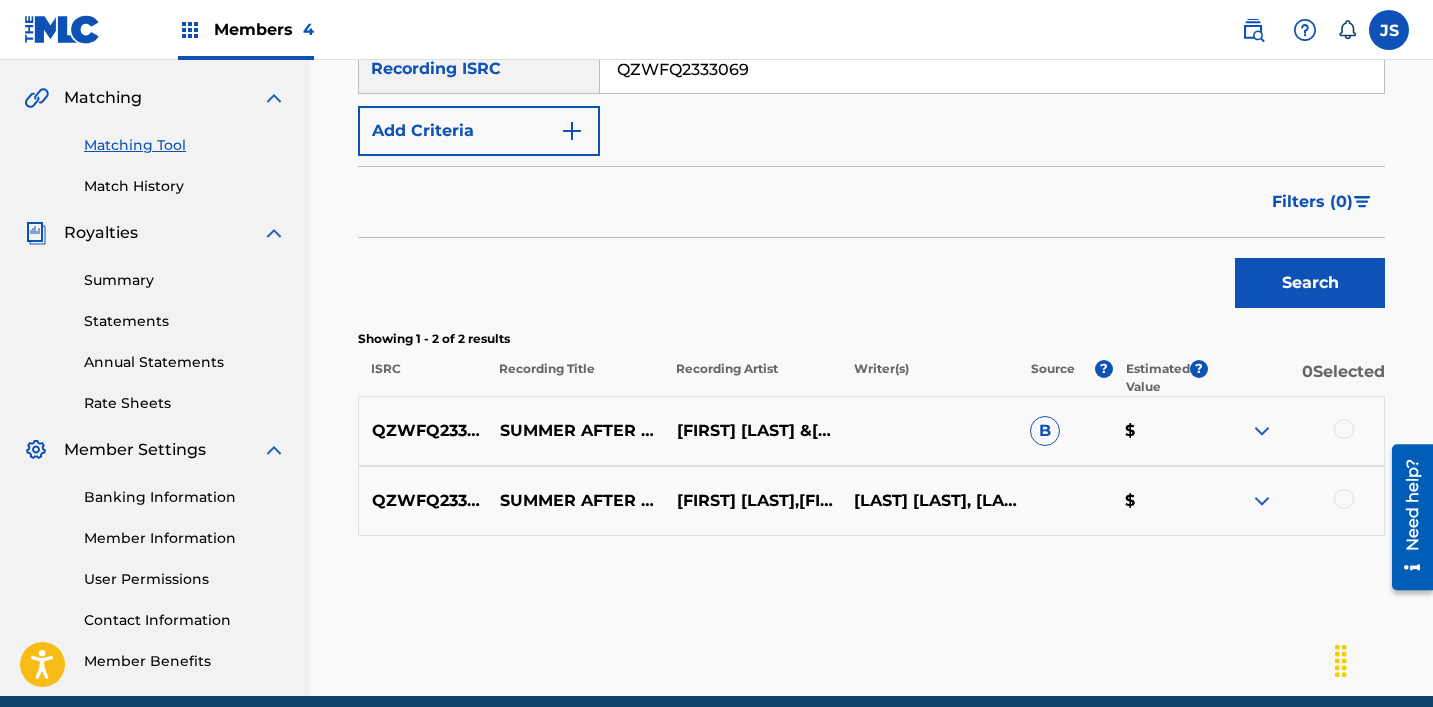 scroll, scrollTop: 452, scrollLeft: 0, axis: vertical 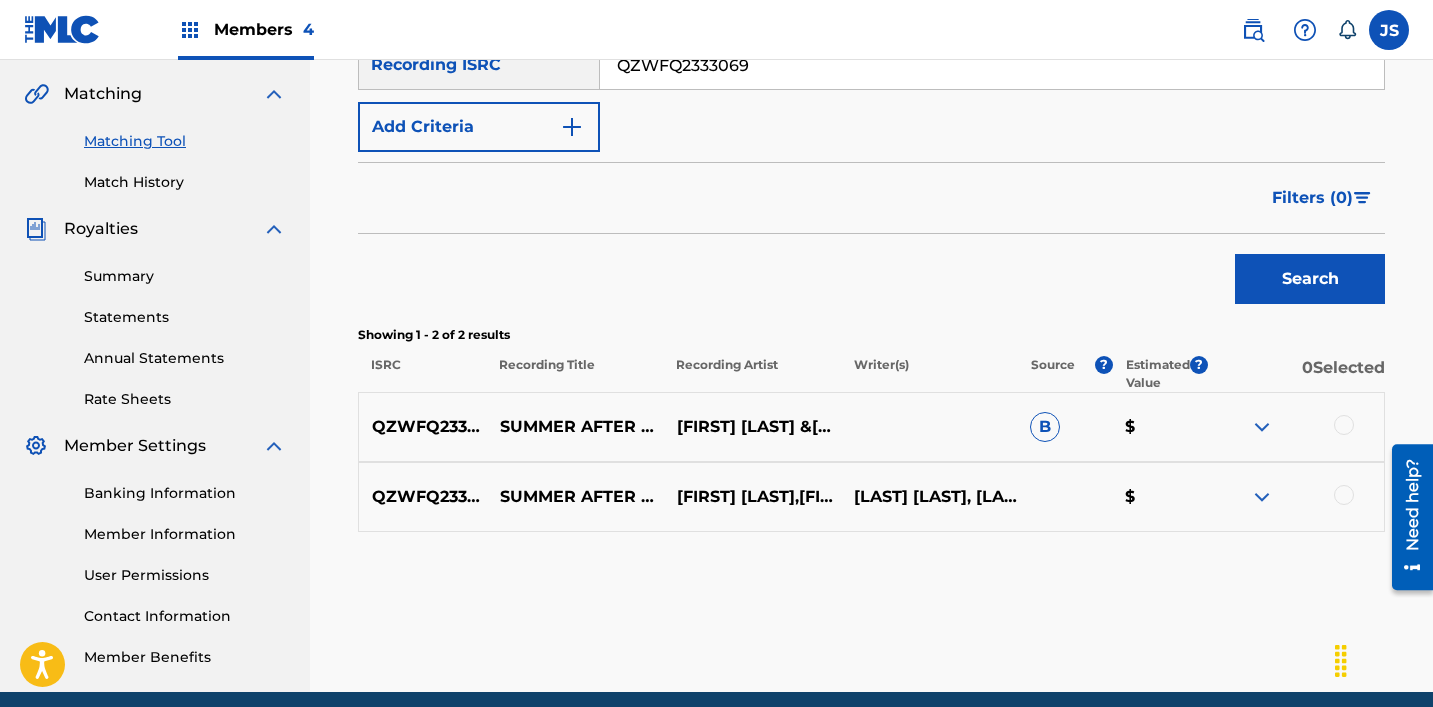 click at bounding box center [1344, 425] 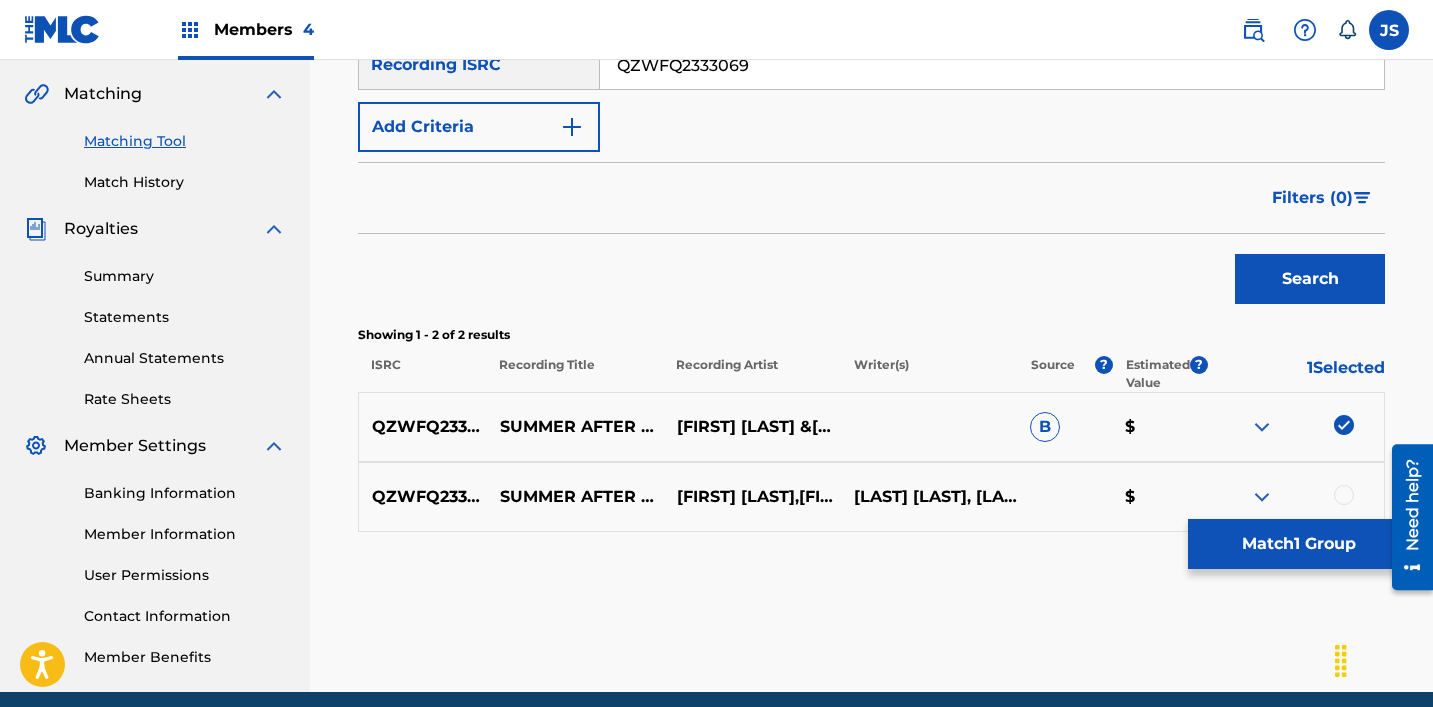 click at bounding box center [1344, 495] 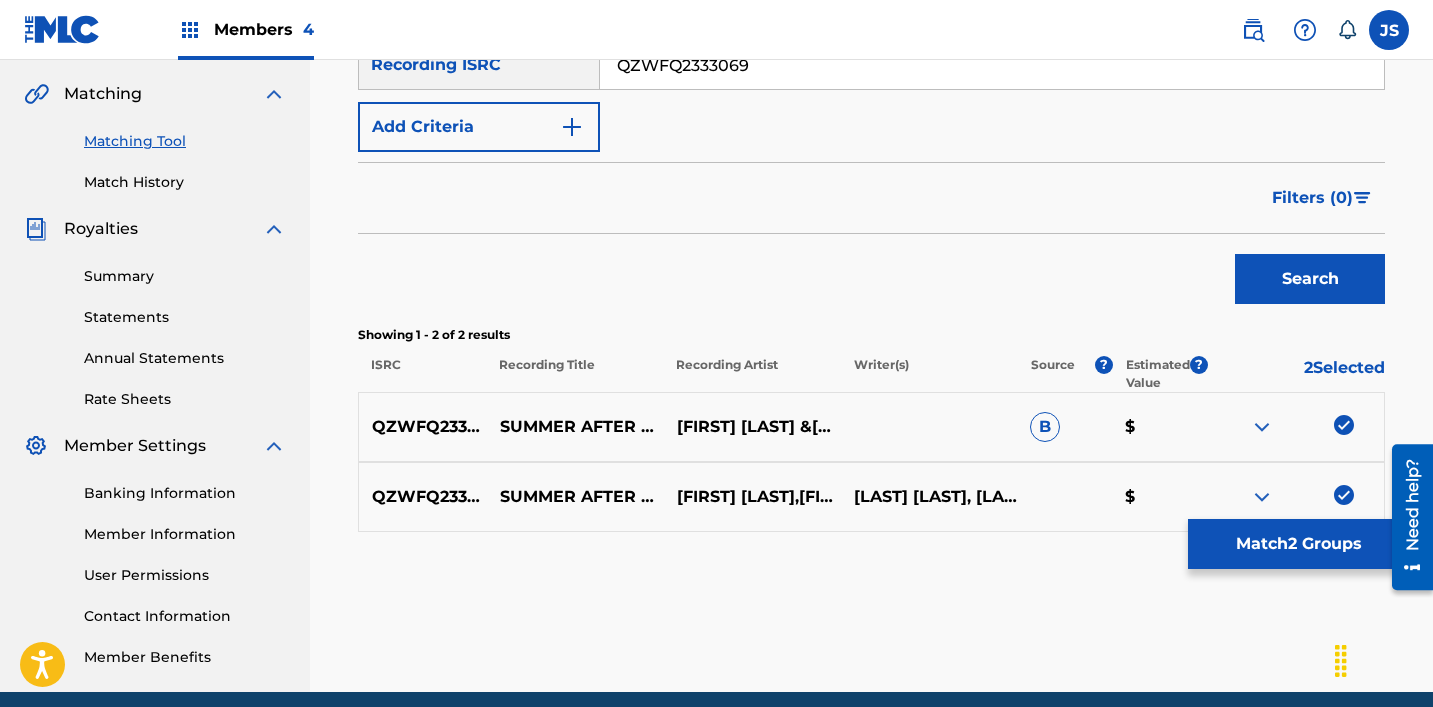 click on "Match  2 Groups" at bounding box center [1298, 544] 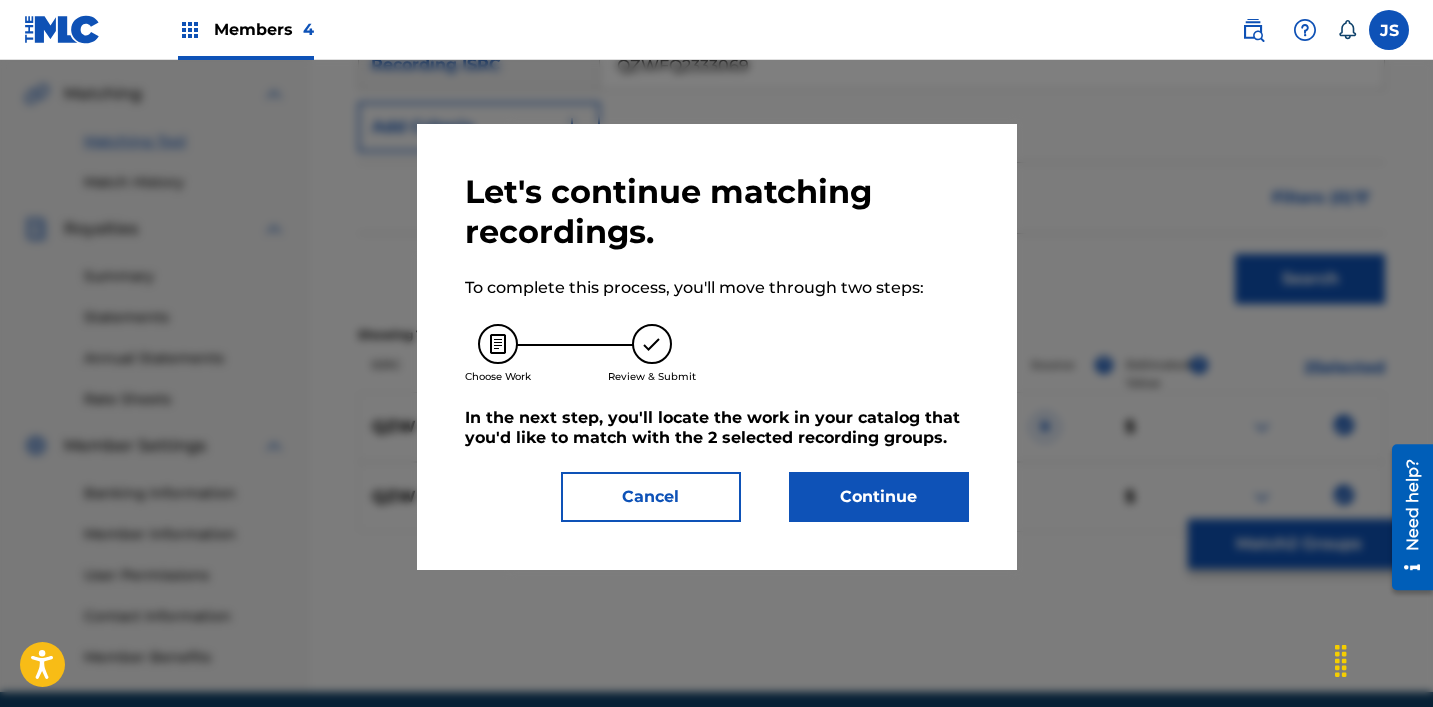 click on "Continue" at bounding box center (879, 497) 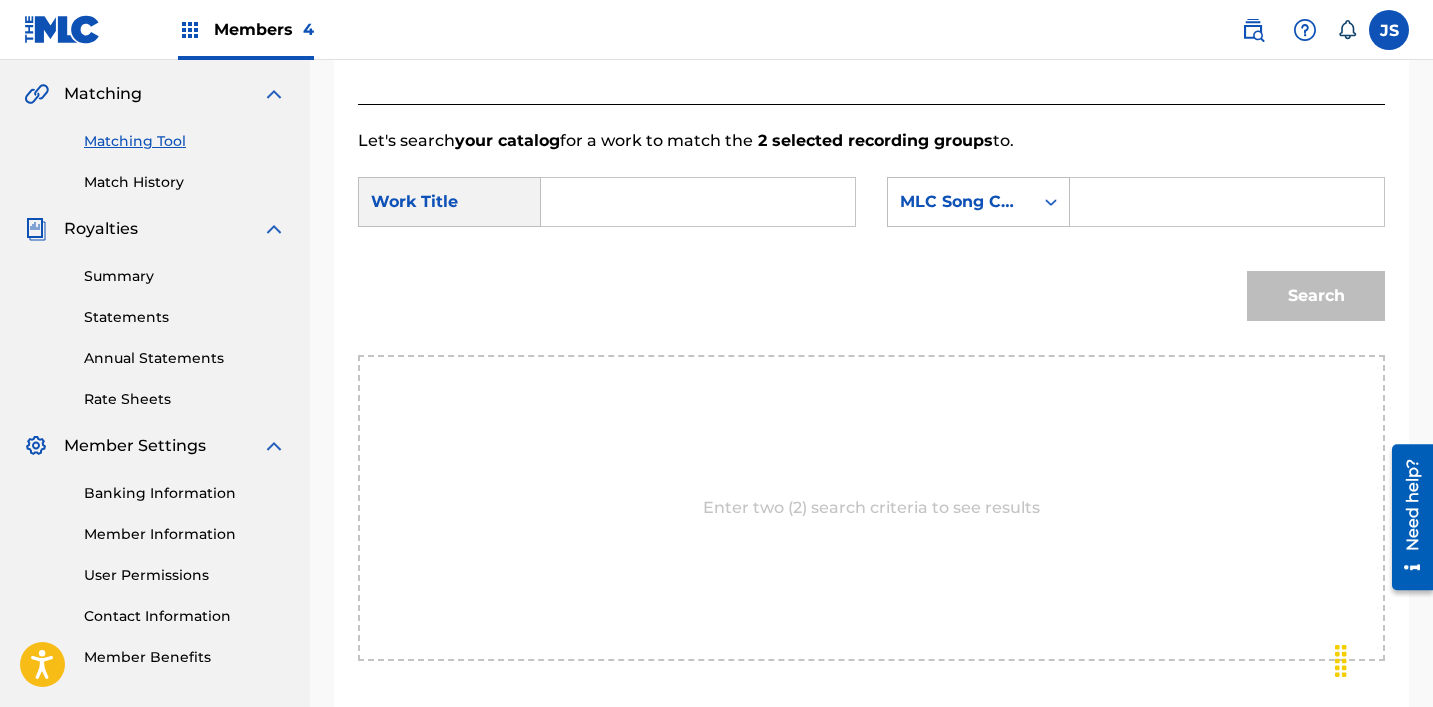 click at bounding box center [698, 202] 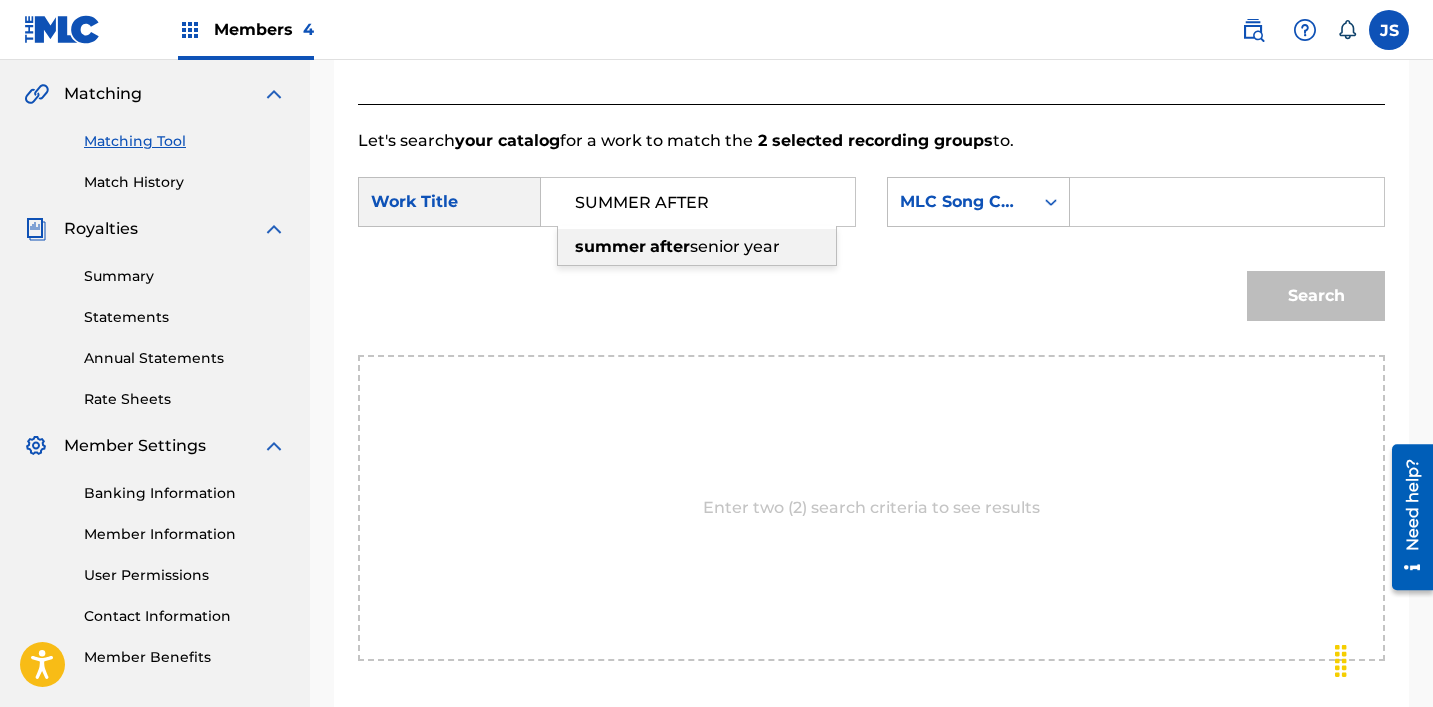 click on "after" at bounding box center (670, 246) 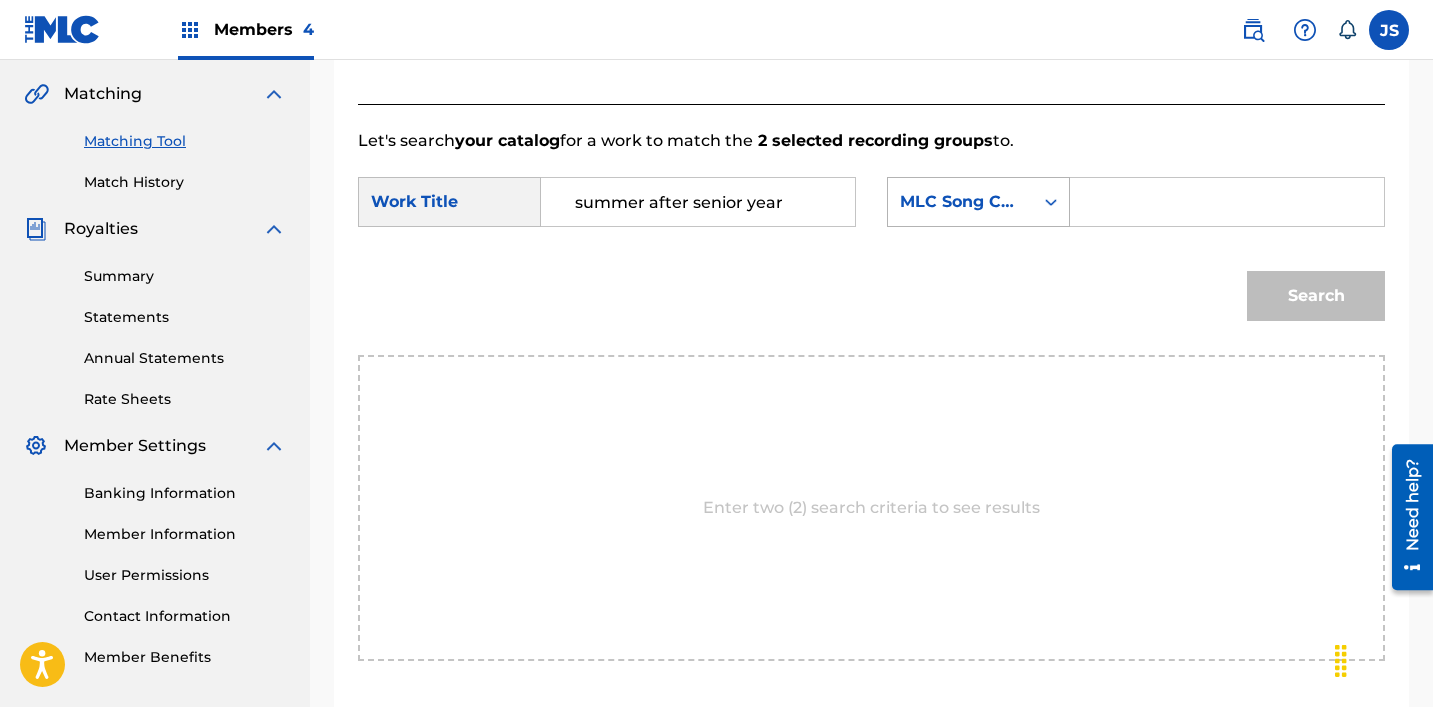 click on "MLC Song Code" at bounding box center [960, 202] 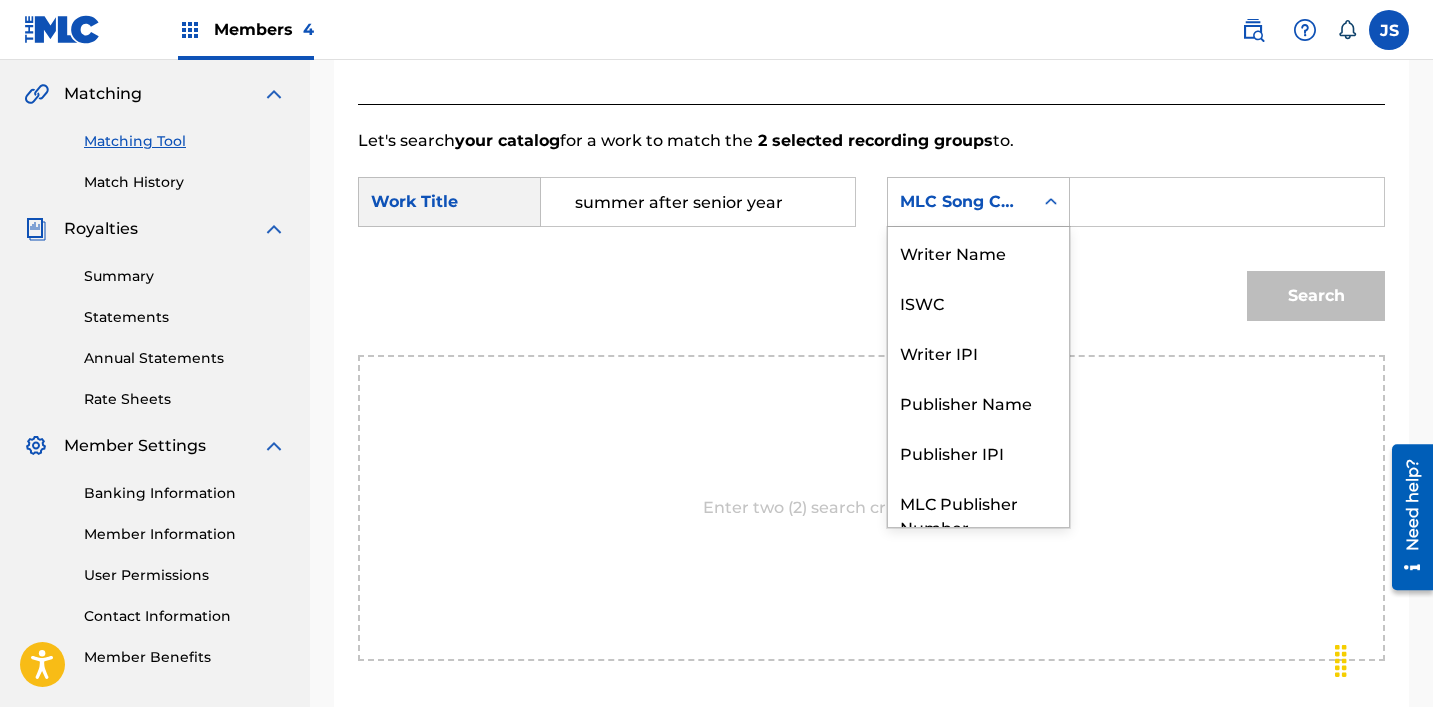 scroll, scrollTop: 74, scrollLeft: 0, axis: vertical 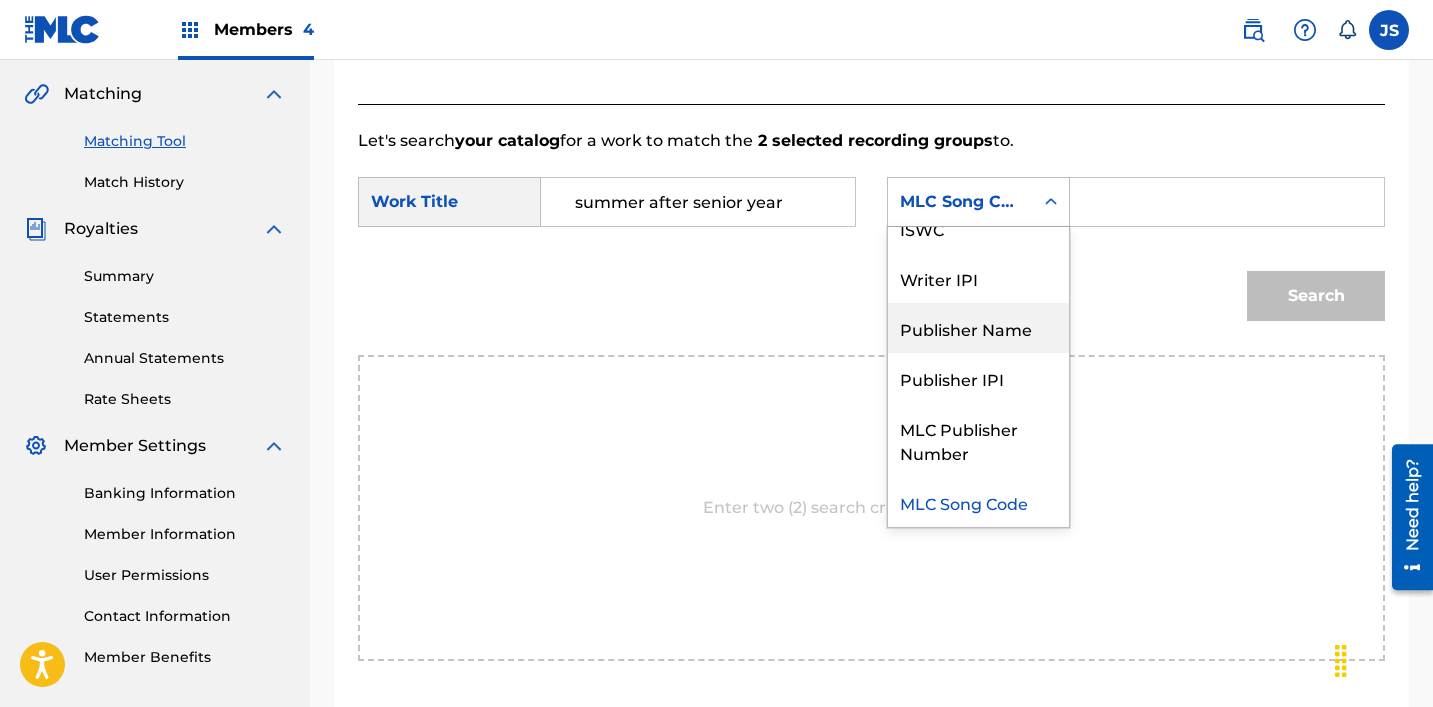 click on "Publisher Name" at bounding box center (978, 328) 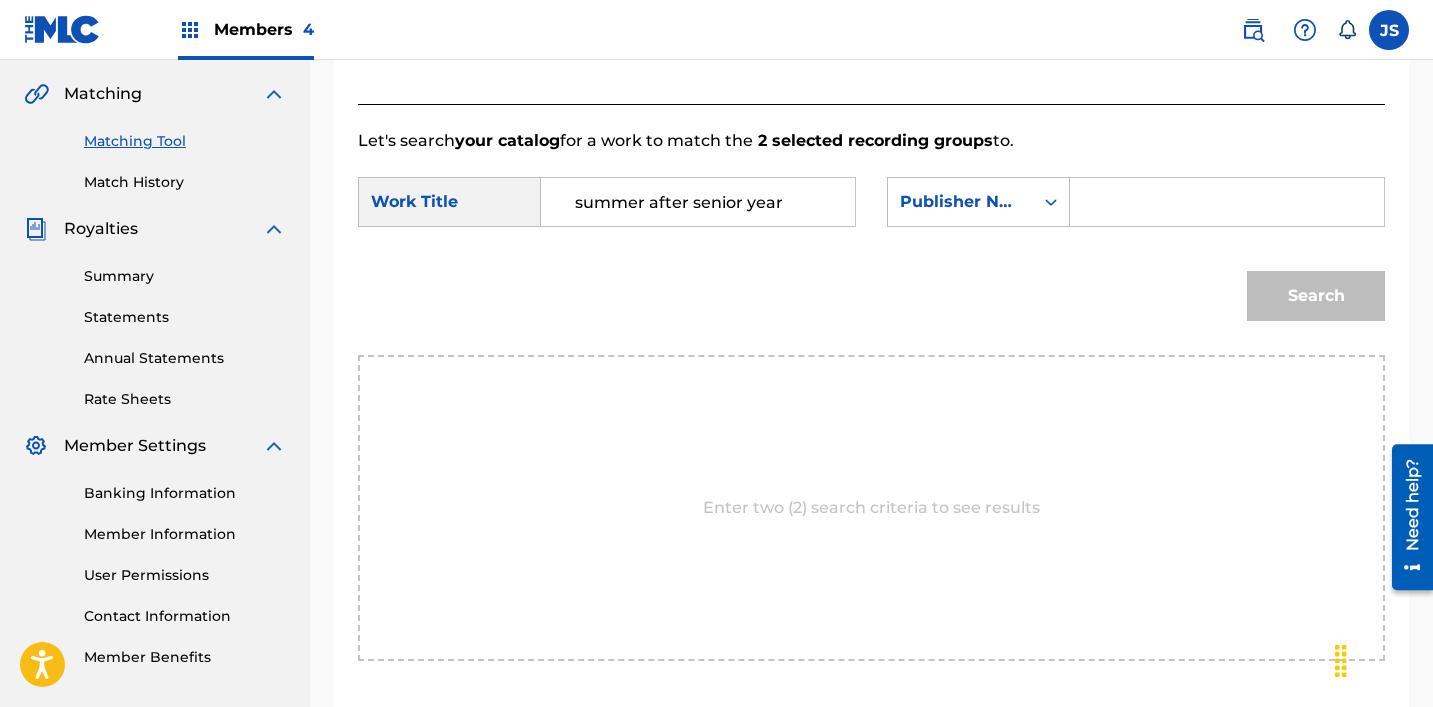 click at bounding box center (1227, 202) 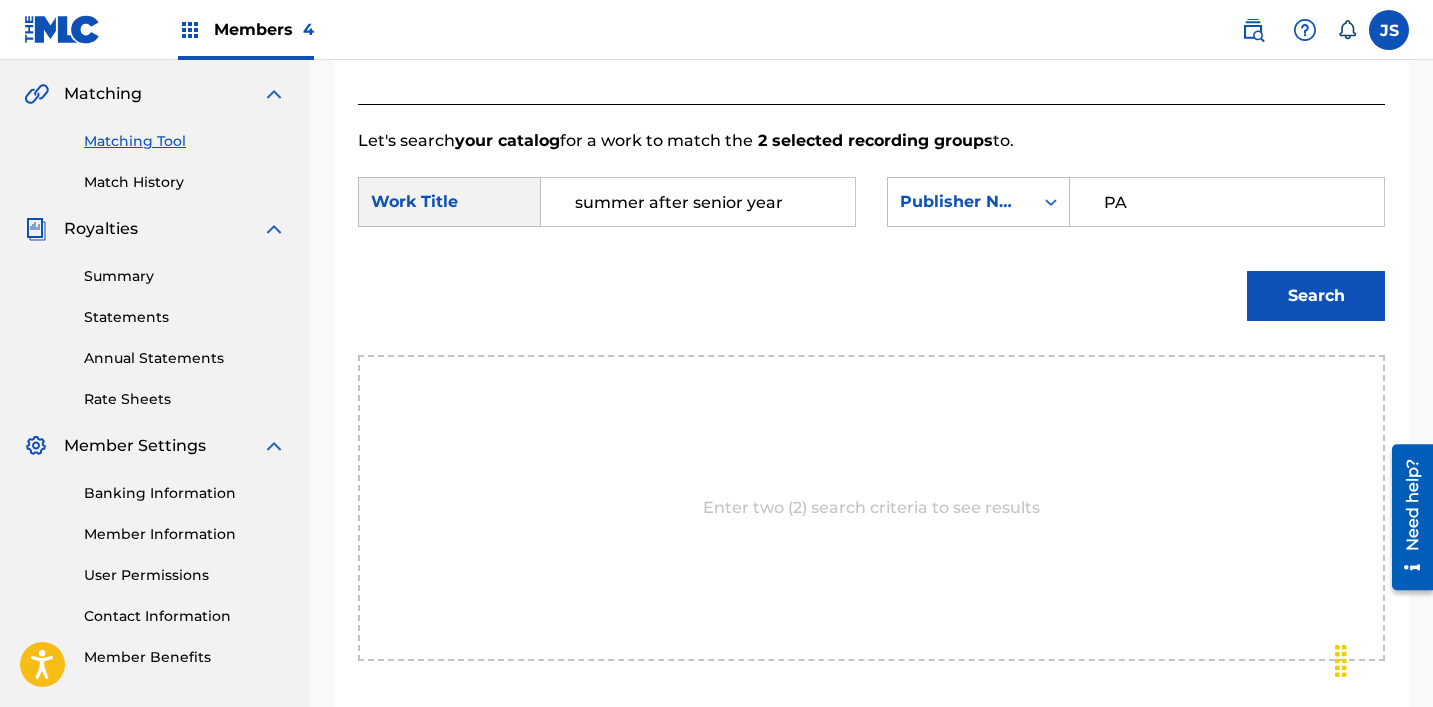 type on "patrick" 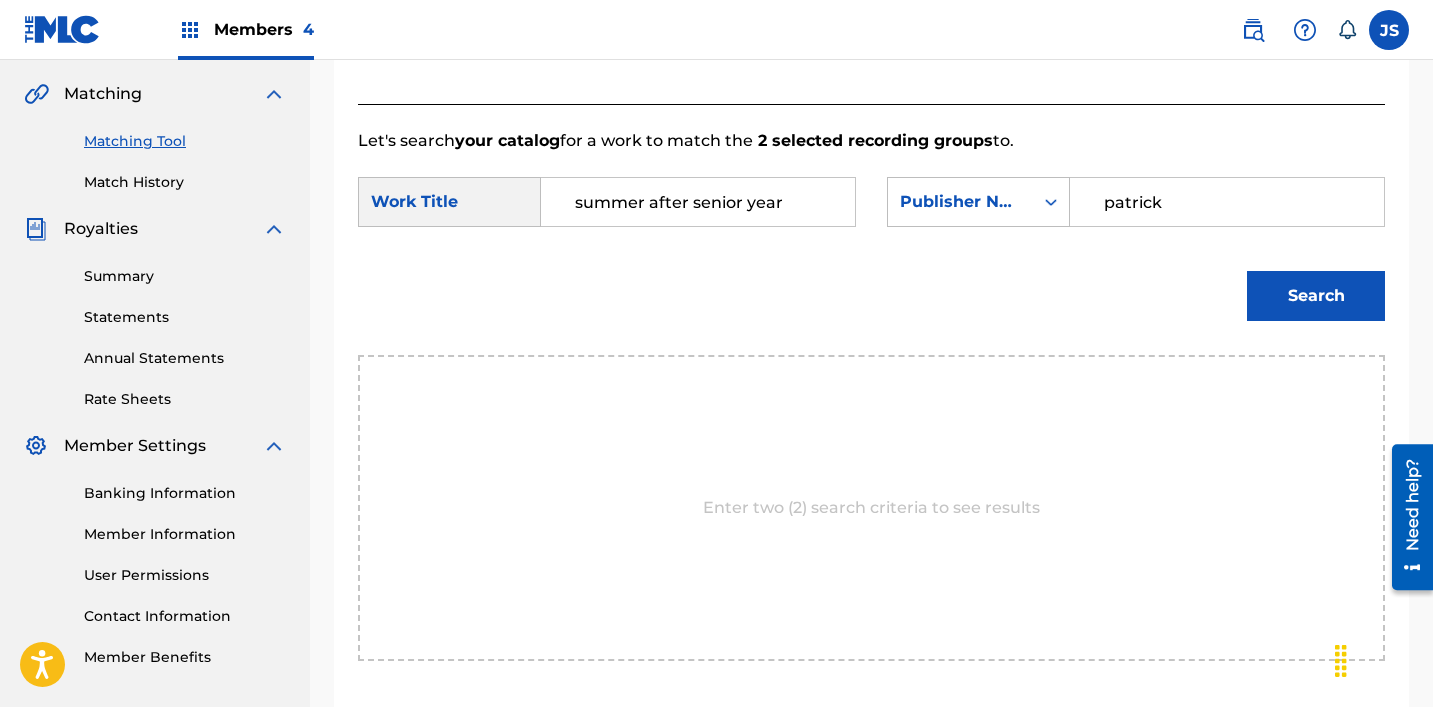 click on "Search" at bounding box center [1316, 296] 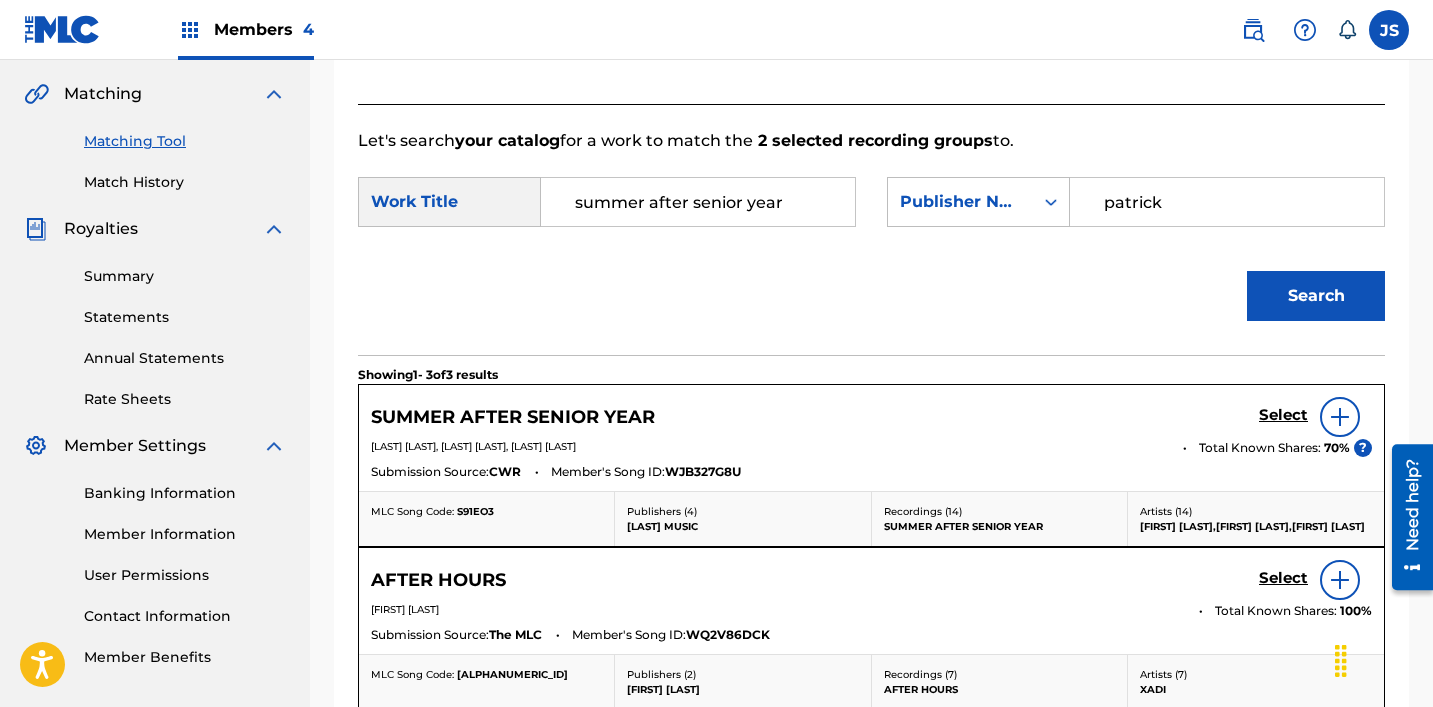 click on "Select" at bounding box center (1283, 415) 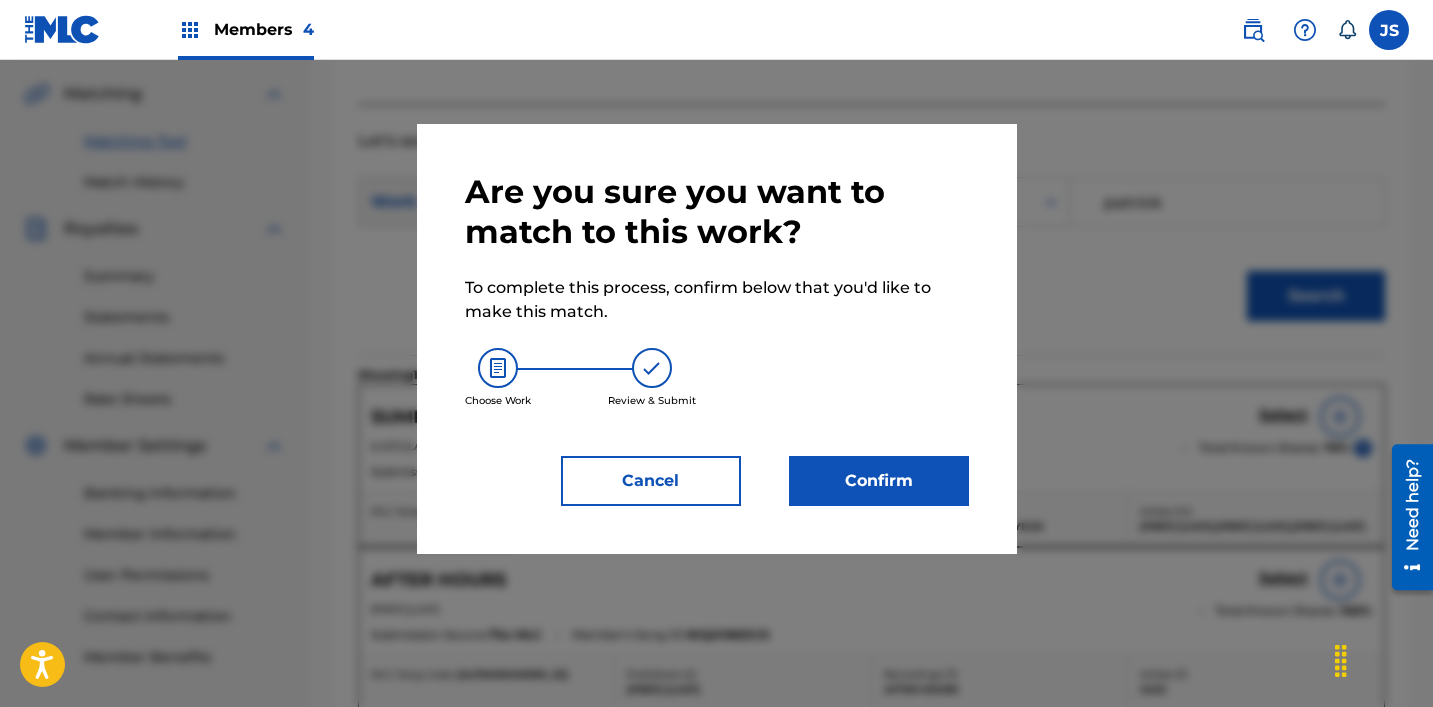 click on "Confirm" at bounding box center (879, 481) 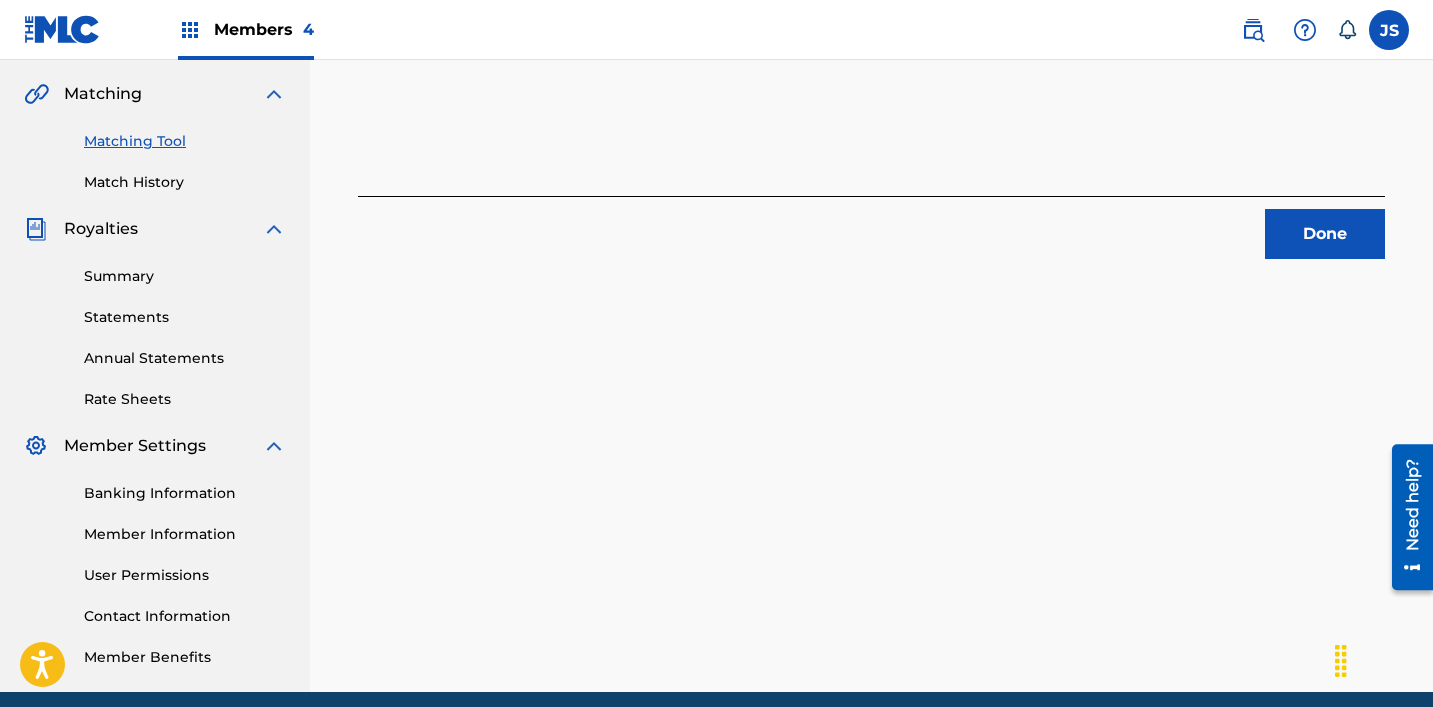 click on "Done" at bounding box center (1325, 234) 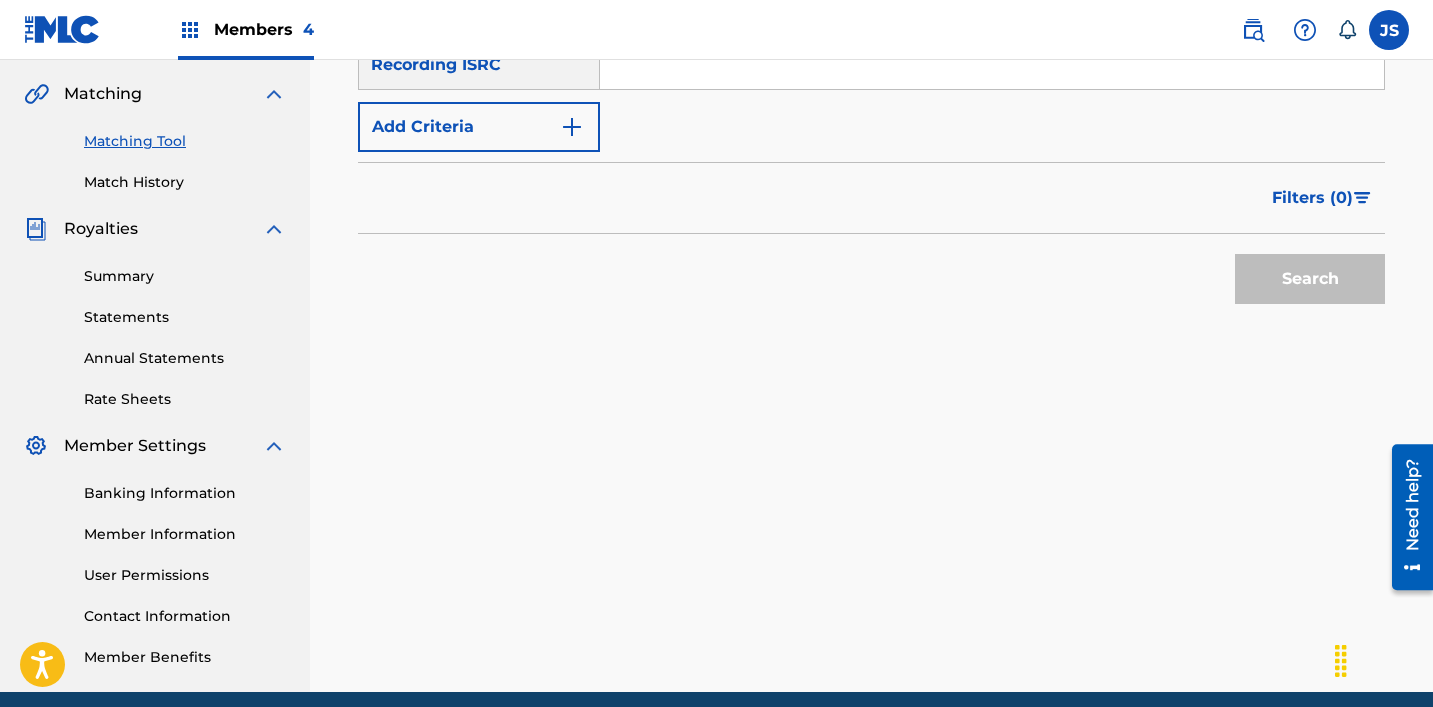 click at bounding box center [992, 65] 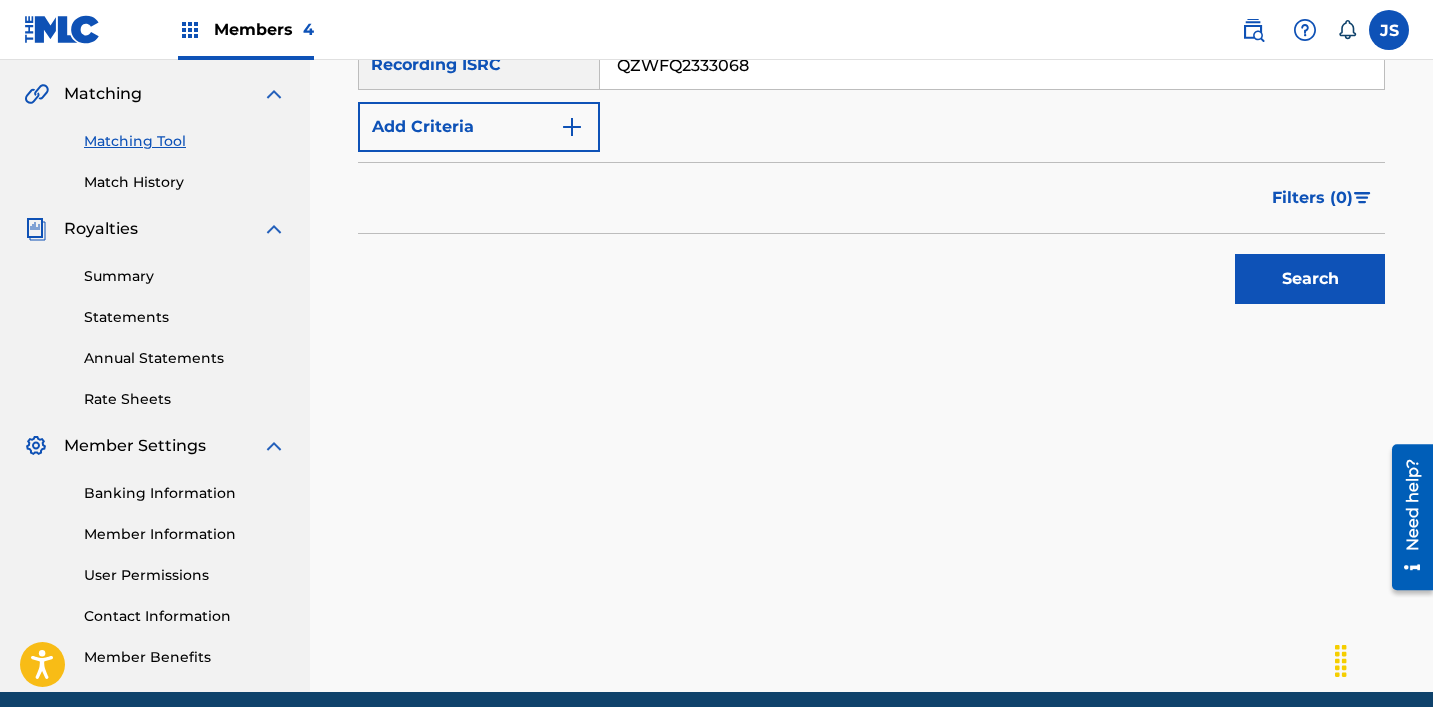 type on "QZWFQ2333068" 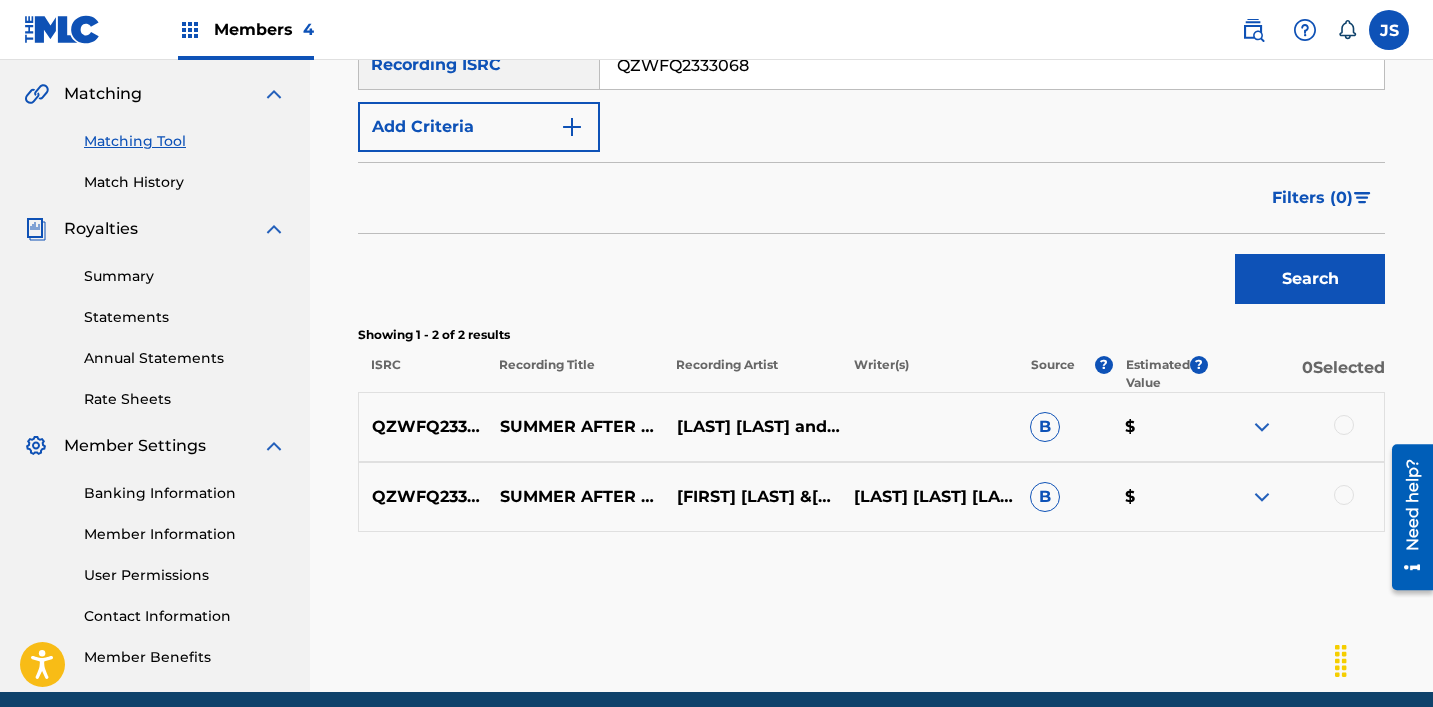 click at bounding box center [1344, 425] 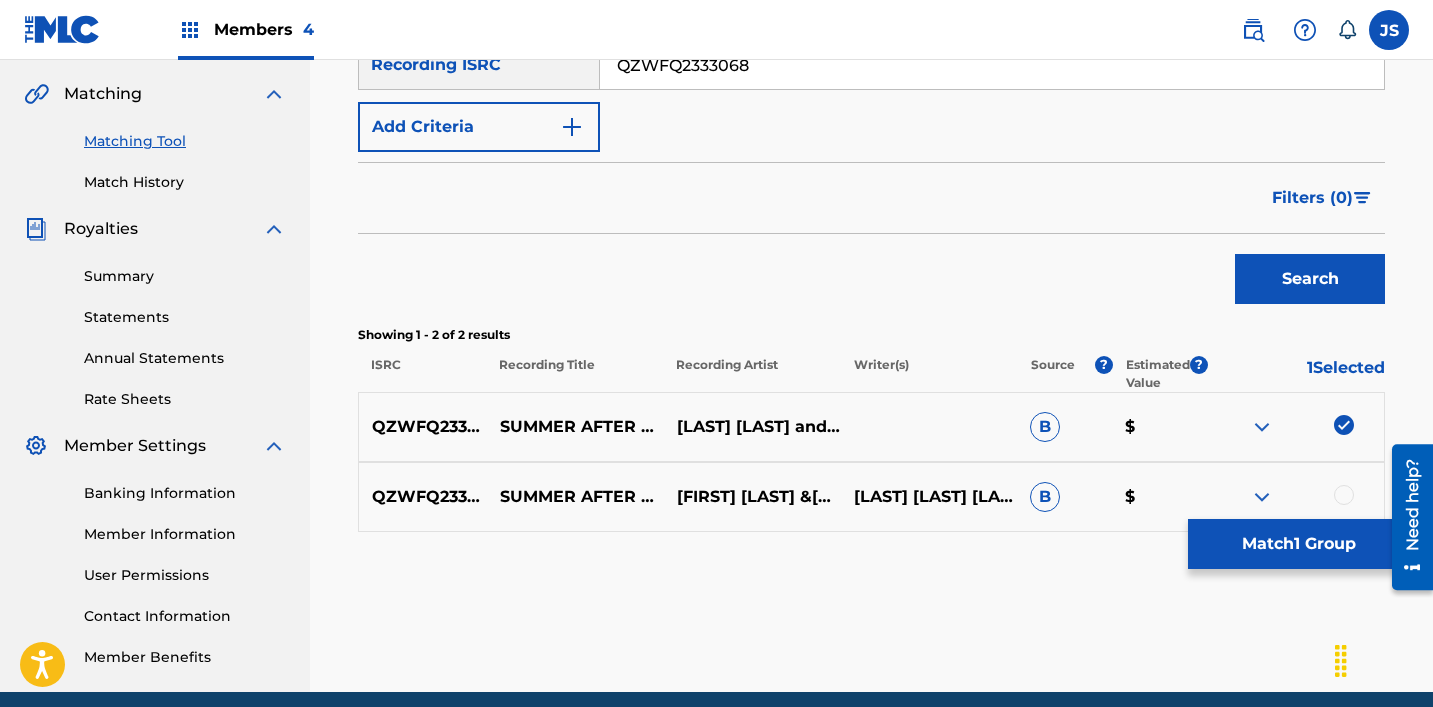 click at bounding box center [1344, 495] 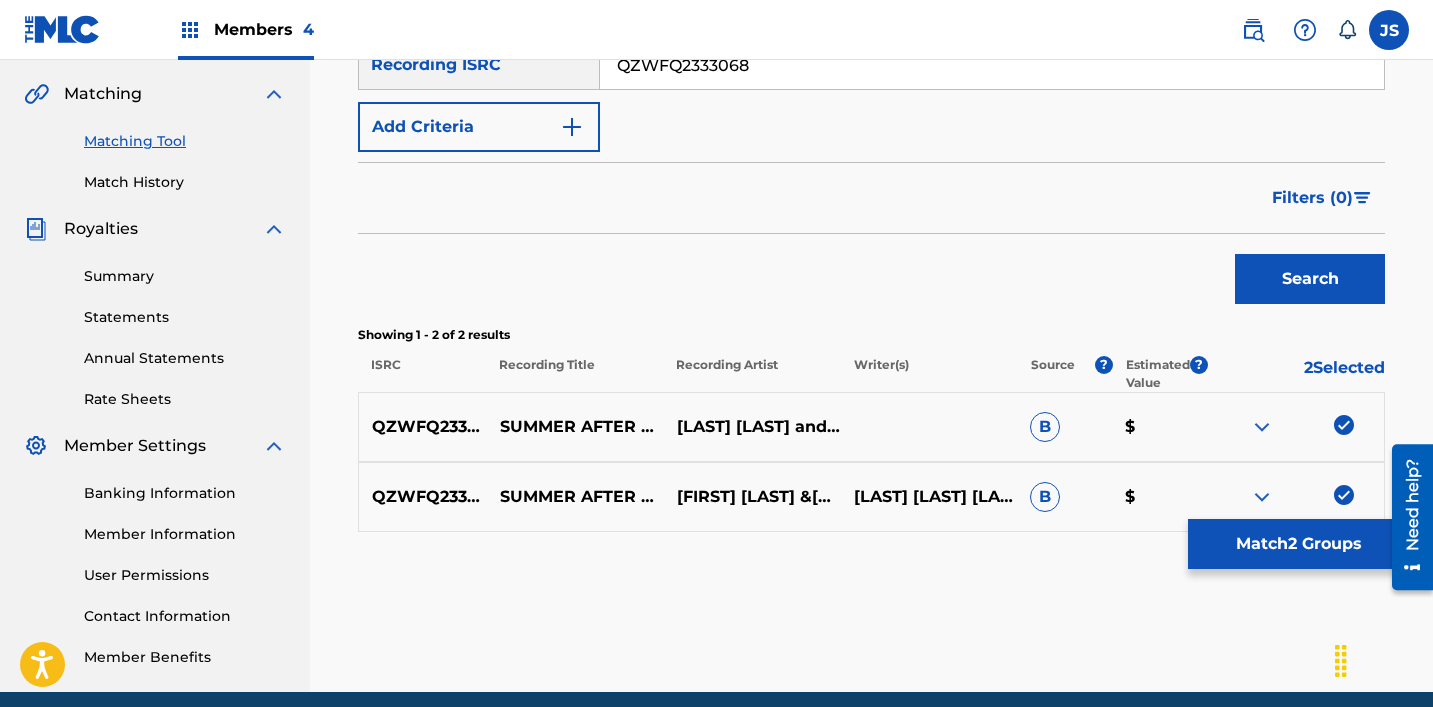 click on "Match  2 Groups" at bounding box center (1298, 544) 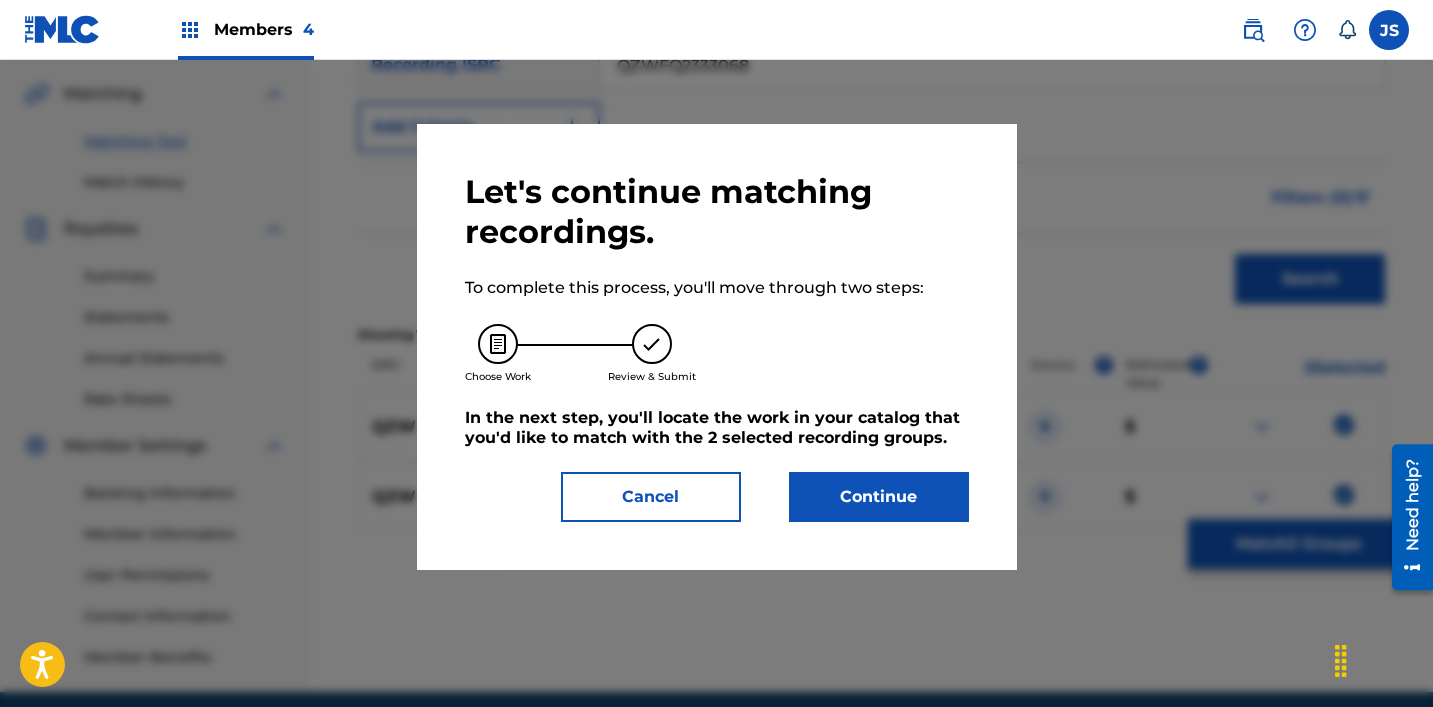 click on "Continue" at bounding box center (879, 497) 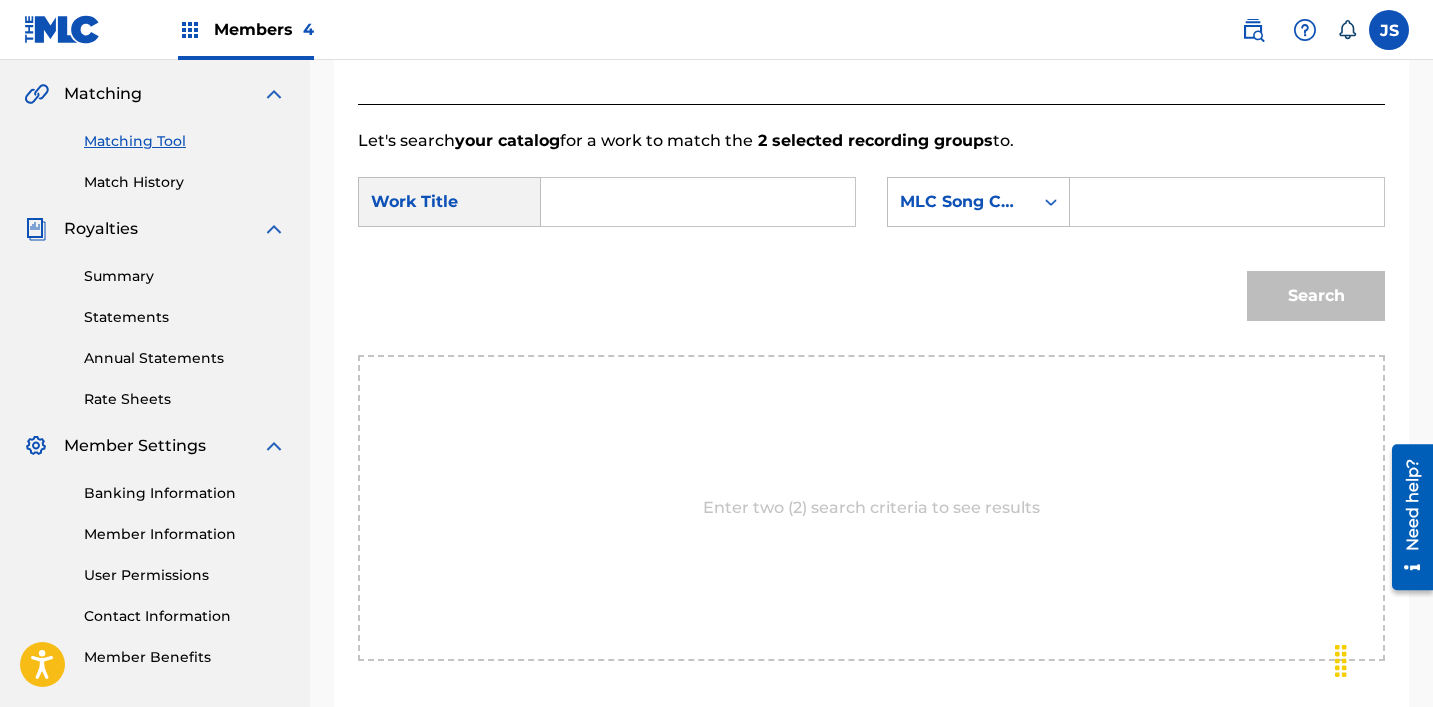 click at bounding box center (698, 202) 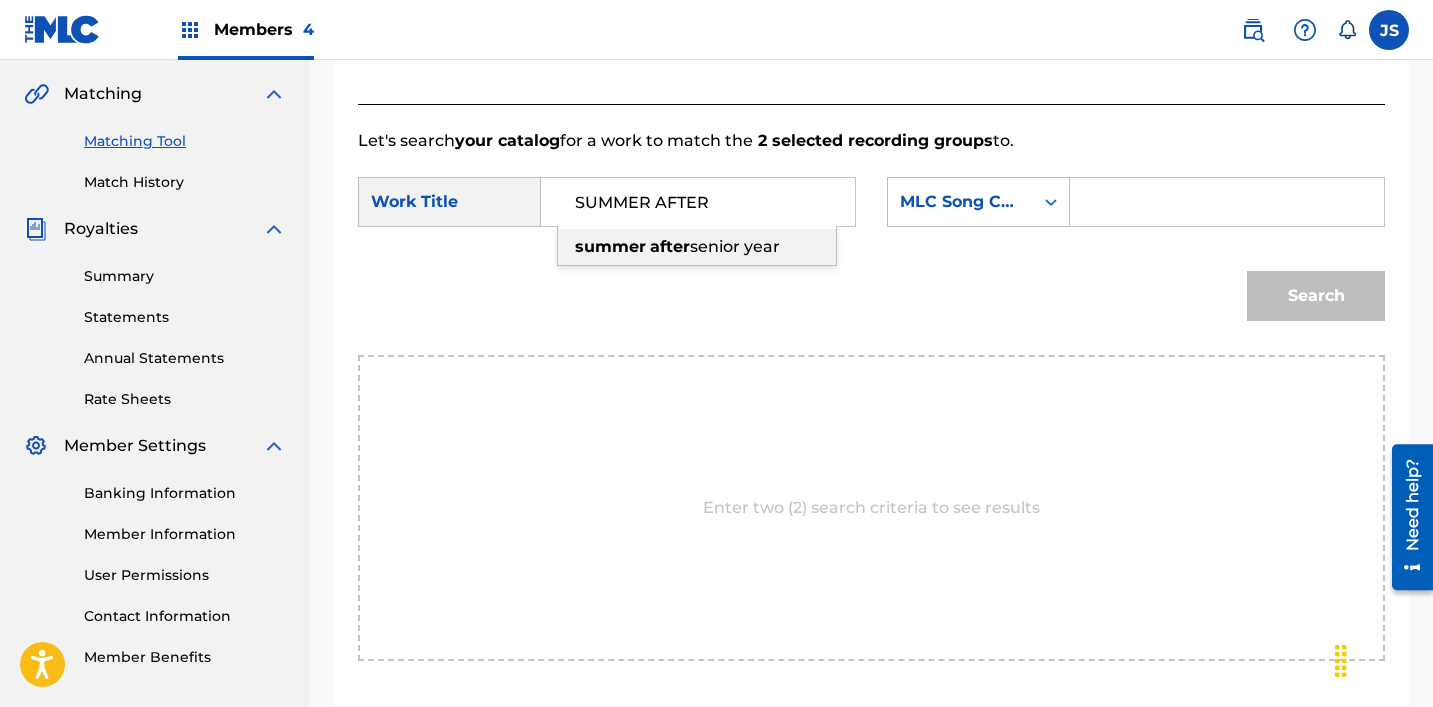 click on "senior year" at bounding box center [735, 246] 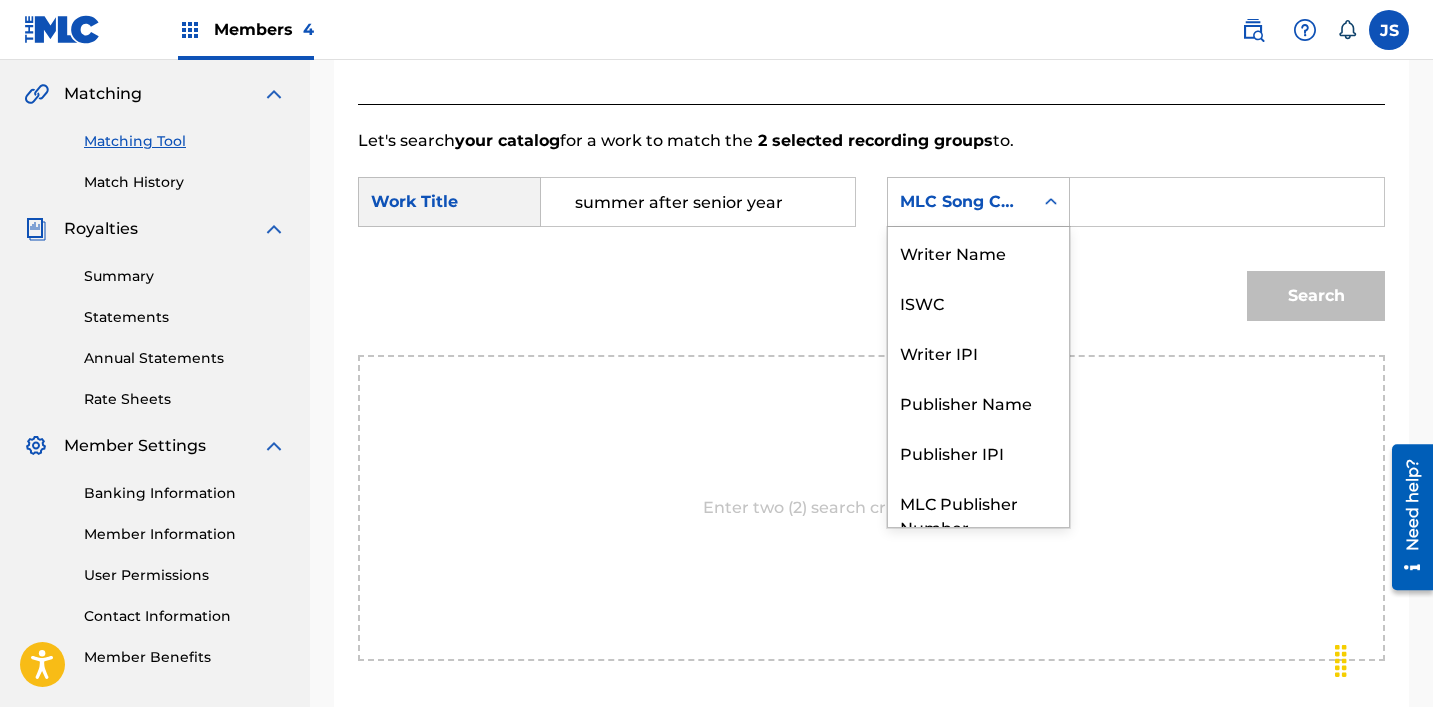 click on "MLC Song Code" at bounding box center [960, 202] 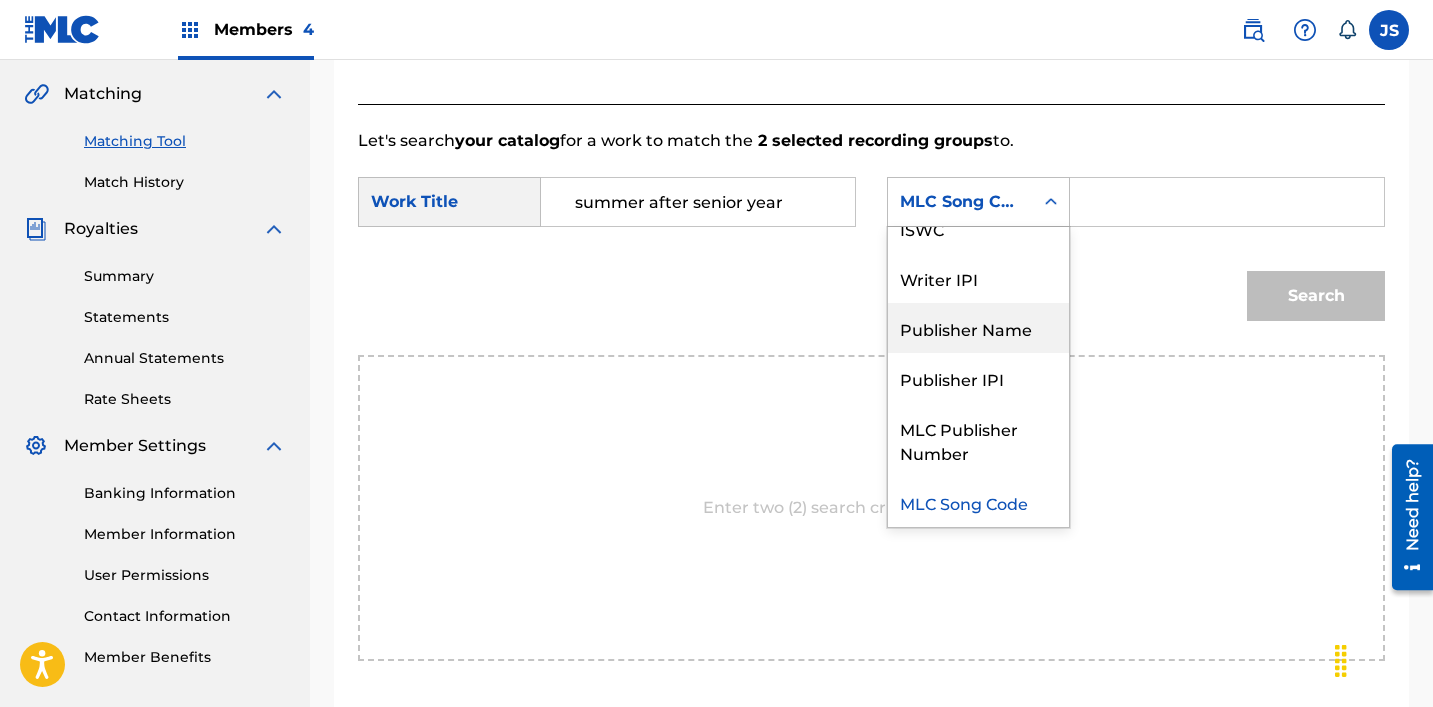 click on "Publisher Name" at bounding box center (978, 328) 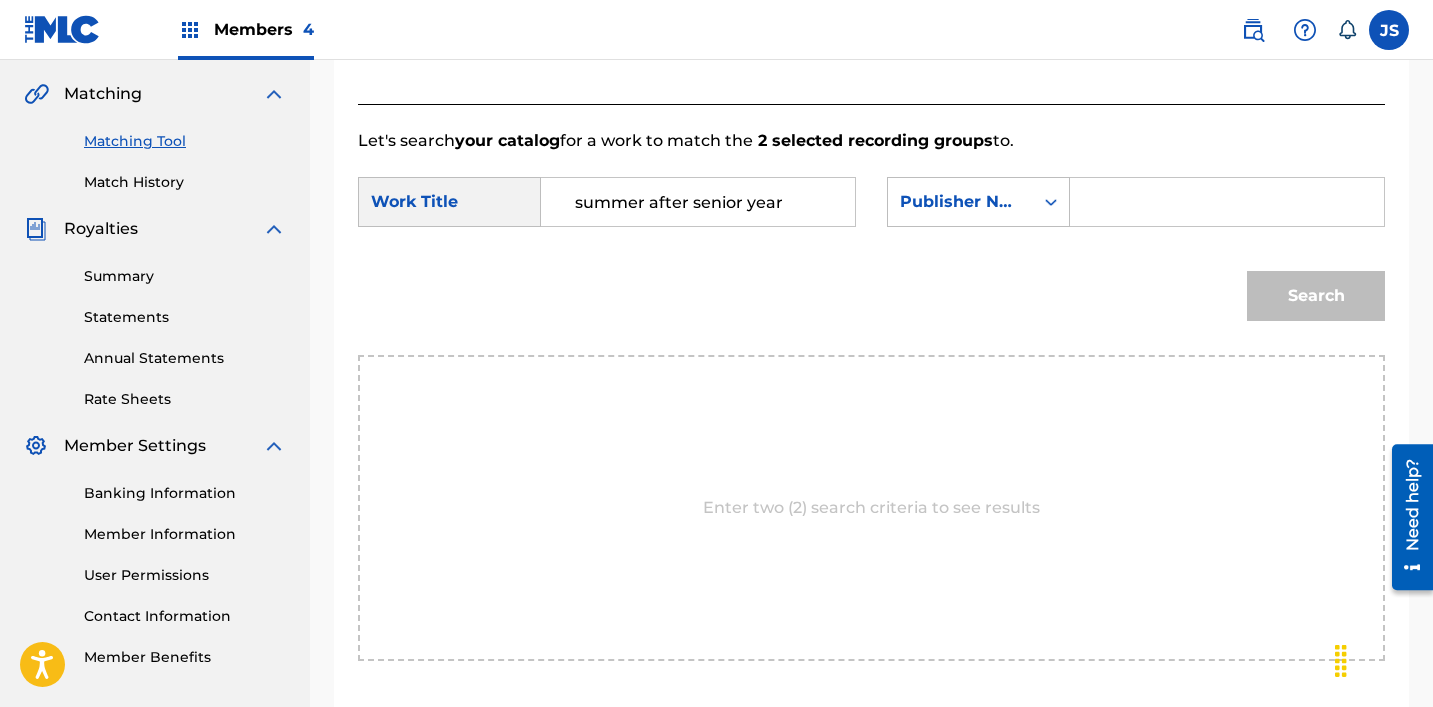 click at bounding box center [1227, 202] 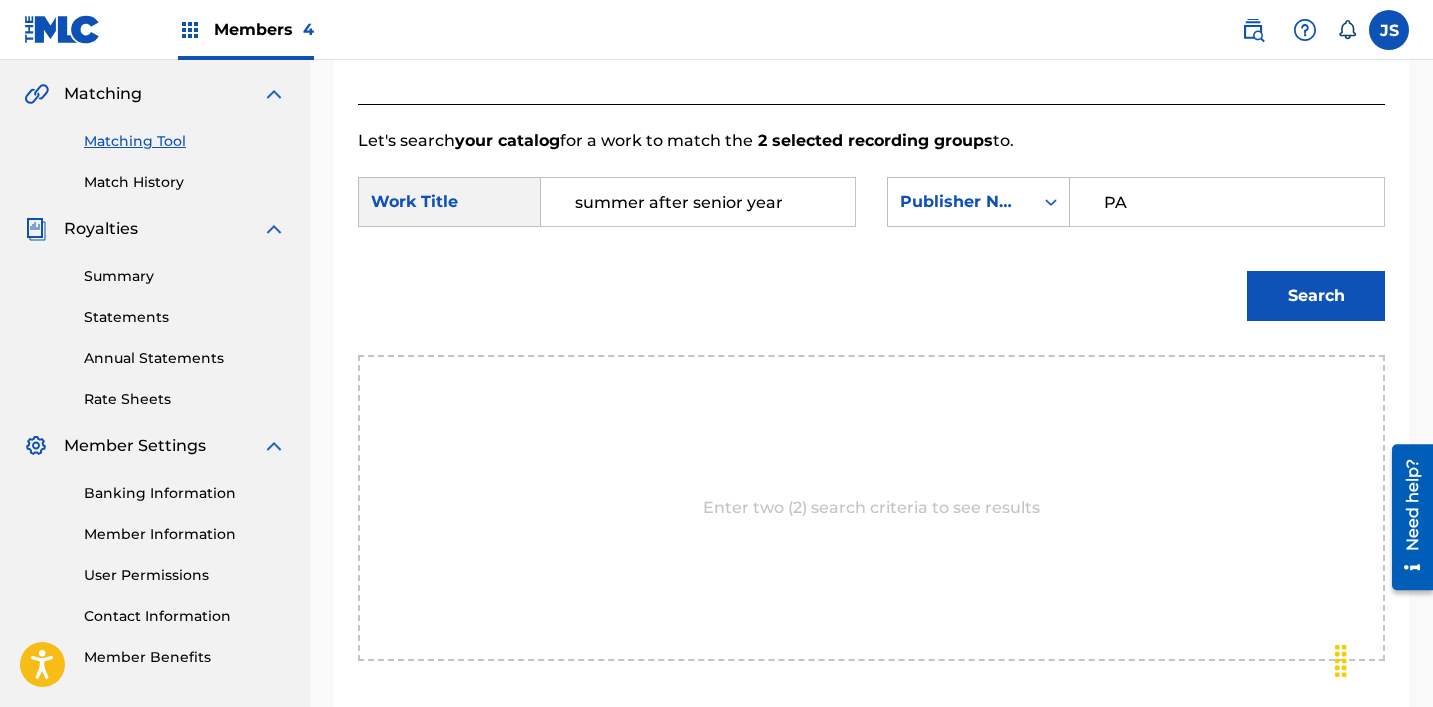 type on "patrick" 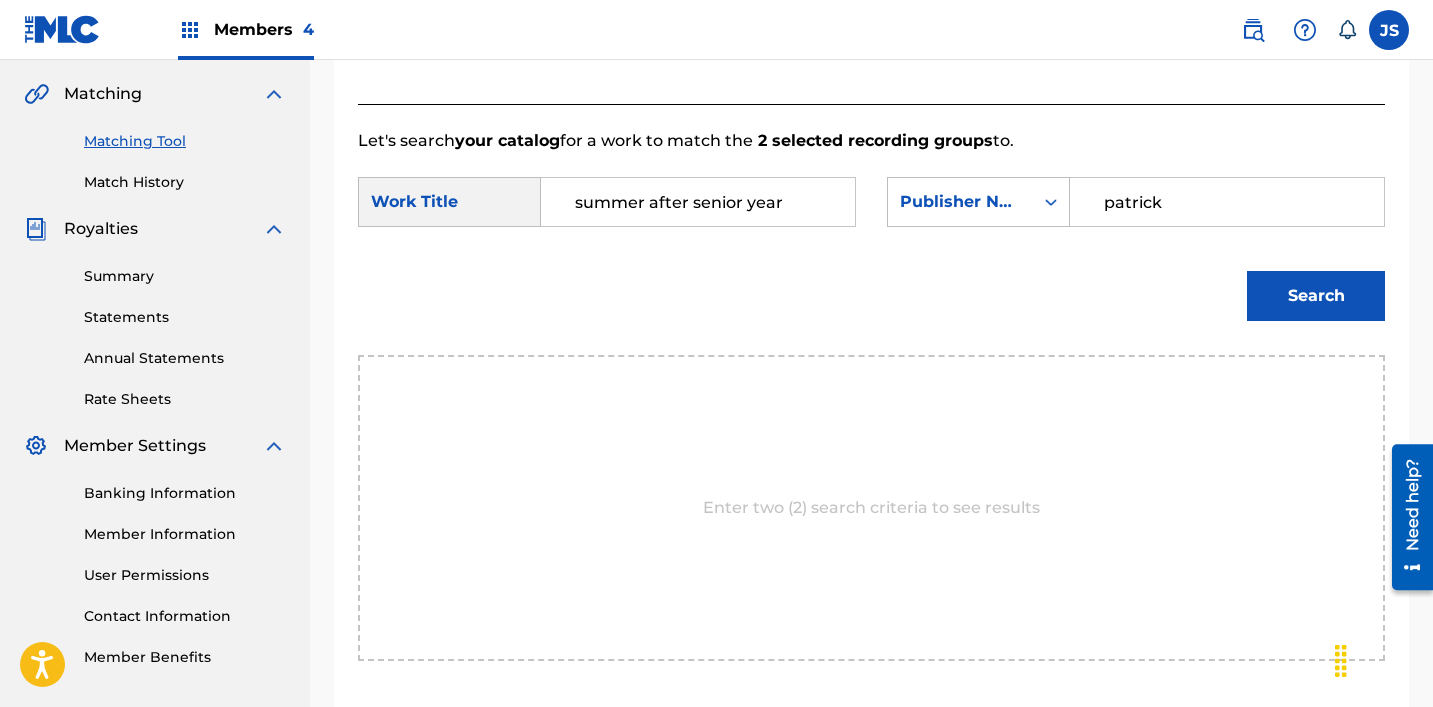 click on "Search" at bounding box center [1316, 296] 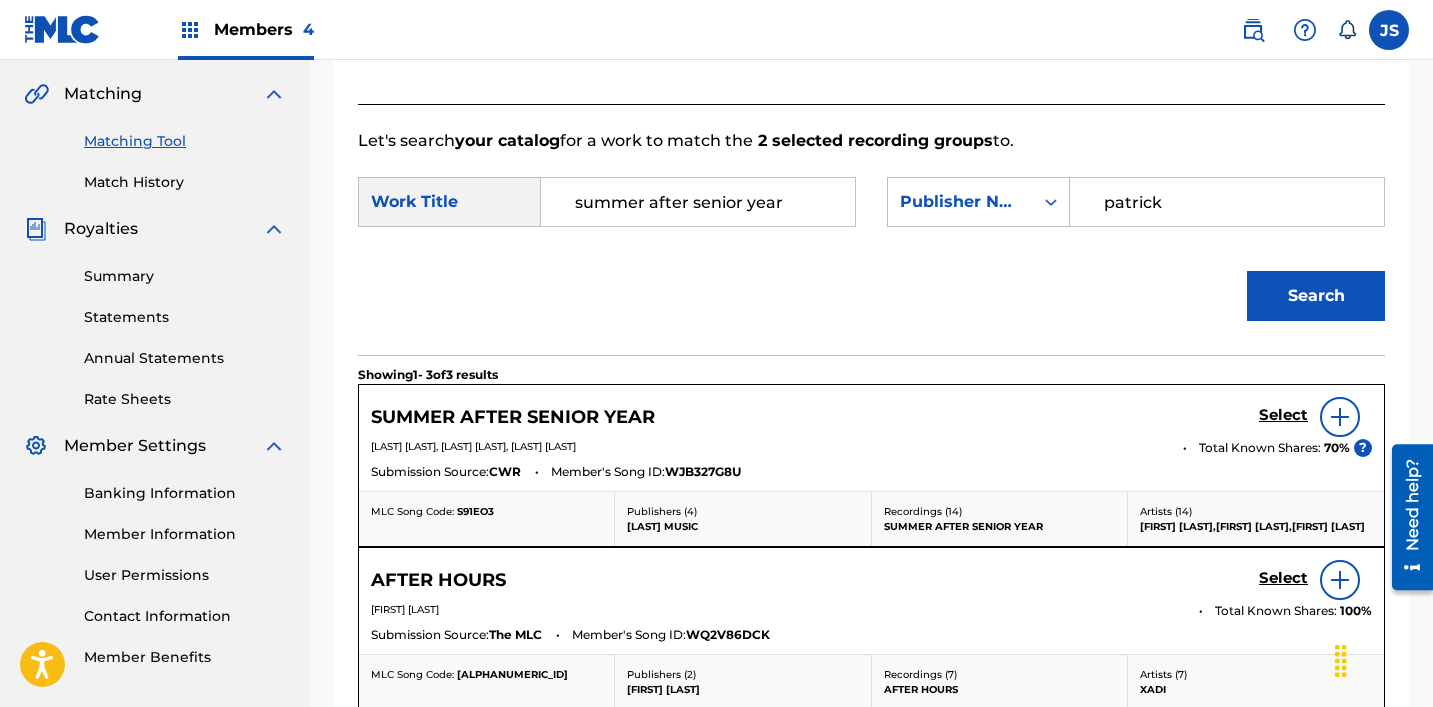 click on "Select" at bounding box center (1283, 415) 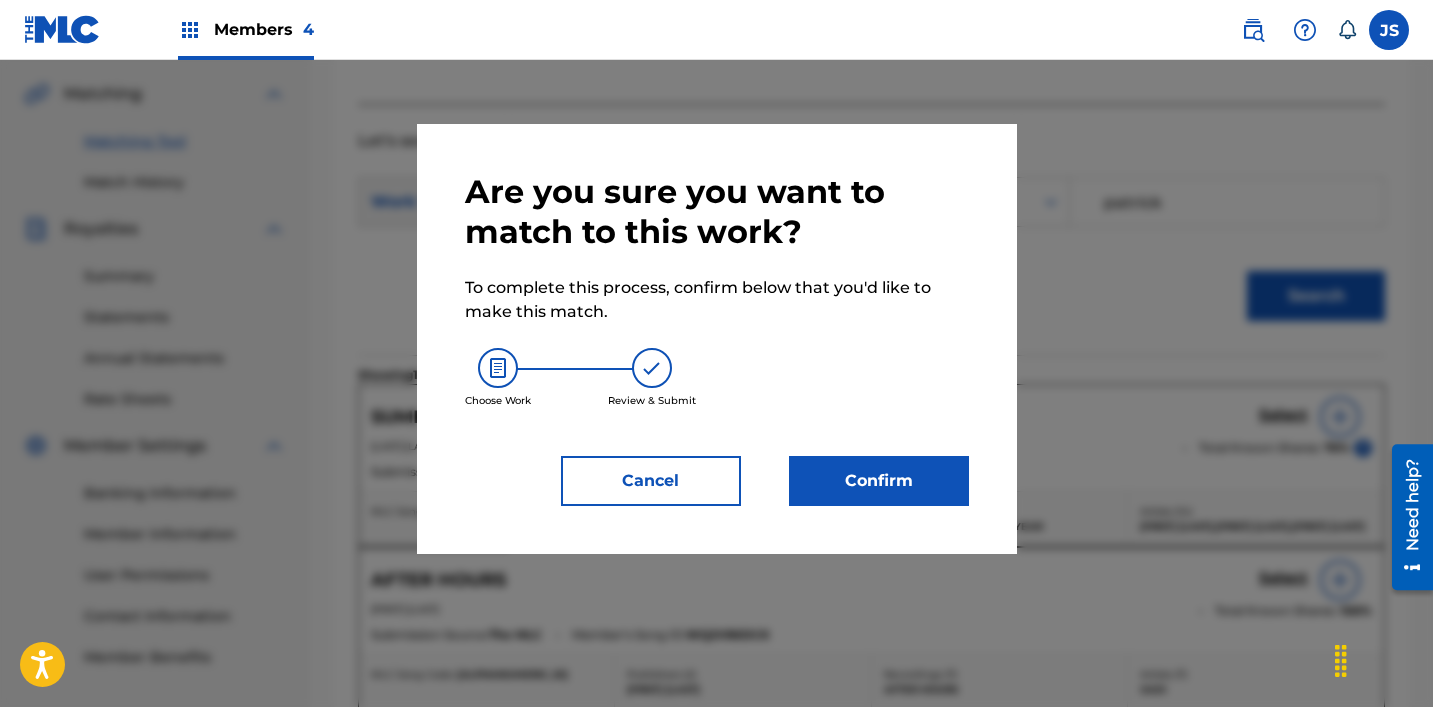 click on "Confirm" at bounding box center (879, 481) 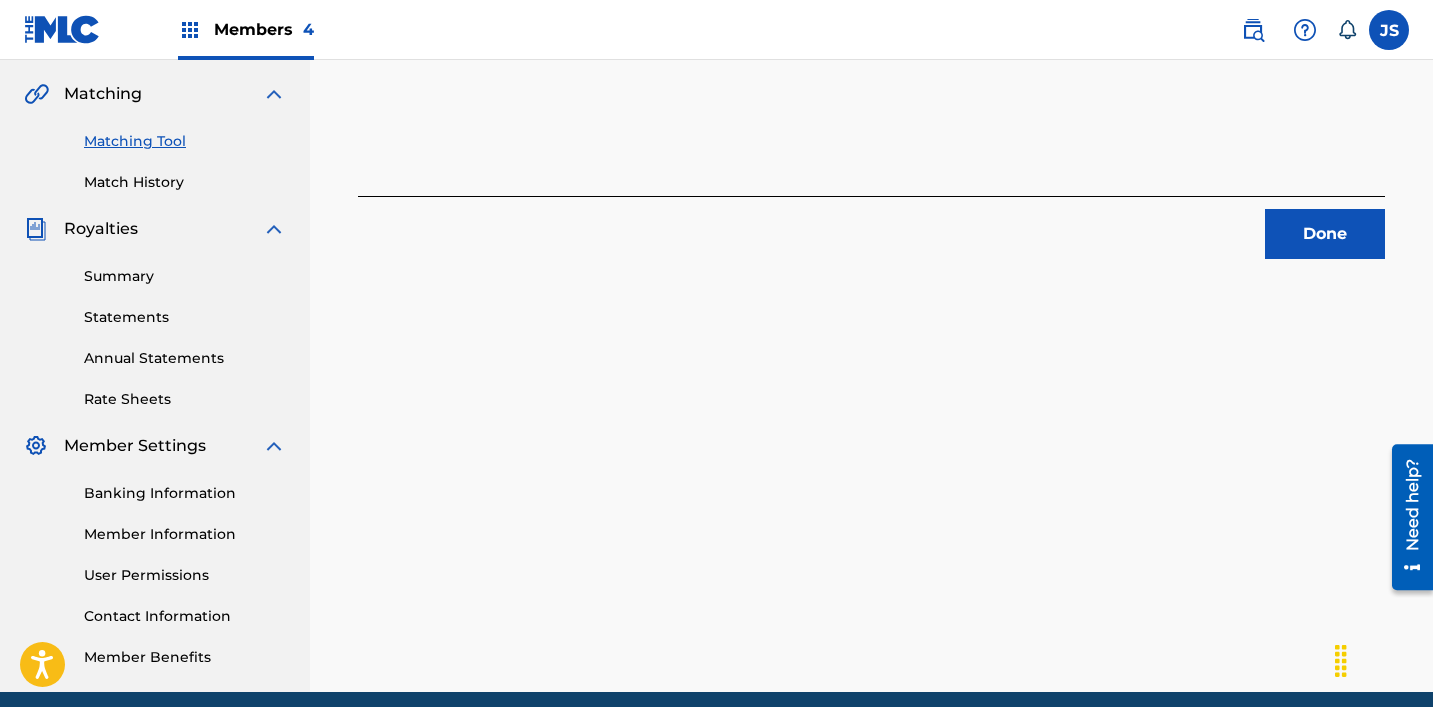 click on "Done" at bounding box center [1325, 234] 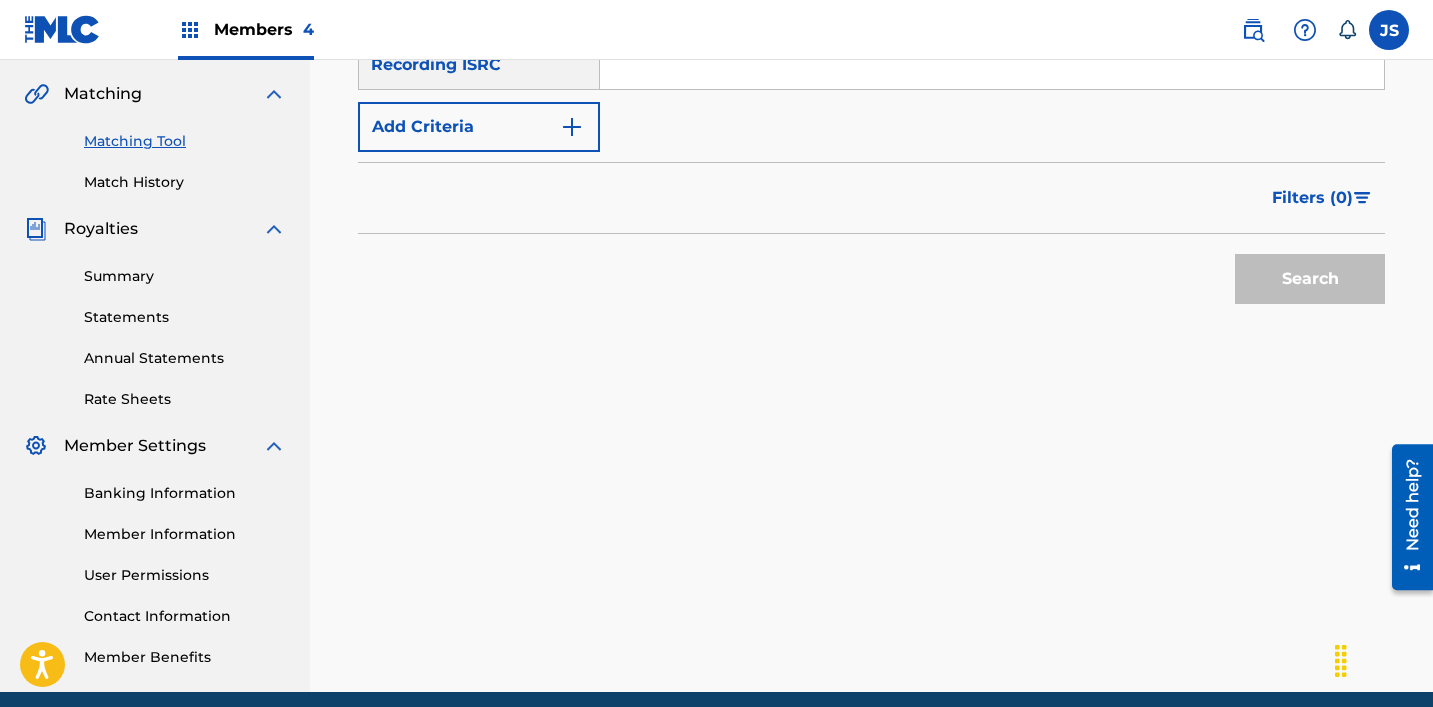 click at bounding box center [992, 65] 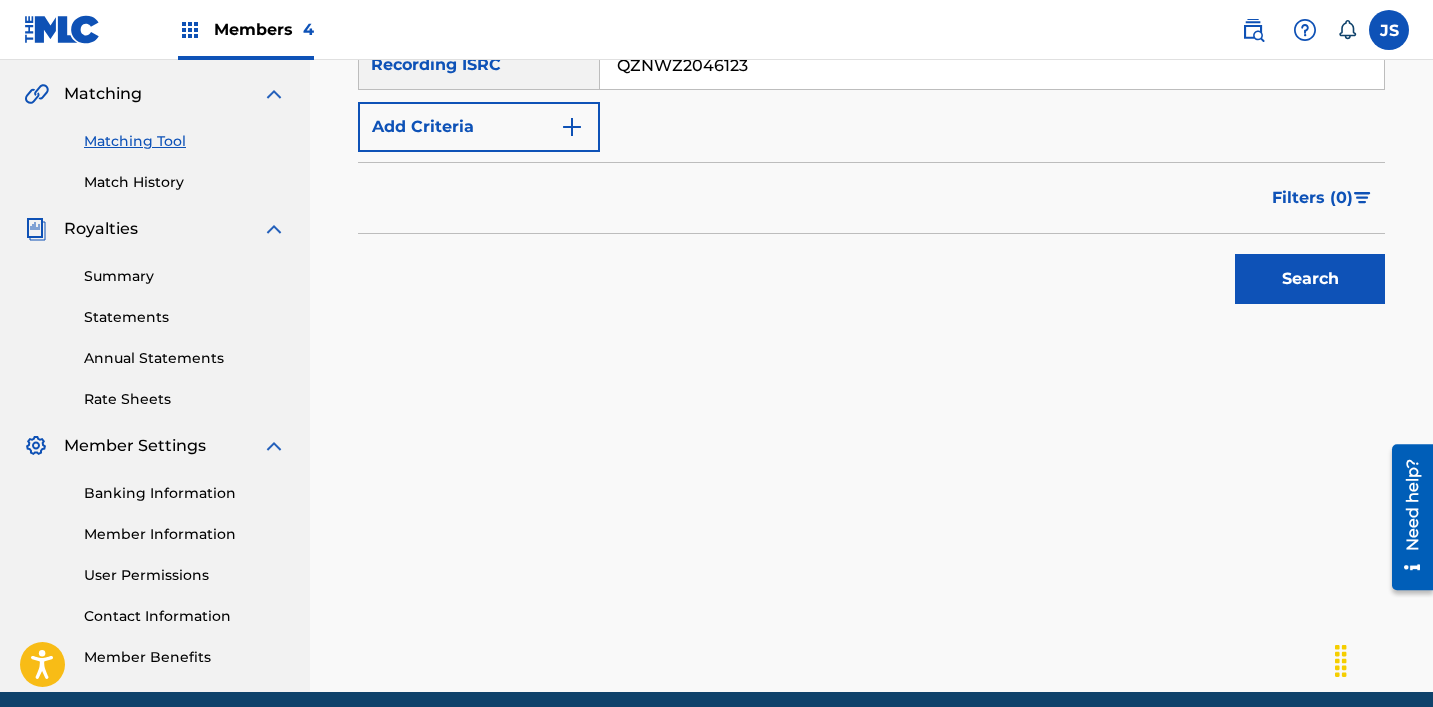 type on "QZNWZ2046123" 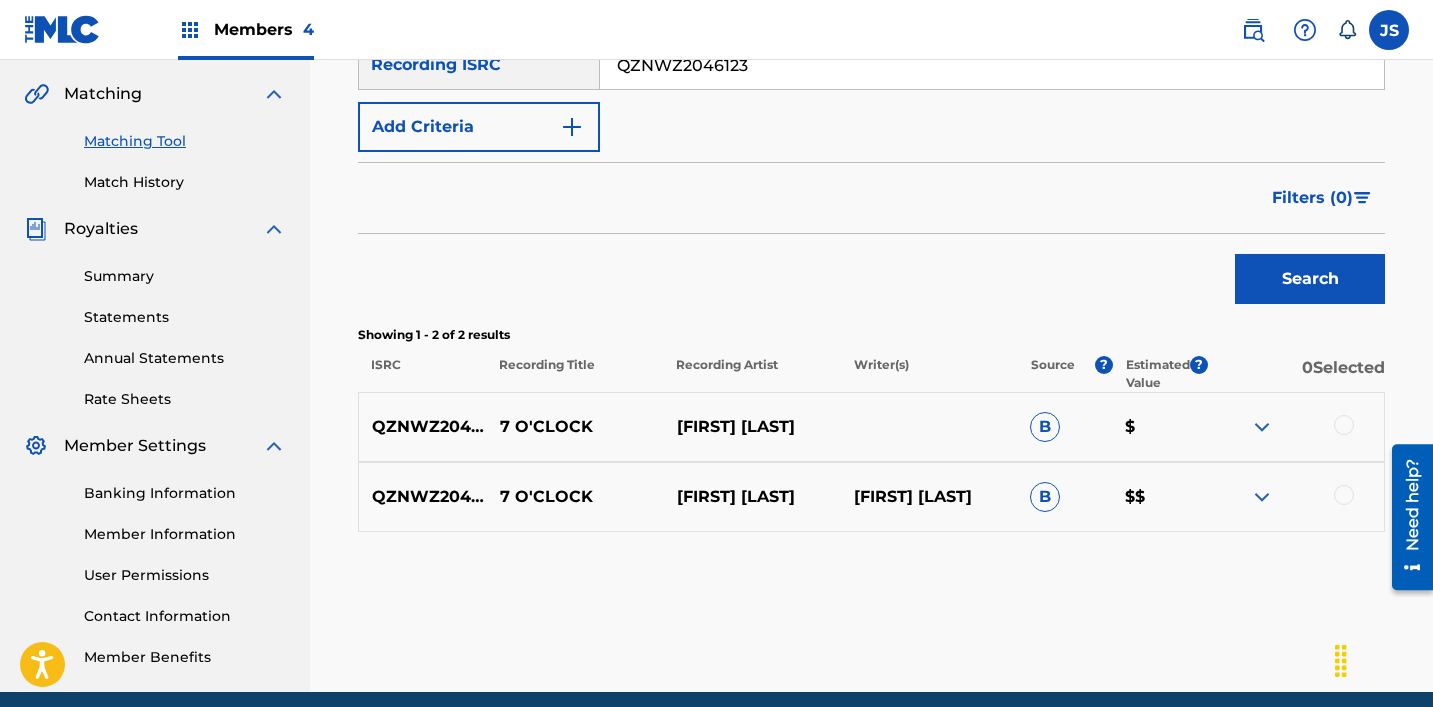 click at bounding box center (1344, 425) 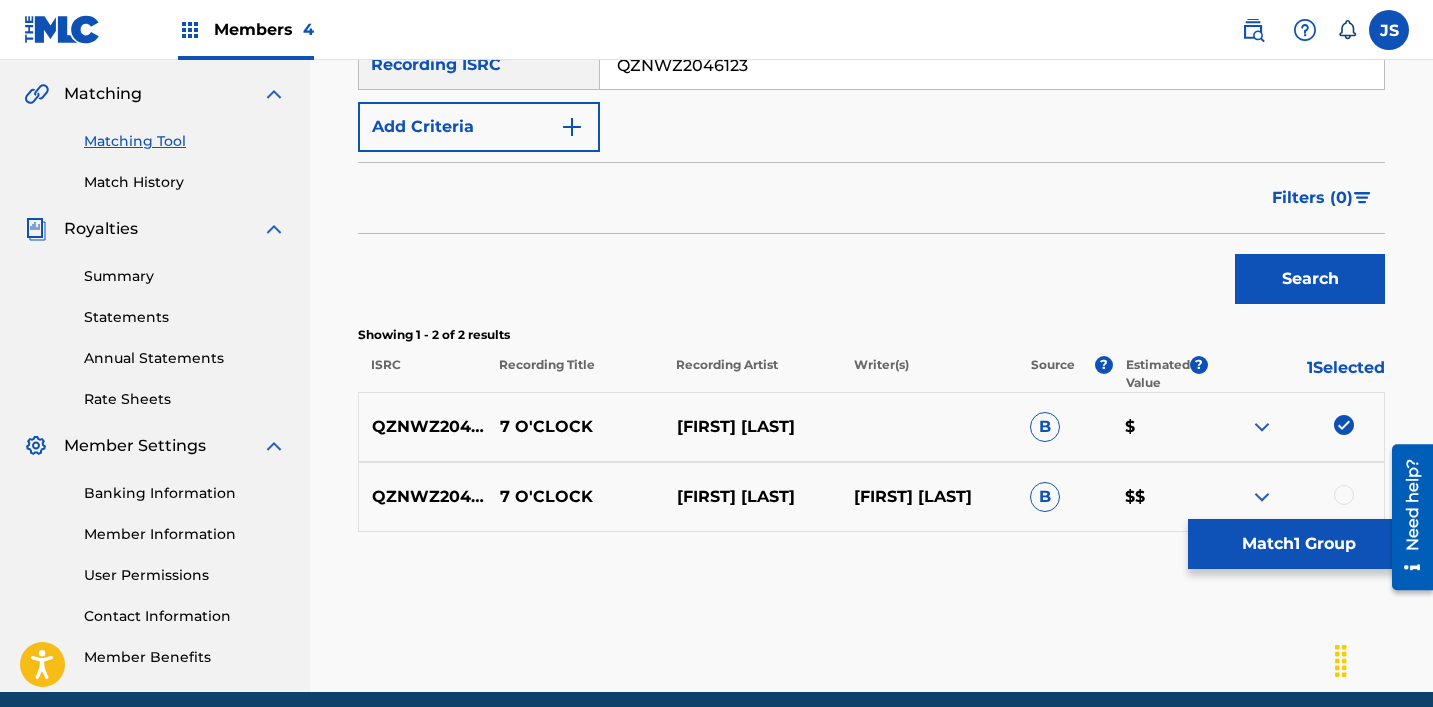 click at bounding box center (1344, 495) 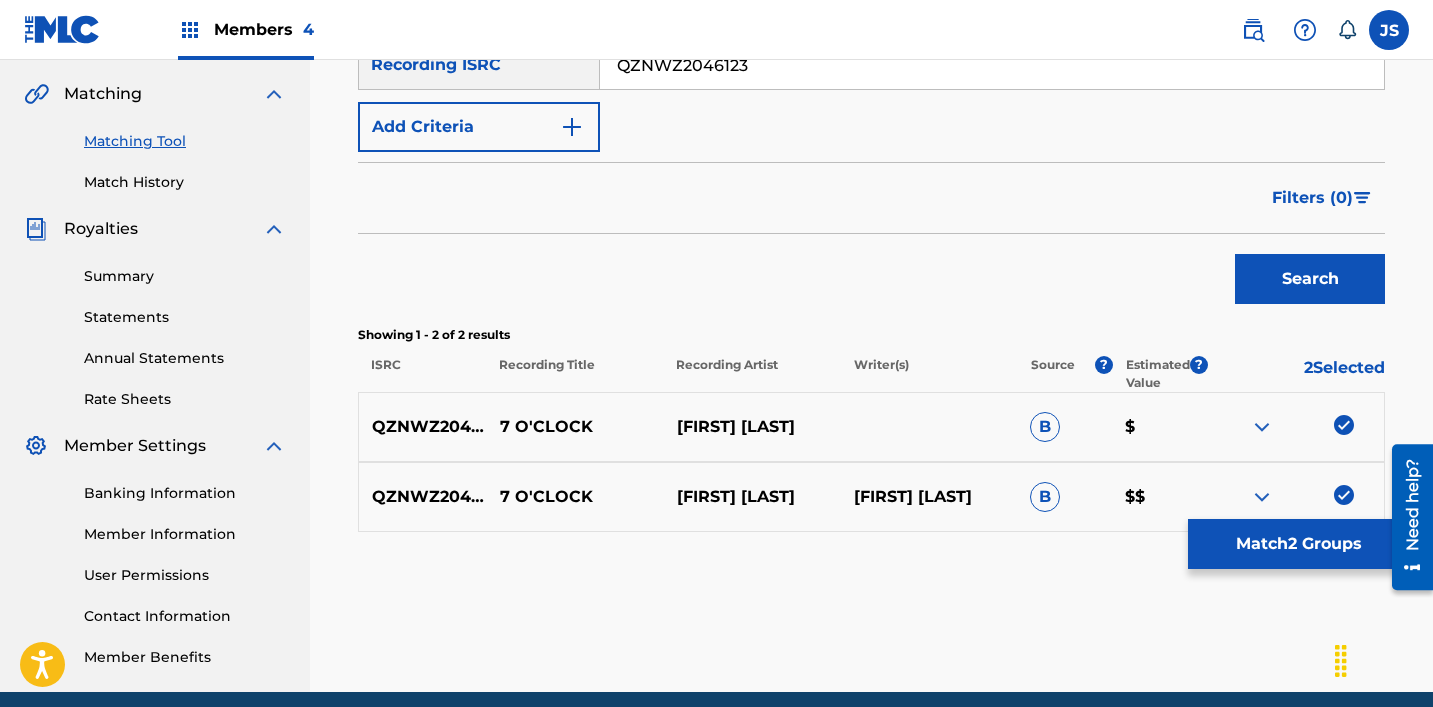 click on "Match  2 Groups" at bounding box center [1298, 544] 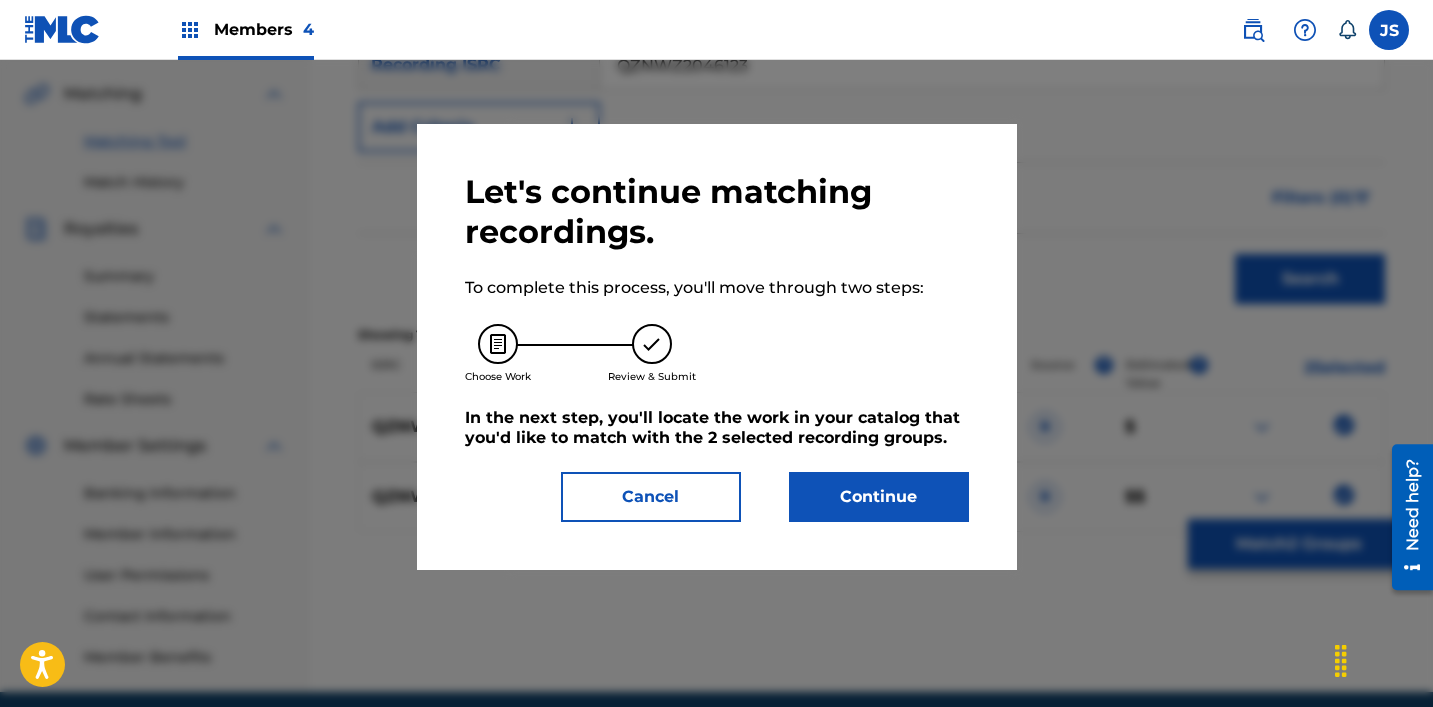 click on "Continue" at bounding box center (879, 497) 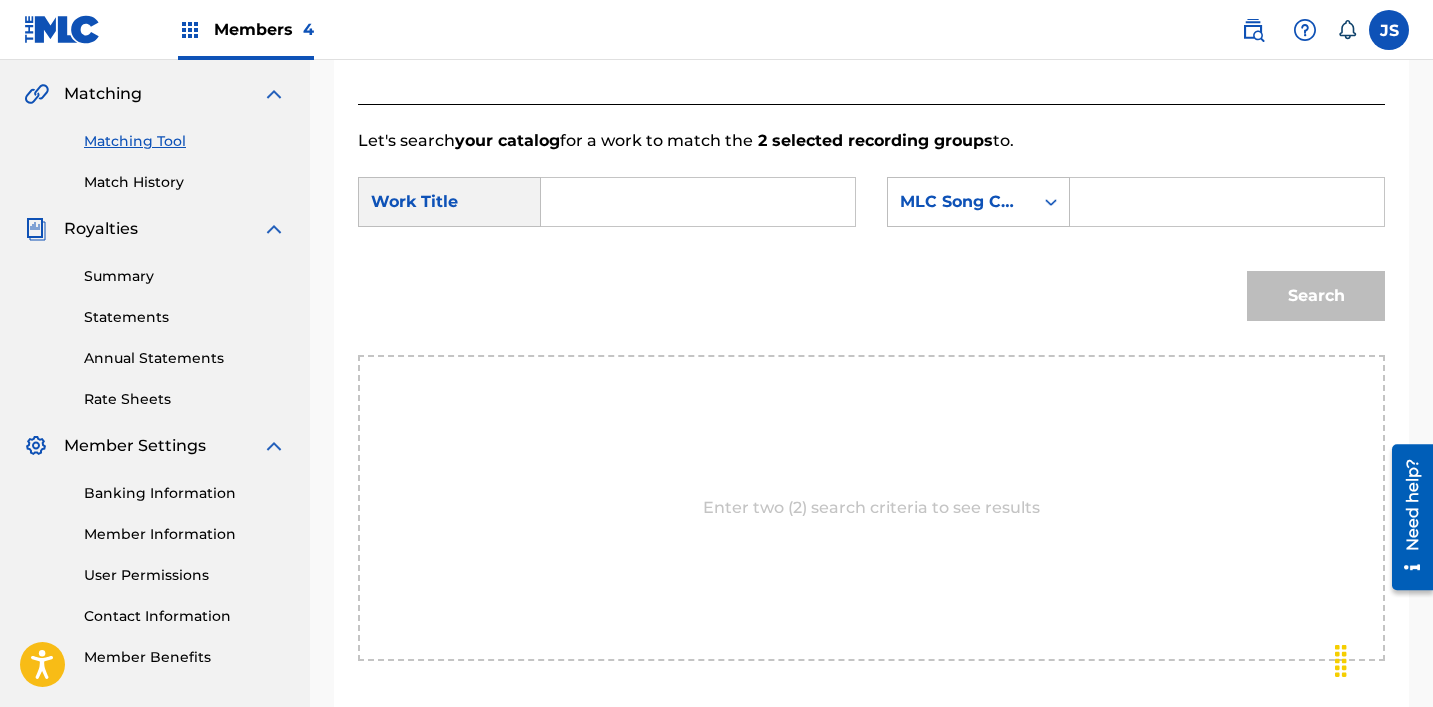 click at bounding box center [698, 202] 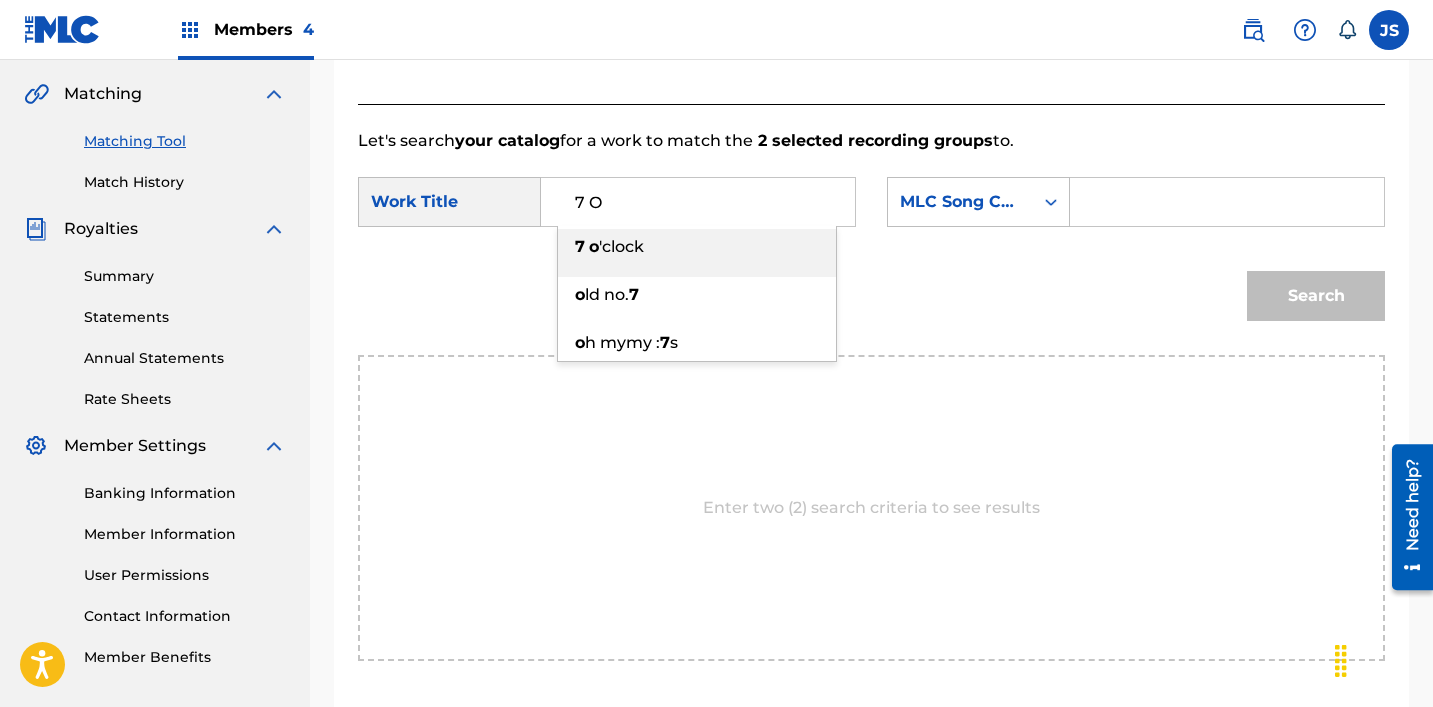 click on "7   o 'clock" at bounding box center [697, 247] 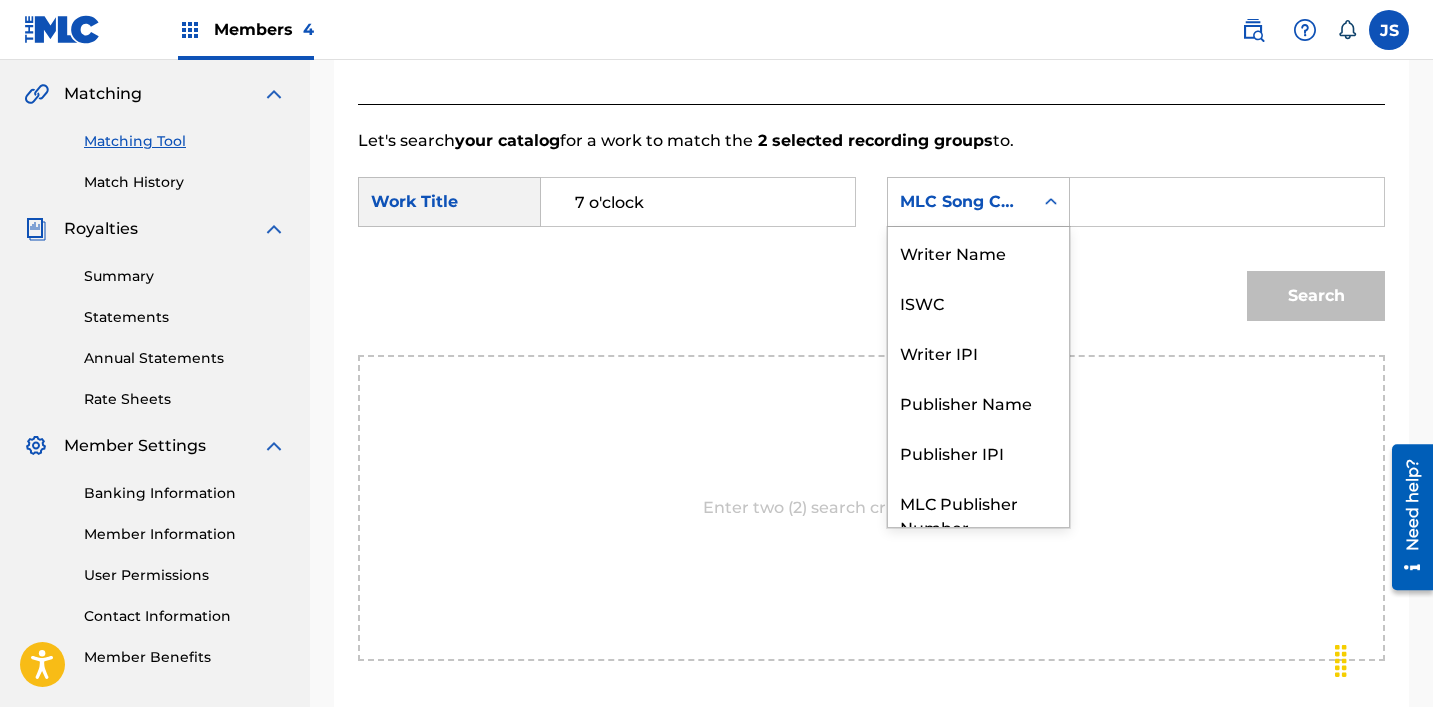 click on "MLC Song Code" at bounding box center (978, 202) 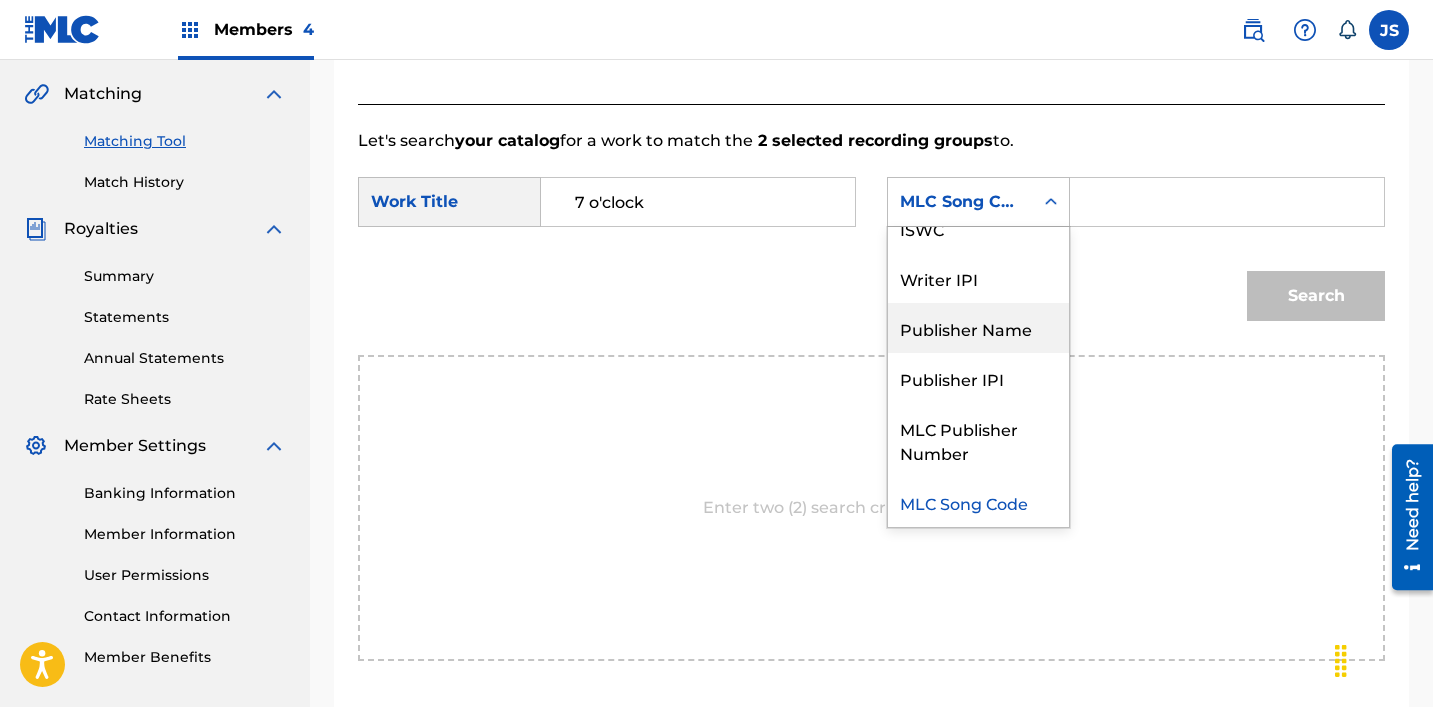 click on "Publisher Name" at bounding box center [978, 328] 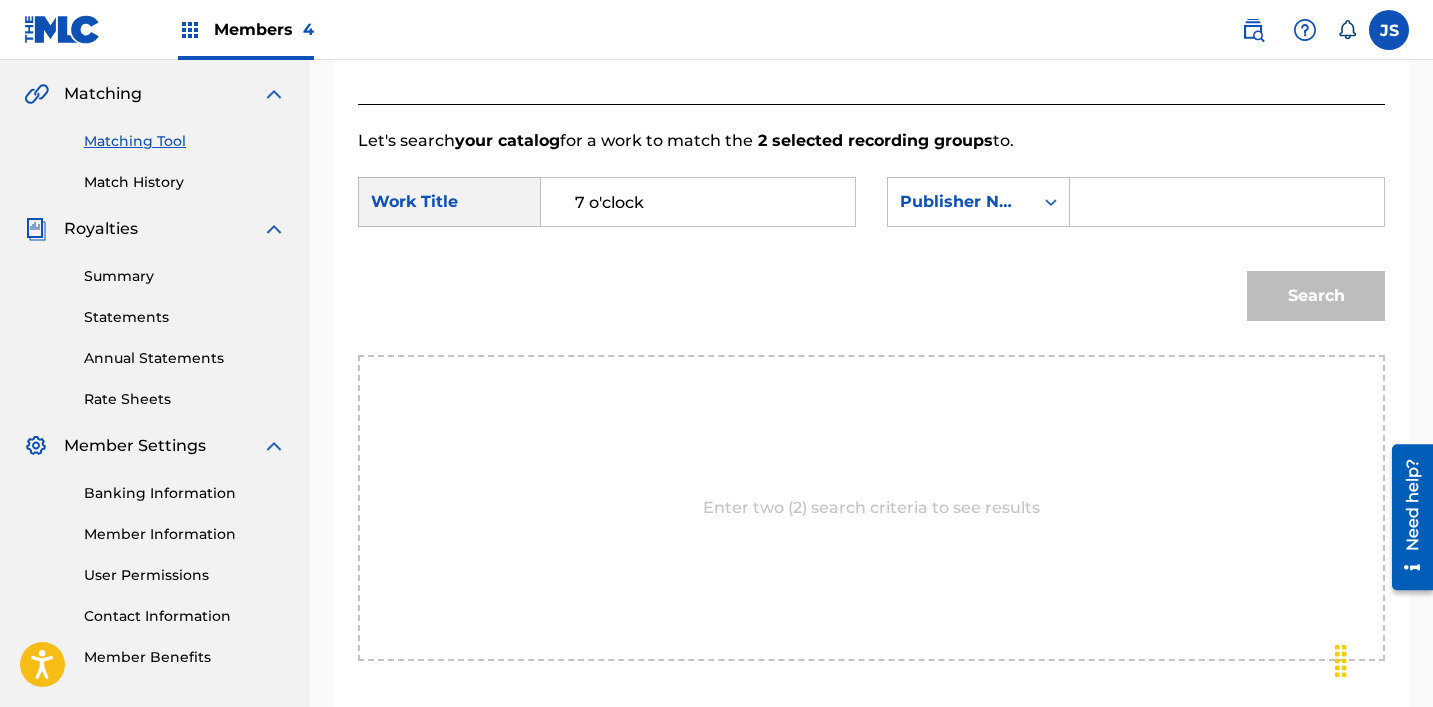 click at bounding box center [1227, 202] 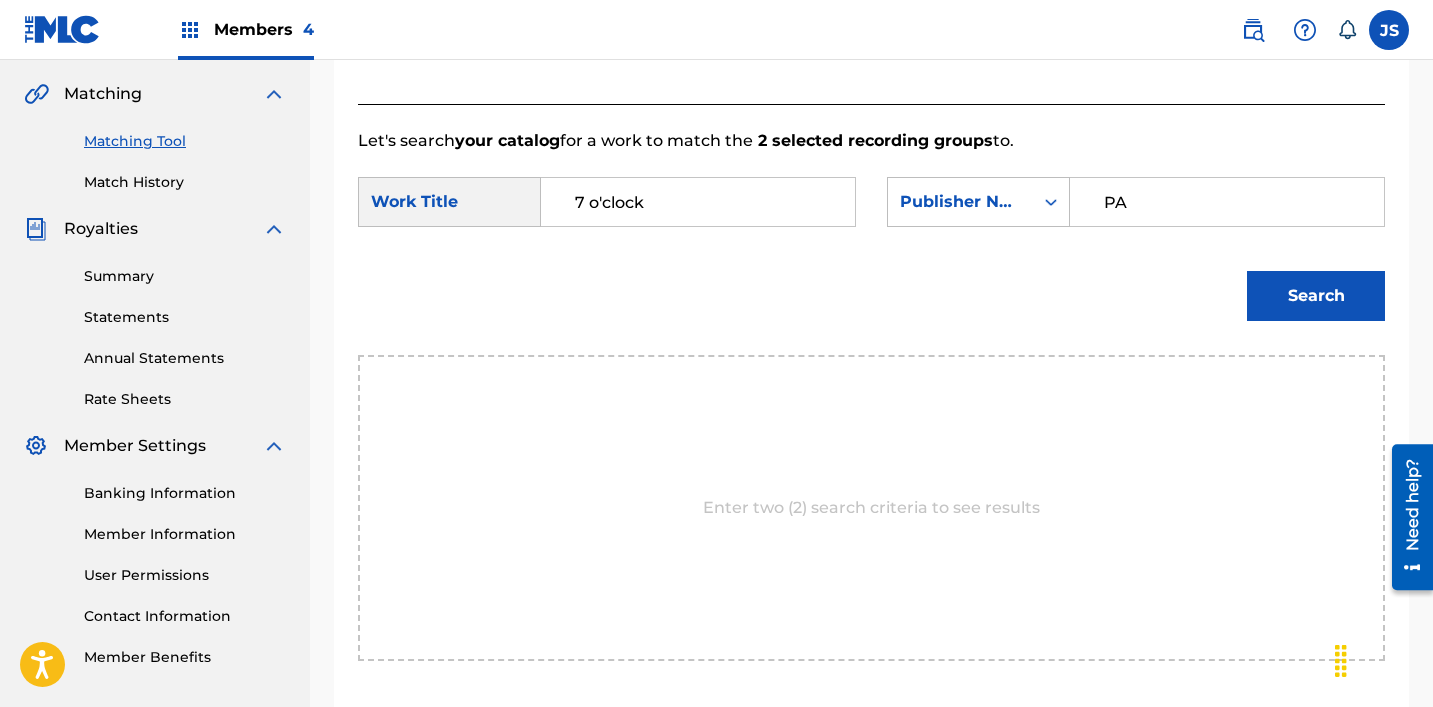 type on "patrick" 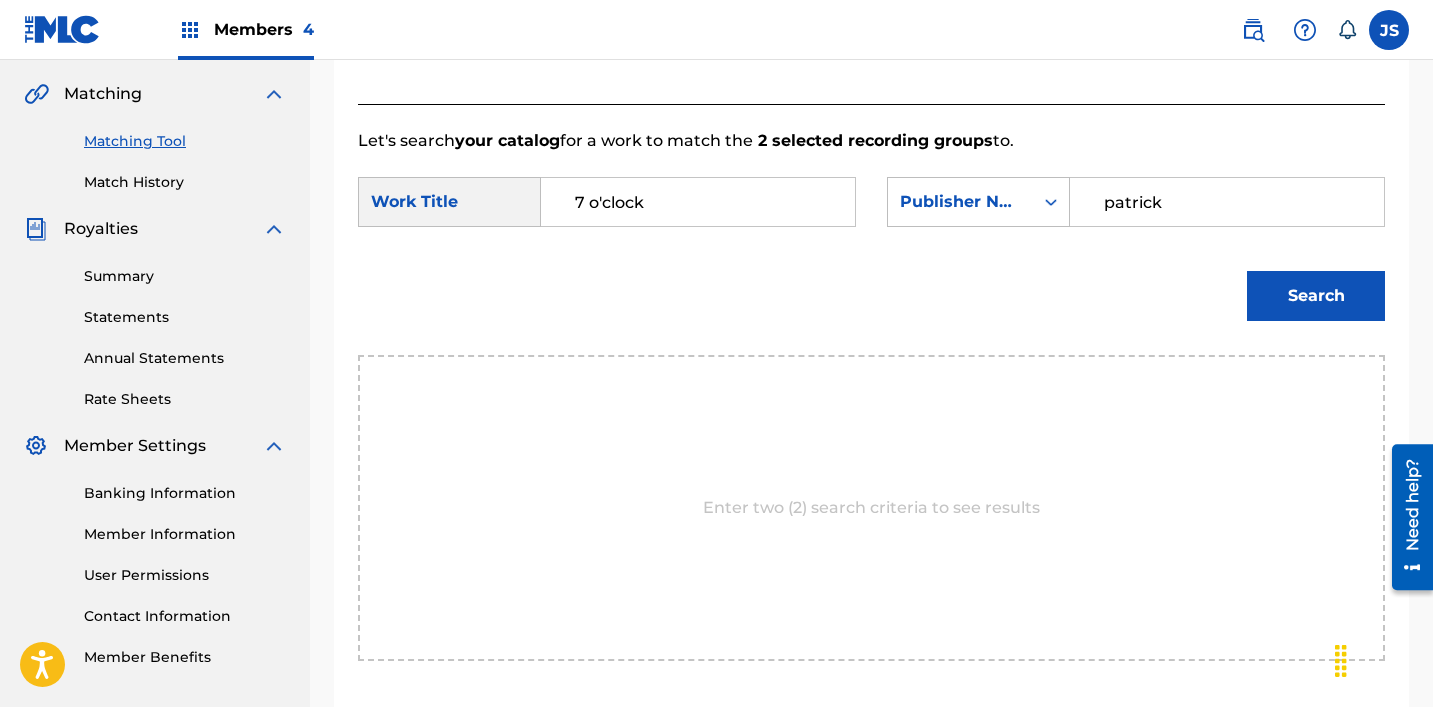 click on "Search" at bounding box center (1316, 296) 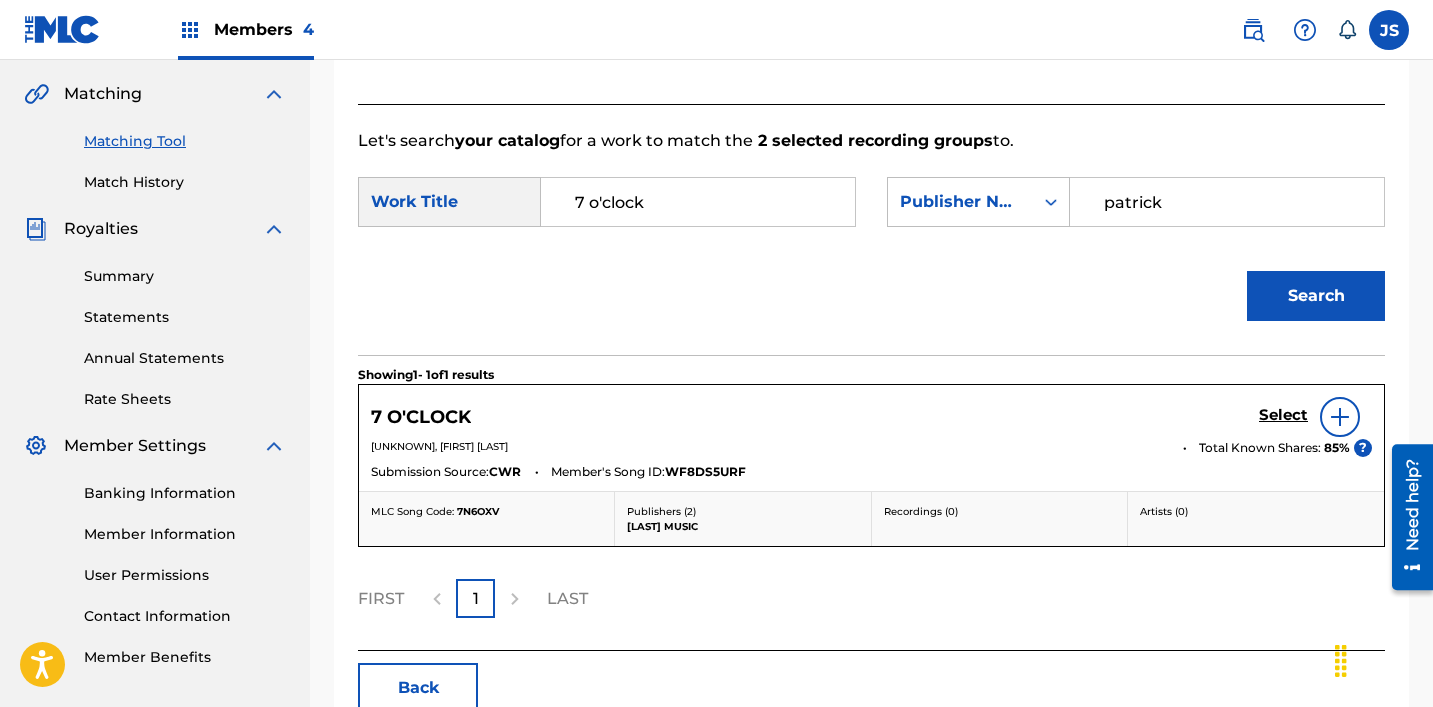 click on "Select" at bounding box center [1283, 417] 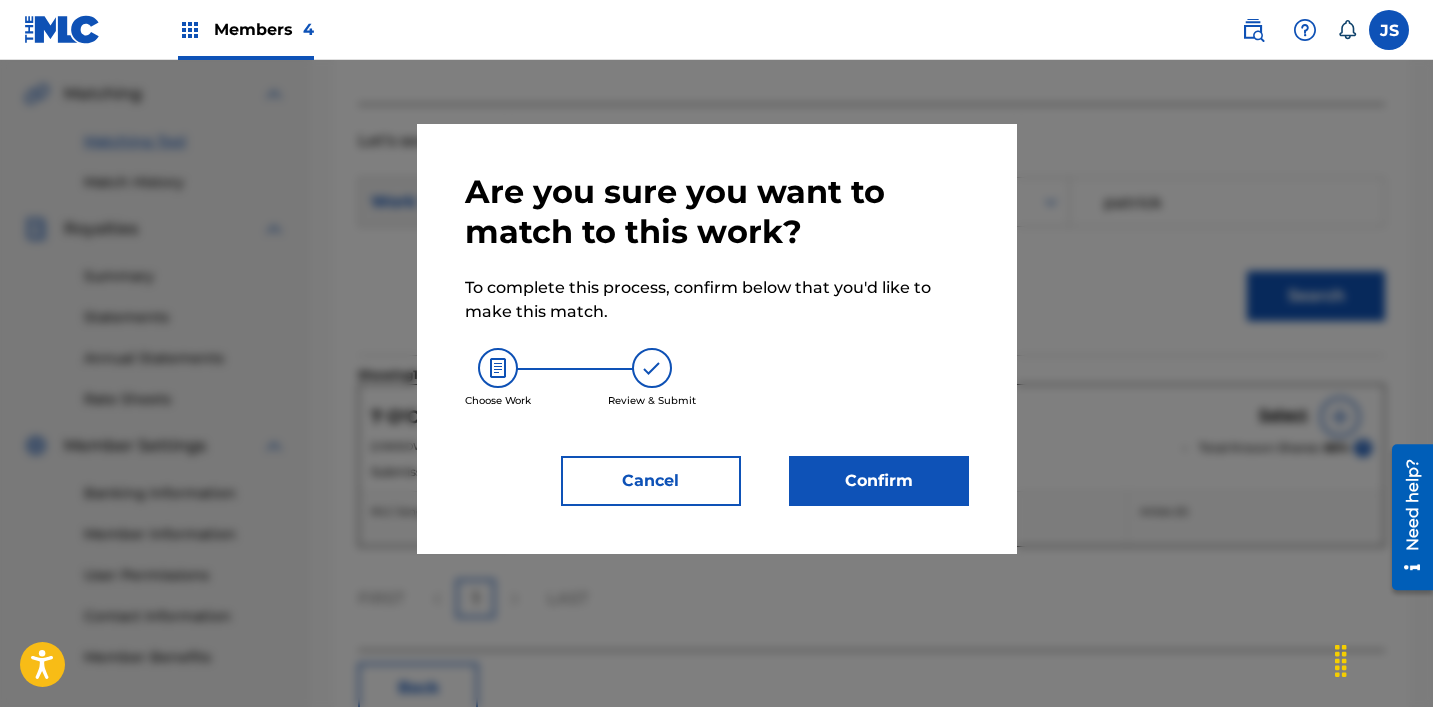 click on "Confirm" at bounding box center (879, 481) 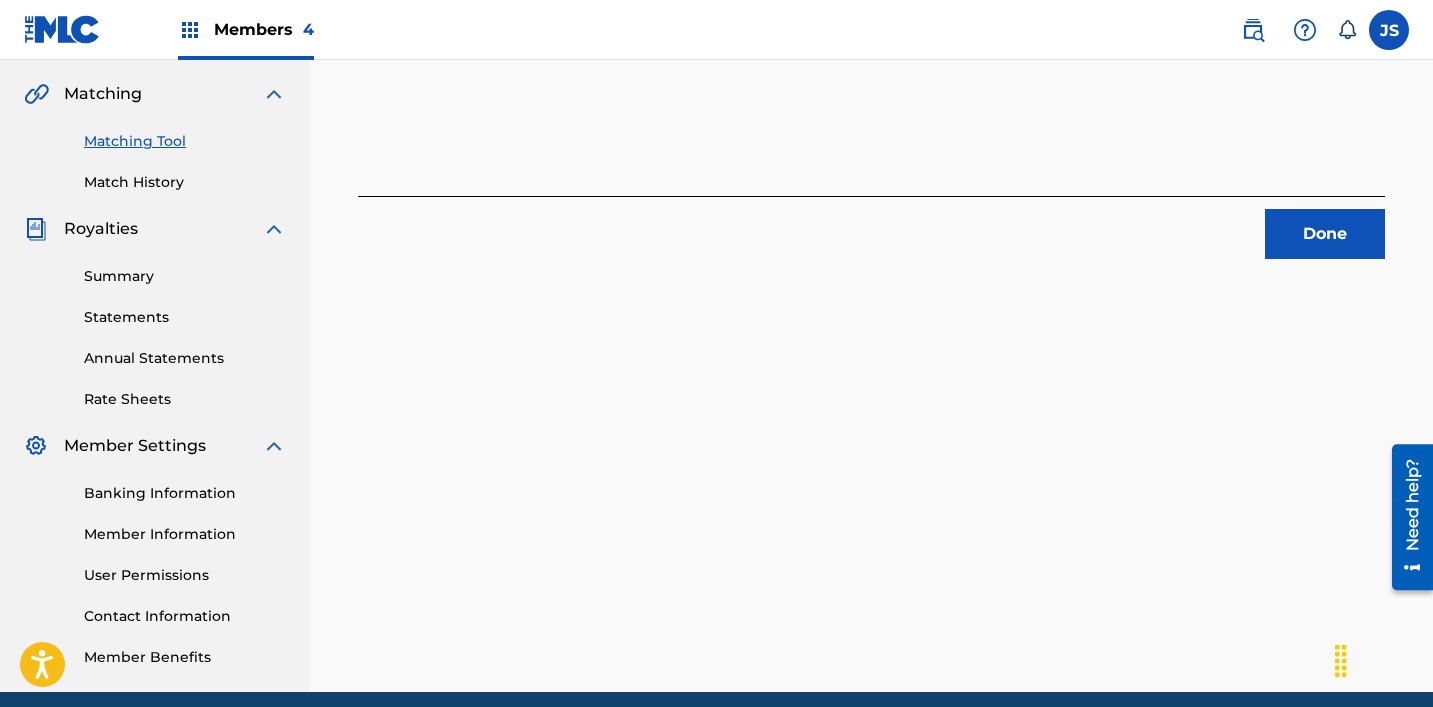 click on "Done" at bounding box center [871, 227] 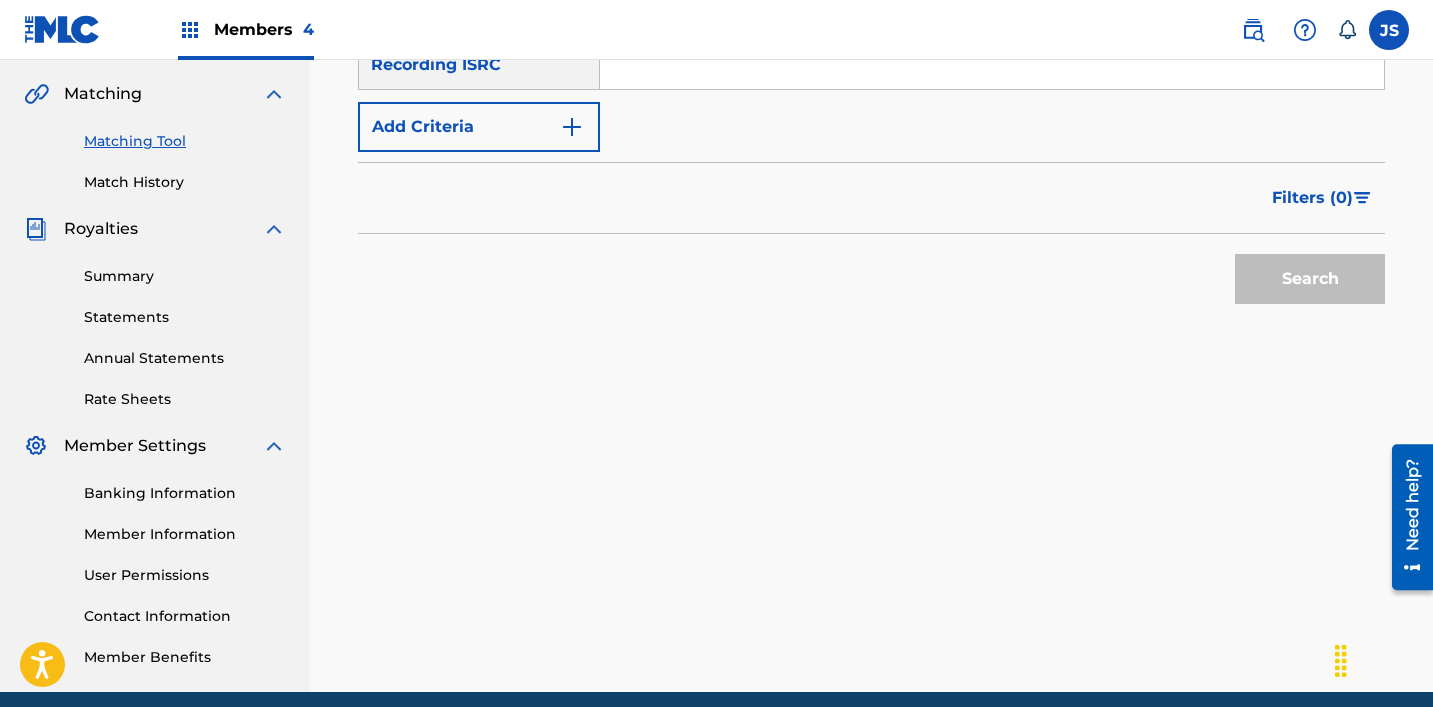 click at bounding box center (992, 65) 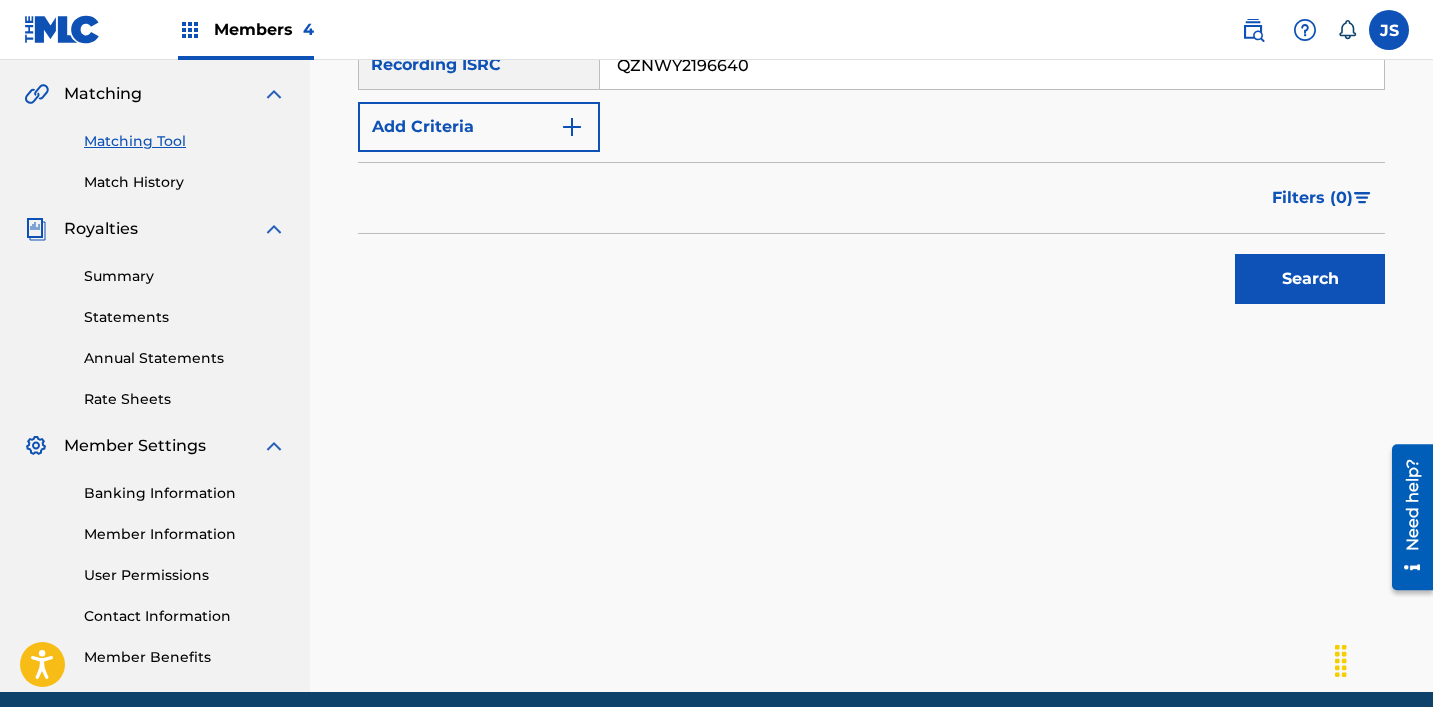 type on "QZNWY2196640" 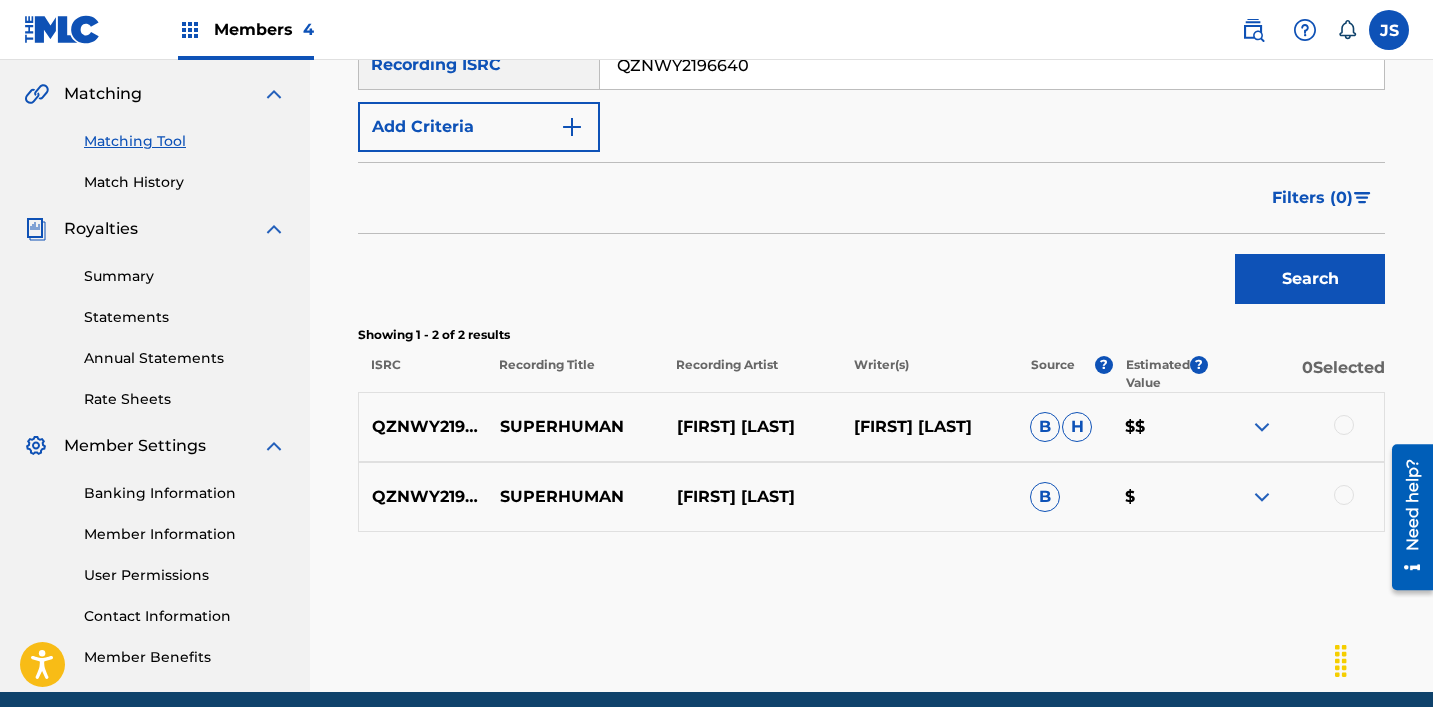 click at bounding box center (1344, 425) 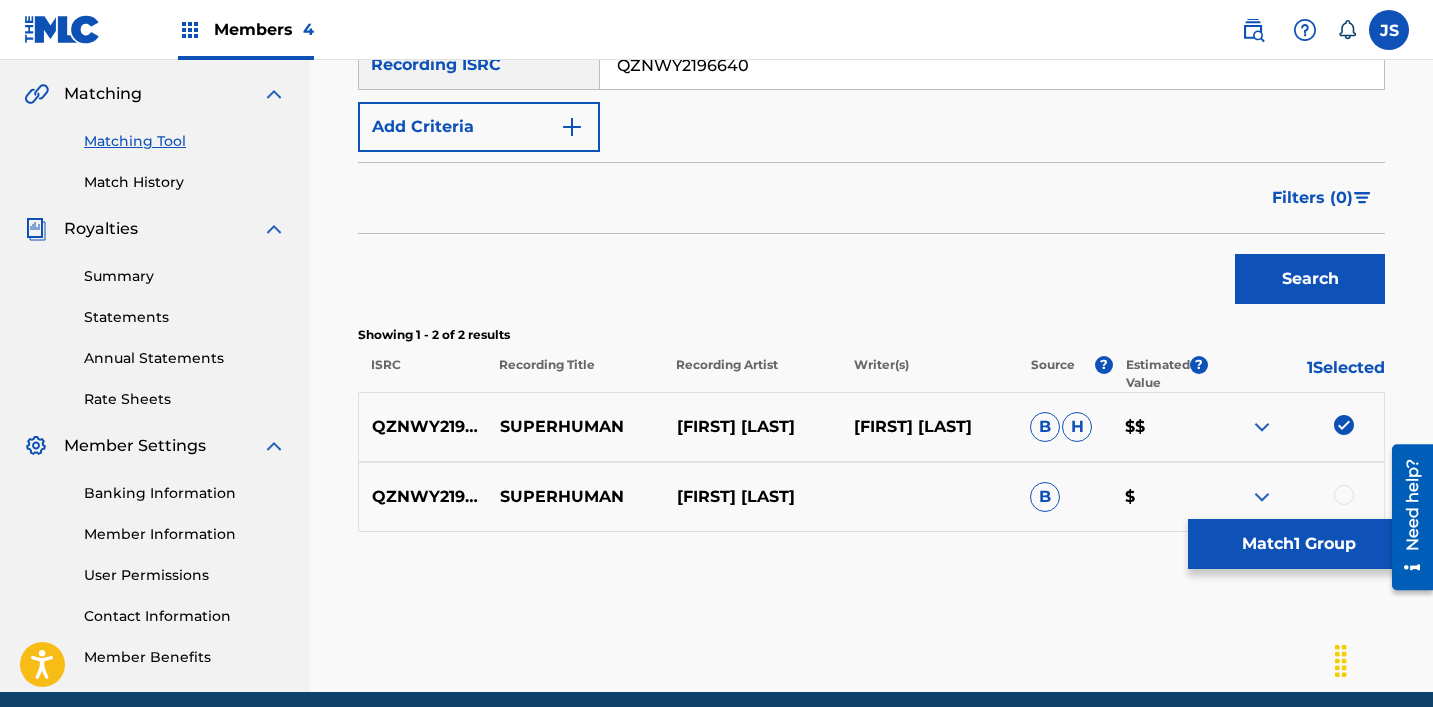 click at bounding box center [1344, 495] 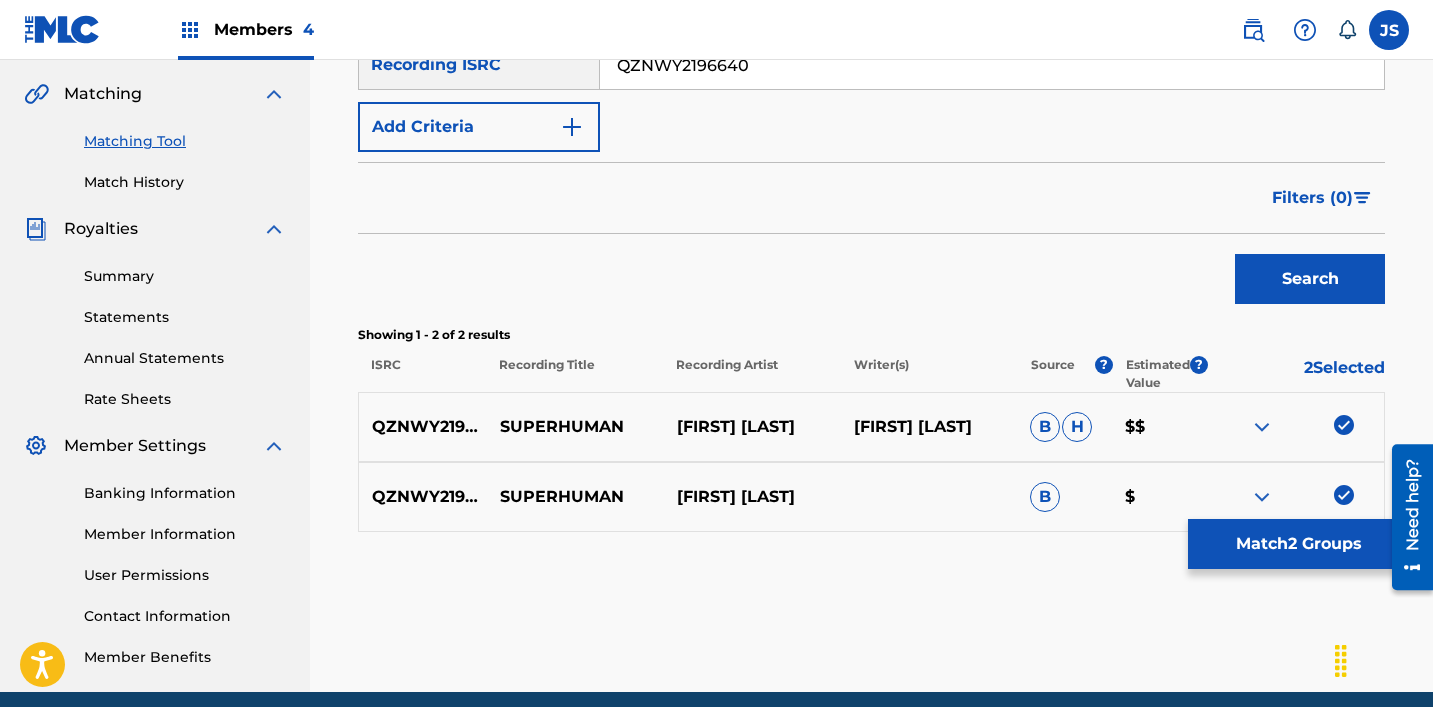 click on "Match  2 Groups" at bounding box center (1298, 544) 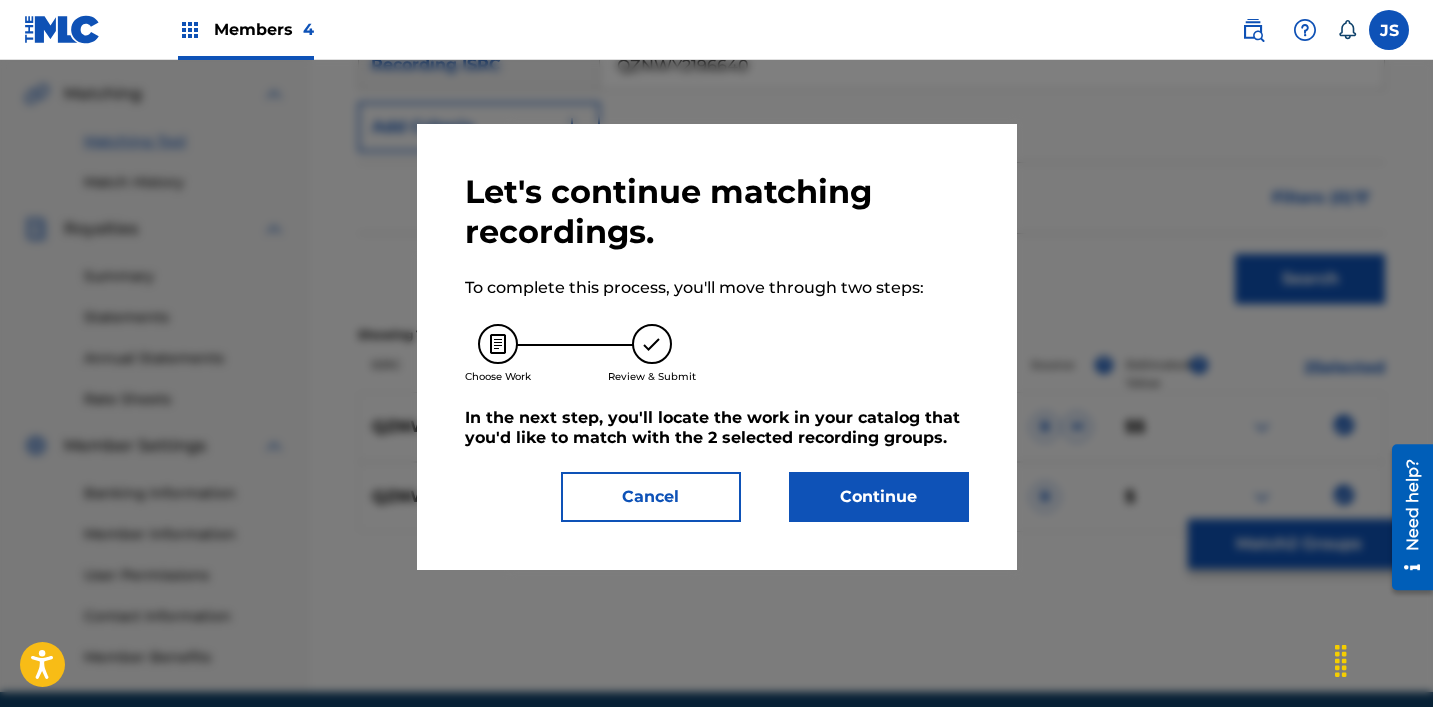 click on "Continue" at bounding box center [879, 497] 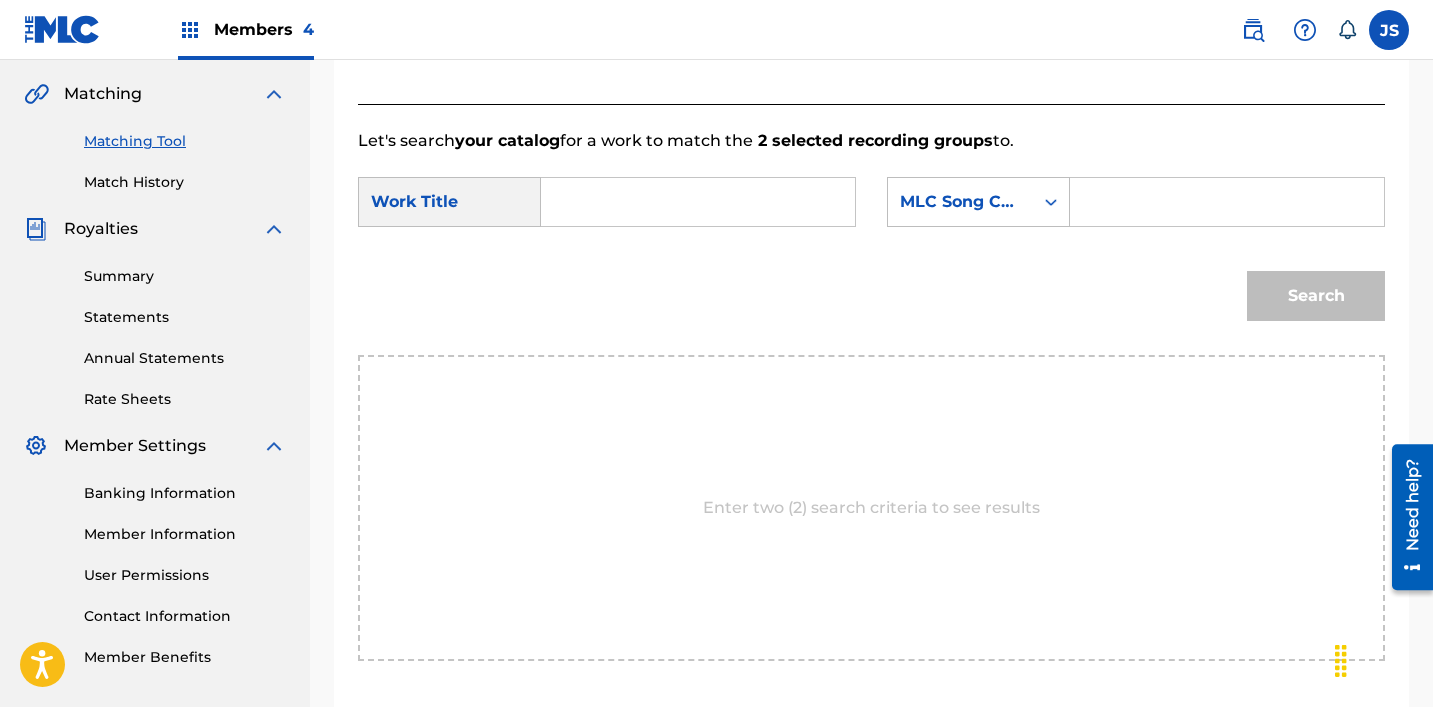 click at bounding box center [698, 202] 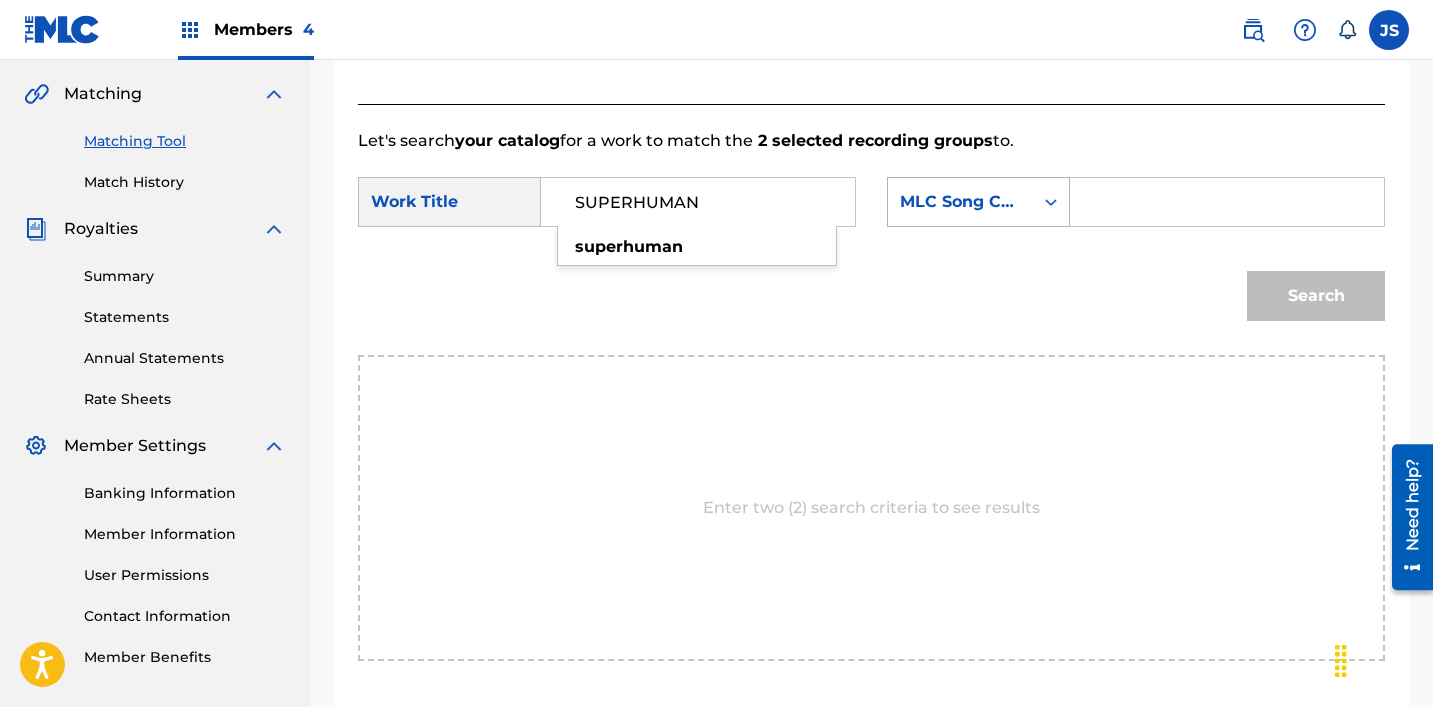 type on "SUPERHUMAN" 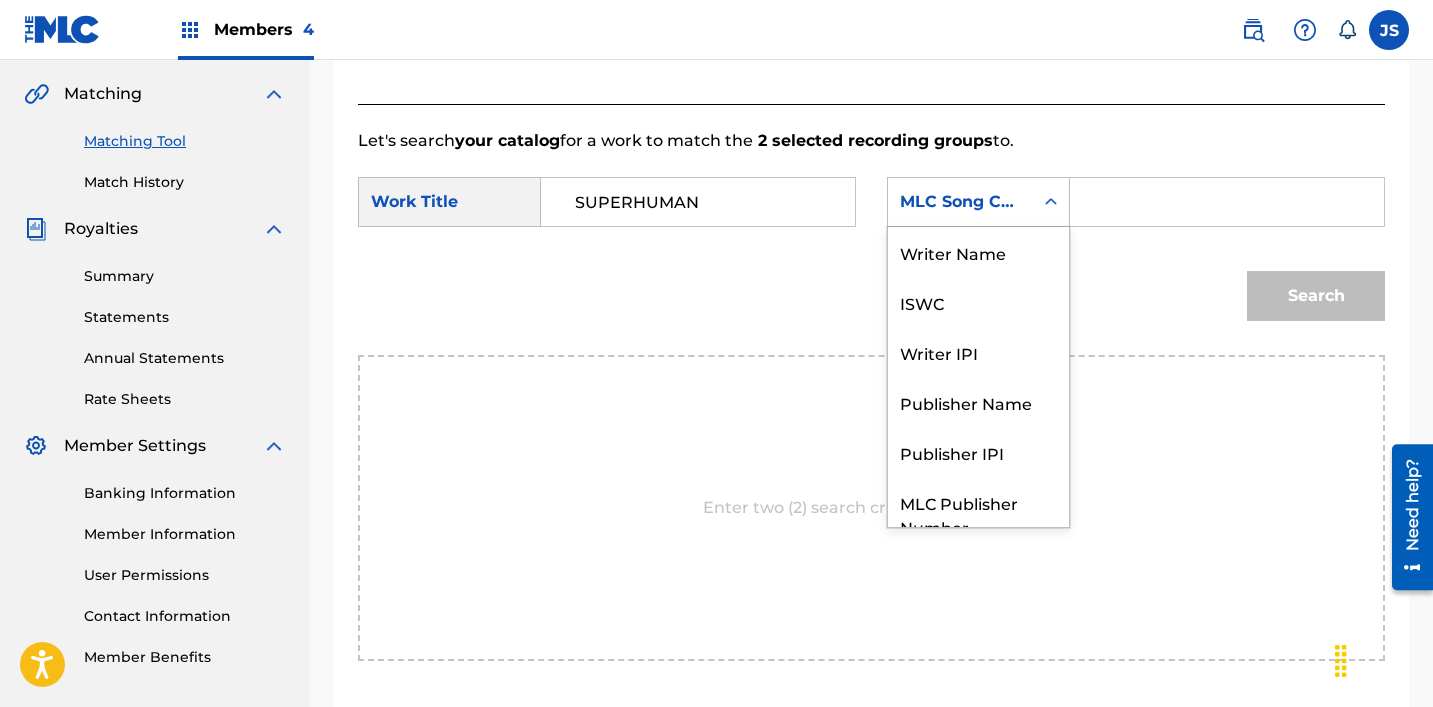 scroll, scrollTop: 74, scrollLeft: 0, axis: vertical 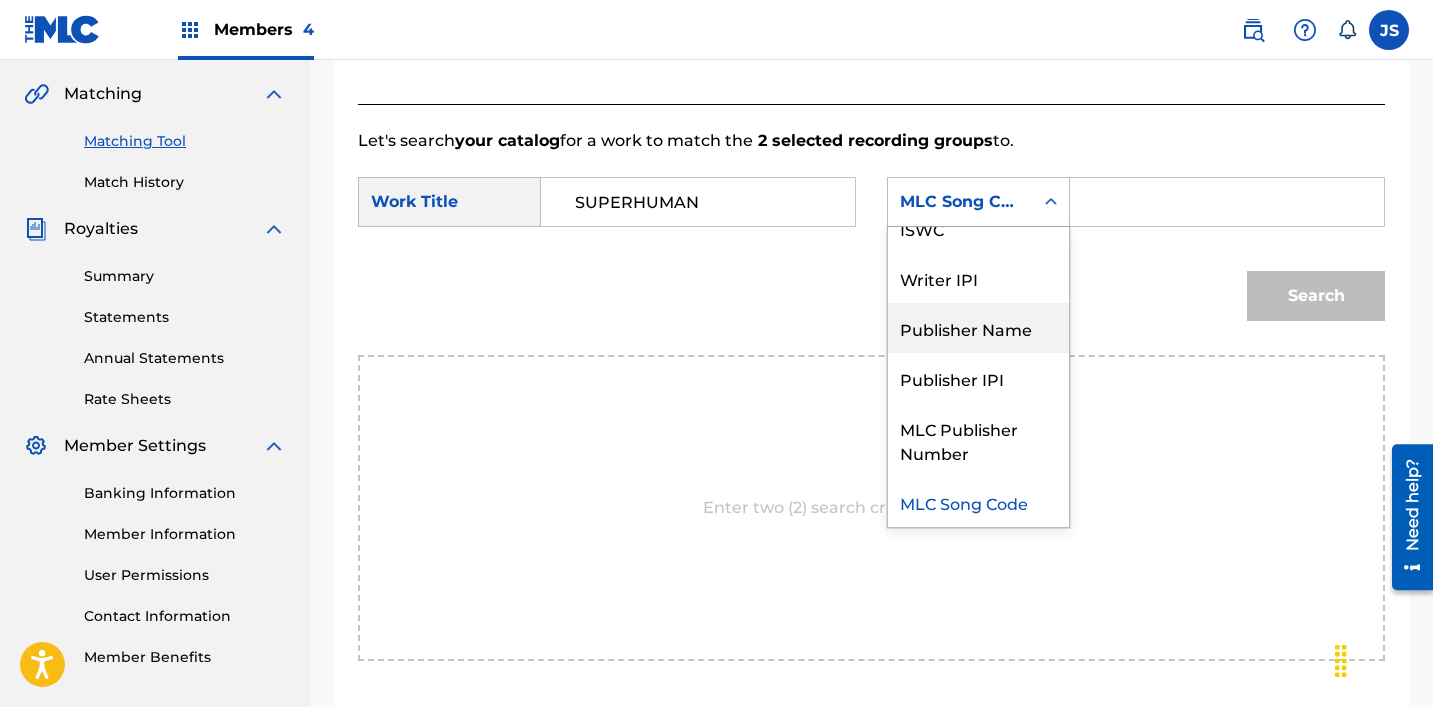 click on "Publisher Name" at bounding box center (978, 328) 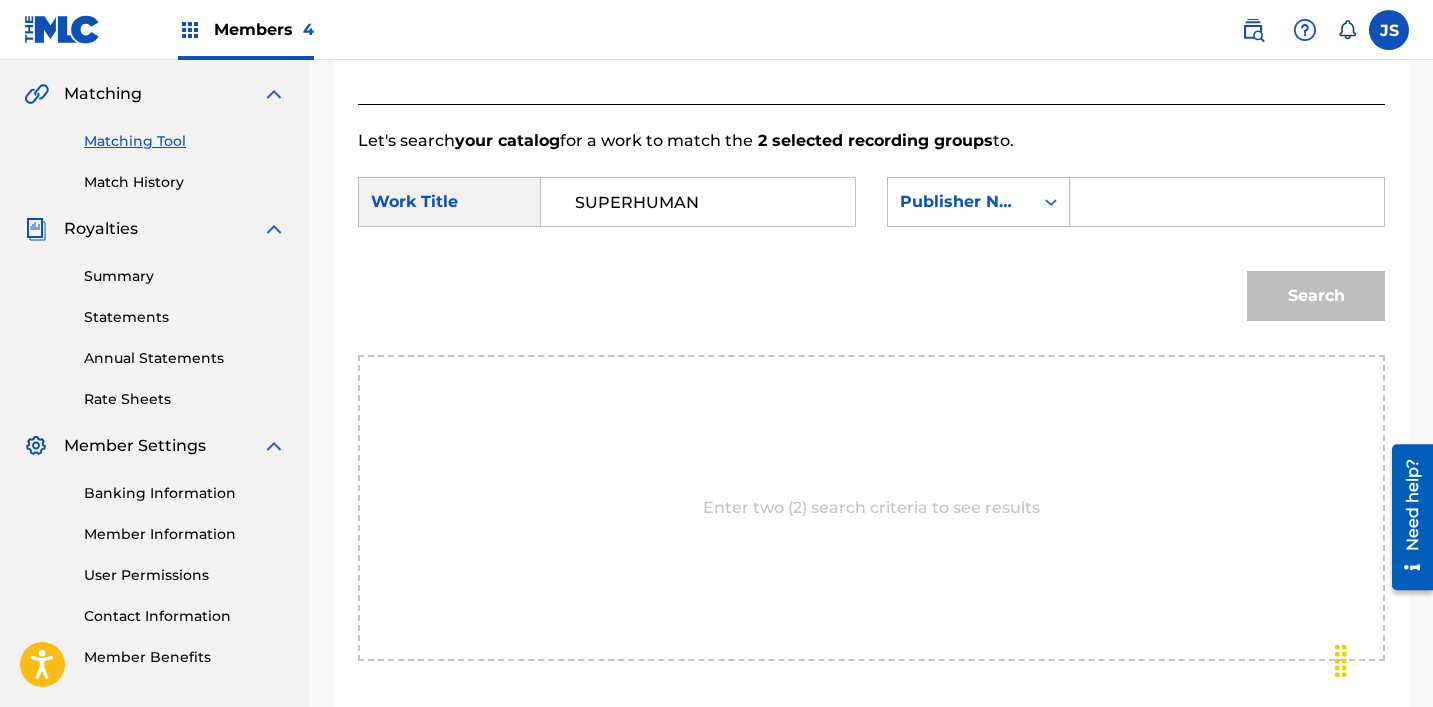 click at bounding box center [1227, 202] 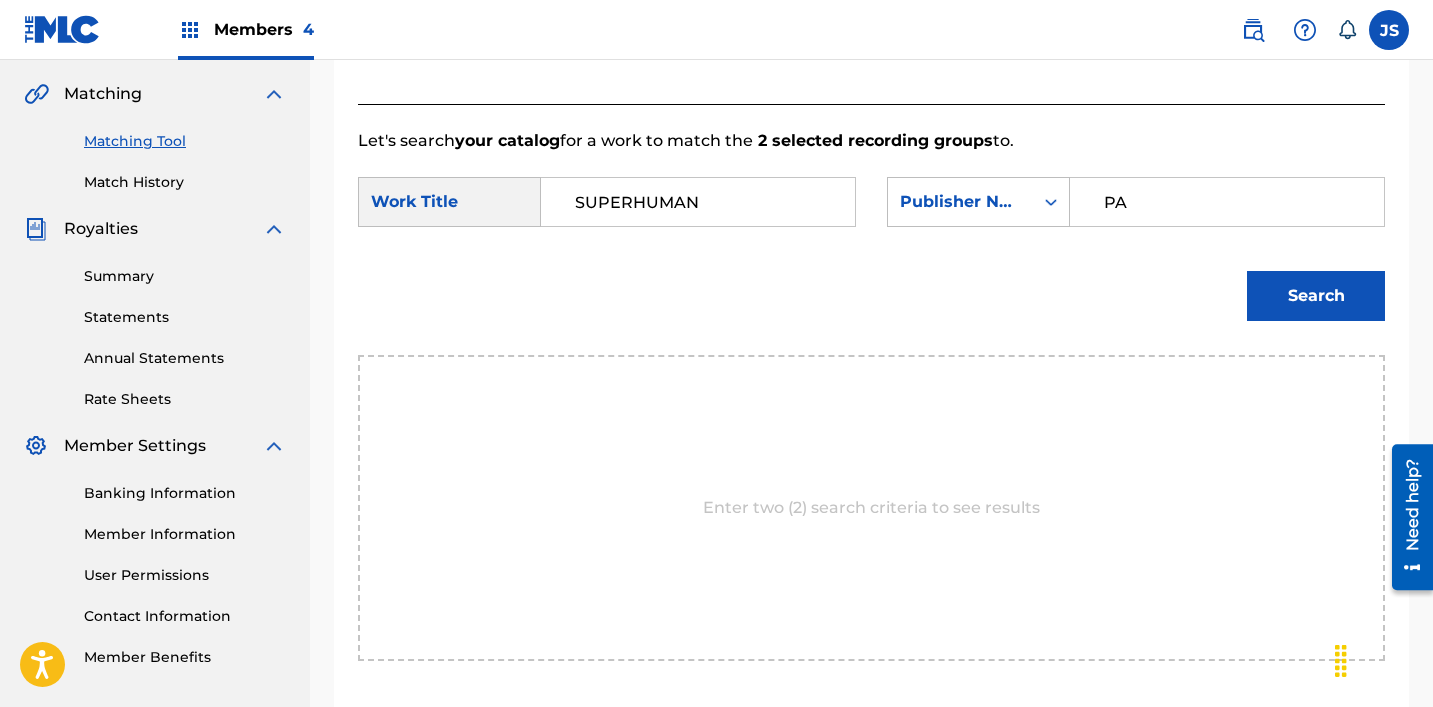 type on "patrick" 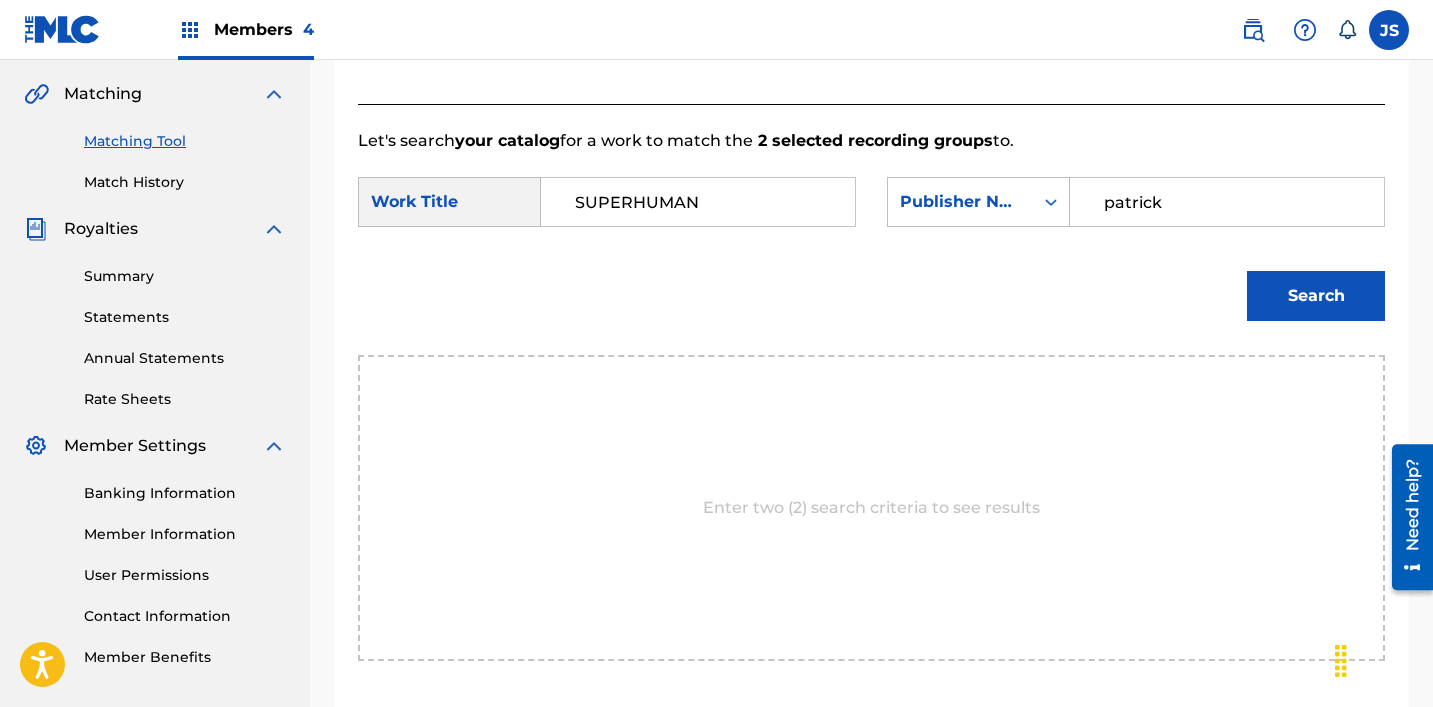 click on "Search" at bounding box center (1316, 296) 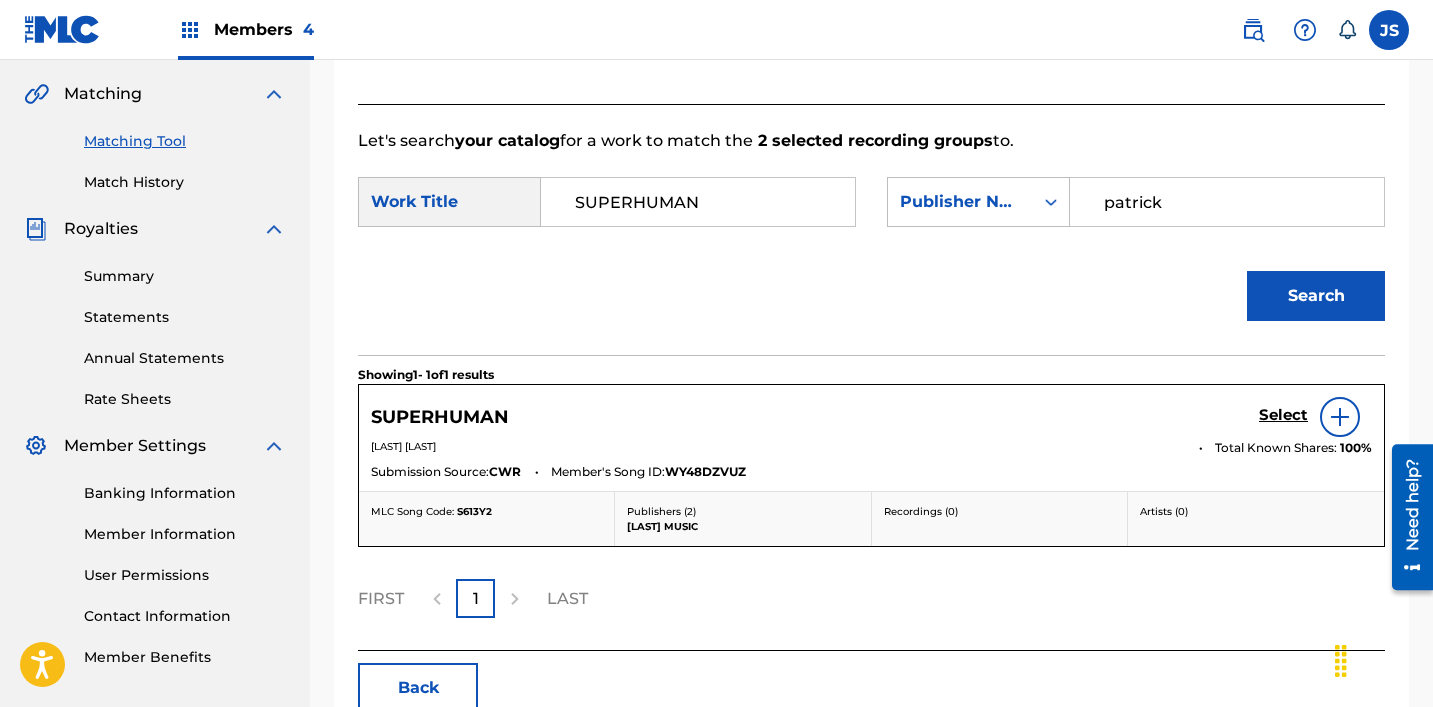 click on "Select" at bounding box center (1283, 415) 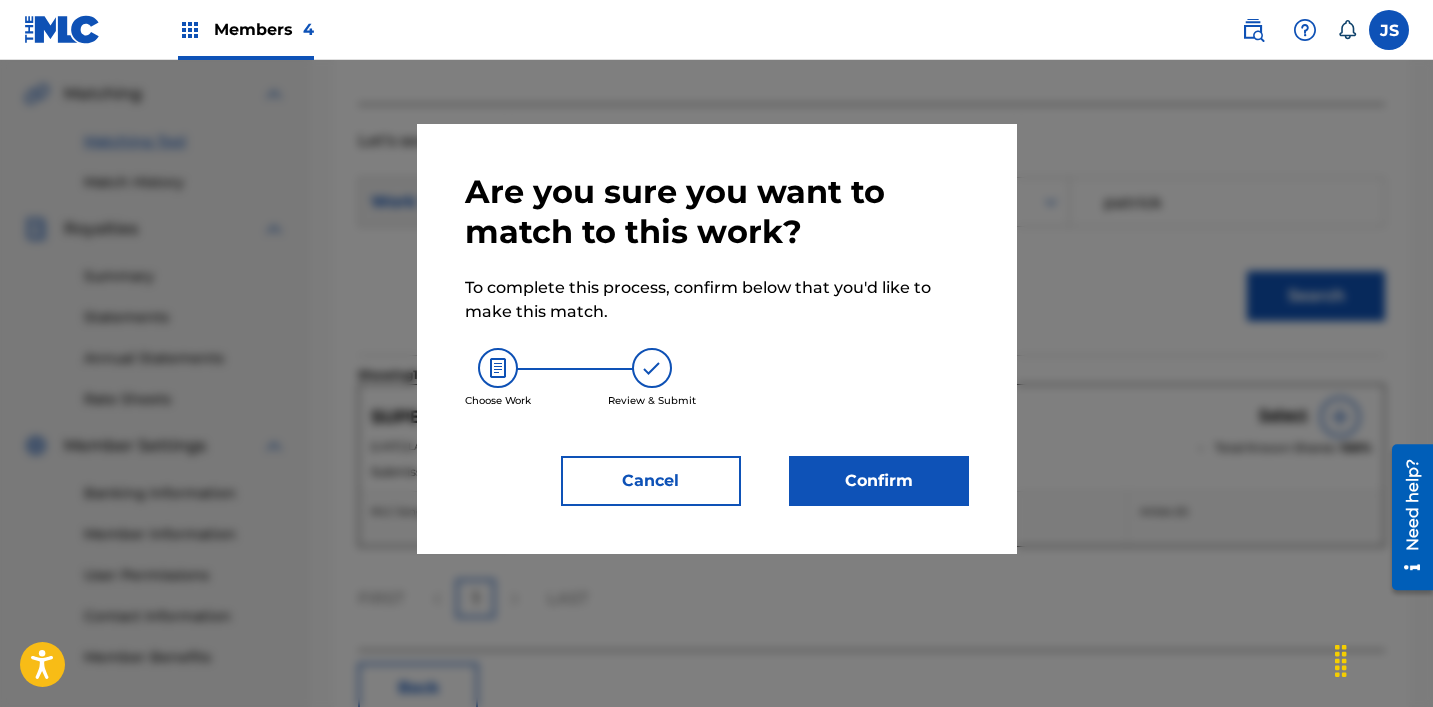 click on "Confirm" at bounding box center [879, 481] 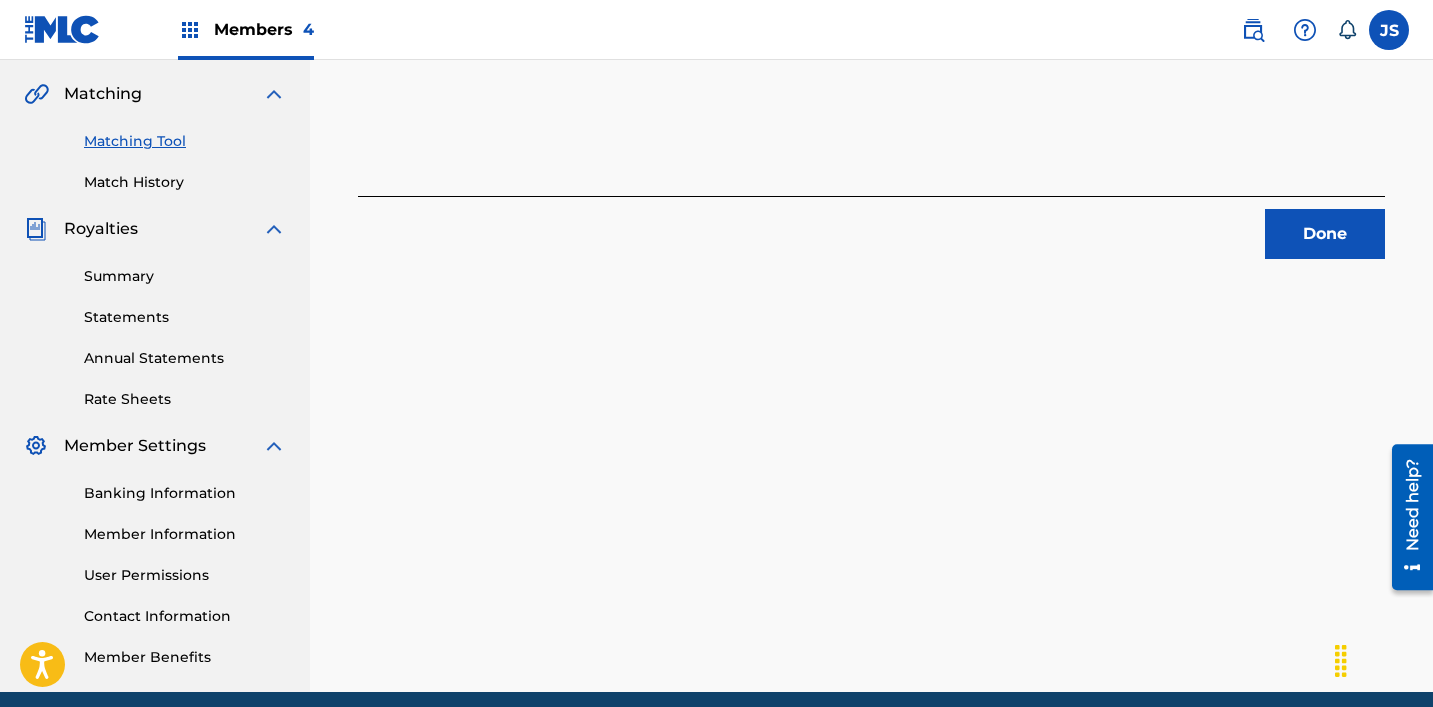 click on "Done" at bounding box center (1325, 234) 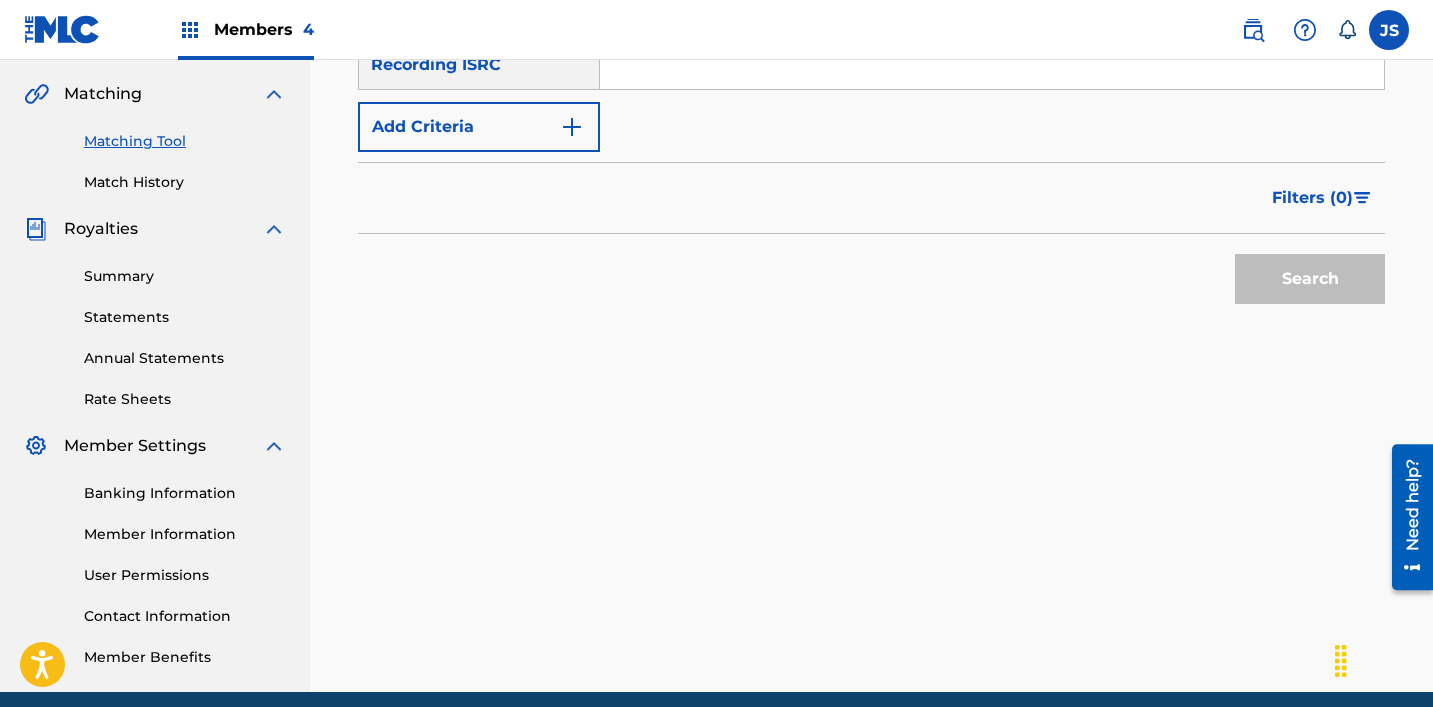 click at bounding box center [992, 65] 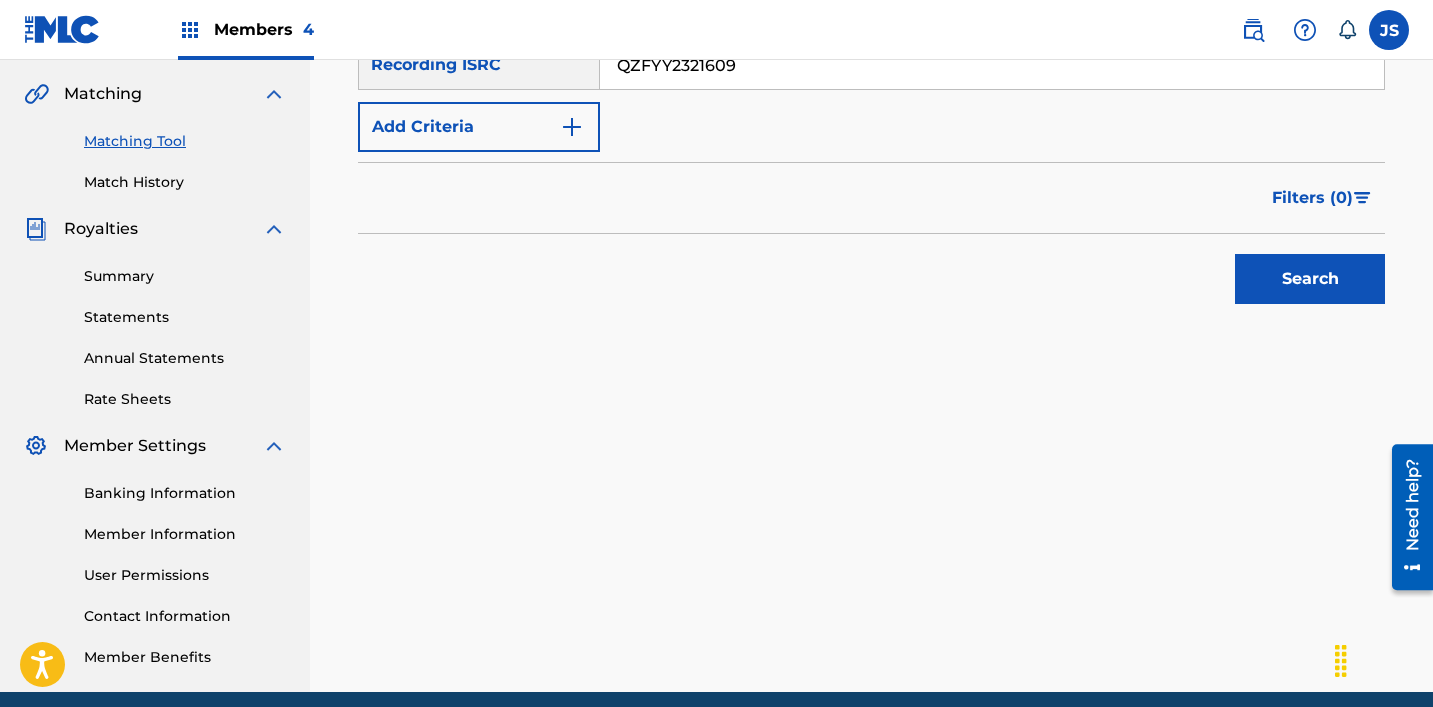 type on "QZFYY2321609" 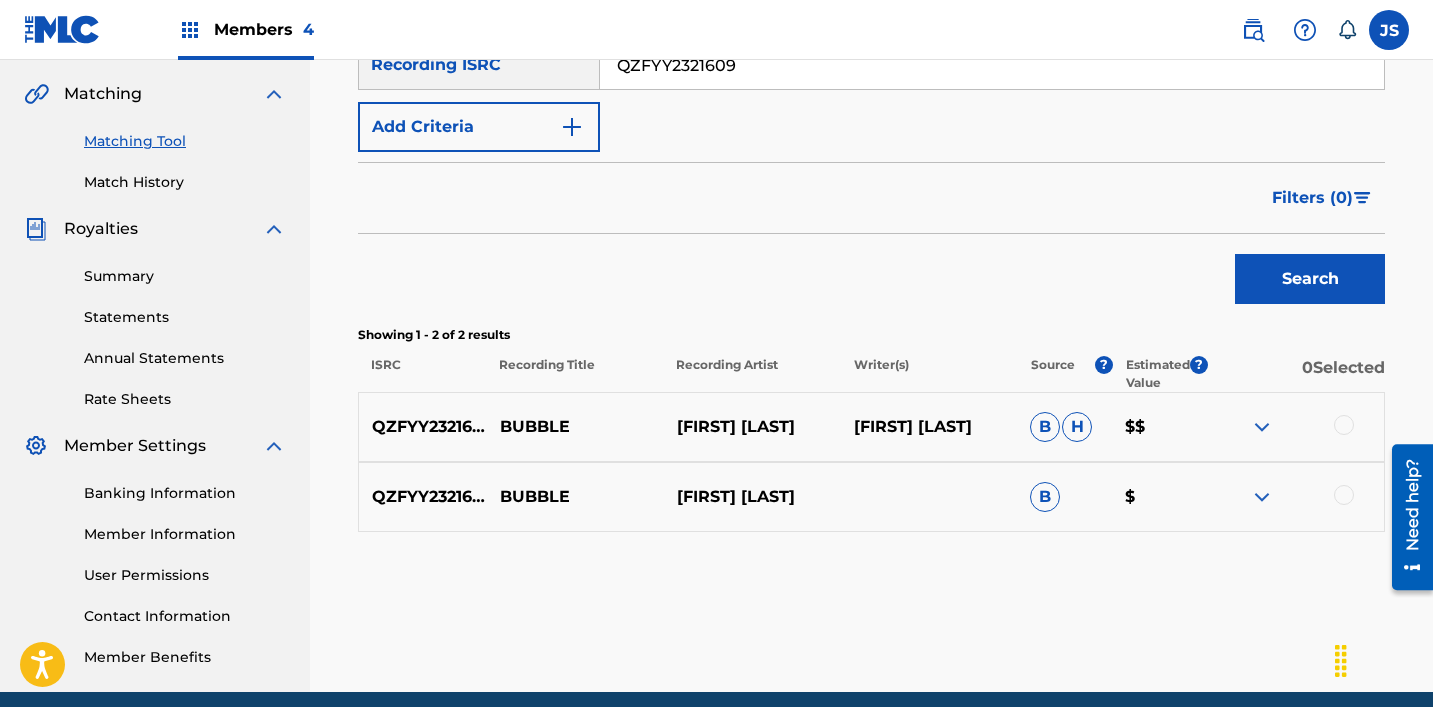 click at bounding box center (1344, 425) 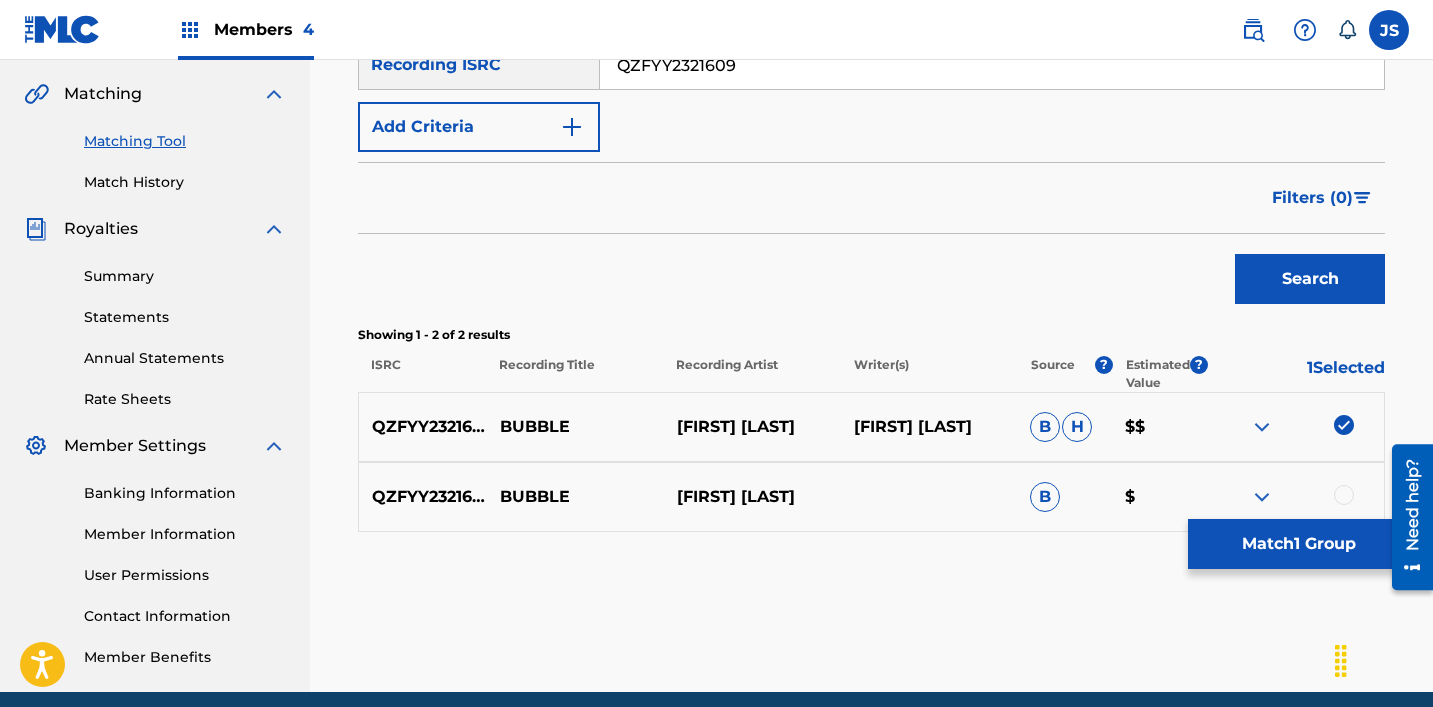click on "[ALPHANUMERIC_ID] [NAME] [FIRST] [LAST] B $" at bounding box center [871, 497] 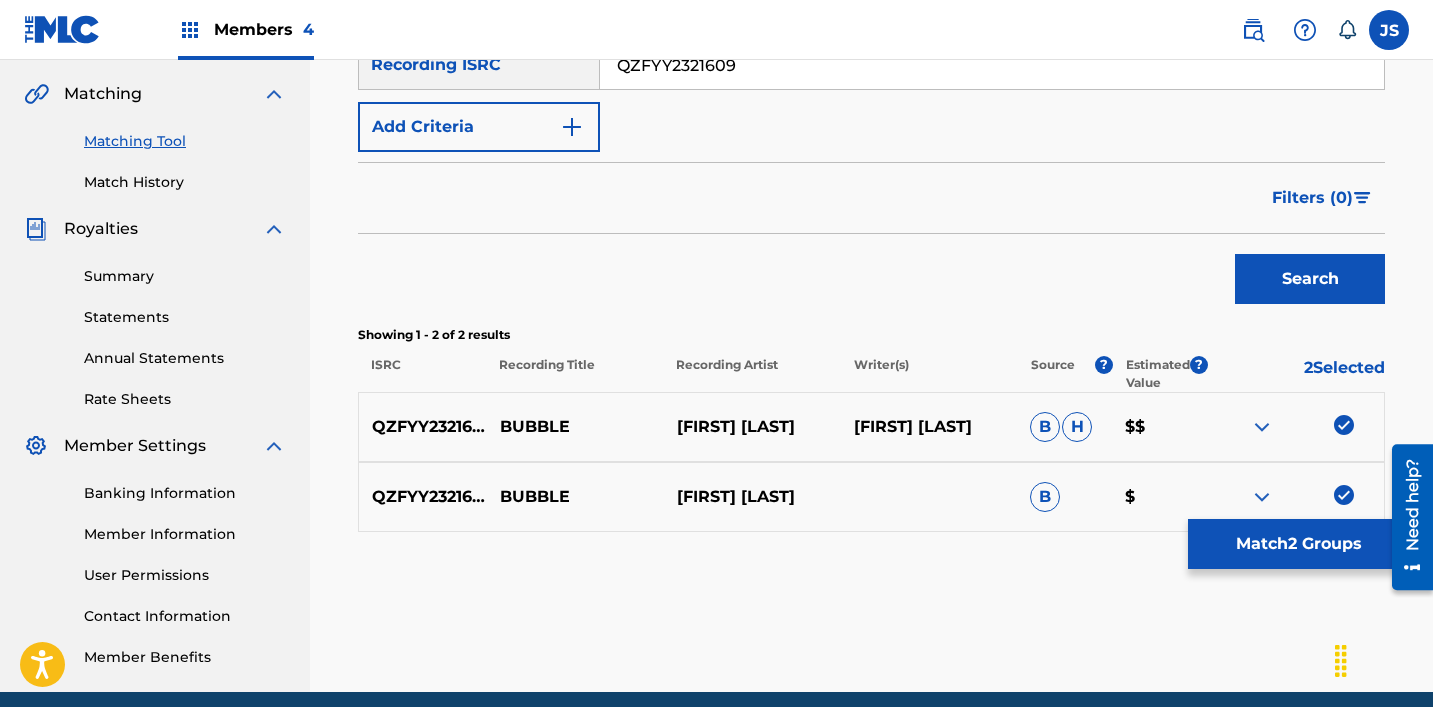 click on "Match  2 Groups" at bounding box center [1298, 544] 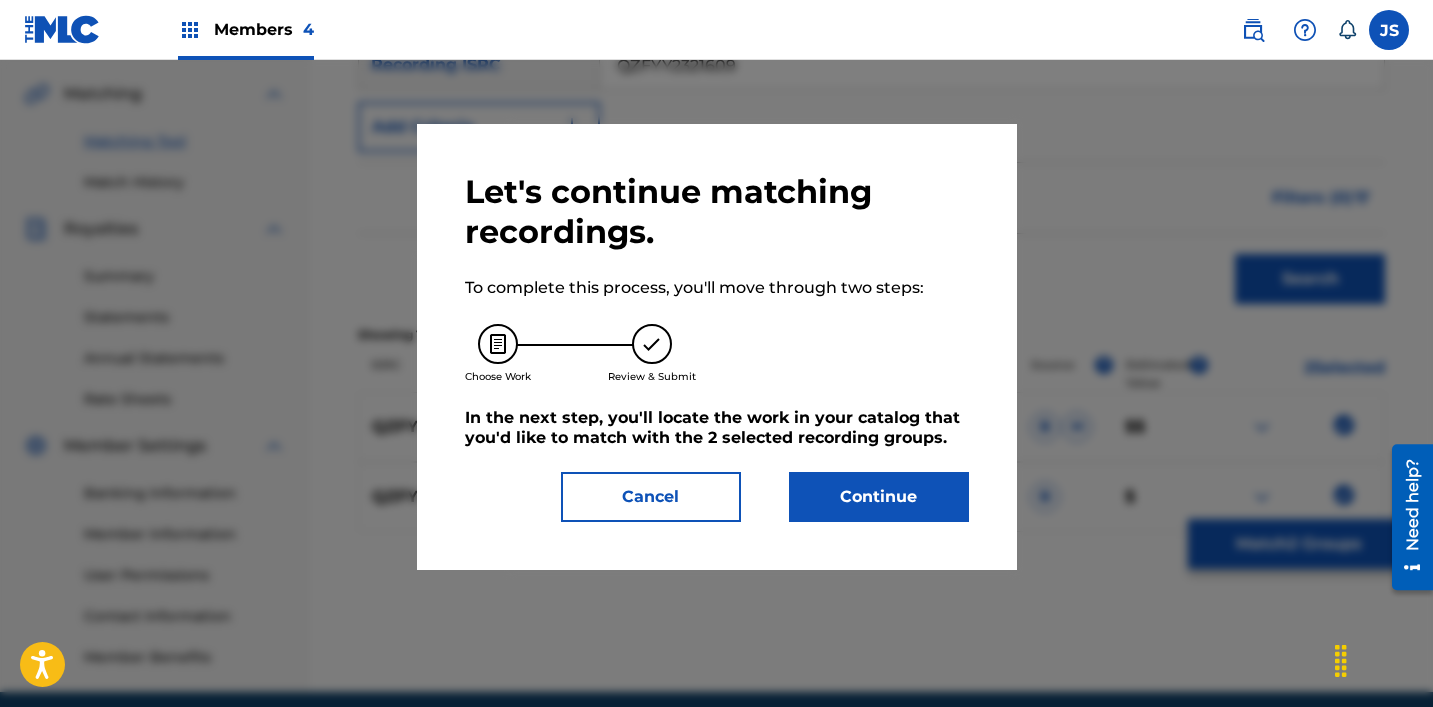 click on "Continue" at bounding box center [879, 497] 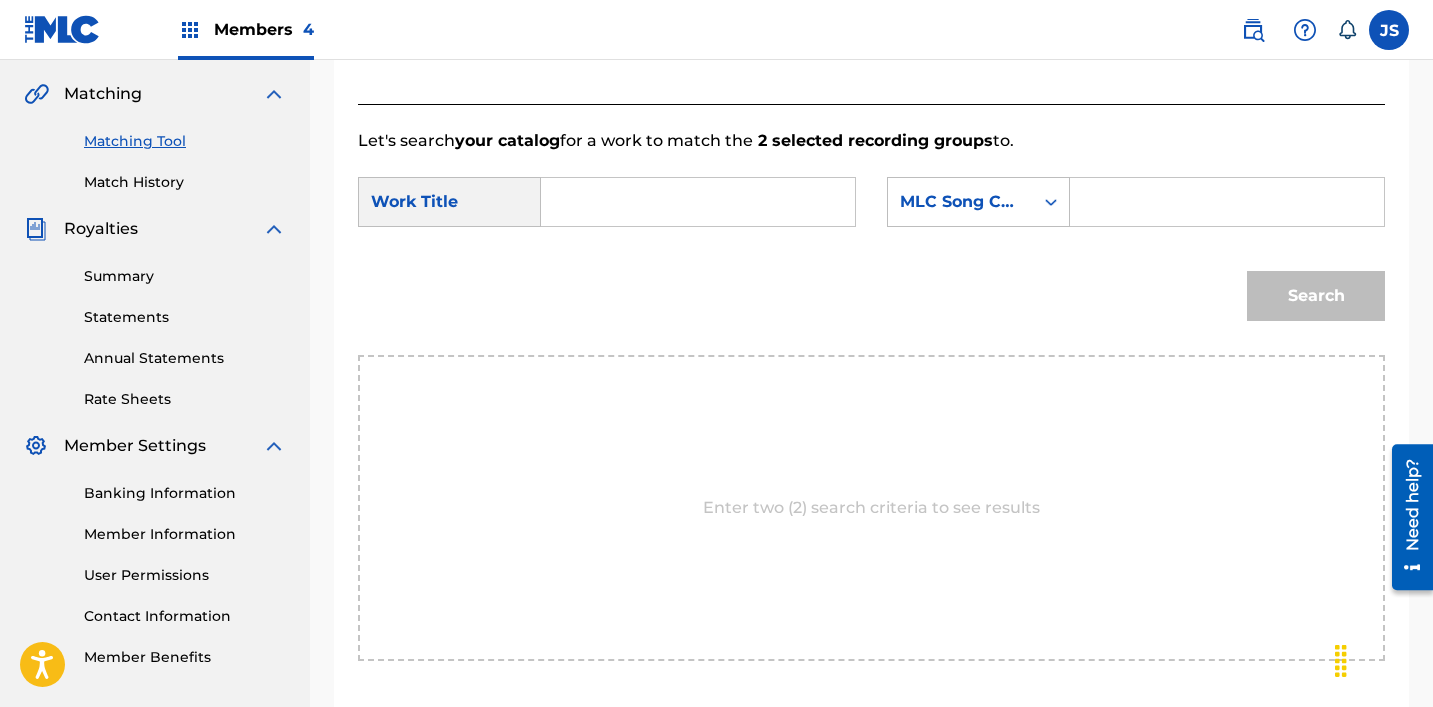 click at bounding box center [698, 202] 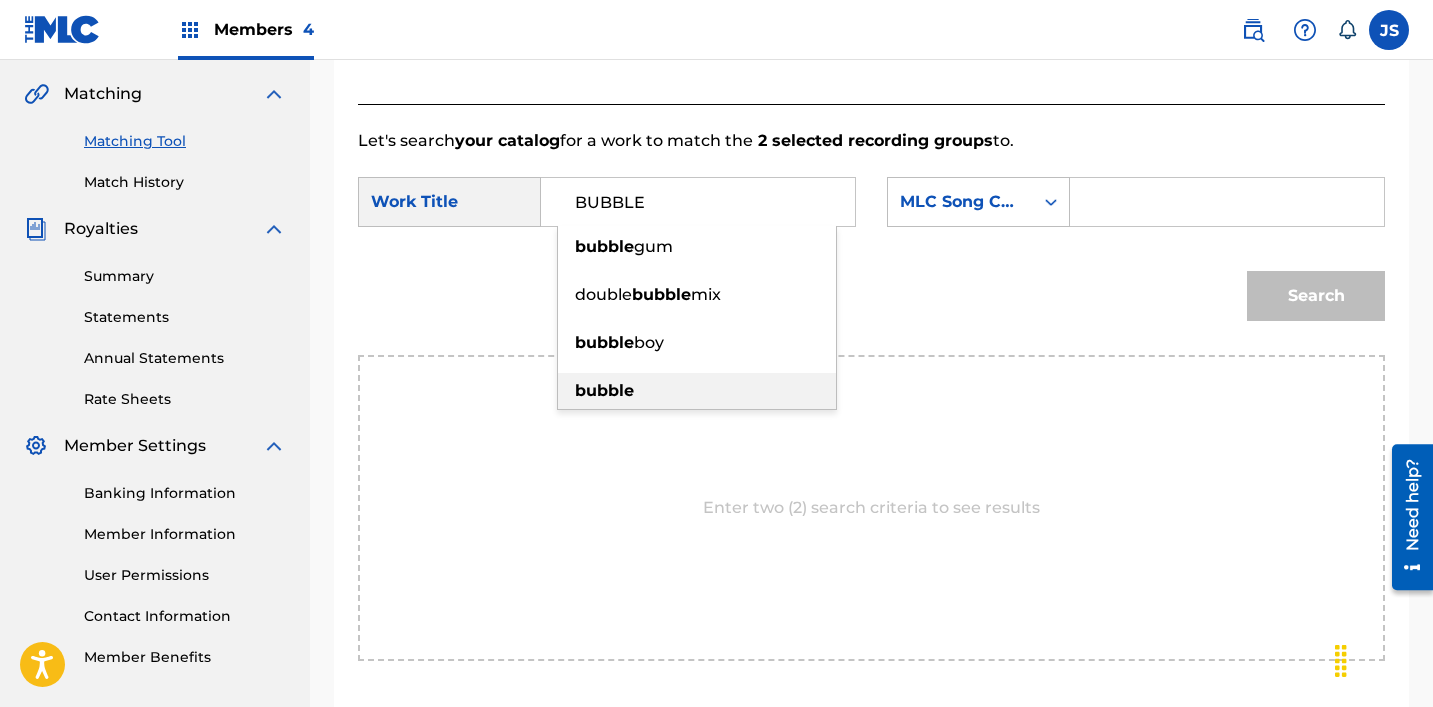 click on "bubble" at bounding box center (697, 391) 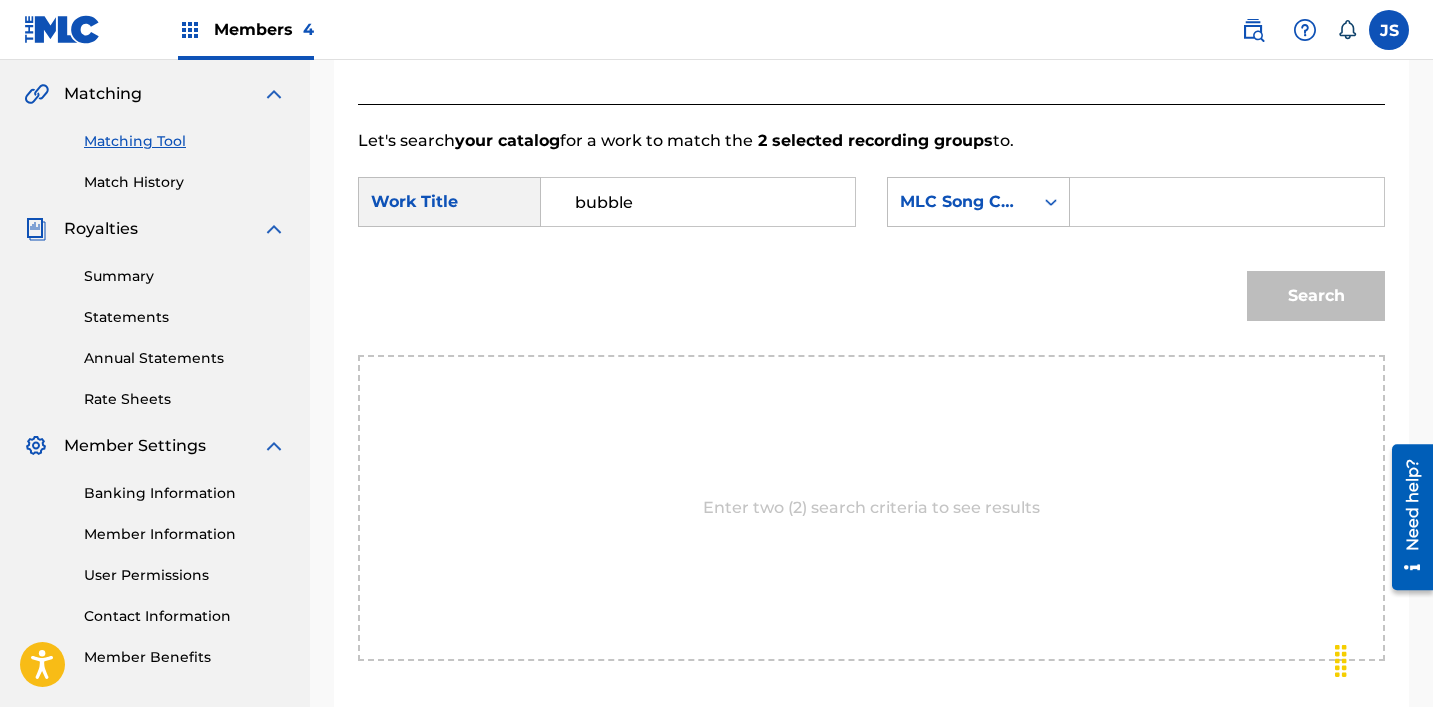 click on "SearchWithCriteriad40df7b5-5526-4576-90d2-750b43880715 Work Title bubble SearchWithCriteria5d089306-77c6-47e4-8e9e-eb501b3a1767 MLC Song Code" at bounding box center (871, 208) 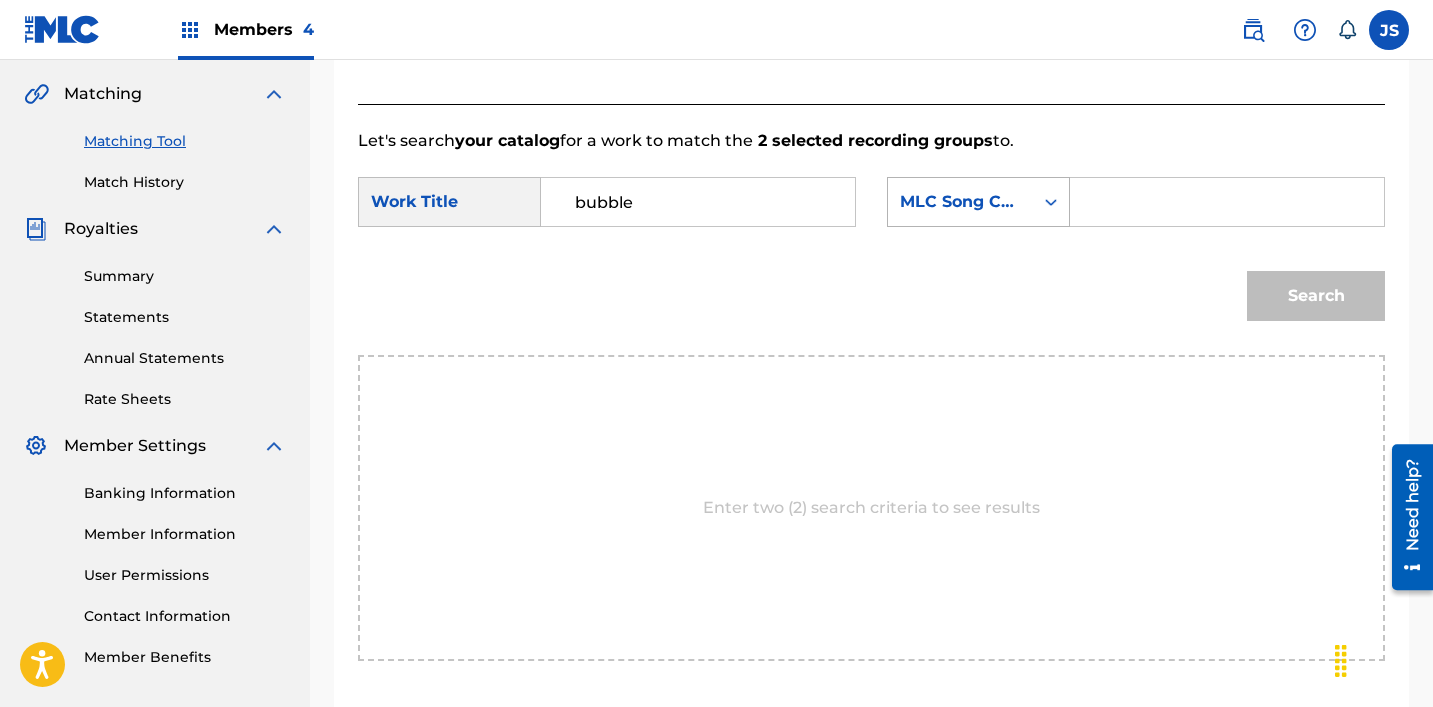click on "MLC Song Code" at bounding box center (960, 202) 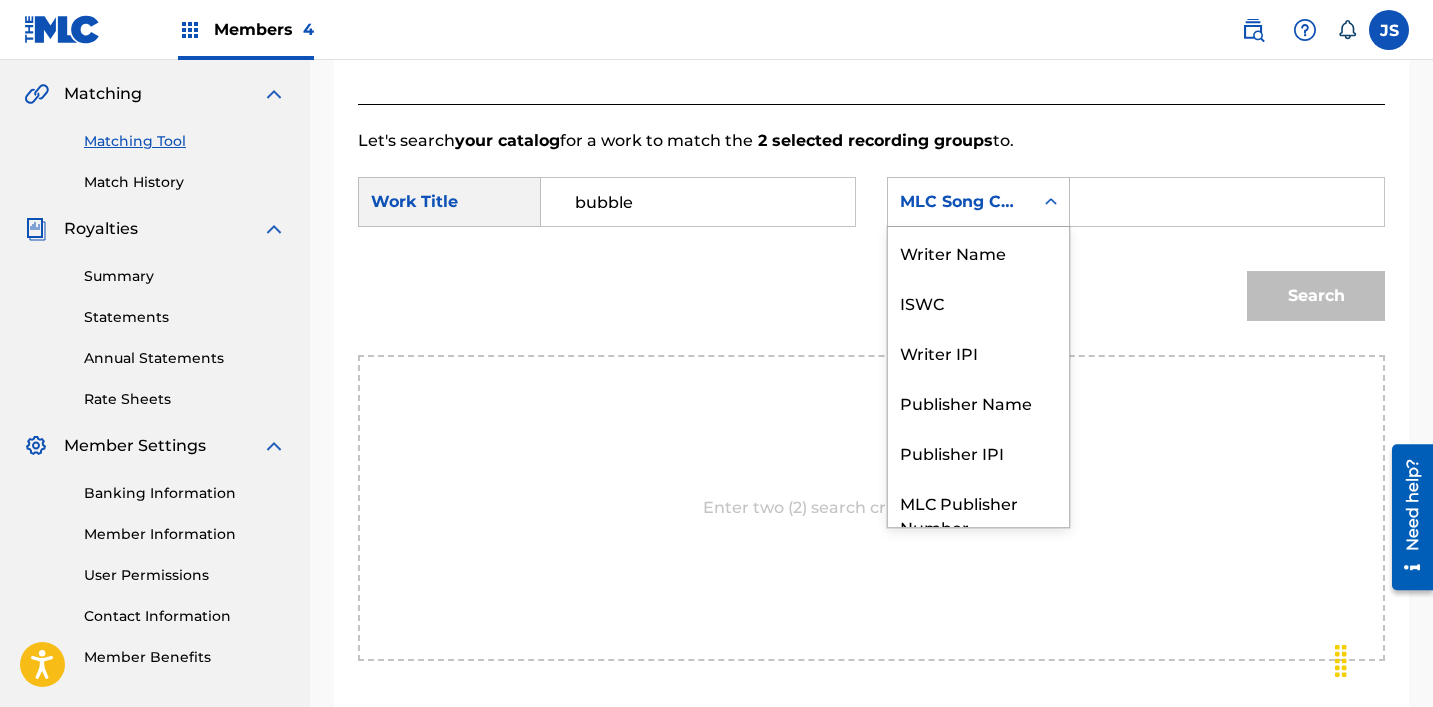 scroll, scrollTop: 74, scrollLeft: 0, axis: vertical 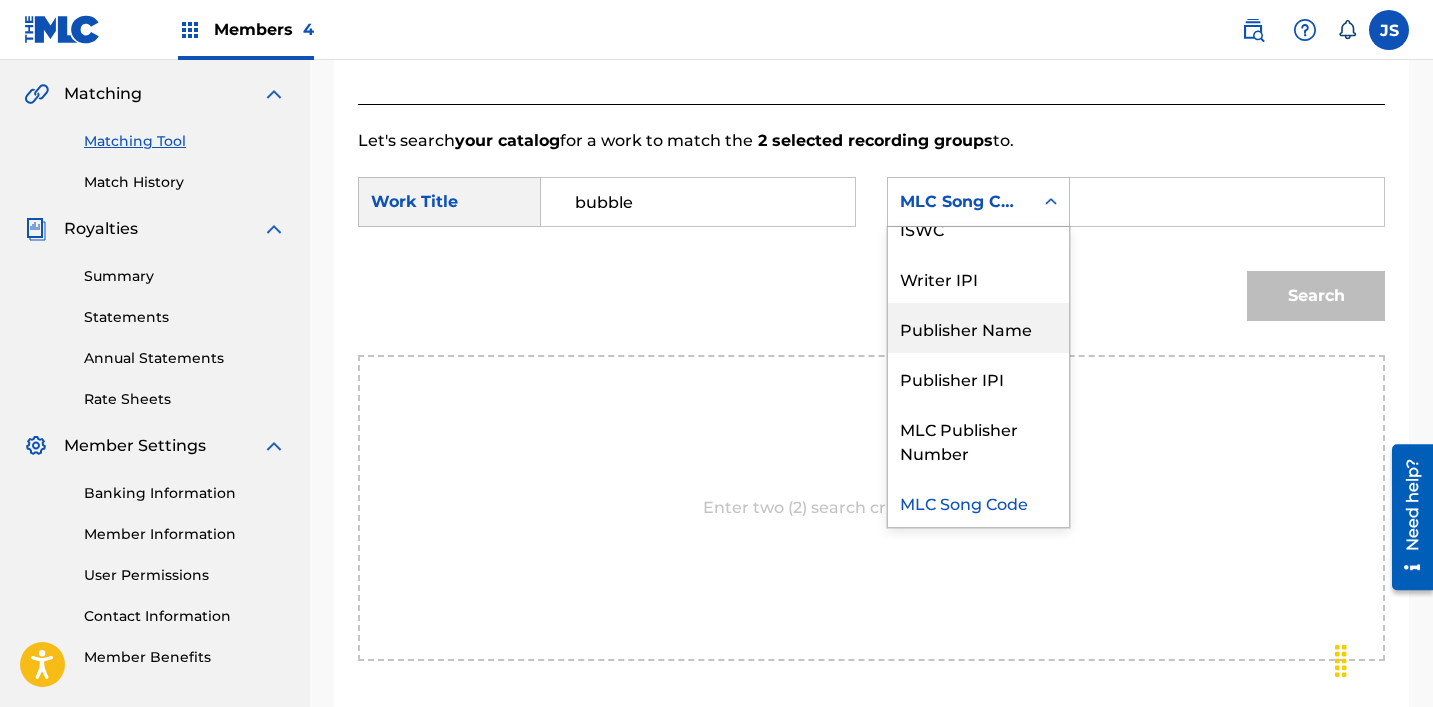 click on "Publisher Name" at bounding box center [978, 328] 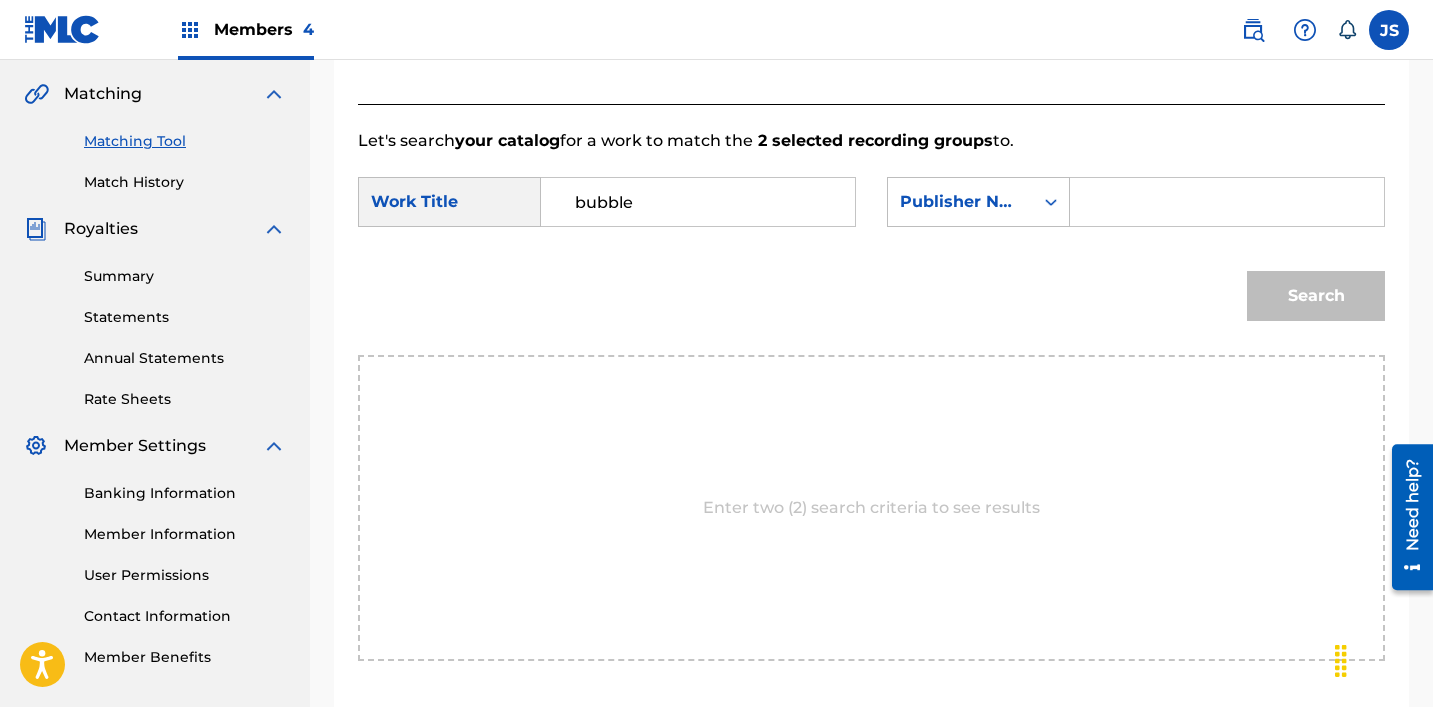 click at bounding box center (1227, 202) 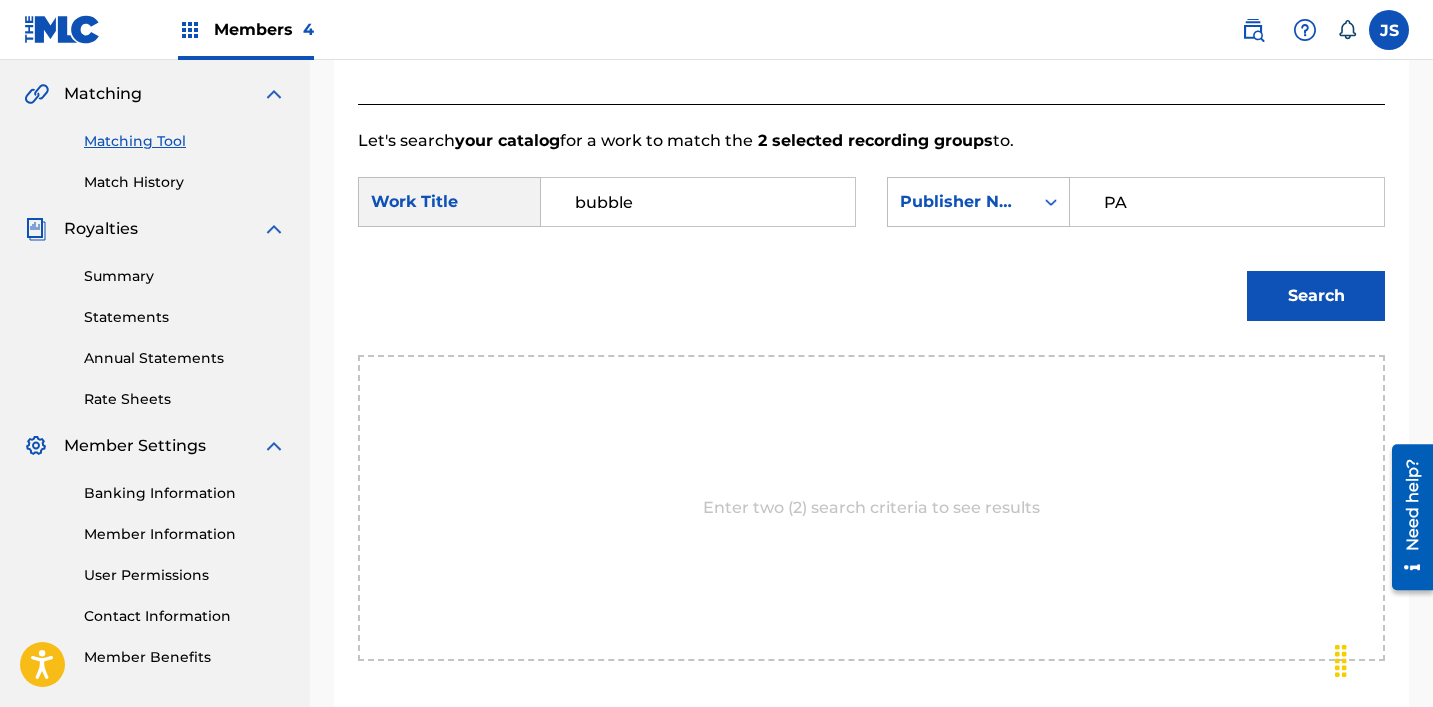 type on "patrick" 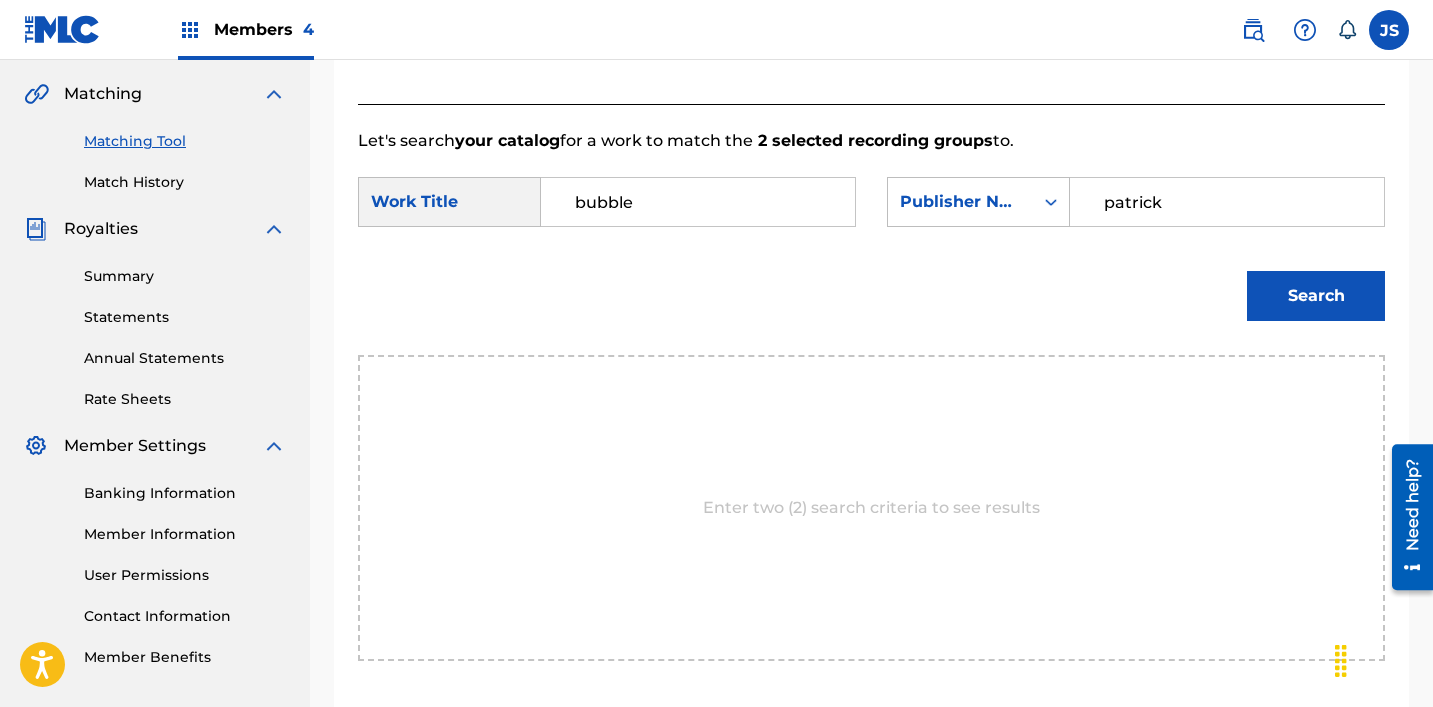 click on "Search" at bounding box center (1316, 296) 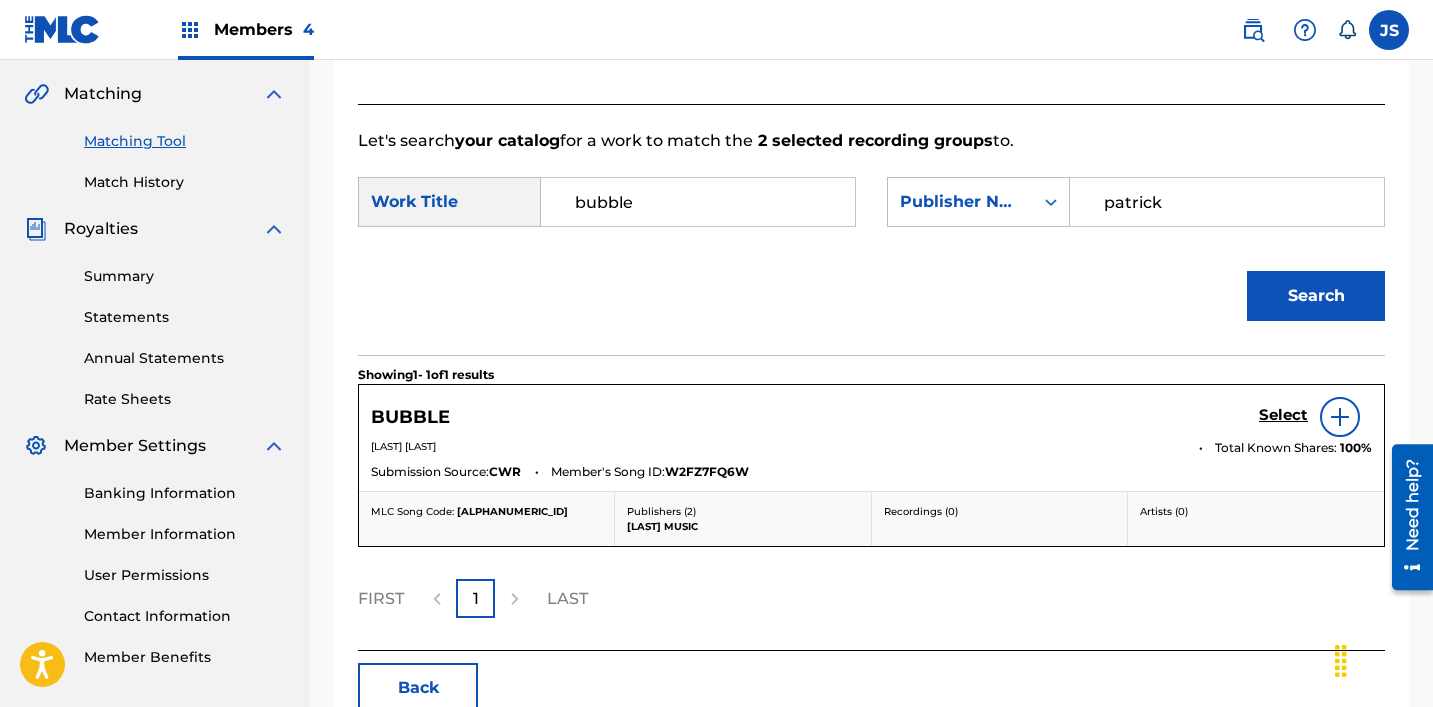 click on "Select" at bounding box center [1315, 417] 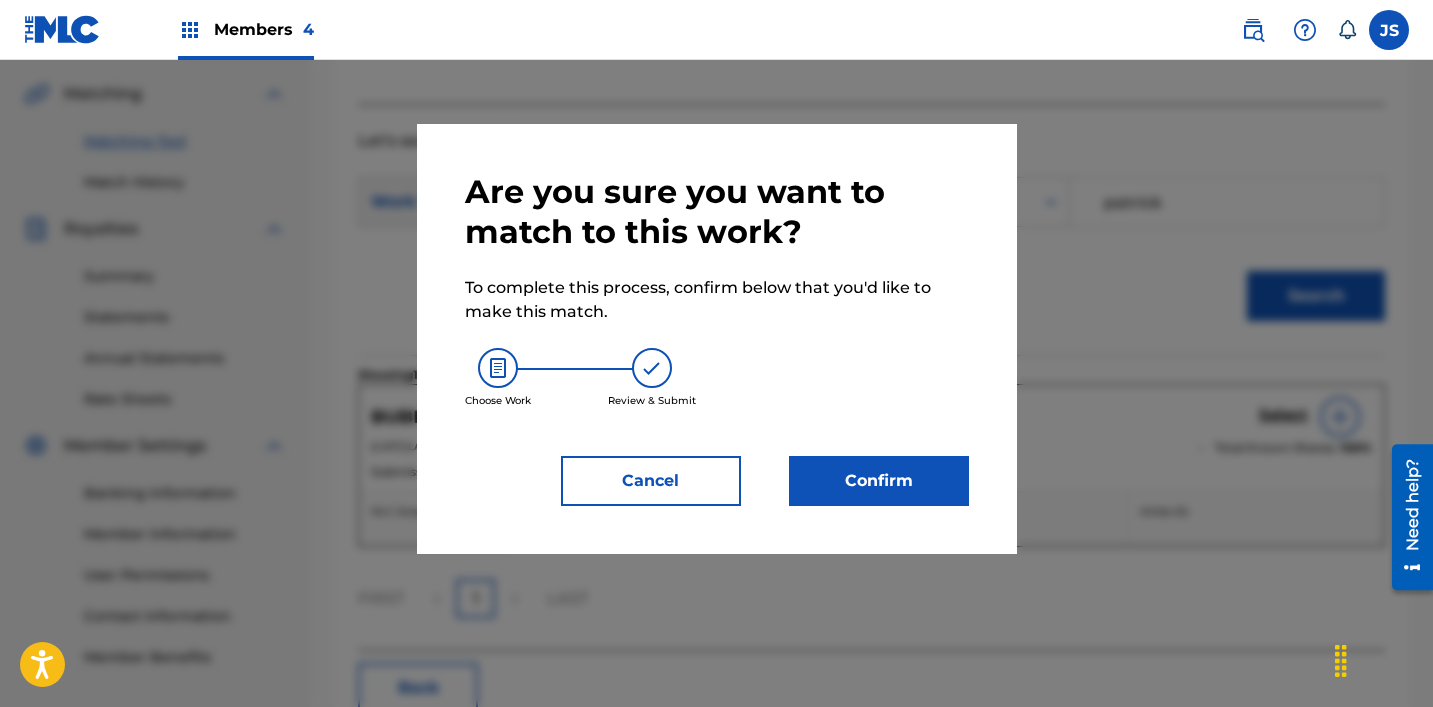click on "Confirm" at bounding box center (879, 481) 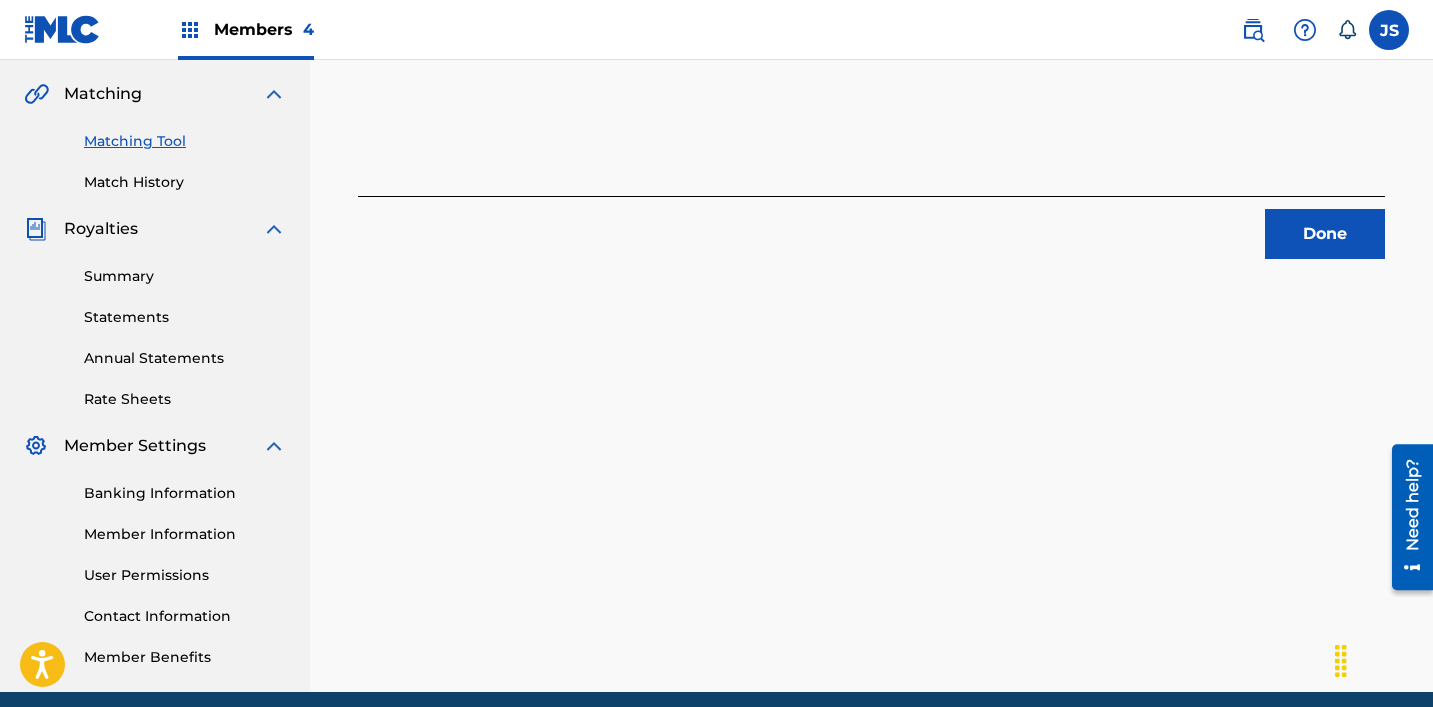 click on "2  Recording Groups   are pending usage match to the work  BUBBLE . Congratulations! You've matched recordings to your work. This match is now under review by our team. You can check its status by visiting the Match History tab in your Portal account navigation bar. Done" at bounding box center [871, 175] 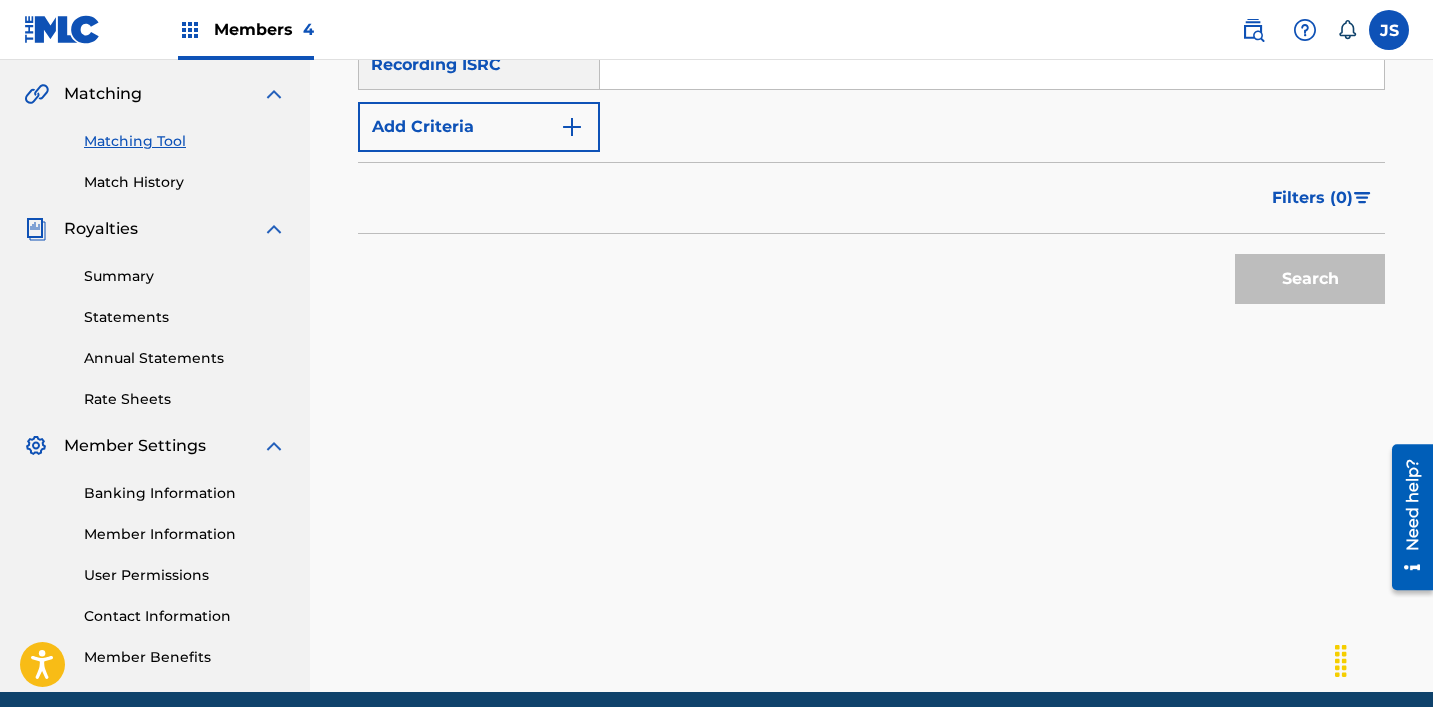click at bounding box center (992, 65) 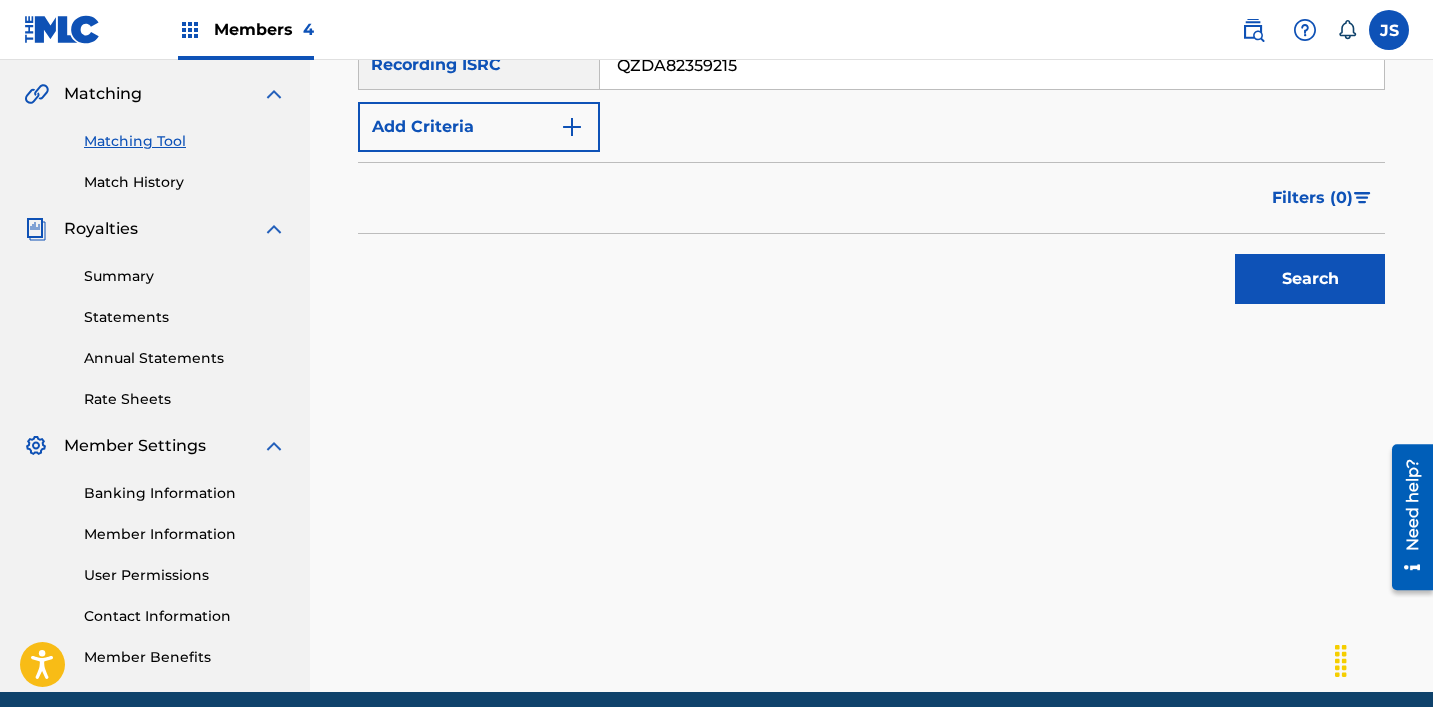 type on "QZDA82359215" 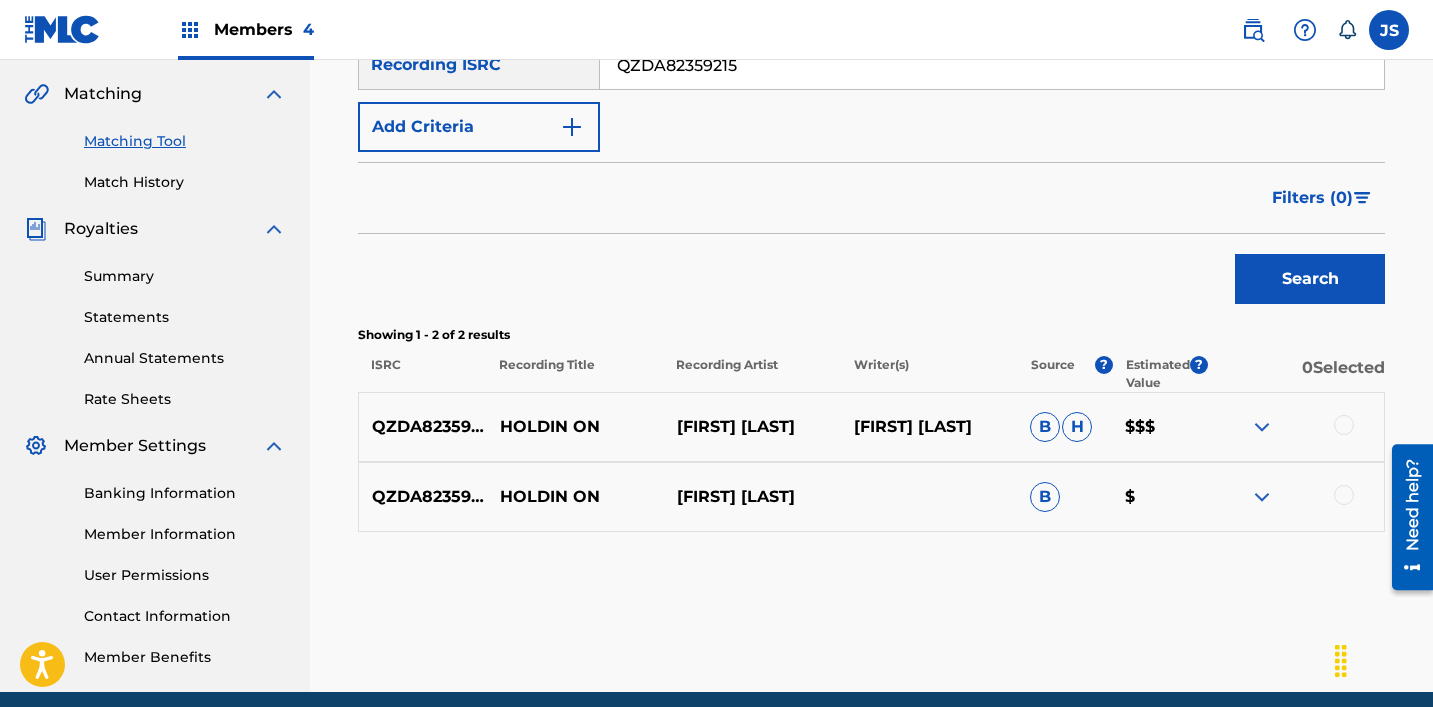 click at bounding box center [1295, 427] 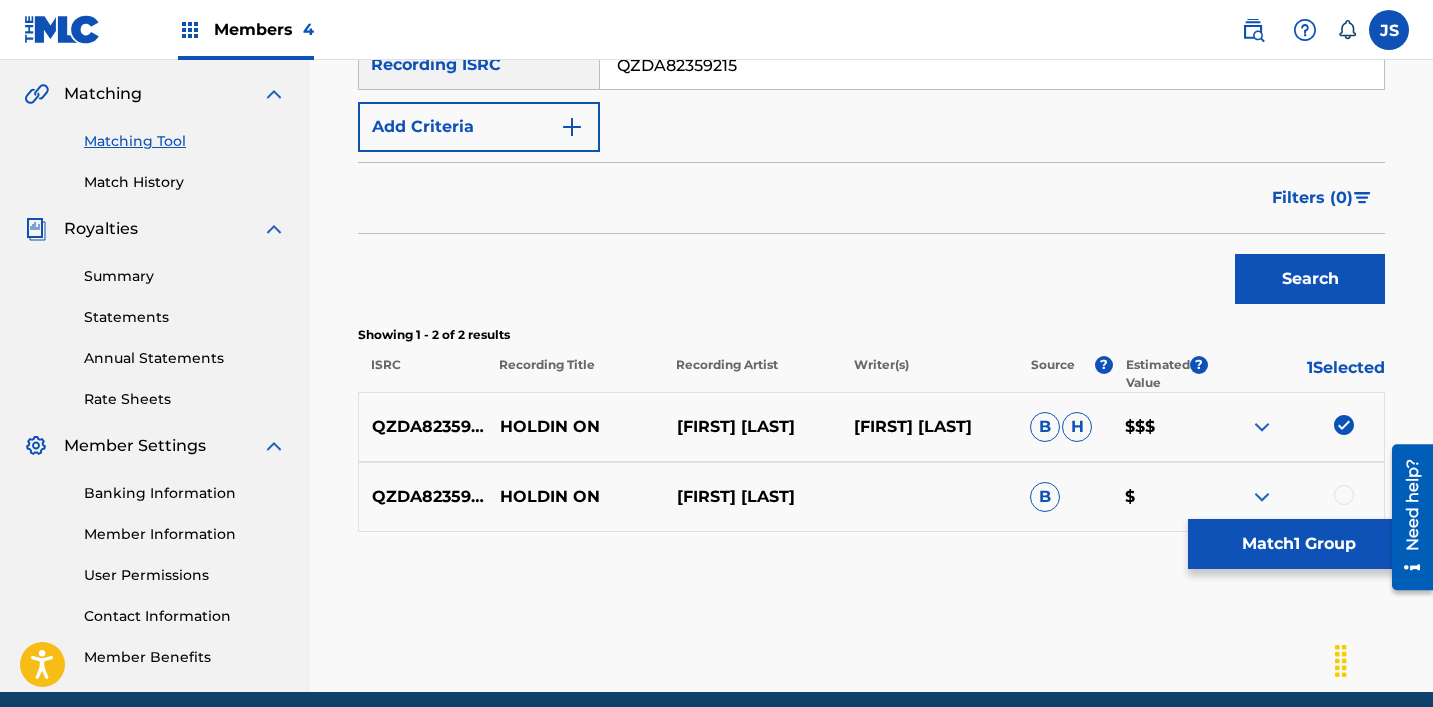 click at bounding box center (1344, 495) 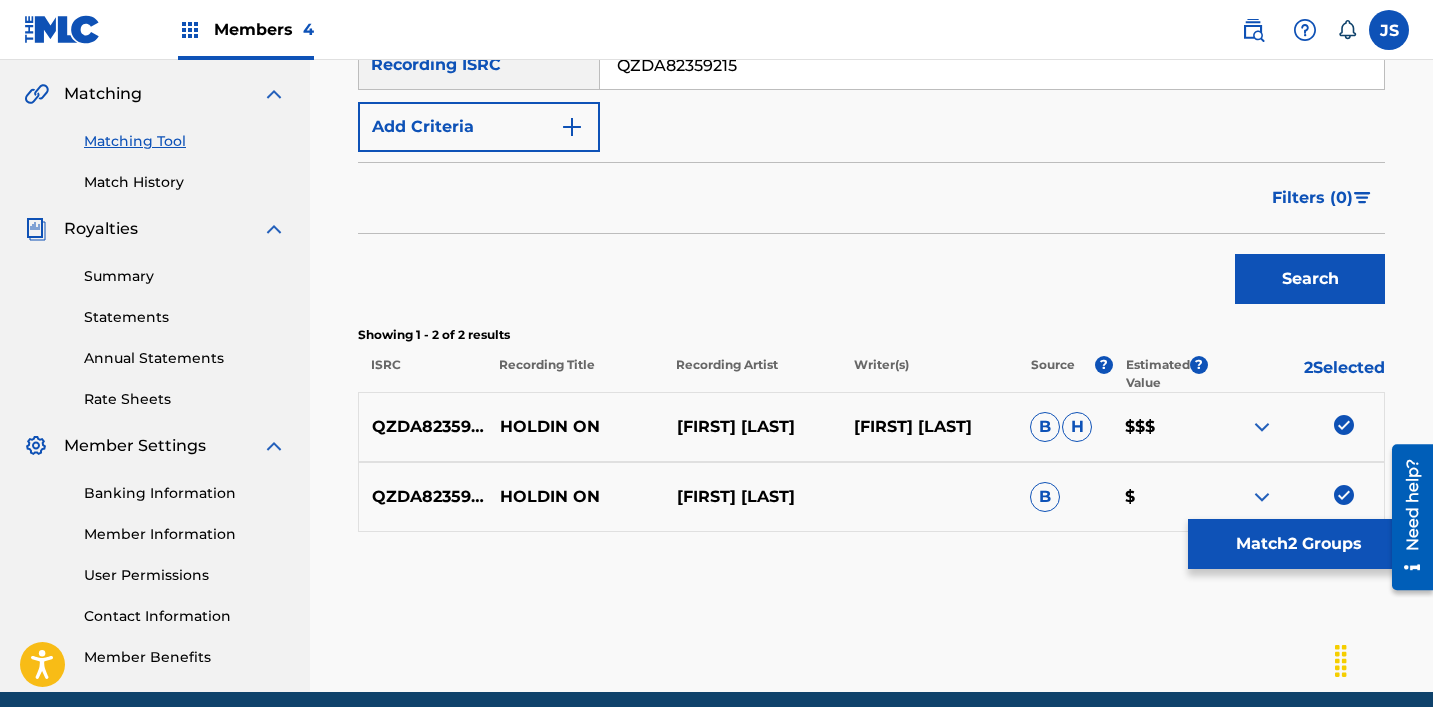 click on "Match  2 Groups" at bounding box center [1298, 544] 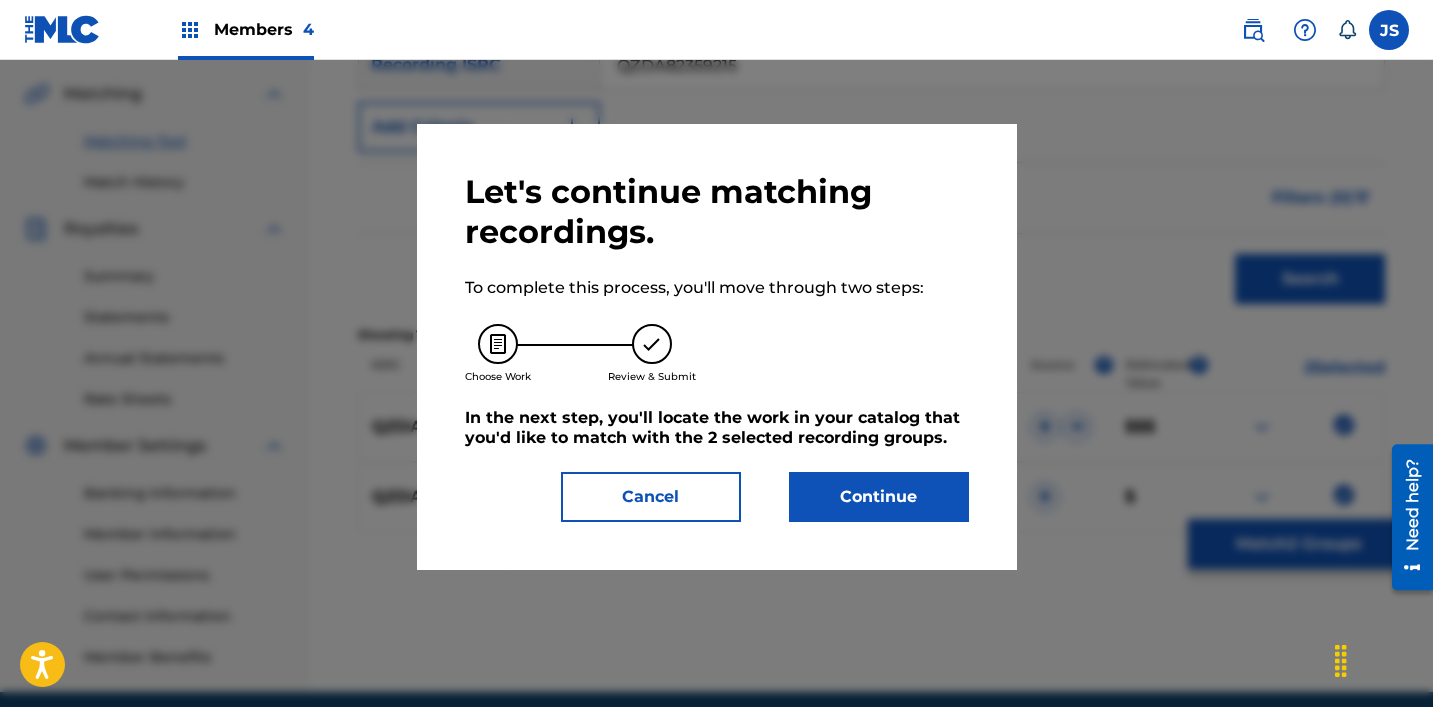 click on "Continue" at bounding box center (879, 497) 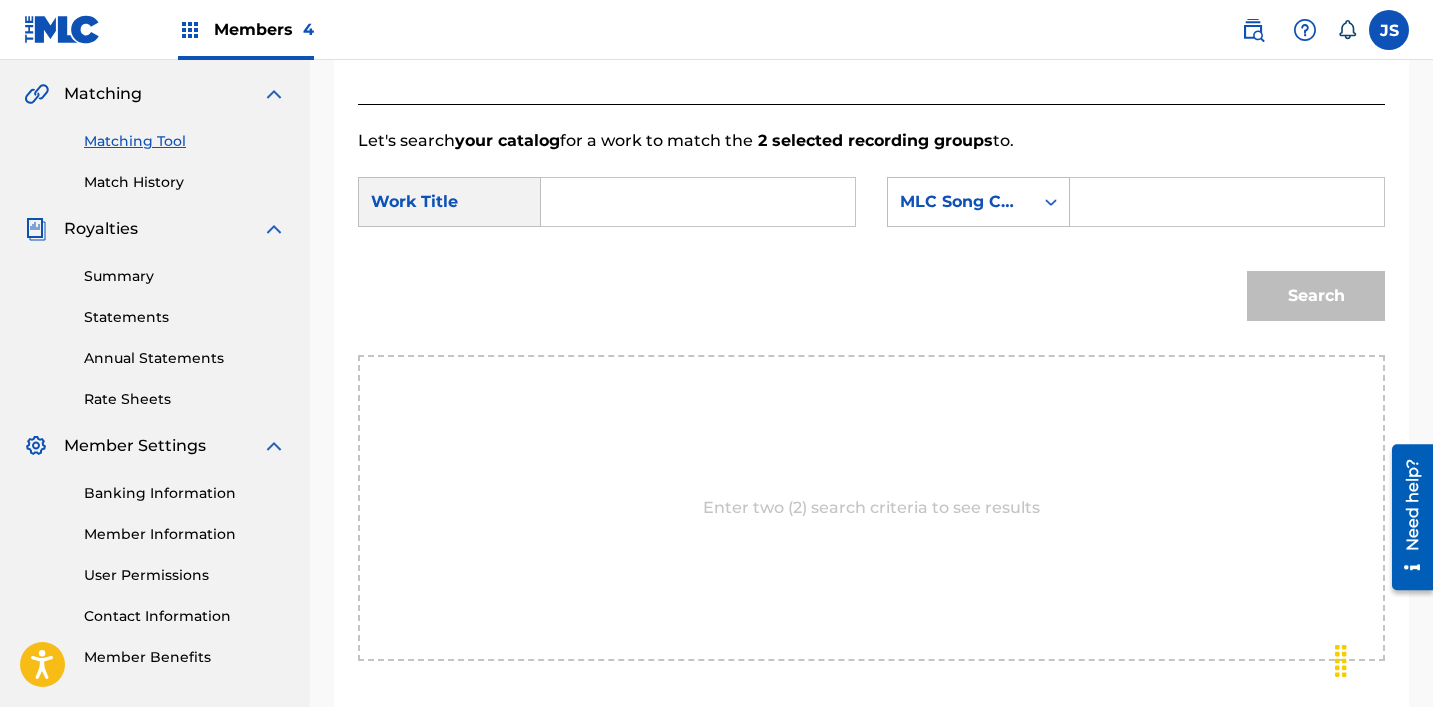 click at bounding box center (698, 202) 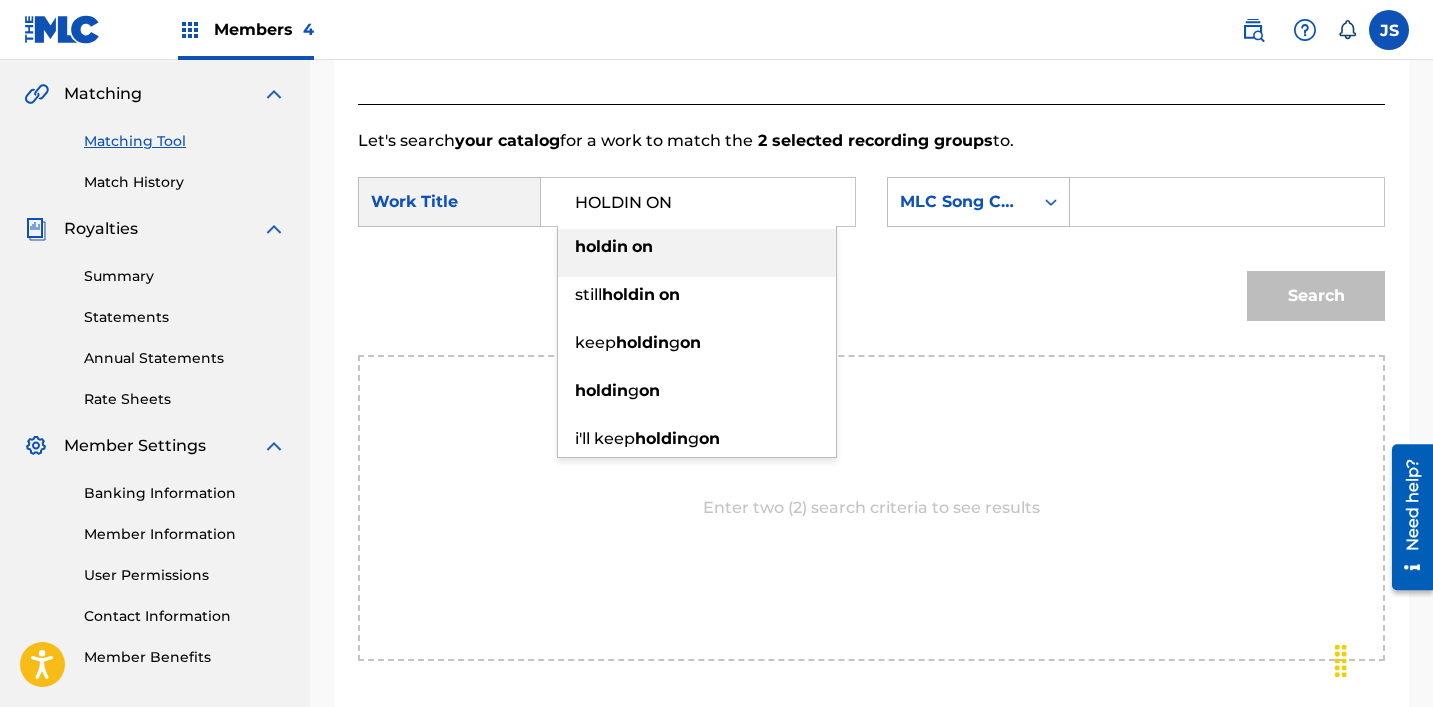 click on "holdin   on" at bounding box center [697, 247] 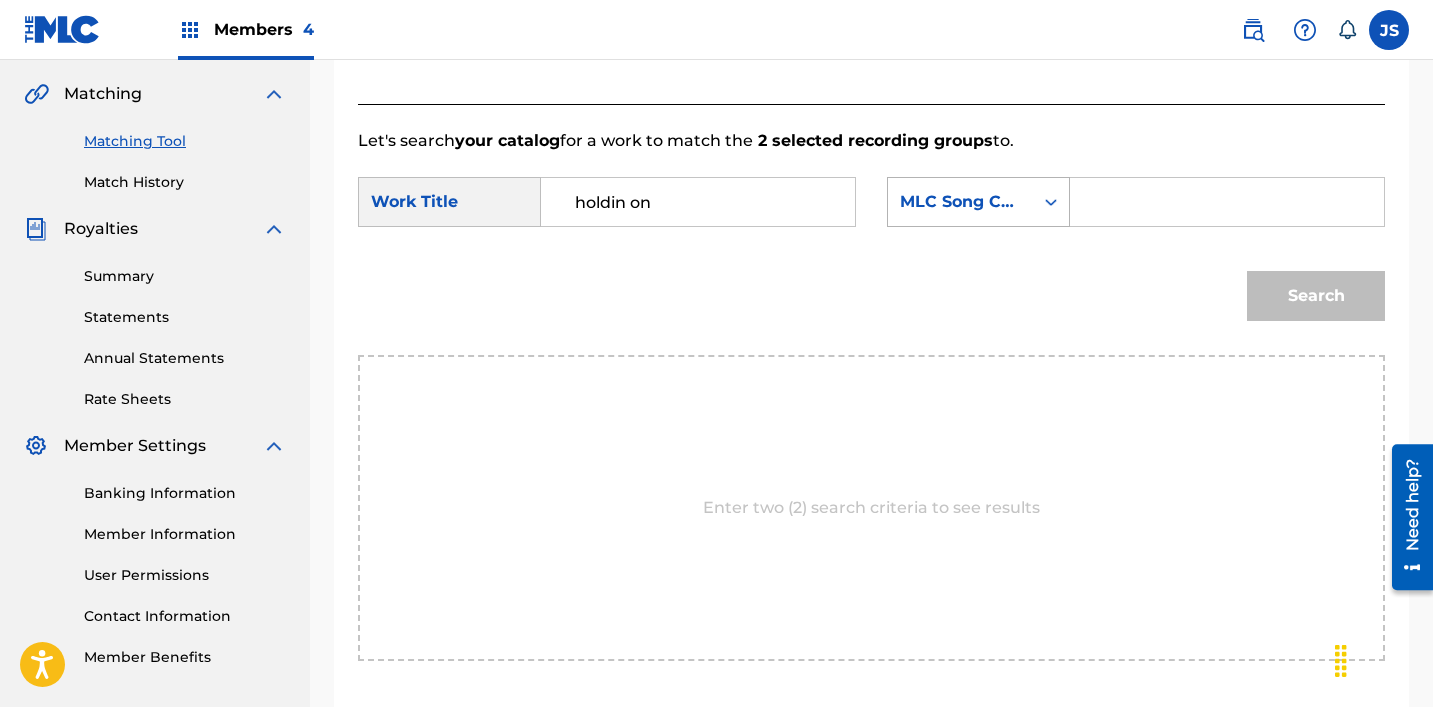 click on "MLC Song Code" at bounding box center (978, 202) 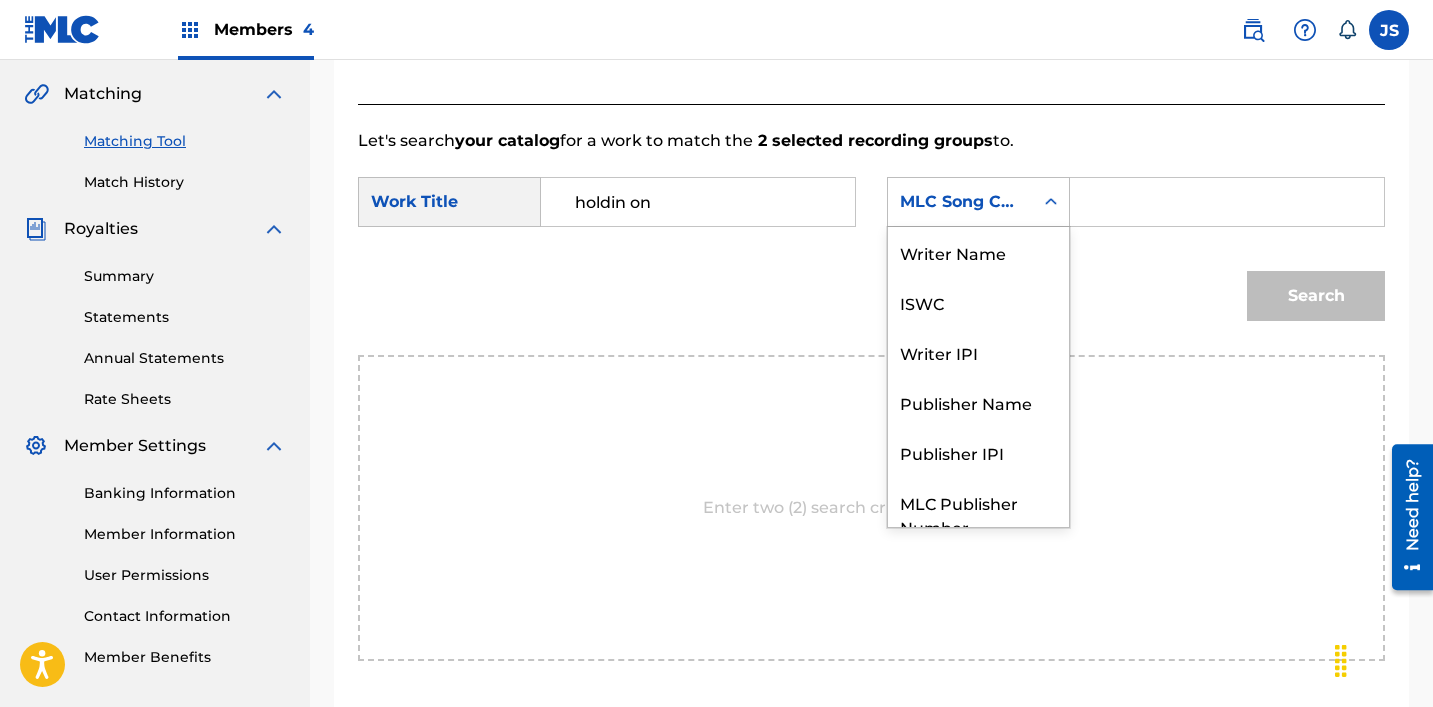 scroll, scrollTop: 74, scrollLeft: 0, axis: vertical 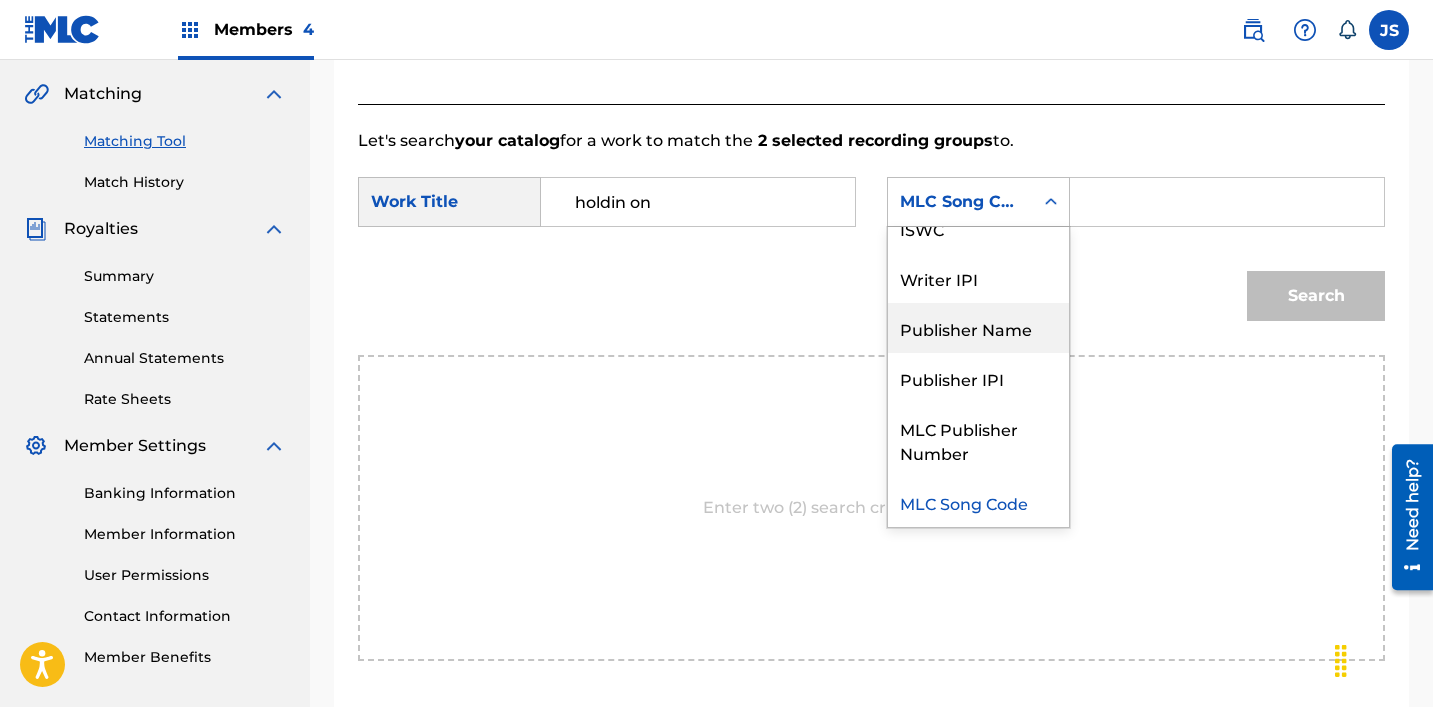 drag, startPoint x: 943, startPoint y: 370, endPoint x: 938, endPoint y: 325, distance: 45.276924 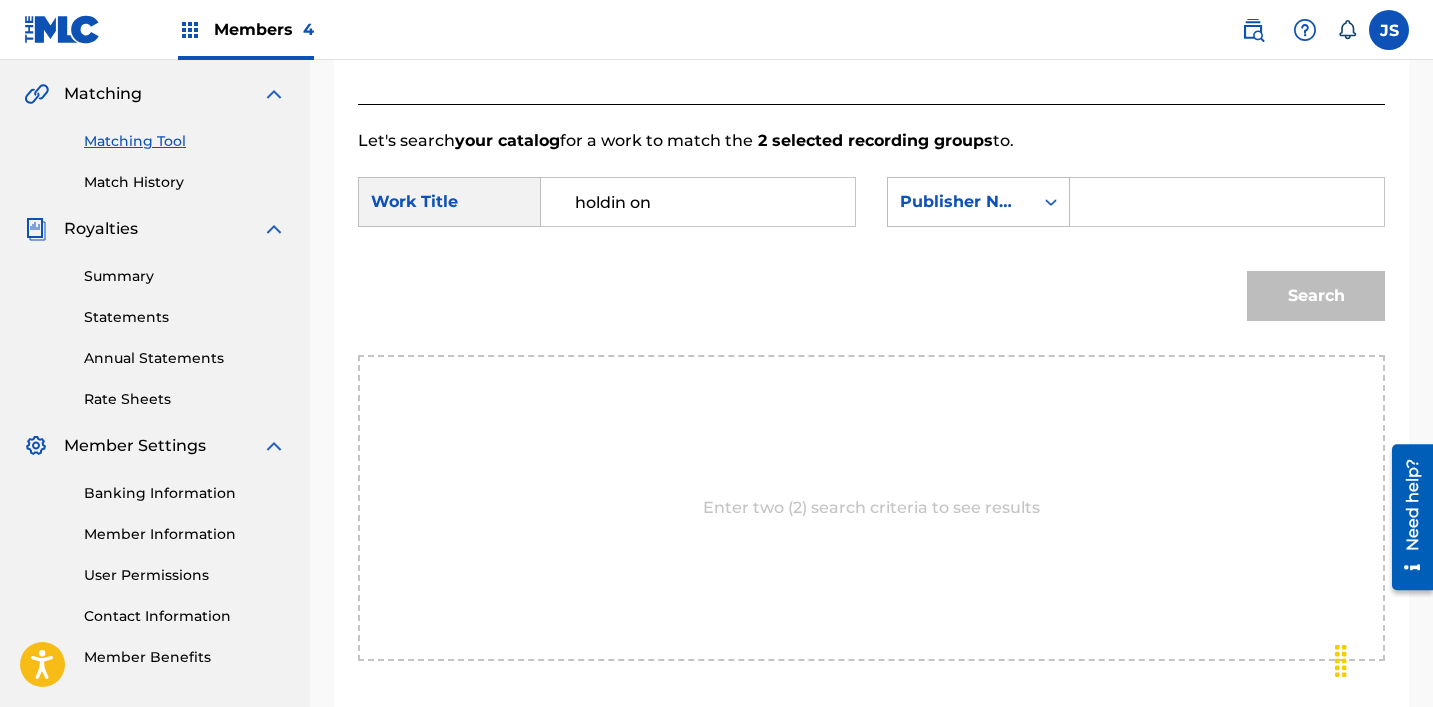 click at bounding box center (1227, 202) 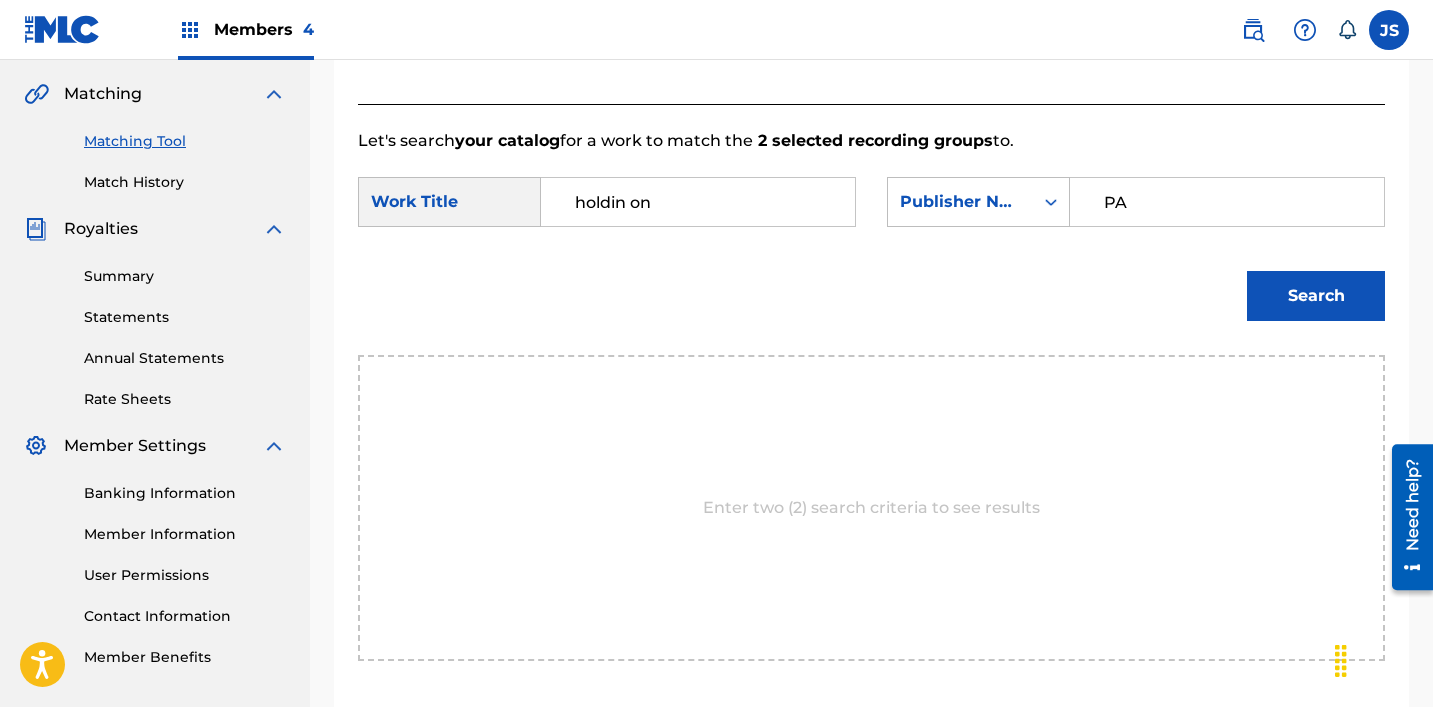 type on "patrick" 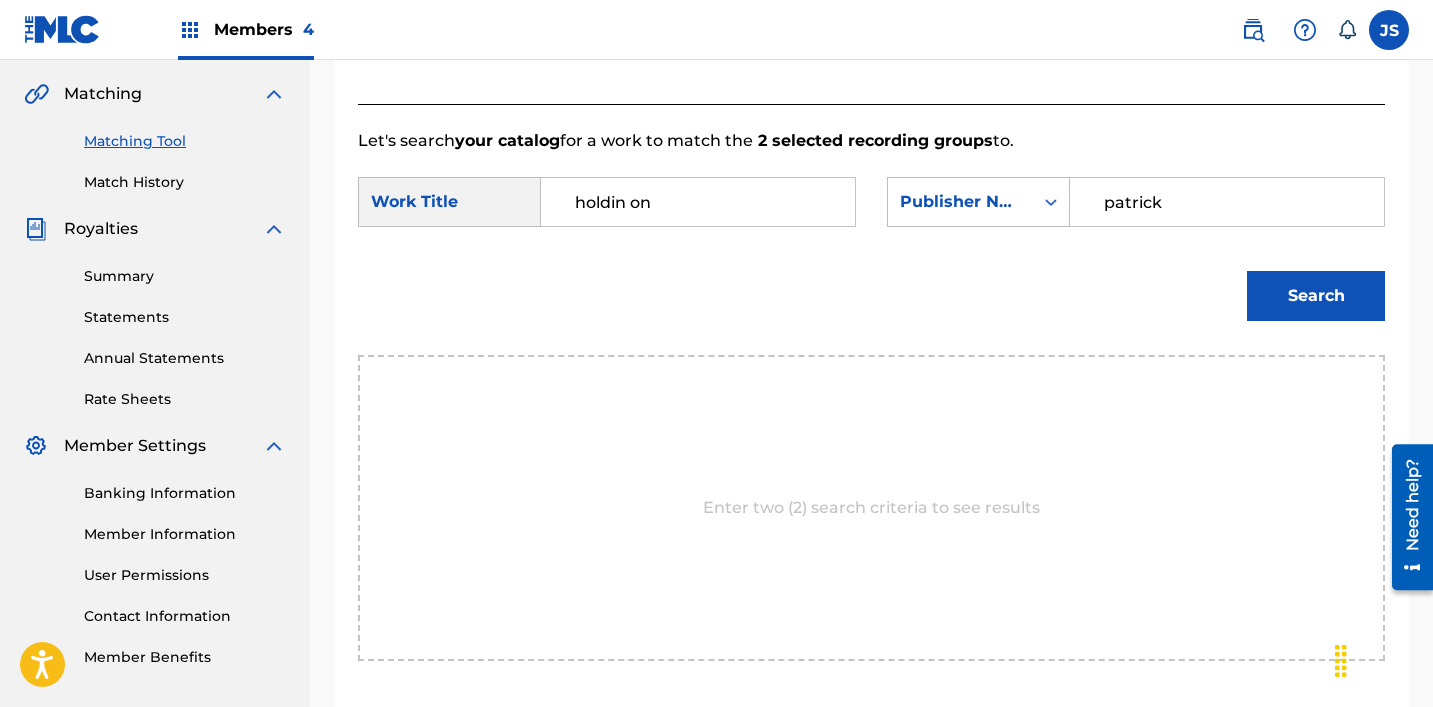 click on "Search" at bounding box center (1316, 296) 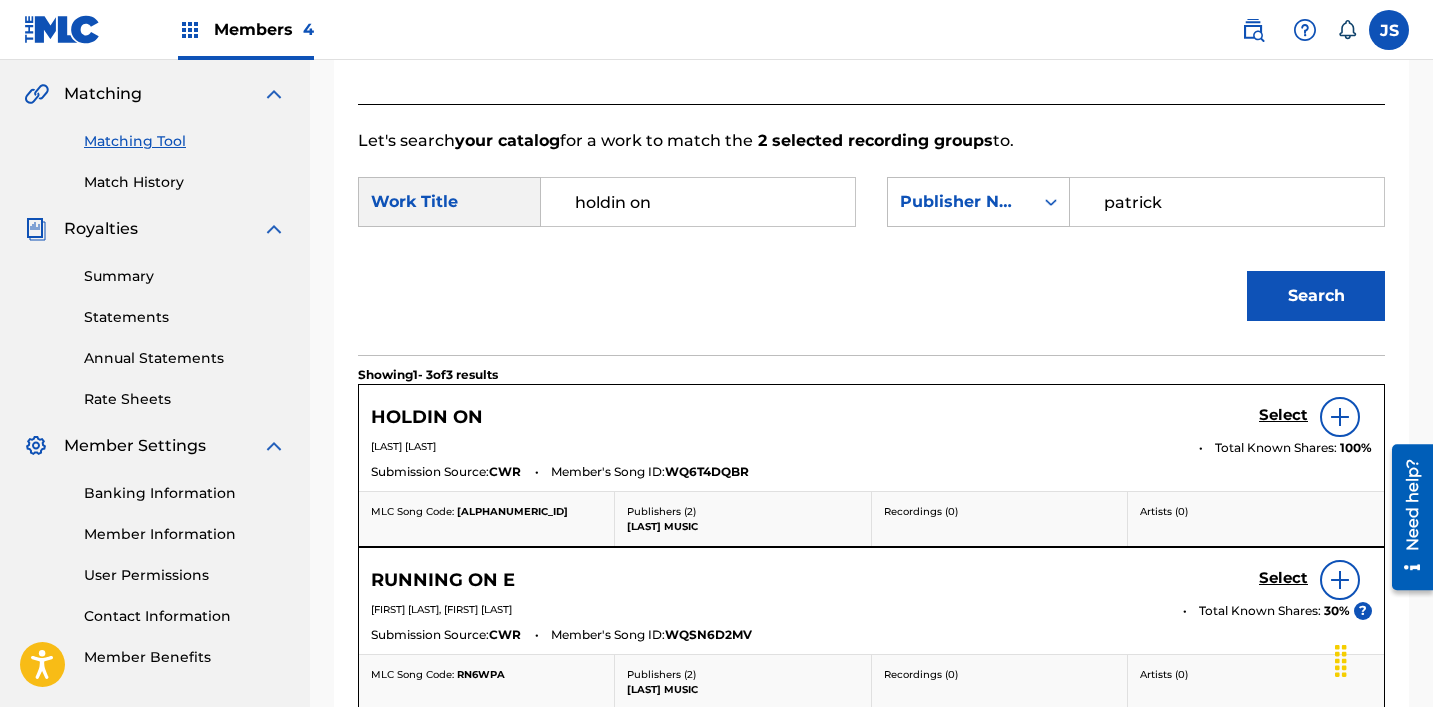 click on "HOLDIN ON Select" at bounding box center [871, 417] 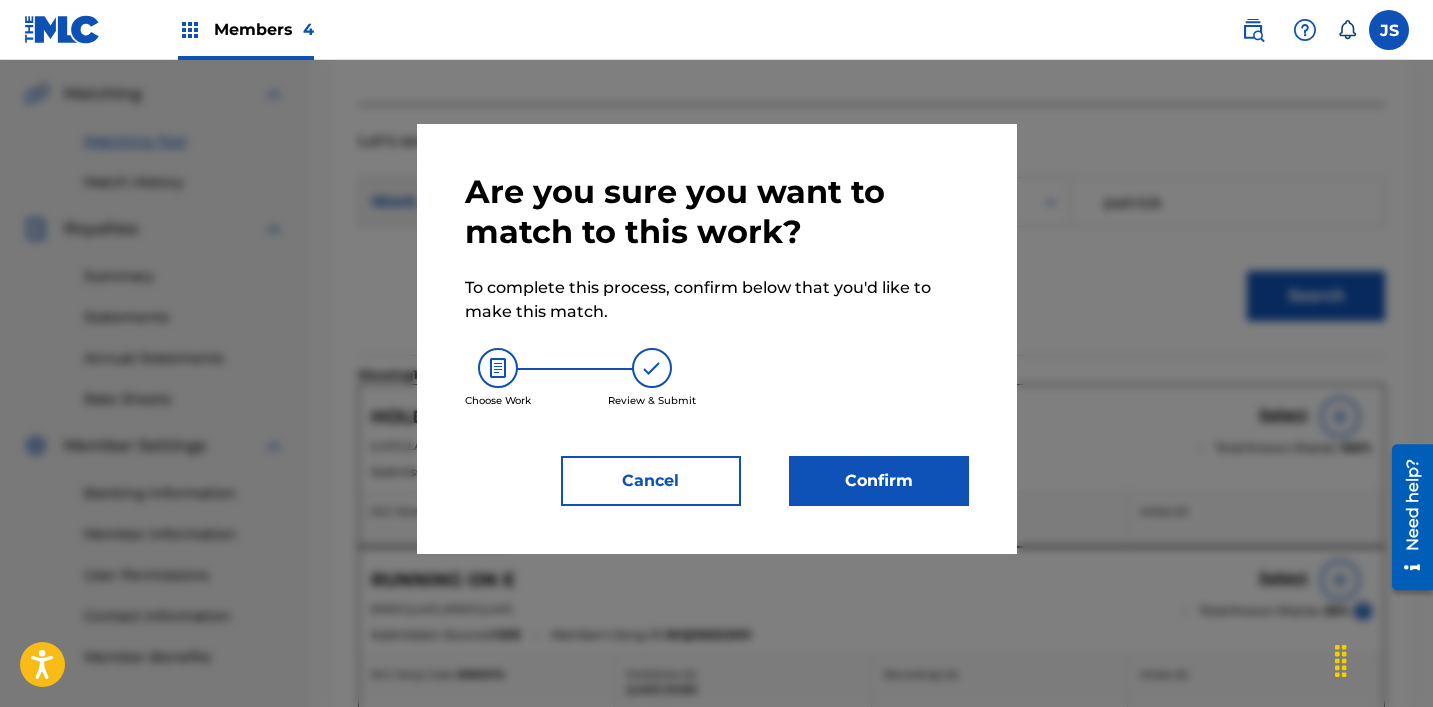 click on "Confirm" at bounding box center (879, 481) 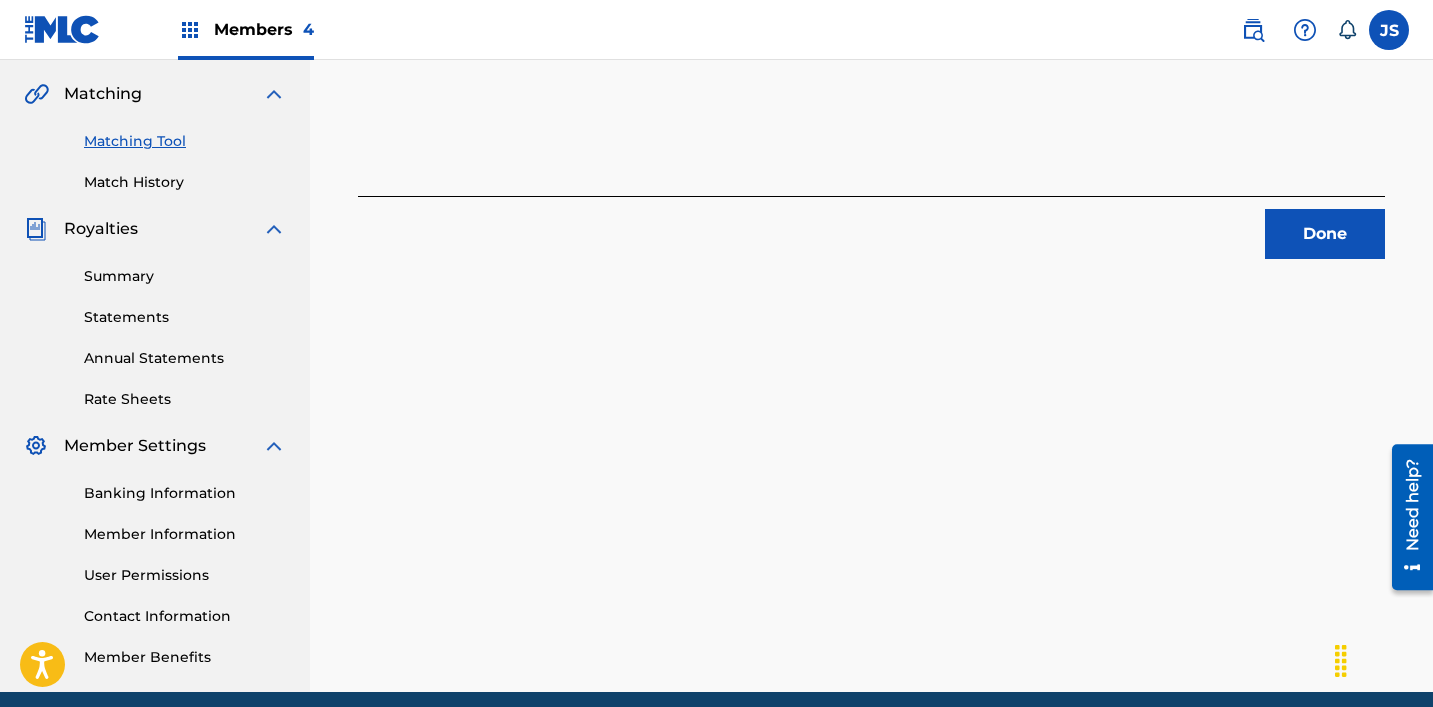 click on "Done" at bounding box center [1325, 234] 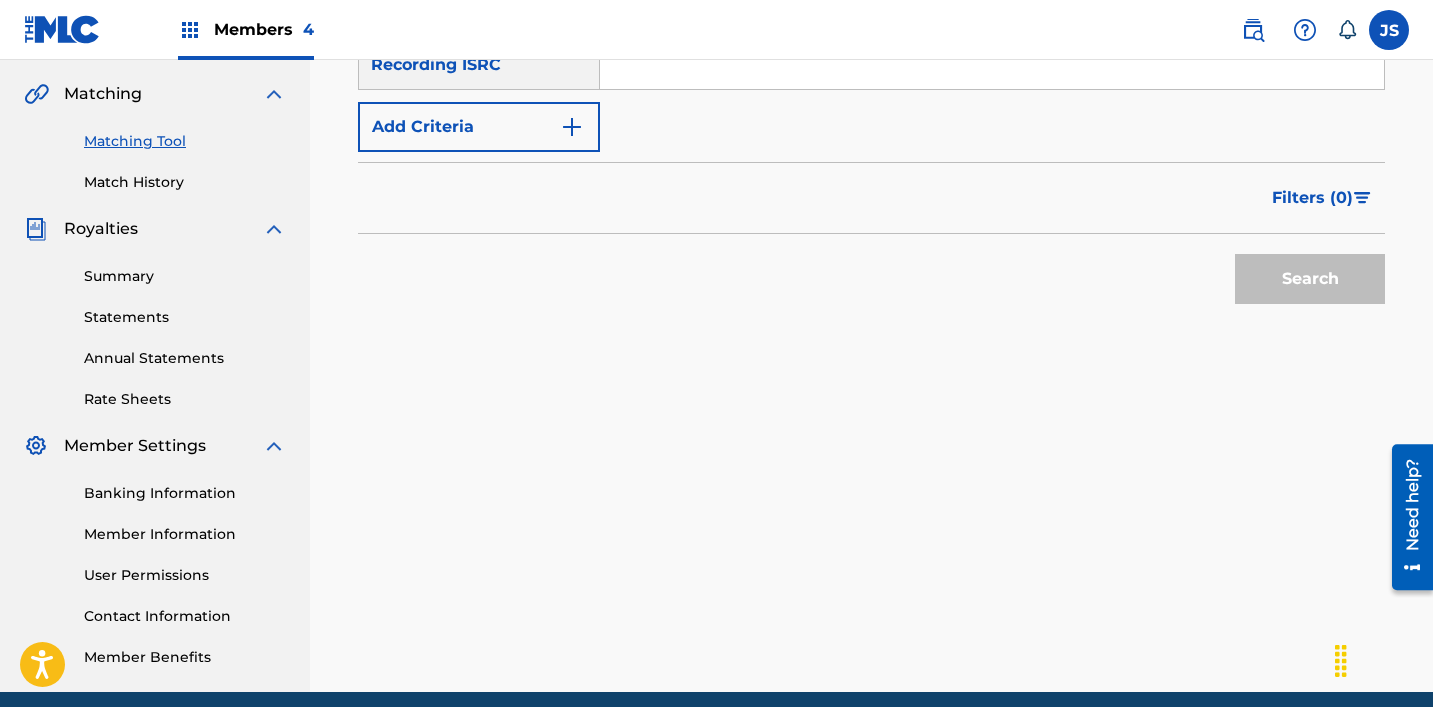 click at bounding box center [992, 65] 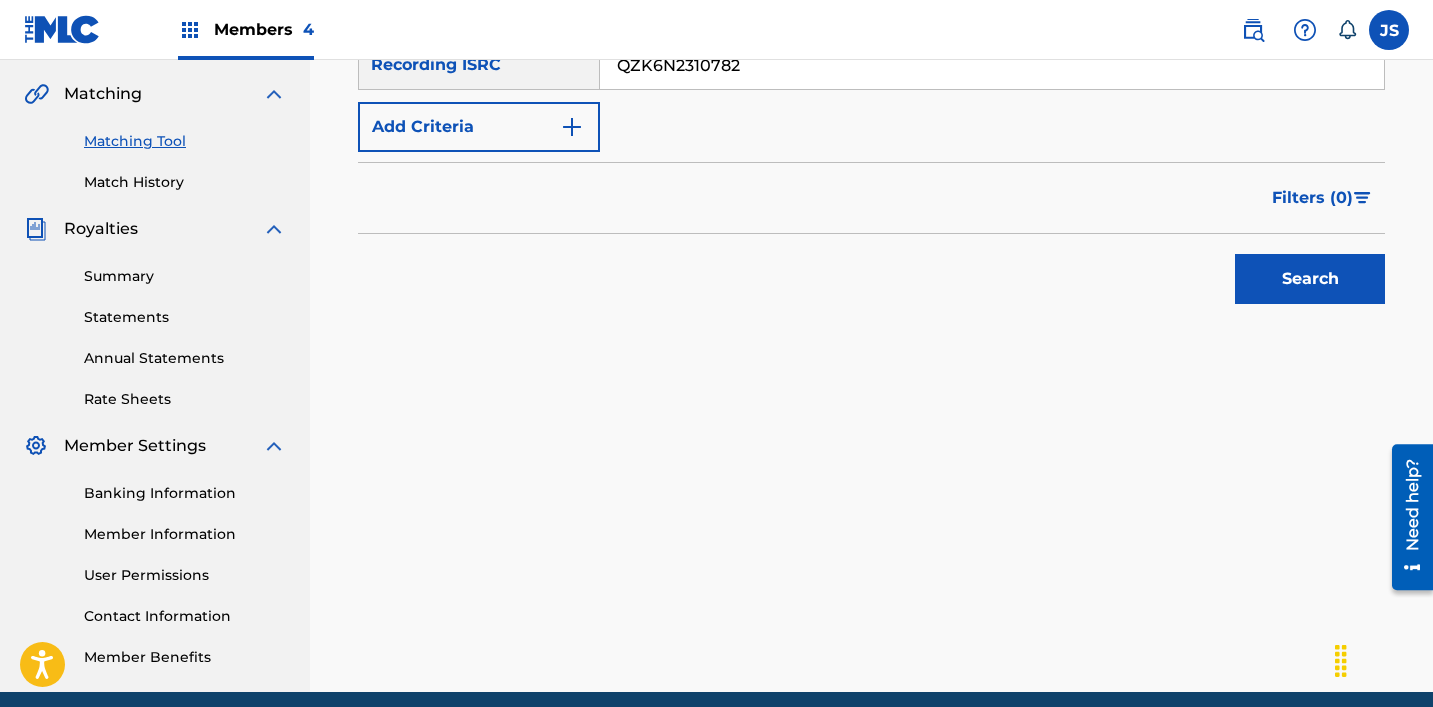 type on "QZK6N2310782" 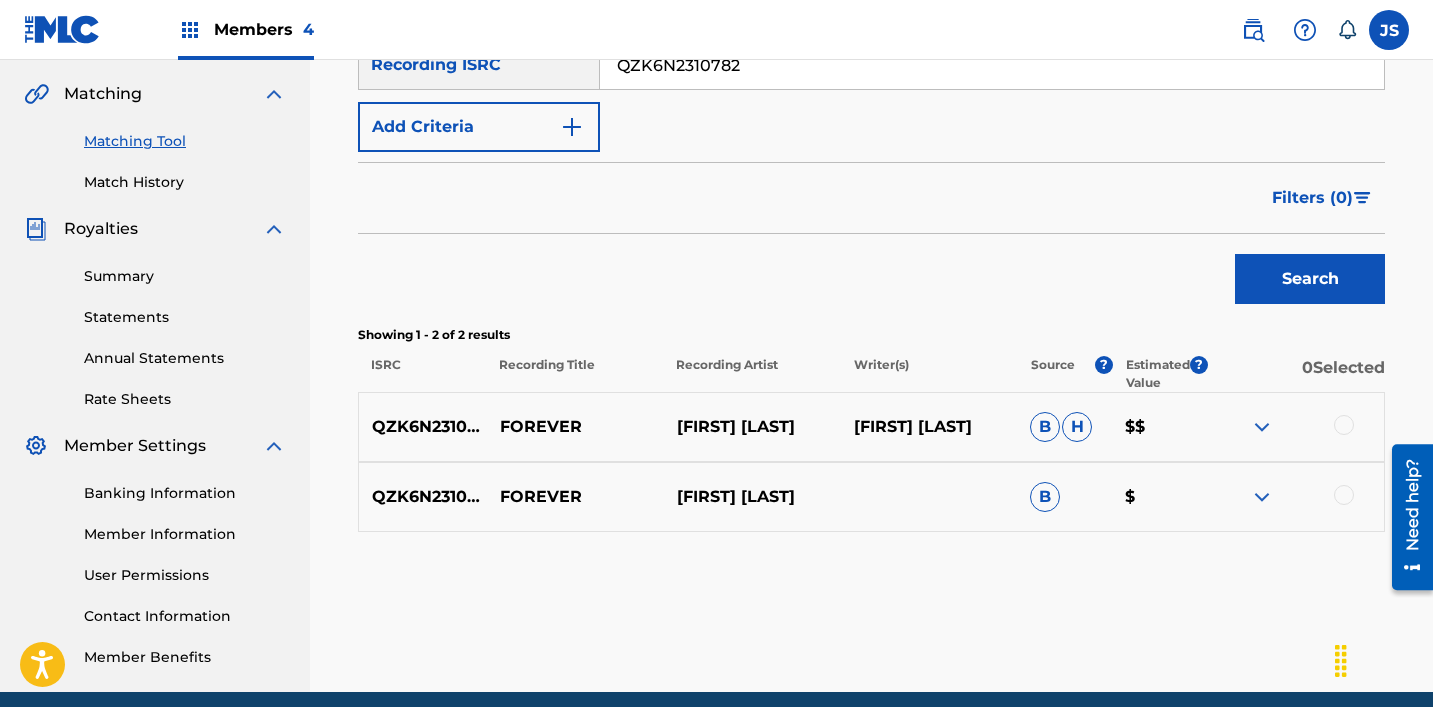 click at bounding box center [1344, 425] 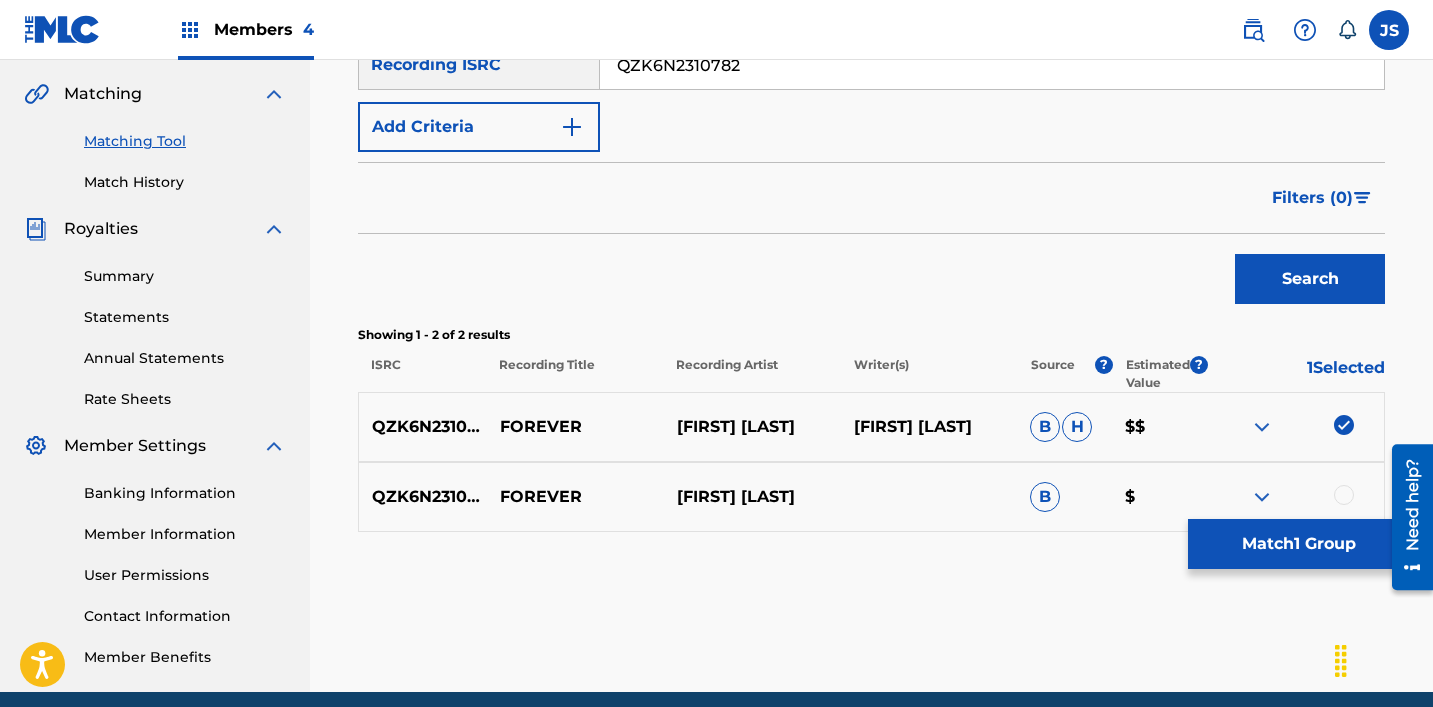 click at bounding box center [1344, 495] 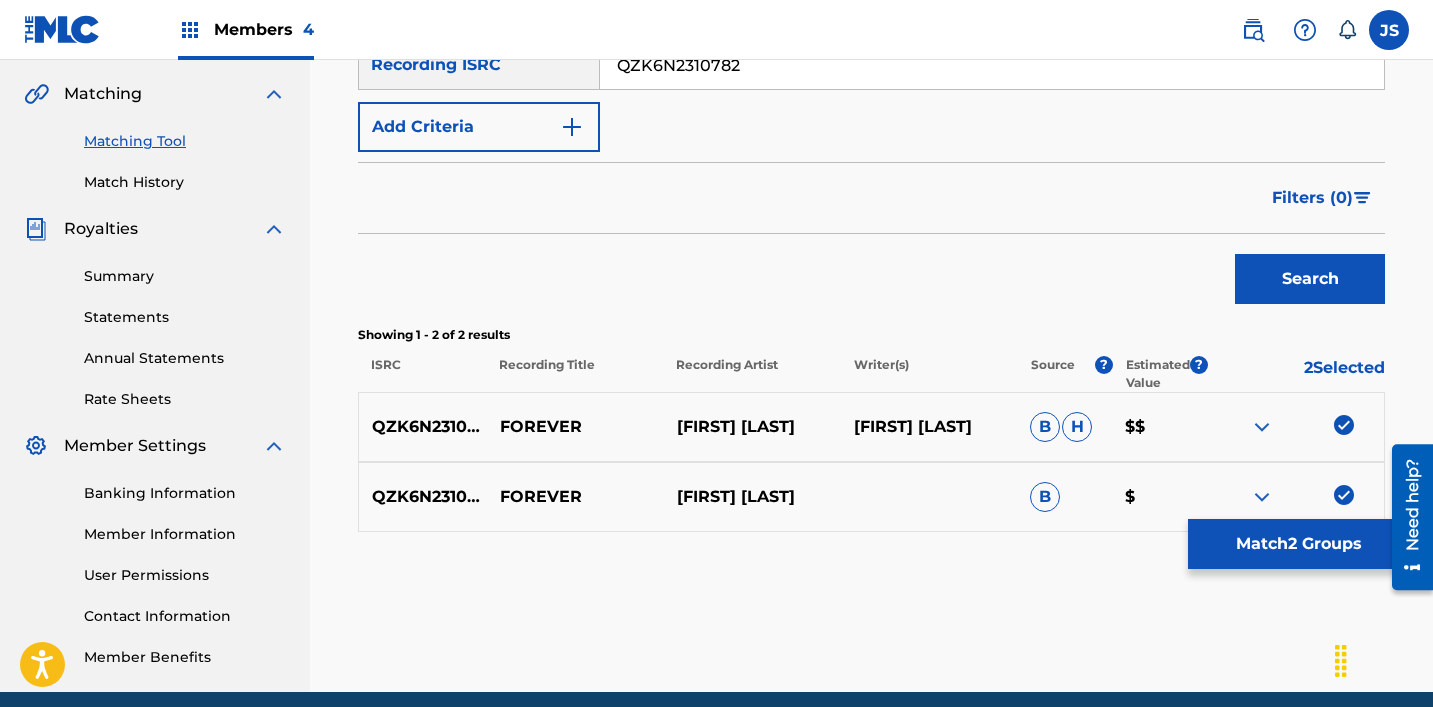 click on "Match  2 Groups" at bounding box center (1298, 544) 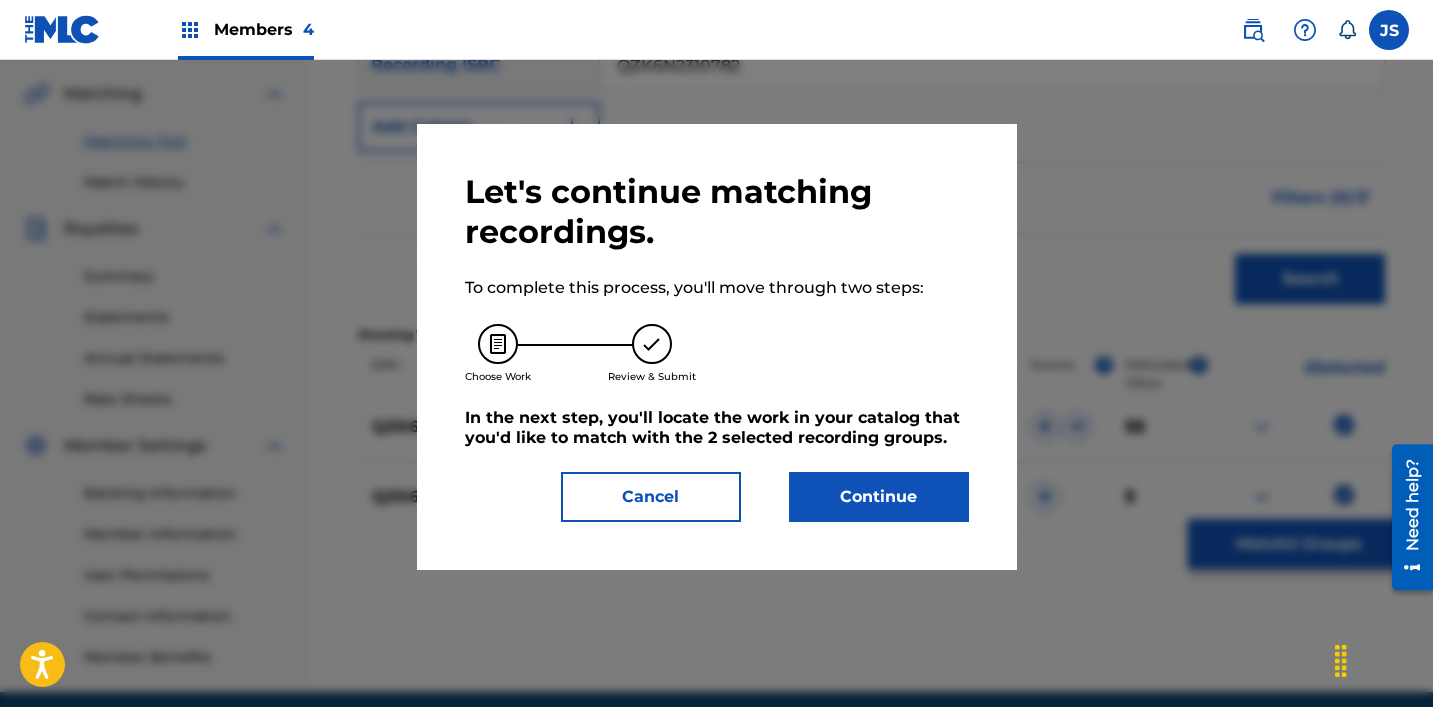 click on "Continue" at bounding box center [879, 497] 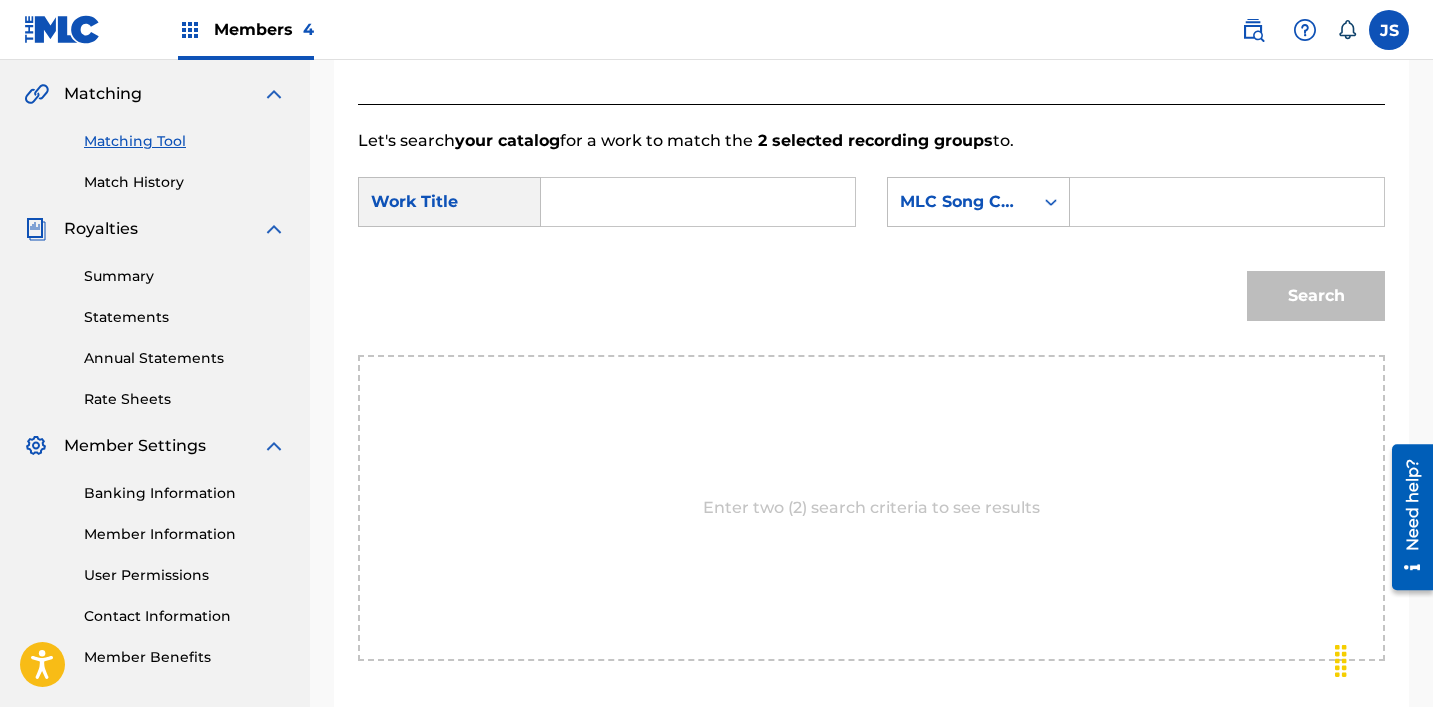 click at bounding box center (698, 202) 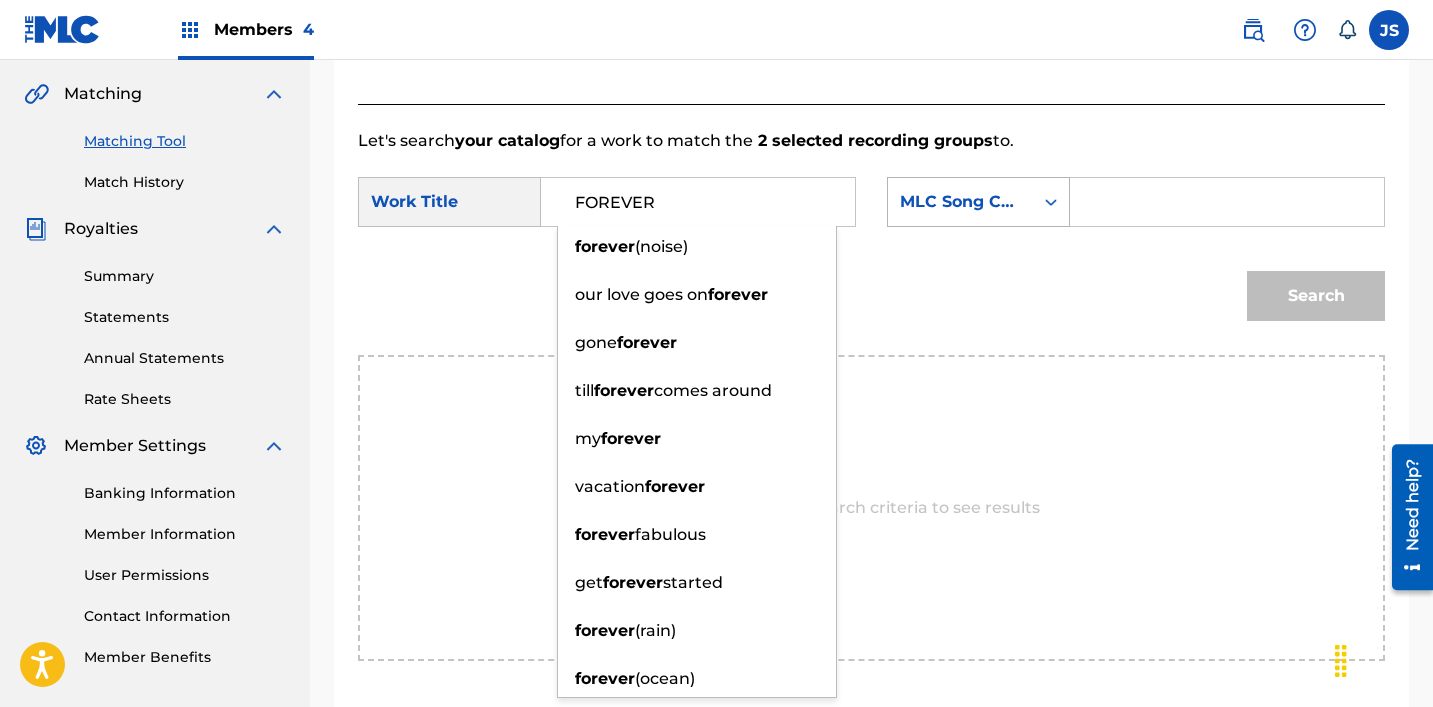 type on "FOREVER" 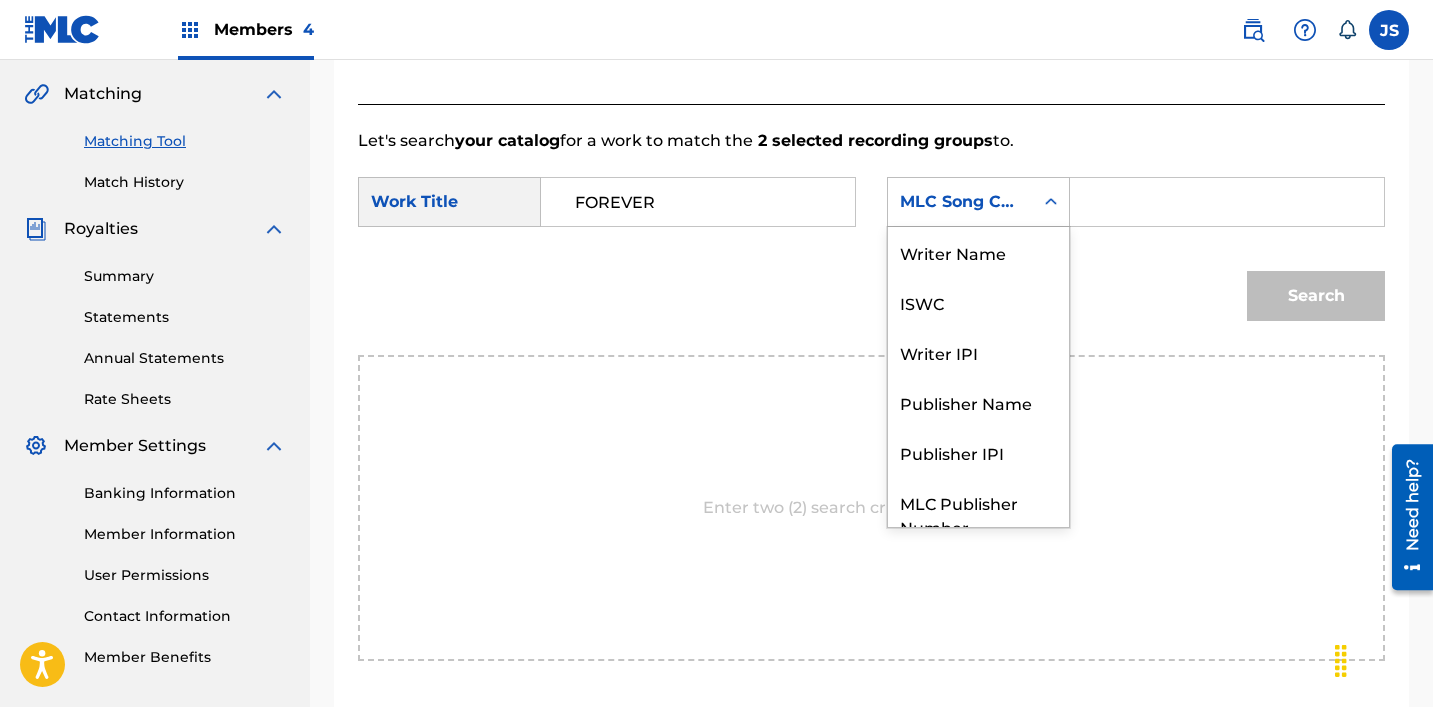 click on "MLC Song Code" at bounding box center (960, 202) 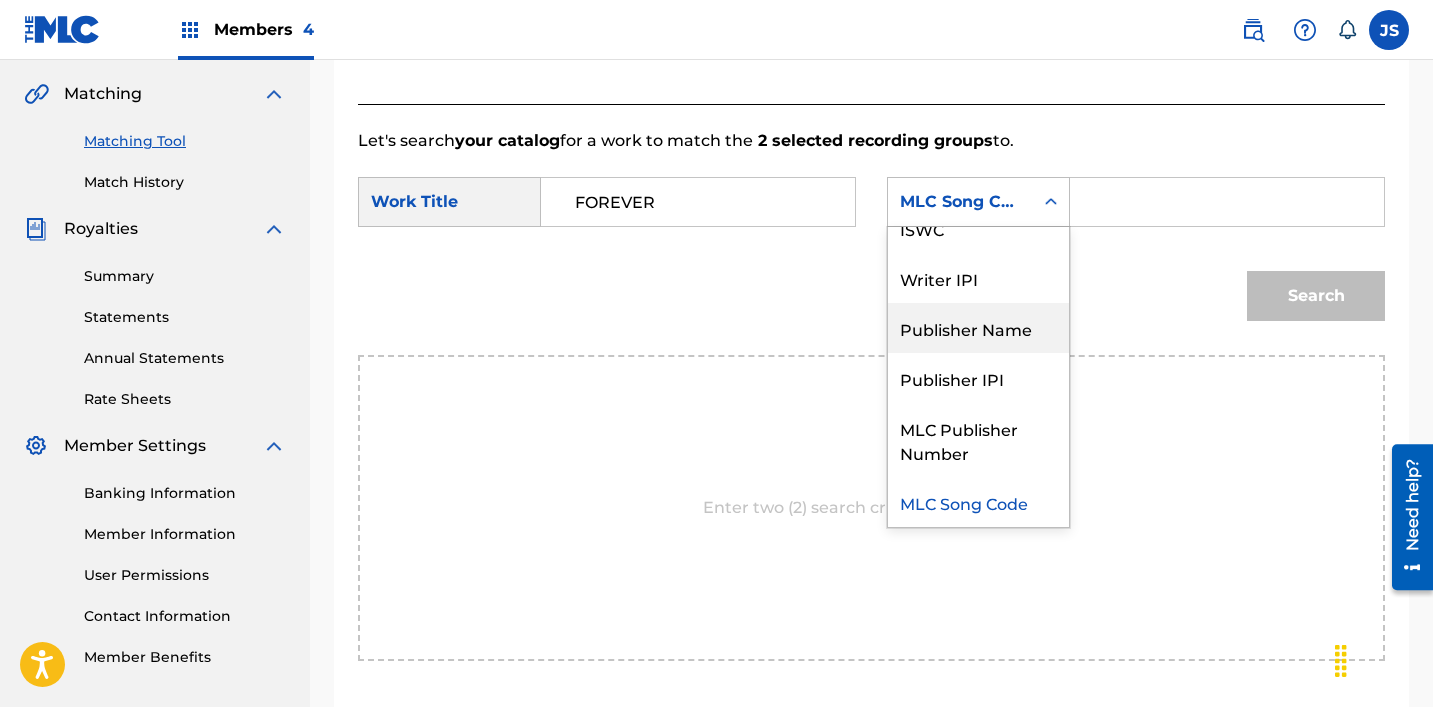 click on "Publisher Name" at bounding box center (978, 328) 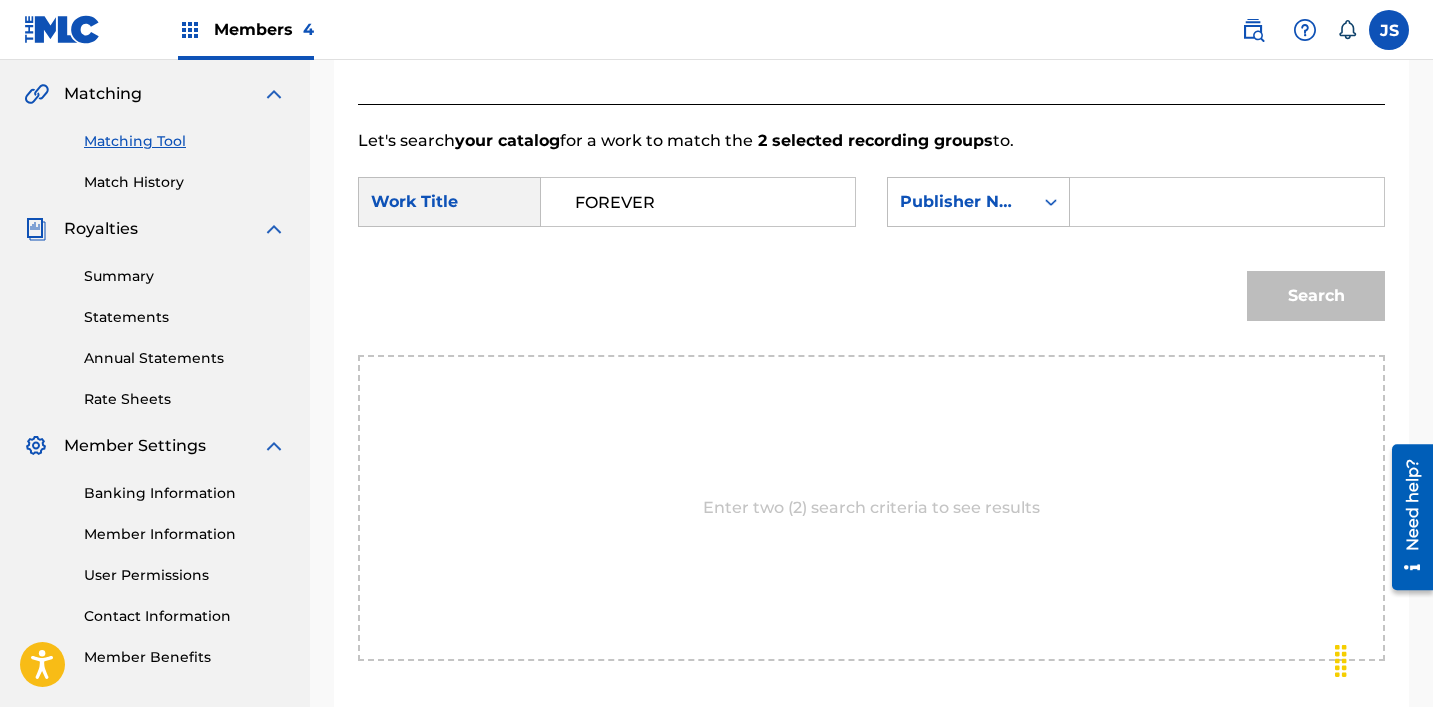 click at bounding box center [1227, 202] 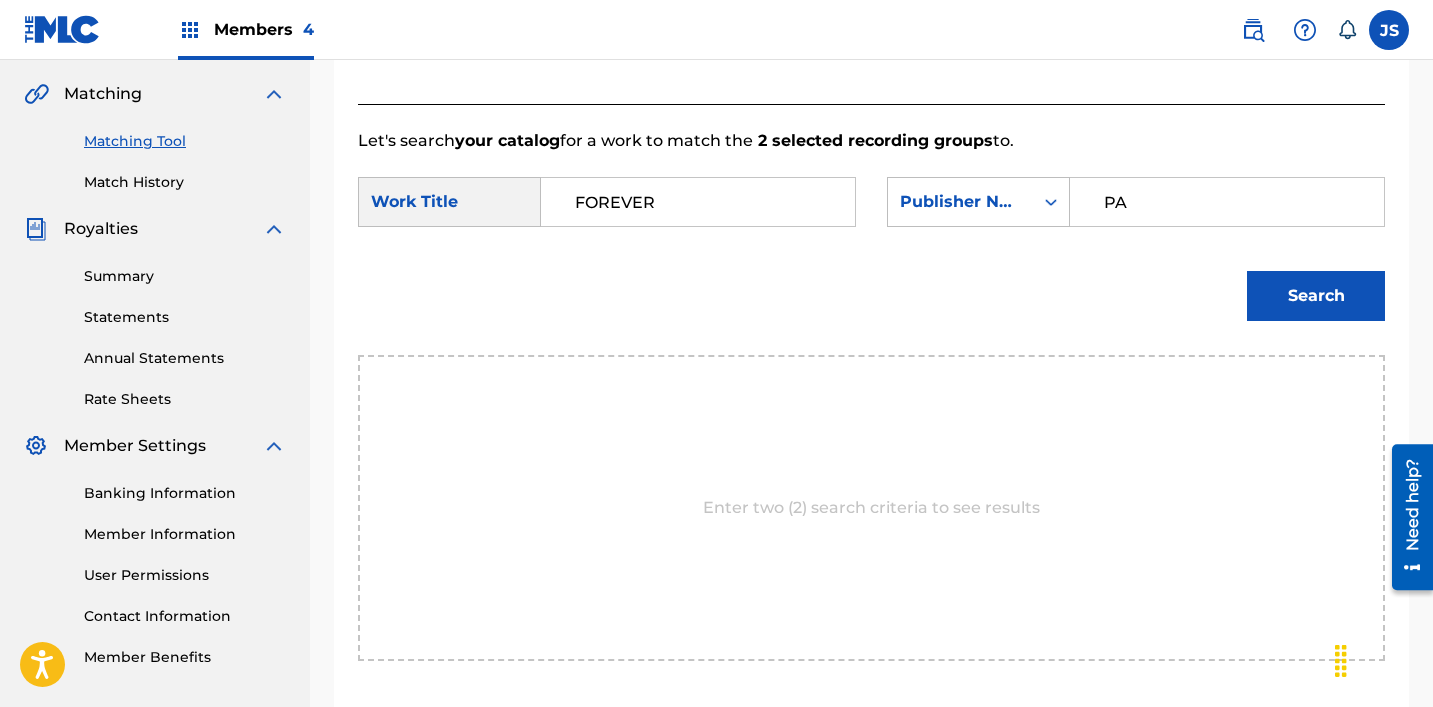 type on "patrick" 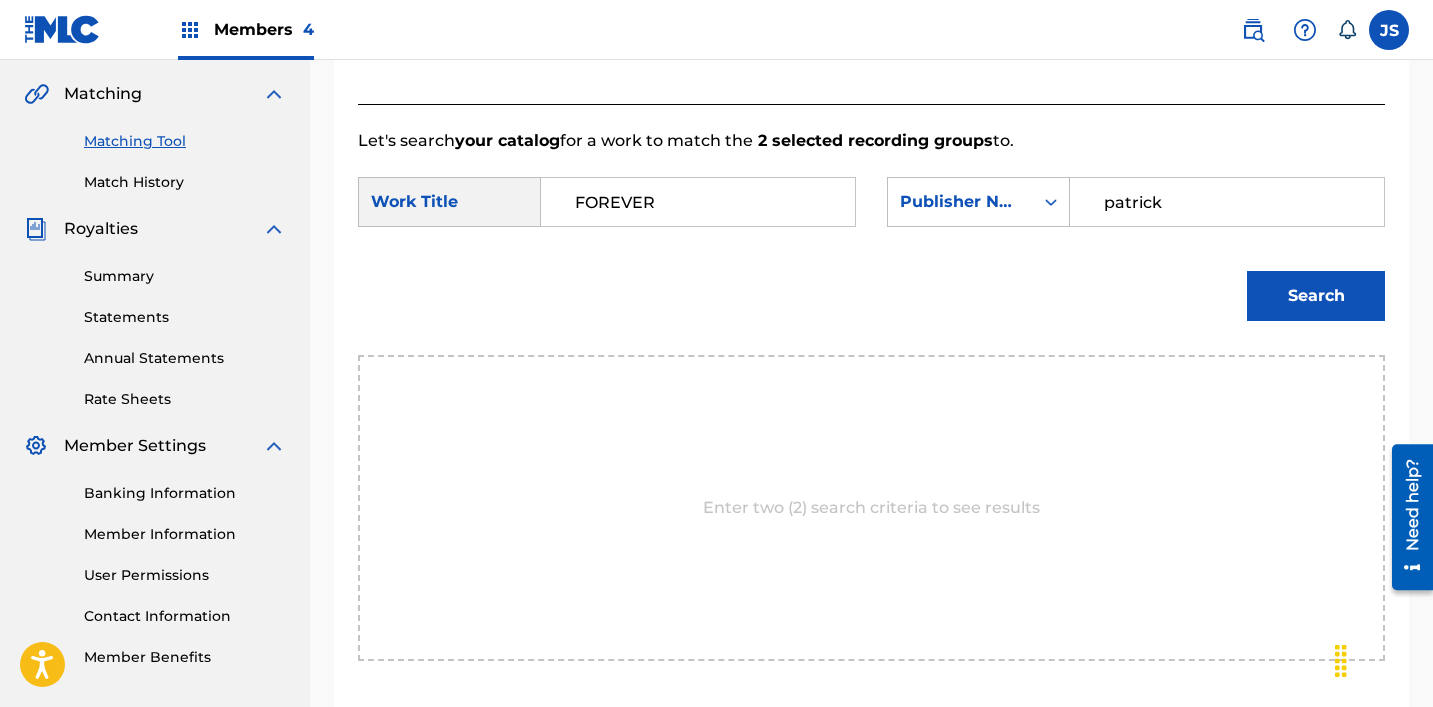 click on "Search" at bounding box center [1311, 291] 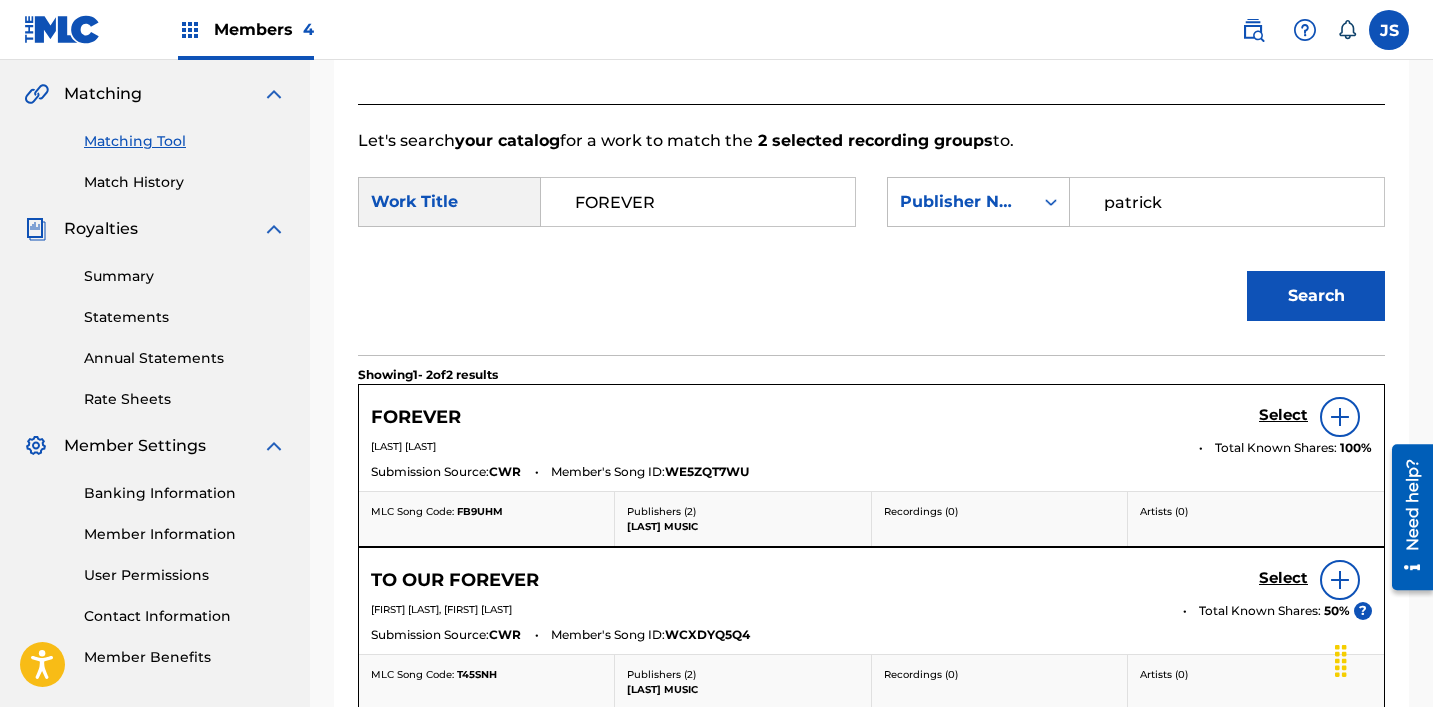 click on "FOREVER Select" at bounding box center (871, 417) 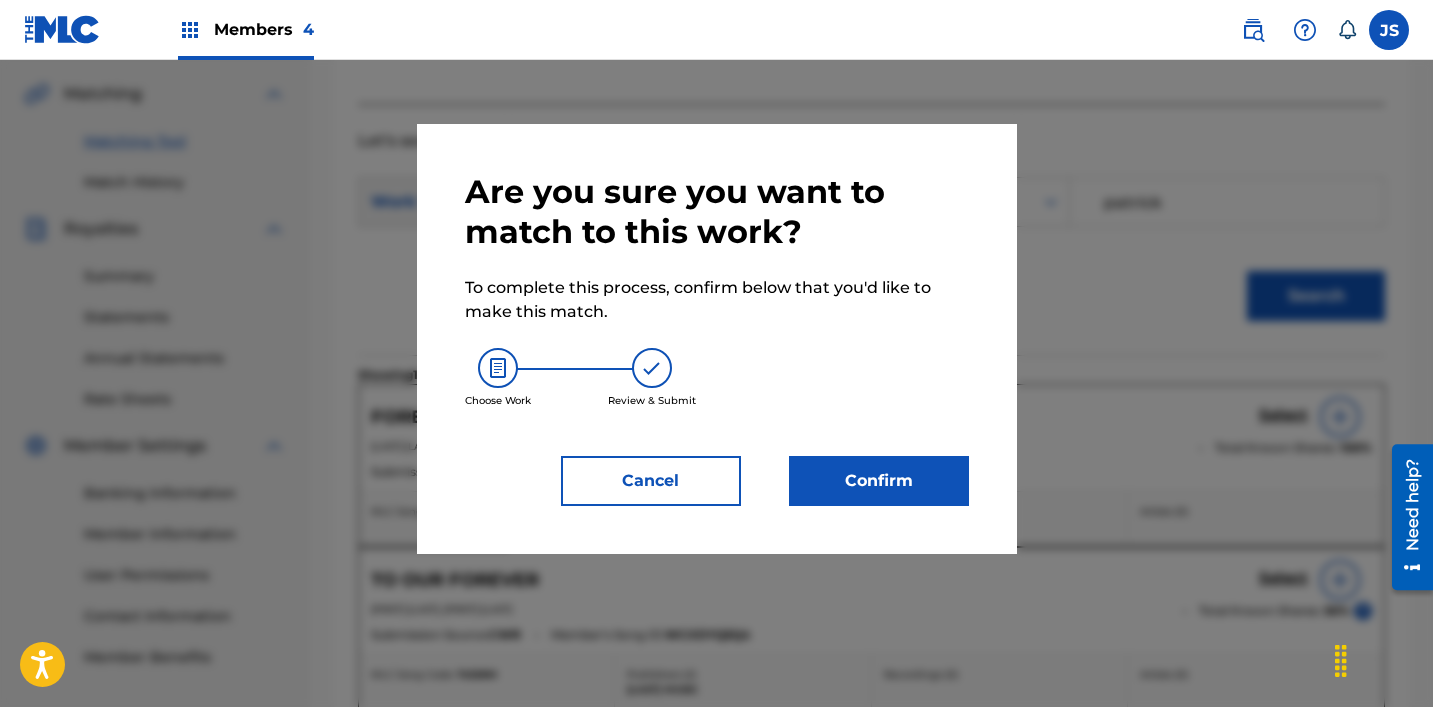 click on "Cancel" at bounding box center (651, 481) 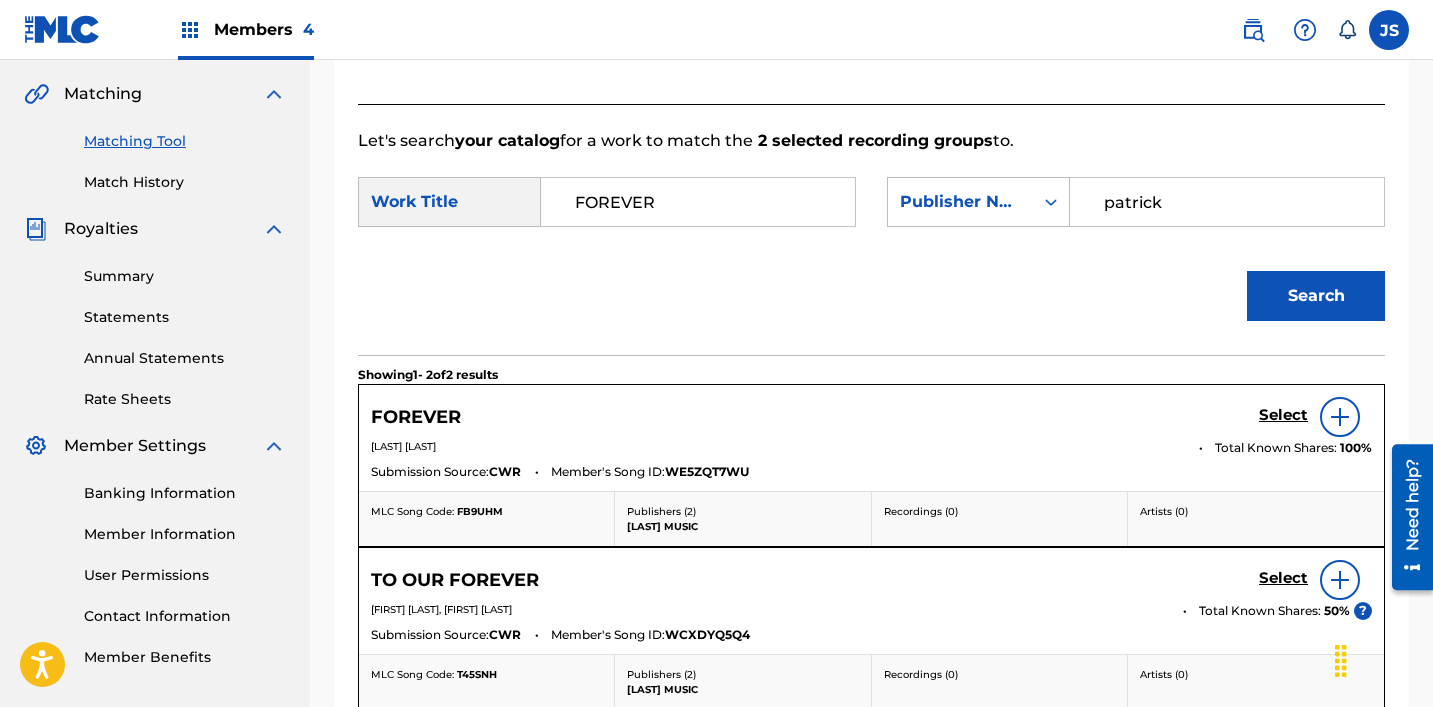 click on "Select" at bounding box center (1283, 415) 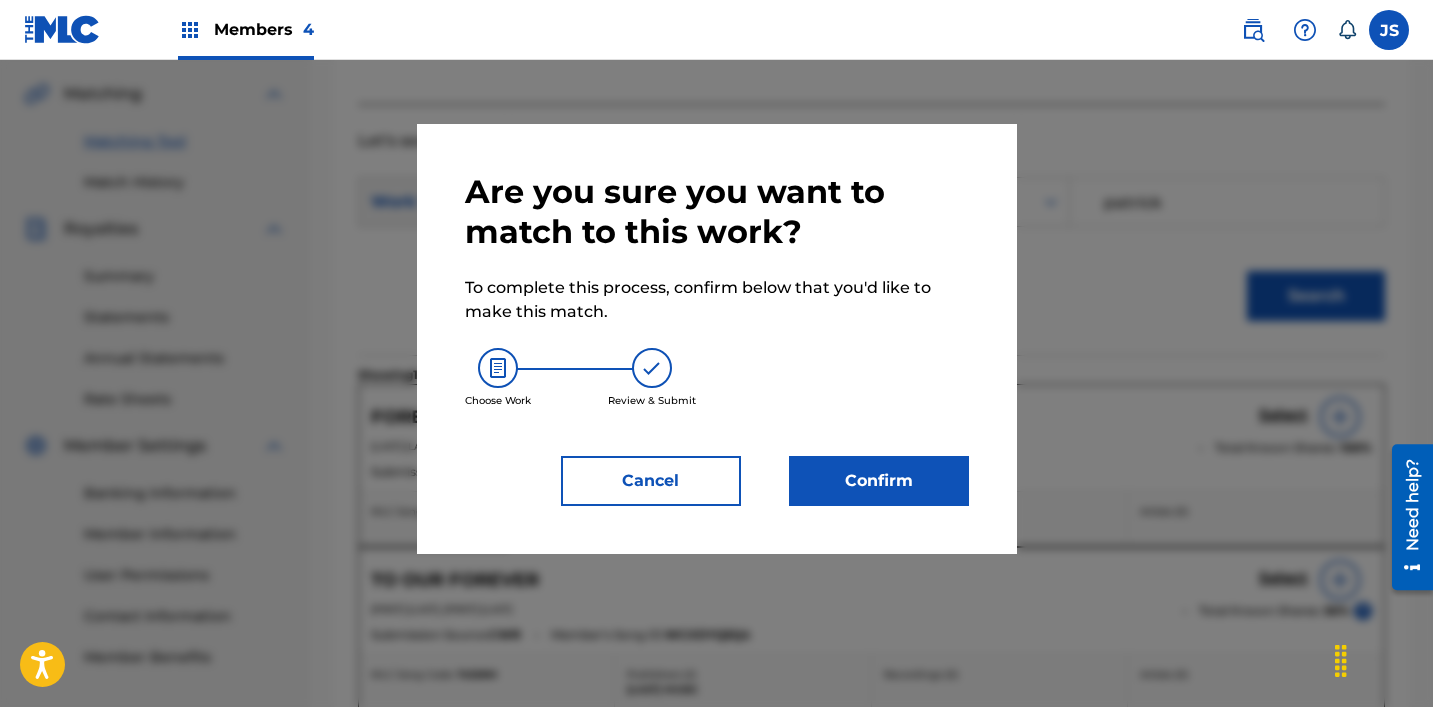 click on "Confirm" at bounding box center [879, 481] 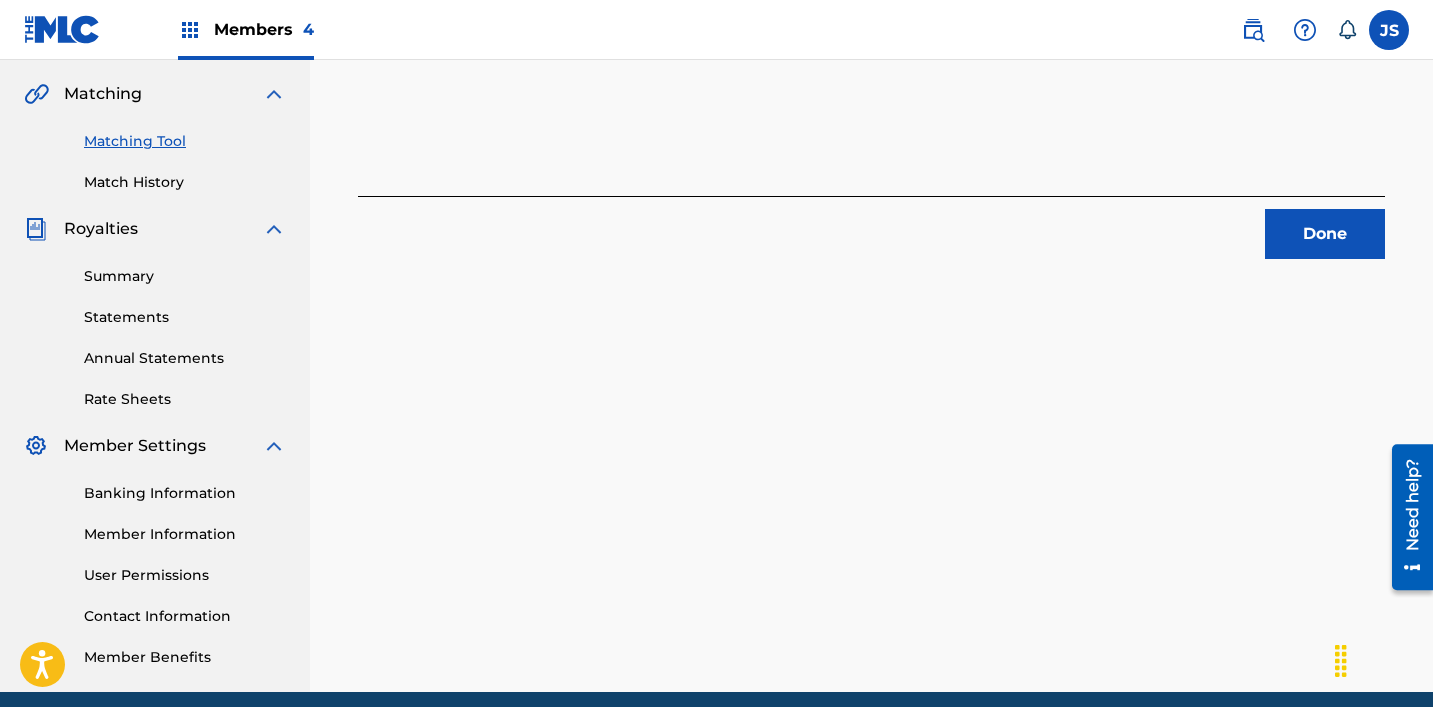 click on "Done" at bounding box center [1325, 234] 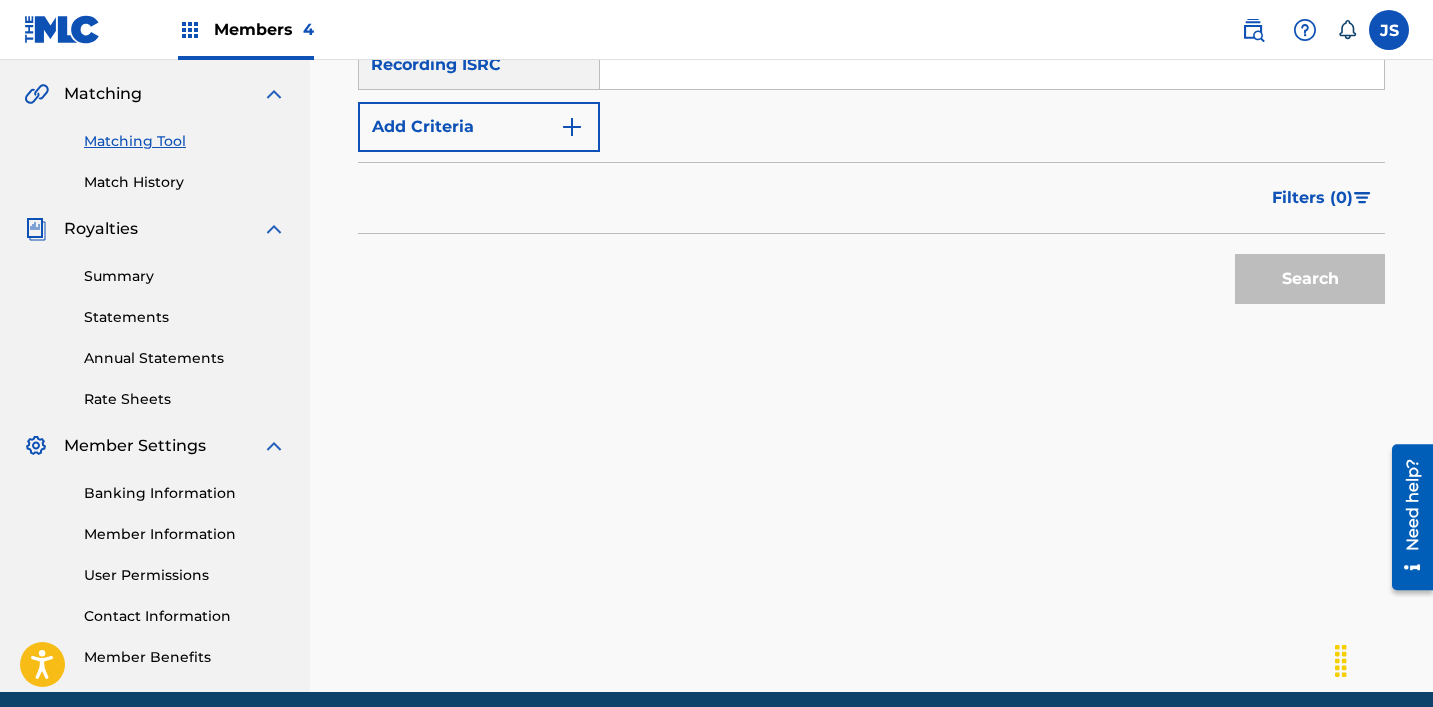 click at bounding box center (992, 65) 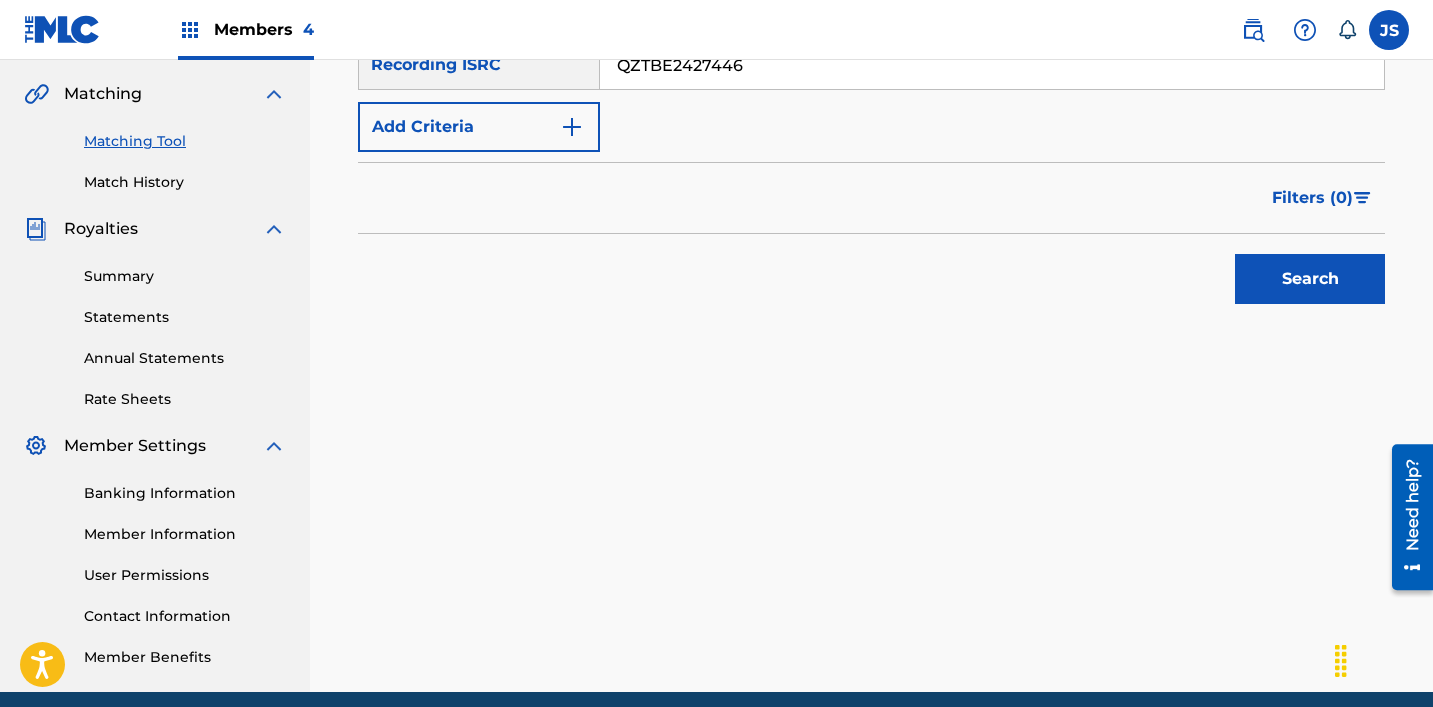 type on "QZTBE2427446" 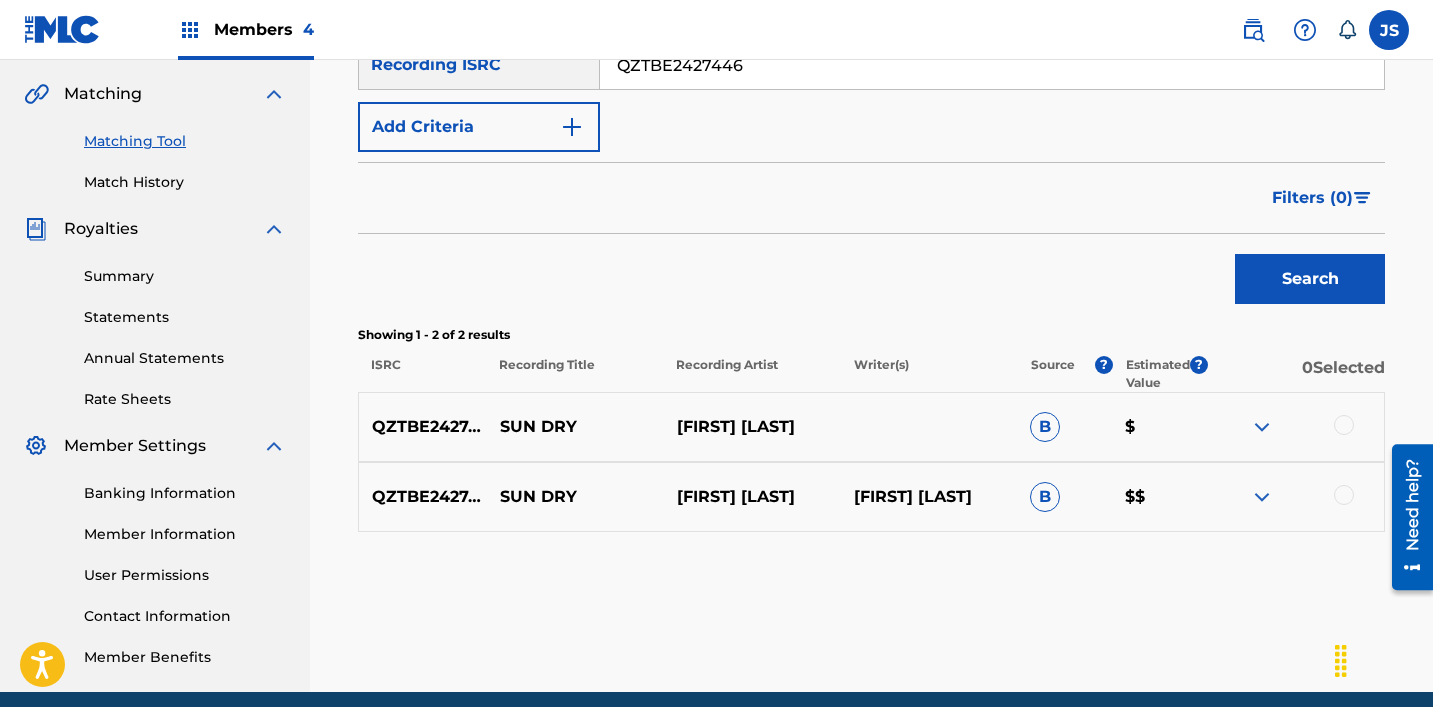 click at bounding box center [1295, 427] 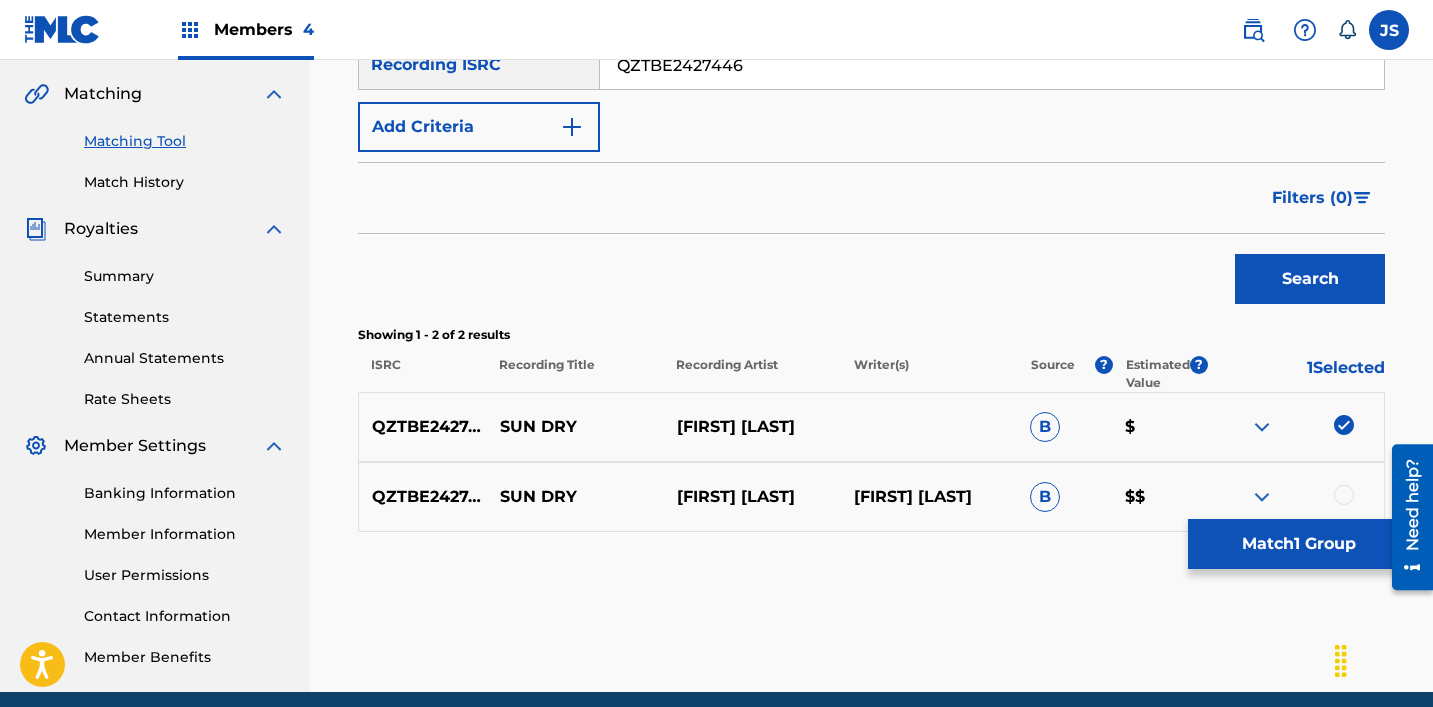 click at bounding box center [1344, 495] 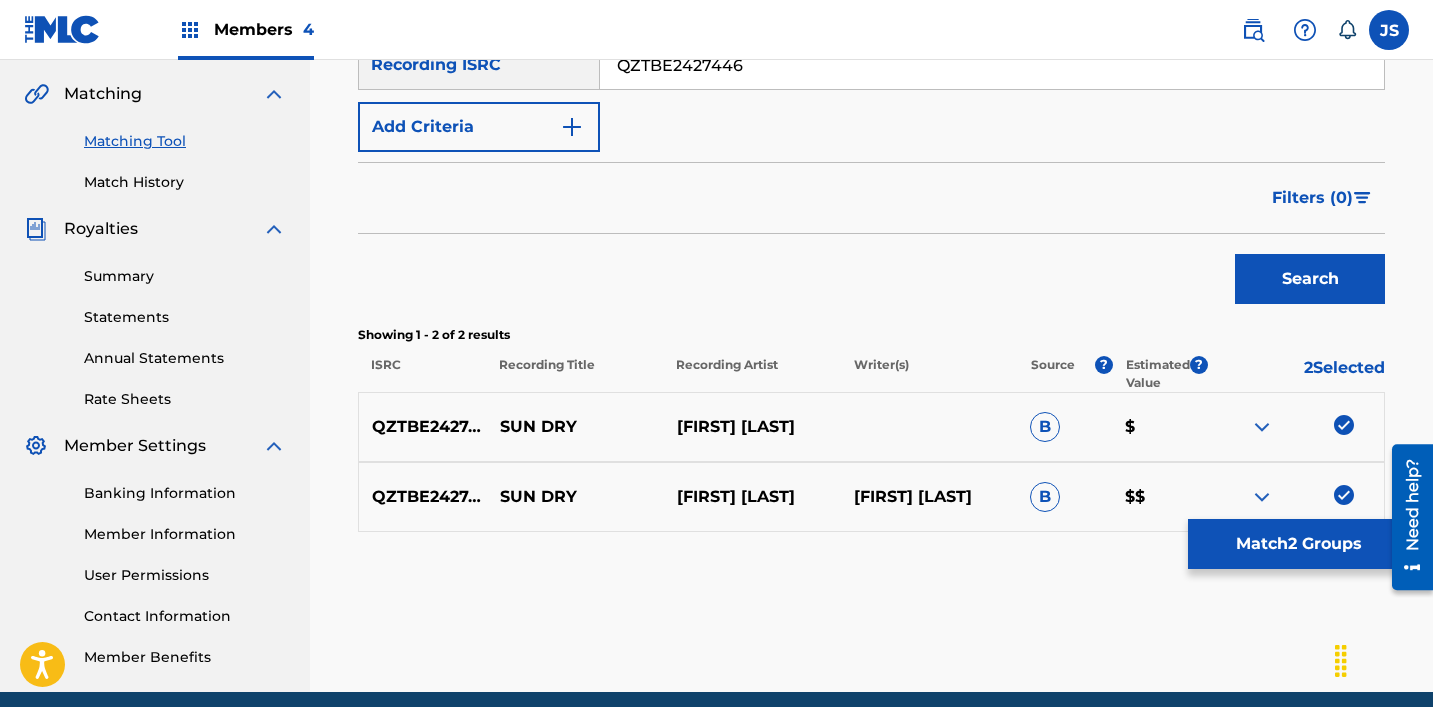 click on "Match  2 Groups" at bounding box center (1298, 544) 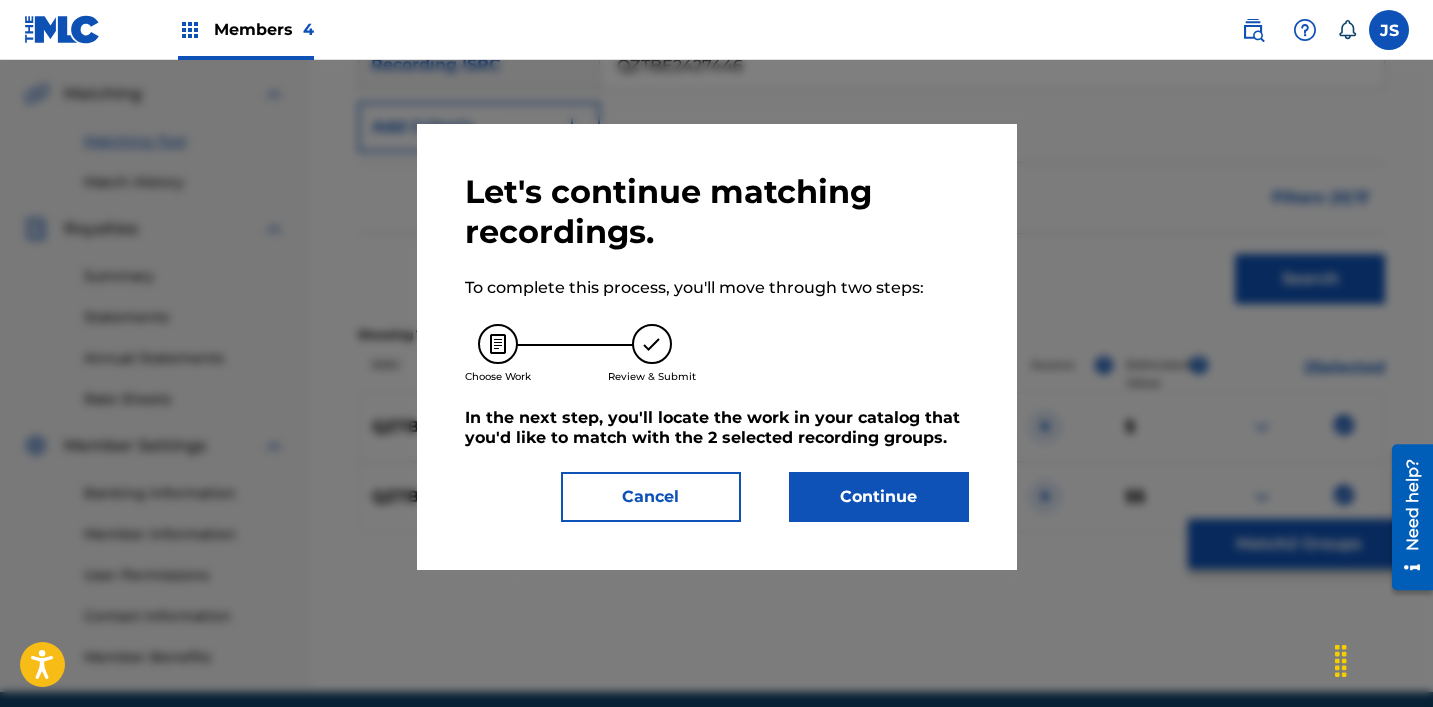 click on "Continue" at bounding box center [879, 497] 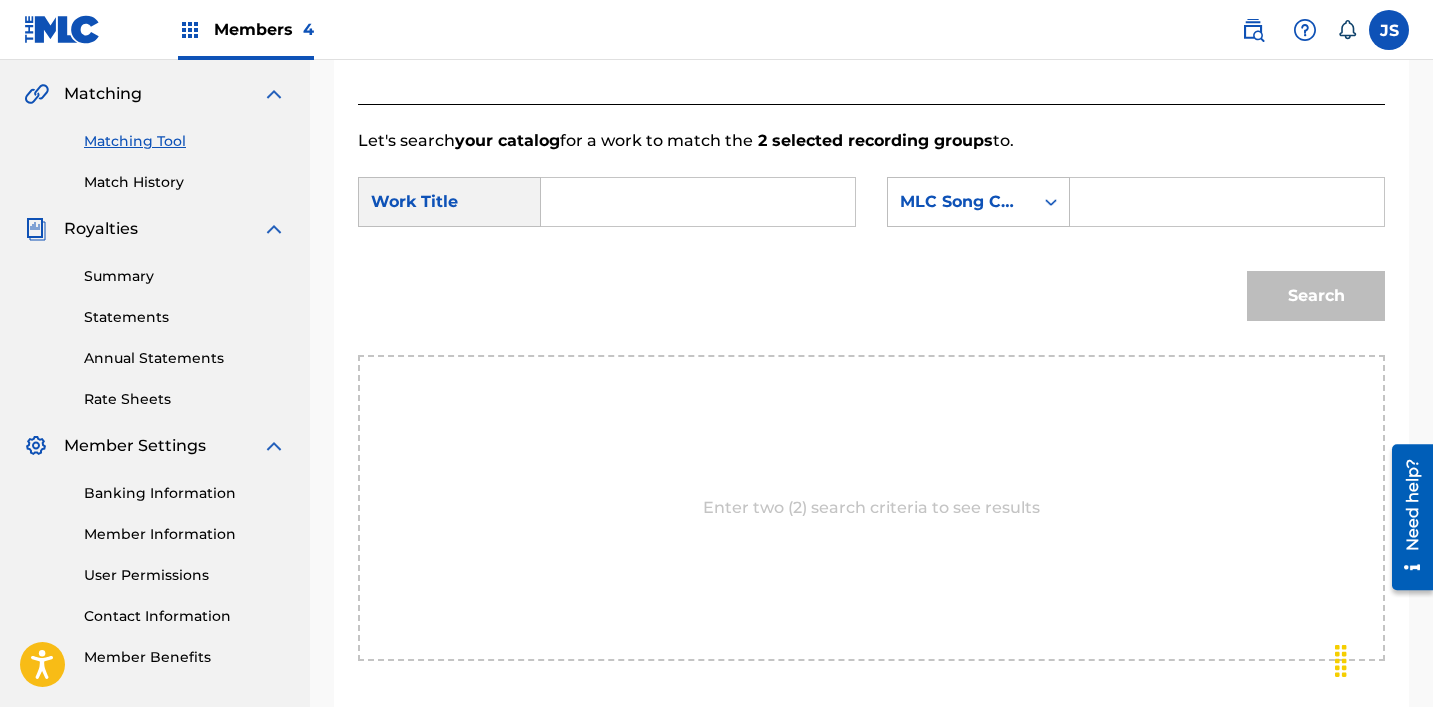 click at bounding box center (698, 202) 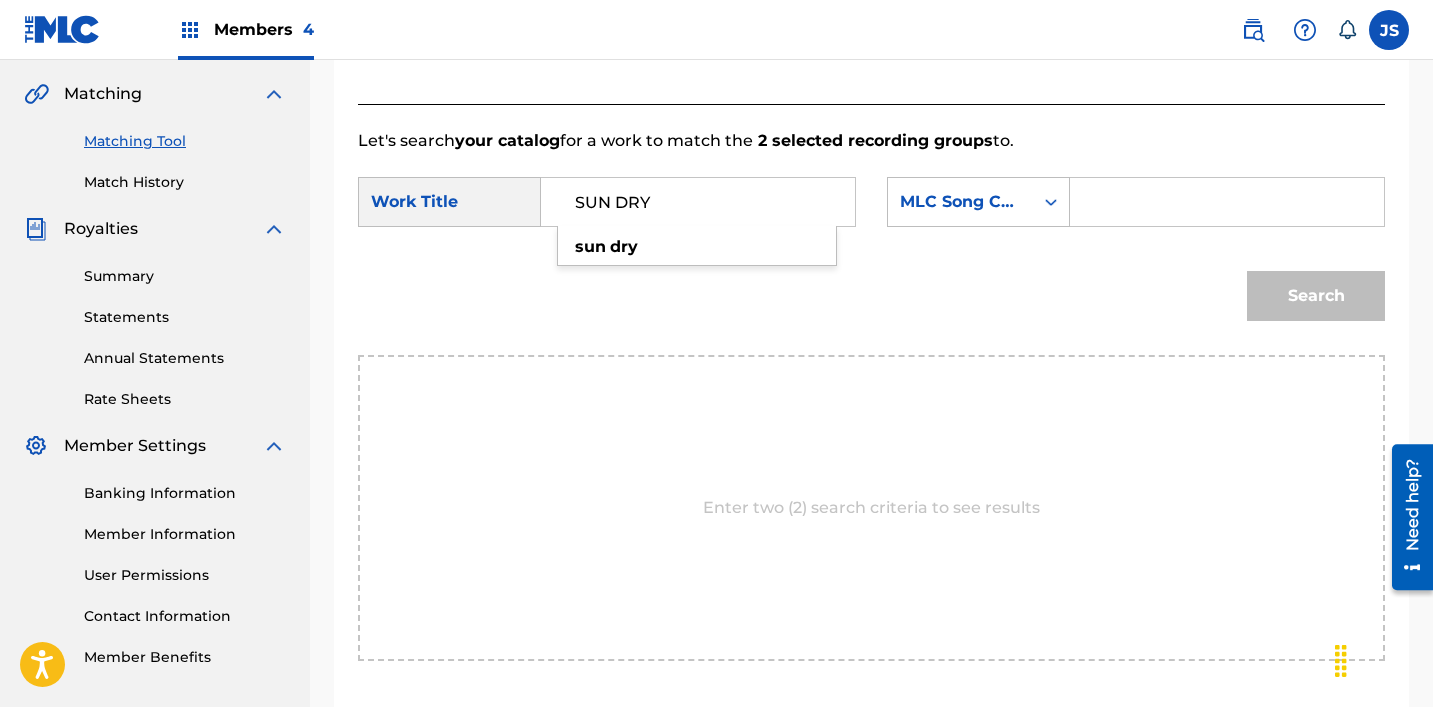 type on "SUN DRY" 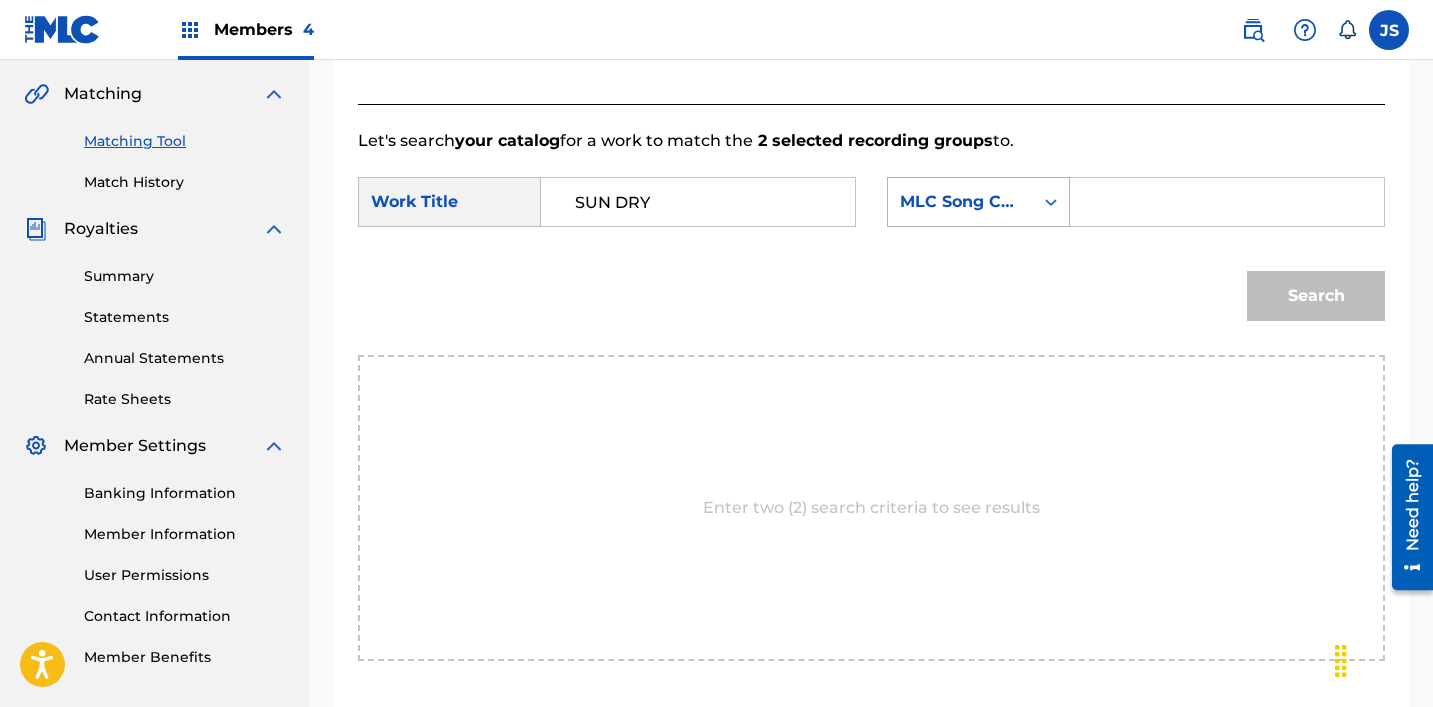 click on "MLC Song Code" at bounding box center [960, 202] 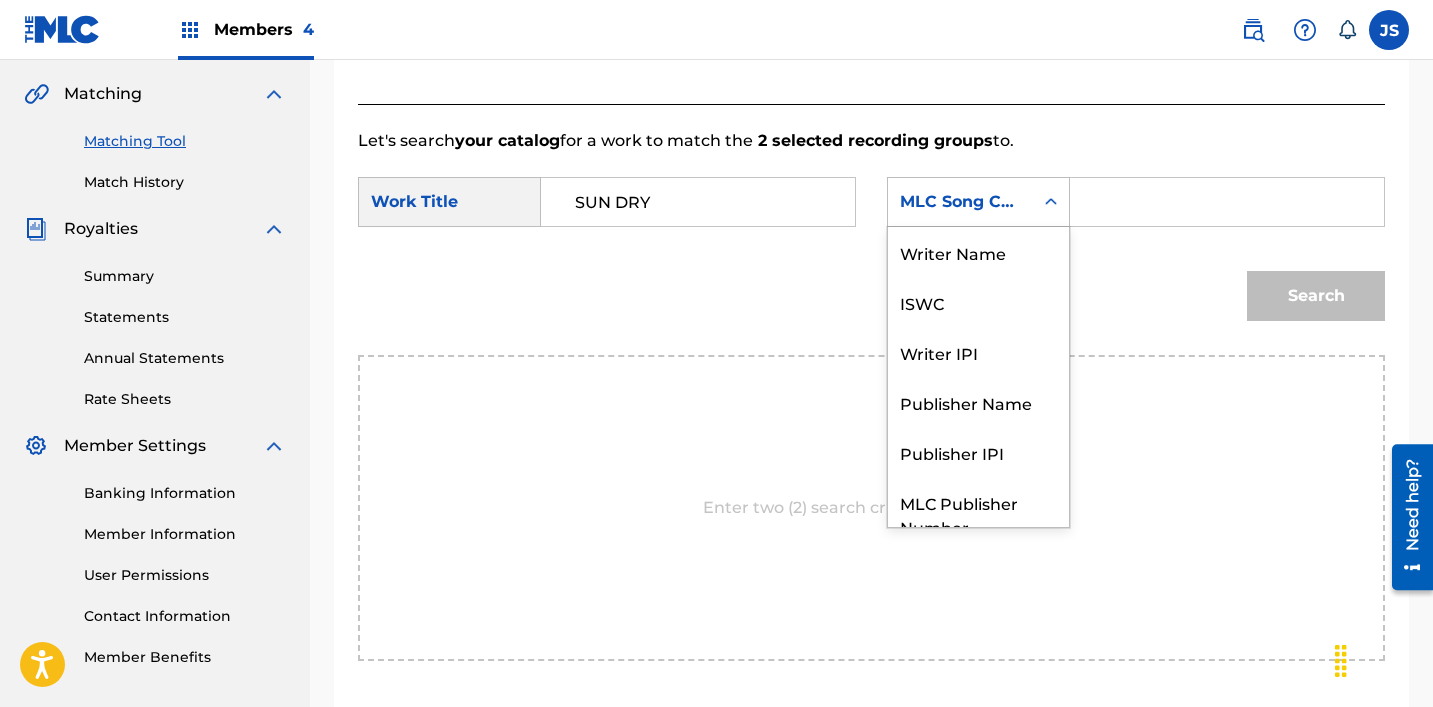 scroll, scrollTop: 74, scrollLeft: 0, axis: vertical 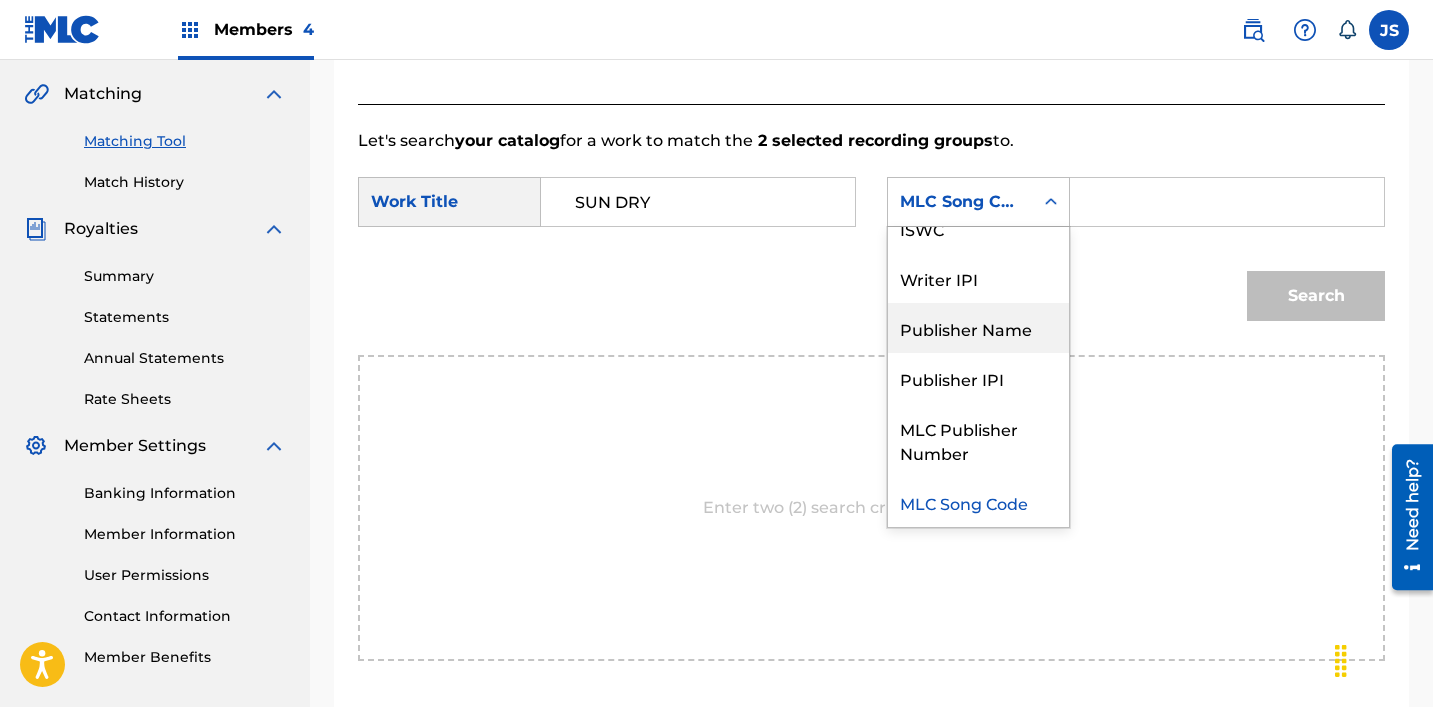 click on "Publisher Name" at bounding box center (978, 328) 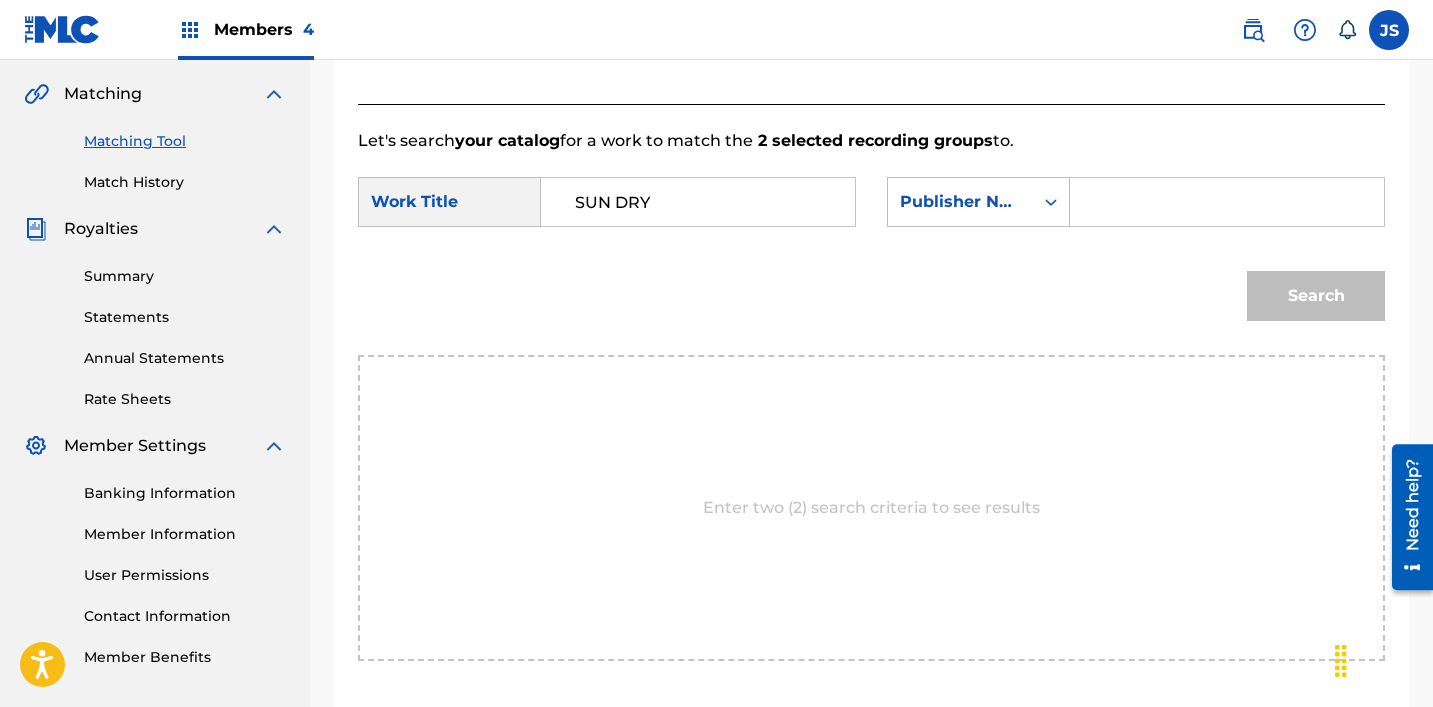 click at bounding box center (1227, 202) 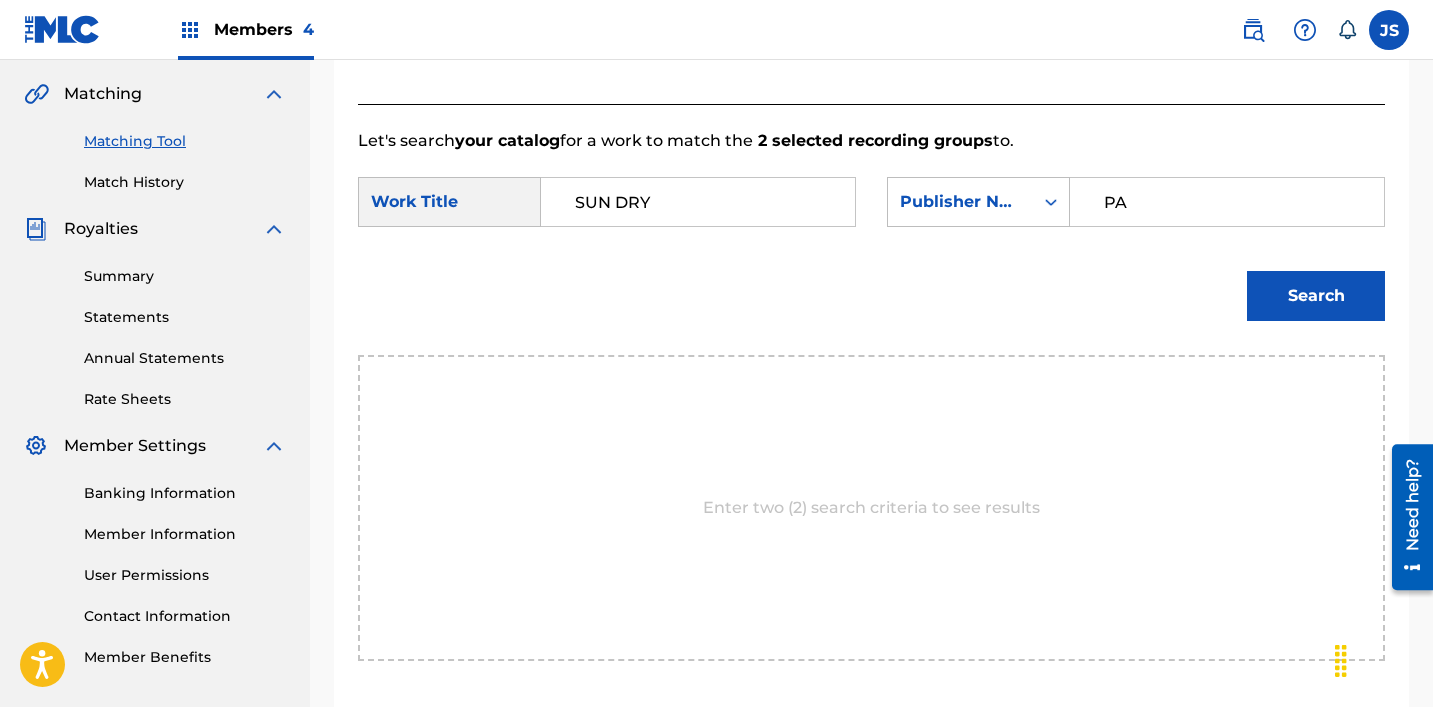 type on "patrick" 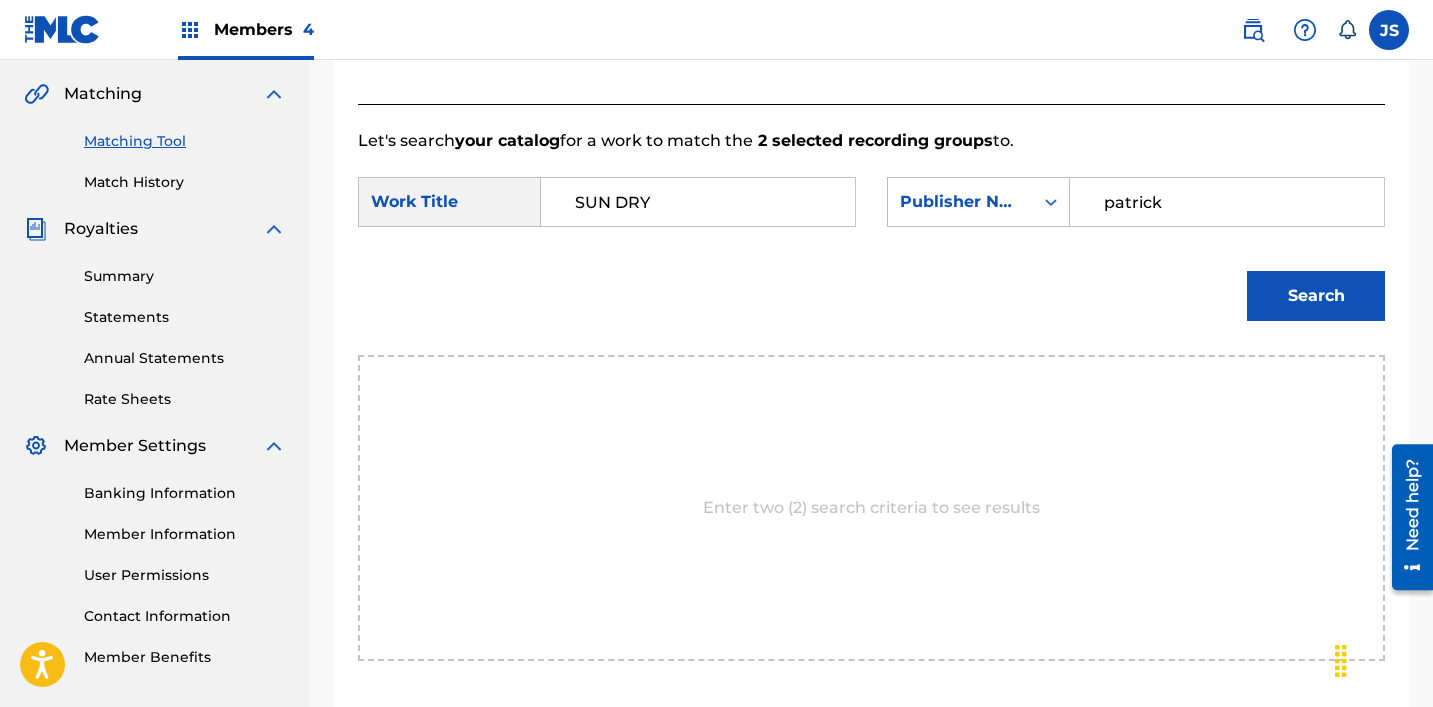 click on "Search" at bounding box center (1316, 296) 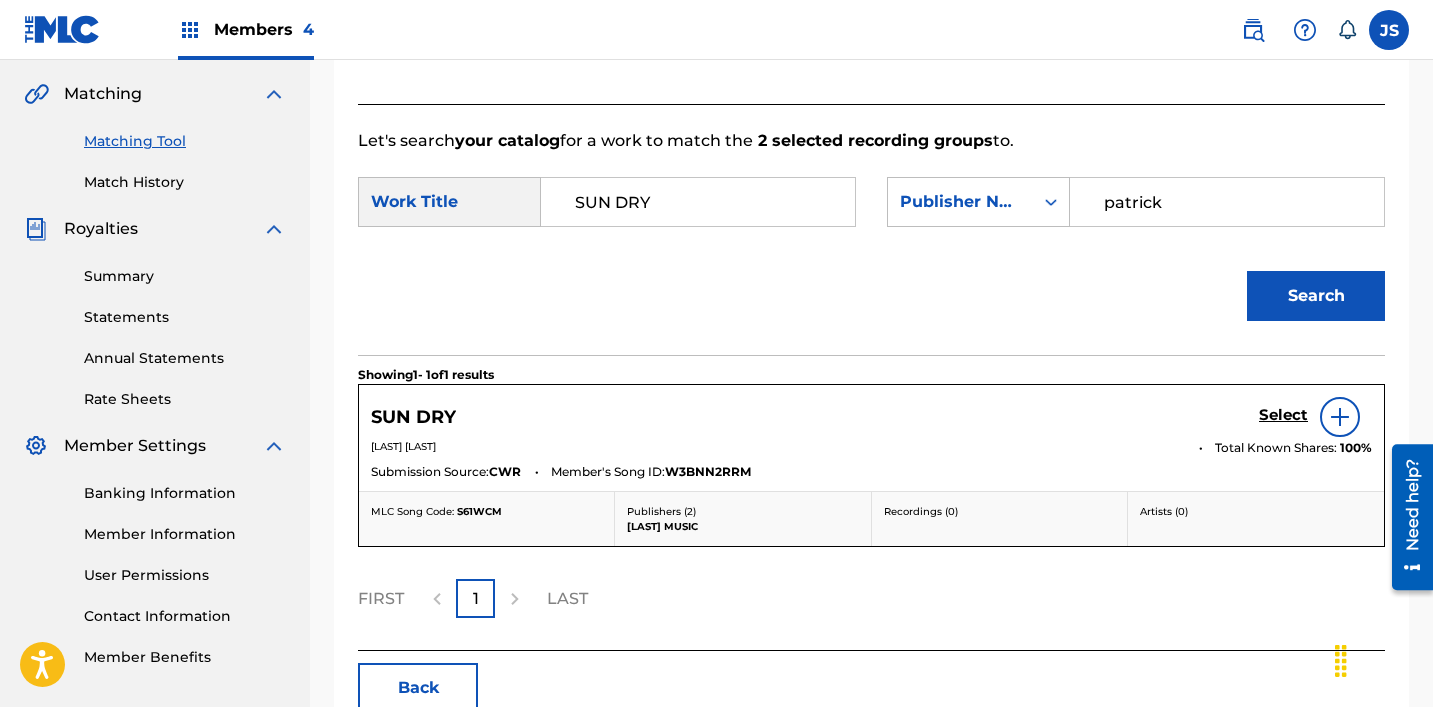 click on "Select" at bounding box center (1315, 417) 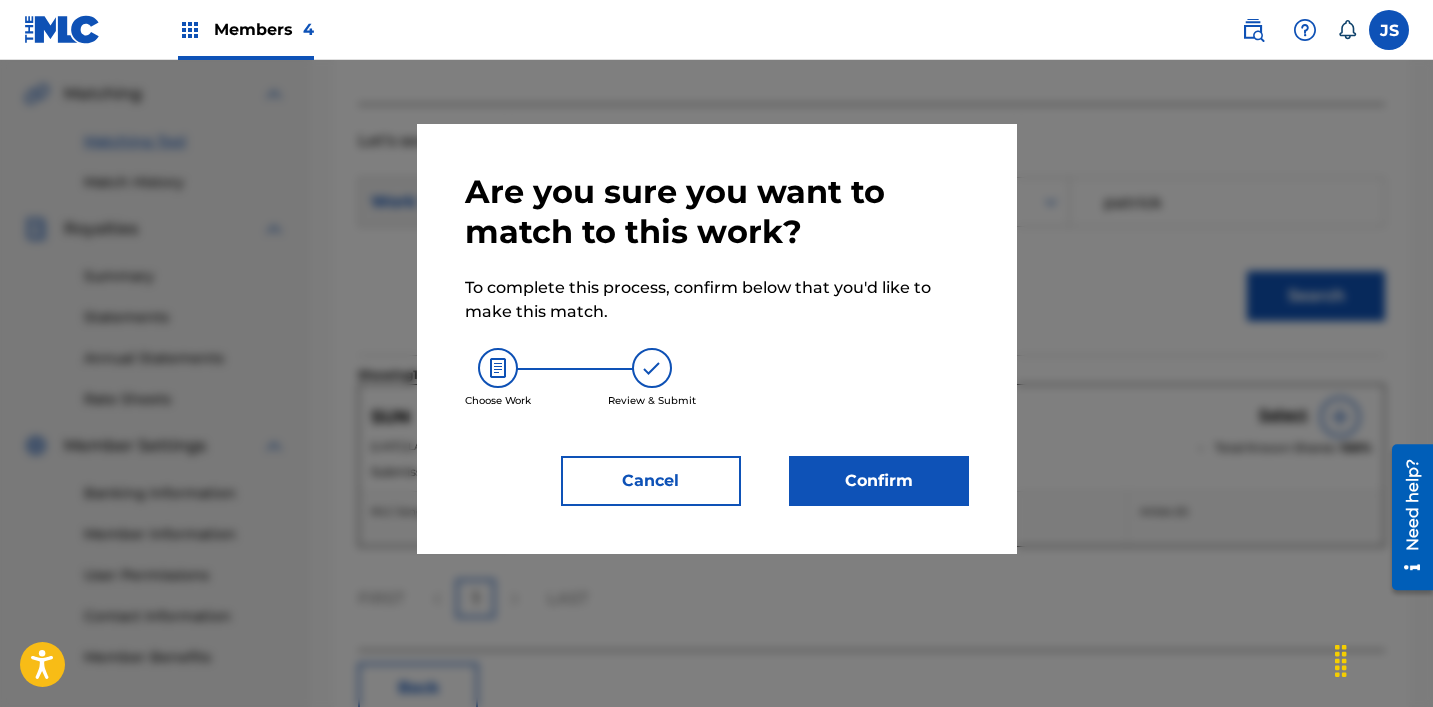 click on "Confirm" at bounding box center (879, 481) 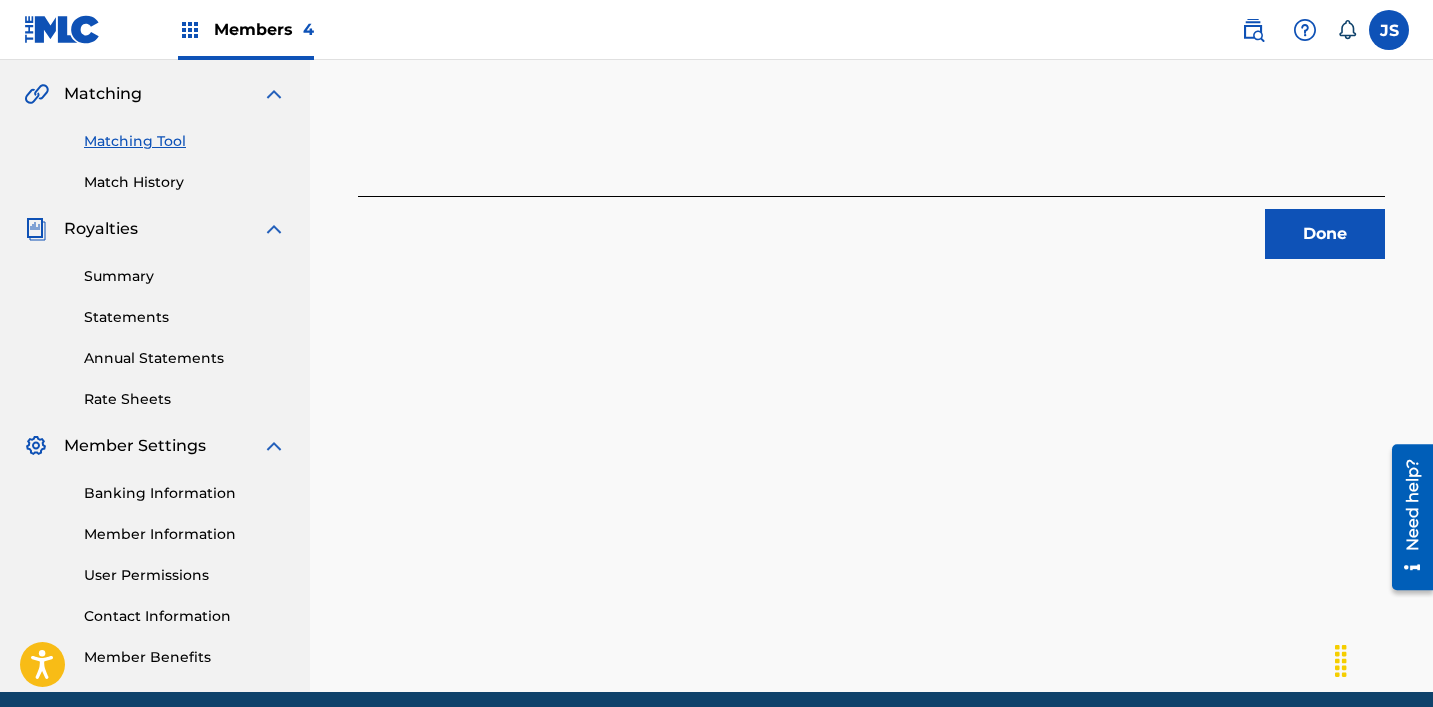 click on "Done" at bounding box center [1325, 234] 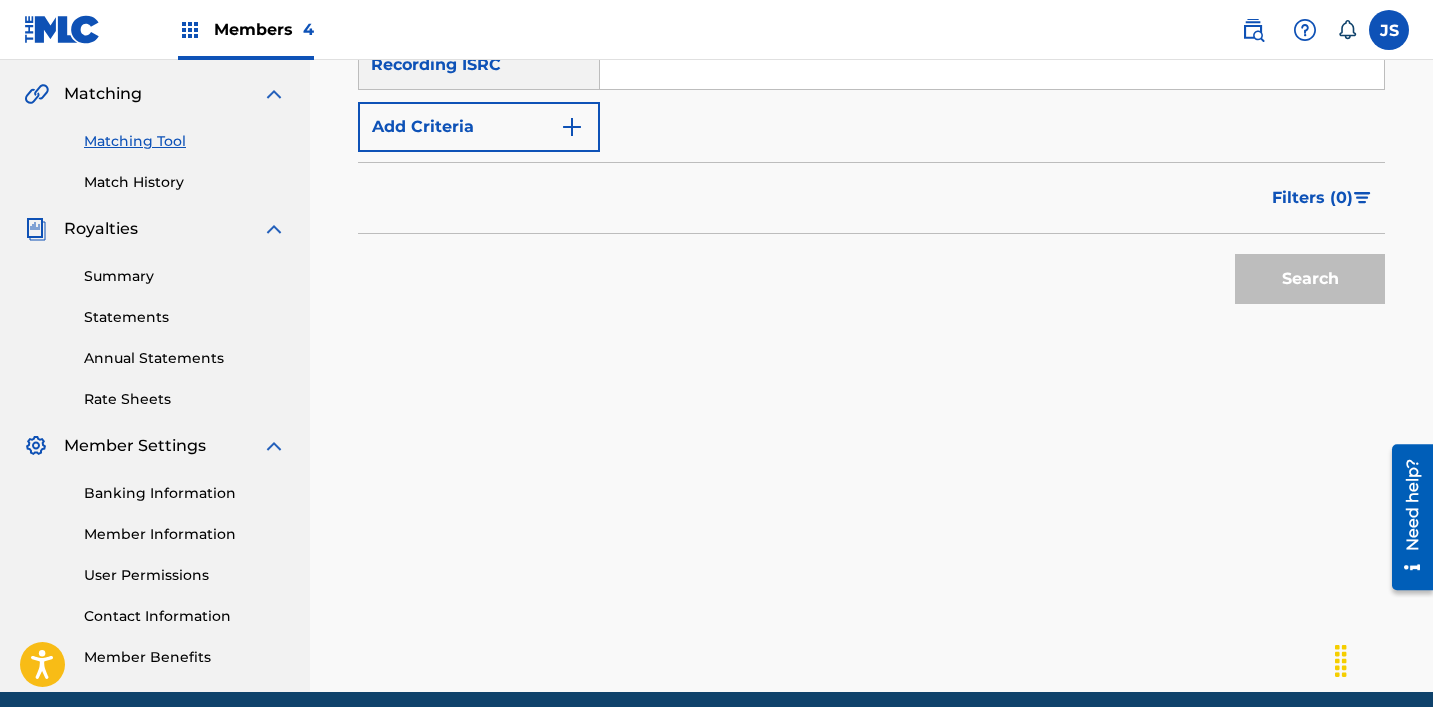 click at bounding box center (992, 65) 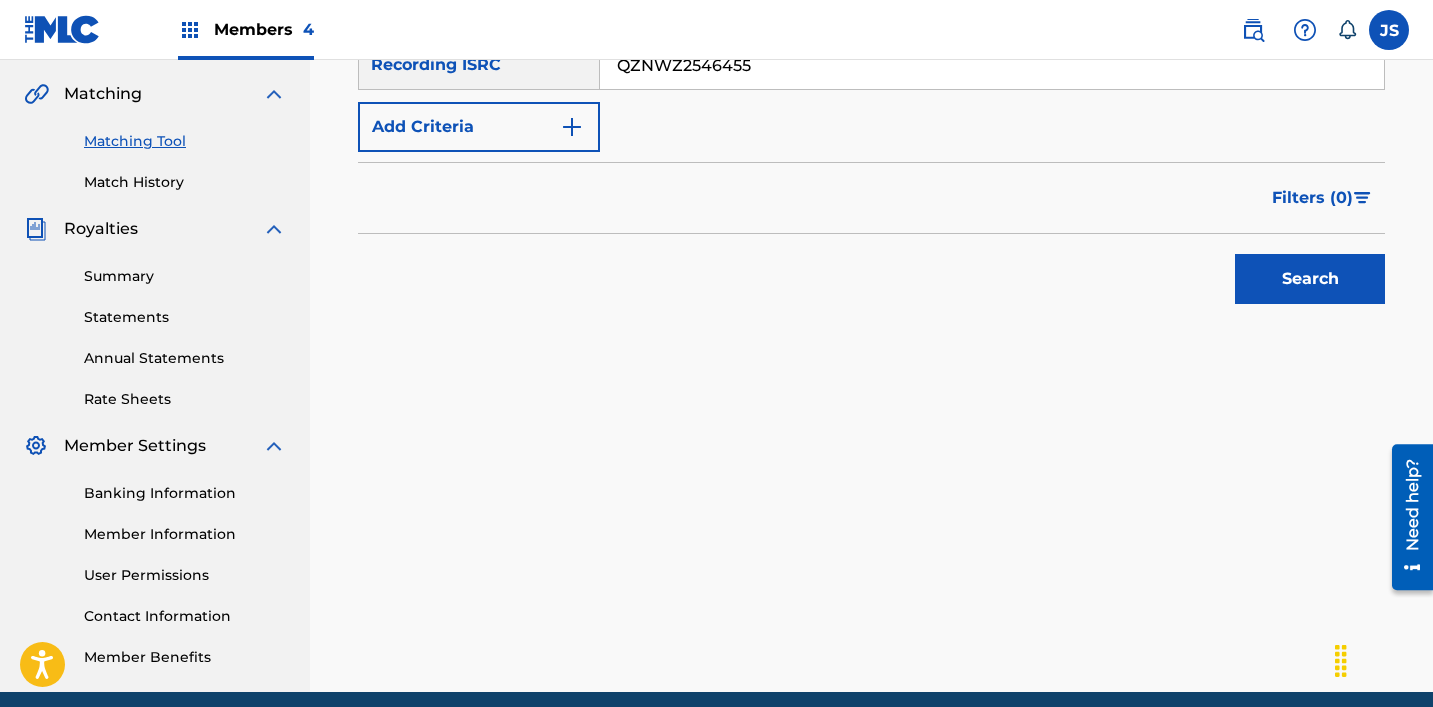 click on "Search" at bounding box center [1310, 279] 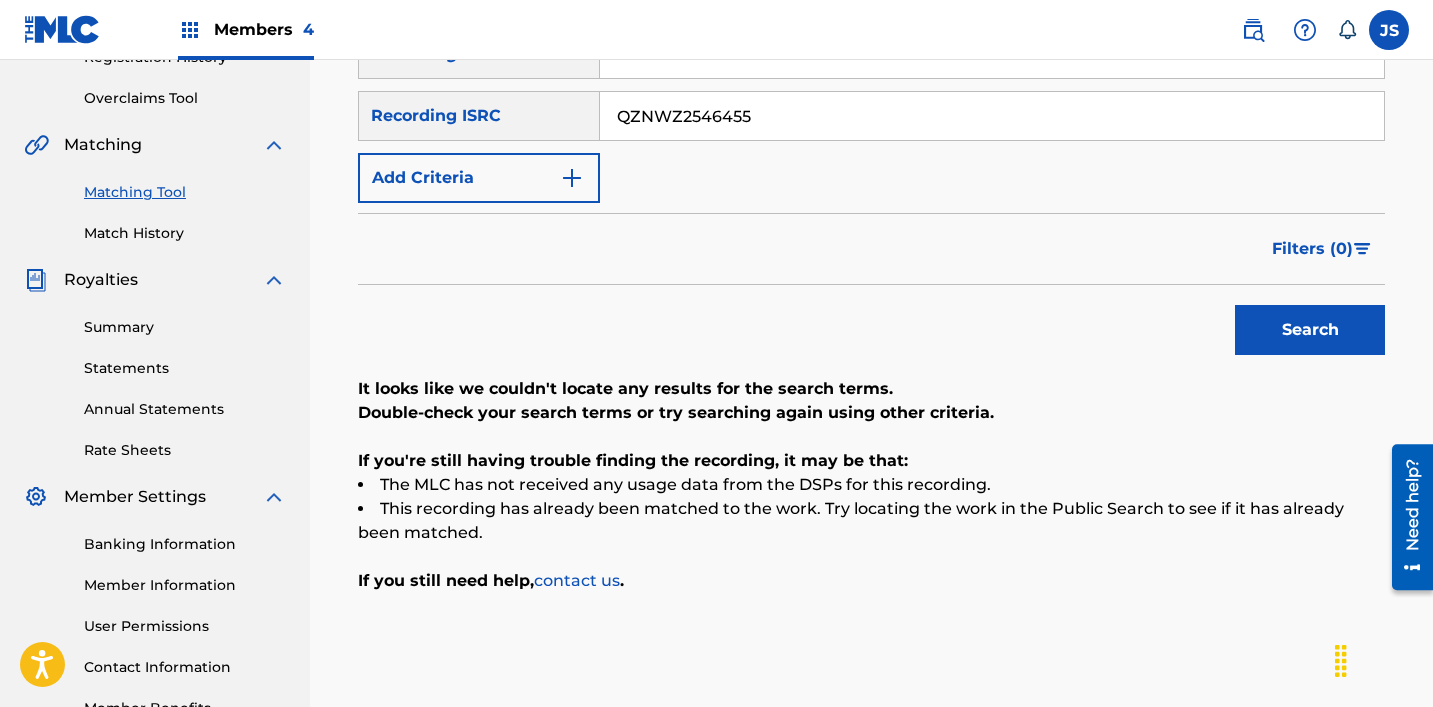 scroll, scrollTop: 397, scrollLeft: 0, axis: vertical 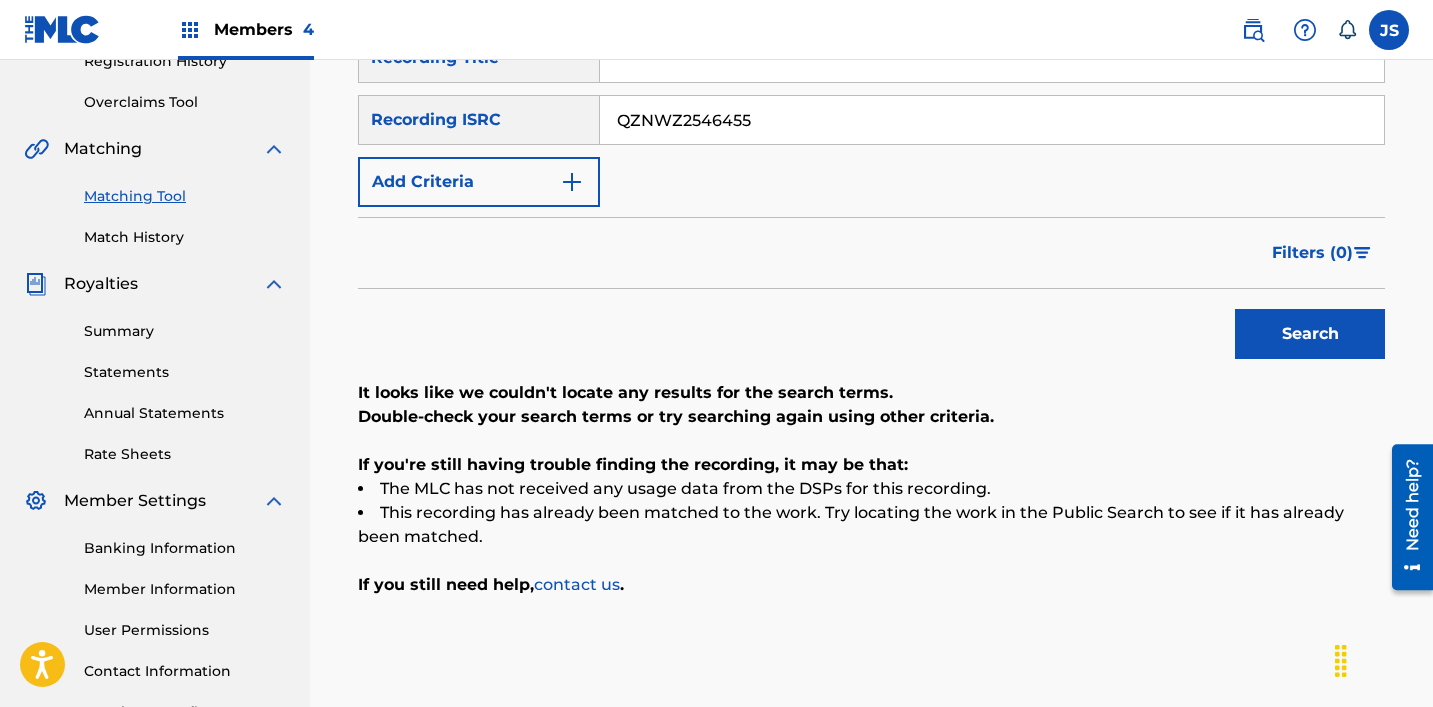 click on "QZNWZ2546455" at bounding box center (992, 120) 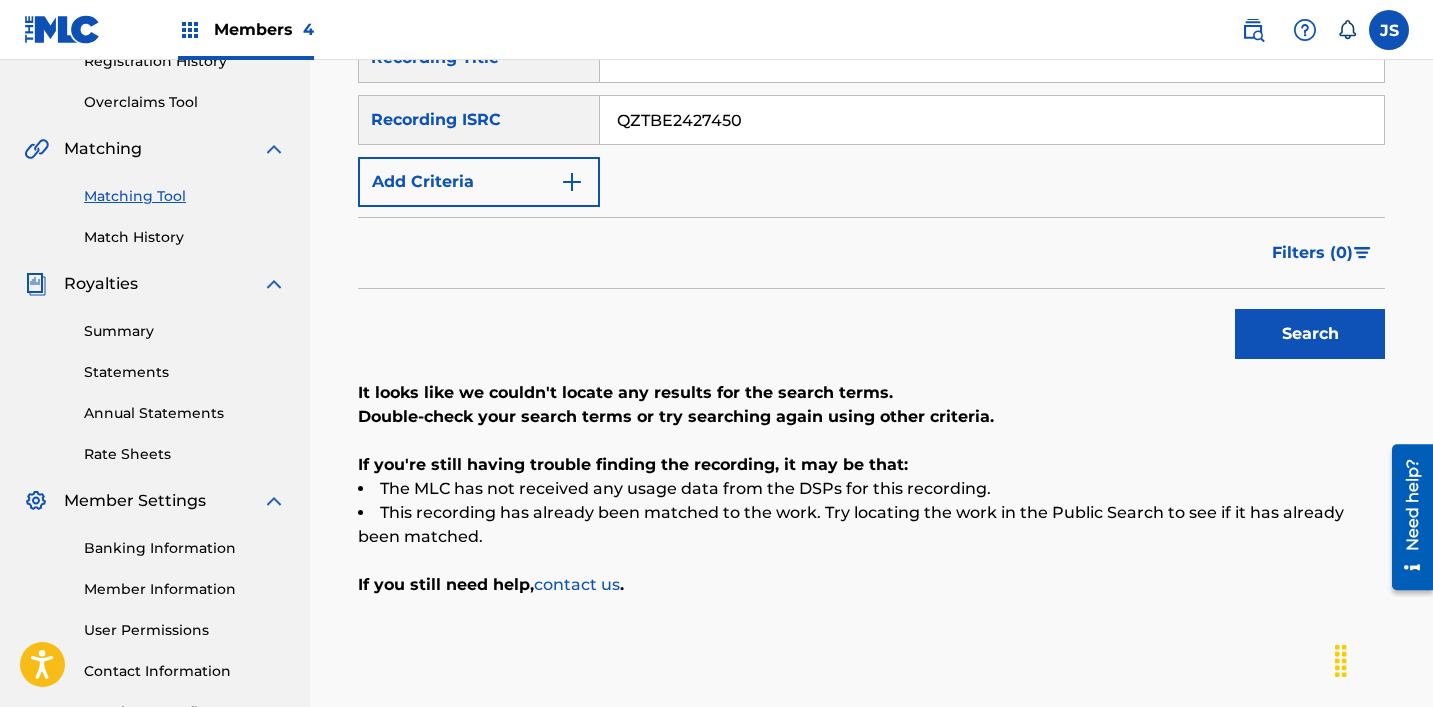 type on "QZTBE2427450" 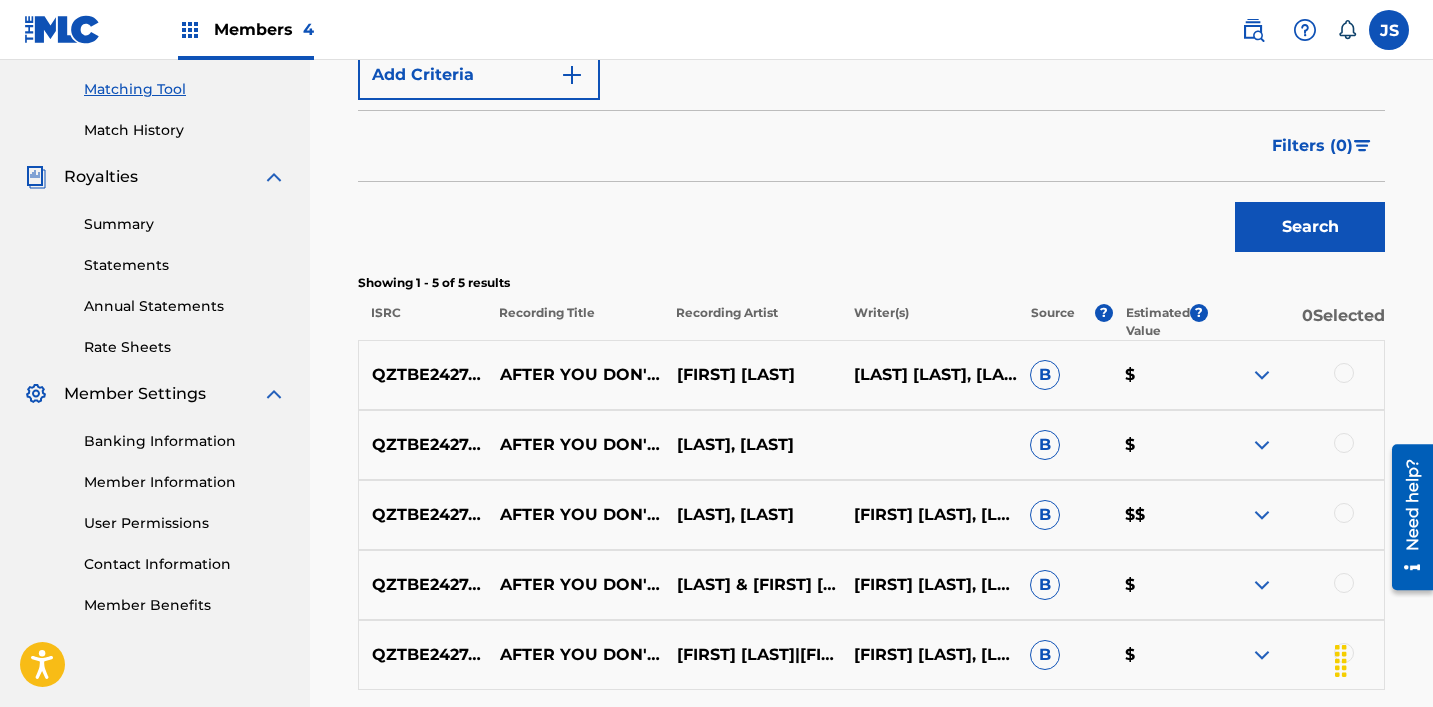 scroll, scrollTop: 598, scrollLeft: 0, axis: vertical 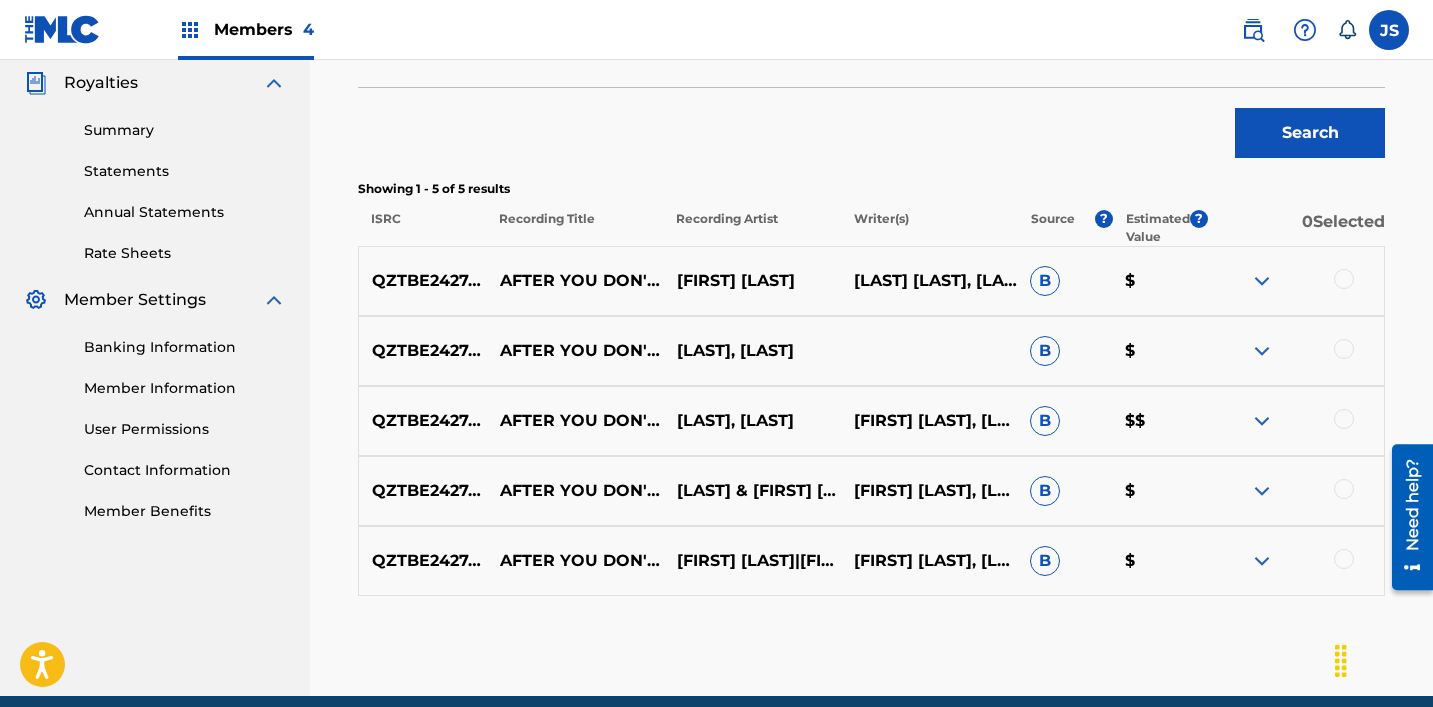 click at bounding box center (1344, 559) 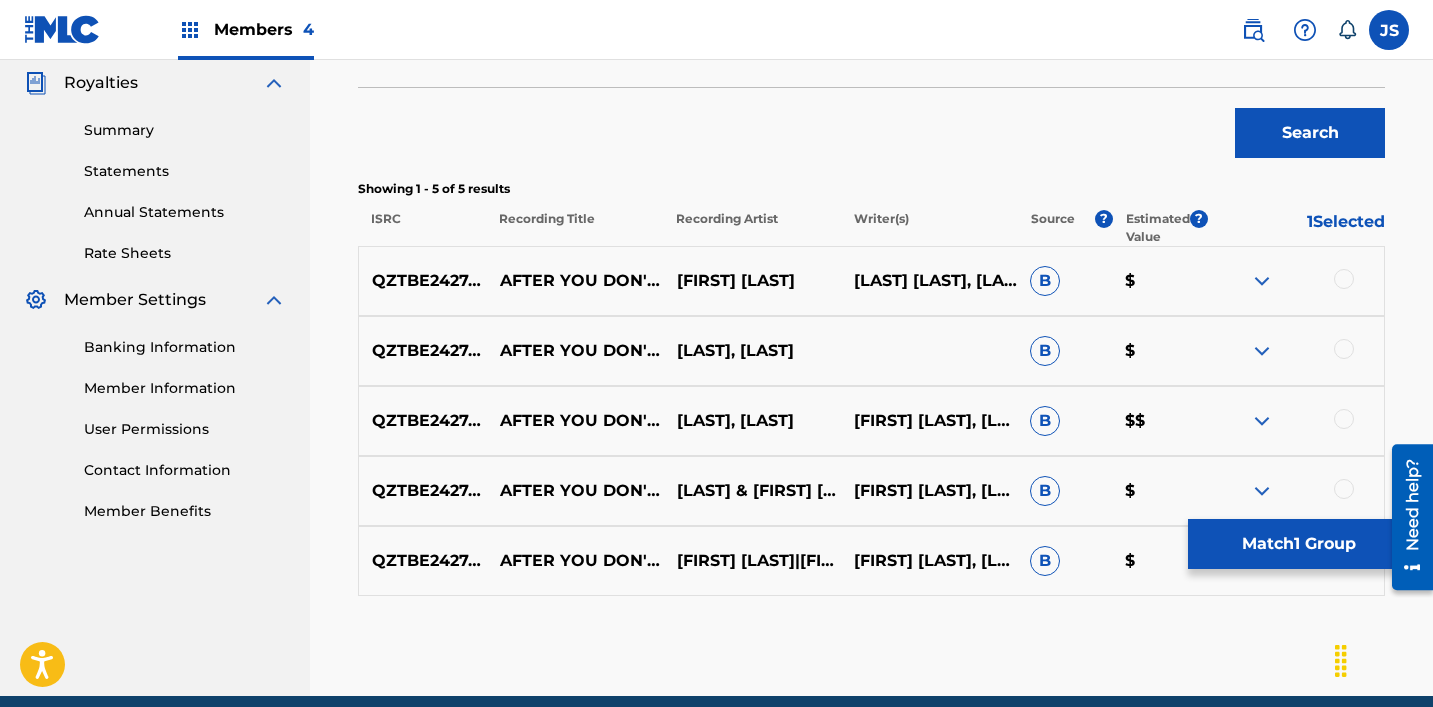 click at bounding box center (1344, 489) 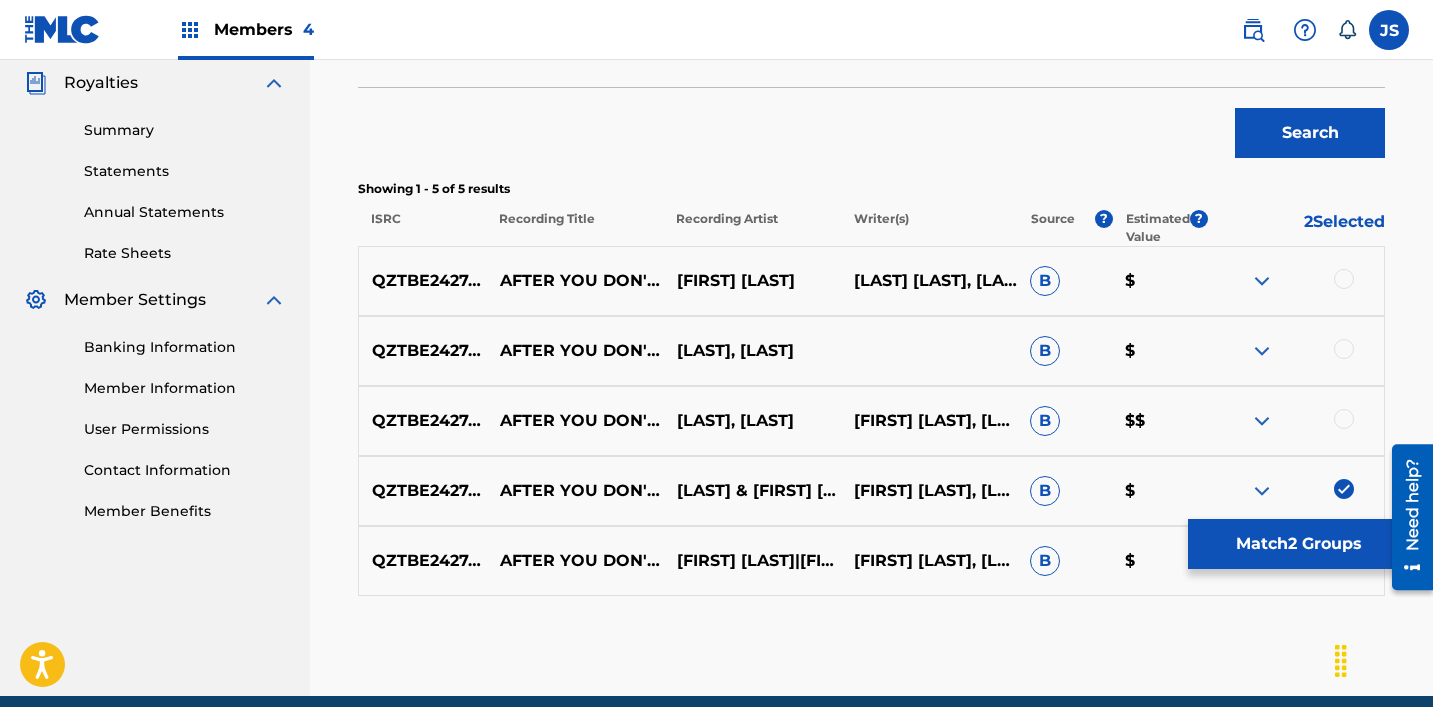 click at bounding box center (1344, 419) 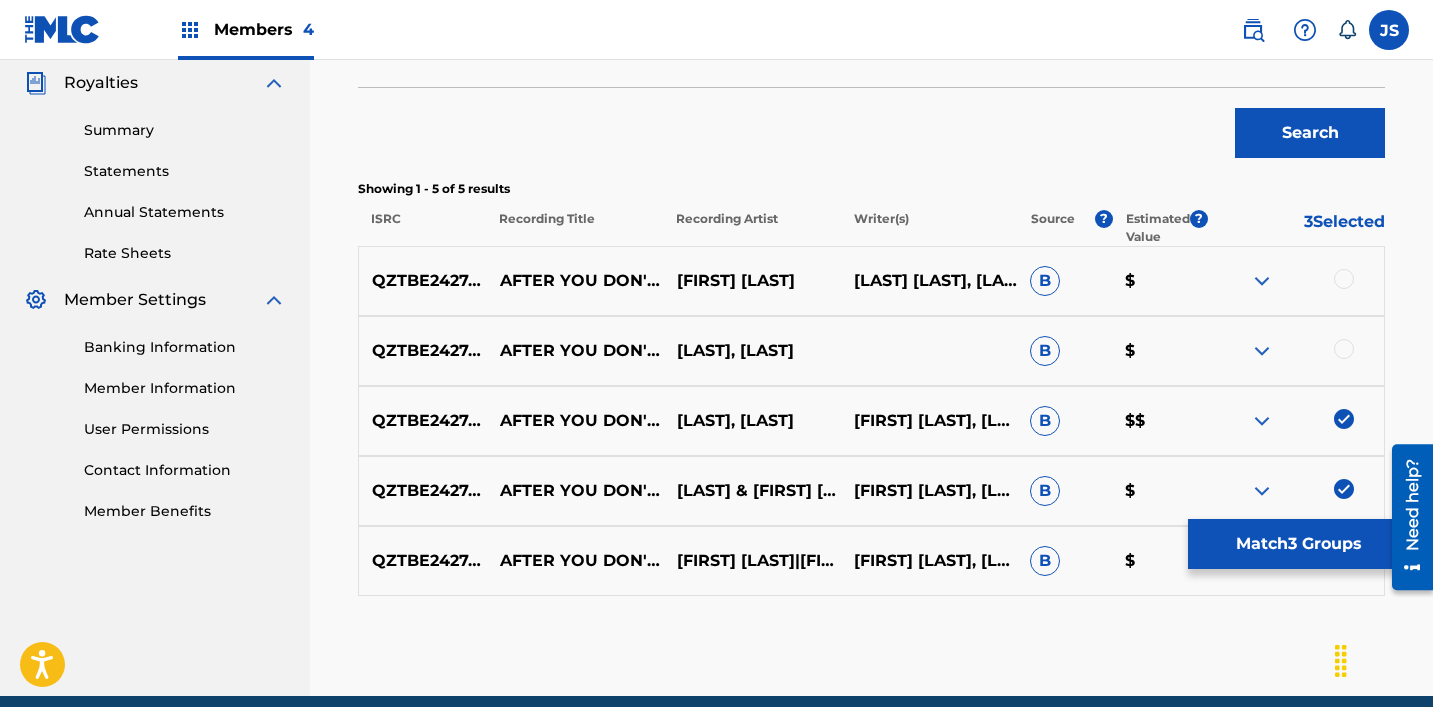 click at bounding box center [1344, 349] 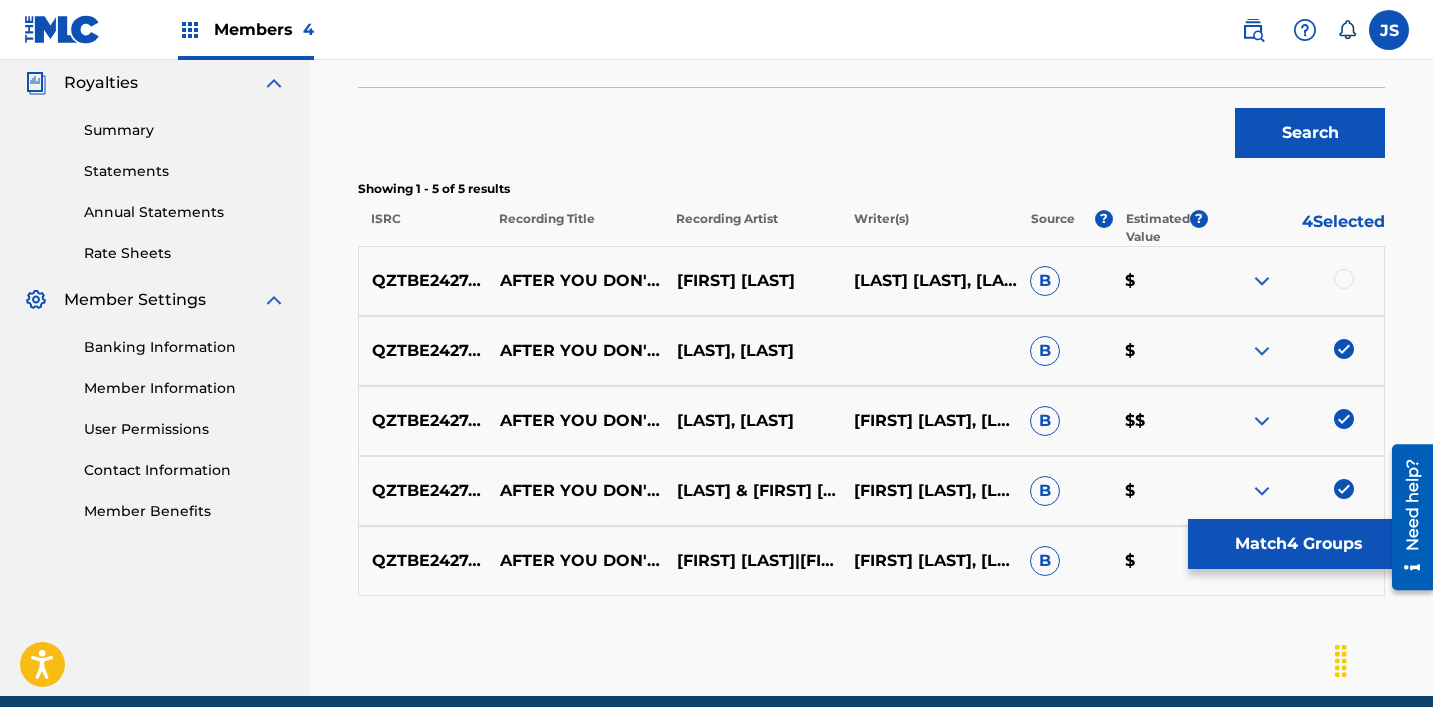 click on "[ALPHANUMERIC_ID] AFTER YOU DON'T LOVE ME ANYMORE [FIRST] [LAST] [FIRST] [LAST], [FIRST] [LAST] B $" at bounding box center (871, 281) 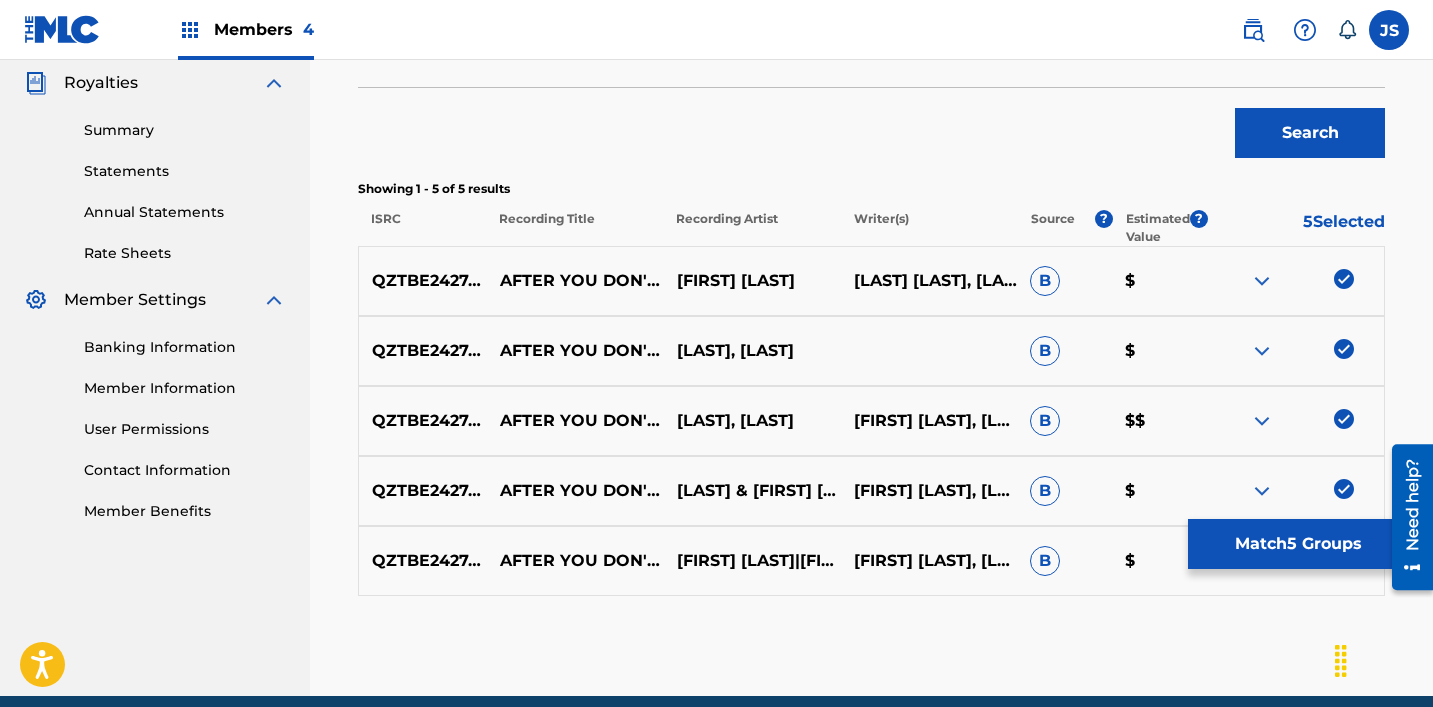 click on "Match  5 Groups" at bounding box center [1298, 544] 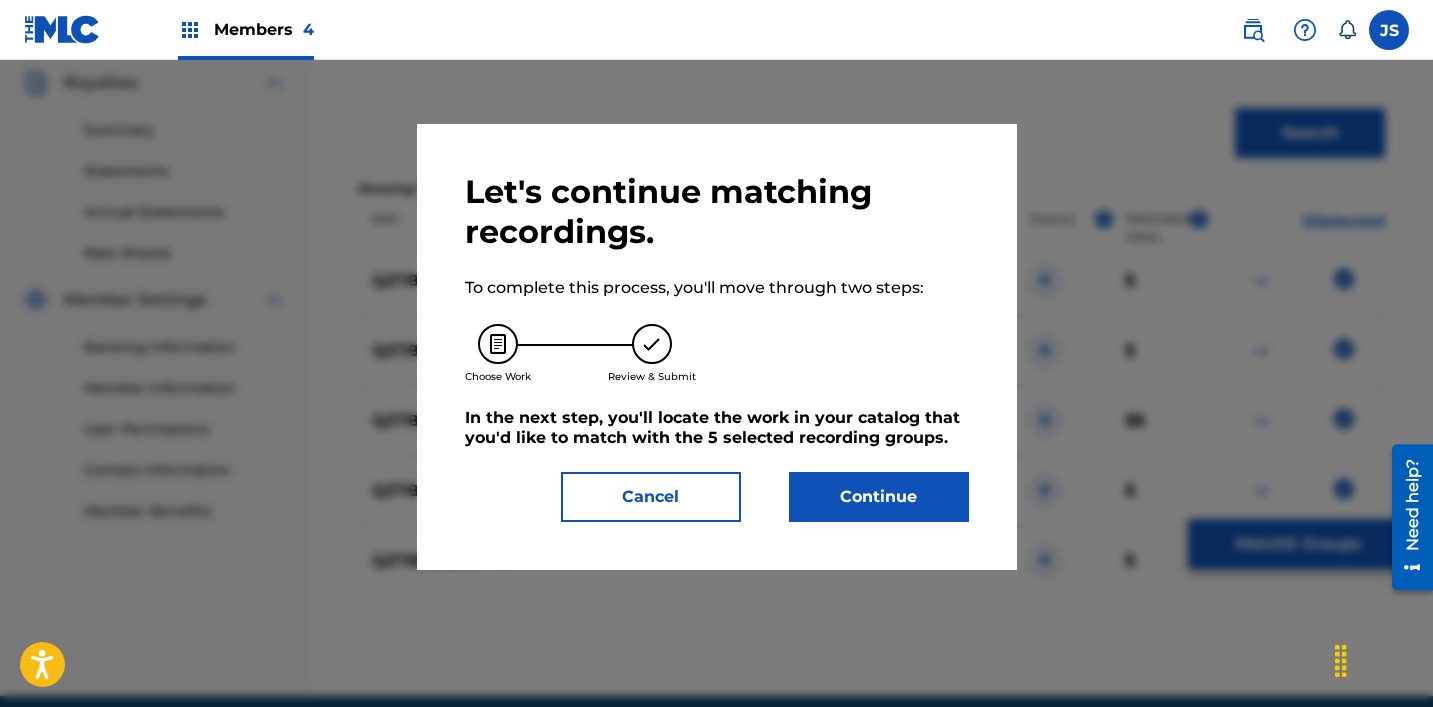 click on "Continue" at bounding box center (879, 497) 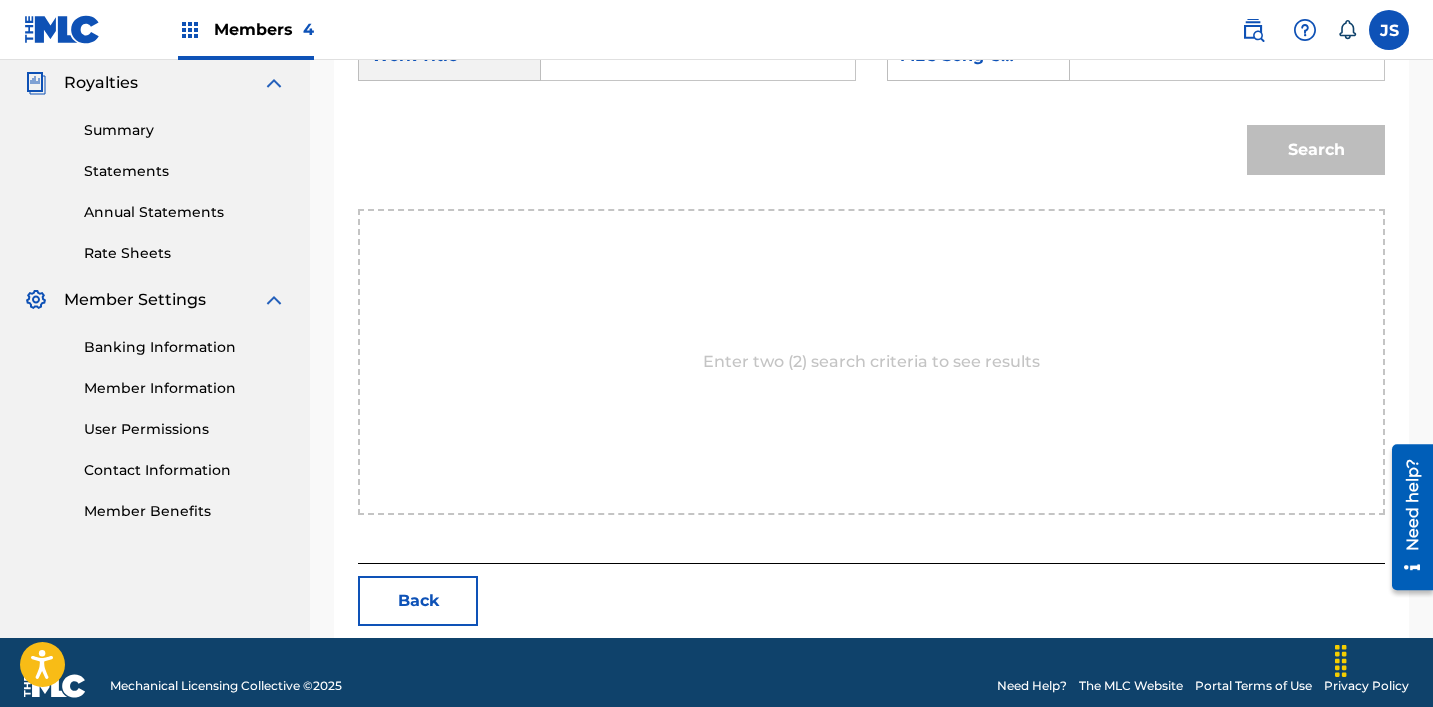 click at bounding box center (698, 56) 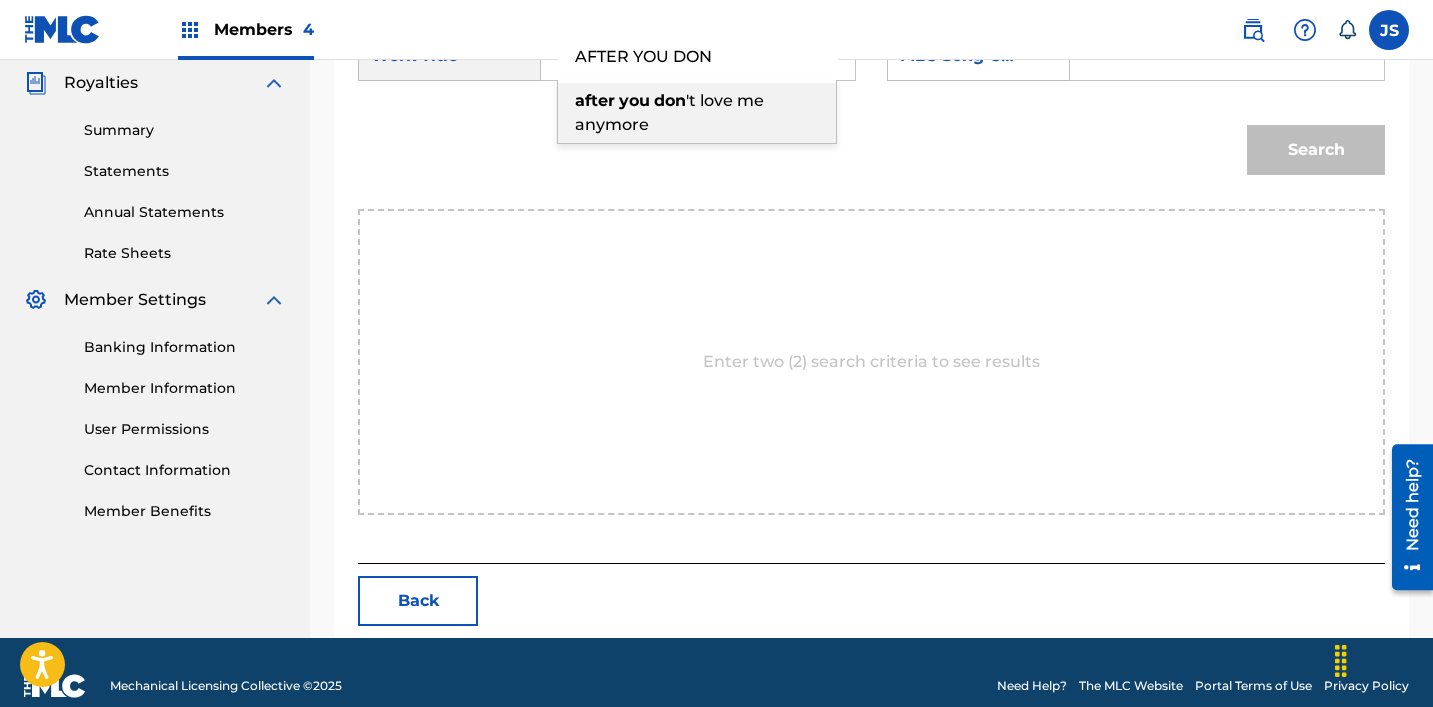 click on "you" at bounding box center (634, 100) 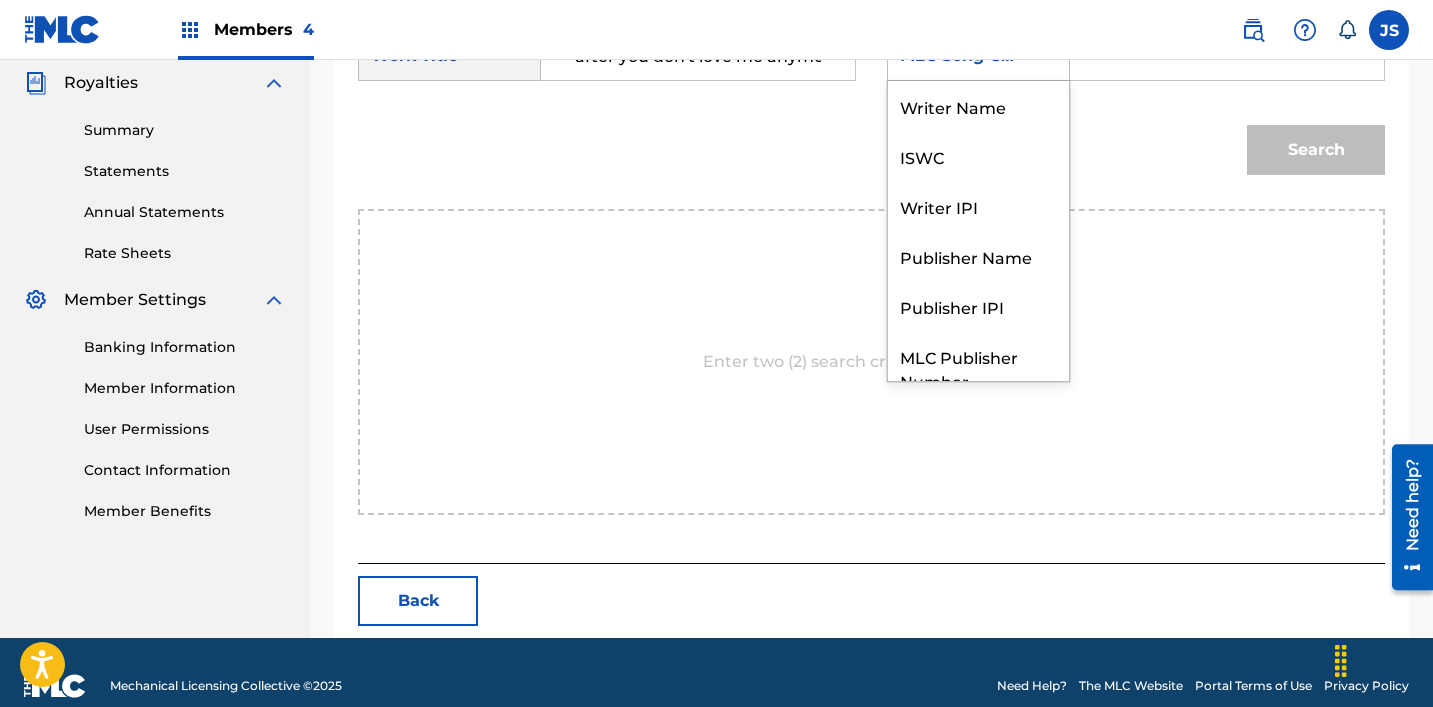 click on "MLC Song Code" at bounding box center (978, 56) 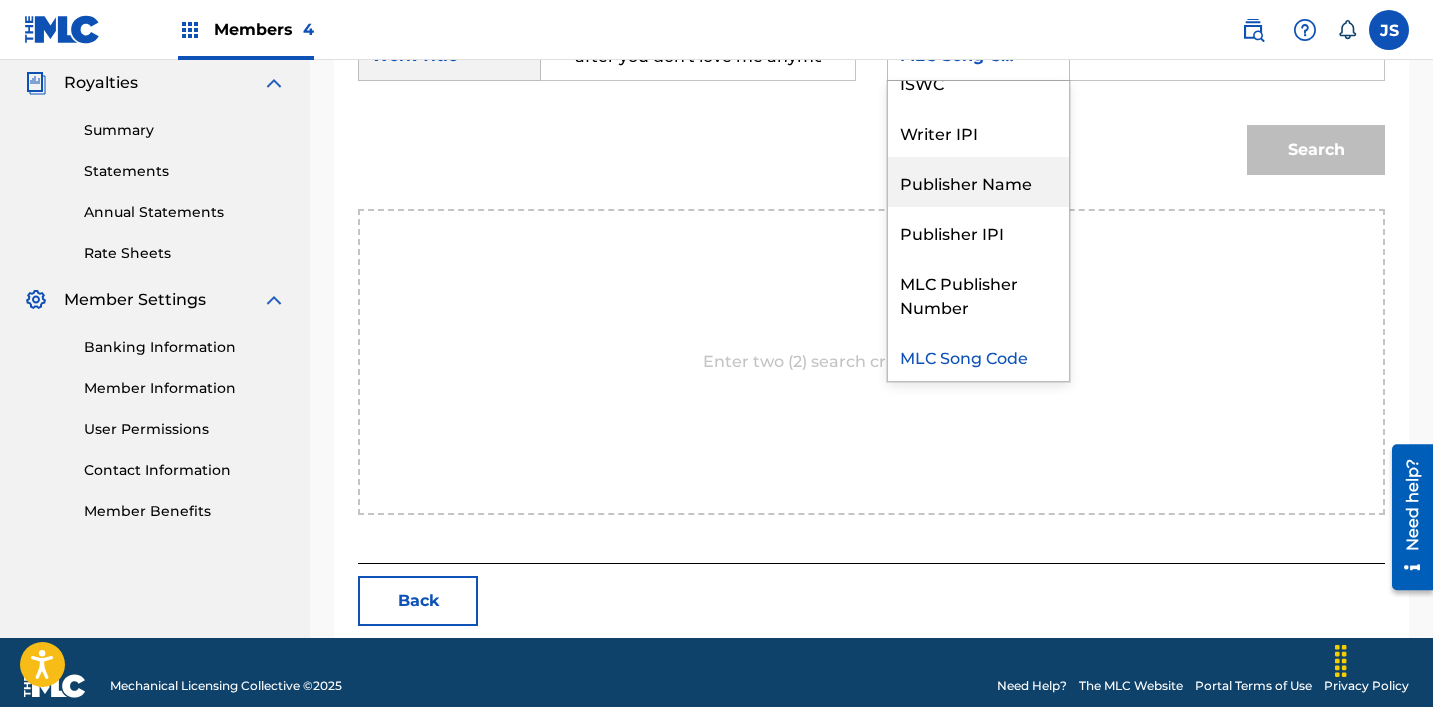 click on "Publisher Name" at bounding box center (978, 182) 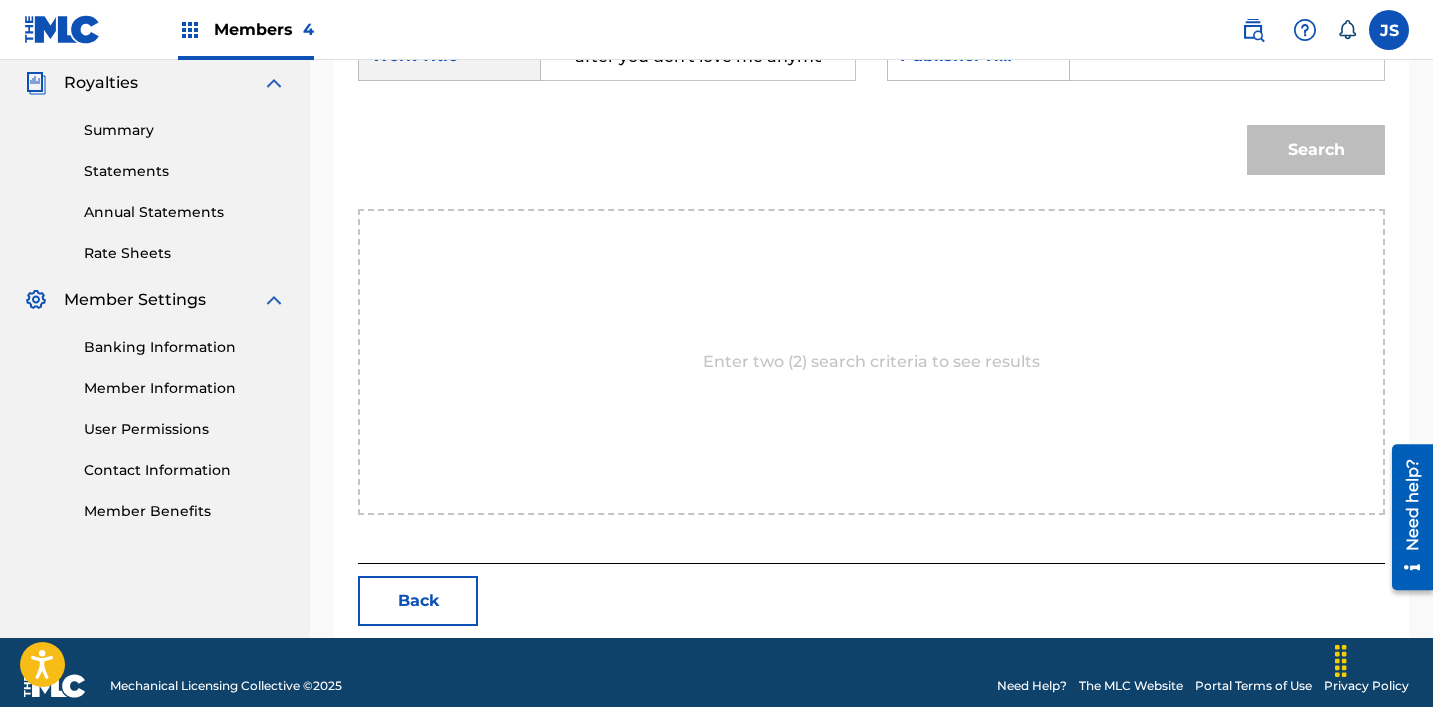 click at bounding box center (1227, 56) 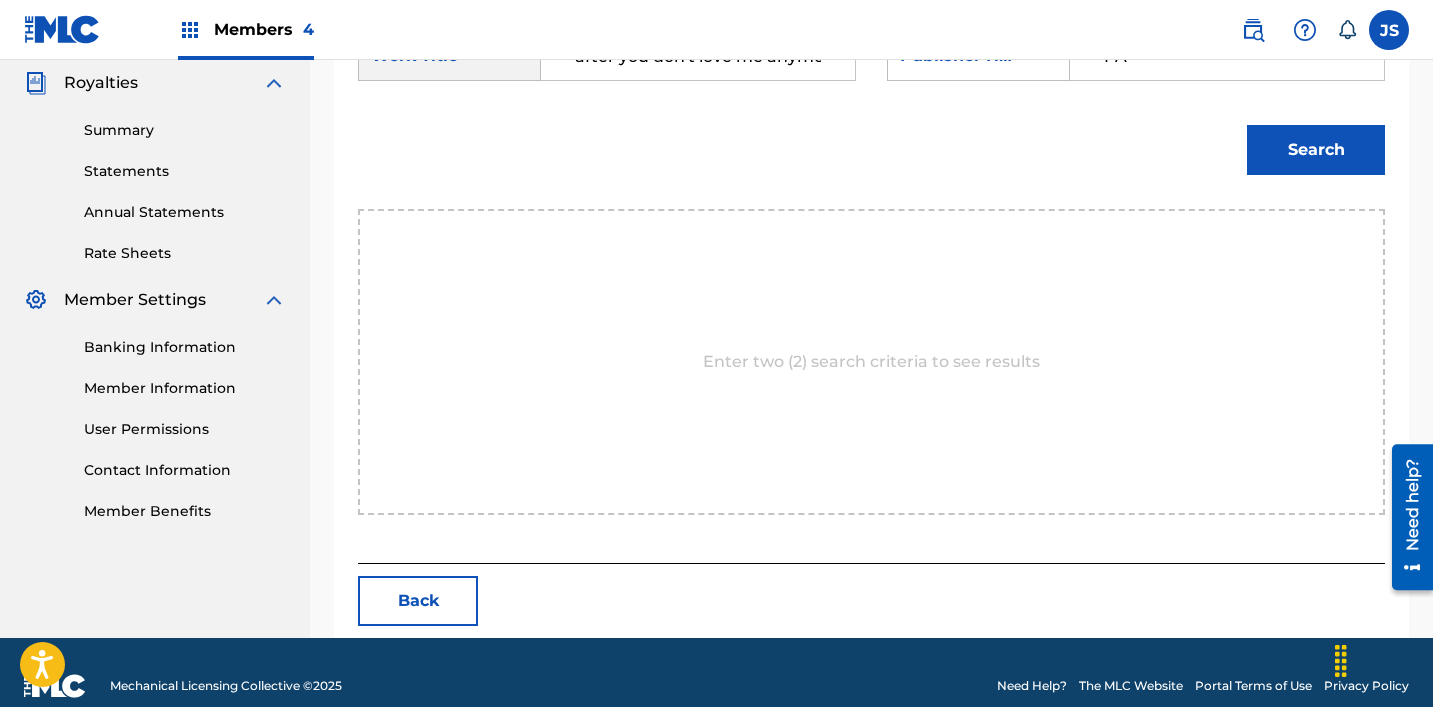 type on "patrick" 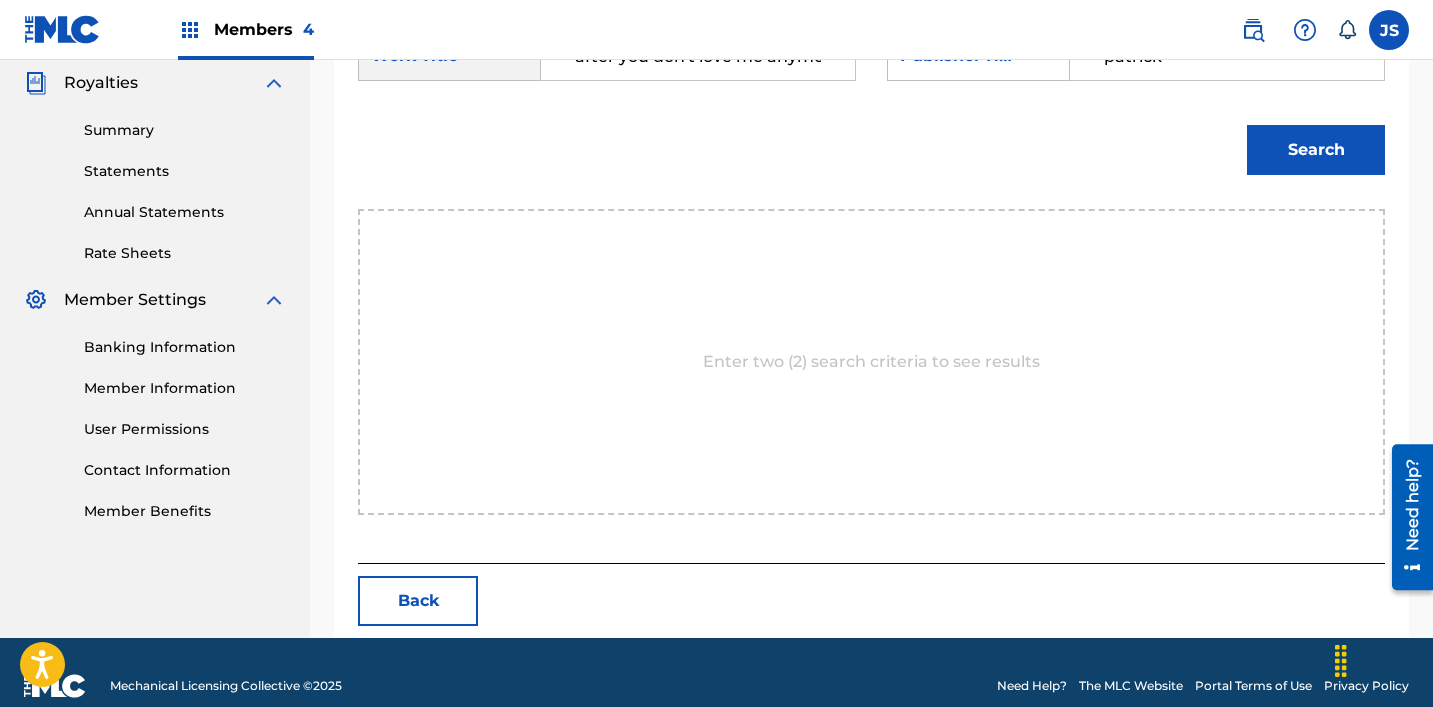 click on "Search" at bounding box center [1316, 150] 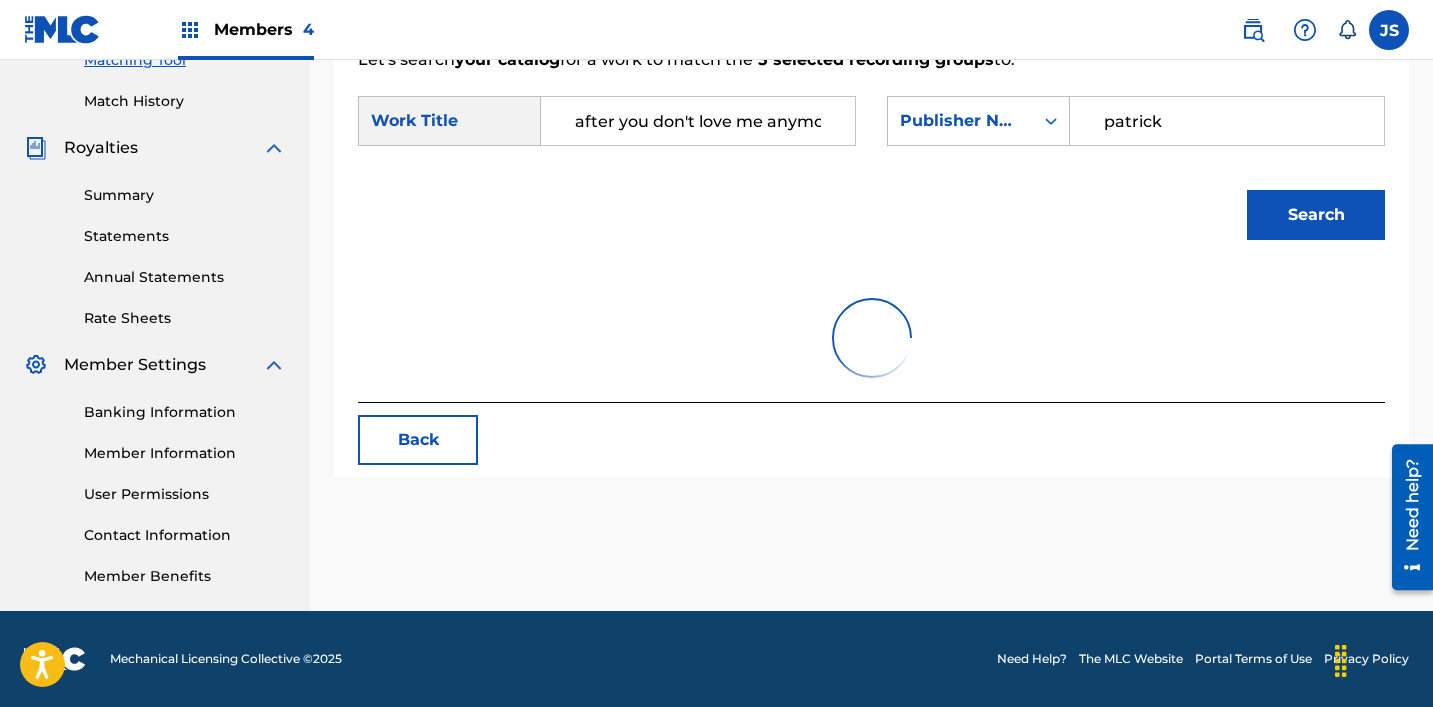 scroll, scrollTop: 598, scrollLeft: 0, axis: vertical 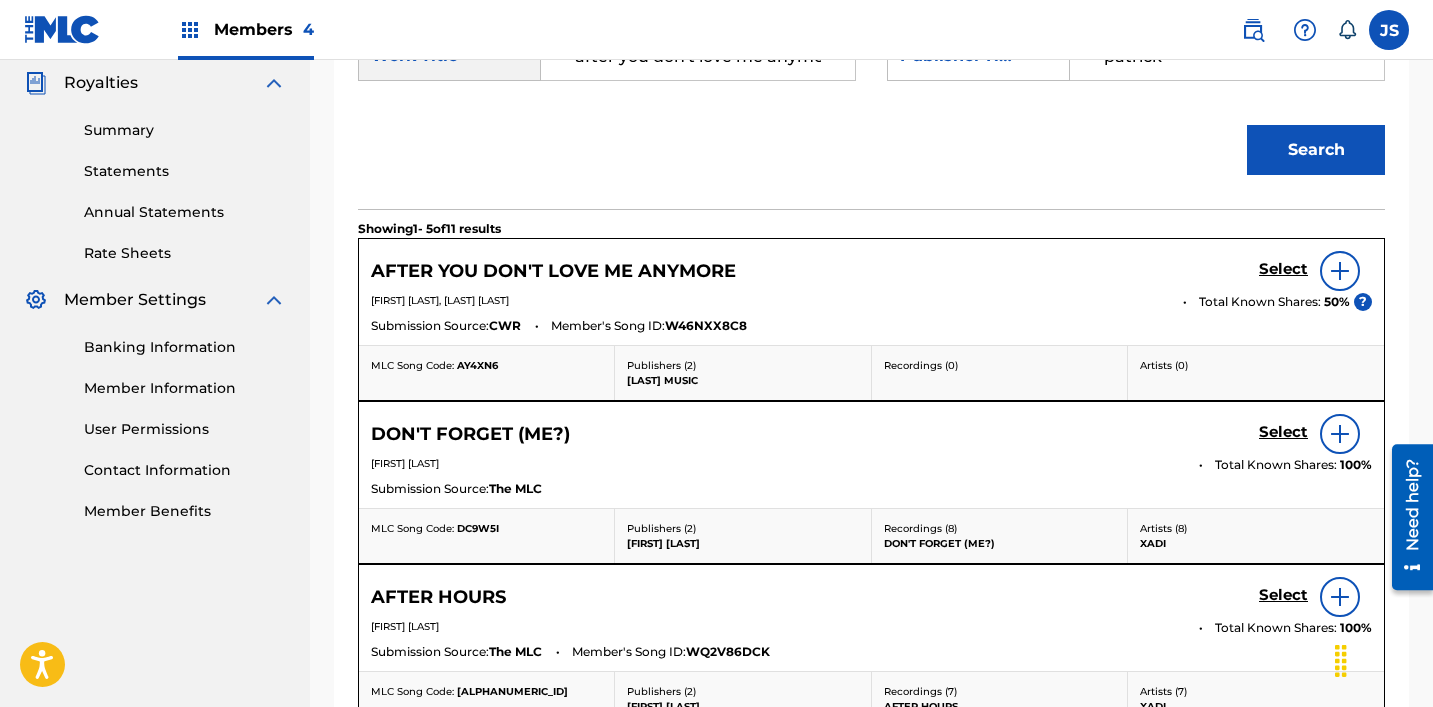 click on "Select" at bounding box center [1283, 269] 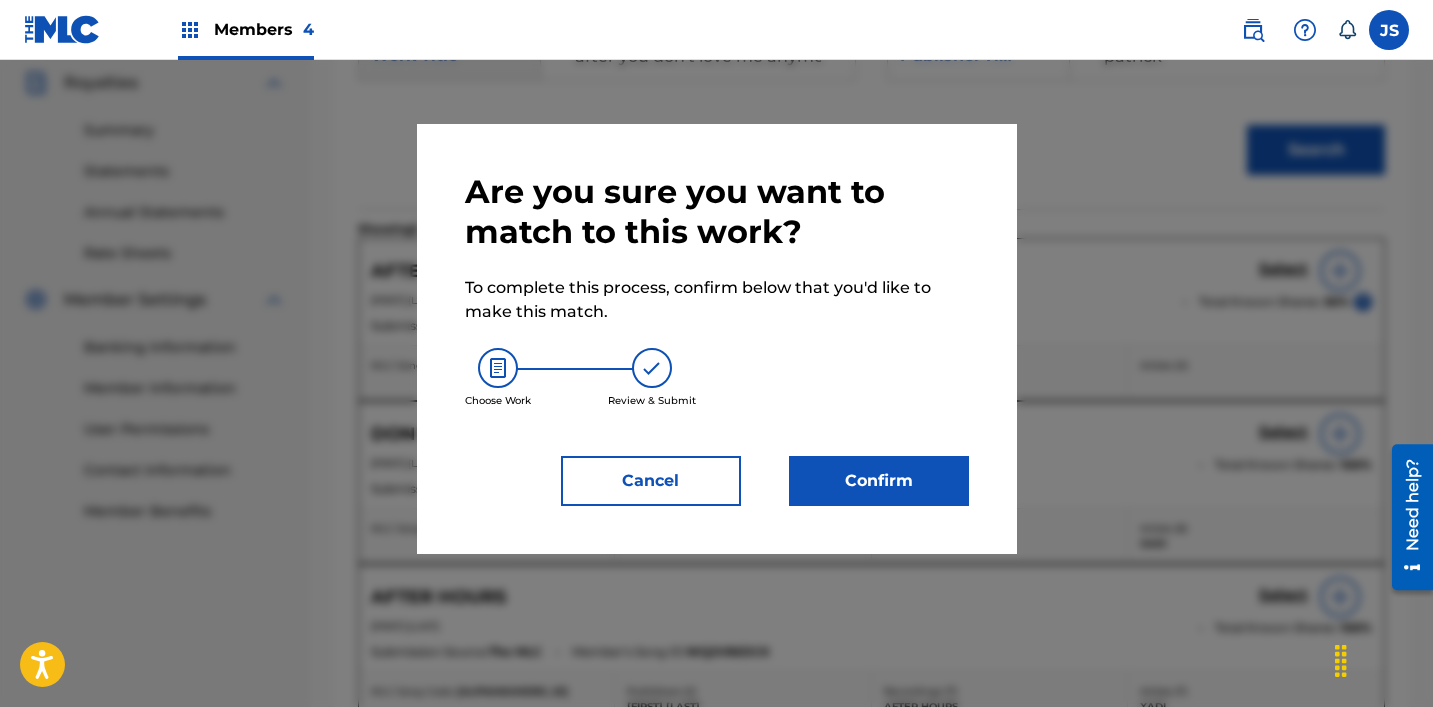 click on "Confirm" at bounding box center [879, 481] 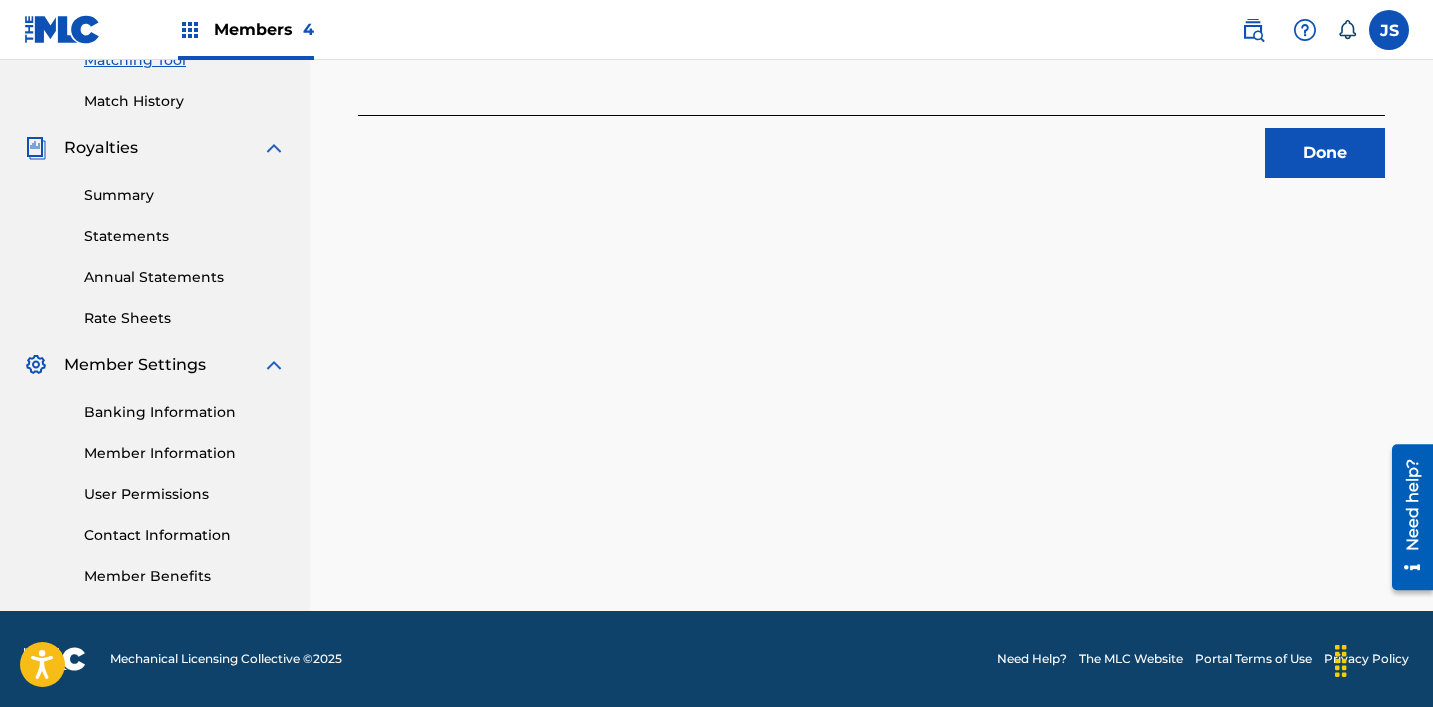 click on "2  Recording Groups   are pending usage match to the work  AFTER YOU DON'T LOVE ME ANYMORE . Congratulations! You've matched recordings to your work. This match is now under review by our team. You can check its status by visiting the Match History tab in your Portal account navigation bar. Done" at bounding box center (871, -98) 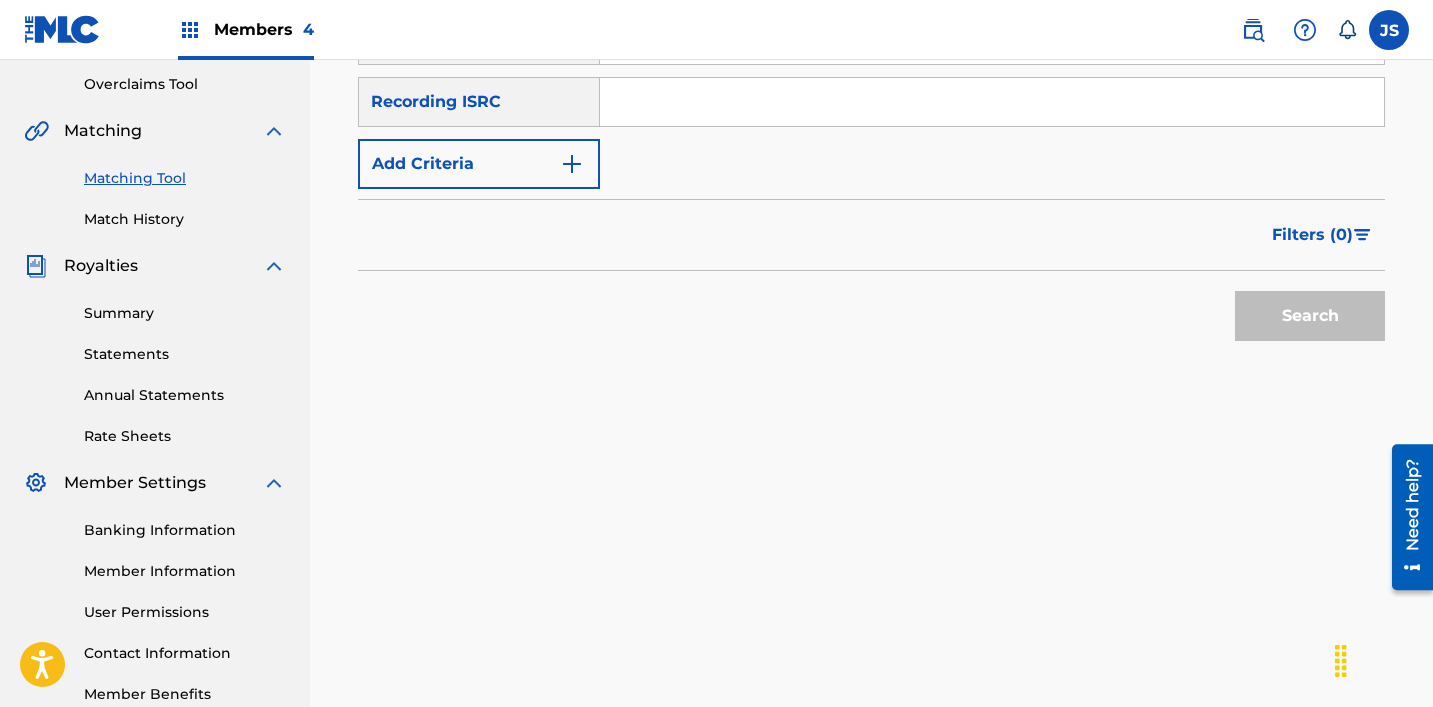 scroll, scrollTop: 414, scrollLeft: 0, axis: vertical 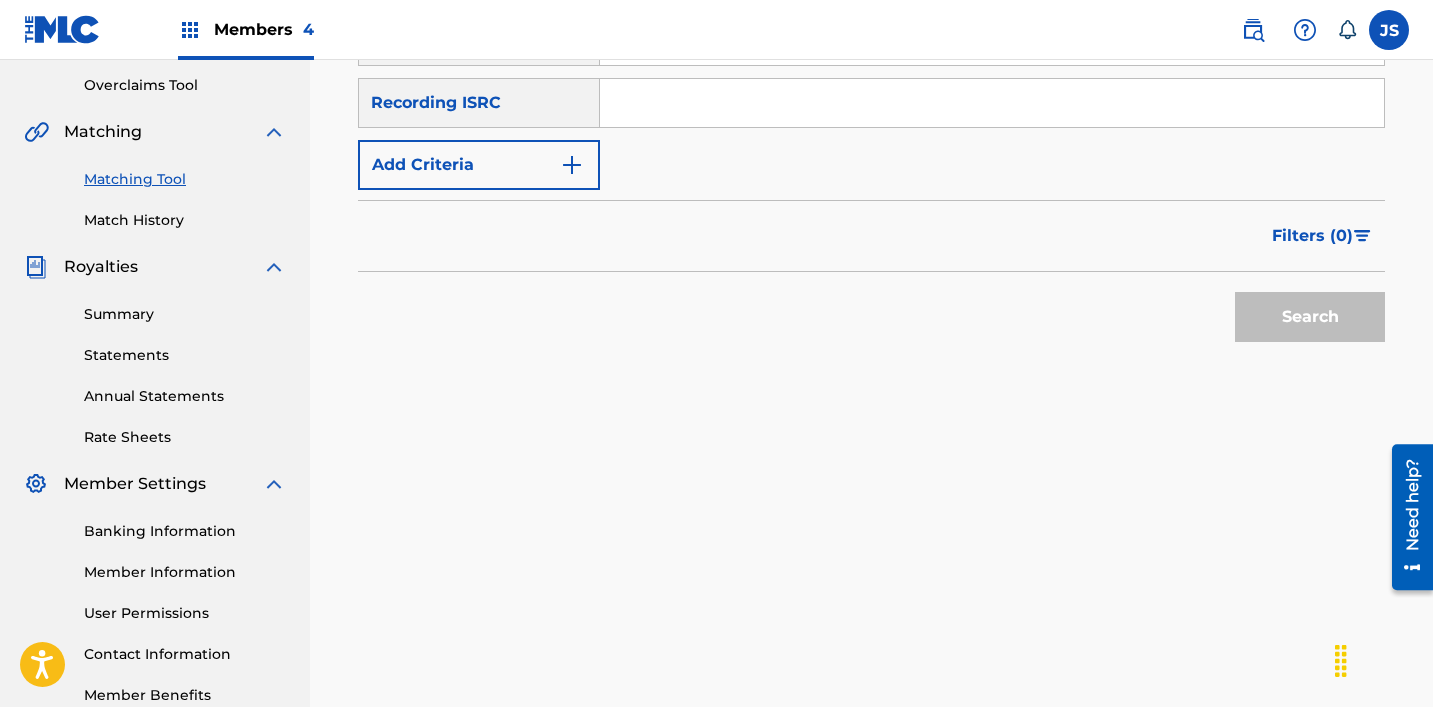click at bounding box center (992, 103) 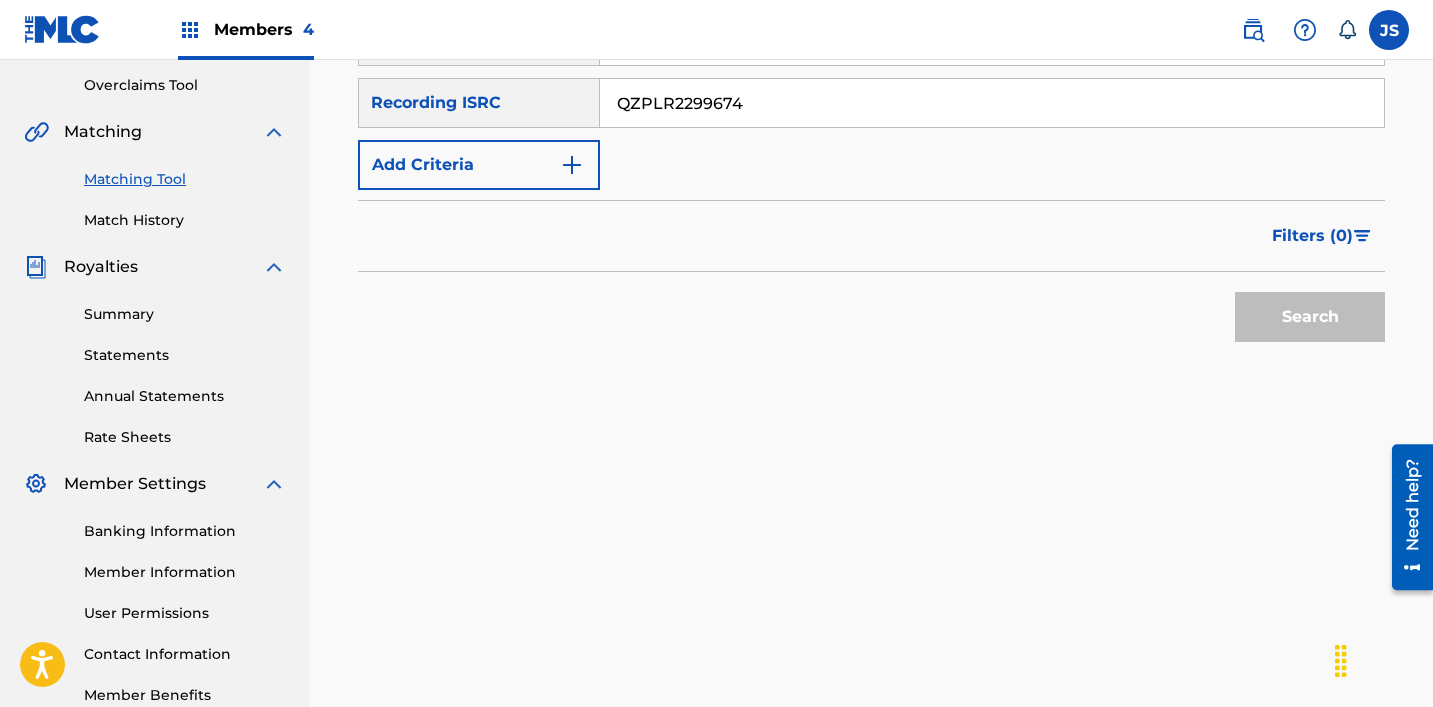 type on "QZPLR2299674" 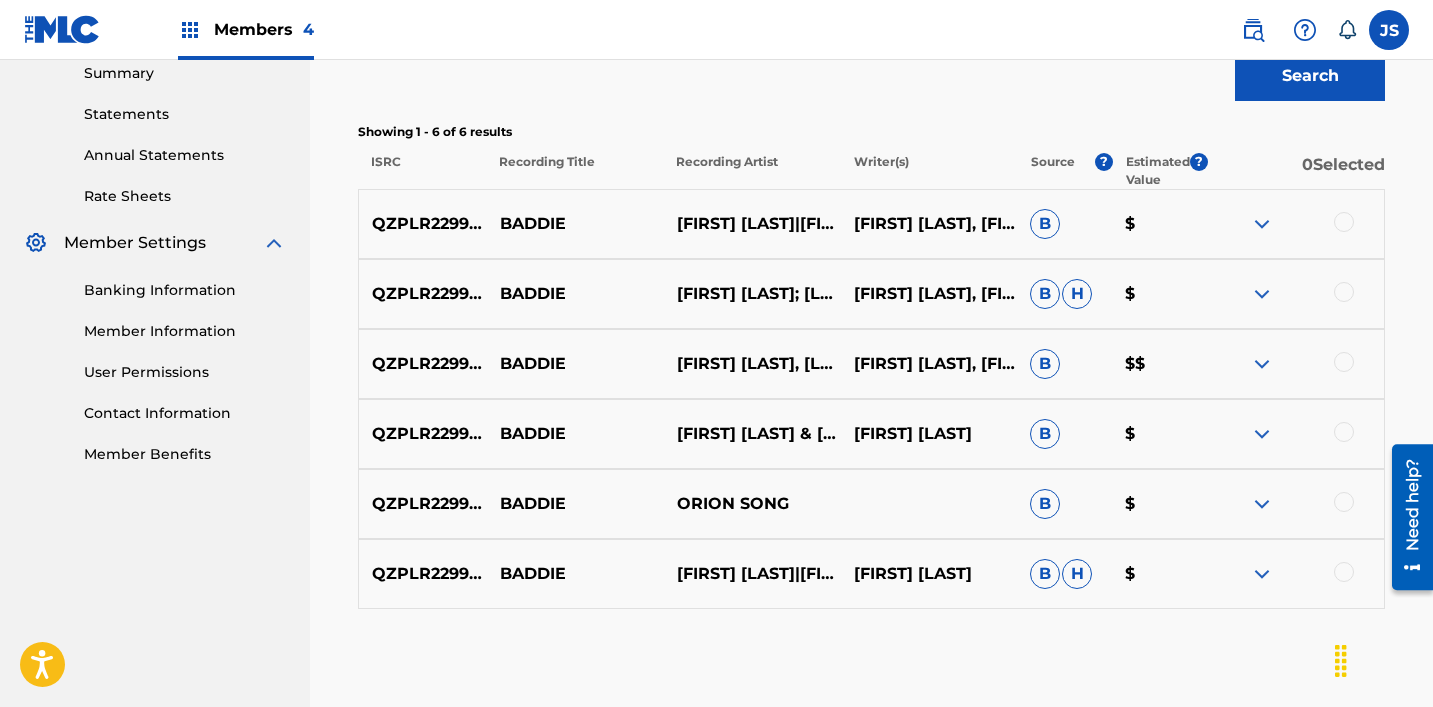 scroll, scrollTop: 656, scrollLeft: 0, axis: vertical 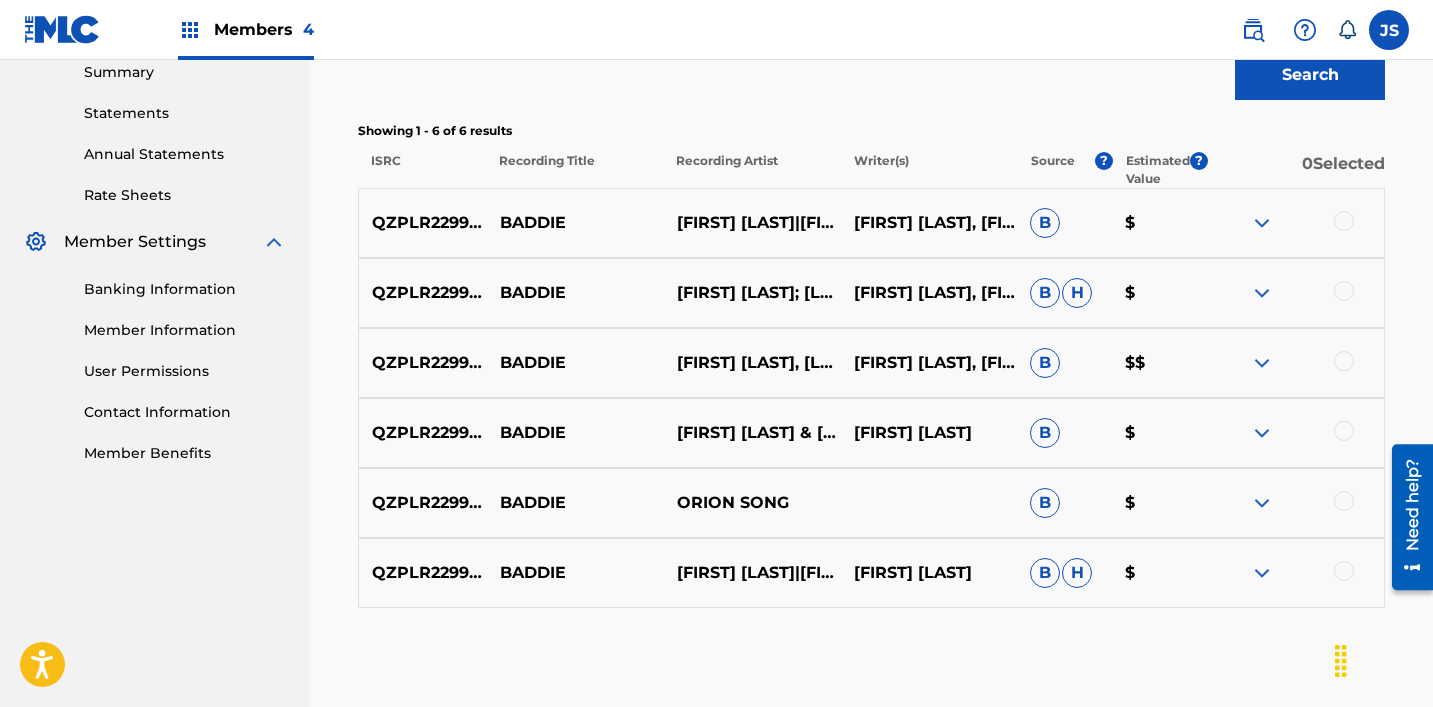 click at bounding box center (1344, 221) 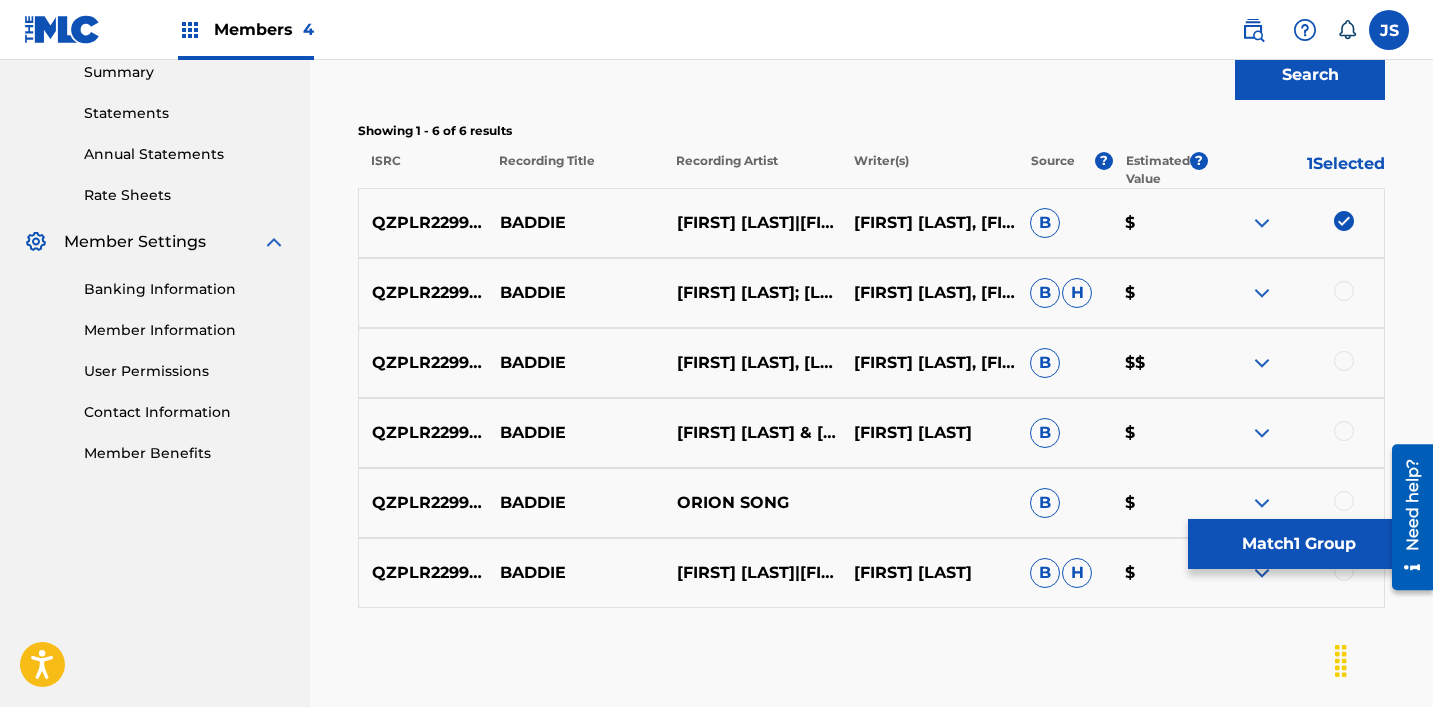 click at bounding box center (1344, 291) 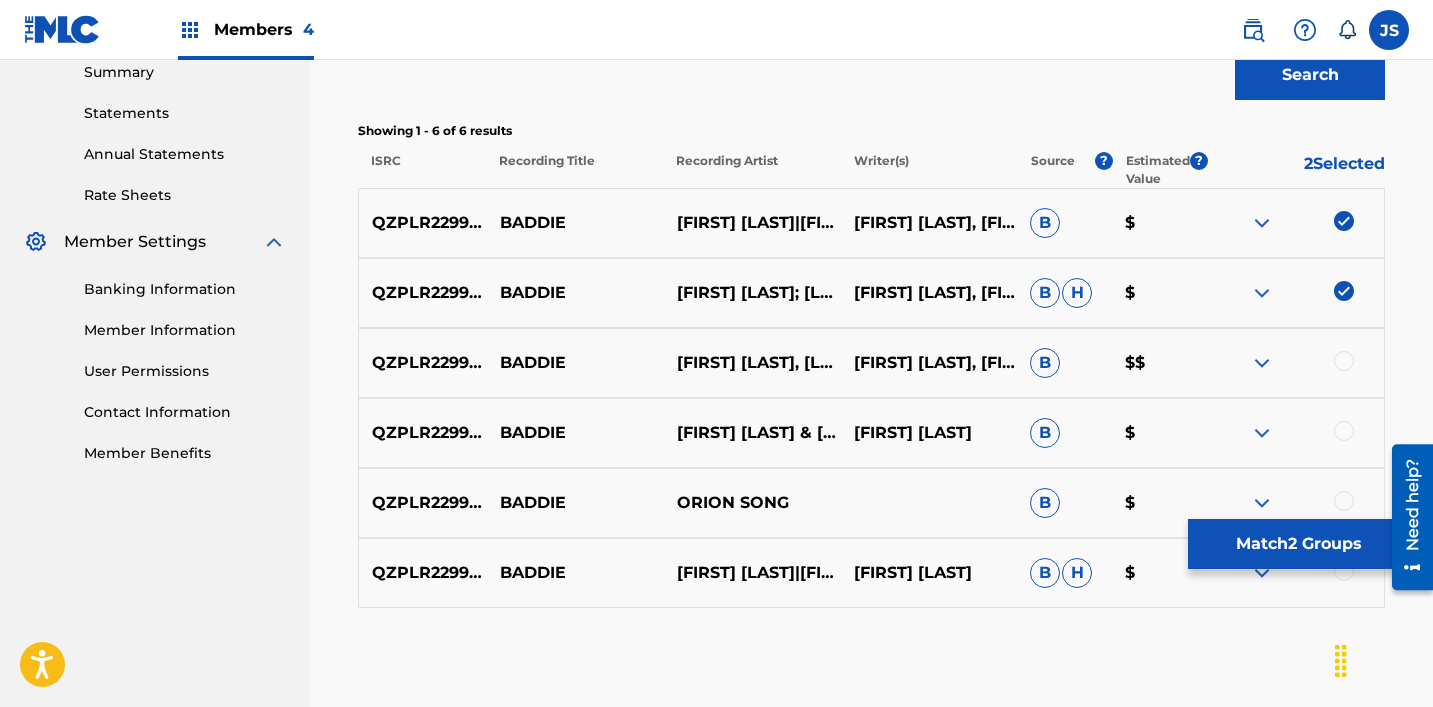 click at bounding box center (1344, 361) 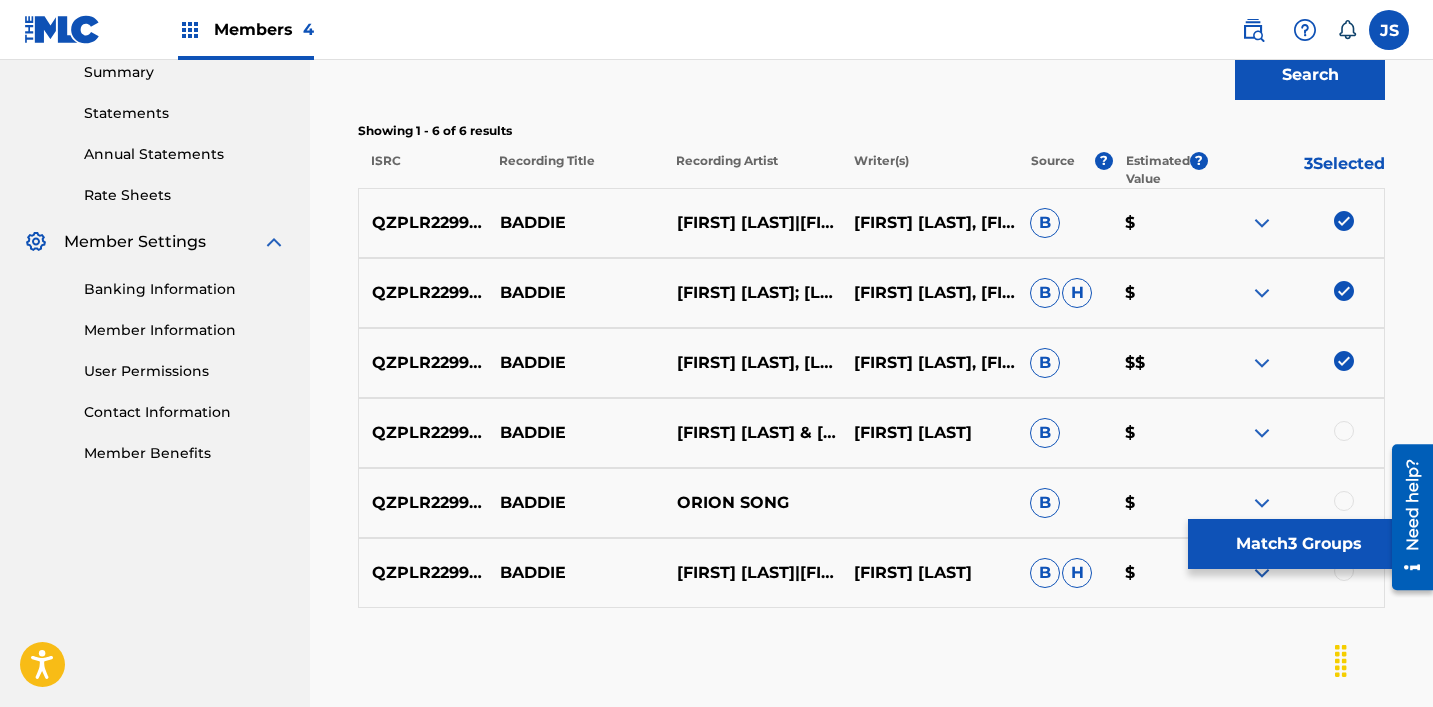 click on "QZPLR2299674 BADDIE [FIRST] [LAST] & [LAST] [LAST] B $" at bounding box center [871, 433] 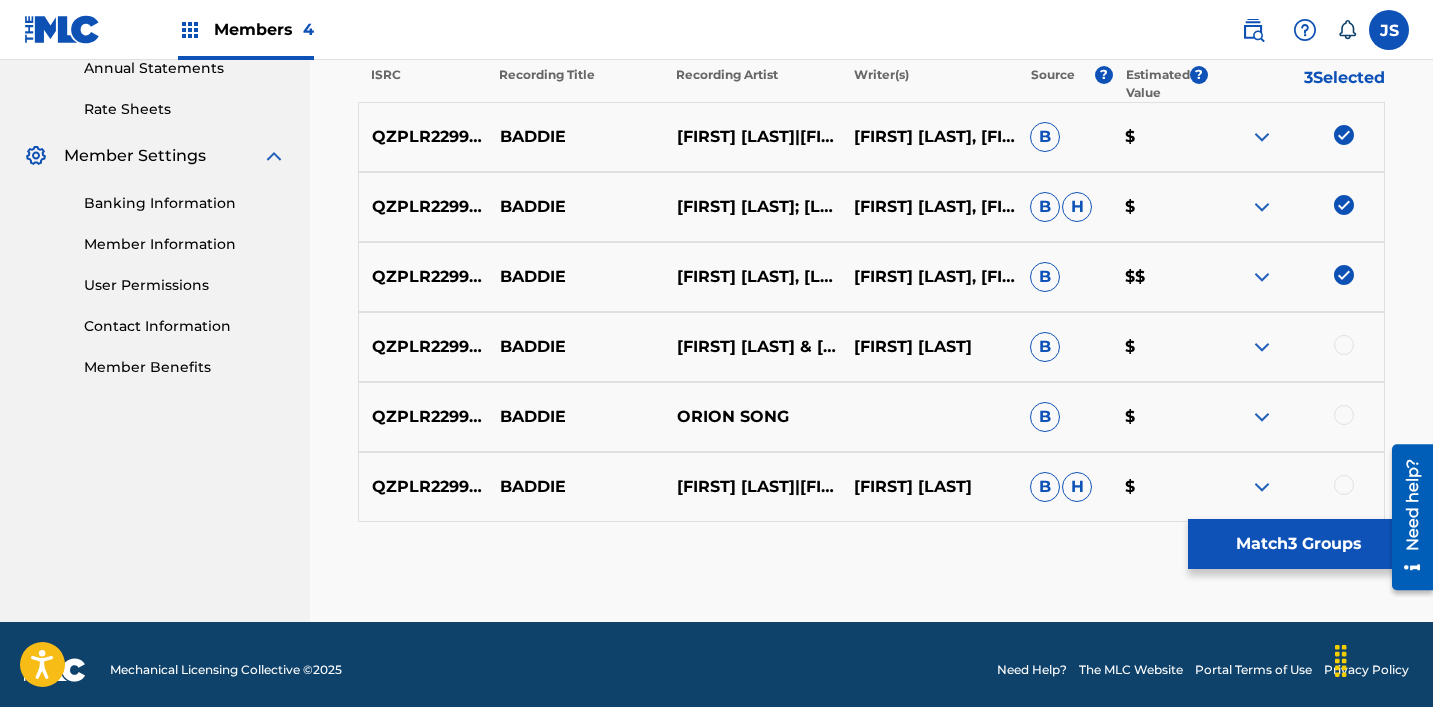 scroll, scrollTop: 753, scrollLeft: 0, axis: vertical 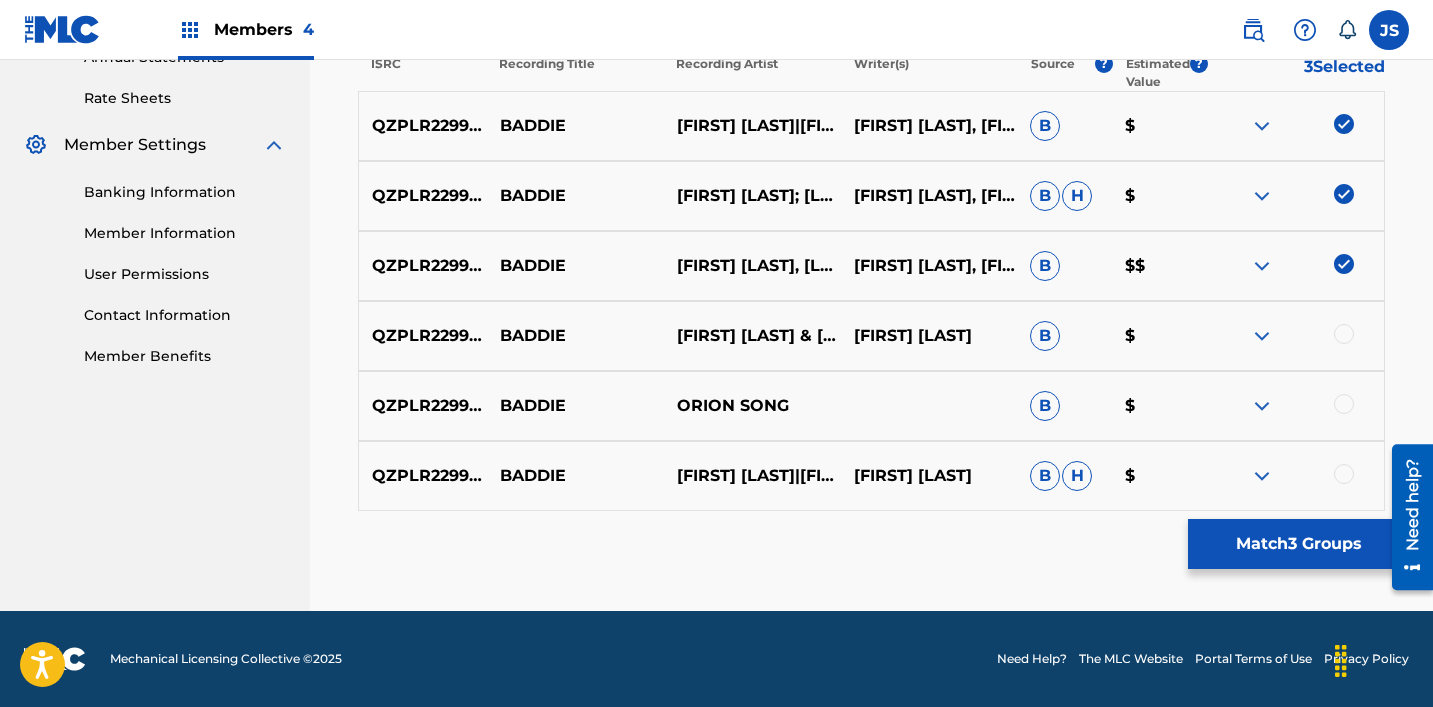 click at bounding box center (1344, 474) 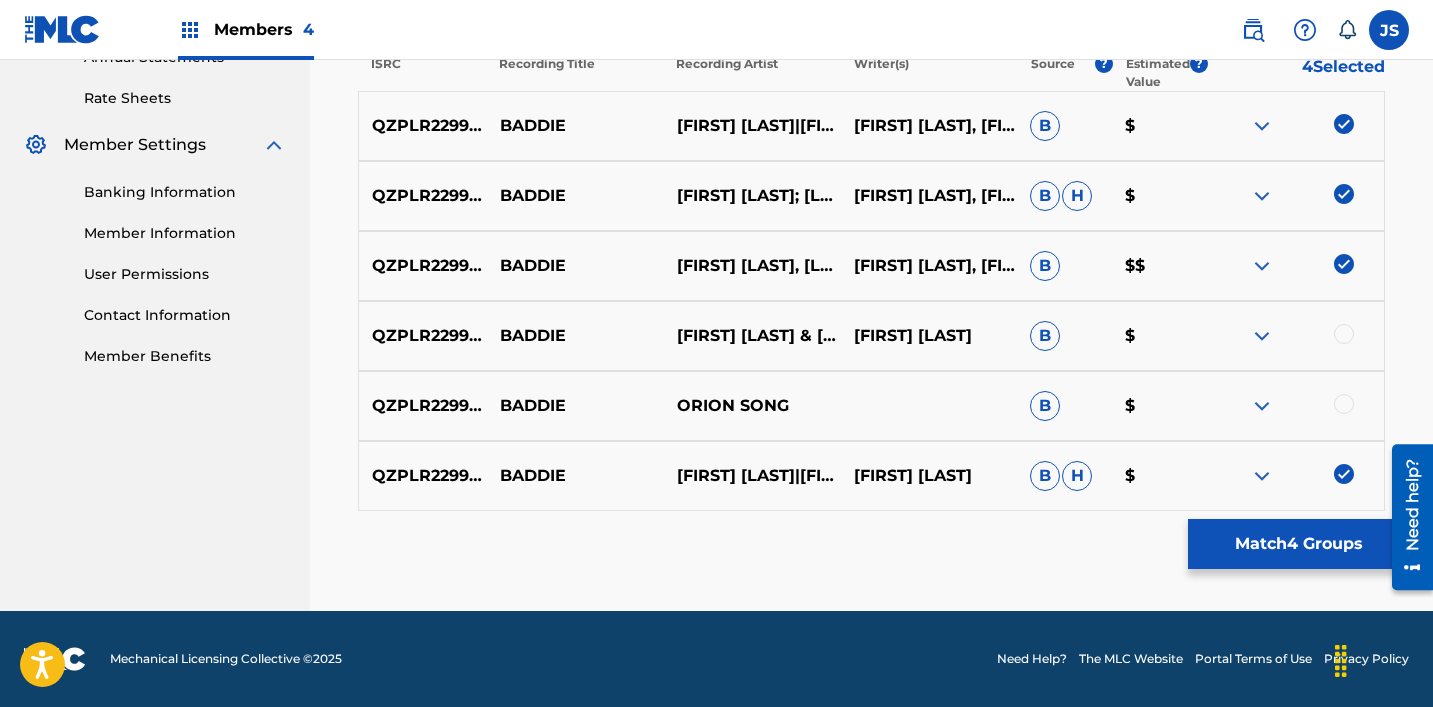 click at bounding box center (1295, 406) 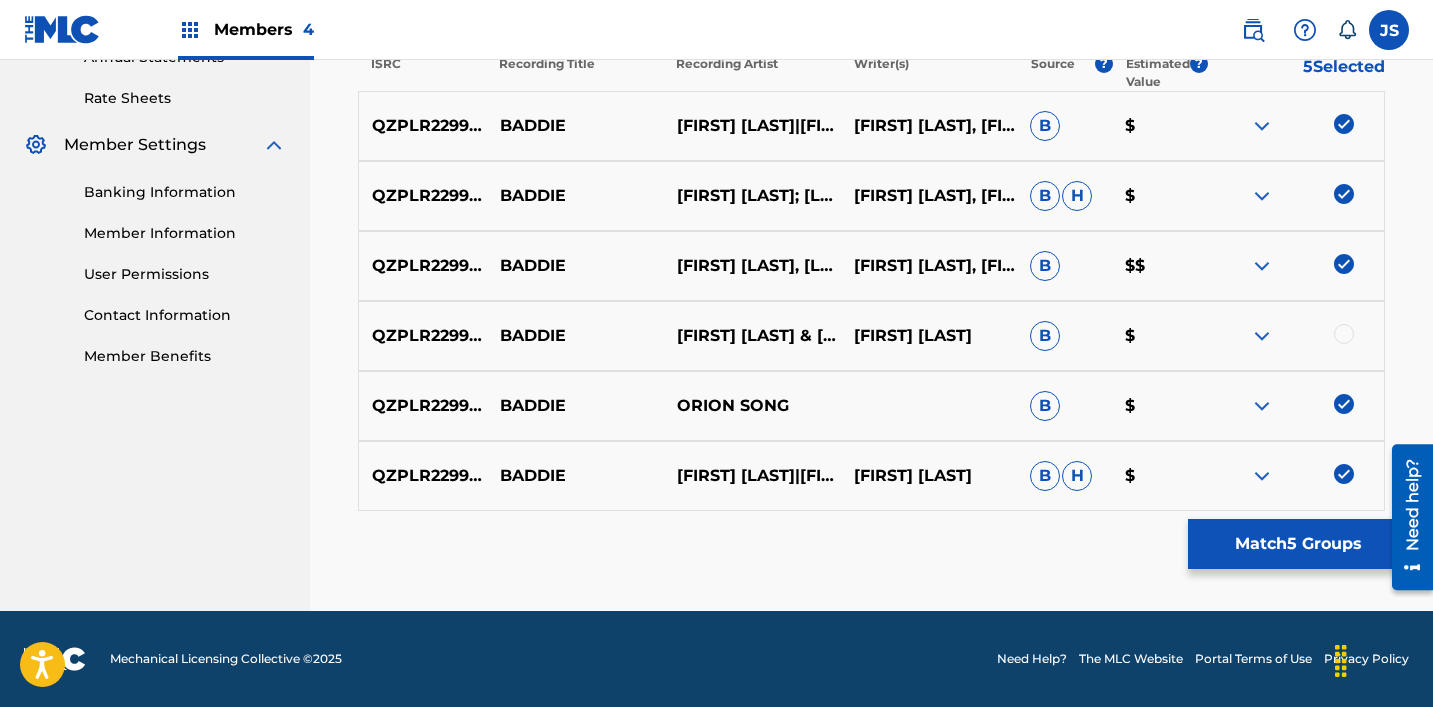 click at bounding box center [1344, 334] 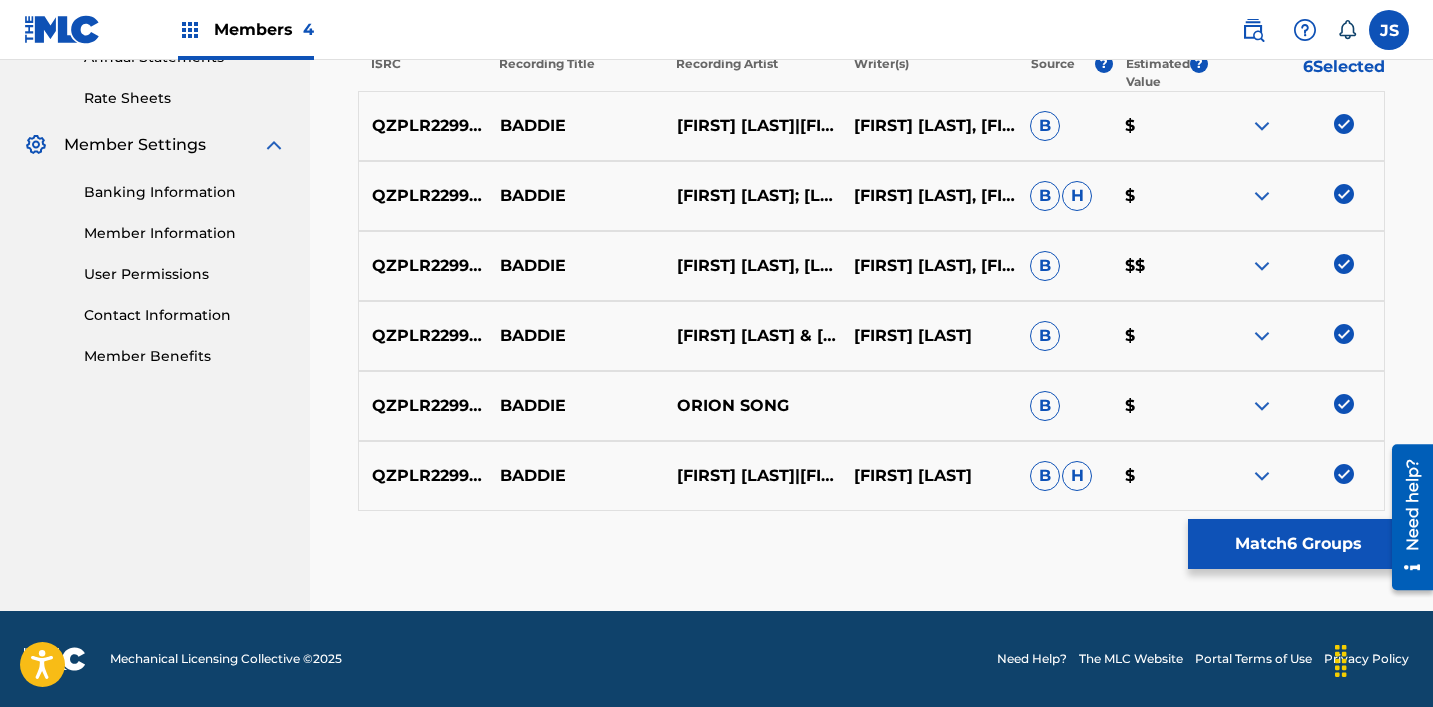 click on "Match  6 Groups" at bounding box center (1298, 544) 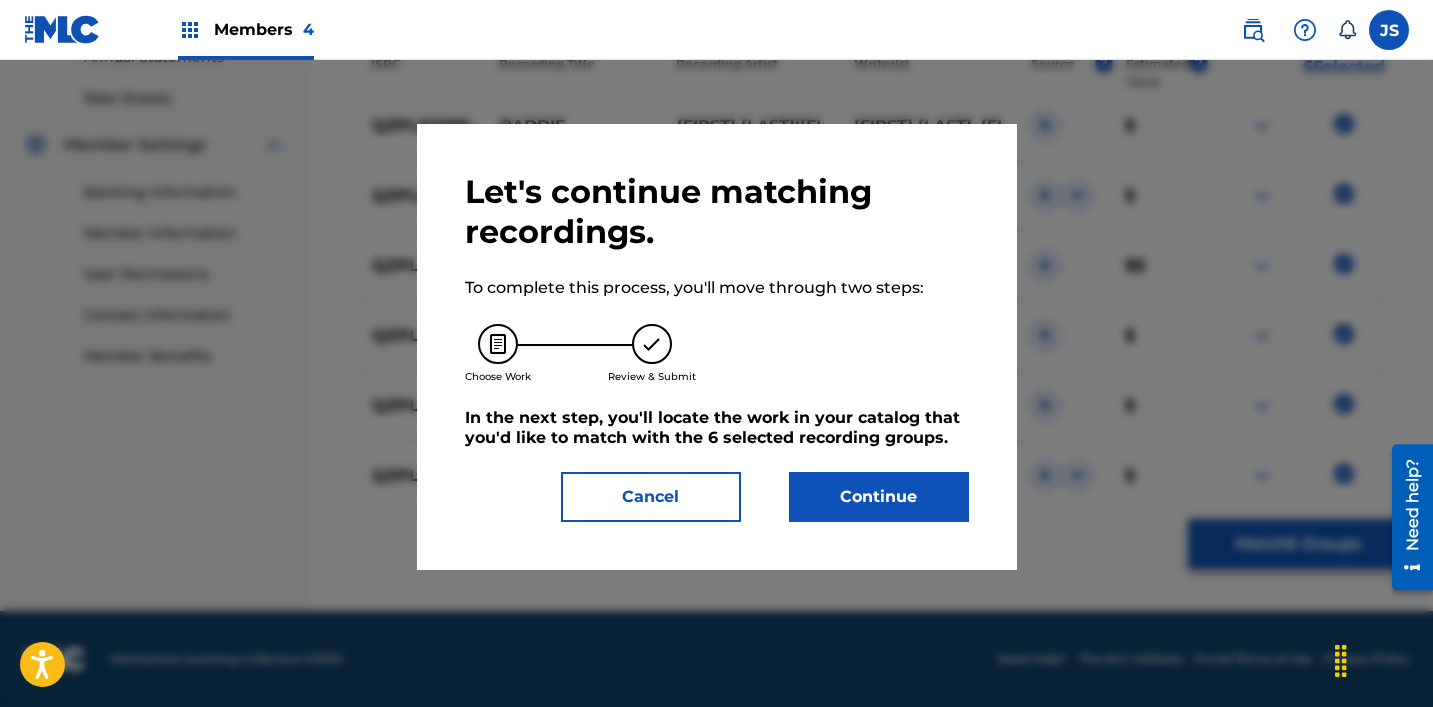 click on "Continue" at bounding box center (879, 497) 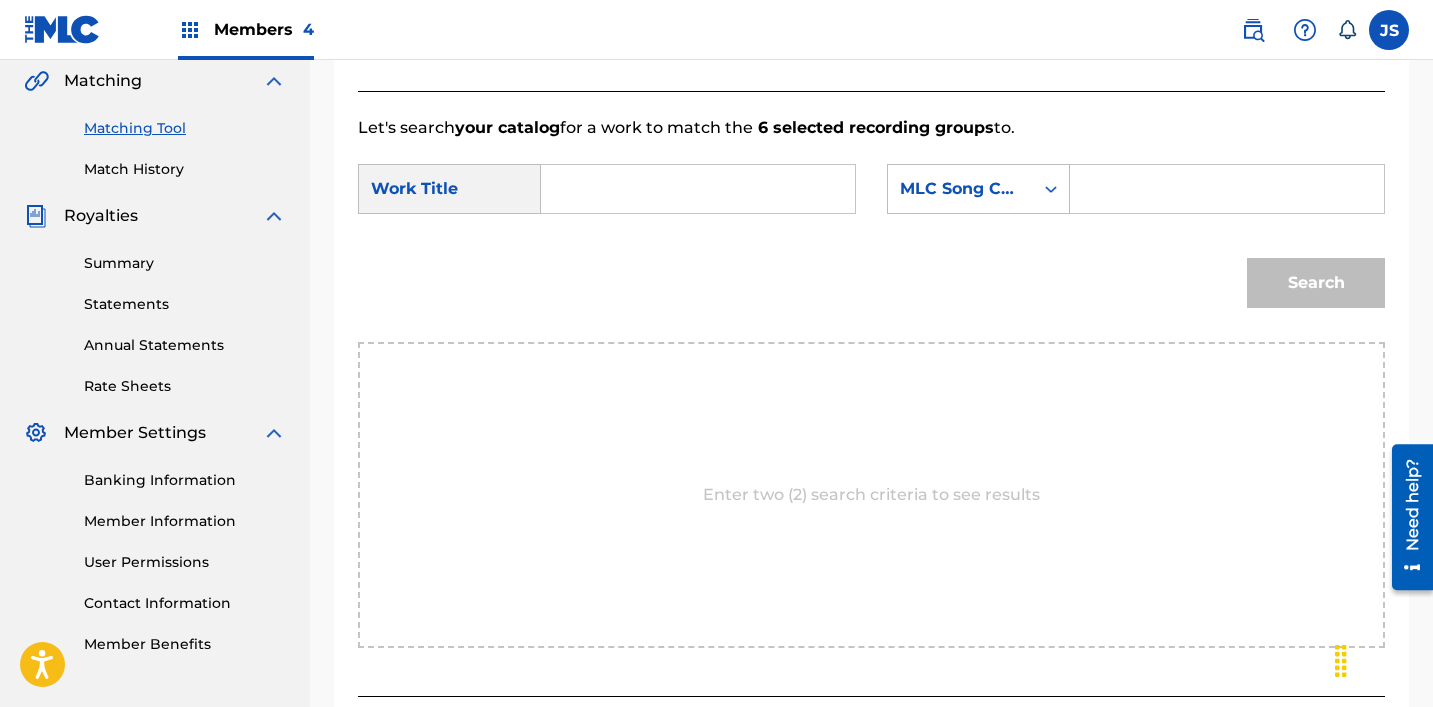 scroll, scrollTop: 462, scrollLeft: 0, axis: vertical 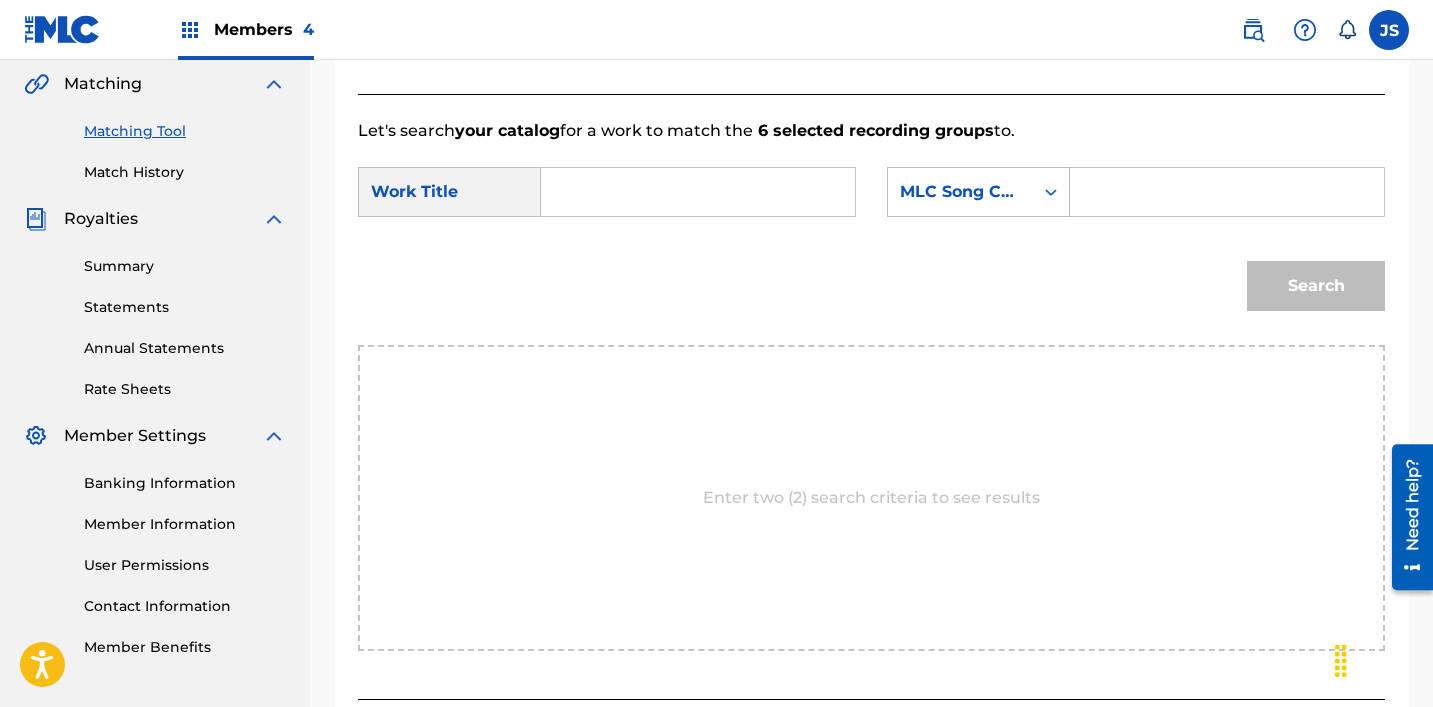 click at bounding box center (698, 192) 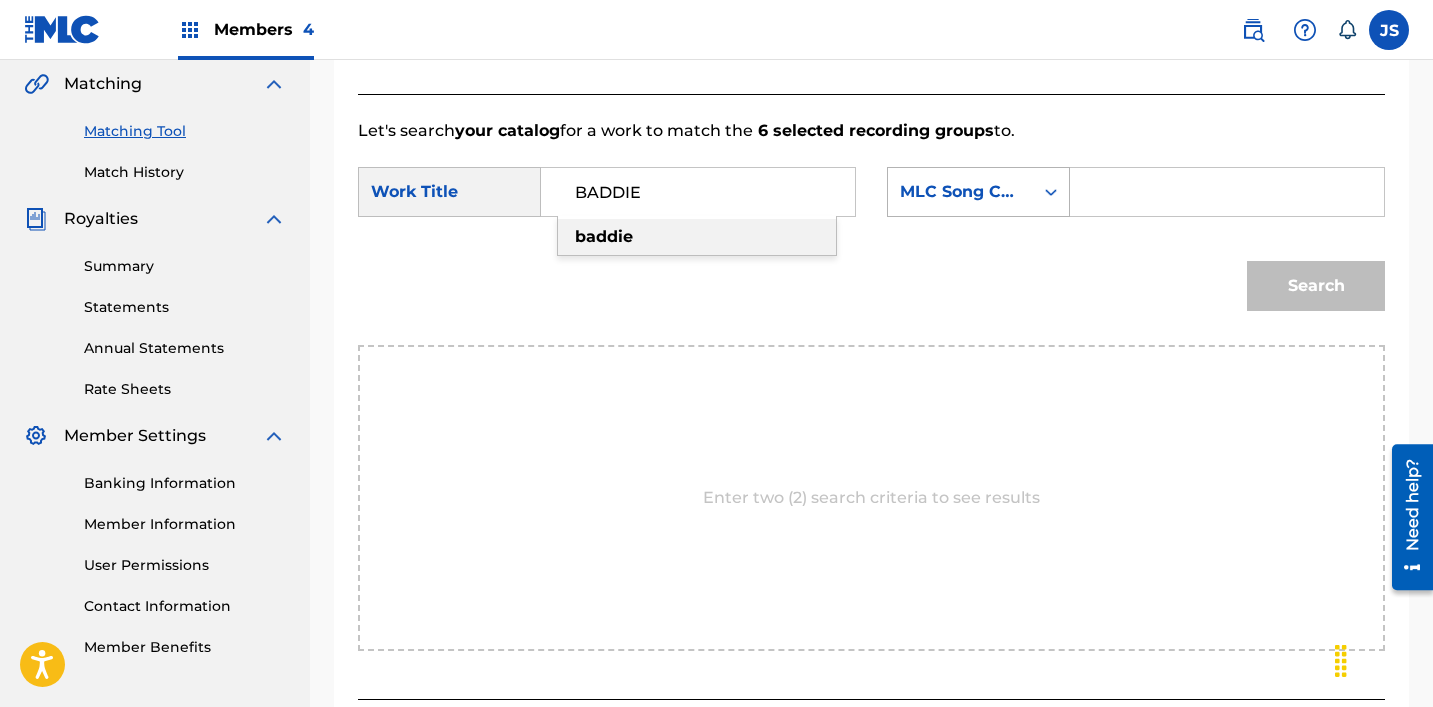 type on "BADDIE" 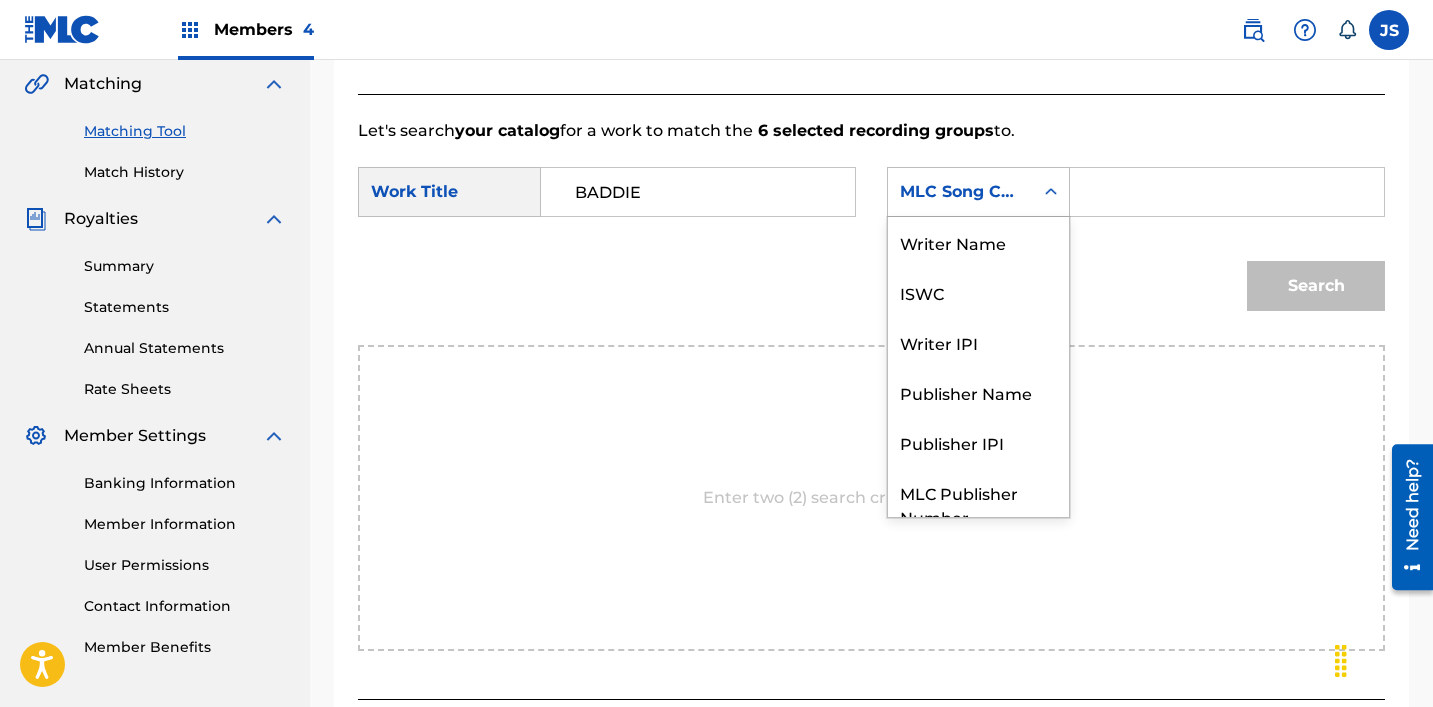 scroll, scrollTop: 74, scrollLeft: 0, axis: vertical 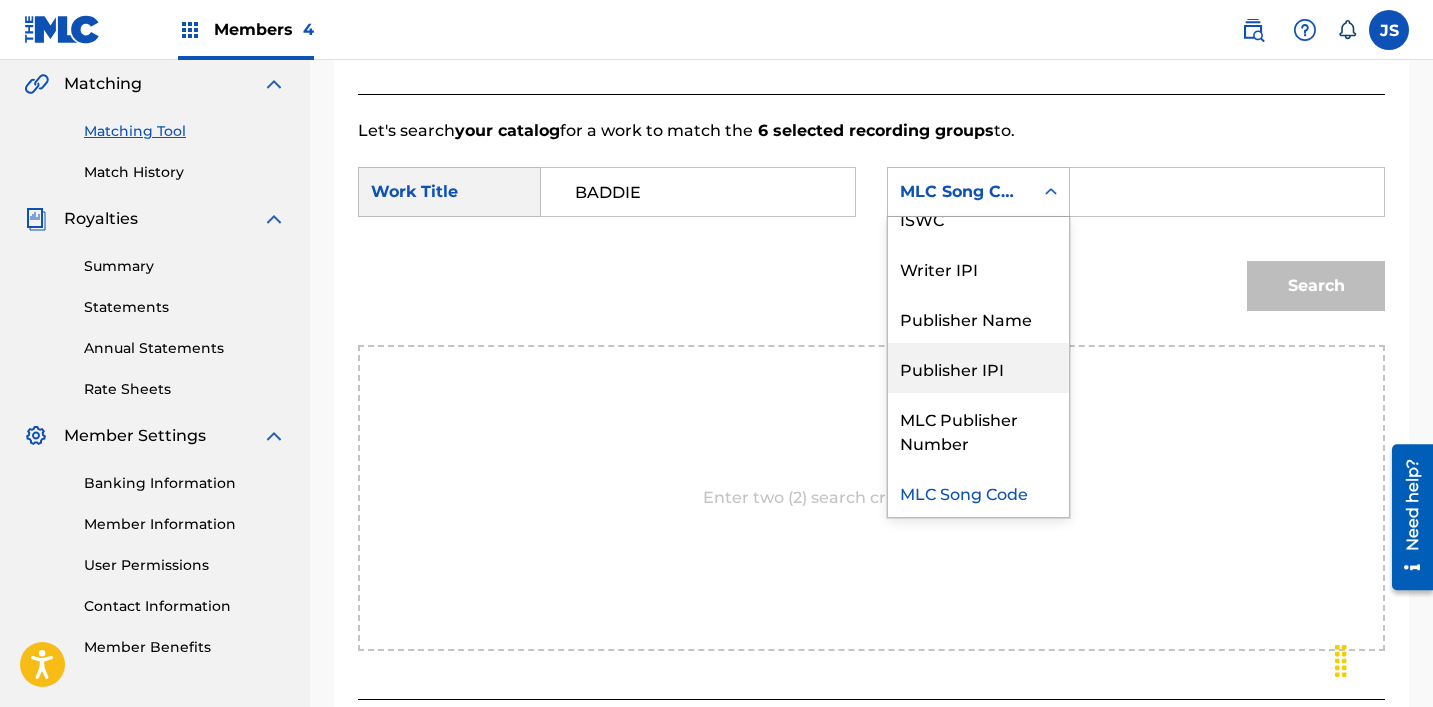 click on "Publisher Name" at bounding box center [978, 318] 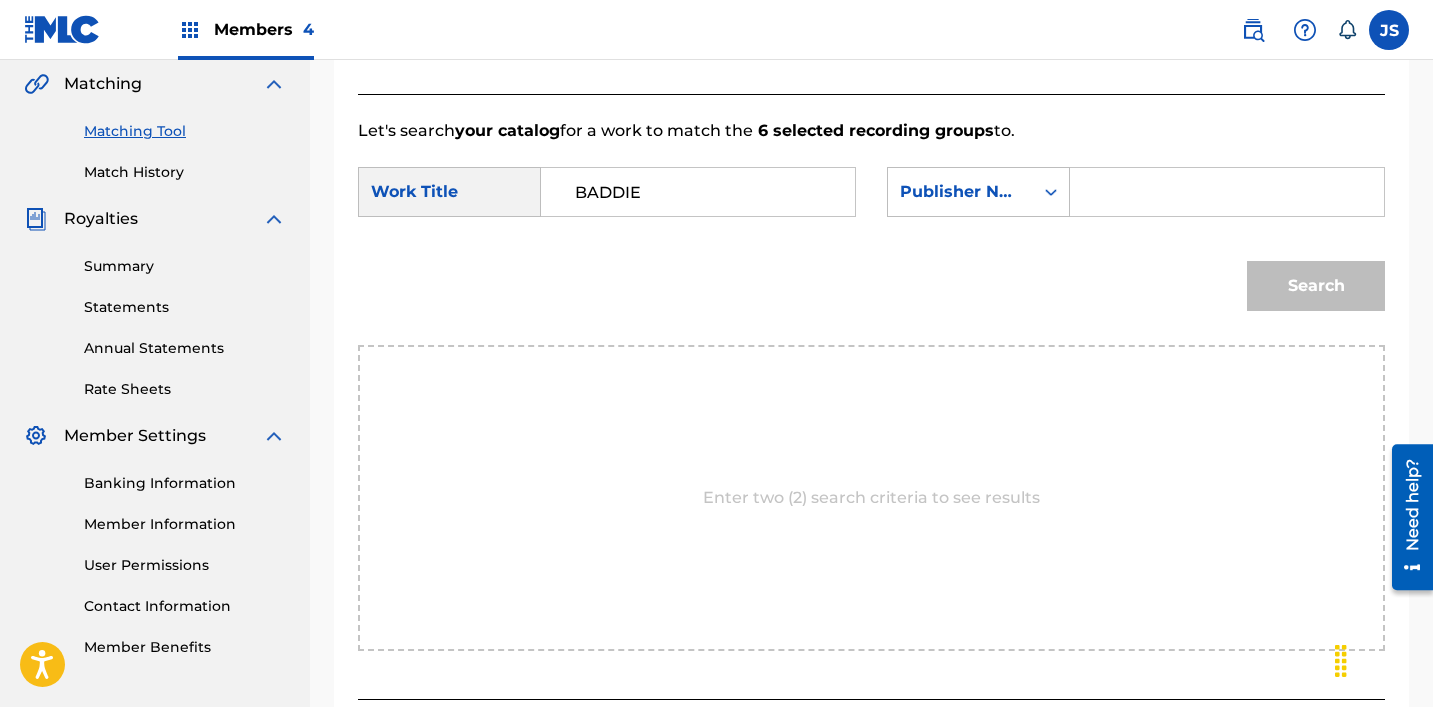 click at bounding box center [1227, 192] 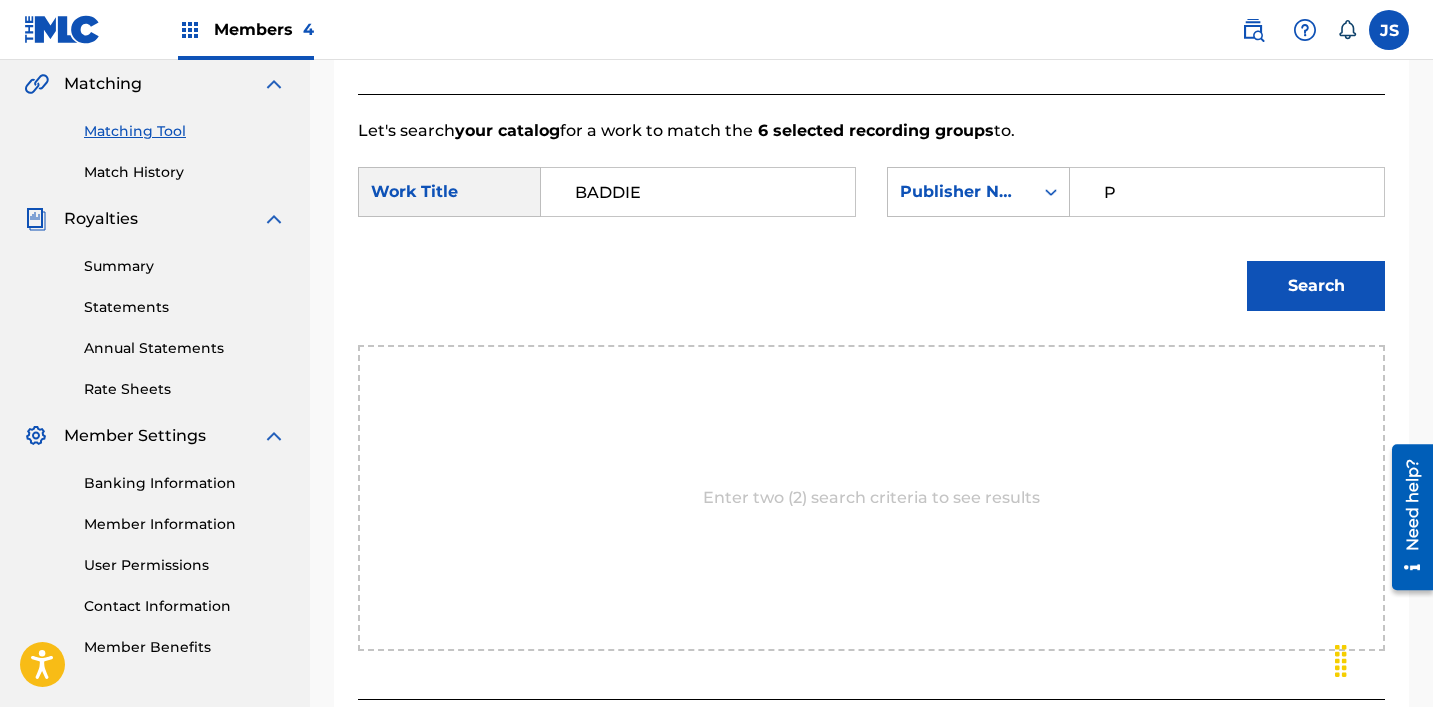type on "patrick" 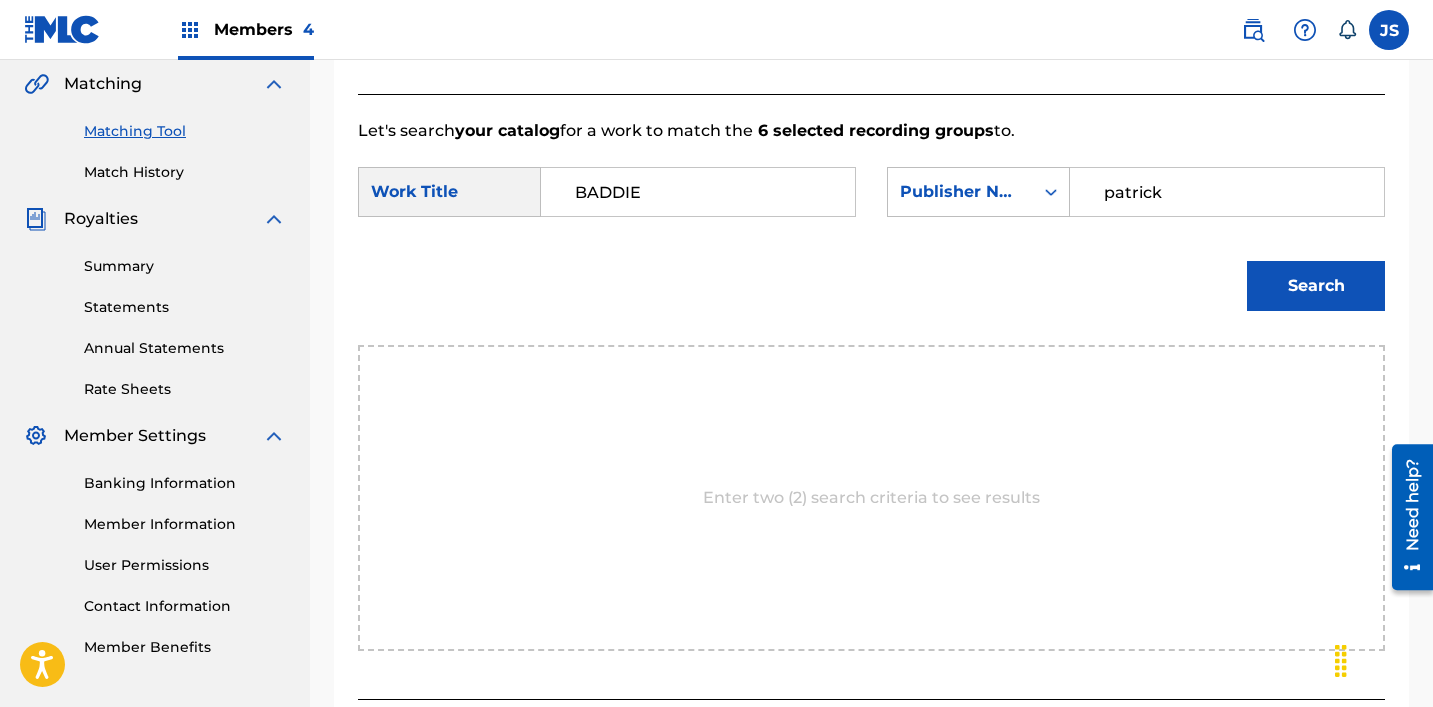 click on "Search" at bounding box center (1316, 286) 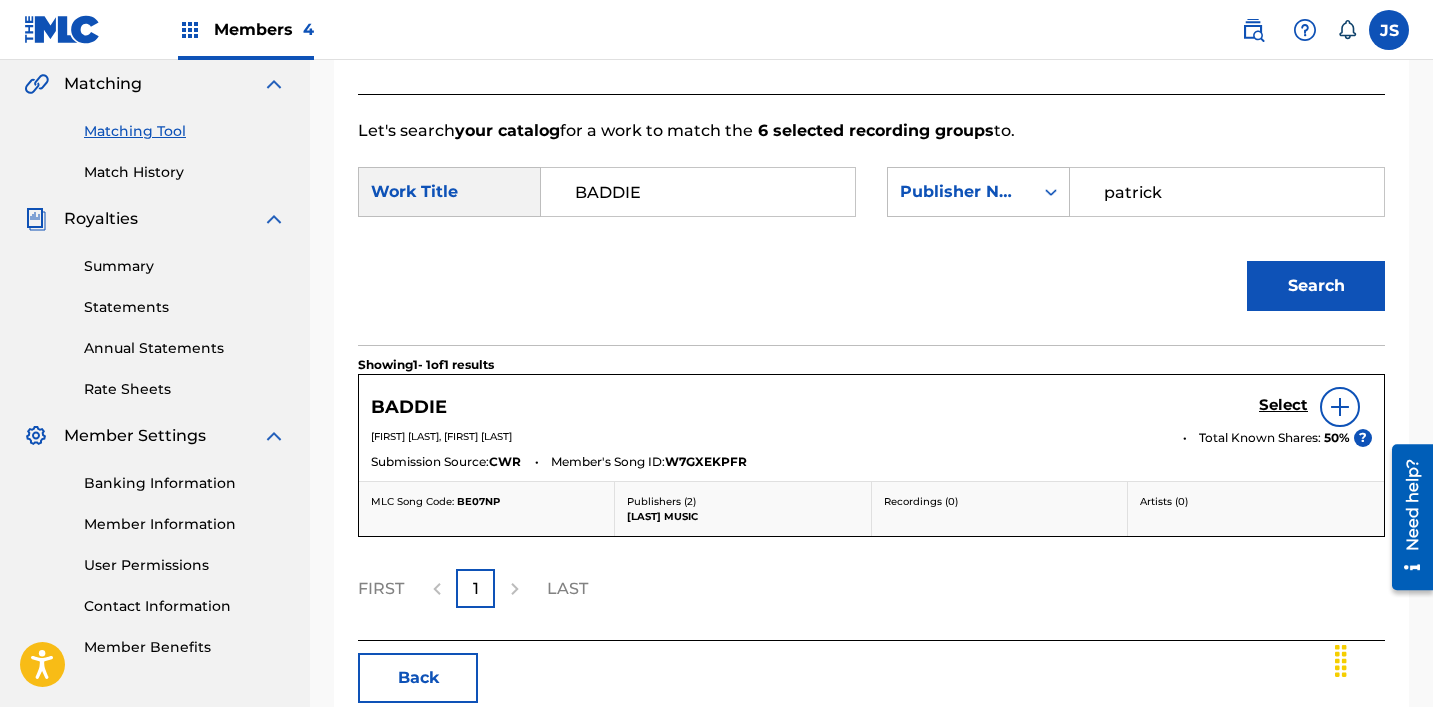 click on "[NAME] Select [FIRST] [LAST] LEWIS, [FIRST] [LAST] Total Known Shares:  50 %  ? Submission Source:  CWR Member's Song ID:  [ALPHANUMERIC_ID]" at bounding box center [871, 428] 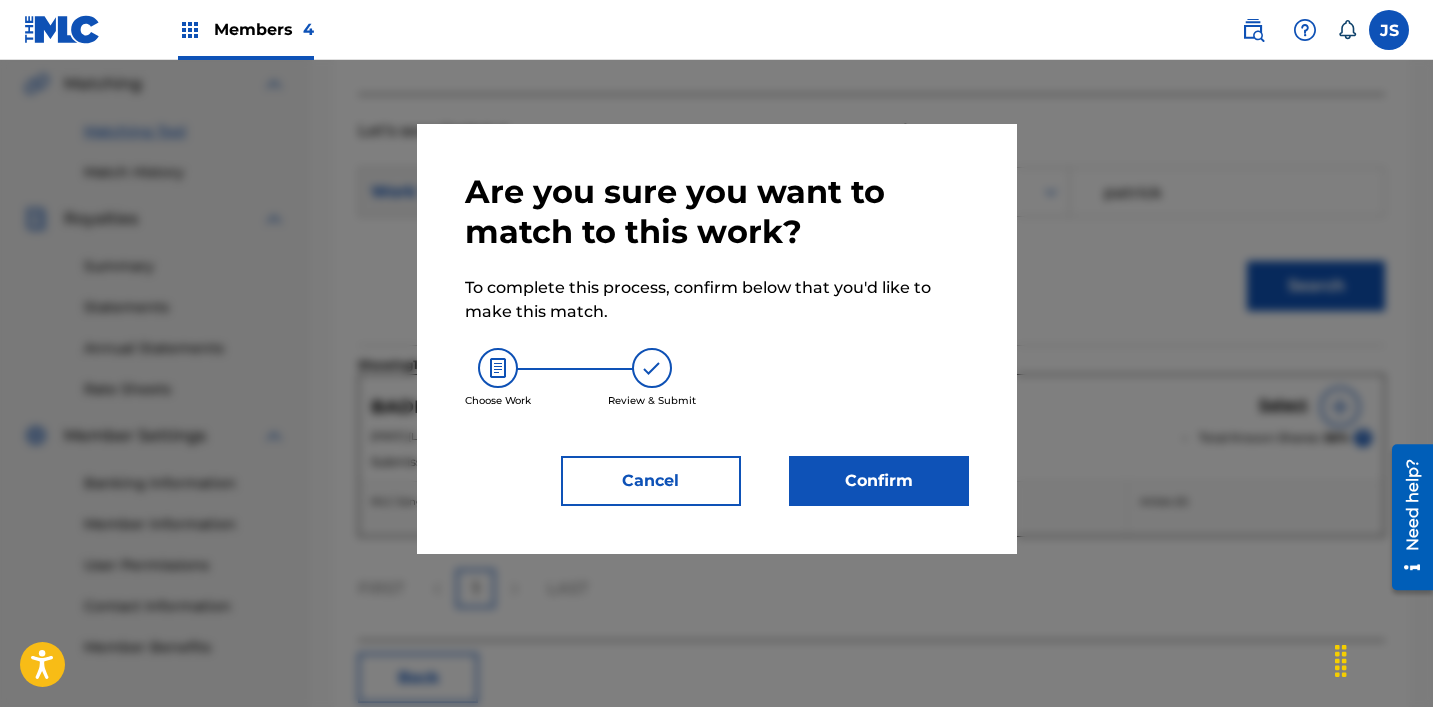 click on "Confirm" at bounding box center [879, 481] 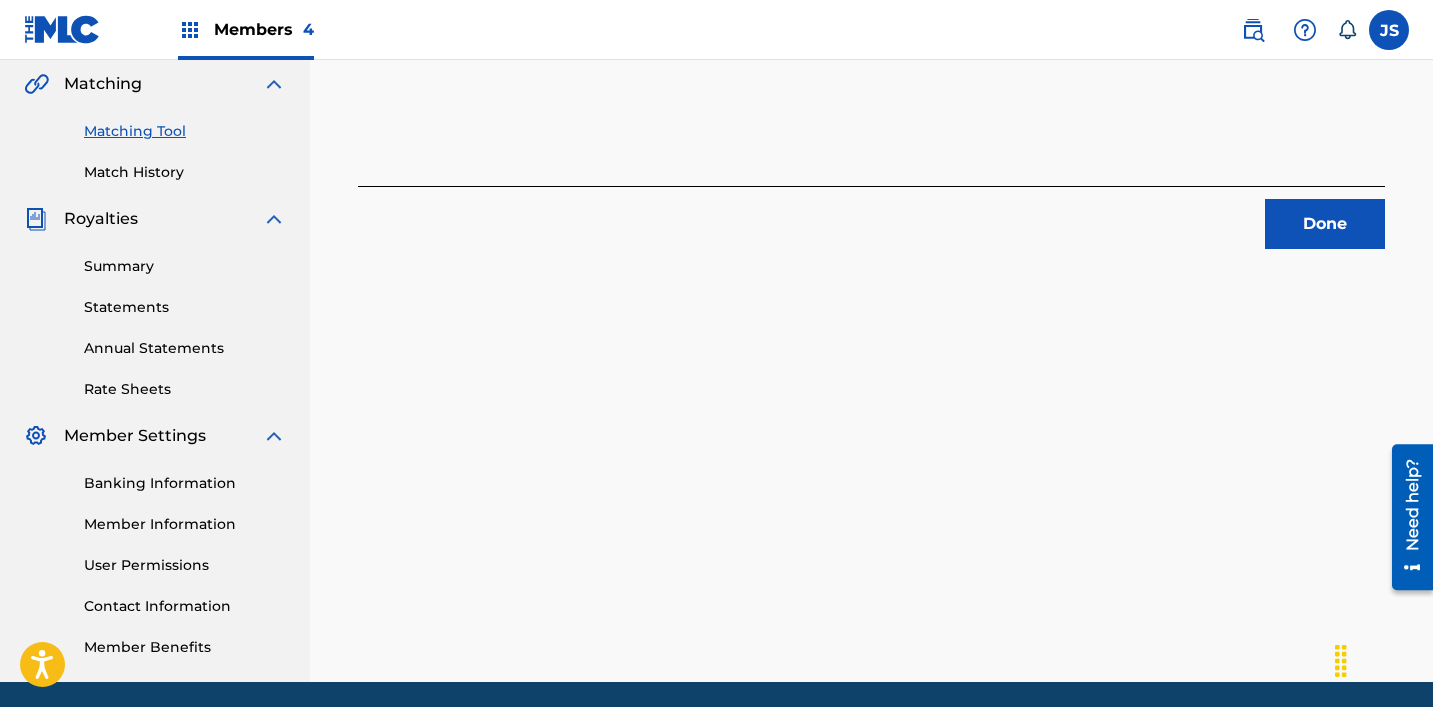 click on "Done" at bounding box center (1325, 224) 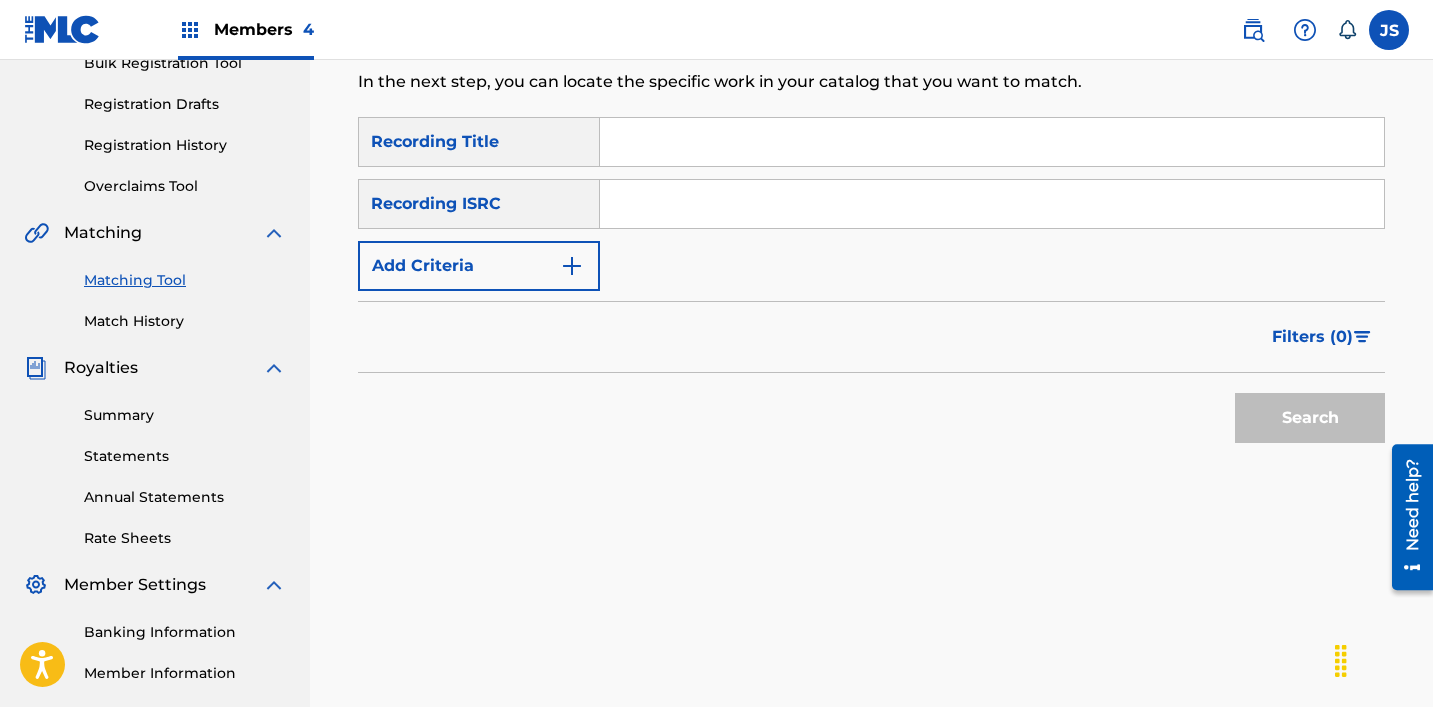 scroll, scrollTop: 312, scrollLeft: 0, axis: vertical 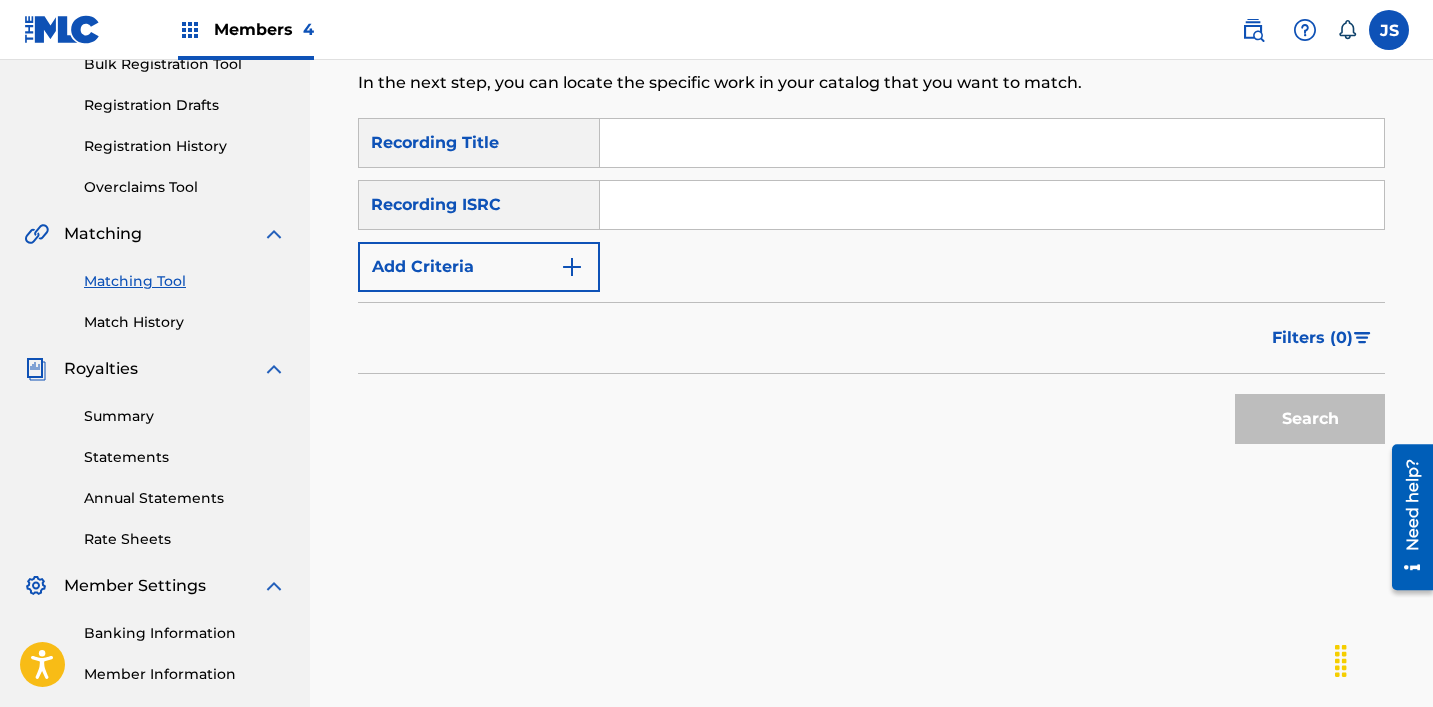click on "SearchWithCriteria[UUID] Recording Title SearchWithCriteria[UUID] Recording ISRC Add Criteria" at bounding box center (871, 205) 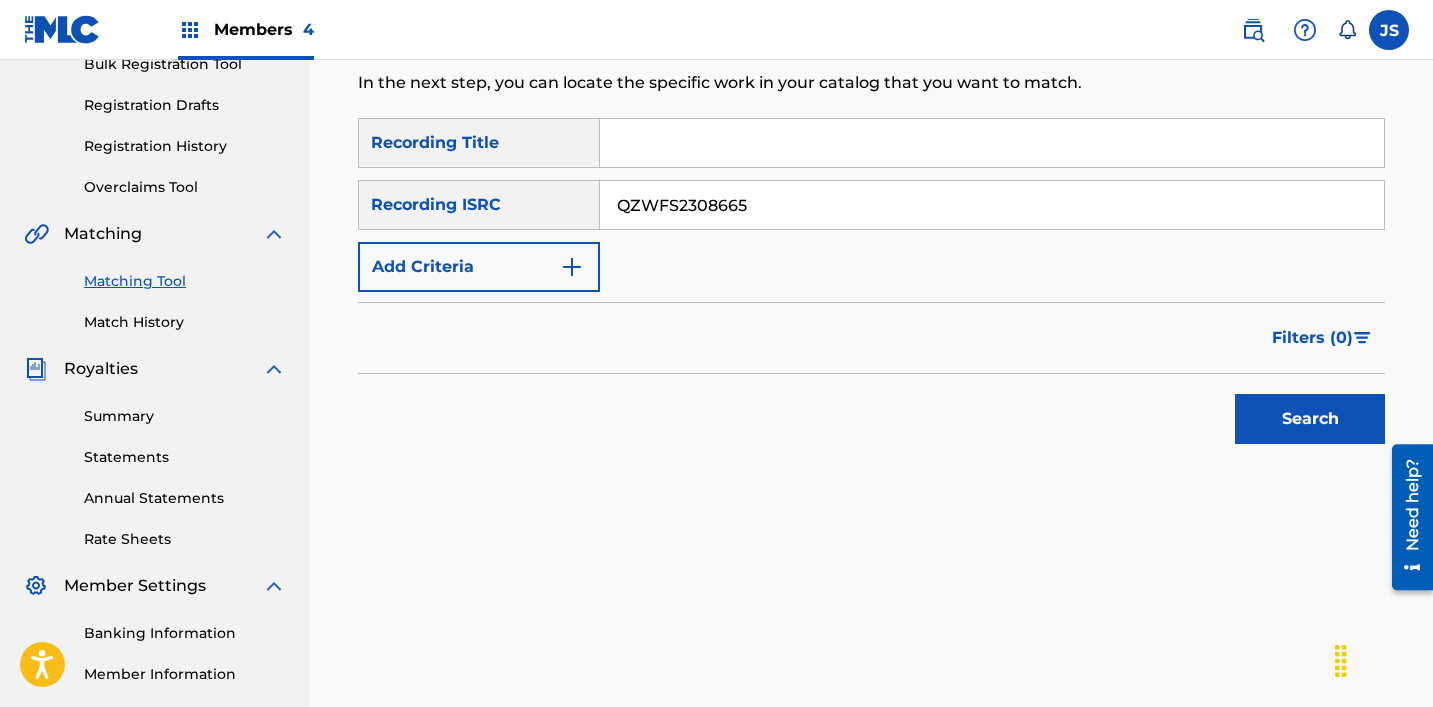 type on "QZWFS2308665" 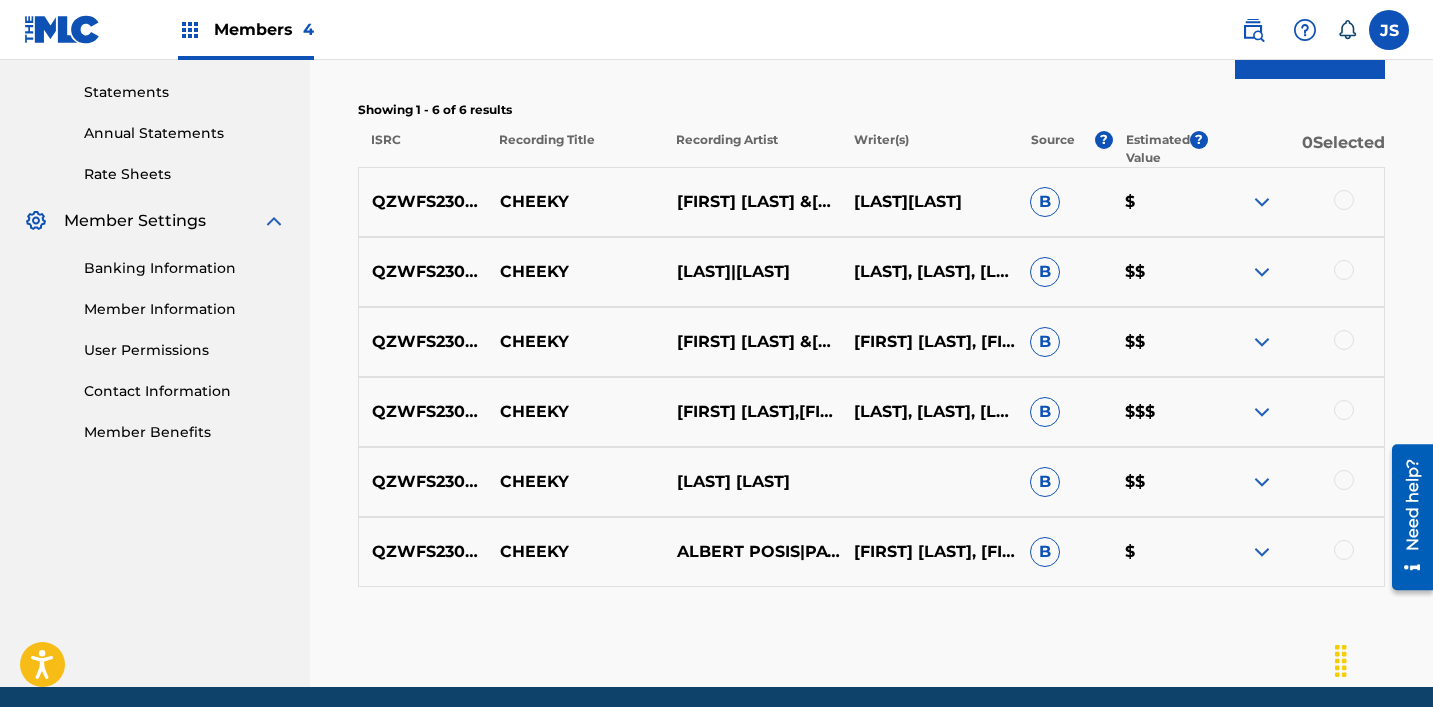 scroll, scrollTop: 678, scrollLeft: 0, axis: vertical 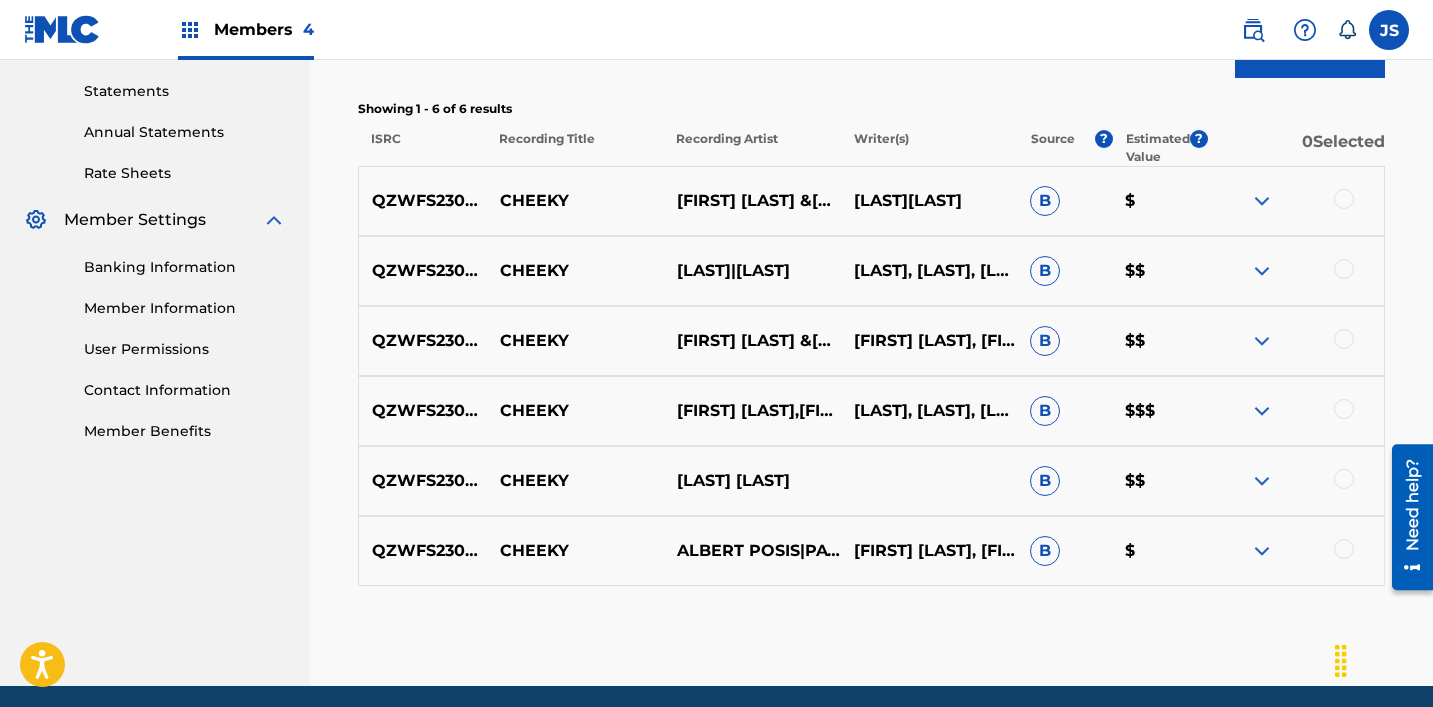 click at bounding box center [1344, 549] 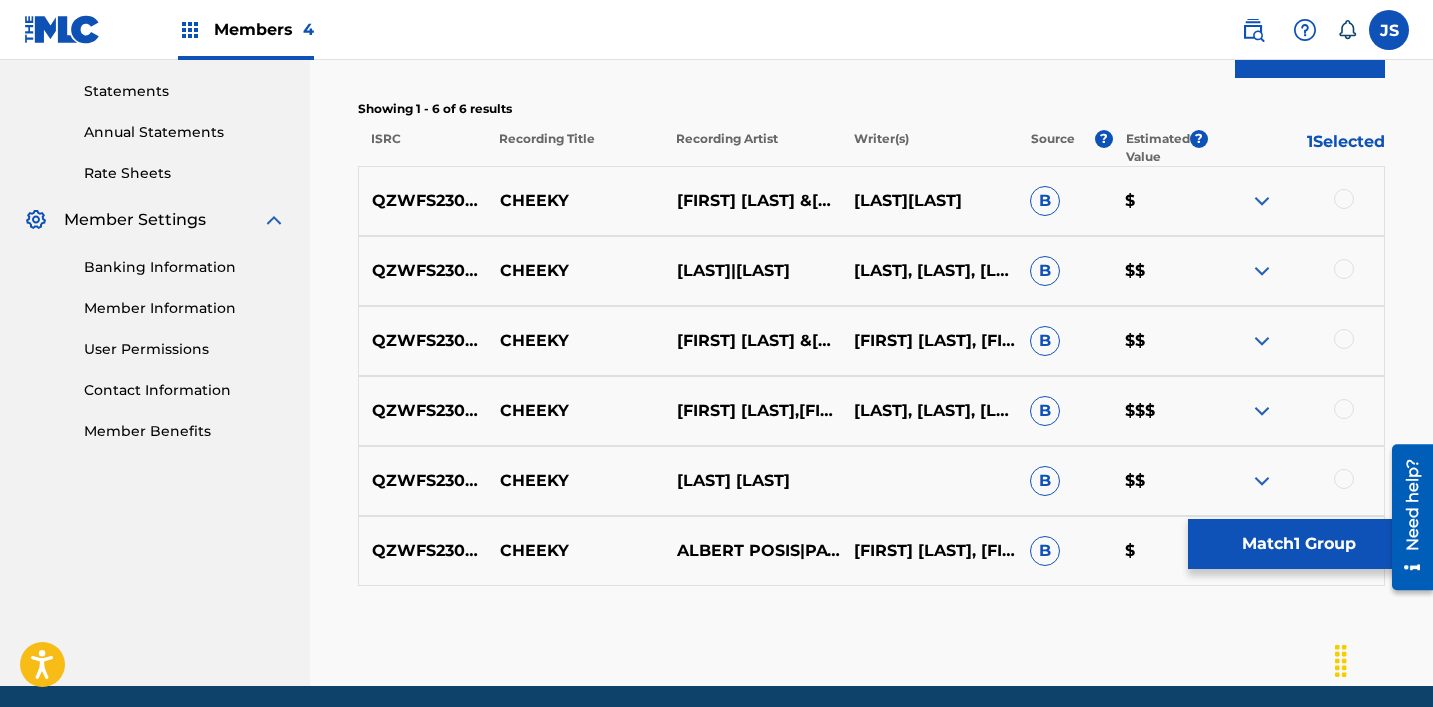 click at bounding box center [1344, 479] 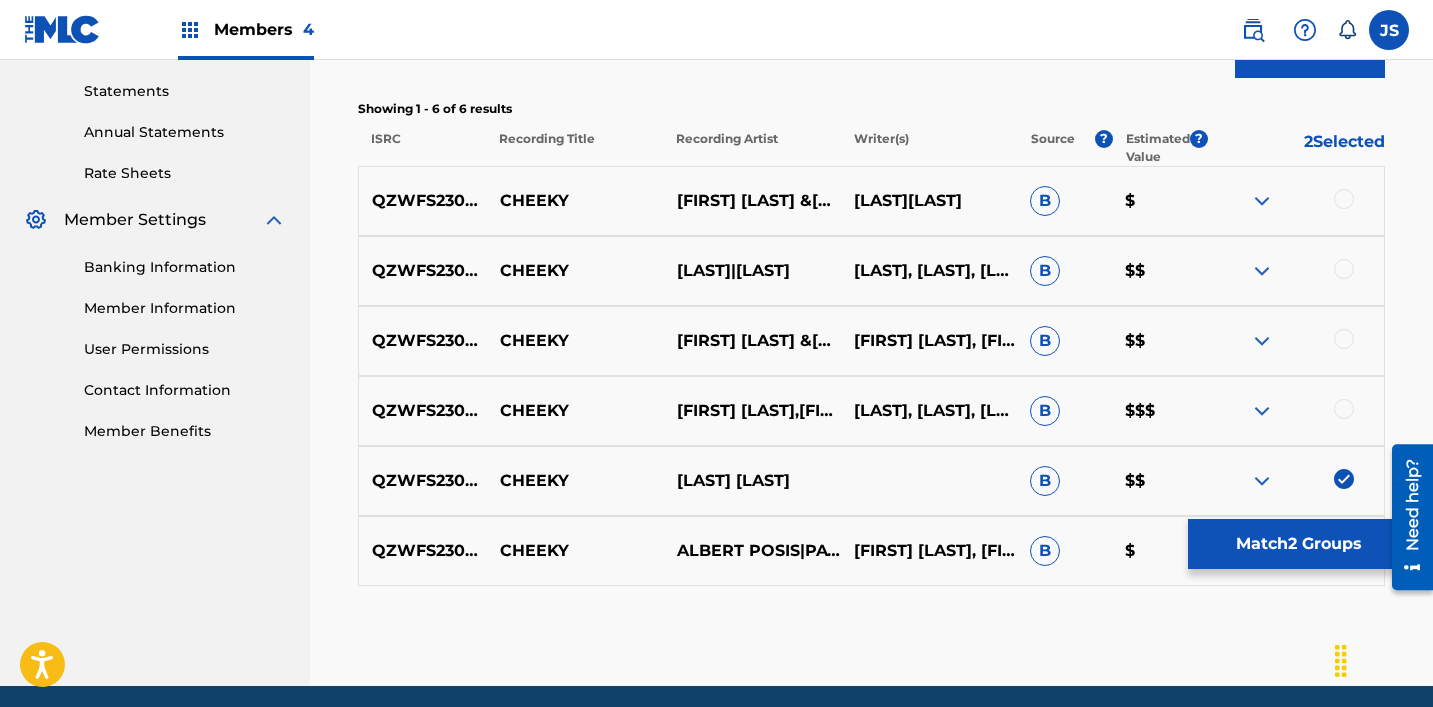 click at bounding box center (1295, 411) 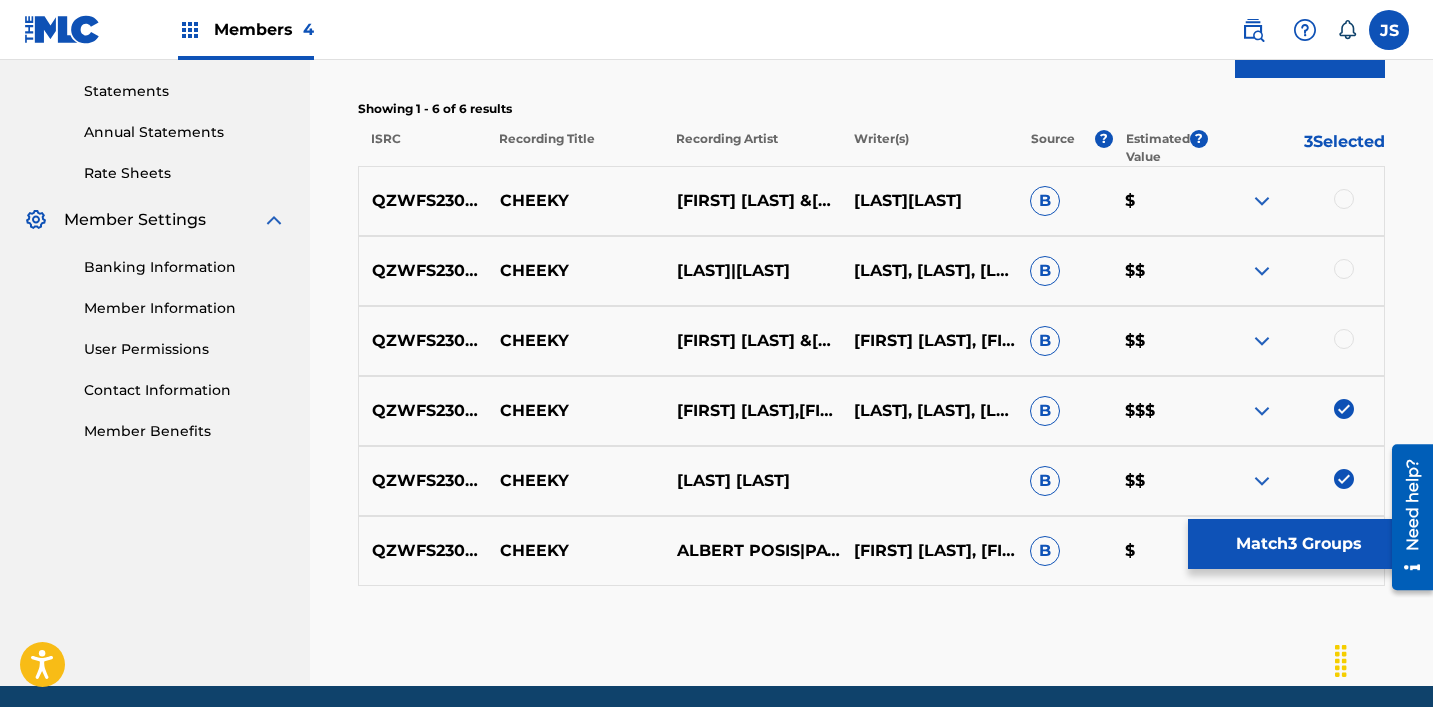 click at bounding box center [1344, 339] 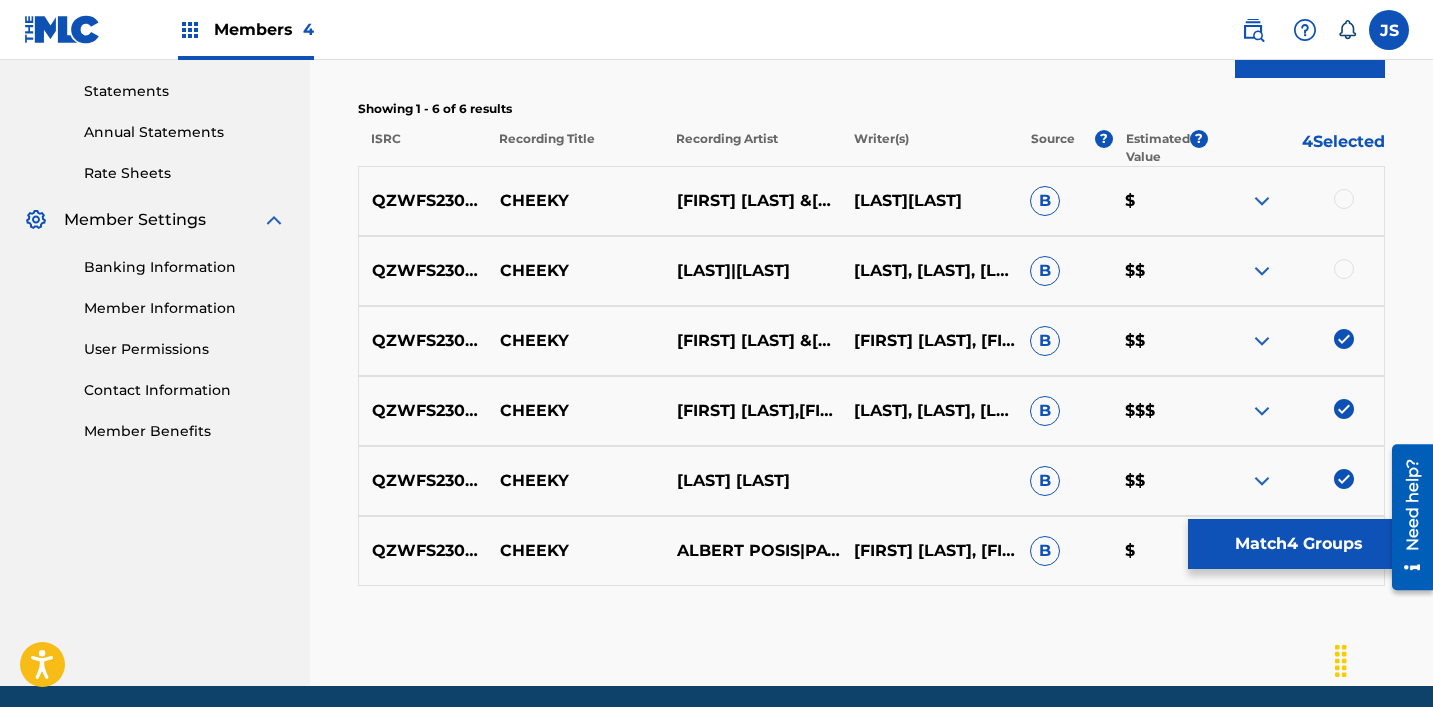 click at bounding box center [1295, 271] 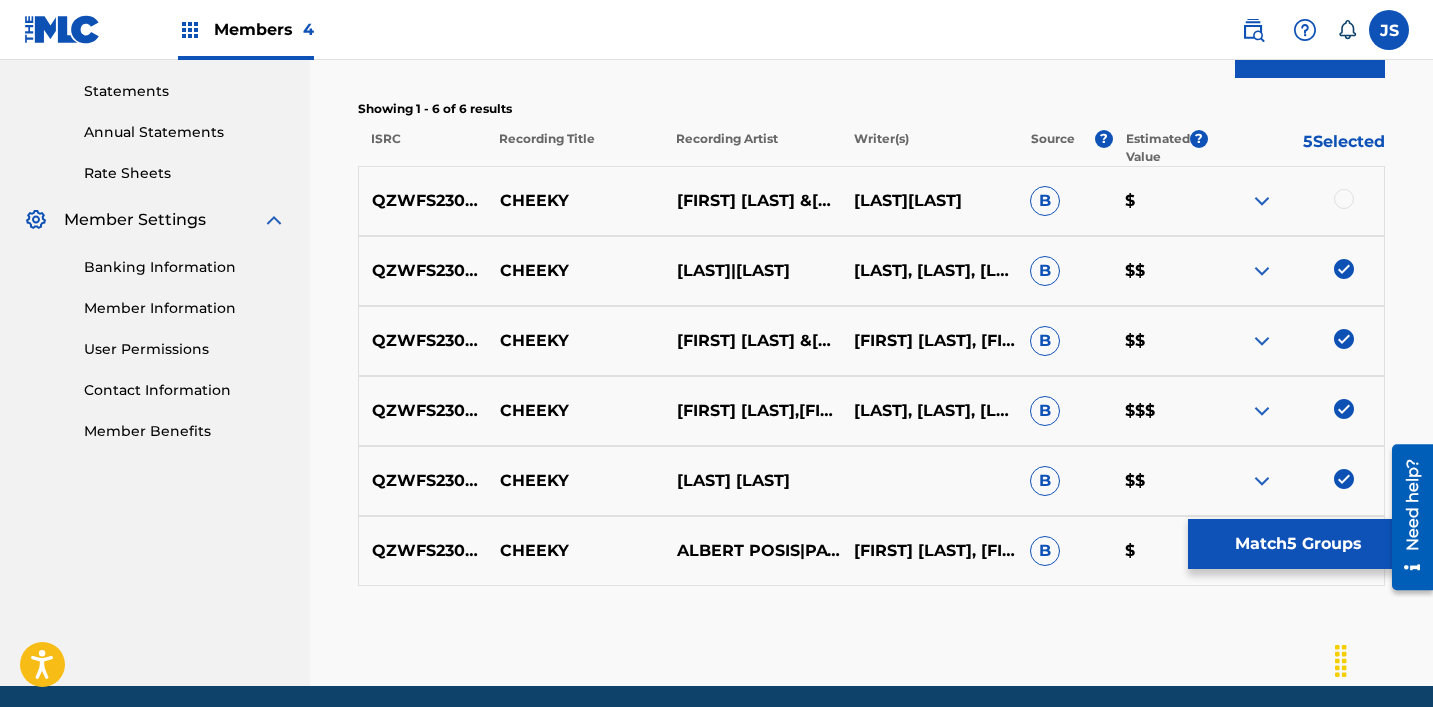 click at bounding box center (1344, 199) 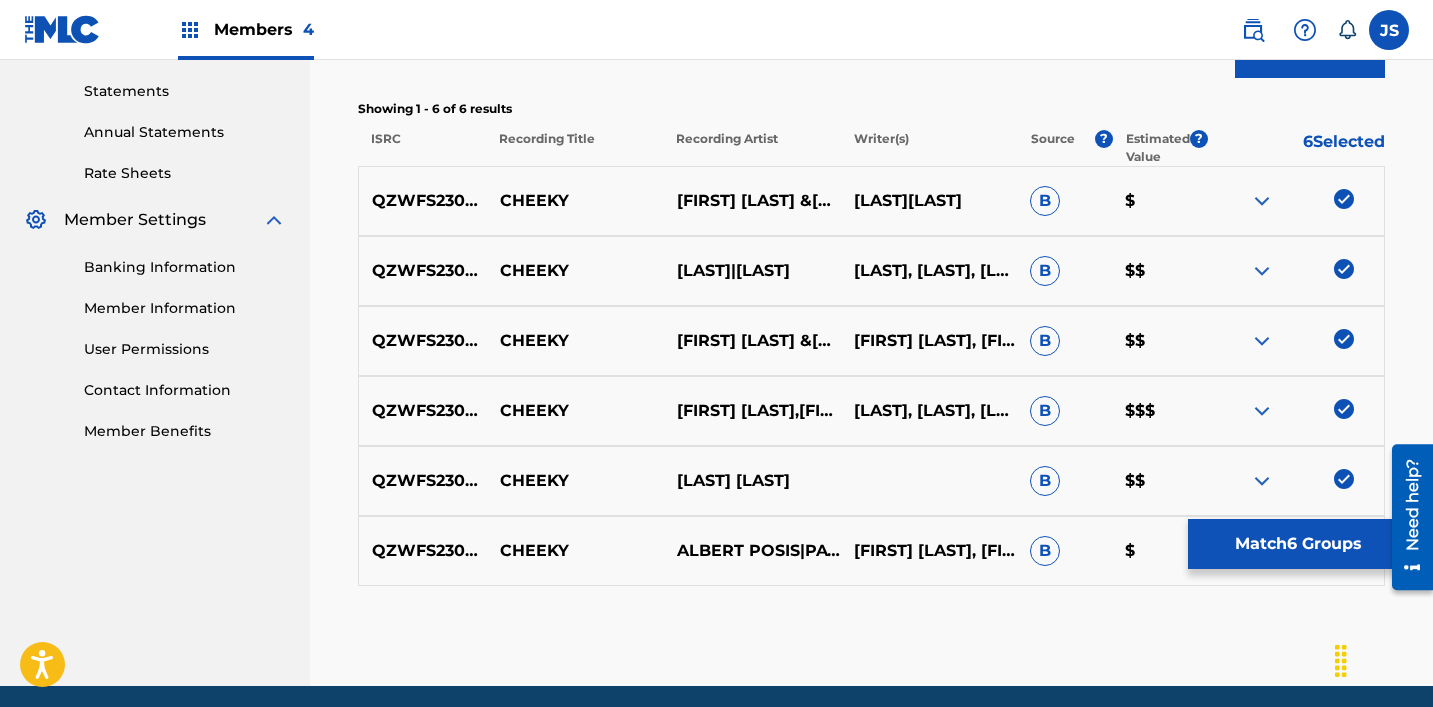 click on "Match  6 Groups" at bounding box center [1298, 544] 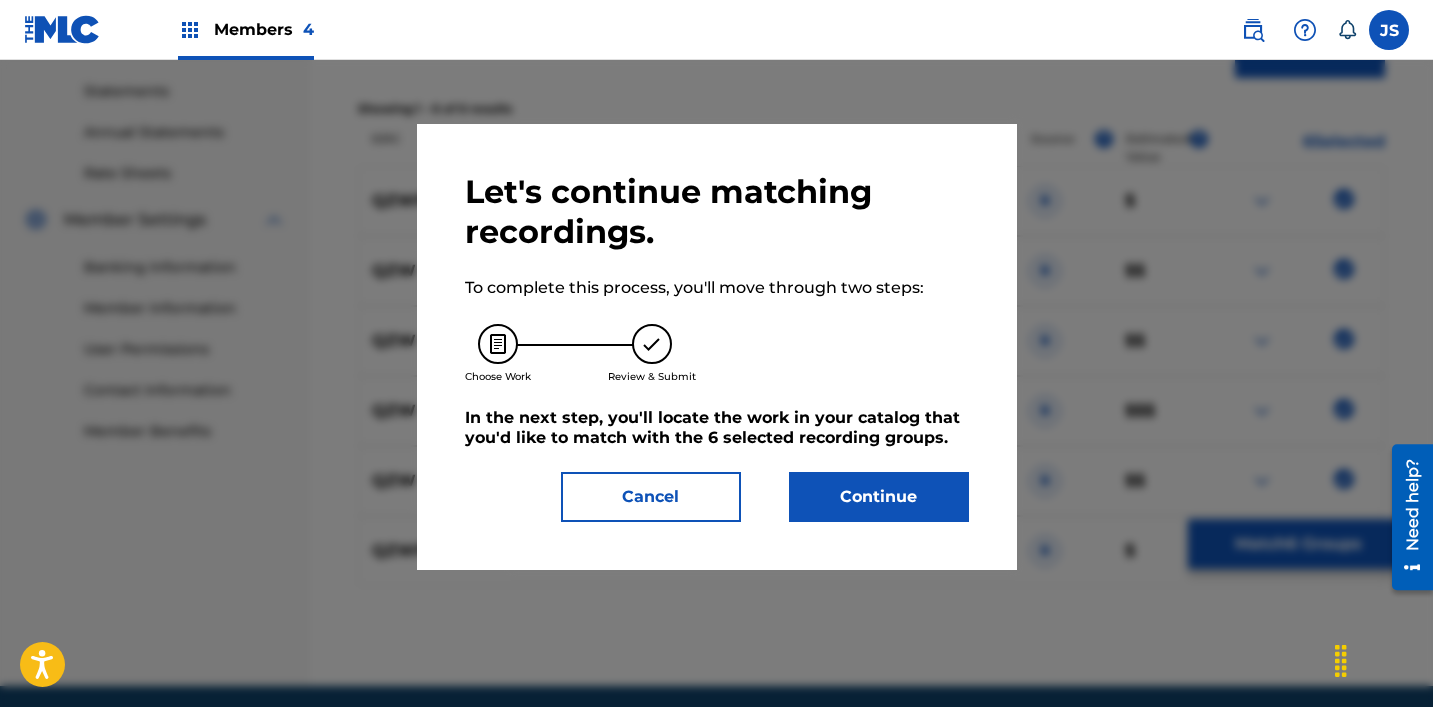 click on "Continue" at bounding box center (879, 497) 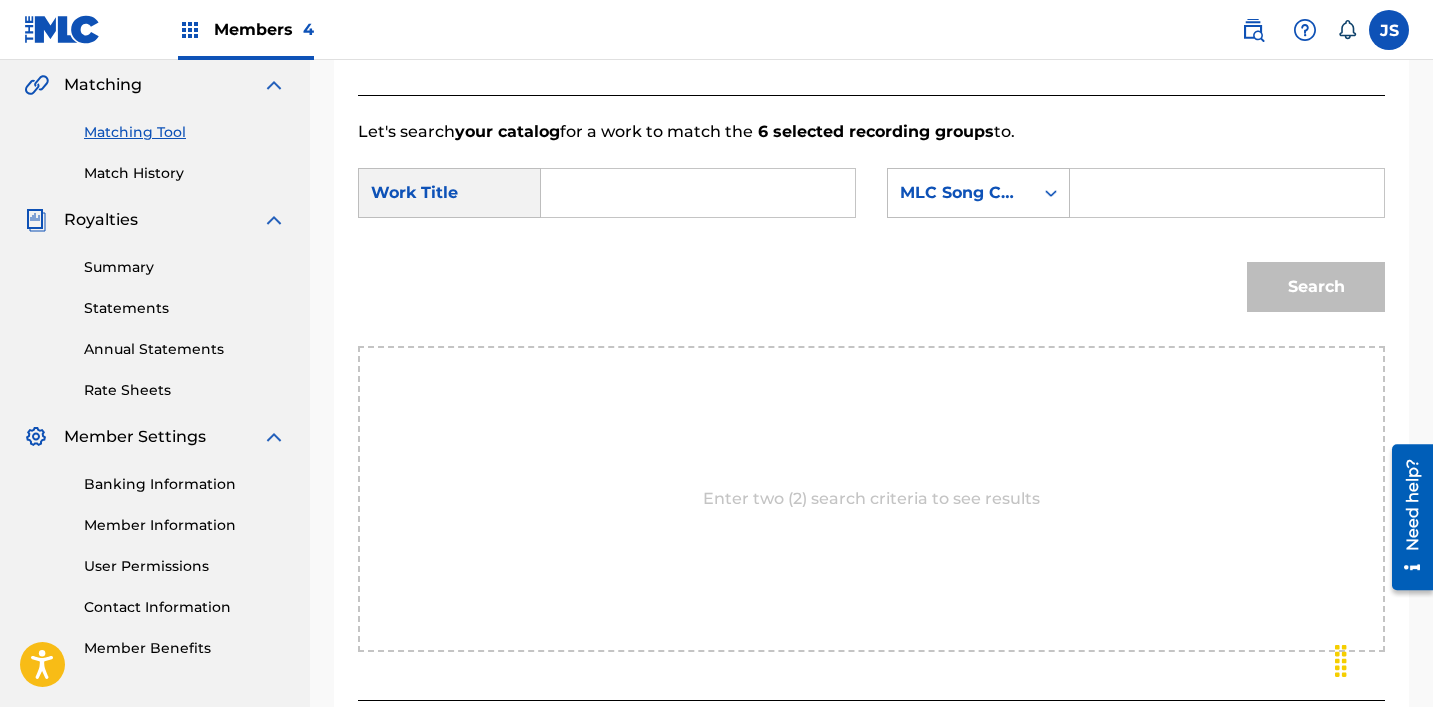 scroll, scrollTop: 427, scrollLeft: 0, axis: vertical 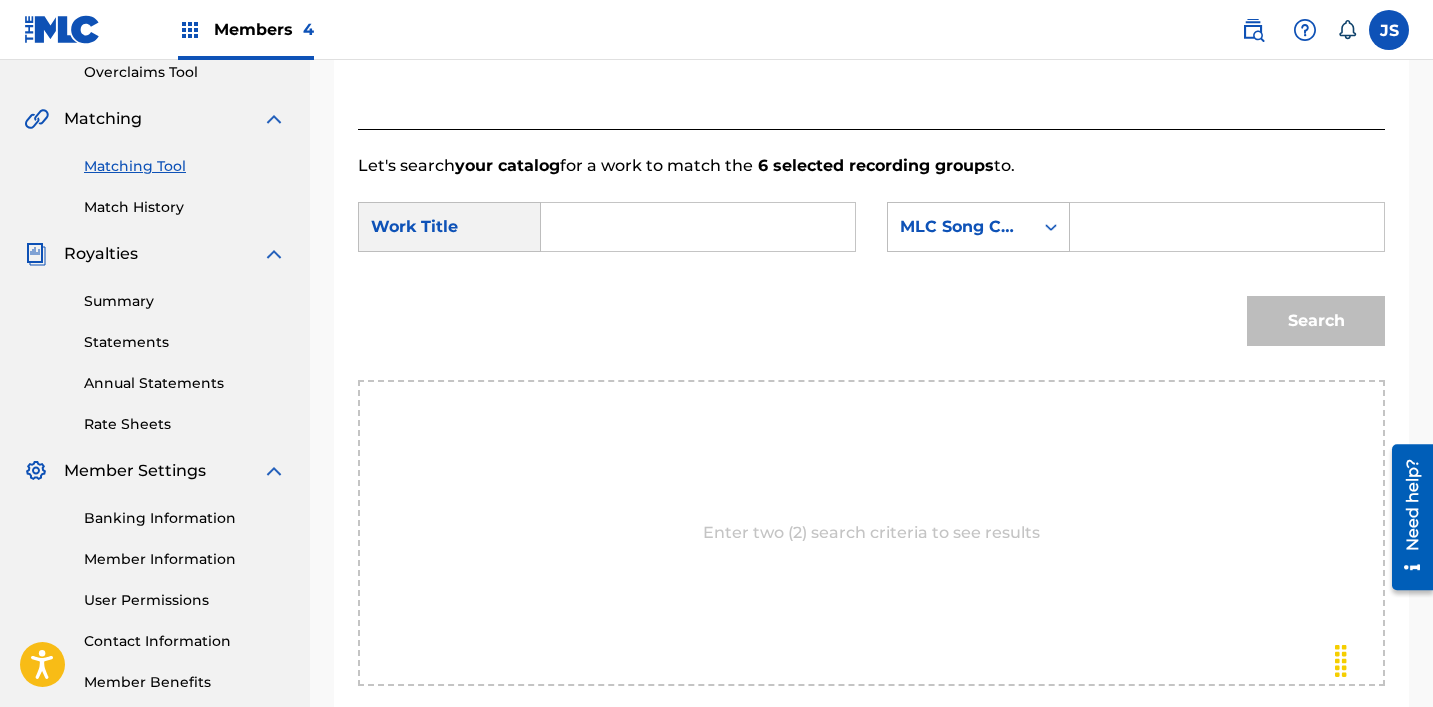 click at bounding box center [698, 227] 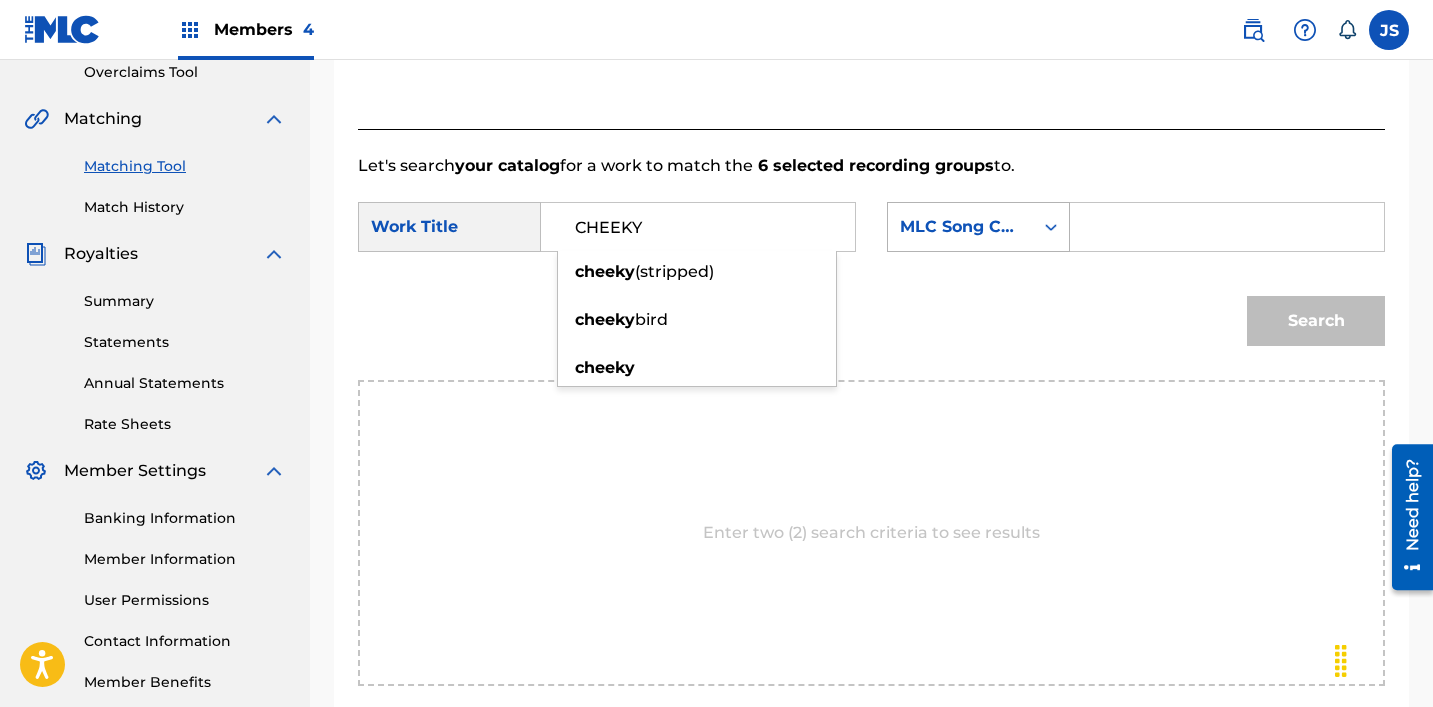 type on "CHEEKY" 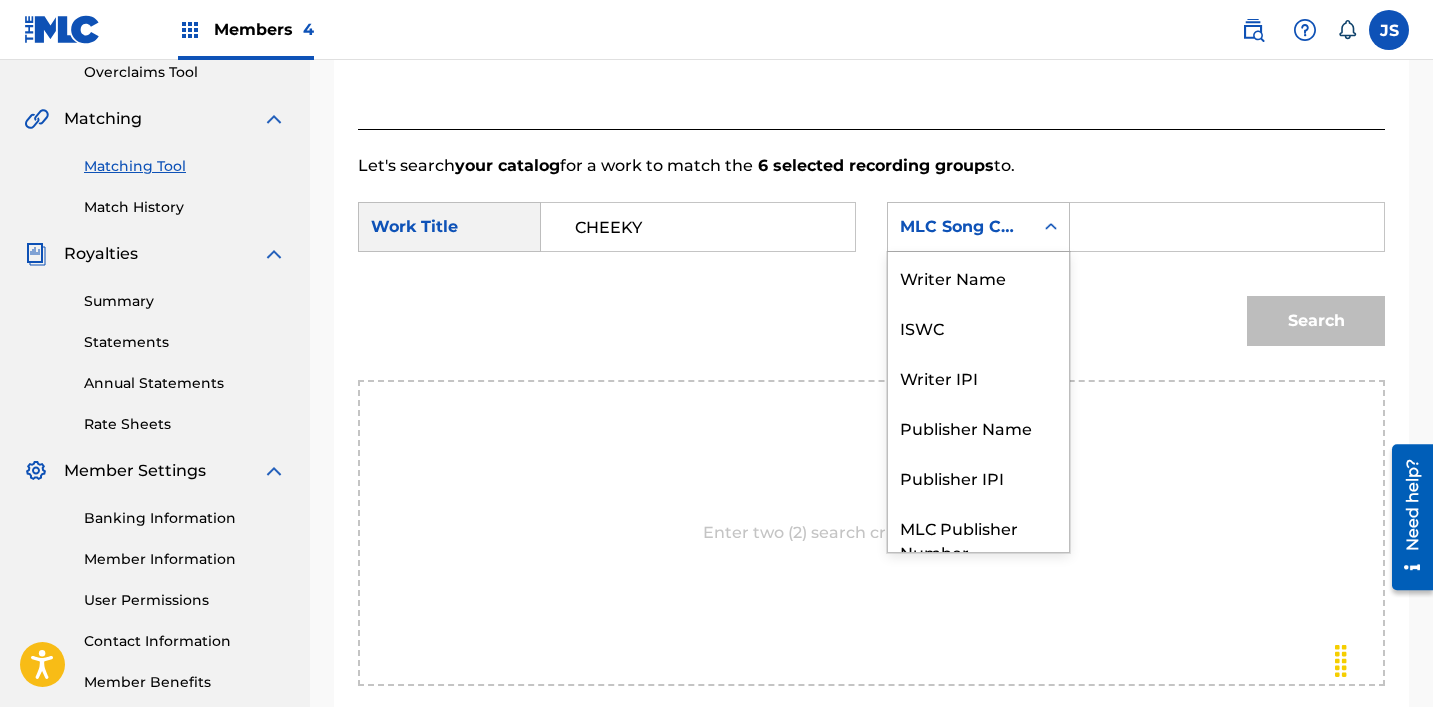 click on "MLC Song Code" at bounding box center [960, 227] 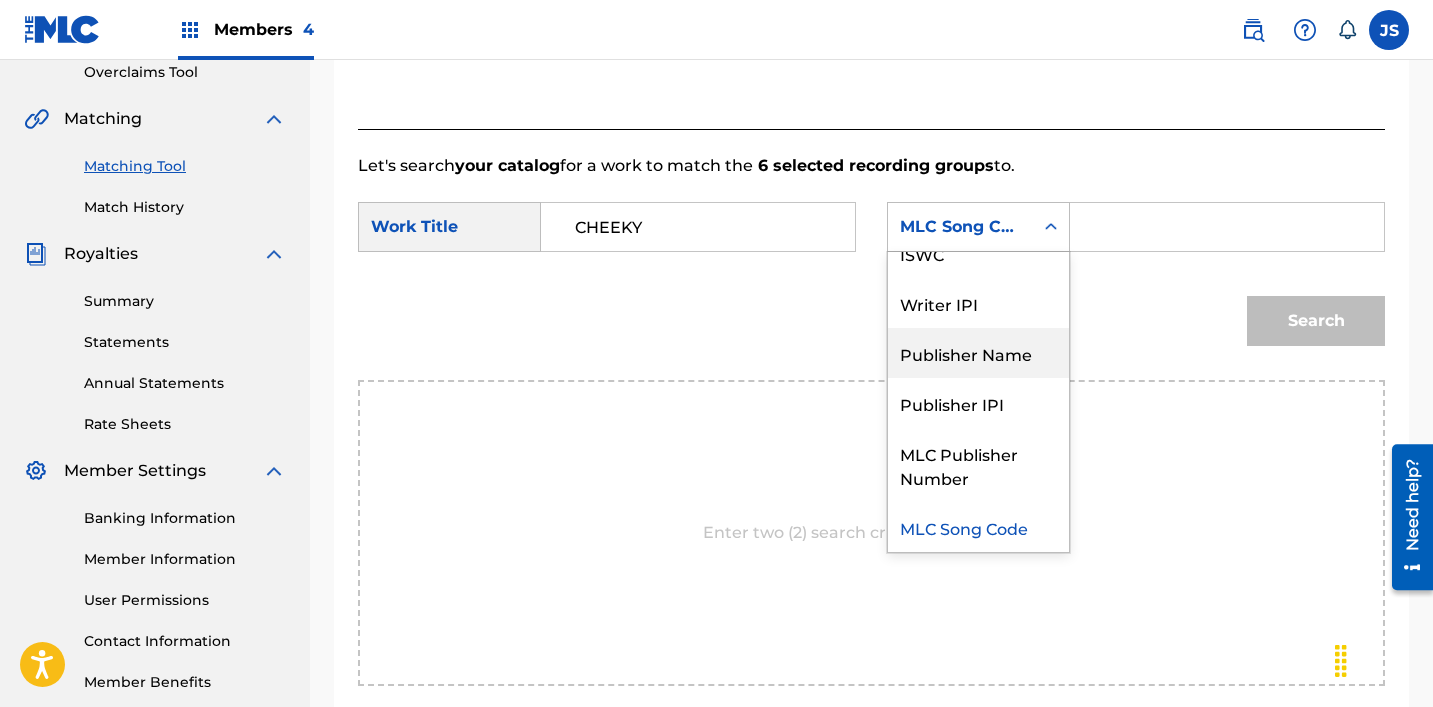 click on "Publisher Name" at bounding box center [978, 353] 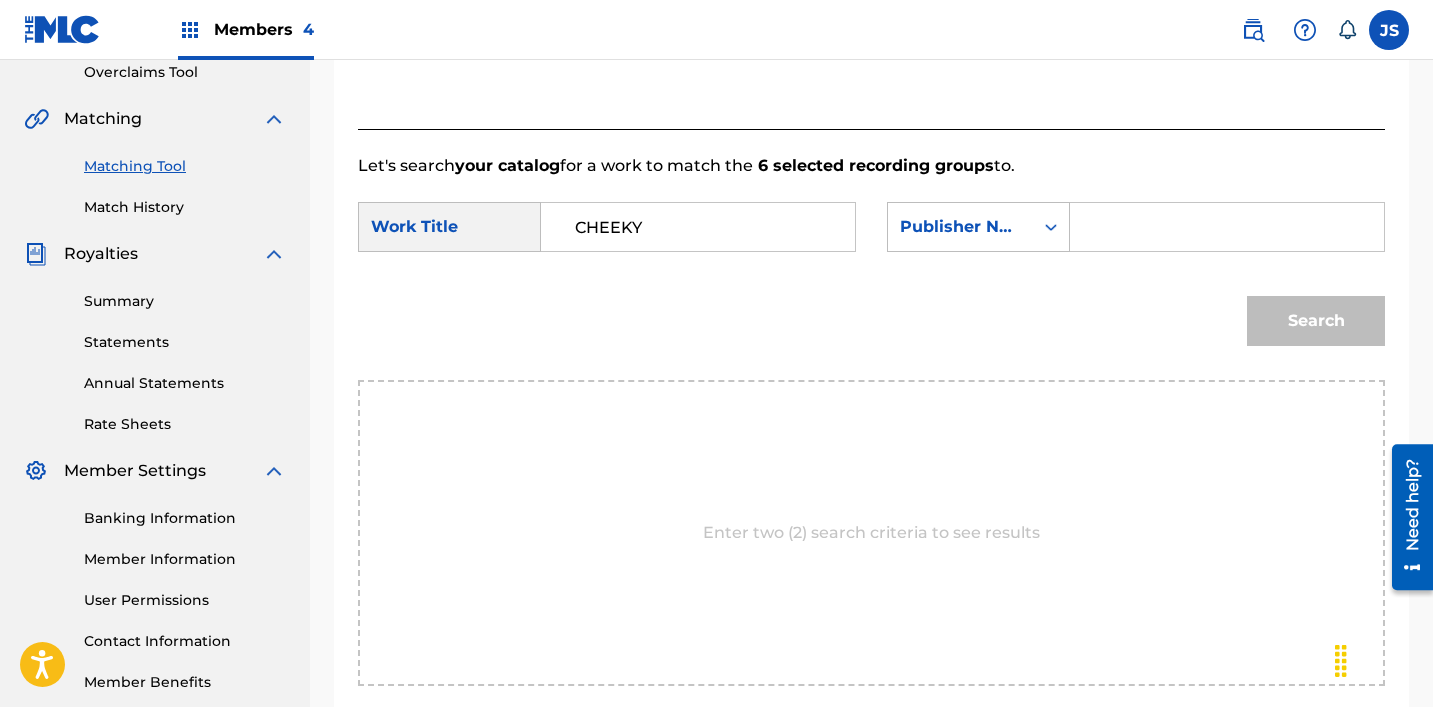 click at bounding box center [1227, 227] 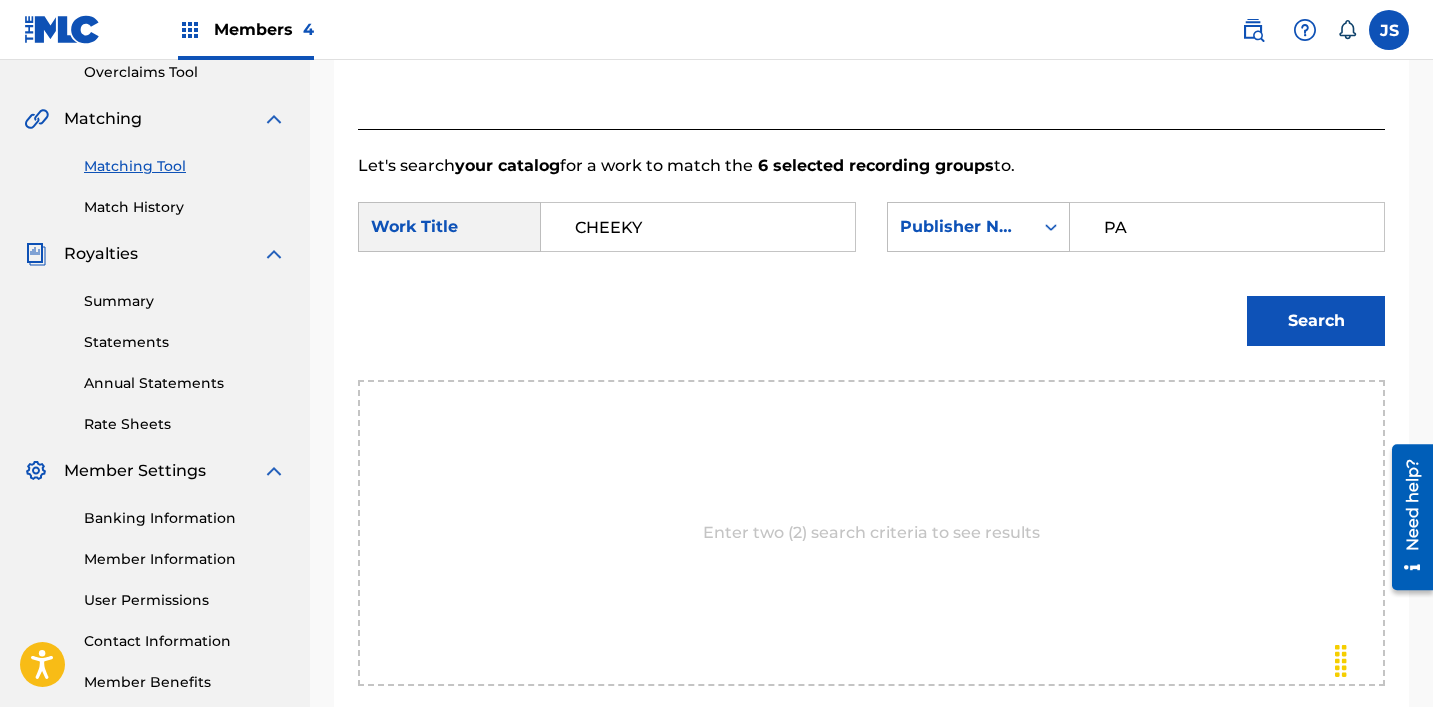 type on "patrick" 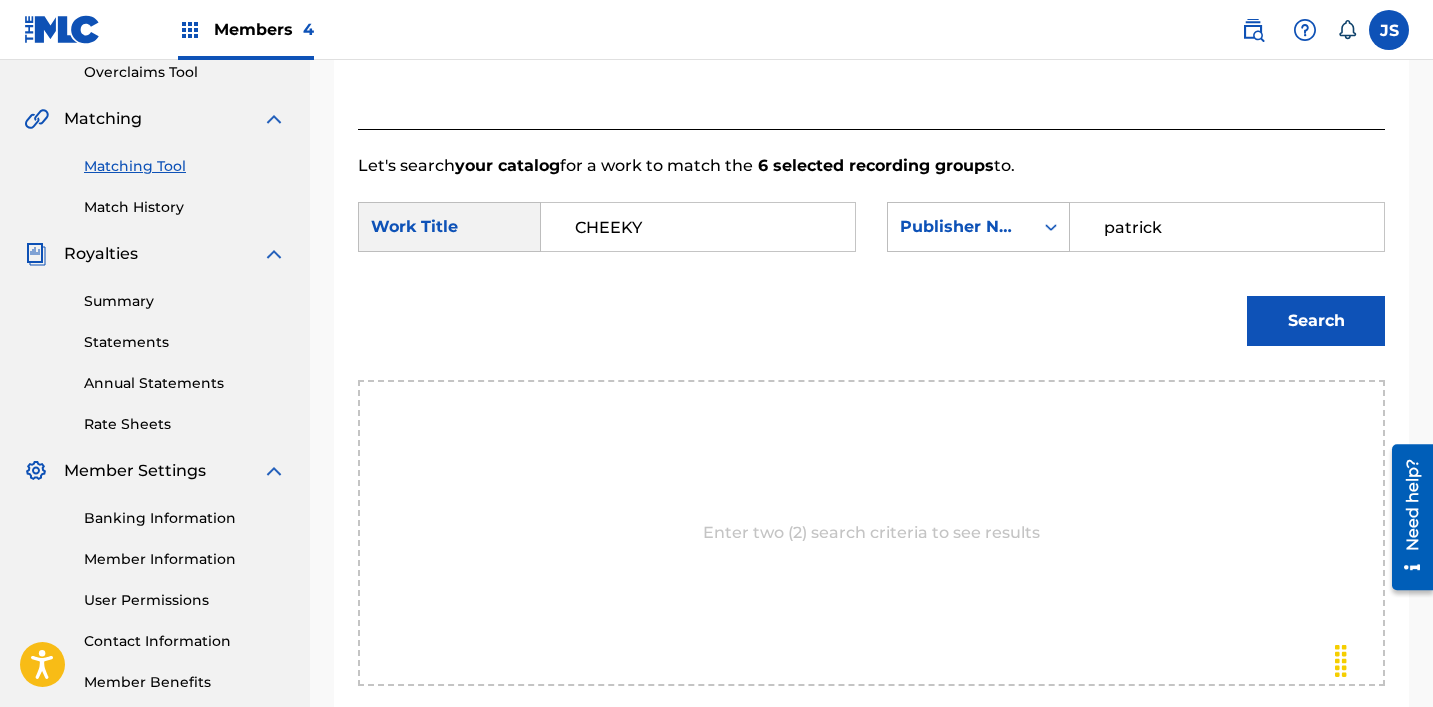 click on "Search" at bounding box center [1316, 321] 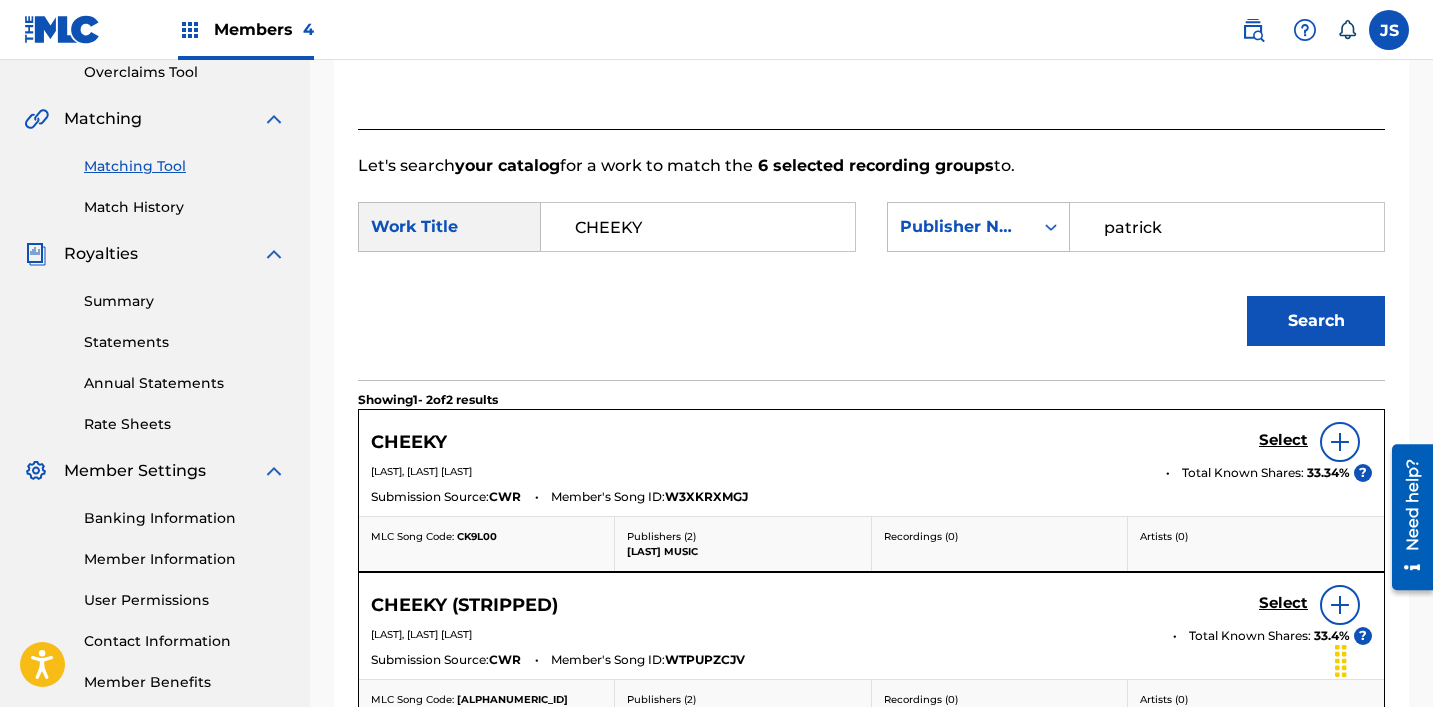 click on "Select" at bounding box center (1283, 440) 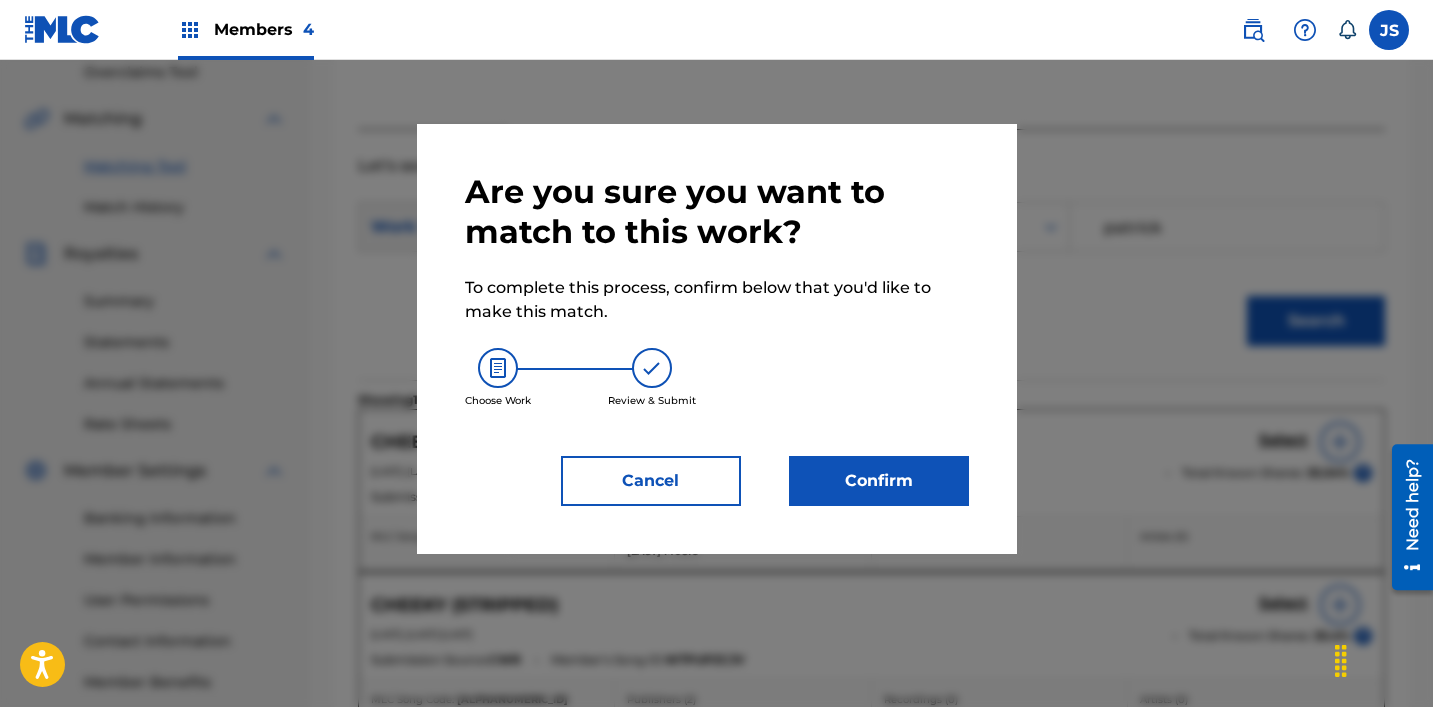 click on "Confirm" at bounding box center [879, 481] 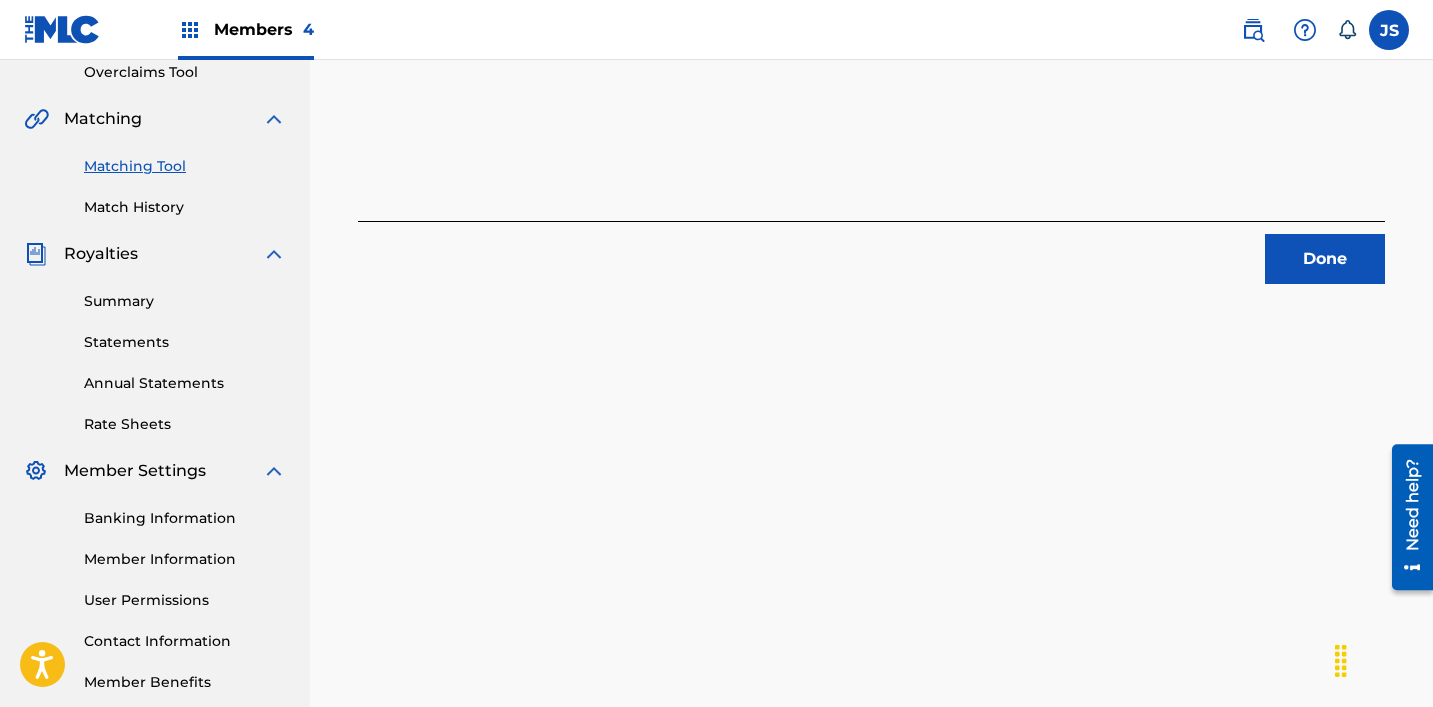click on "Done" at bounding box center (1325, 259) 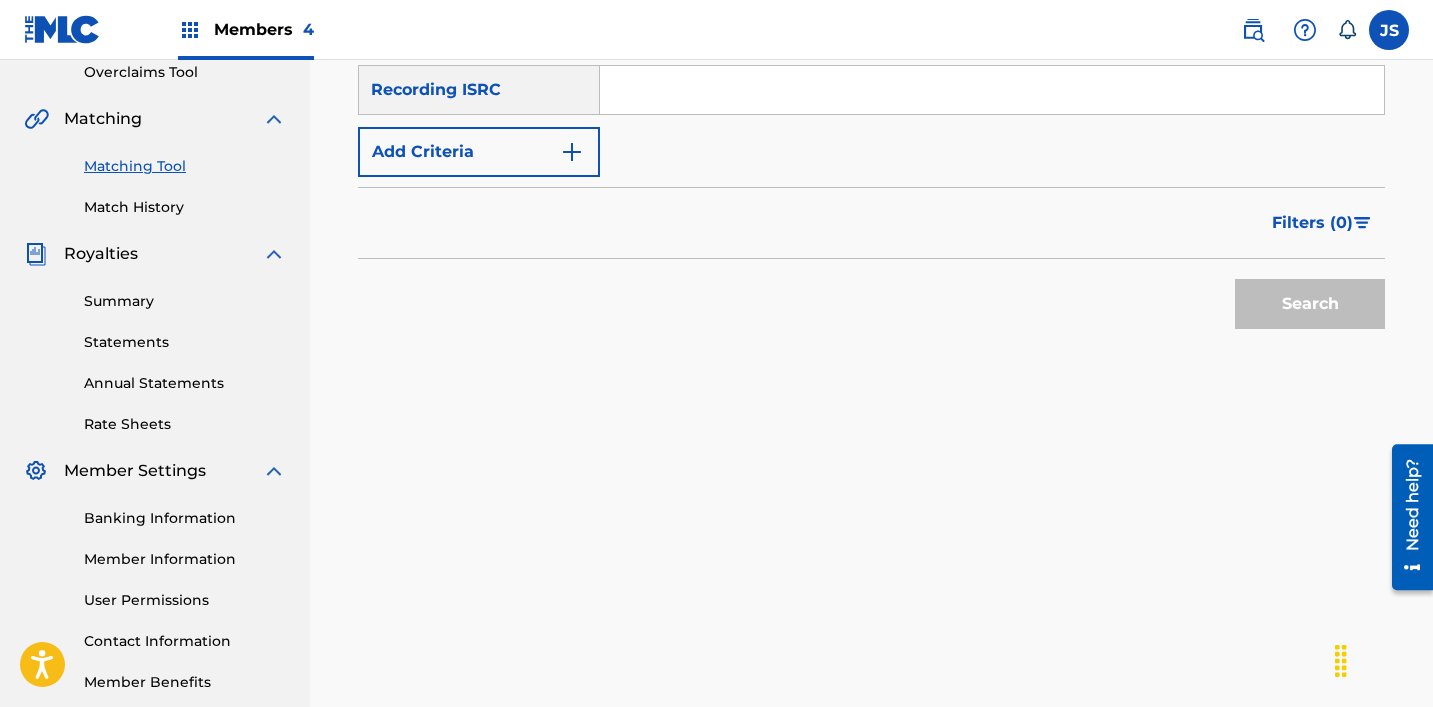 click at bounding box center [992, 90] 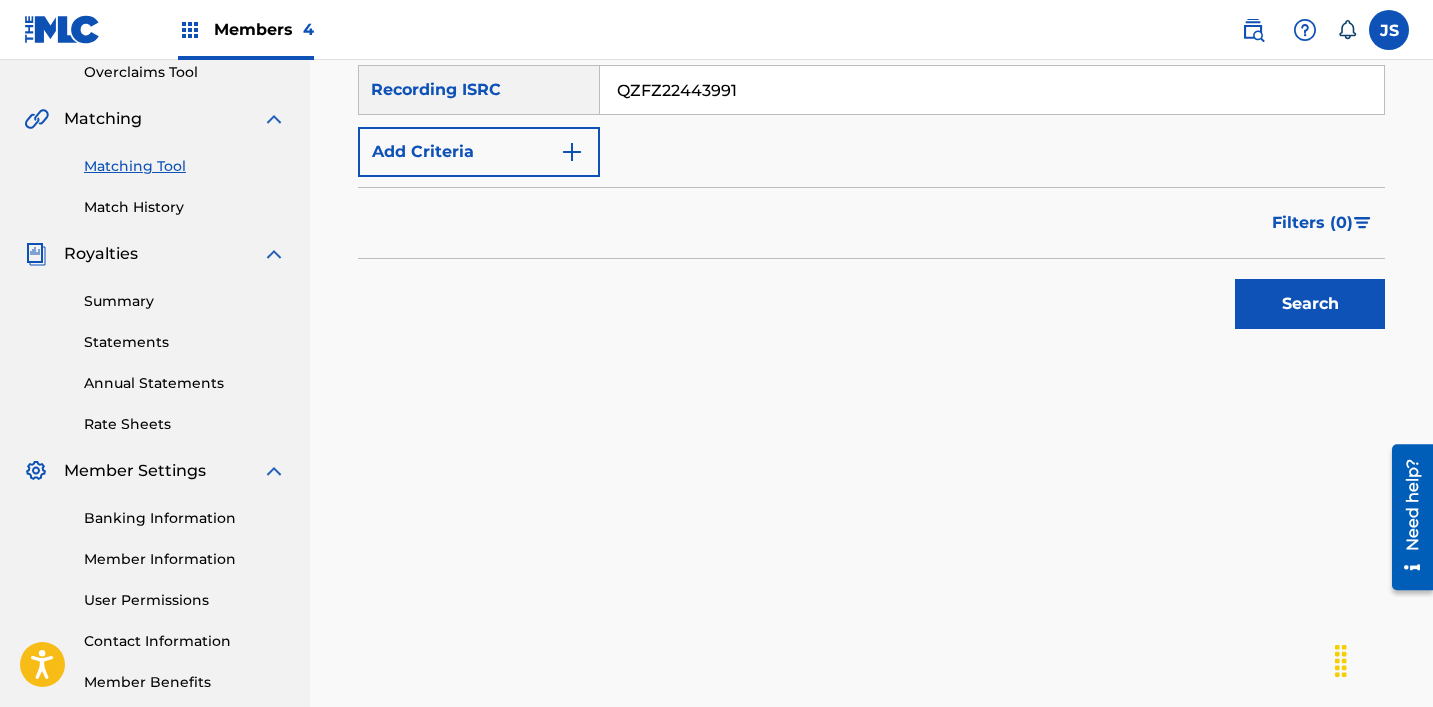 type on "QZFZ22443991" 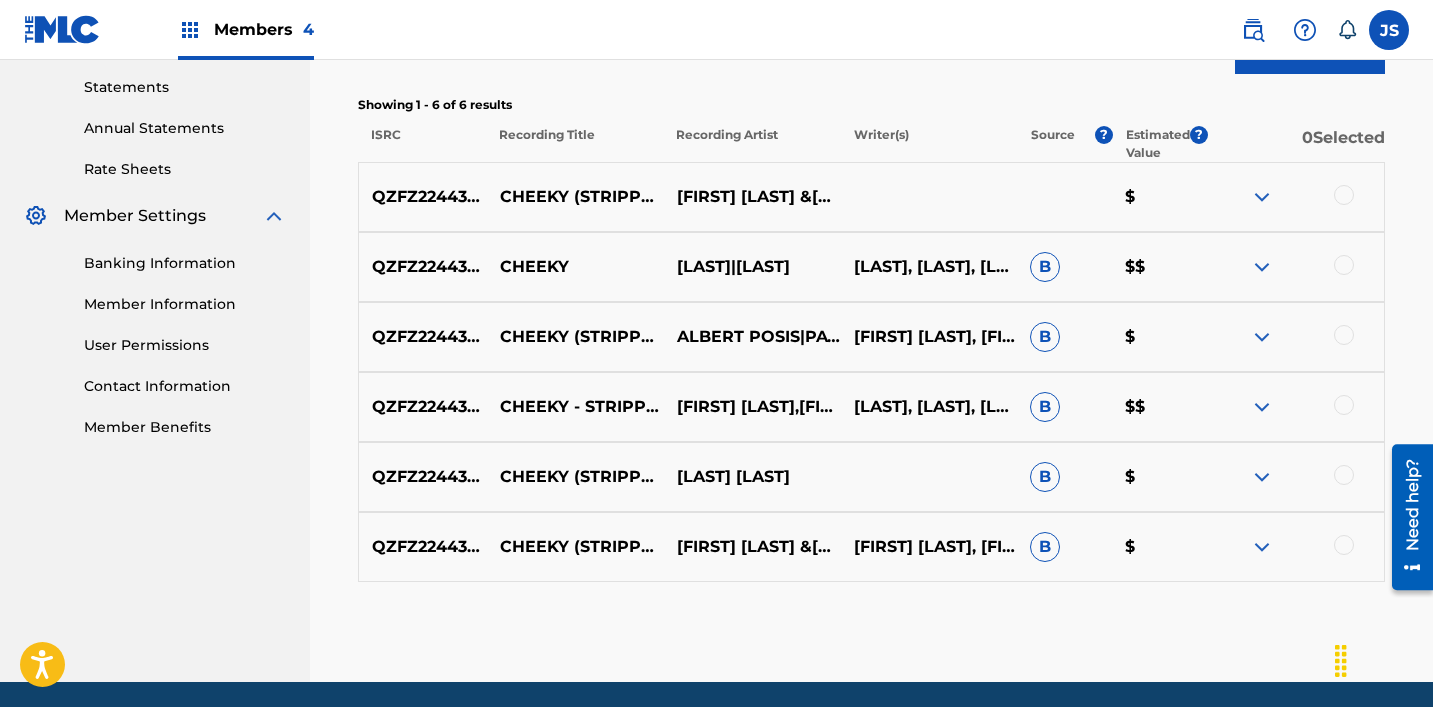 scroll, scrollTop: 686, scrollLeft: 0, axis: vertical 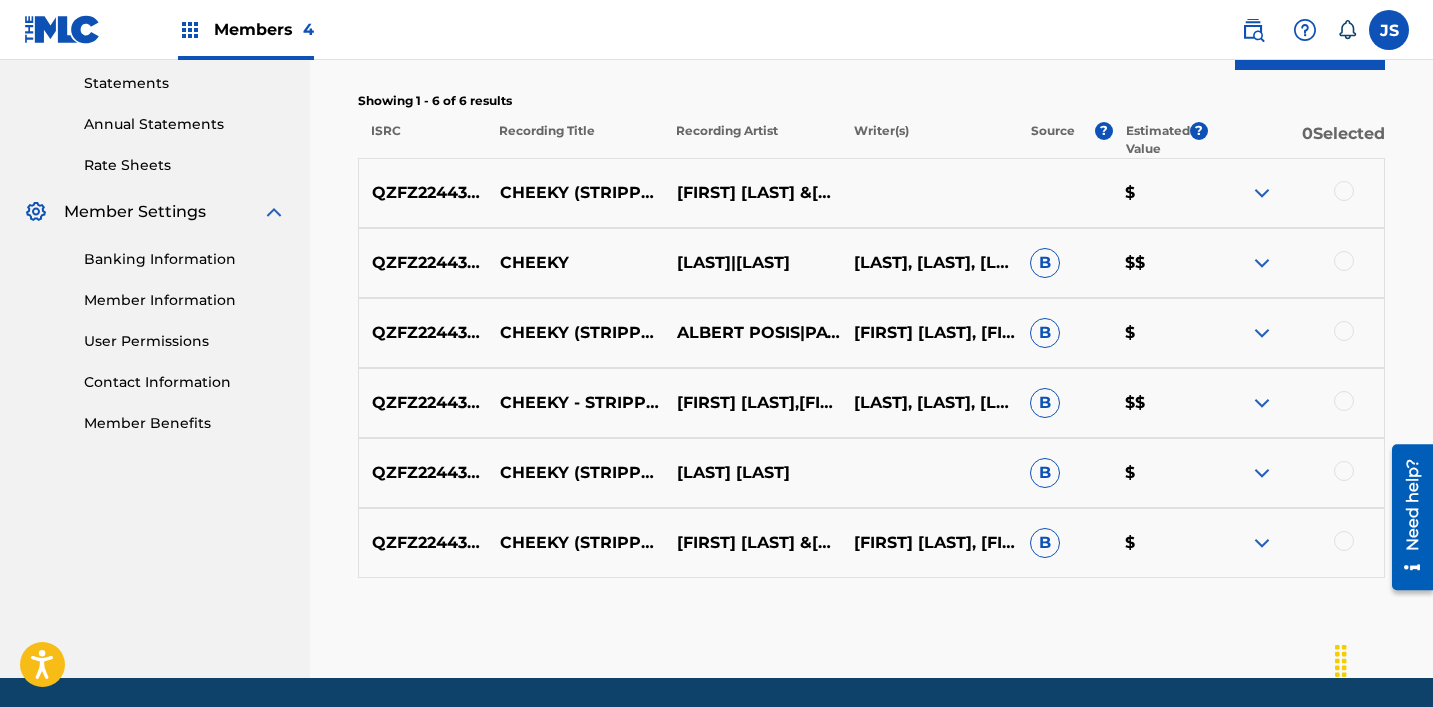 click at bounding box center (1344, 191) 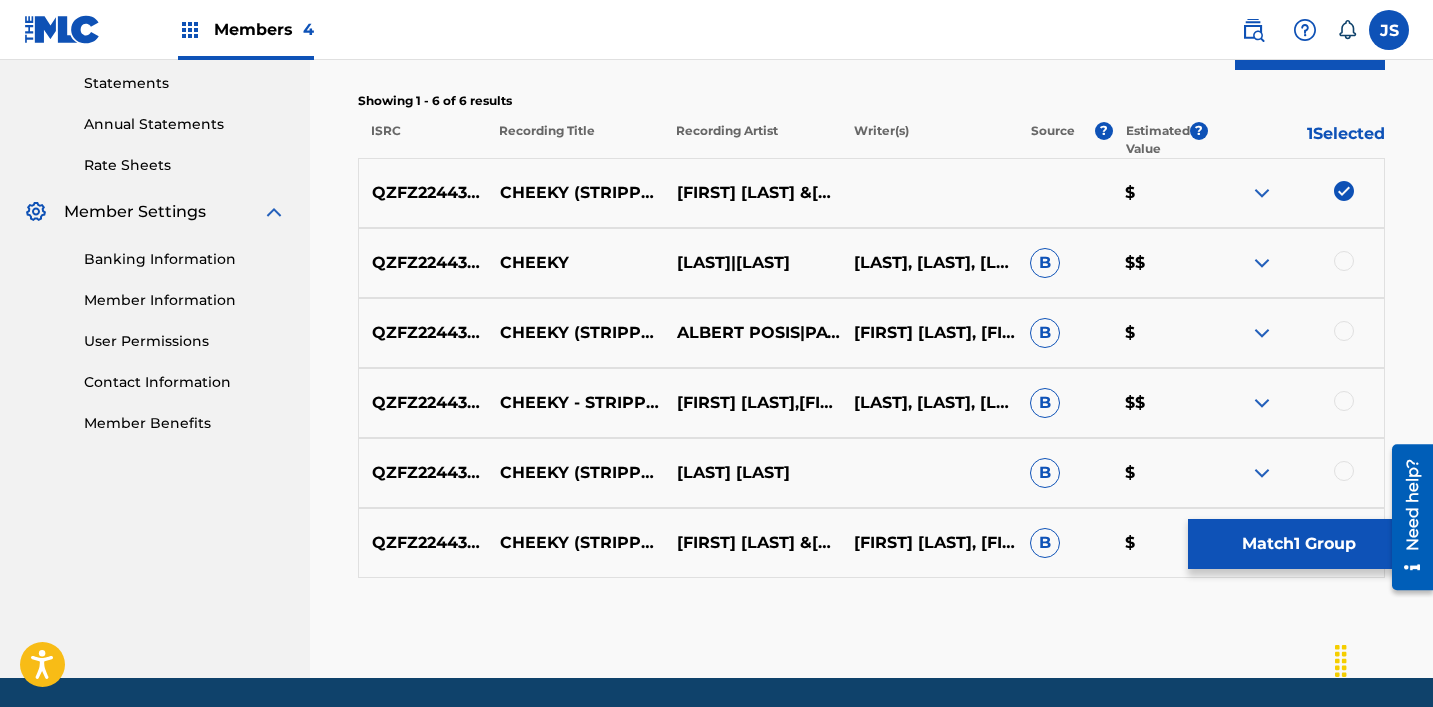click at bounding box center [1344, 261] 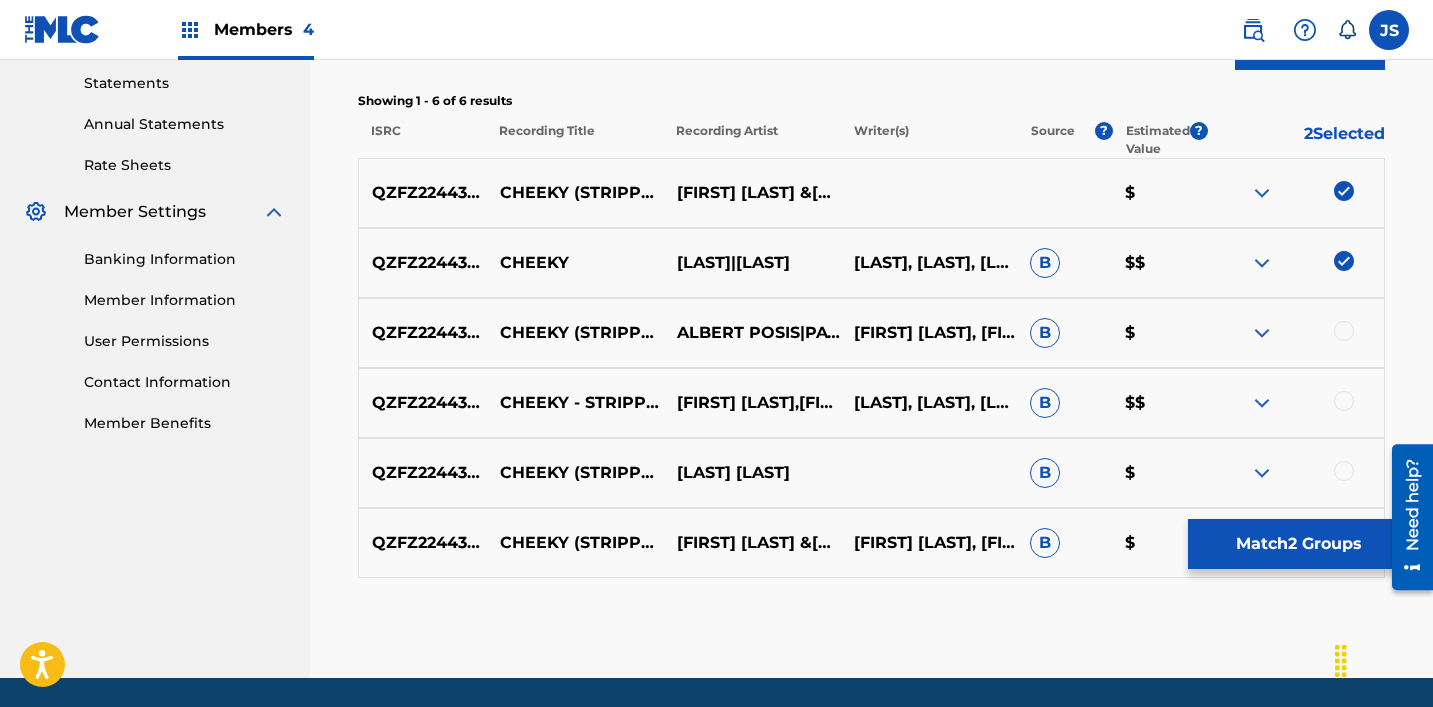 click at bounding box center [1344, 331] 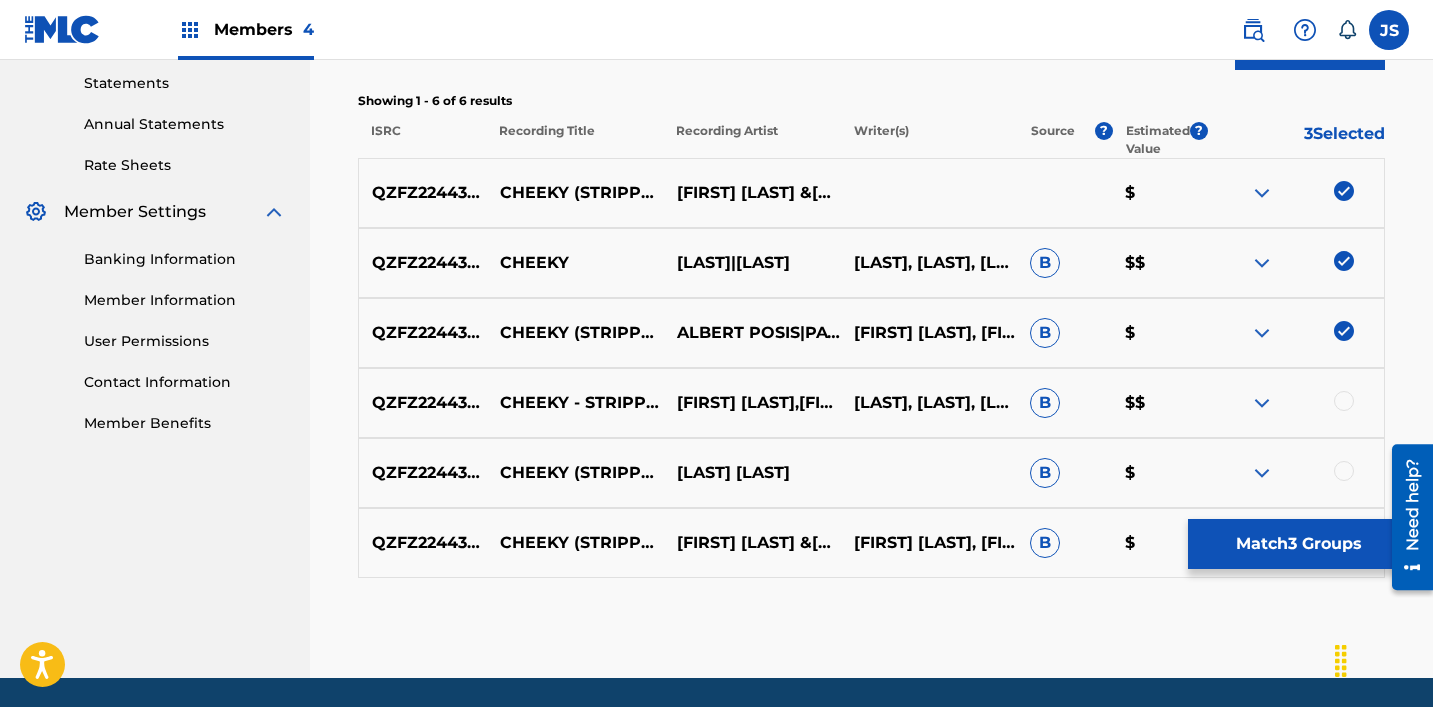 click at bounding box center (1344, 401) 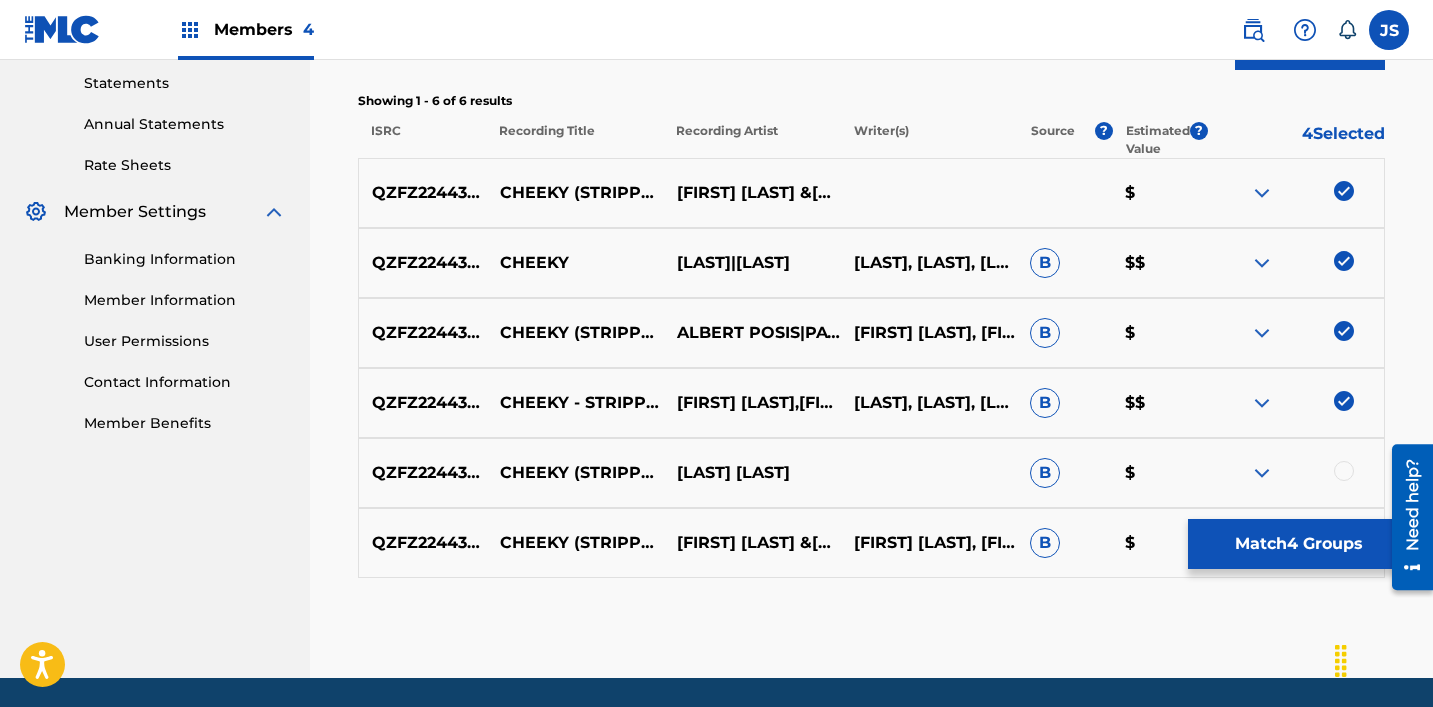 click at bounding box center [1344, 471] 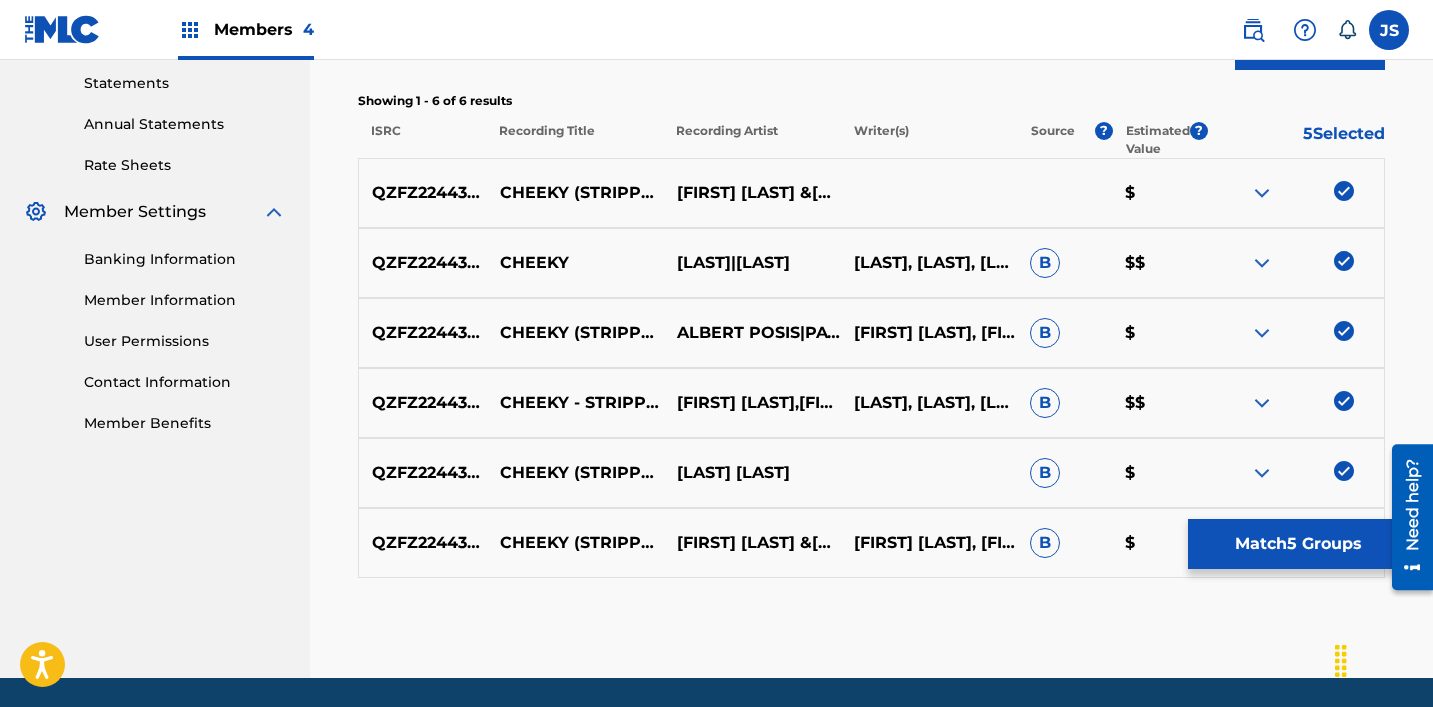 scroll, scrollTop: 750, scrollLeft: 0, axis: vertical 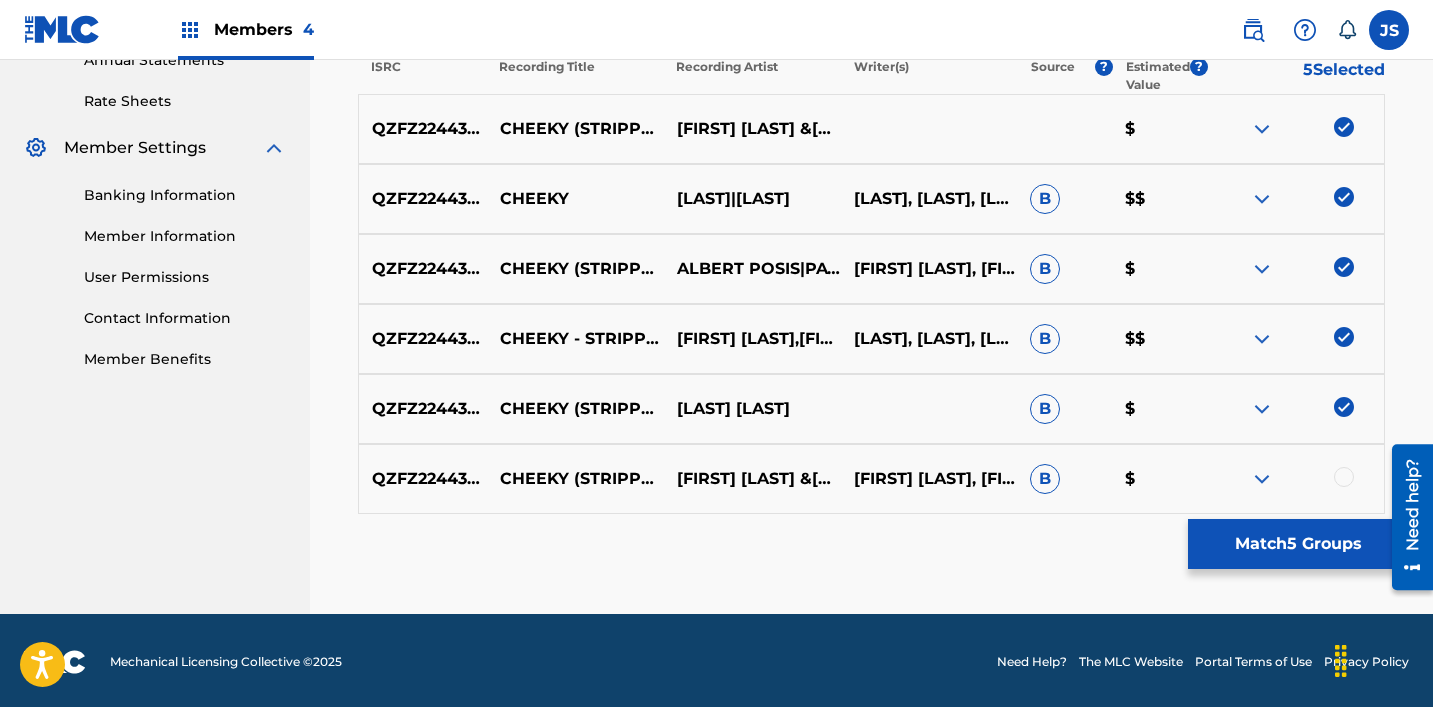 click at bounding box center [1344, 477] 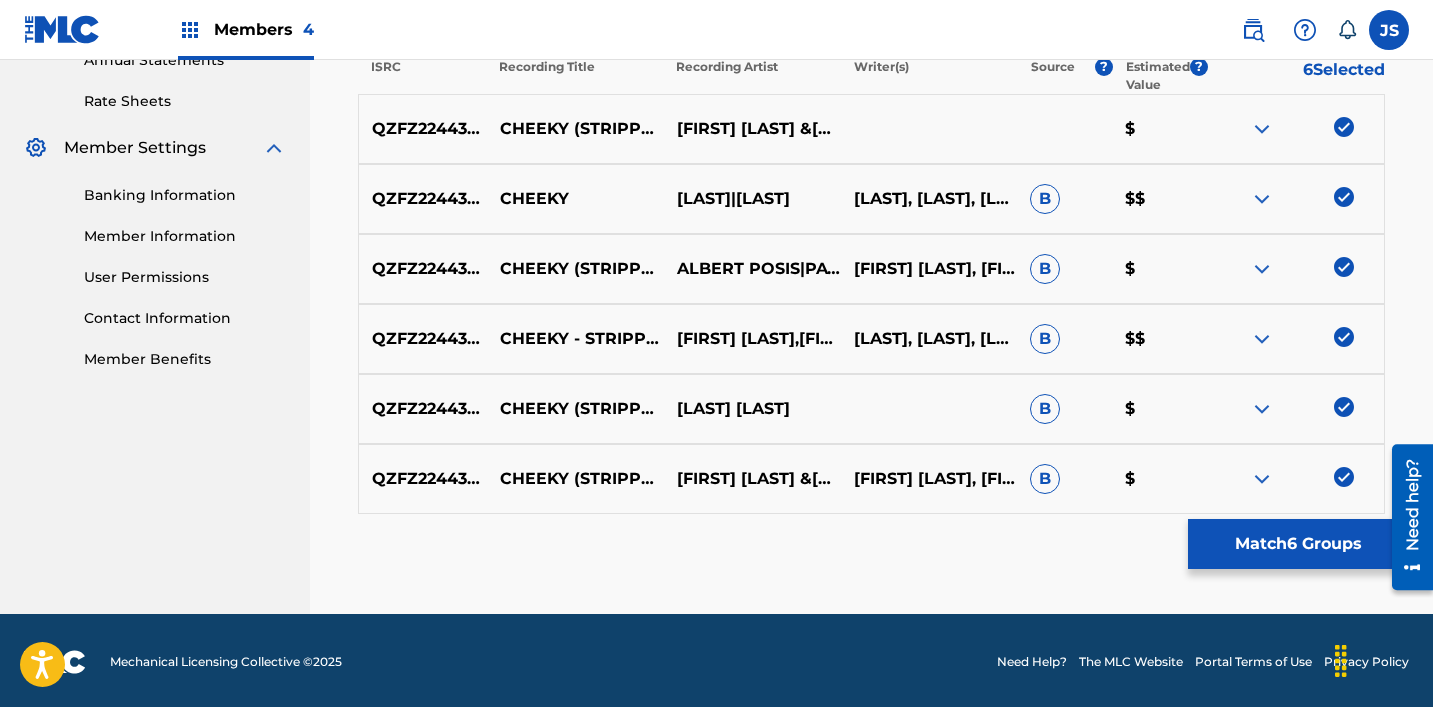 click on "Match  6 Groups" at bounding box center [1298, 544] 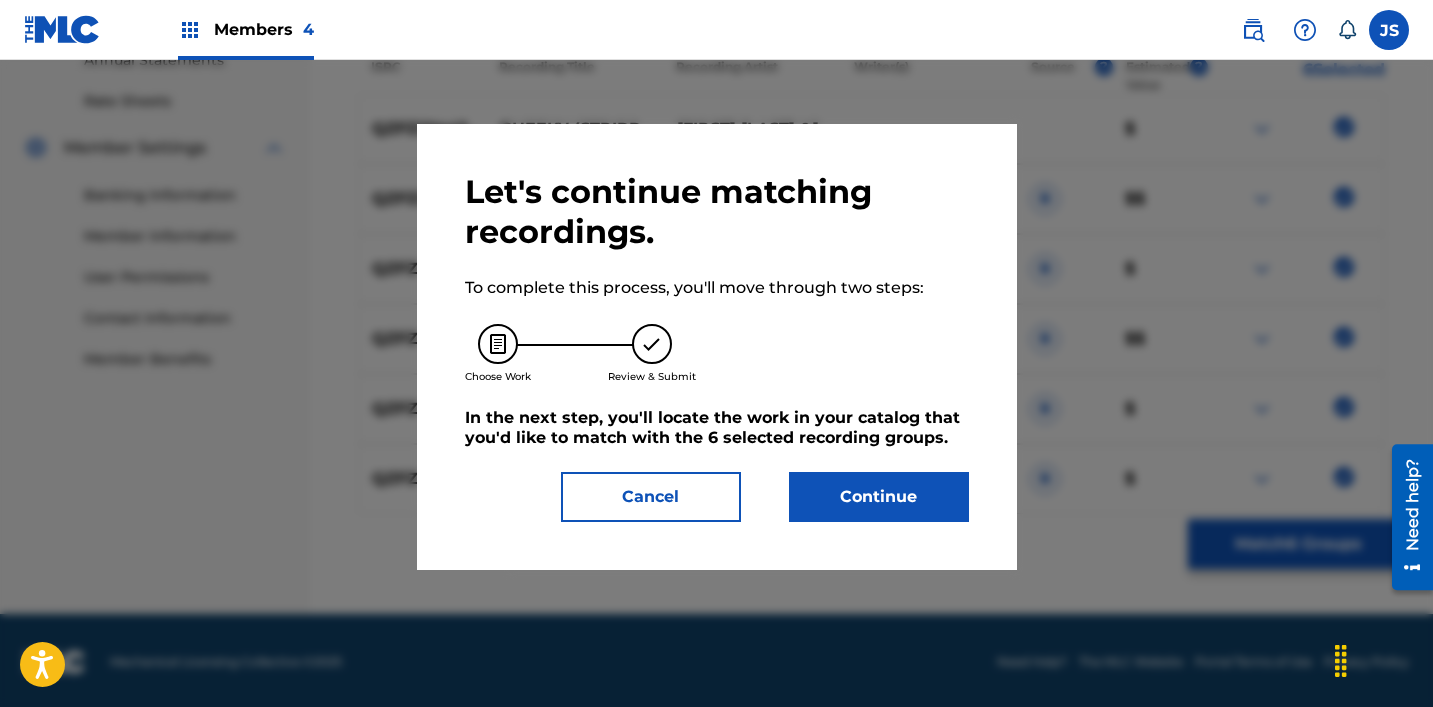 click on "Continue" at bounding box center (879, 497) 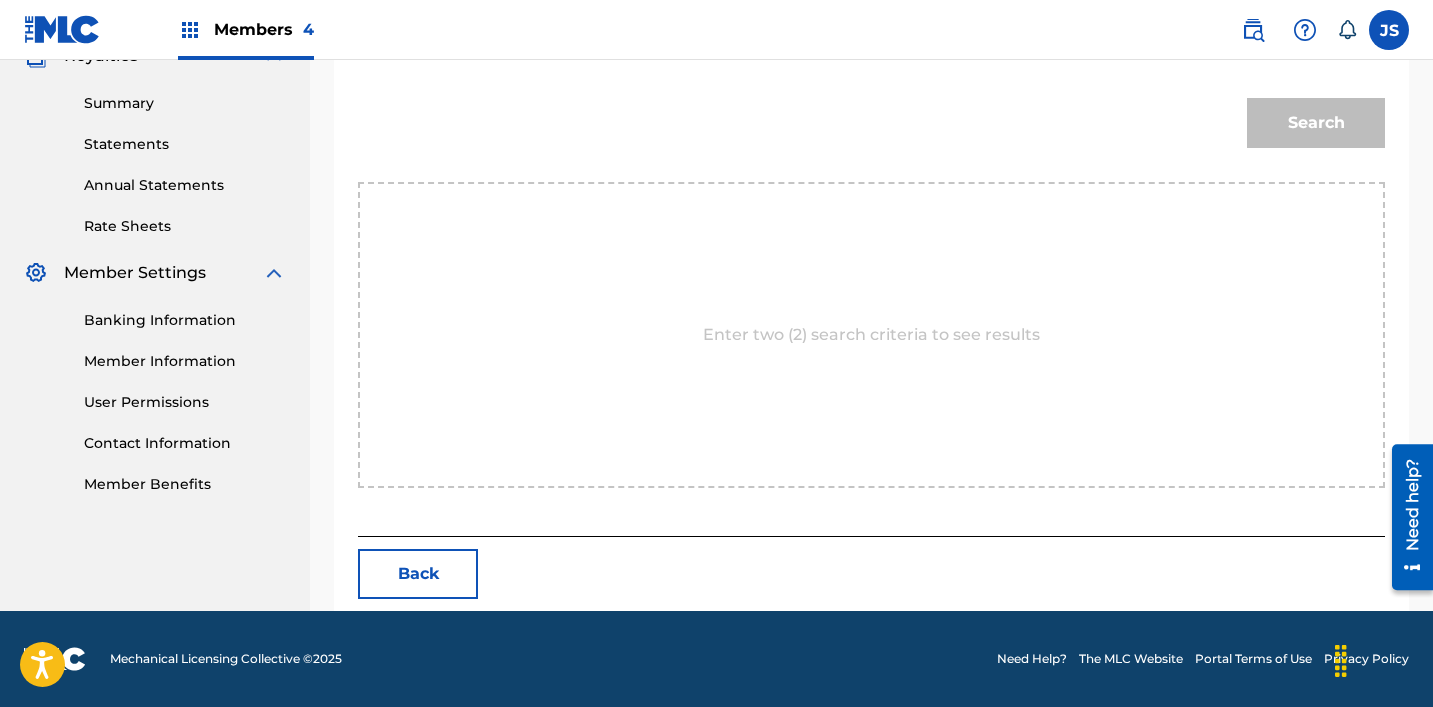 scroll, scrollTop: 525, scrollLeft: 0, axis: vertical 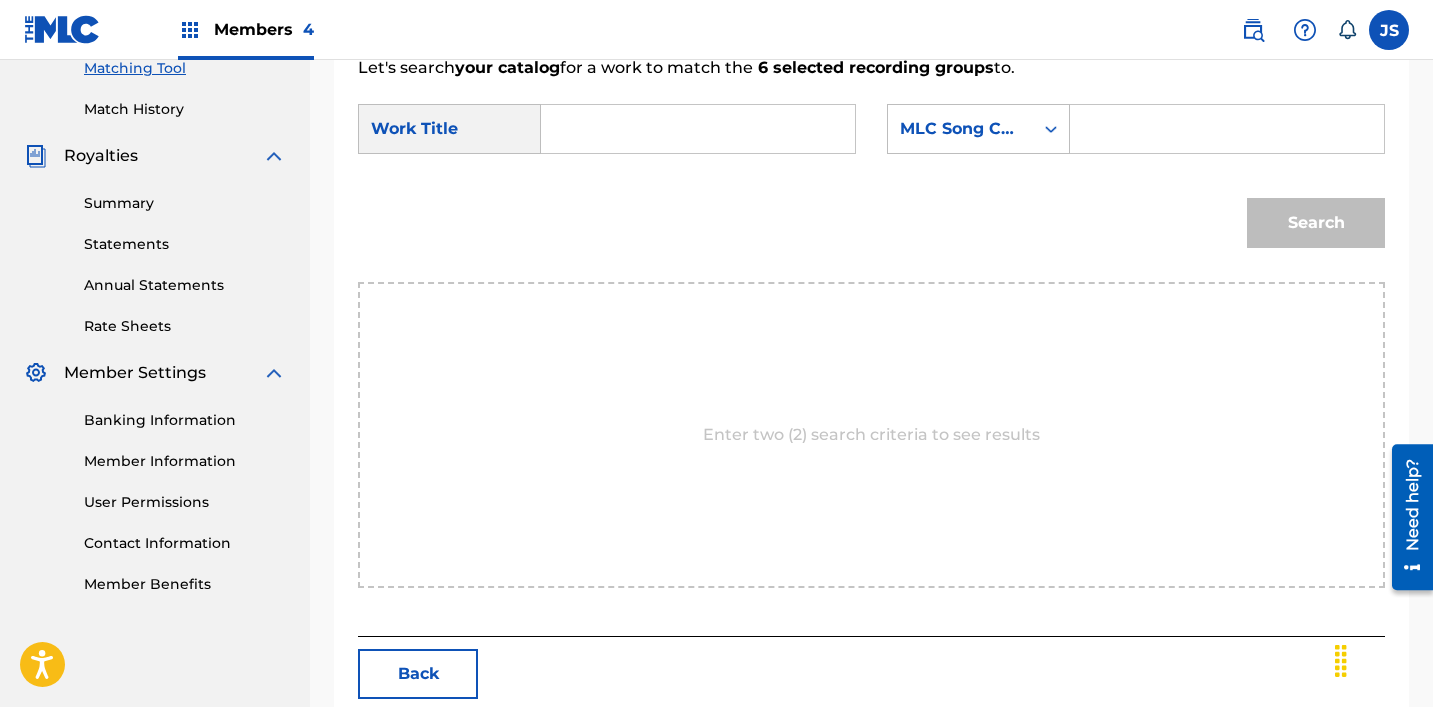 click at bounding box center (698, 129) 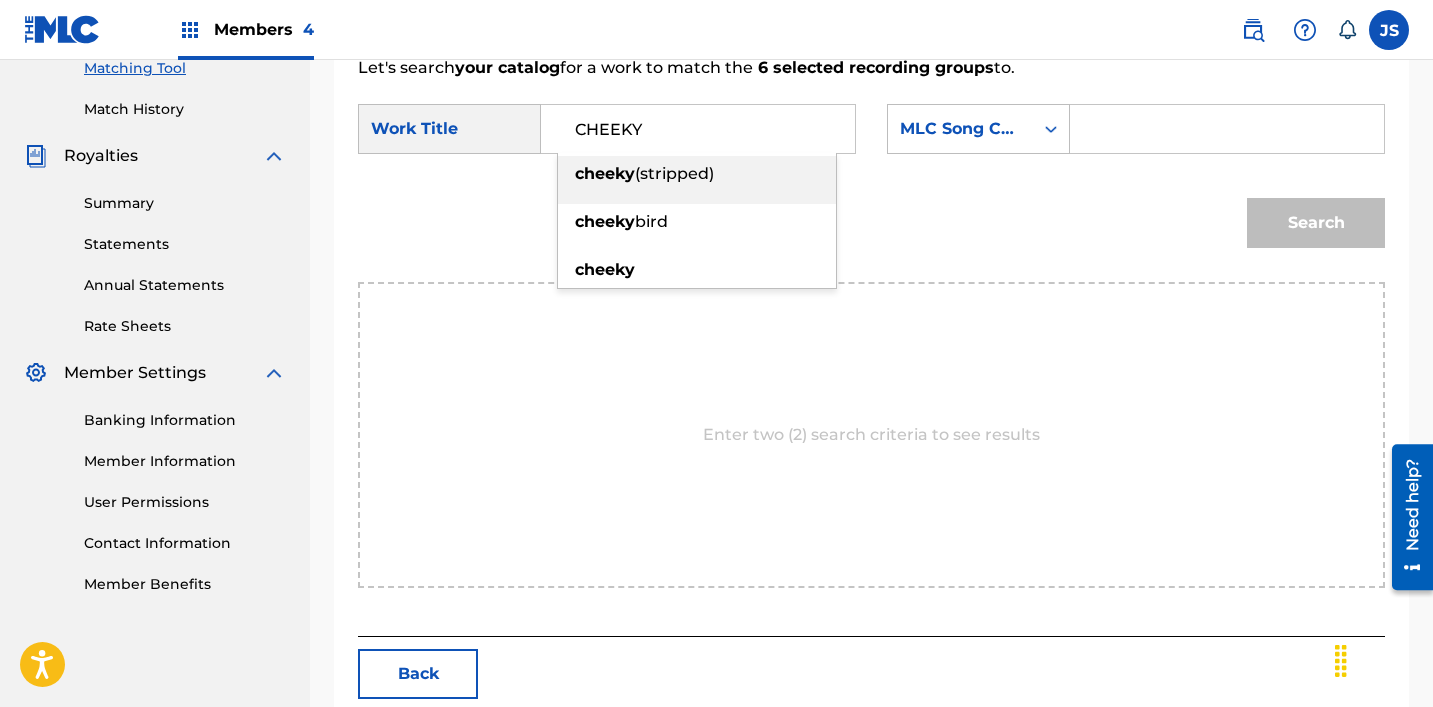 click on "(stripped)" at bounding box center [674, 173] 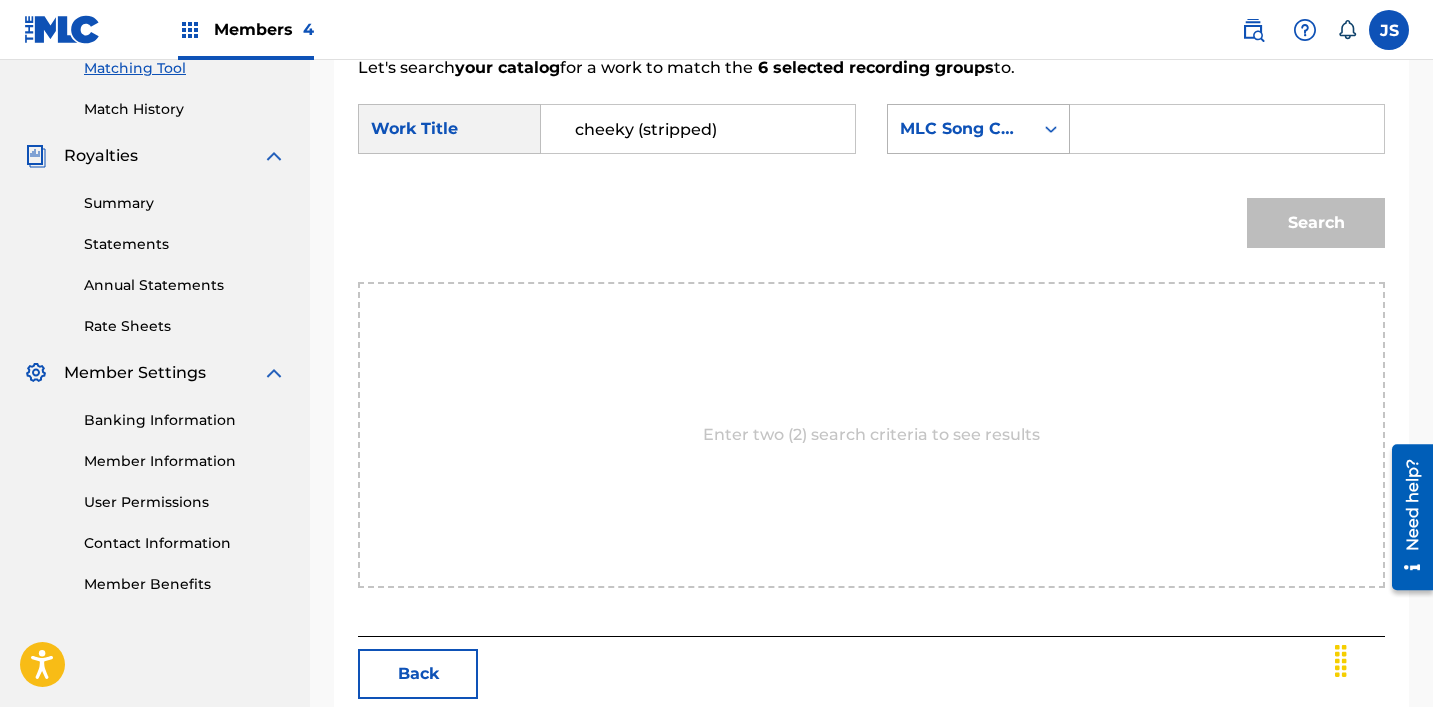 click on "MLC Song Code" at bounding box center (978, 129) 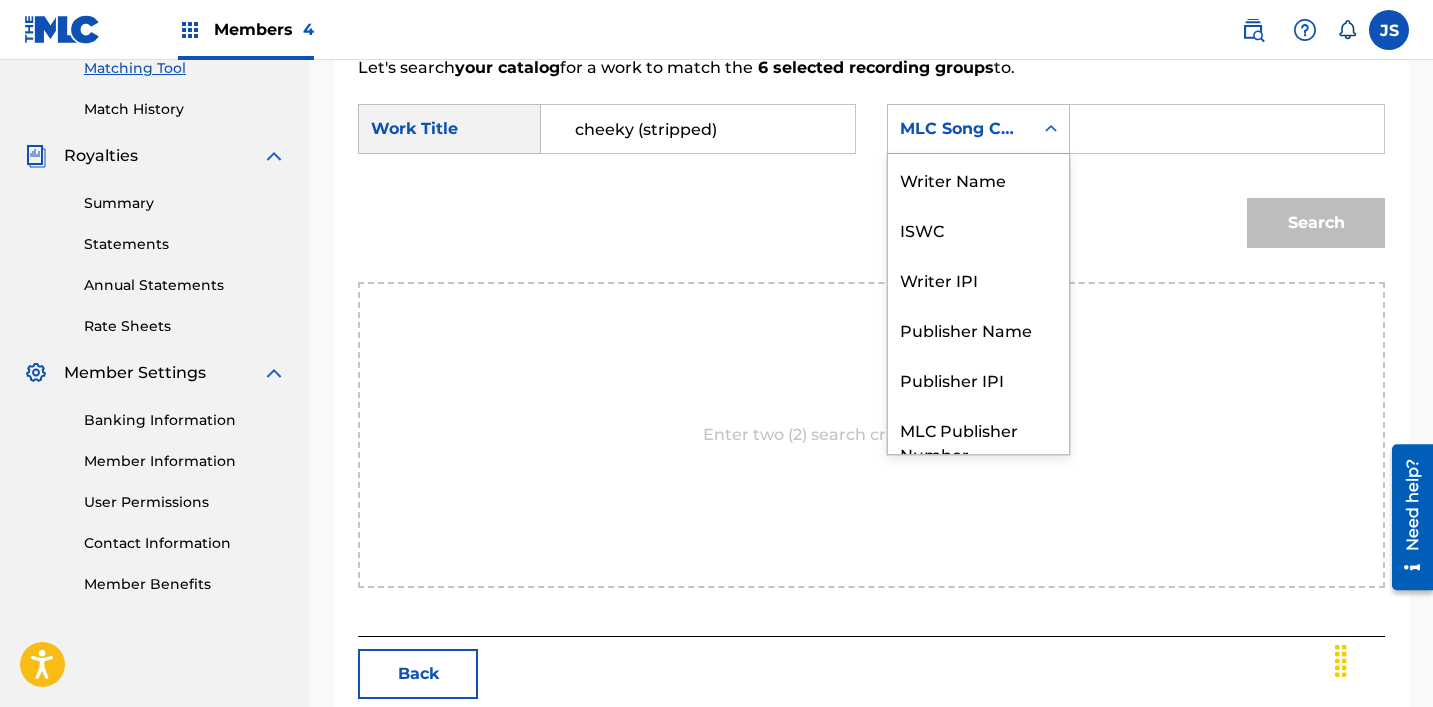 scroll, scrollTop: 74, scrollLeft: 0, axis: vertical 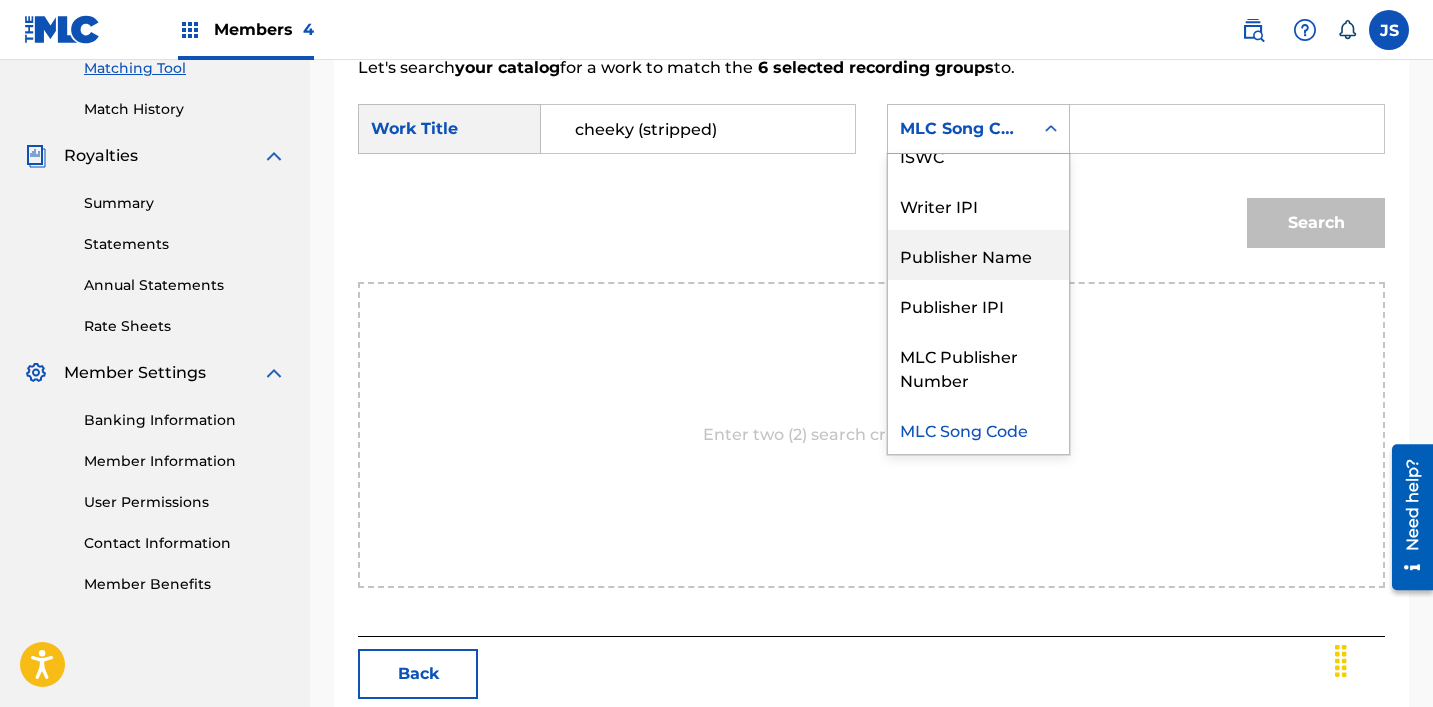 click on "Publisher Name" at bounding box center (978, 255) 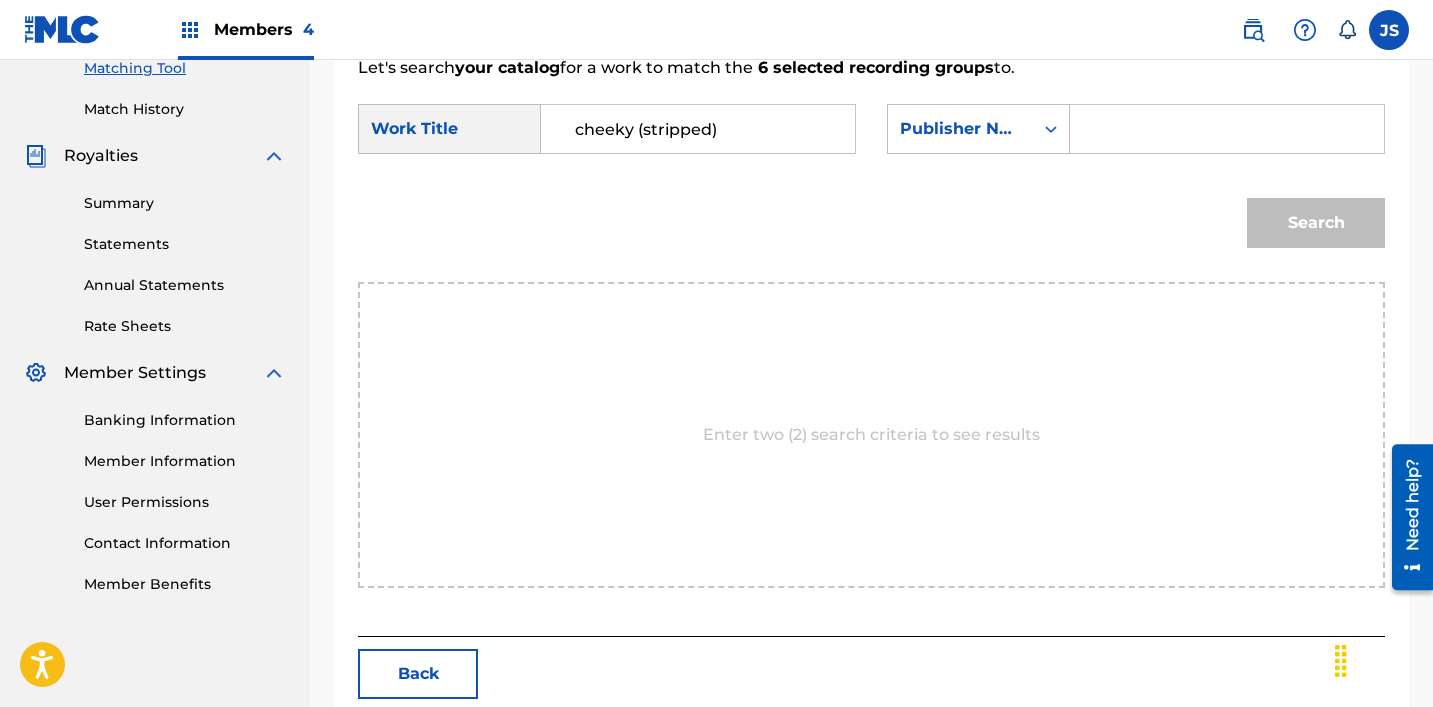 click at bounding box center (1227, 129) 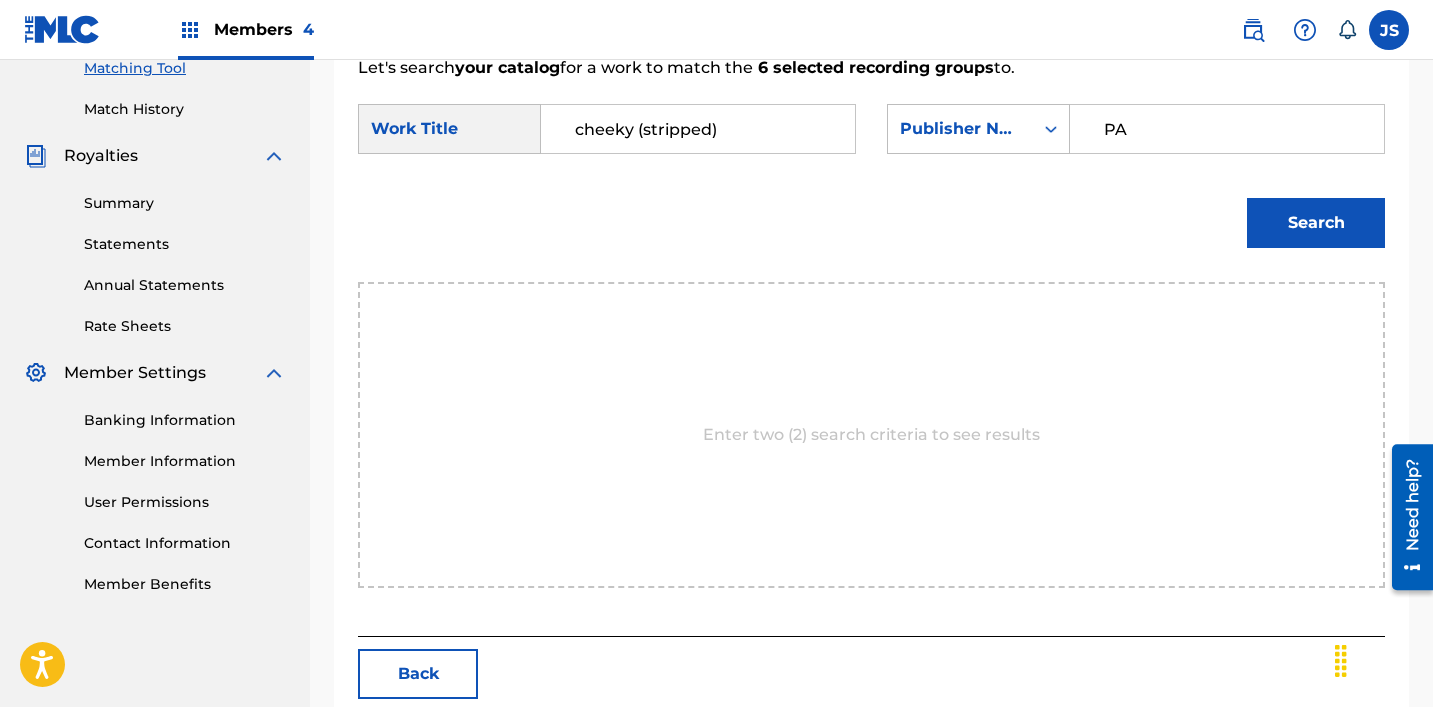 type on "patrick" 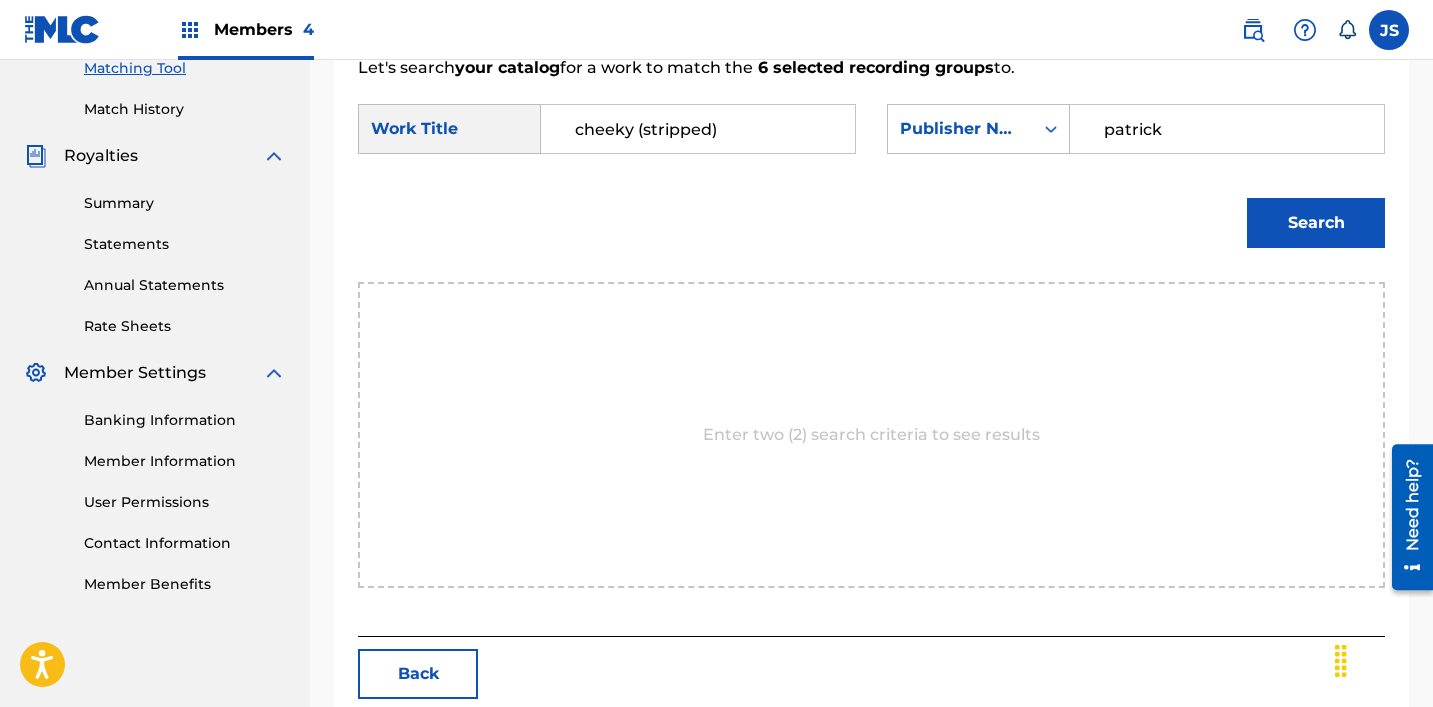 click on "Search" at bounding box center (1316, 223) 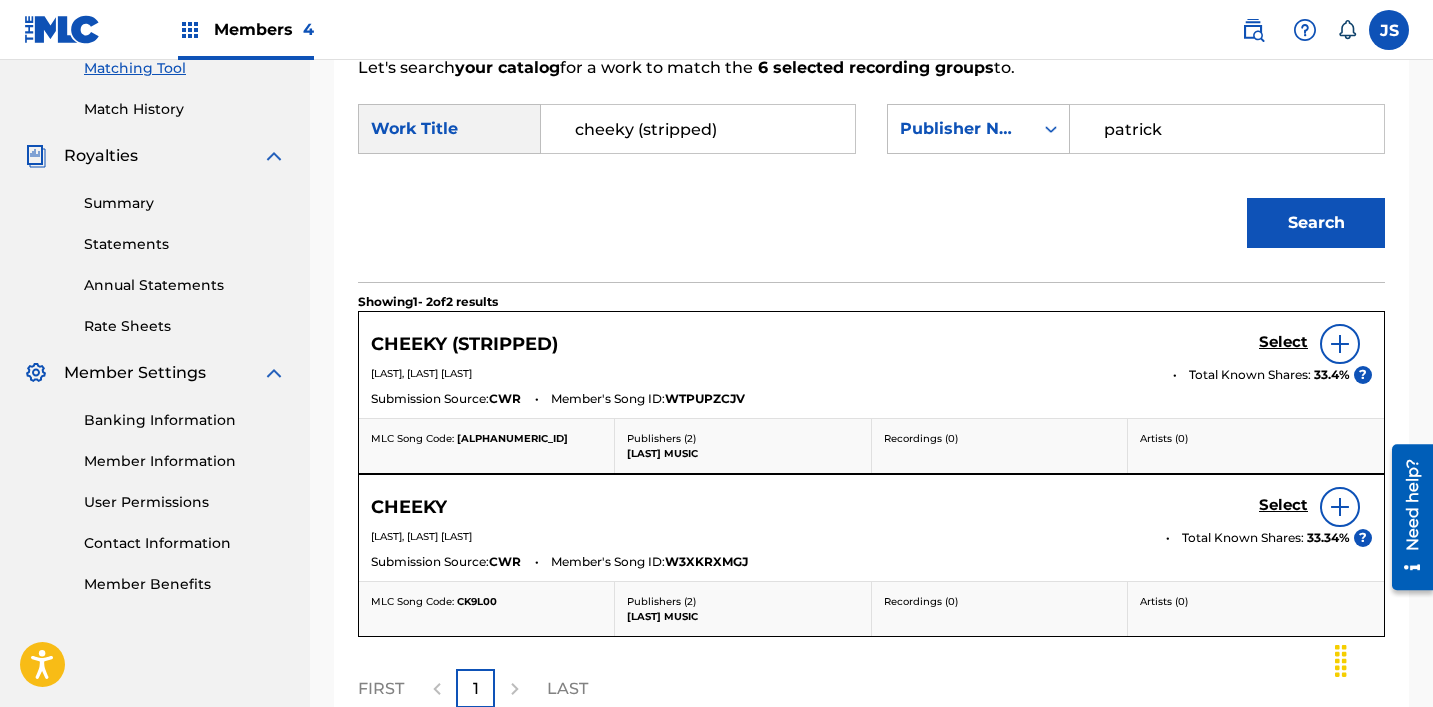 click on "Select" at bounding box center [1283, 342] 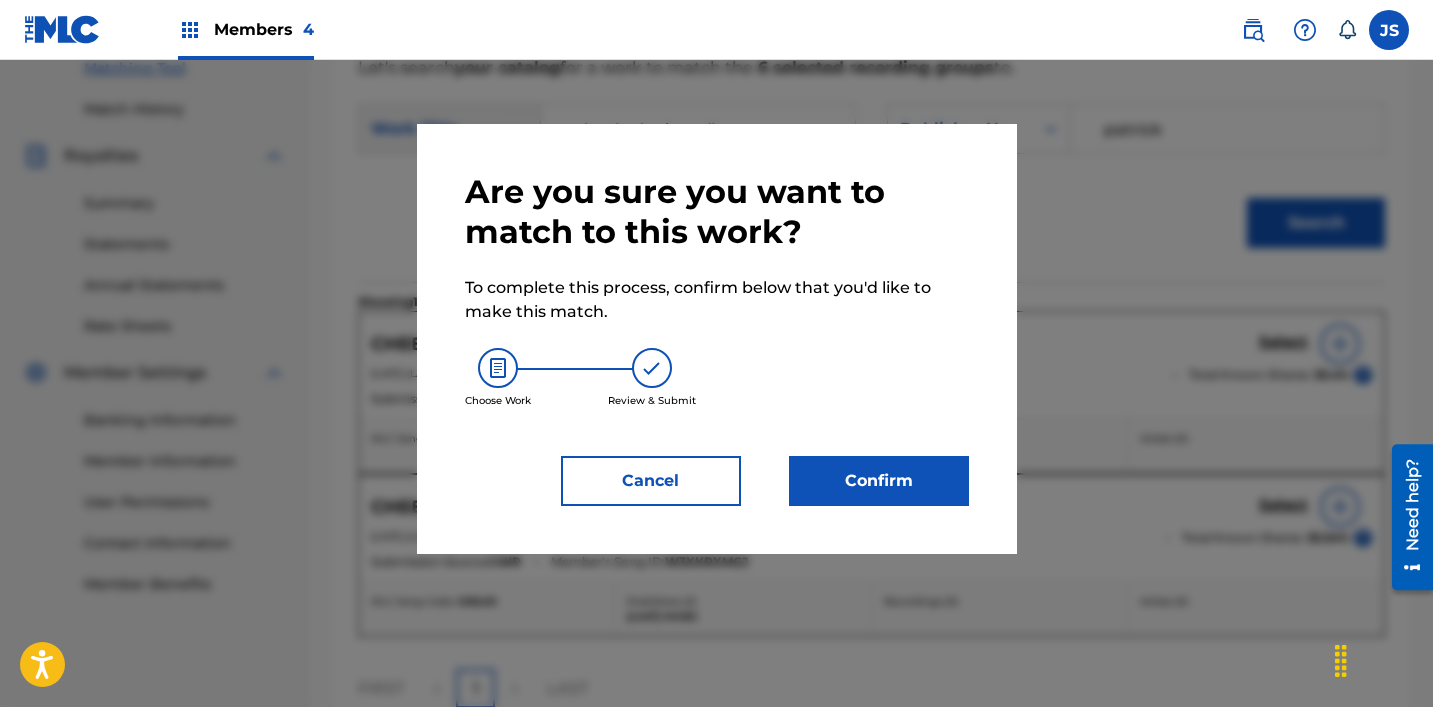 click on "Confirm" at bounding box center [879, 481] 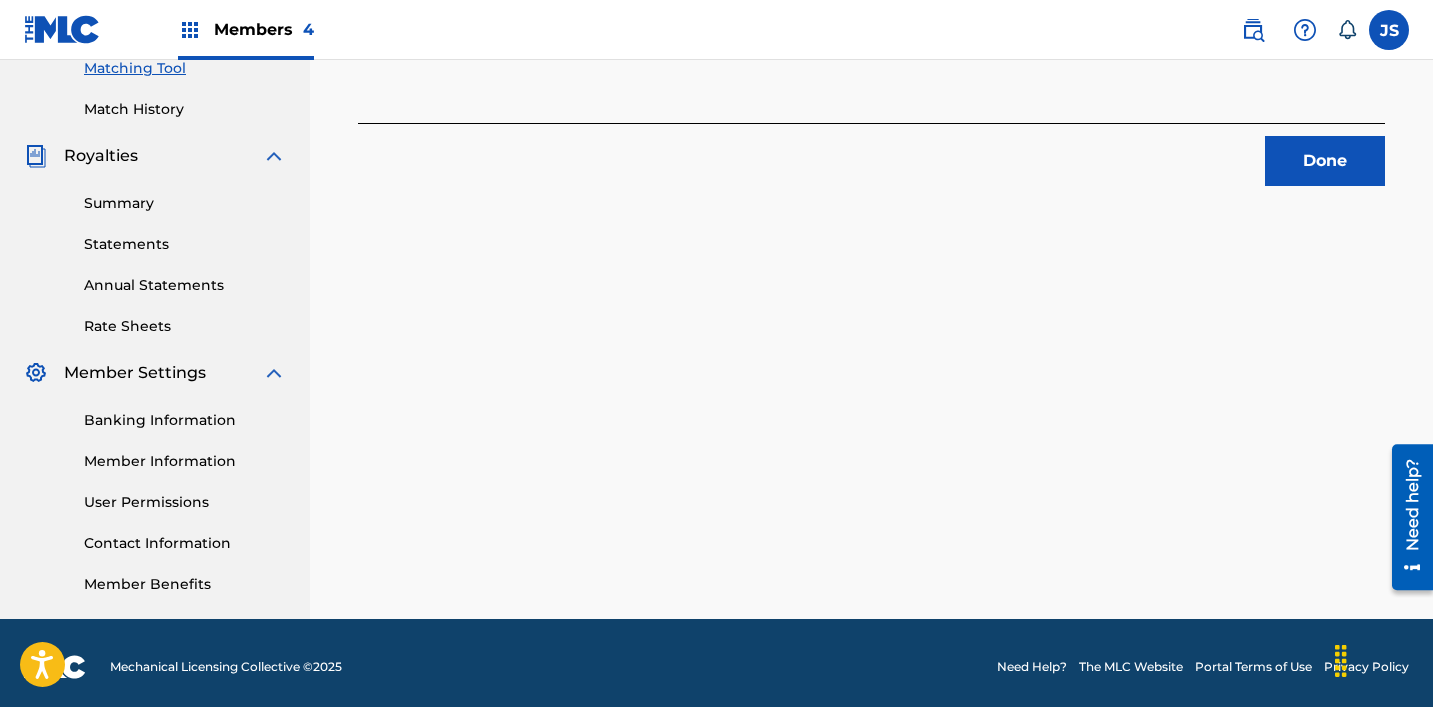 click on "6  Recording Groups   are pending usage match to the work  CHEEKY (STRIPPED) . Congratulations! You've matched recordings to your work. This match is now under review by our team. You can check its status by visiting the Match History tab in your Portal account navigation bar. Done" at bounding box center (871, 102) 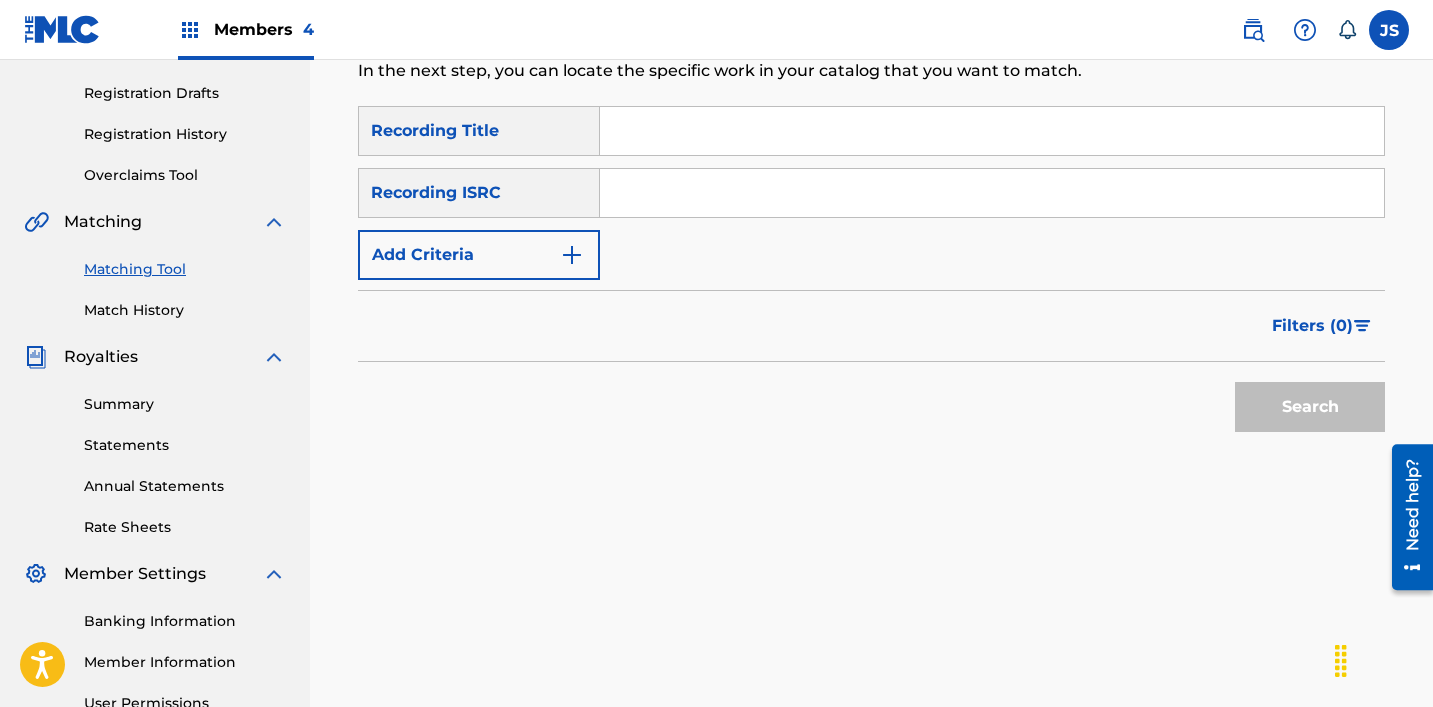 scroll, scrollTop: 282, scrollLeft: 0, axis: vertical 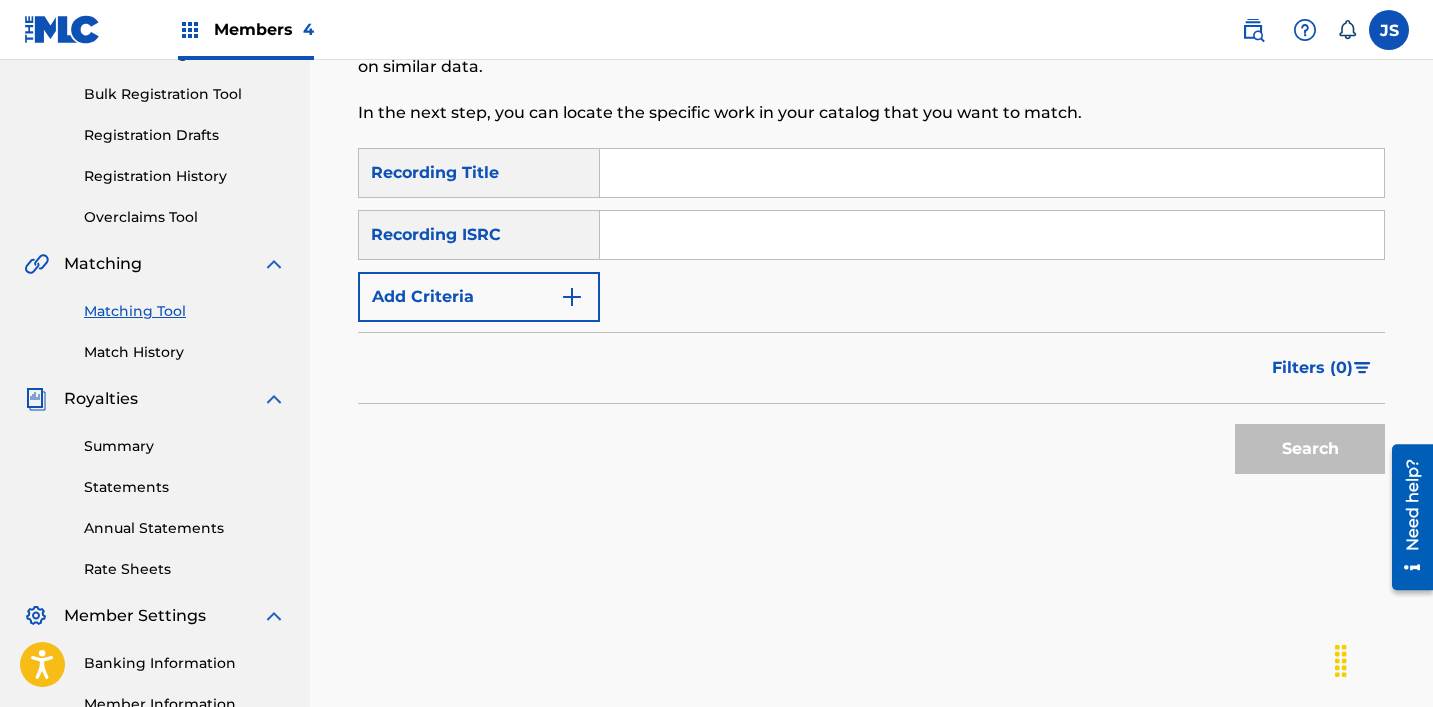 click at bounding box center (992, 235) 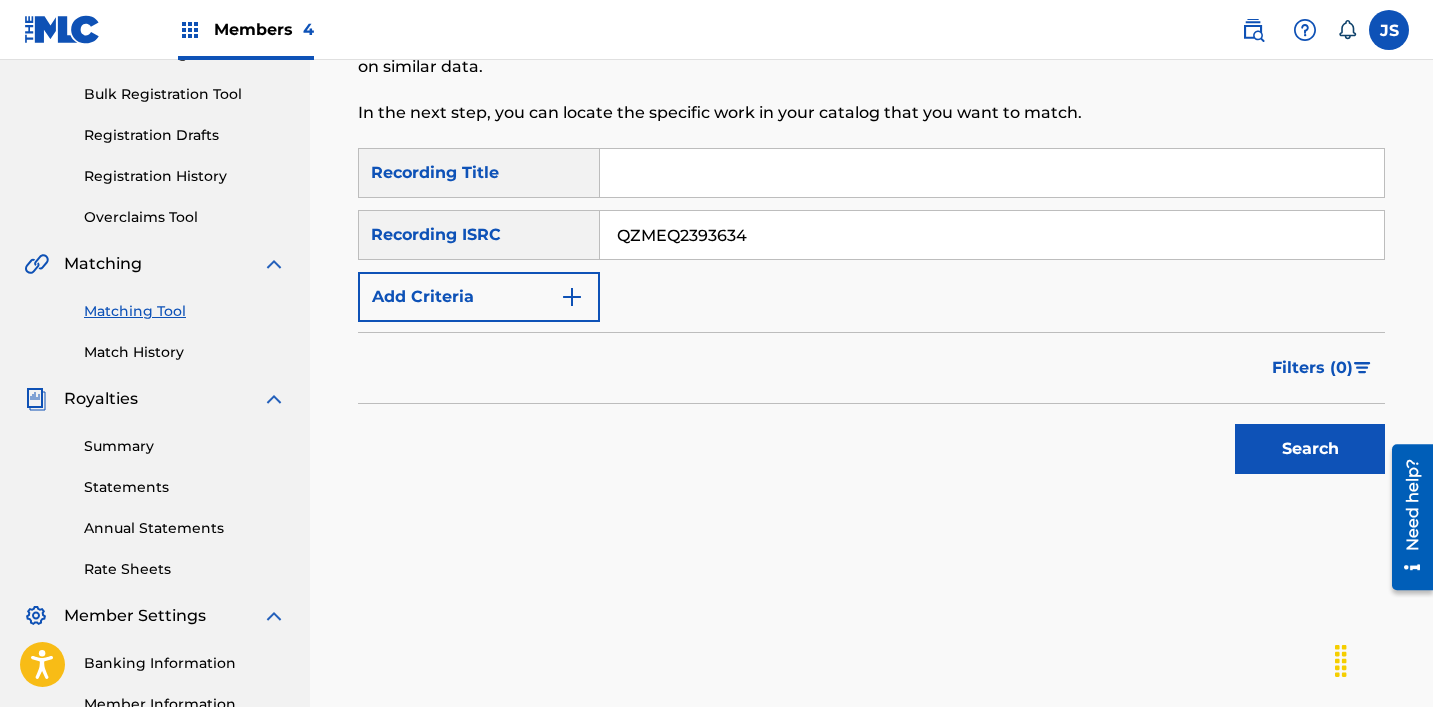 type on "QZMEQ2393634" 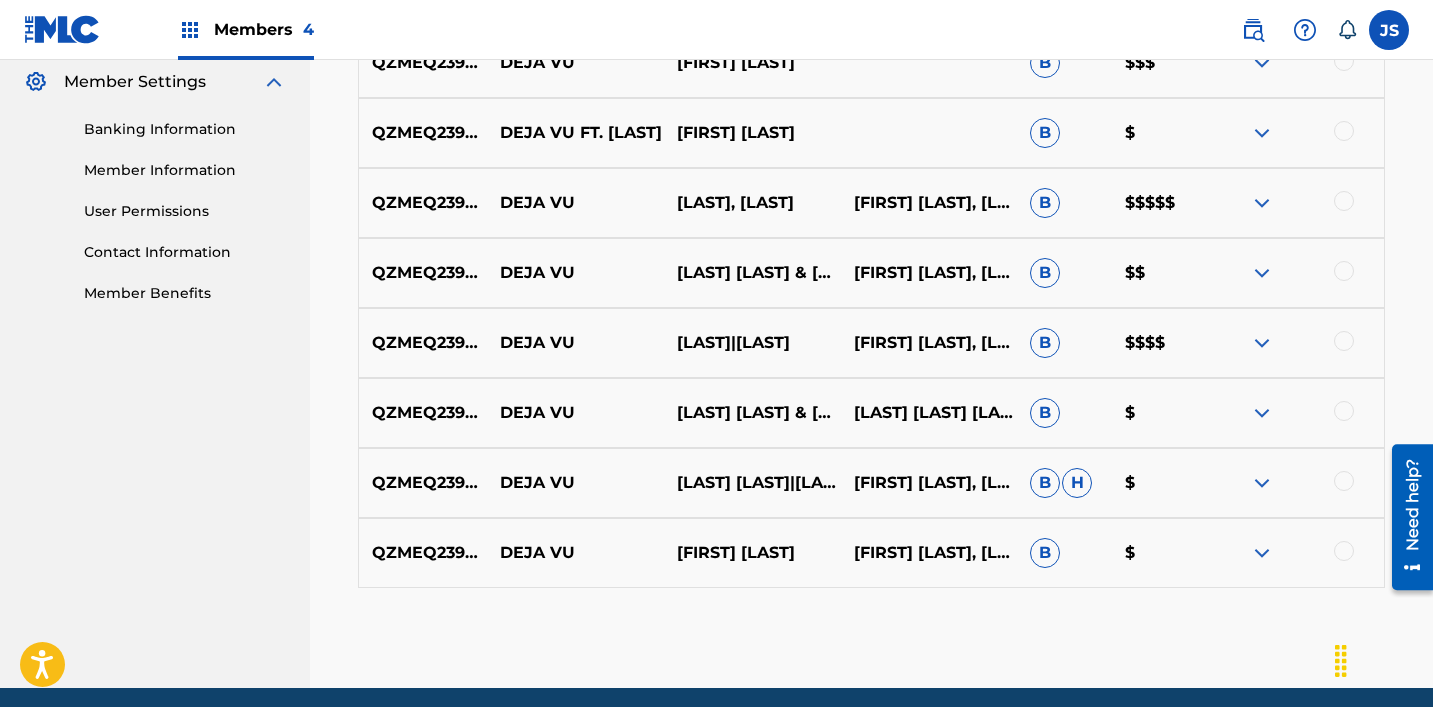 scroll, scrollTop: 820, scrollLeft: 0, axis: vertical 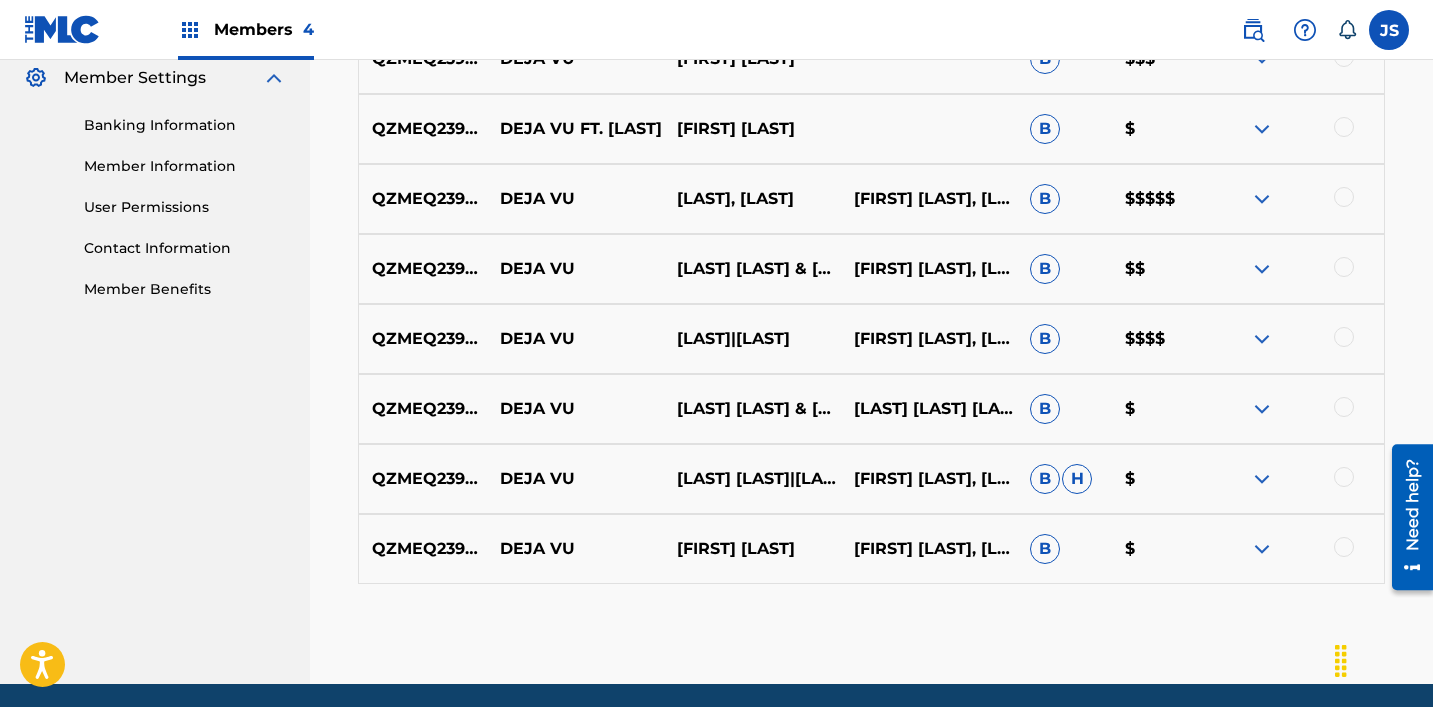 click at bounding box center [1344, 547] 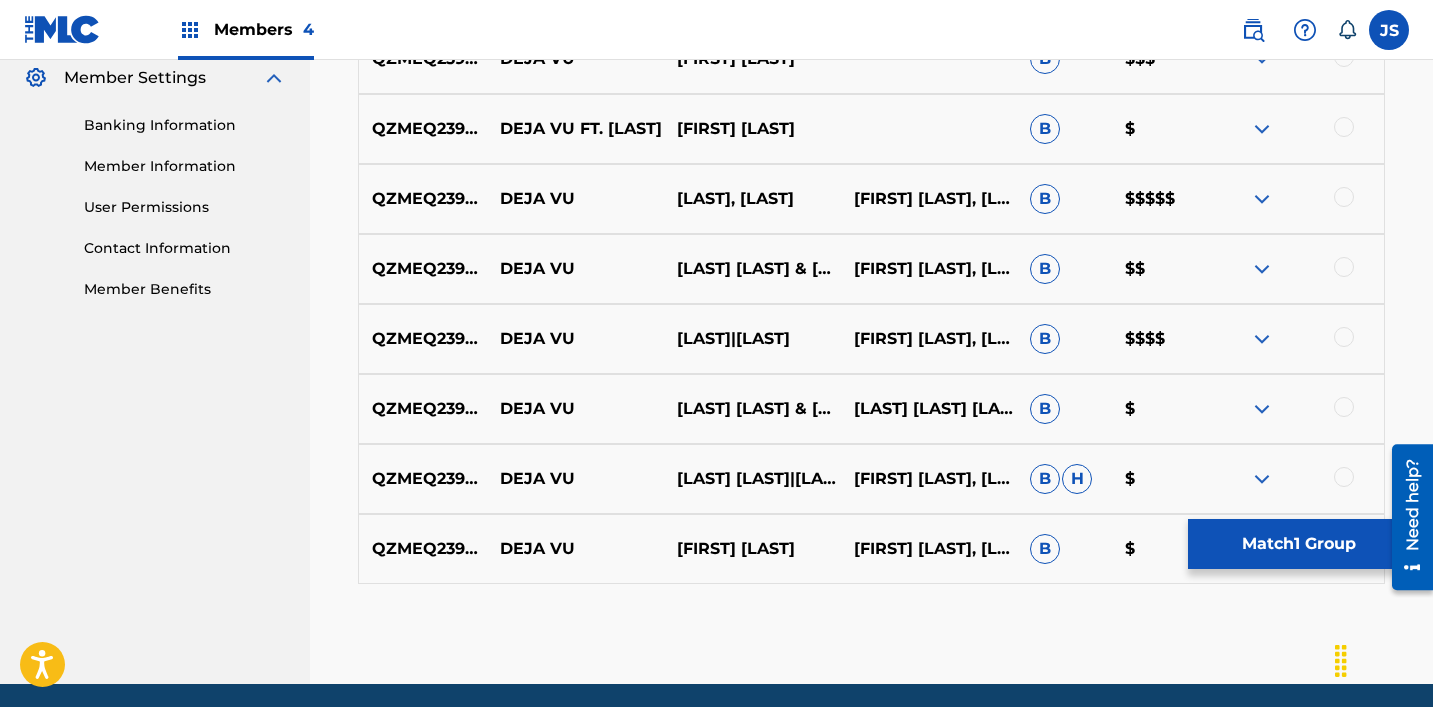 click at bounding box center [1344, 477] 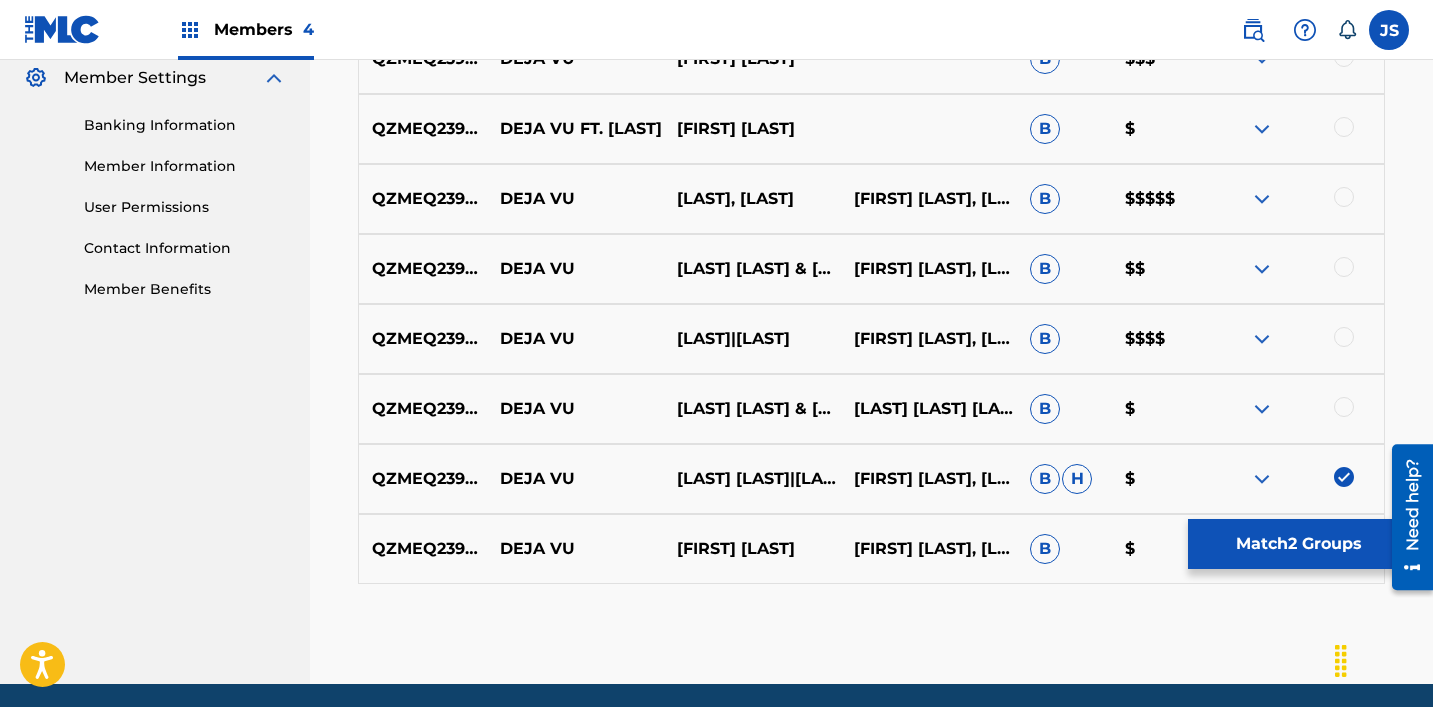click at bounding box center (1344, 407) 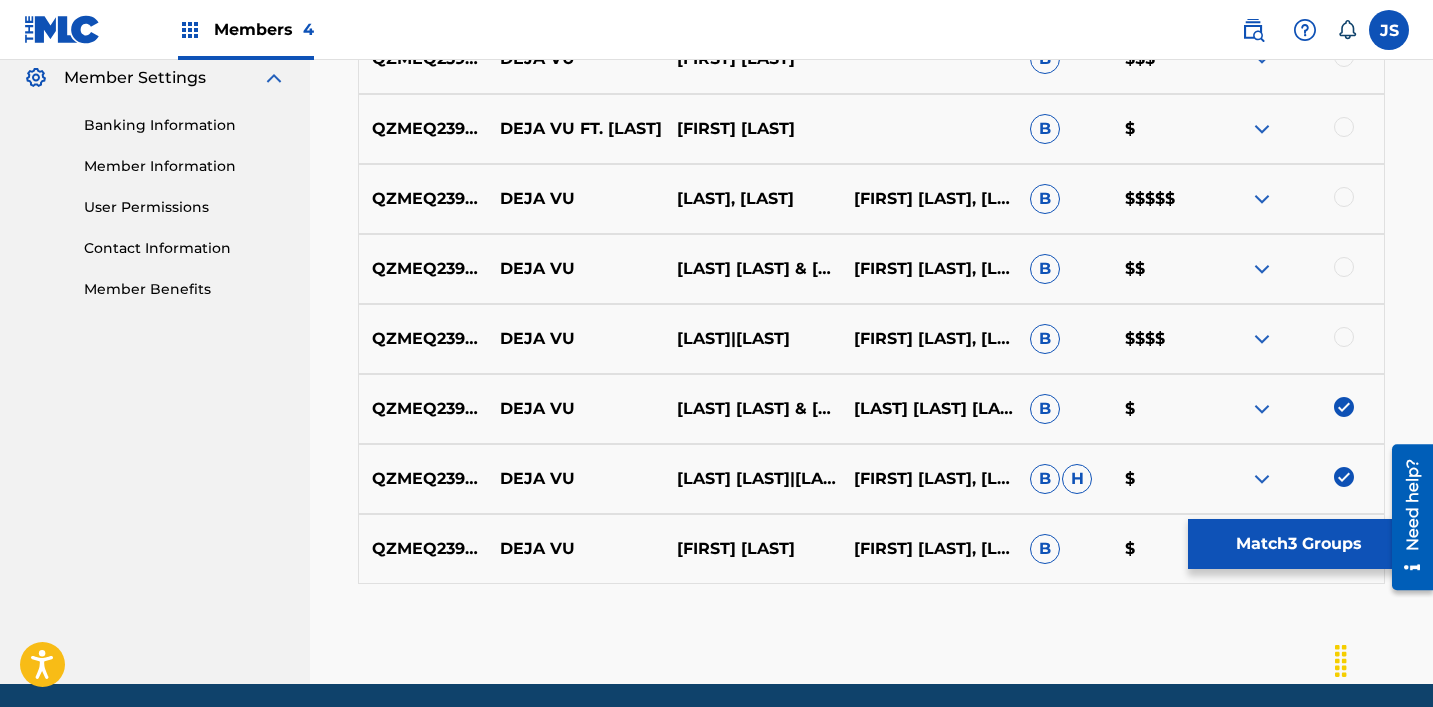 click at bounding box center [1344, 337] 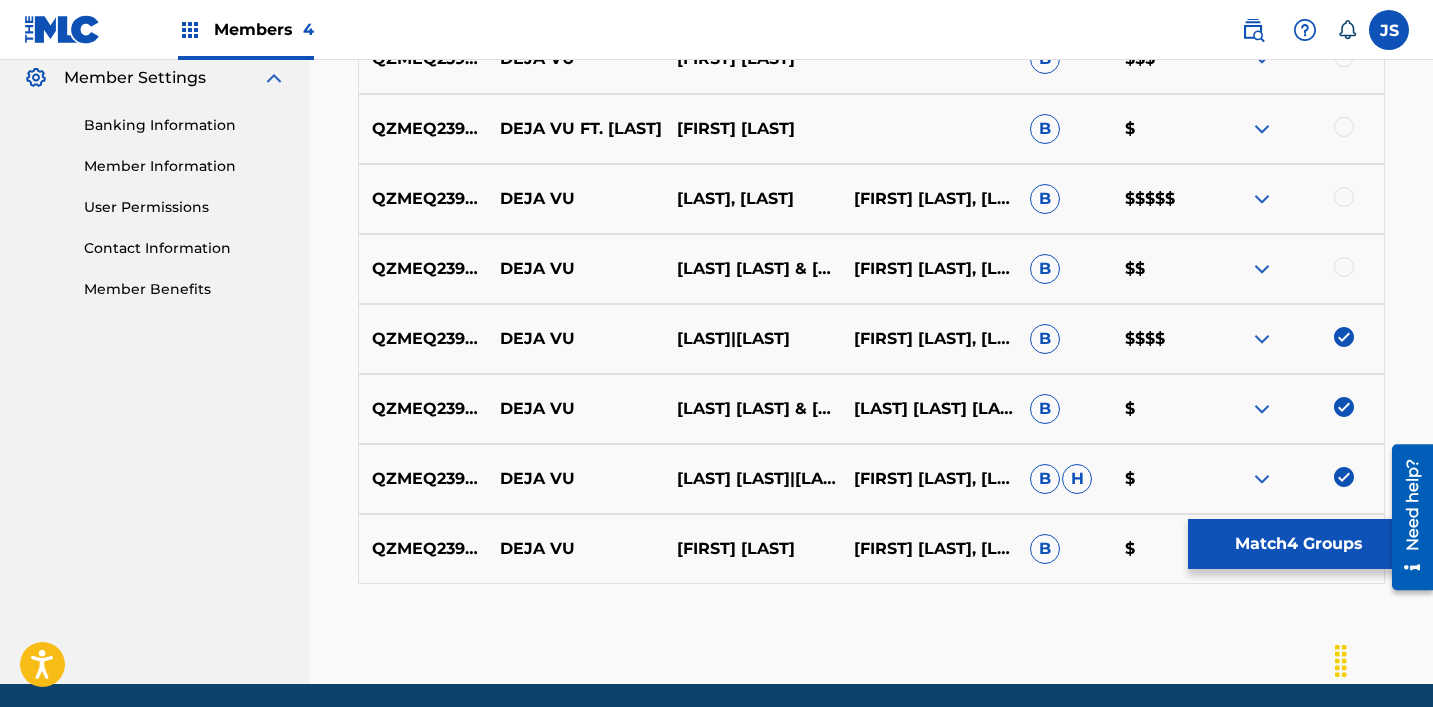 click at bounding box center (1344, 267) 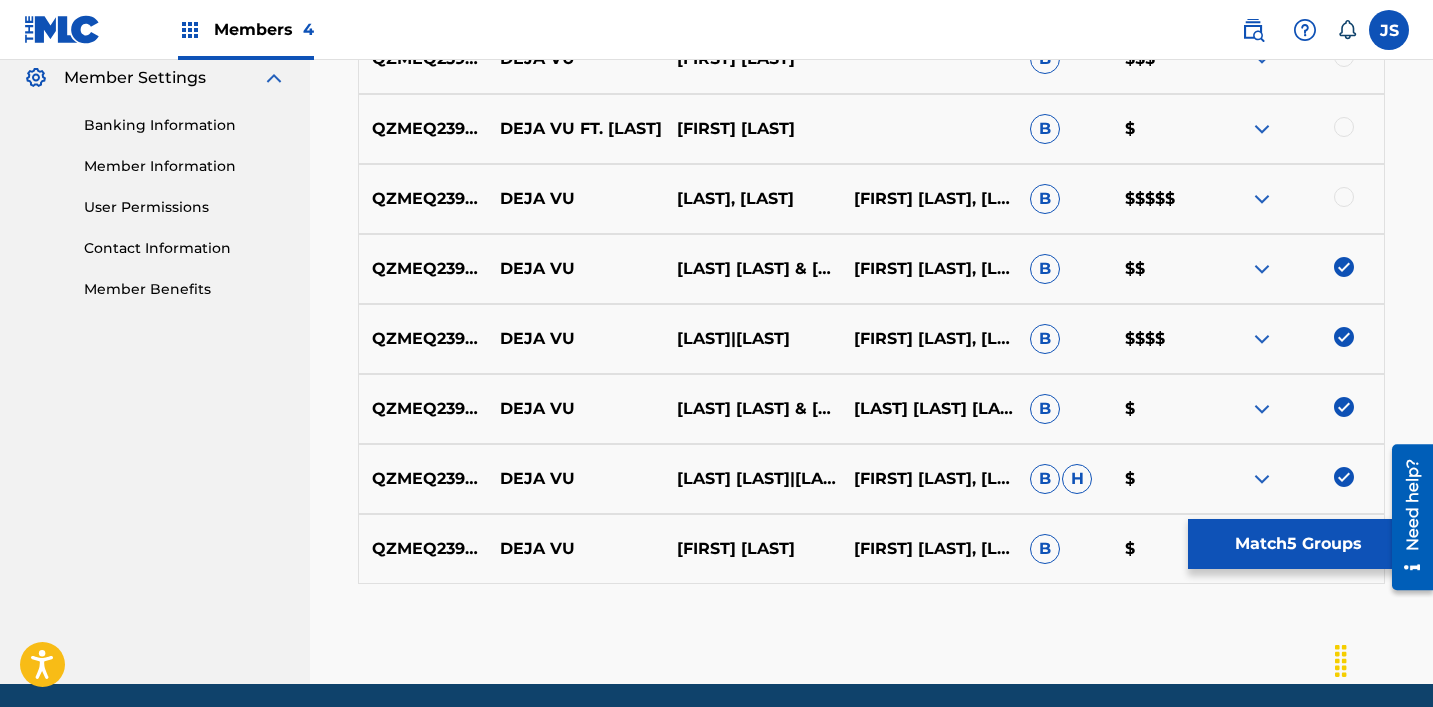click at bounding box center [1344, 197] 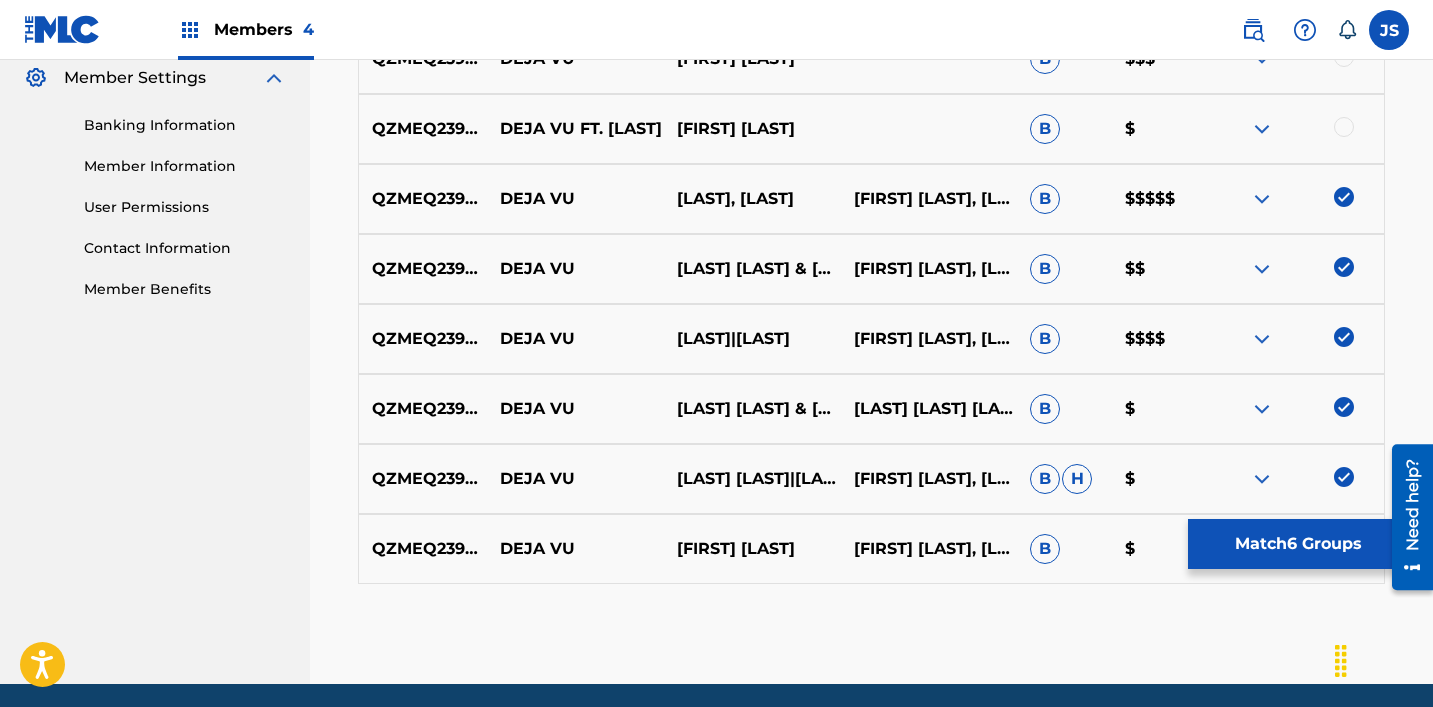 click at bounding box center (1344, 127) 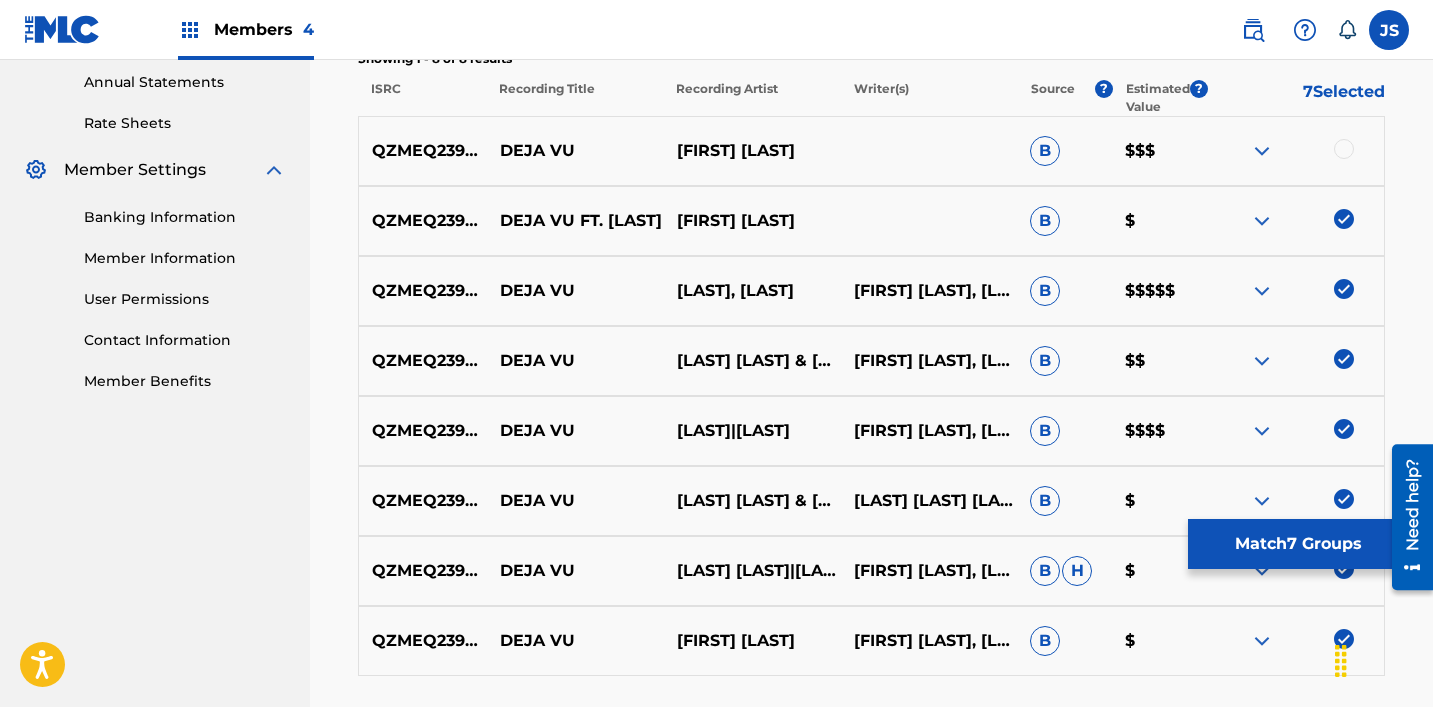 scroll, scrollTop: 729, scrollLeft: 0, axis: vertical 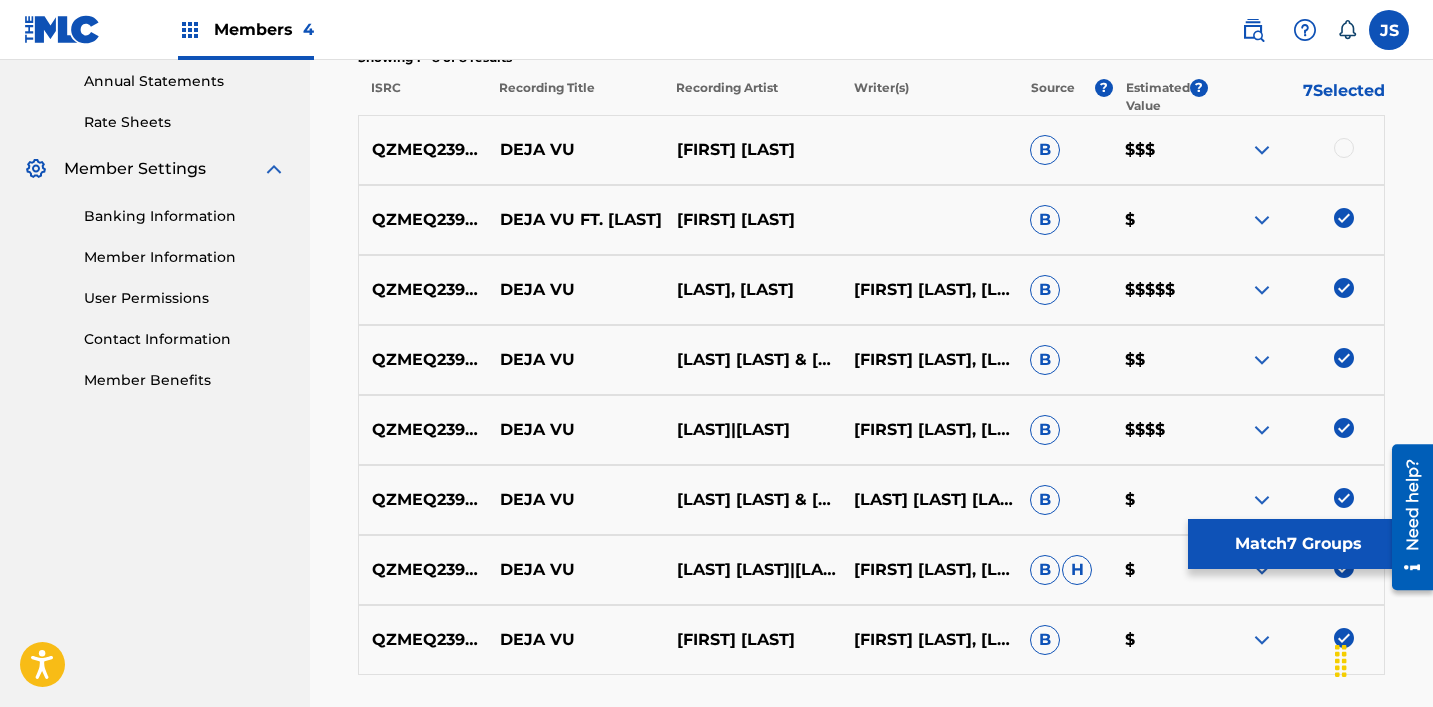 click at bounding box center (1344, 148) 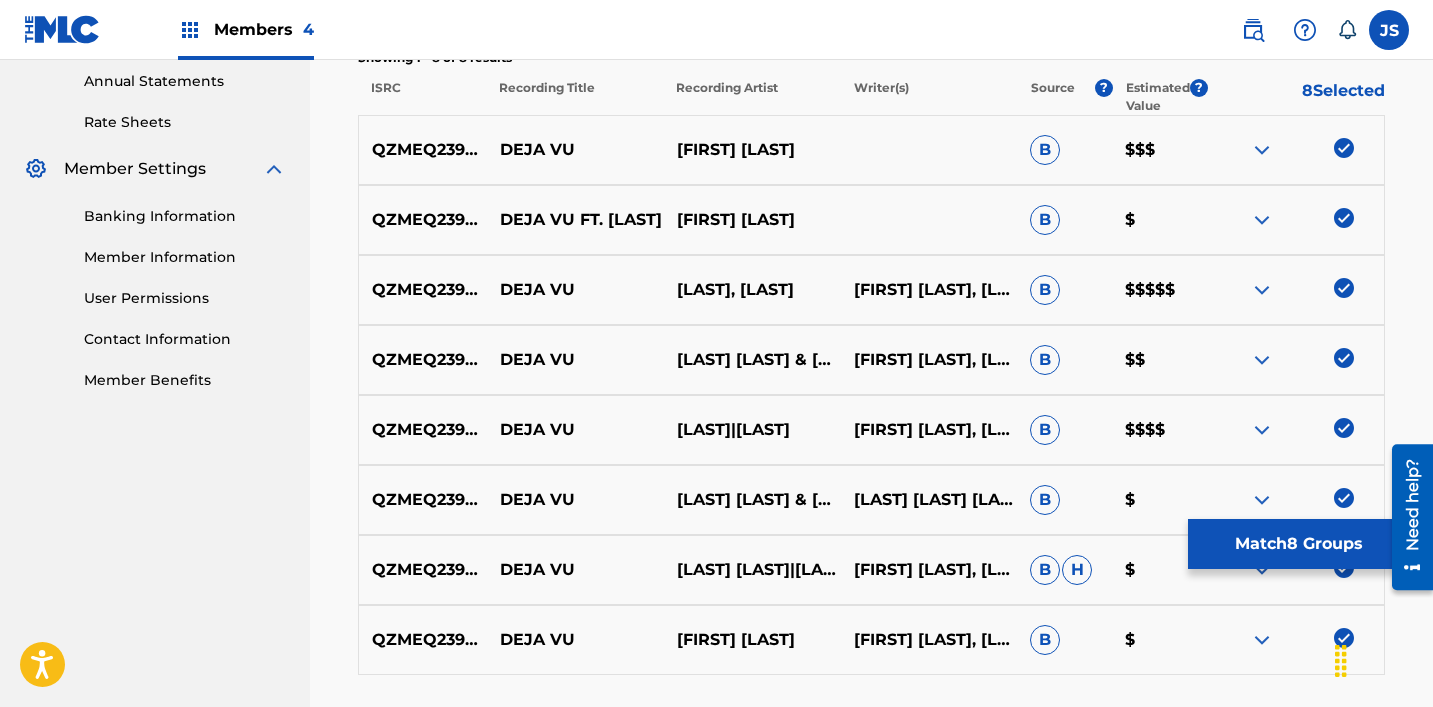 click on "Match  8 Groups" at bounding box center (1298, 544) 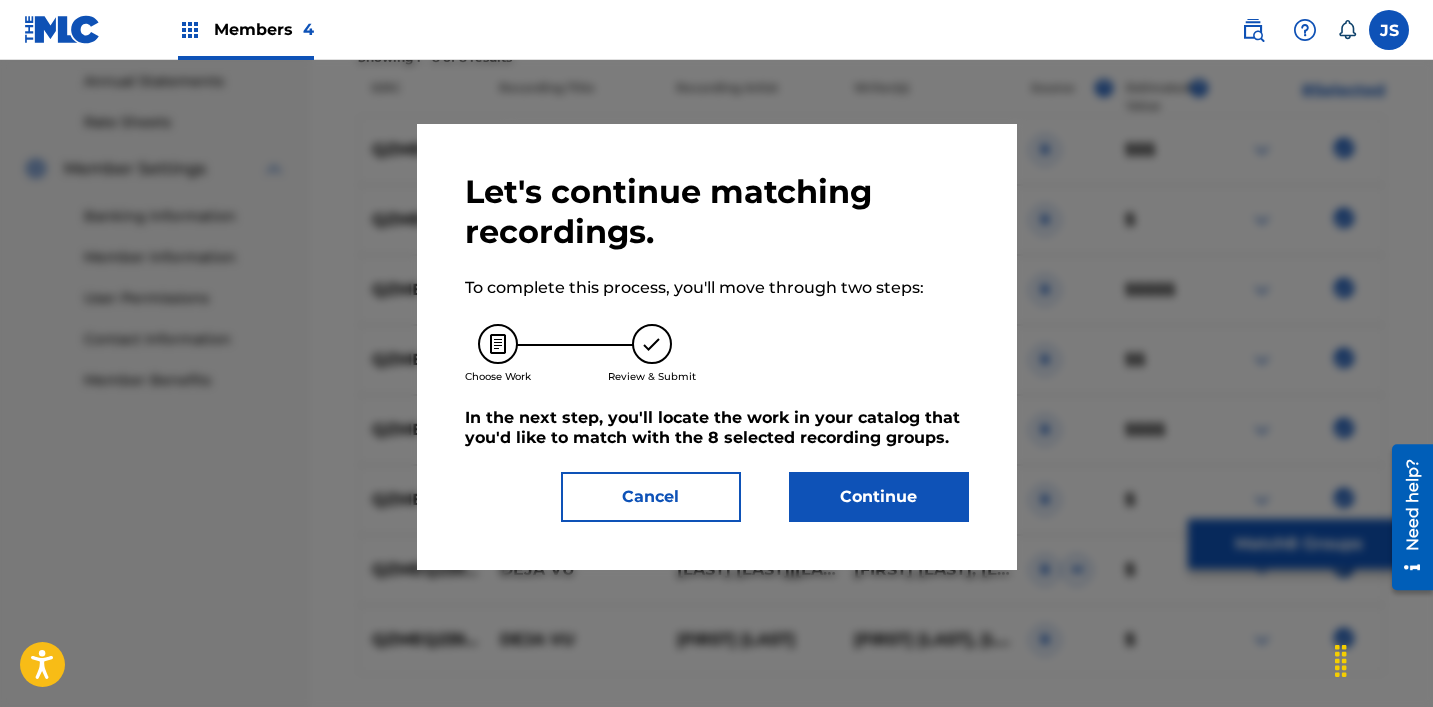 click on "Continue" at bounding box center (879, 497) 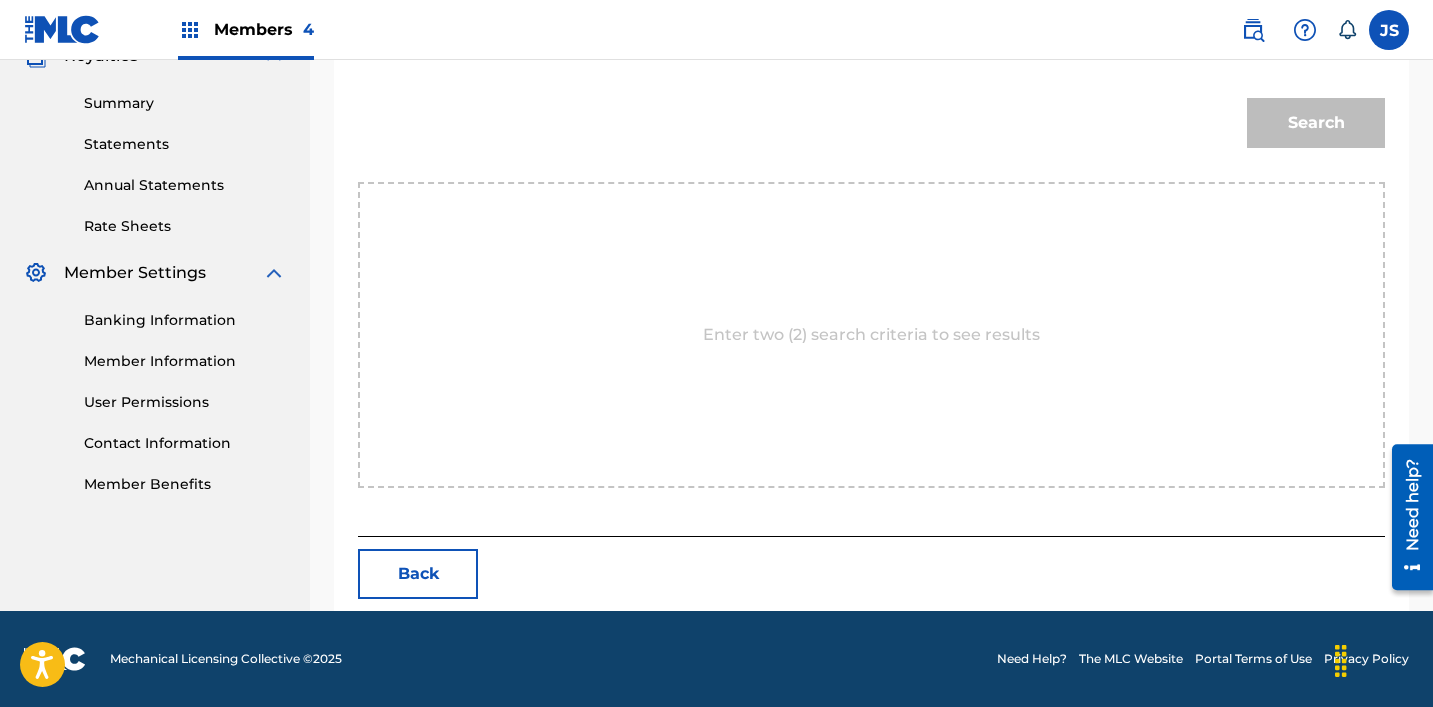 scroll, scrollTop: 484, scrollLeft: 0, axis: vertical 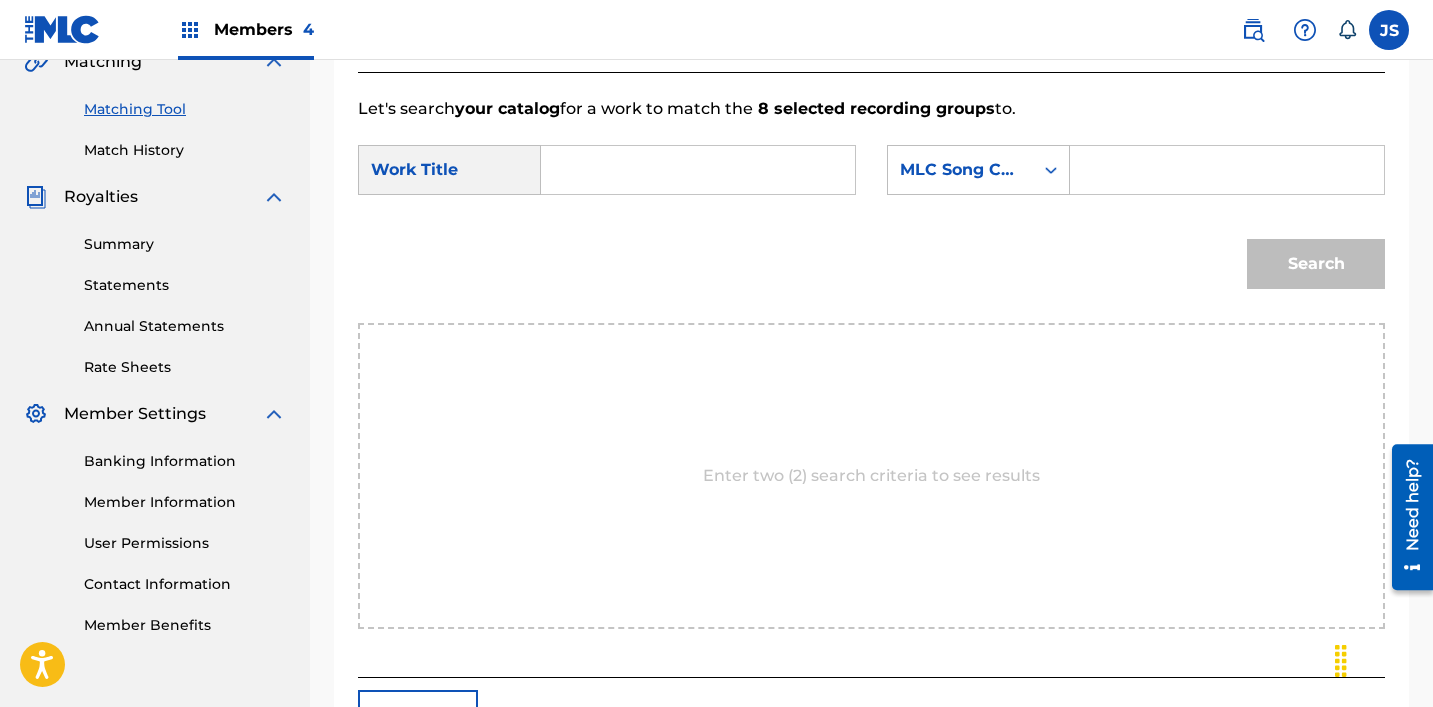 click at bounding box center [698, 170] 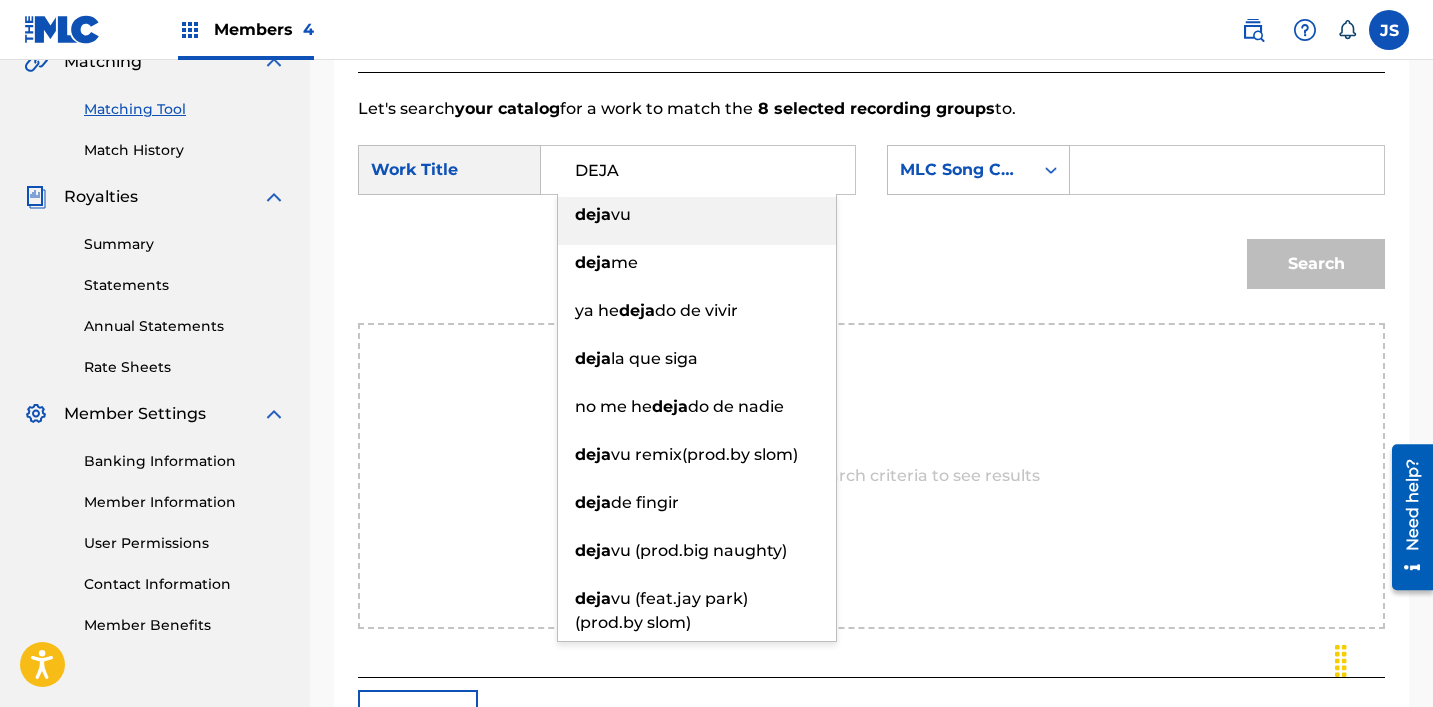 click on "deja  vu" at bounding box center (697, 215) 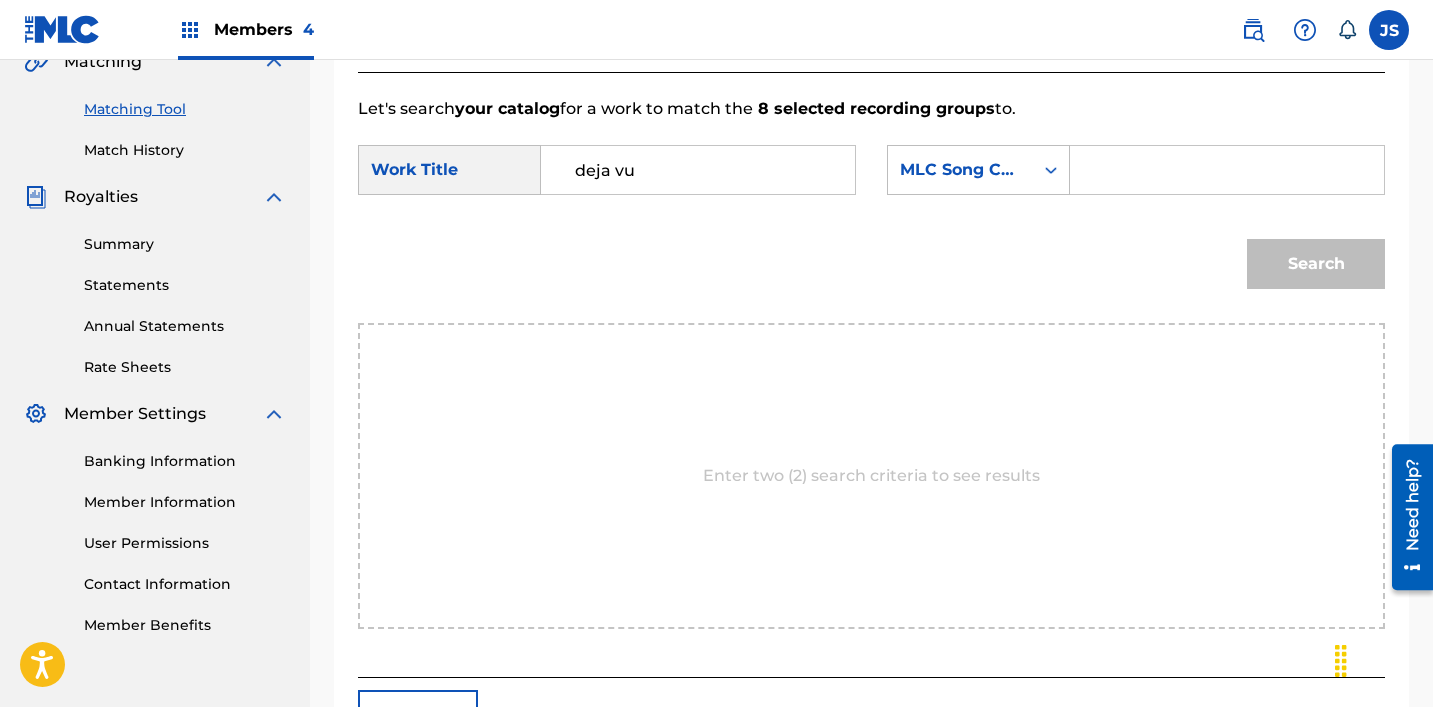 click at bounding box center (1227, 170) 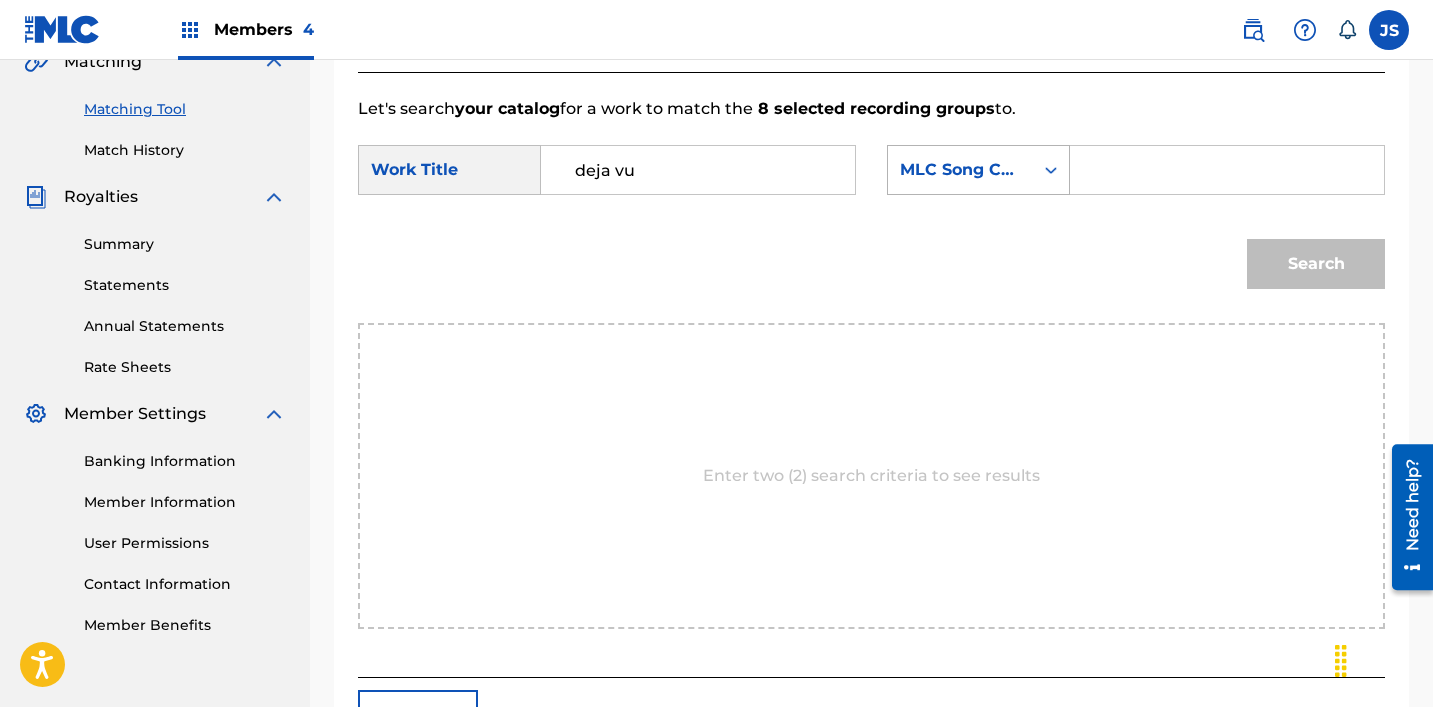 click on "MLC Song Code" at bounding box center [960, 170] 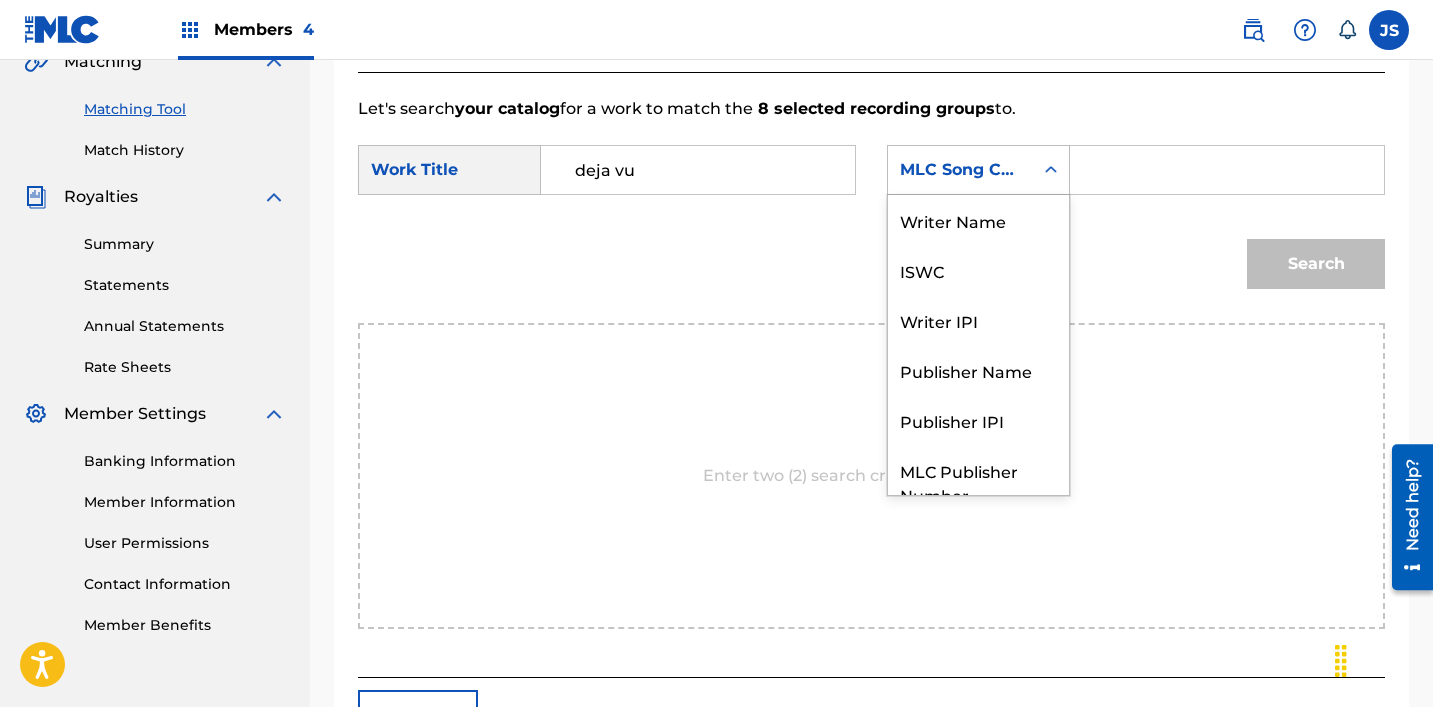 scroll, scrollTop: 74, scrollLeft: 0, axis: vertical 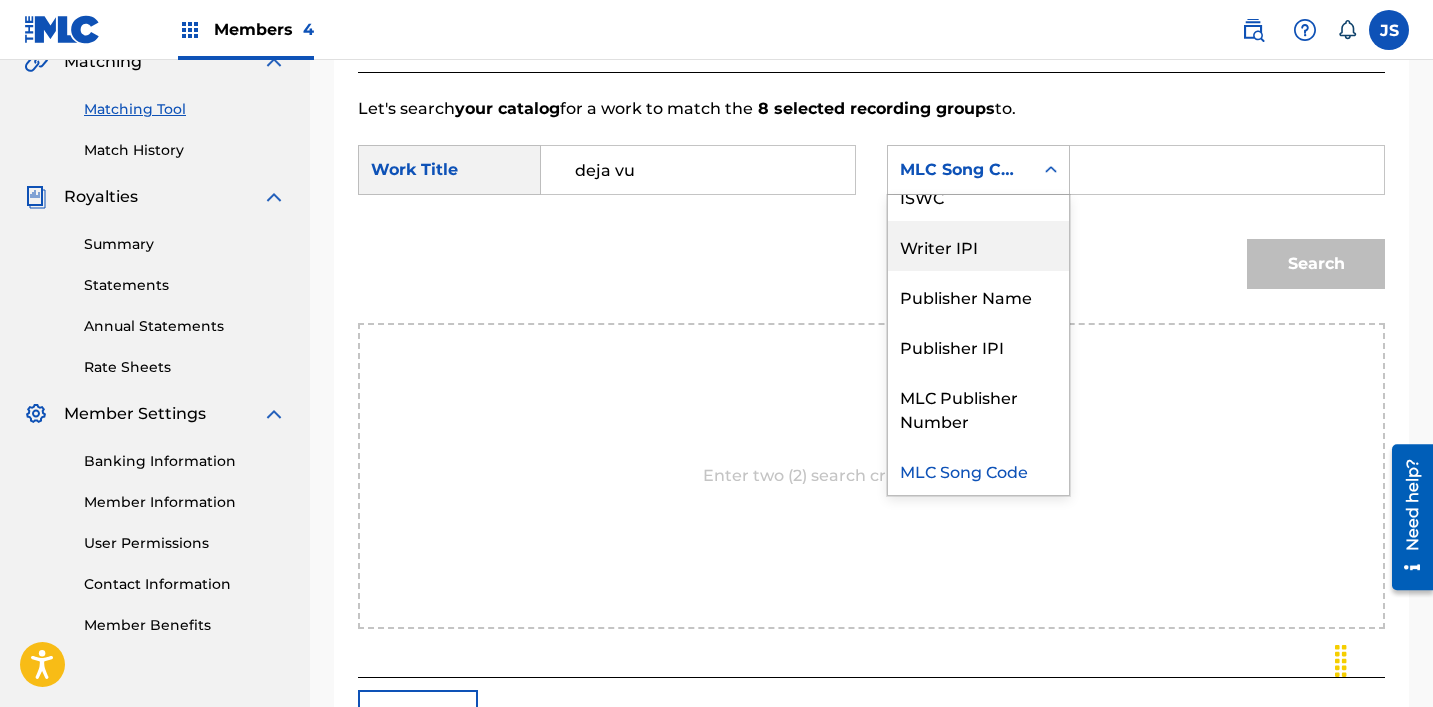 click on "Publisher Name" at bounding box center [978, 296] 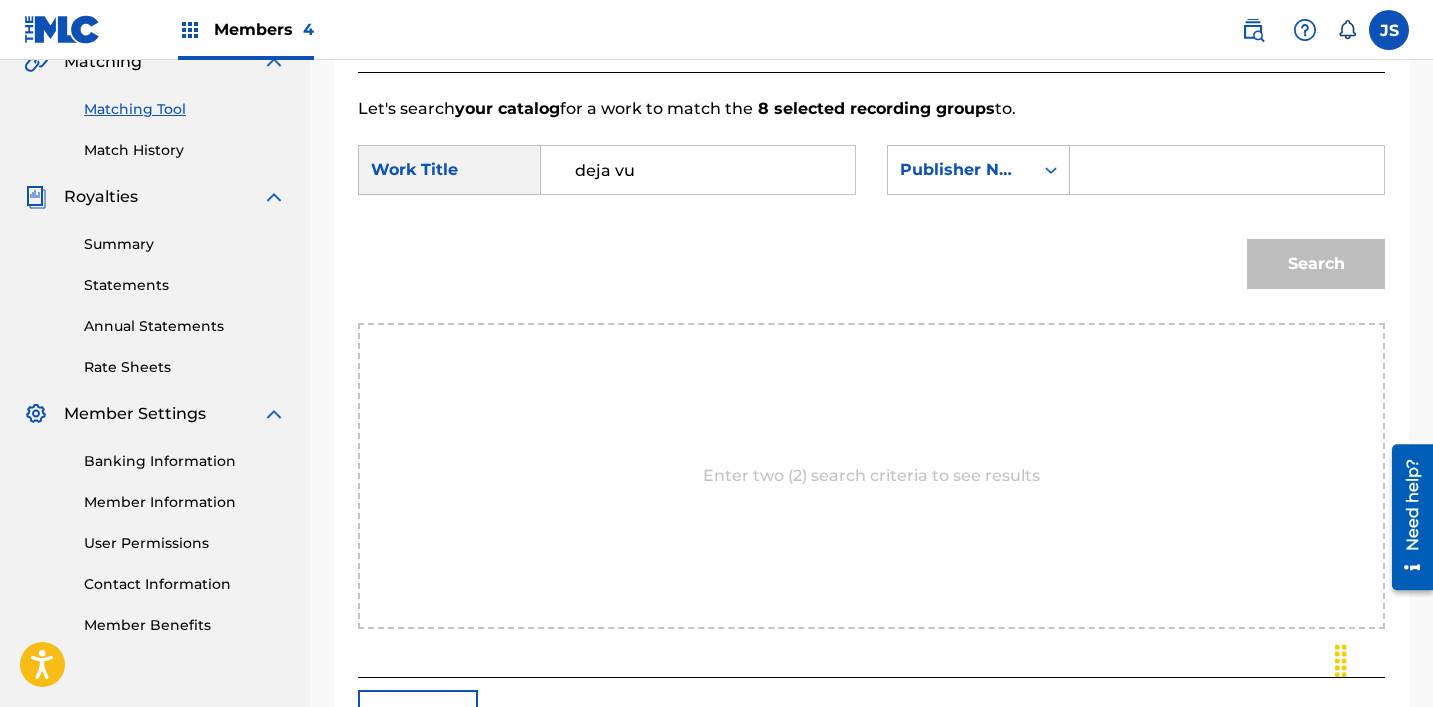 click at bounding box center [1227, 170] 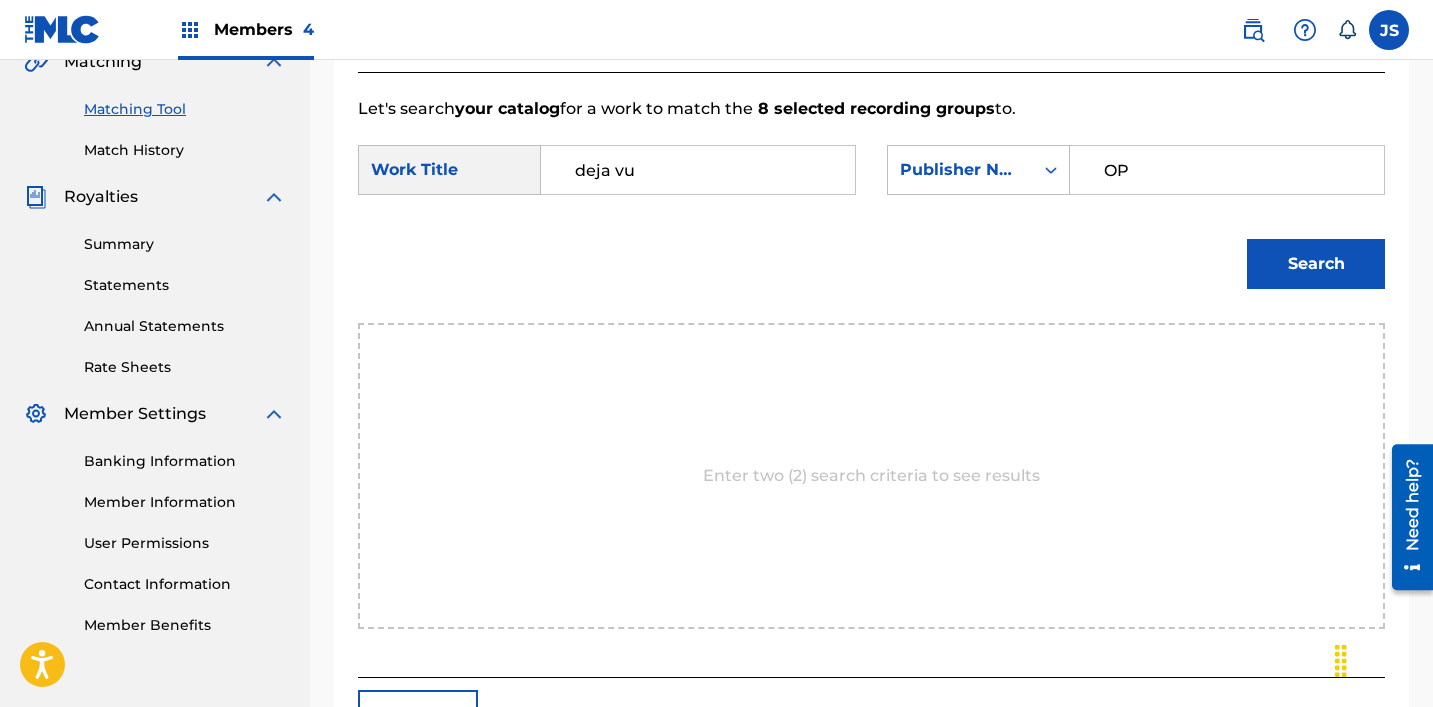type on "O" 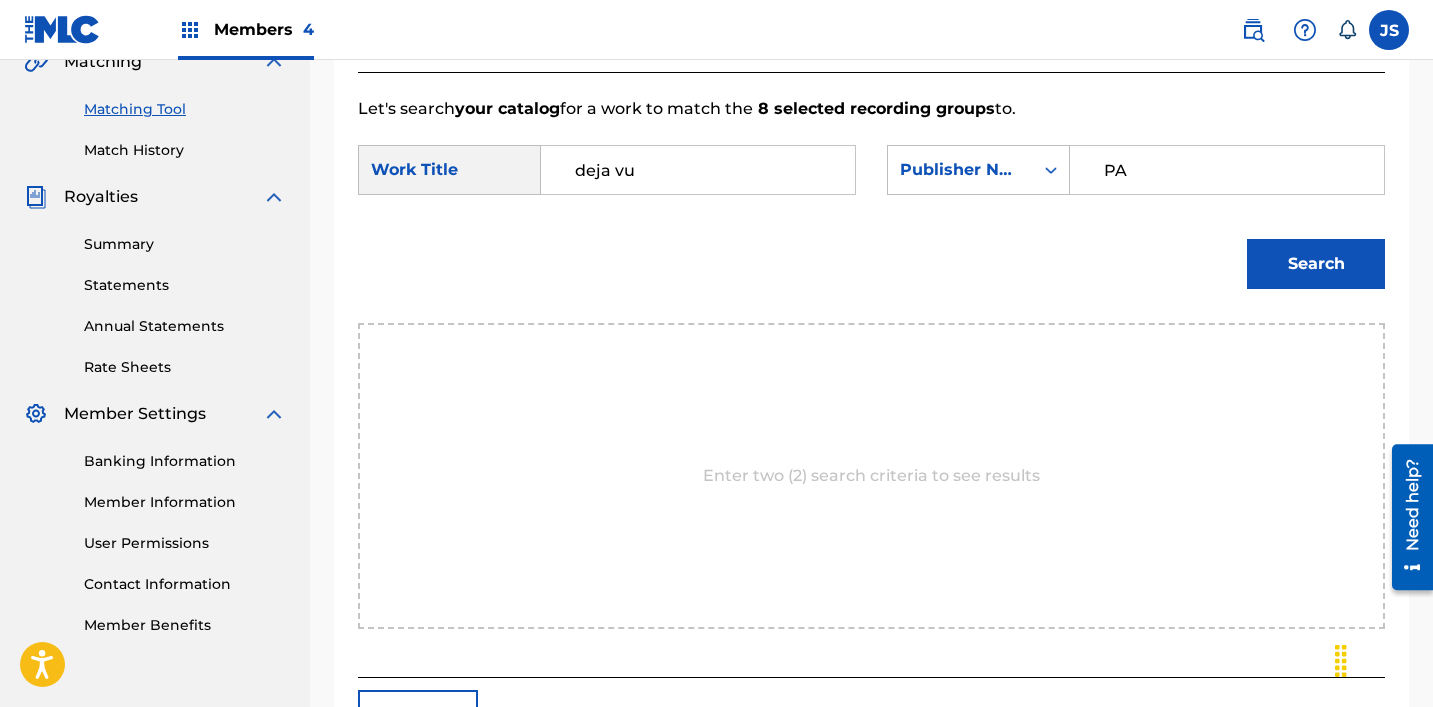 type on "patrick" 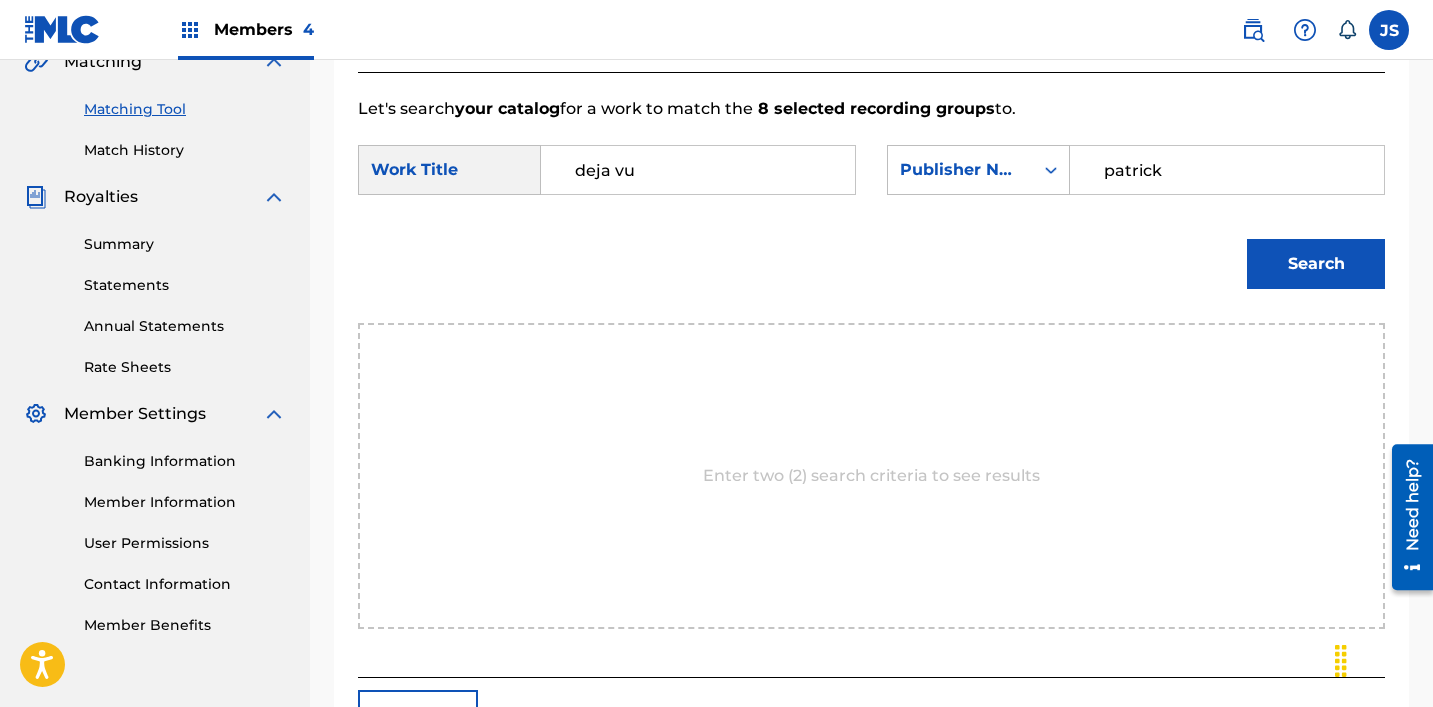 click on "Search" at bounding box center (1311, 259) 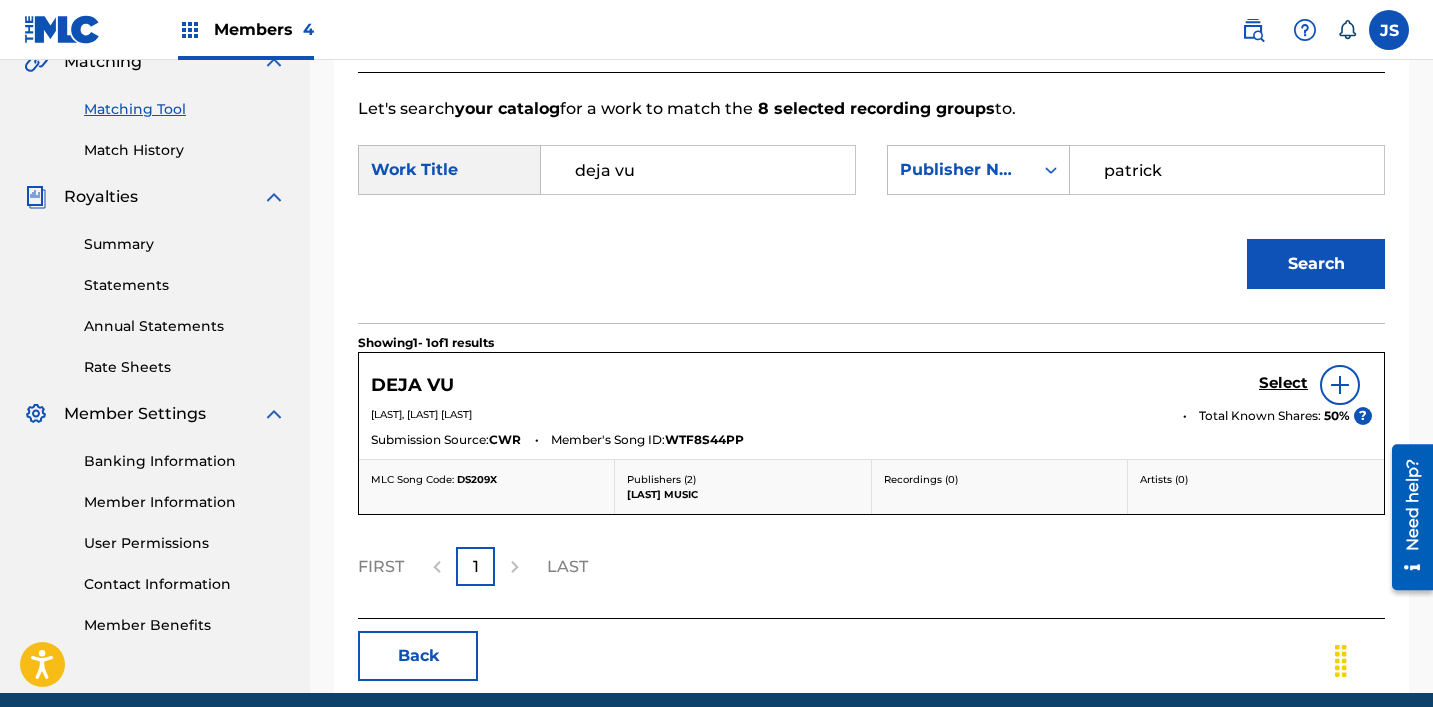 click on "Select" at bounding box center (1283, 383) 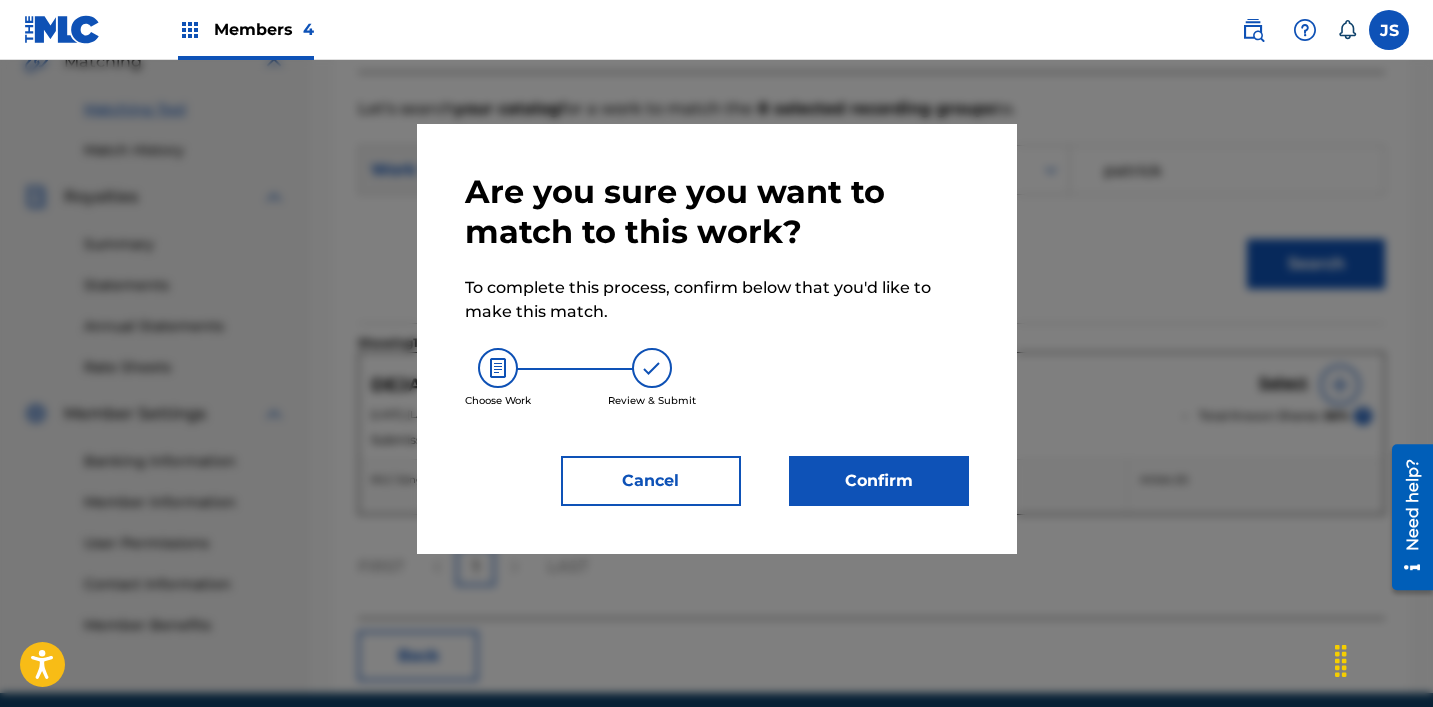 click on "Confirm" at bounding box center [879, 481] 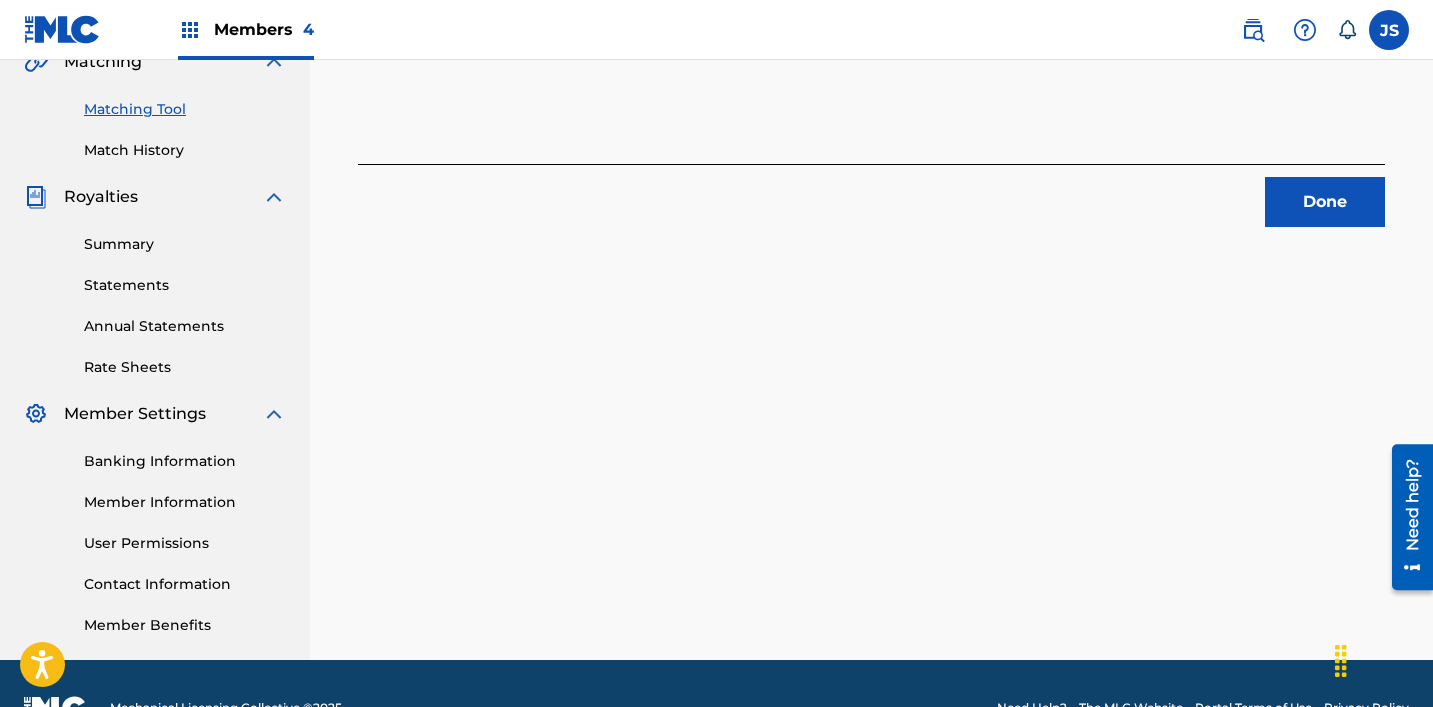 click on "Done" at bounding box center [1325, 202] 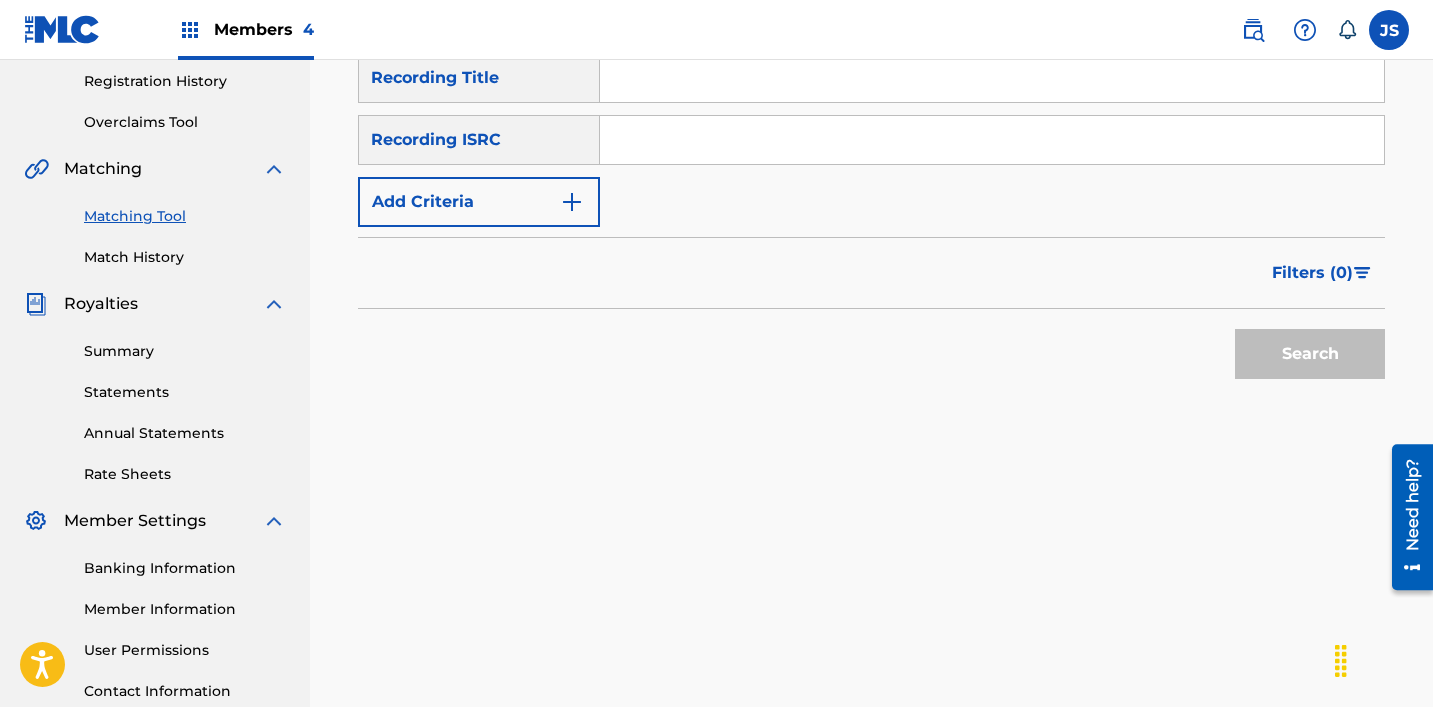 scroll, scrollTop: 375, scrollLeft: 0, axis: vertical 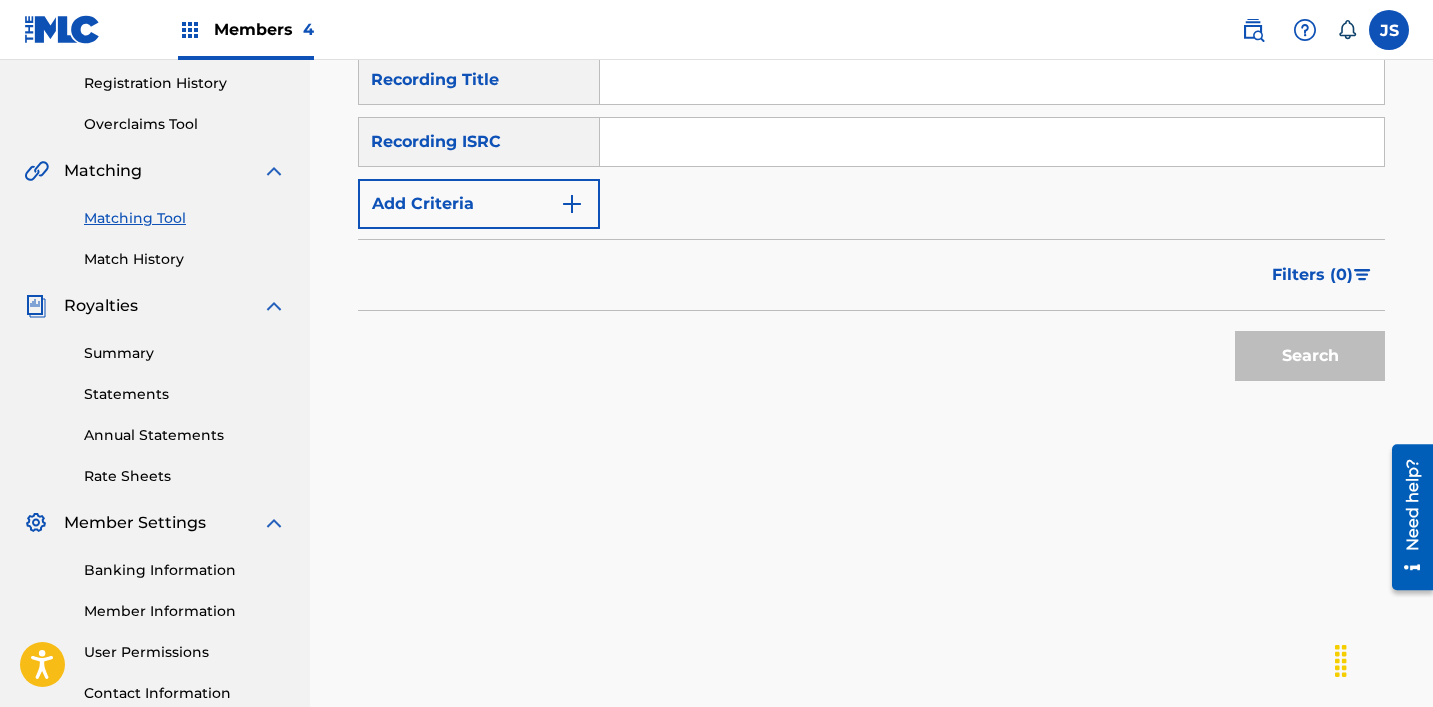 click at bounding box center [992, 142] 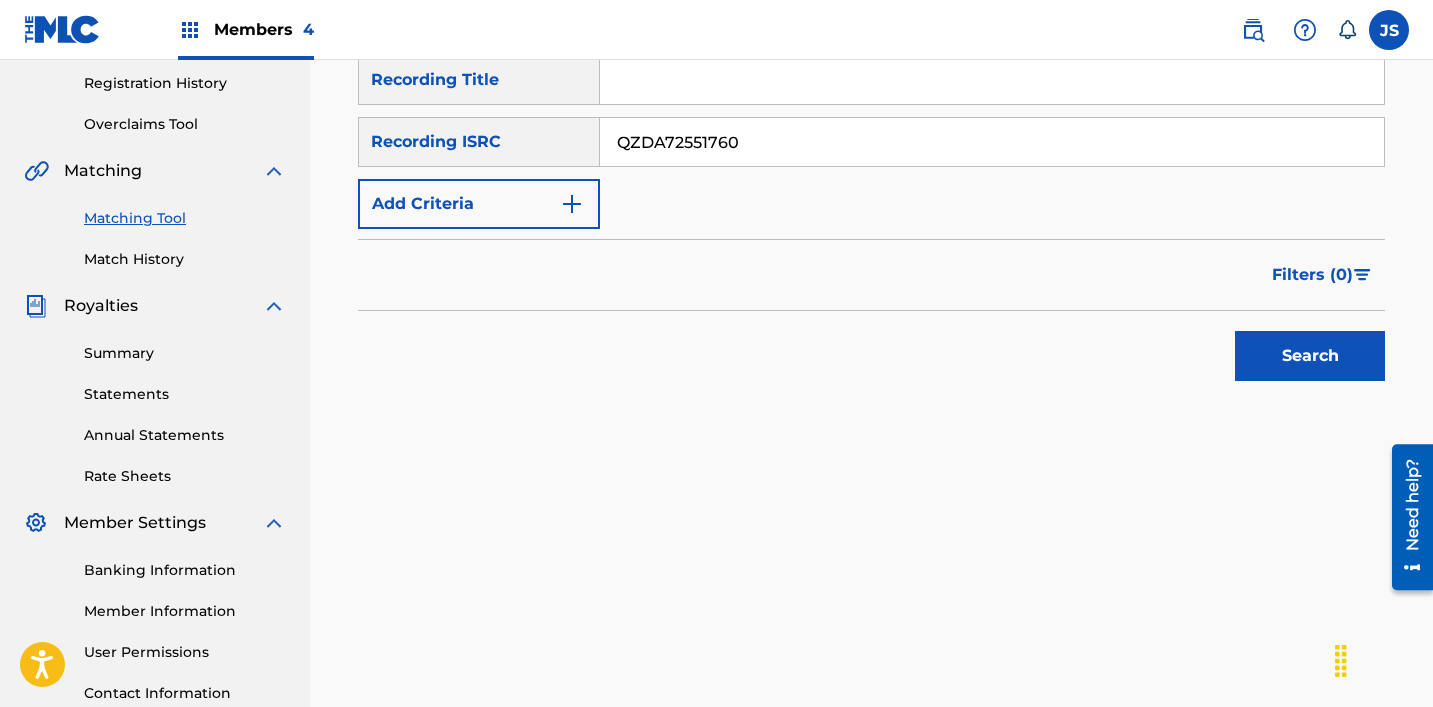click on "Search" at bounding box center [1310, 356] 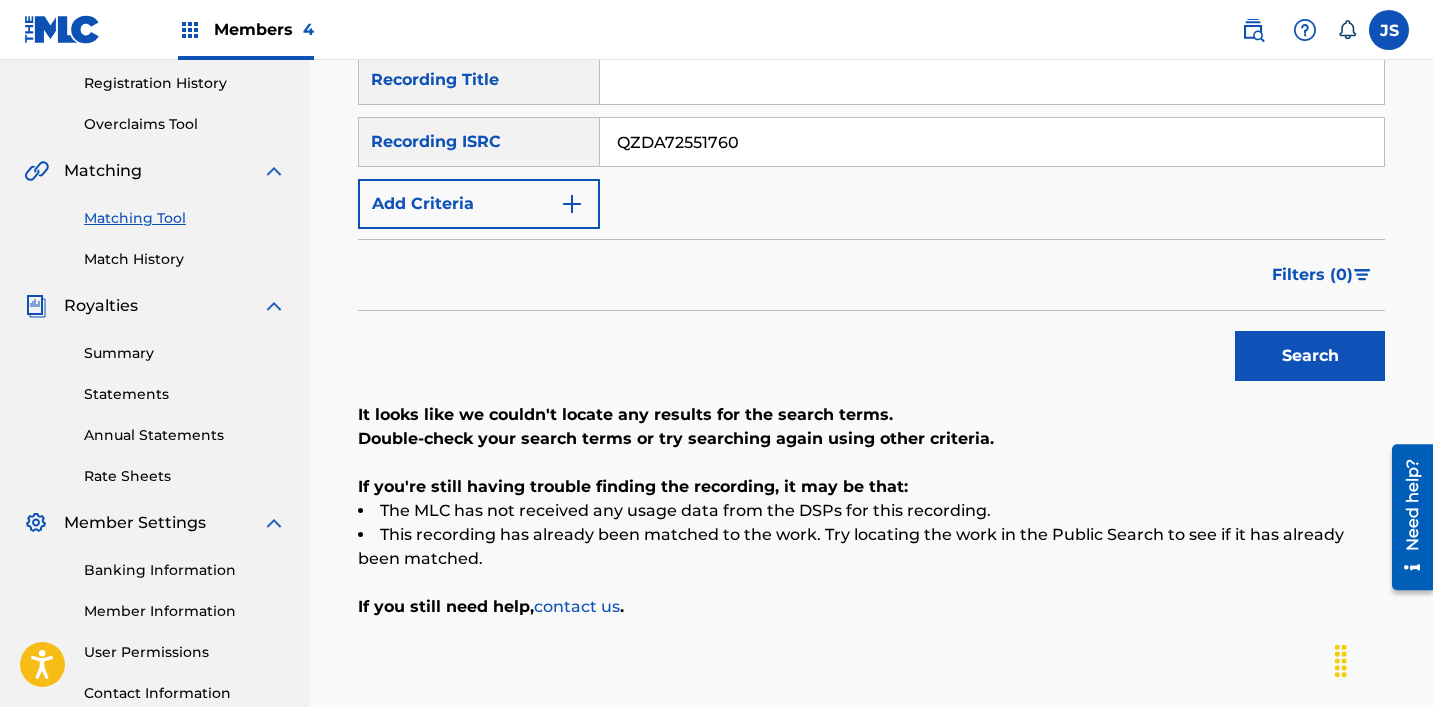 click on "SearchWithCriteria983fc15d-3c9d-4a83-8fe5-ddaff702e768 Recording Title SearchWithCriteria711c852f-33c4-4bac-b79b-24d20612b631 Recording ISRC QZDA72551760 Add Criteria" at bounding box center (871, 142) 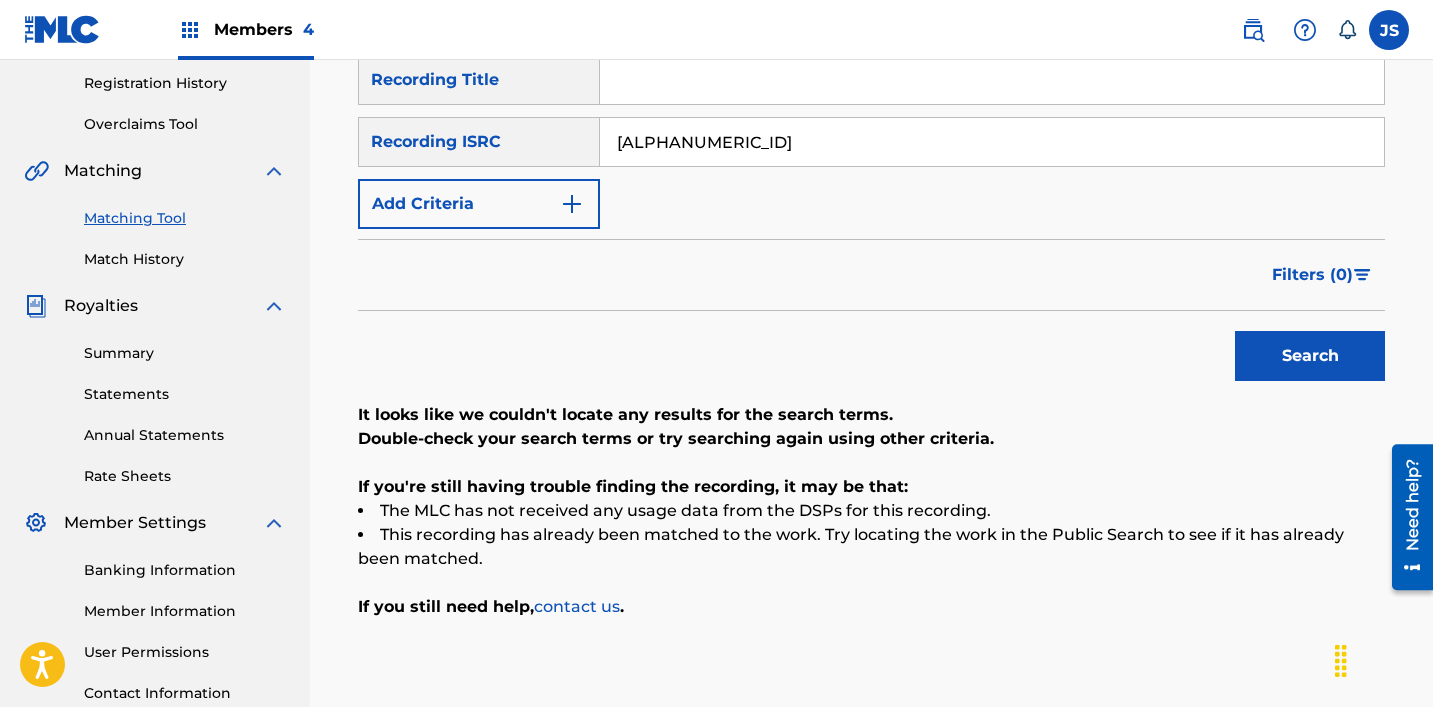 type on "[ALPHANUMERIC_ID]" 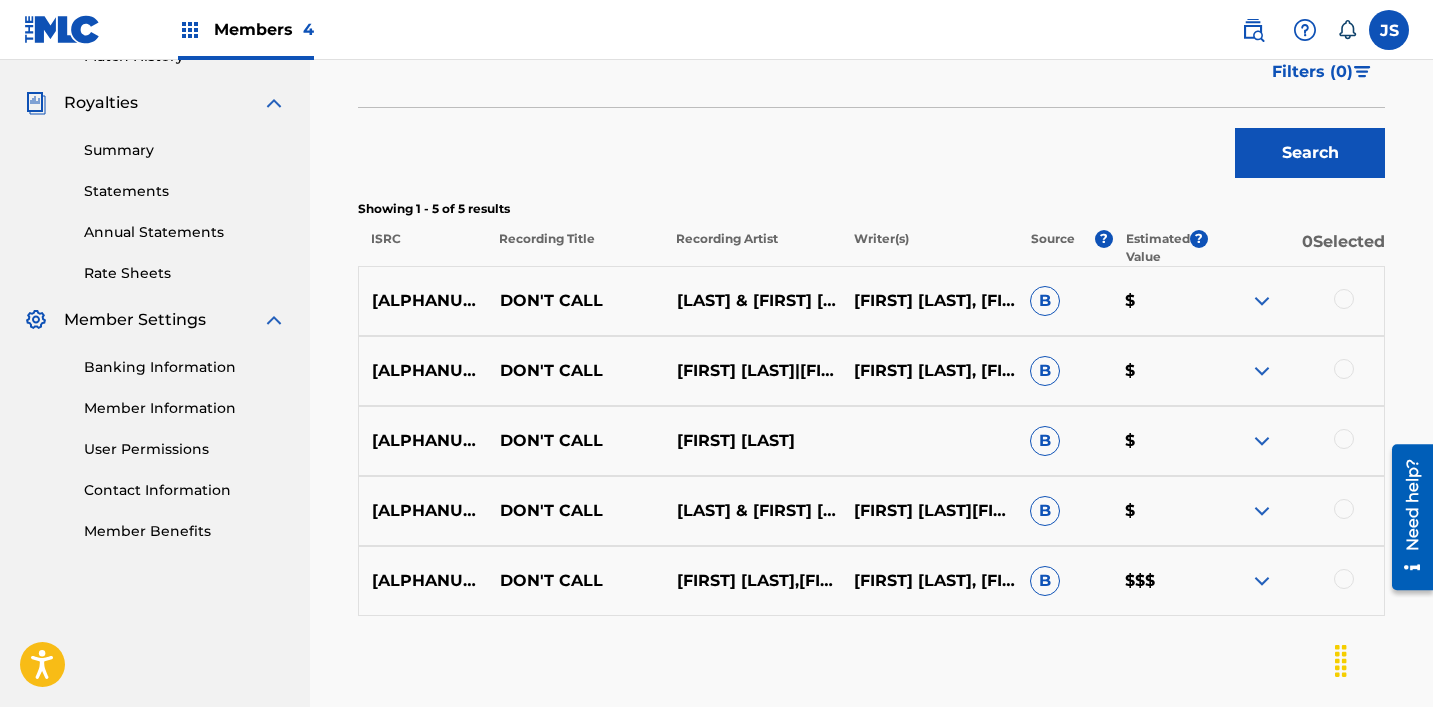 scroll, scrollTop: 582, scrollLeft: 0, axis: vertical 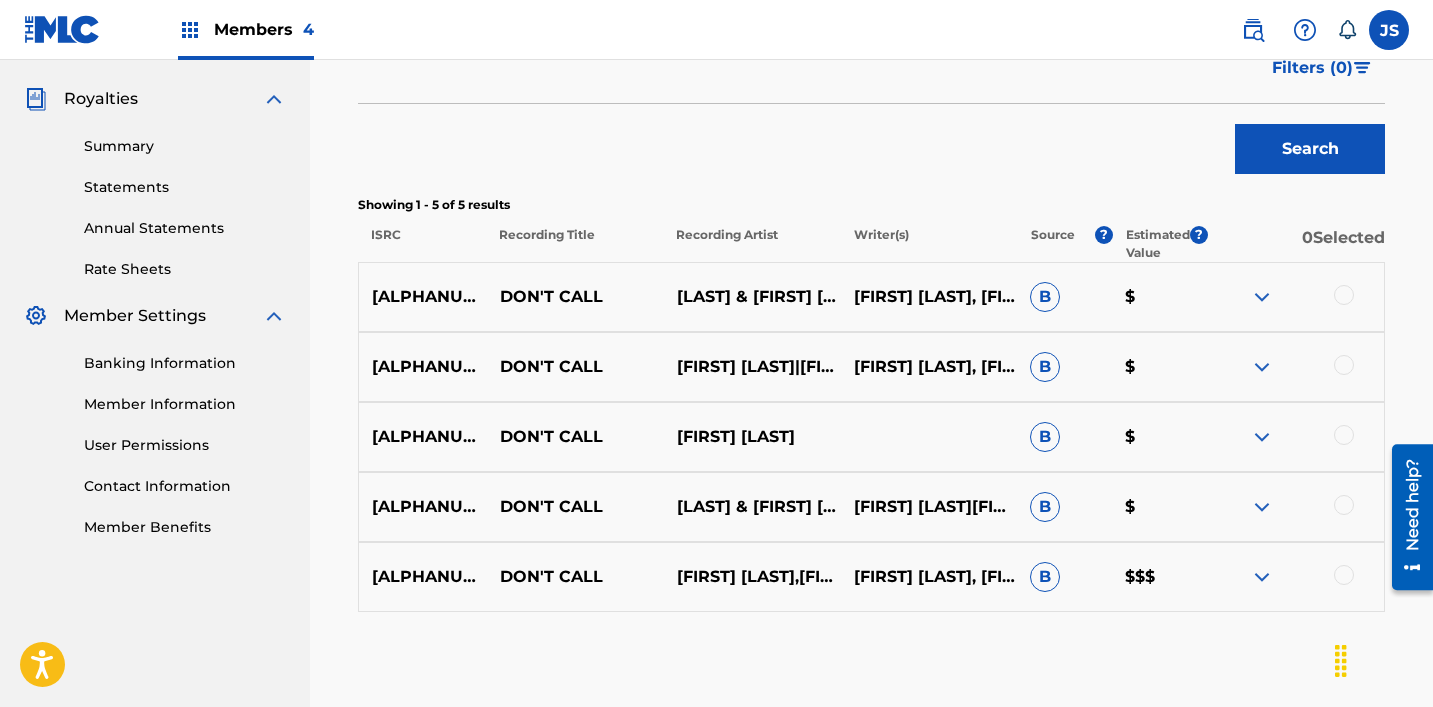 click at bounding box center [1344, 575] 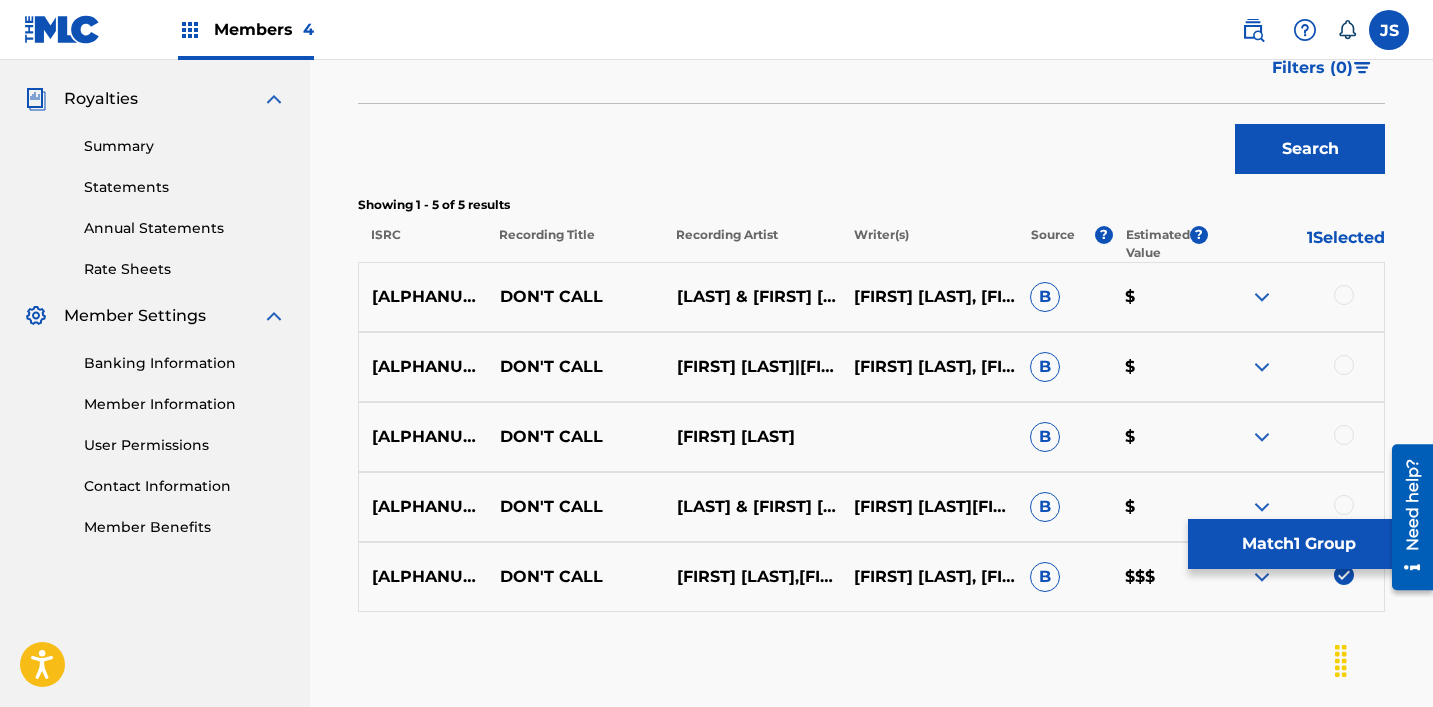 click at bounding box center (1344, 505) 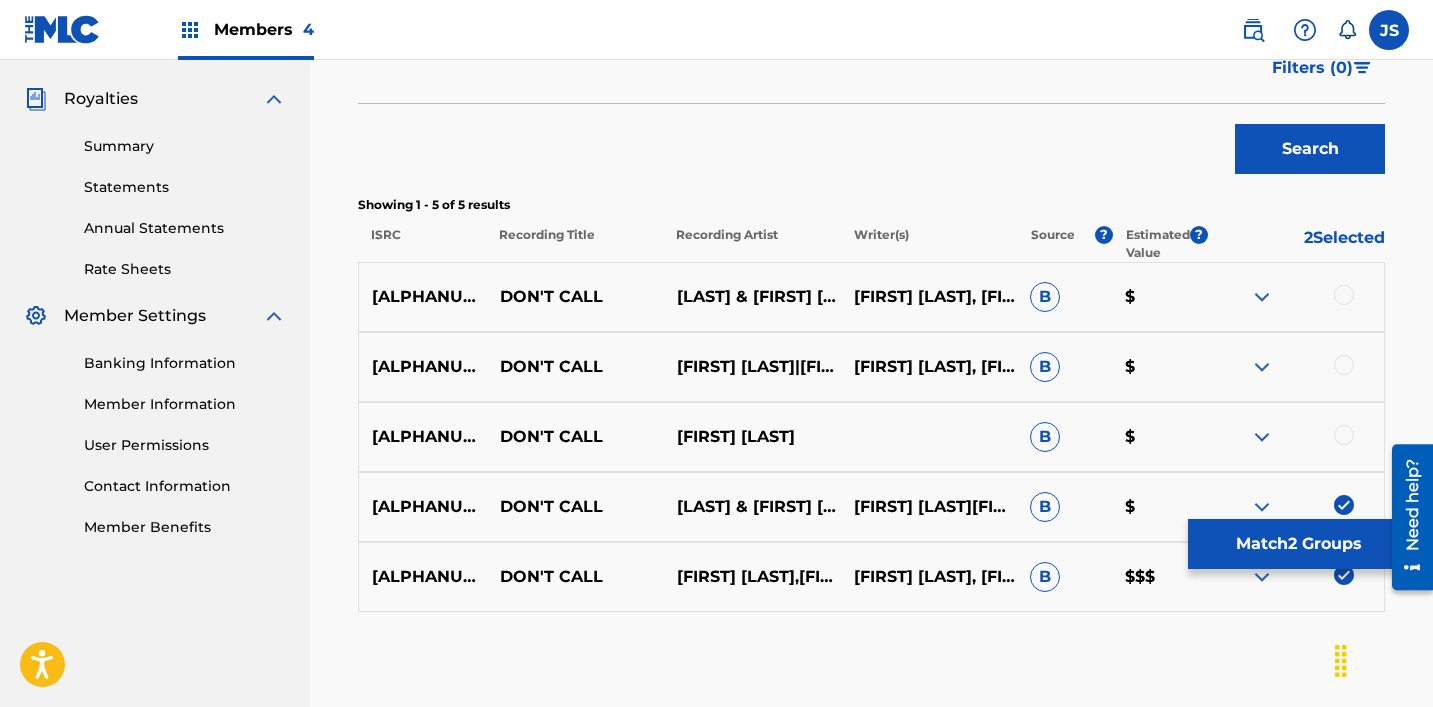 click at bounding box center [1344, 435] 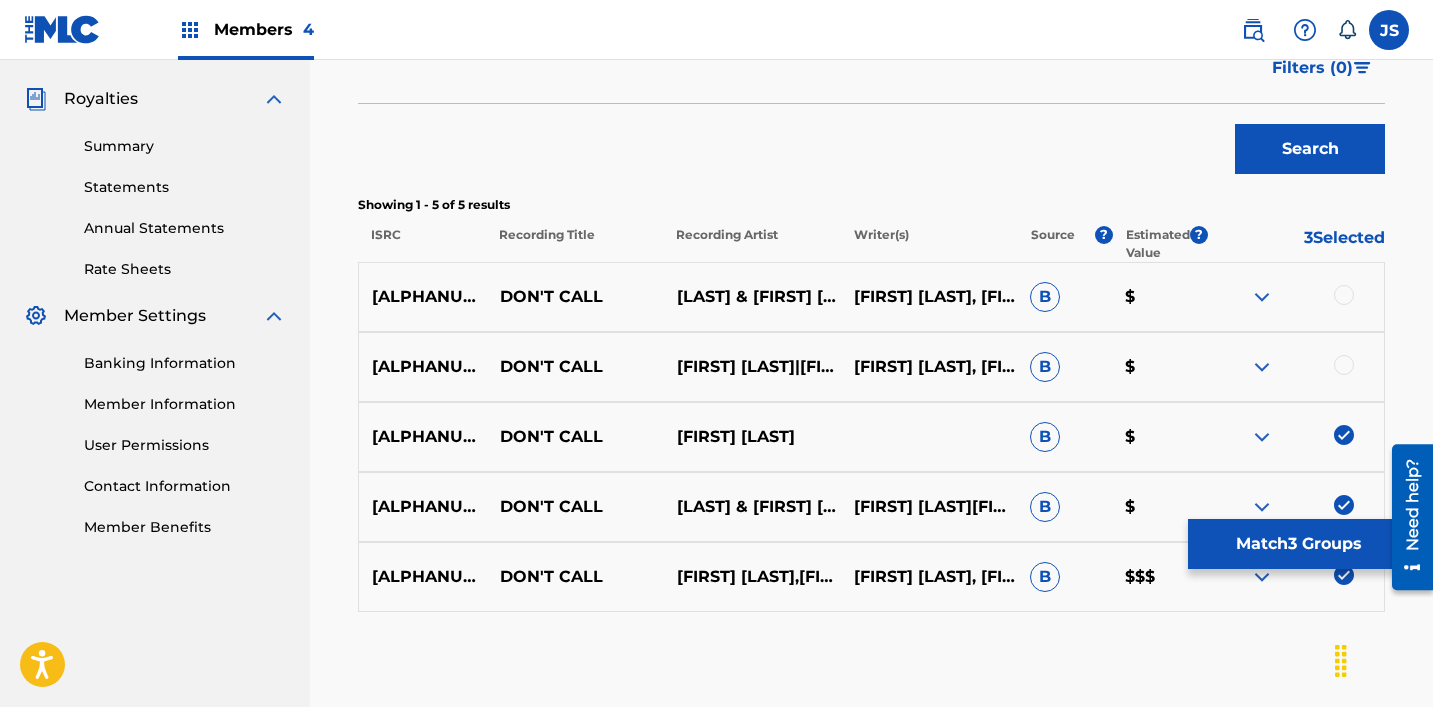 click at bounding box center [1344, 365] 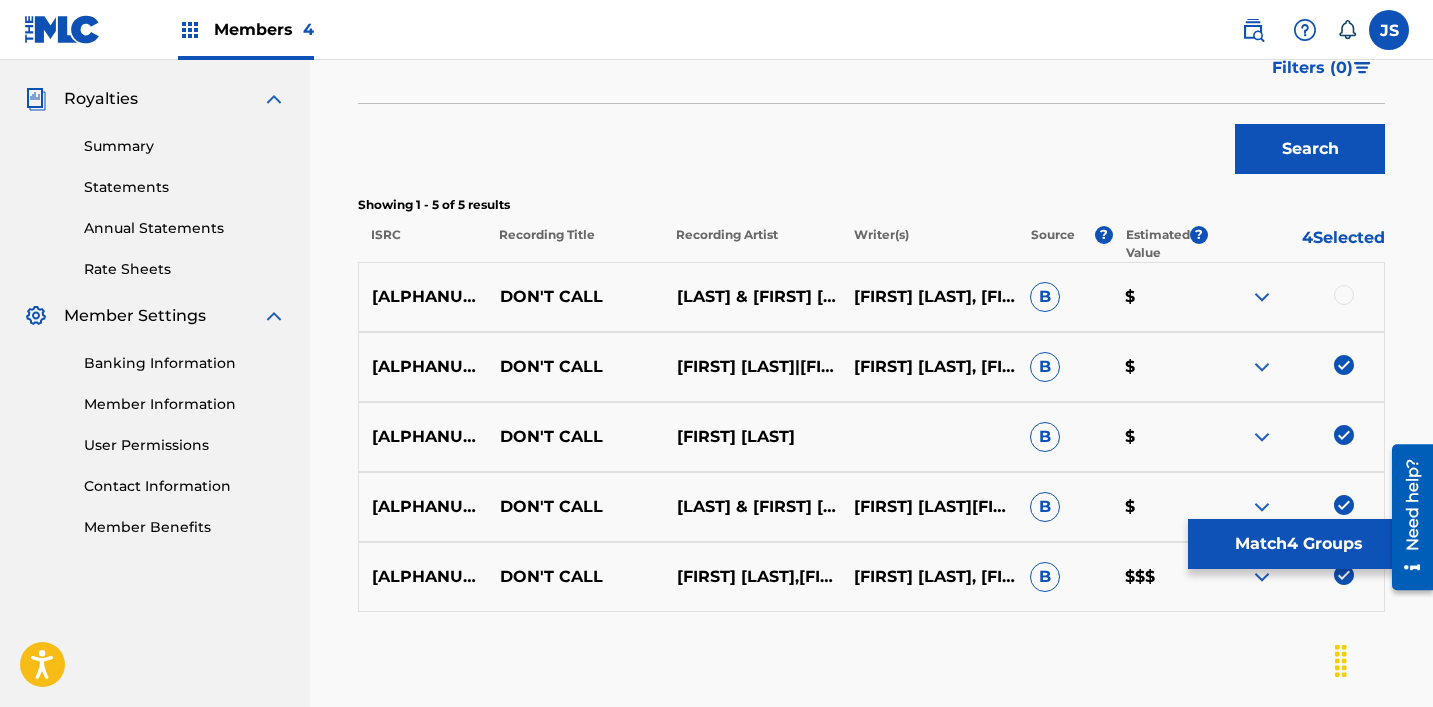 click at bounding box center [1344, 295] 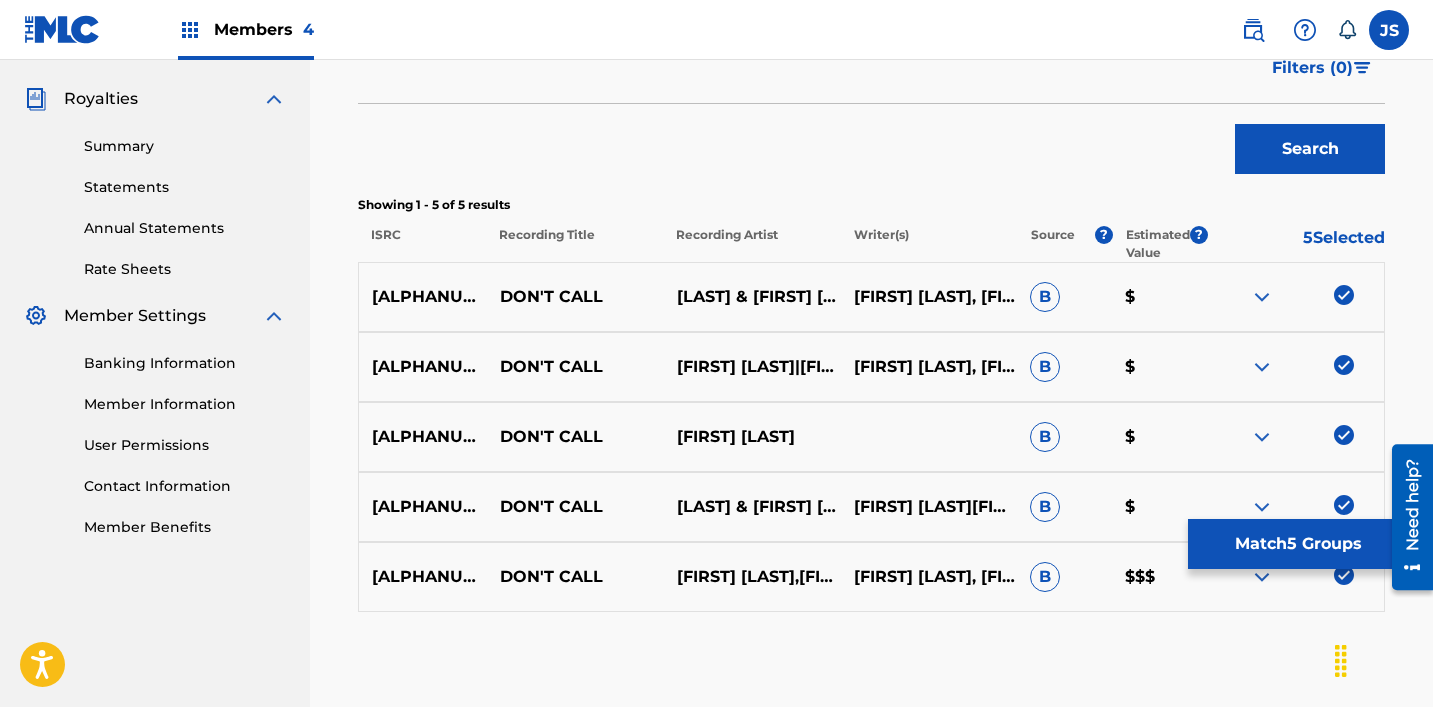 click on "Match  5 Groups" at bounding box center [1298, 544] 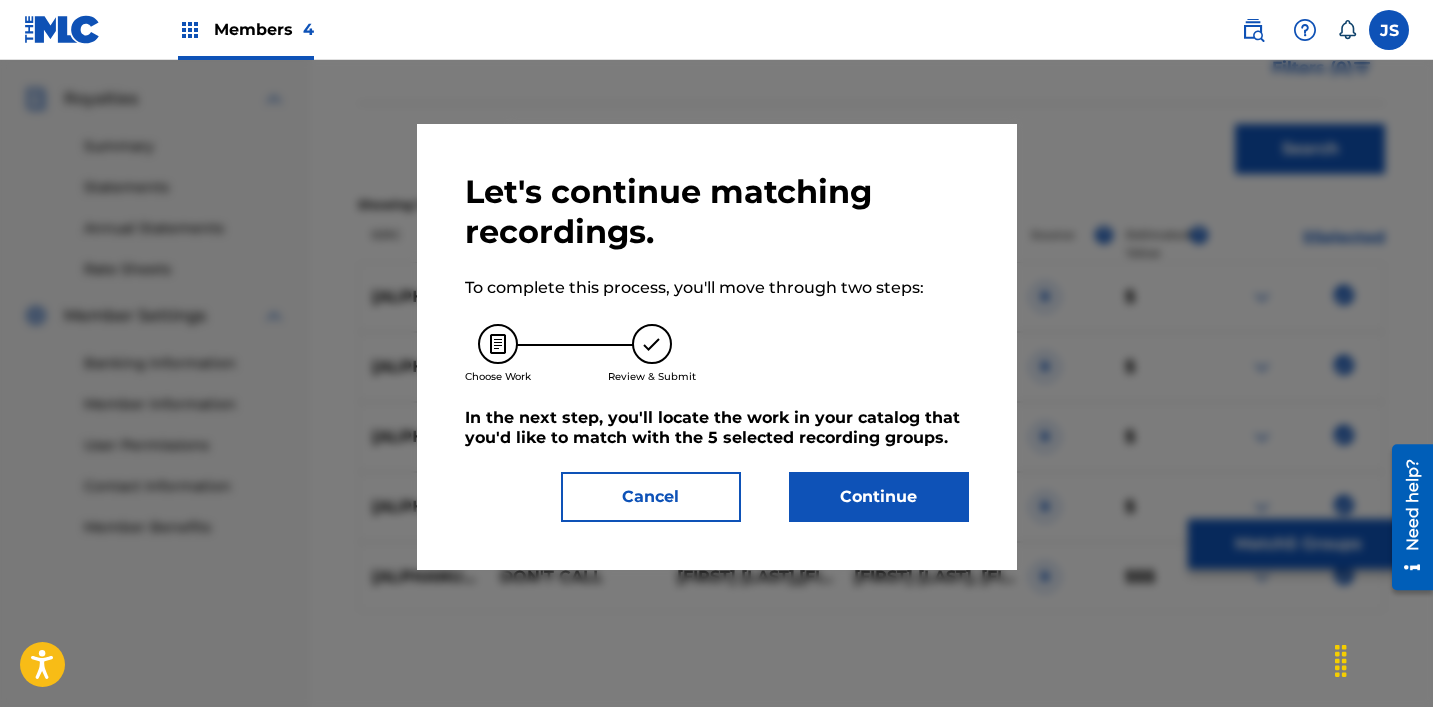 click on "Continue" at bounding box center [879, 497] 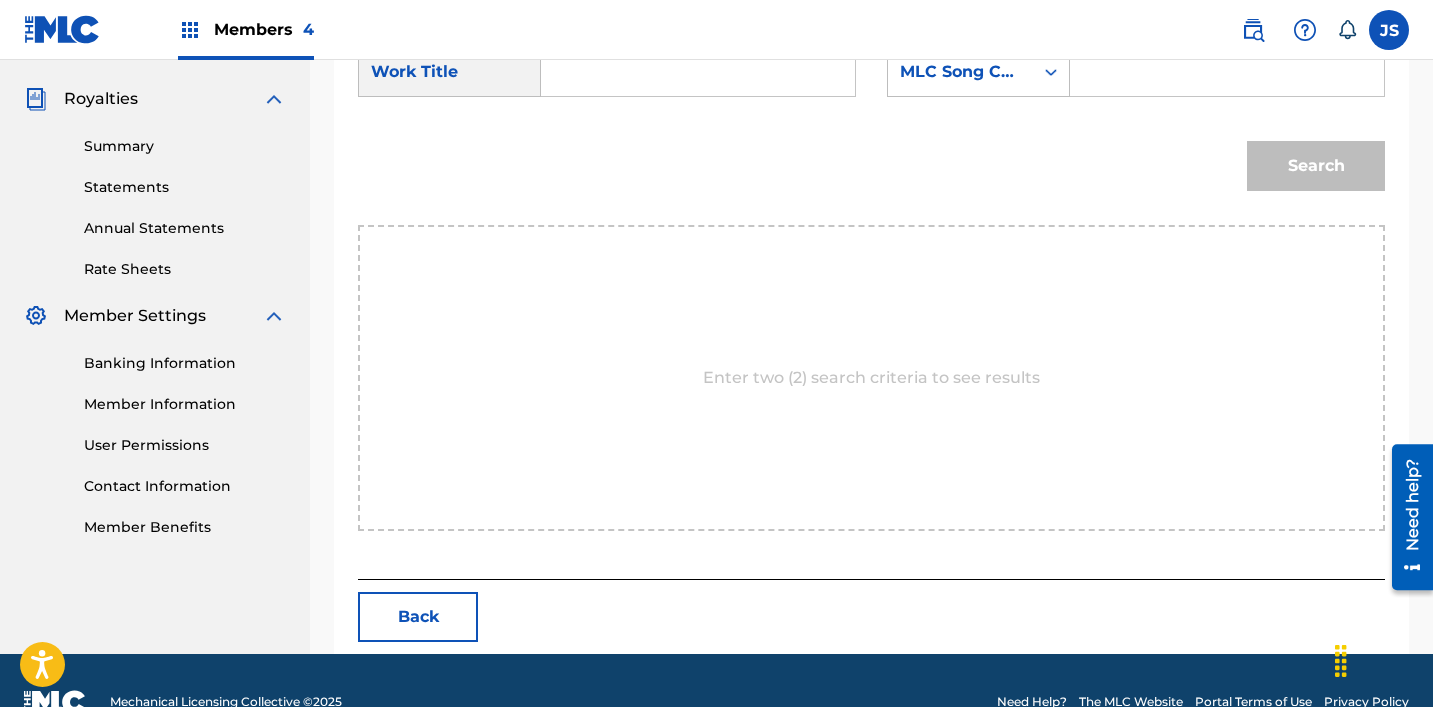 click at bounding box center [698, 72] 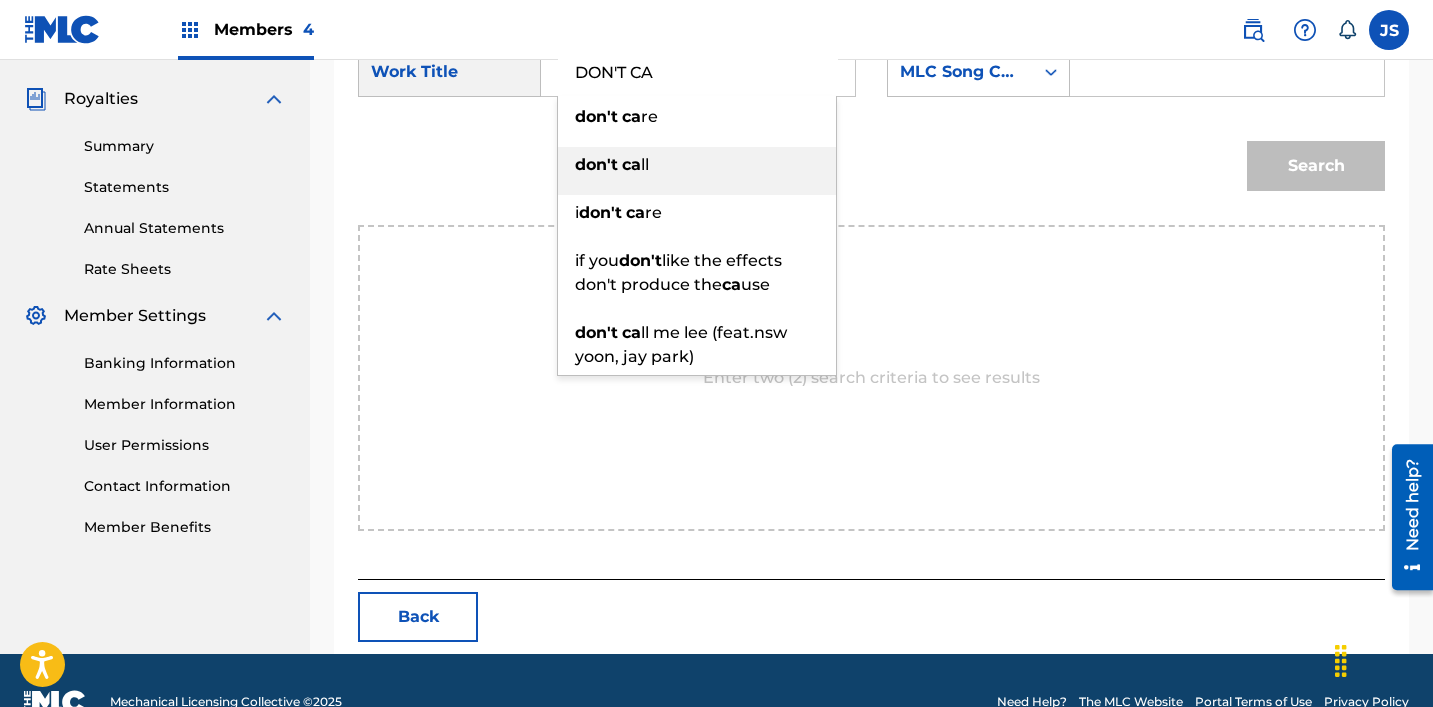 click on "don't" at bounding box center (596, 164) 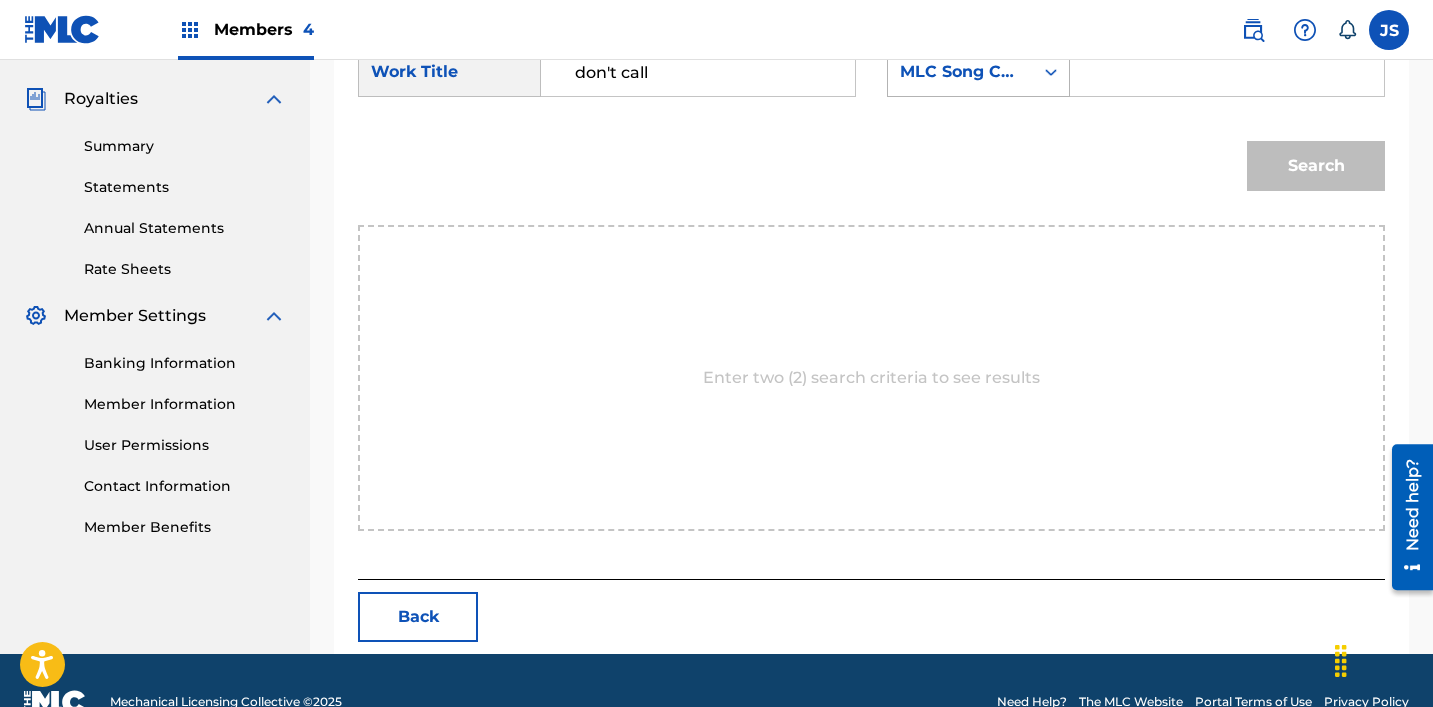 click on "MLC Song Code" at bounding box center (978, 72) 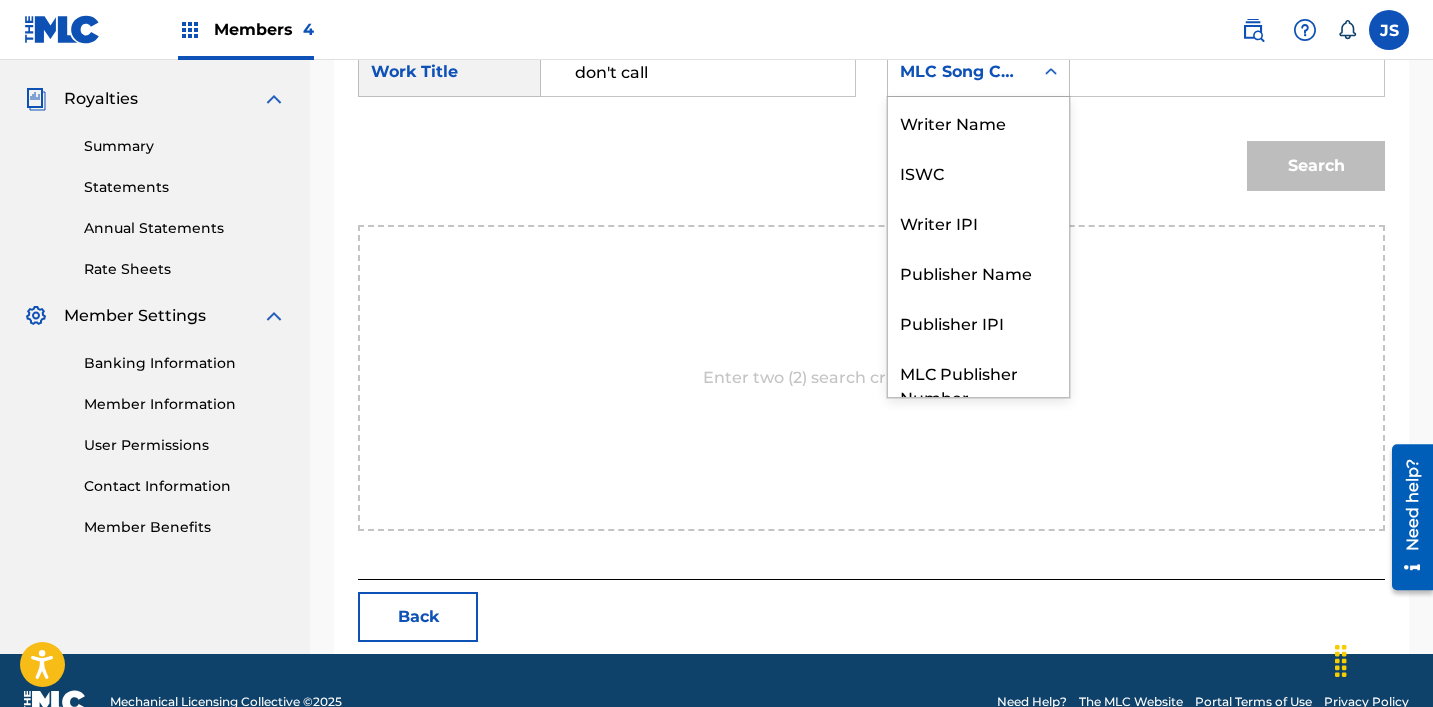 scroll, scrollTop: 74, scrollLeft: 0, axis: vertical 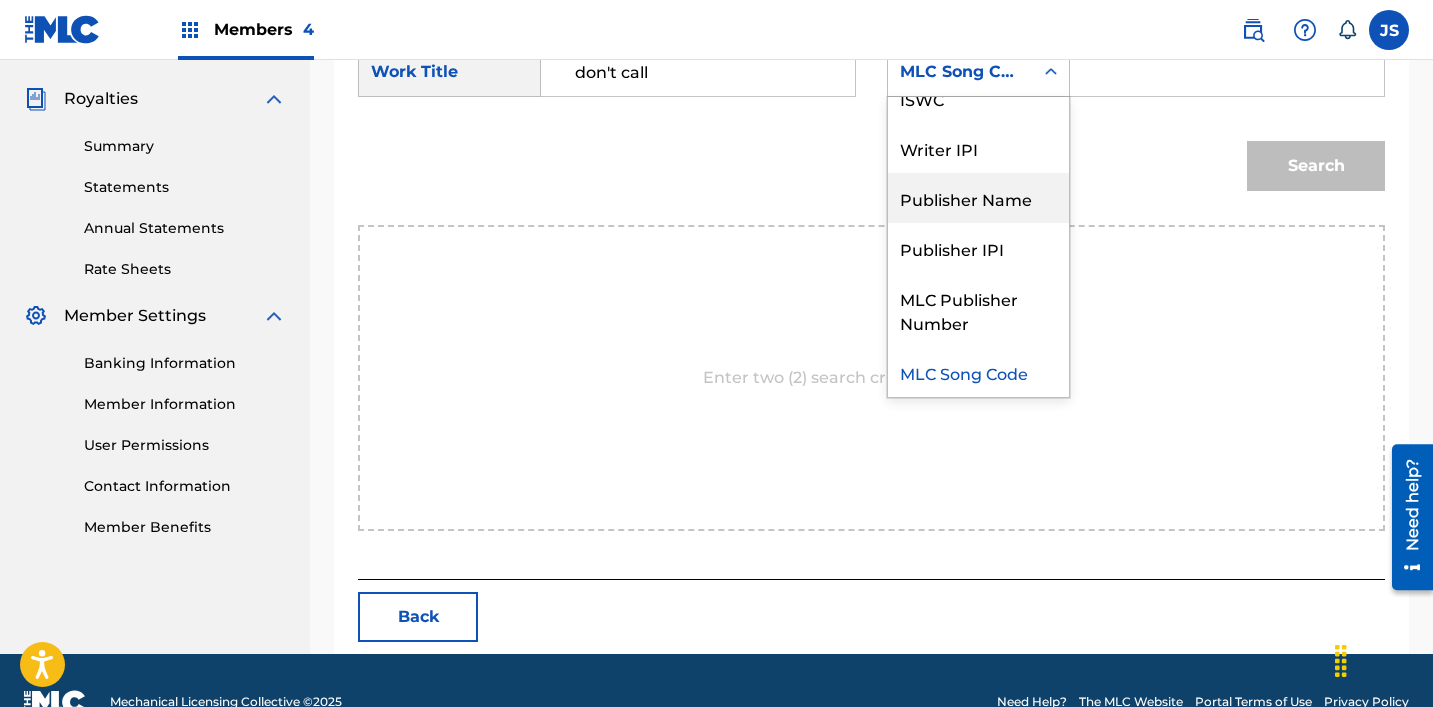 click on "Publisher Name" at bounding box center [978, 198] 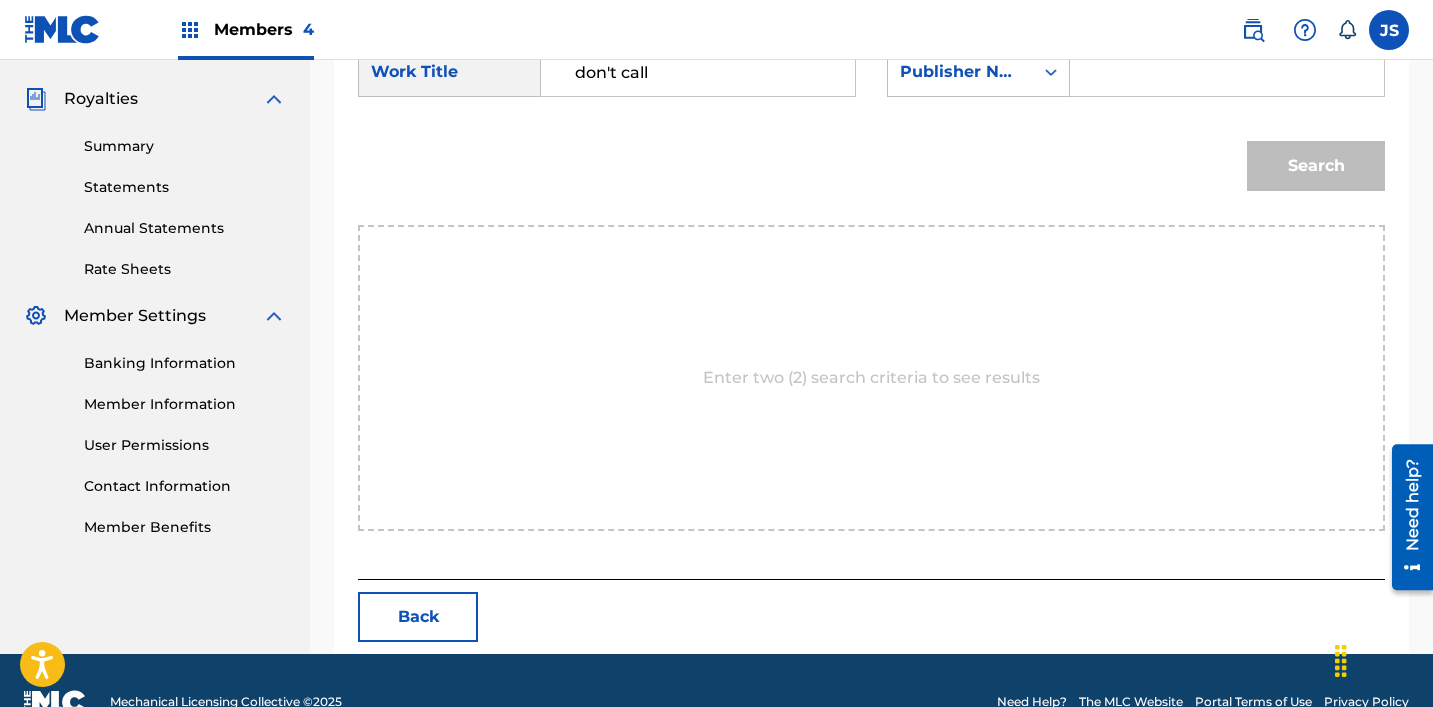 click at bounding box center (1227, 72) 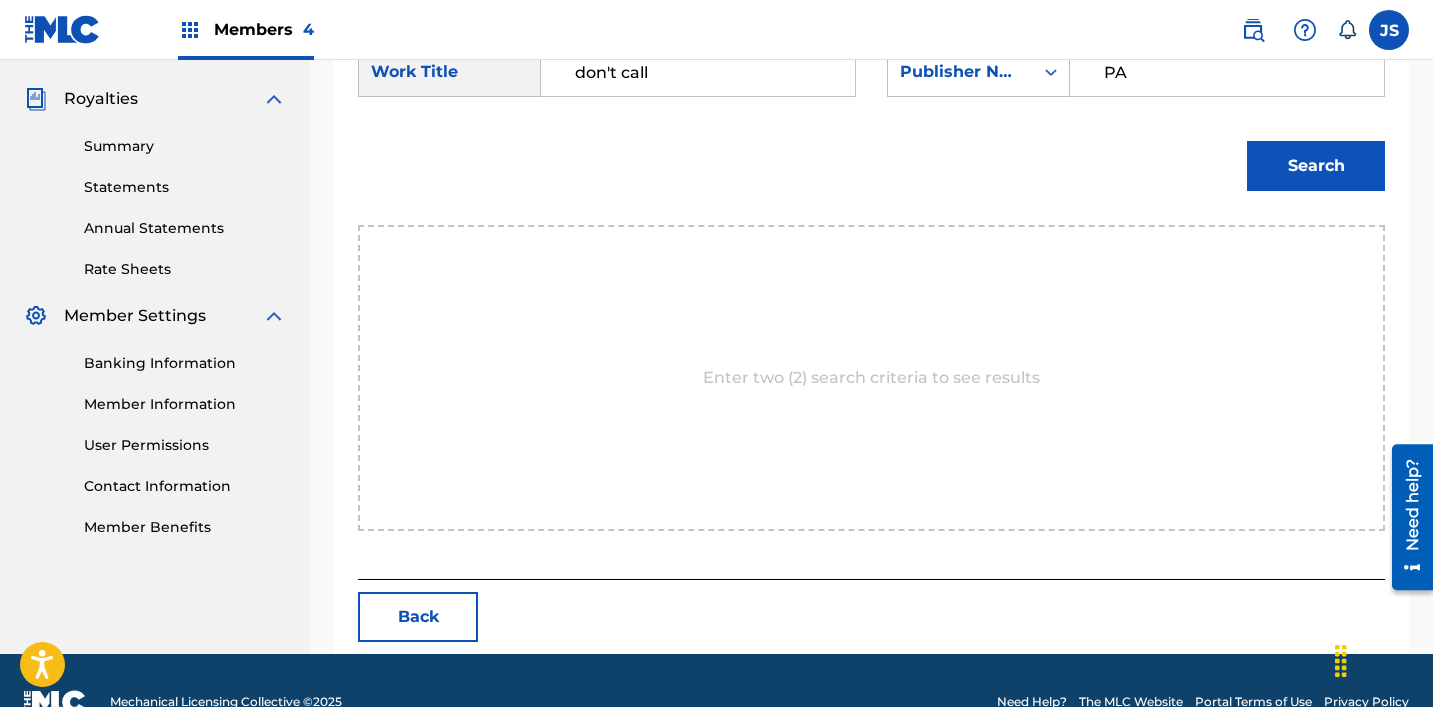 type on "patrick" 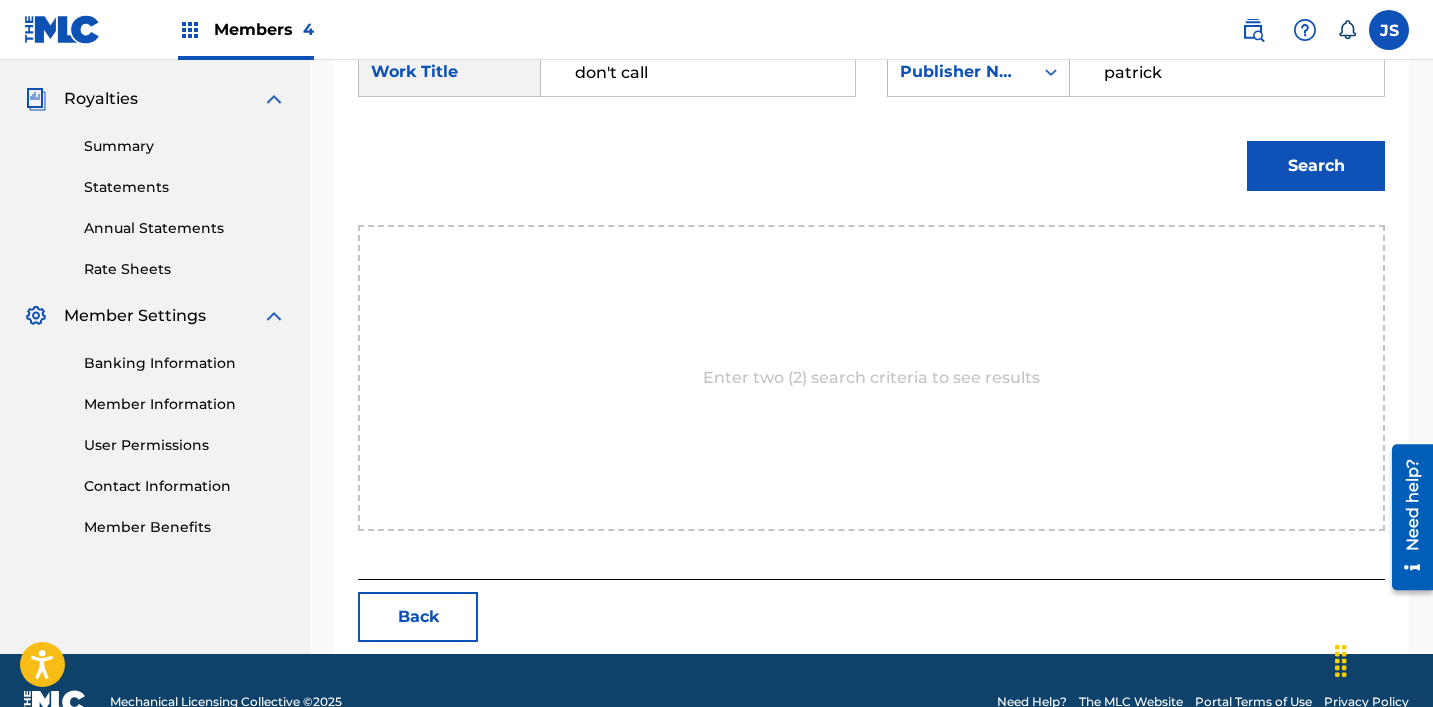 click on "Search" at bounding box center (1316, 166) 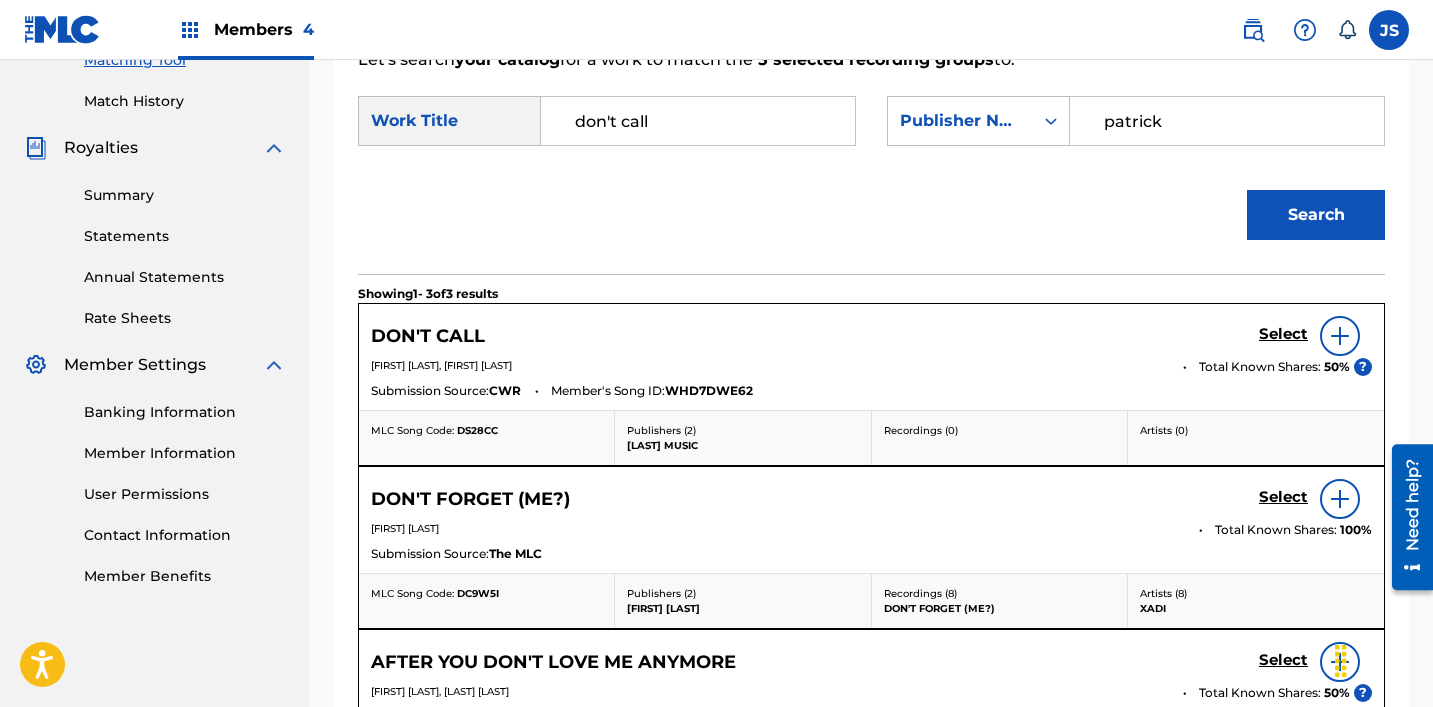 scroll, scrollTop: 582, scrollLeft: 0, axis: vertical 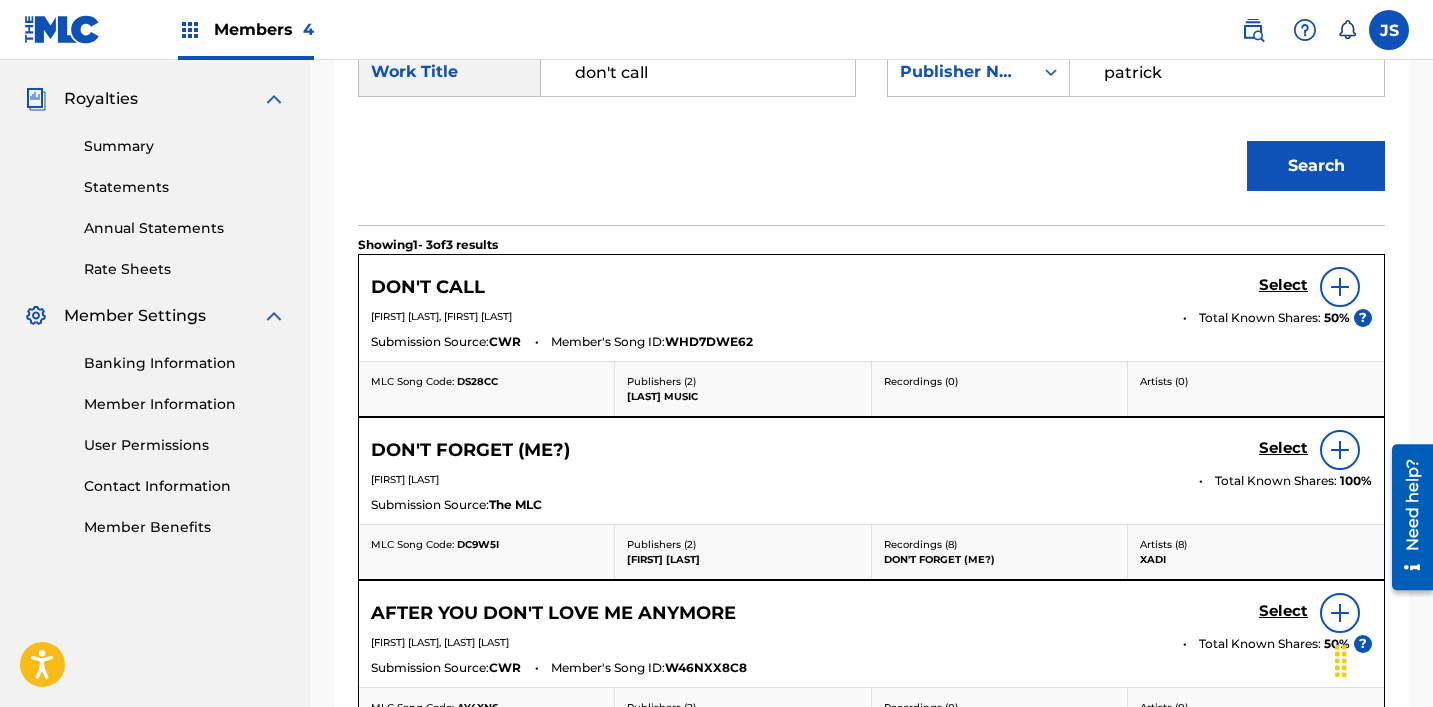 click on "Select" at bounding box center [1283, 285] 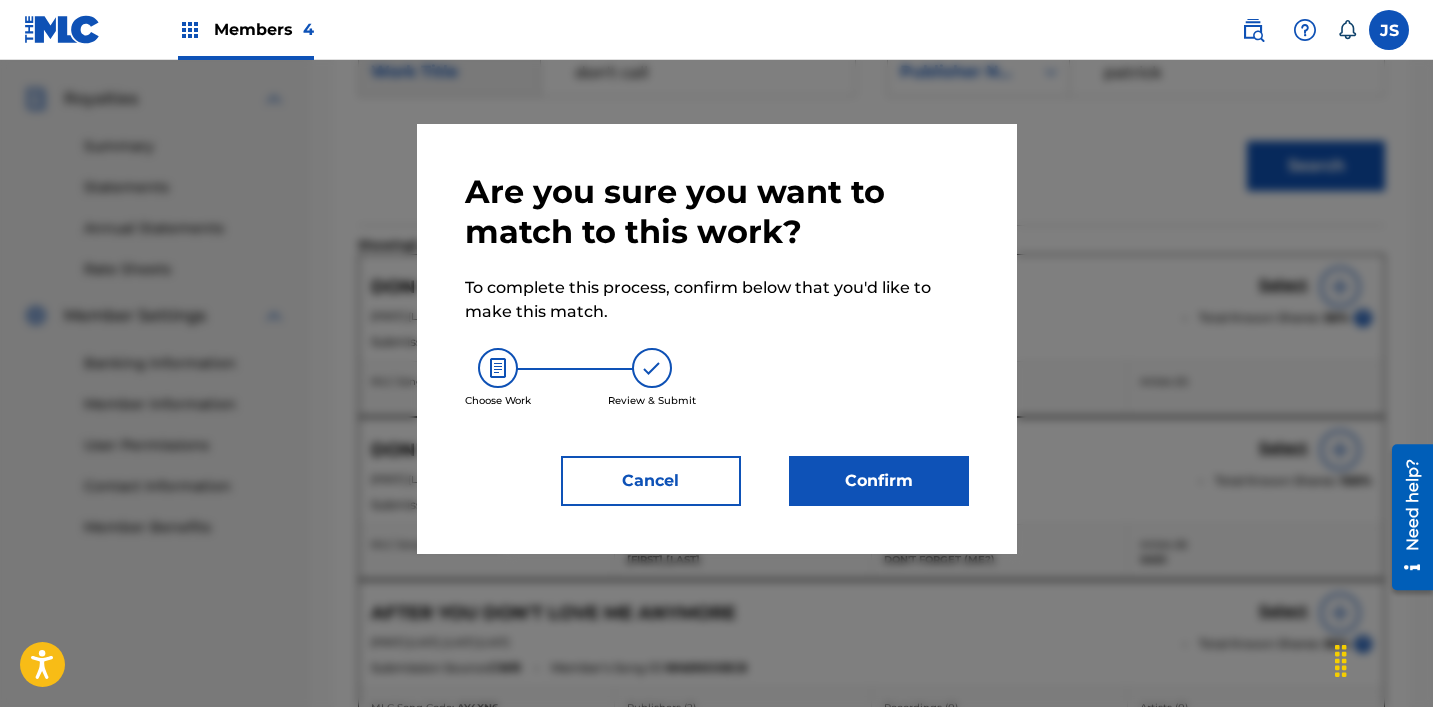 click on "Confirm" at bounding box center [879, 481] 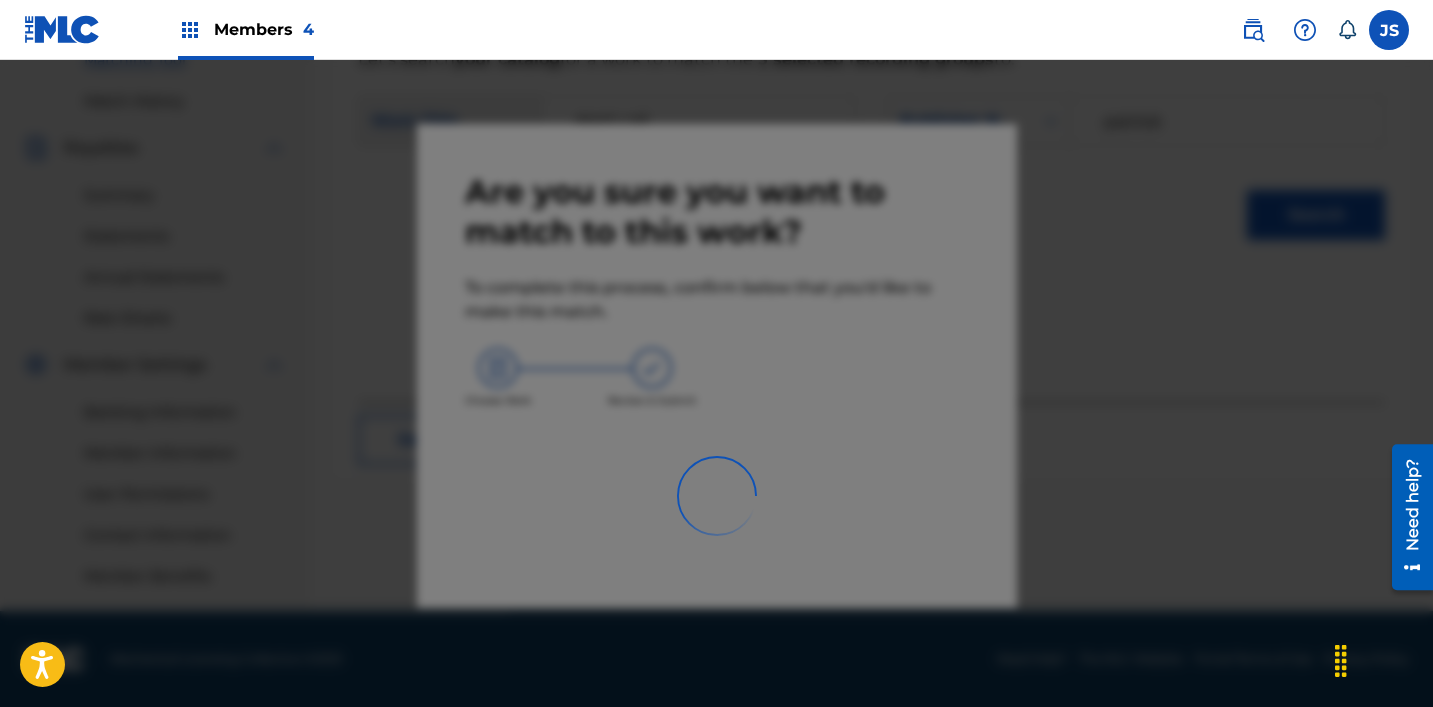 scroll, scrollTop: 533, scrollLeft: 0, axis: vertical 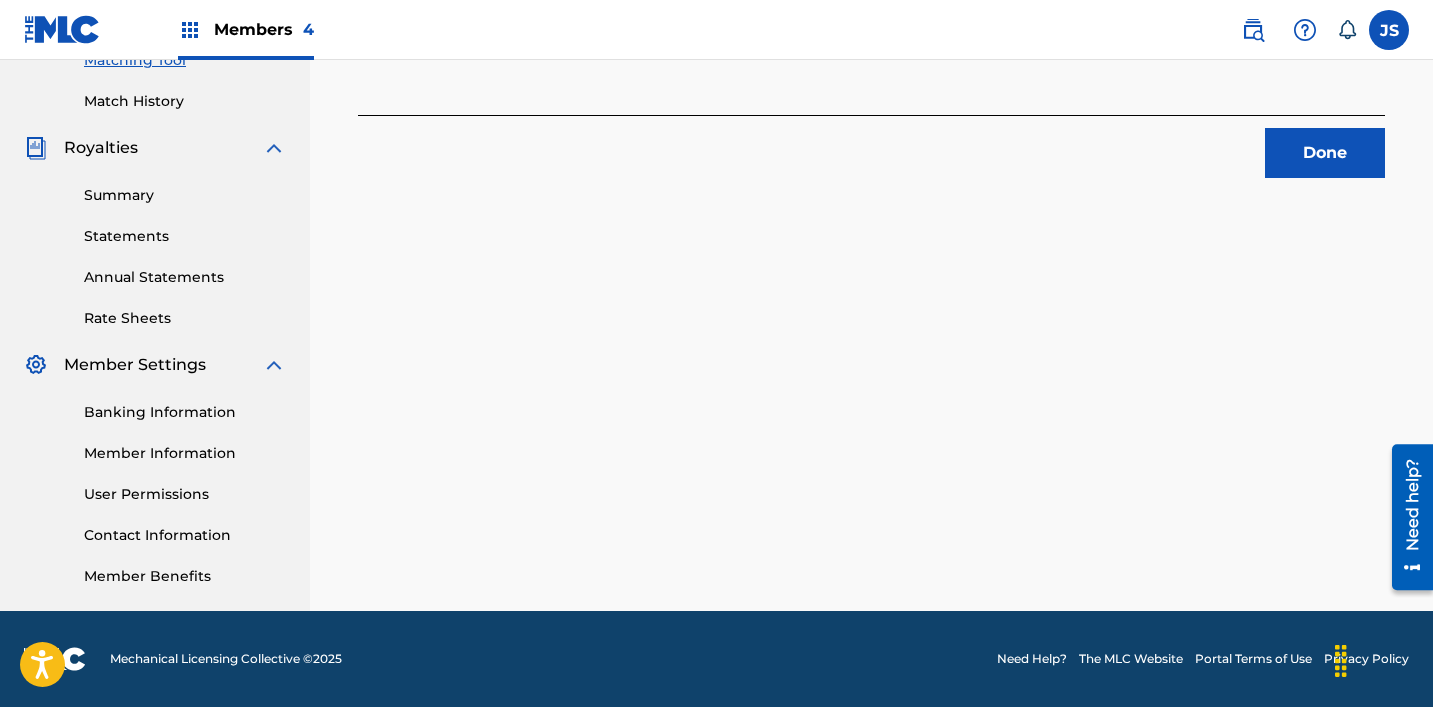 click on "Done" at bounding box center [1325, 153] 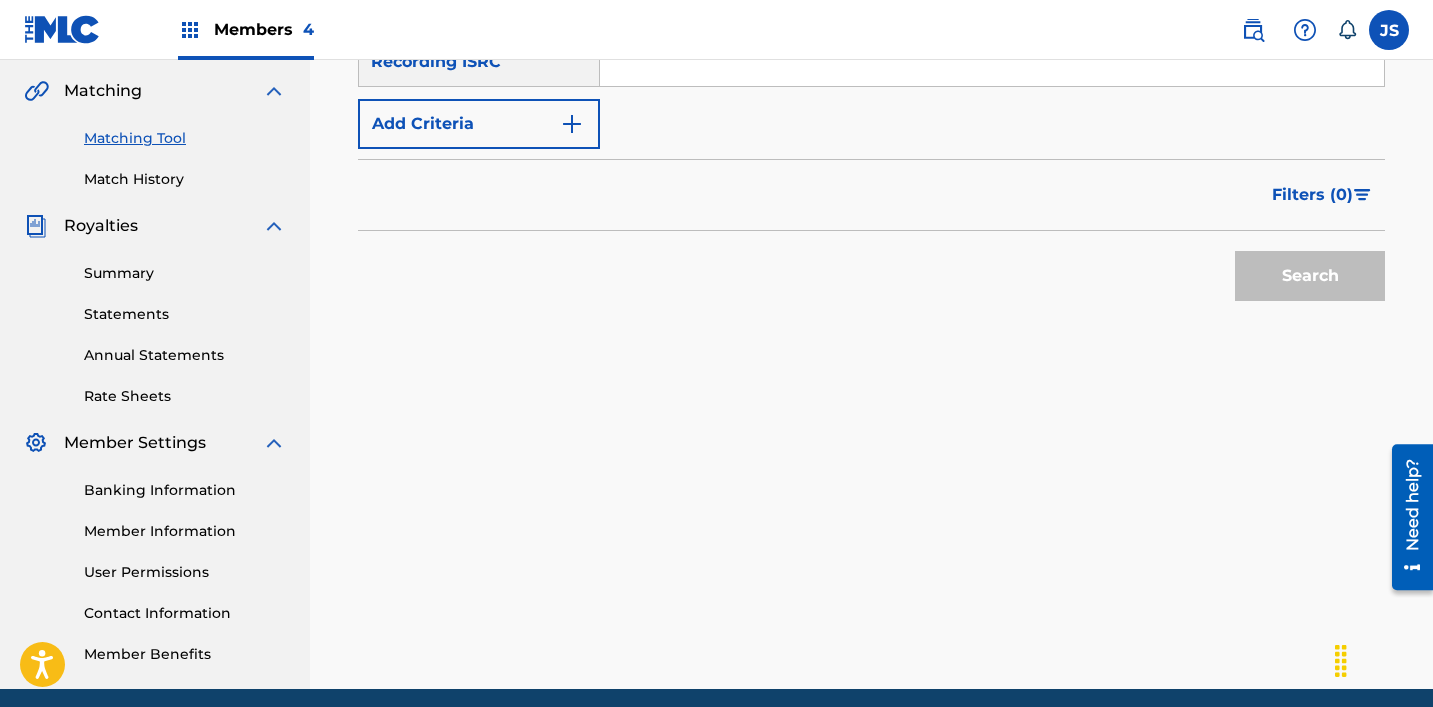 scroll, scrollTop: 450, scrollLeft: 0, axis: vertical 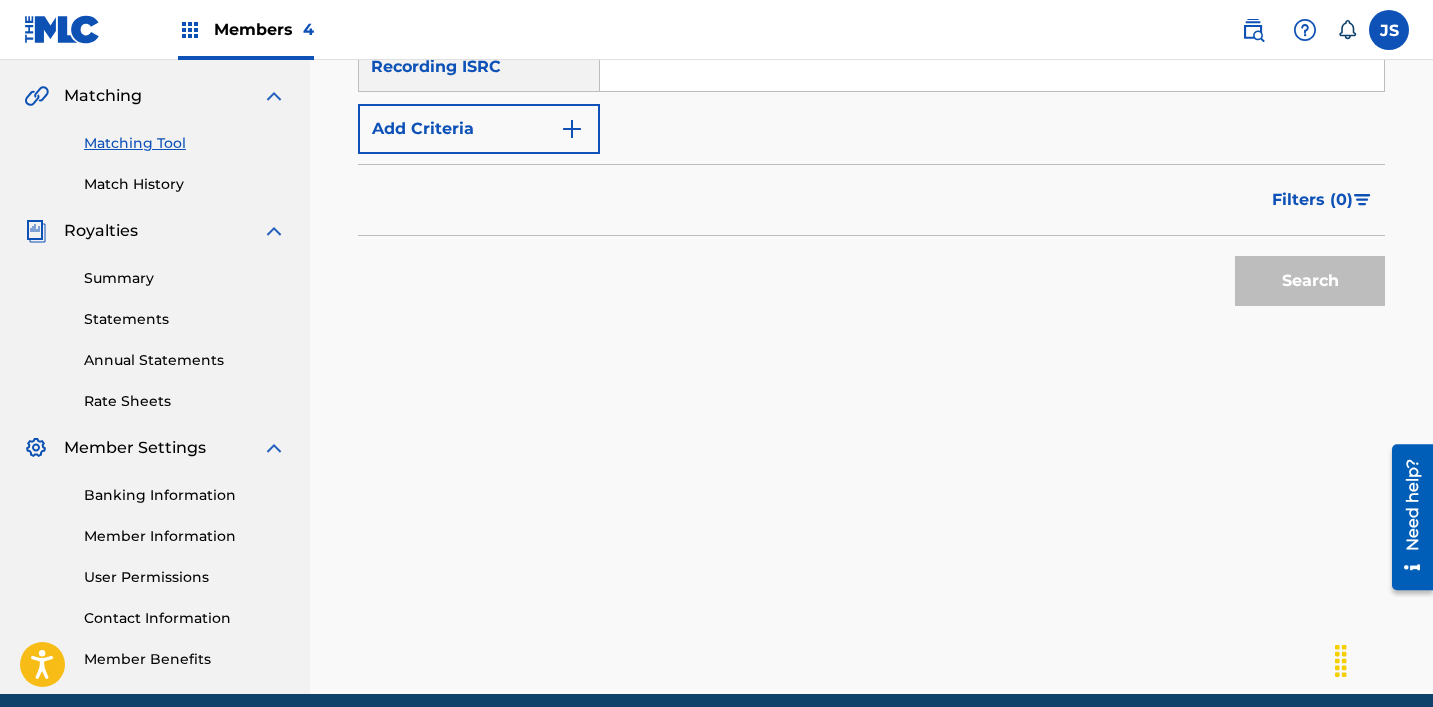 click at bounding box center [992, 67] 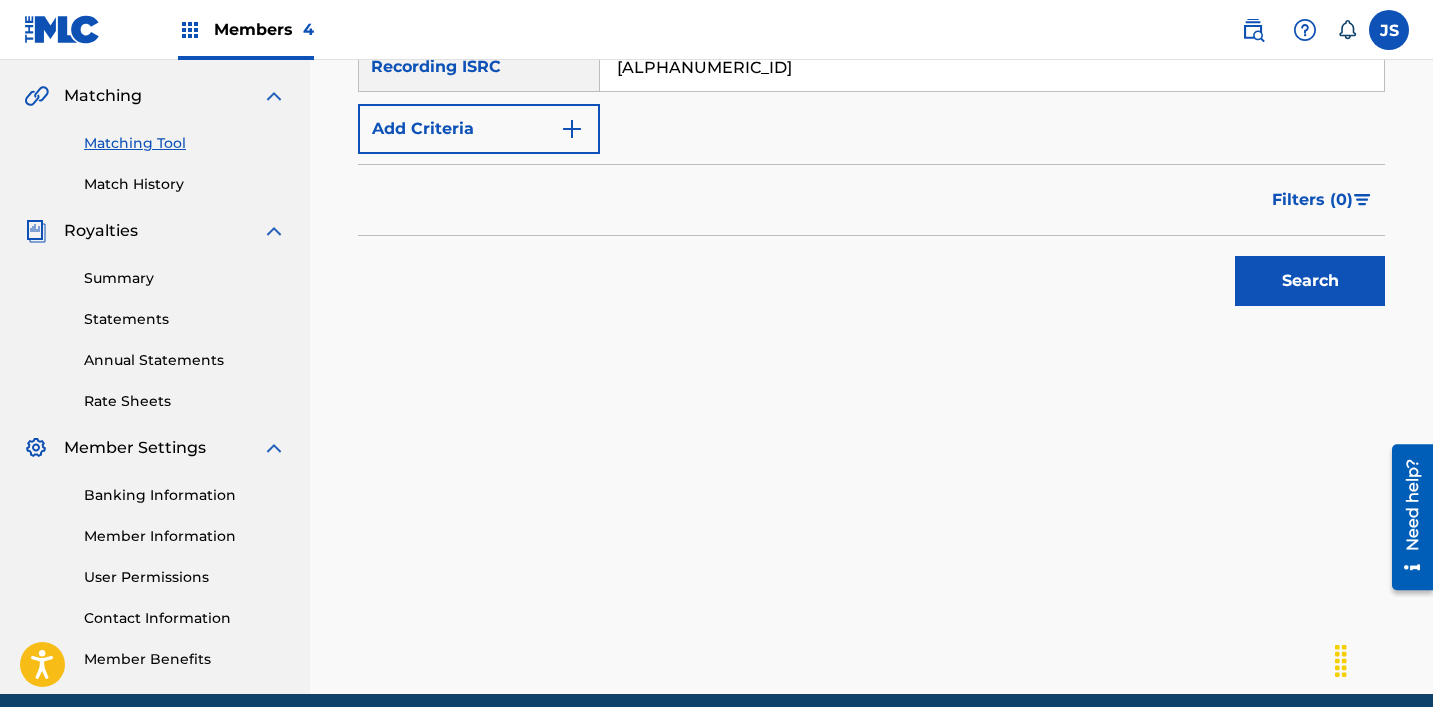 type on "[ALPHANUMERIC_ID]" 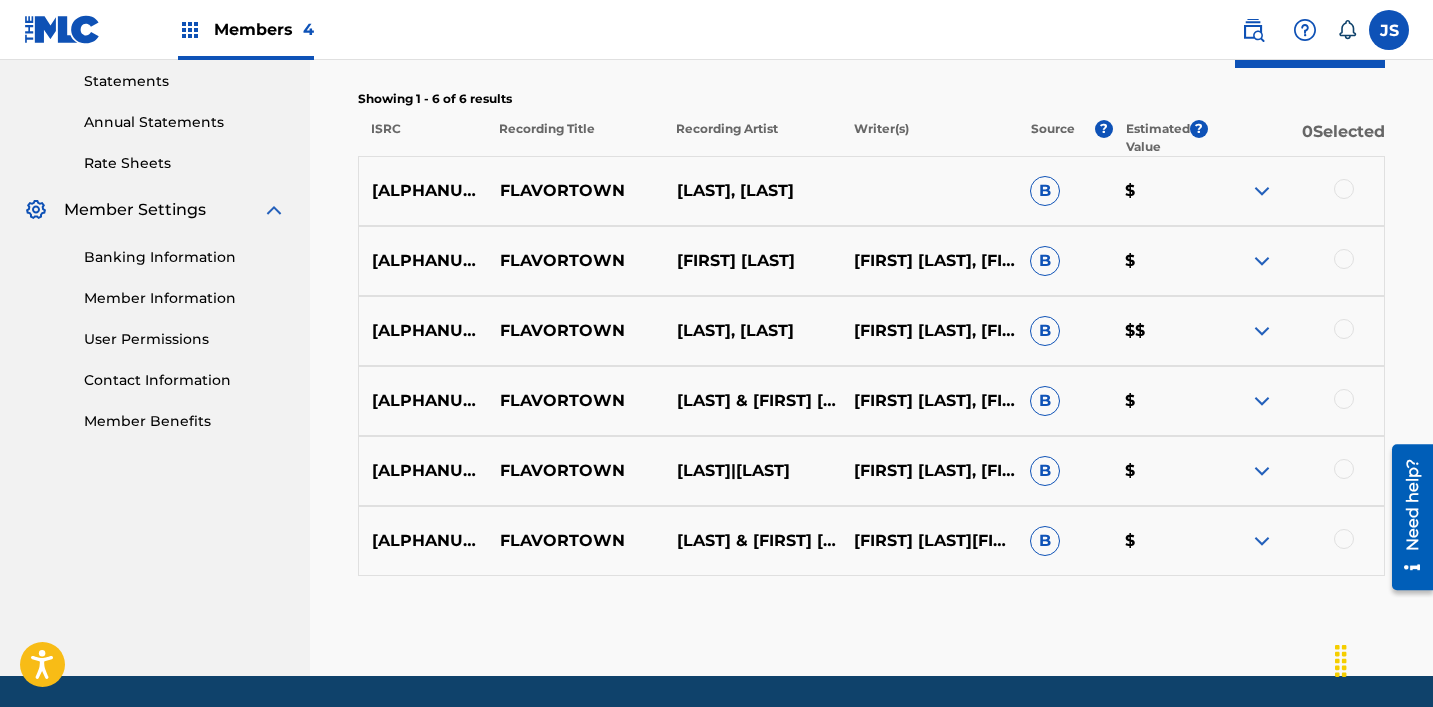 scroll, scrollTop: 690, scrollLeft: 0, axis: vertical 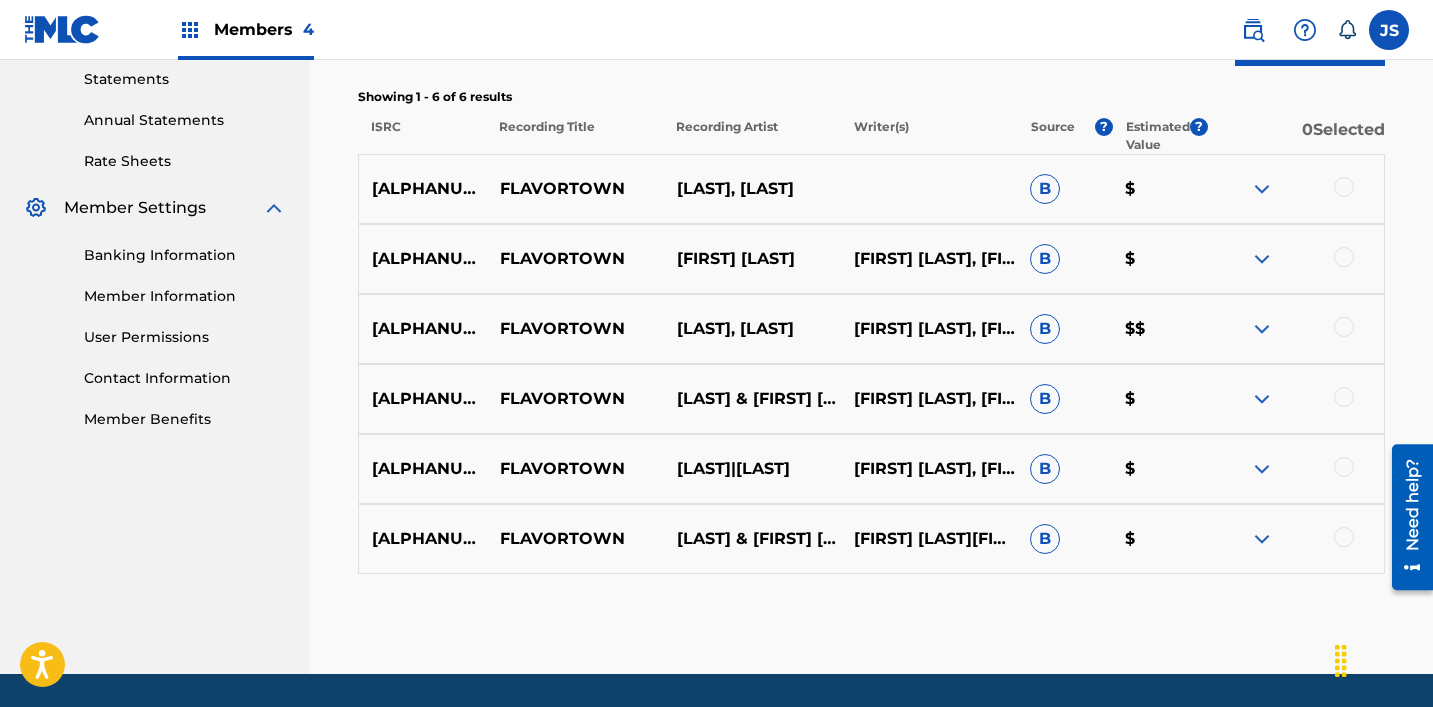 click at bounding box center (1344, 537) 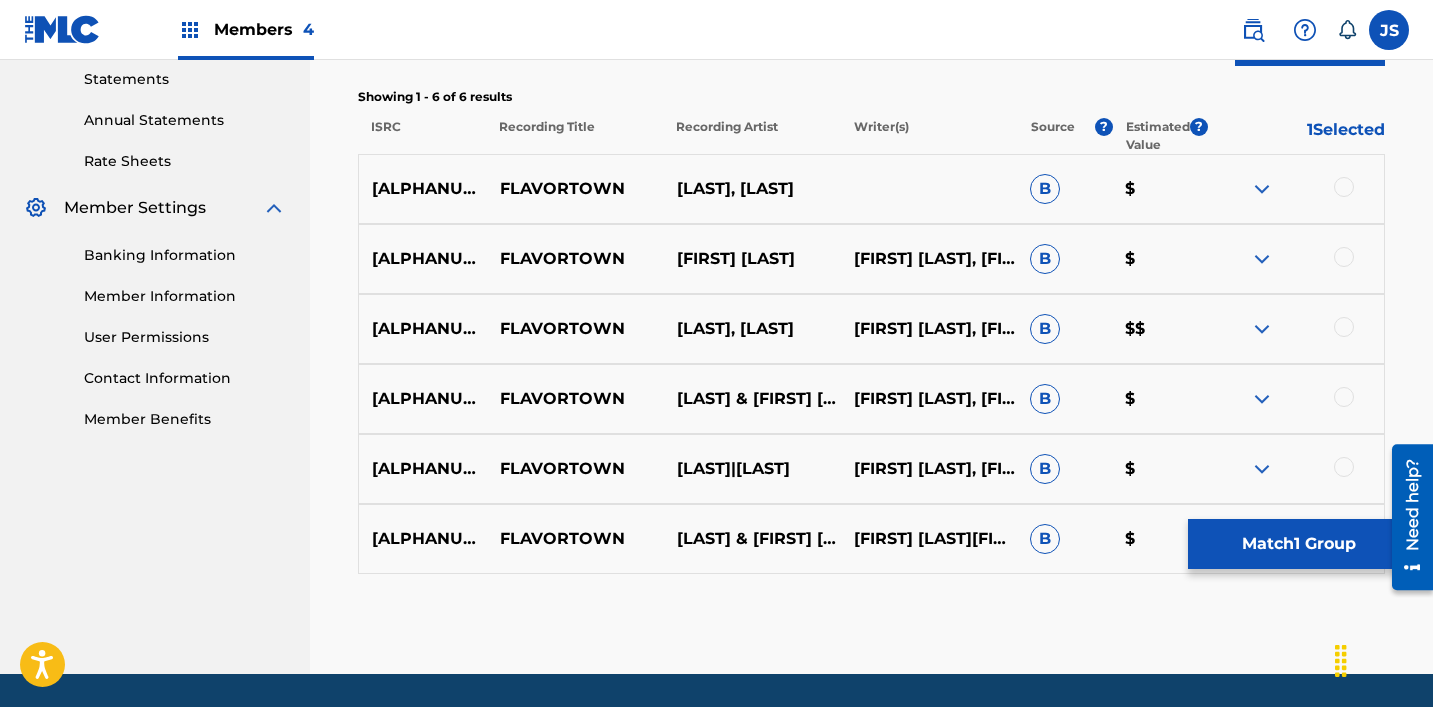 click at bounding box center (1295, 469) 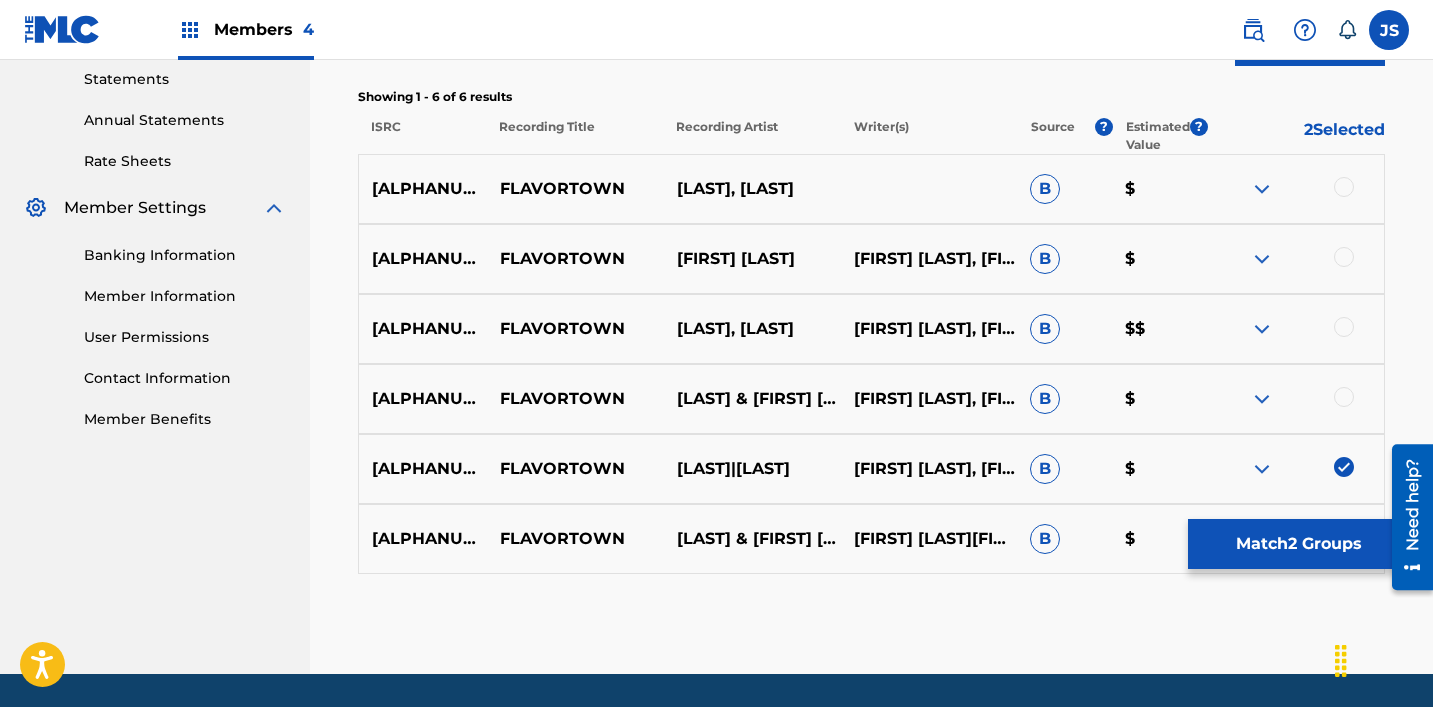 click at bounding box center [1344, 397] 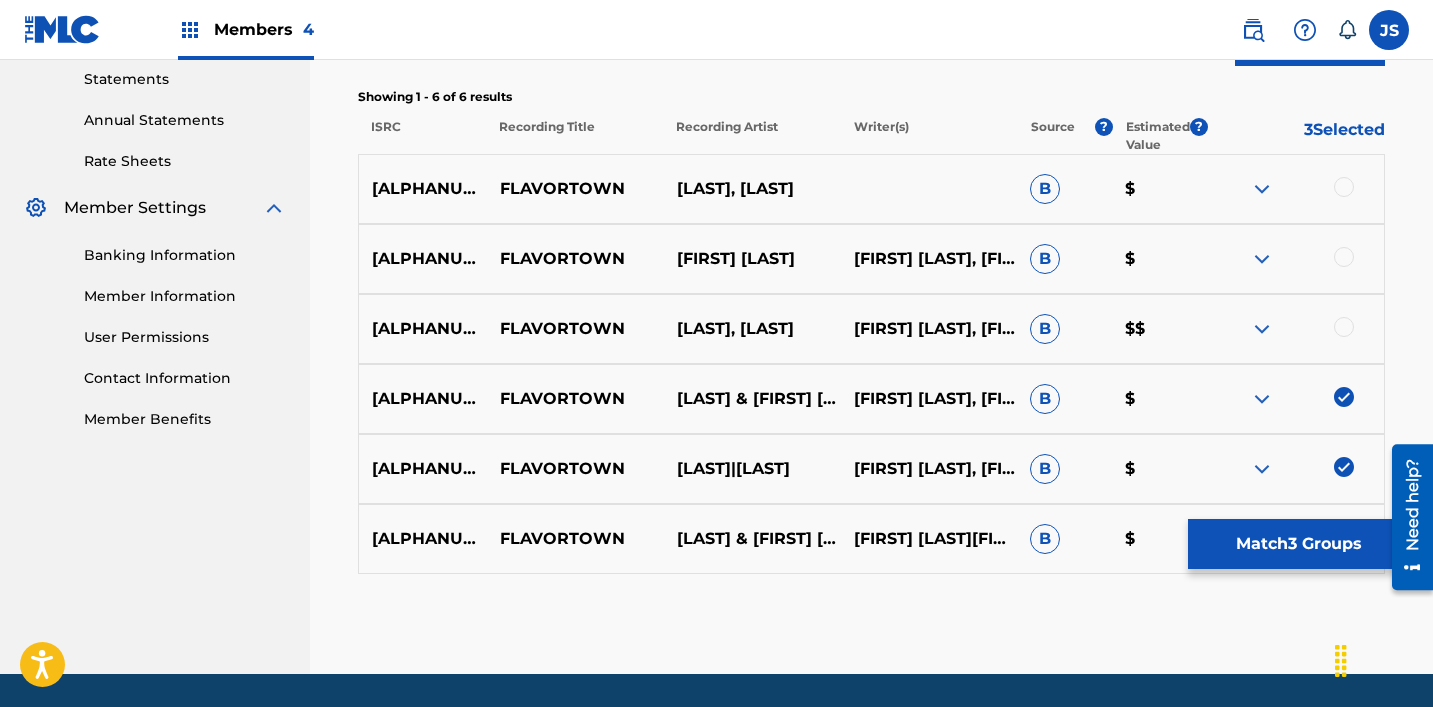 click at bounding box center (1344, 327) 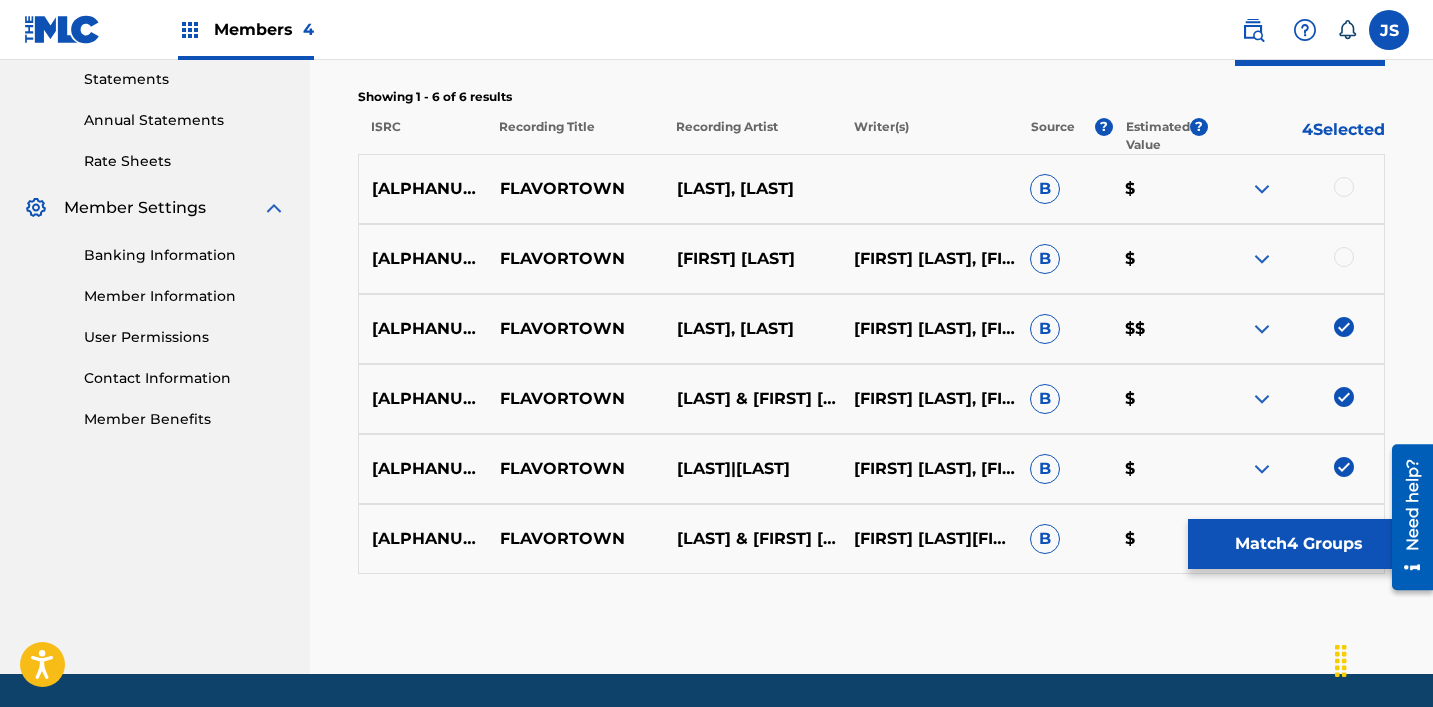 click at bounding box center (1295, 259) 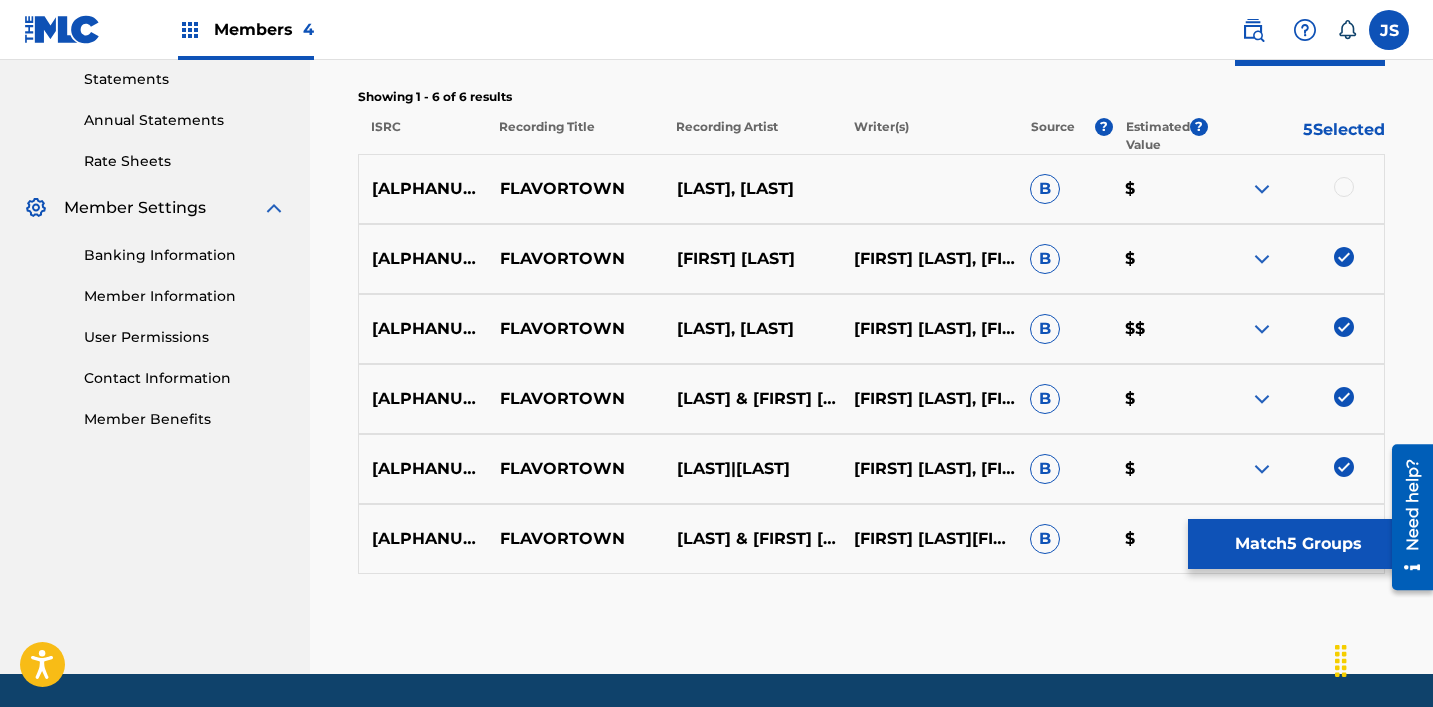 click at bounding box center [1344, 187] 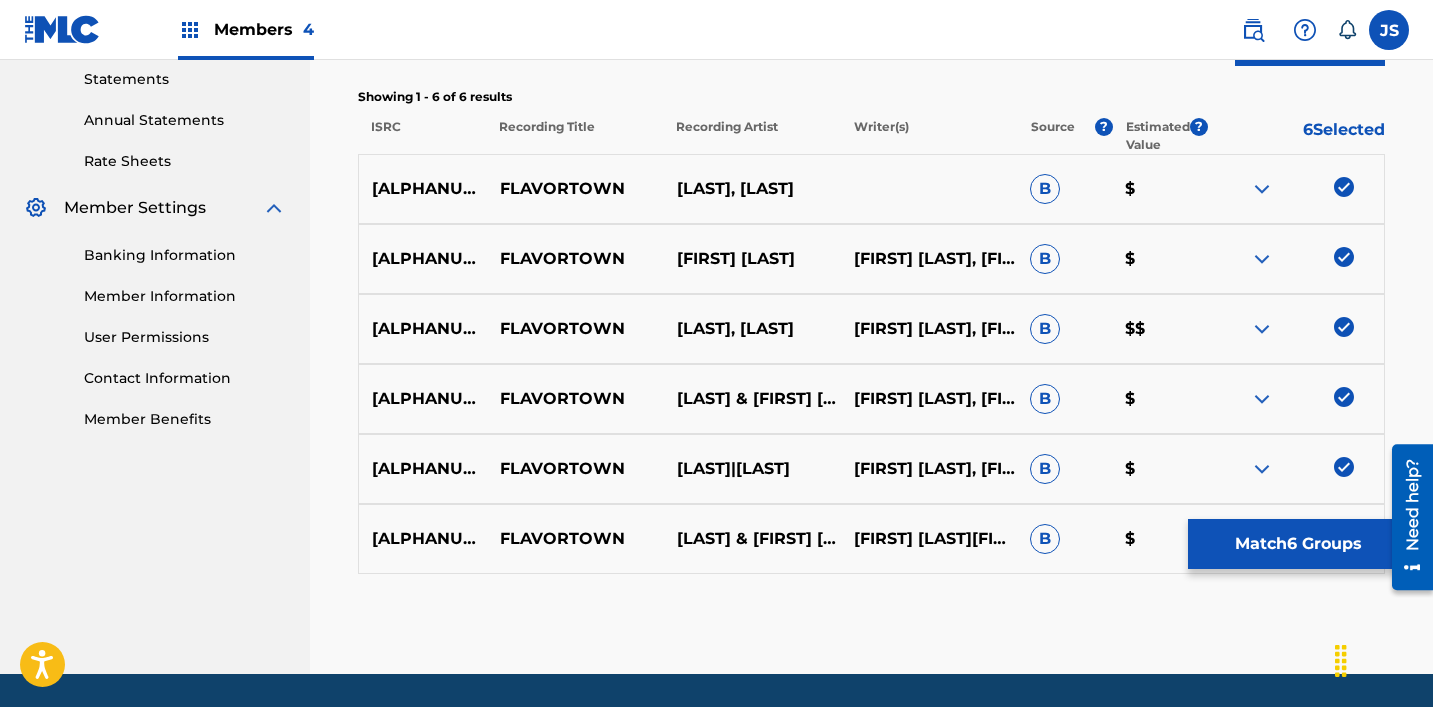 click on "QZTBE2427448 FLAVORTOWN [LAST] & [FIRST] [LAST][FIRST] [LAST] B $" at bounding box center (871, 539) 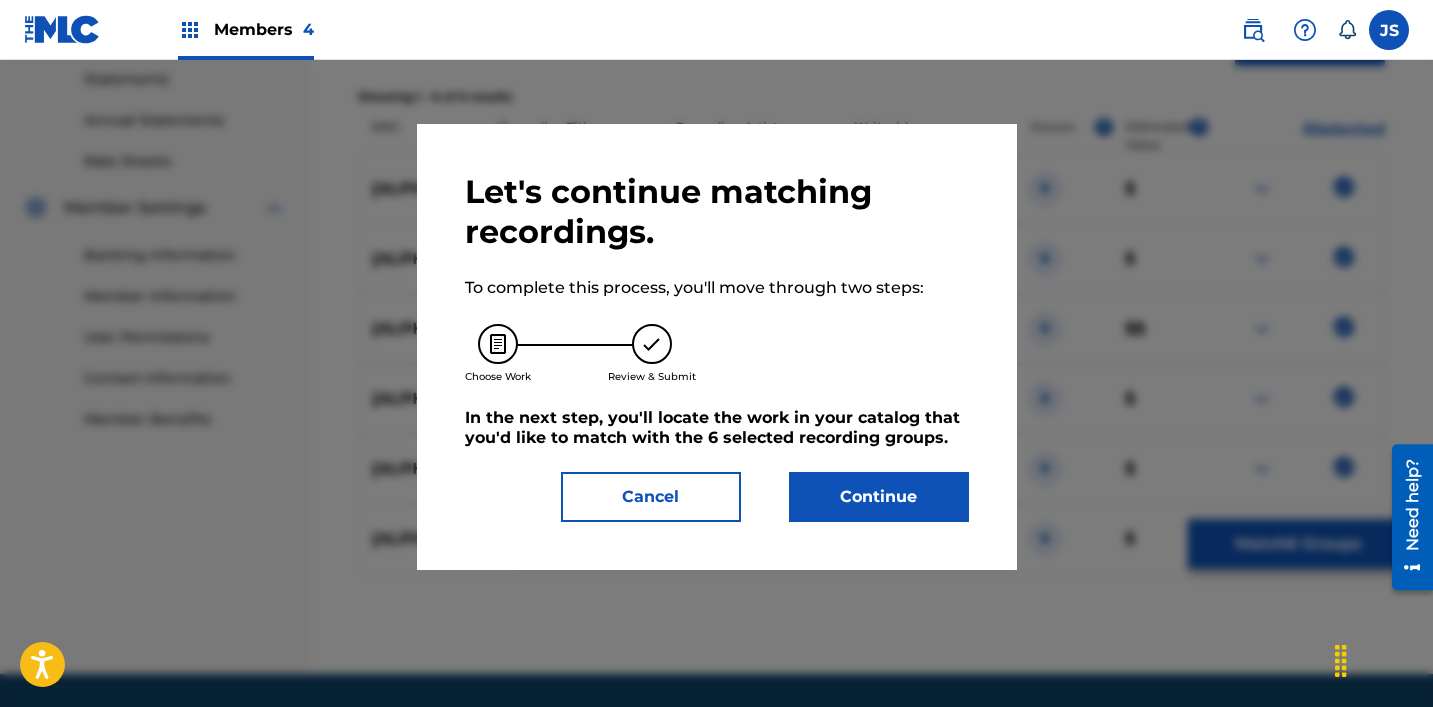 click on "Continue" at bounding box center (879, 497) 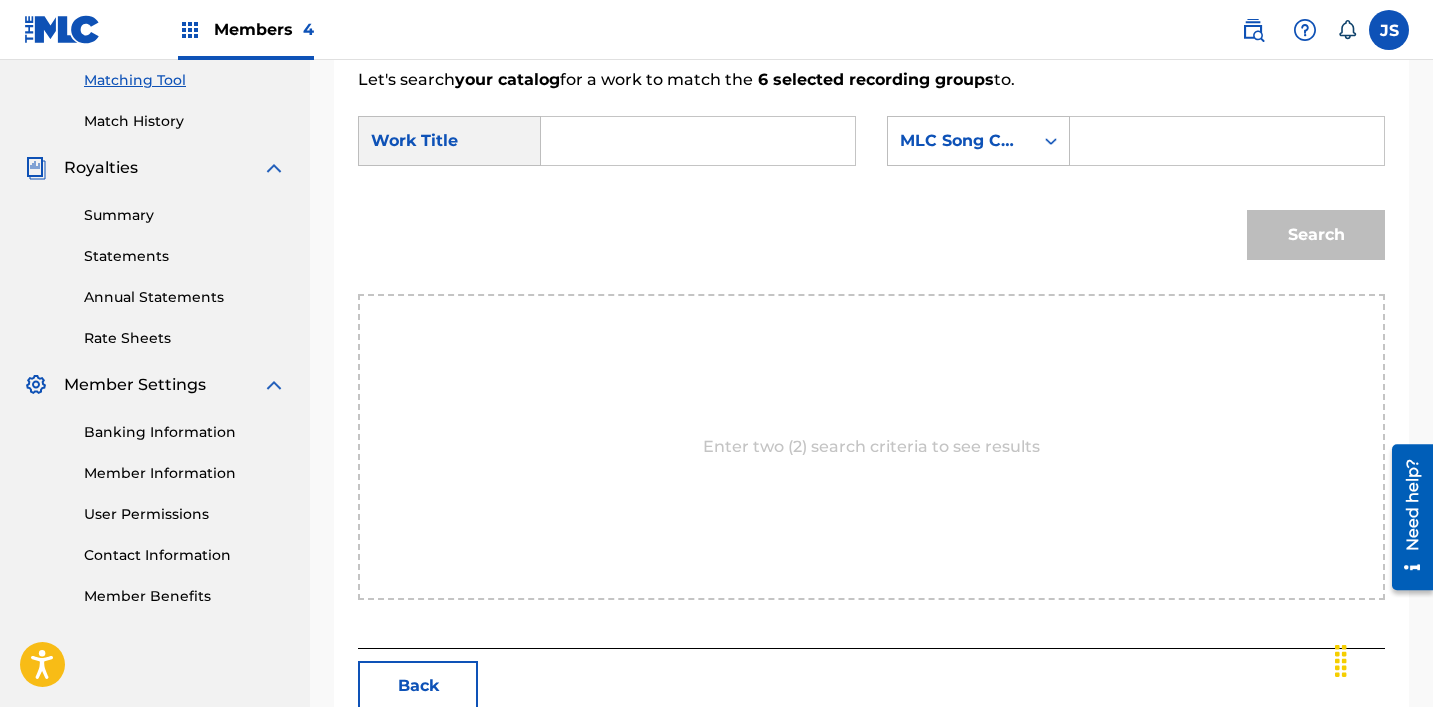 scroll, scrollTop: 500, scrollLeft: 0, axis: vertical 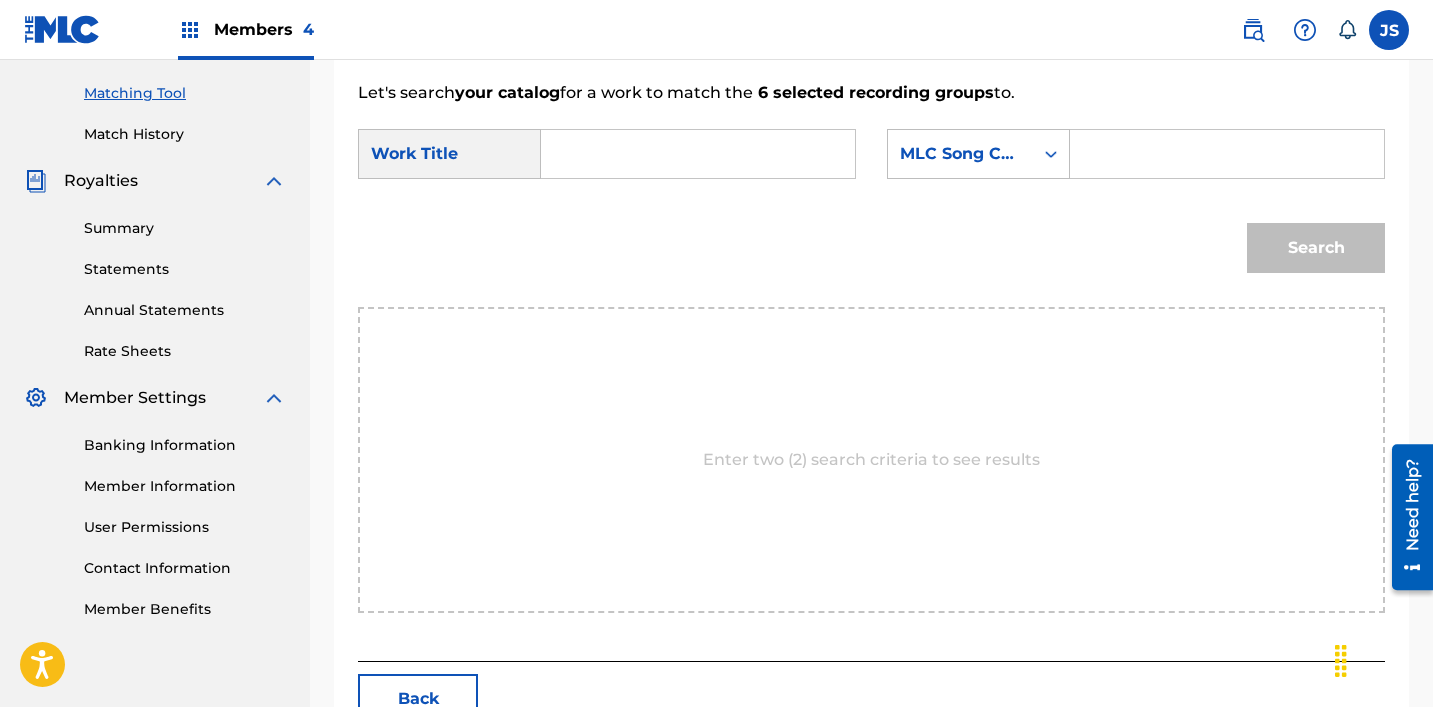 click at bounding box center [698, 154] 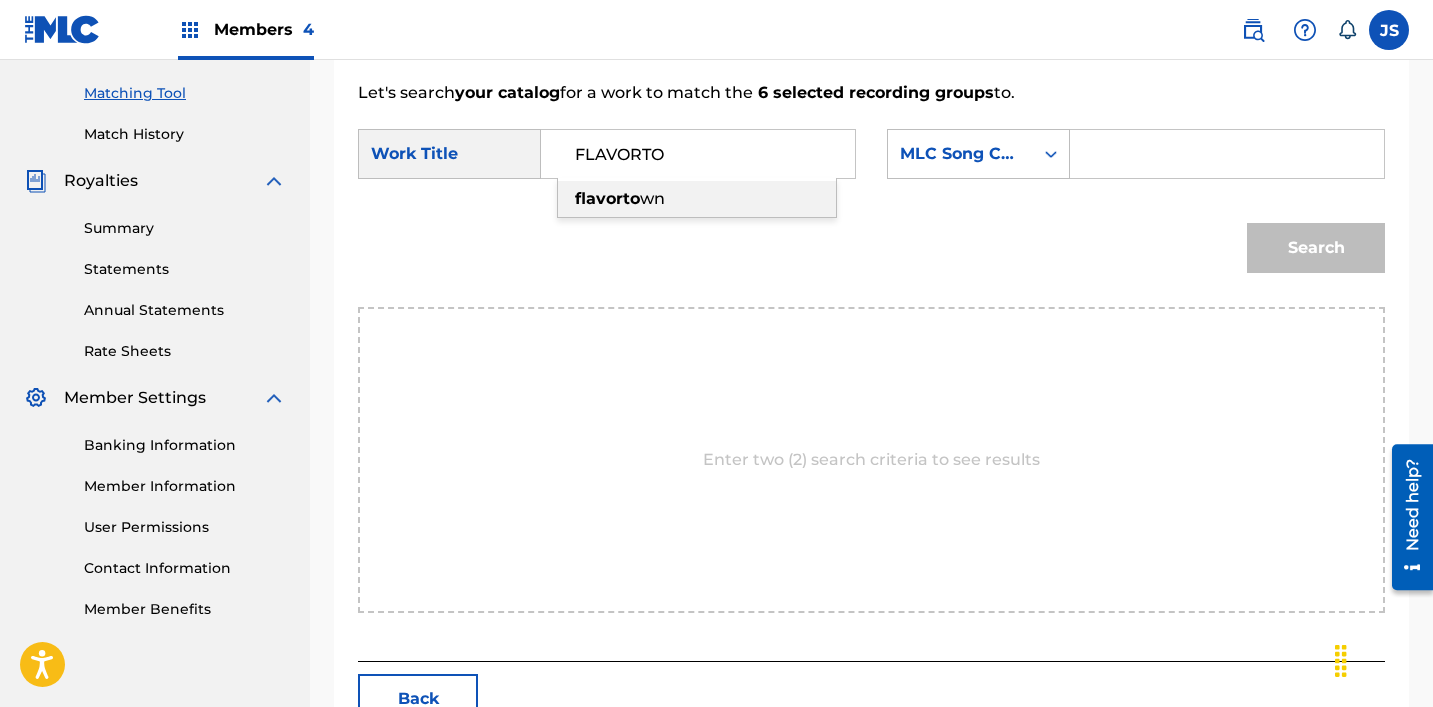 click on "flavorto wn" at bounding box center (697, 199) 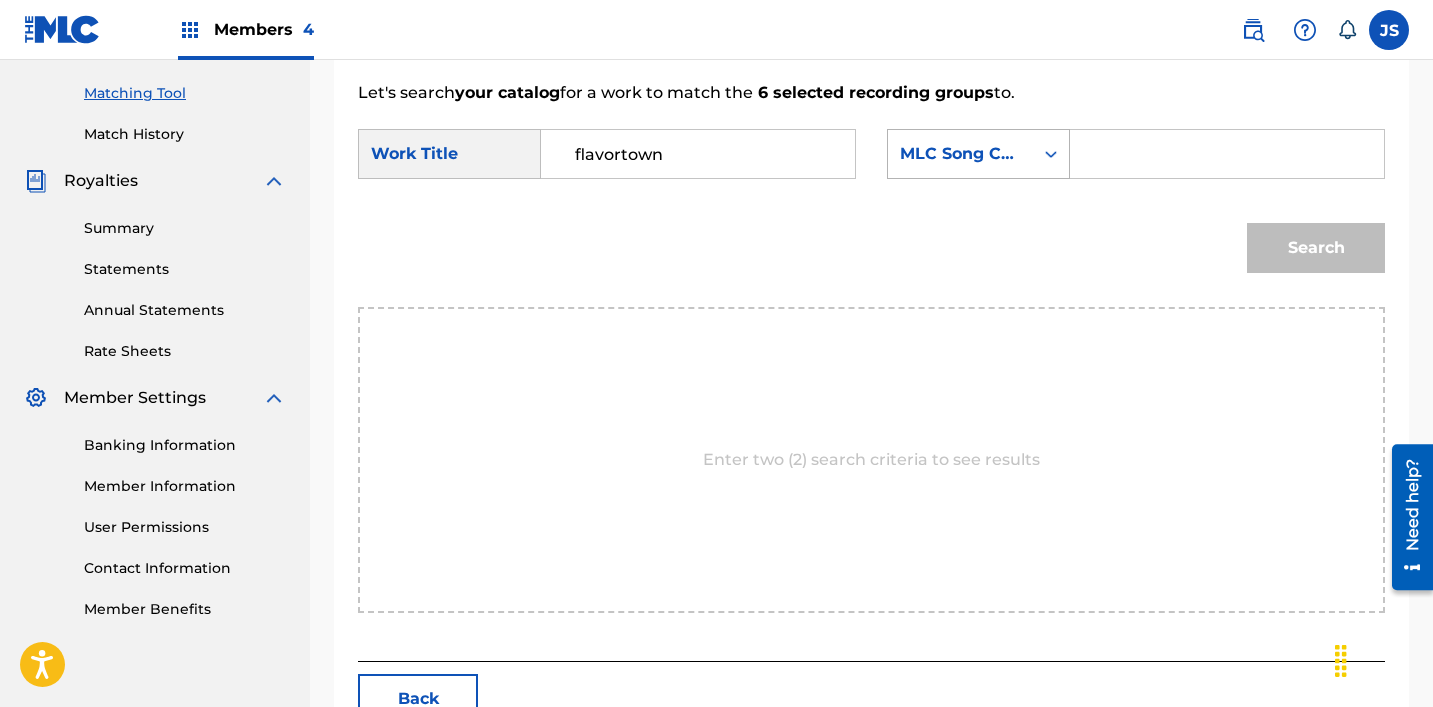 click on "MLC Song Code" at bounding box center [960, 154] 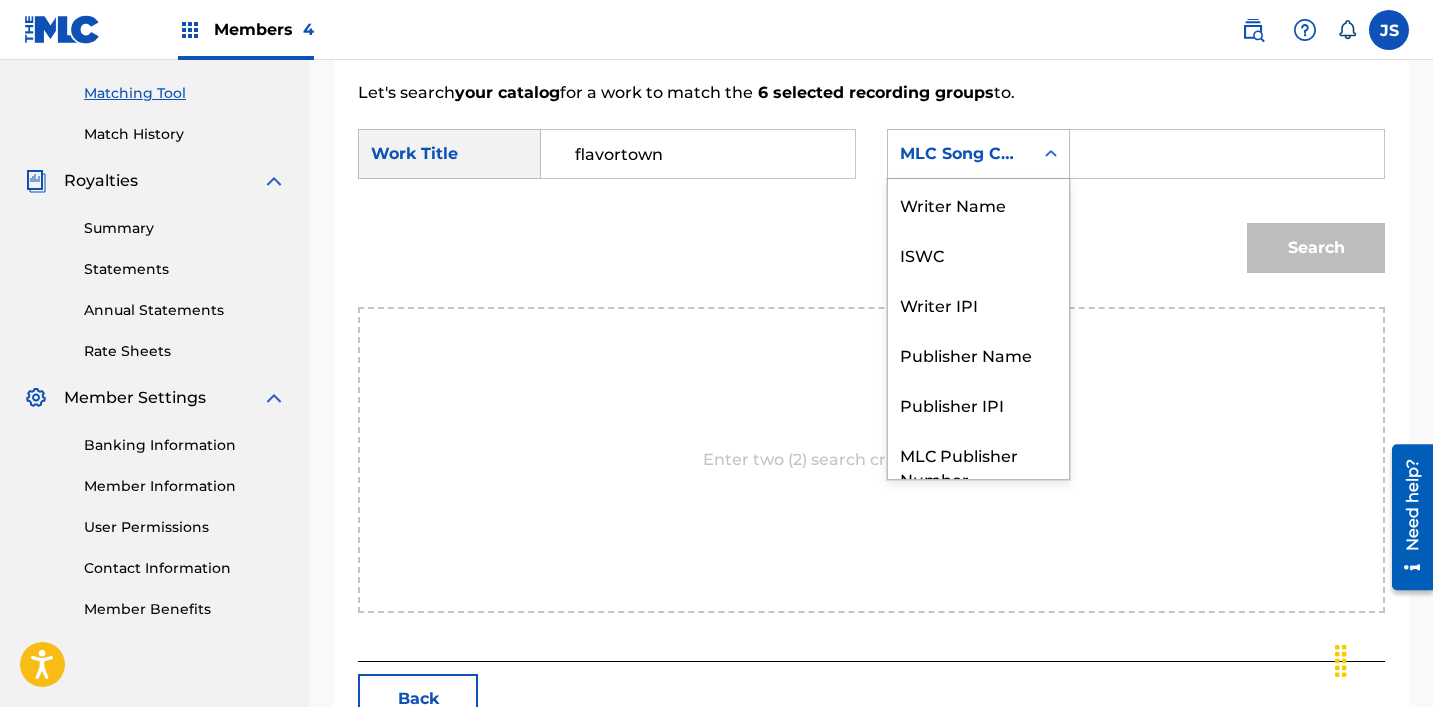 scroll, scrollTop: 74, scrollLeft: 0, axis: vertical 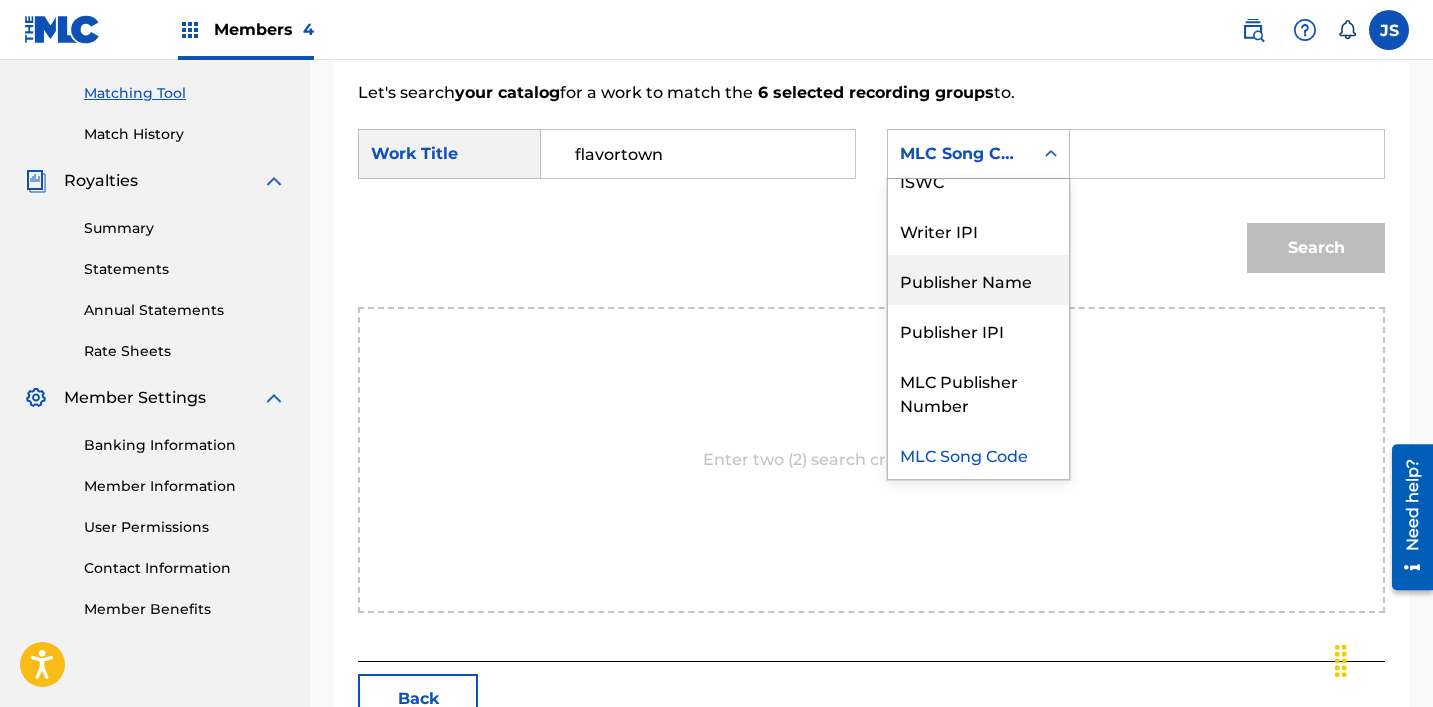 click on "Publisher Name" at bounding box center (978, 280) 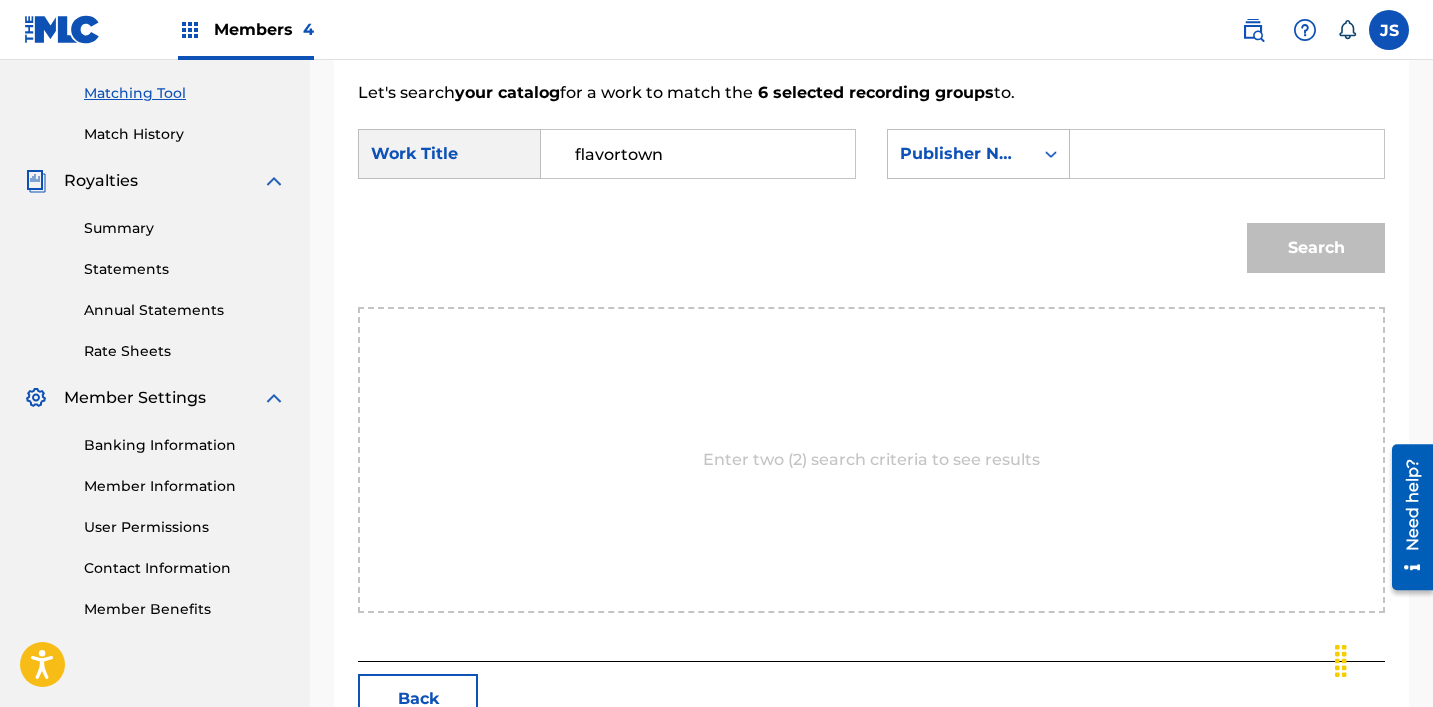click at bounding box center [1227, 154] 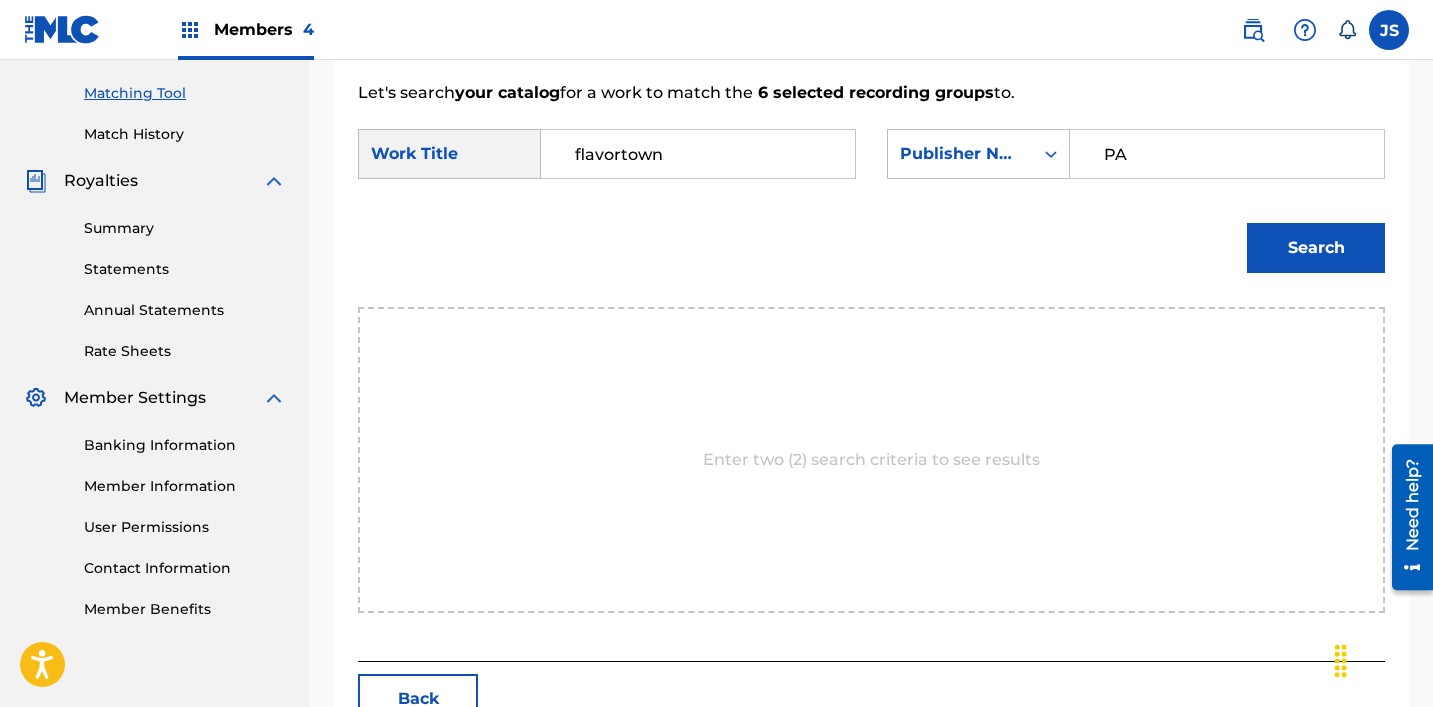 type on "patrick" 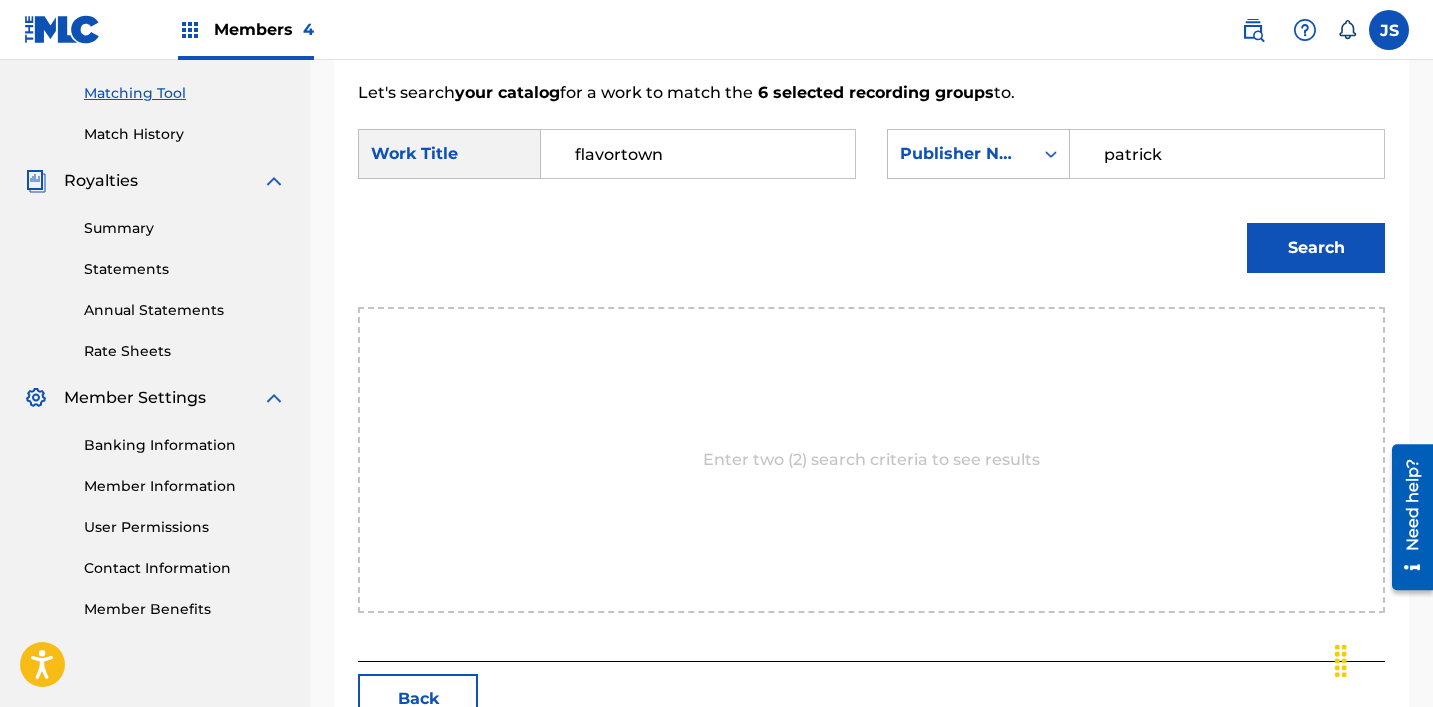 click on "Search" at bounding box center [1316, 248] 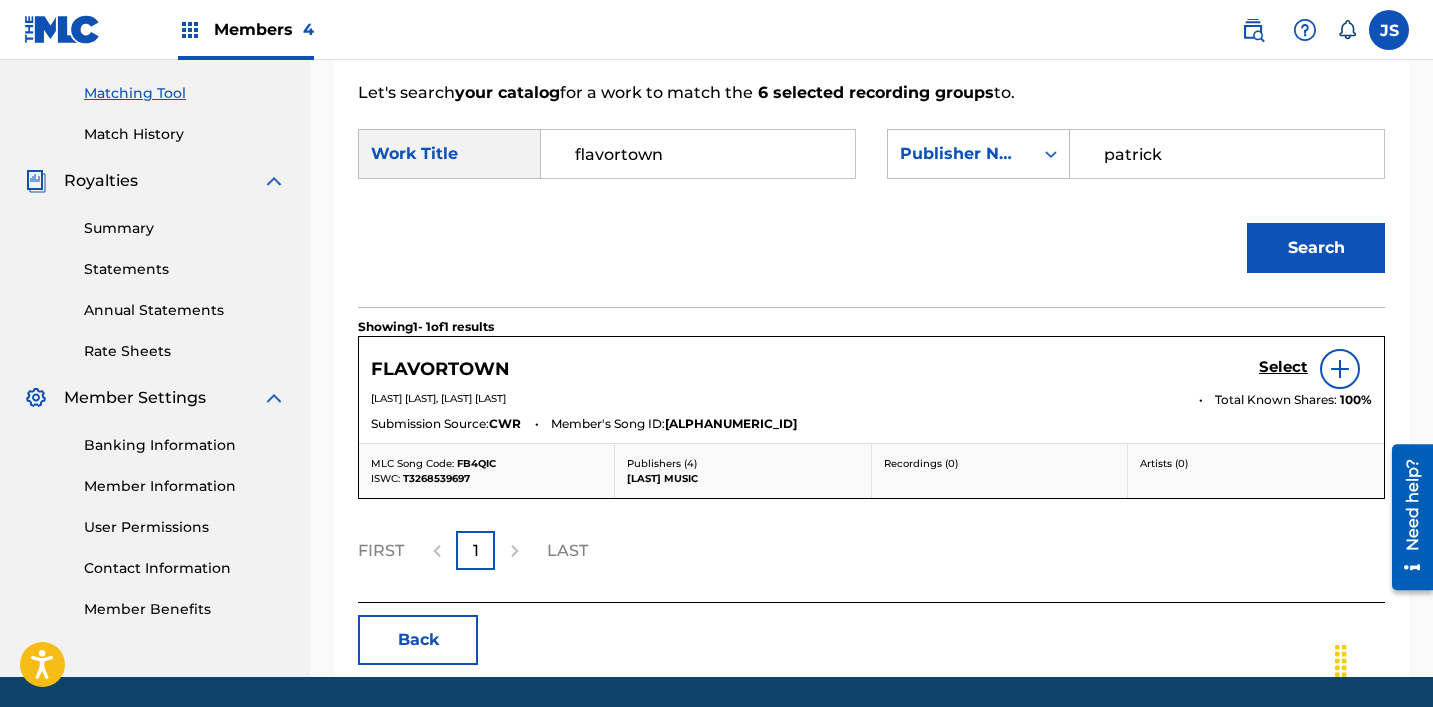 click on "Select" at bounding box center [1283, 367] 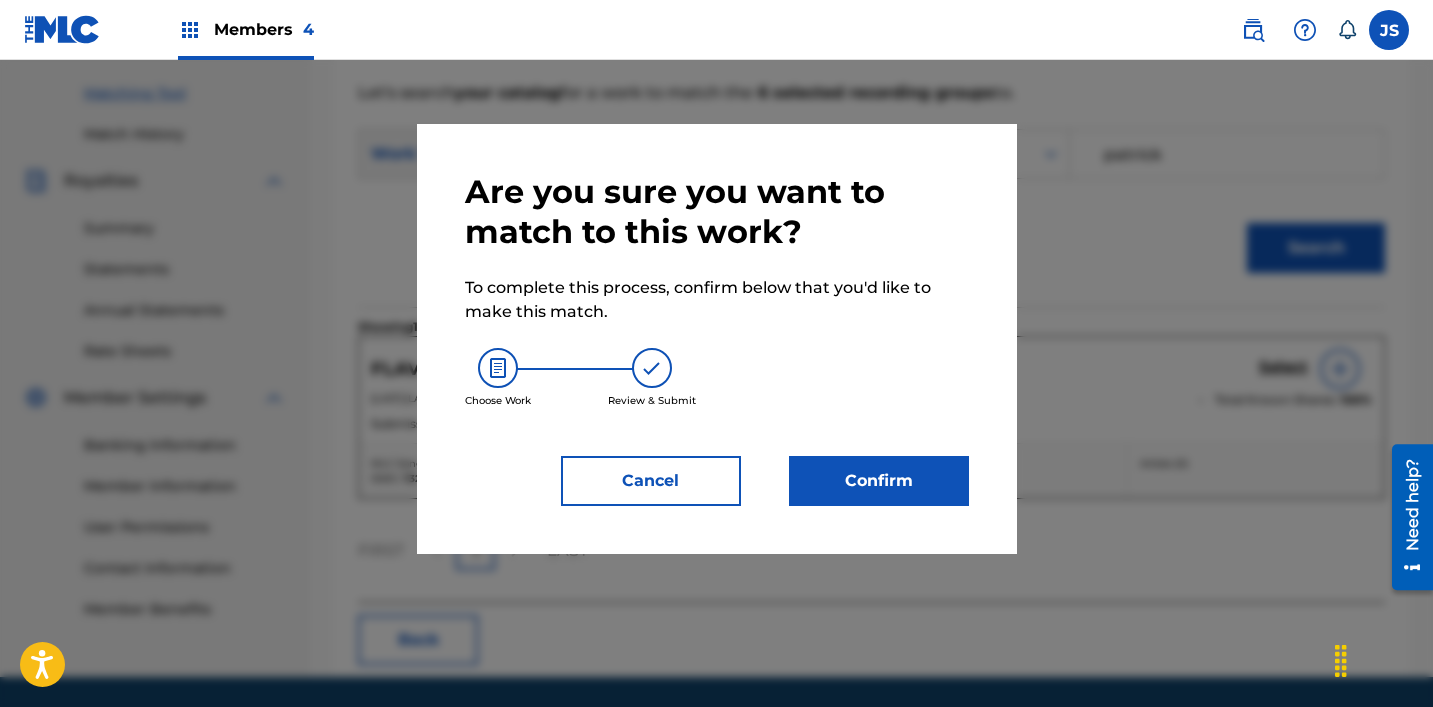 click on "Confirm" at bounding box center [879, 481] 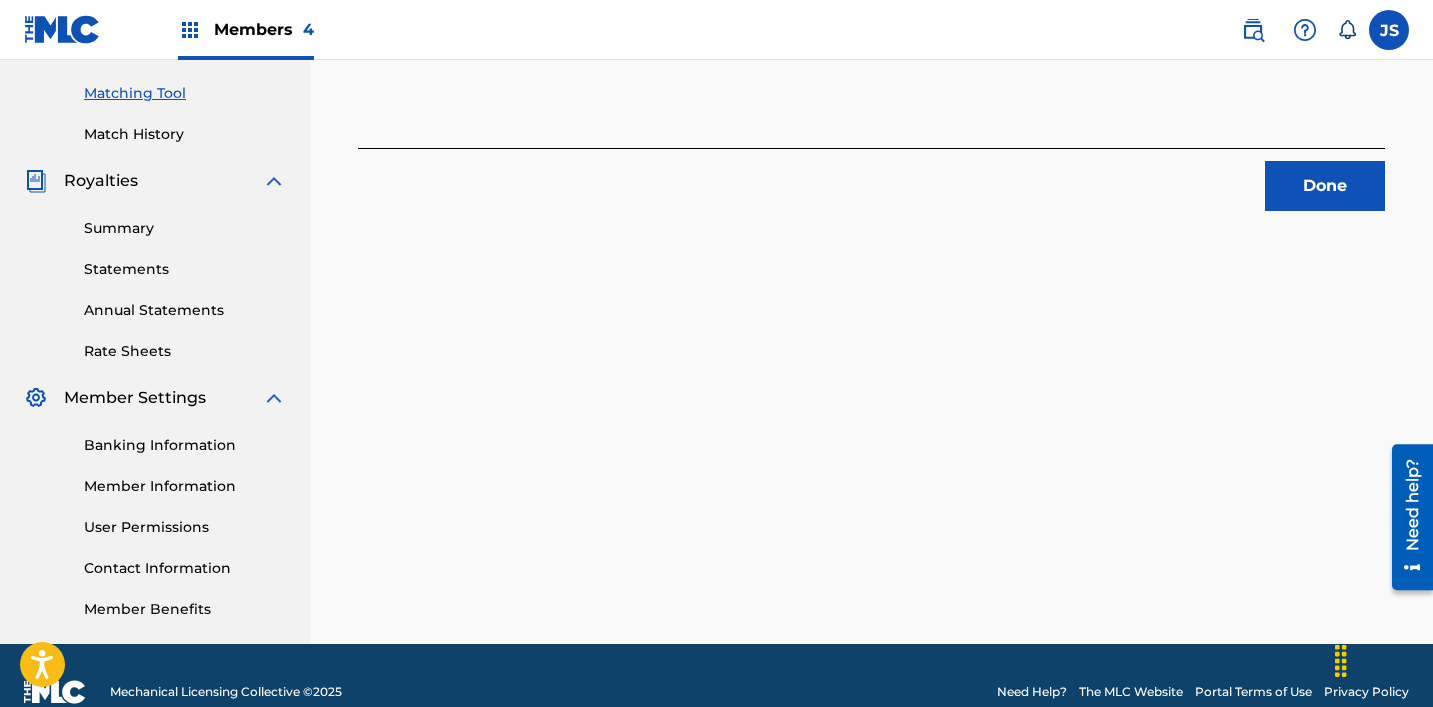 click on "Done" at bounding box center [1325, 186] 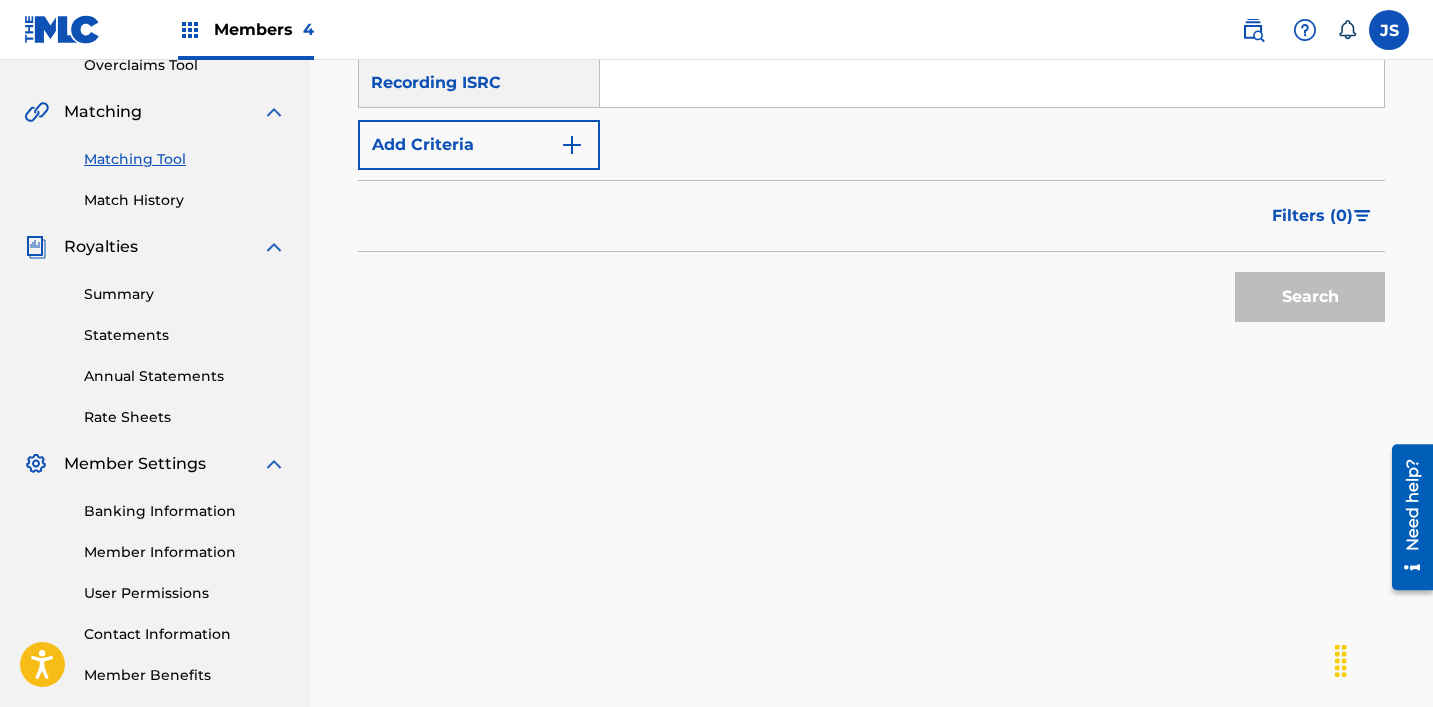 scroll, scrollTop: 320, scrollLeft: 0, axis: vertical 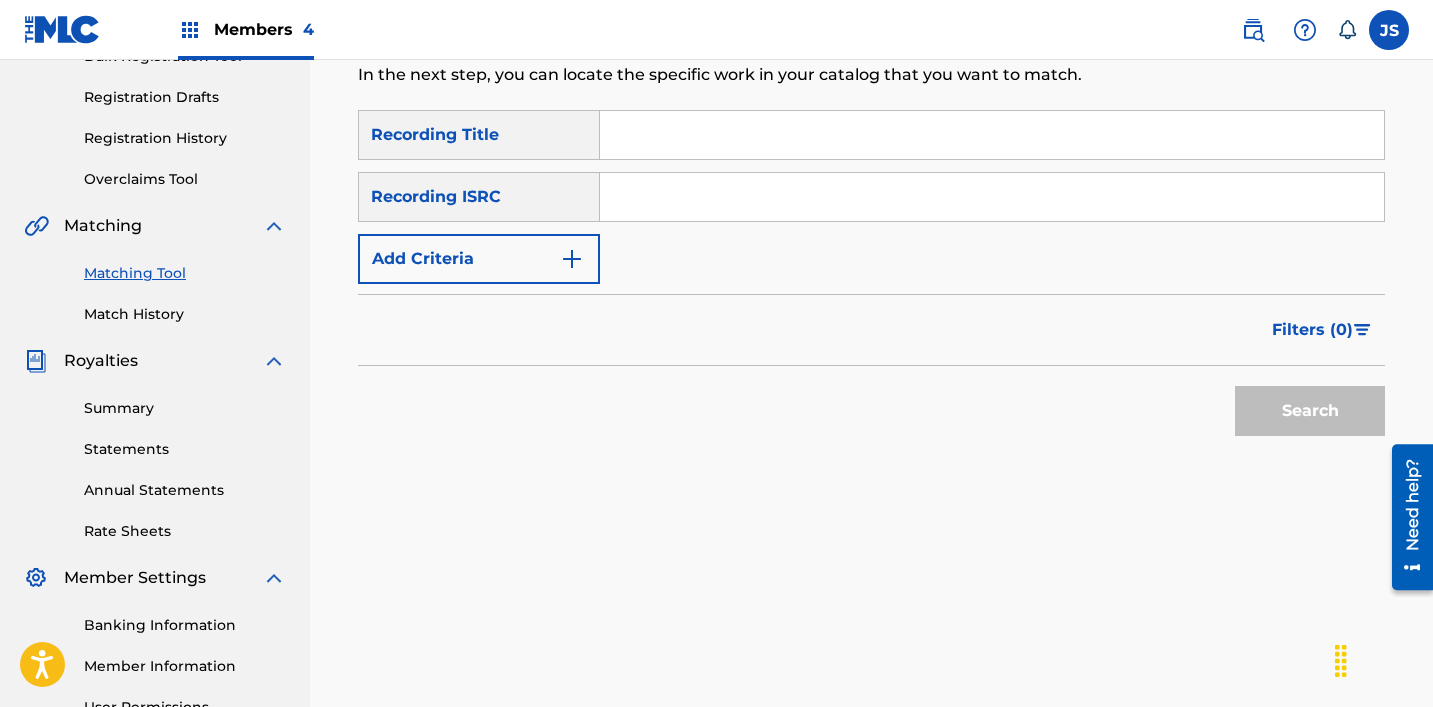 click at bounding box center (992, 197) 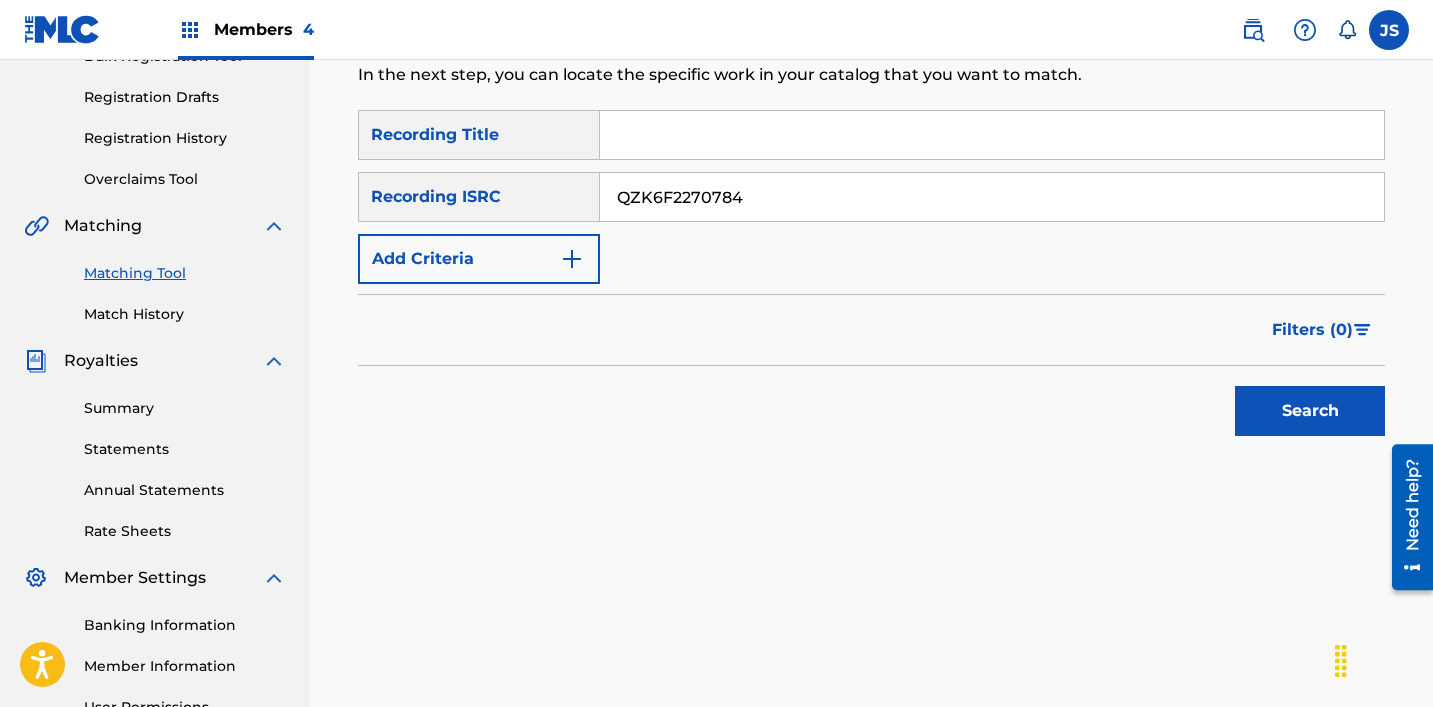 click on "Search" at bounding box center (1310, 411) 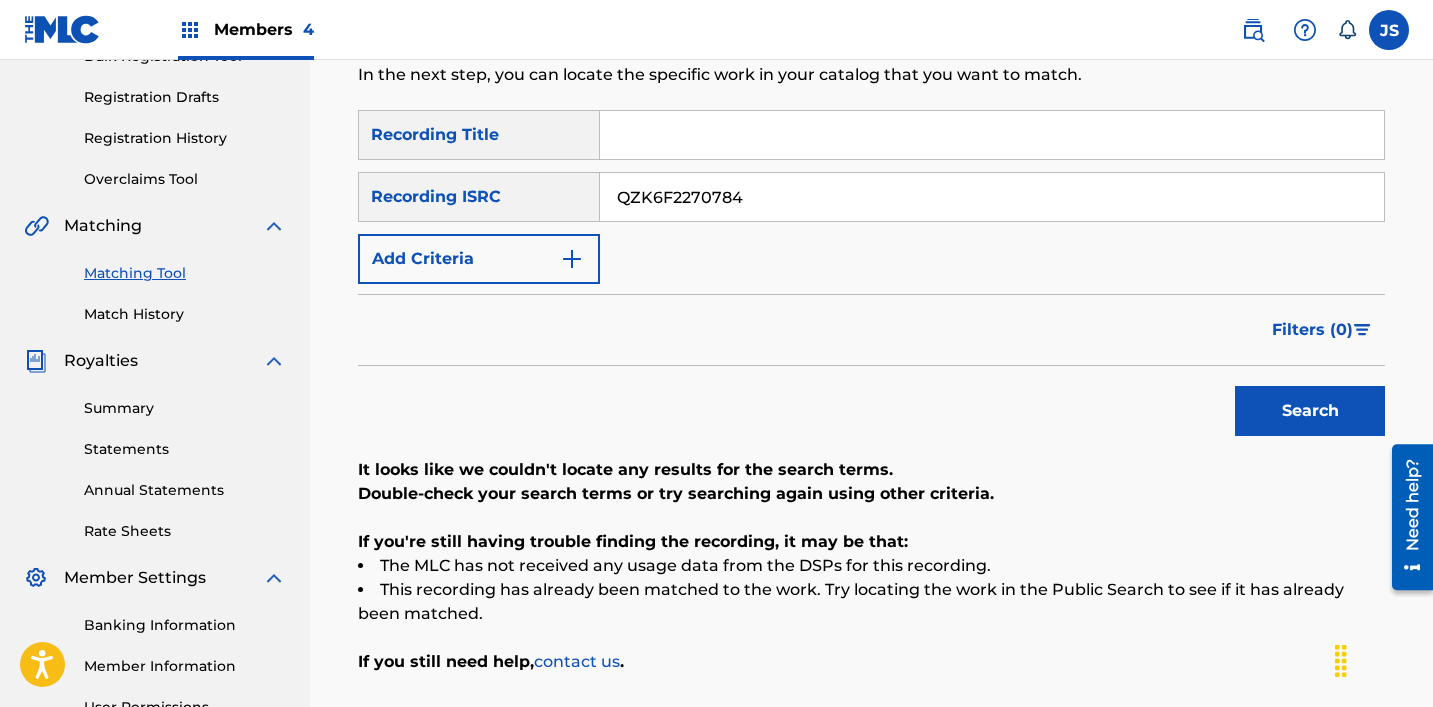 click on "QZK6F2270784" at bounding box center [992, 197] 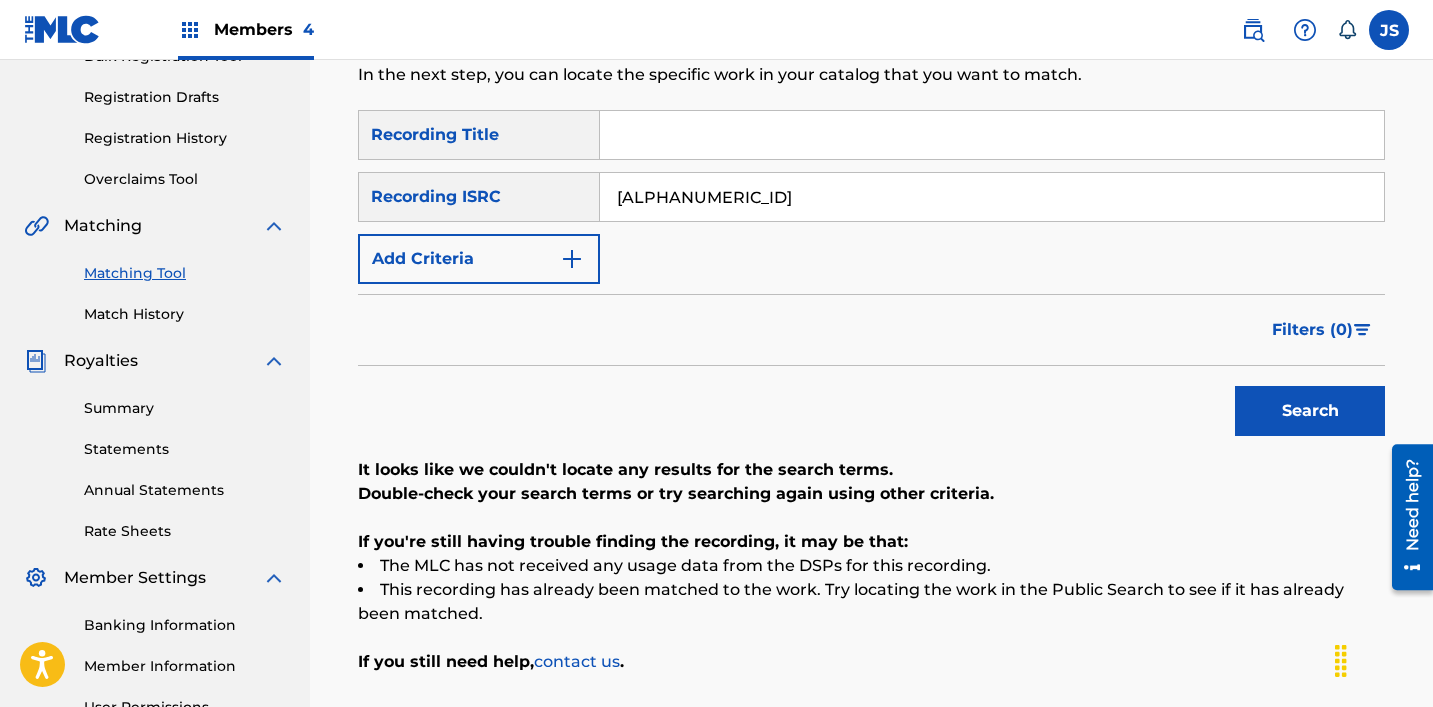 type on "[ALPHANUMERIC_ID]" 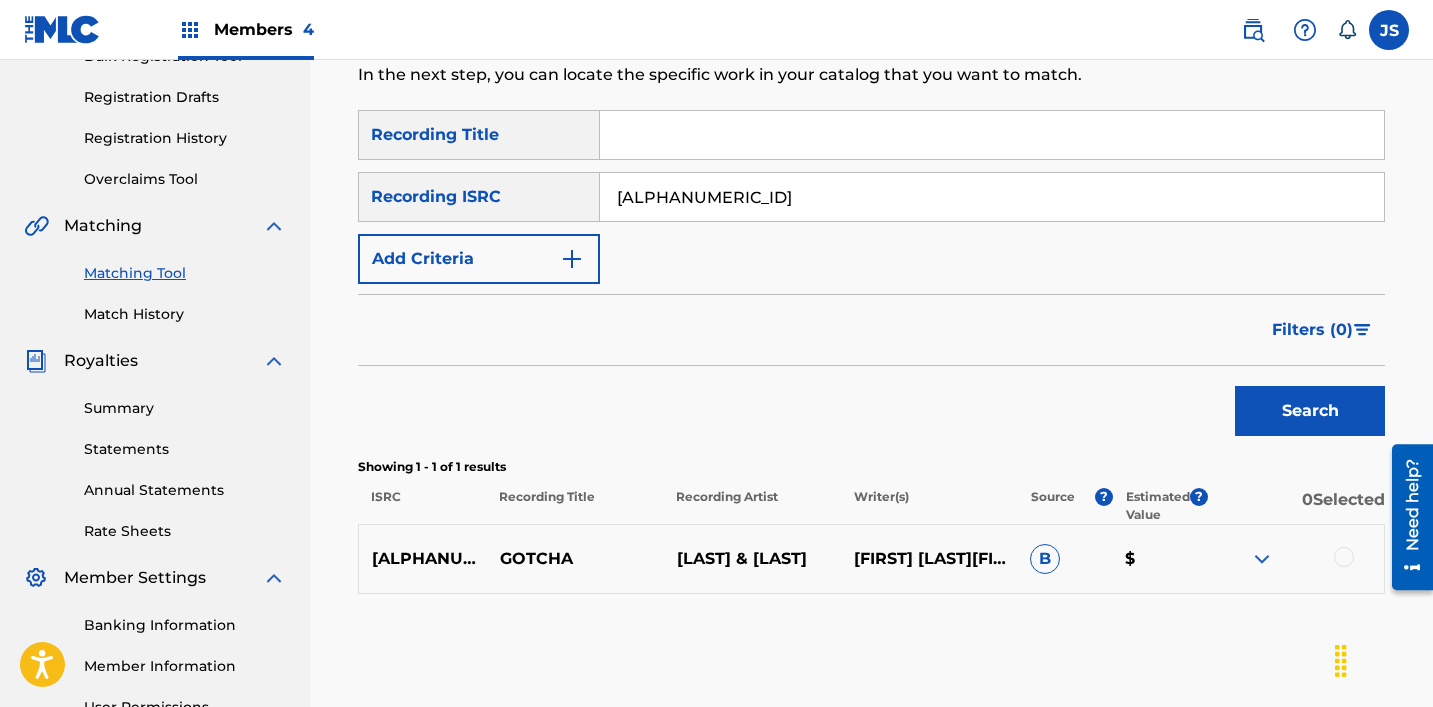 click at bounding box center (1344, 557) 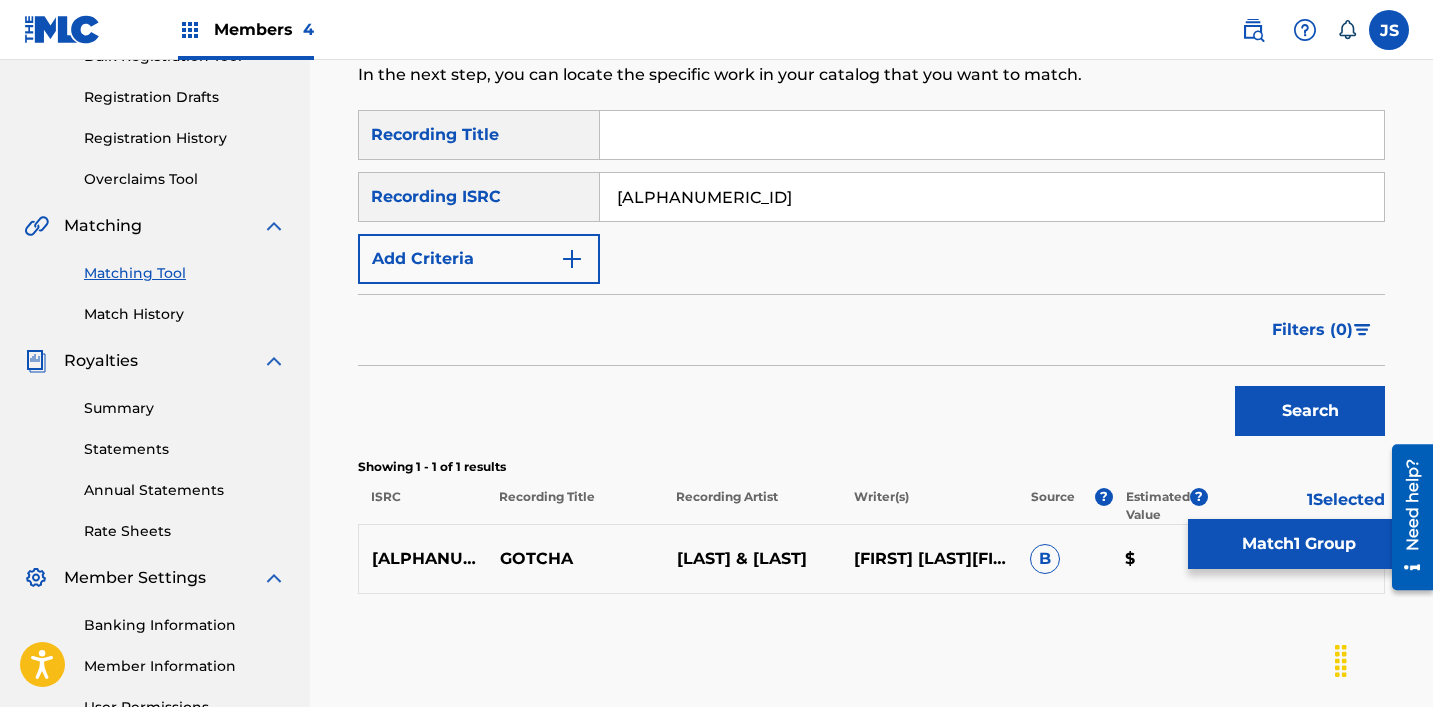 click on "Match  1 Group" at bounding box center (1298, 544) 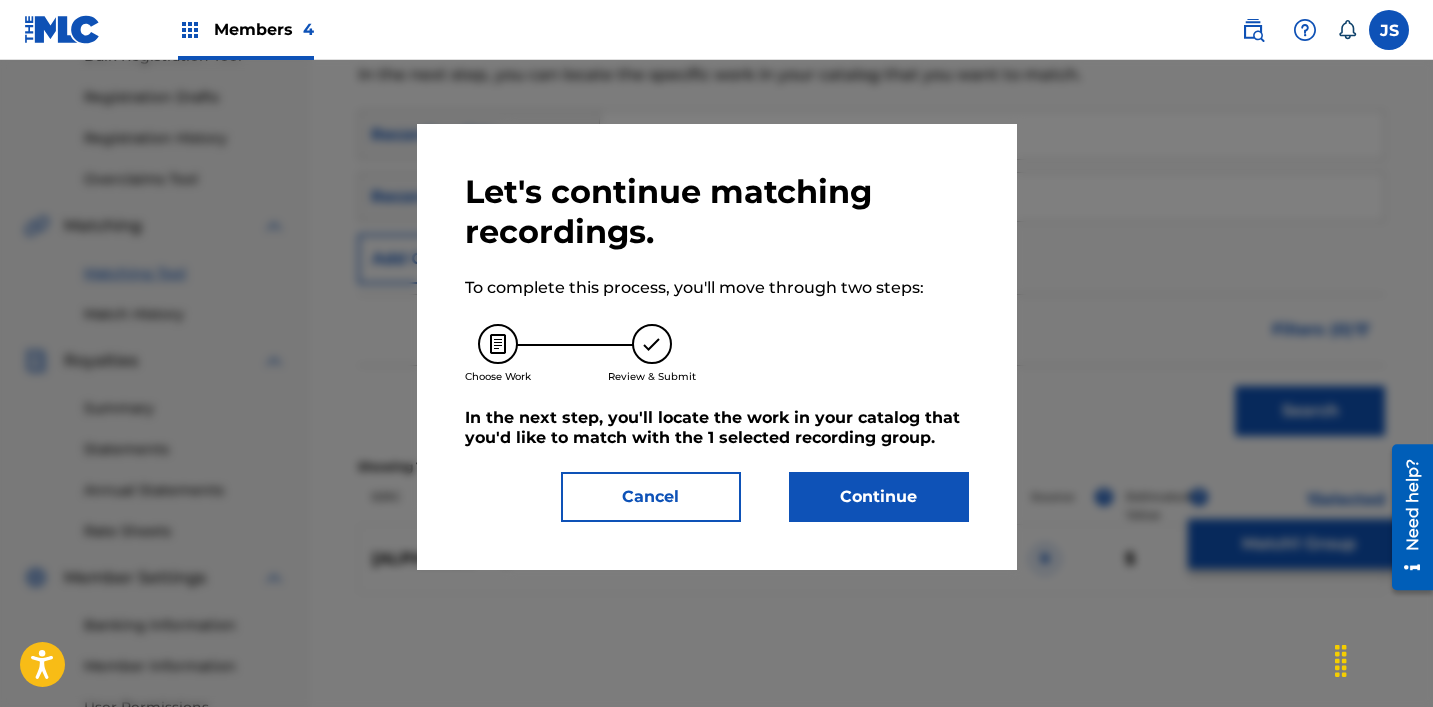 click on "Continue" at bounding box center (879, 497) 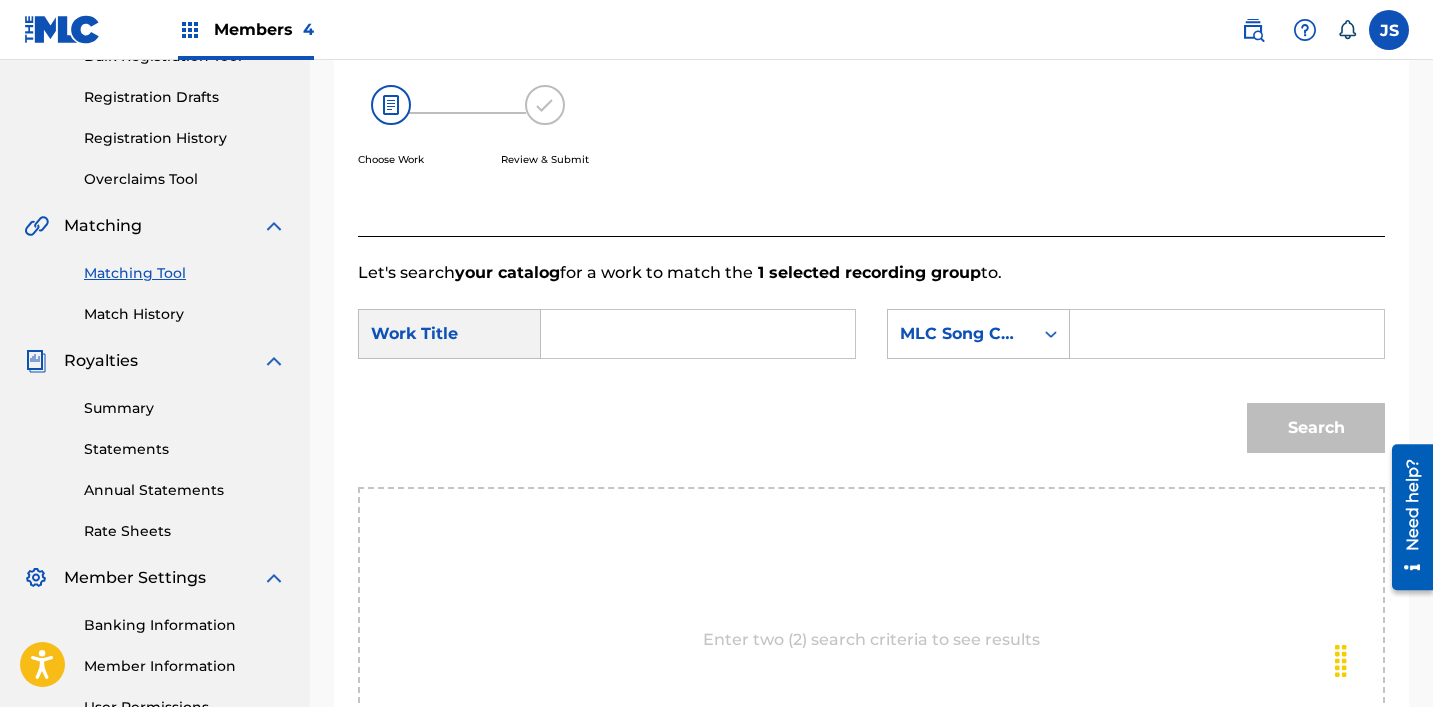 click at bounding box center (698, 334) 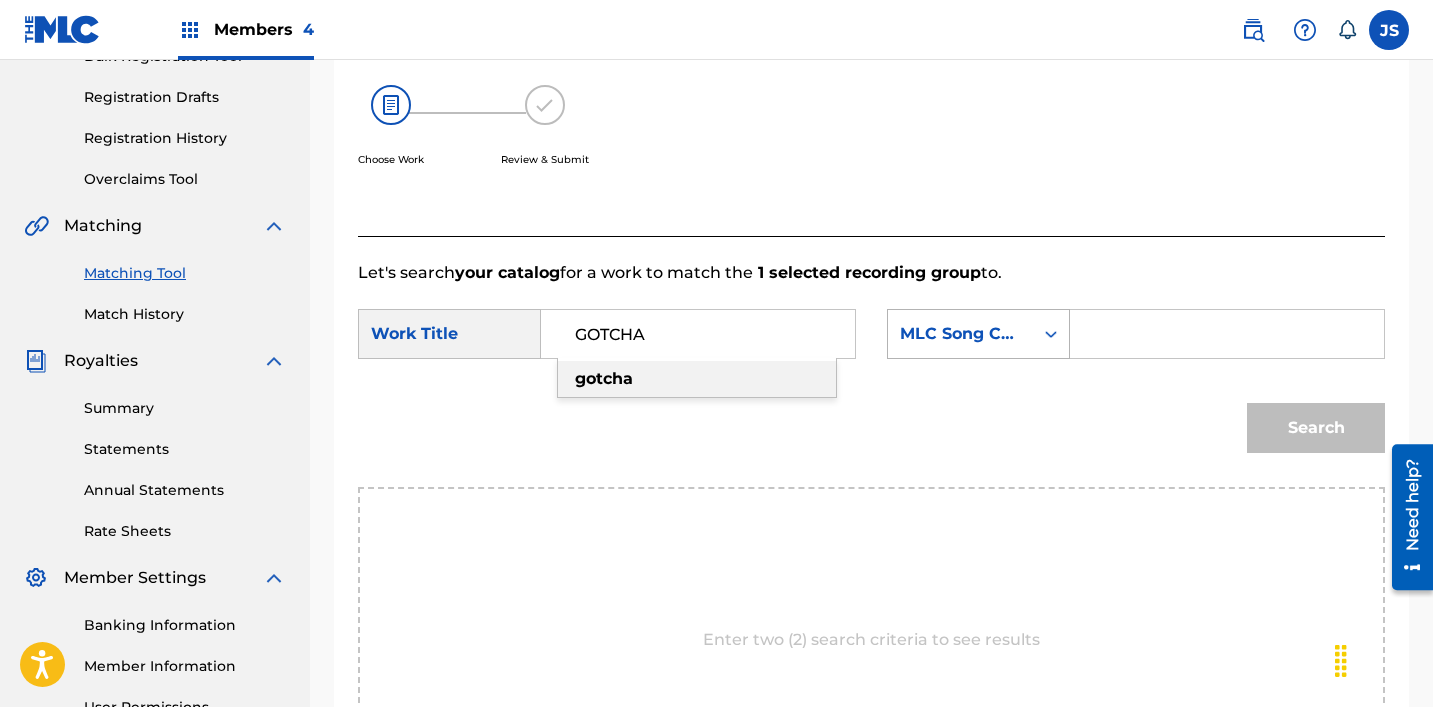 type on "GOTCHA" 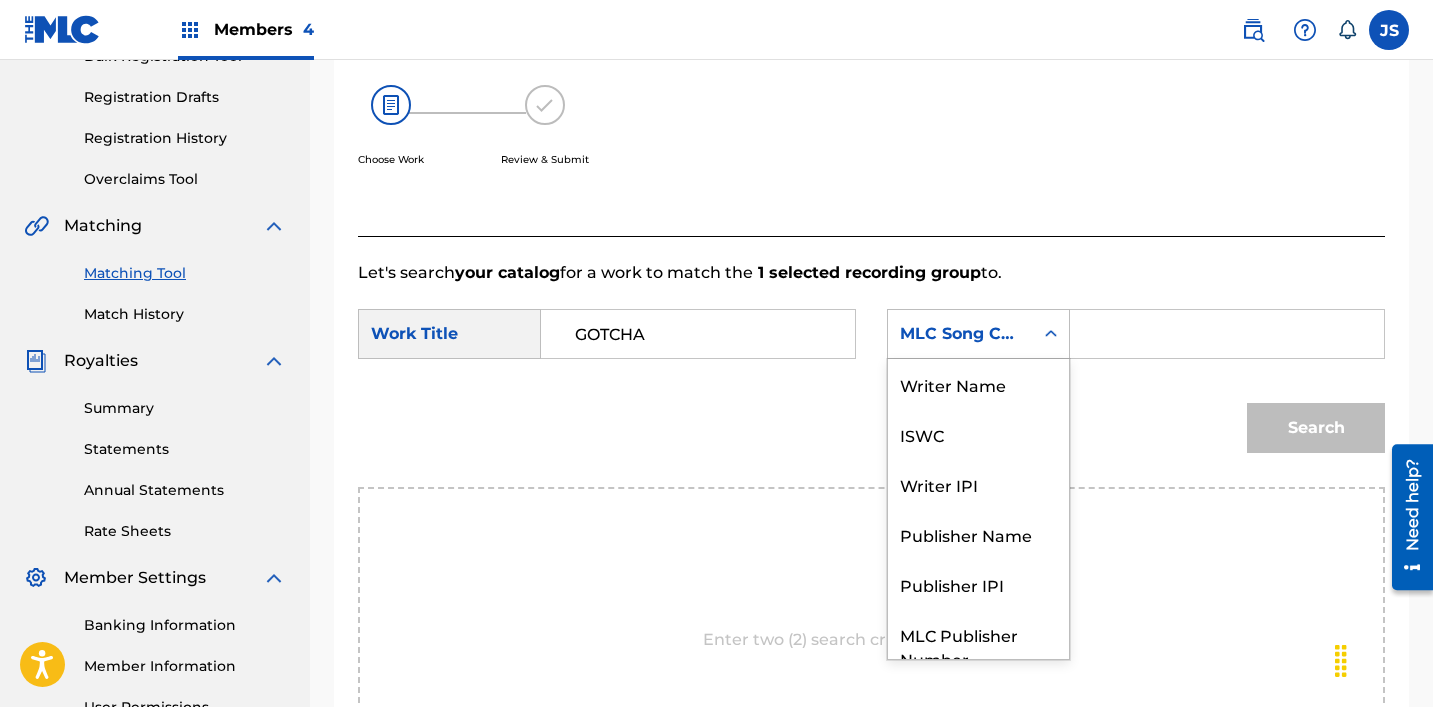 click on "MLC Song Code" at bounding box center [960, 334] 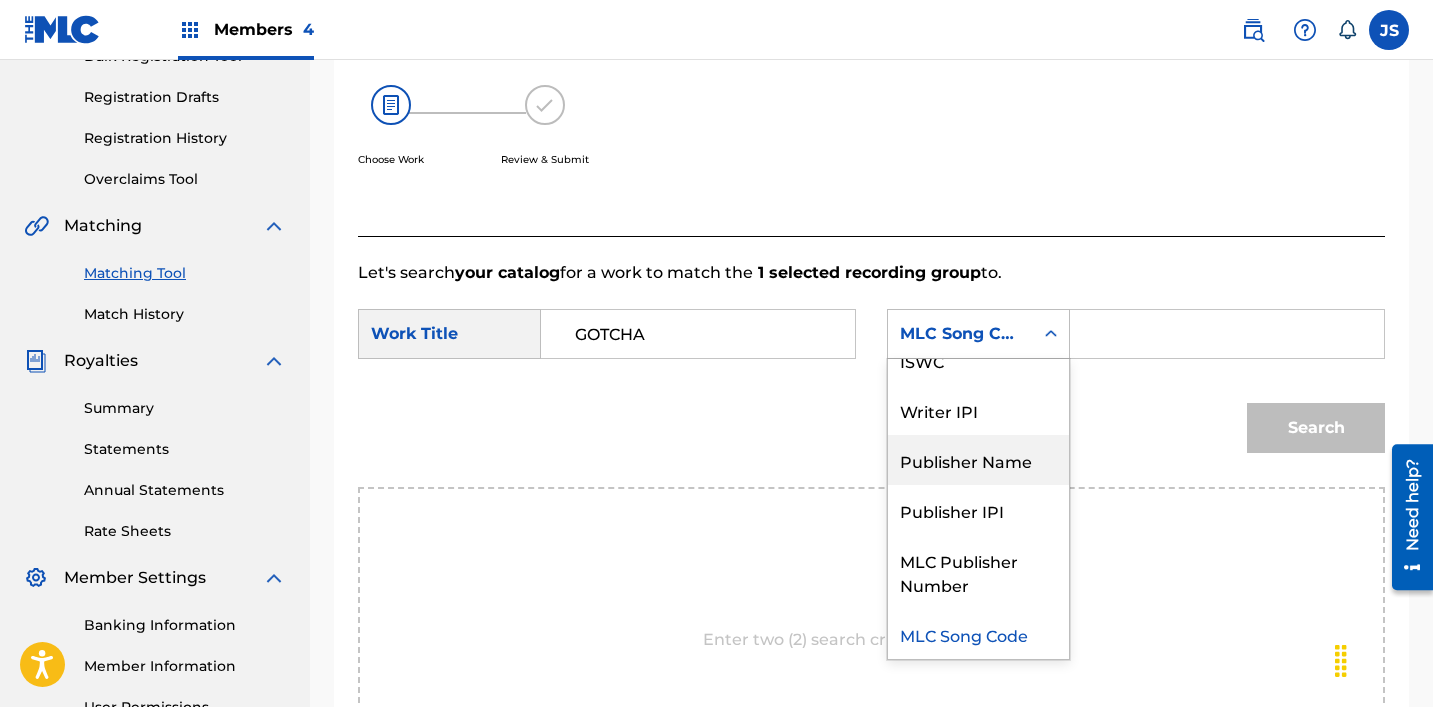 click on "Publisher Name" at bounding box center [978, 460] 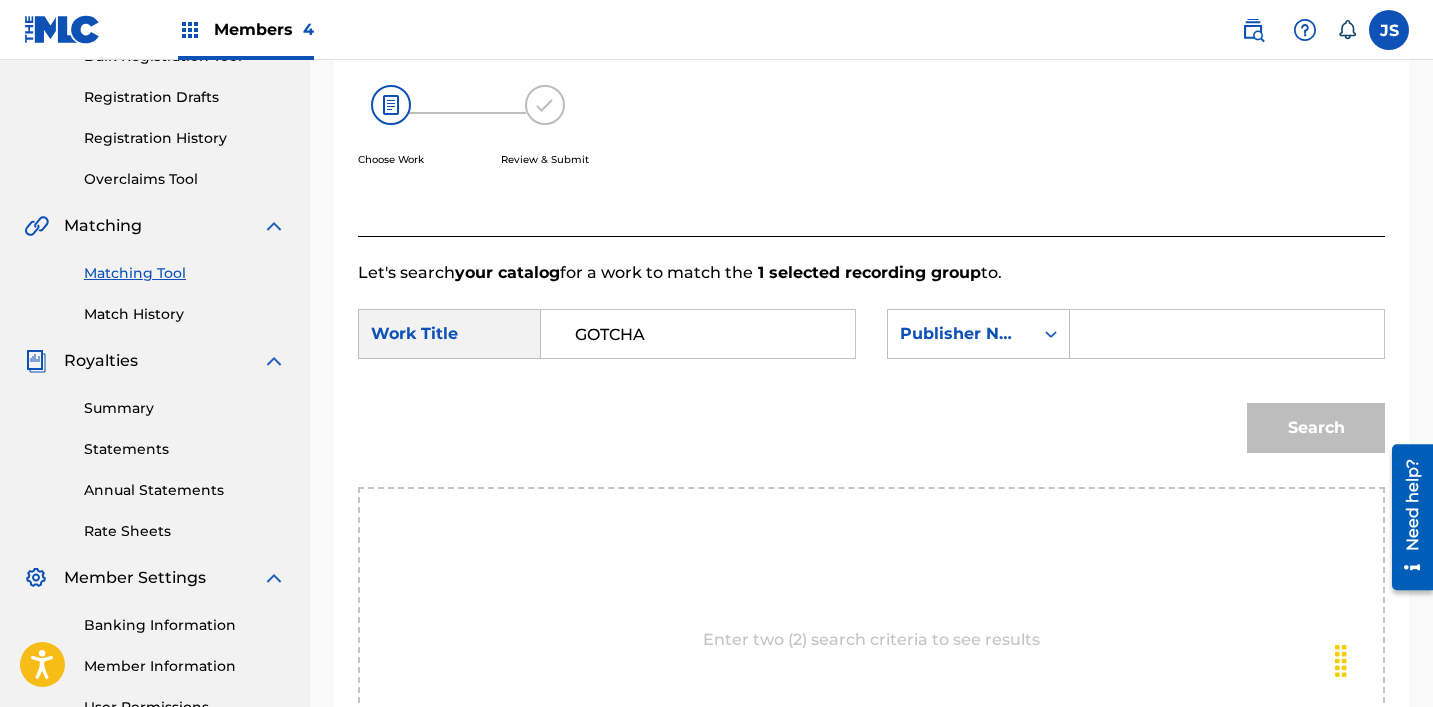 click at bounding box center [1227, 334] 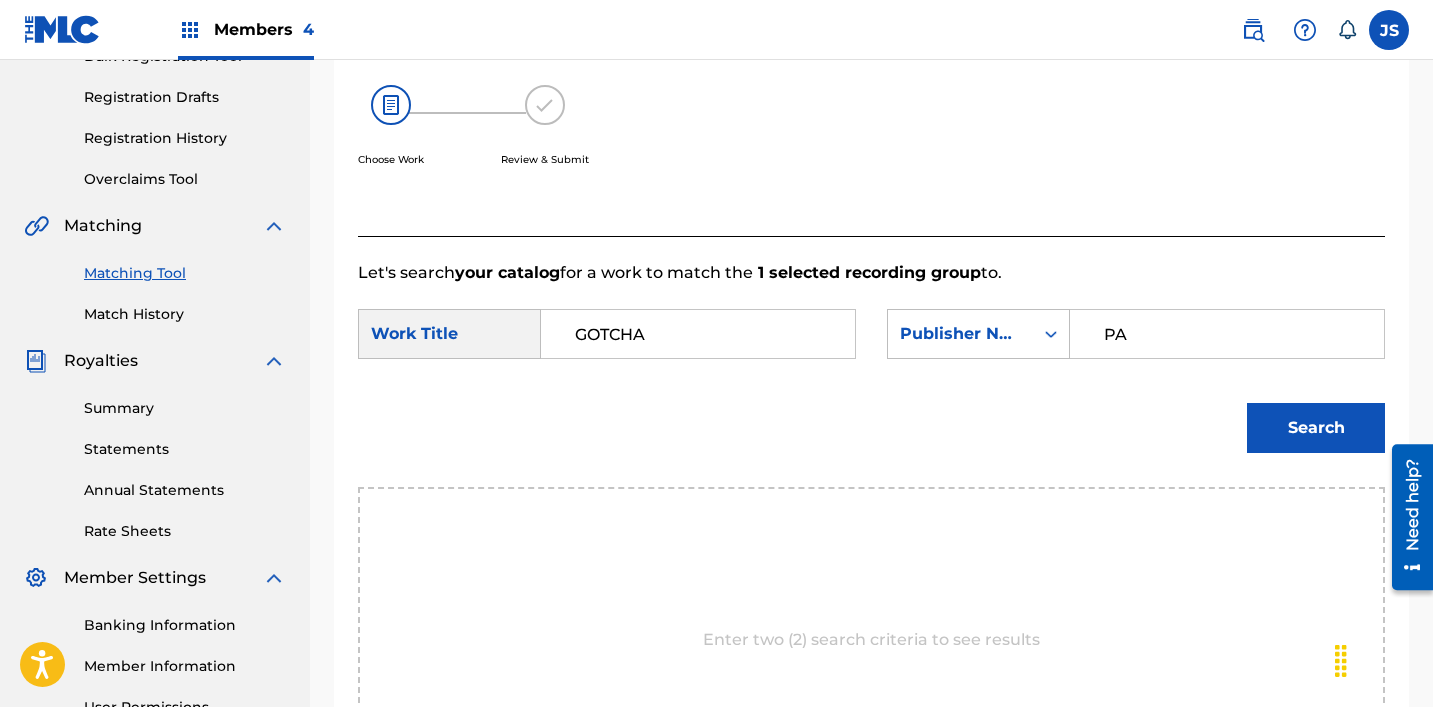 type on "patrick" 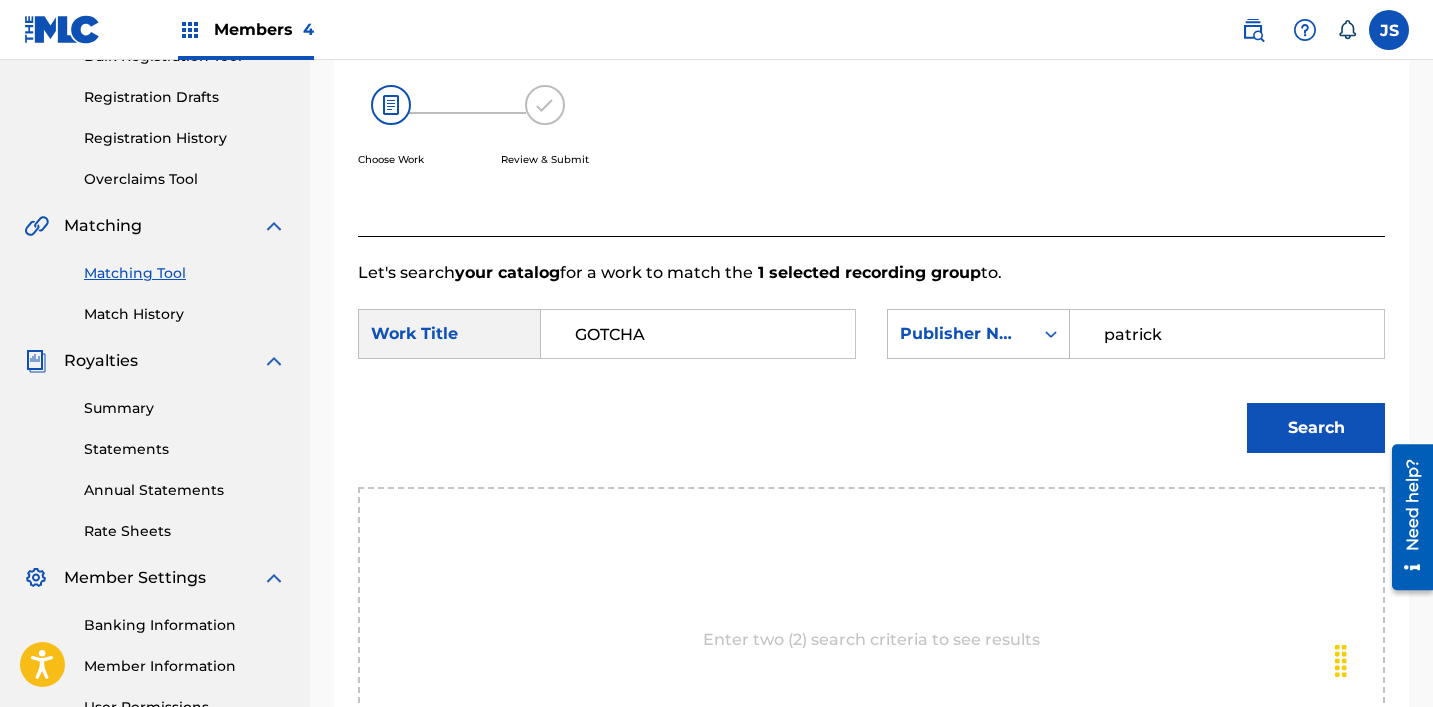 click on "Search" at bounding box center [1316, 428] 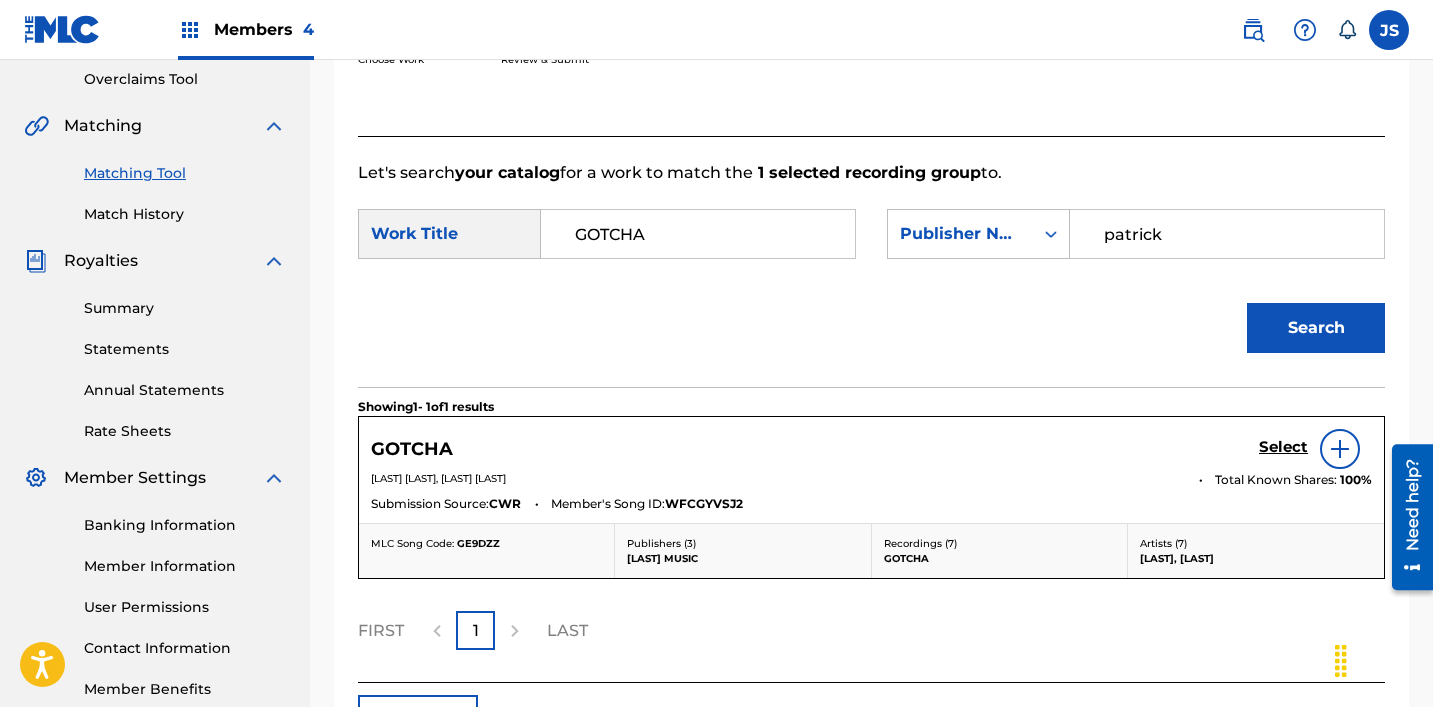 scroll, scrollTop: 425, scrollLeft: 0, axis: vertical 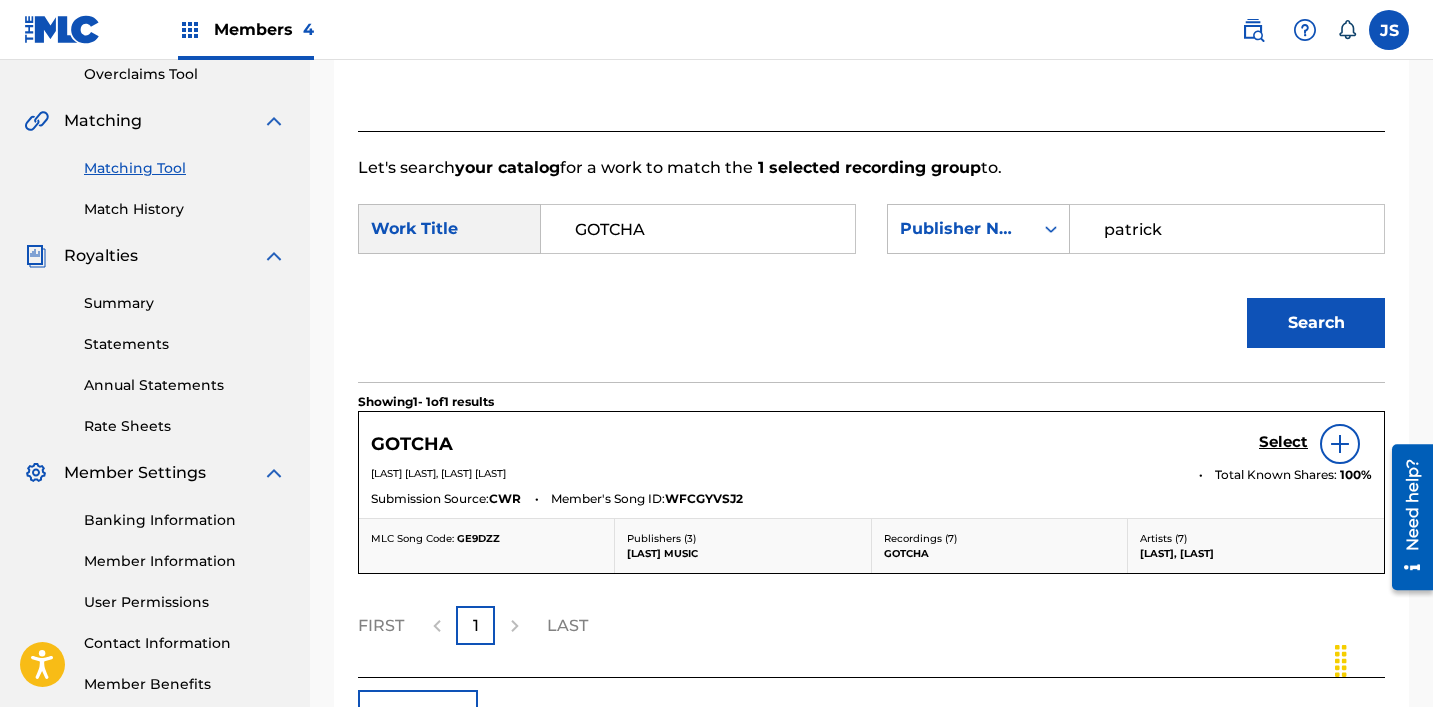 click on "Select" at bounding box center [1283, 442] 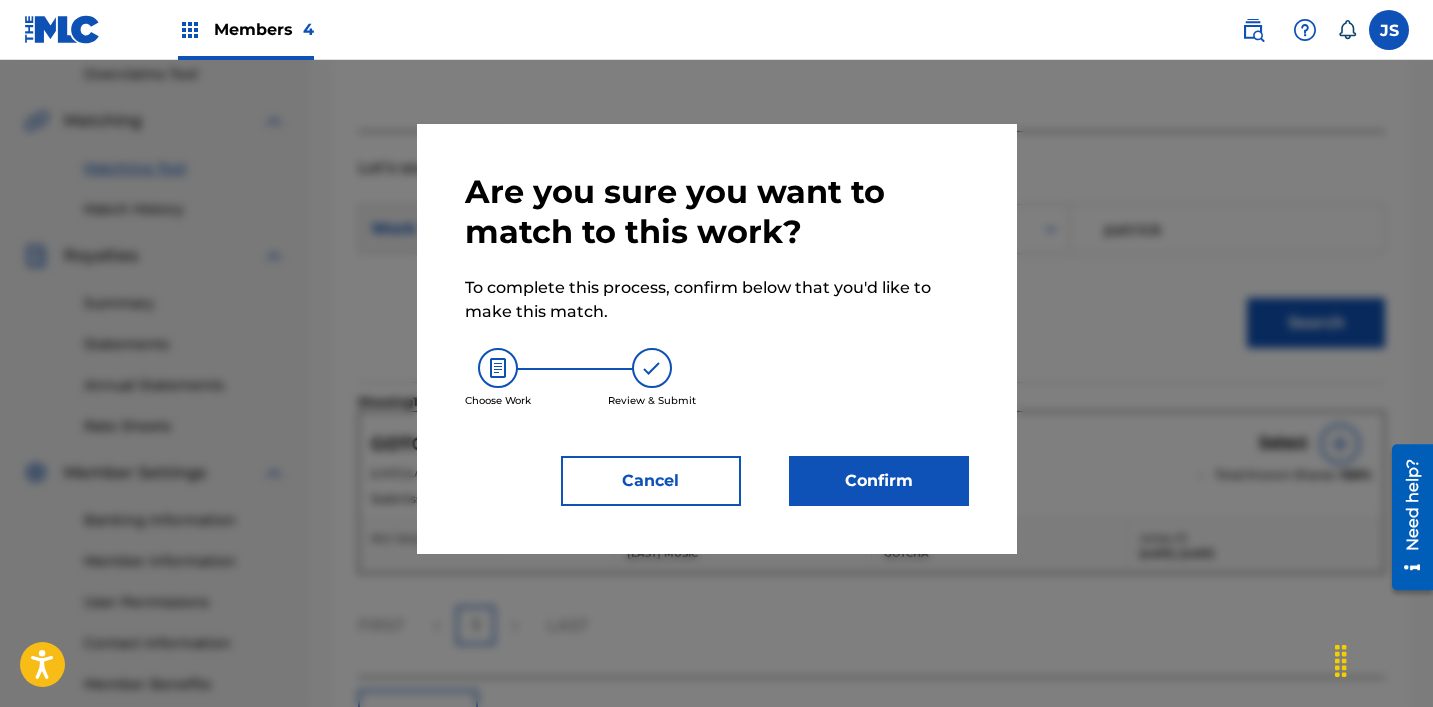 click on "Confirm" at bounding box center [879, 481] 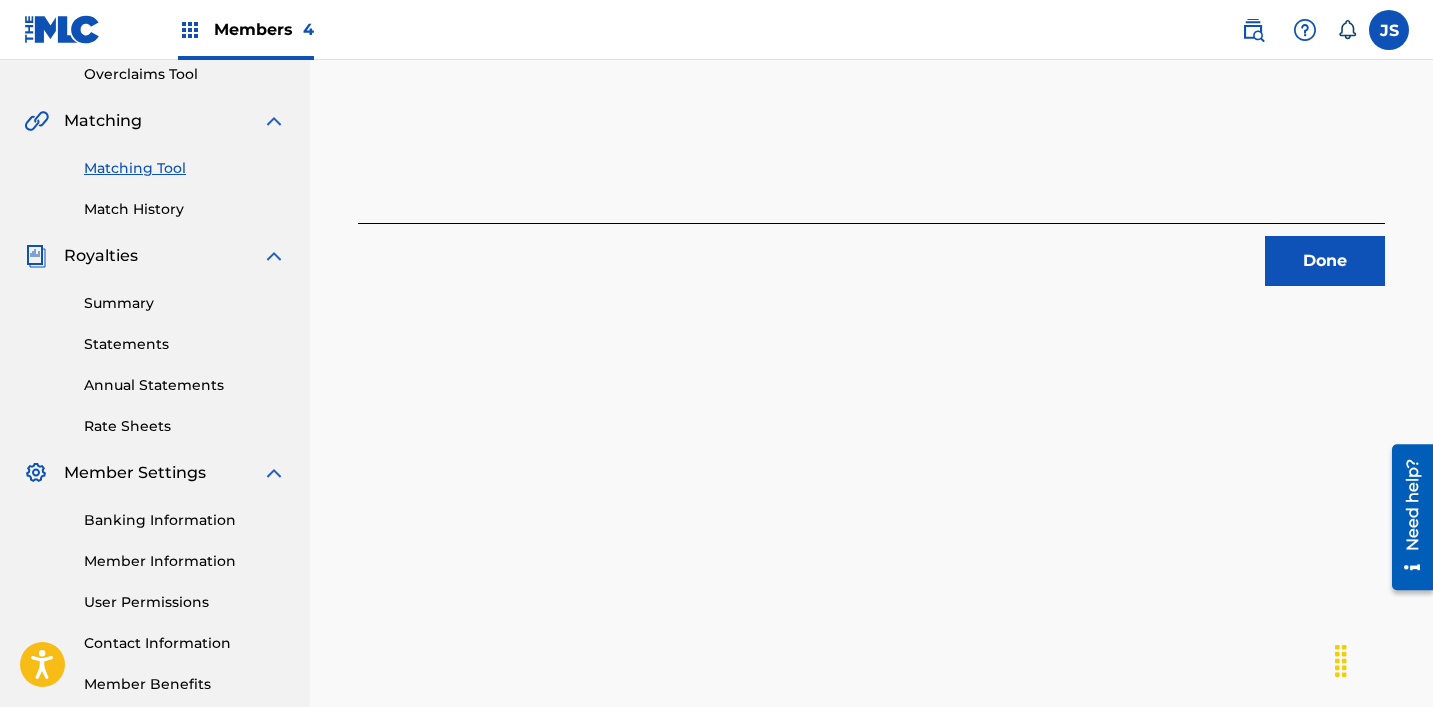 click on "Done" at bounding box center [1325, 261] 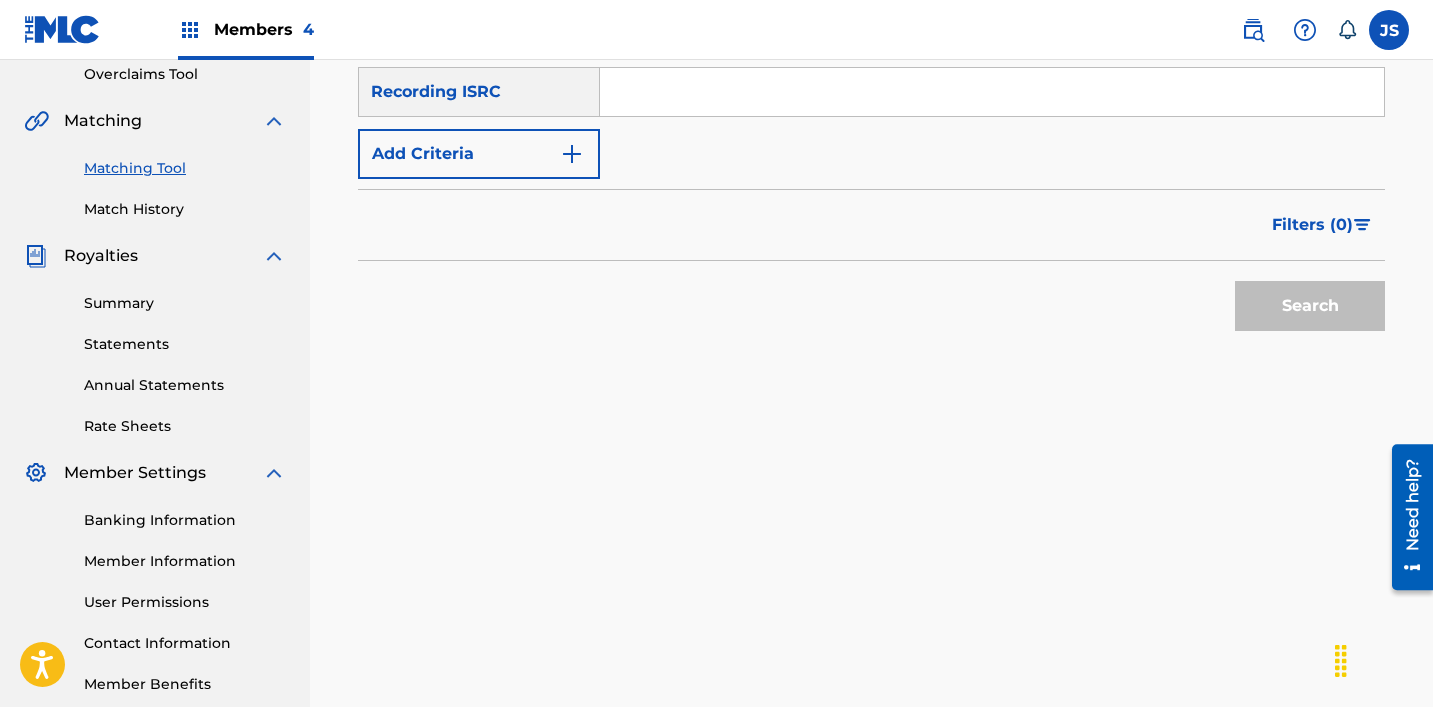 click at bounding box center [992, 92] 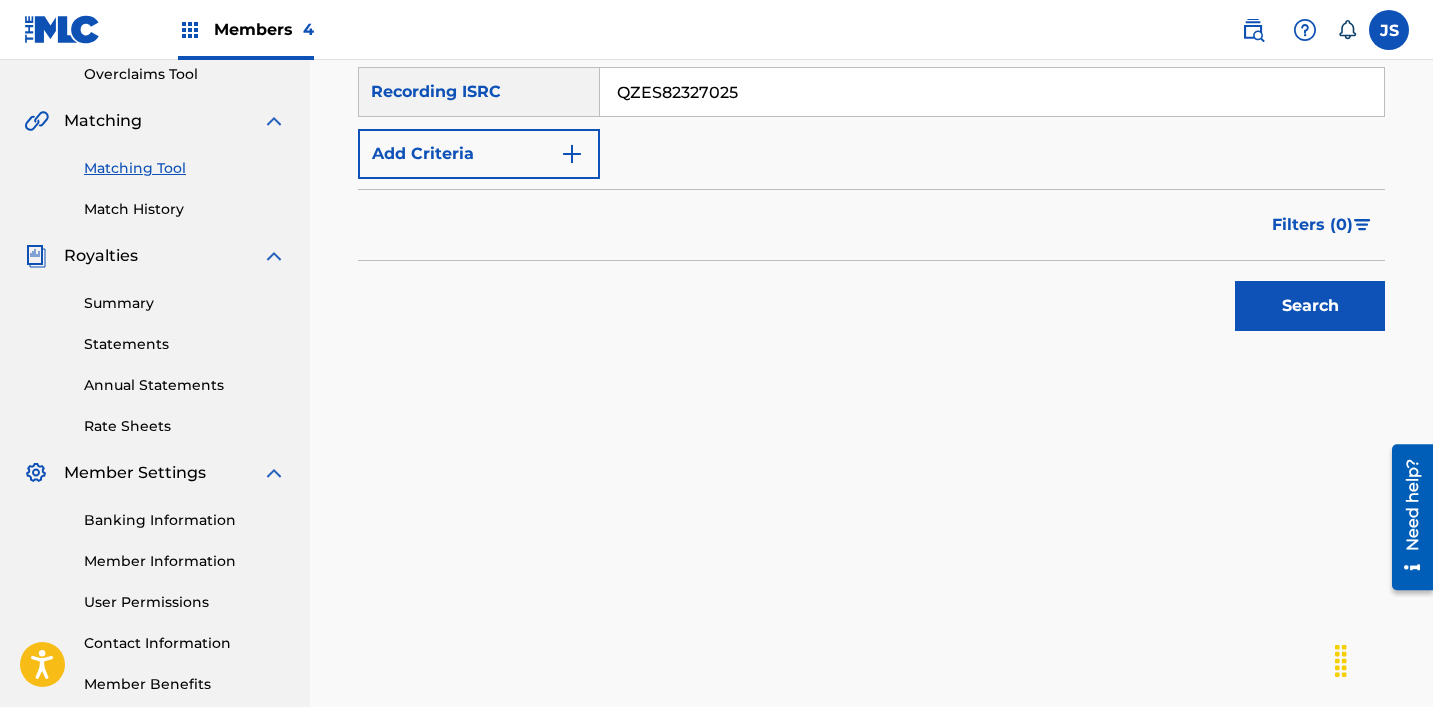 type on "QZES82327025" 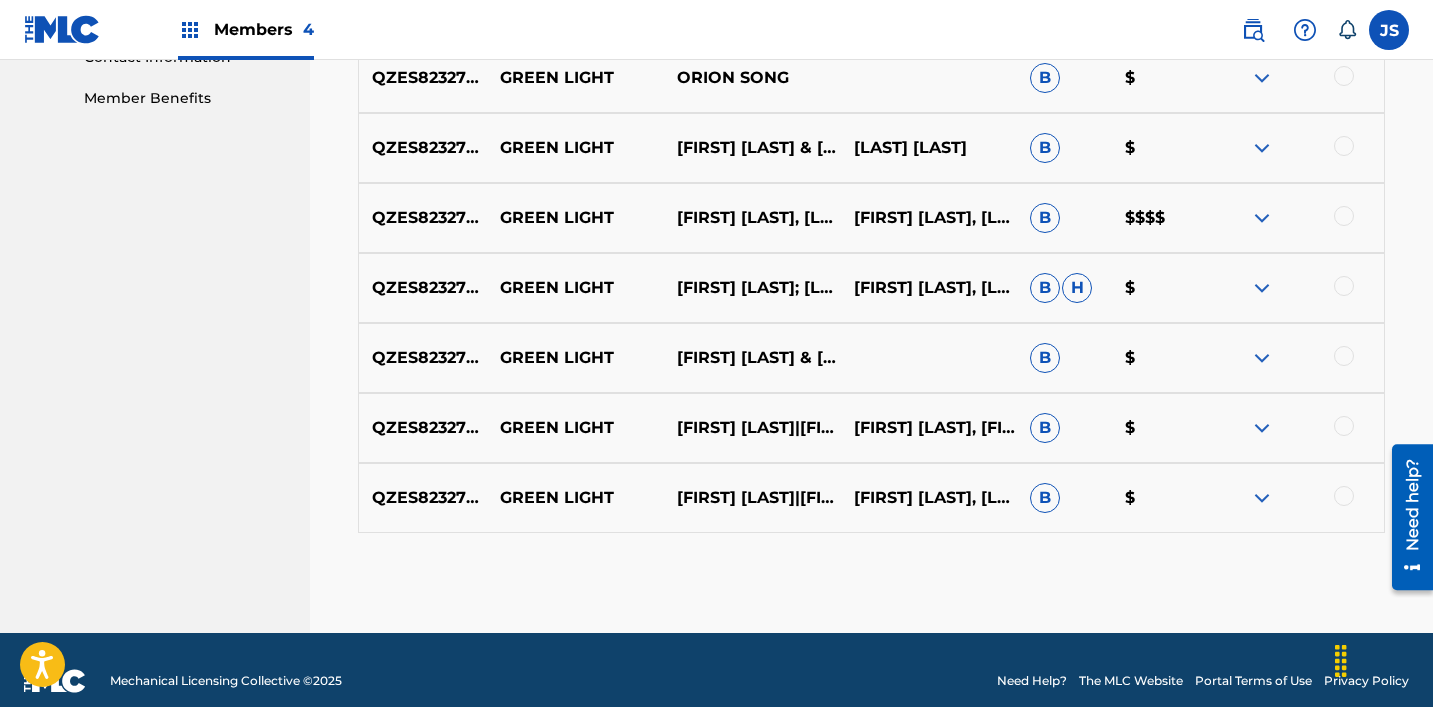 scroll, scrollTop: 1020, scrollLeft: 0, axis: vertical 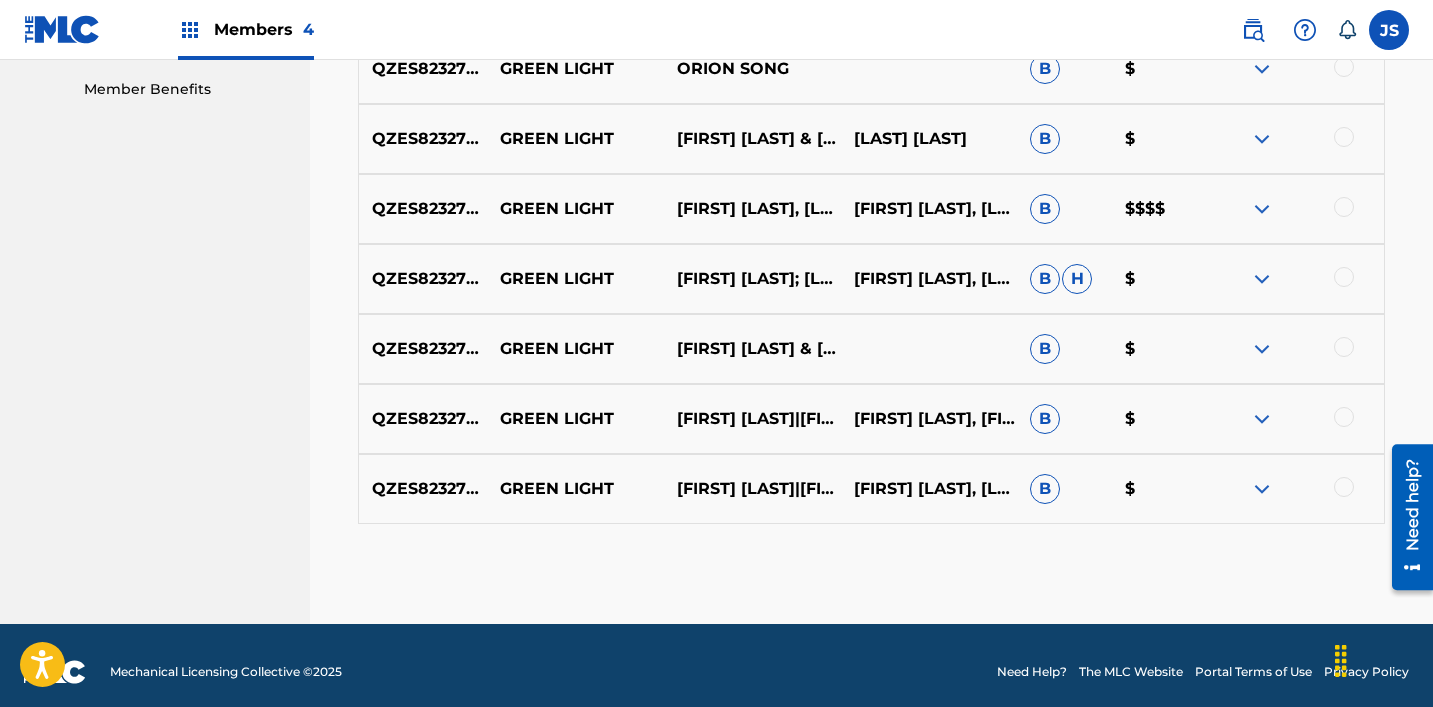 click at bounding box center [1344, 487] 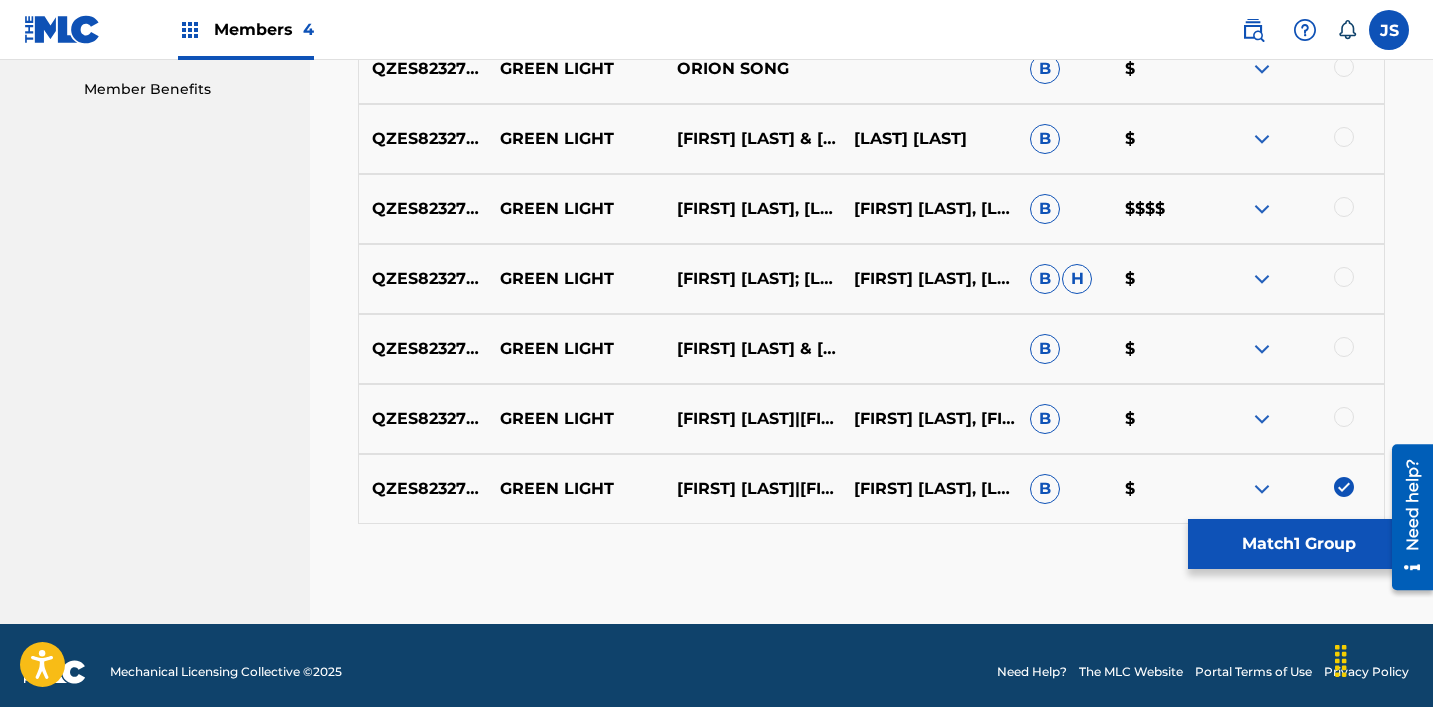 click at bounding box center (1344, 417) 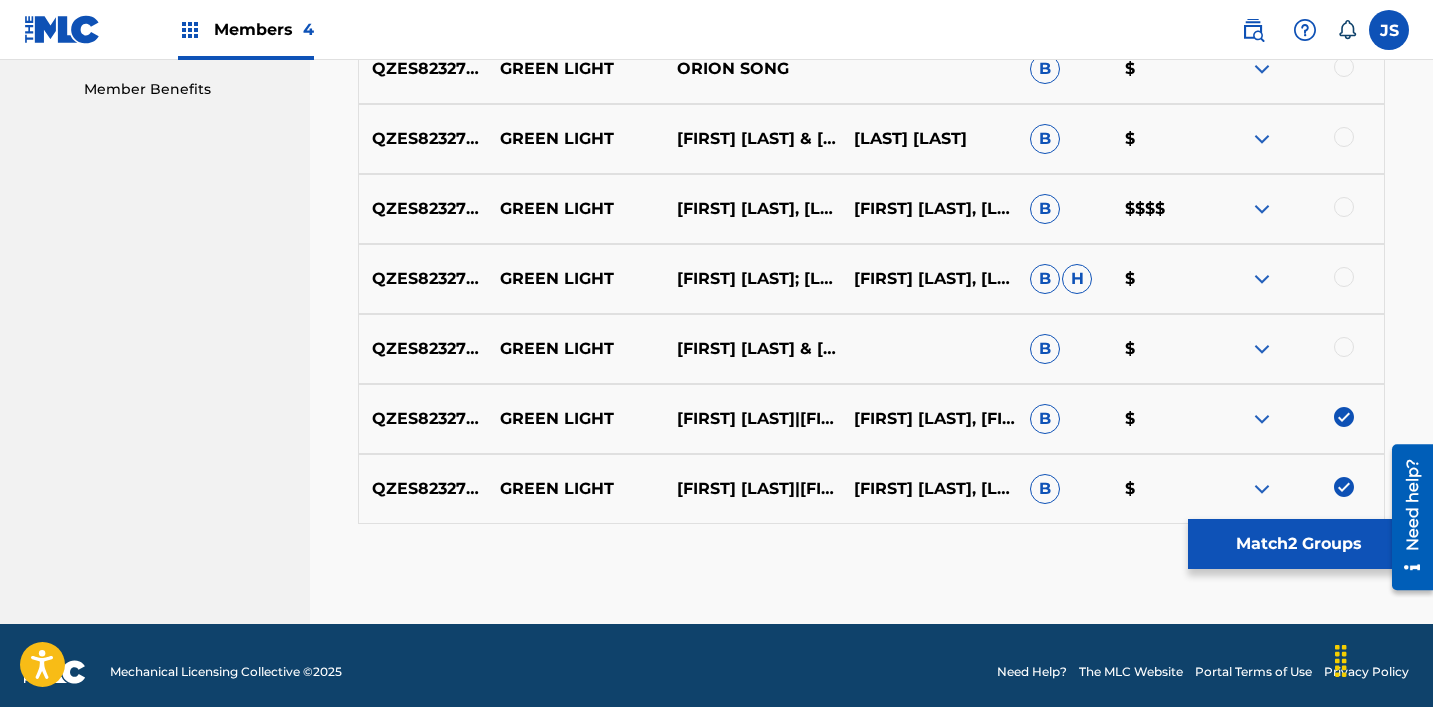 click at bounding box center (1344, 347) 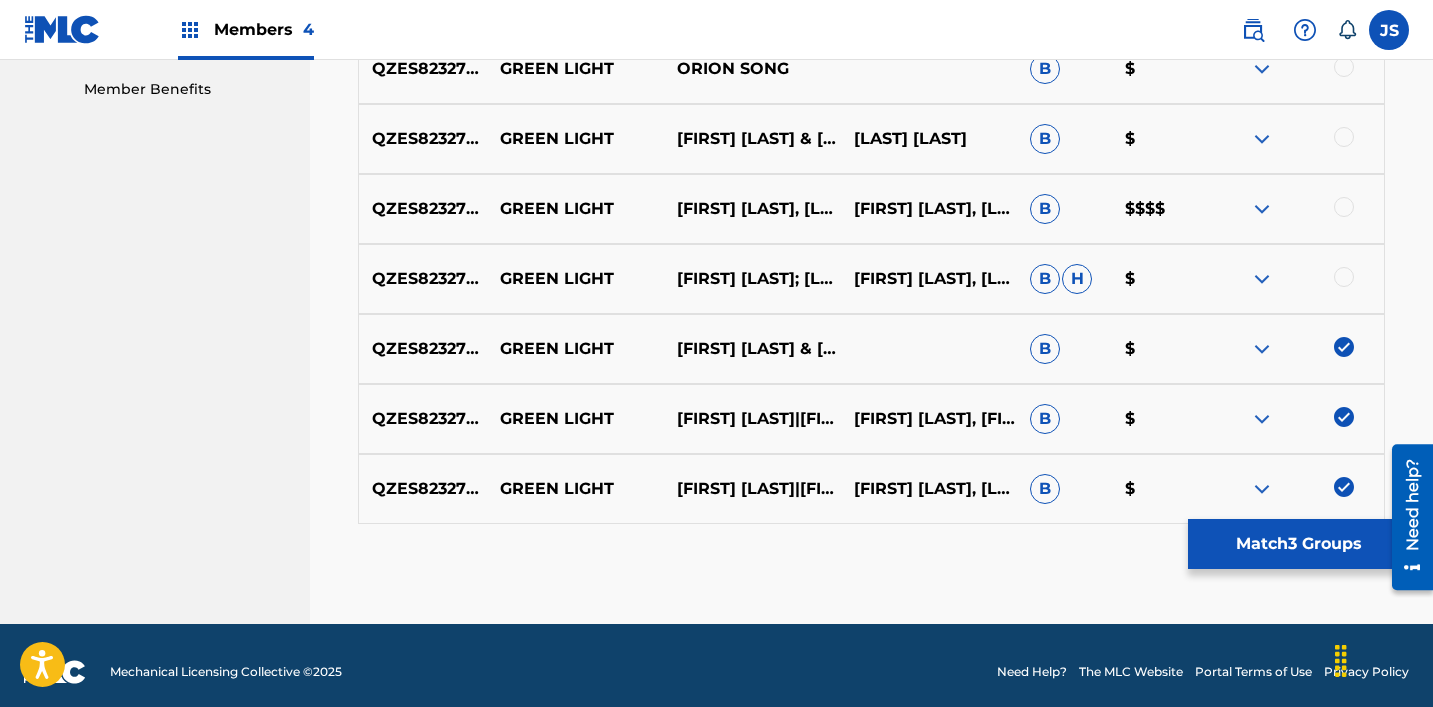 click at bounding box center [1344, 277] 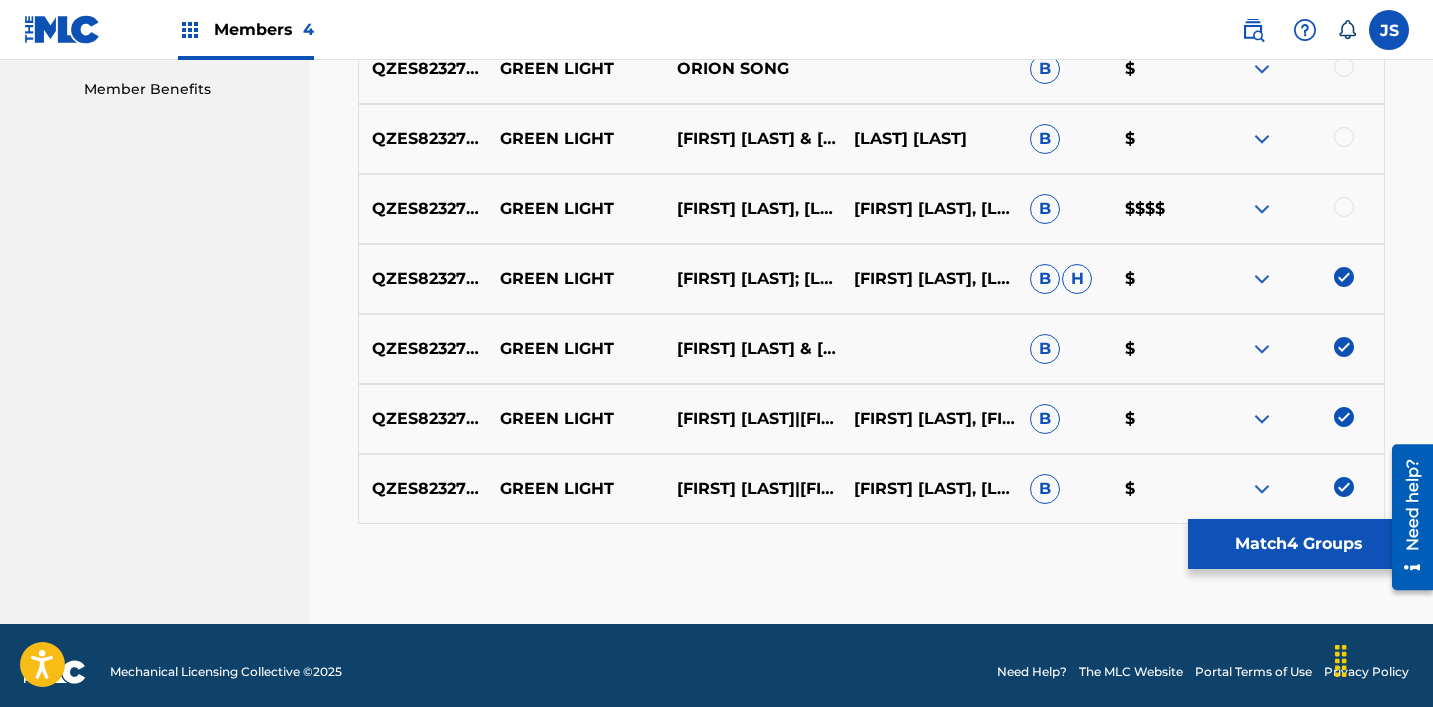 click at bounding box center [1344, 207] 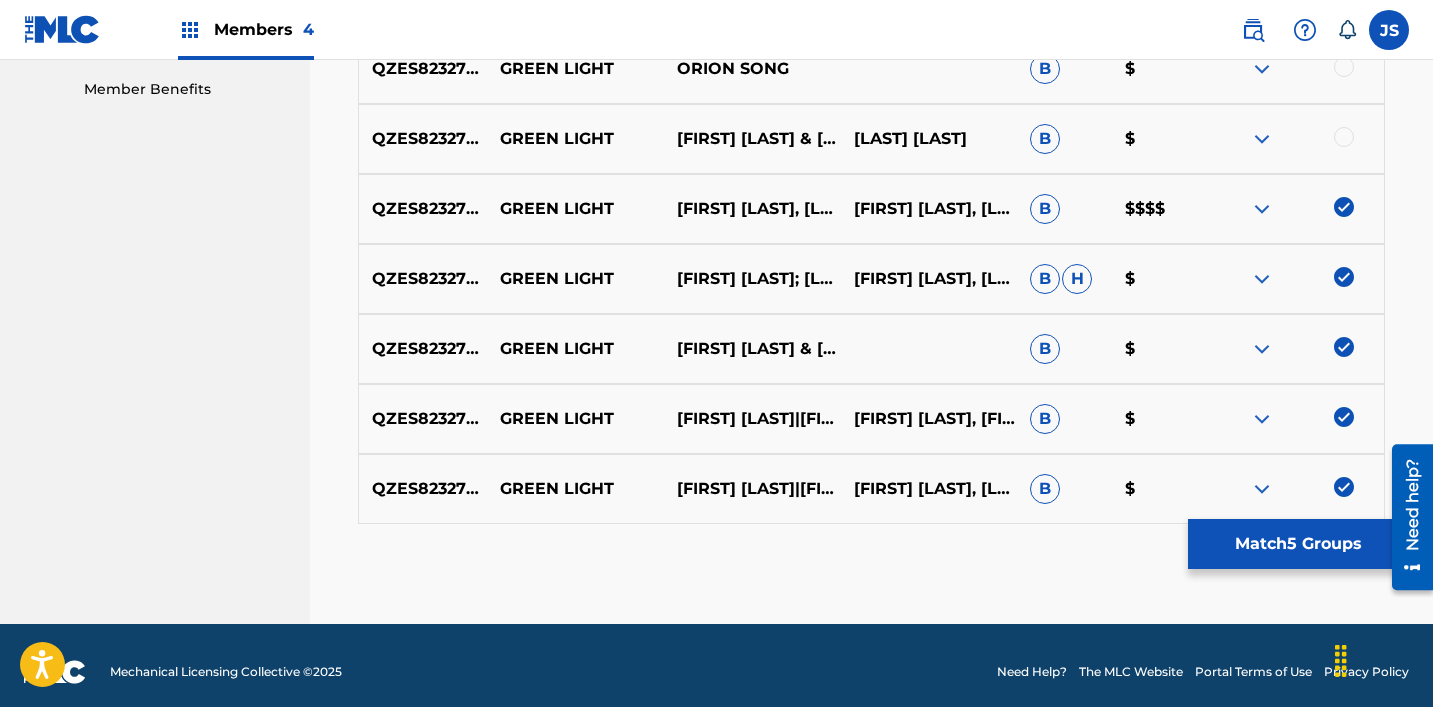 click at bounding box center [1344, 137] 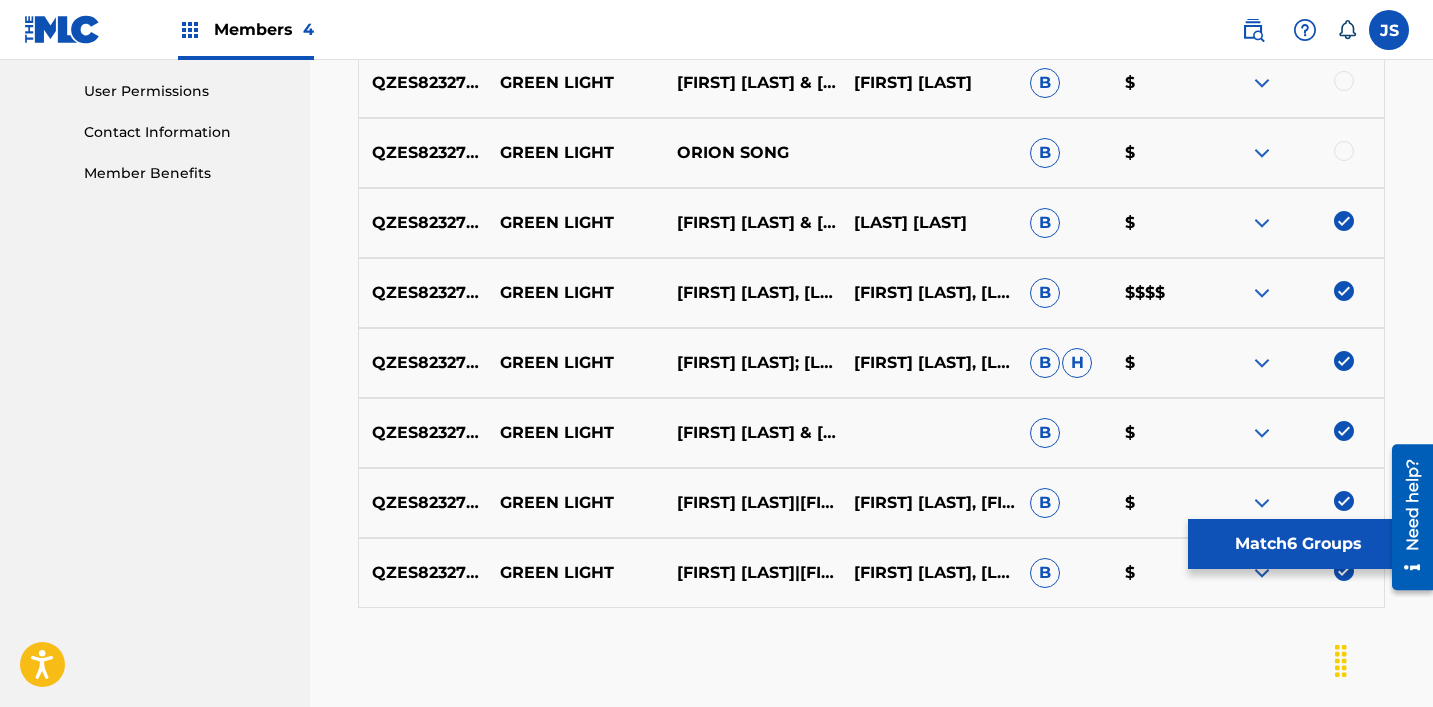 scroll, scrollTop: 927, scrollLeft: 0, axis: vertical 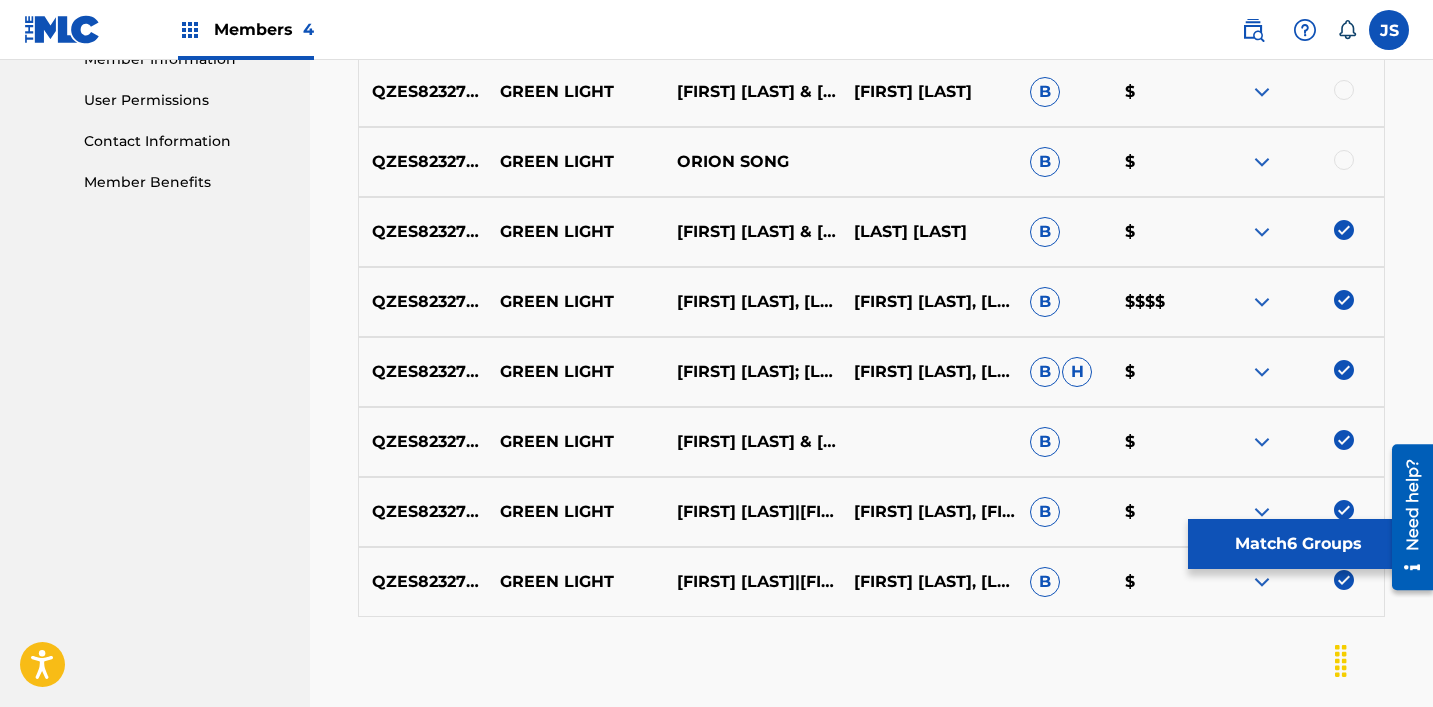 click at bounding box center [1295, 162] 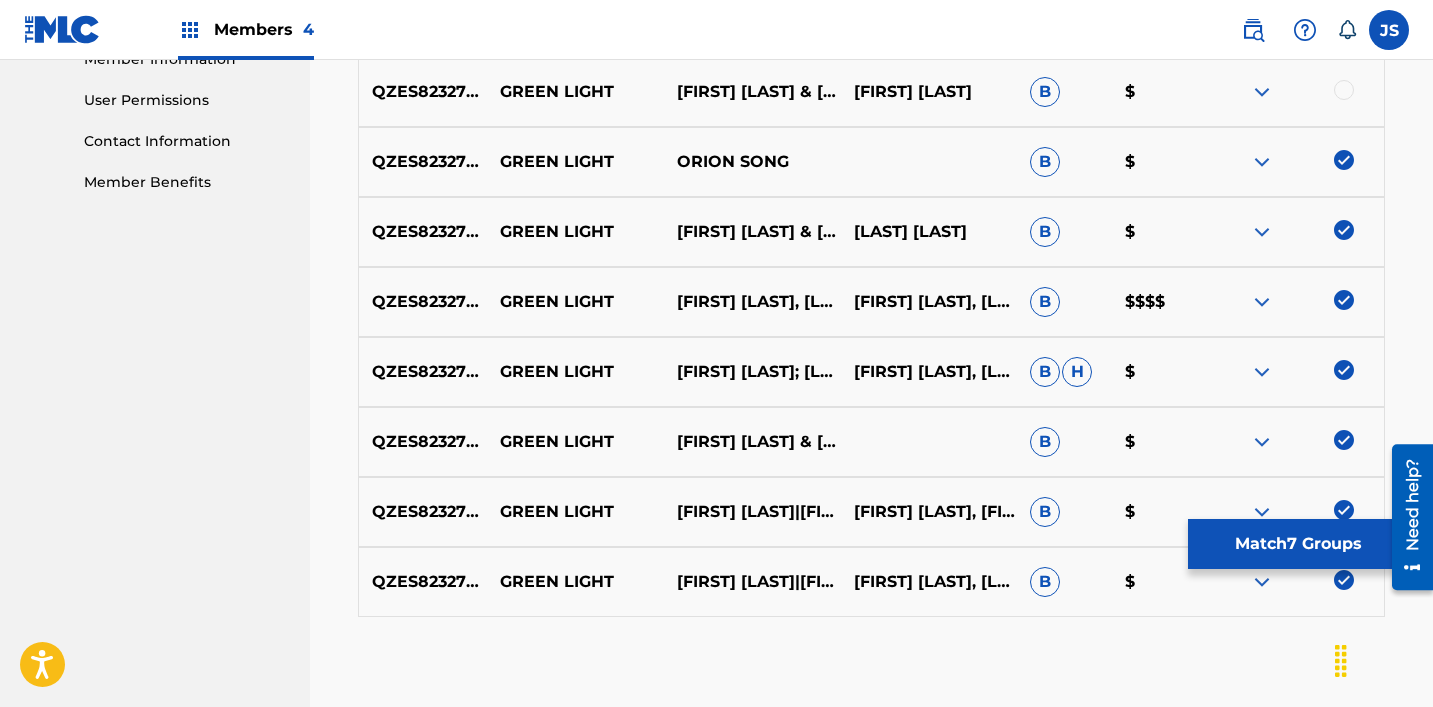 click at bounding box center (1344, 90) 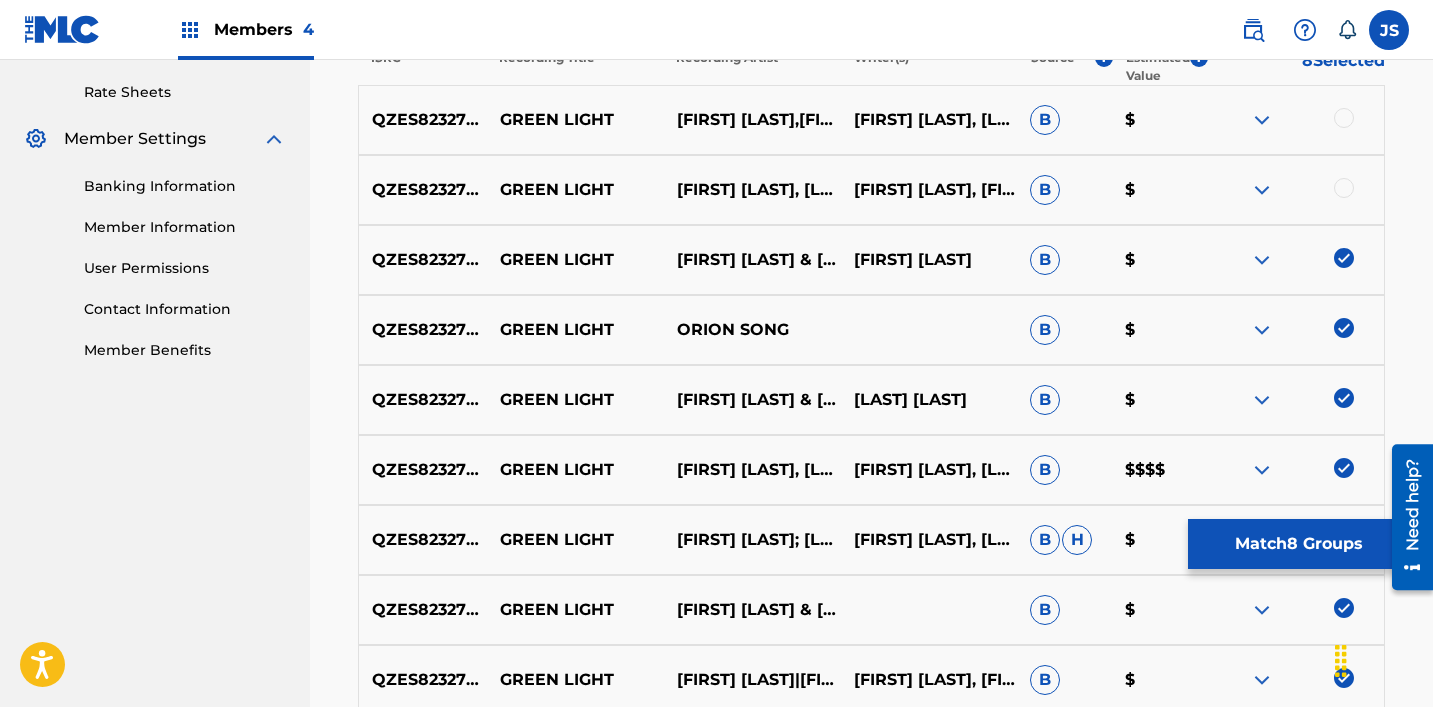 scroll, scrollTop: 747, scrollLeft: 0, axis: vertical 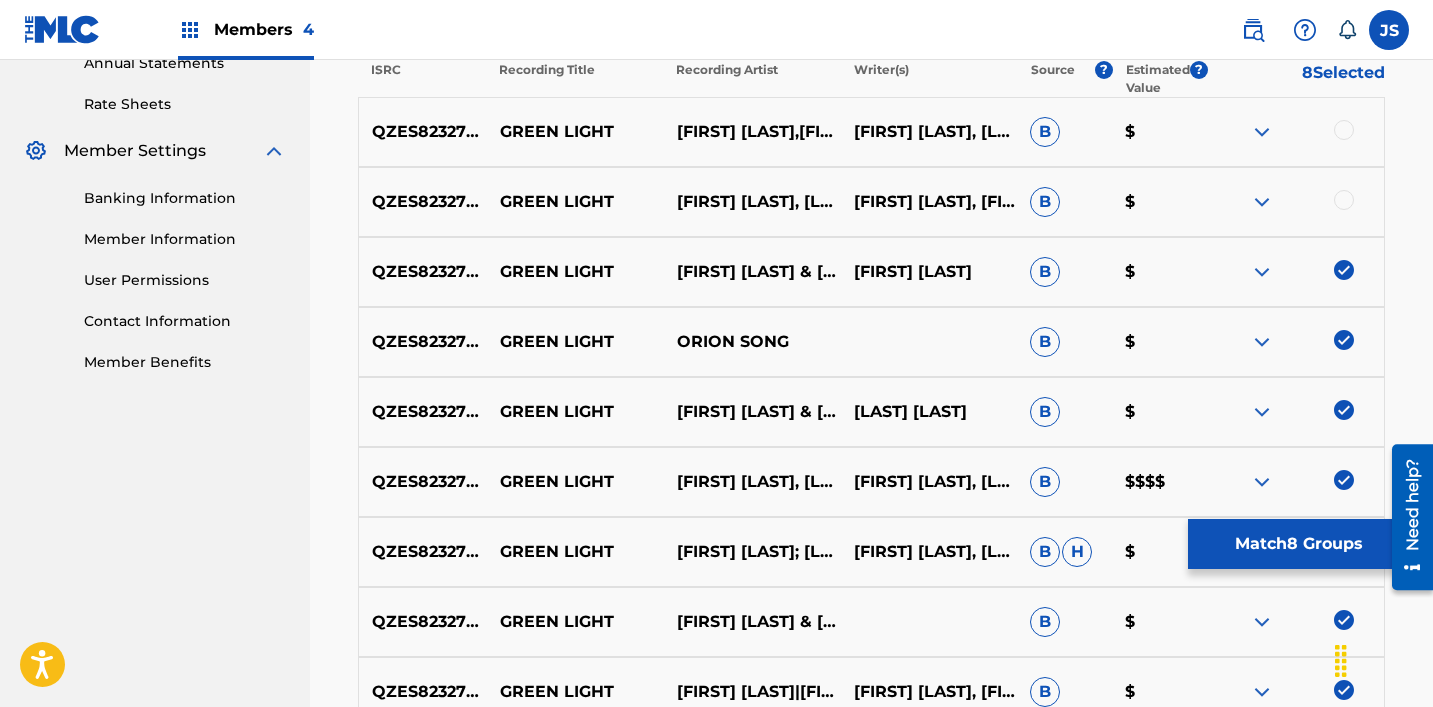 click at bounding box center (1295, 202) 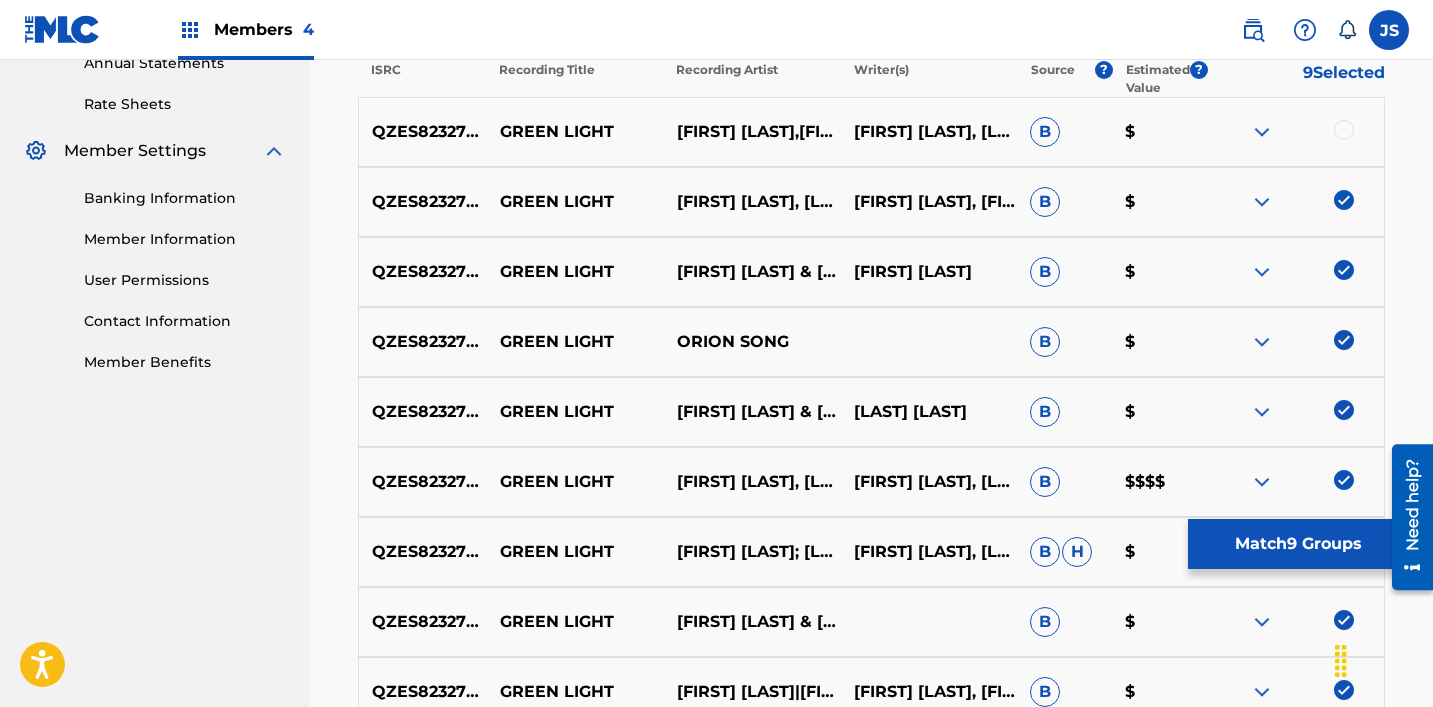 click at bounding box center [1344, 130] 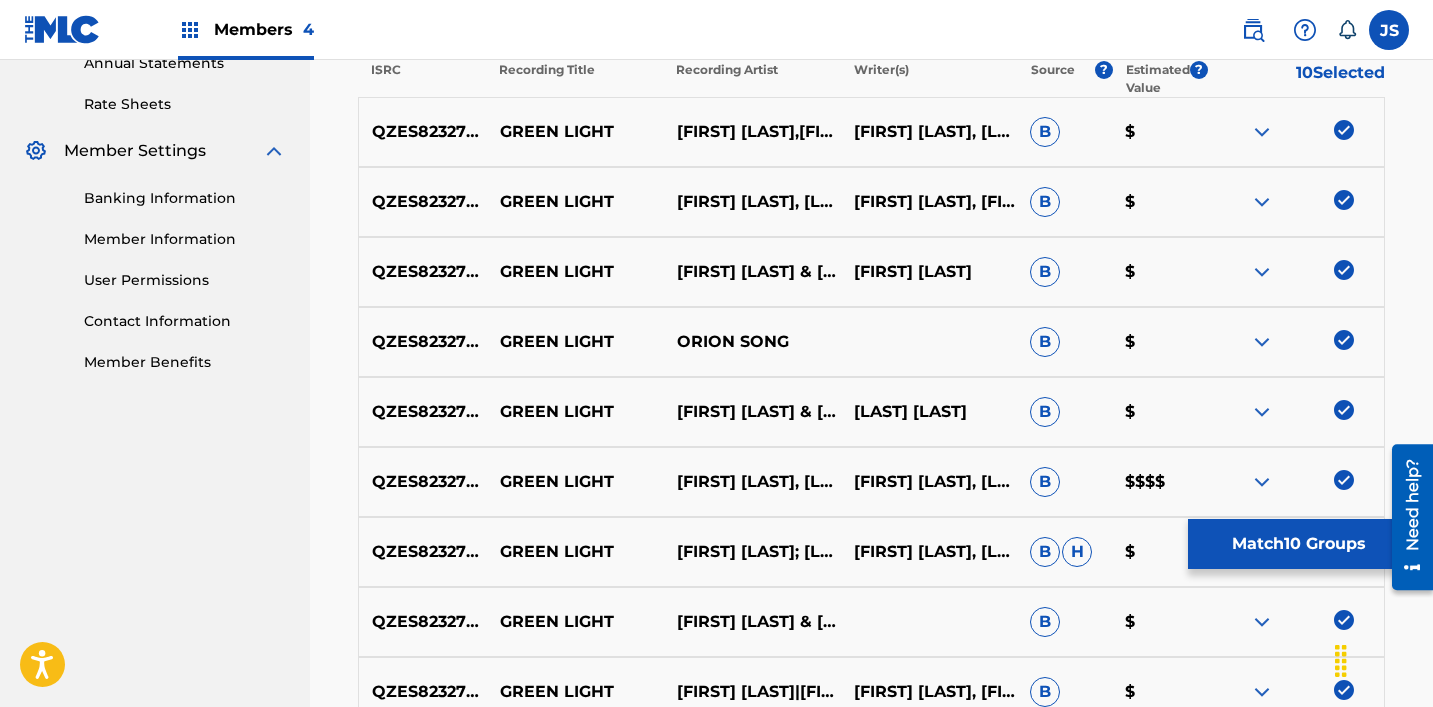 click on "Match  10 Groups" at bounding box center (1298, 544) 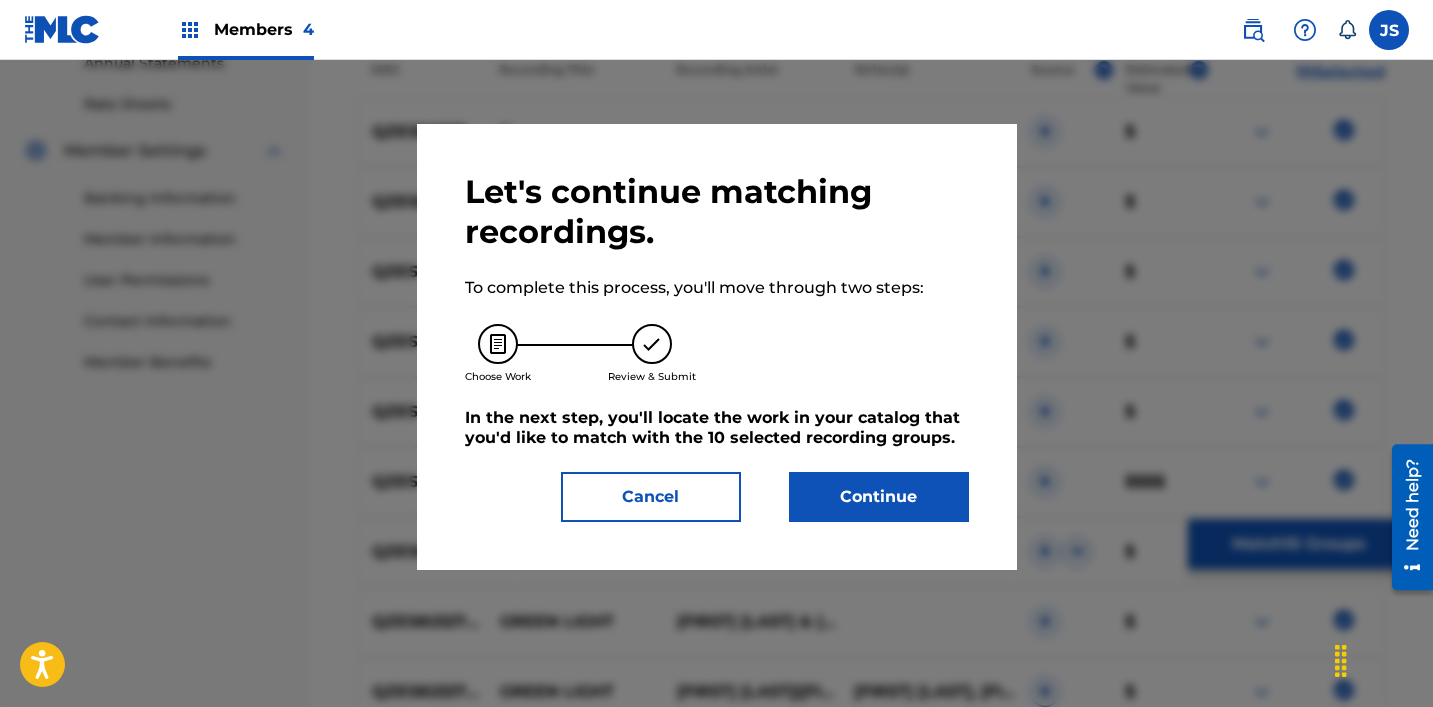 click on "Continue" at bounding box center (879, 497) 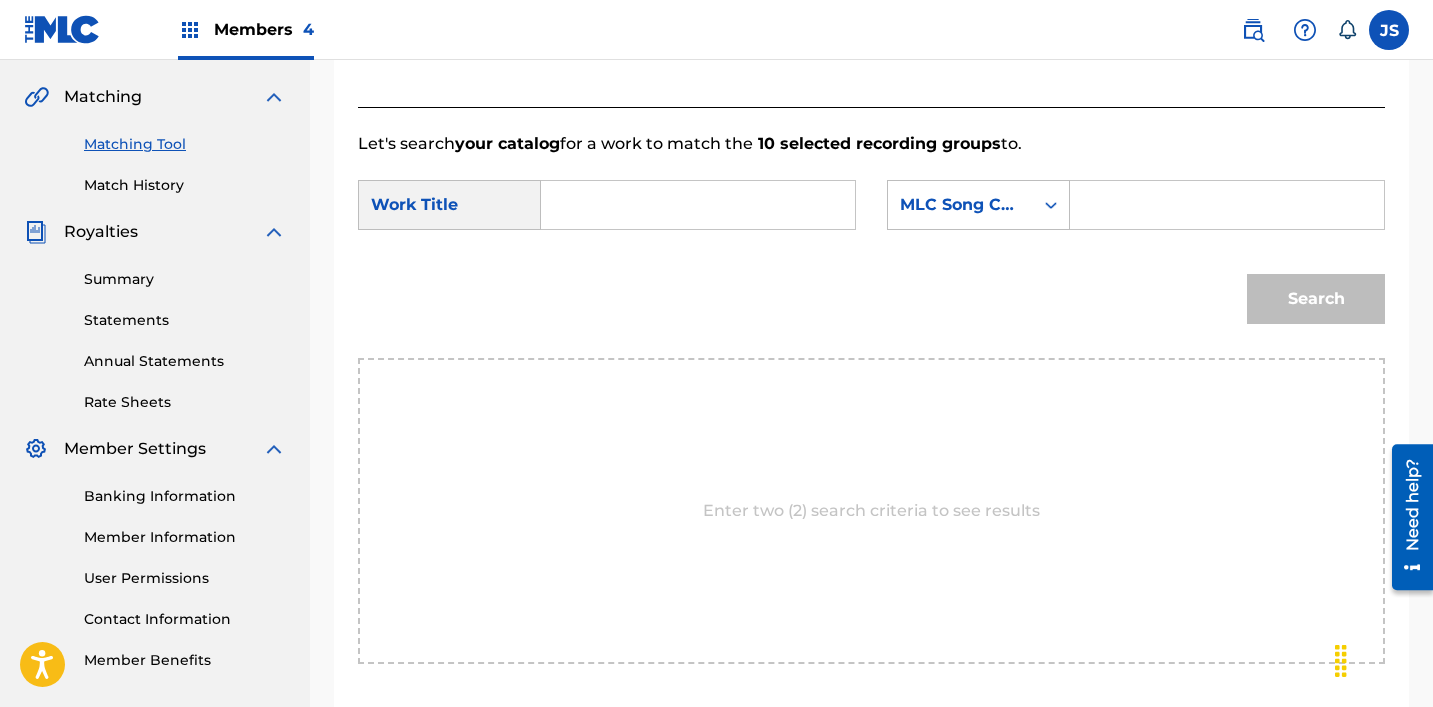 scroll, scrollTop: 444, scrollLeft: 0, axis: vertical 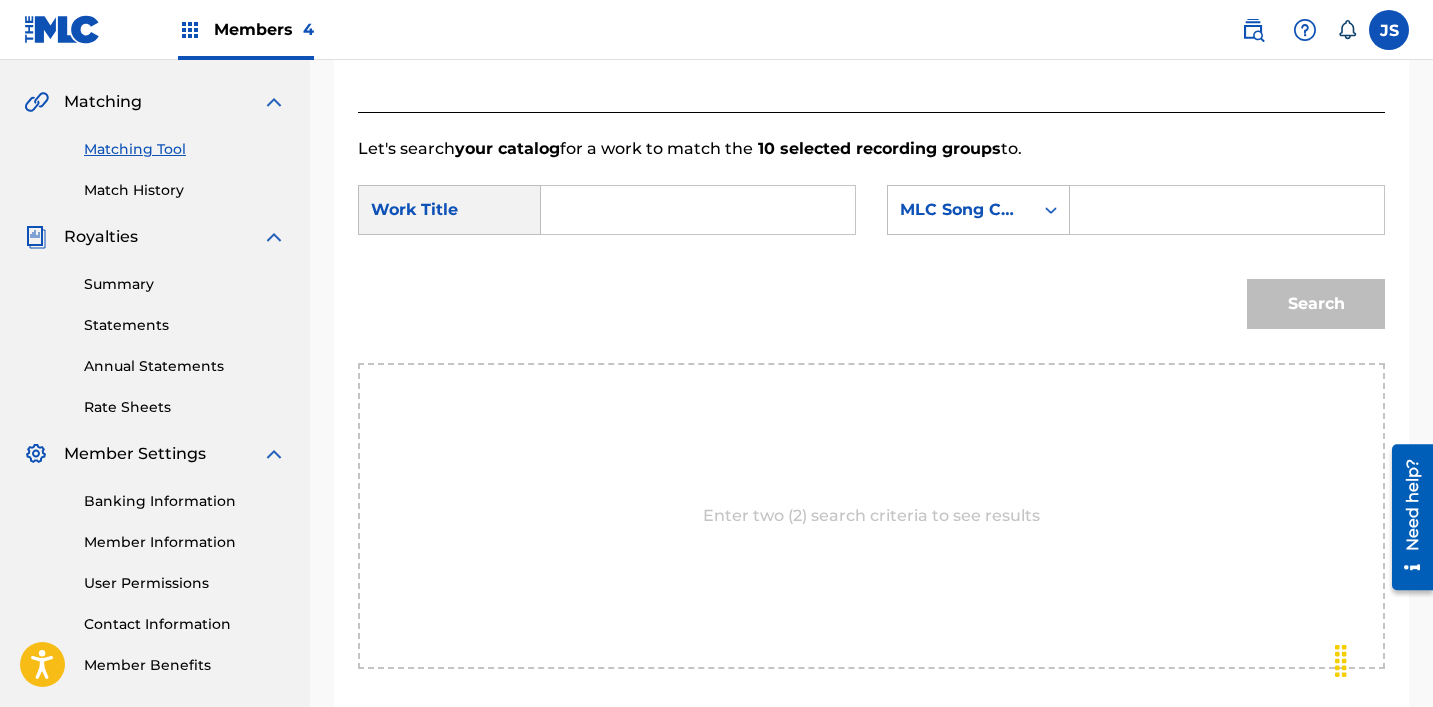 click at bounding box center (698, 210) 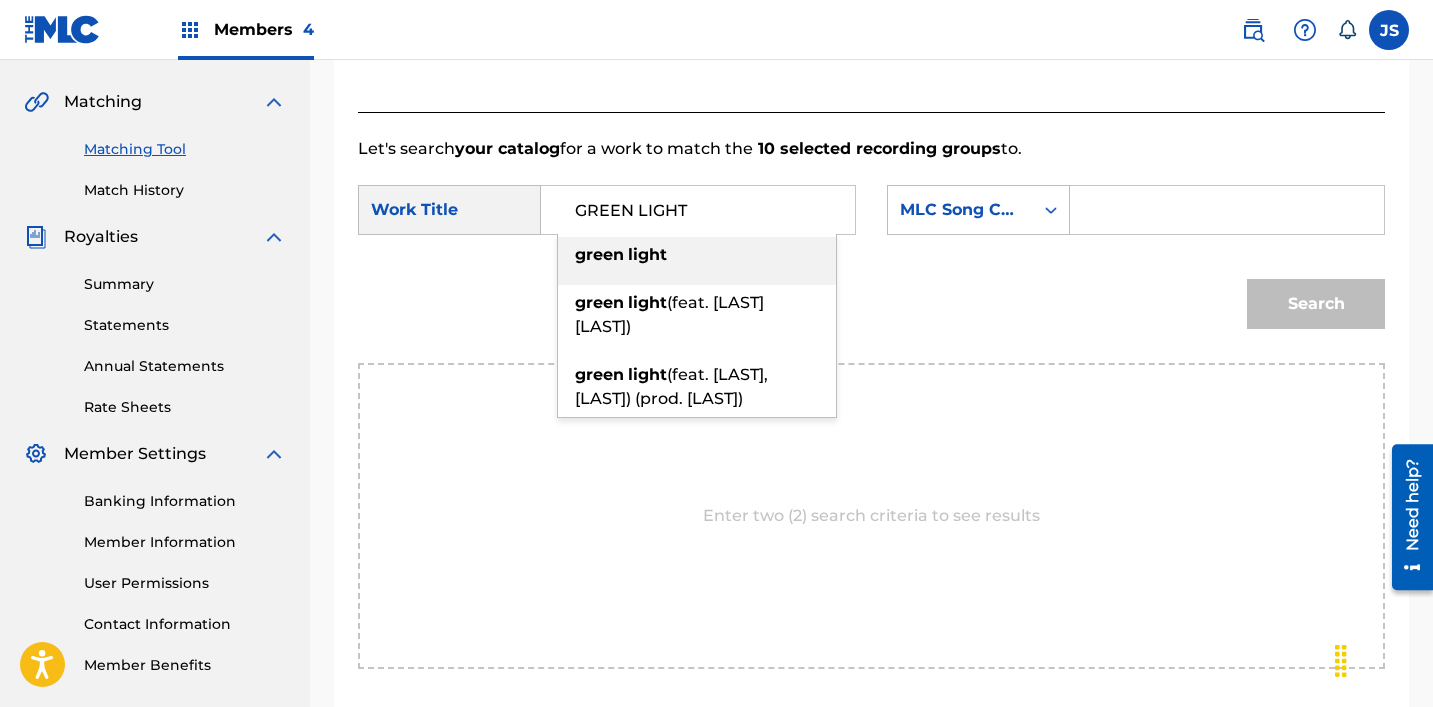 click on "green   light" at bounding box center (697, 255) 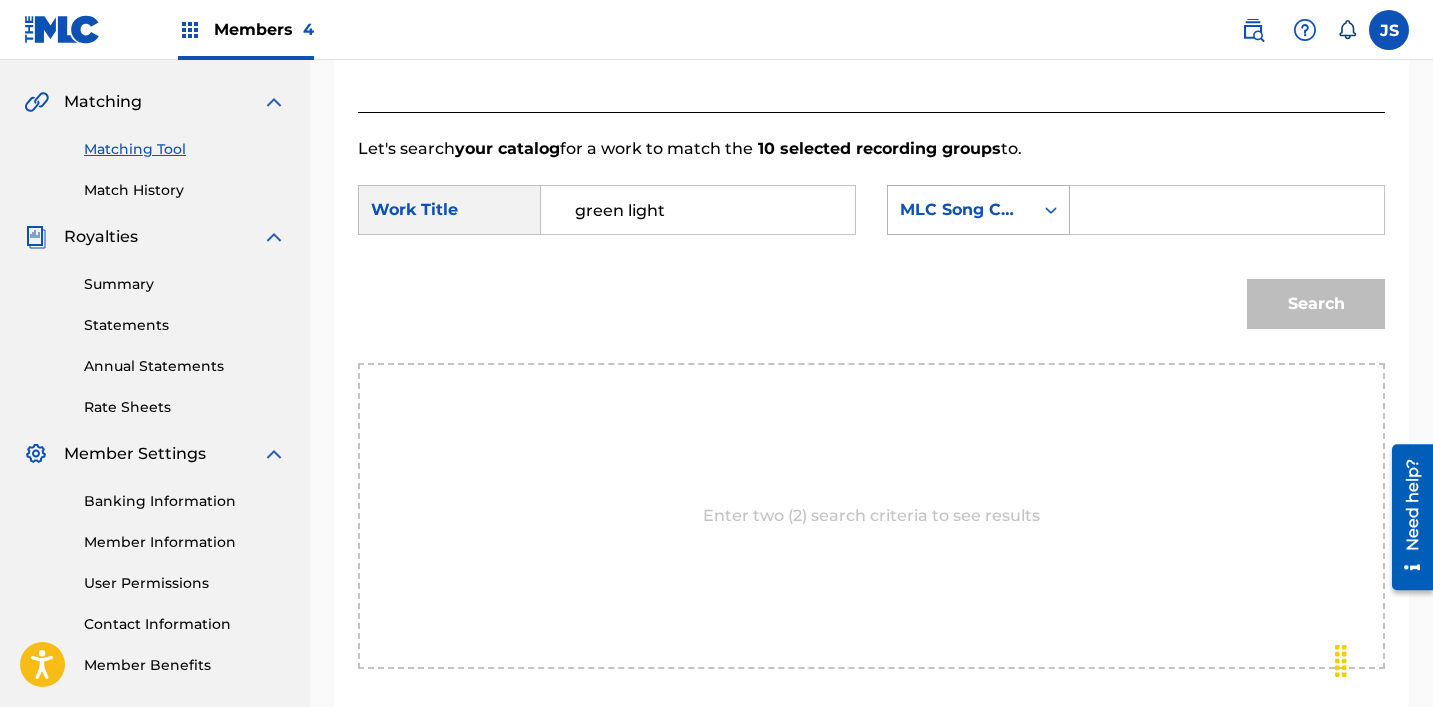click on "MLC Song Code" at bounding box center [960, 210] 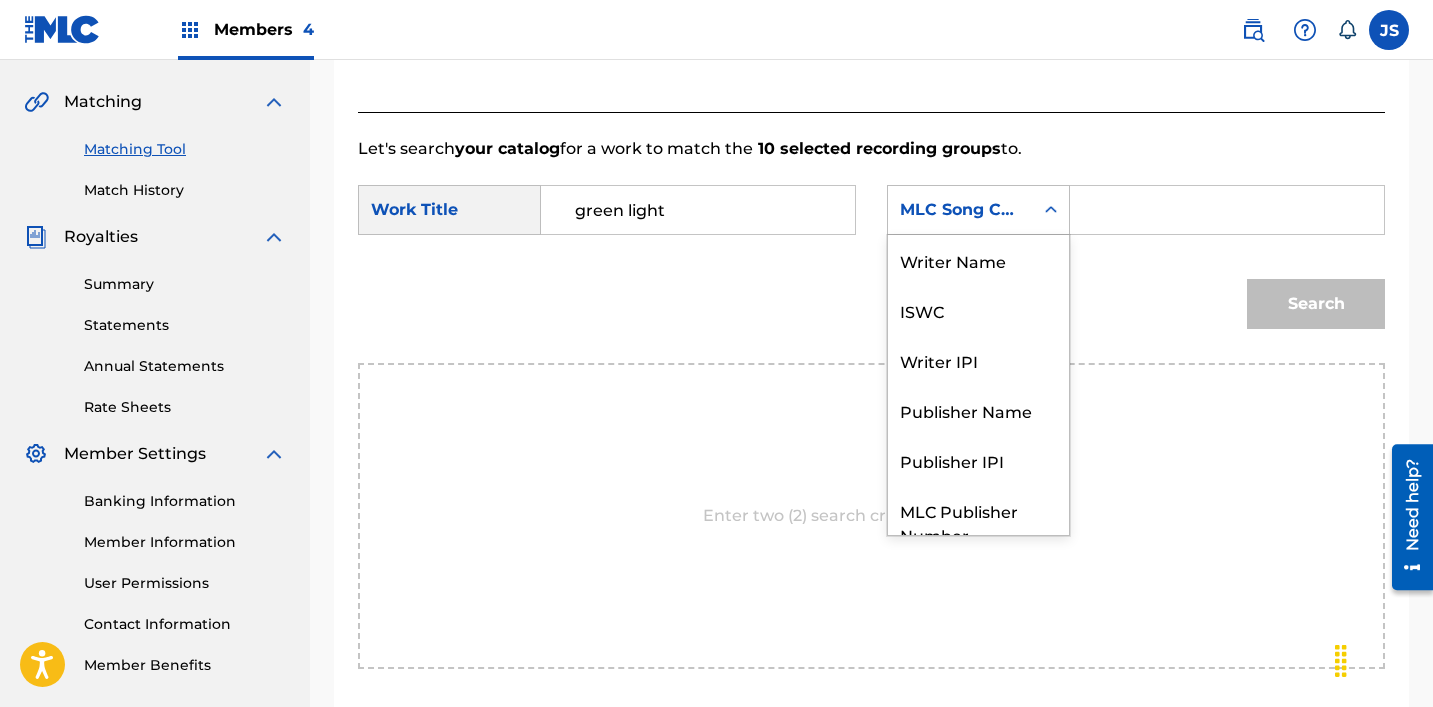 scroll, scrollTop: 74, scrollLeft: 0, axis: vertical 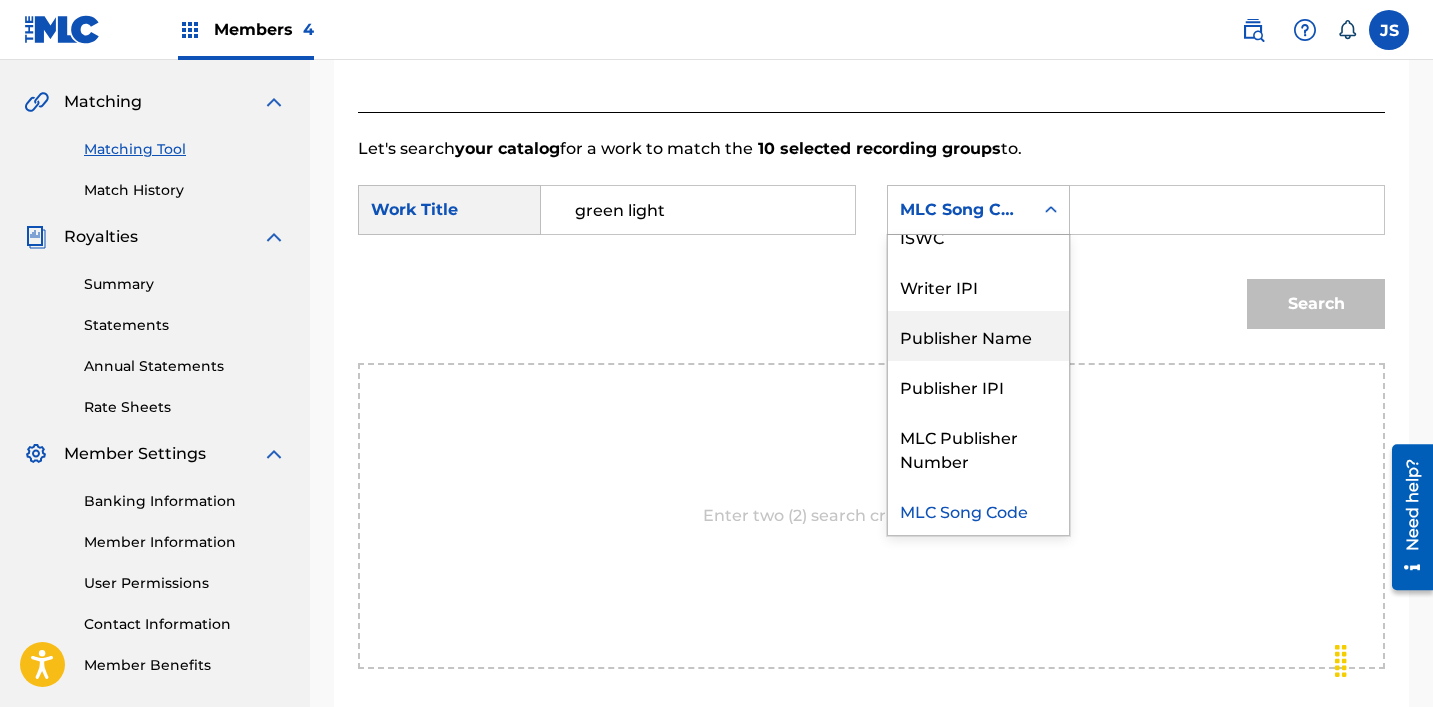 click on "Publisher Name" at bounding box center [978, 336] 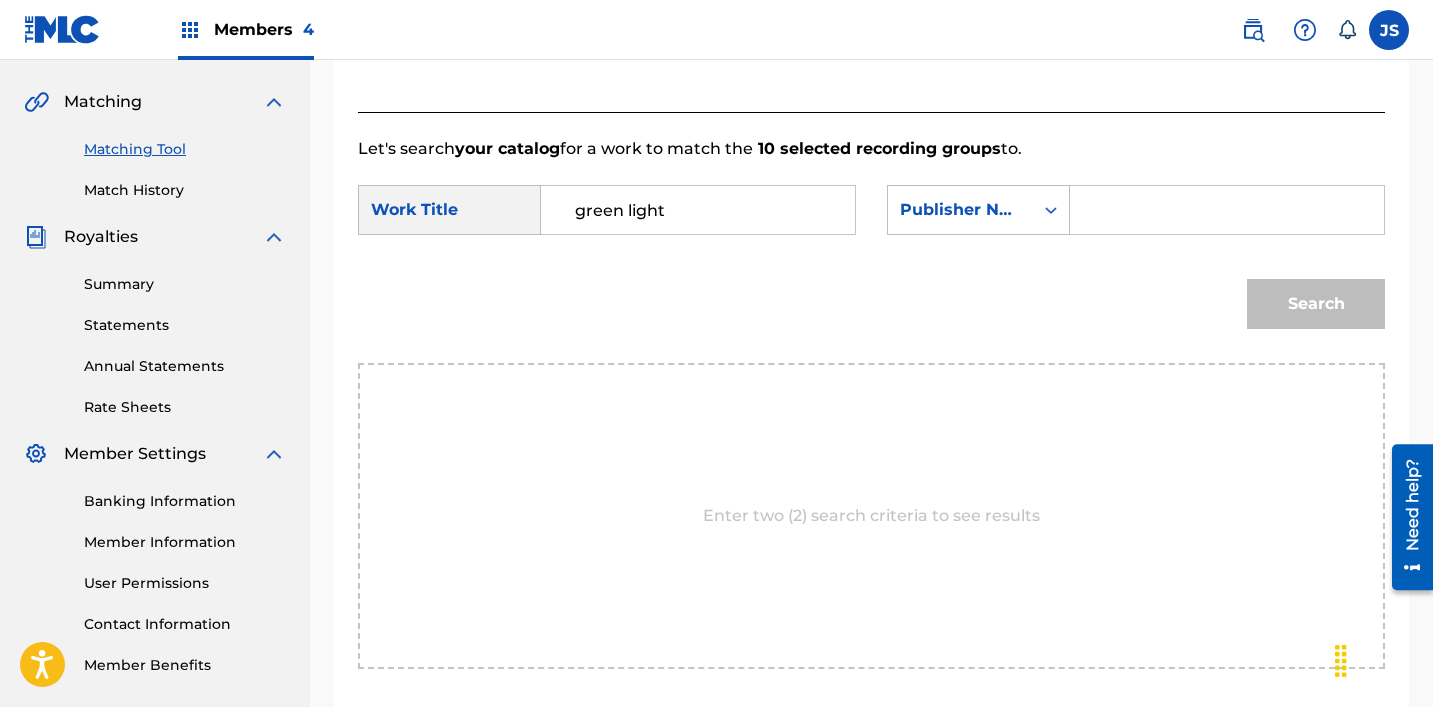 click at bounding box center (1227, 210) 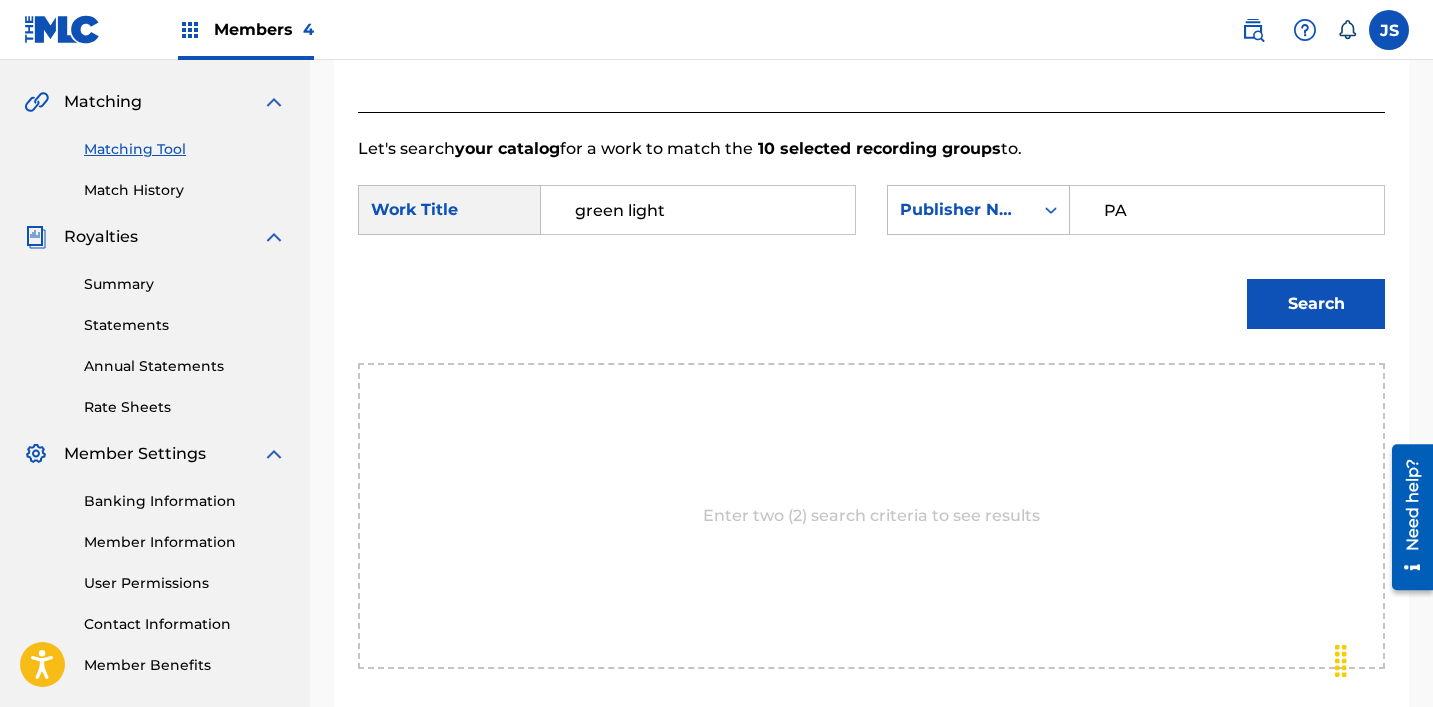 type on "patrick" 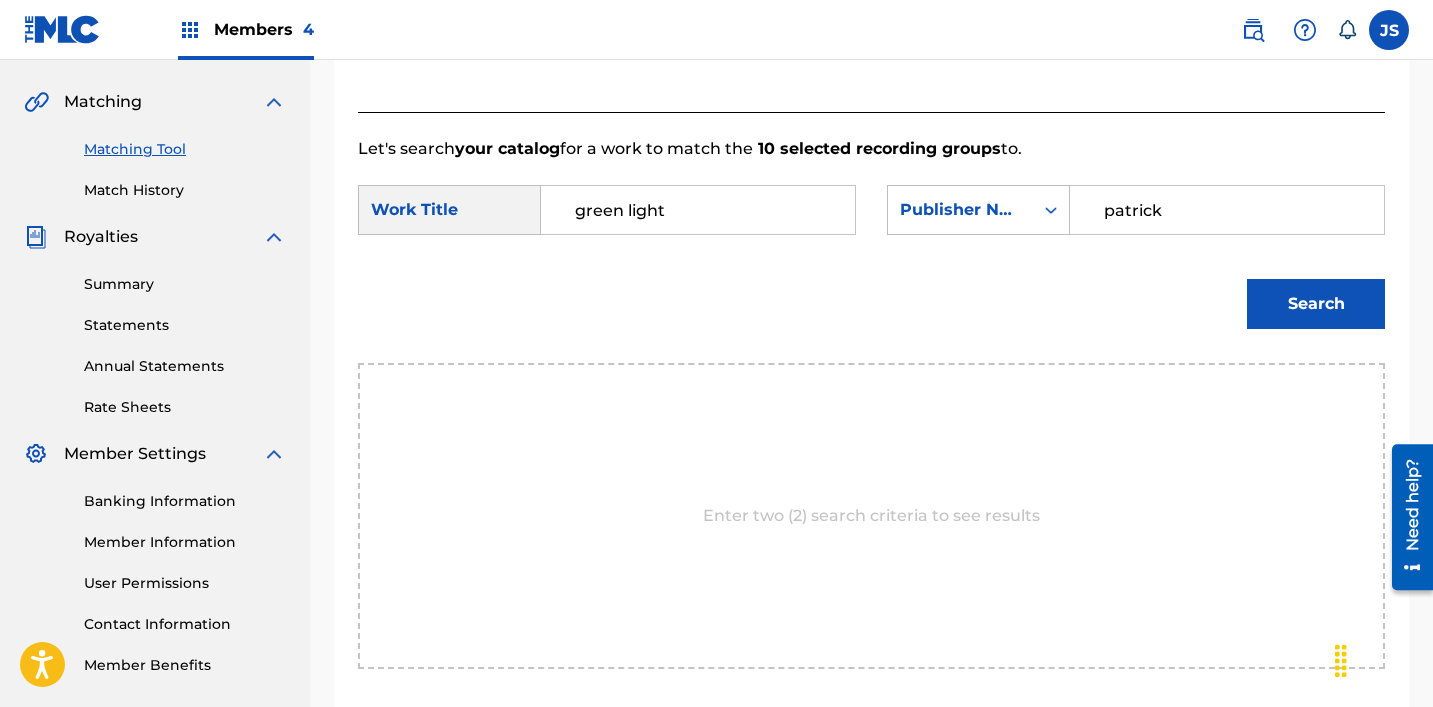 click on "Search" at bounding box center (1316, 304) 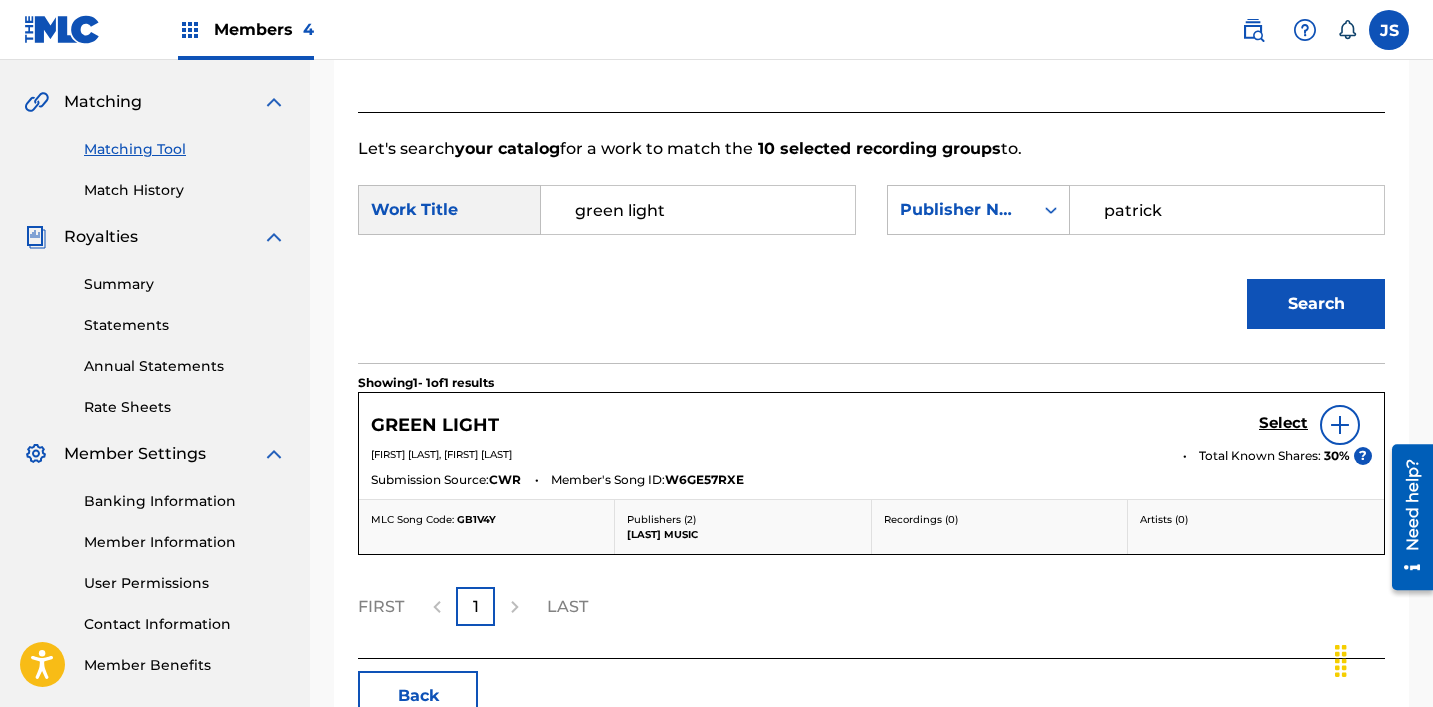 click on "Select" at bounding box center (1283, 423) 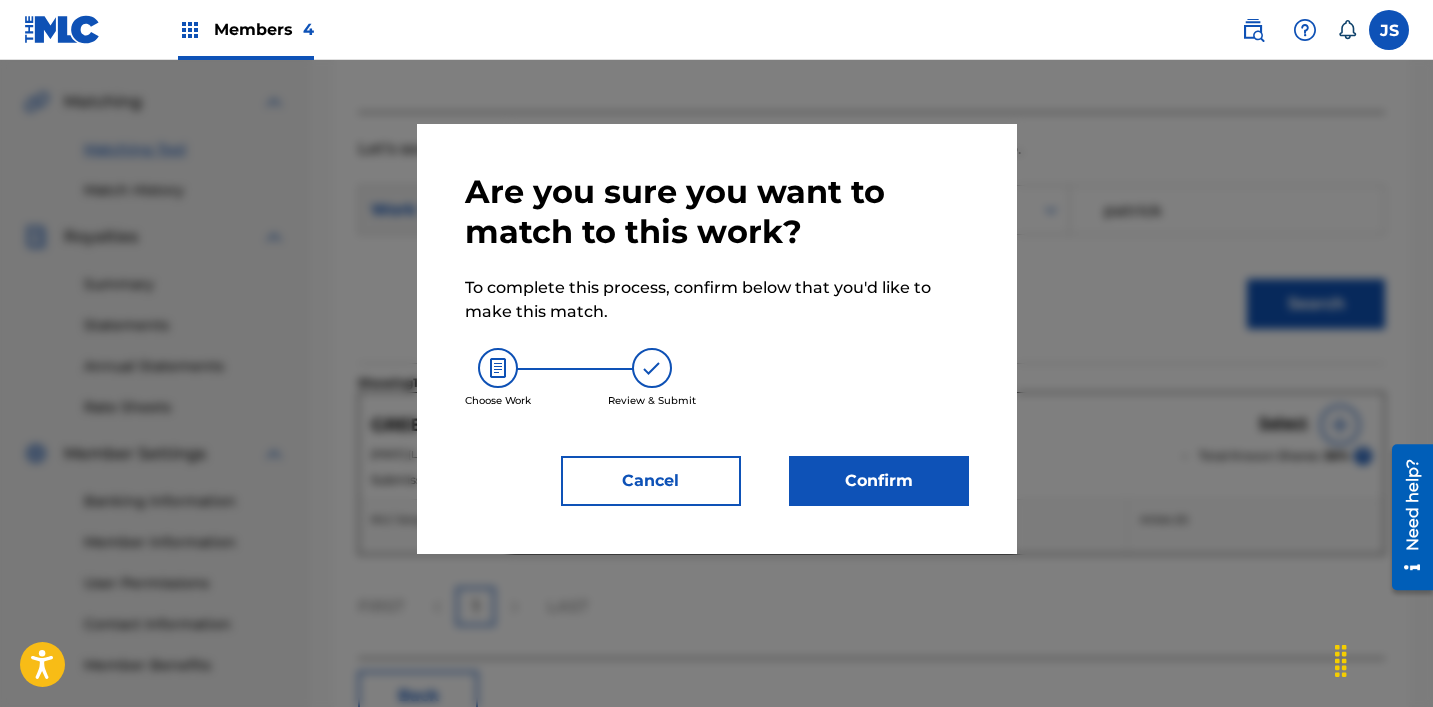 click on "Confirm" at bounding box center (879, 481) 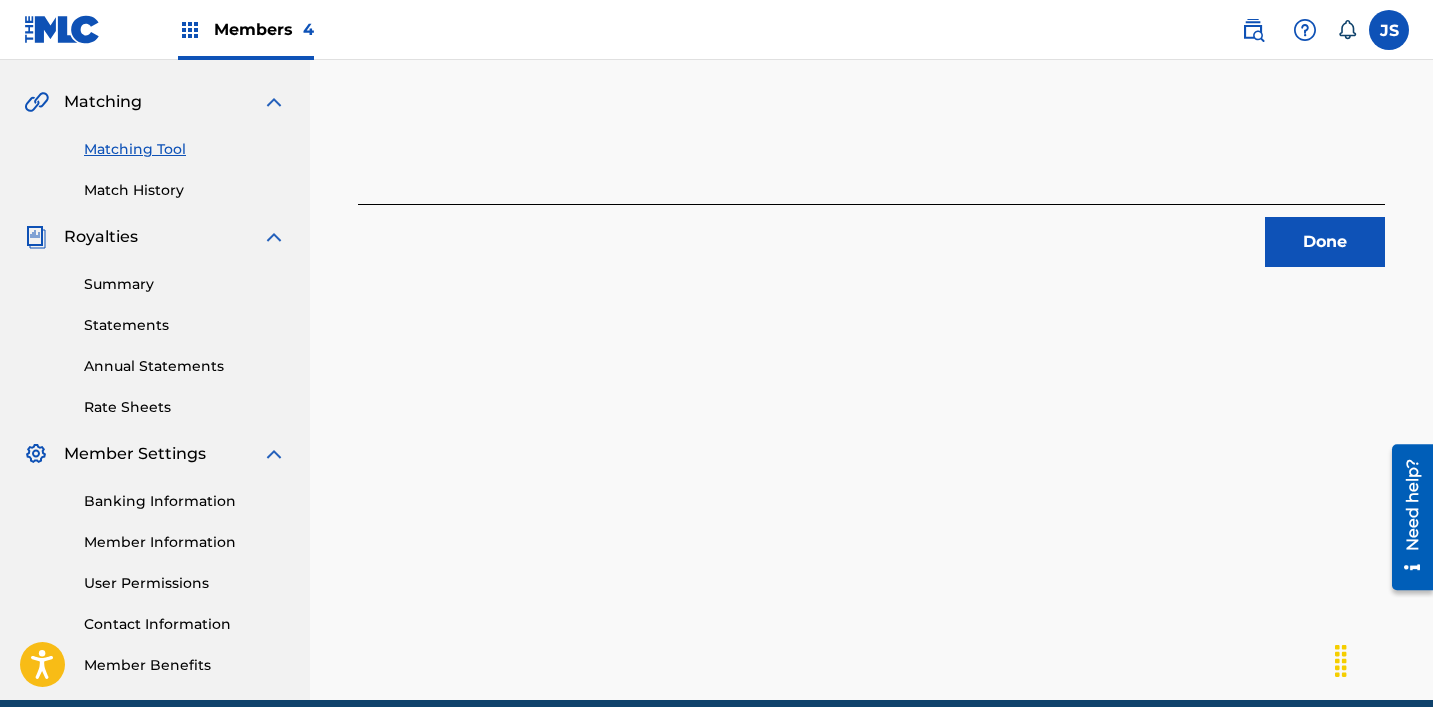 click on "Done" at bounding box center [1325, 242] 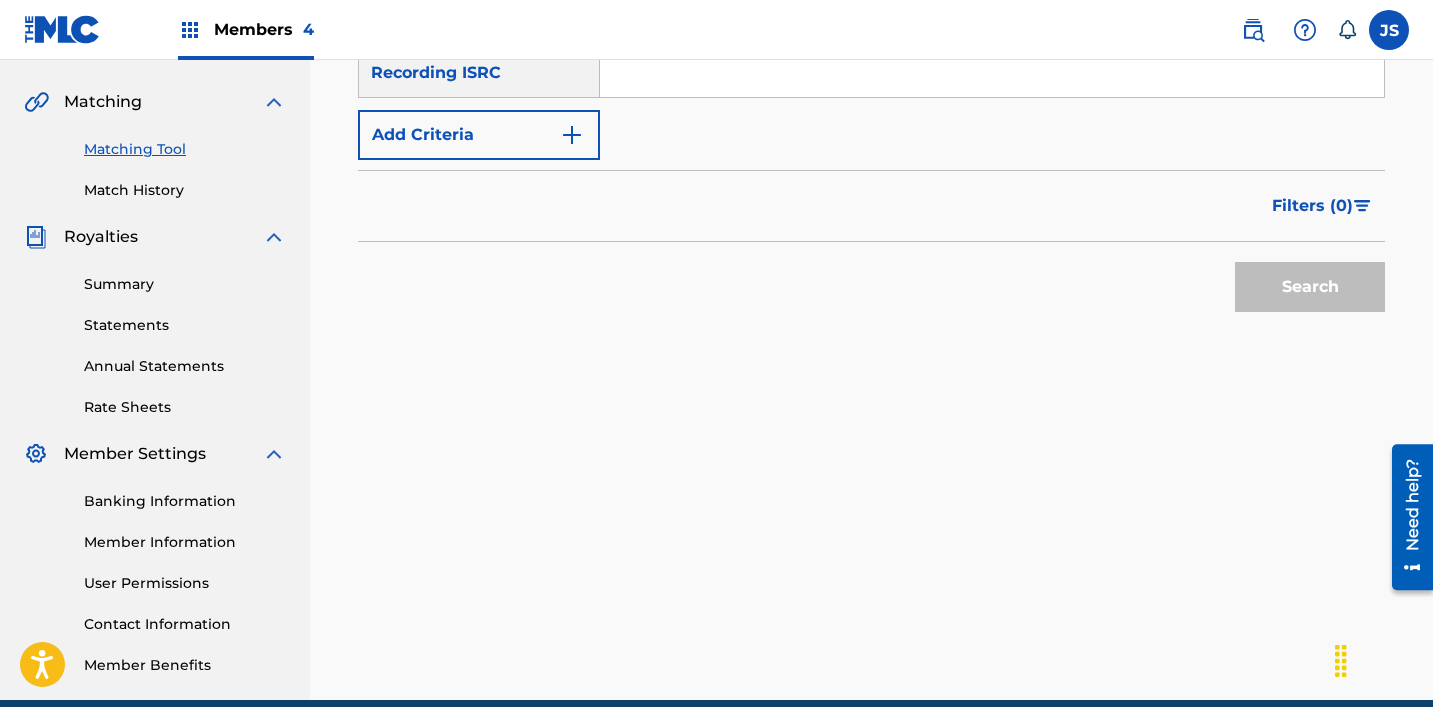 click at bounding box center (992, 73) 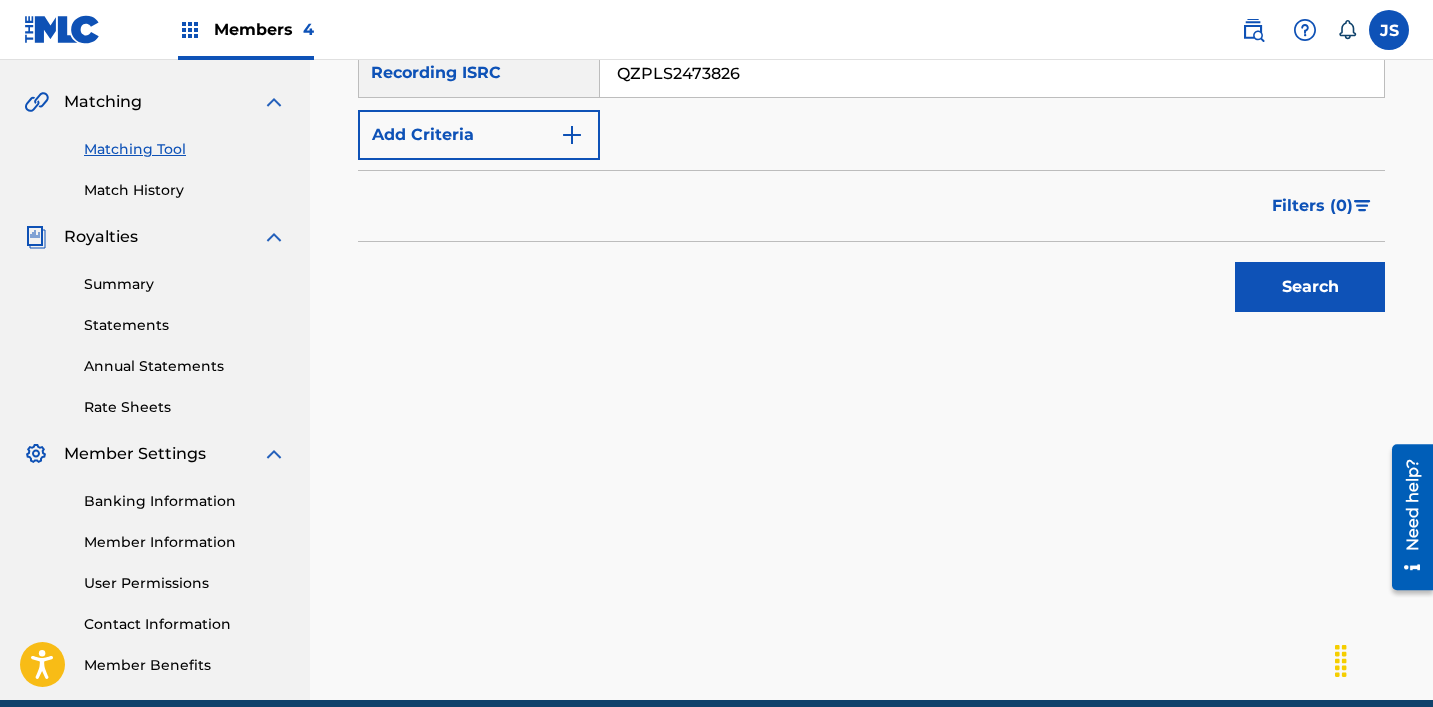 type on "QZPLS2473826" 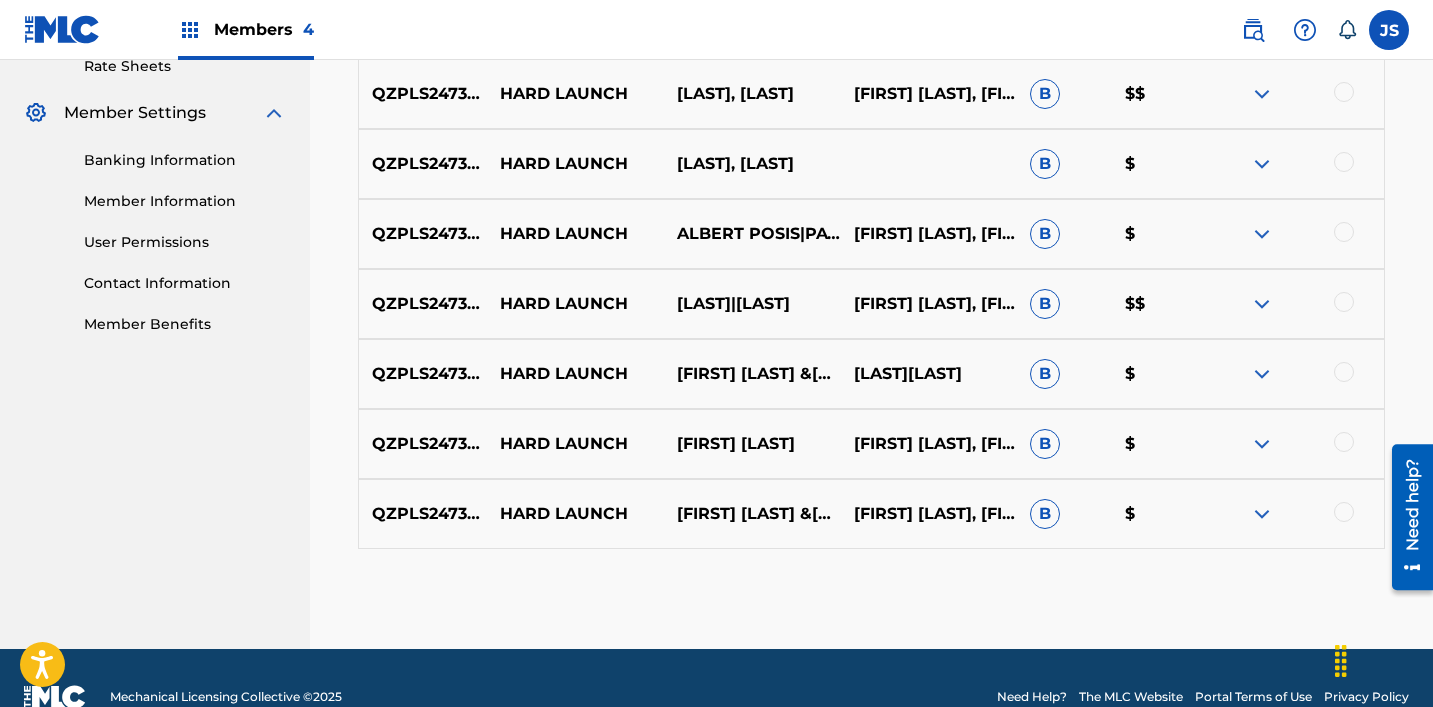 scroll, scrollTop: 823, scrollLeft: 0, axis: vertical 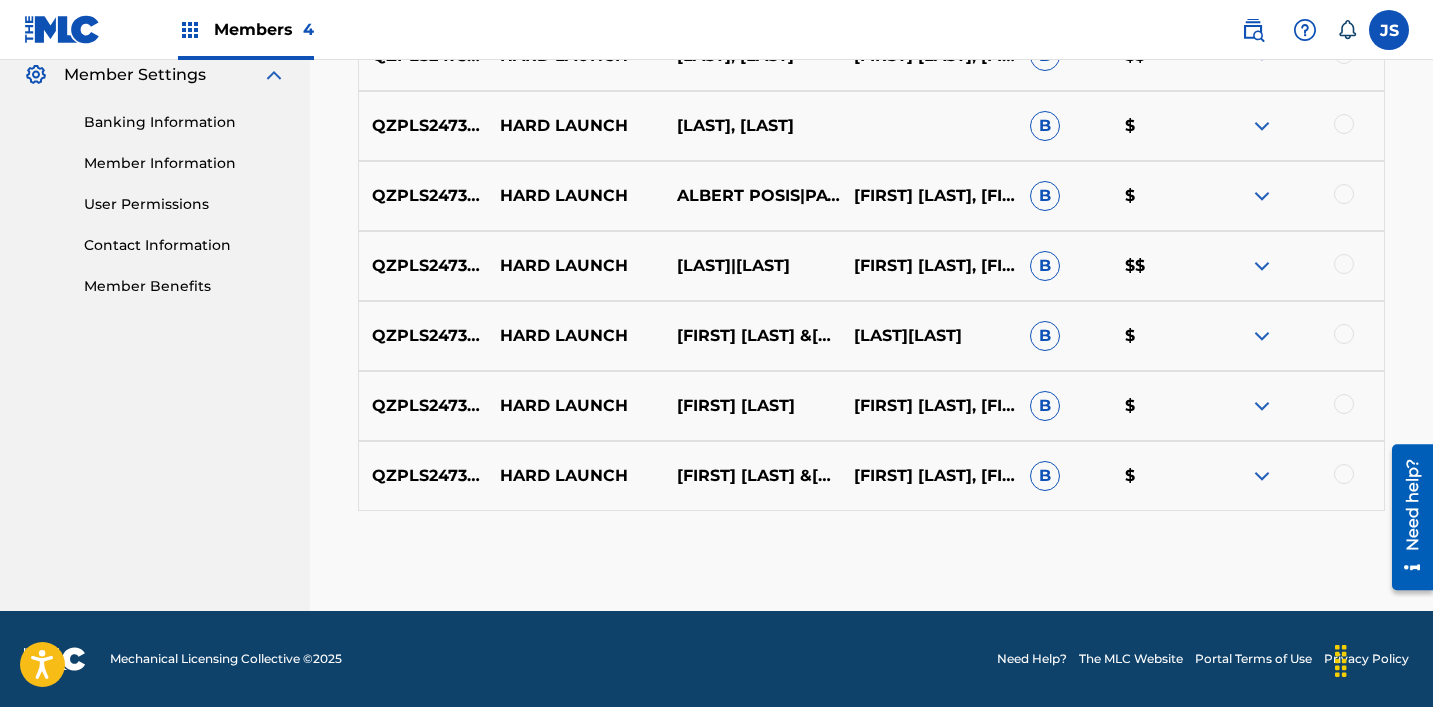 click at bounding box center [1344, 474] 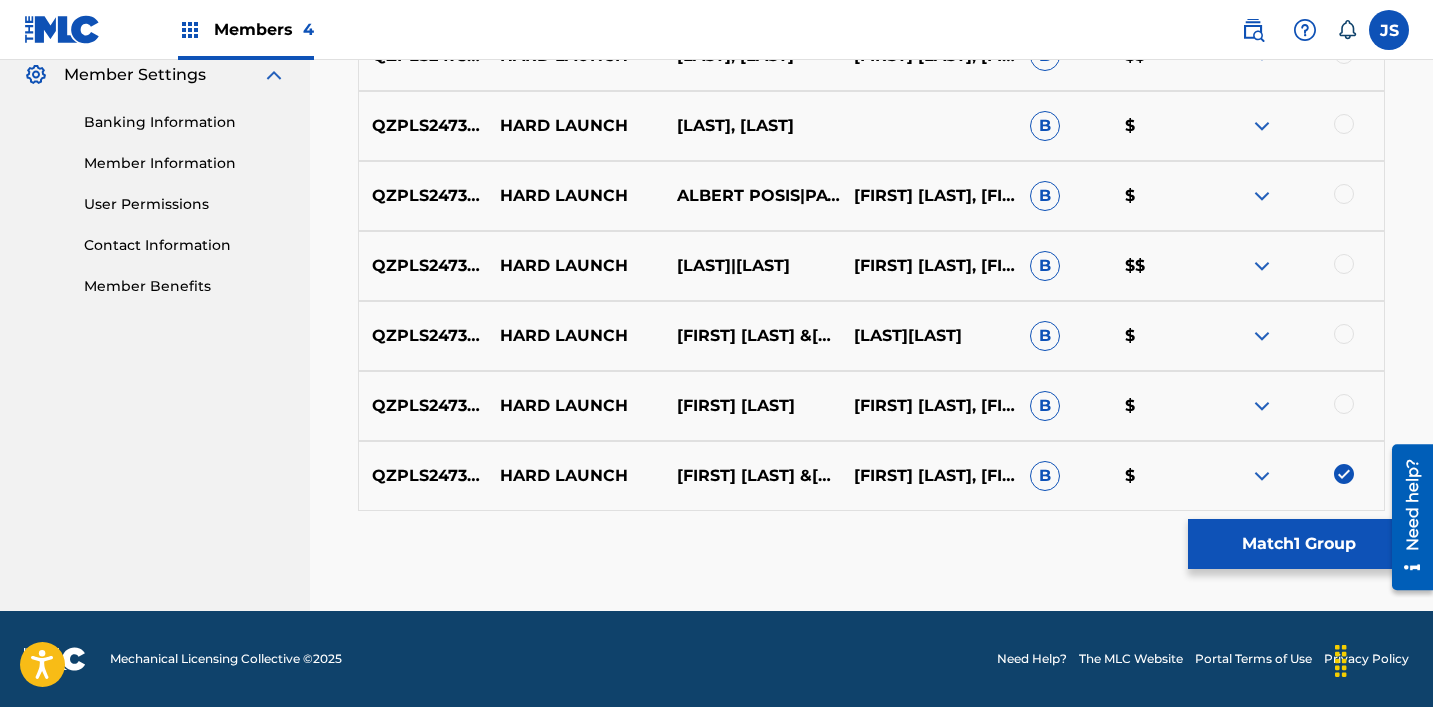 click at bounding box center [1344, 404] 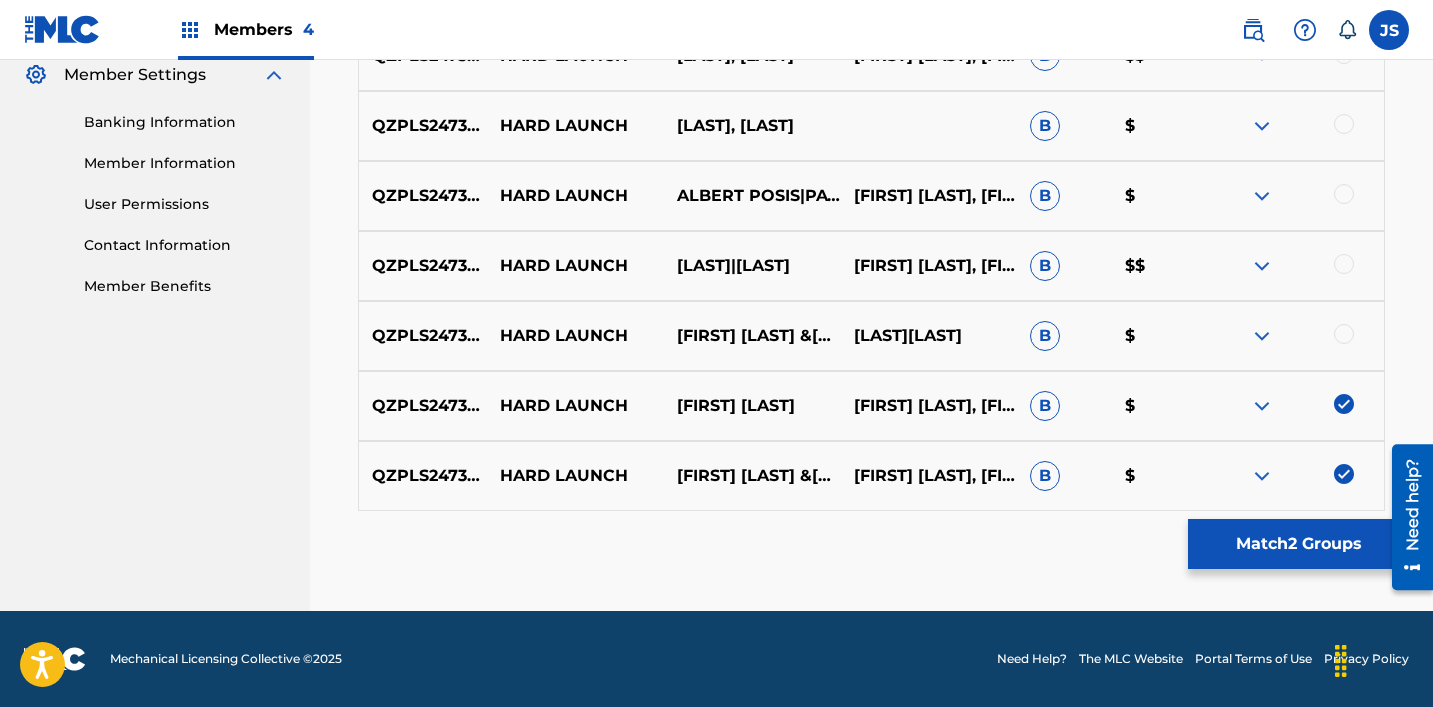 click at bounding box center (1344, 334) 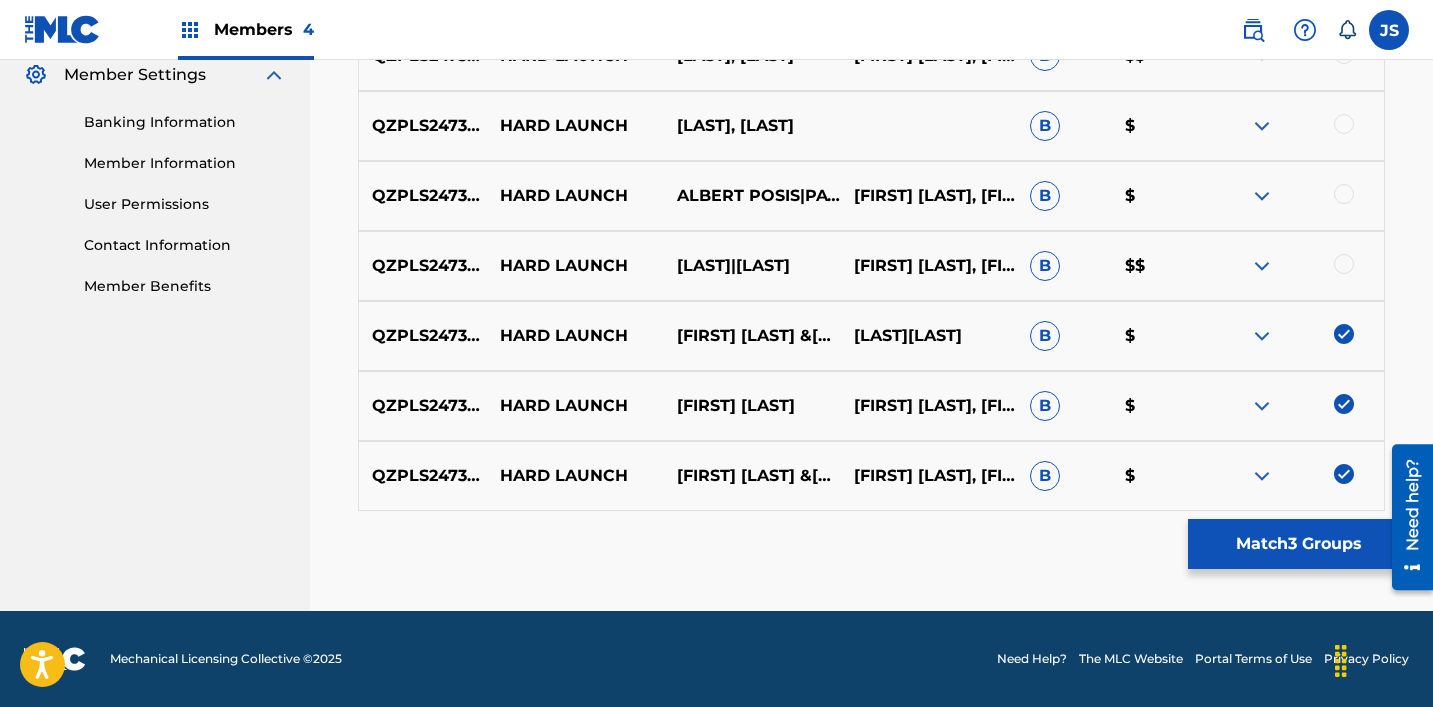 click at bounding box center [1344, 264] 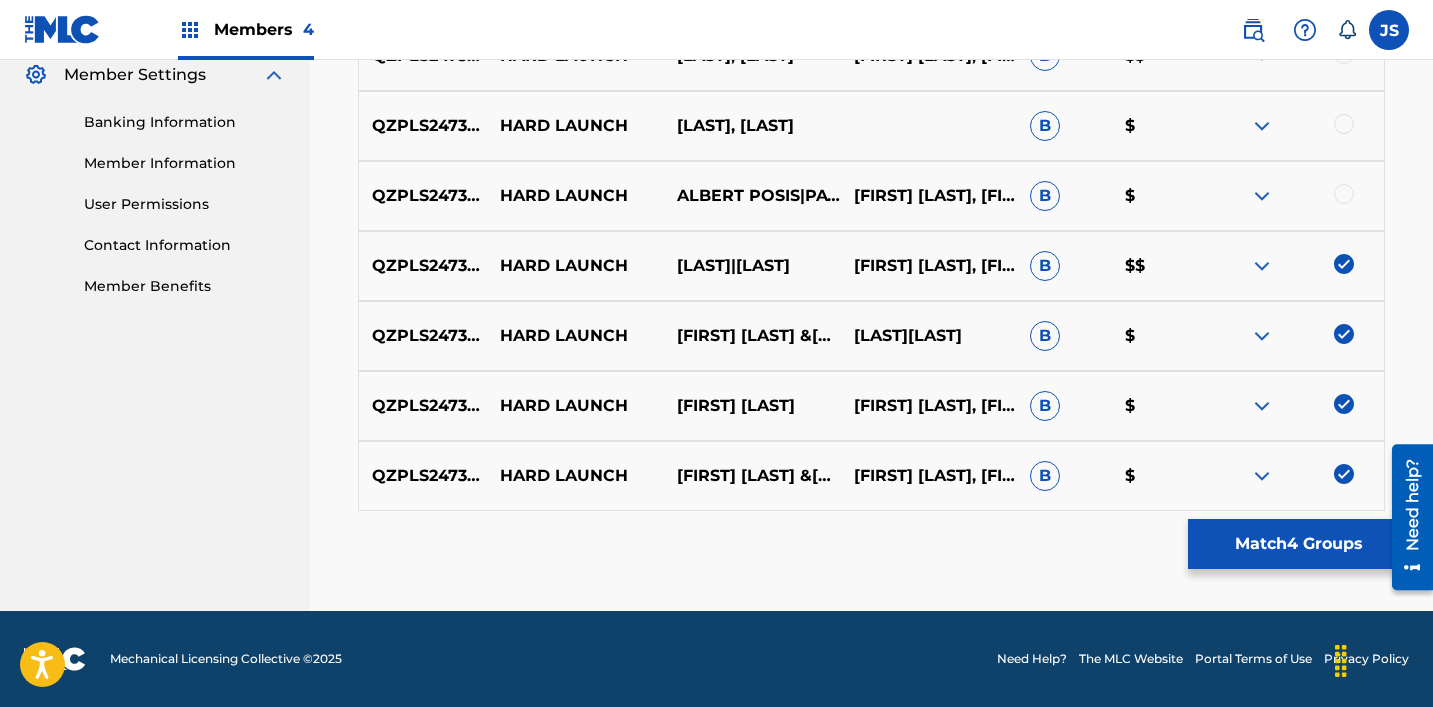 click at bounding box center (1344, 194) 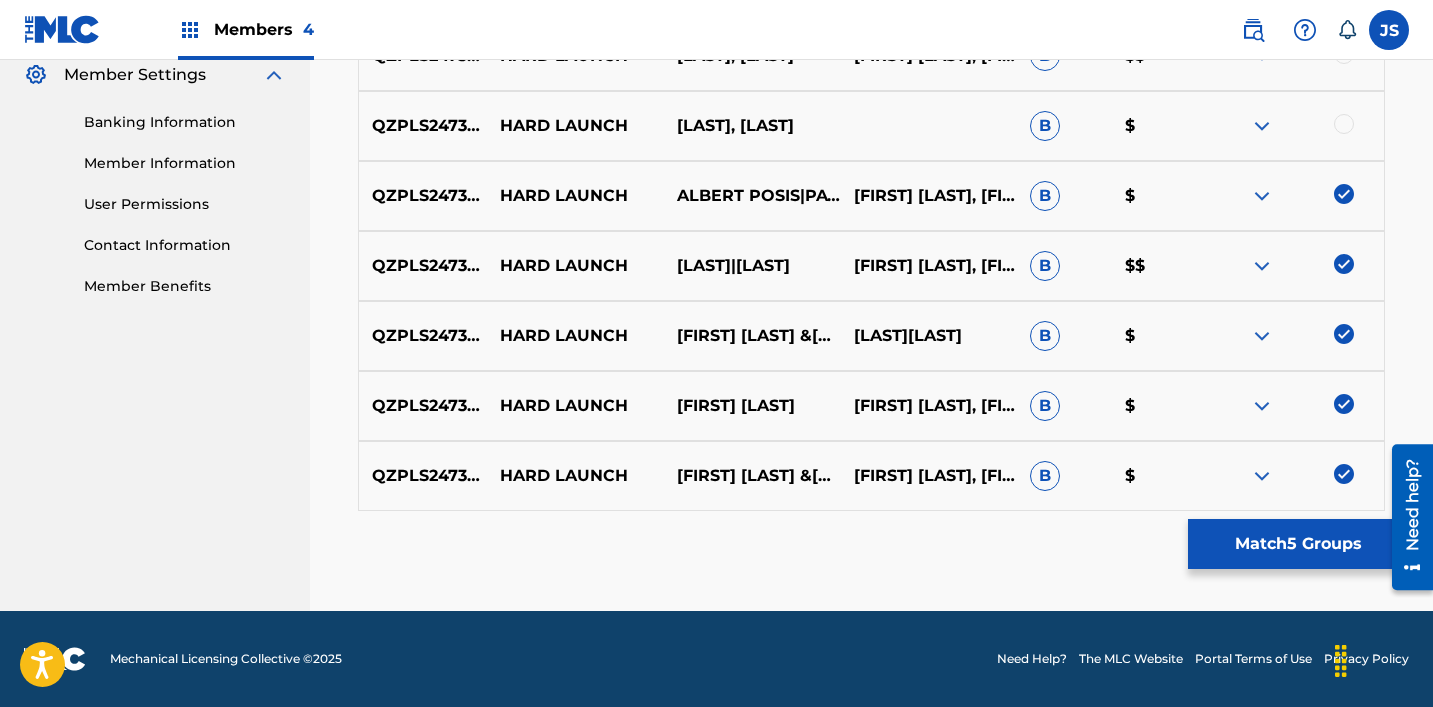 click at bounding box center (1344, 124) 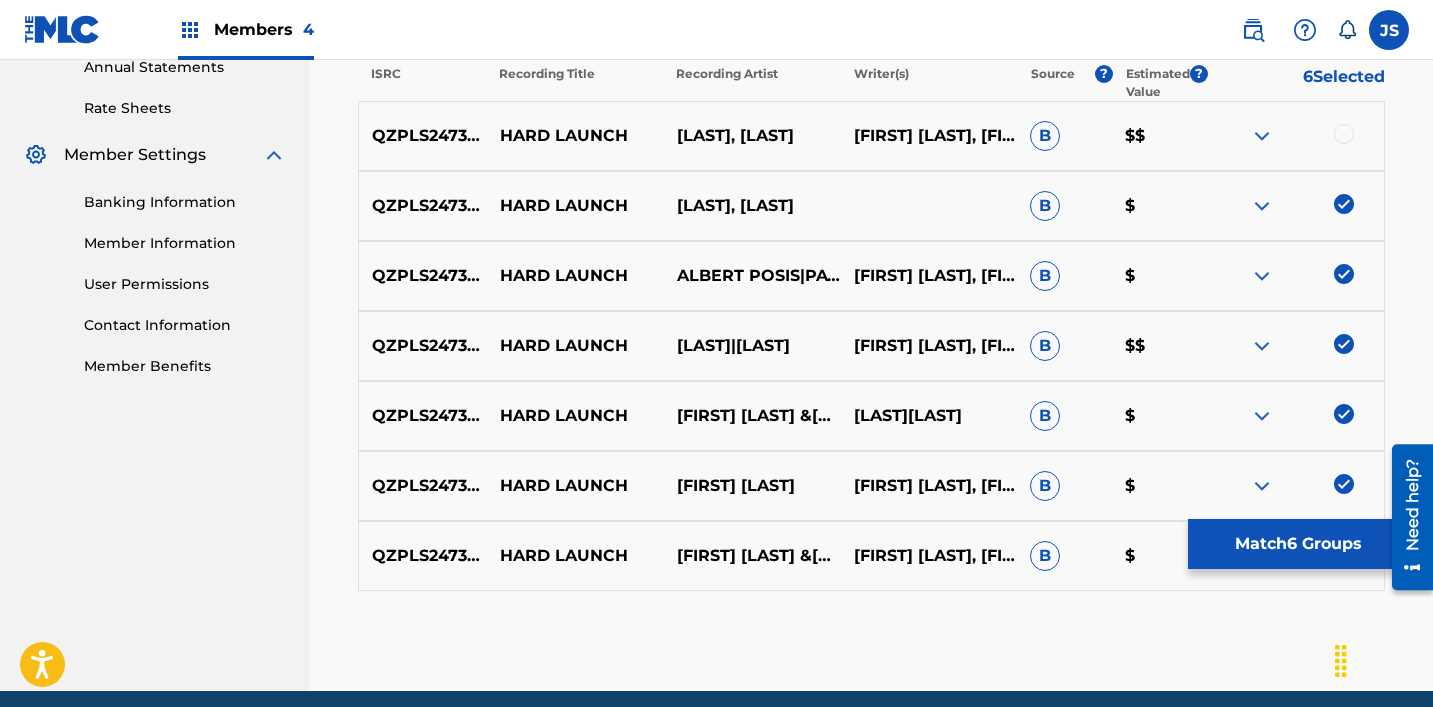 scroll, scrollTop: 720, scrollLeft: 0, axis: vertical 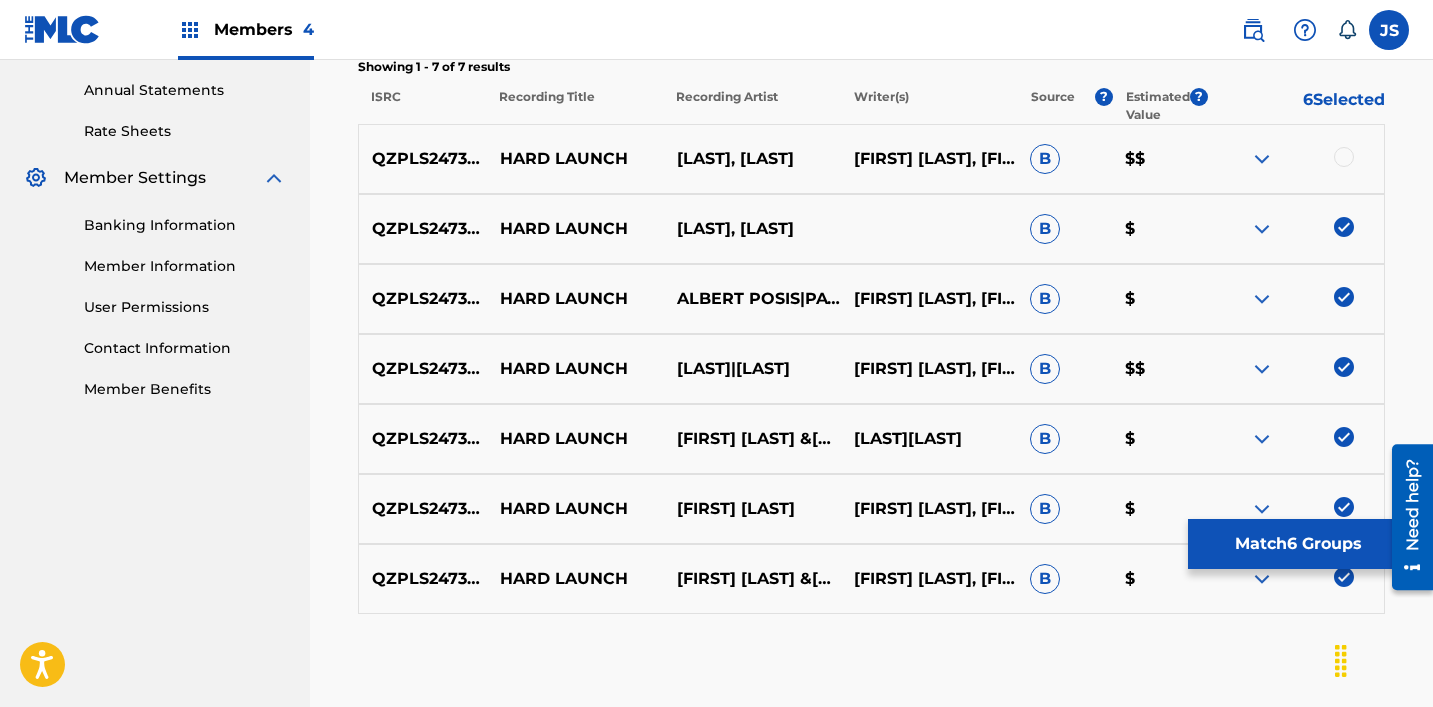 click at bounding box center [1344, 157] 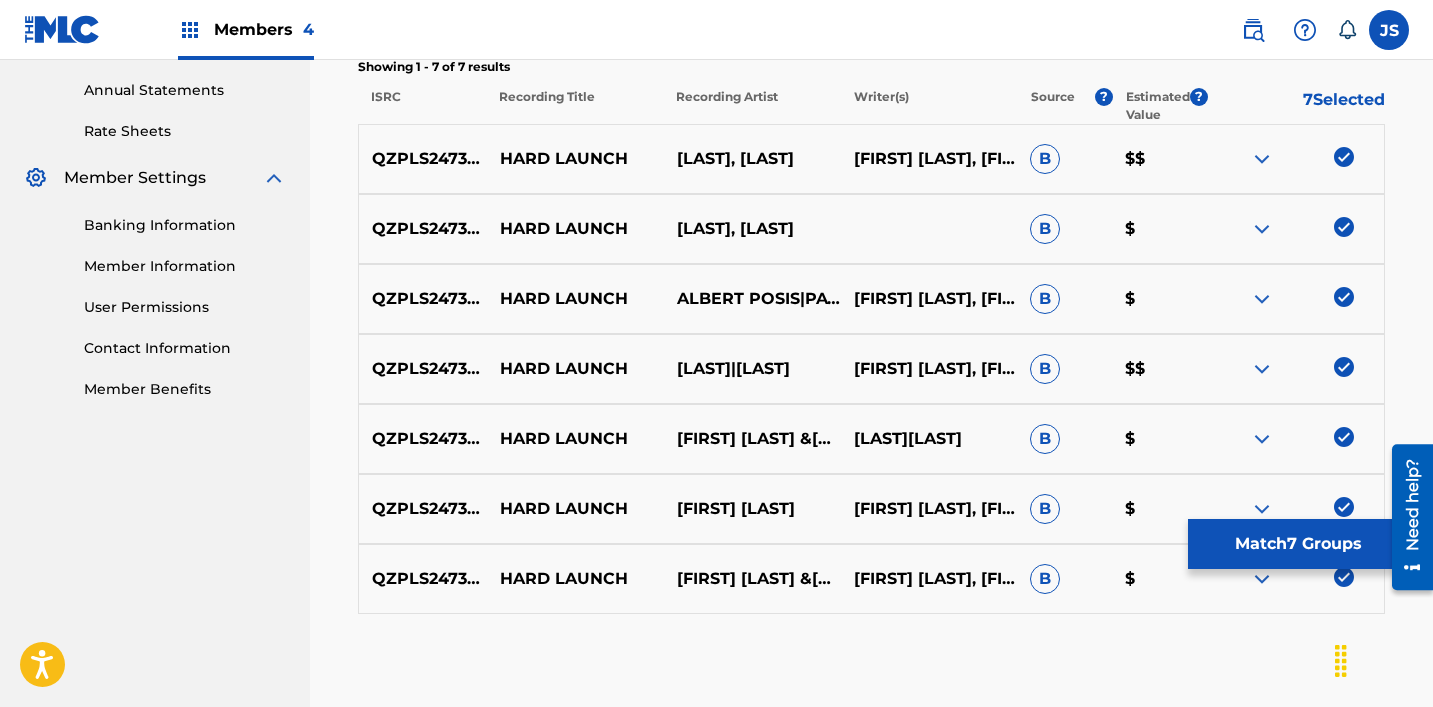 click on "Match  7 Groups" at bounding box center [1298, 544] 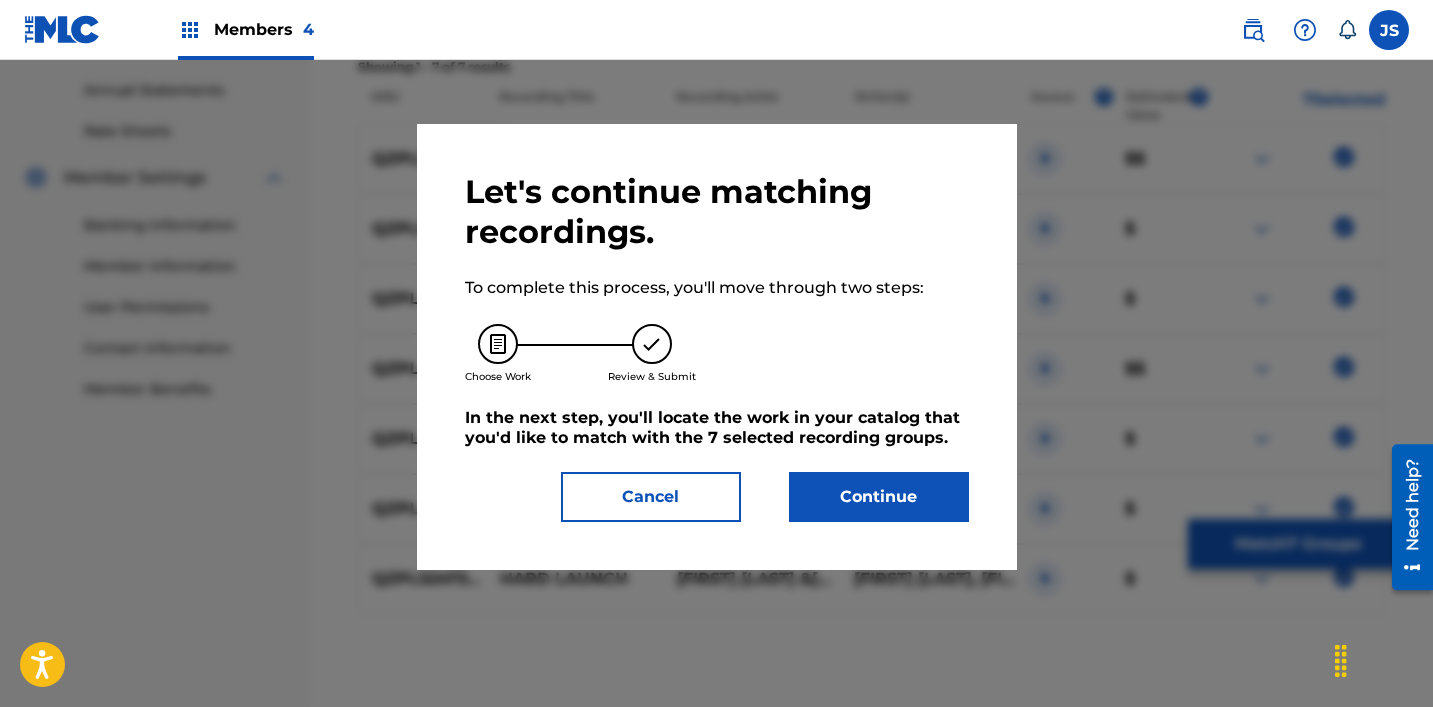 click on "Cancel" at bounding box center [651, 497] 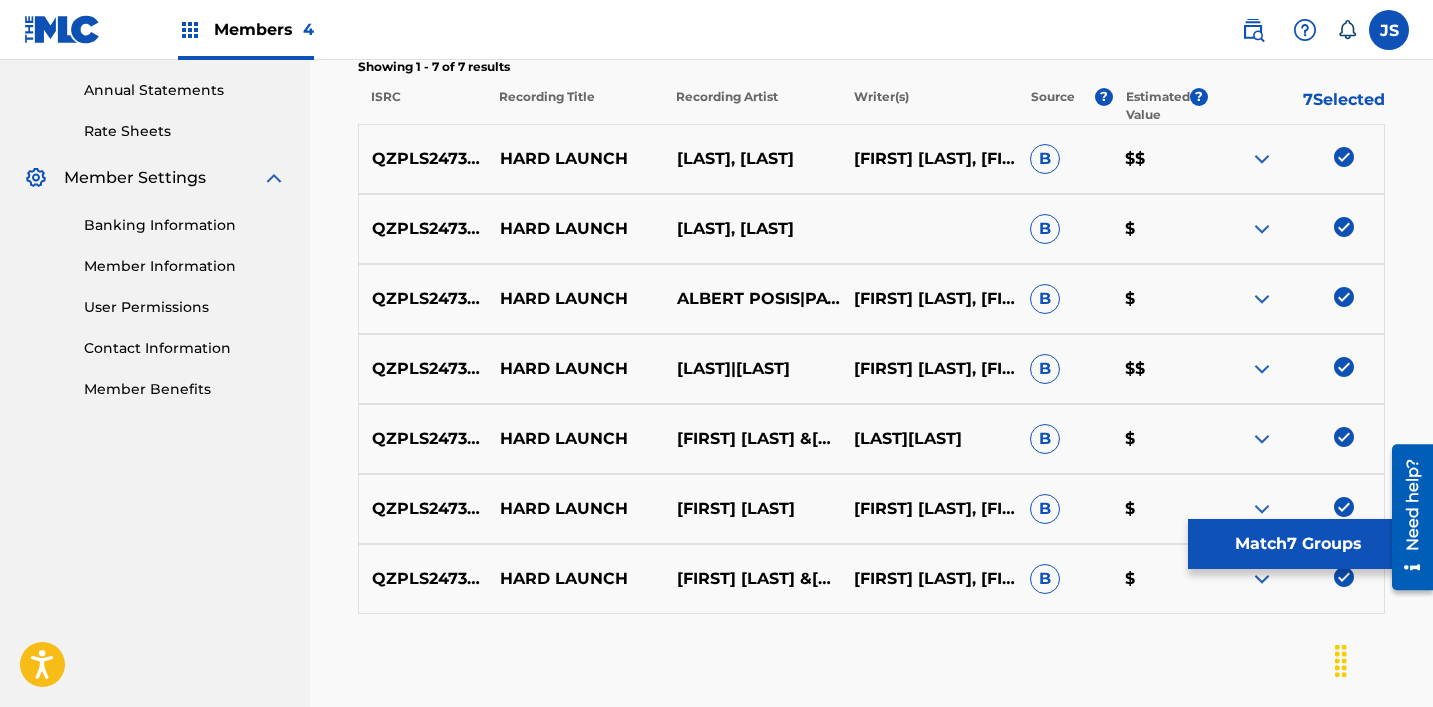 click on "Match  7 Groups" at bounding box center (1298, 544) 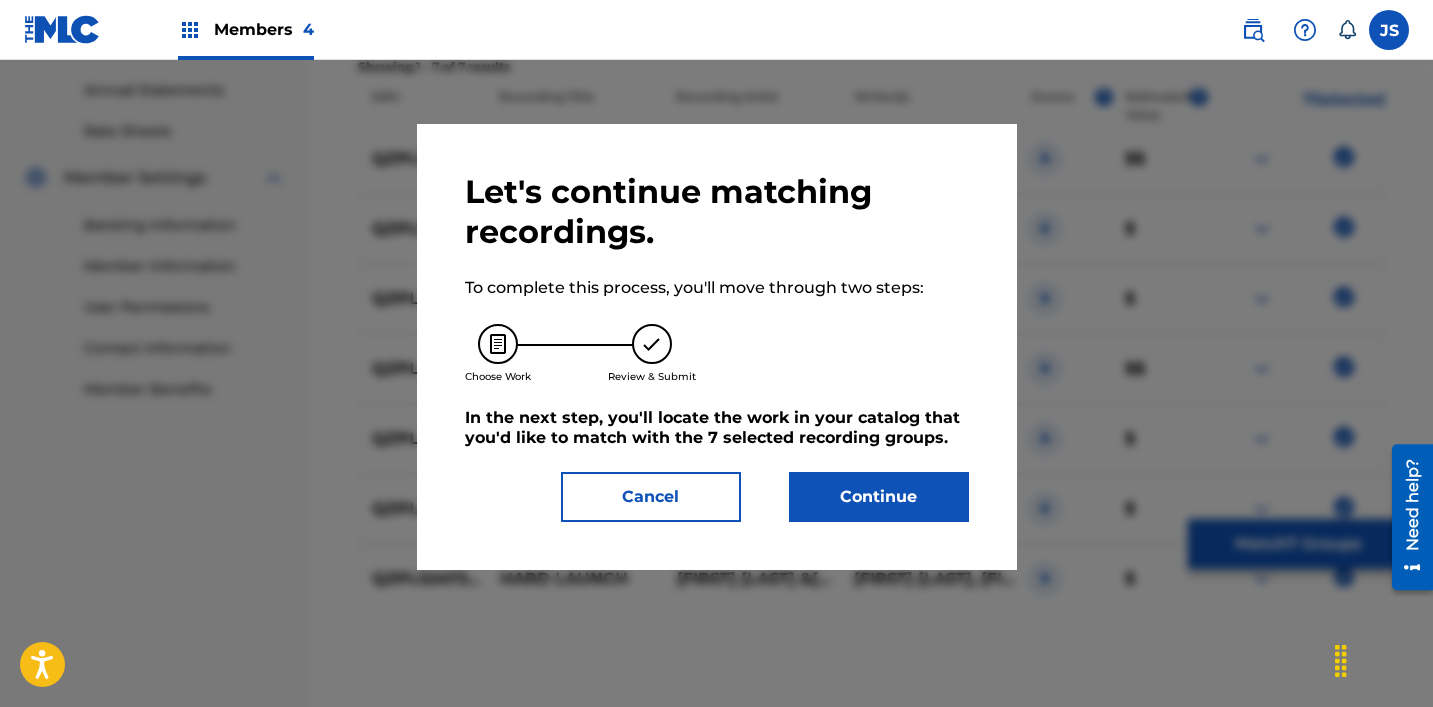 click on "Continue" at bounding box center [879, 497] 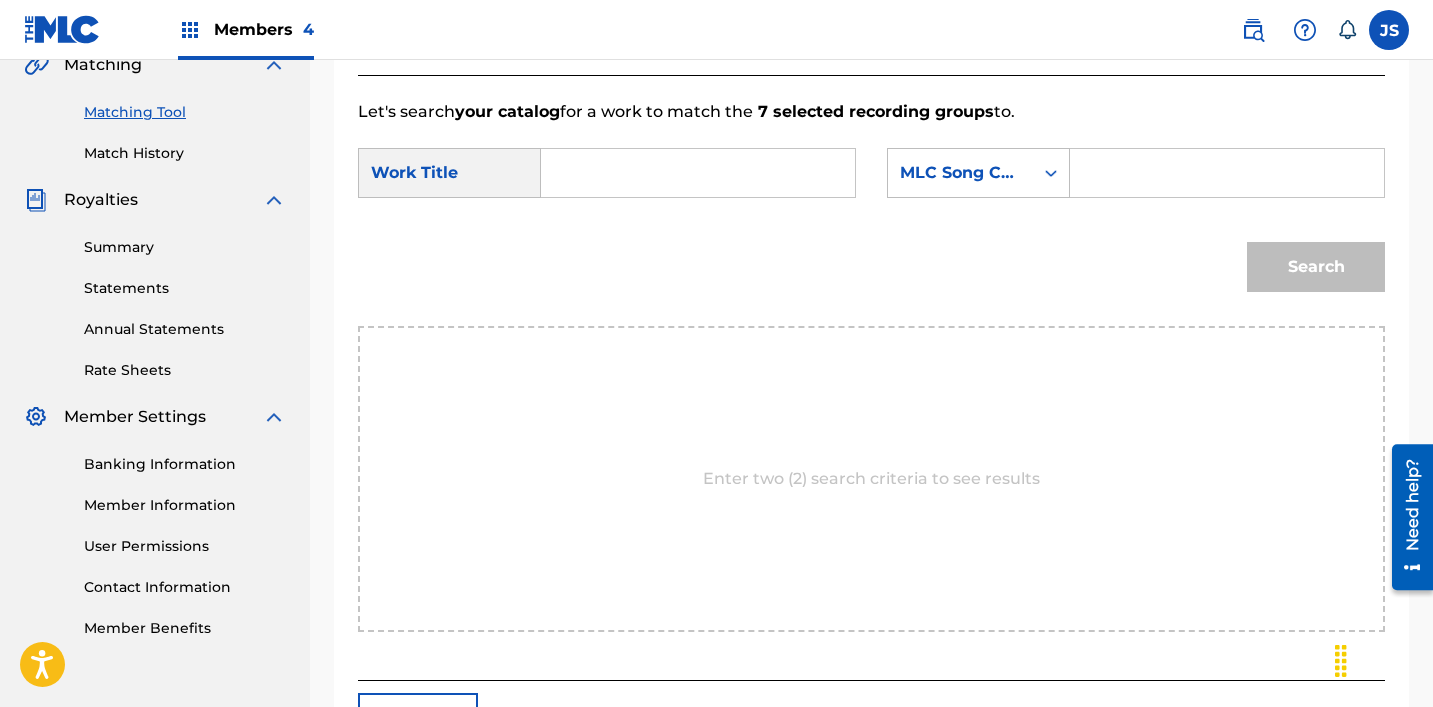 scroll, scrollTop: 475, scrollLeft: 0, axis: vertical 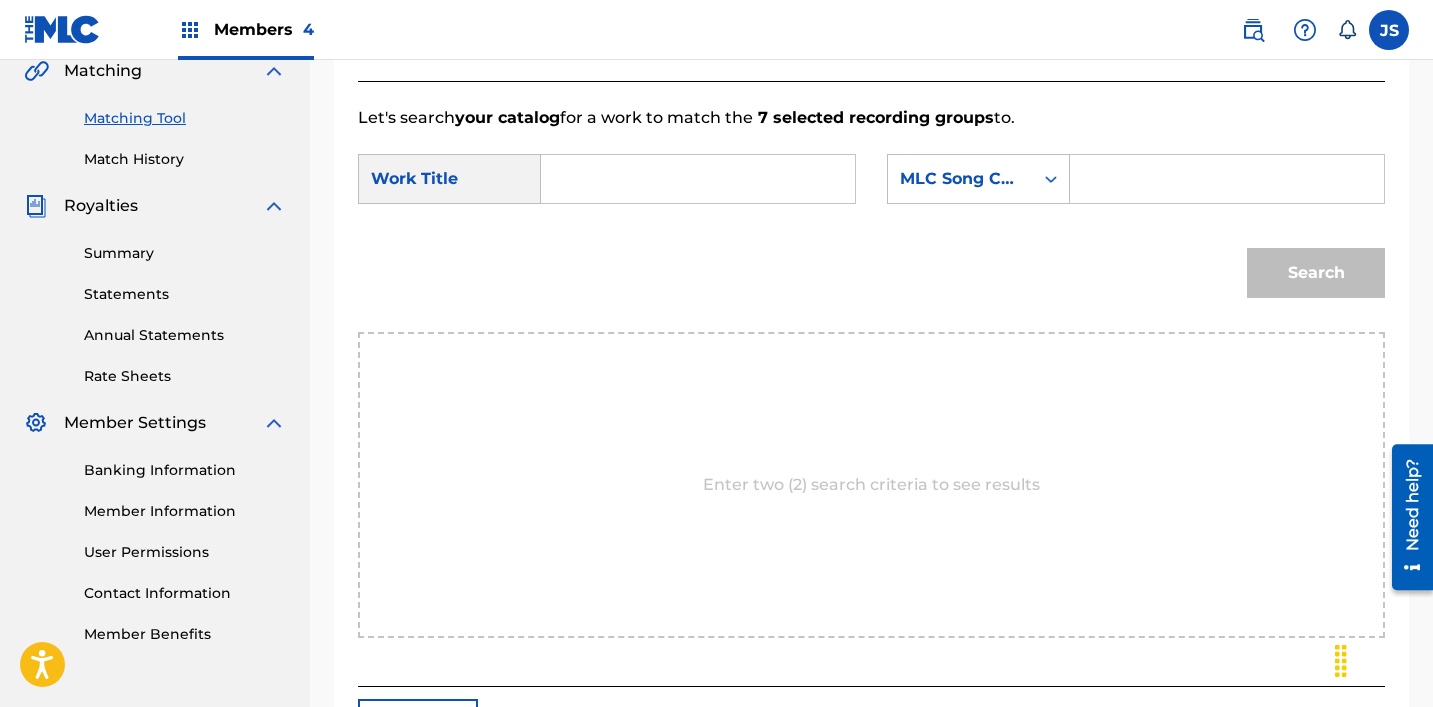 click at bounding box center [698, 179] 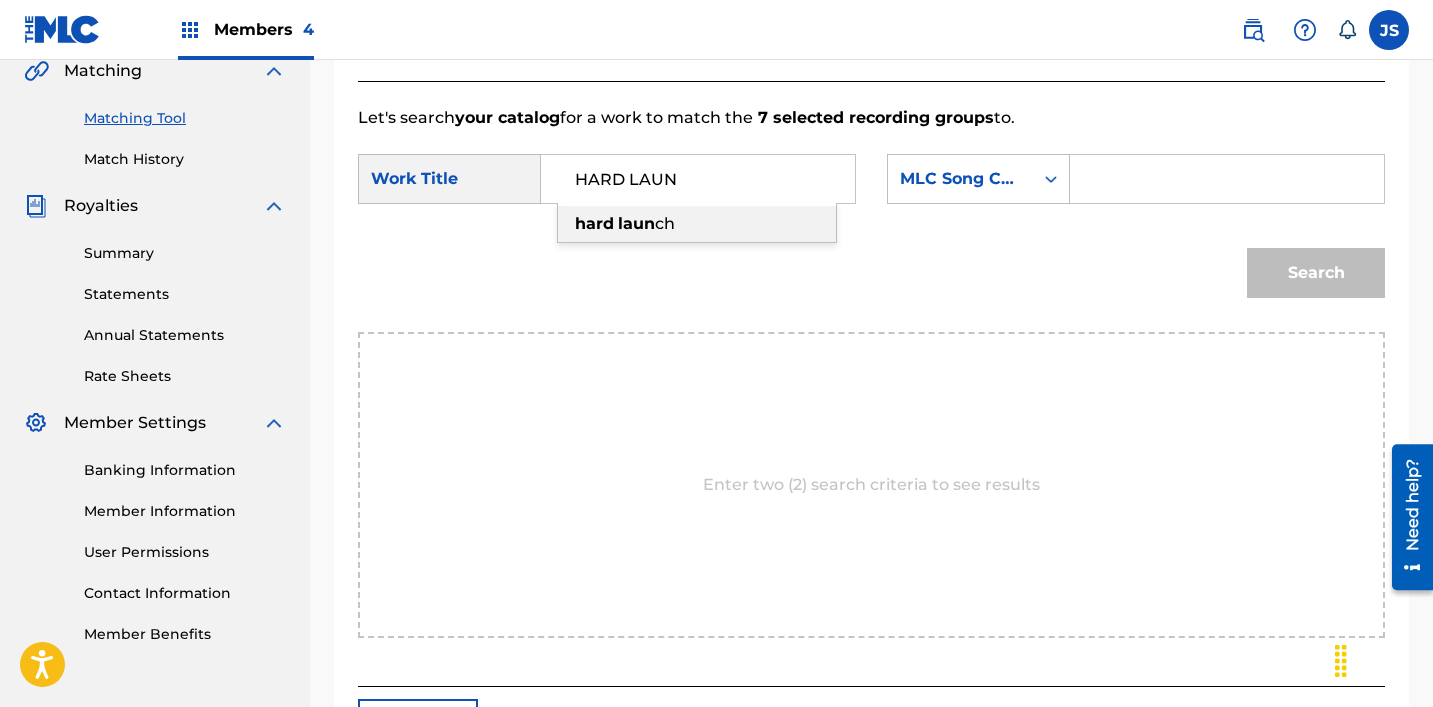 click on "hard" at bounding box center (594, 223) 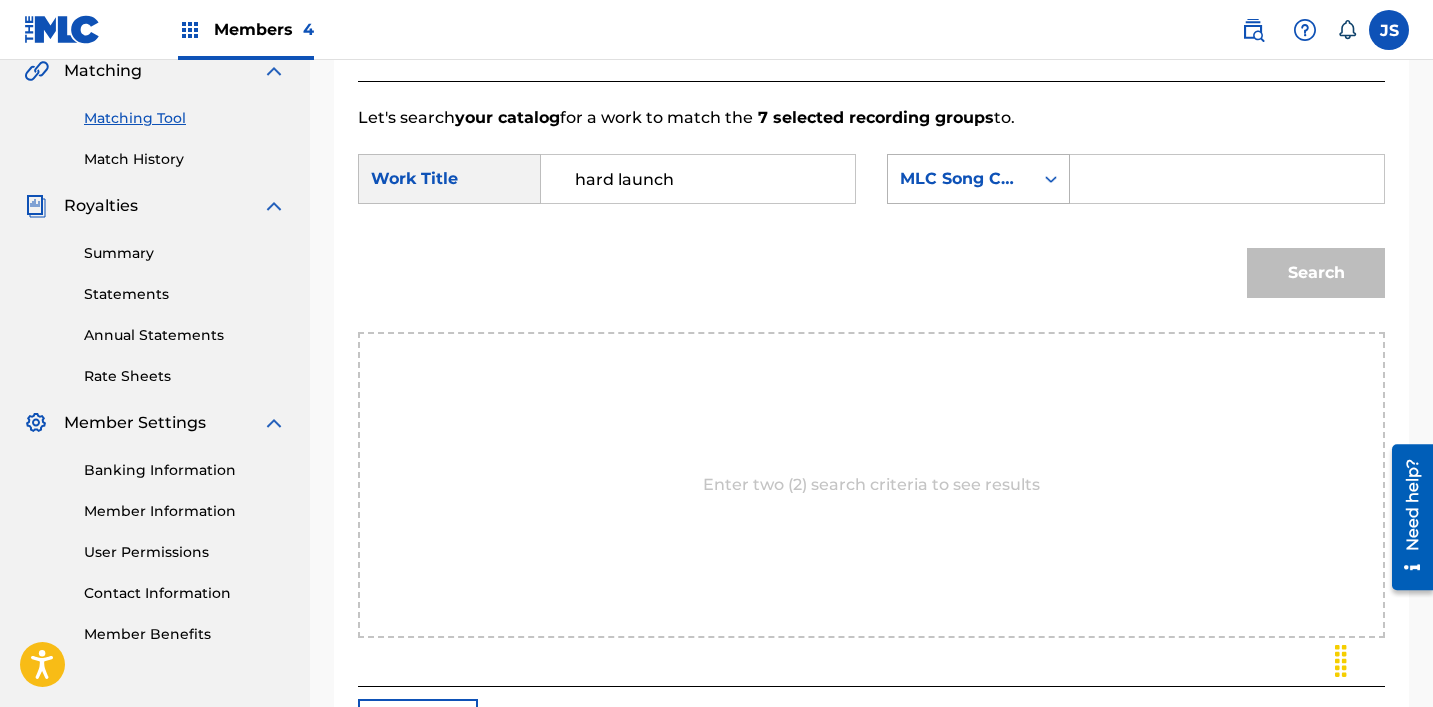 click on "MLC Song Code" at bounding box center [960, 179] 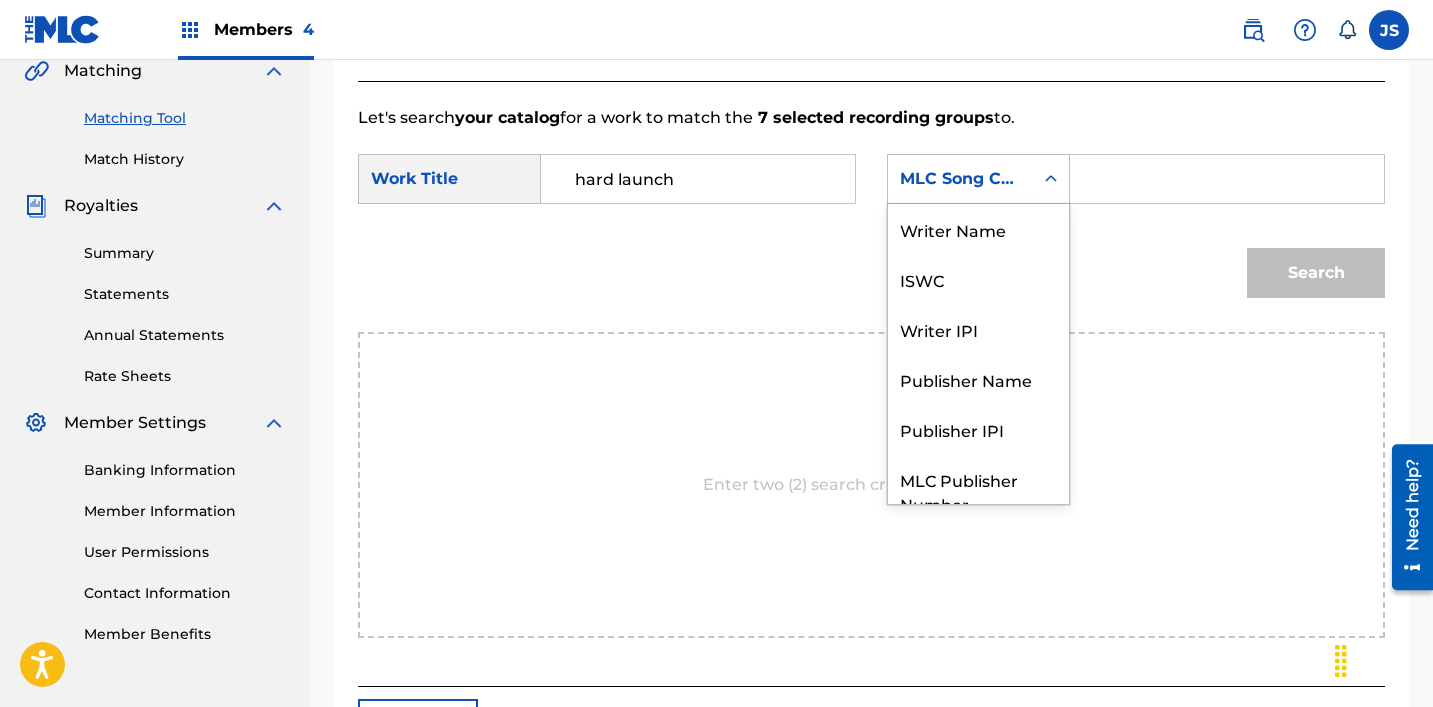 scroll, scrollTop: 74, scrollLeft: 0, axis: vertical 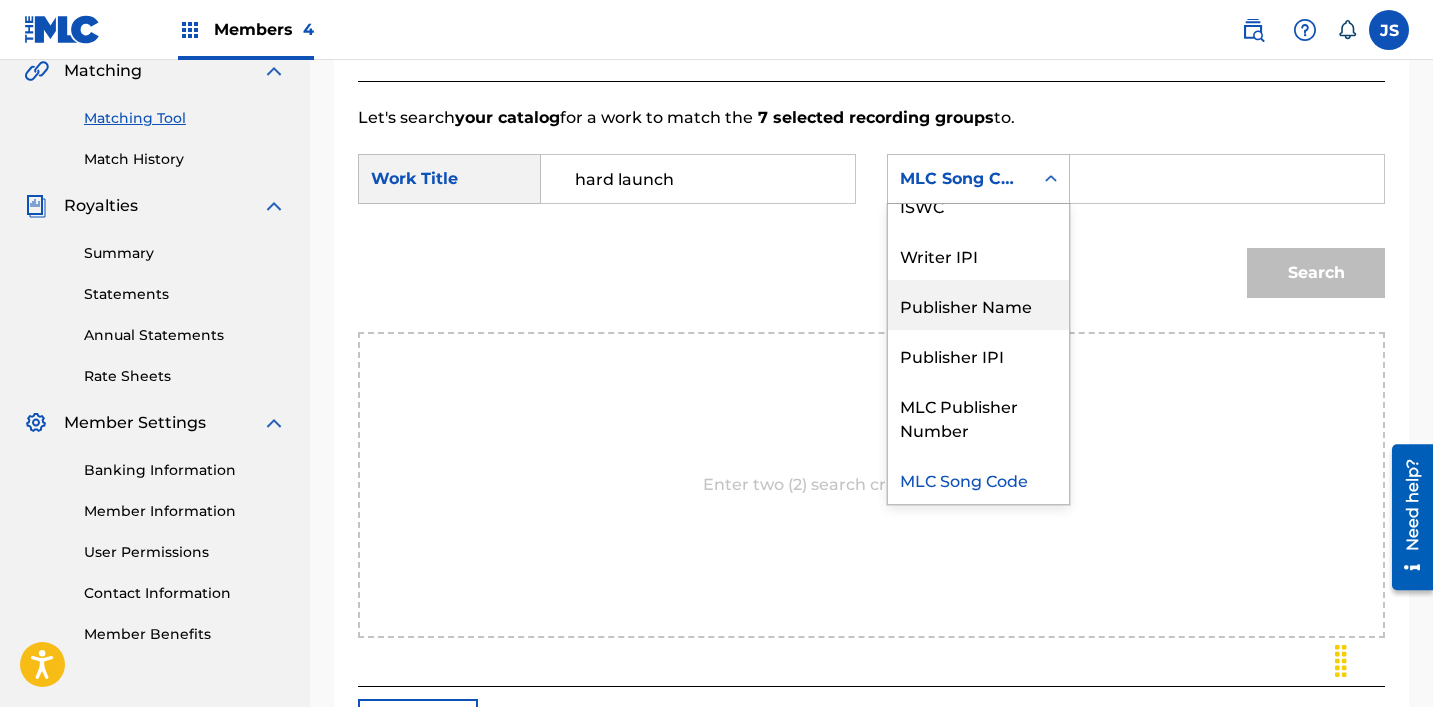 click on "Publisher Name" at bounding box center (978, 305) 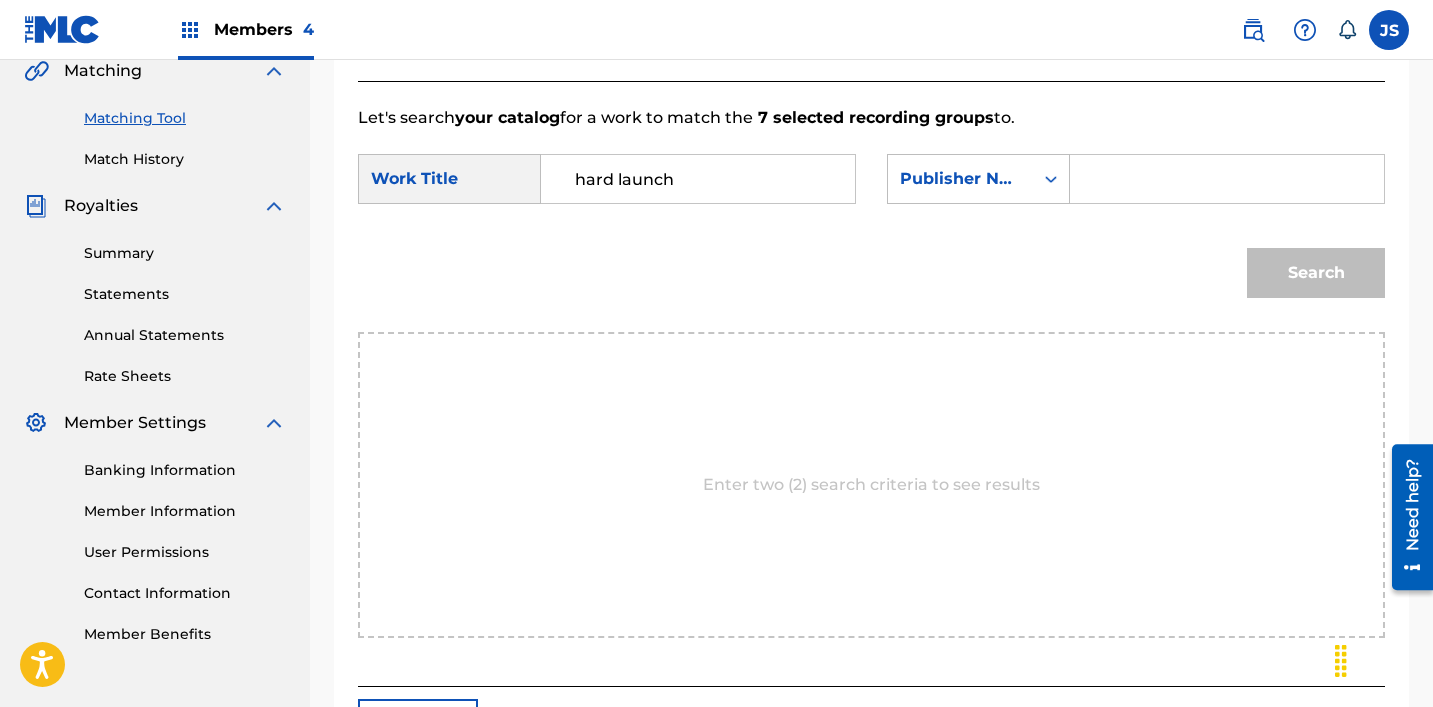 click at bounding box center [1227, 179] 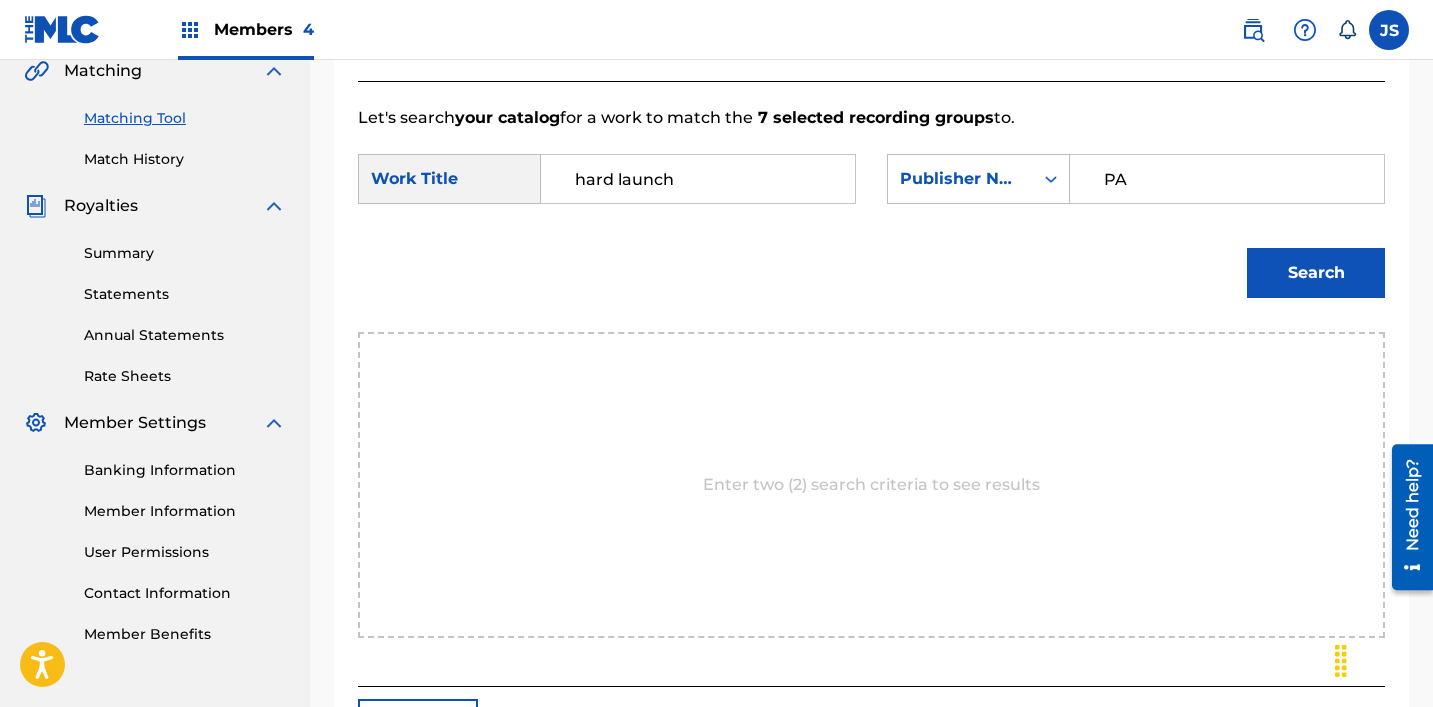 type on "patrick" 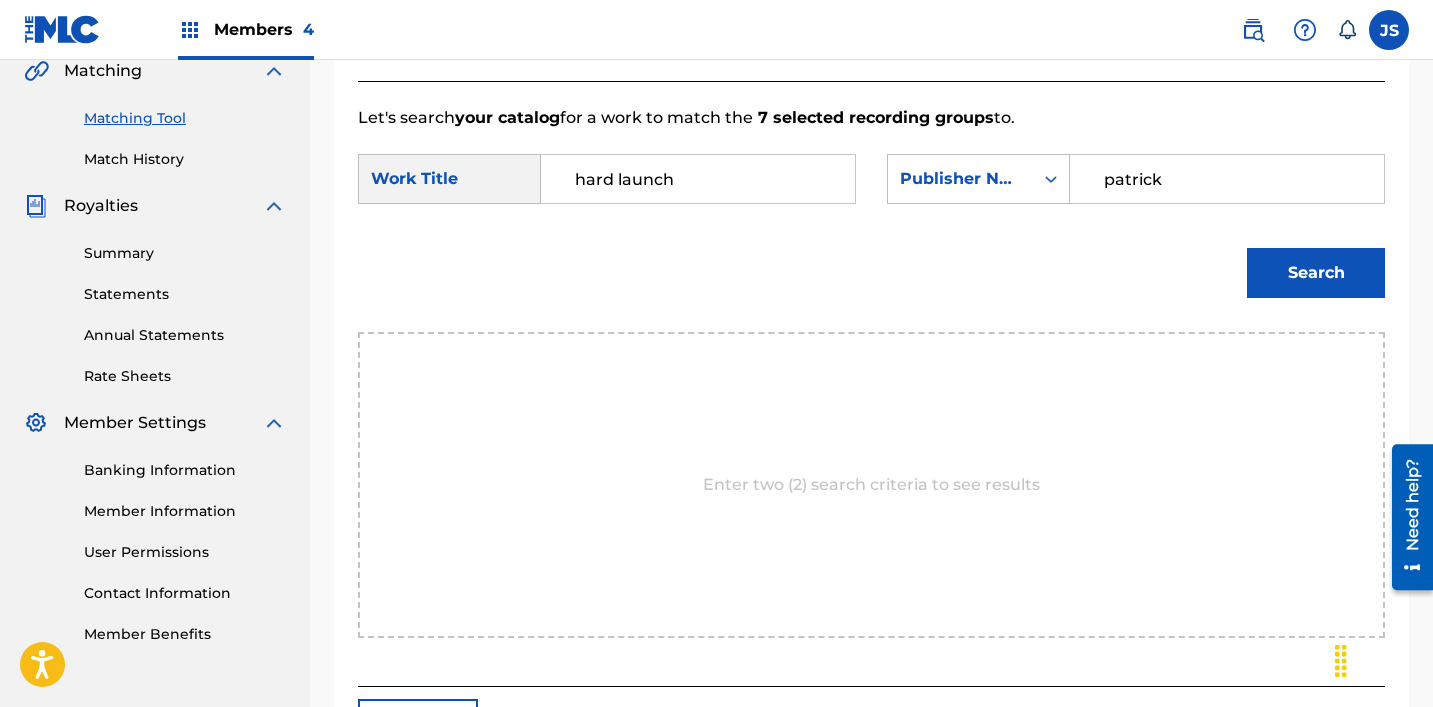 click on "Search" at bounding box center [1316, 273] 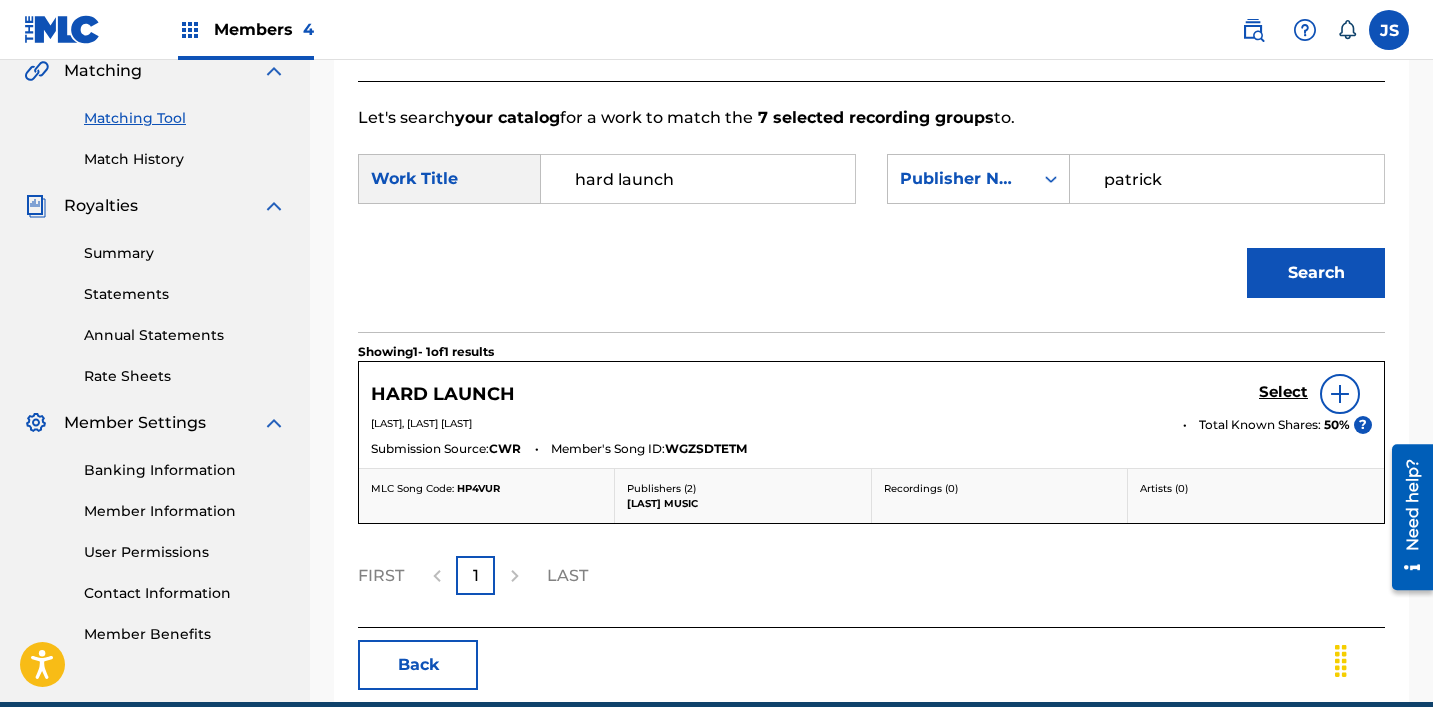 click on "Total Known Shares:" at bounding box center [1261, 425] 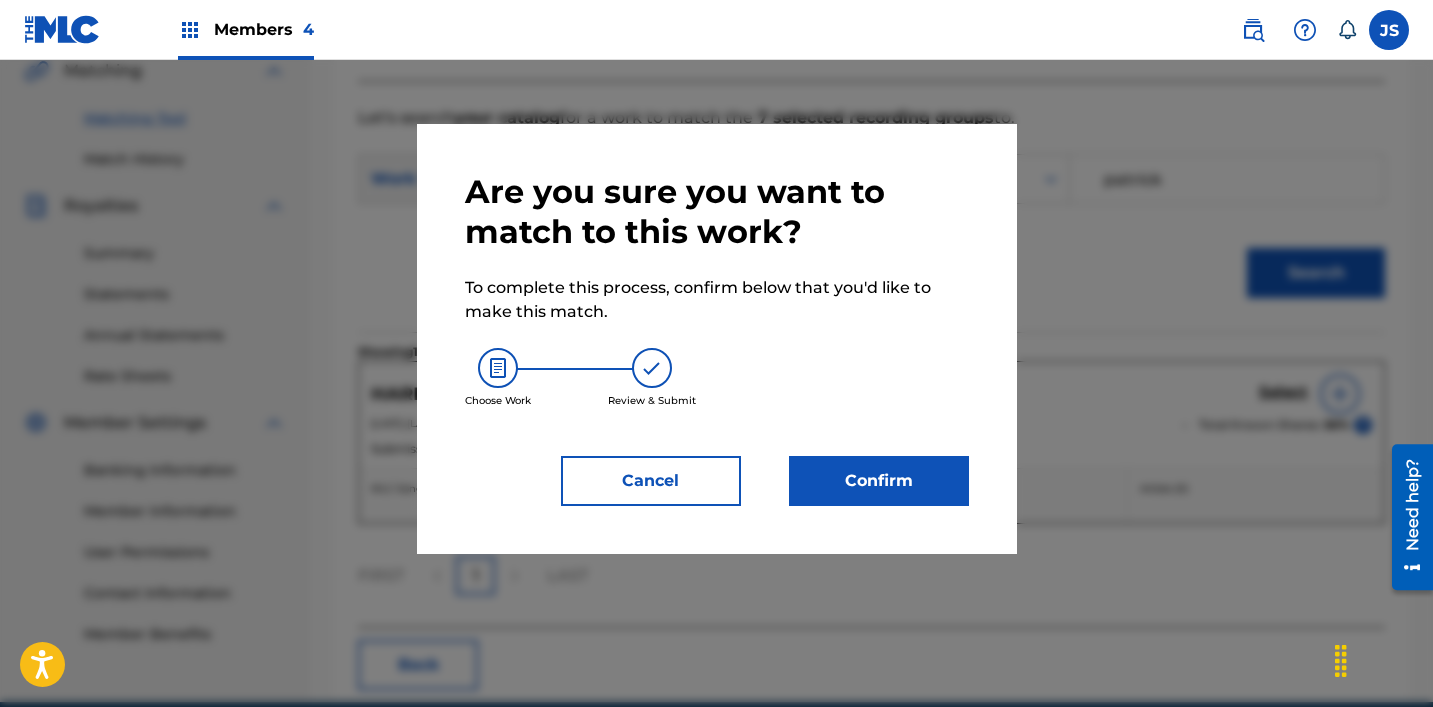 click on "Confirm" at bounding box center [879, 481] 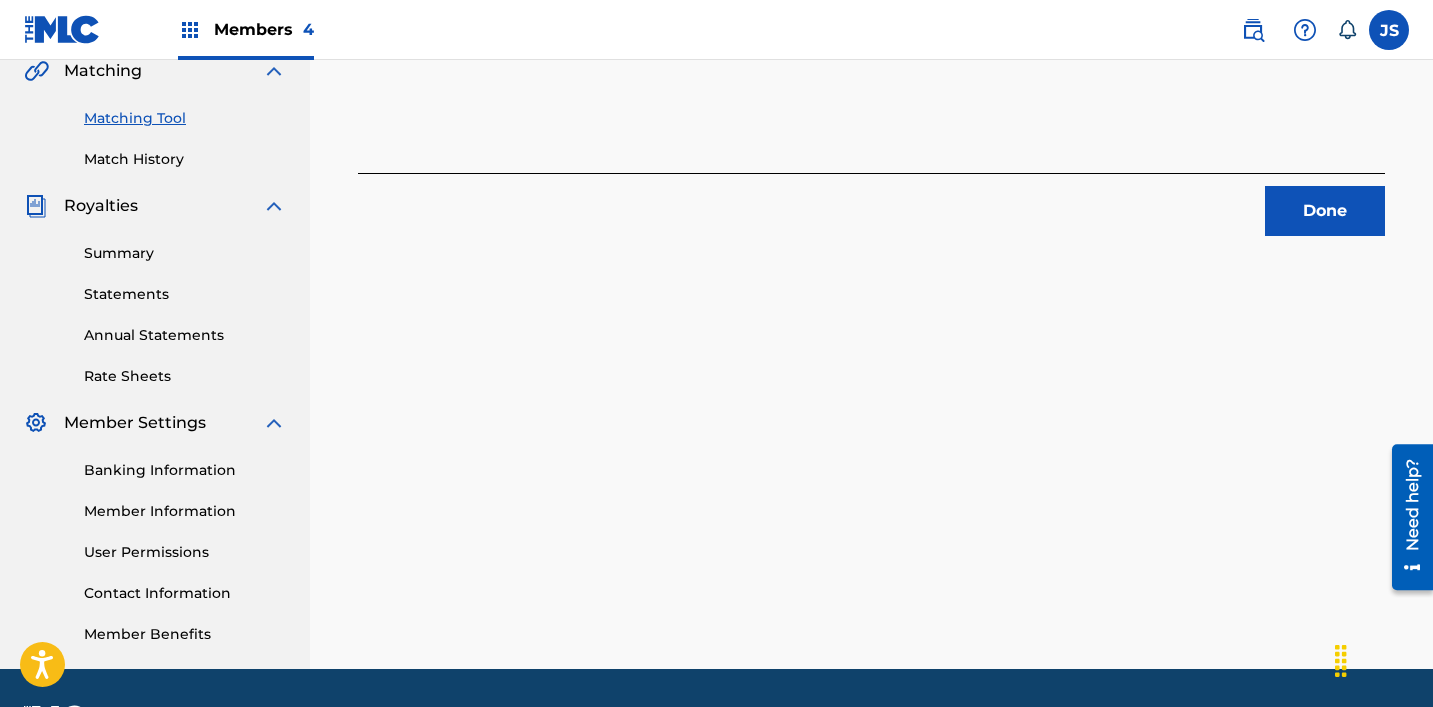 click on "Done" at bounding box center (1325, 211) 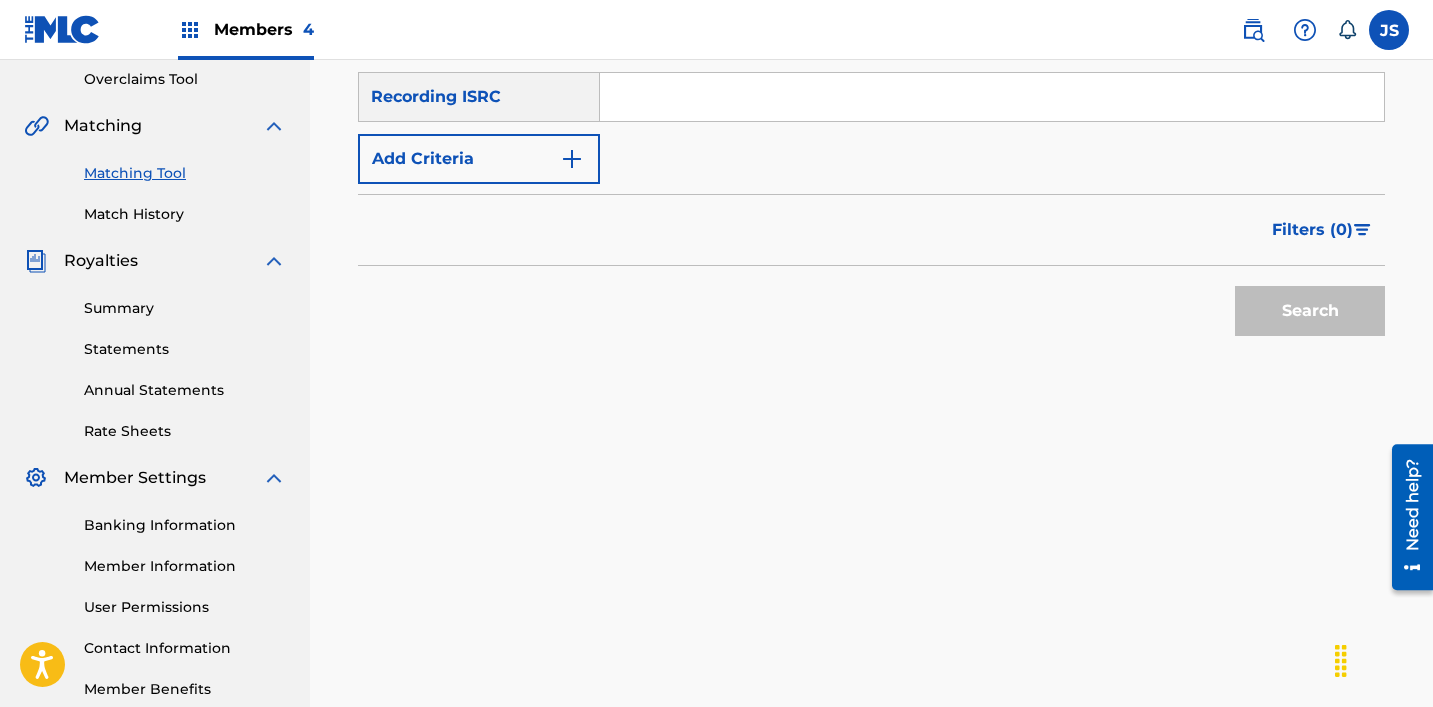 scroll, scrollTop: 410, scrollLeft: 0, axis: vertical 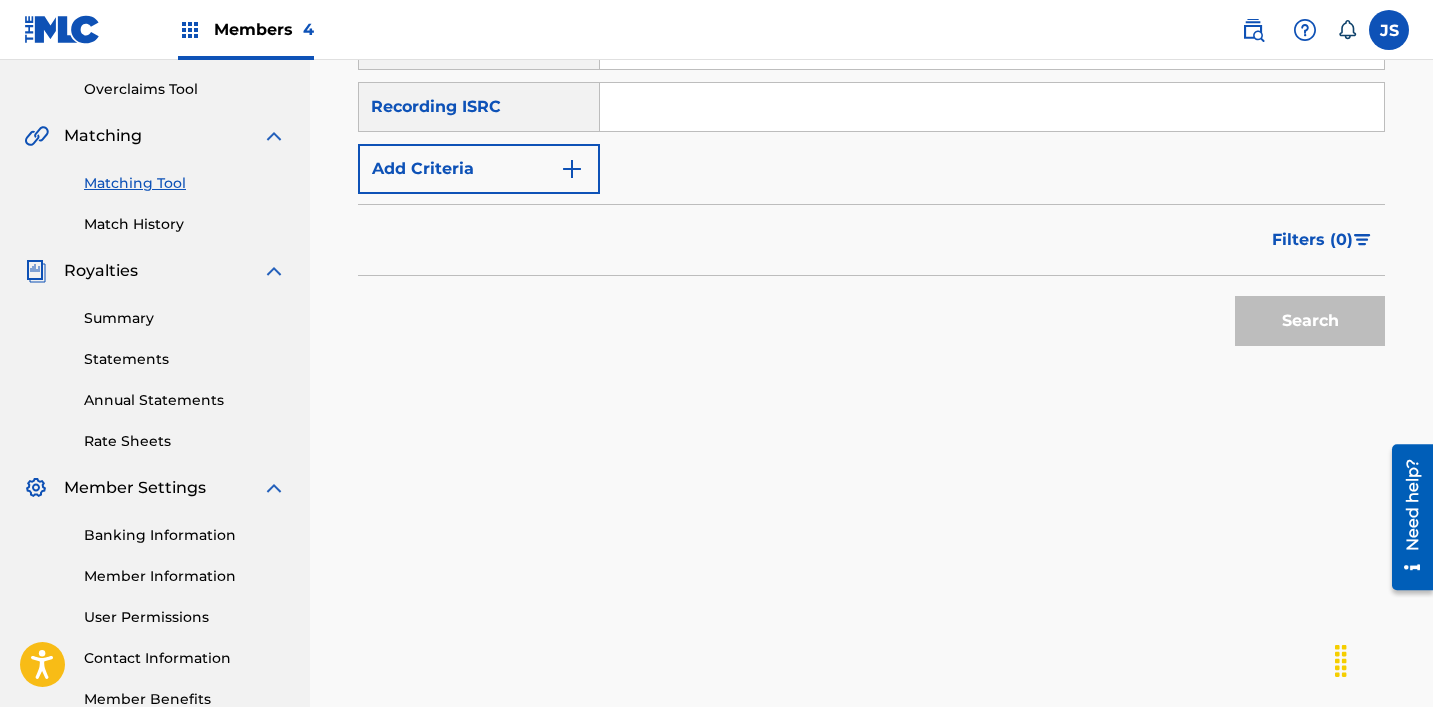 click at bounding box center [992, 107] 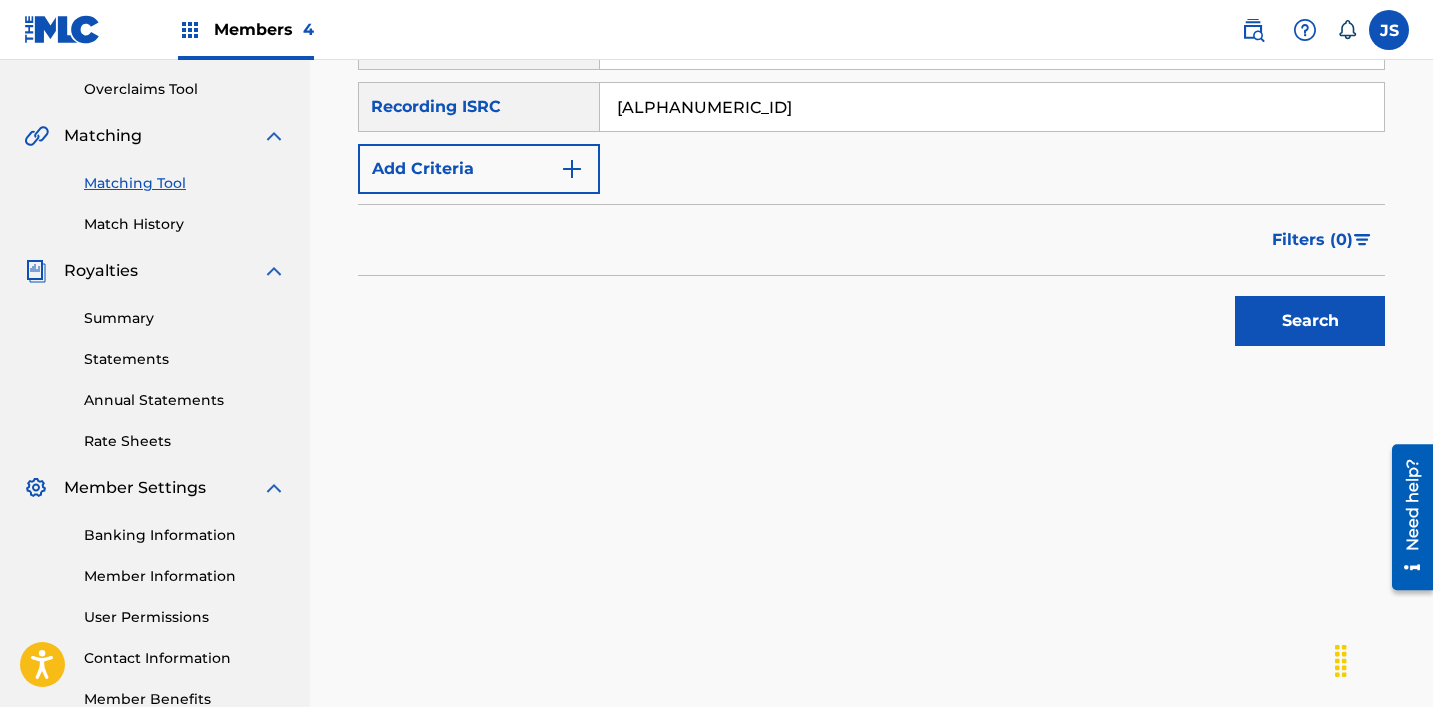 type on "[ALPHANUMERIC_ID]" 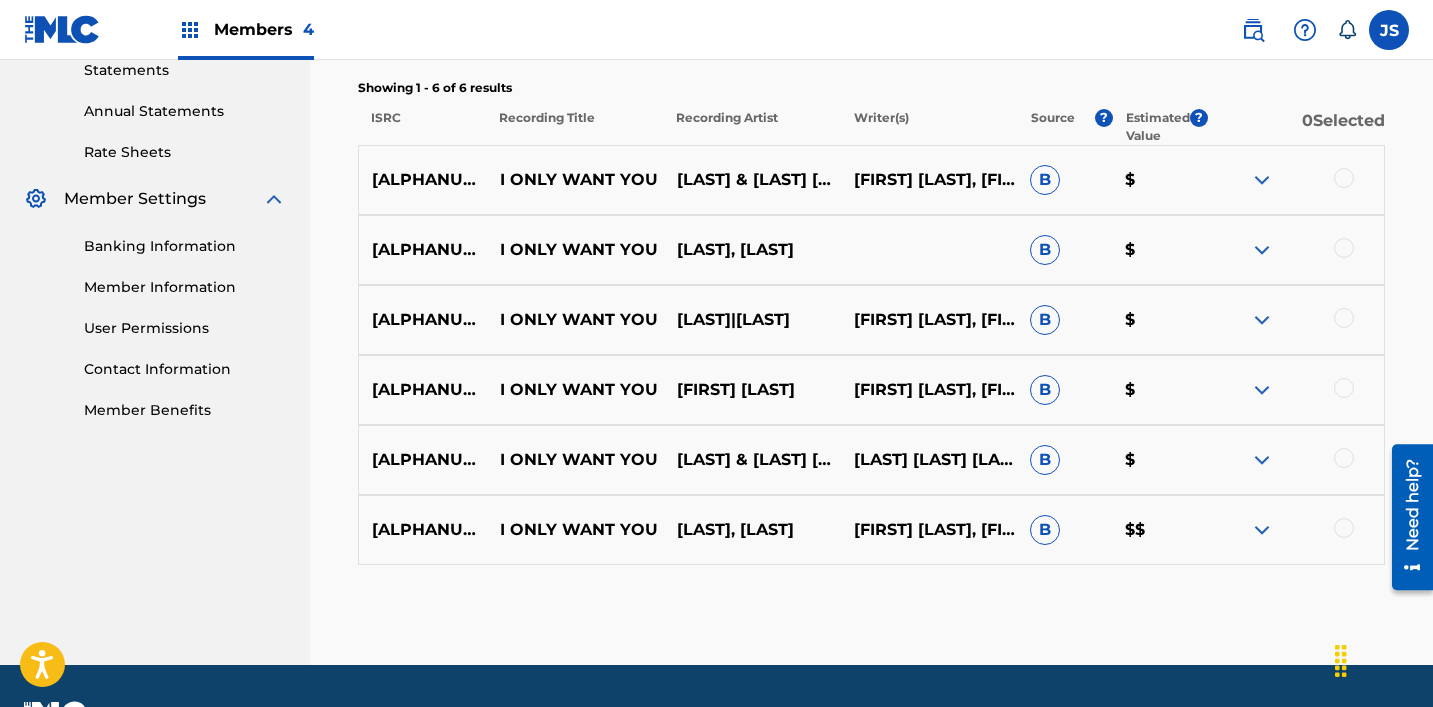 scroll, scrollTop: 743, scrollLeft: 0, axis: vertical 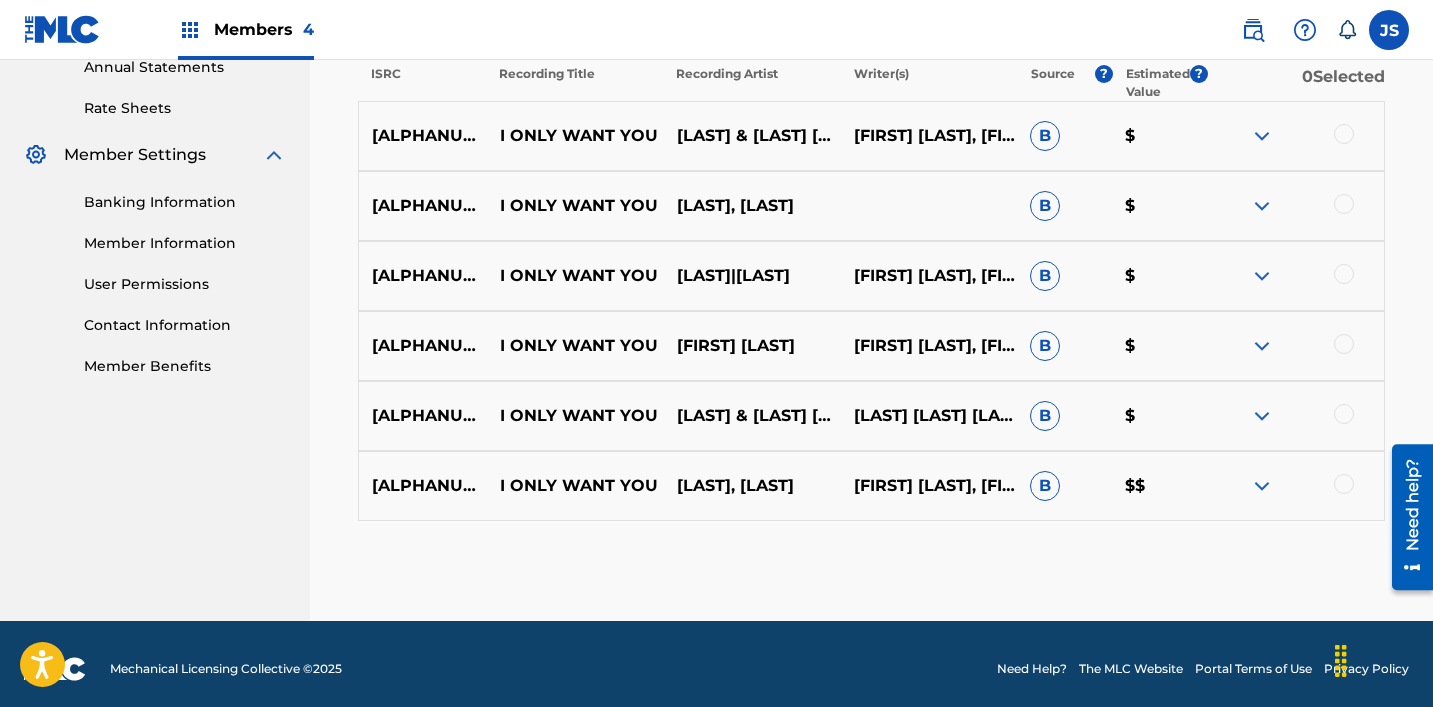 click at bounding box center (1295, 486) 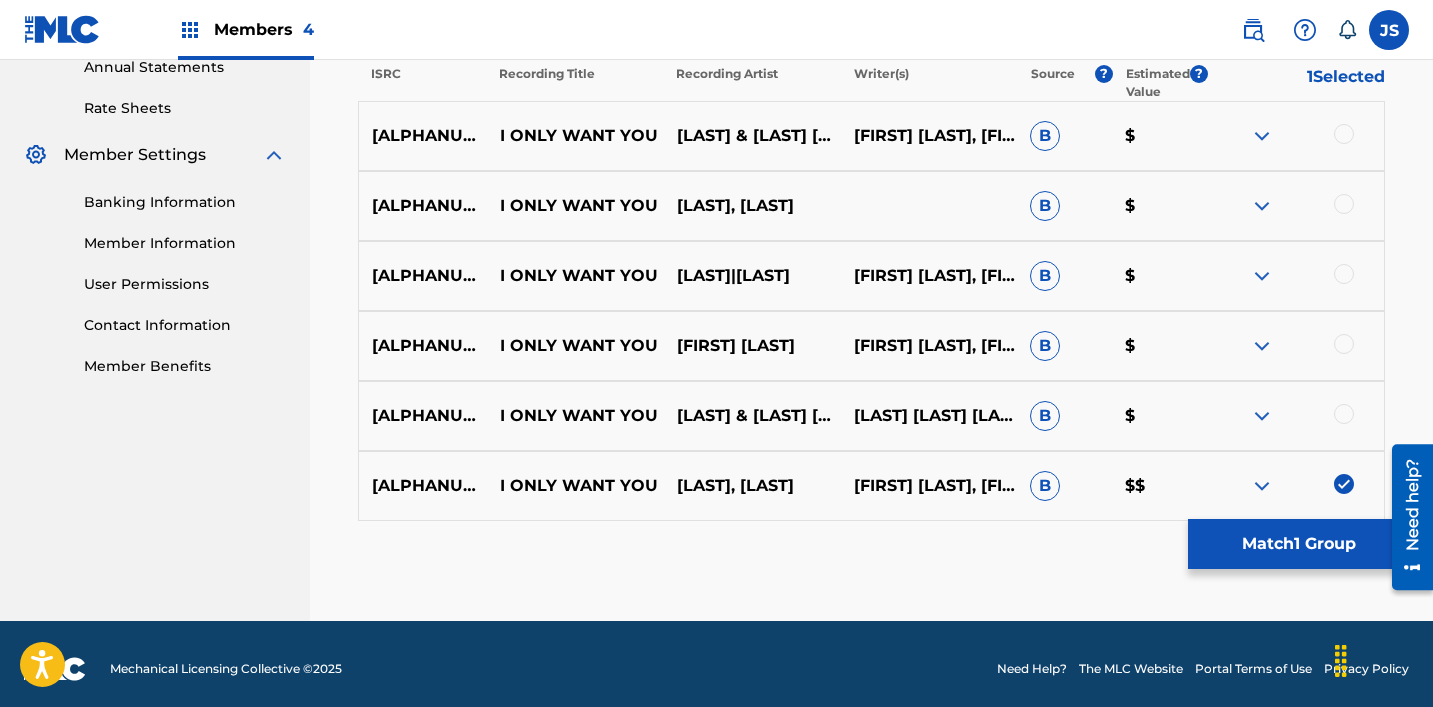 click at bounding box center (1344, 414) 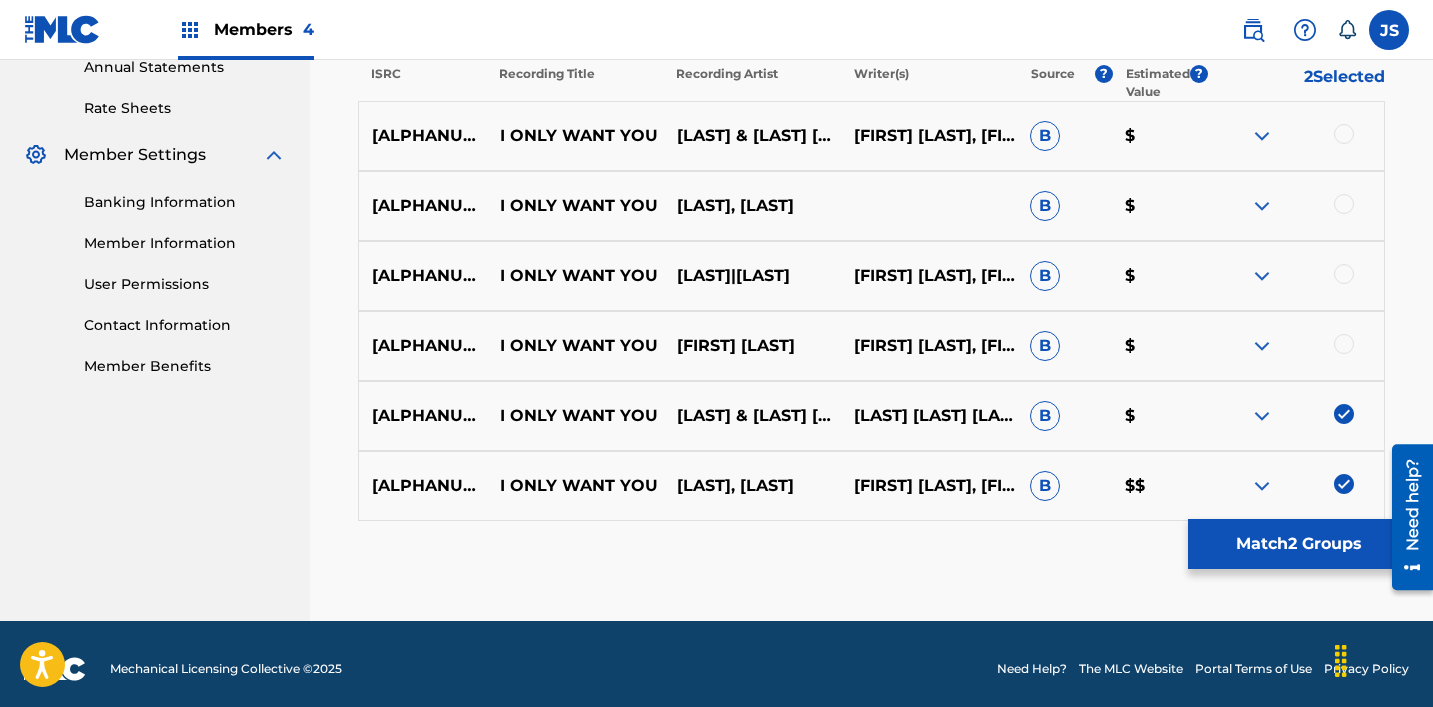 click at bounding box center (1344, 344) 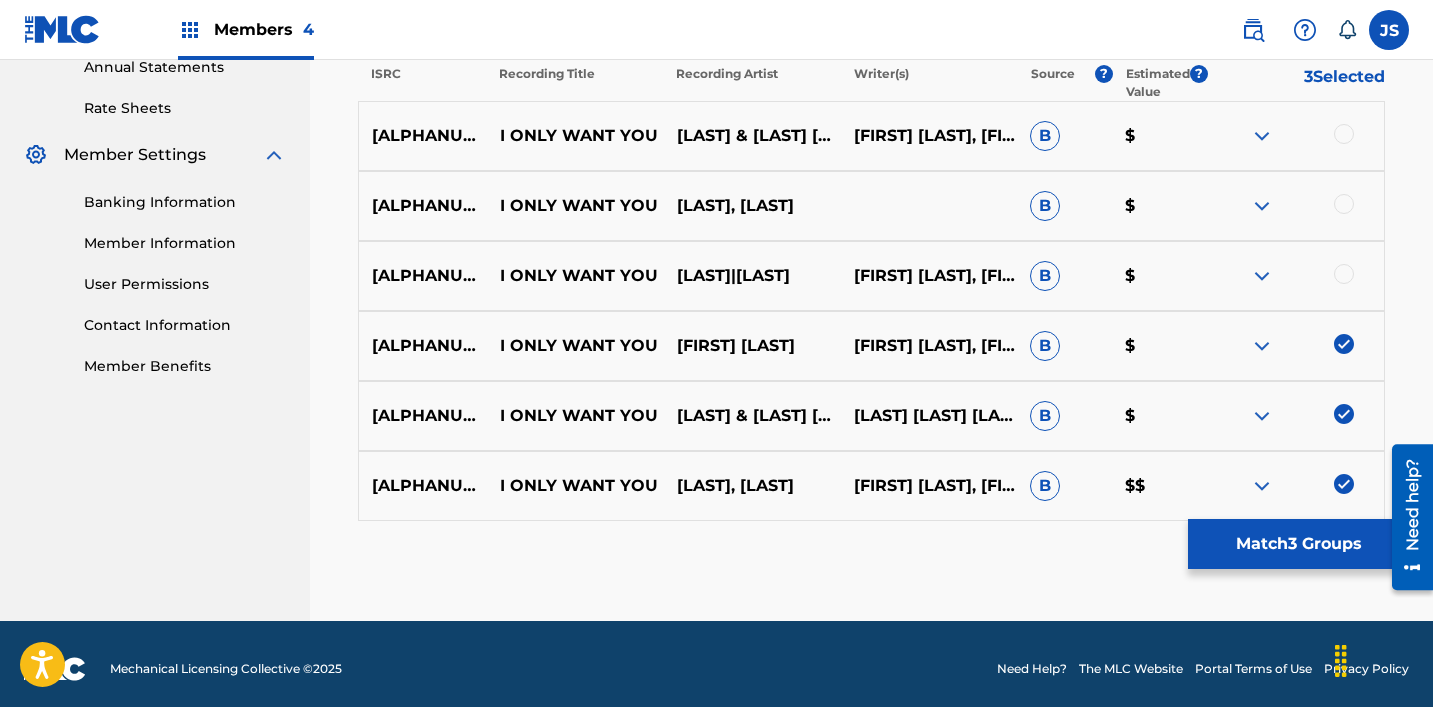 click at bounding box center (1344, 274) 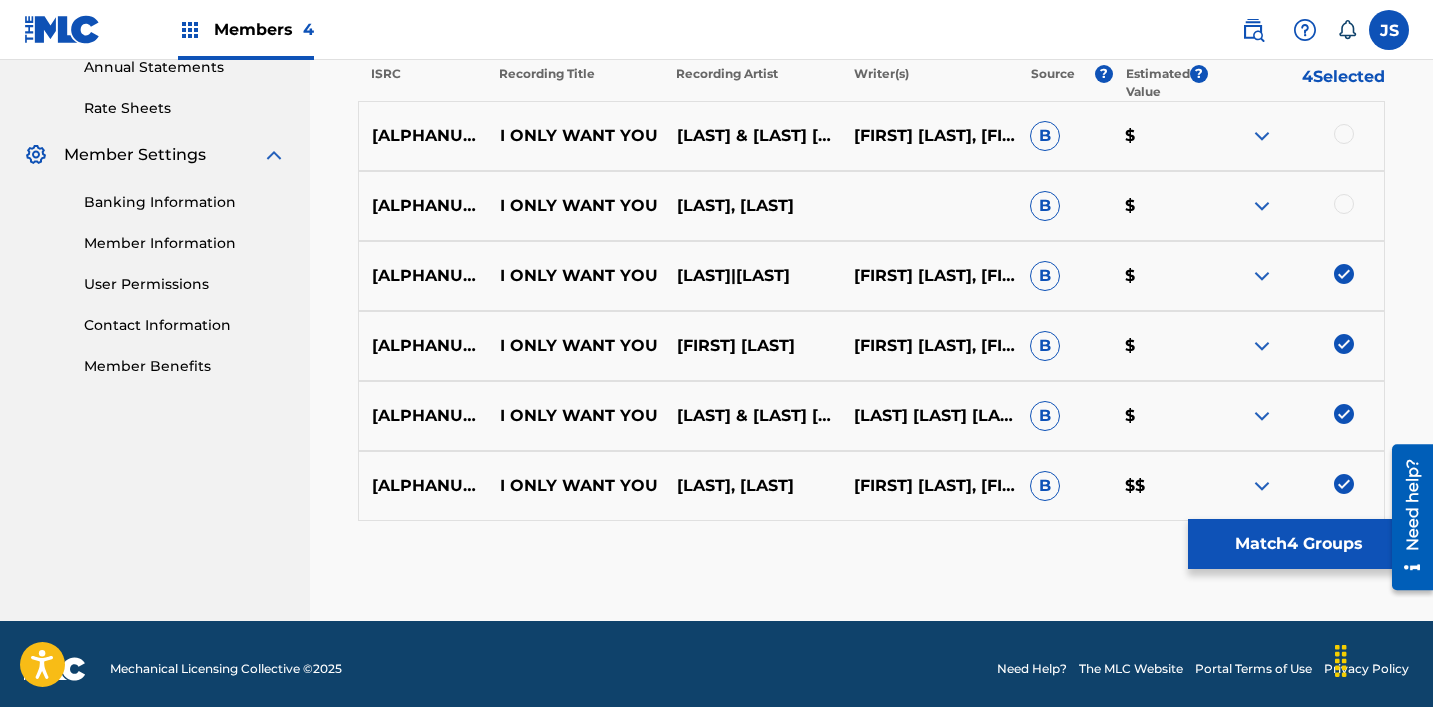 click at bounding box center (1344, 204) 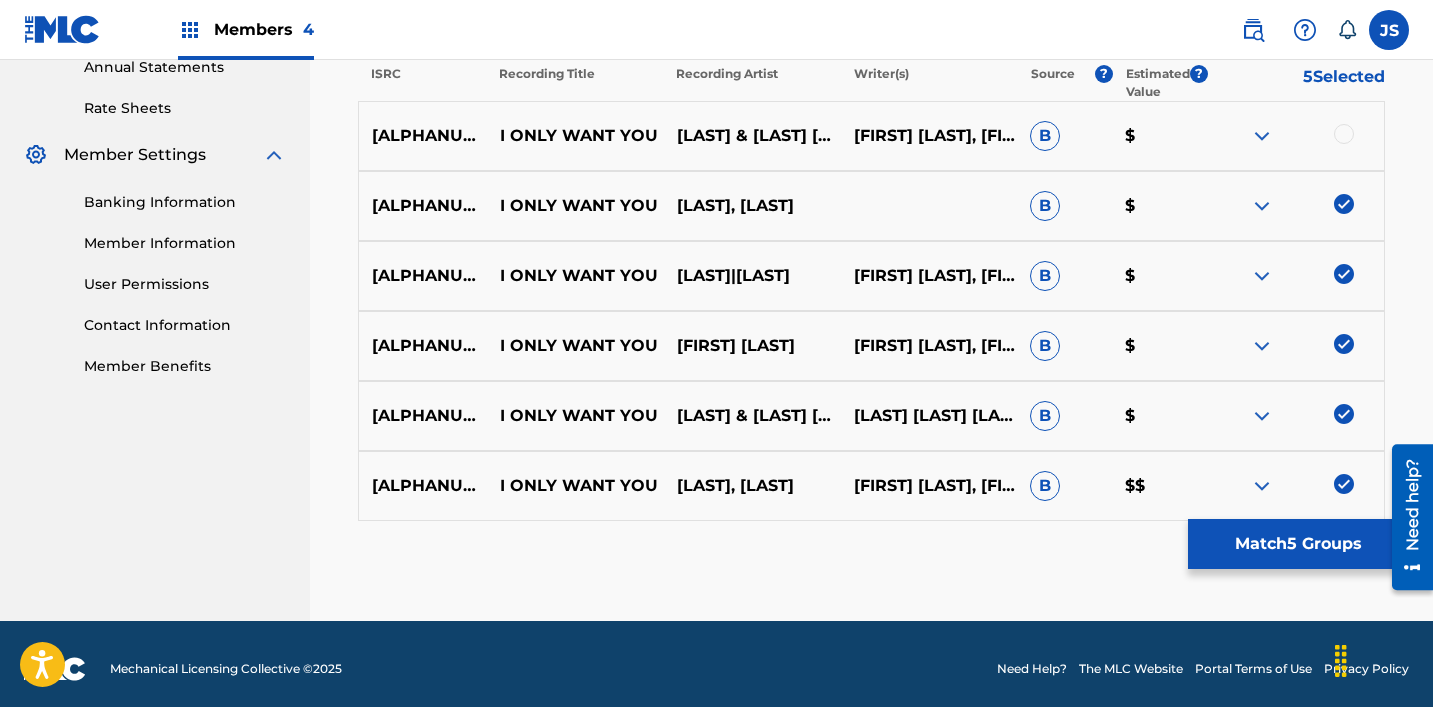 click at bounding box center [1344, 134] 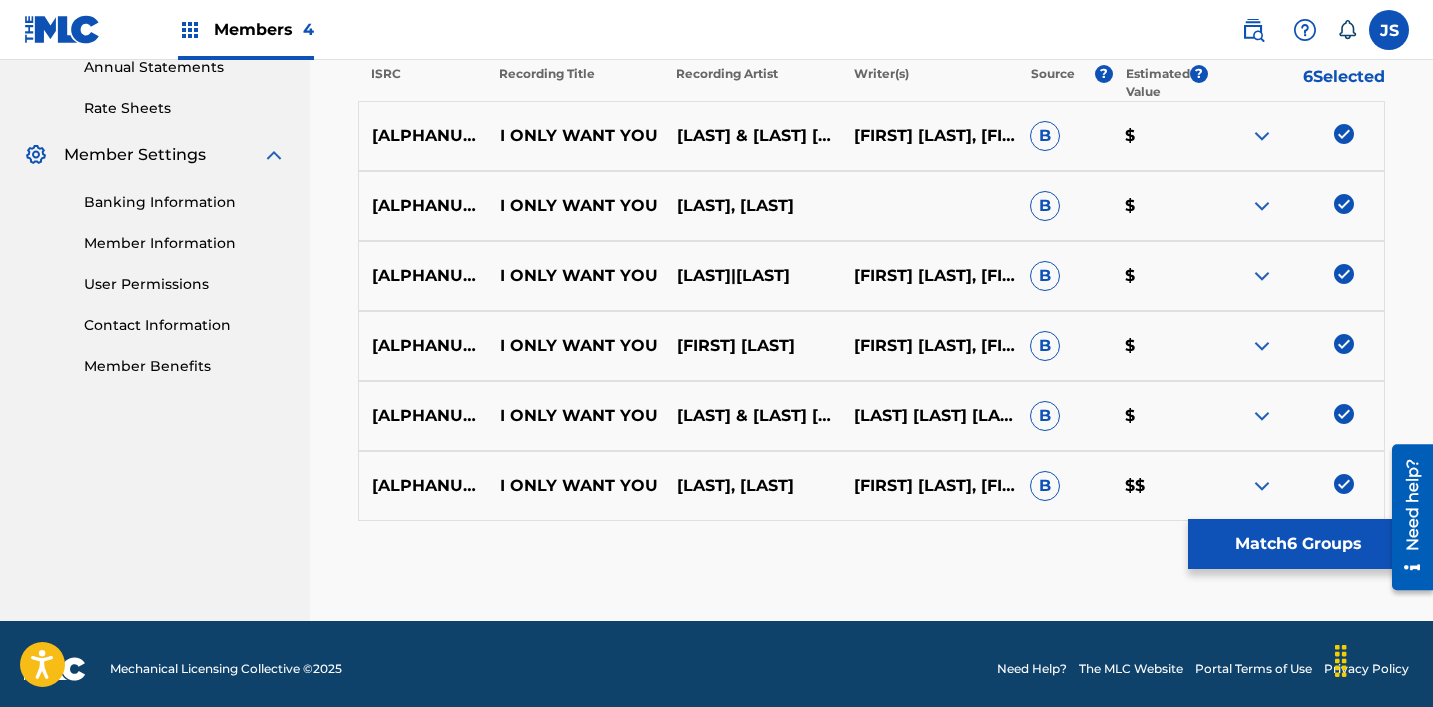 click on "Match  6 Groups" at bounding box center (1298, 544) 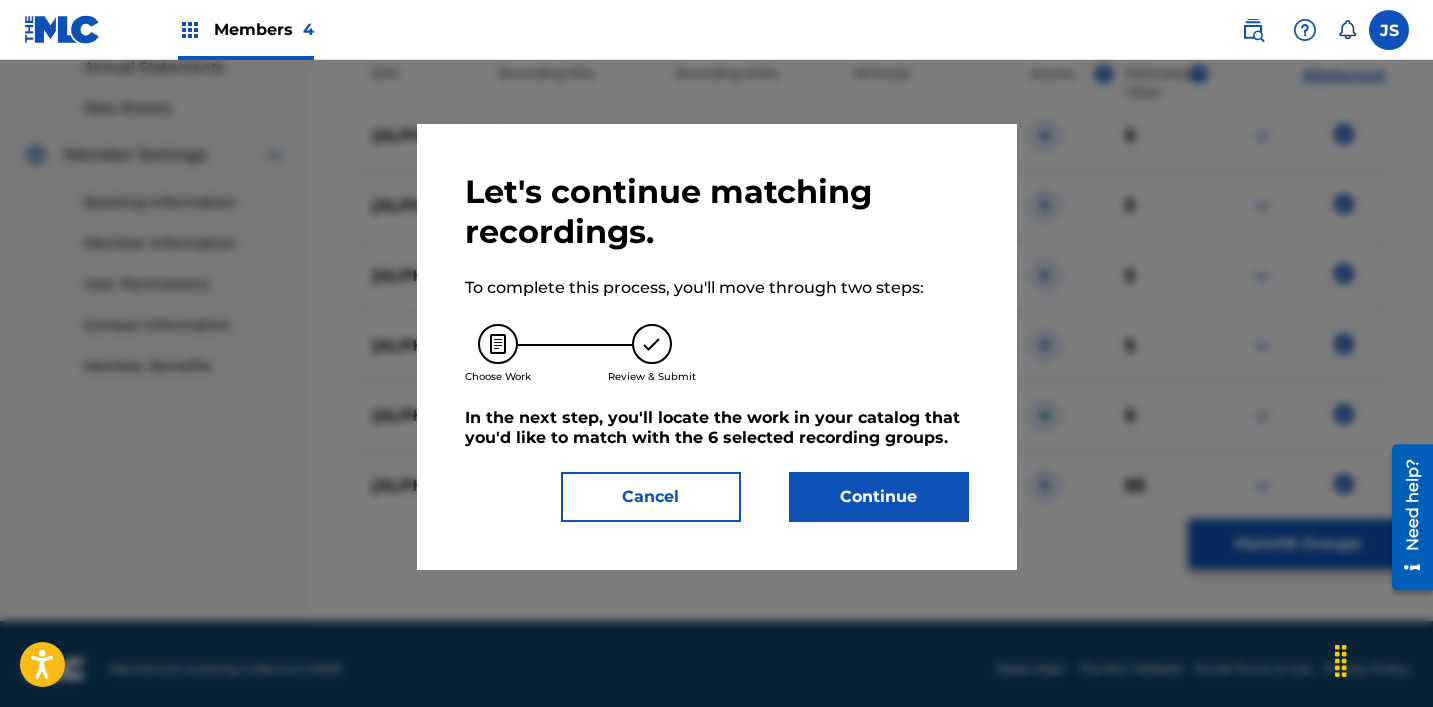 click on "Continue" at bounding box center (879, 497) 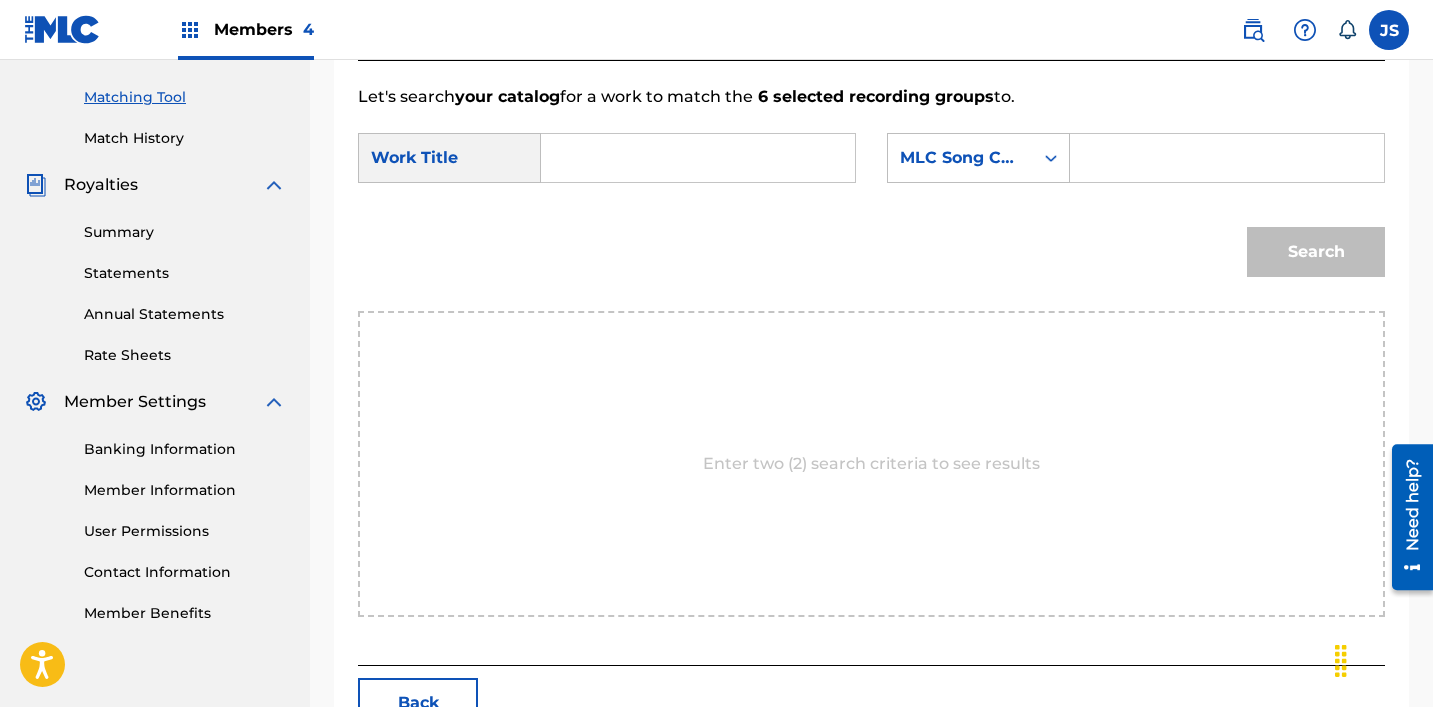 scroll, scrollTop: 426, scrollLeft: 0, axis: vertical 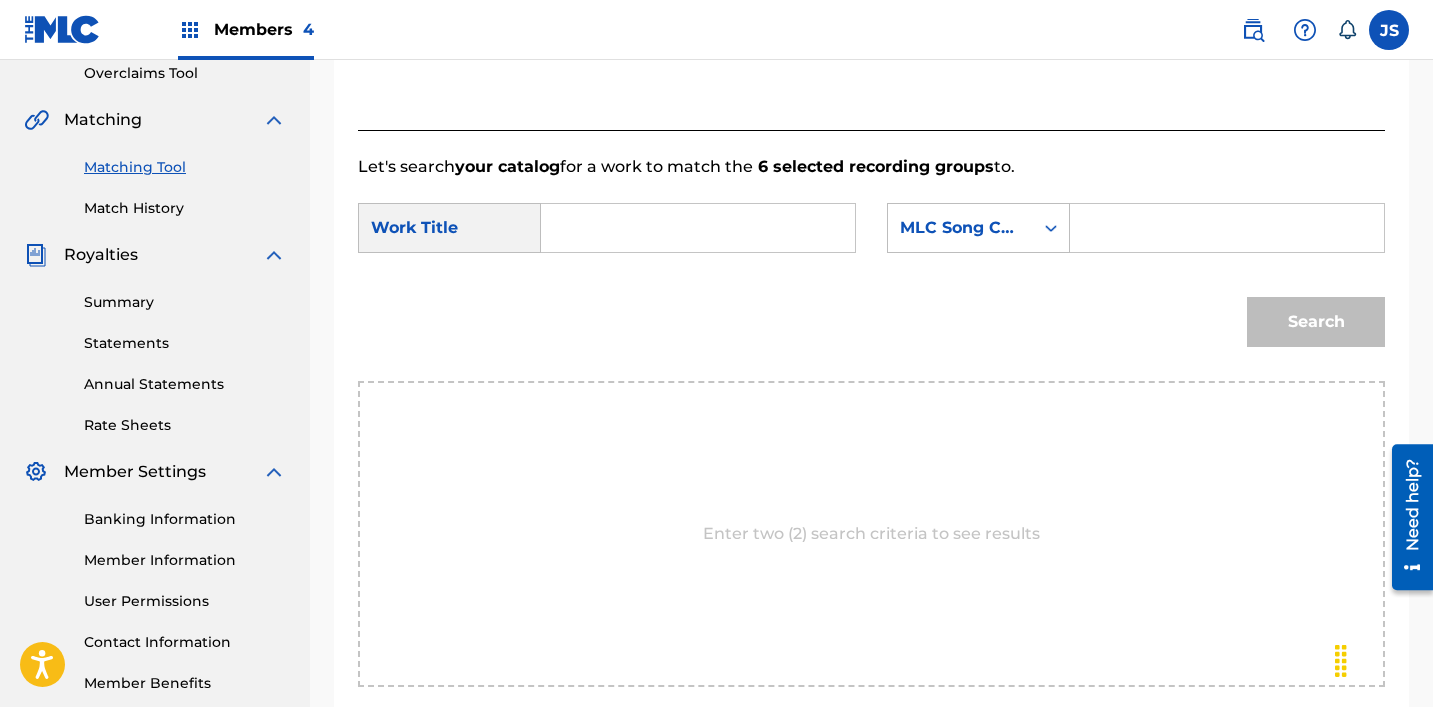 click at bounding box center (698, 228) 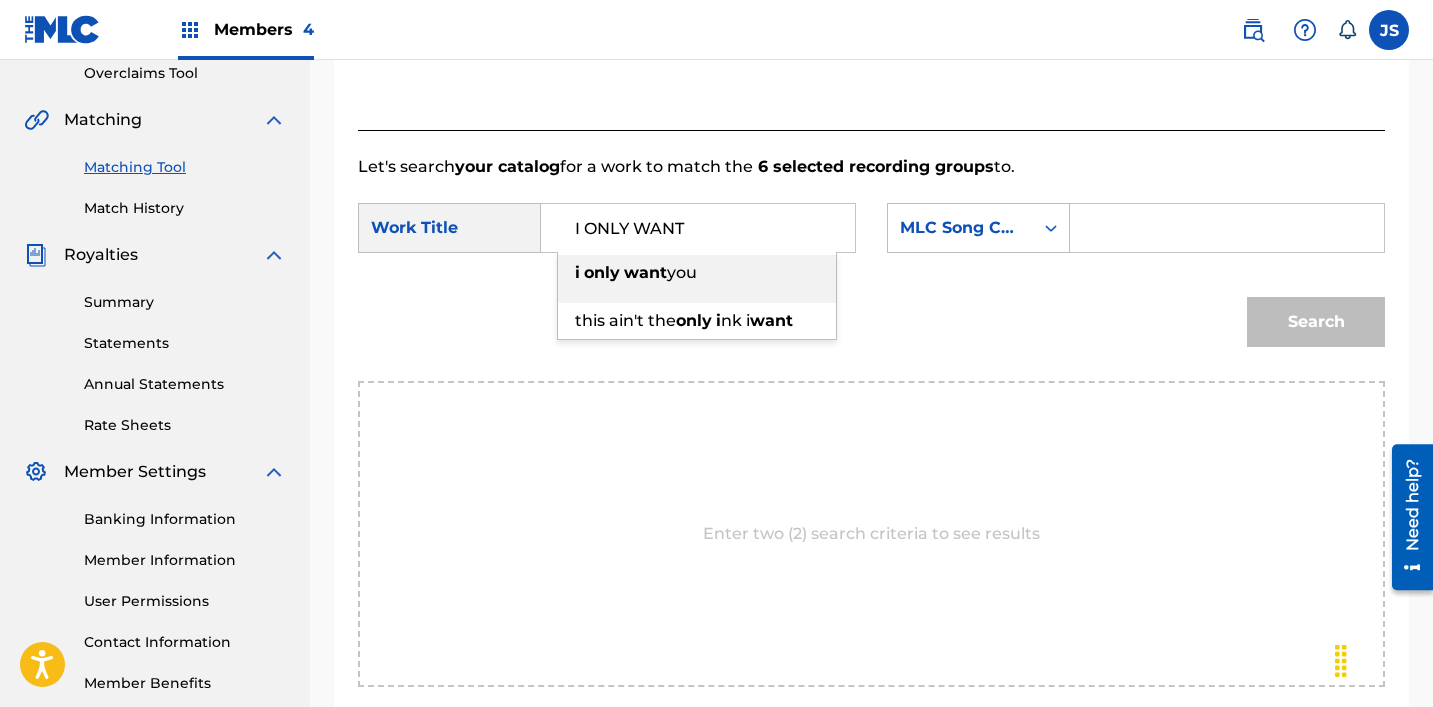 click on "only" at bounding box center (602, 272) 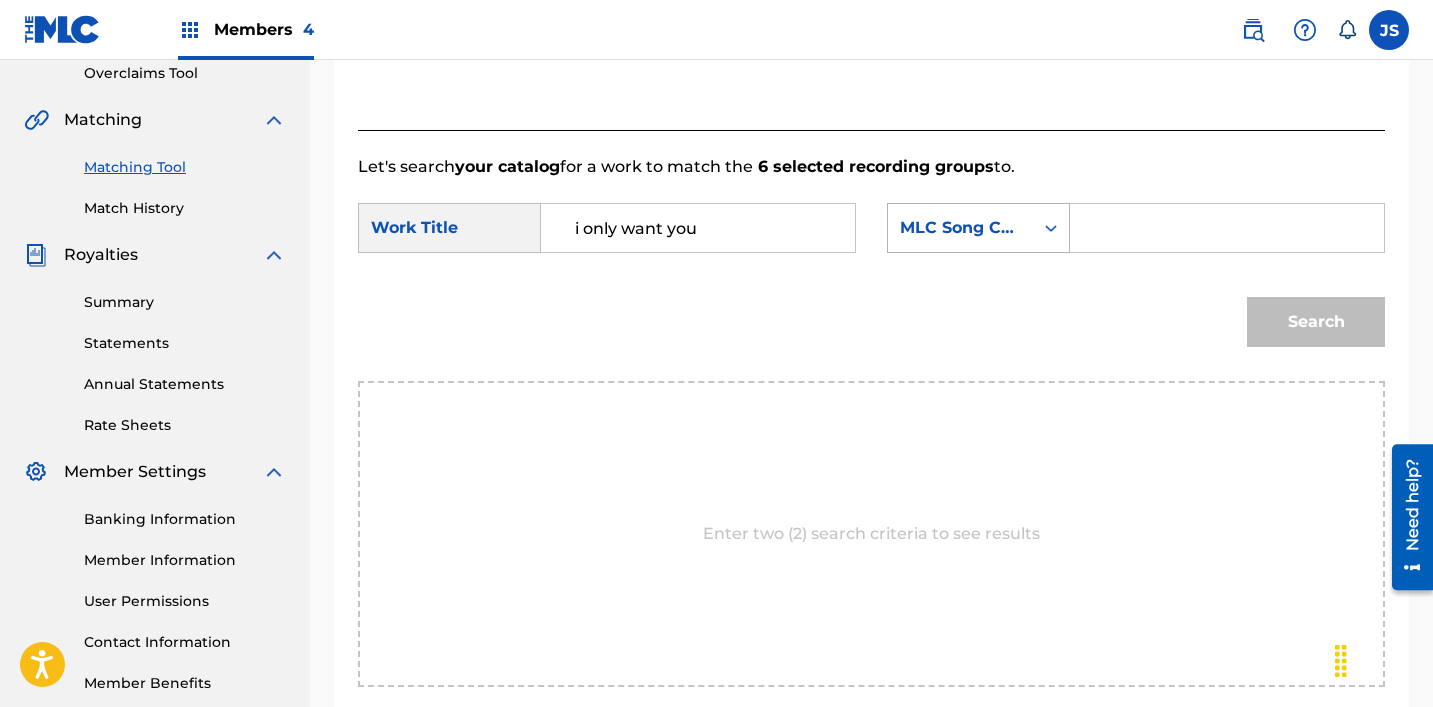 click on "MLC Song Code" at bounding box center (960, 228) 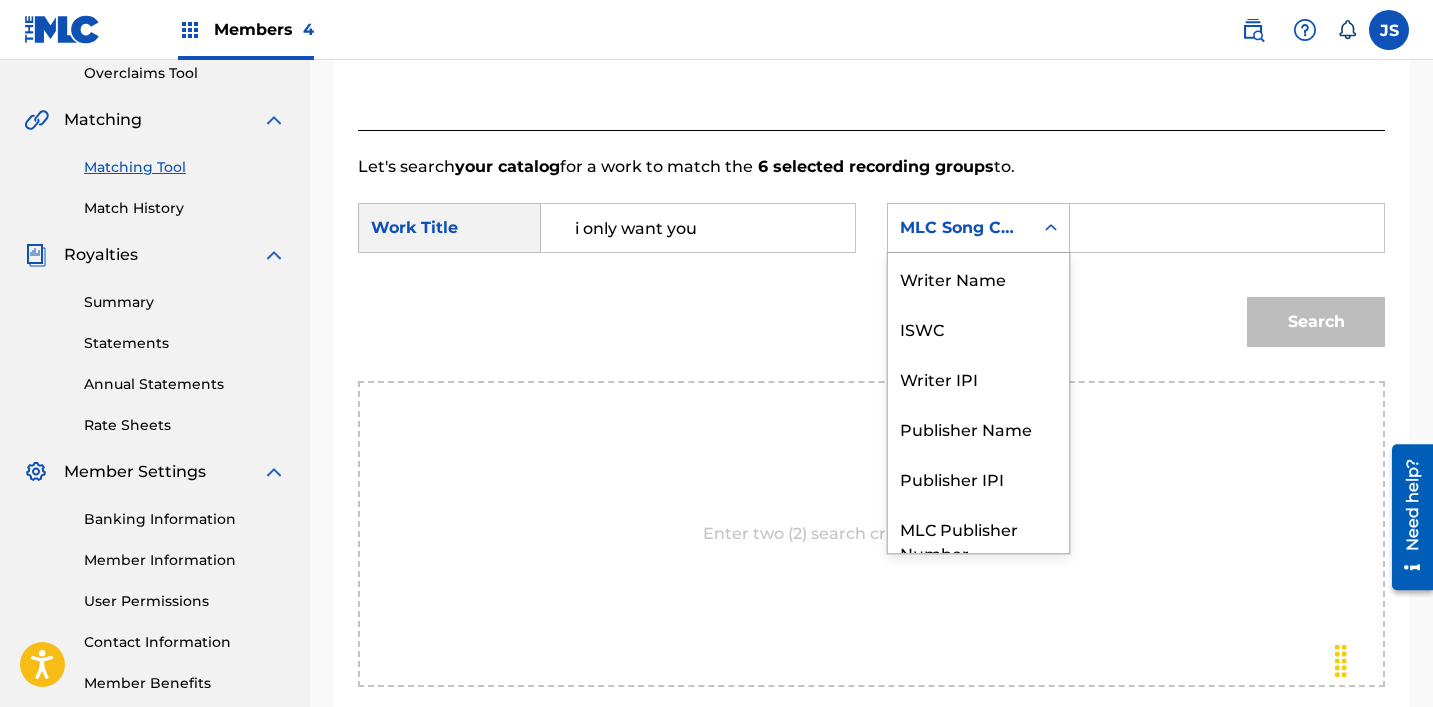 scroll, scrollTop: 74, scrollLeft: 0, axis: vertical 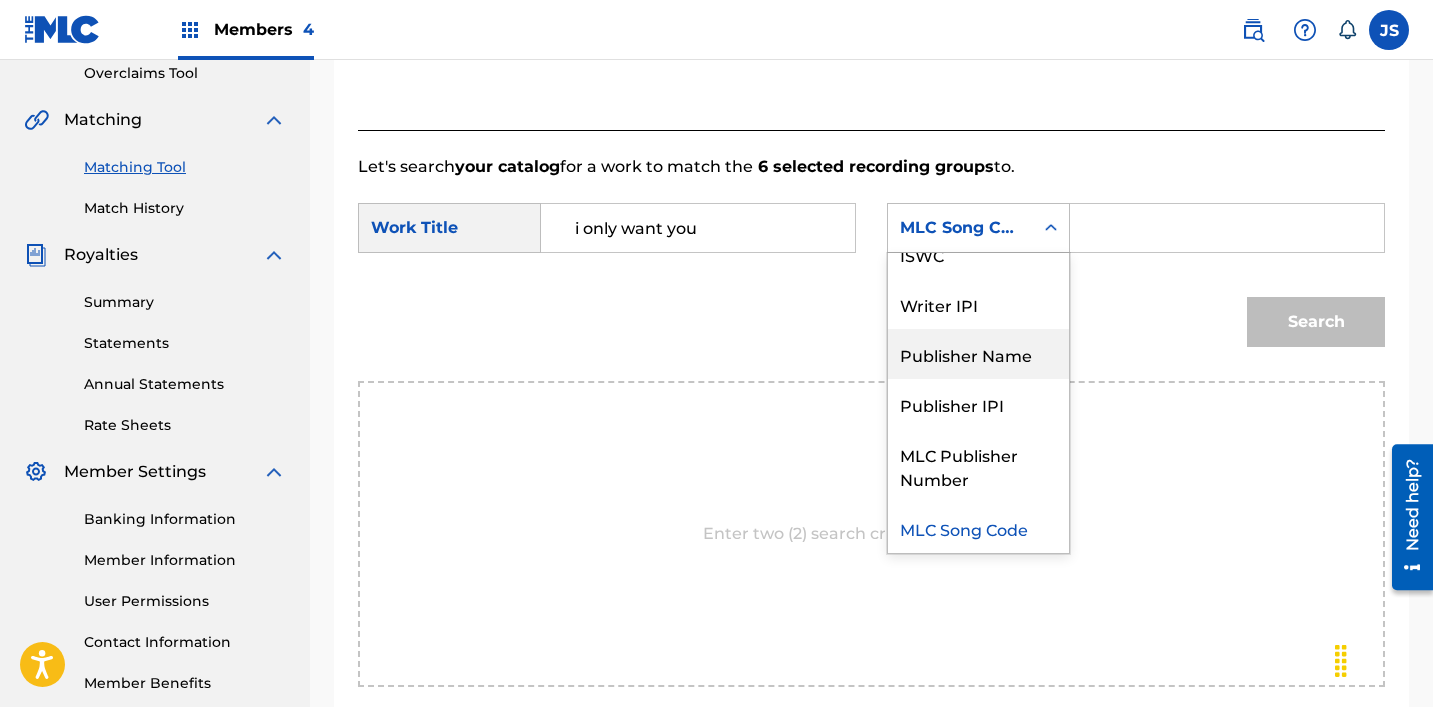 click on "Publisher Name" at bounding box center [978, 354] 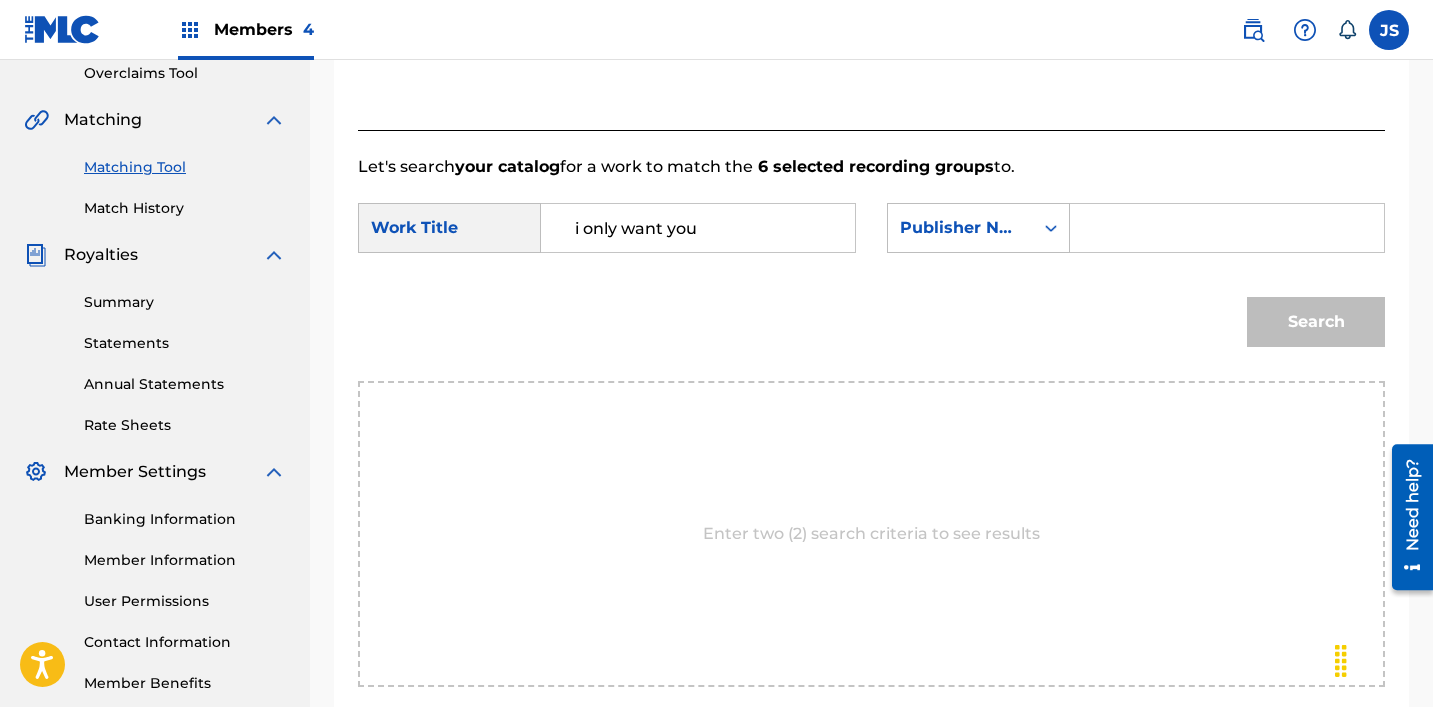 click at bounding box center (1227, 228) 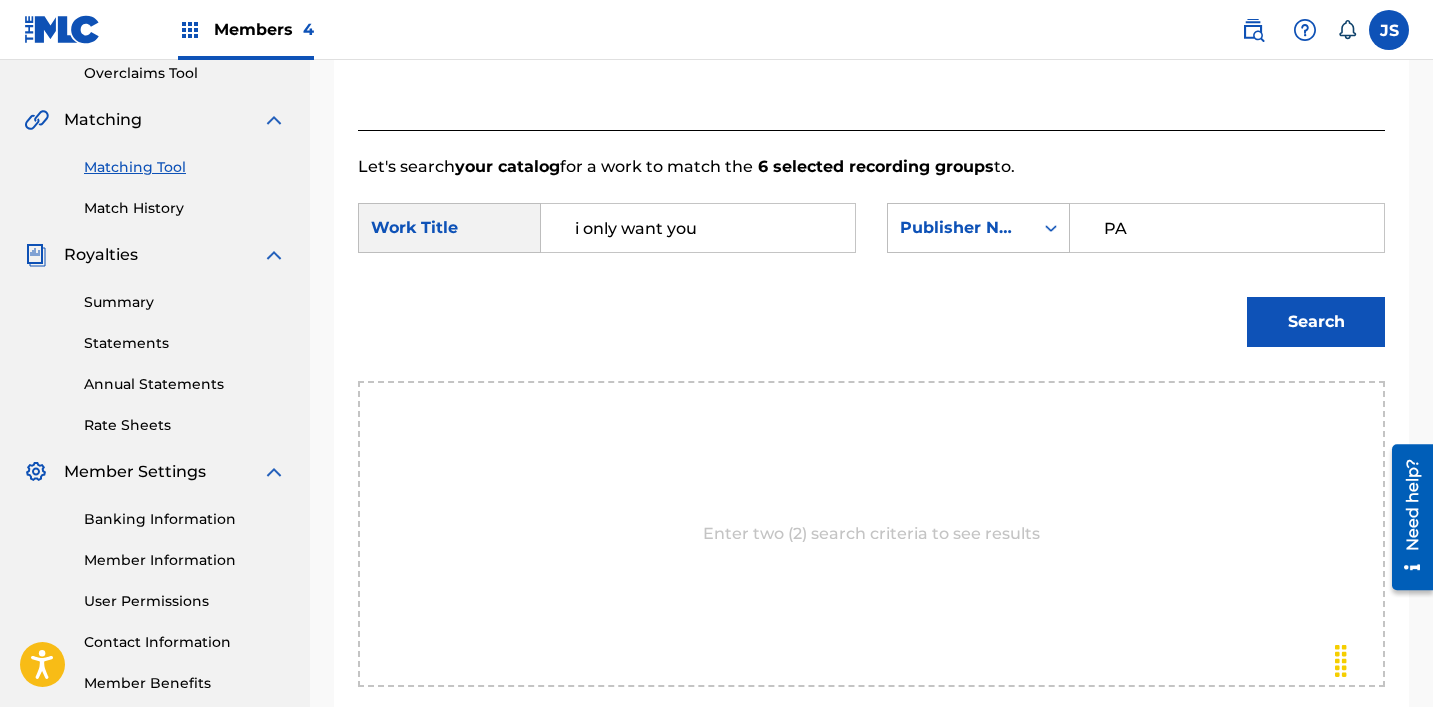 type on "patrick" 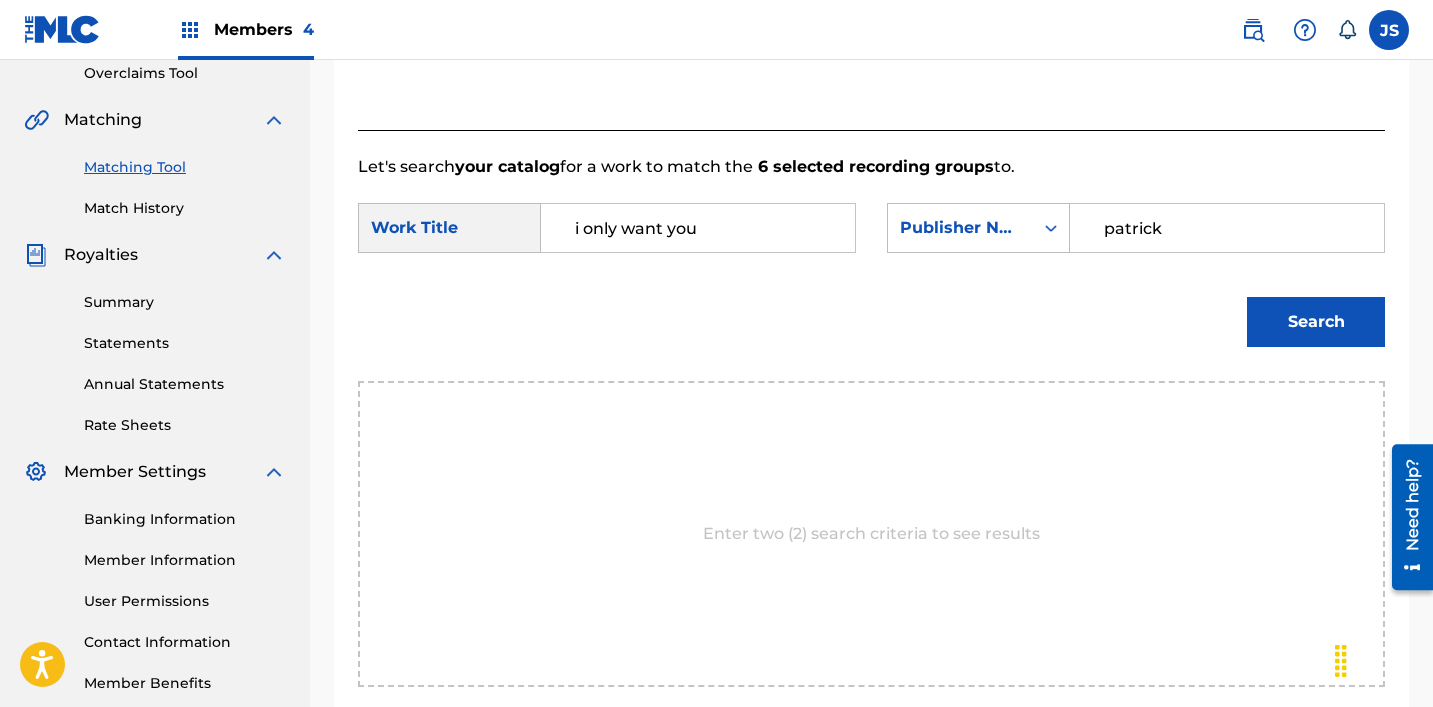click on "Search" at bounding box center (1316, 322) 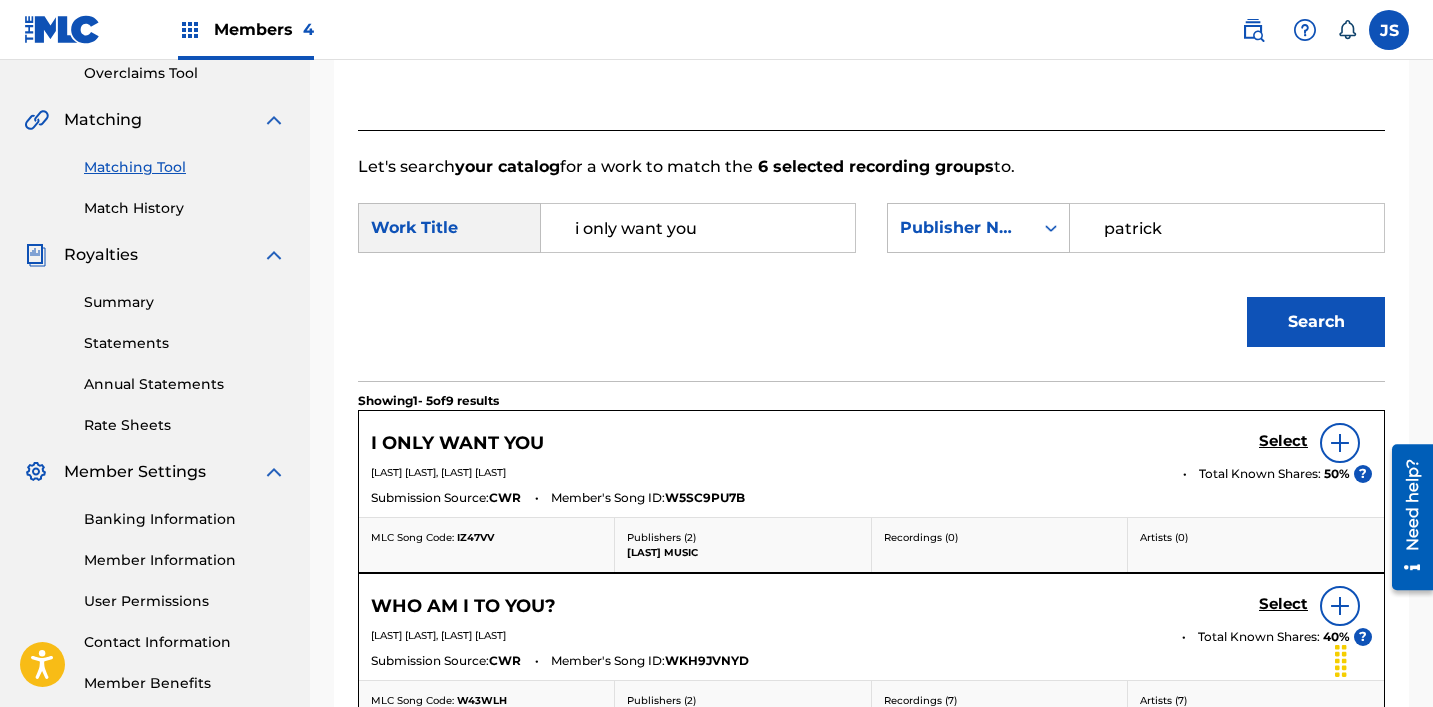 click on "Select" at bounding box center (1283, 441) 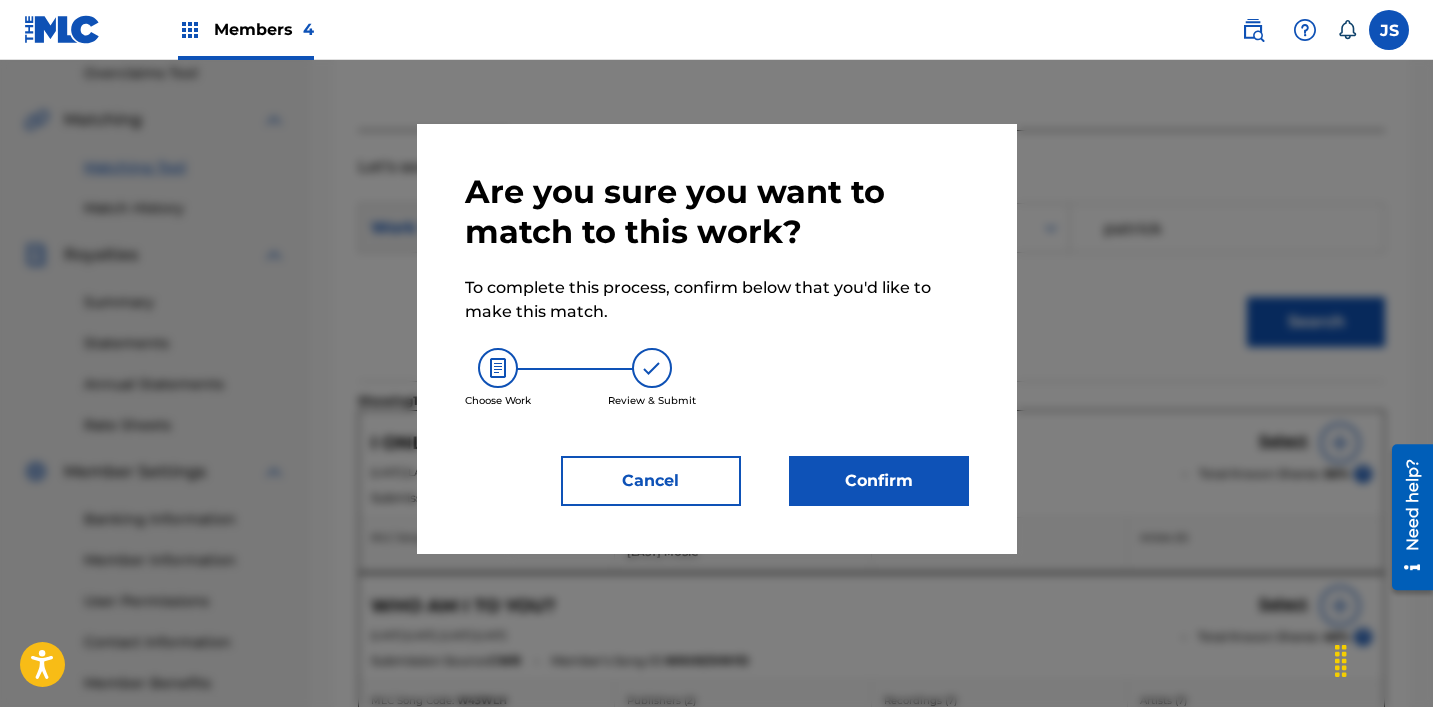 click on "Confirm" at bounding box center [879, 481] 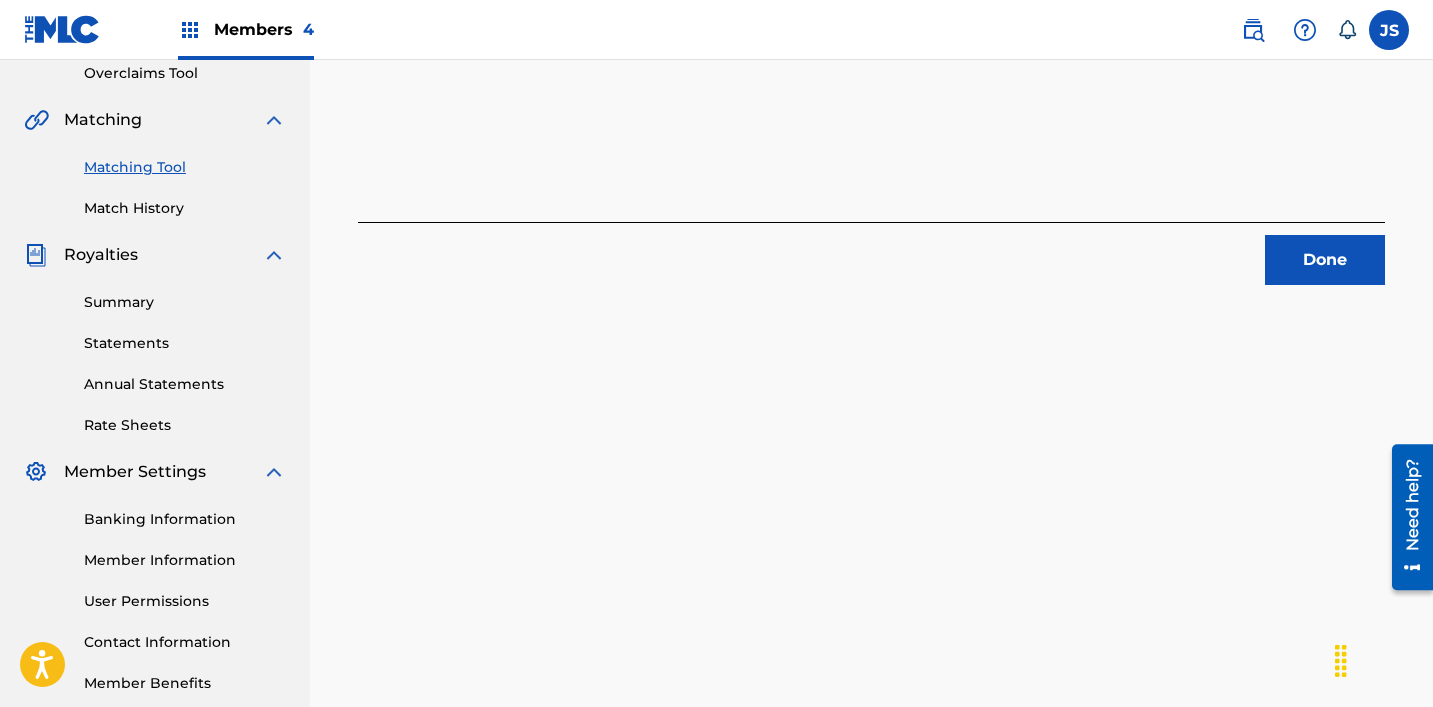 click on "Done" at bounding box center (1325, 260) 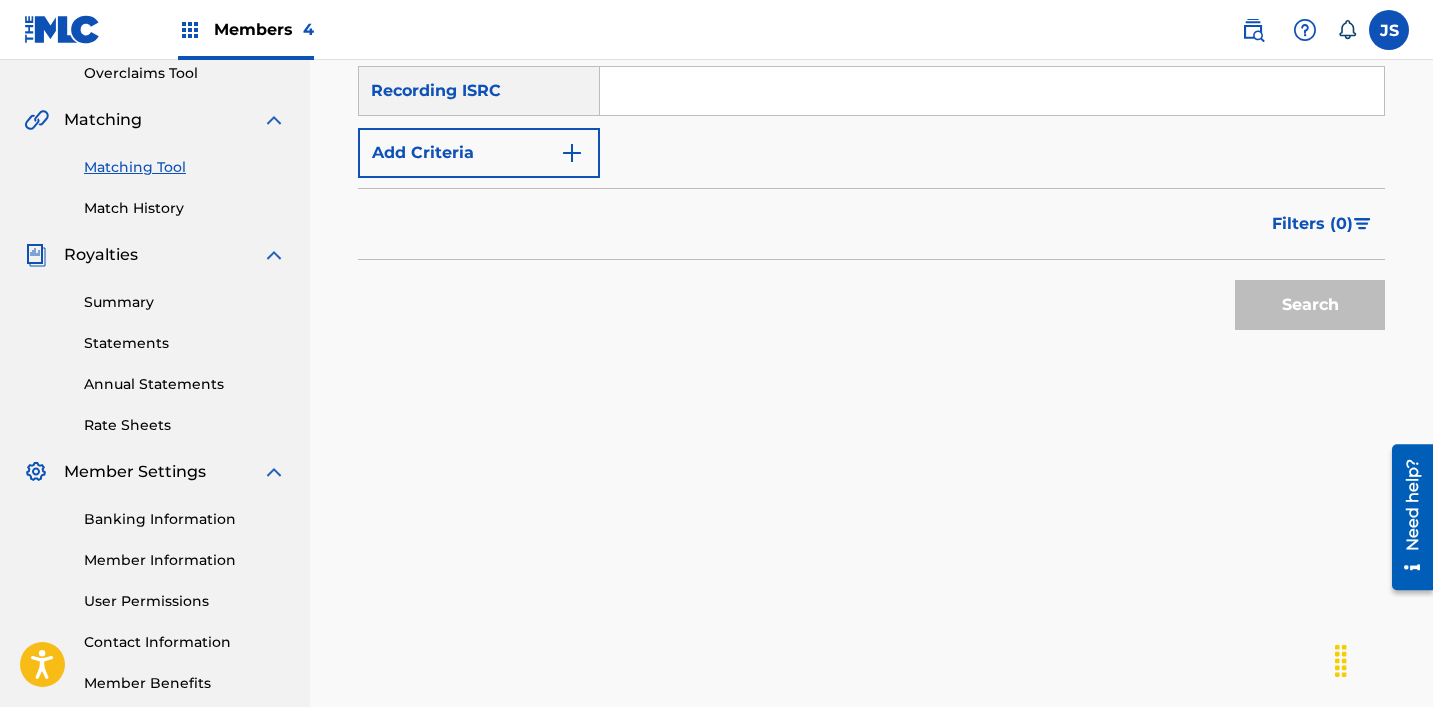 click at bounding box center [992, 91] 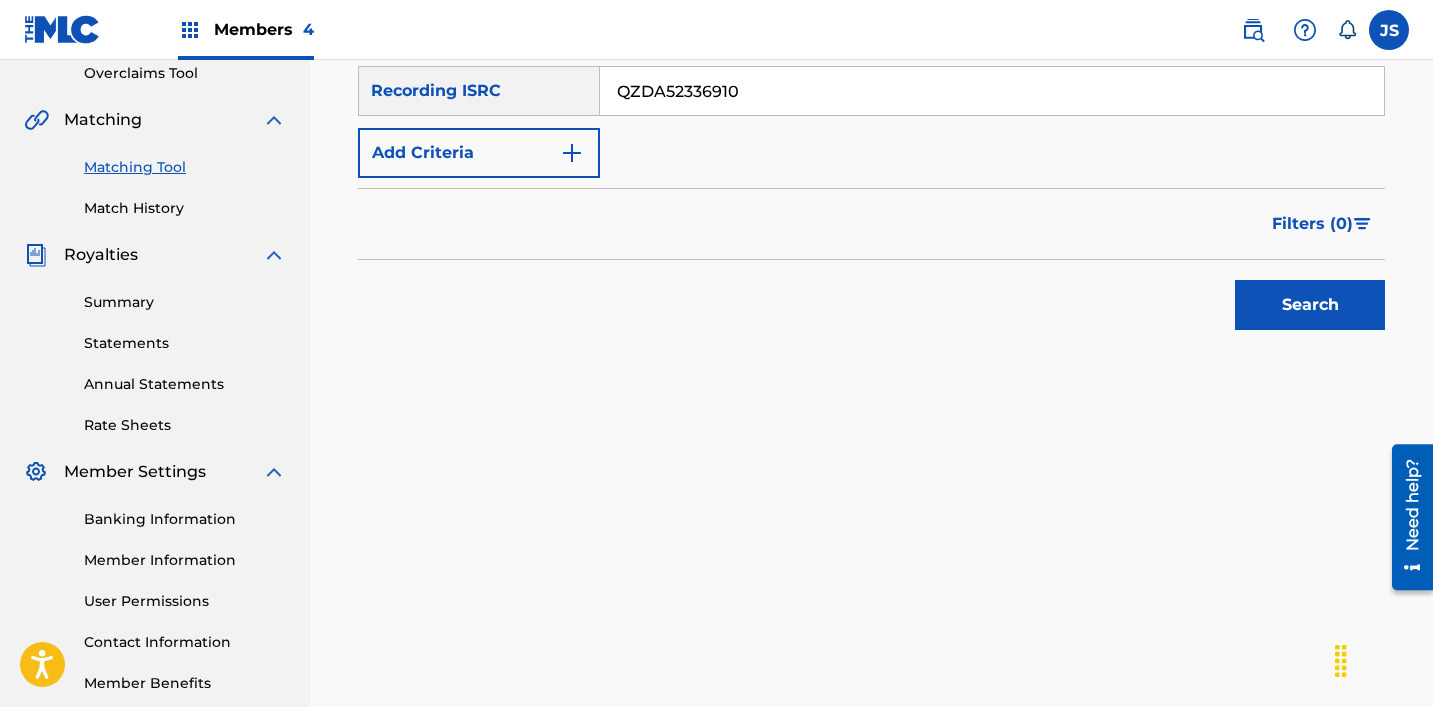 type on "QZDA52336910" 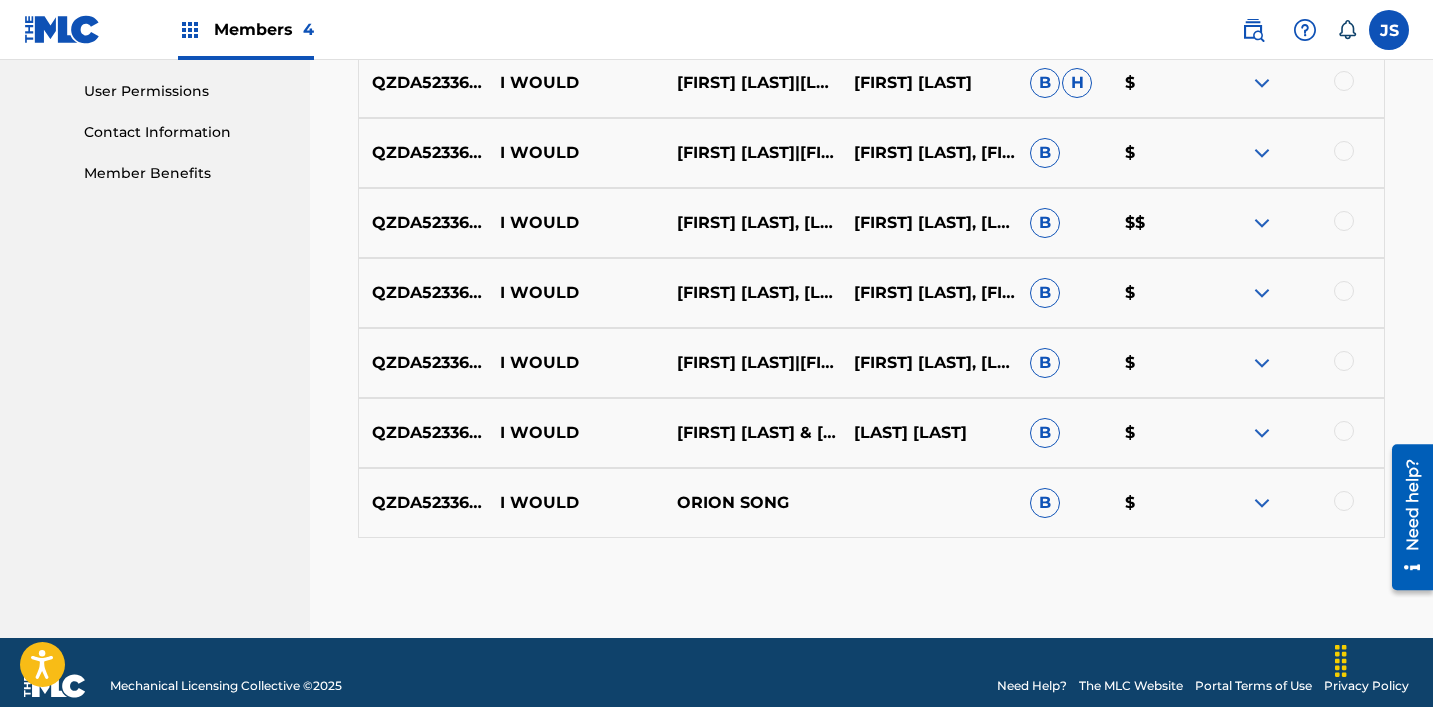 scroll, scrollTop: 940, scrollLeft: 0, axis: vertical 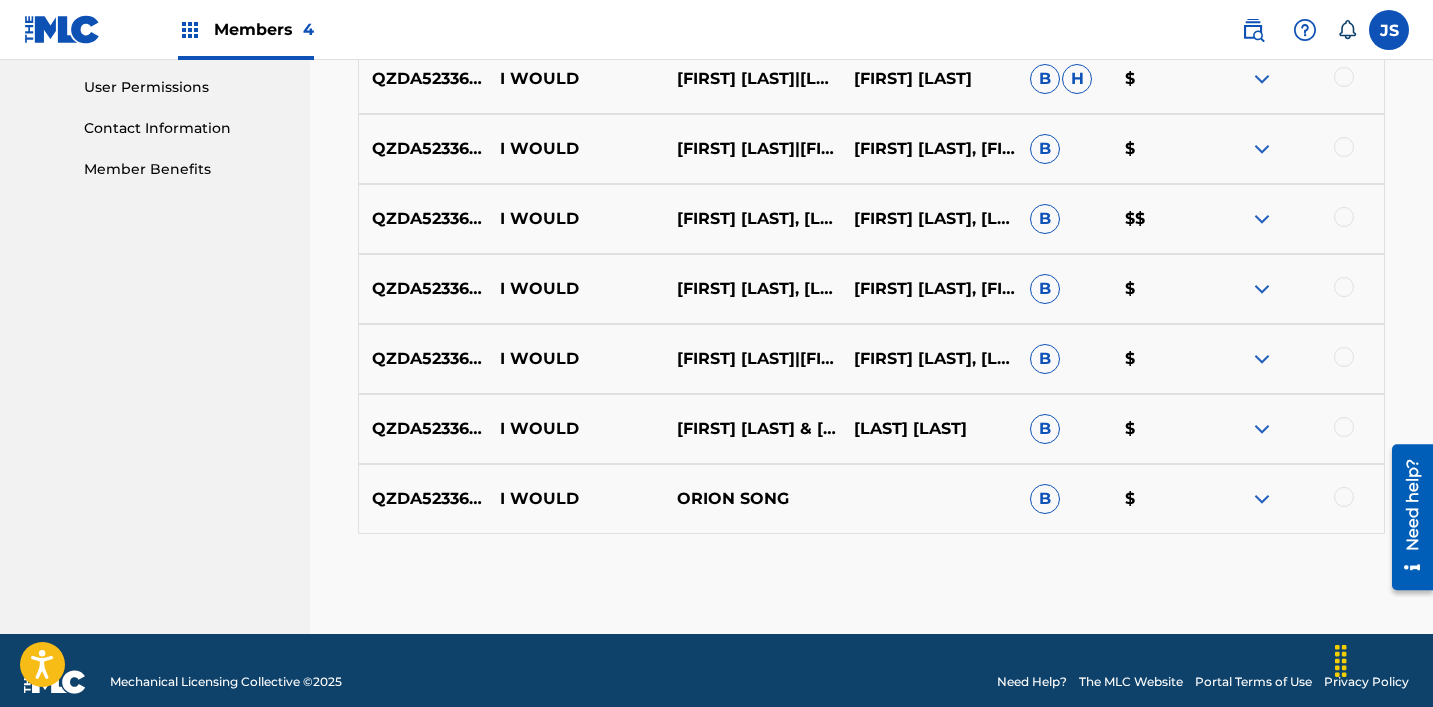 click at bounding box center [1344, 497] 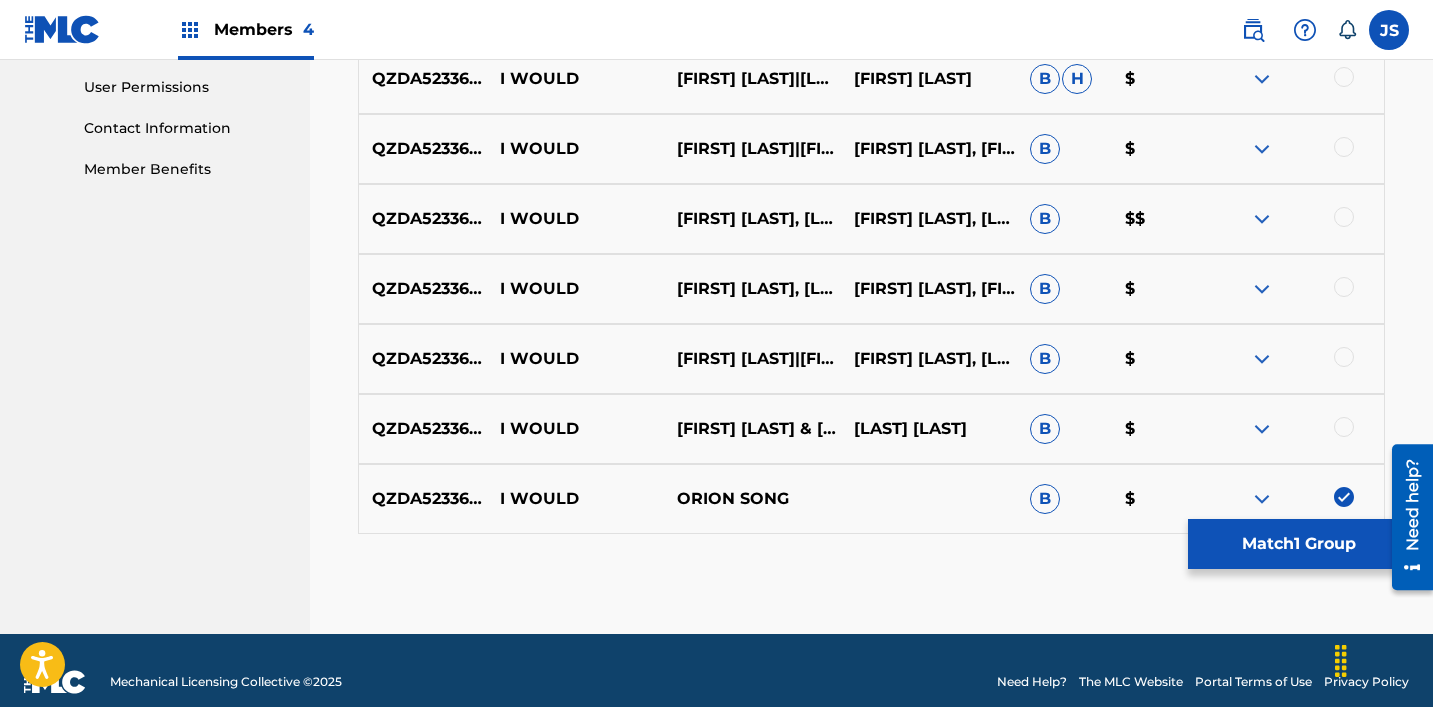 click at bounding box center (1344, 427) 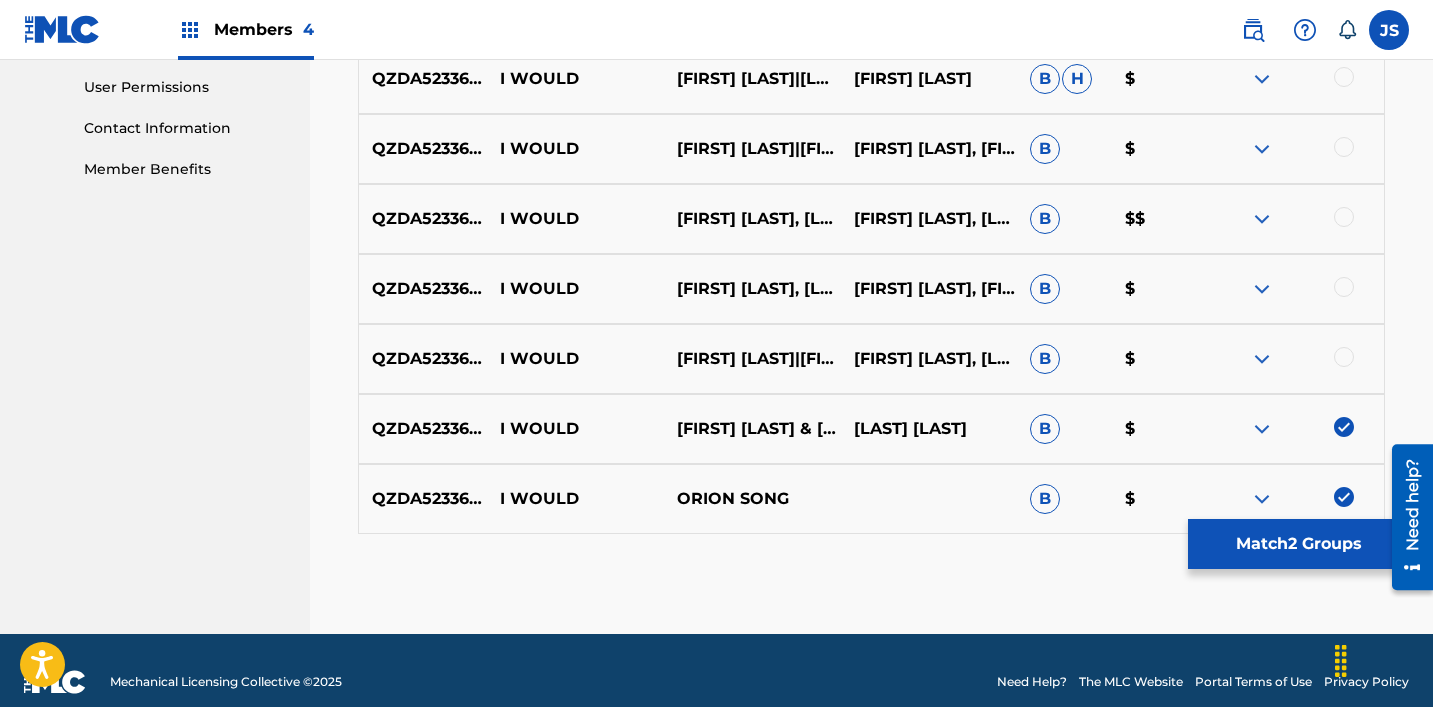 click on "QZDA52336910 I WOULD [LAST] | [FIRST] [LAST] [FIRST] [LAST], [LAST] [LAST] B $" at bounding box center (871, 359) 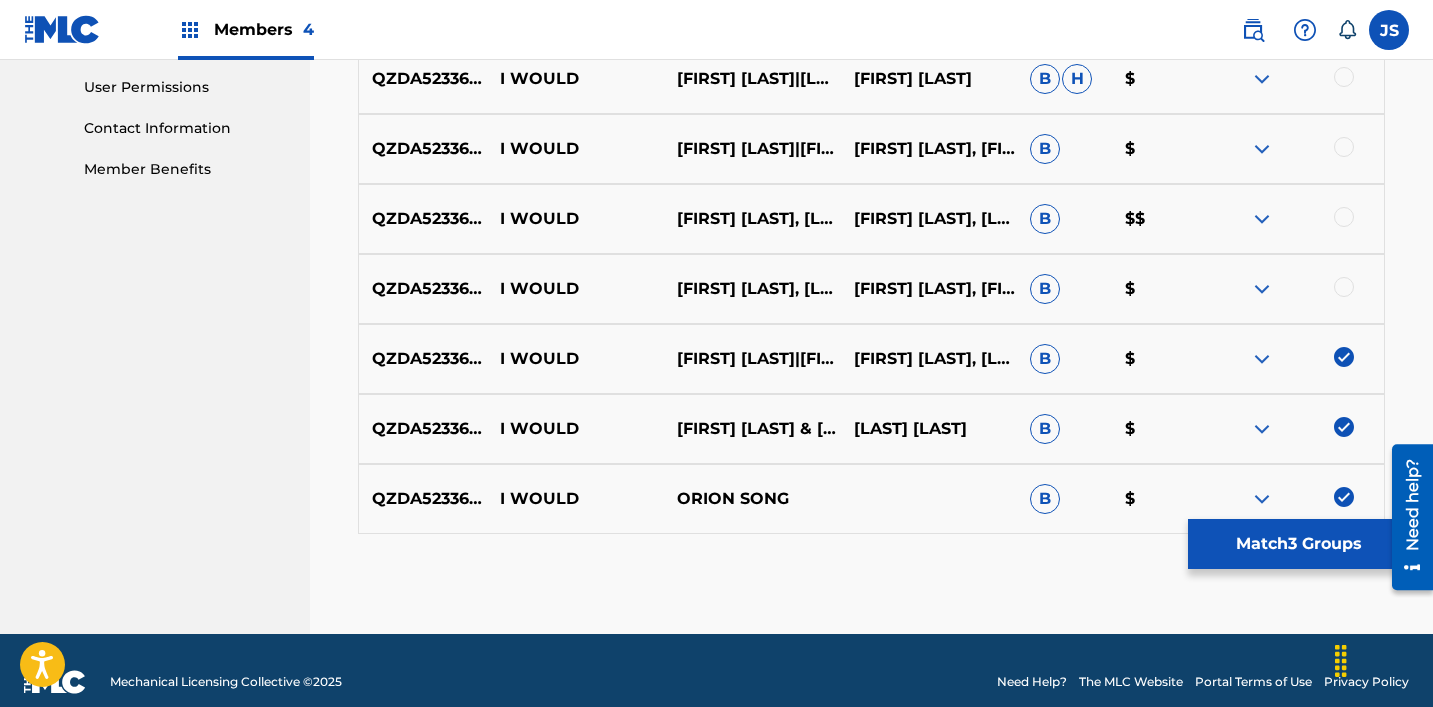 click on "[ALPHANUMERIC_ID] I WOULD [FIRST] [LAST],[FIRST] [LAST] [FIRST] [LAST] B $" at bounding box center (871, 289) 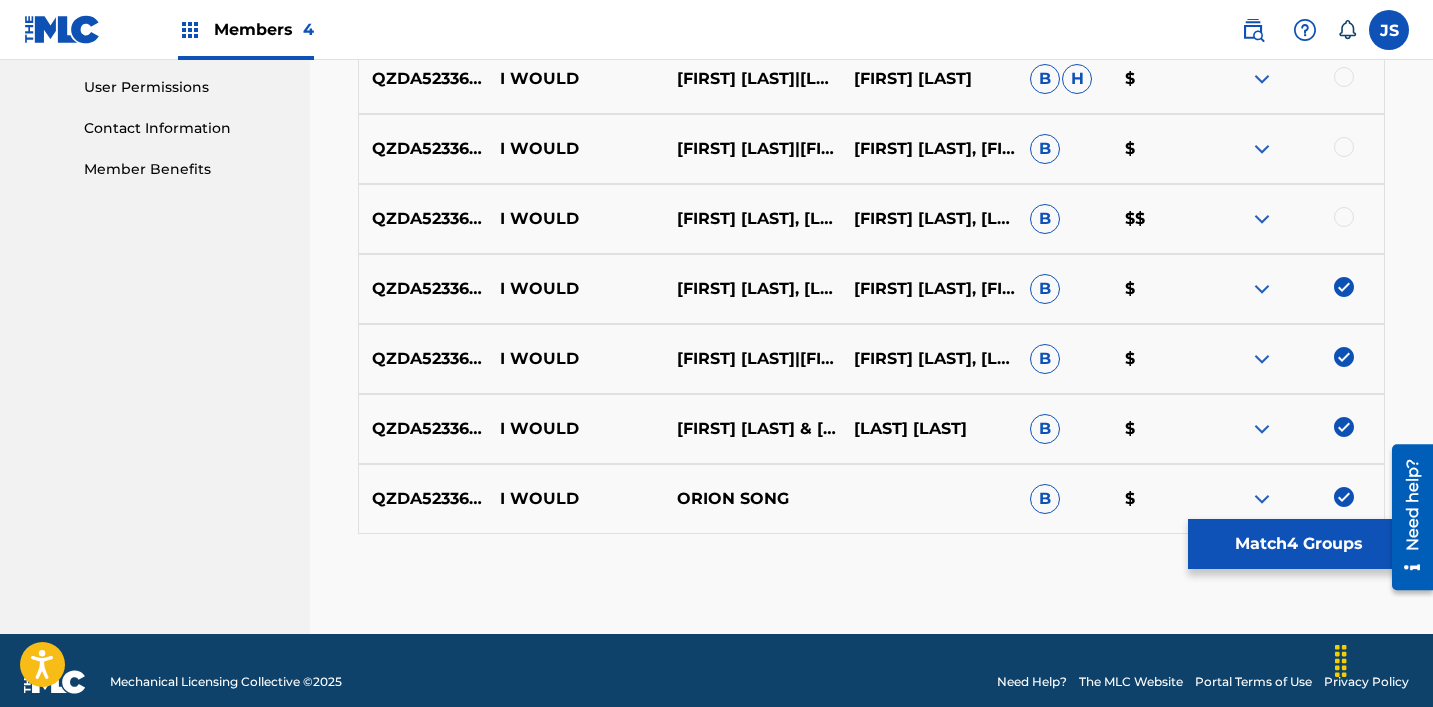 click at bounding box center (1344, 217) 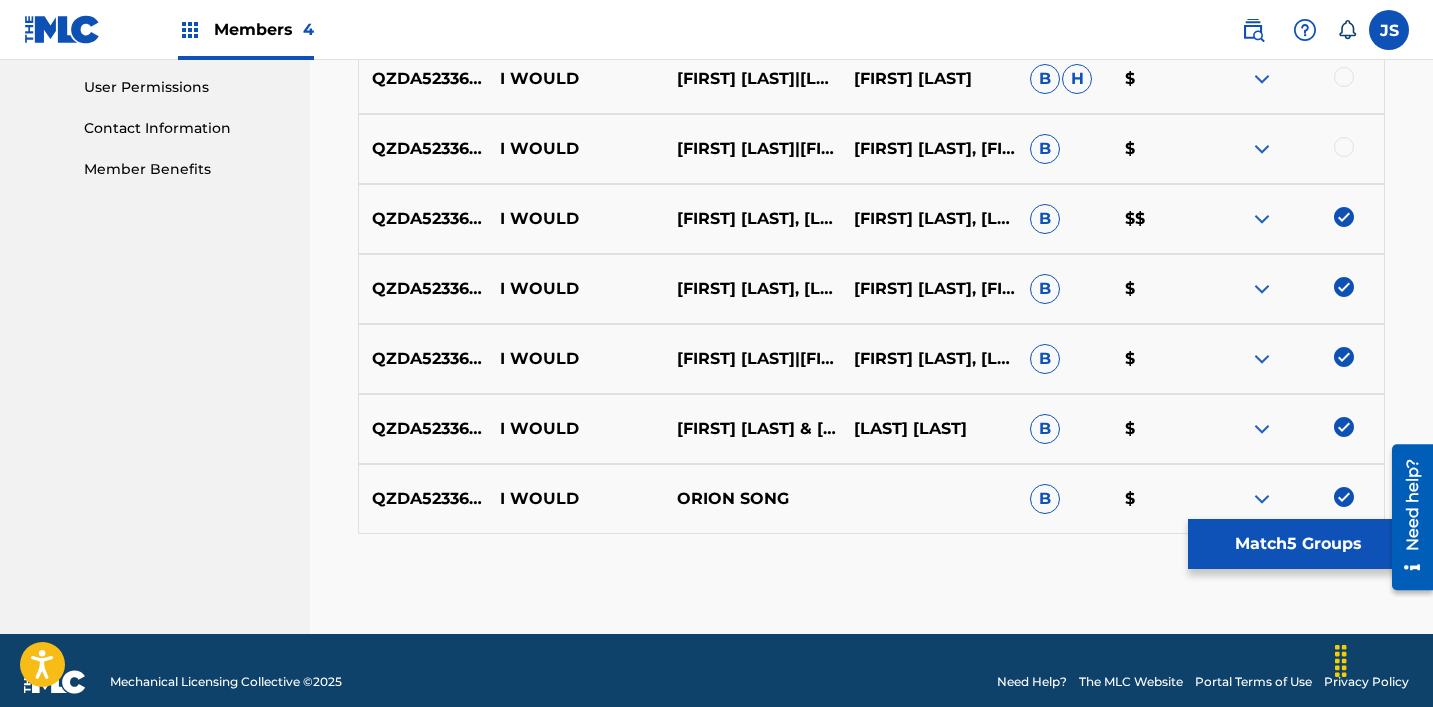 click at bounding box center (1344, 147) 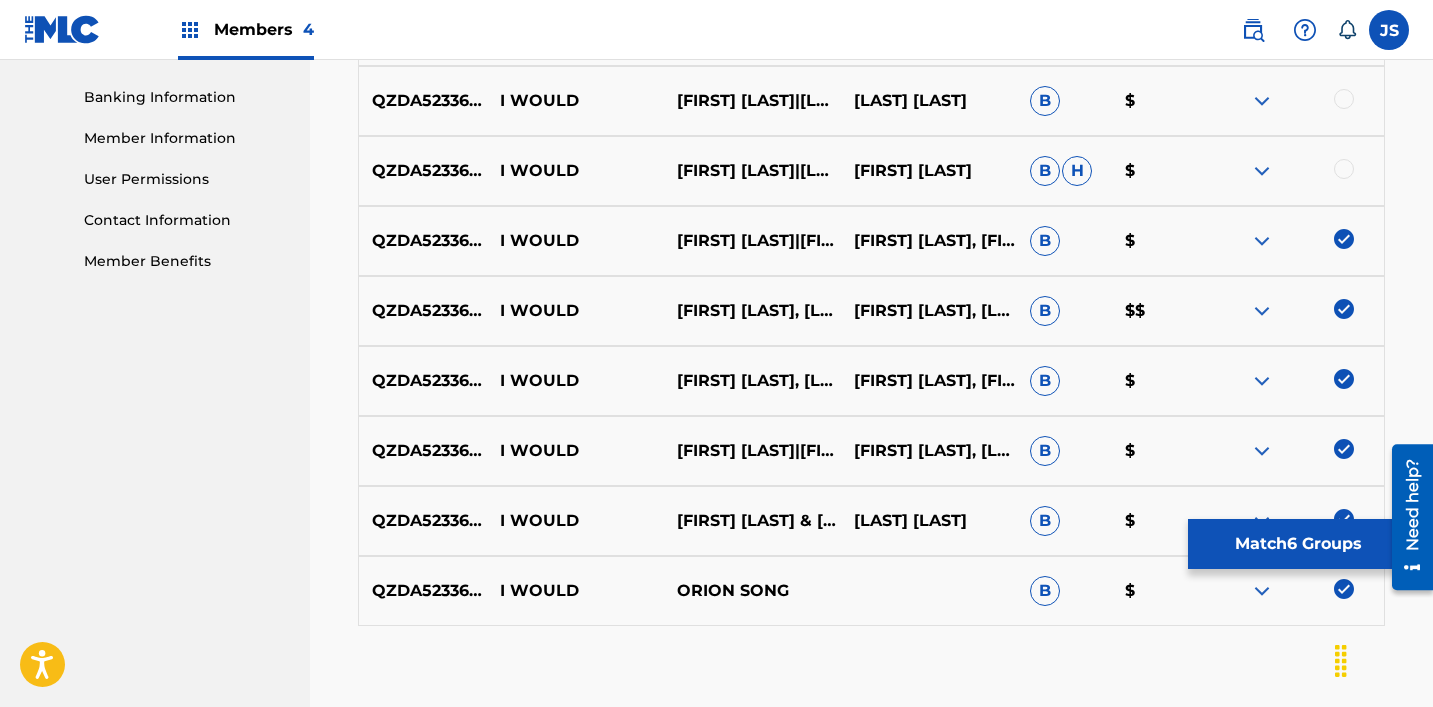 scroll, scrollTop: 844, scrollLeft: 0, axis: vertical 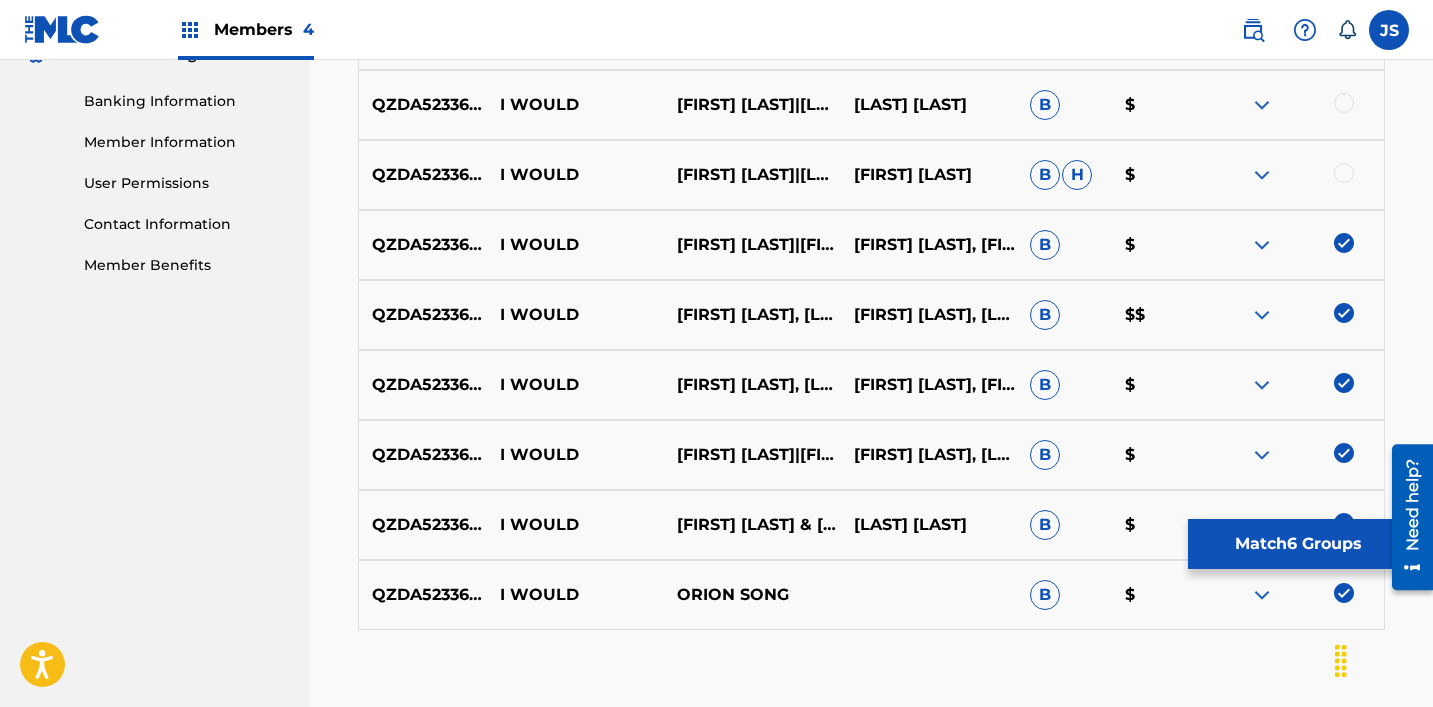 click on "[ALPHANUMERIC_ID] I WOULD [FIRST] [LAST]|[FIRST] [LAST] [FIRST] [LAST] B H $" at bounding box center [871, 175] 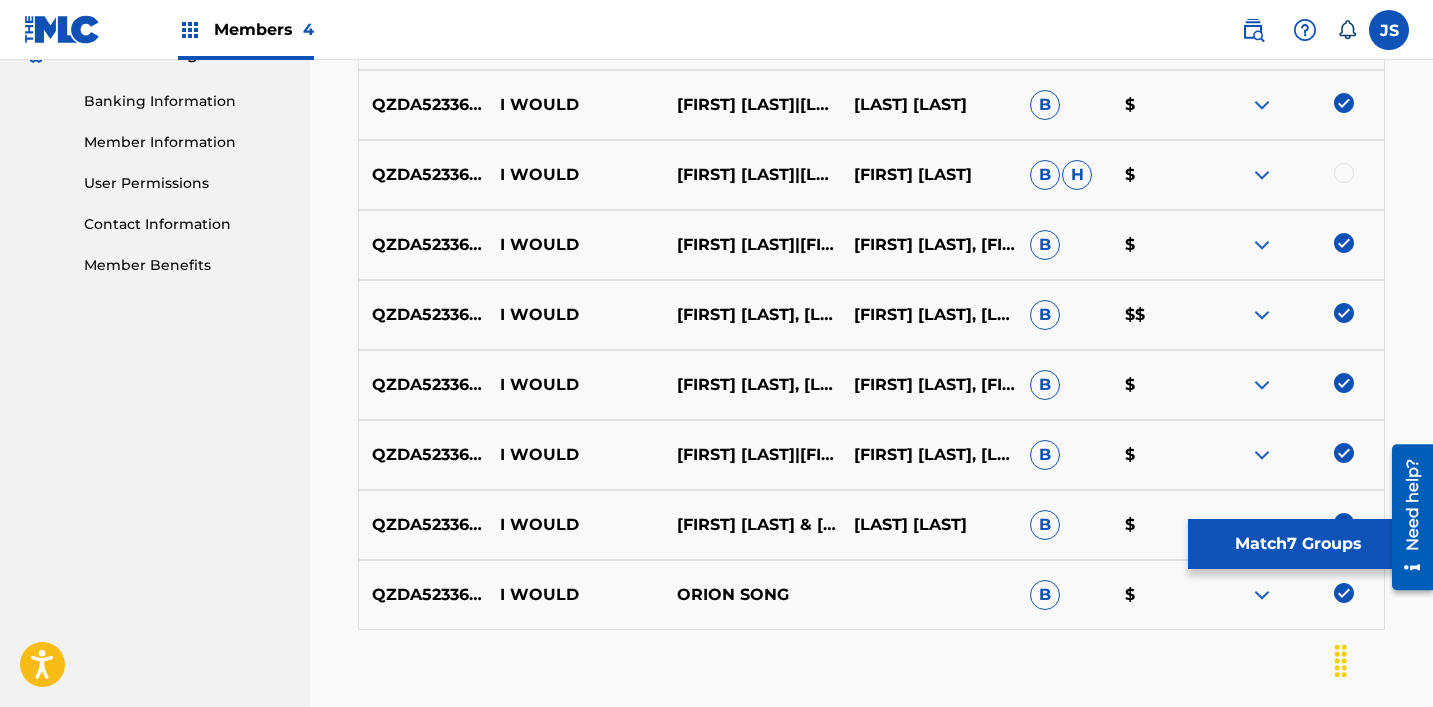 click at bounding box center [1344, 173] 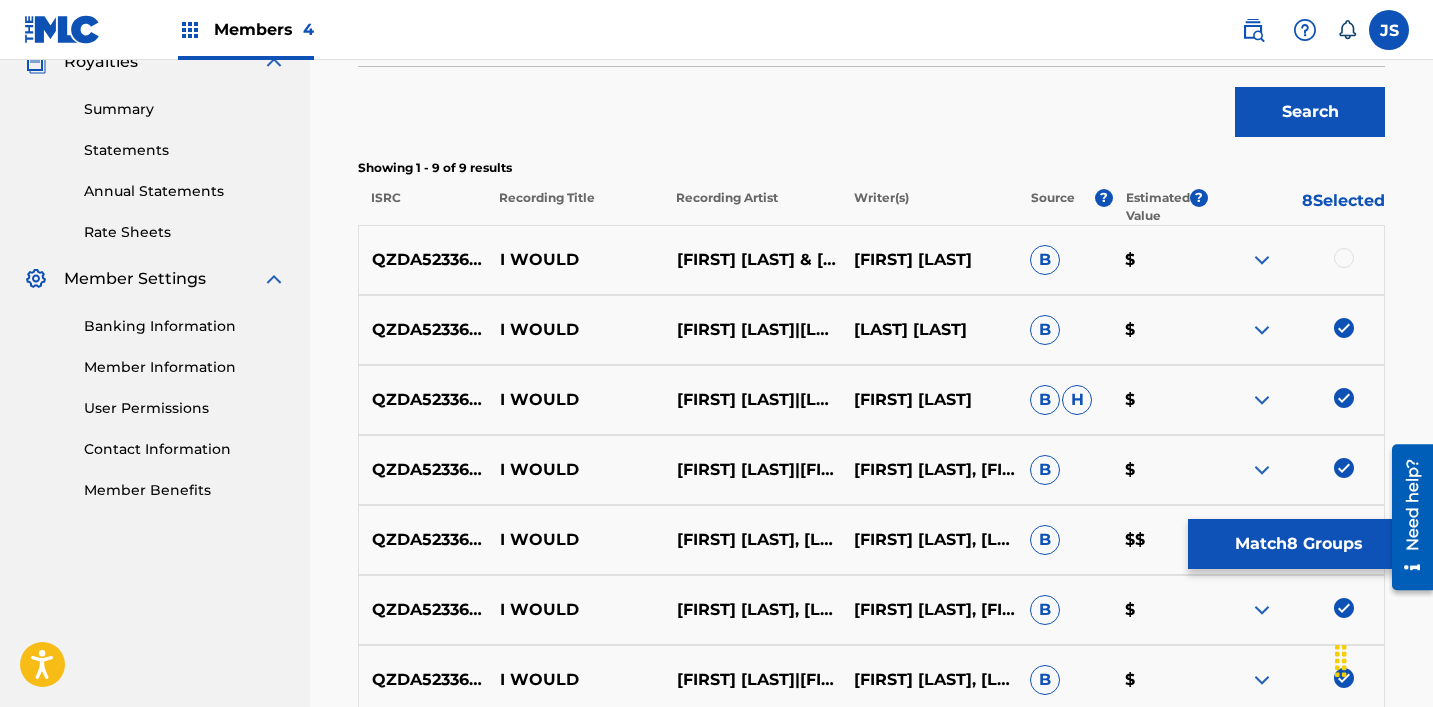 scroll, scrollTop: 614, scrollLeft: 0, axis: vertical 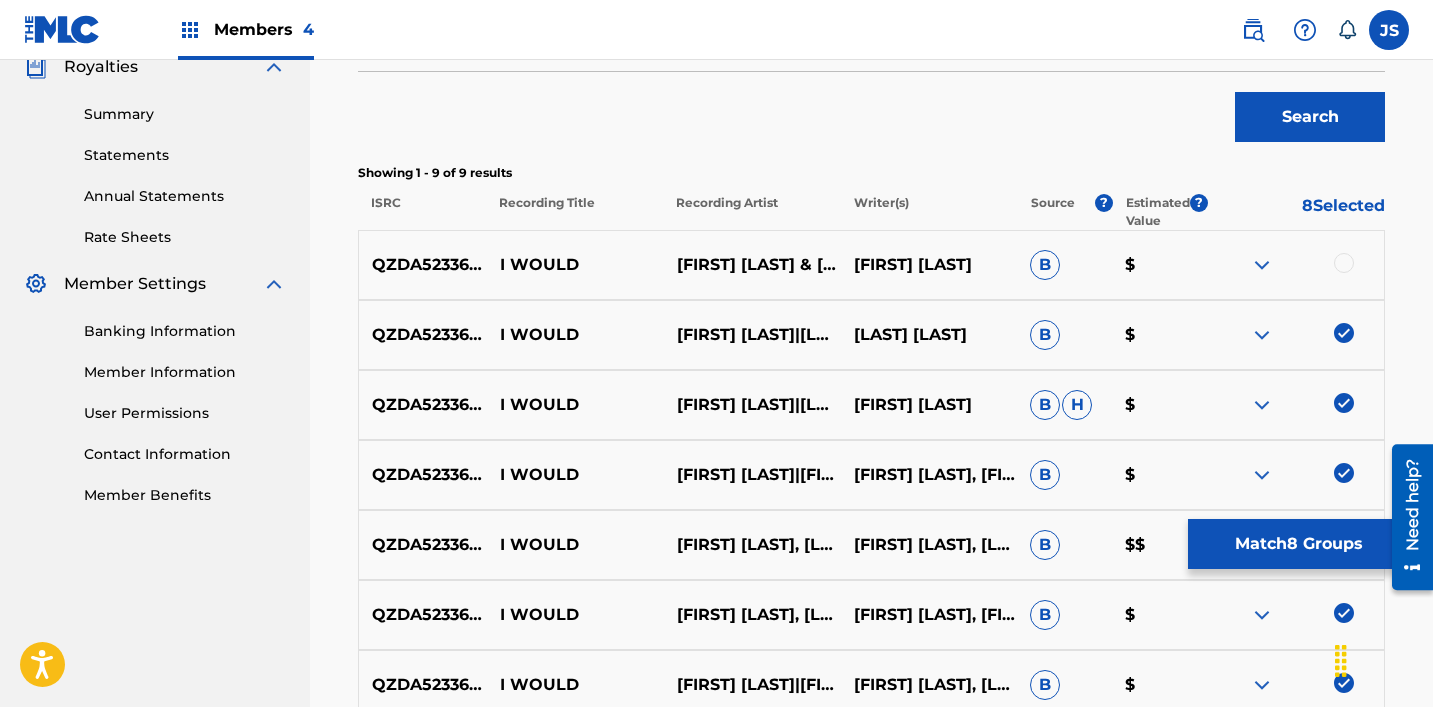 click at bounding box center [1344, 263] 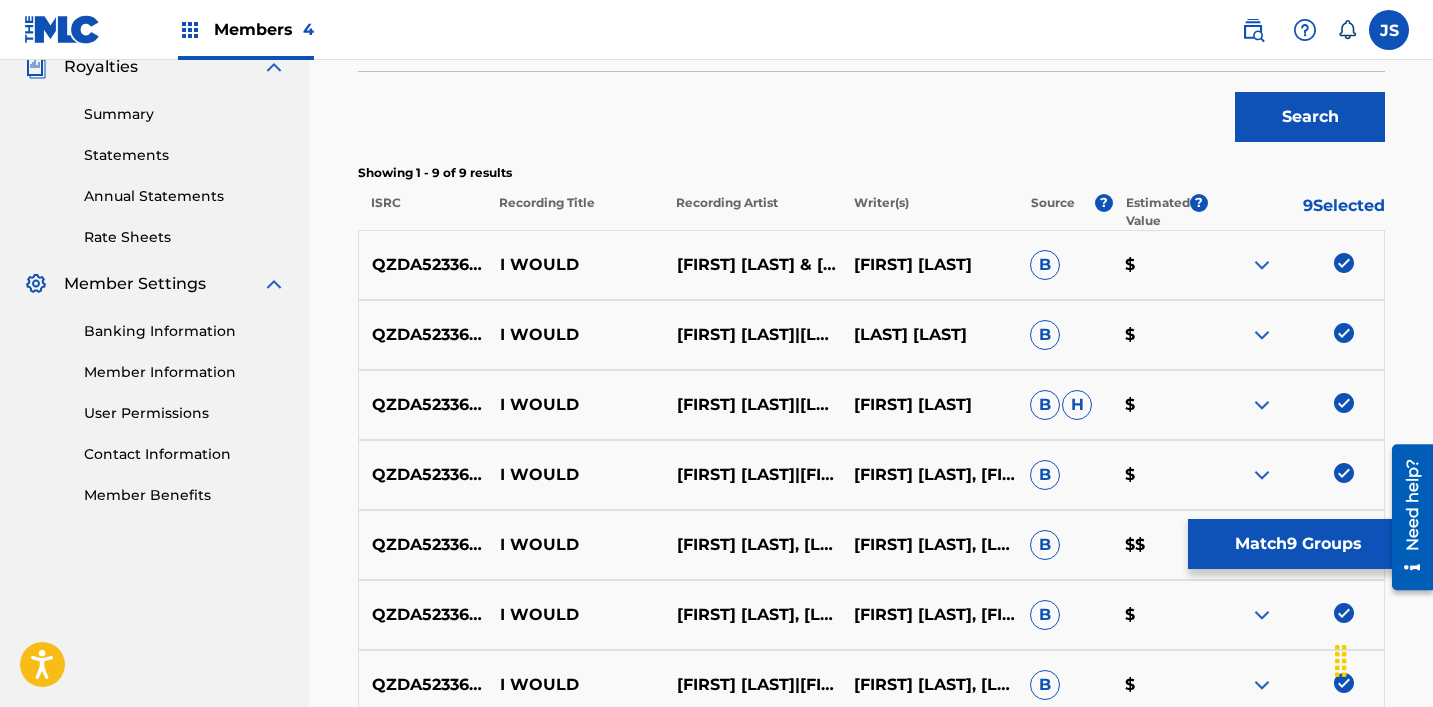 click on "Match  9 Groups" at bounding box center (1298, 544) 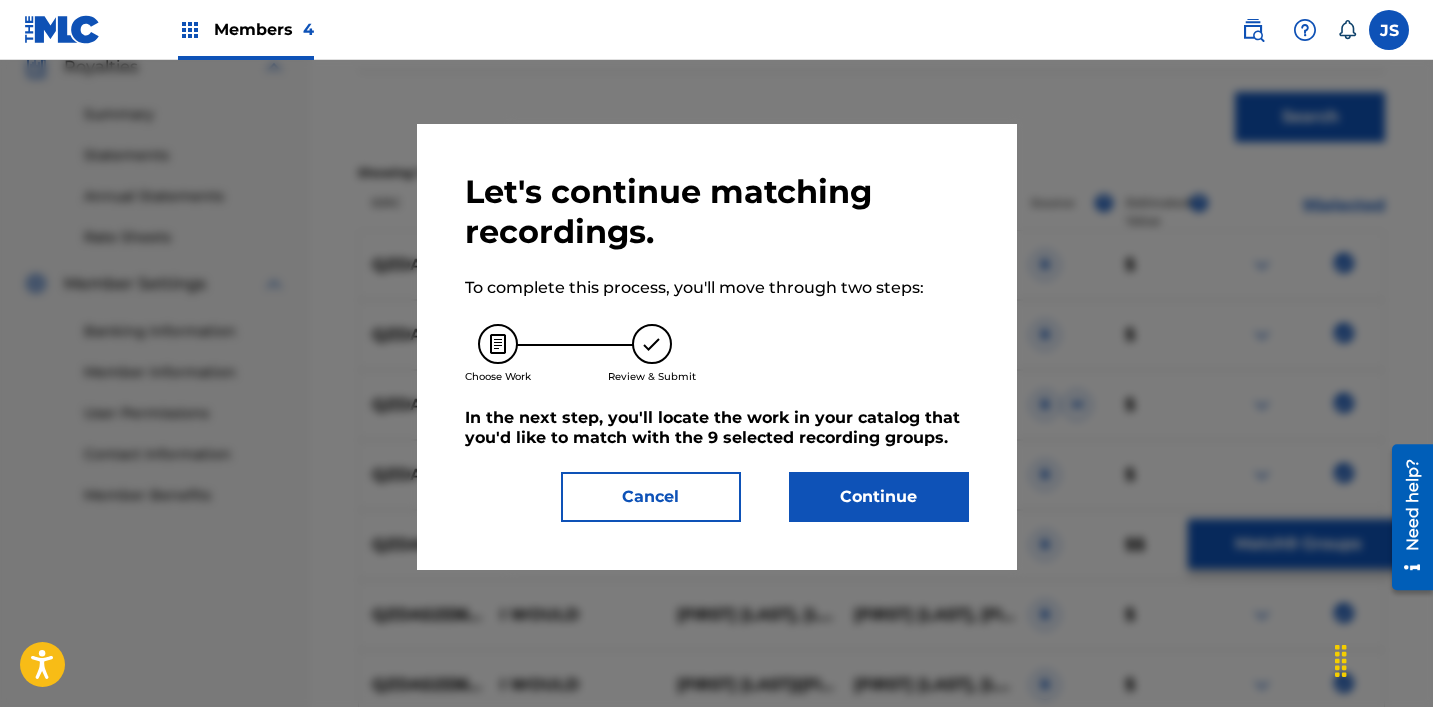 click on "Continue" at bounding box center (879, 497) 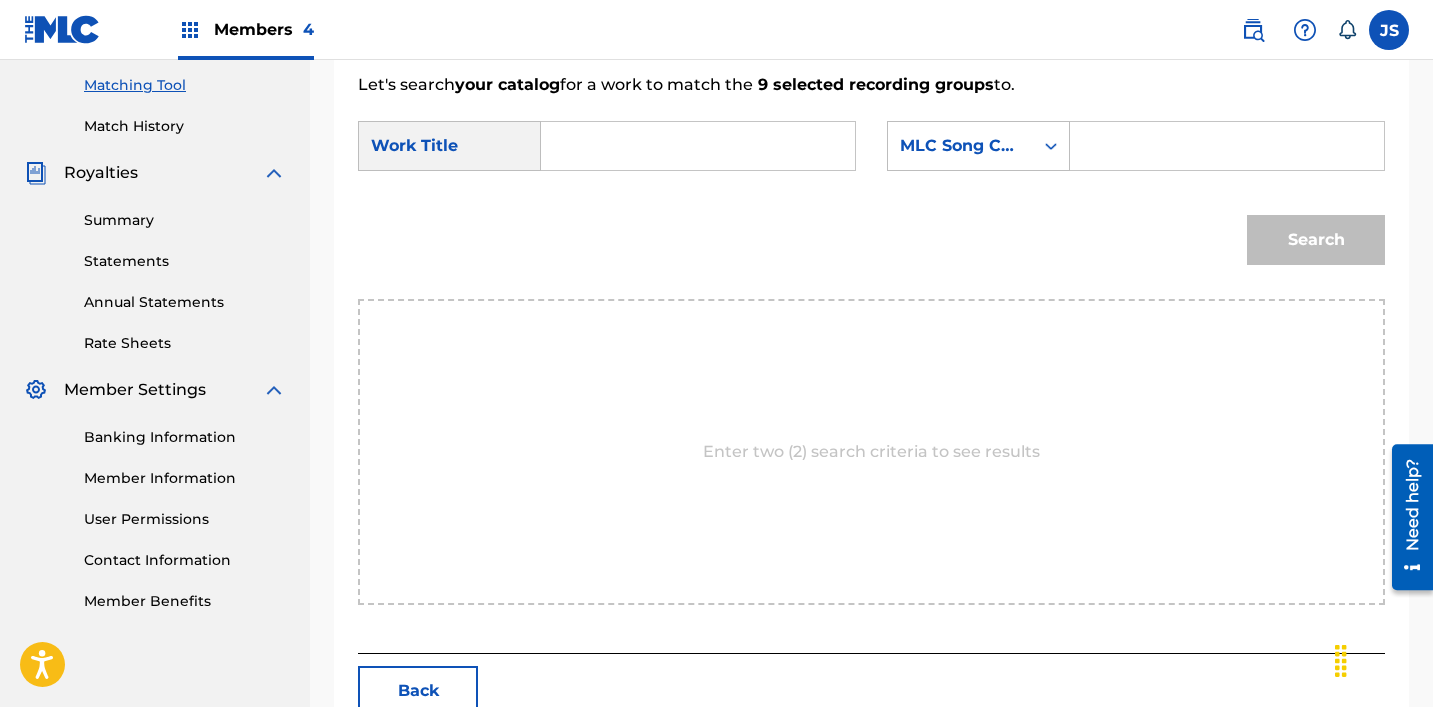 scroll, scrollTop: 507, scrollLeft: 0, axis: vertical 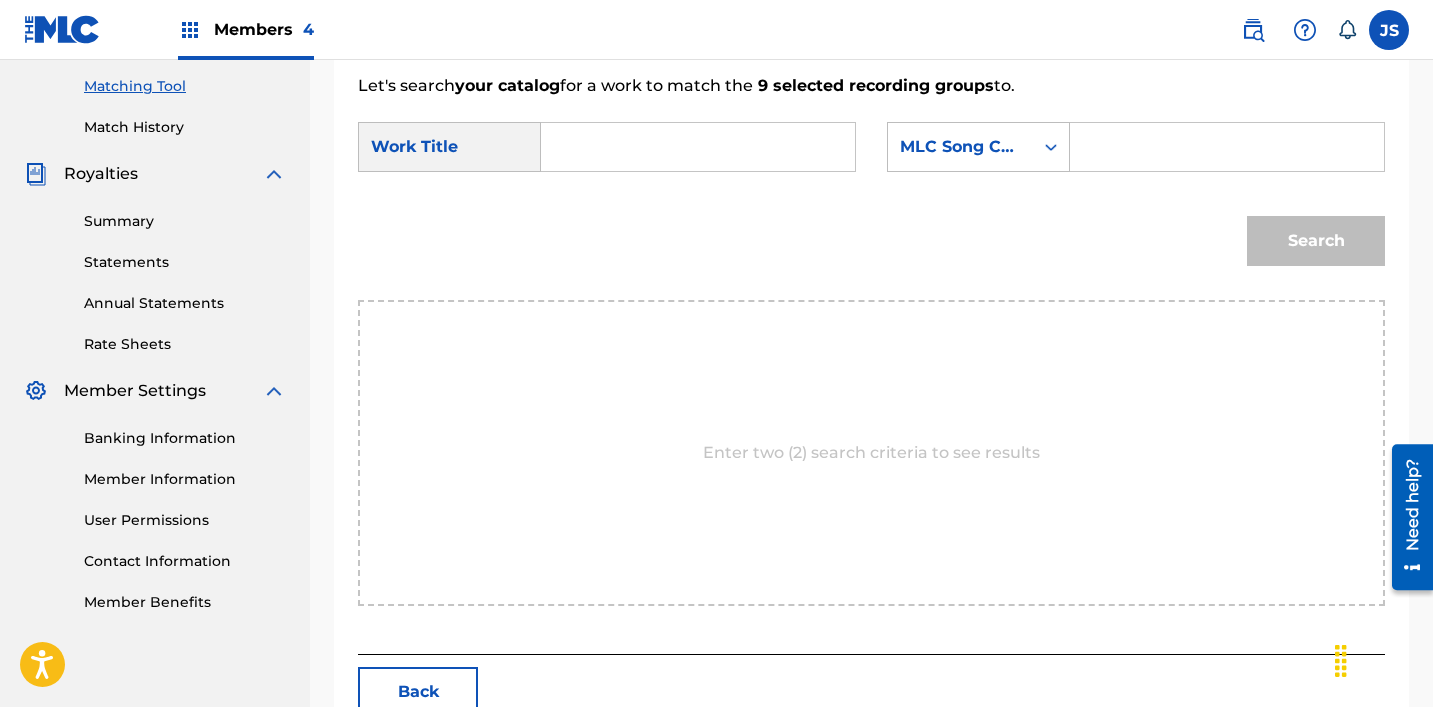 click at bounding box center (698, 147) 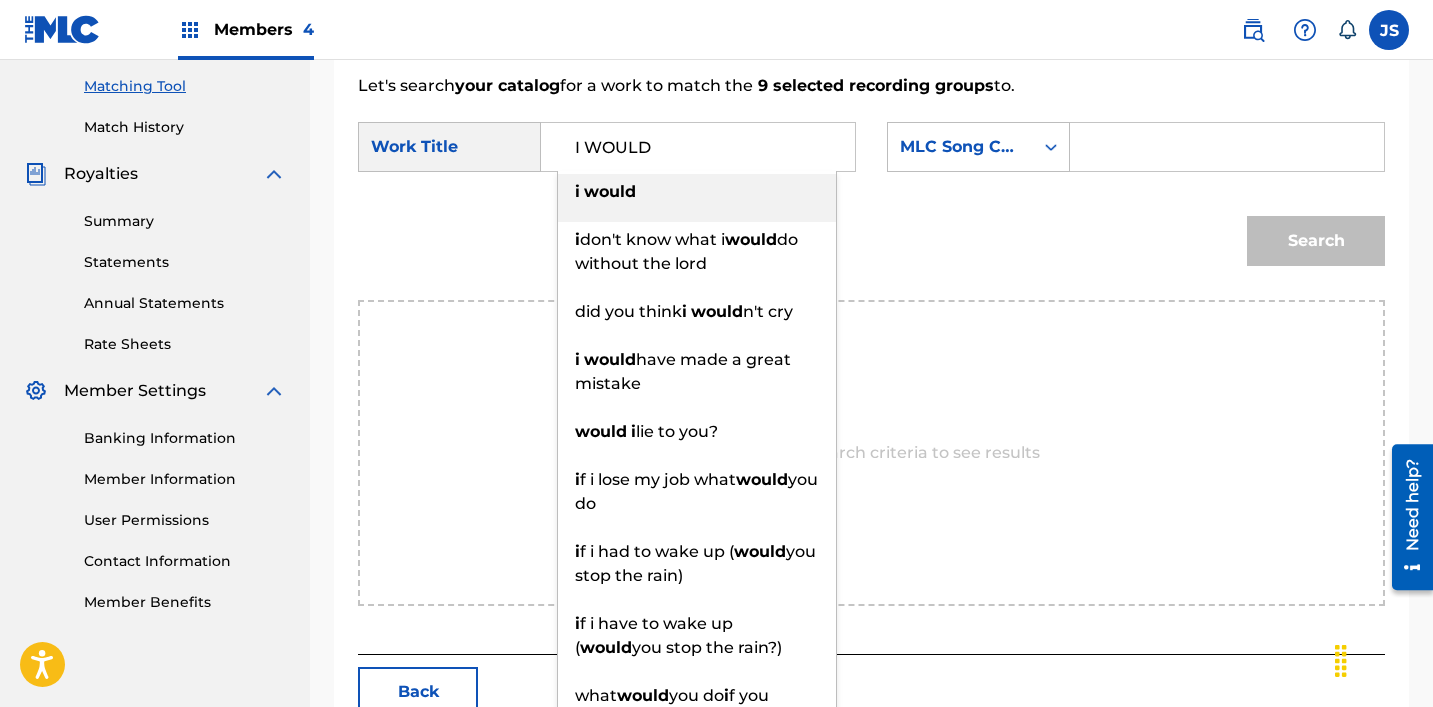 click on "i   would" at bounding box center (697, 198) 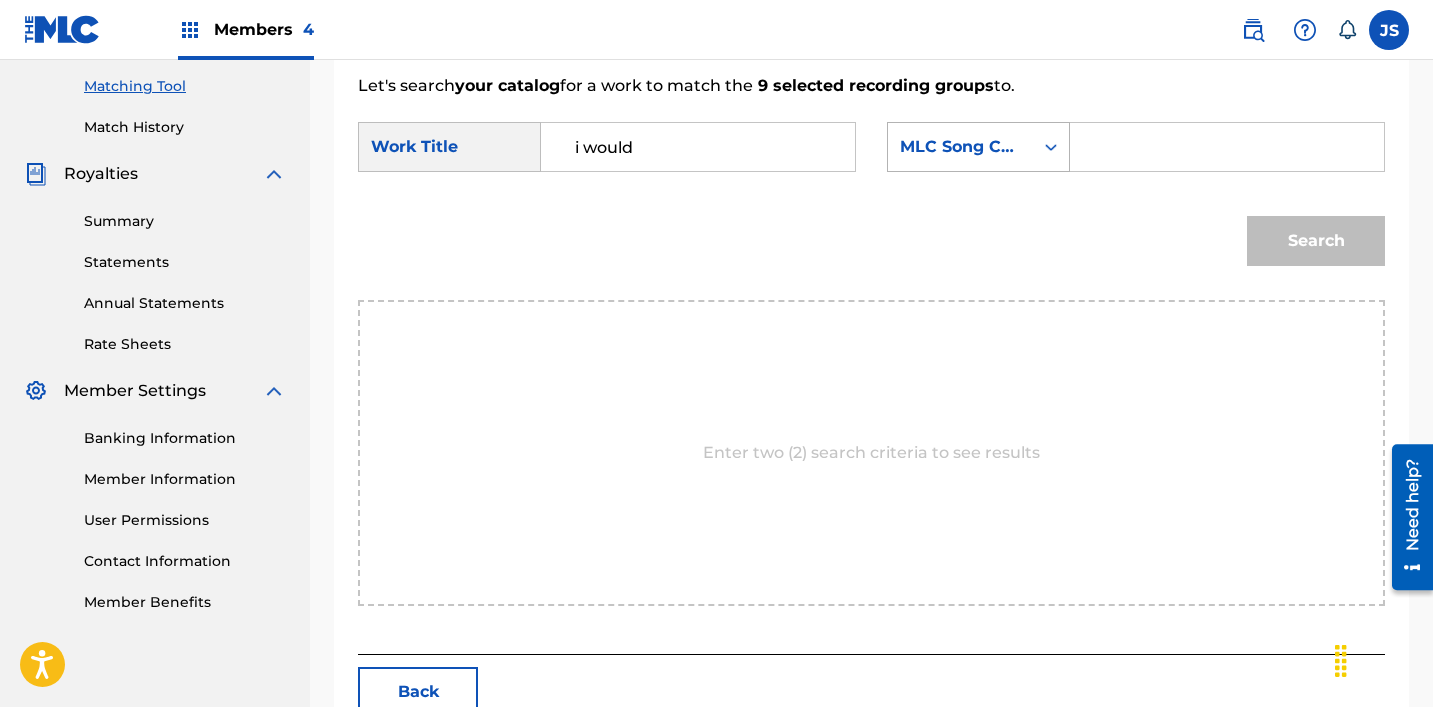 click on "MLC Song Code" at bounding box center [960, 147] 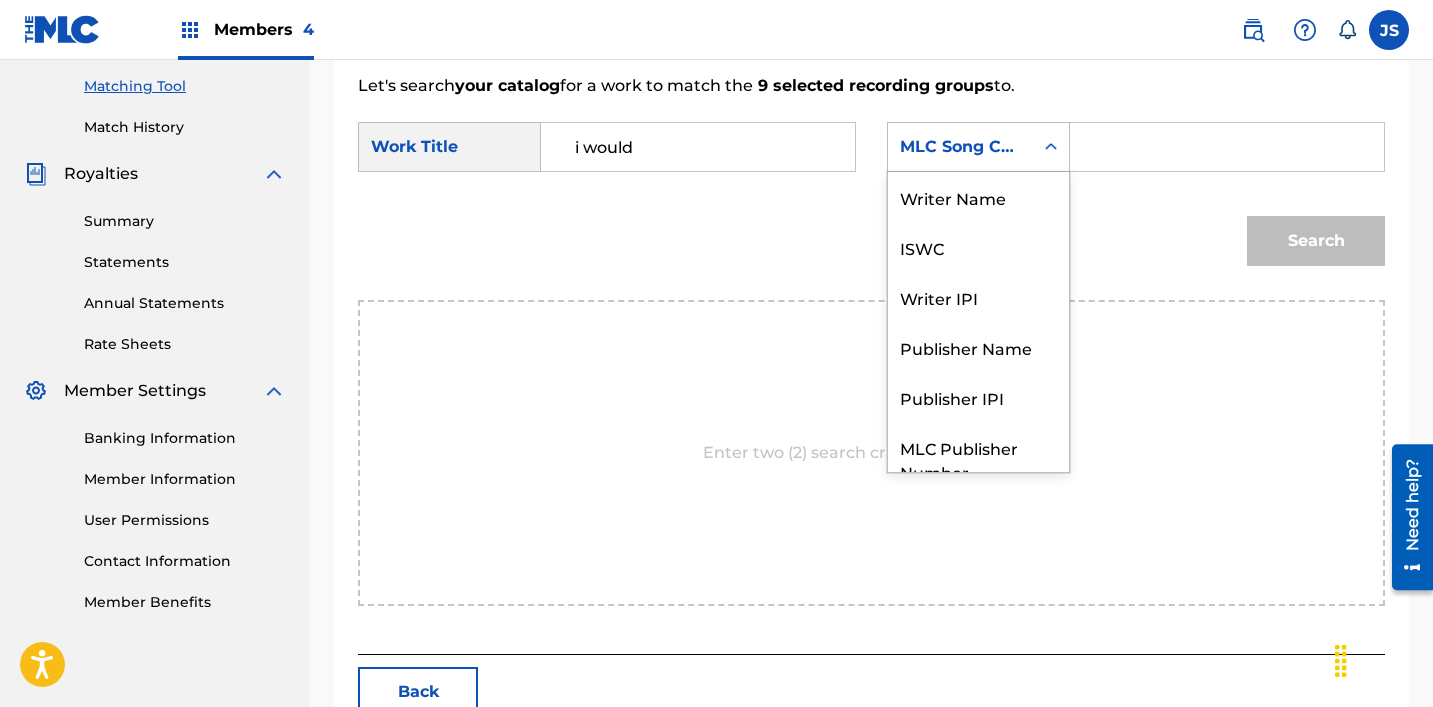 scroll, scrollTop: 74, scrollLeft: 0, axis: vertical 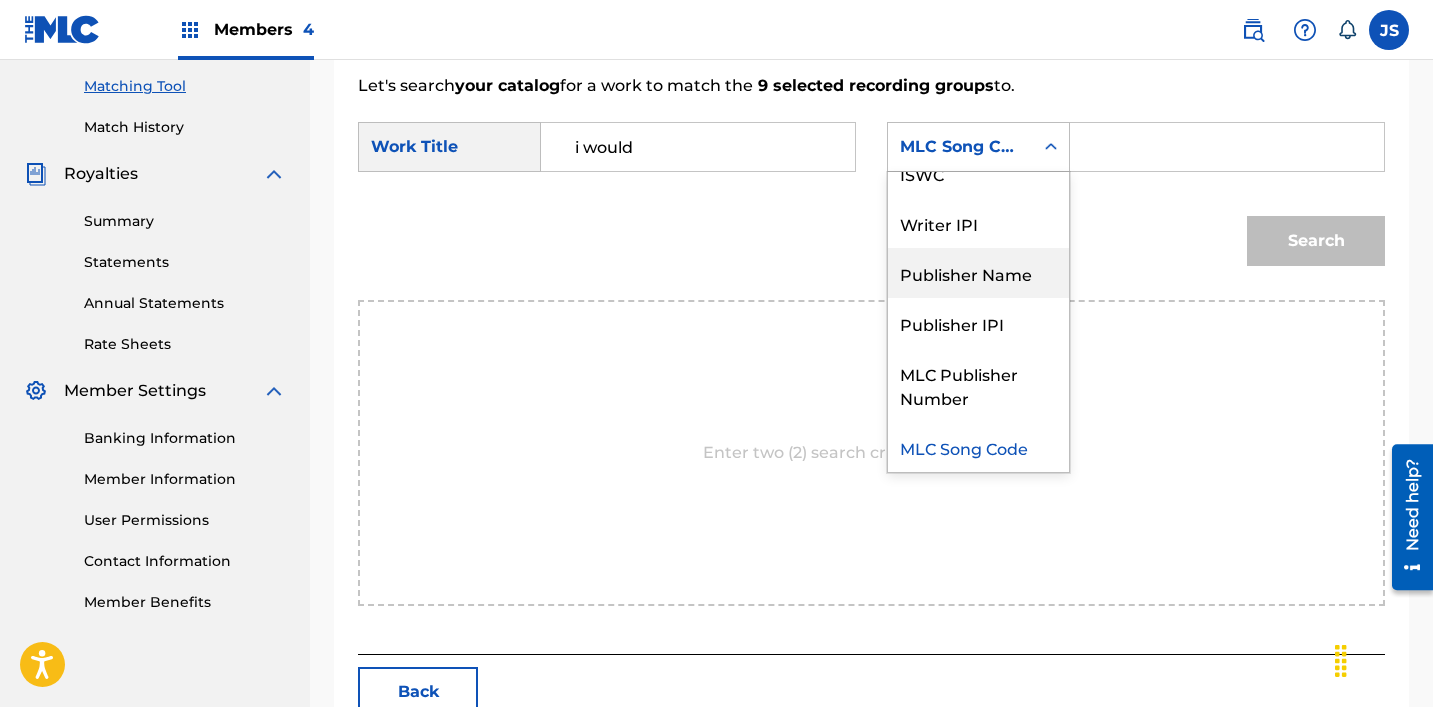 click on "Publisher Name" at bounding box center (978, 273) 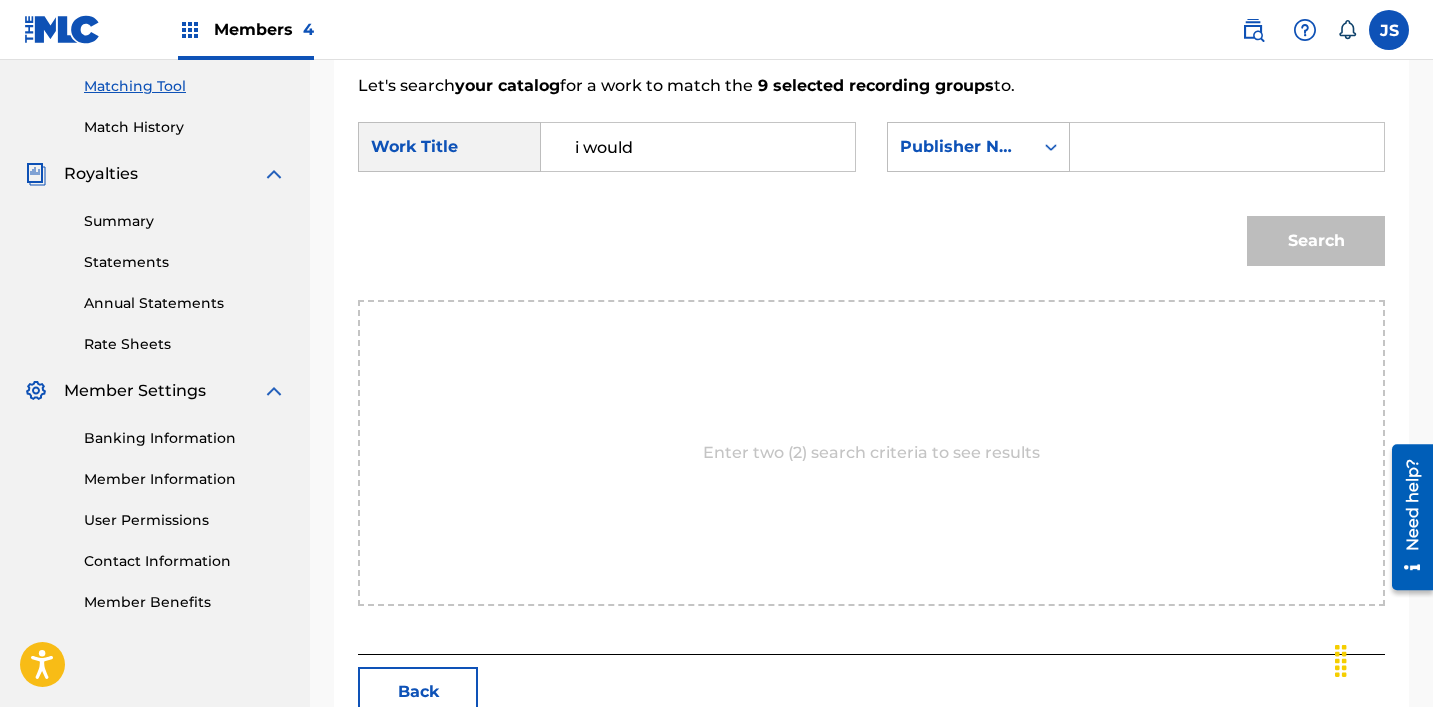 click at bounding box center (1227, 147) 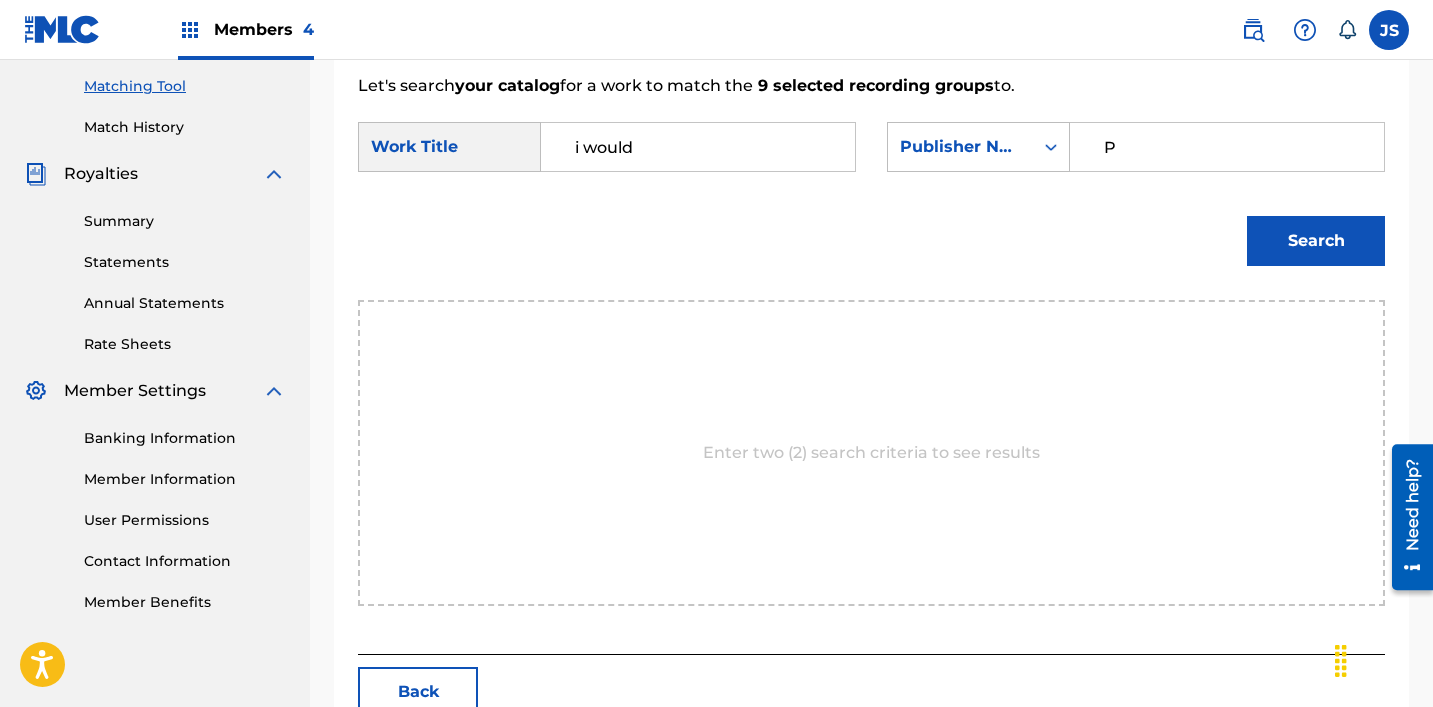 type on "patrick" 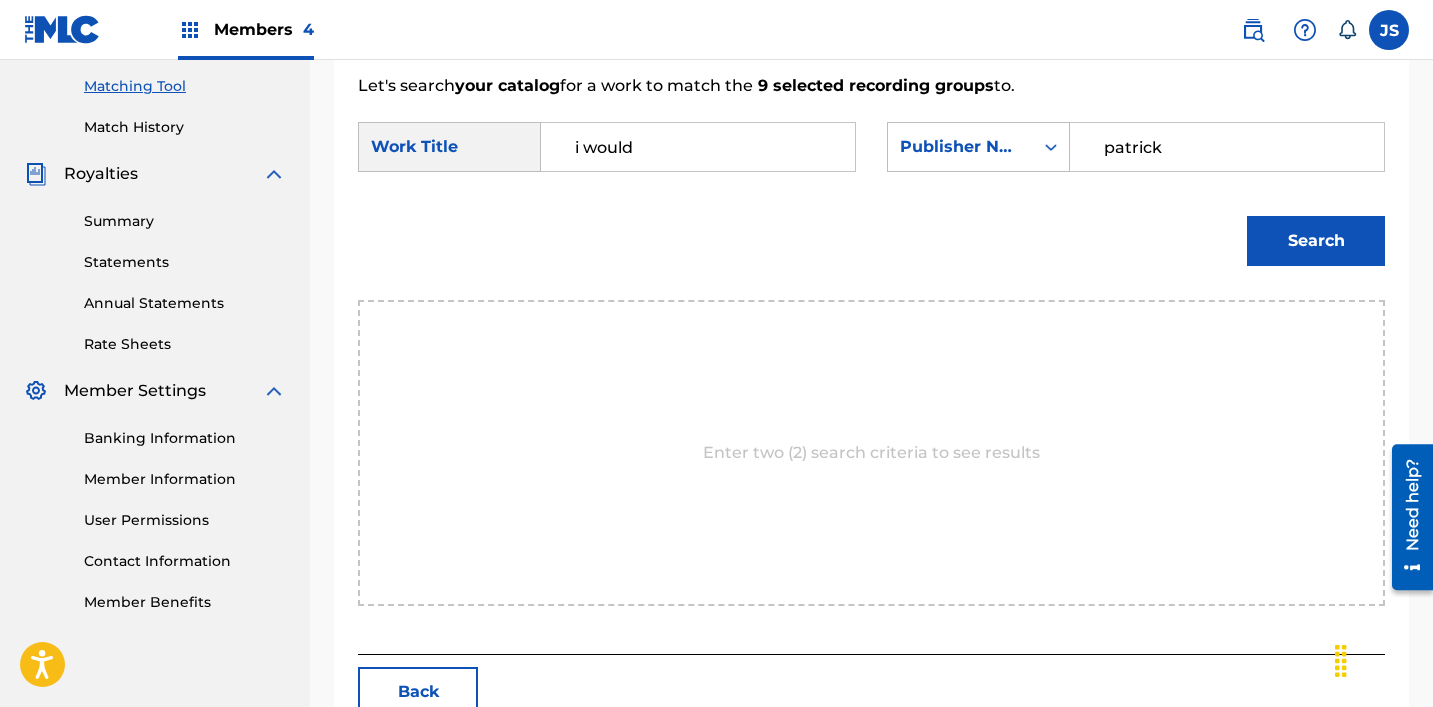 click on "Search" at bounding box center (1316, 241) 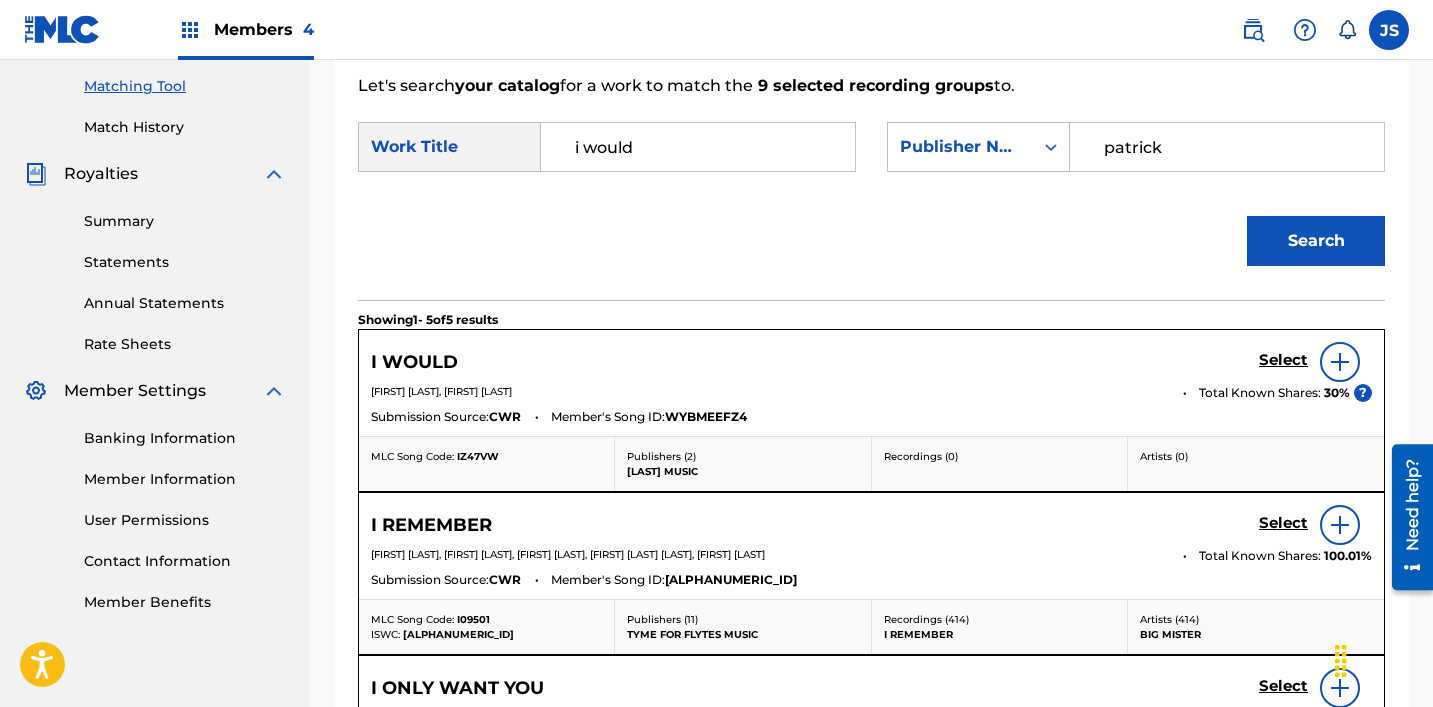 click on "Select" at bounding box center (1283, 360) 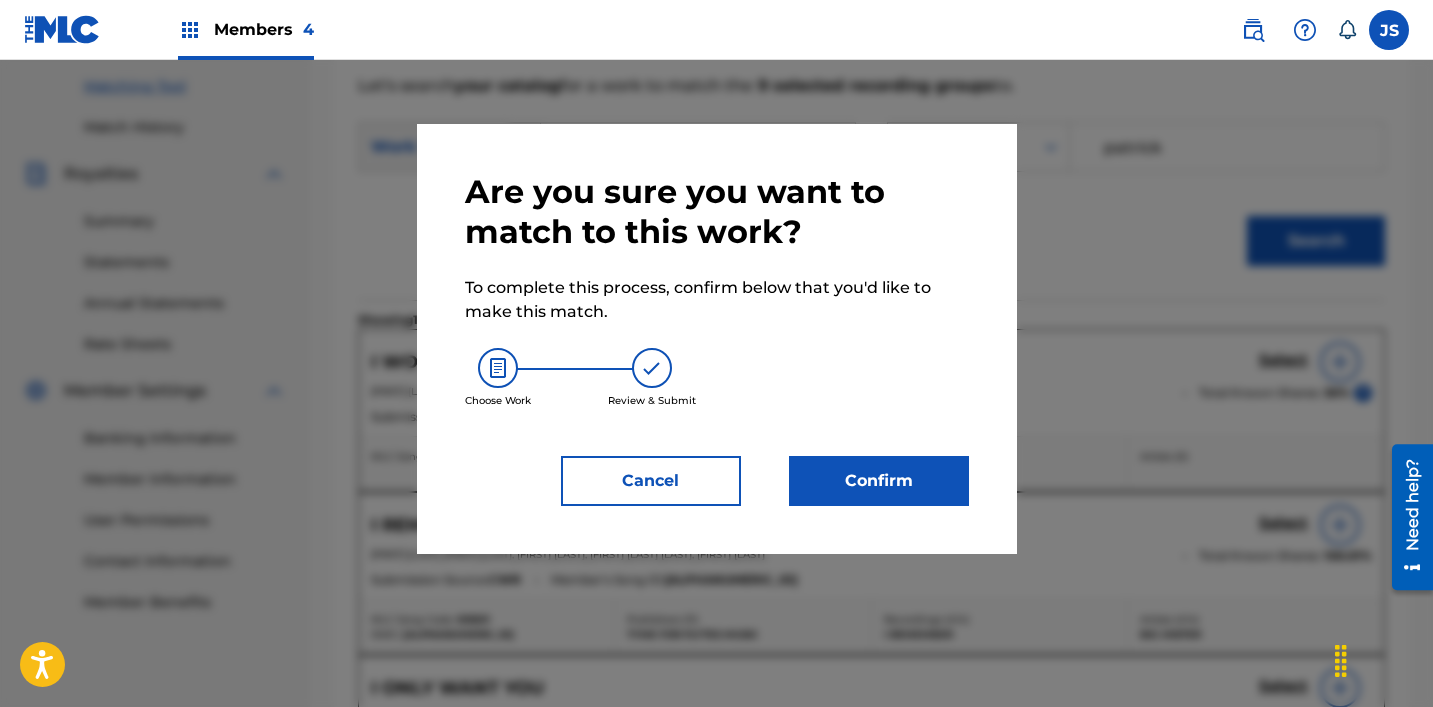 click on "Confirm" at bounding box center [879, 481] 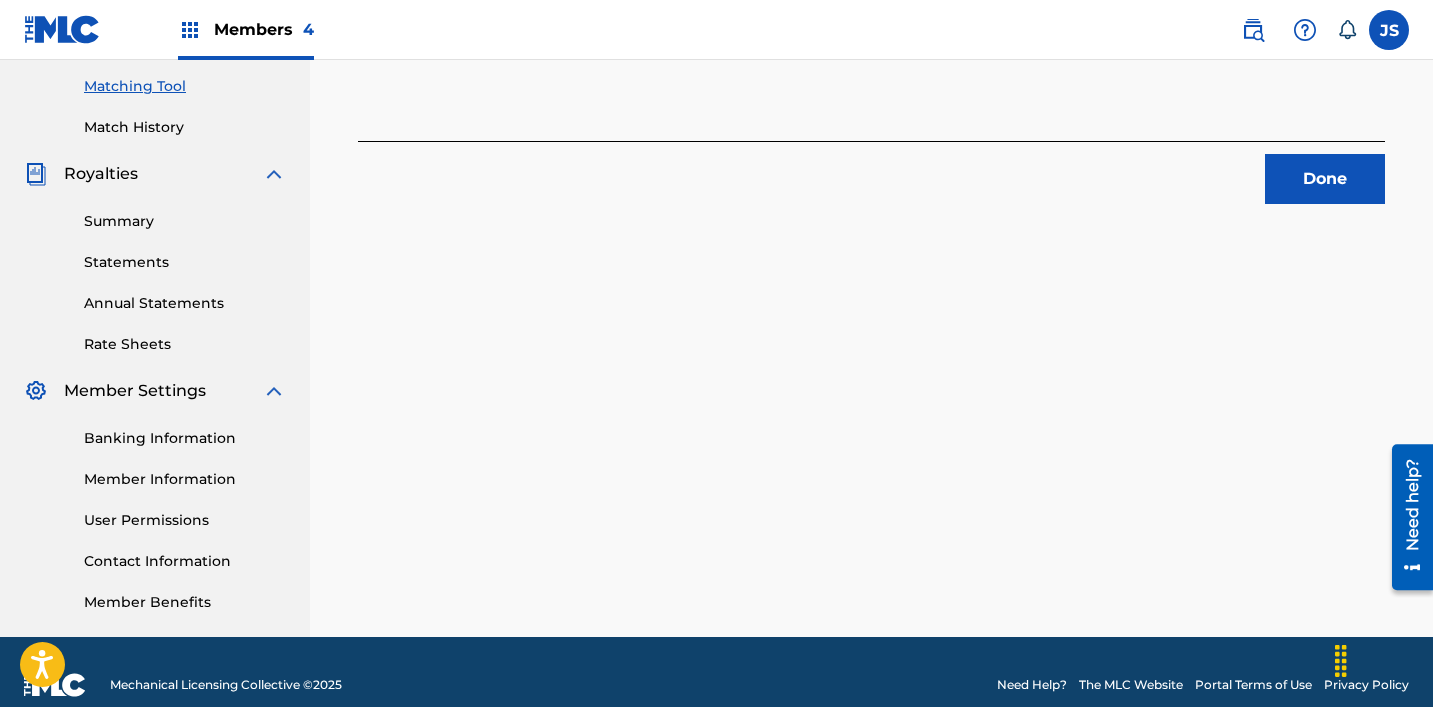 click on "Done" at bounding box center (1325, 179) 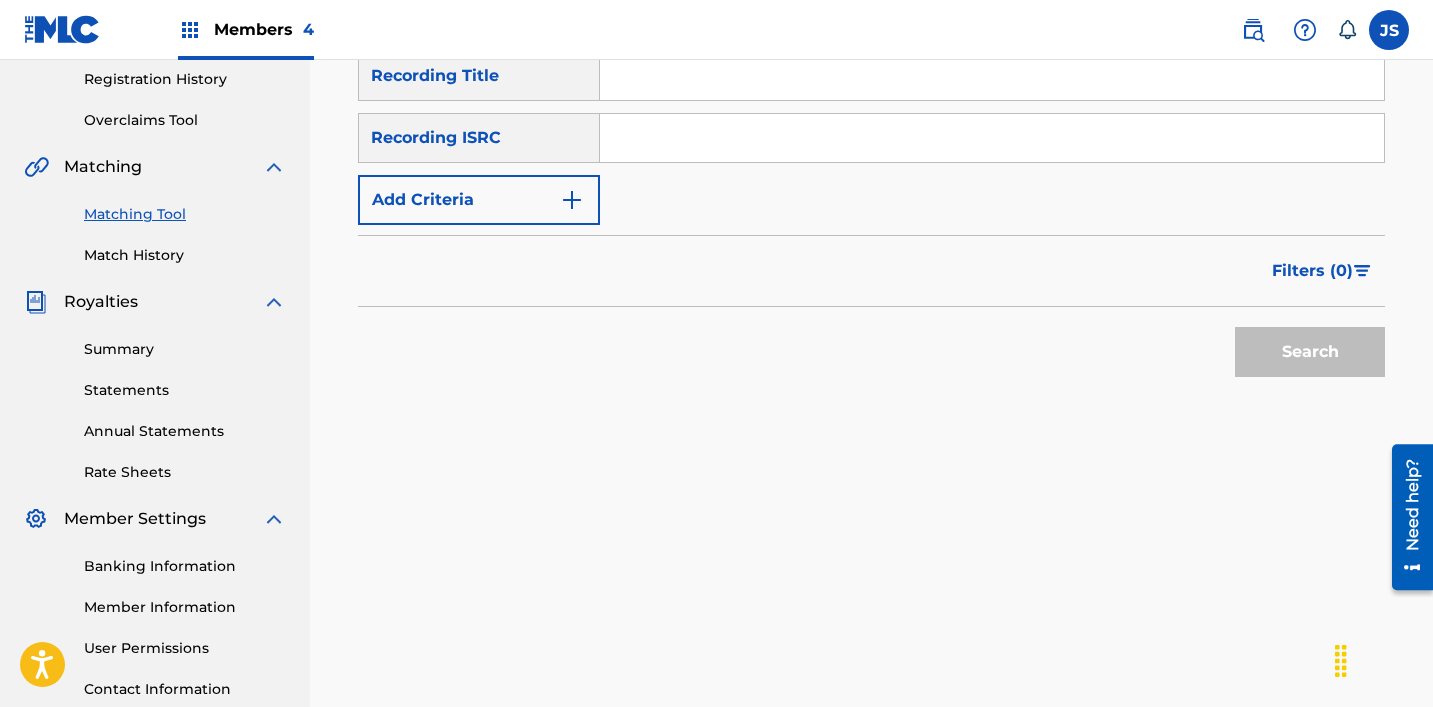 scroll, scrollTop: 352, scrollLeft: 0, axis: vertical 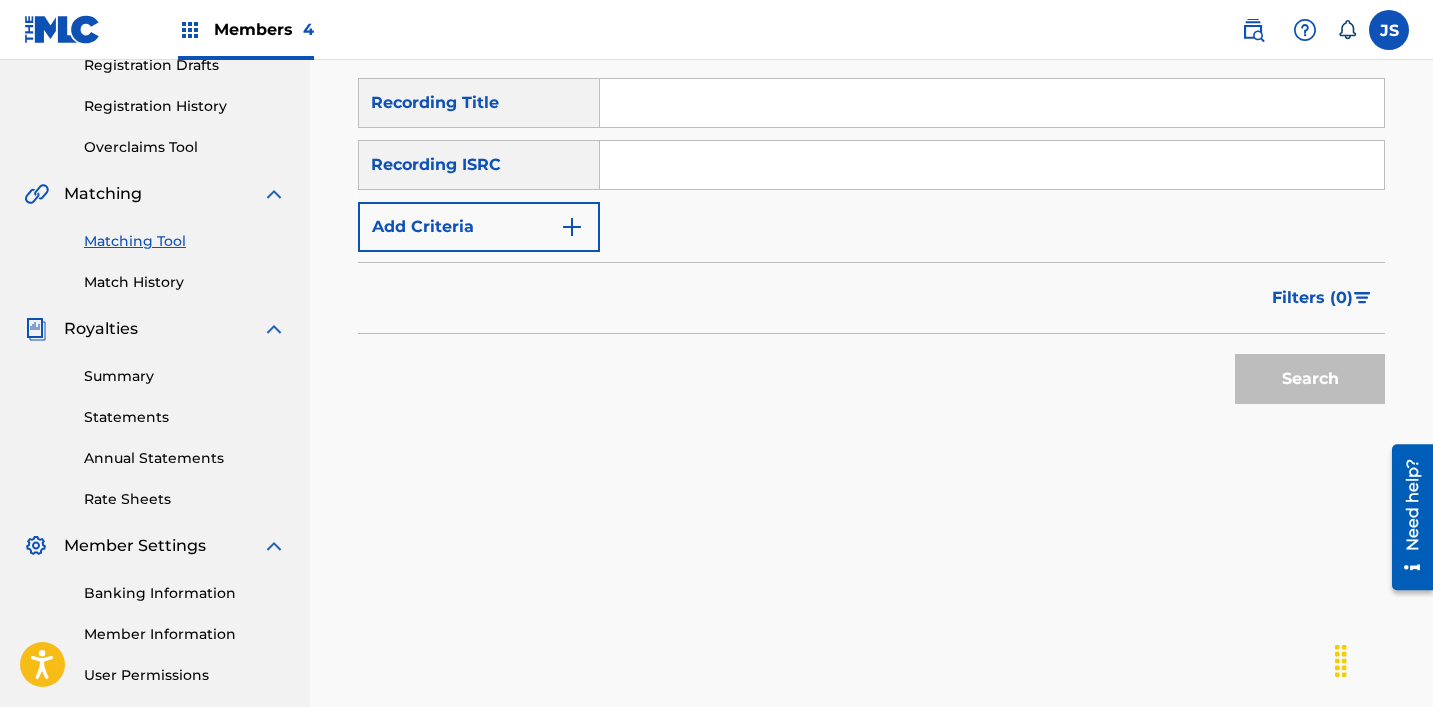 click on "SearchWithCriteria[UUID] Recording Title SearchWithCriteria[UUID] Recording ISRC Add Criteria" at bounding box center (871, 165) 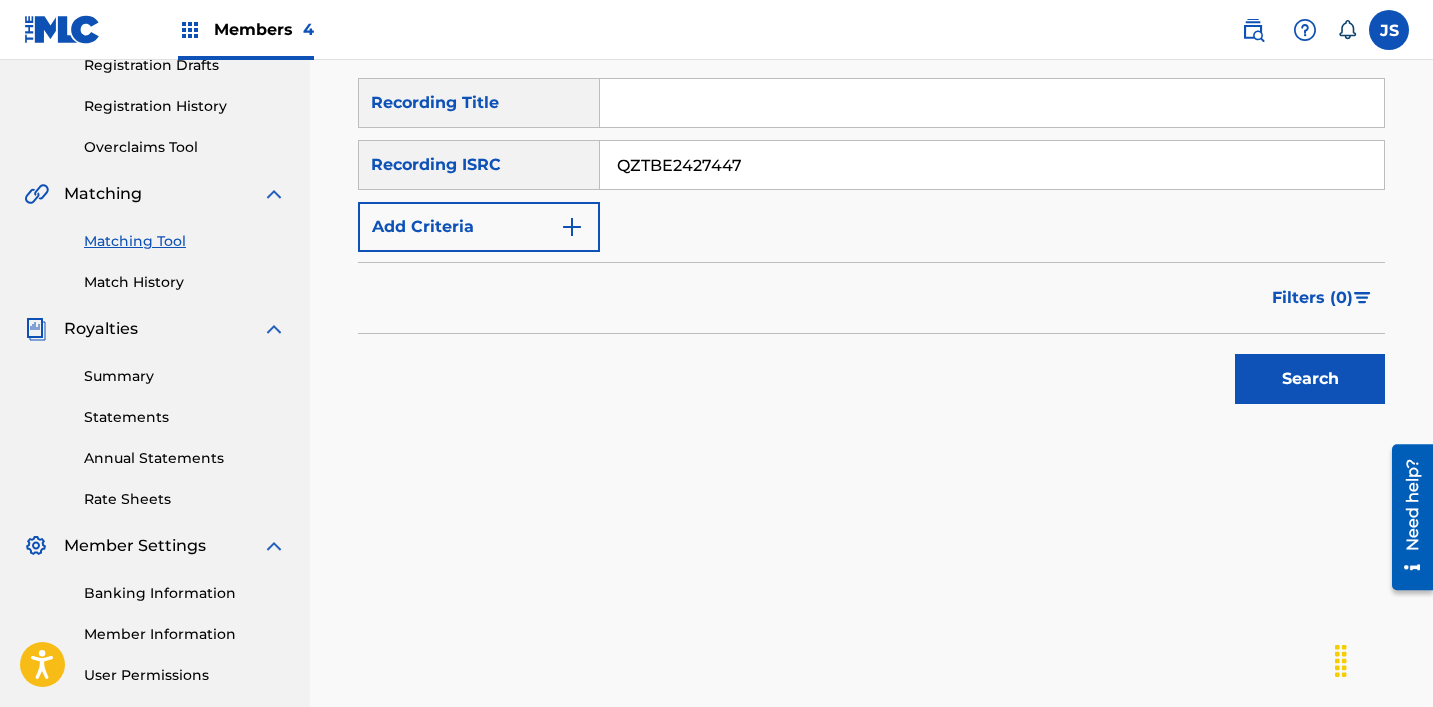 type on "QZTBE2427447" 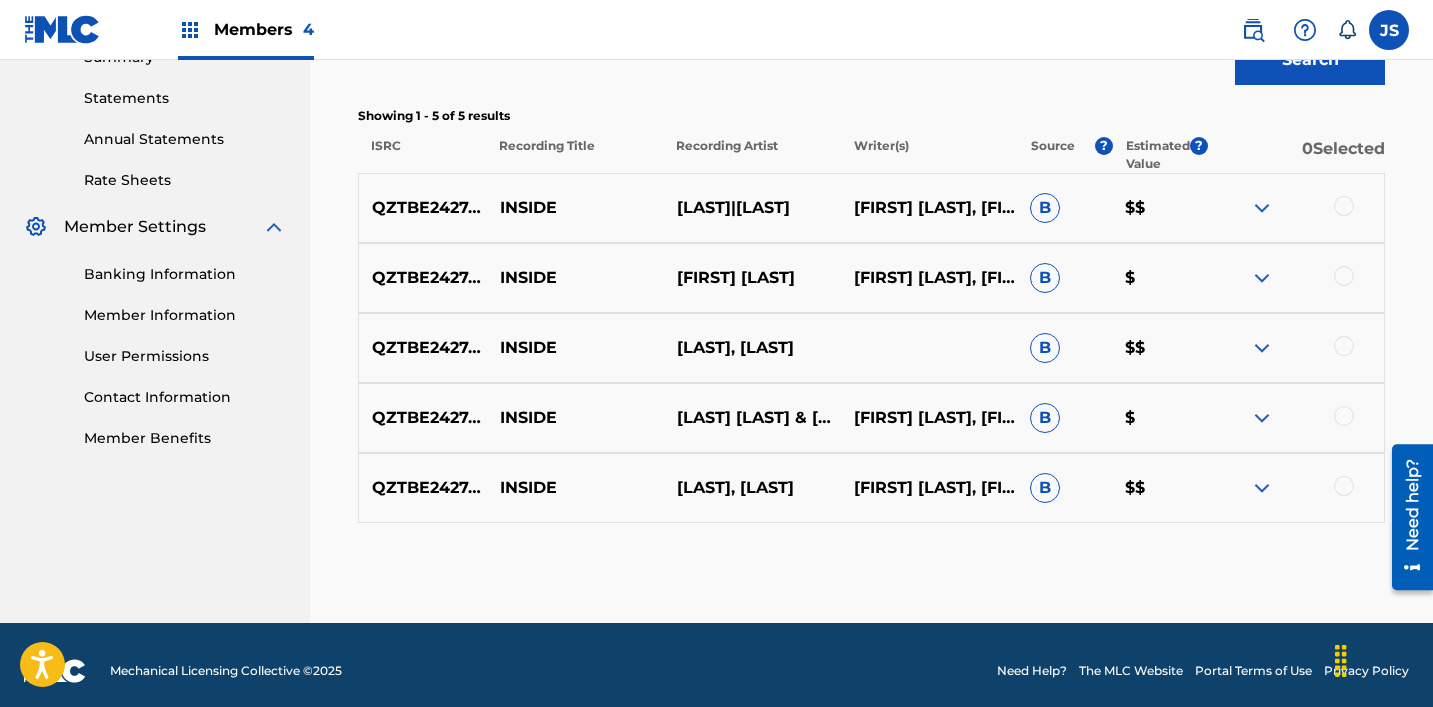 scroll, scrollTop: 680, scrollLeft: 0, axis: vertical 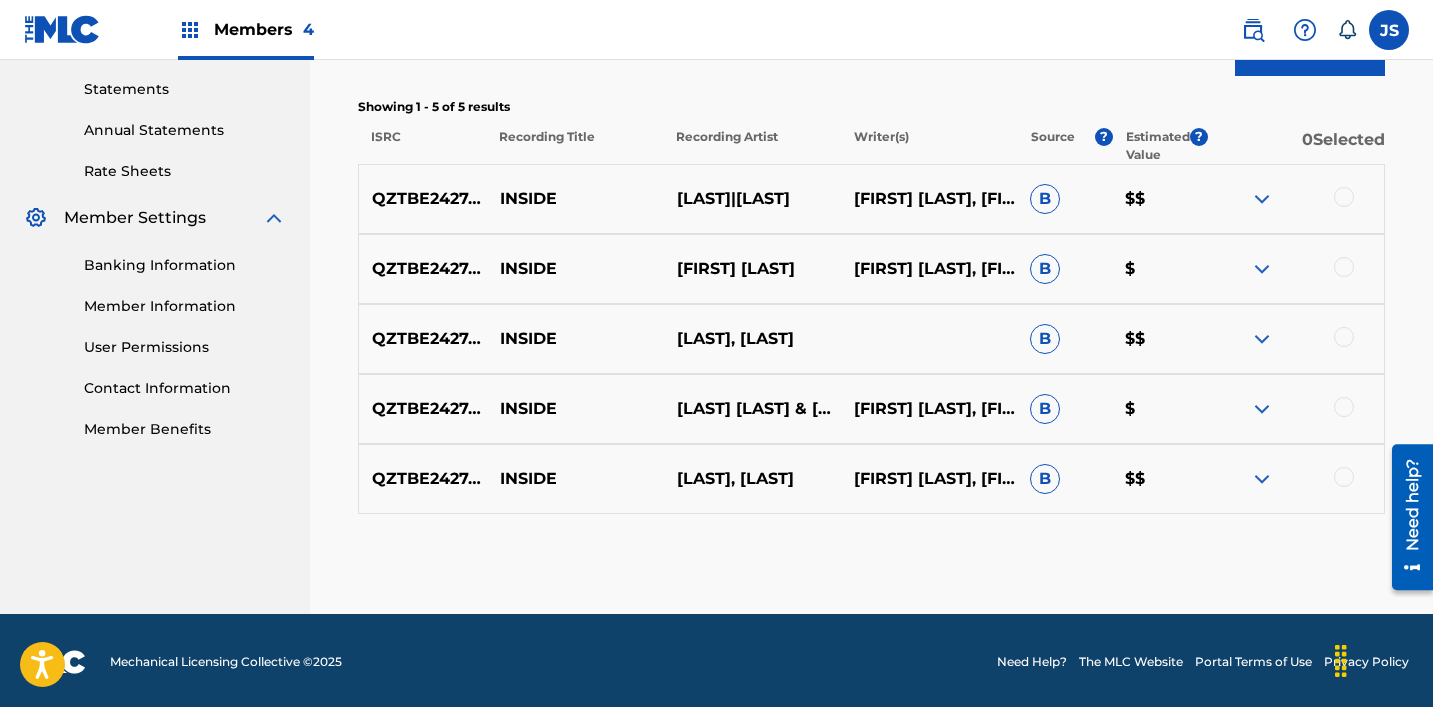 click at bounding box center [1295, 479] 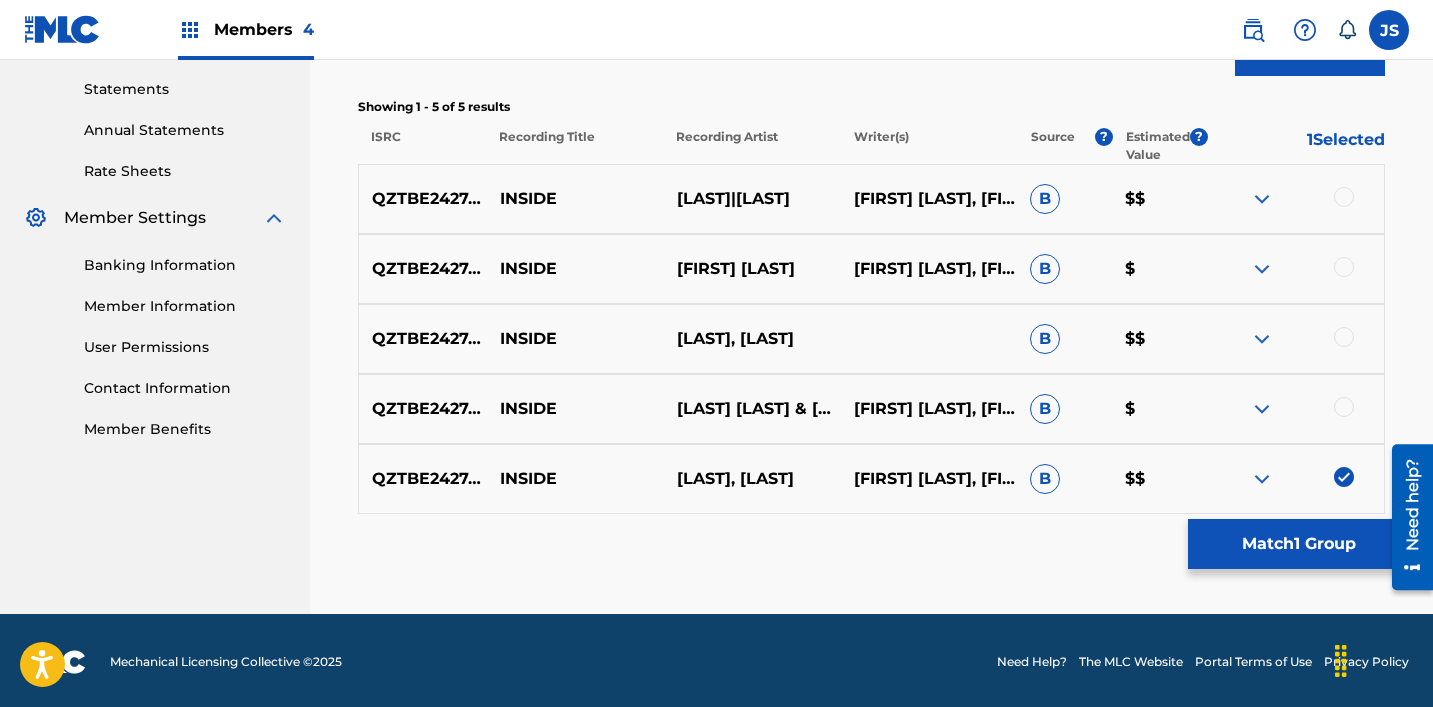 click at bounding box center (1344, 407) 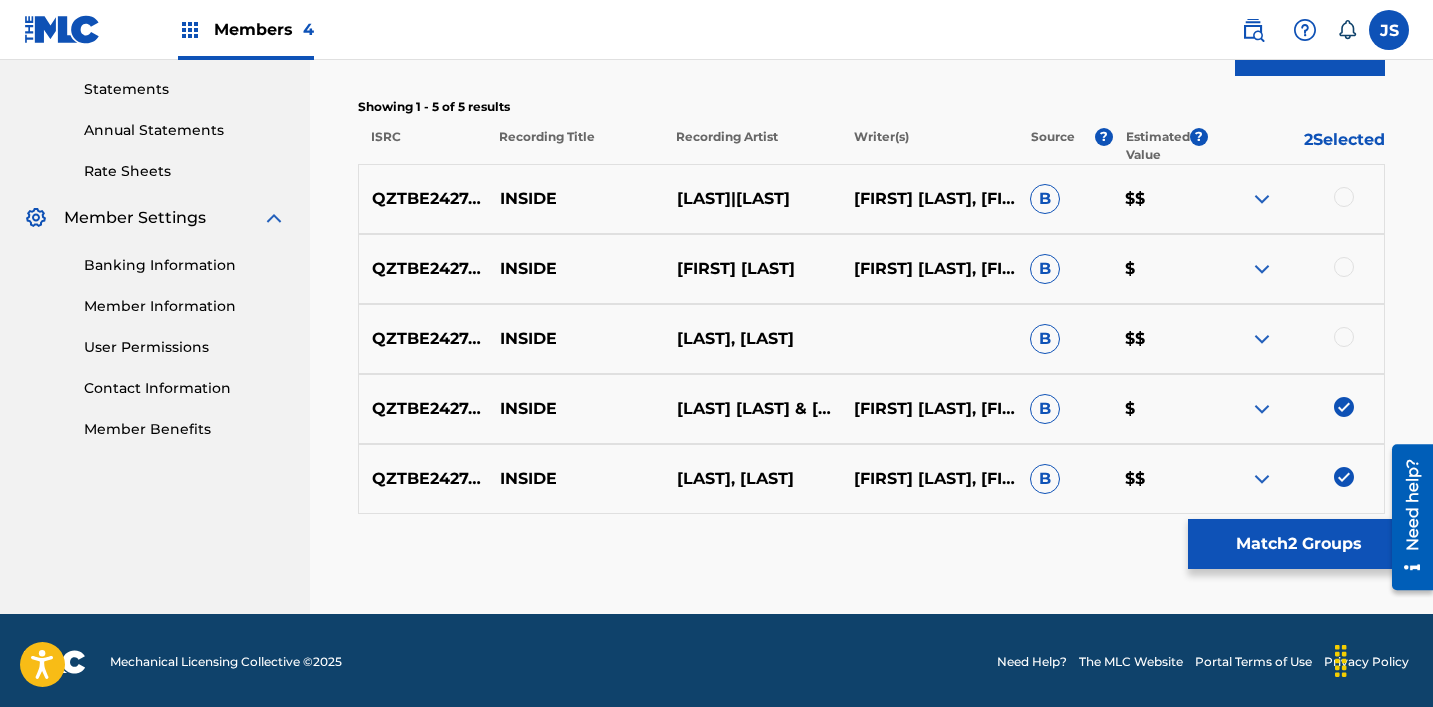 click at bounding box center [1344, 337] 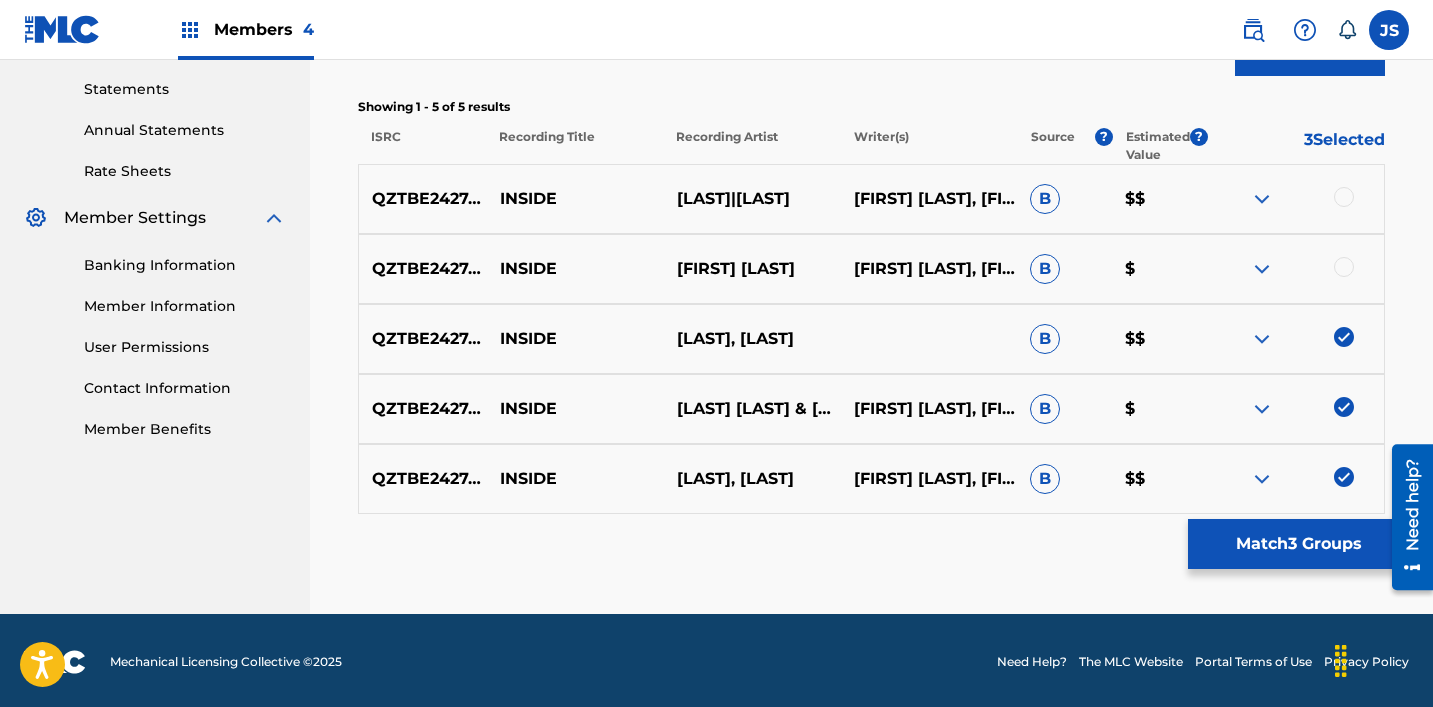 click at bounding box center (1344, 267) 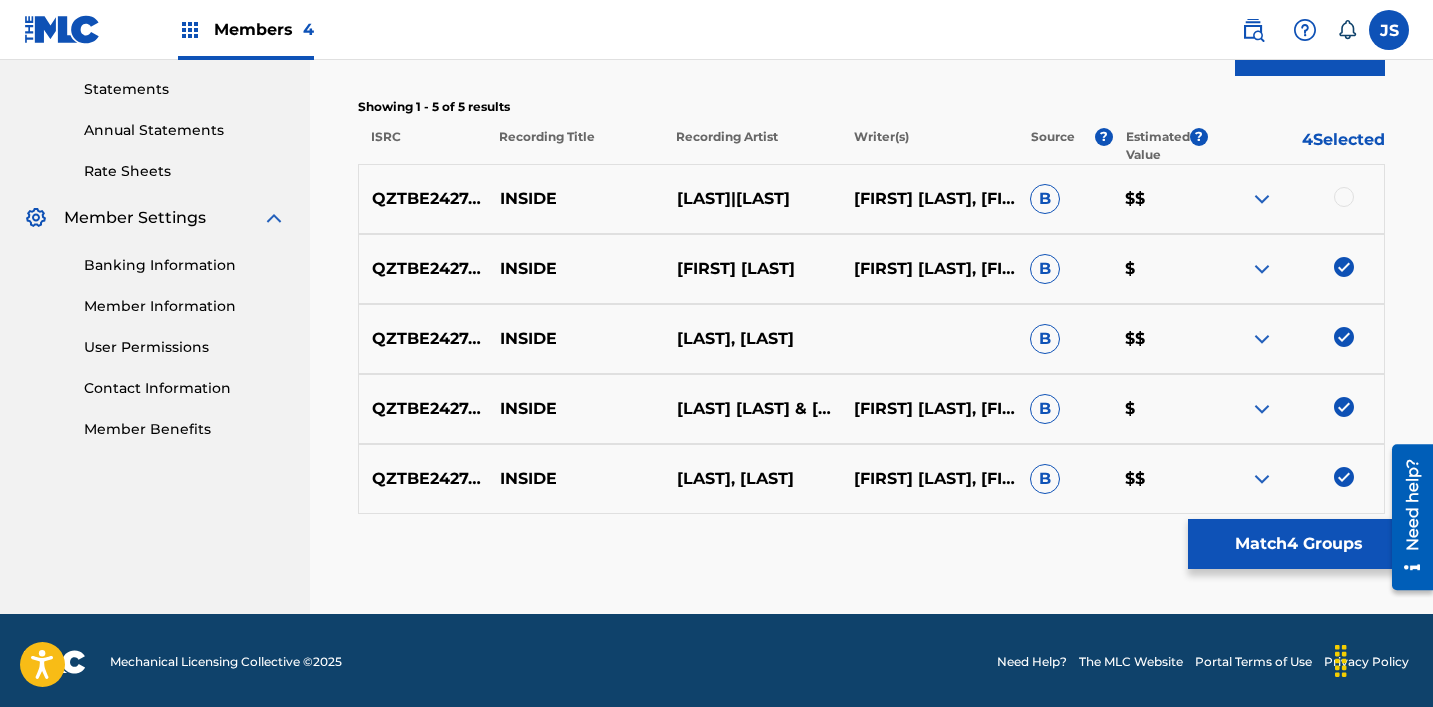 click at bounding box center (1344, 197) 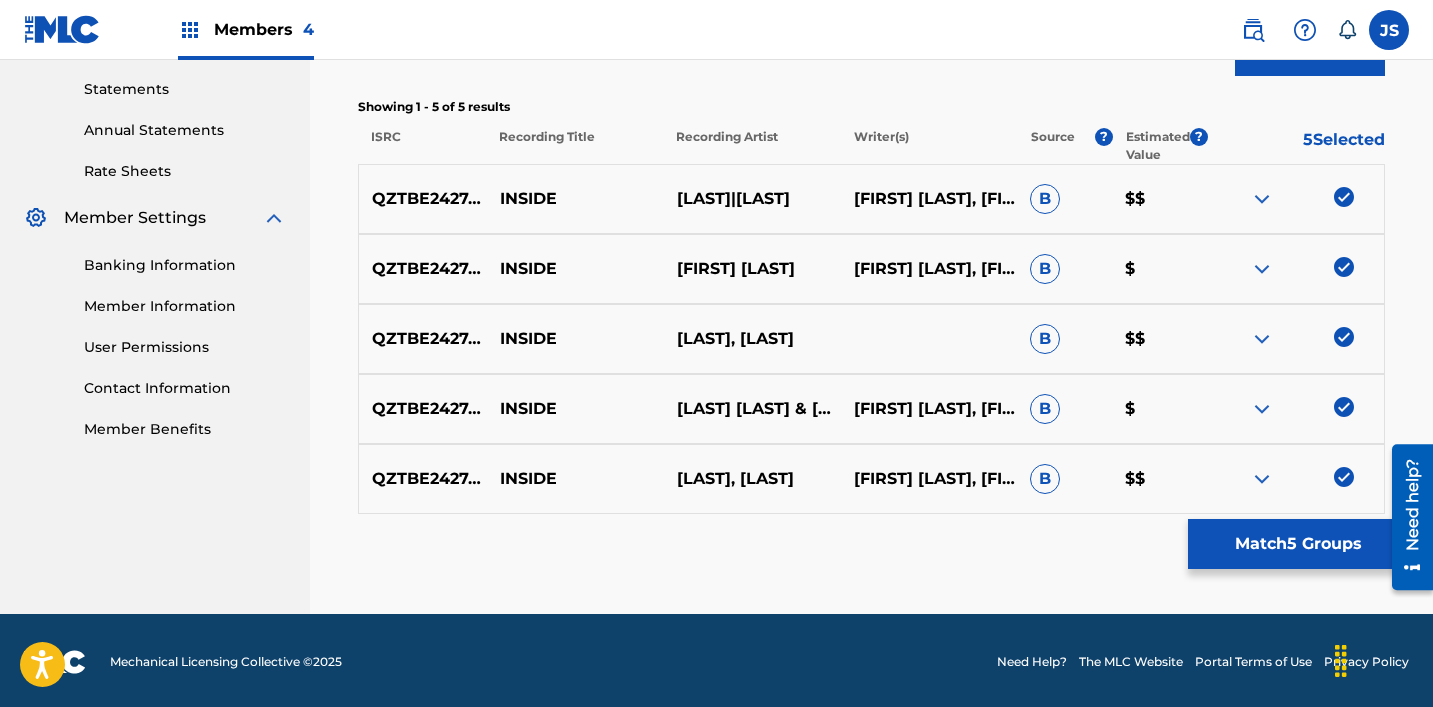 click on "Match  5 Groups" at bounding box center (1298, 544) 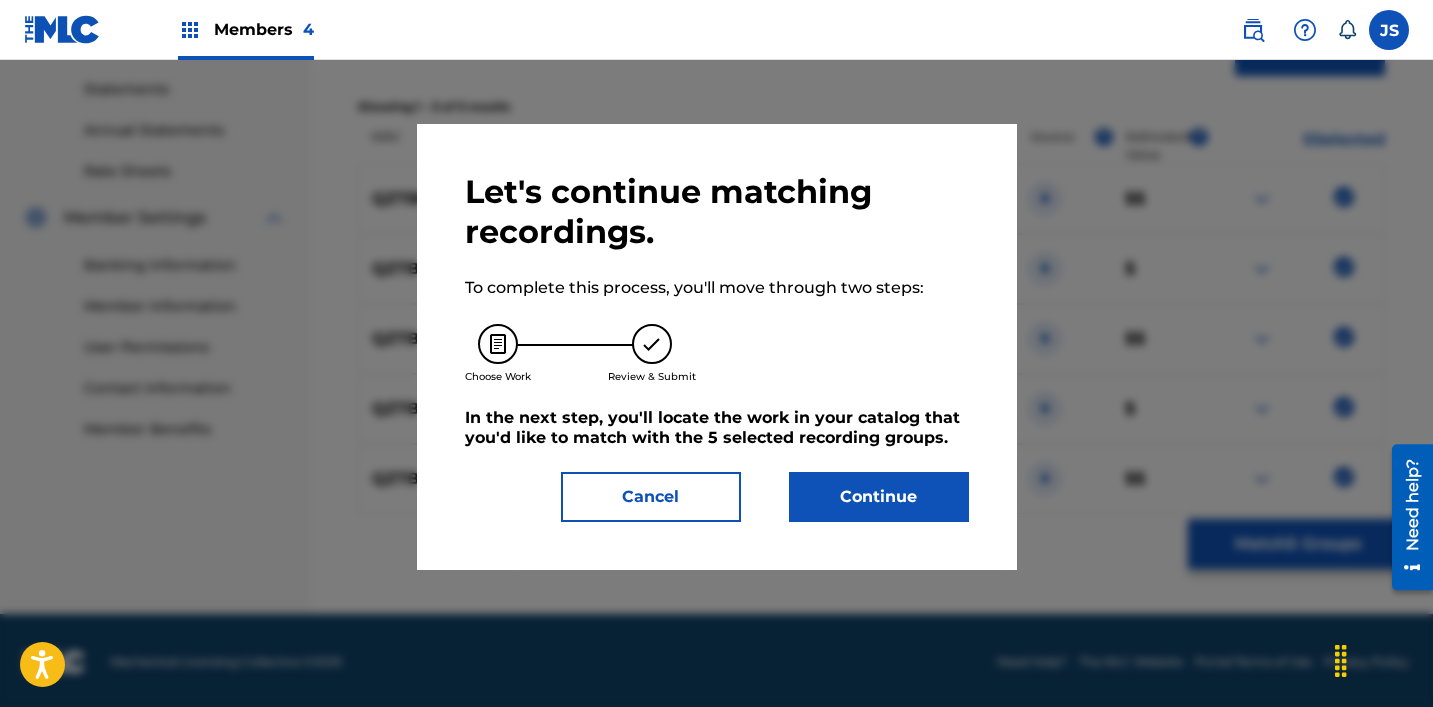 click on "Continue" at bounding box center (879, 497) 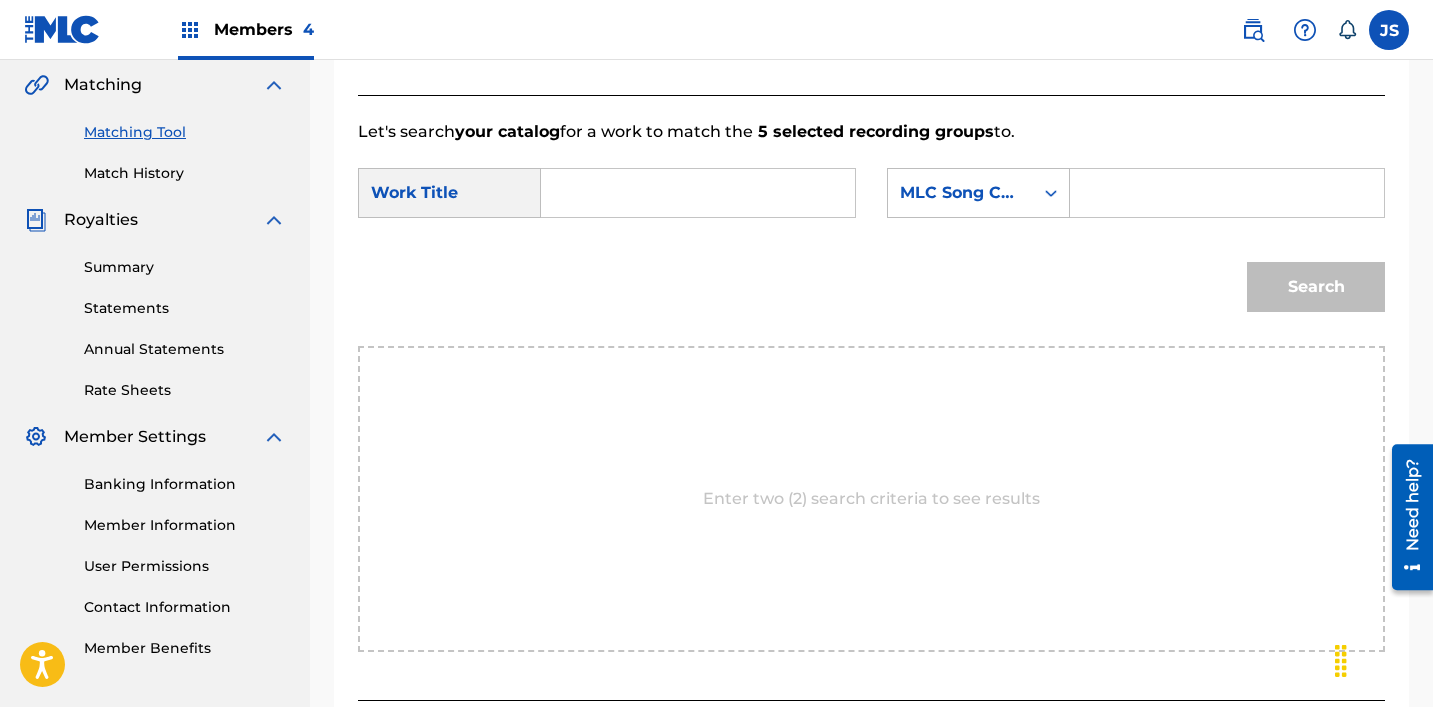 scroll, scrollTop: 451, scrollLeft: 0, axis: vertical 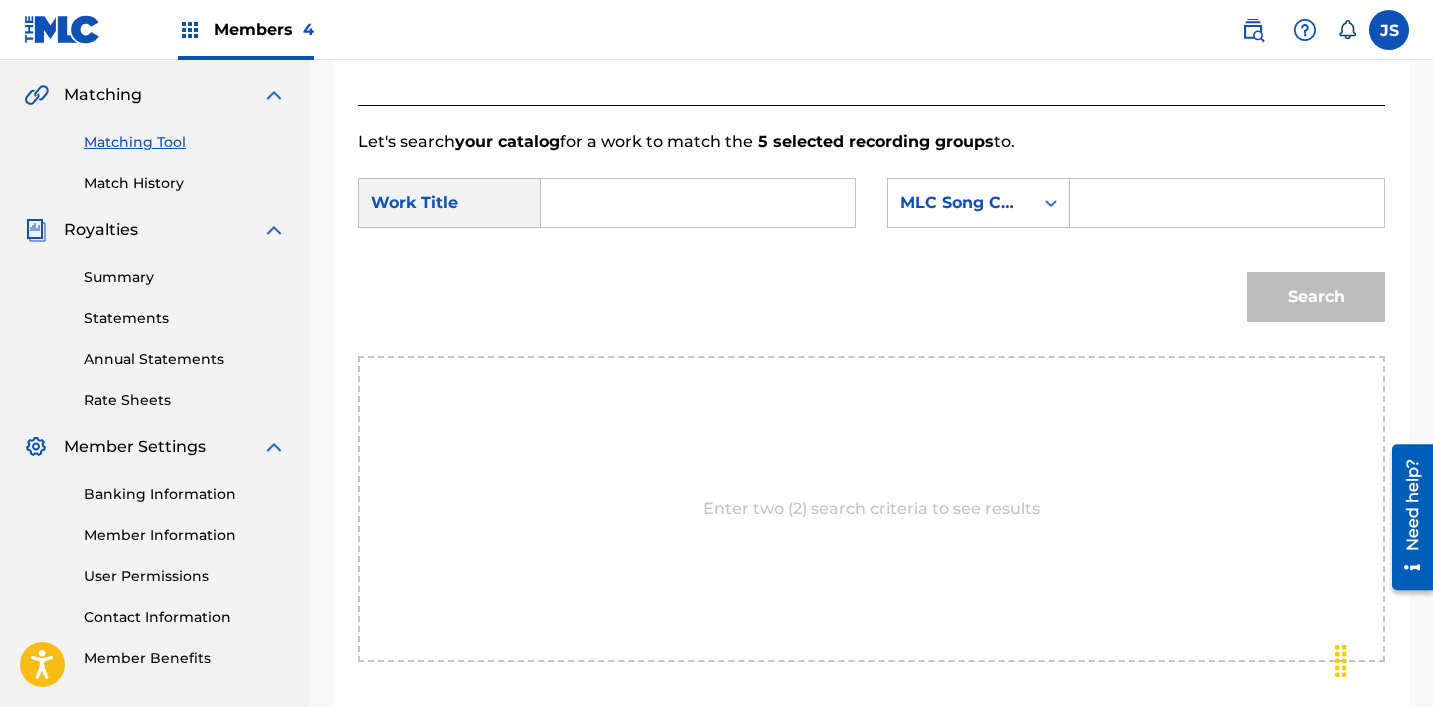 click at bounding box center [698, 203] 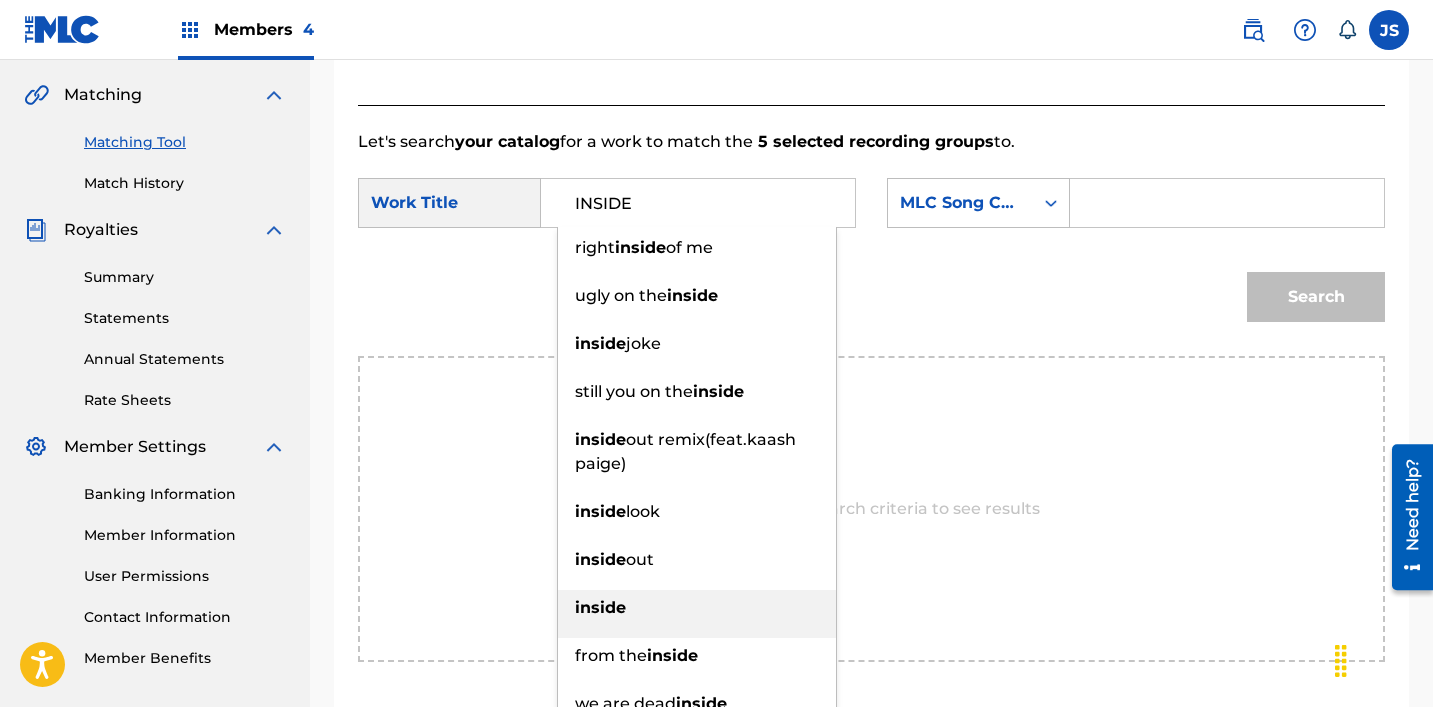 click on "inside" at bounding box center (697, 614) 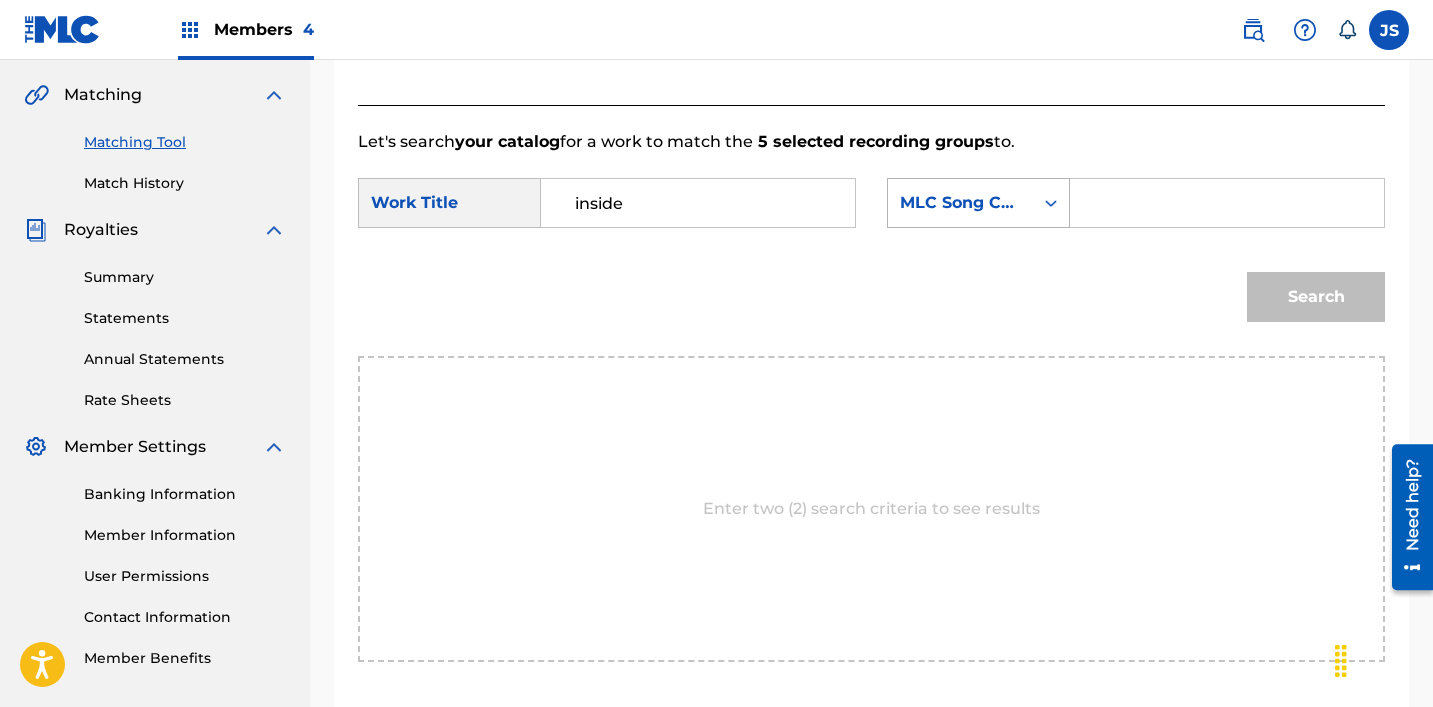 click on "MLC Song Code" at bounding box center [978, 203] 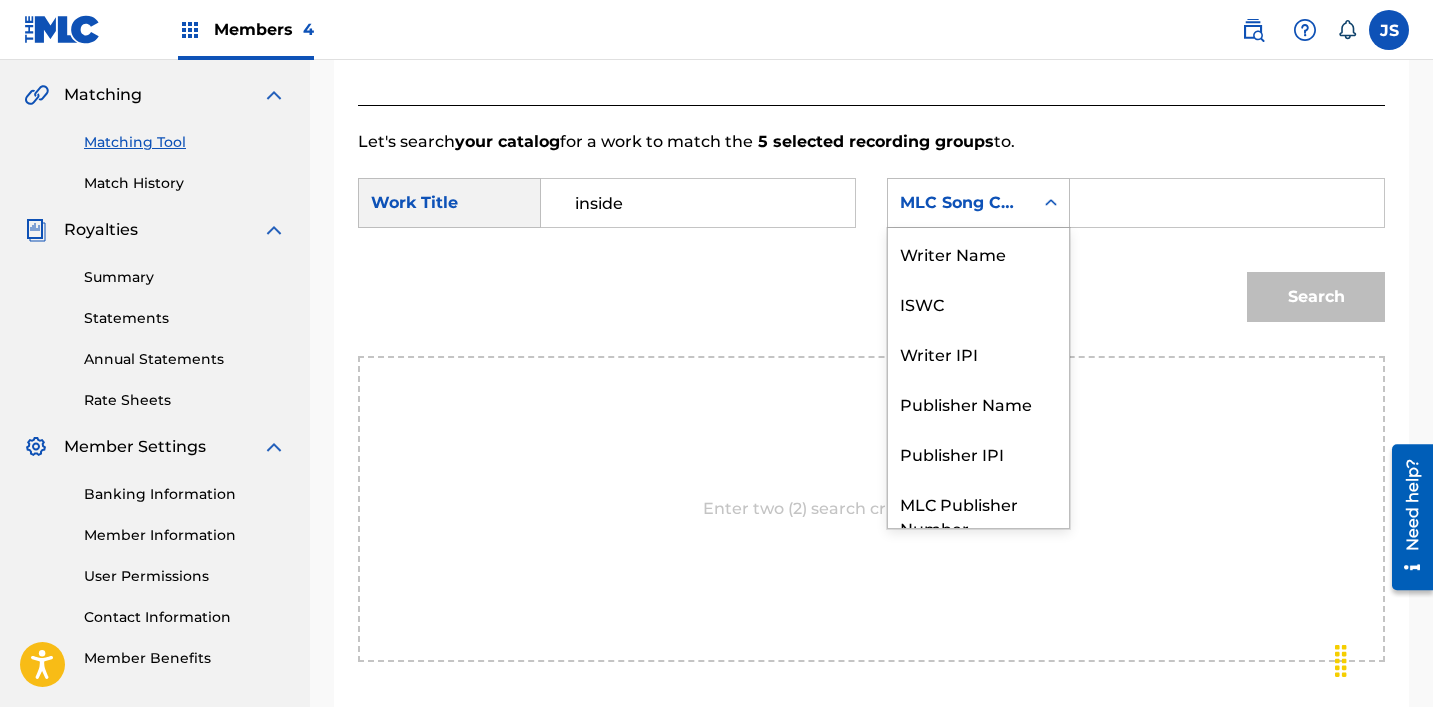 scroll, scrollTop: 74, scrollLeft: 0, axis: vertical 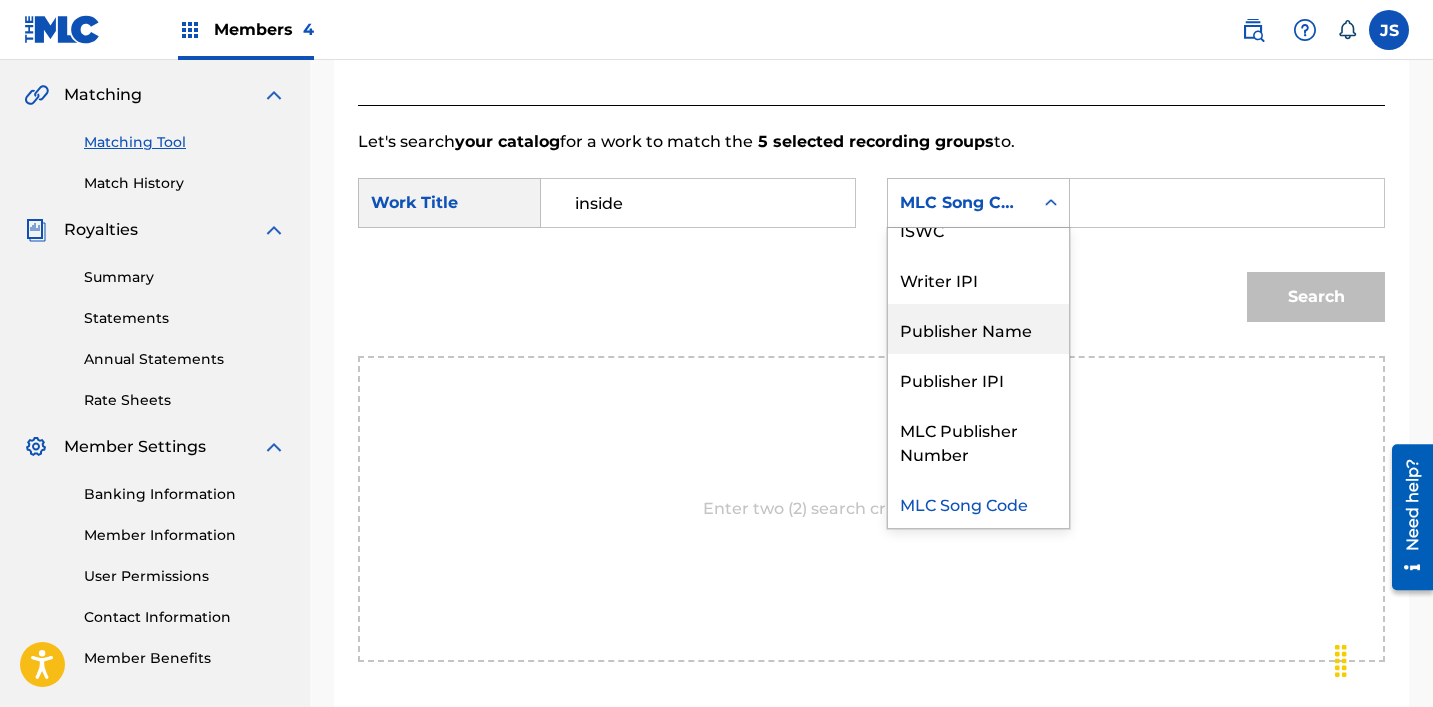 click on "Publisher Name" at bounding box center (978, 329) 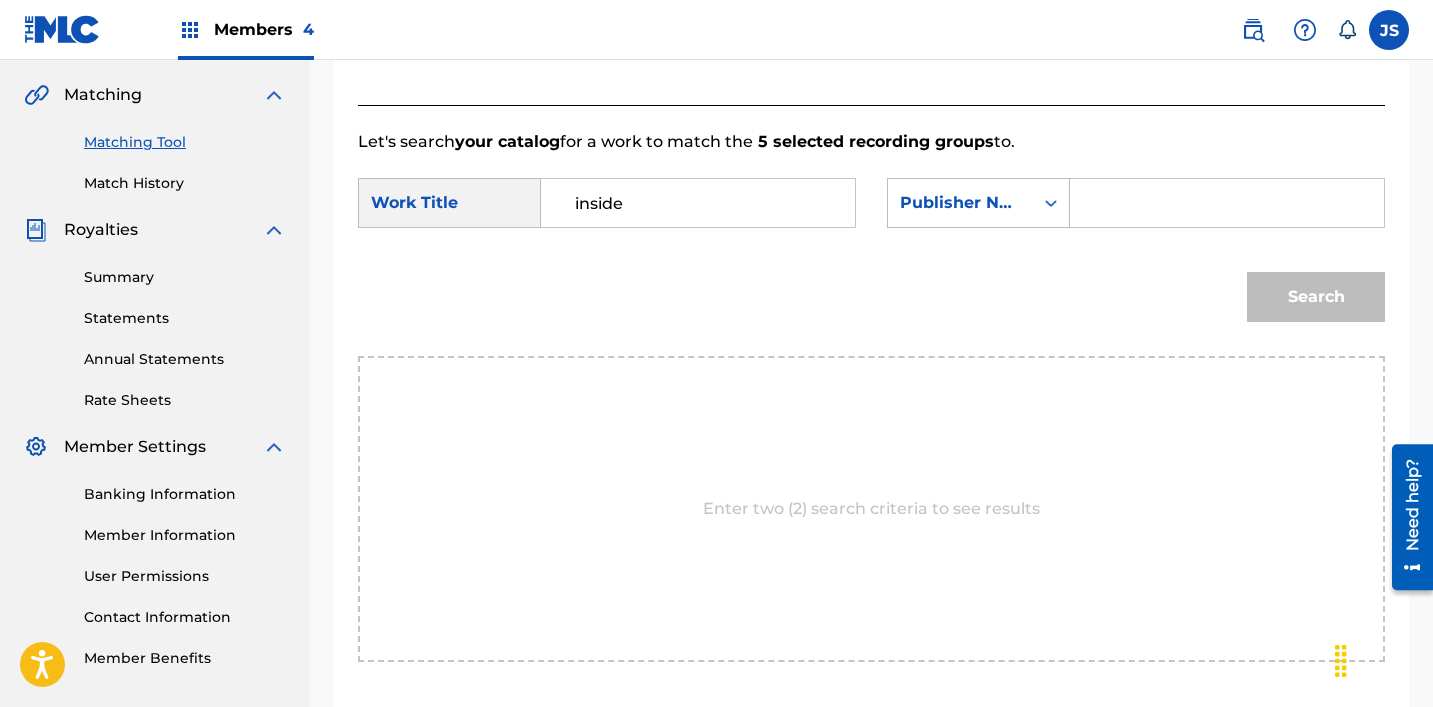 click at bounding box center (1227, 203) 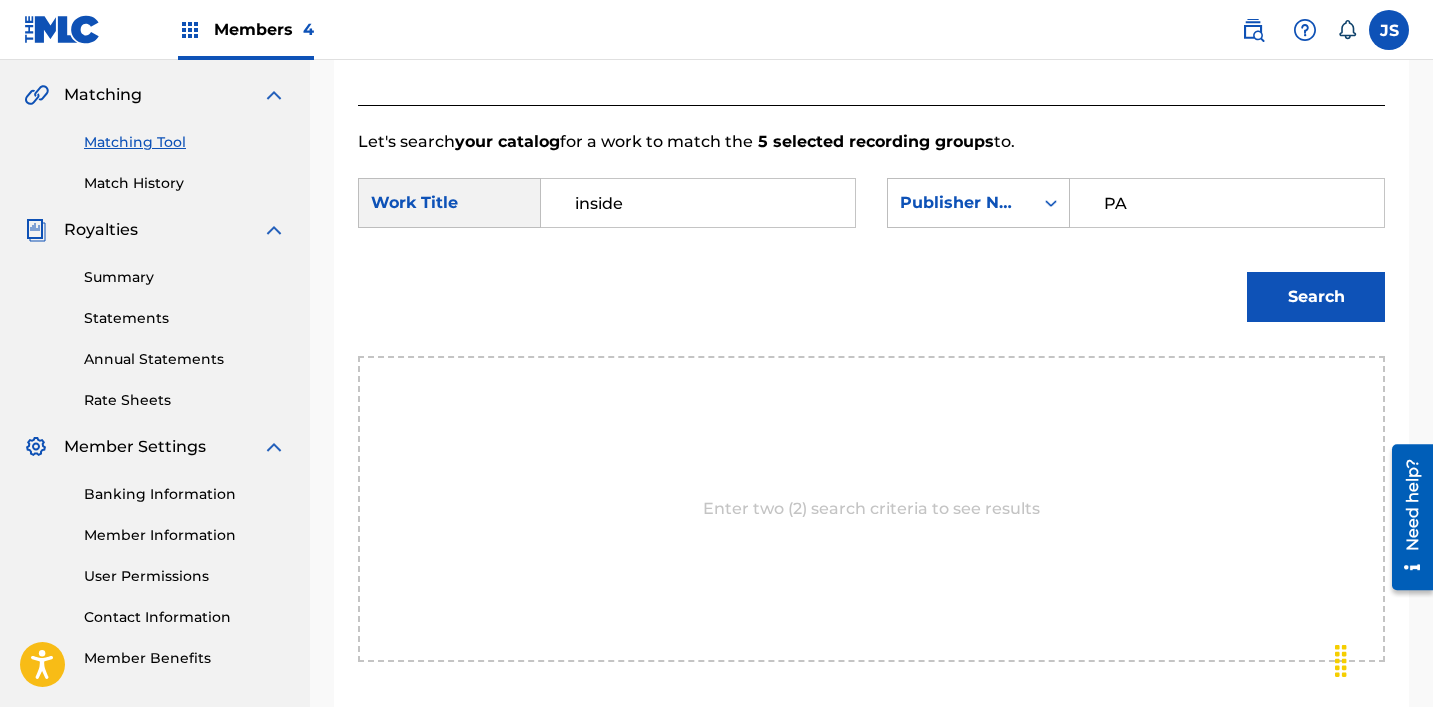 type on "patrick" 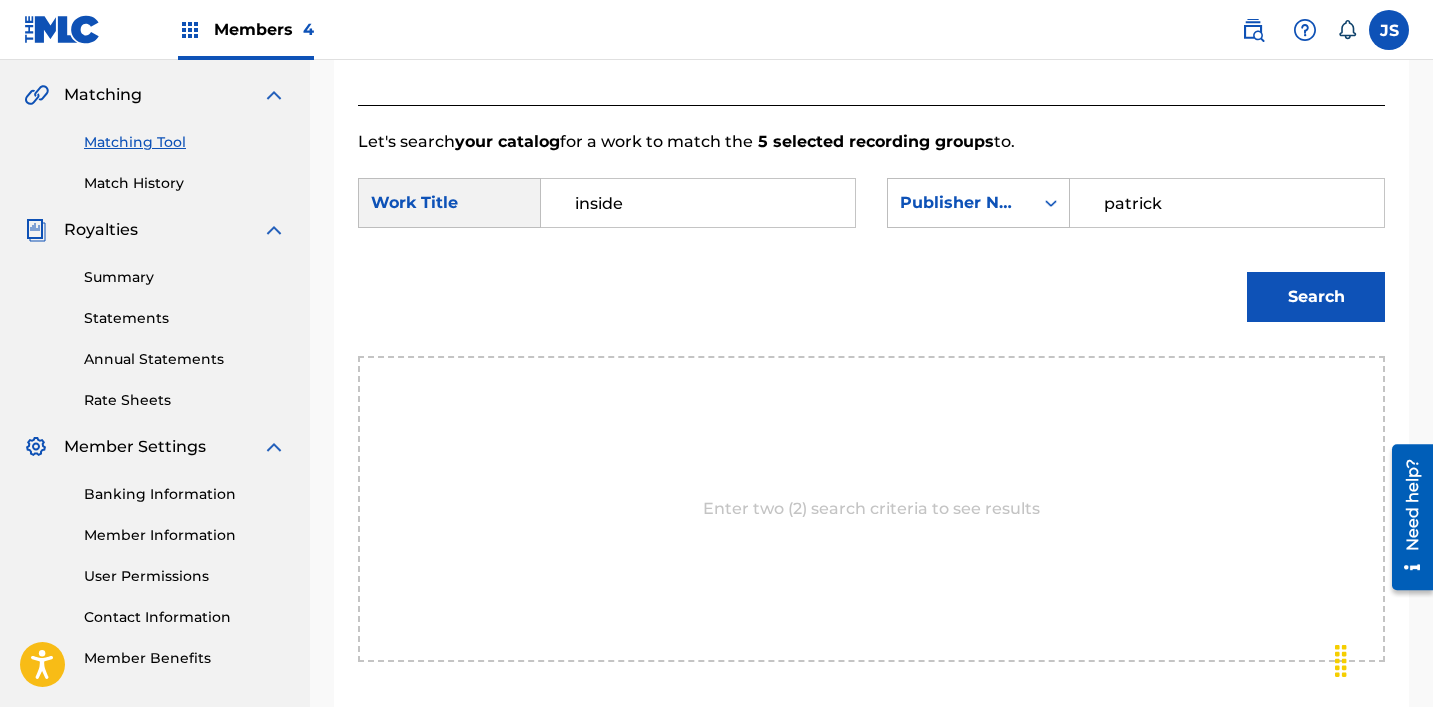 click on "Search" at bounding box center (1316, 297) 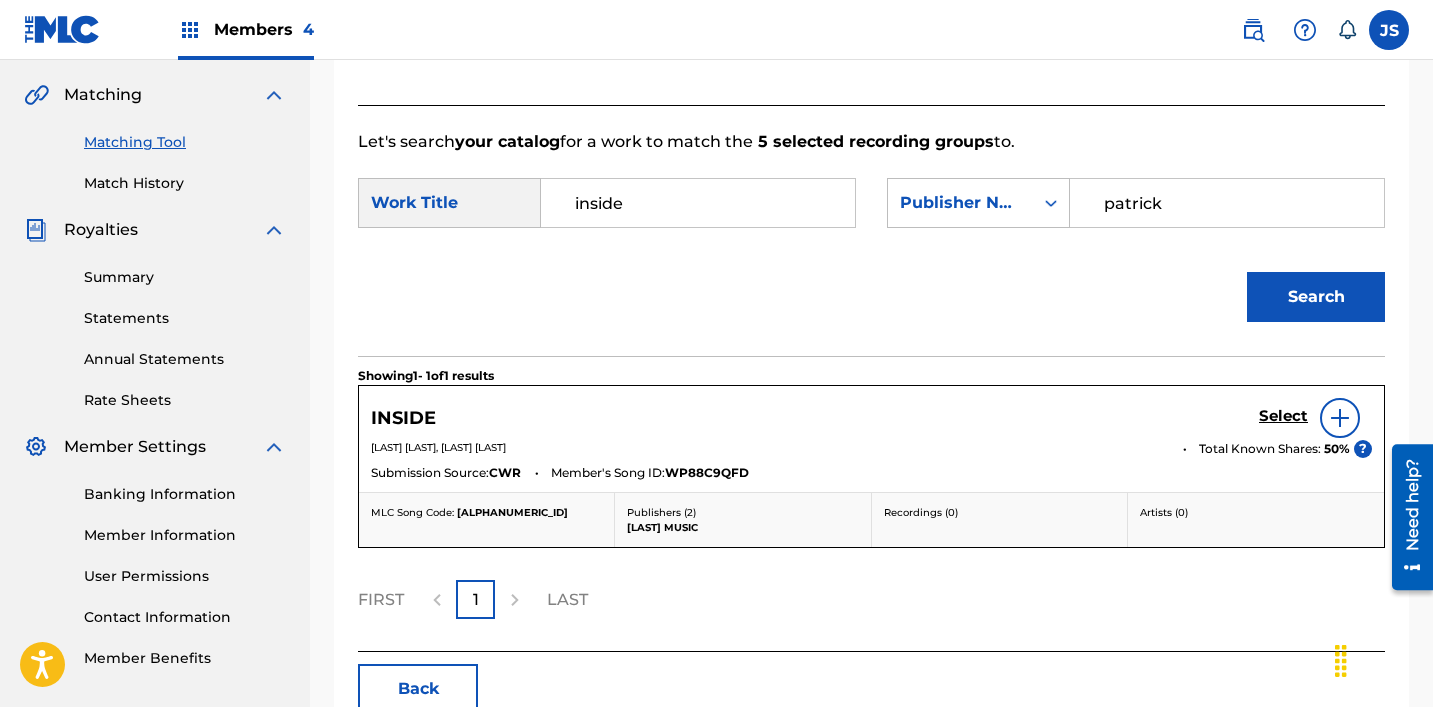 click on "Select" at bounding box center [1315, 418] 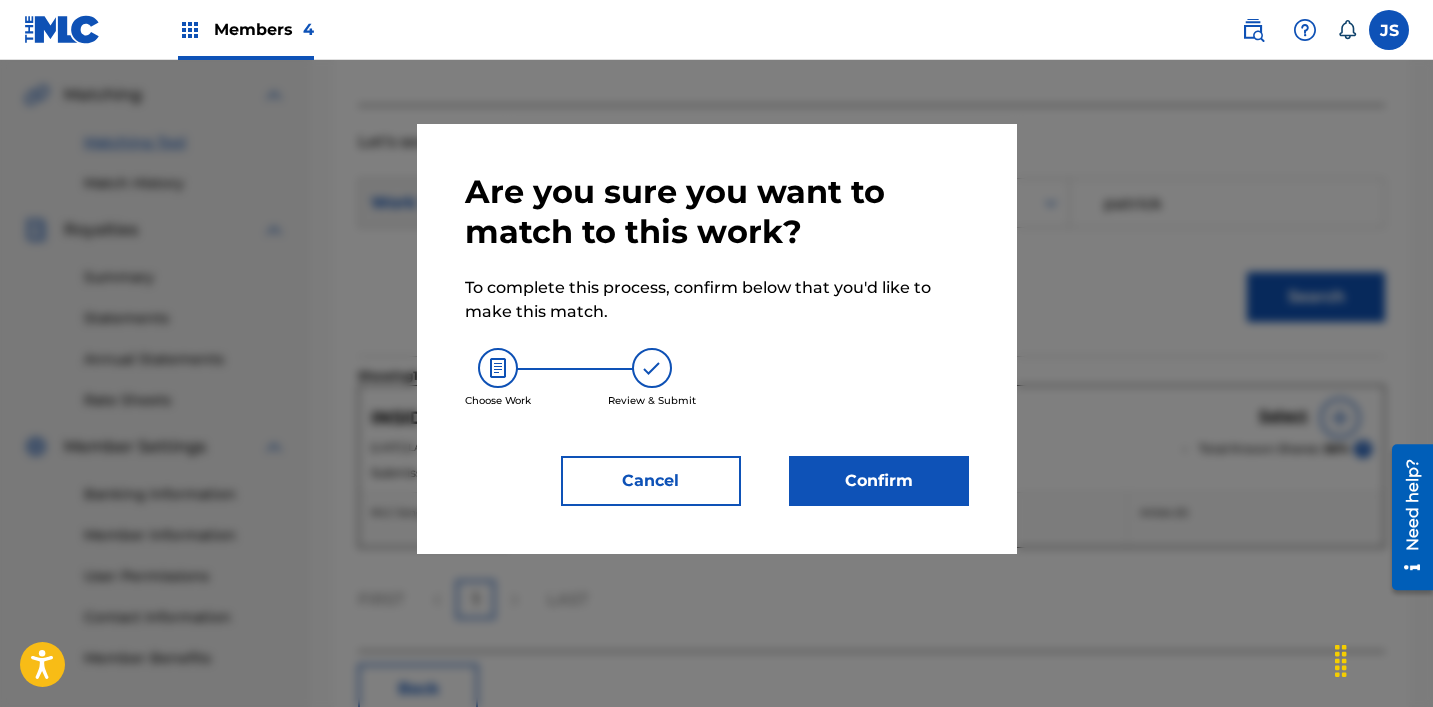 click on "Confirm" at bounding box center (879, 481) 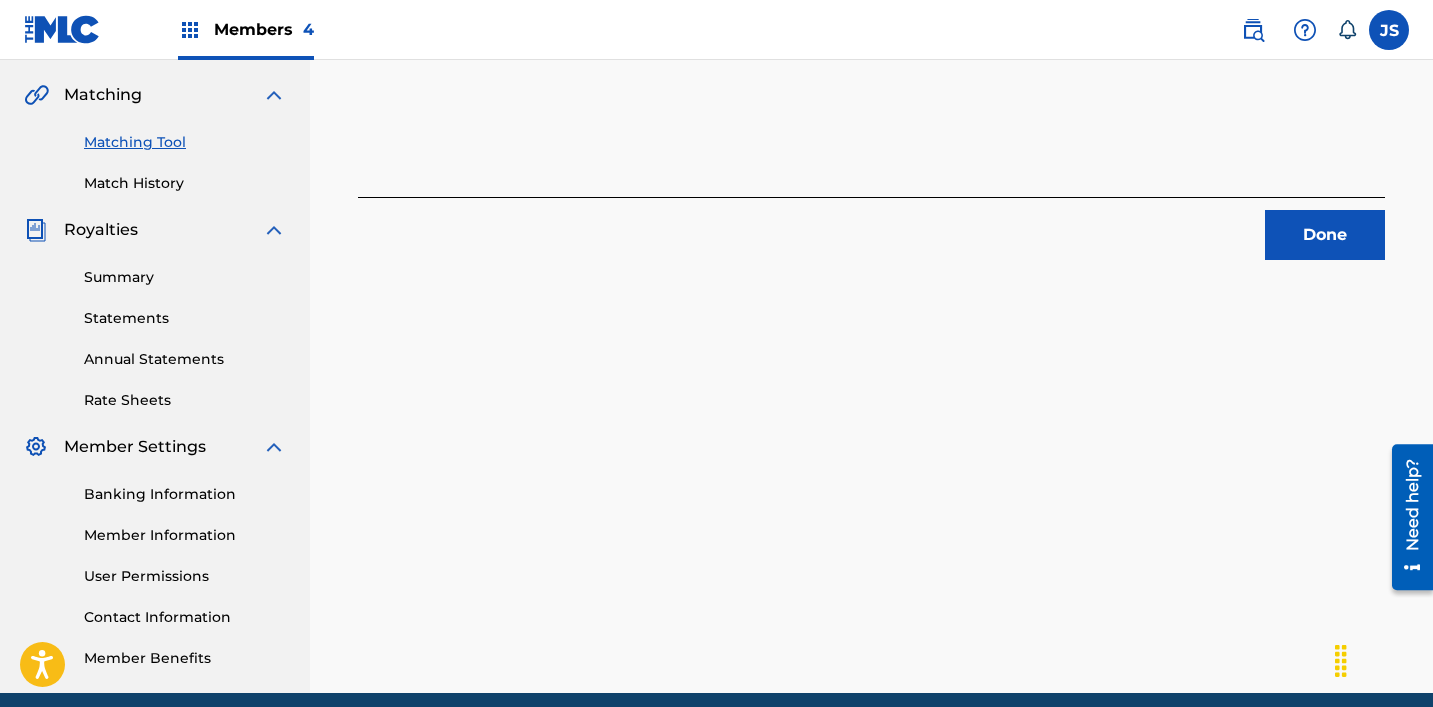 click on "Done" at bounding box center (1325, 235) 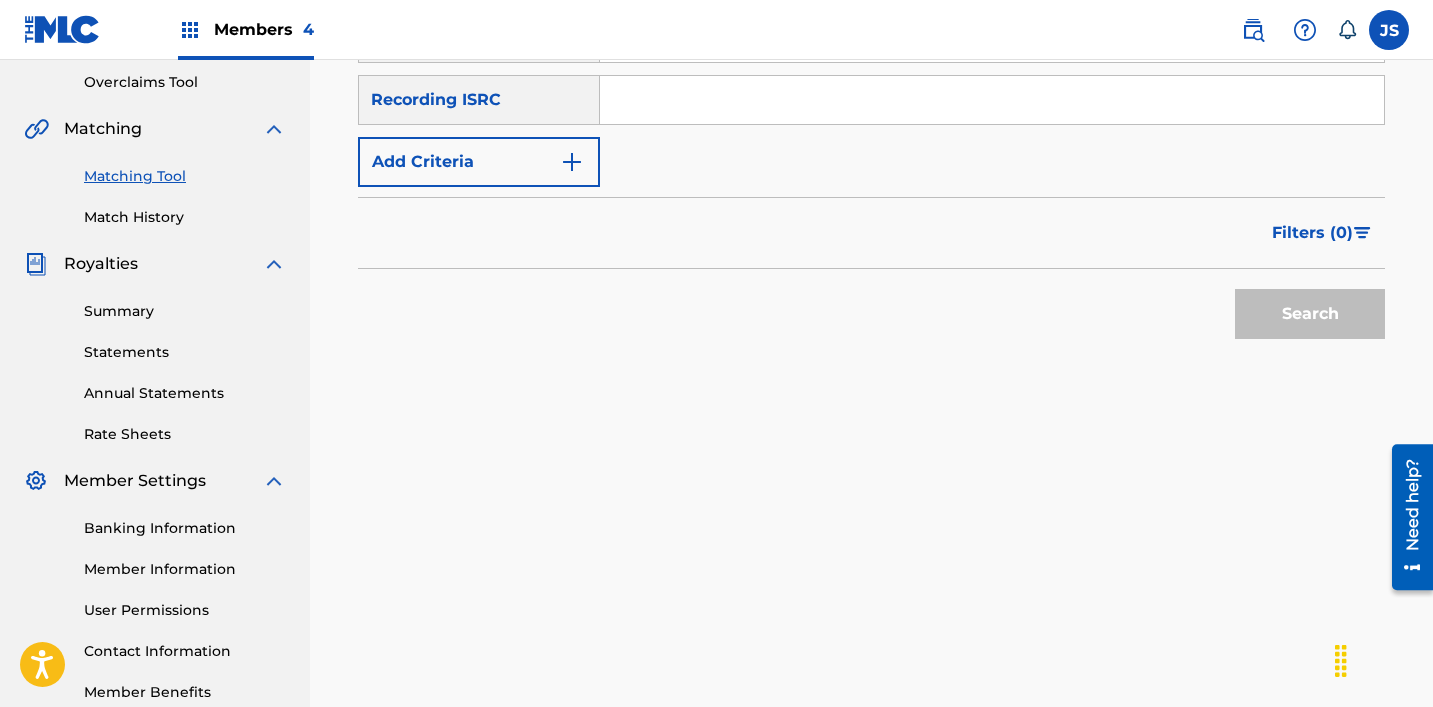 scroll, scrollTop: 406, scrollLeft: 0, axis: vertical 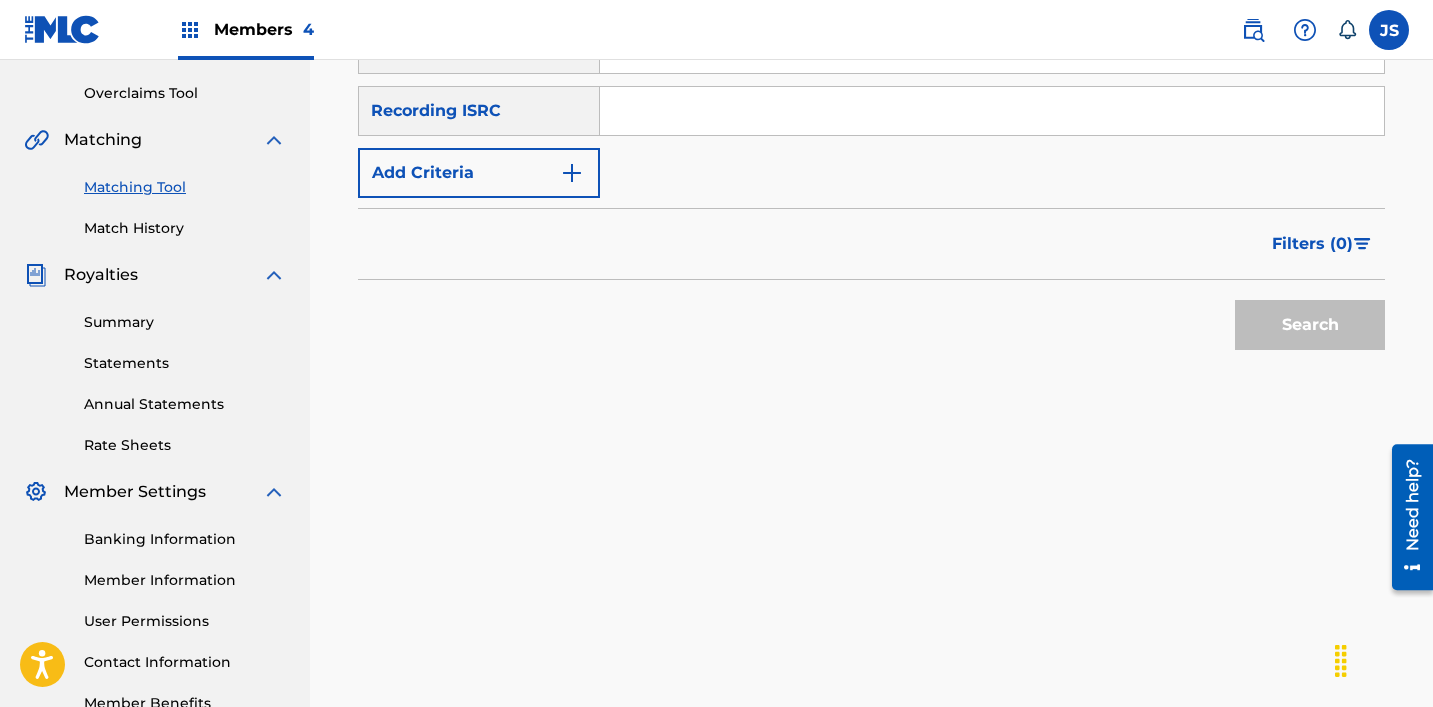 click at bounding box center [992, 111] 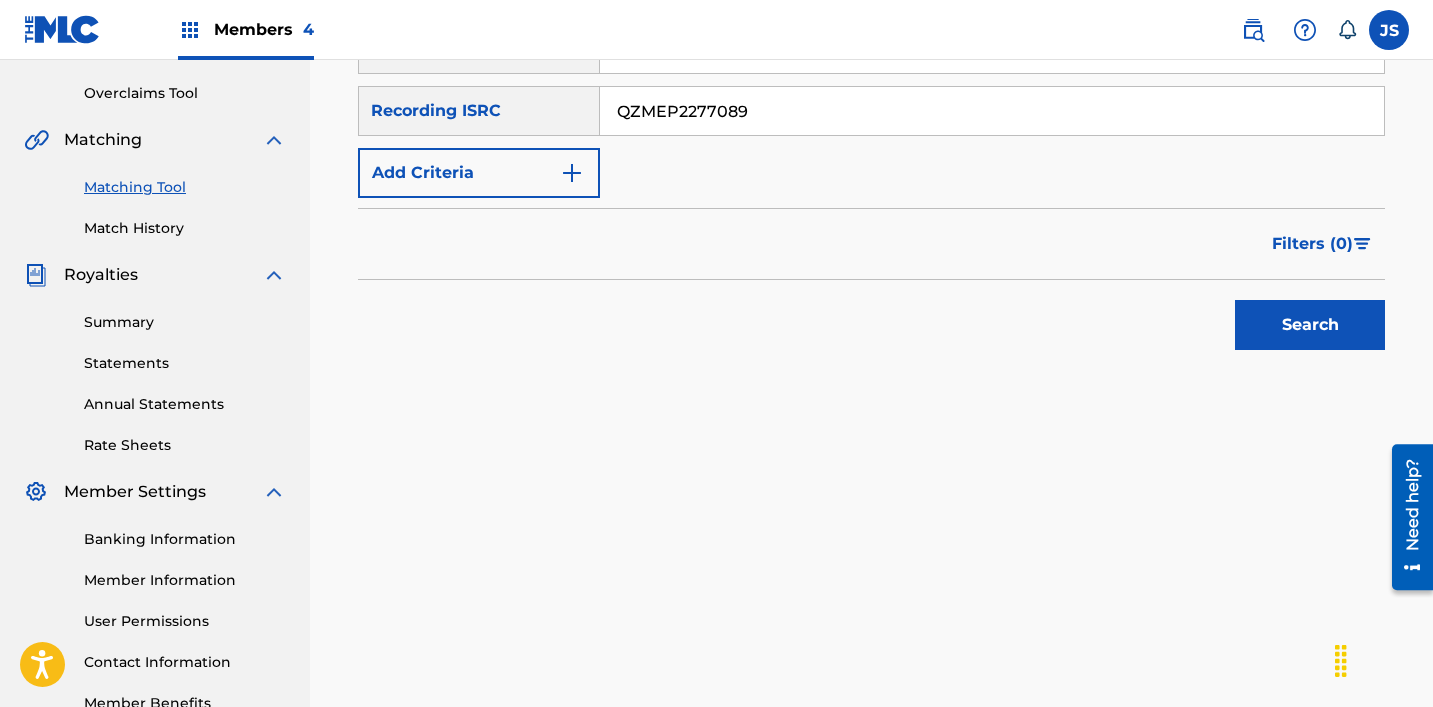 type on "QZMEP2277089" 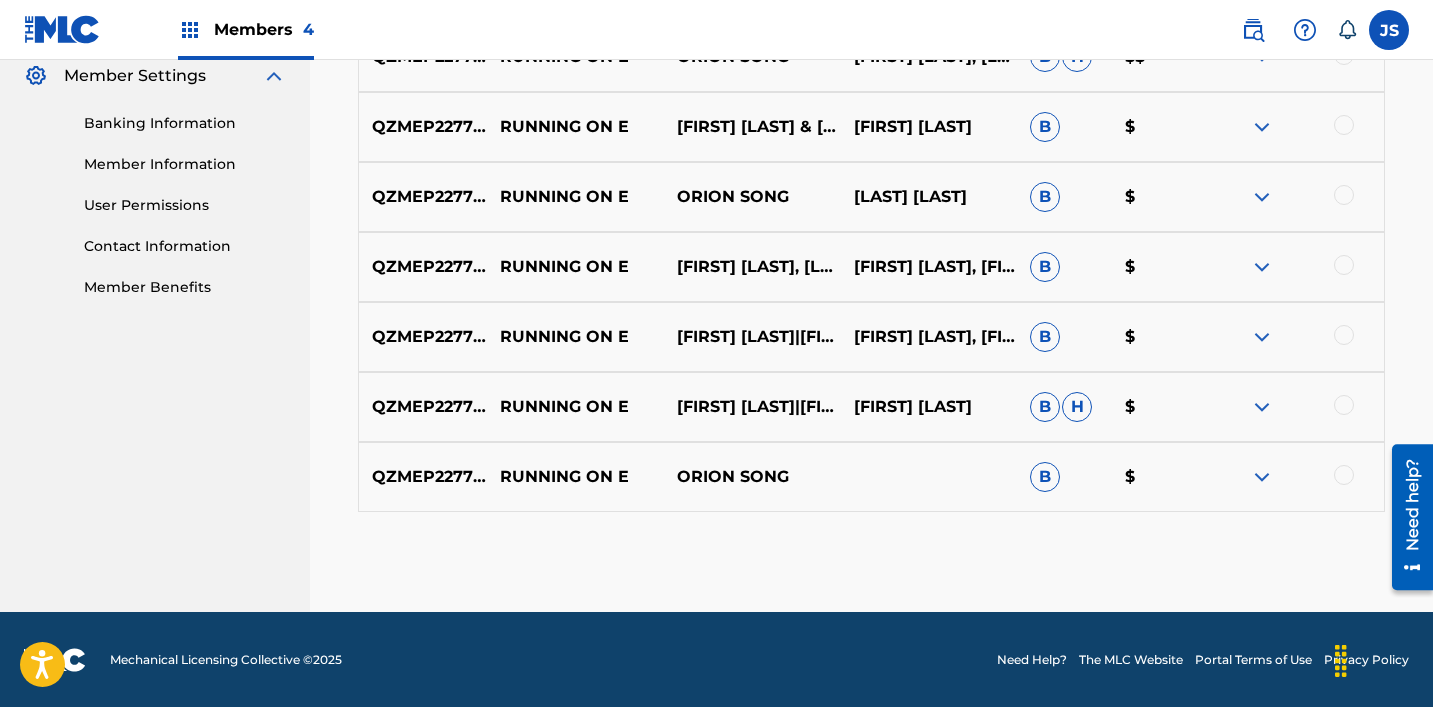 scroll, scrollTop: 823, scrollLeft: 0, axis: vertical 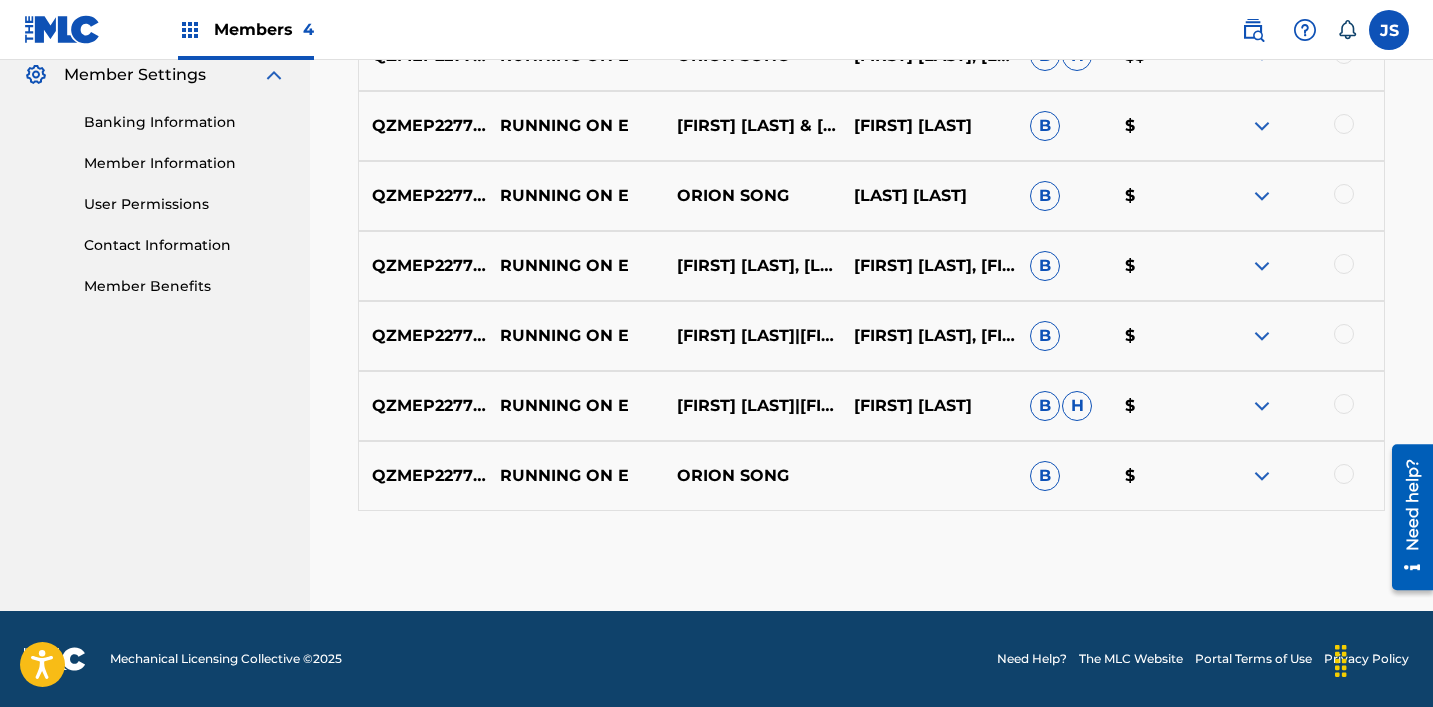 click at bounding box center (1344, 474) 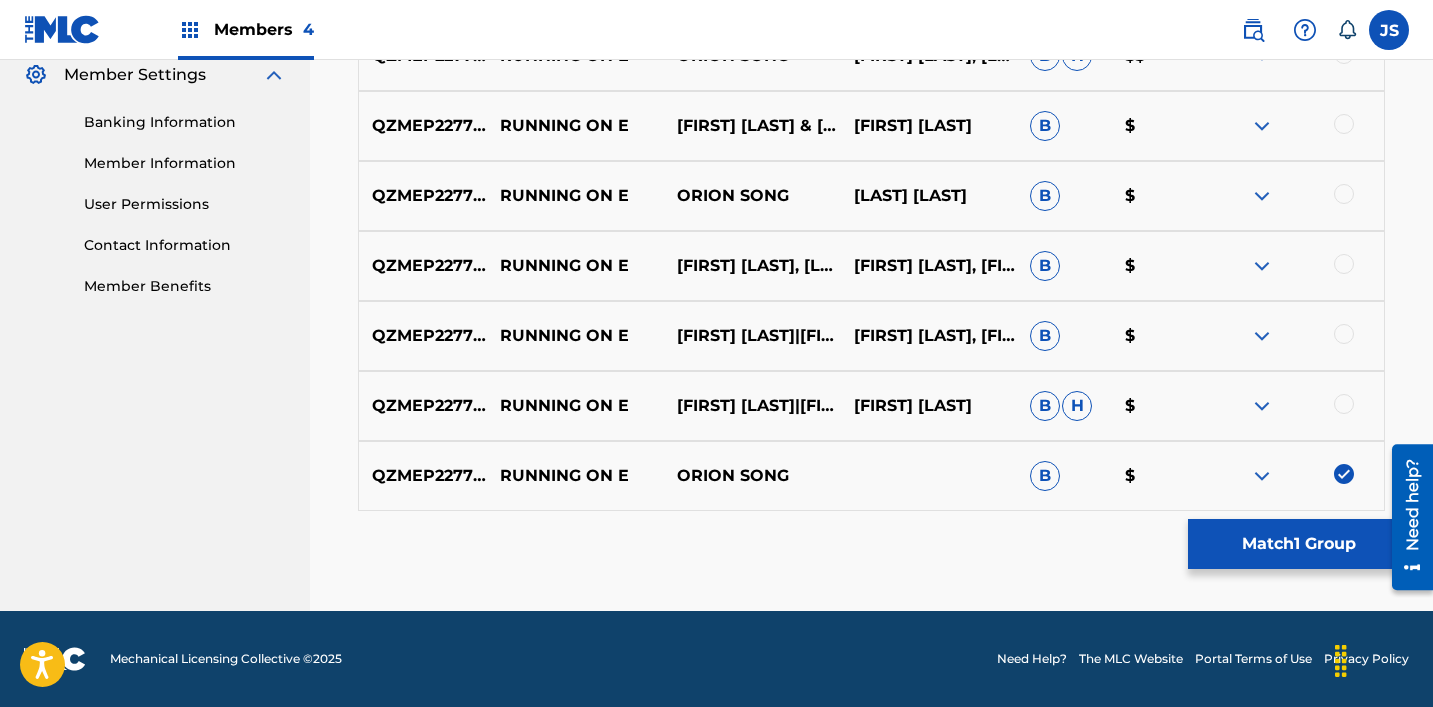 click at bounding box center [1344, 404] 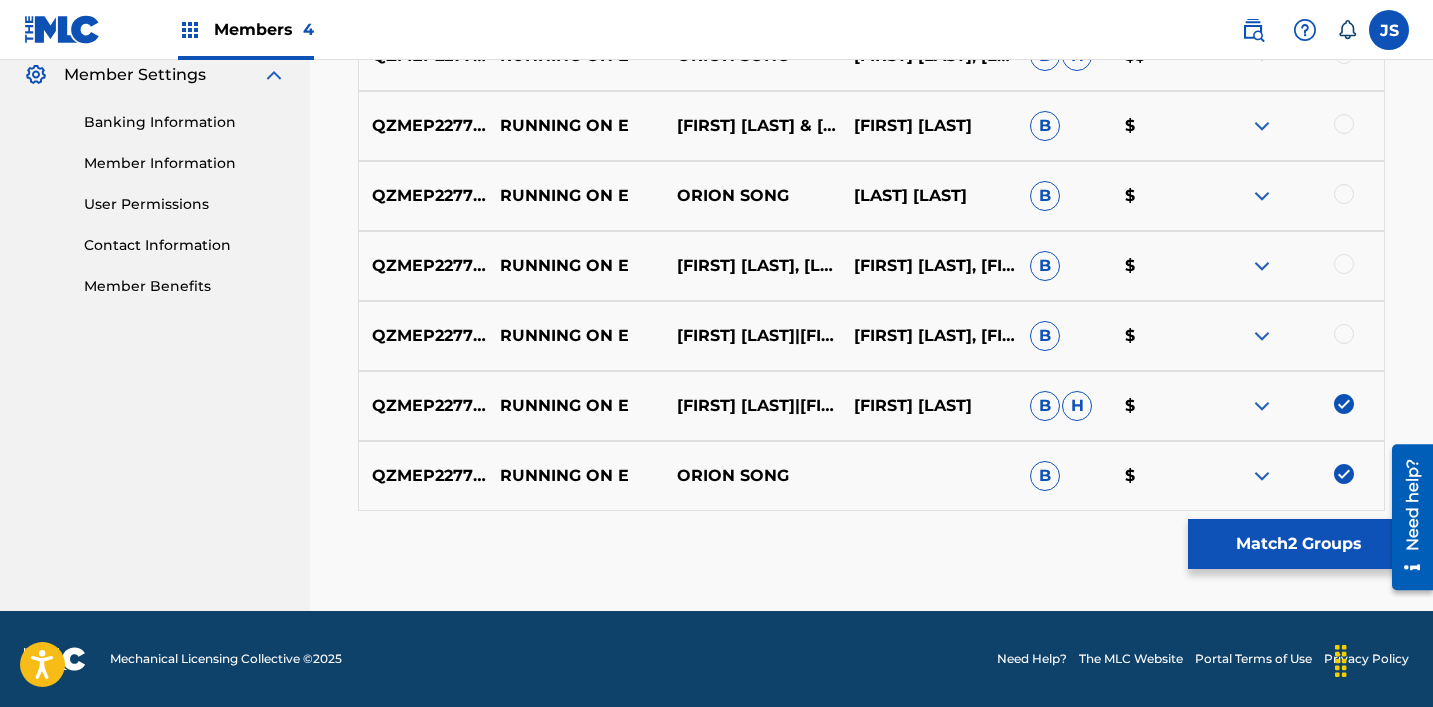 click at bounding box center (1344, 334) 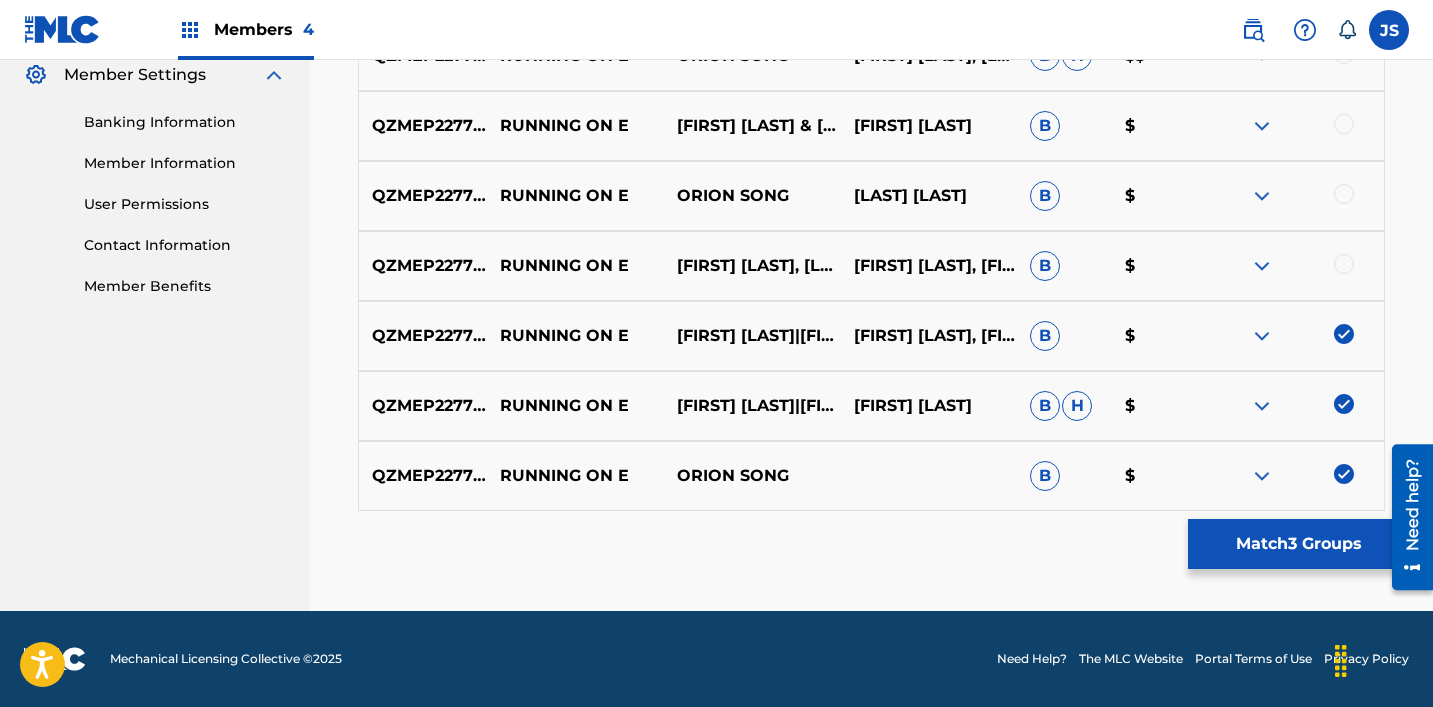 click at bounding box center (1295, 266) 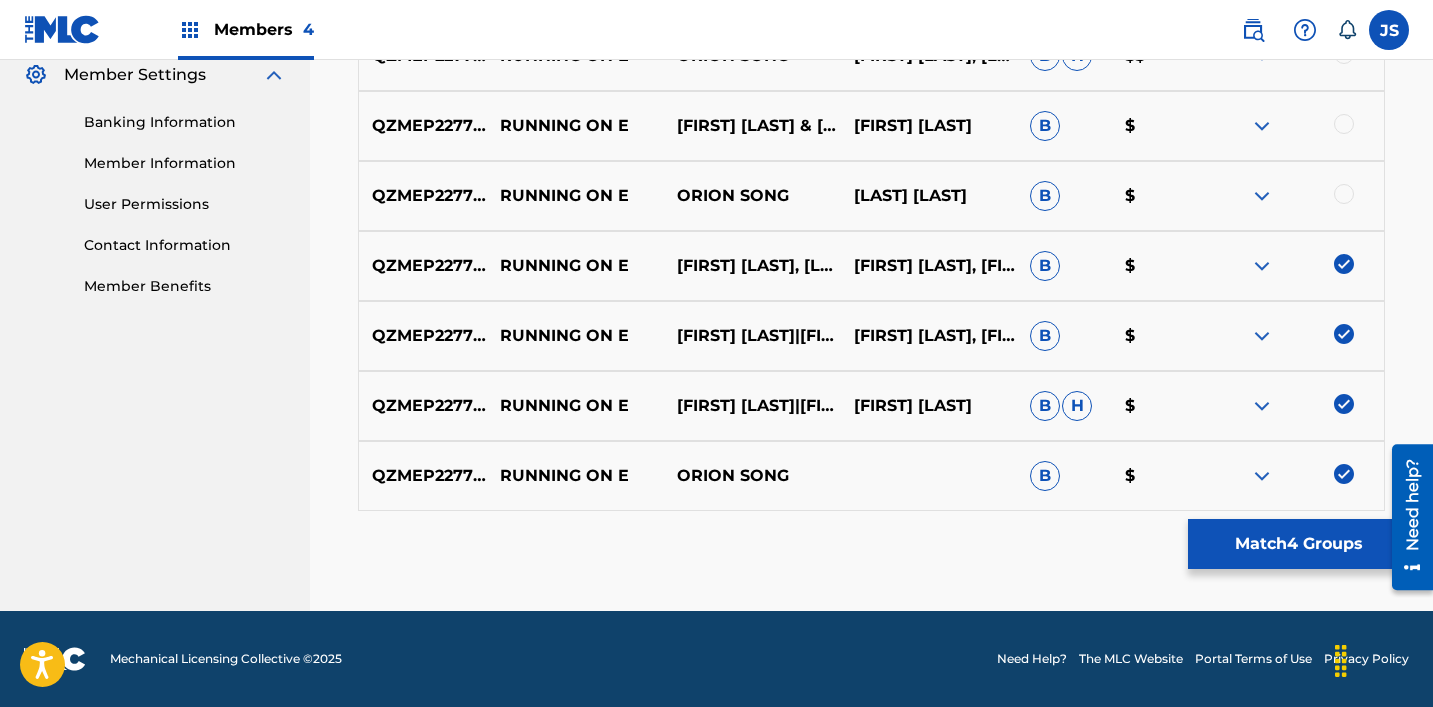 click at bounding box center (1344, 194) 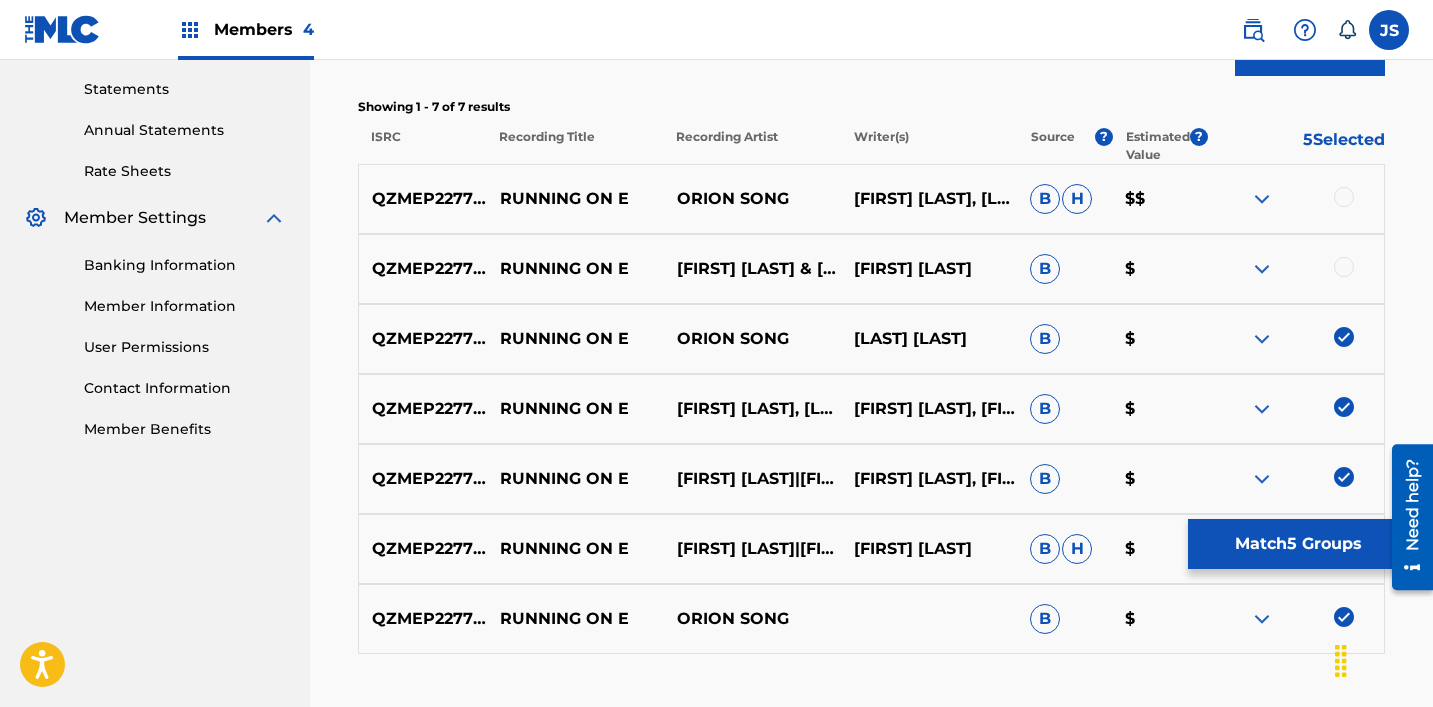 scroll, scrollTop: 675, scrollLeft: 0, axis: vertical 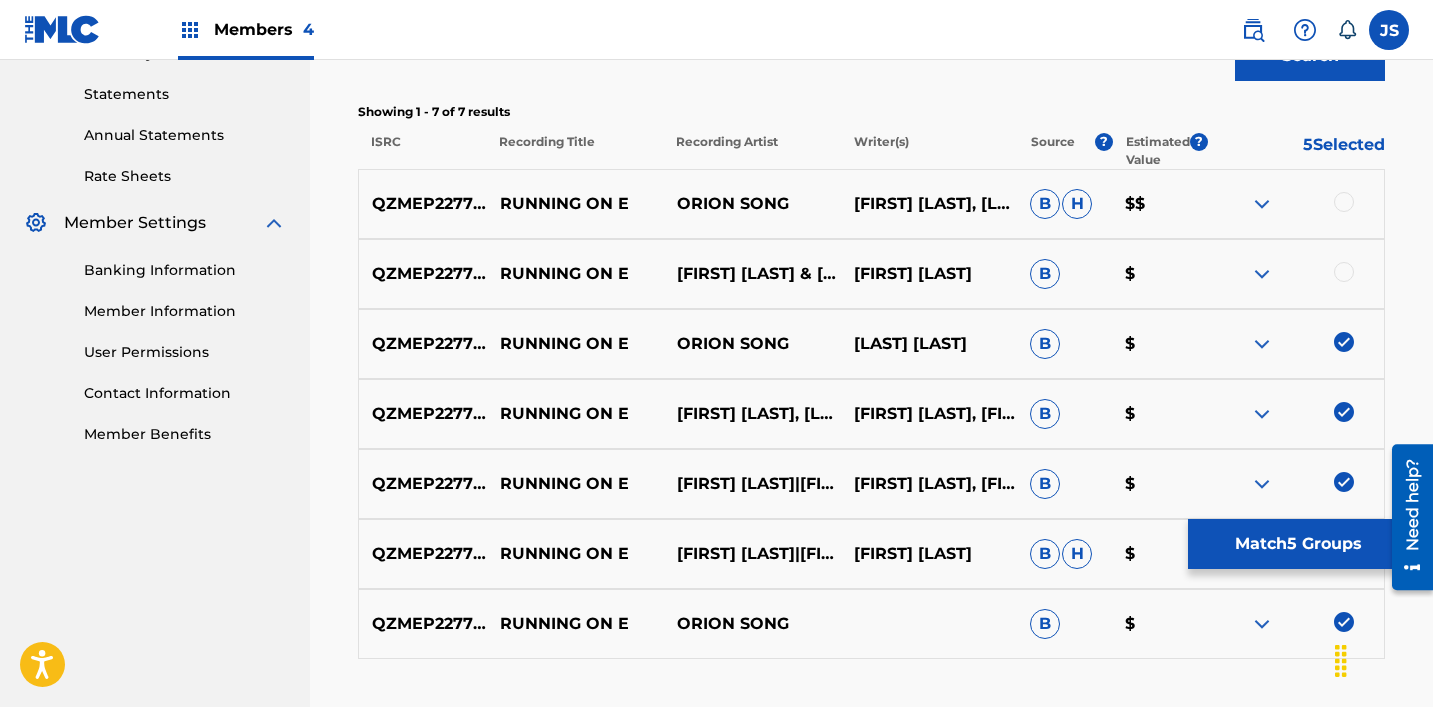 click at bounding box center (1344, 272) 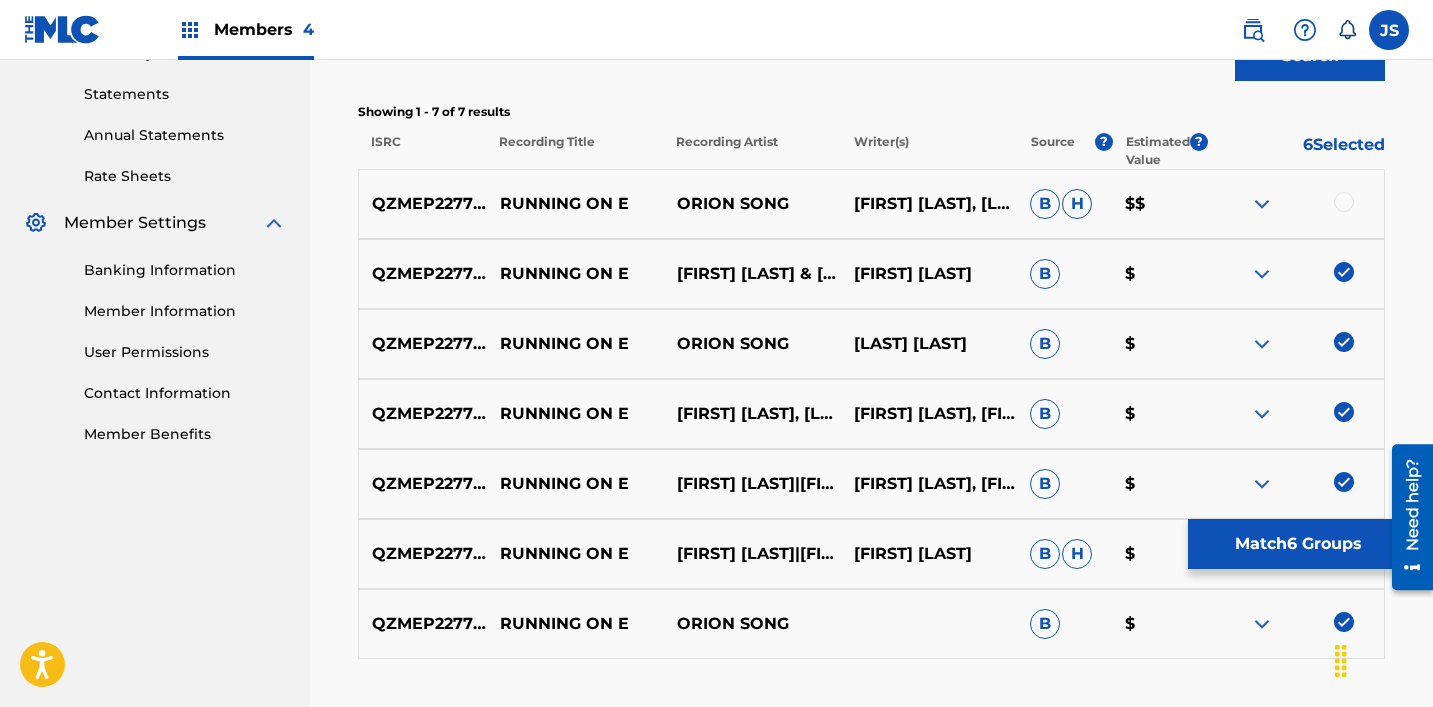 click at bounding box center [1344, 202] 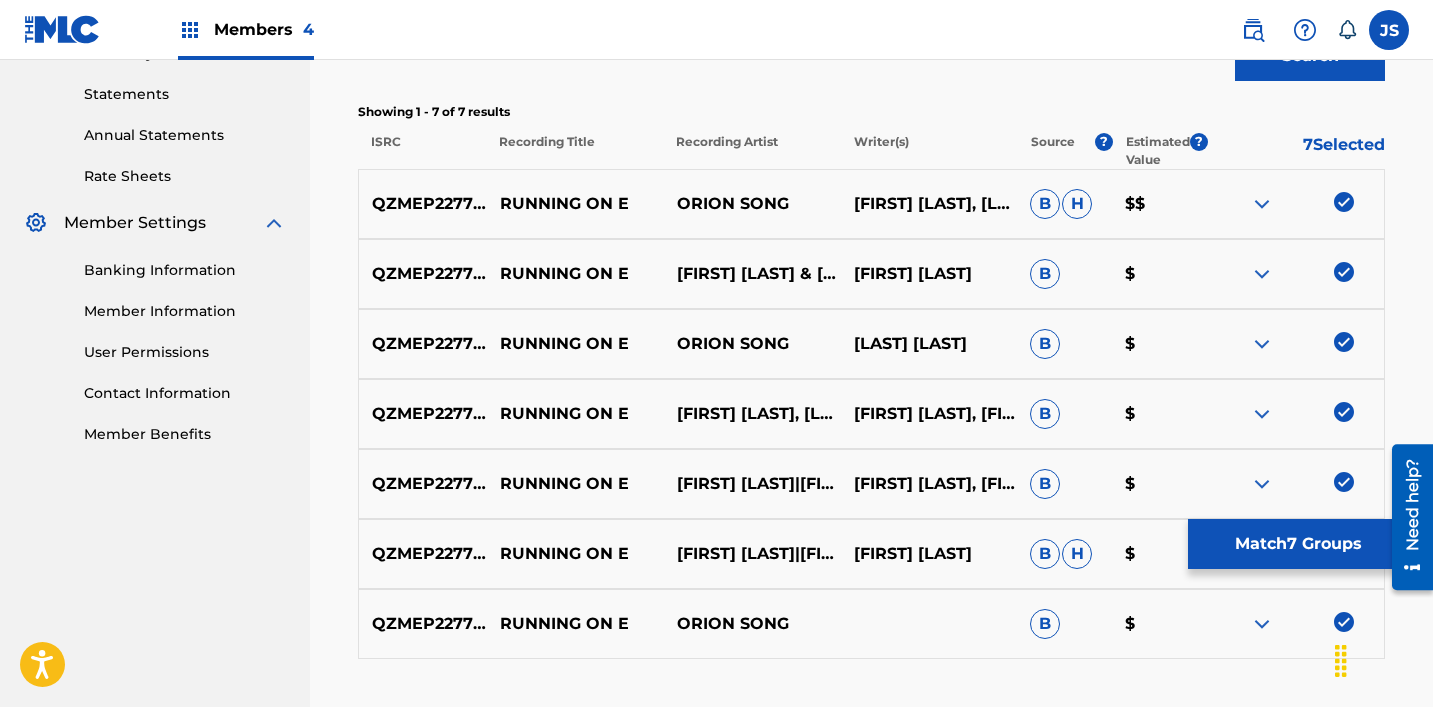click on "Match  7 Groups" at bounding box center (1298, 544) 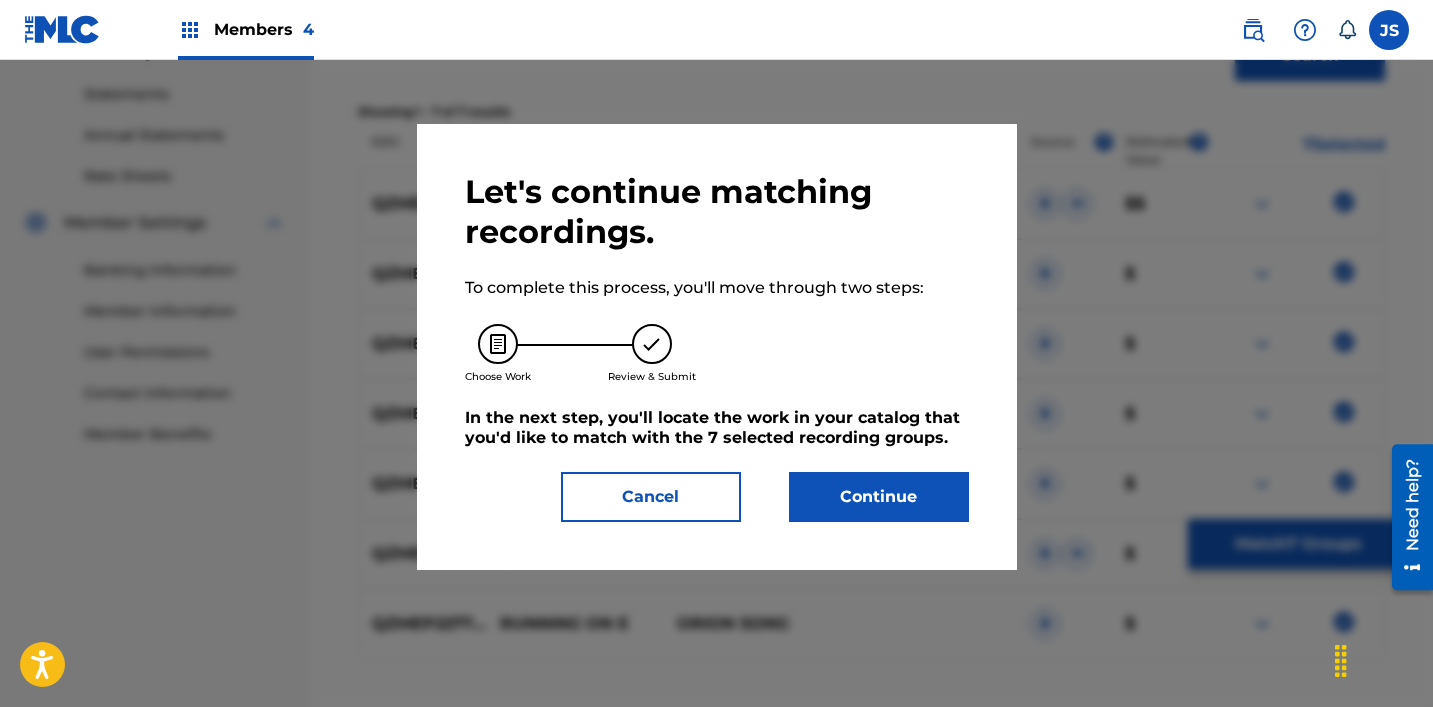 click on "Continue" at bounding box center [879, 497] 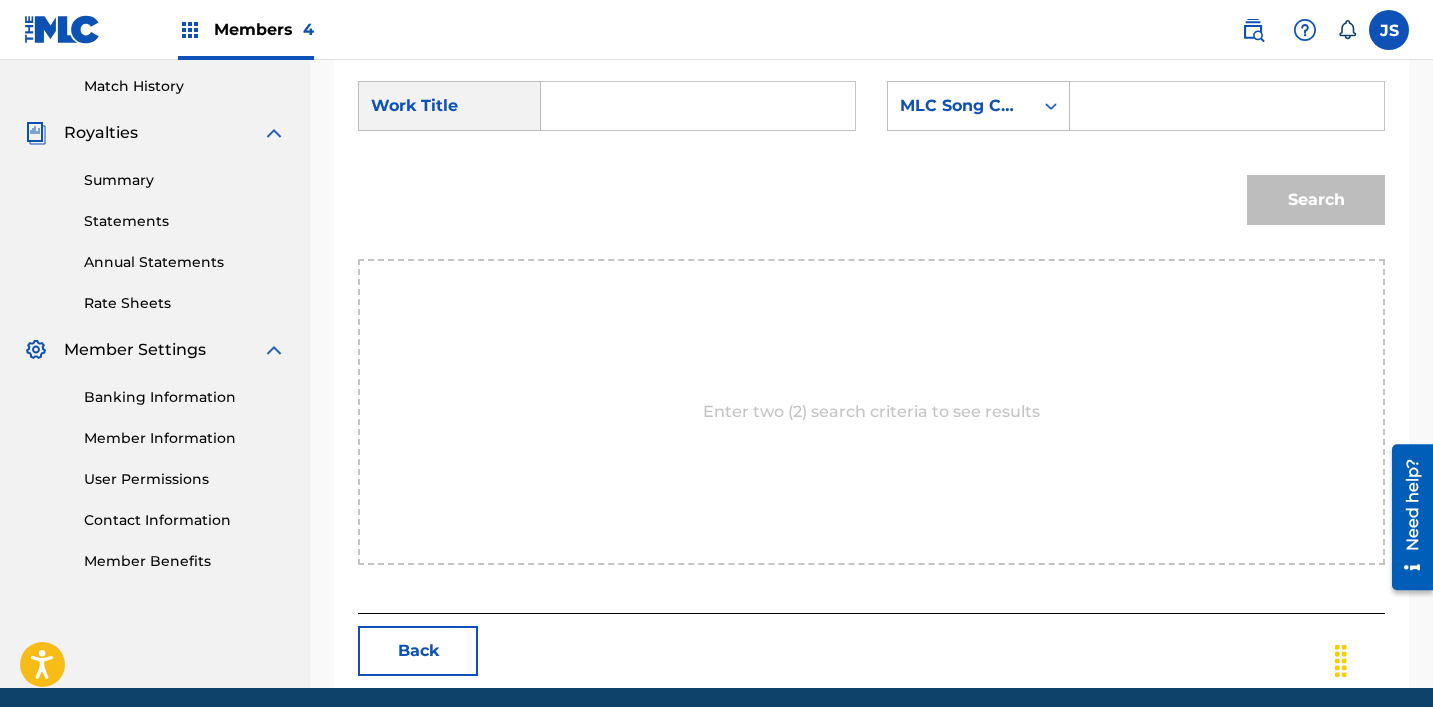scroll, scrollTop: 546, scrollLeft: 0, axis: vertical 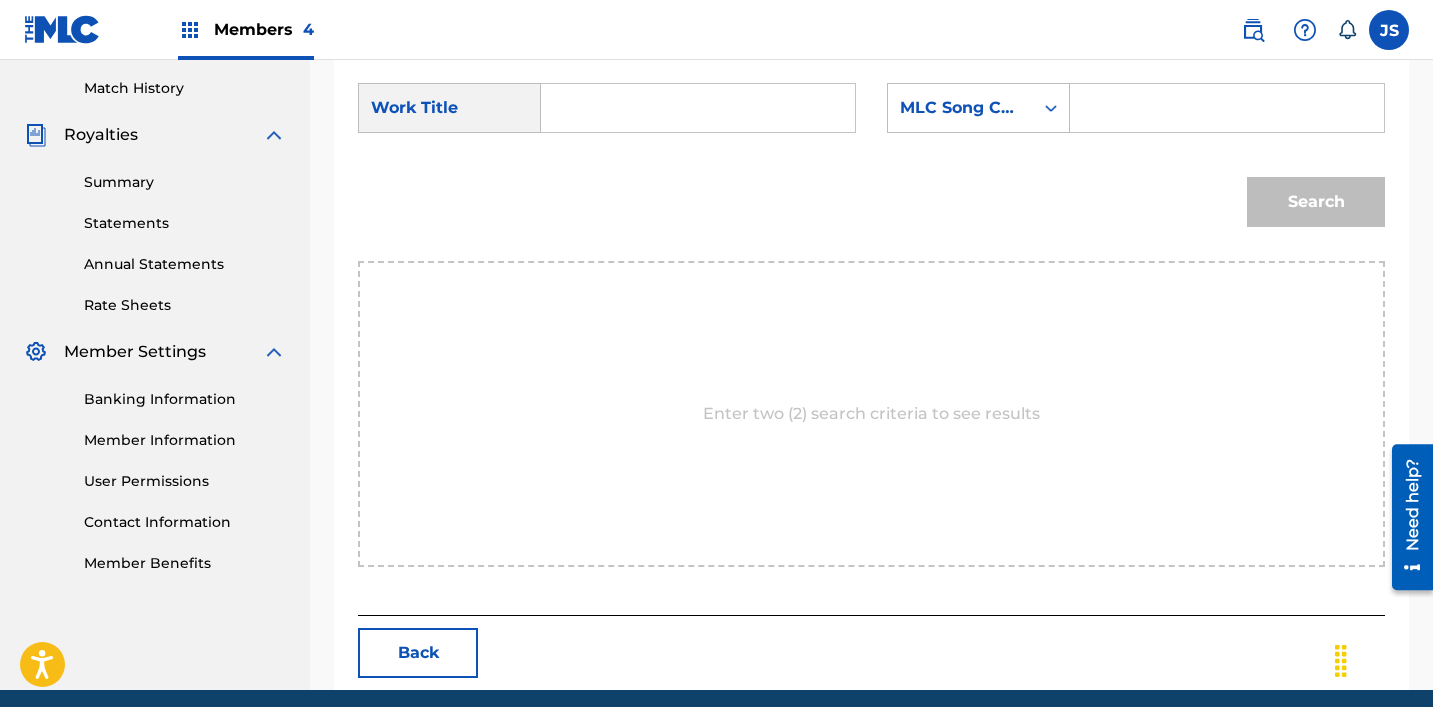 click at bounding box center [698, 108] 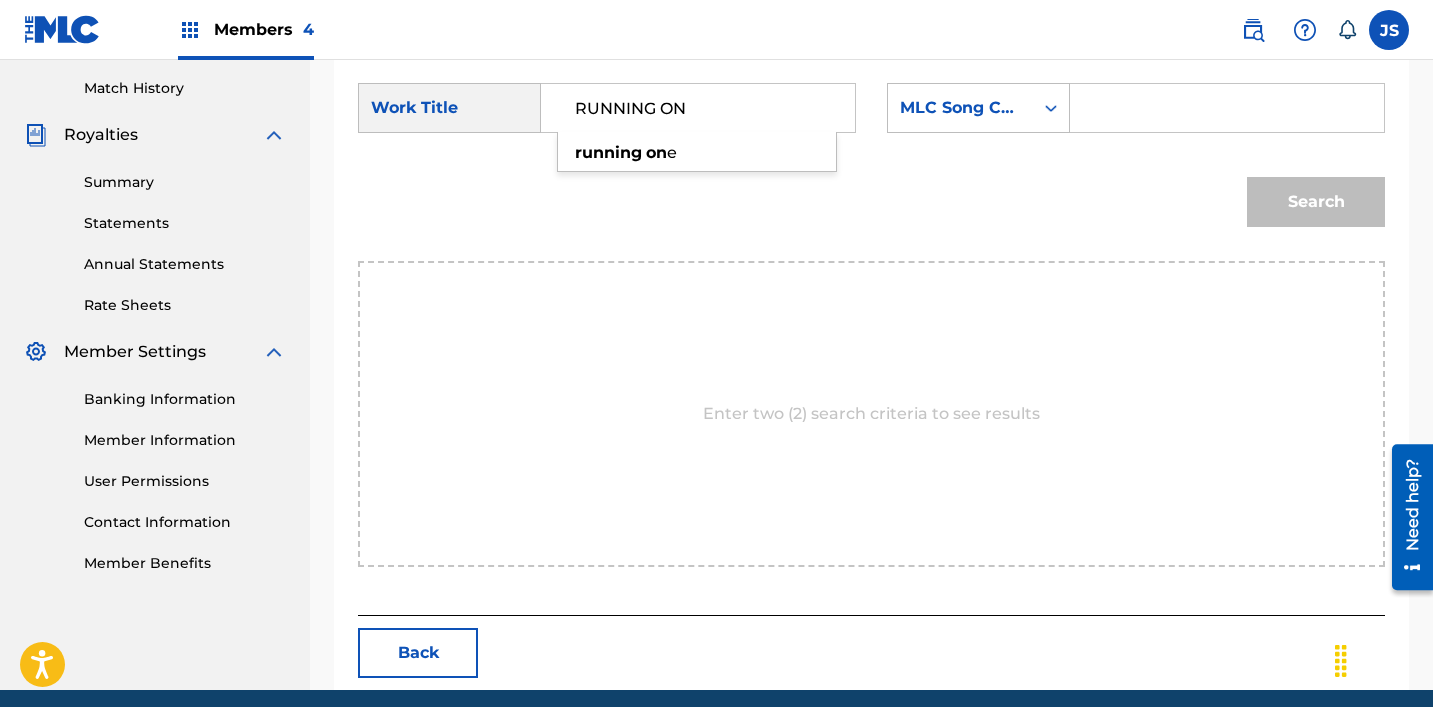 click on "running" at bounding box center [608, 152] 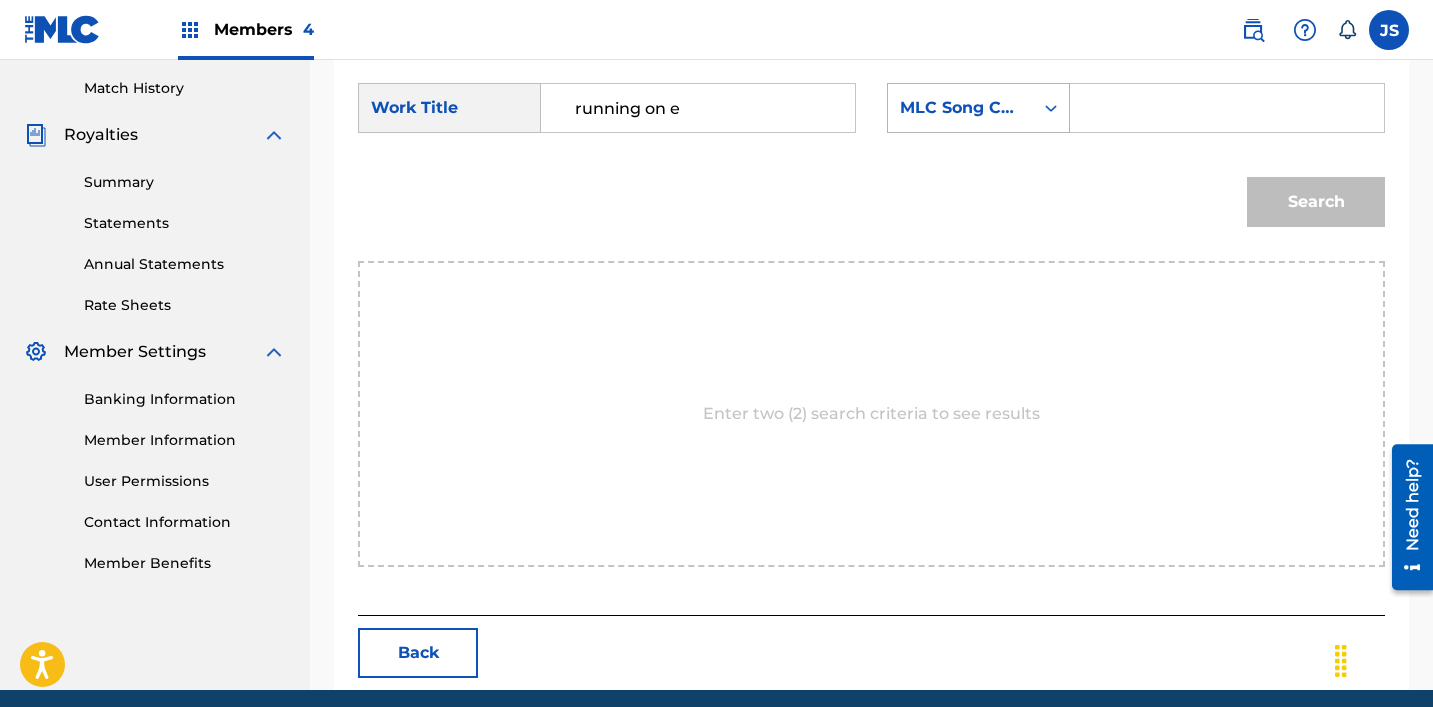 click on "MLC Song Code" at bounding box center [960, 108] 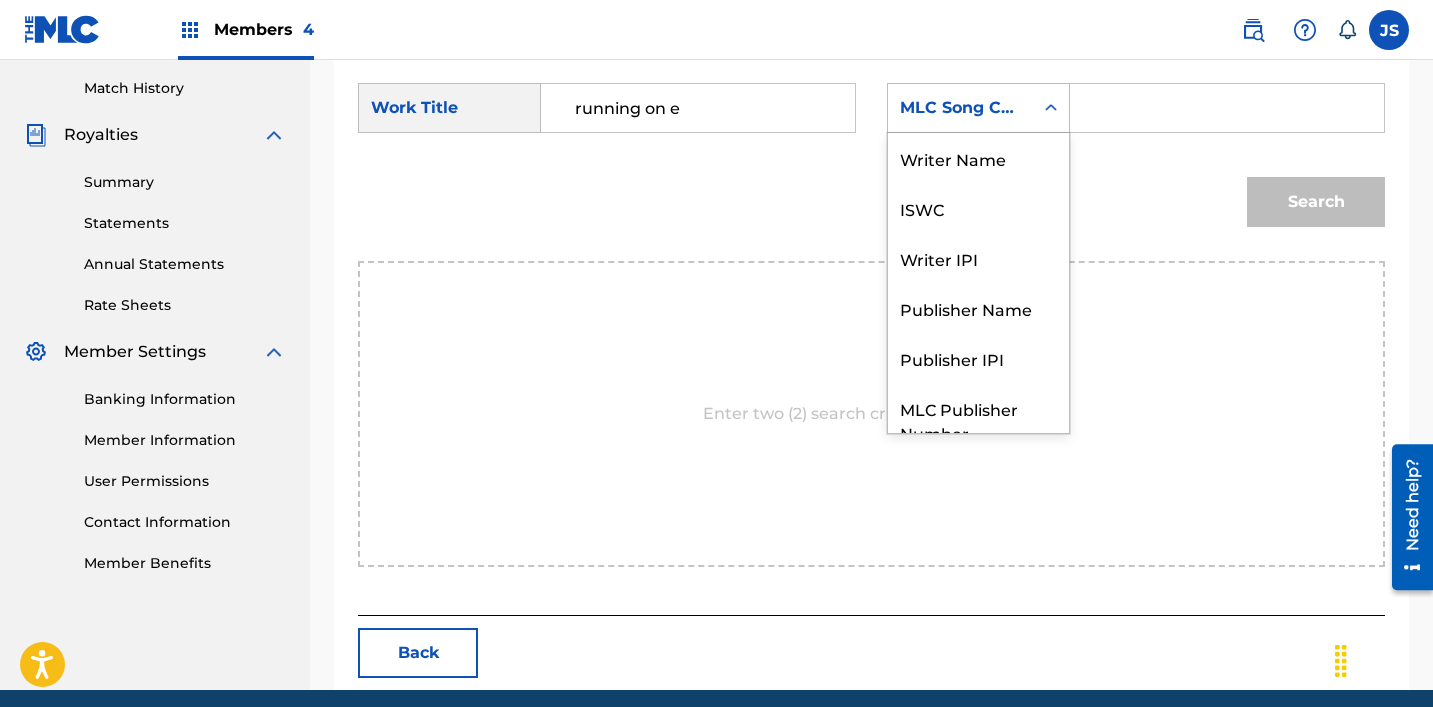 scroll, scrollTop: 74, scrollLeft: 0, axis: vertical 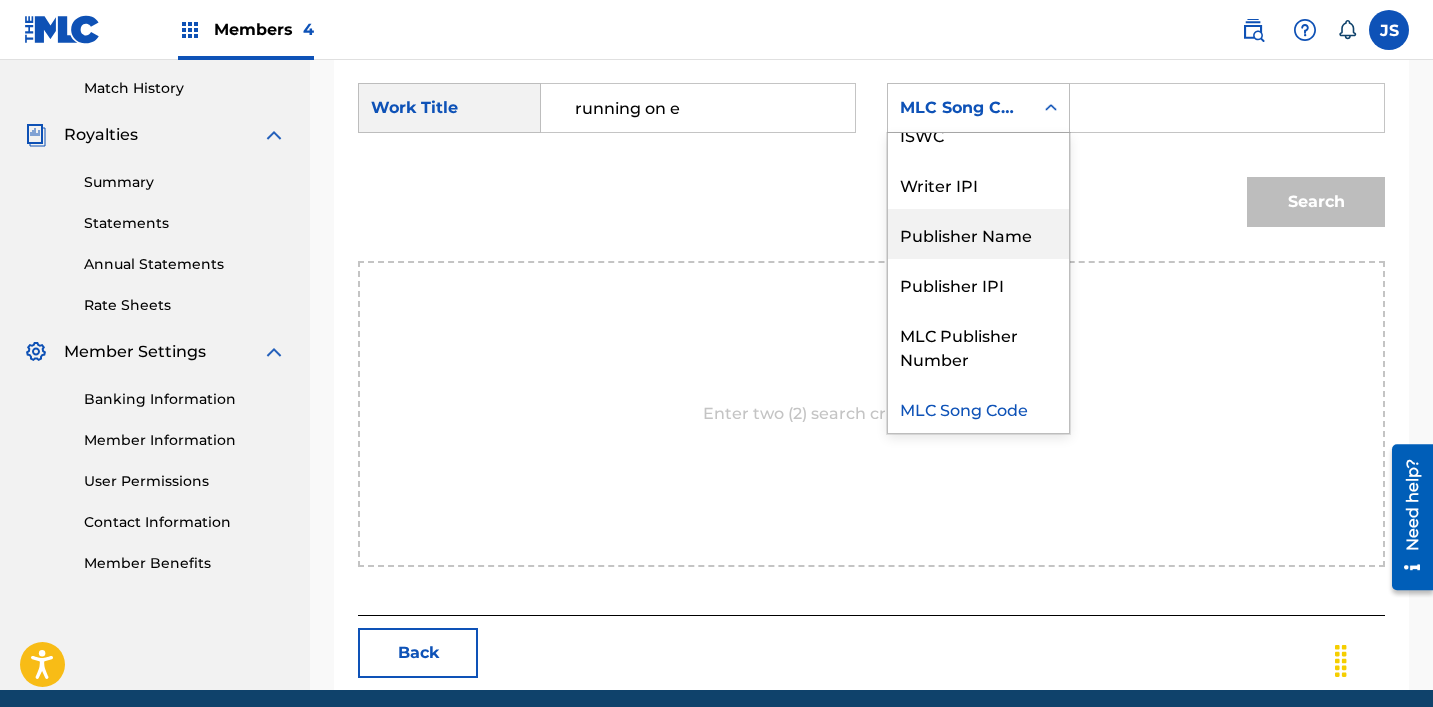 click on "Publisher Name" at bounding box center [978, 234] 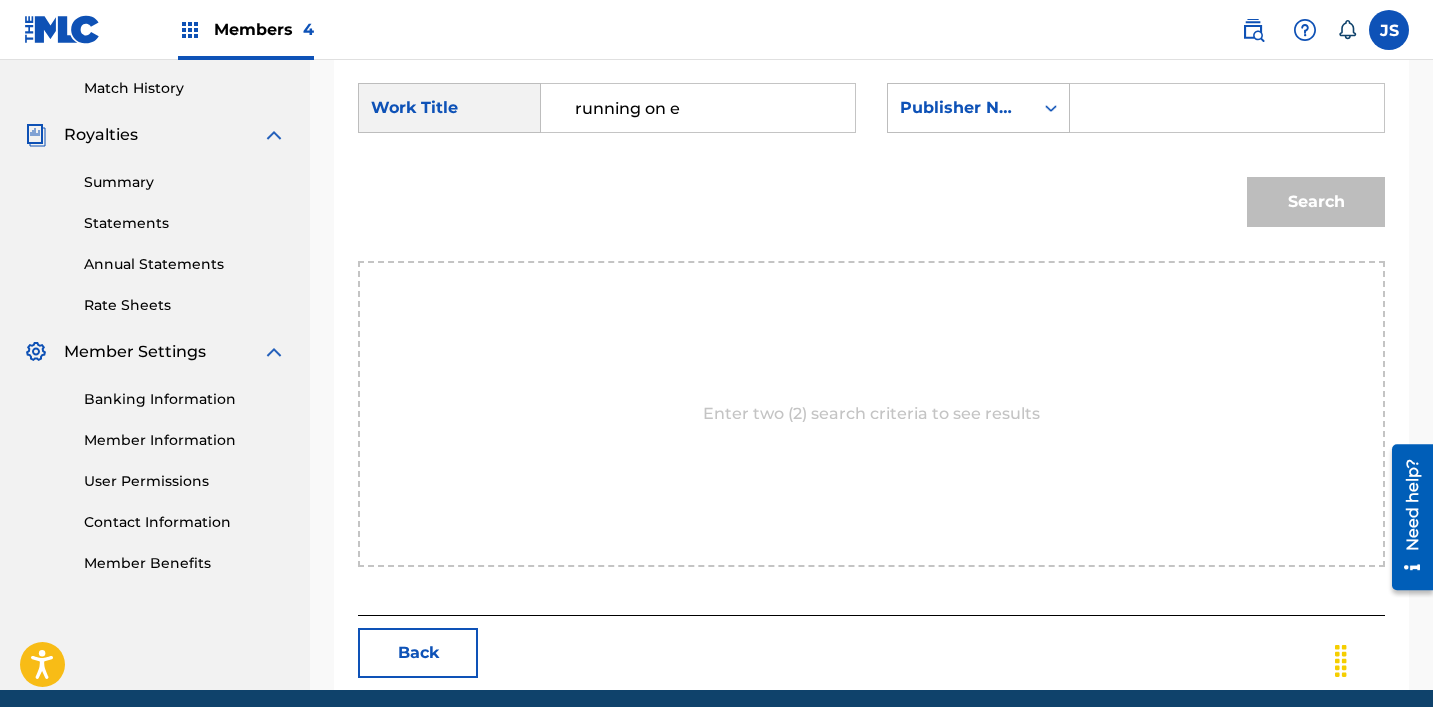 click at bounding box center (1227, 108) 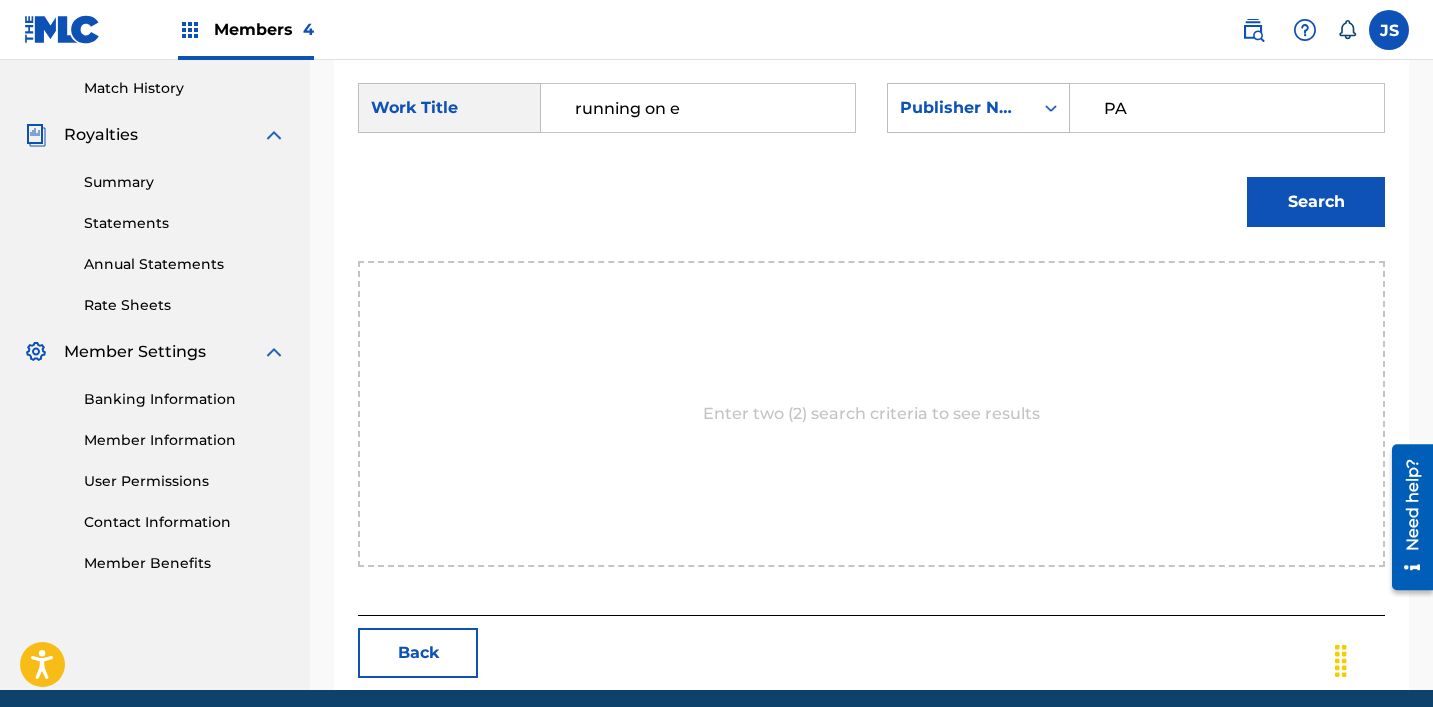 type on "patrick" 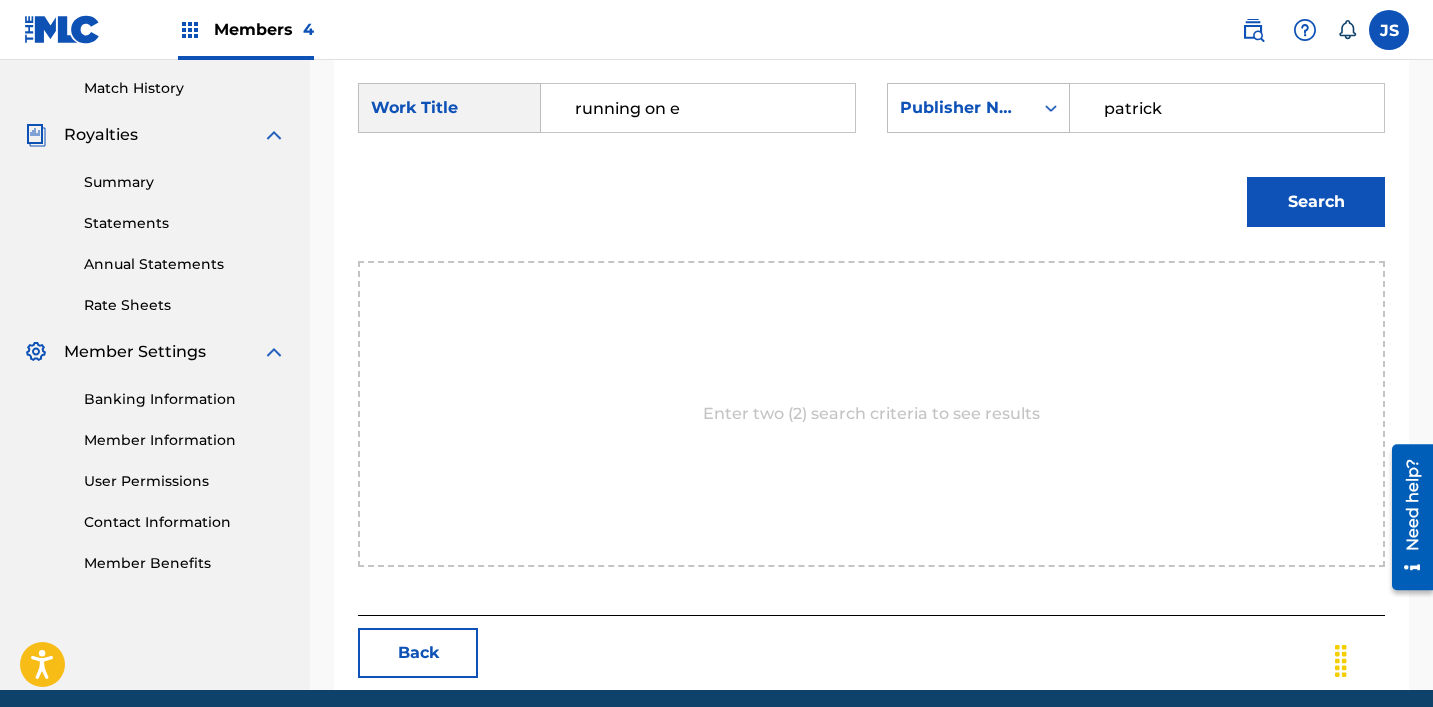 click on "Search" at bounding box center [1316, 202] 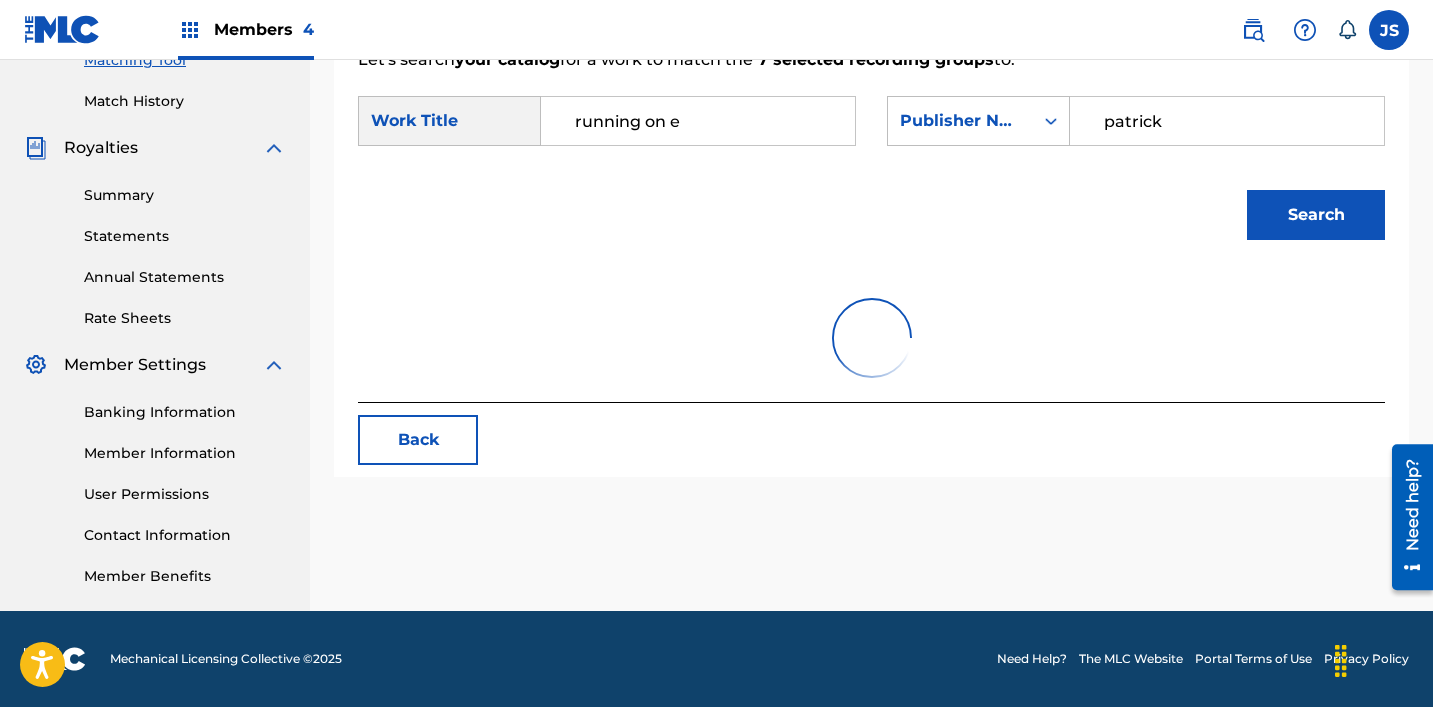 scroll, scrollTop: 546, scrollLeft: 0, axis: vertical 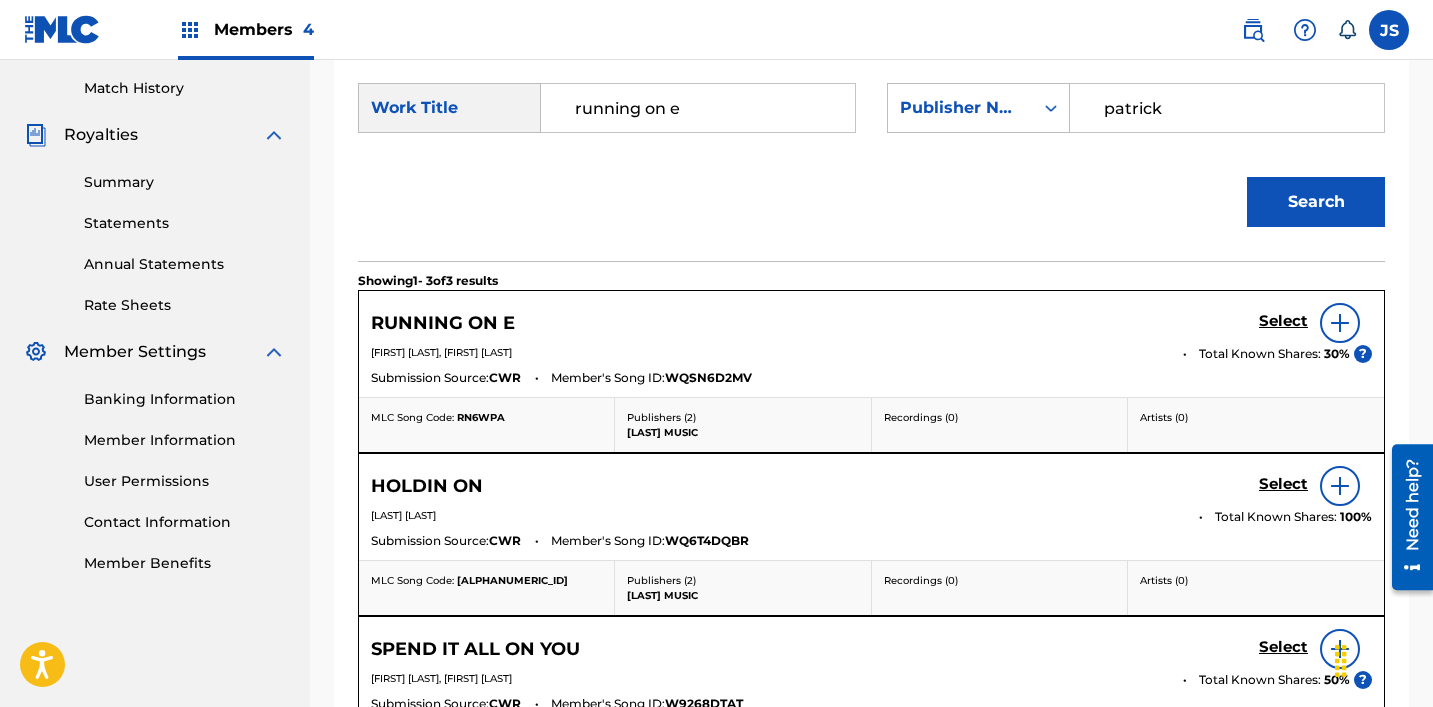 click on "Select" at bounding box center (1283, 321) 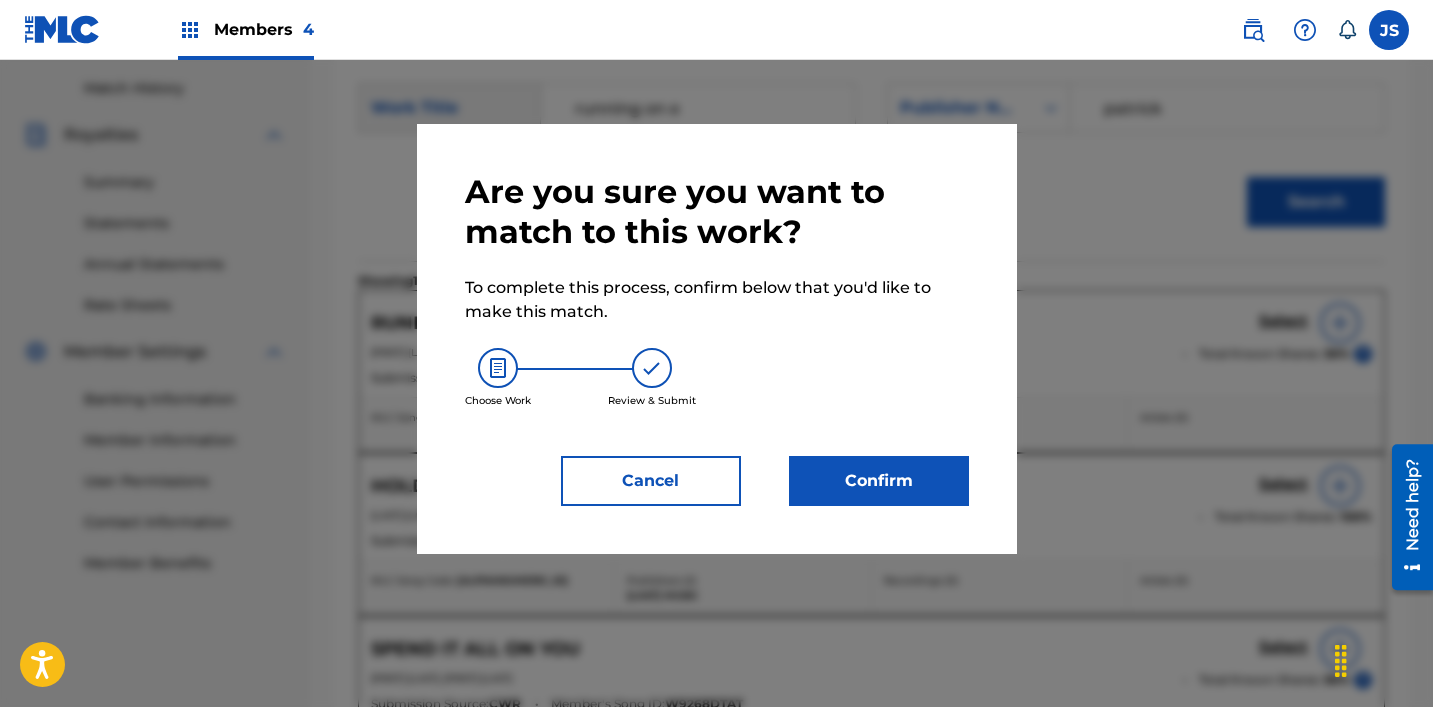 click on "Confirm" at bounding box center [879, 481] 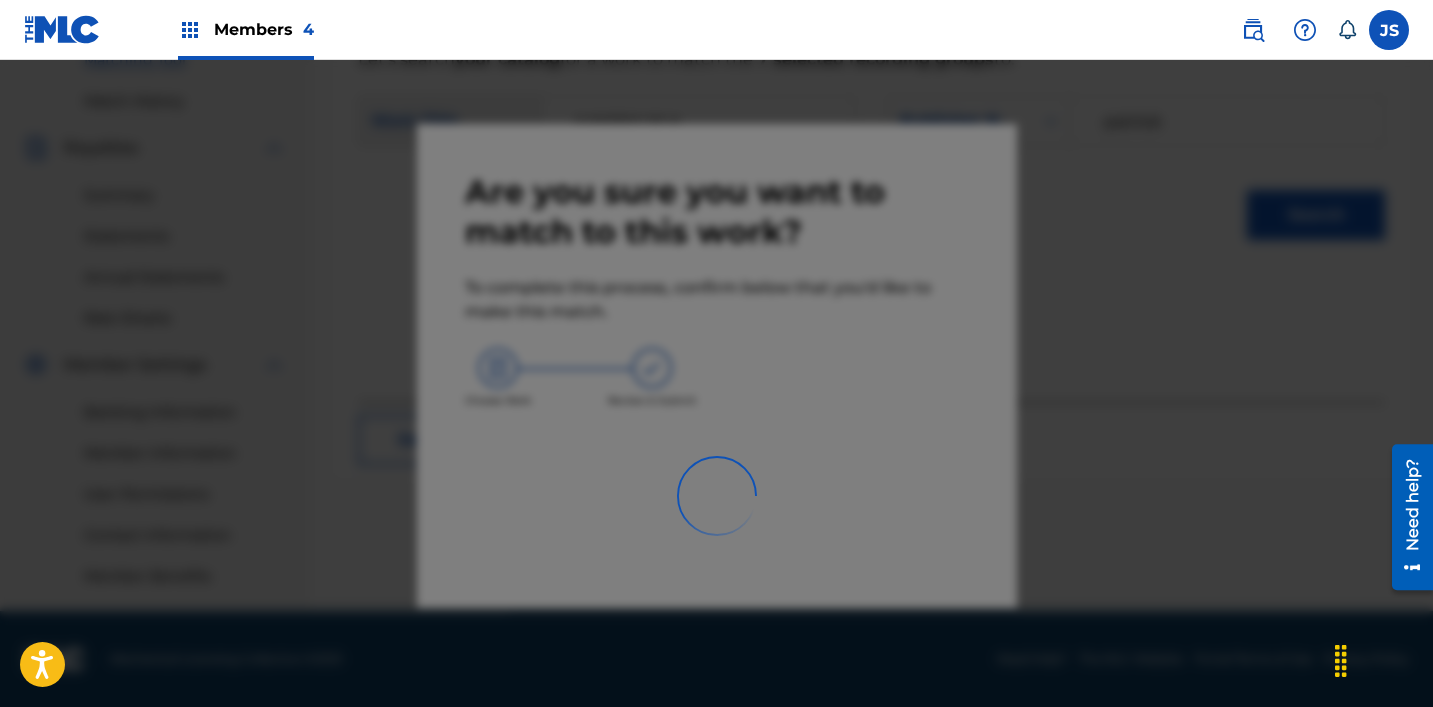 scroll, scrollTop: 533, scrollLeft: 0, axis: vertical 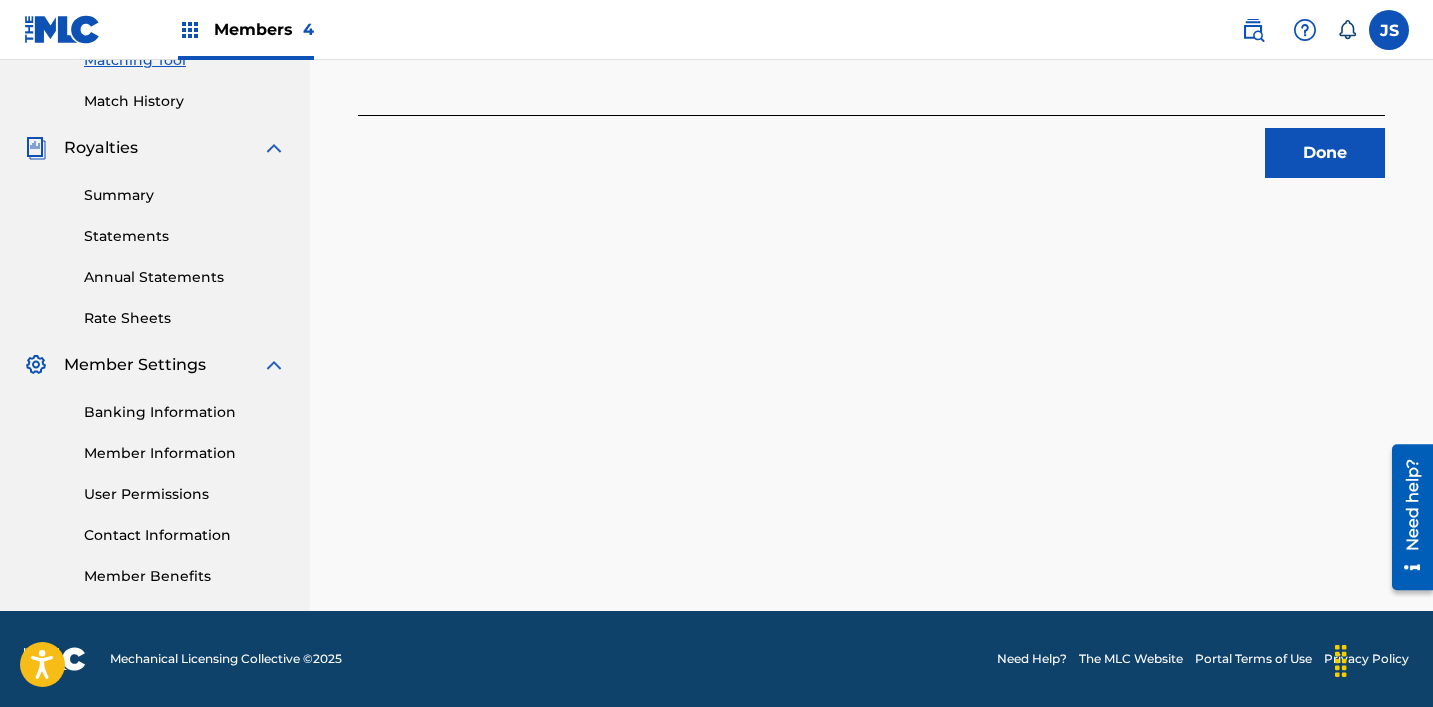 click on "Done" at bounding box center [1325, 153] 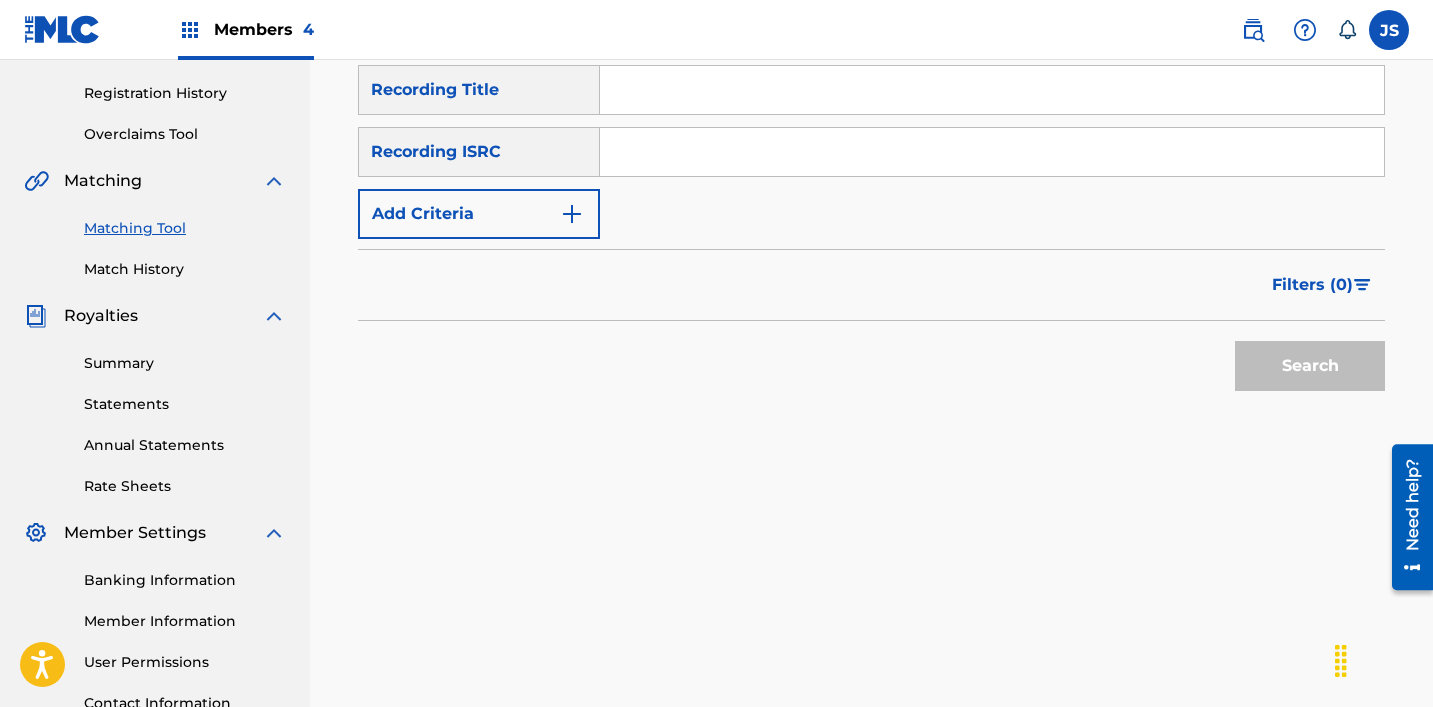 scroll, scrollTop: 363, scrollLeft: 0, axis: vertical 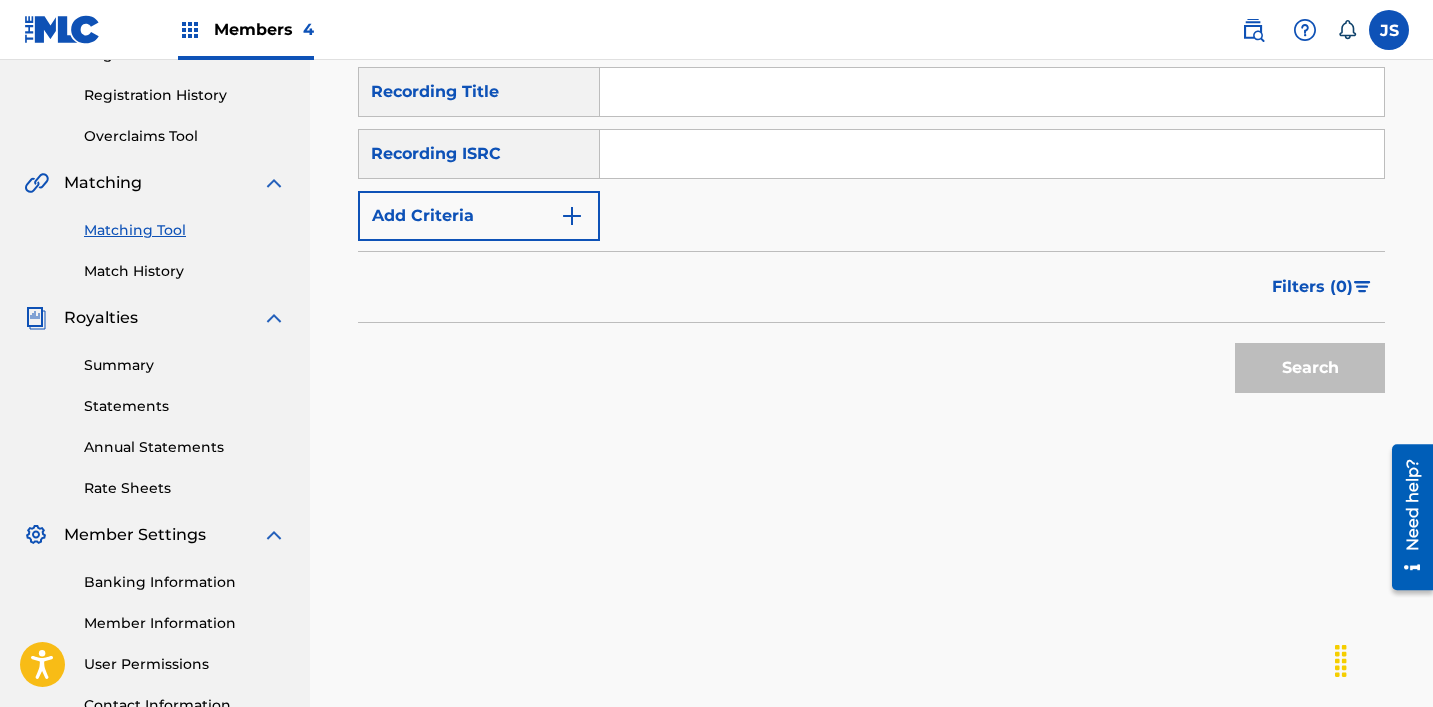 click at bounding box center [992, 154] 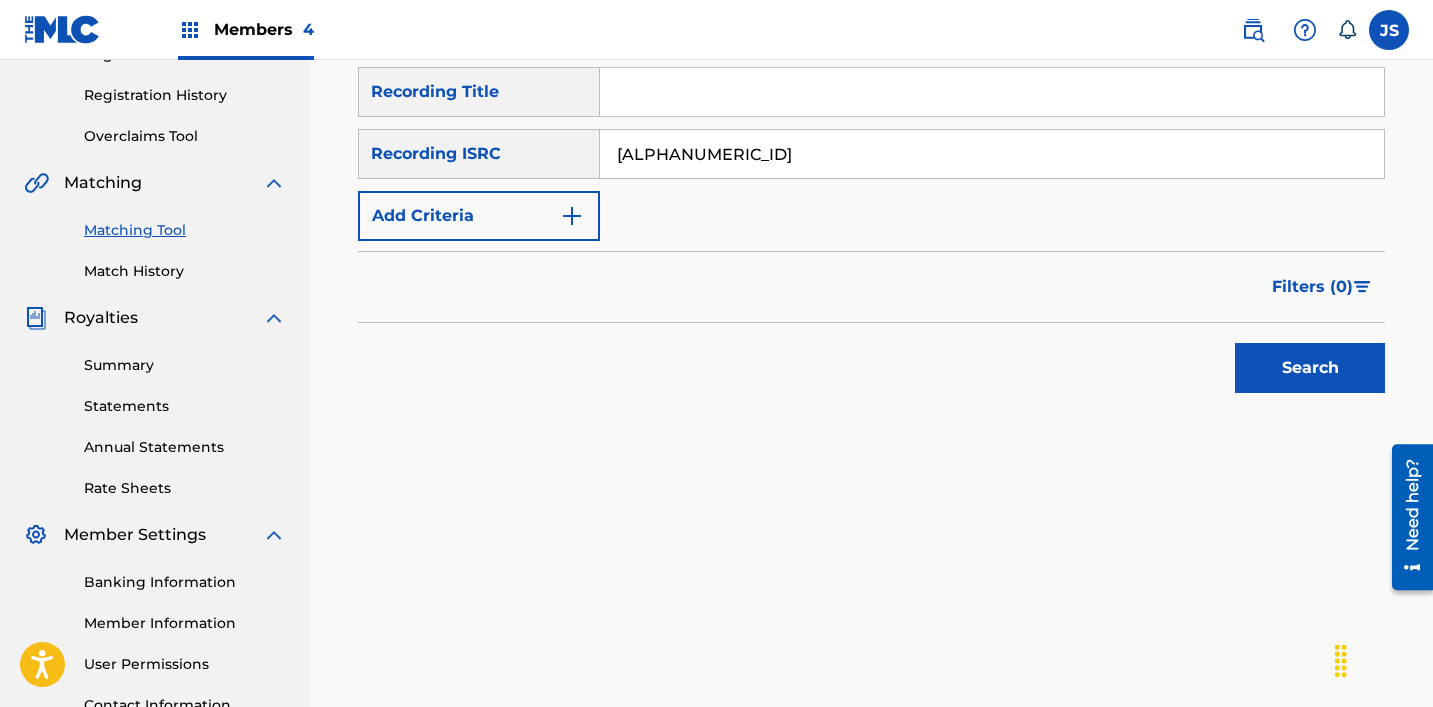 type on "[ALPHANUMERIC_ID]" 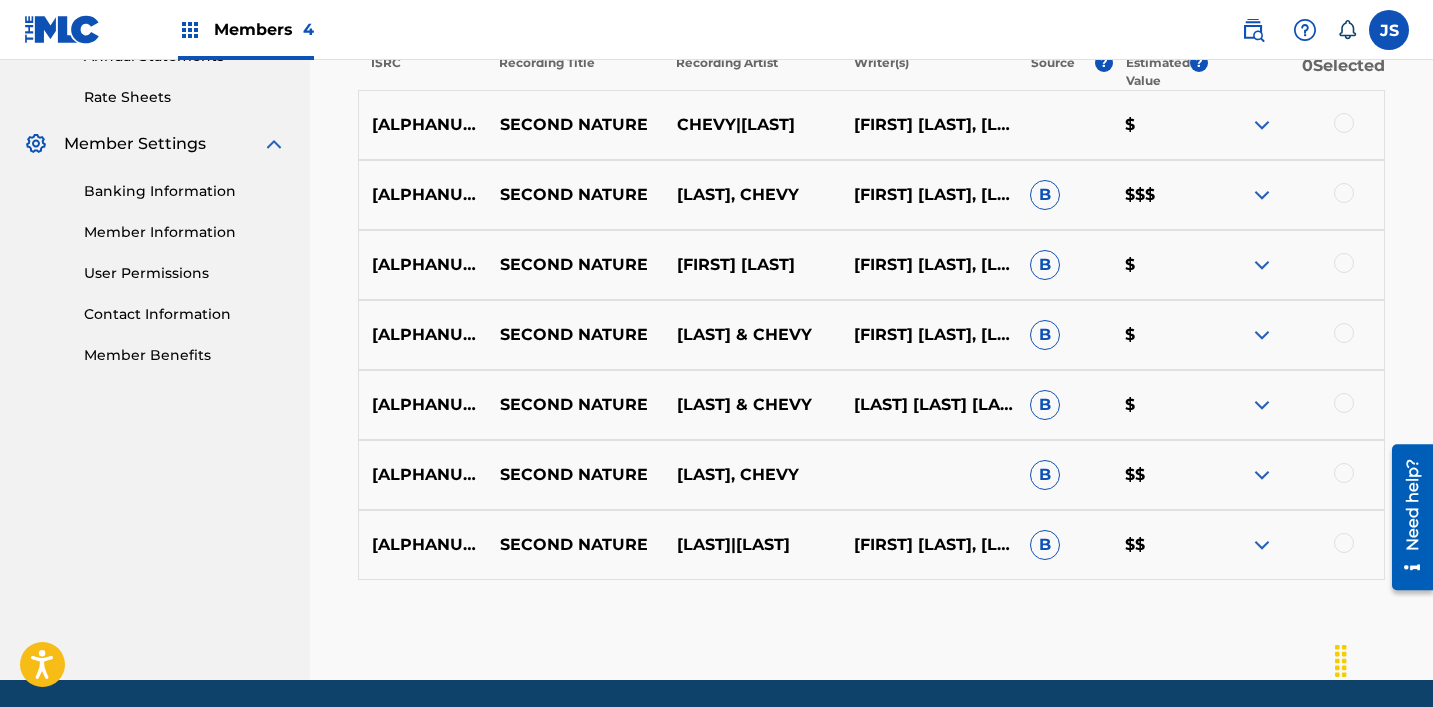 scroll, scrollTop: 756, scrollLeft: 0, axis: vertical 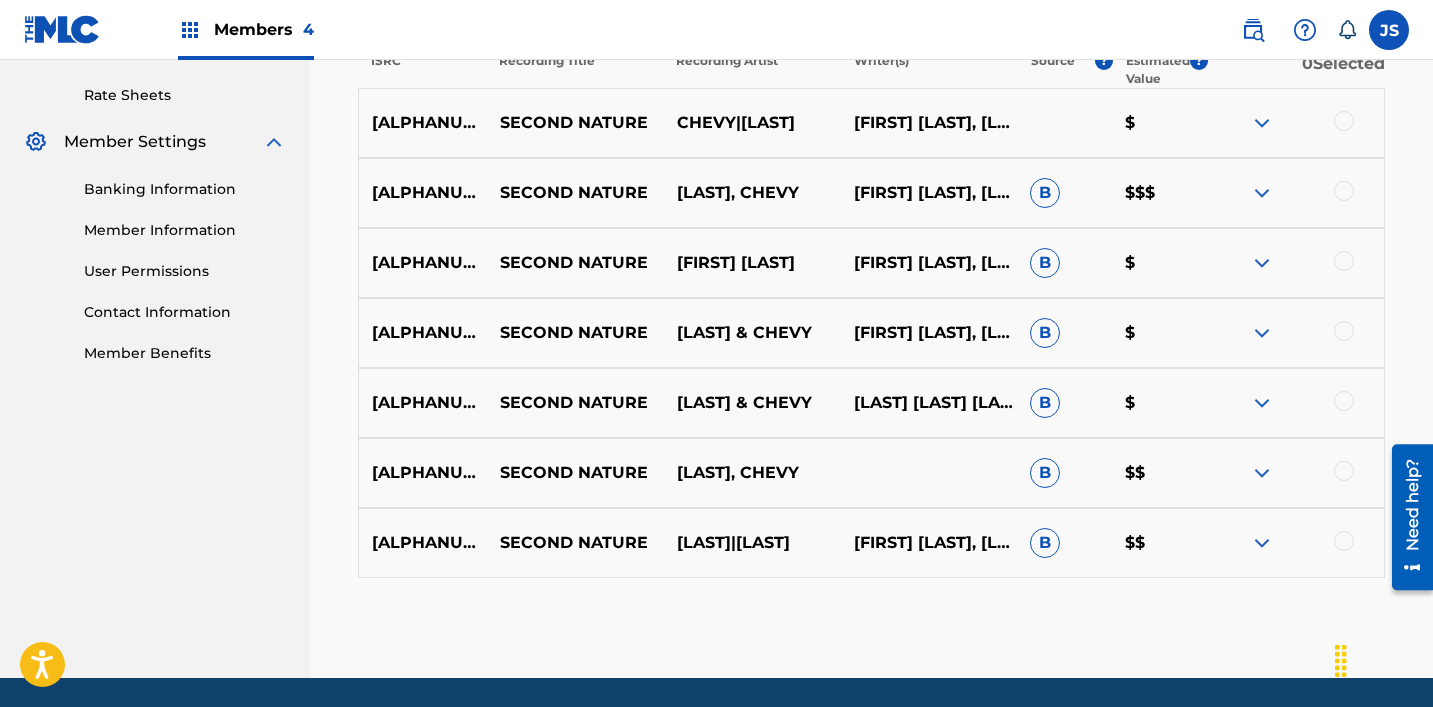 click at bounding box center [1344, 541] 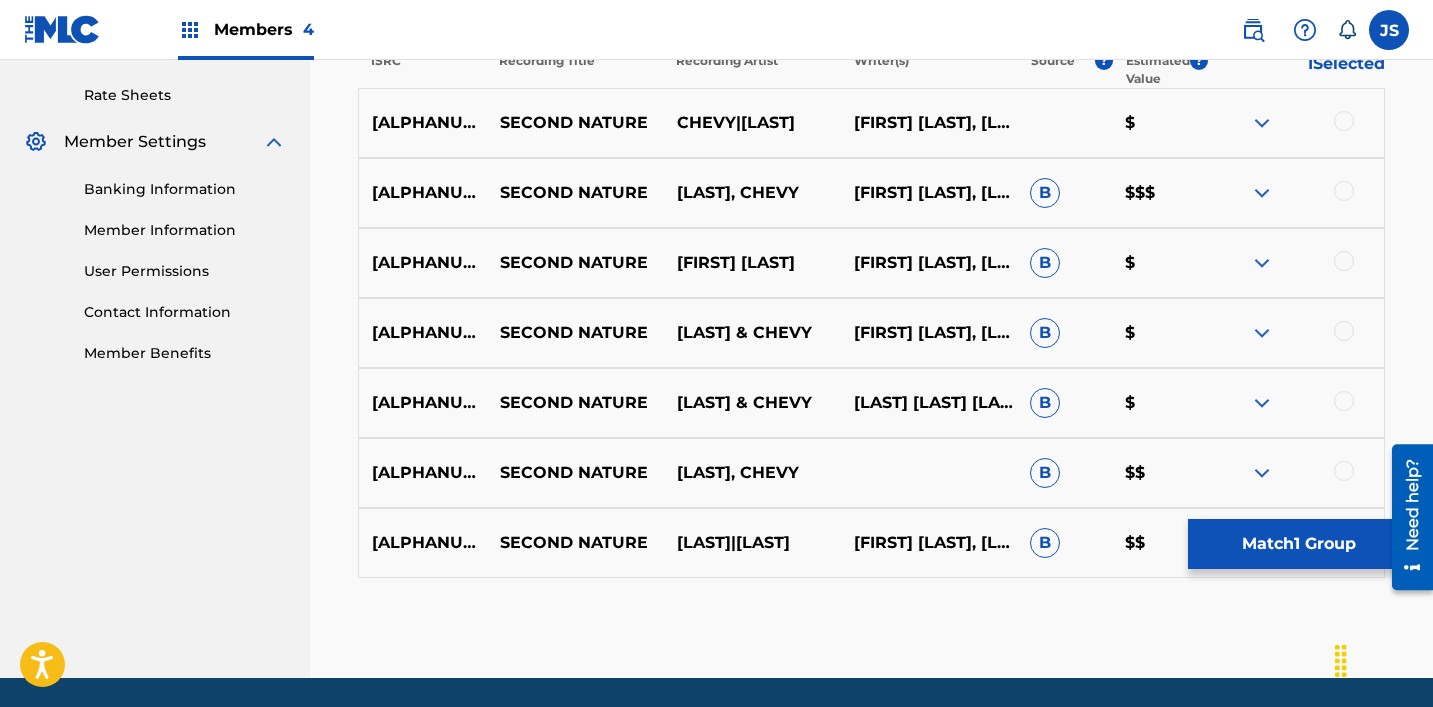 click at bounding box center (1344, 471) 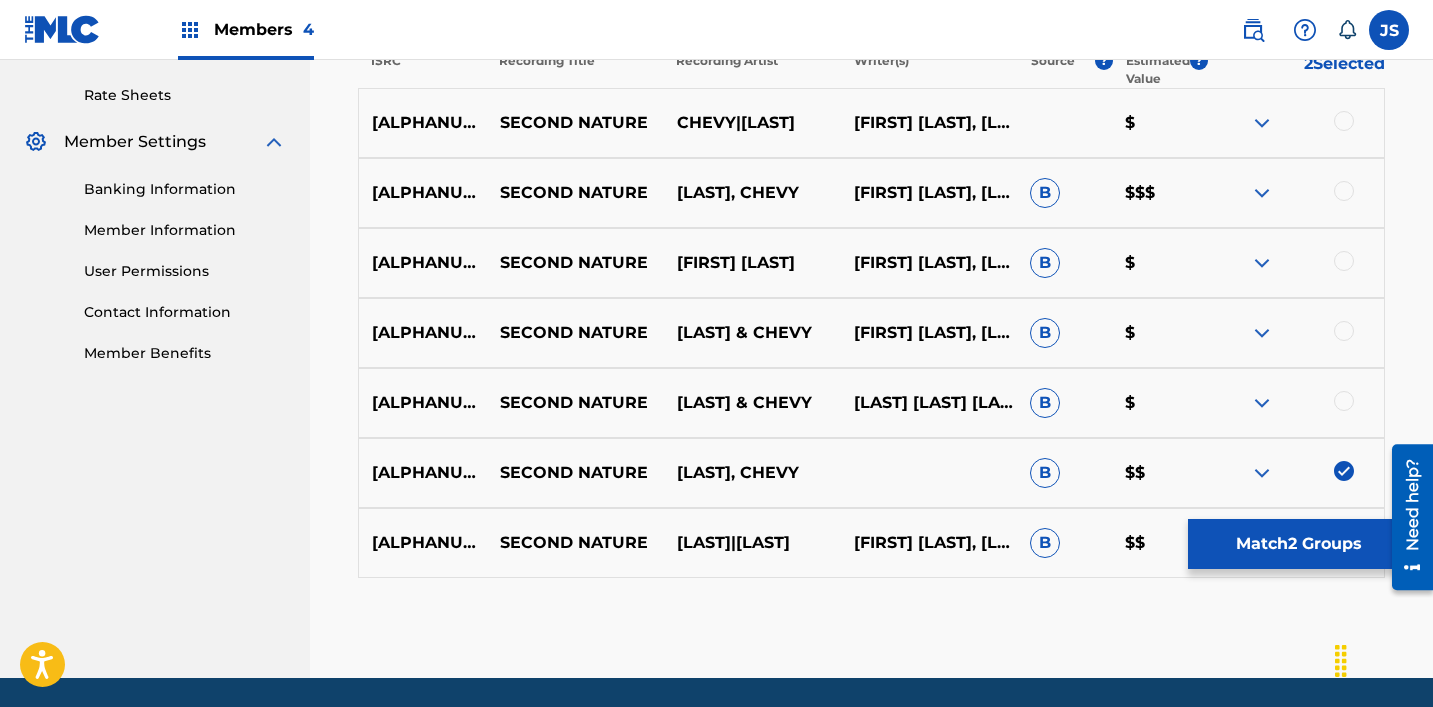 click at bounding box center [1344, 401] 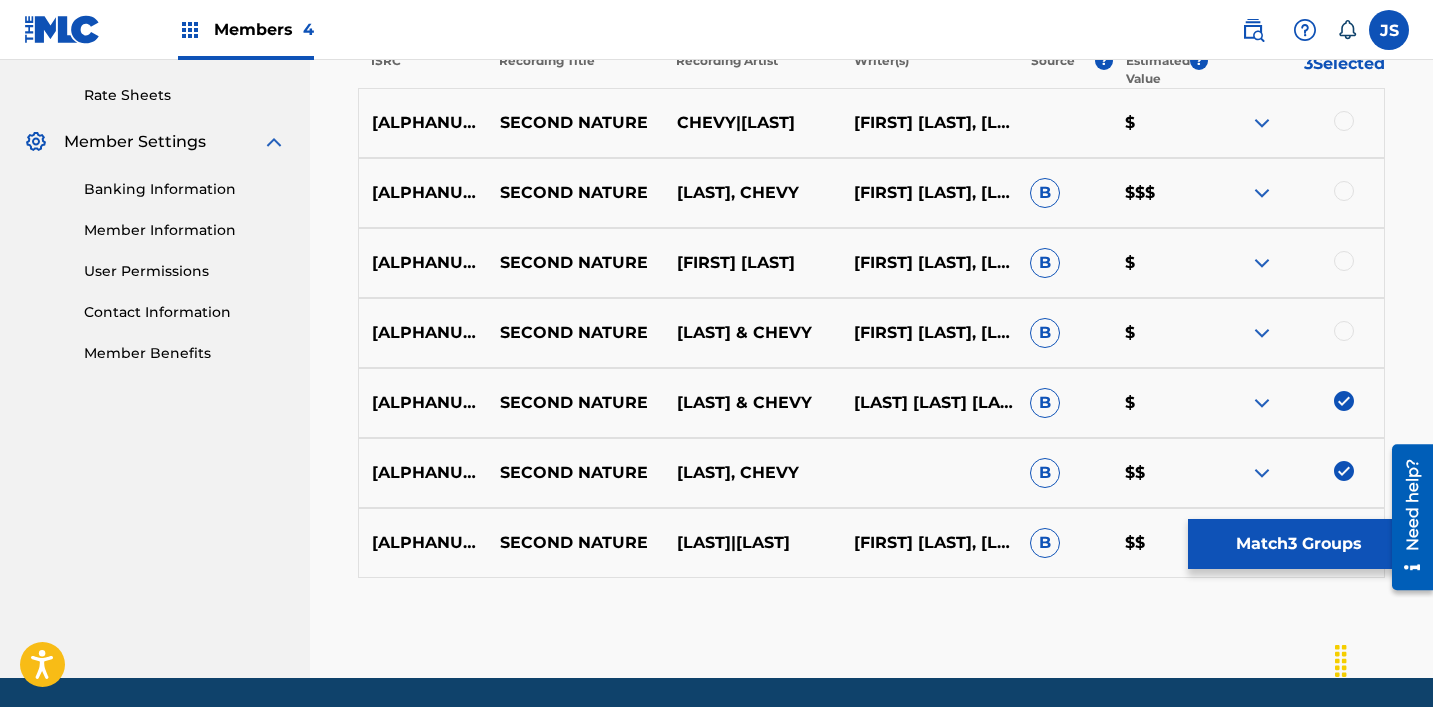 click at bounding box center [1344, 331] 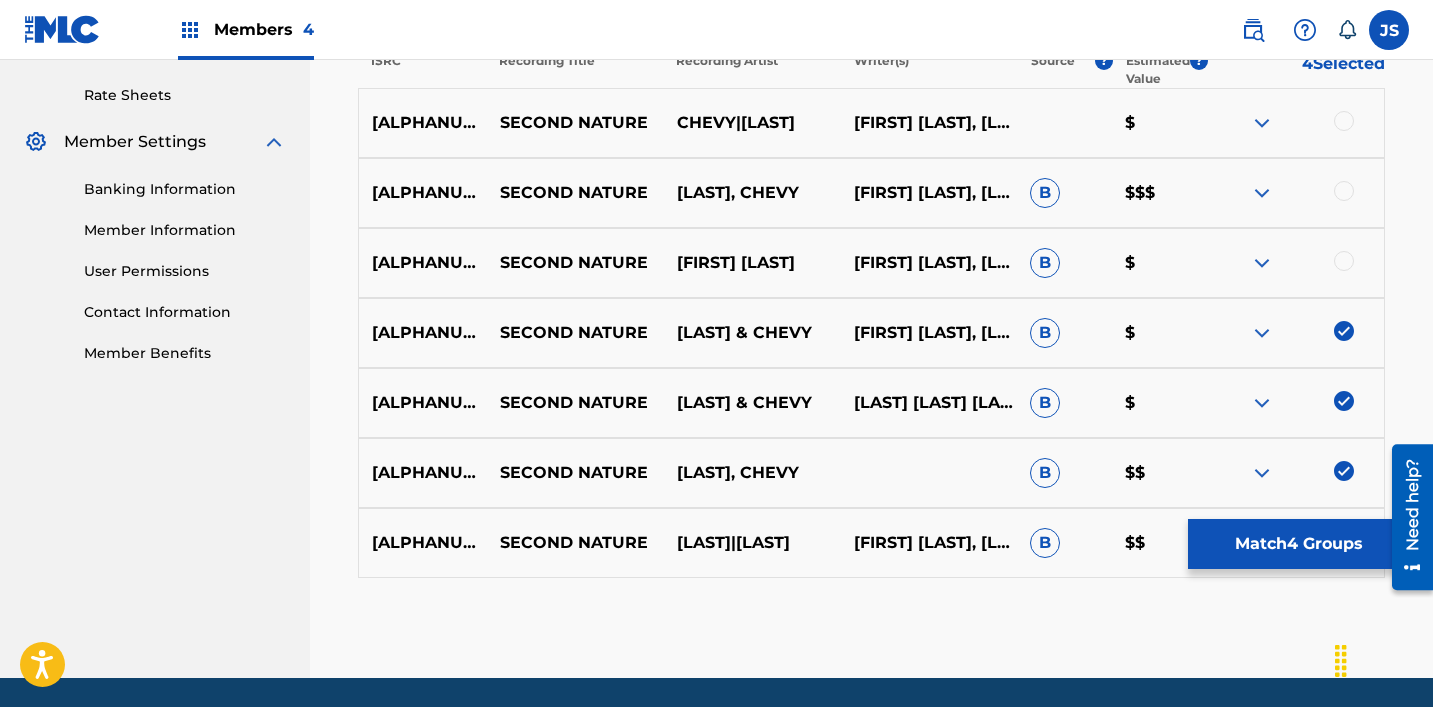 click at bounding box center (1344, 261) 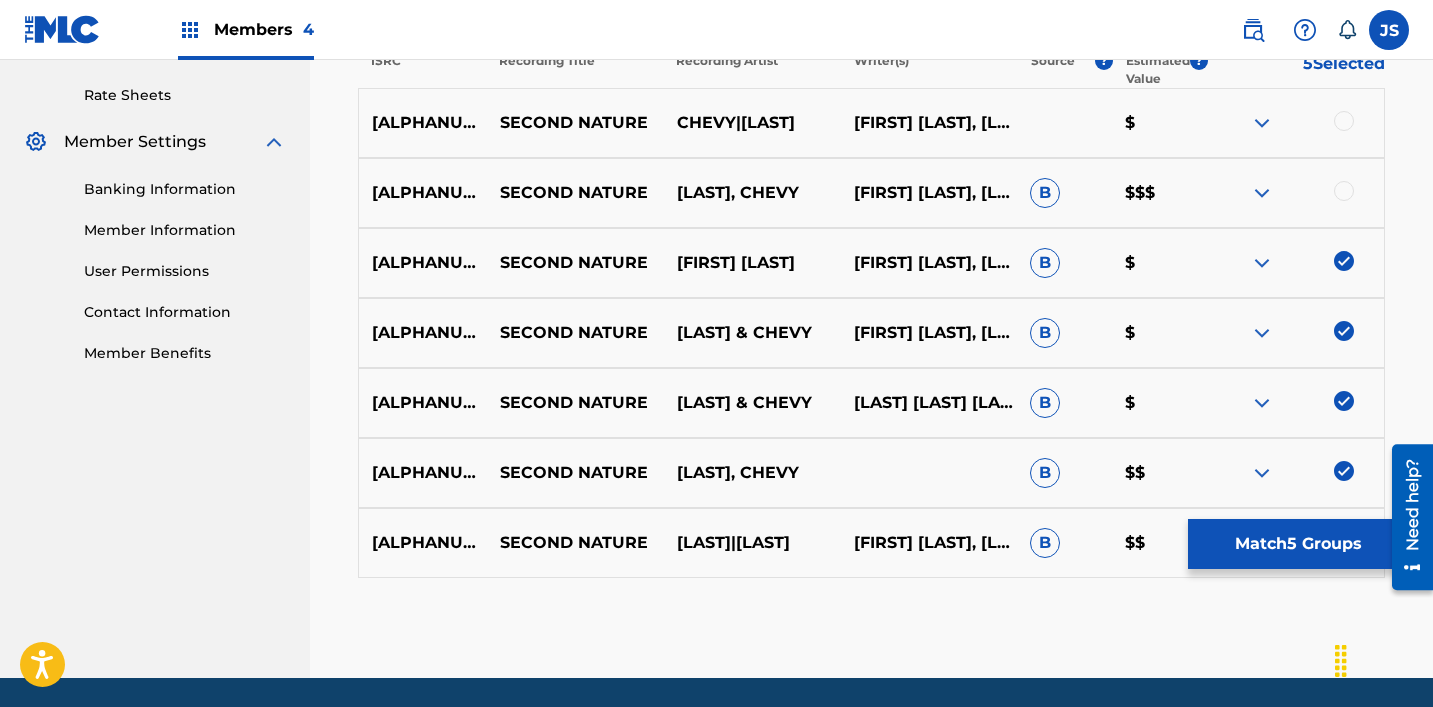 click at bounding box center [1344, 191] 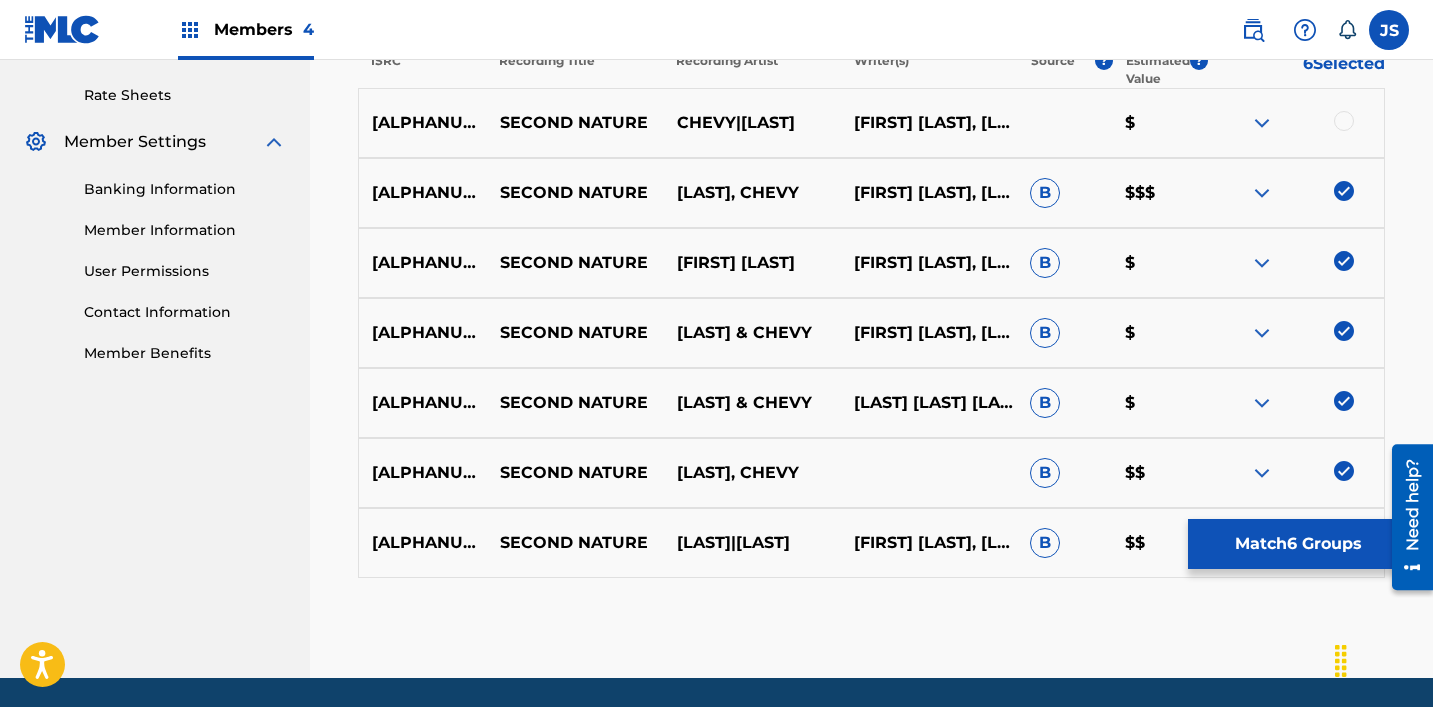 click at bounding box center [1344, 121] 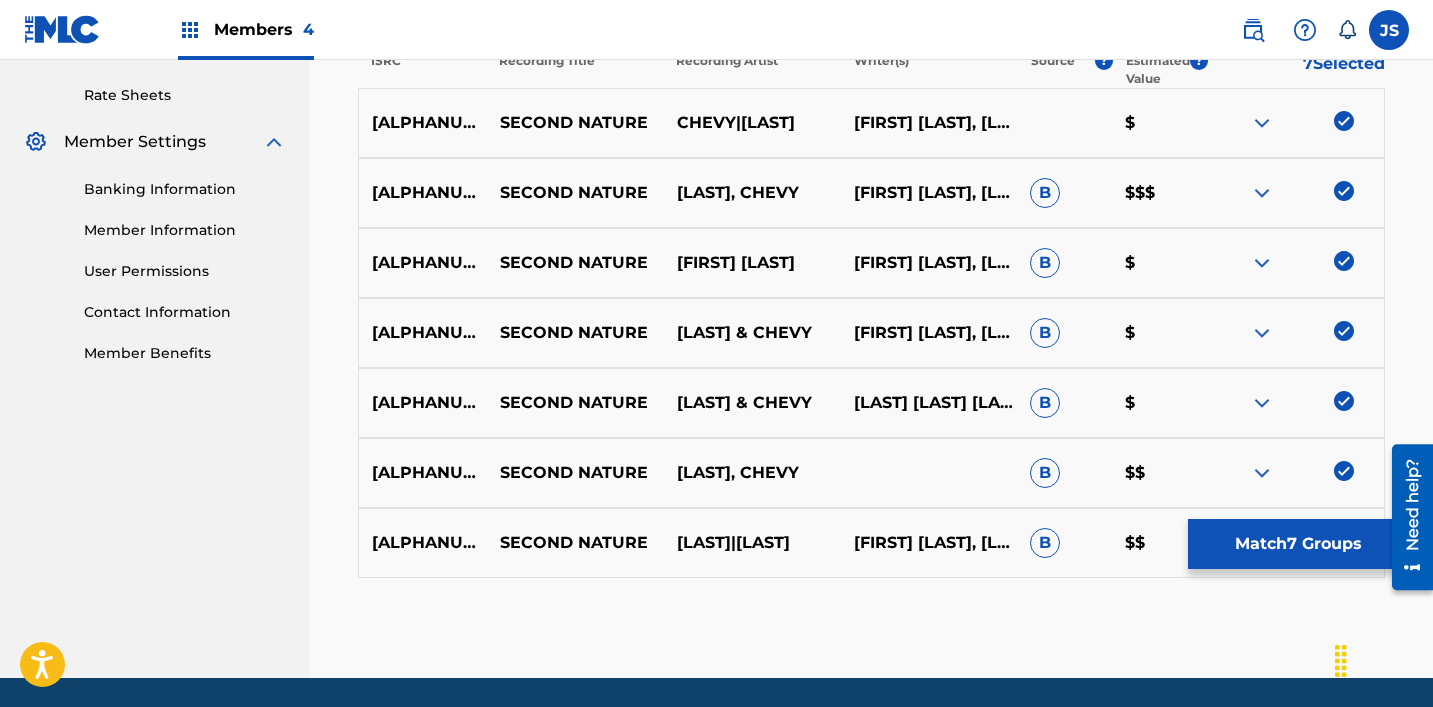 click on "Match  7 Groups" at bounding box center [1298, 544] 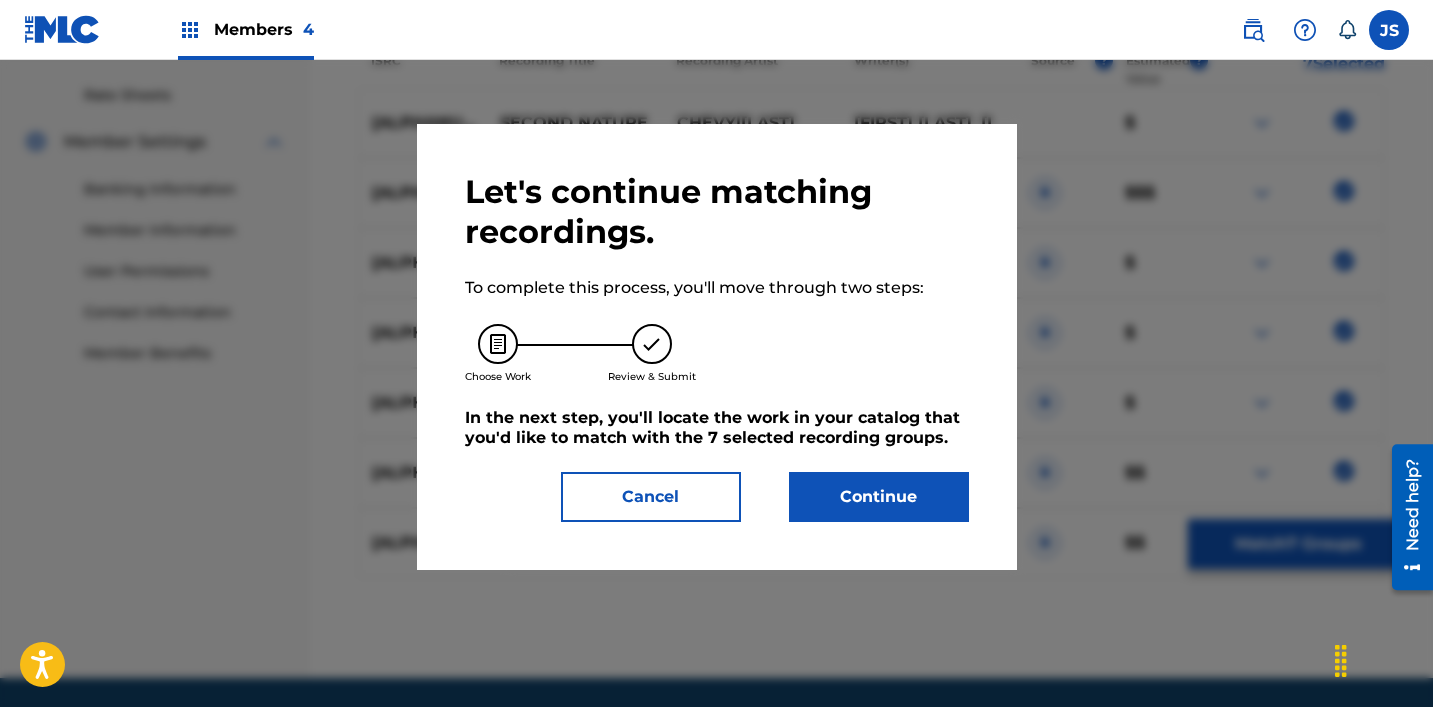 click on "Continue" at bounding box center [879, 497] 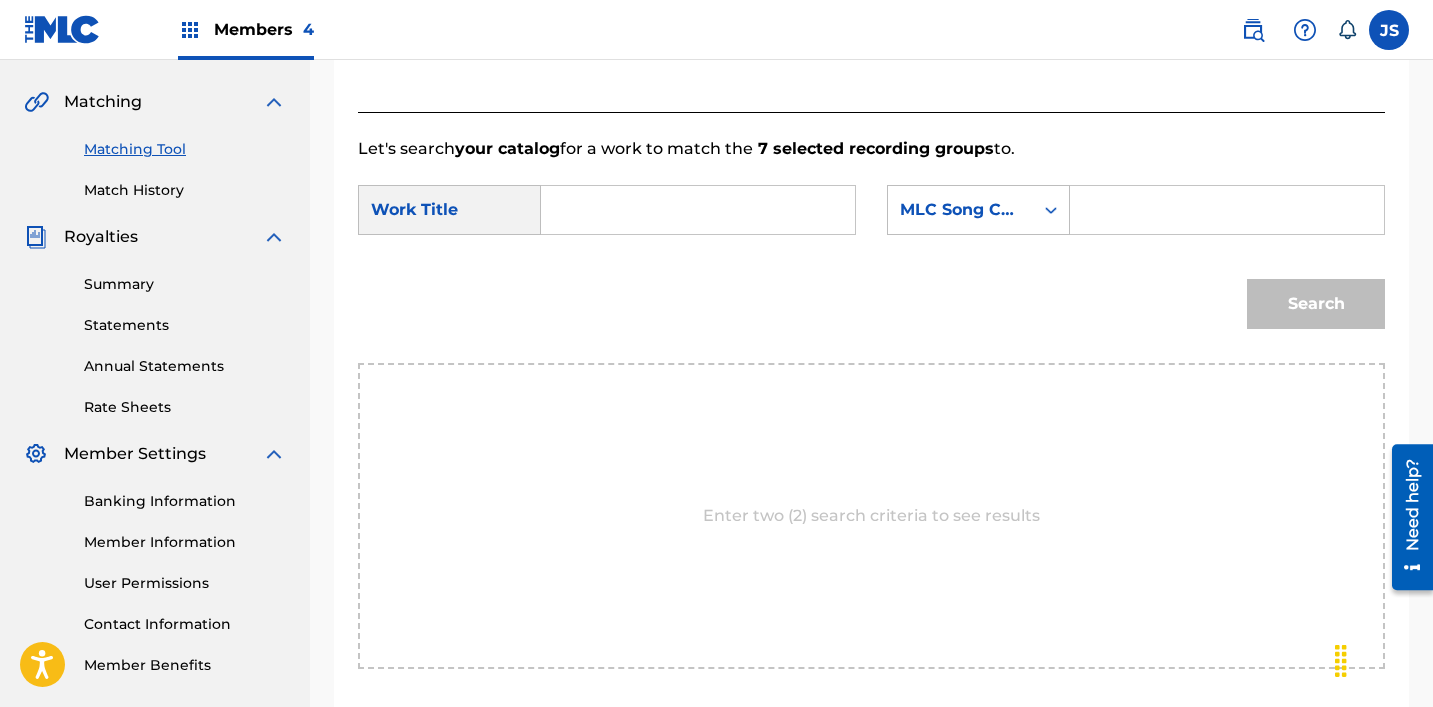 scroll, scrollTop: 443, scrollLeft: 0, axis: vertical 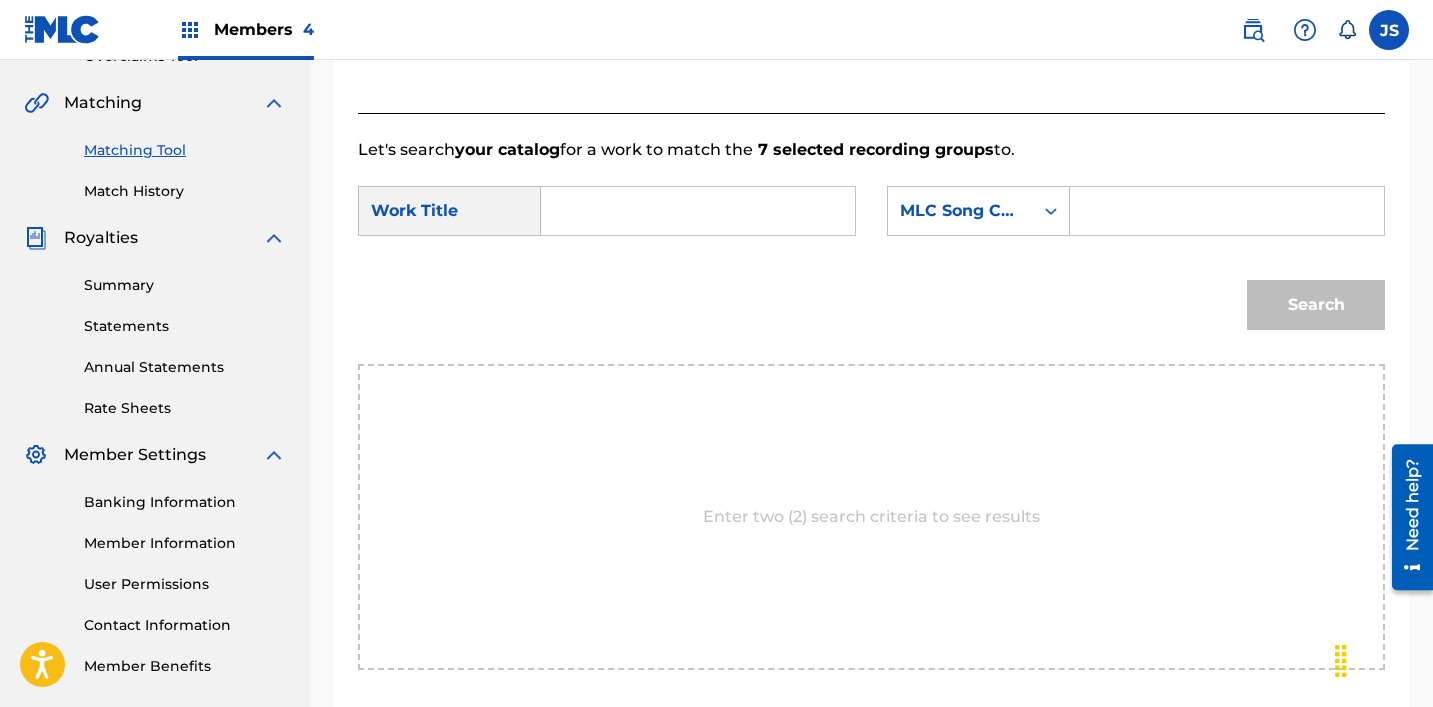 click at bounding box center (698, 211) 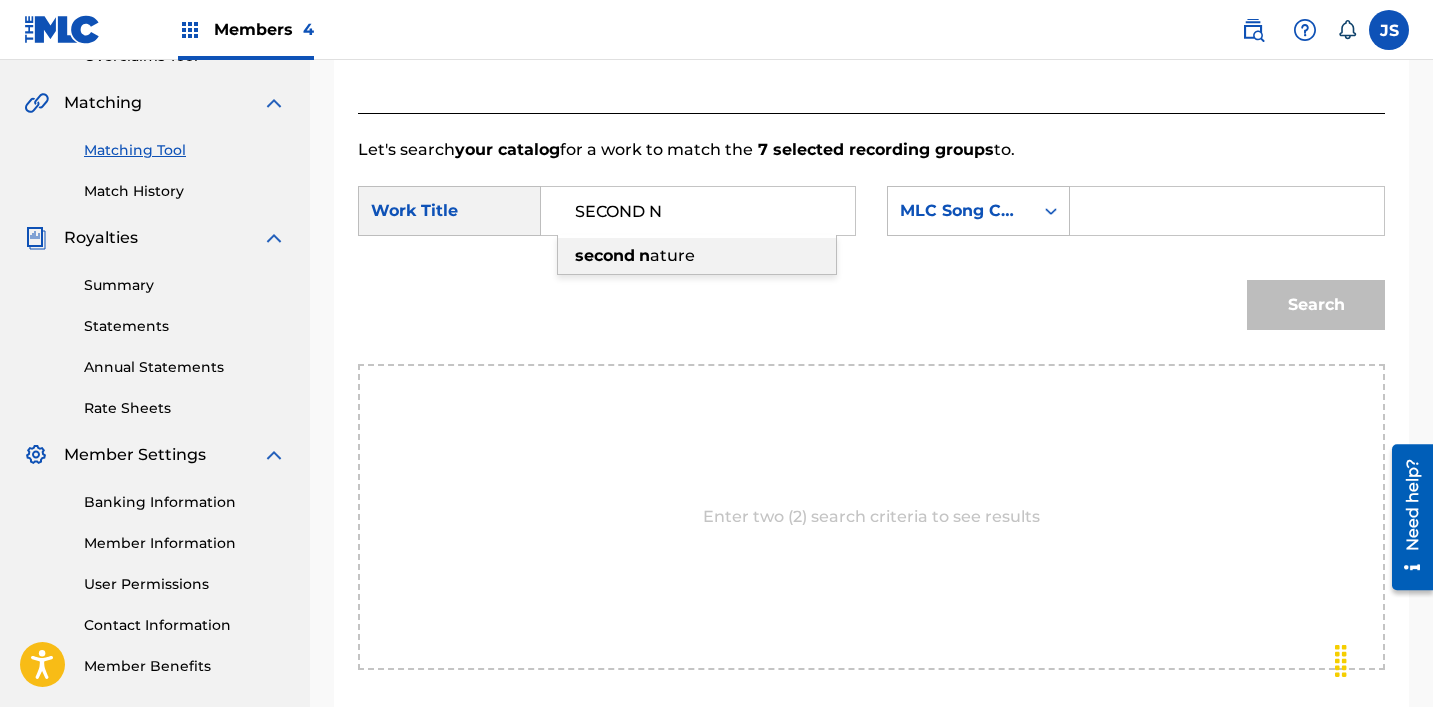 click on "second   n ature" at bounding box center [697, 256] 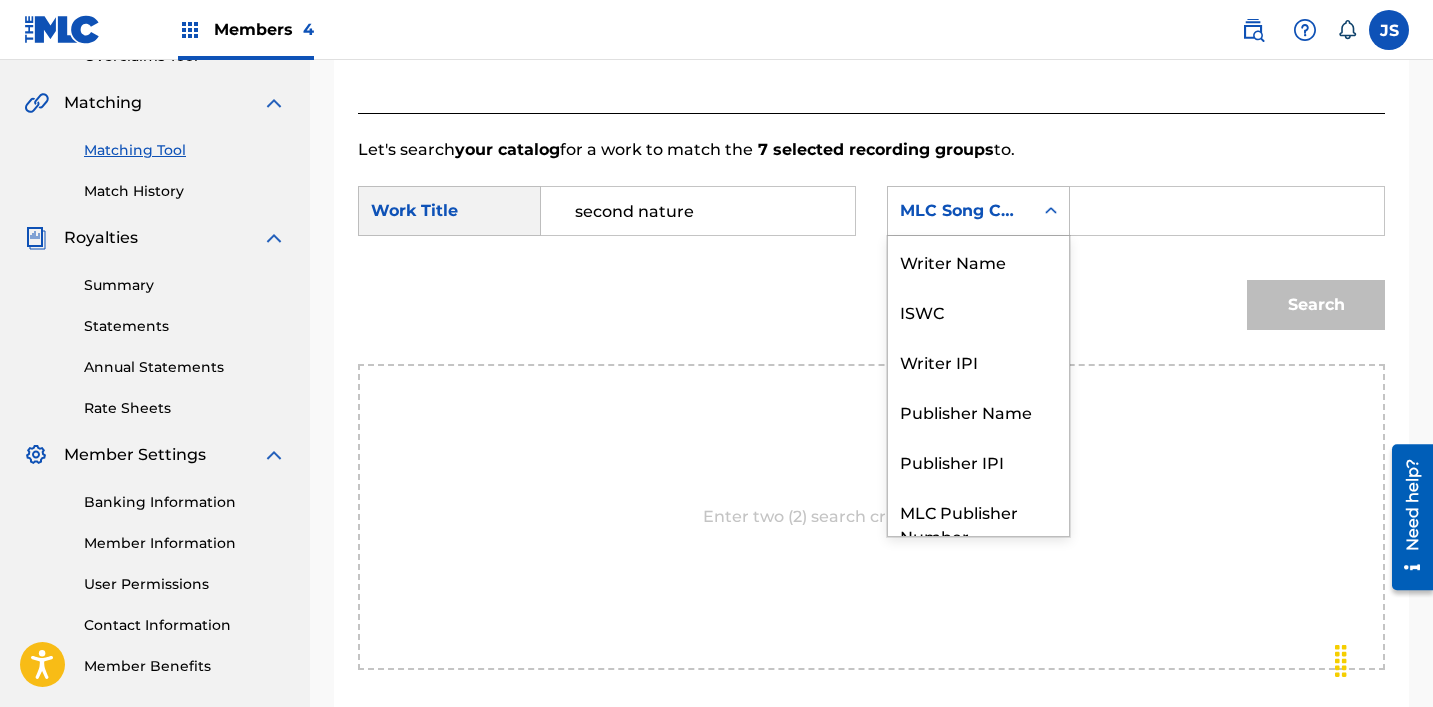 click at bounding box center (1051, 211) 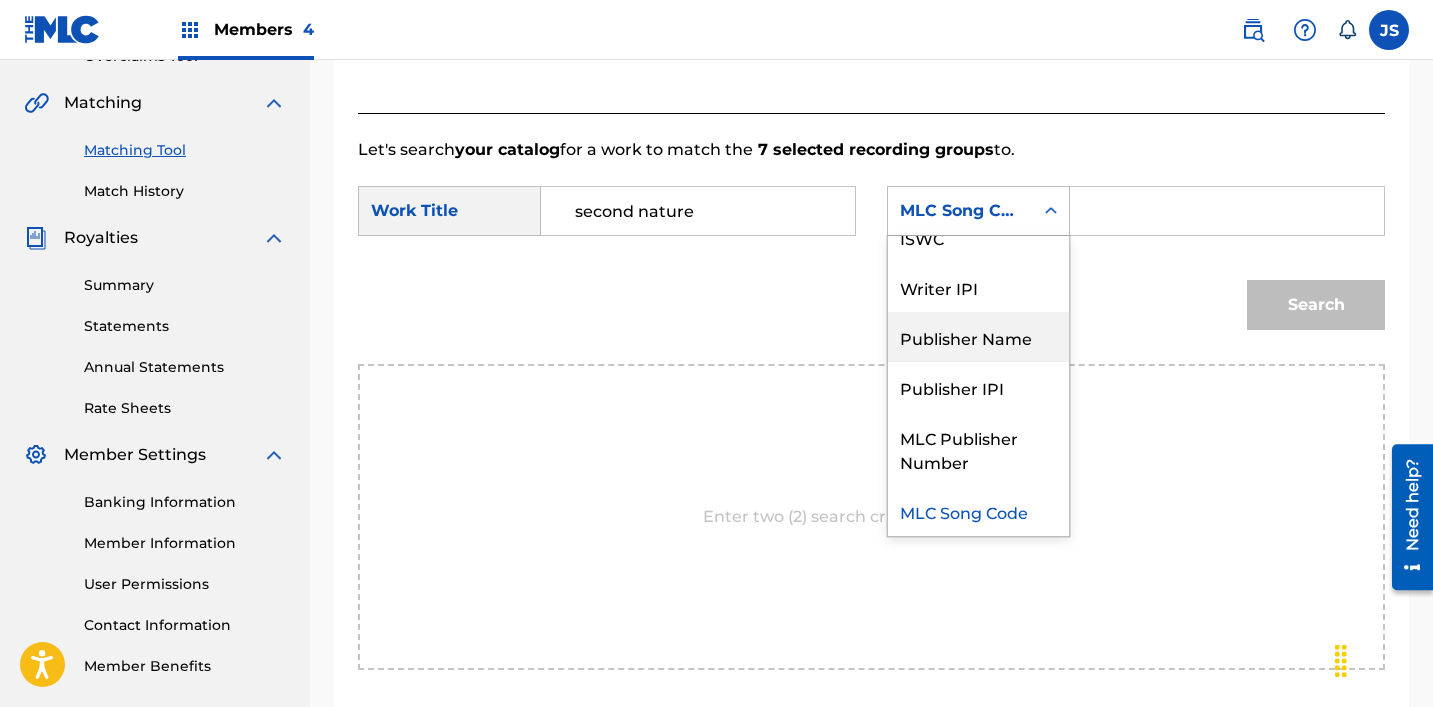 click on "Publisher Name" at bounding box center (978, 337) 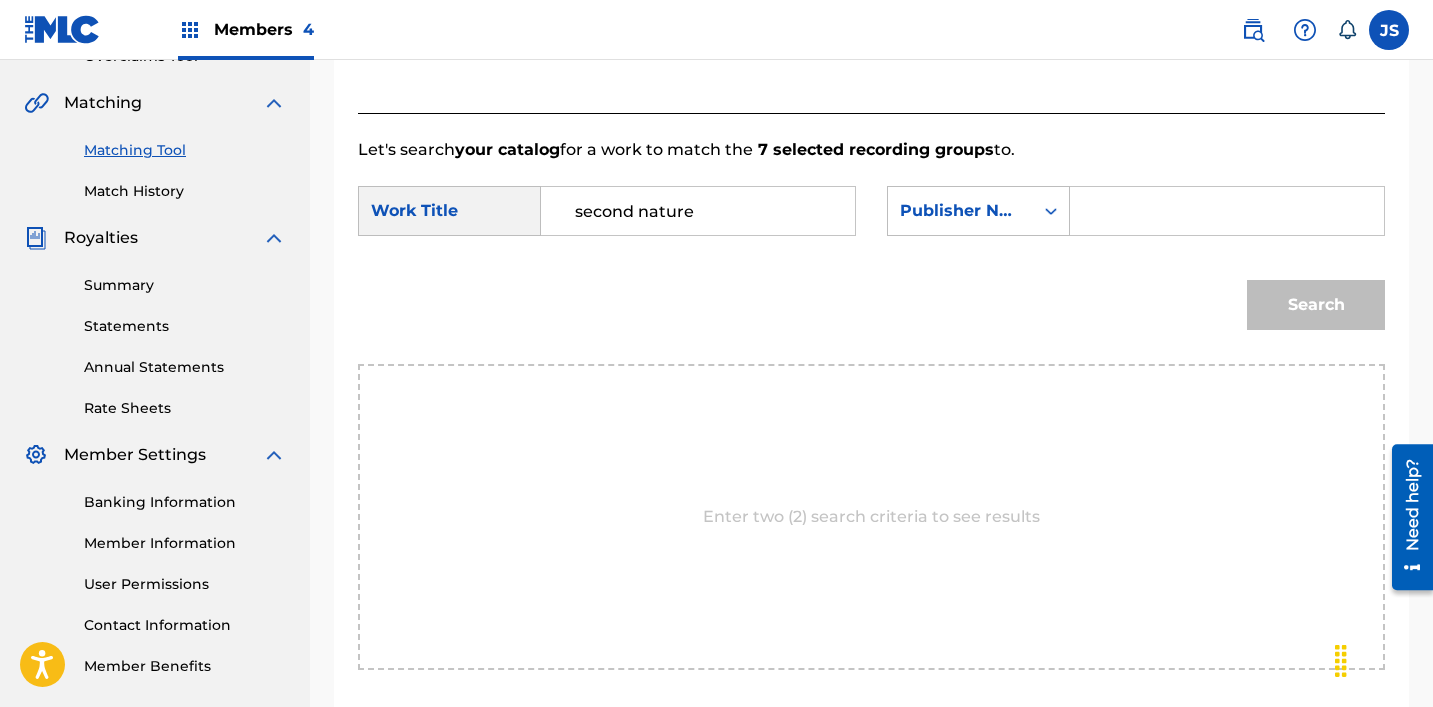 click at bounding box center [1227, 211] 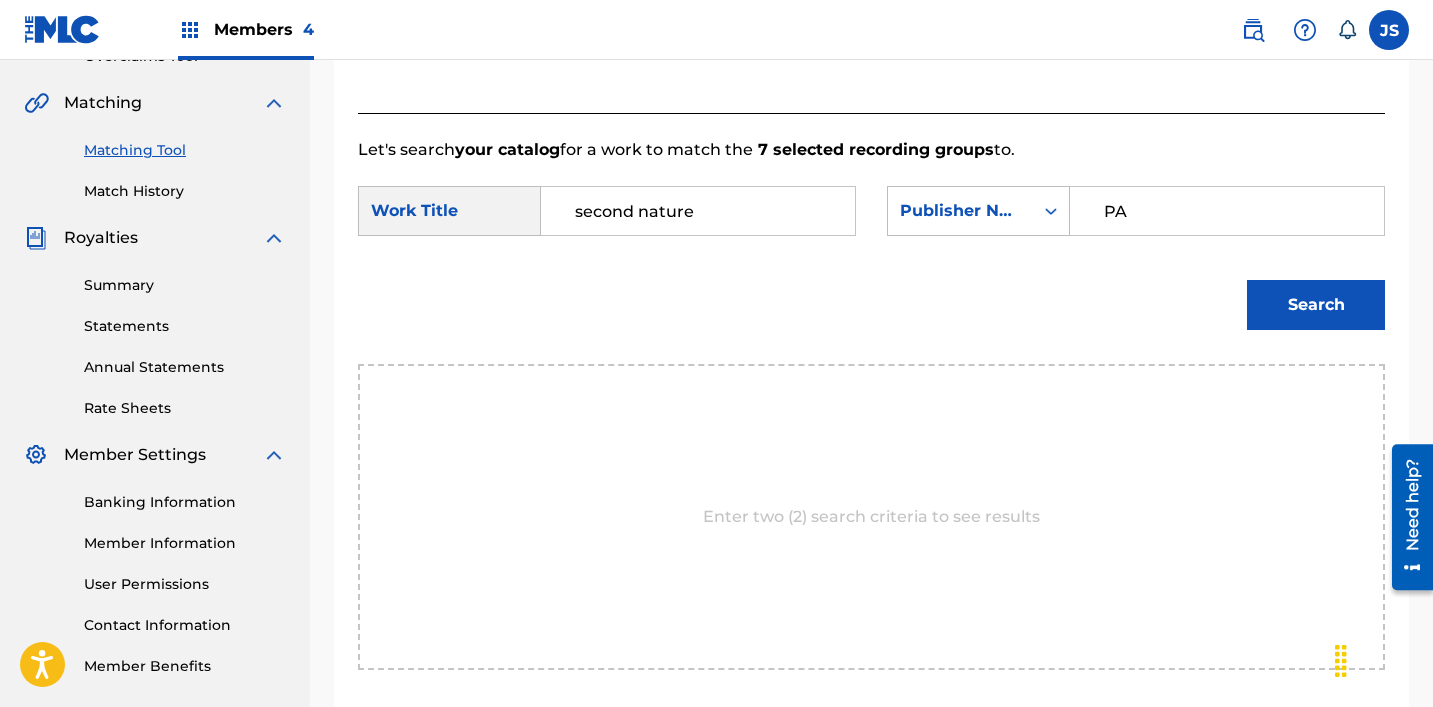 type on "patrick" 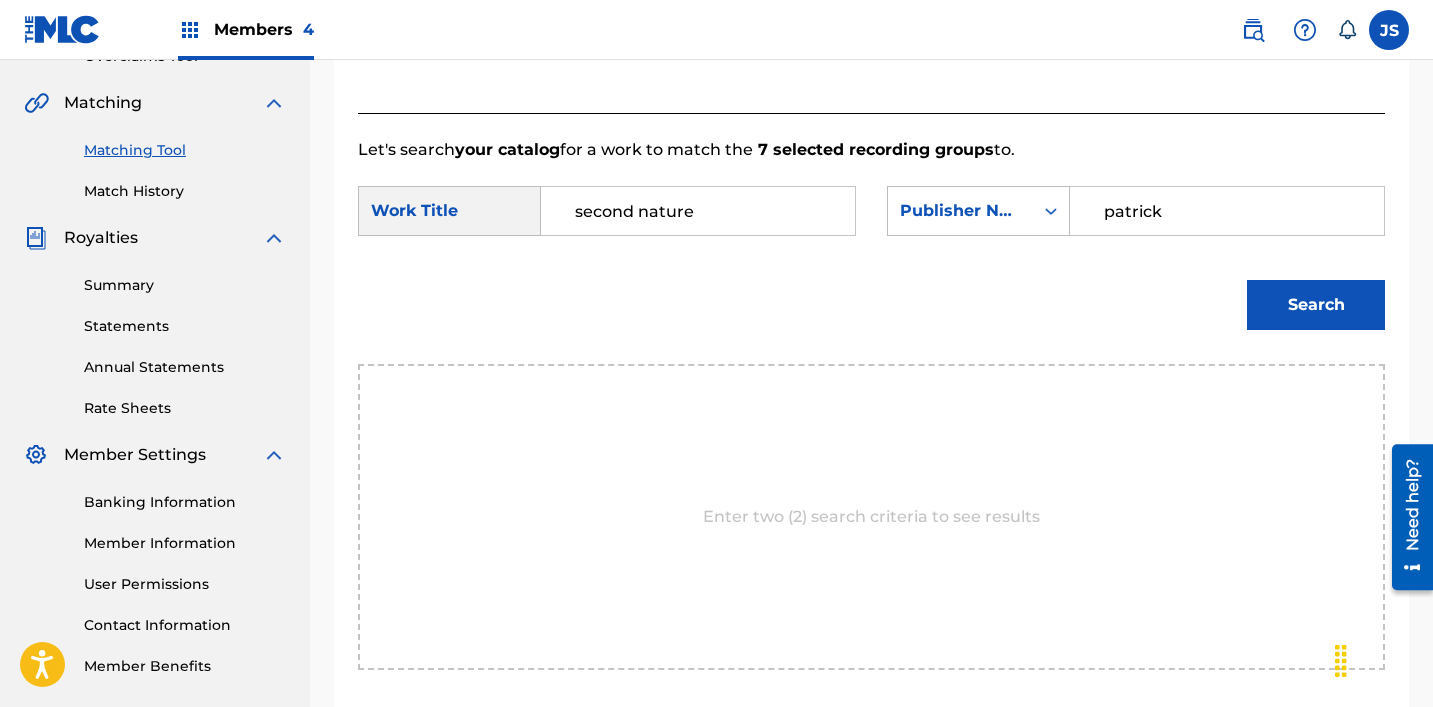 click on "Search" at bounding box center [1316, 305] 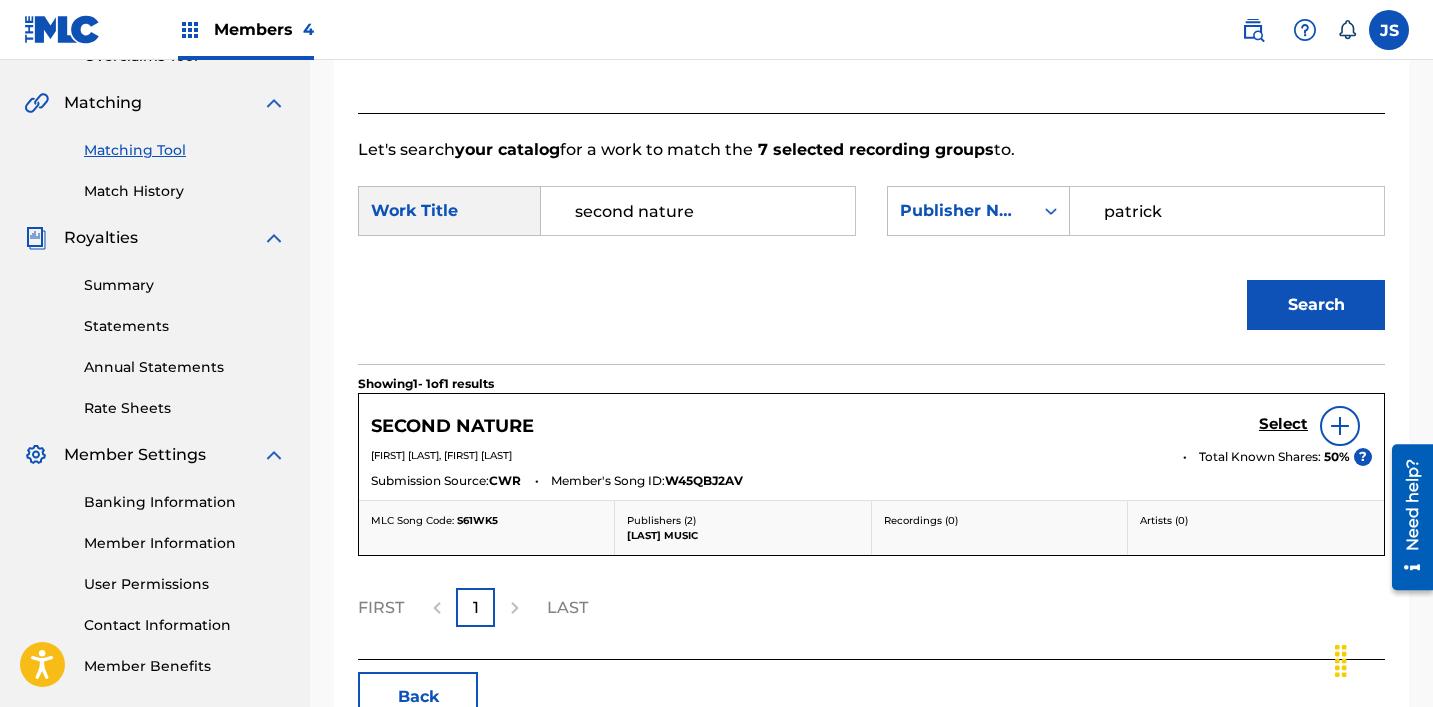 click on "Select" at bounding box center (1283, 424) 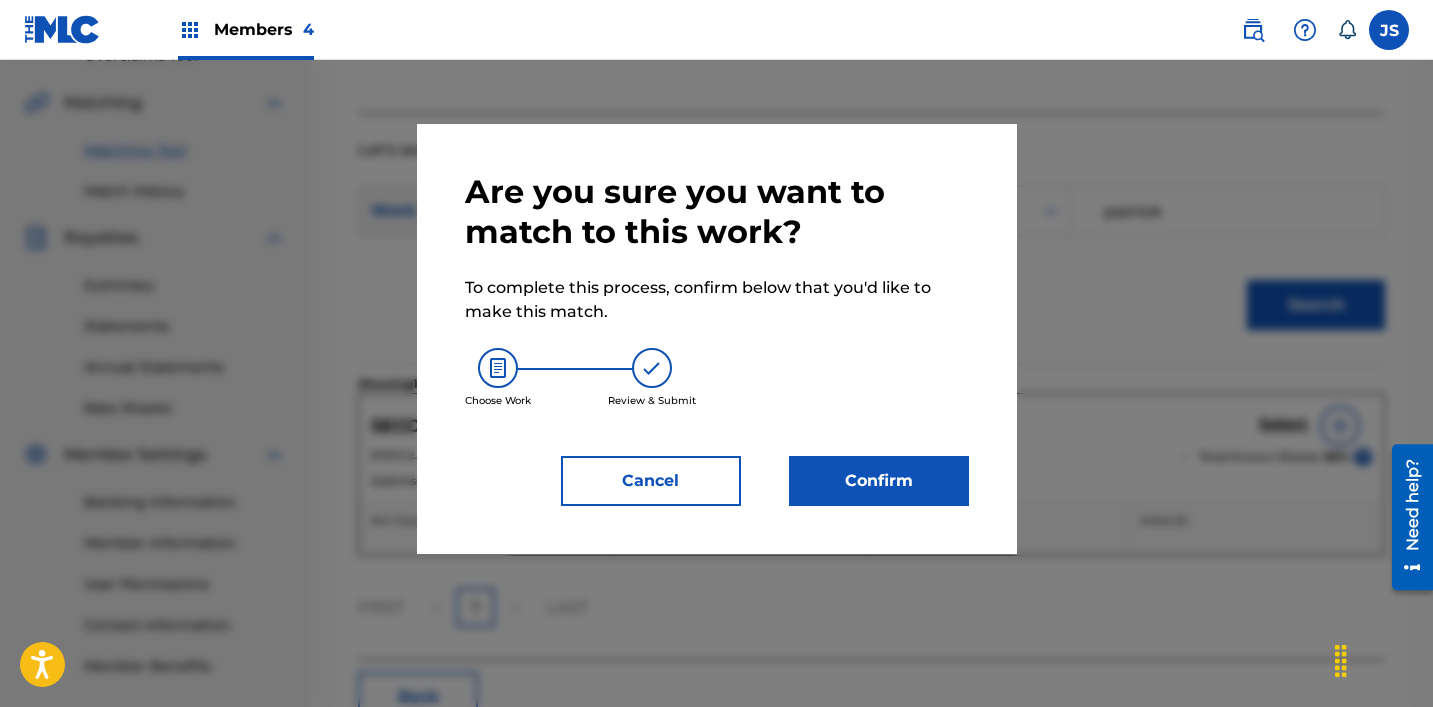 click on "Confirm" at bounding box center (879, 481) 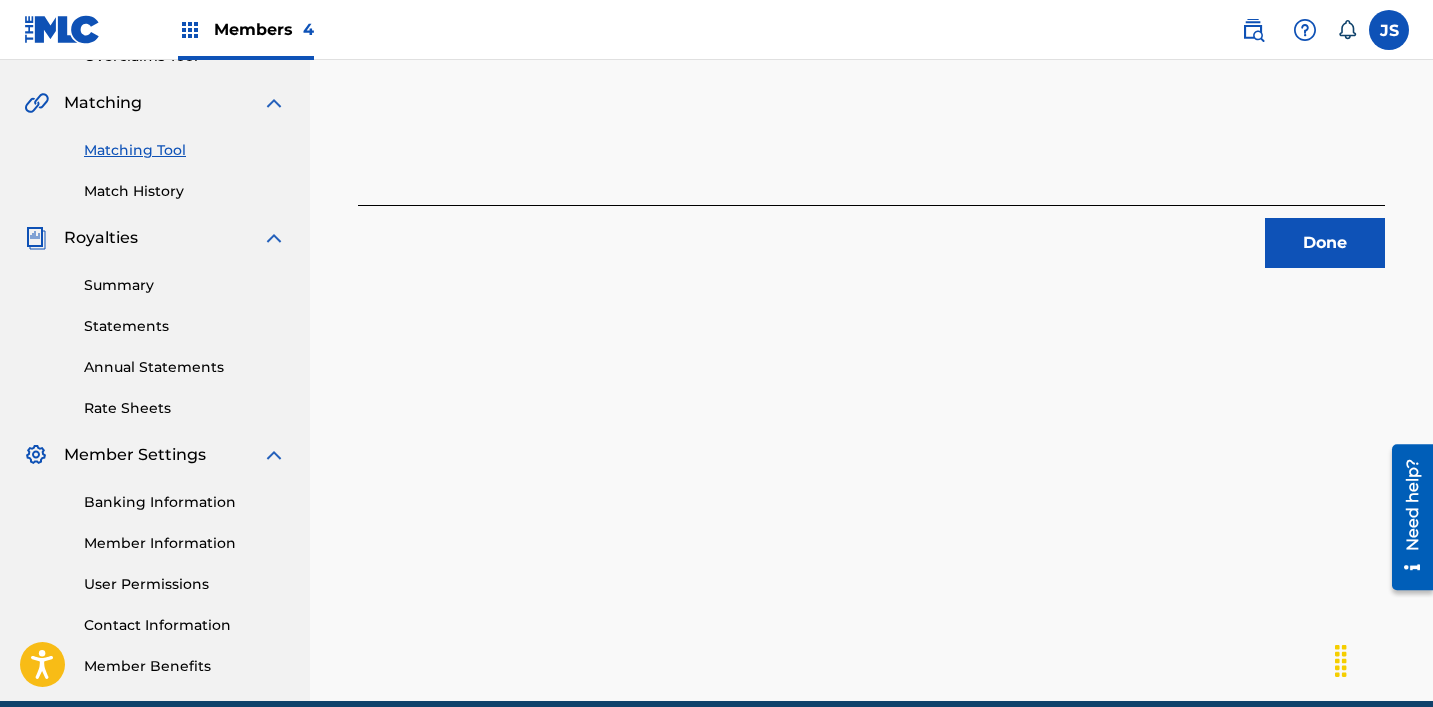 click on "Done" at bounding box center [1325, 243] 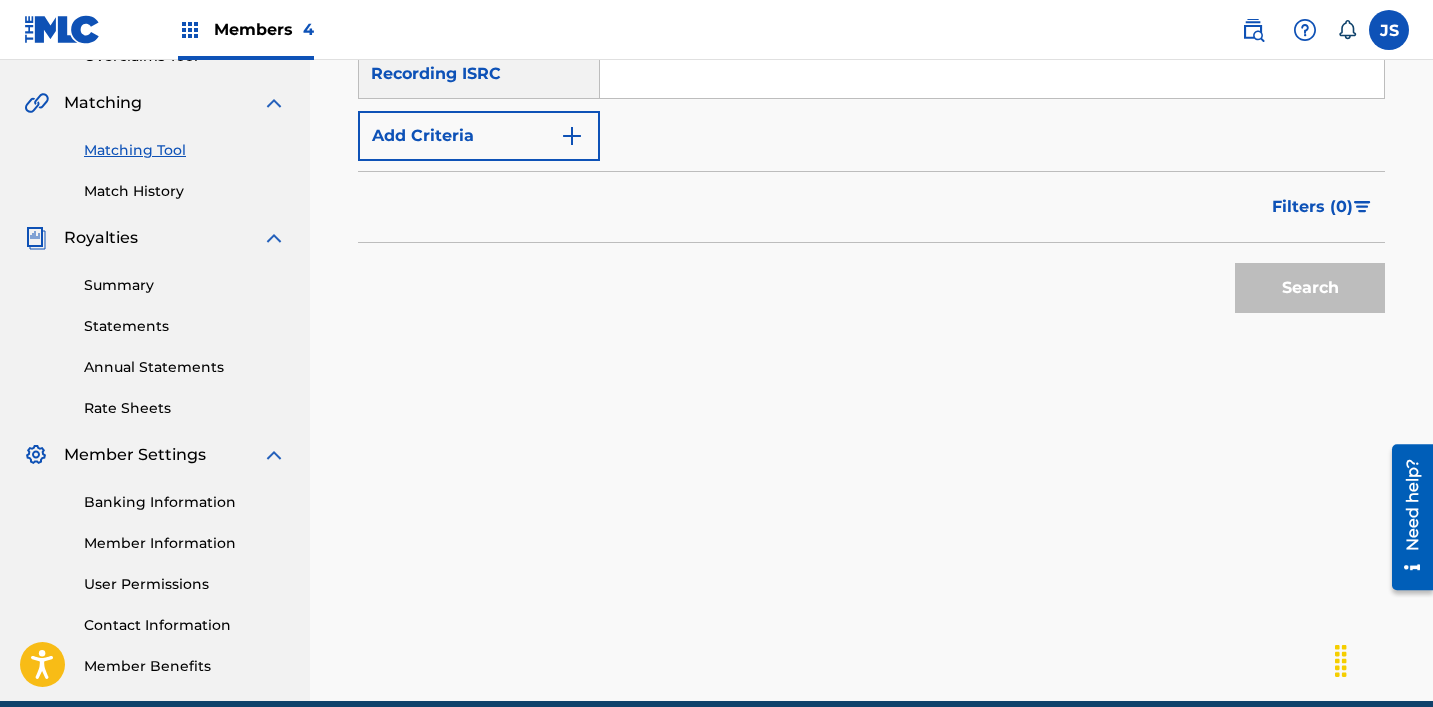 click at bounding box center (992, 74) 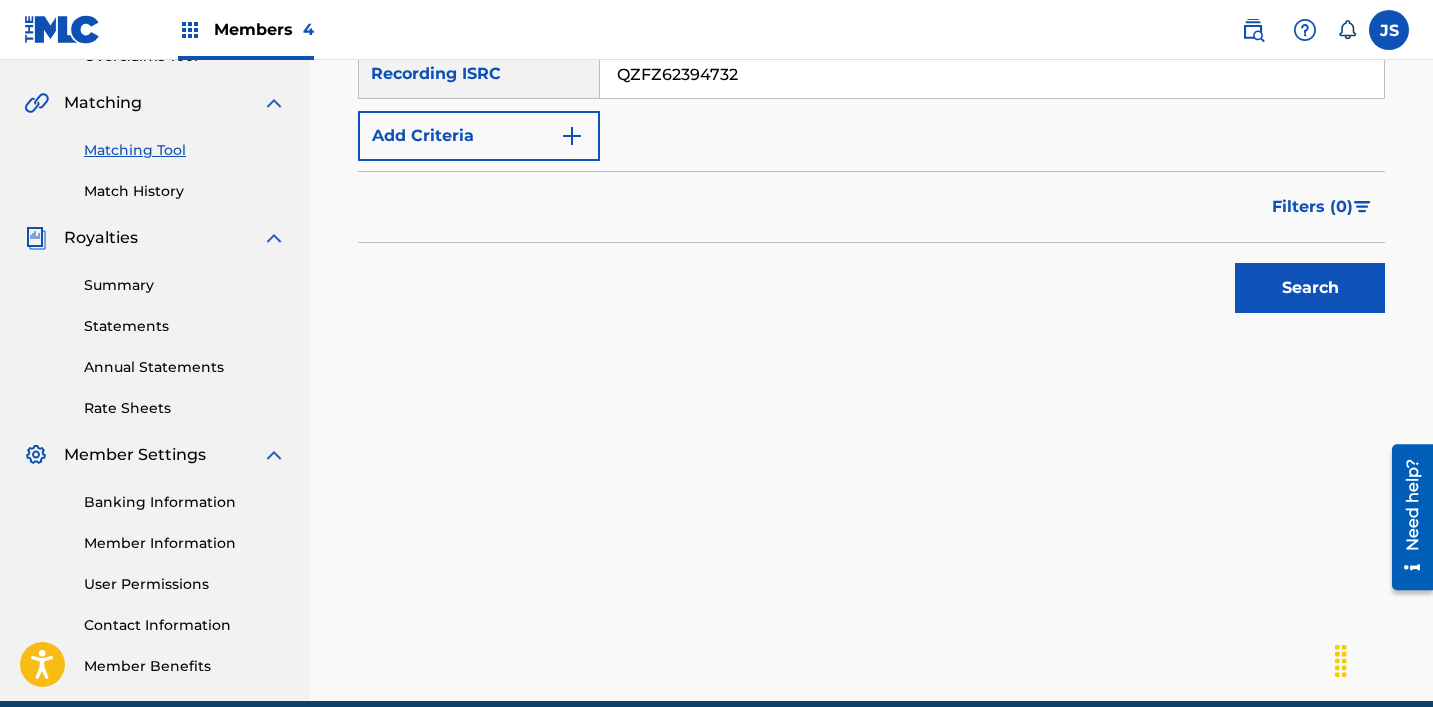 type on "QZFZ62394732" 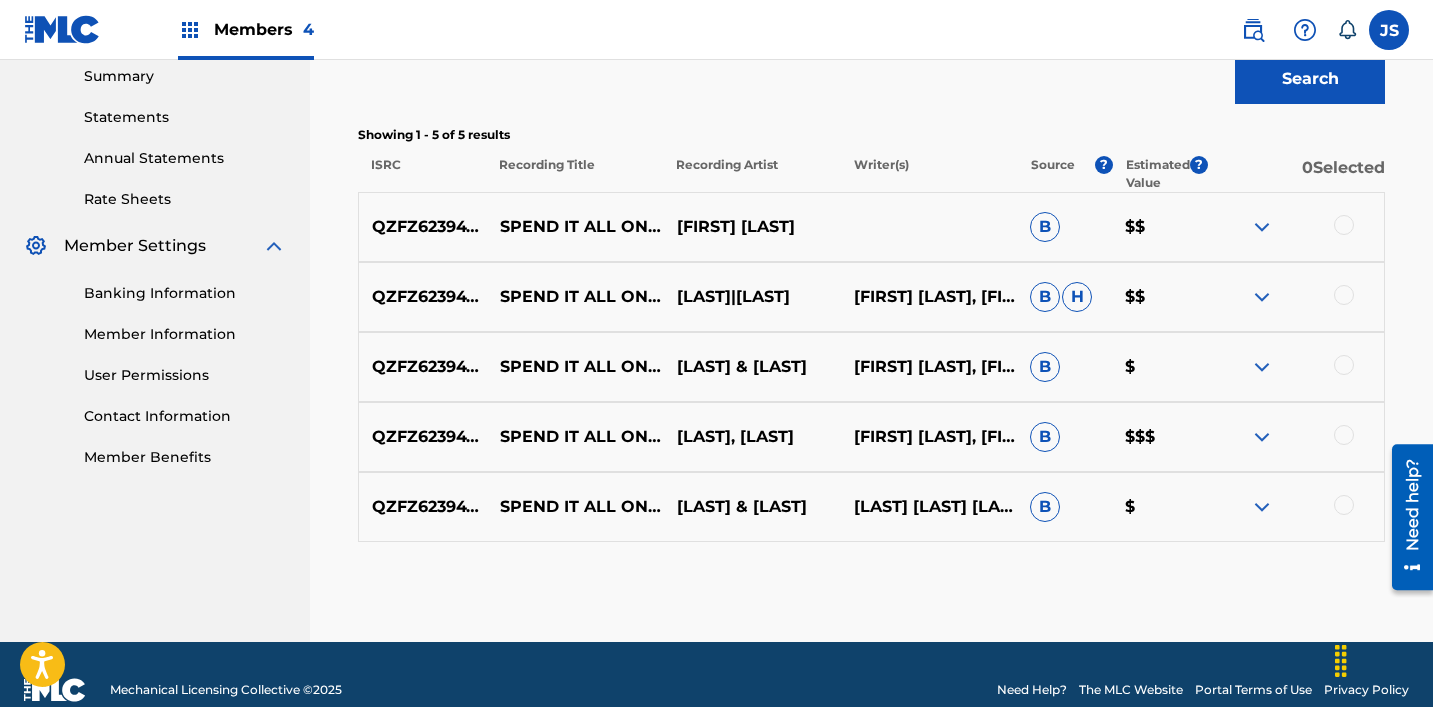 scroll, scrollTop: 683, scrollLeft: 0, axis: vertical 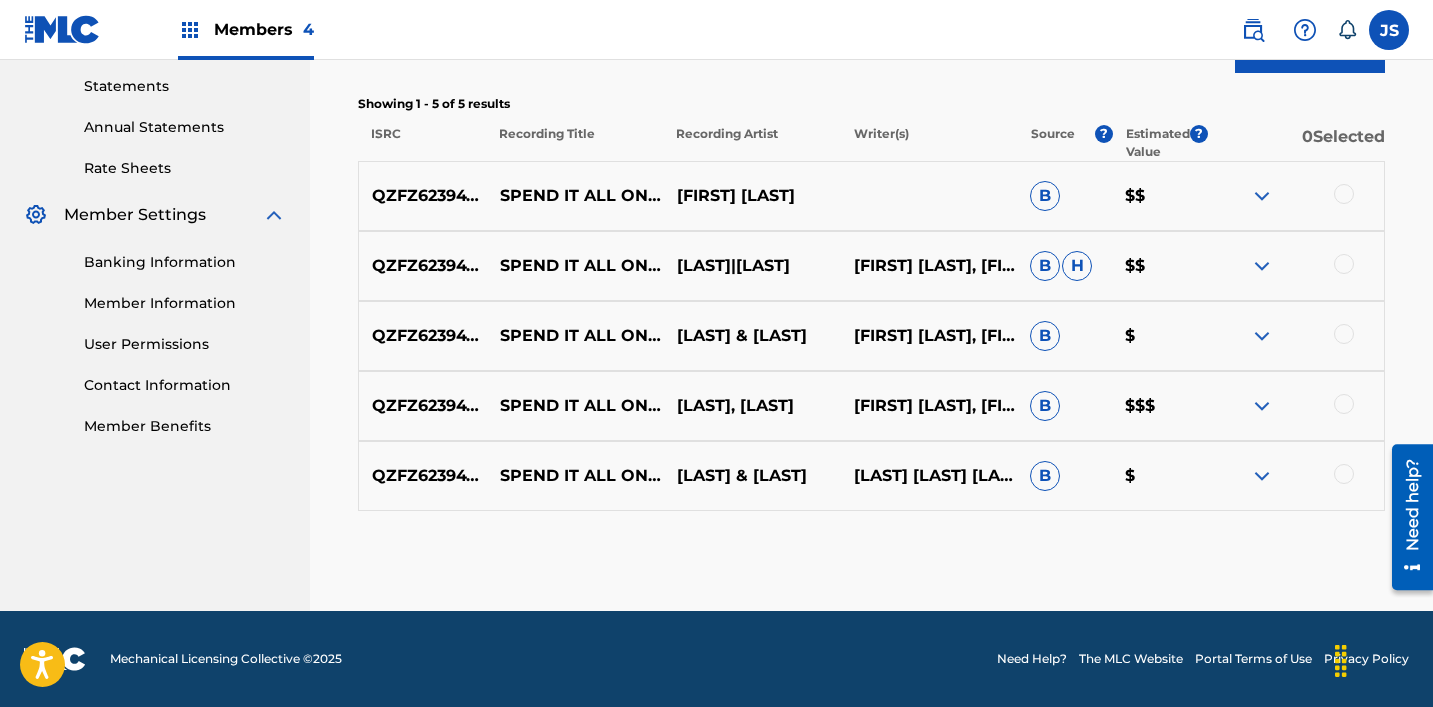 click at bounding box center [1344, 474] 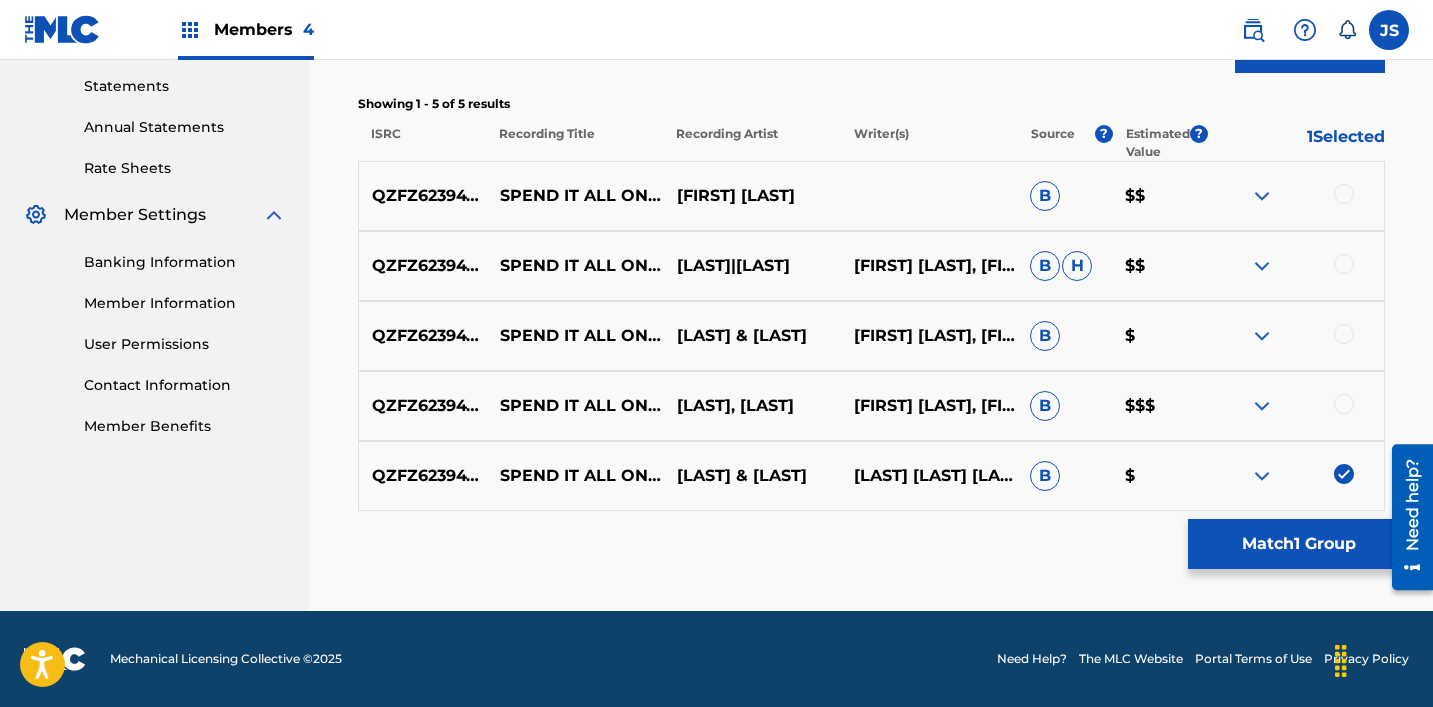 click at bounding box center (1344, 404) 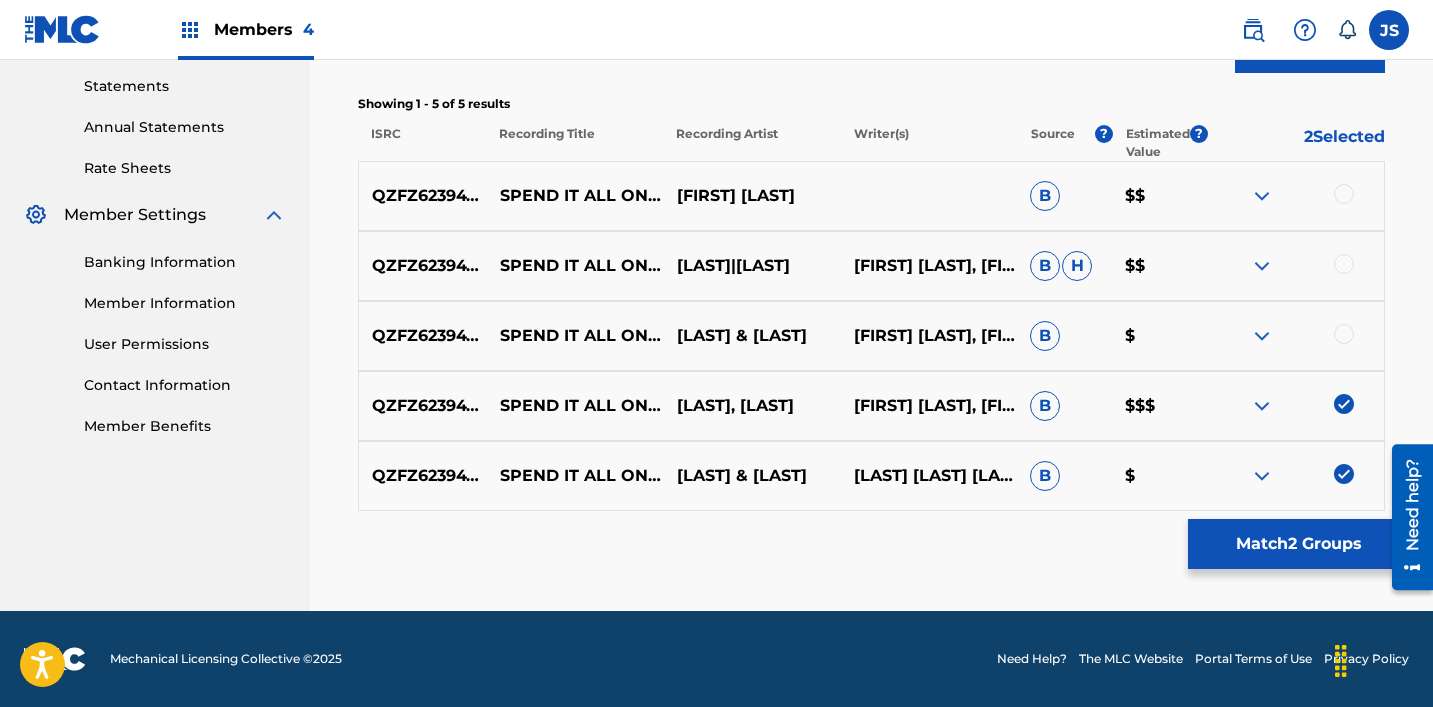 click on "QZFZ62394732 SPEND IT ALL ON YOU [LAST] & [LAST] [LAST] [LAST], [LAST], [LAST] B $" at bounding box center (871, 336) 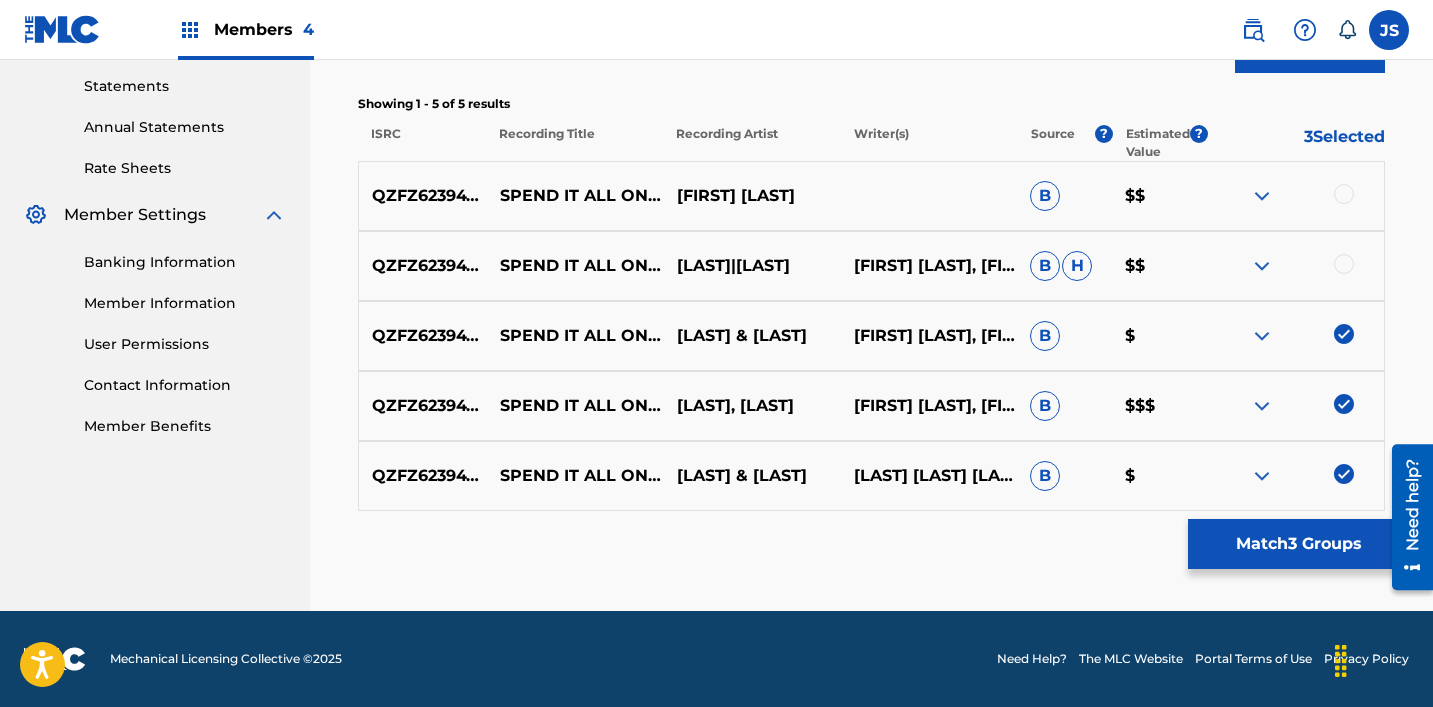 click at bounding box center (1344, 264) 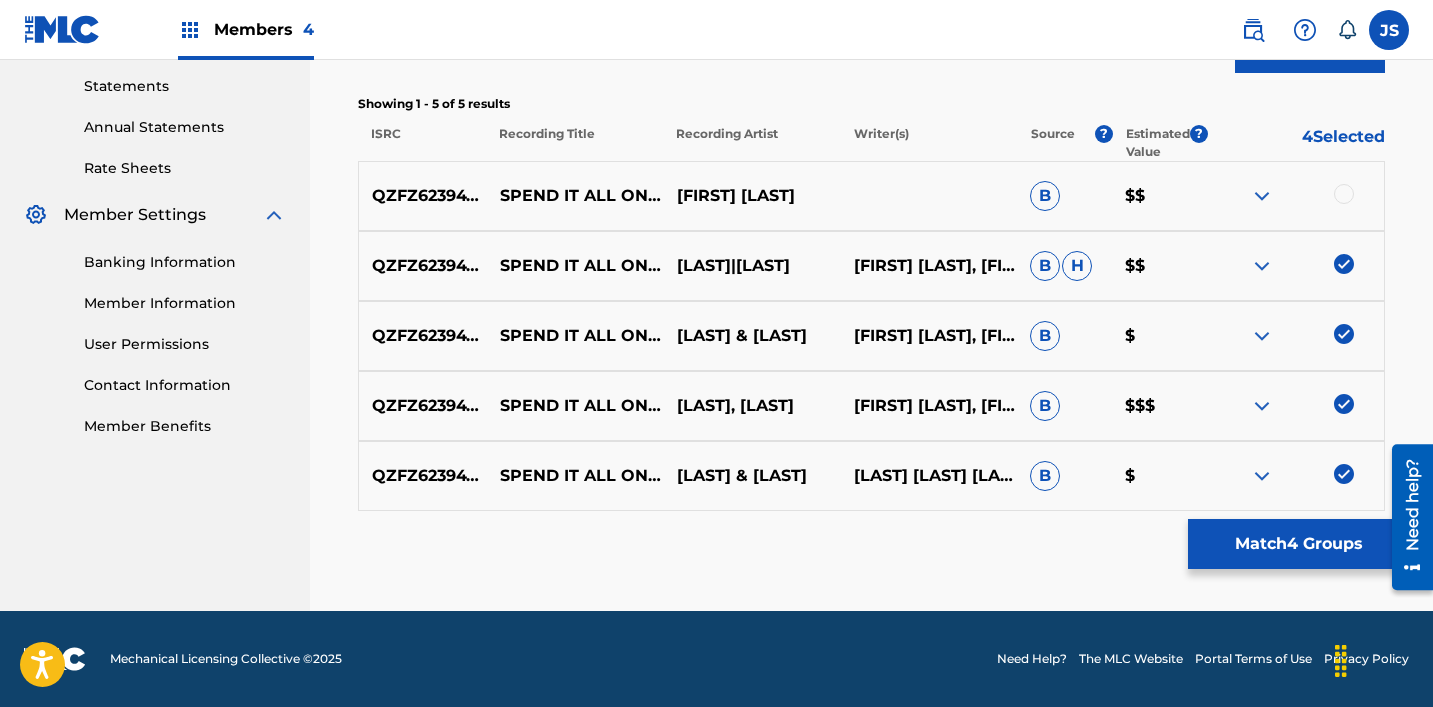 click on "[ALPHANUMERIC_ID] SPEND IT ALL ON YOU [FIRST] [LAST] B $$" at bounding box center (871, 196) 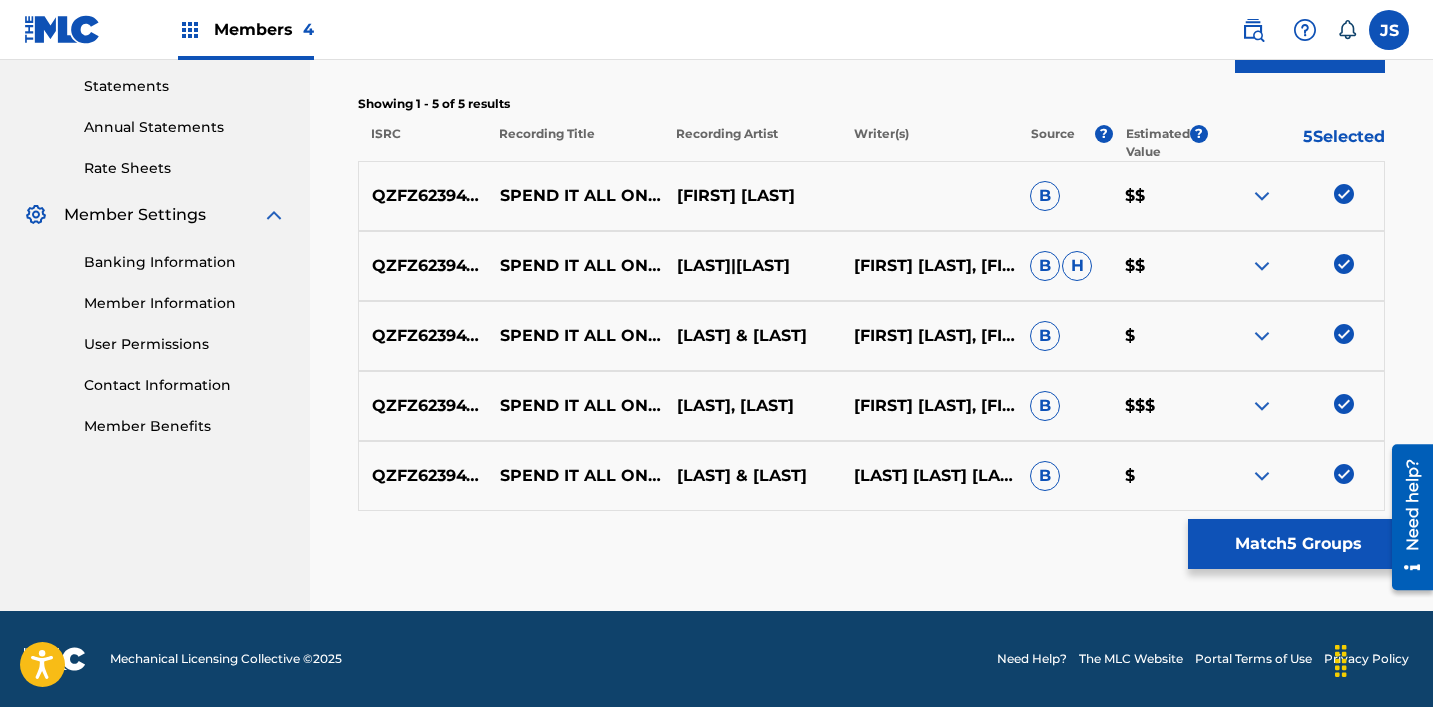 click on "Match  5 Groups" at bounding box center [1298, 544] 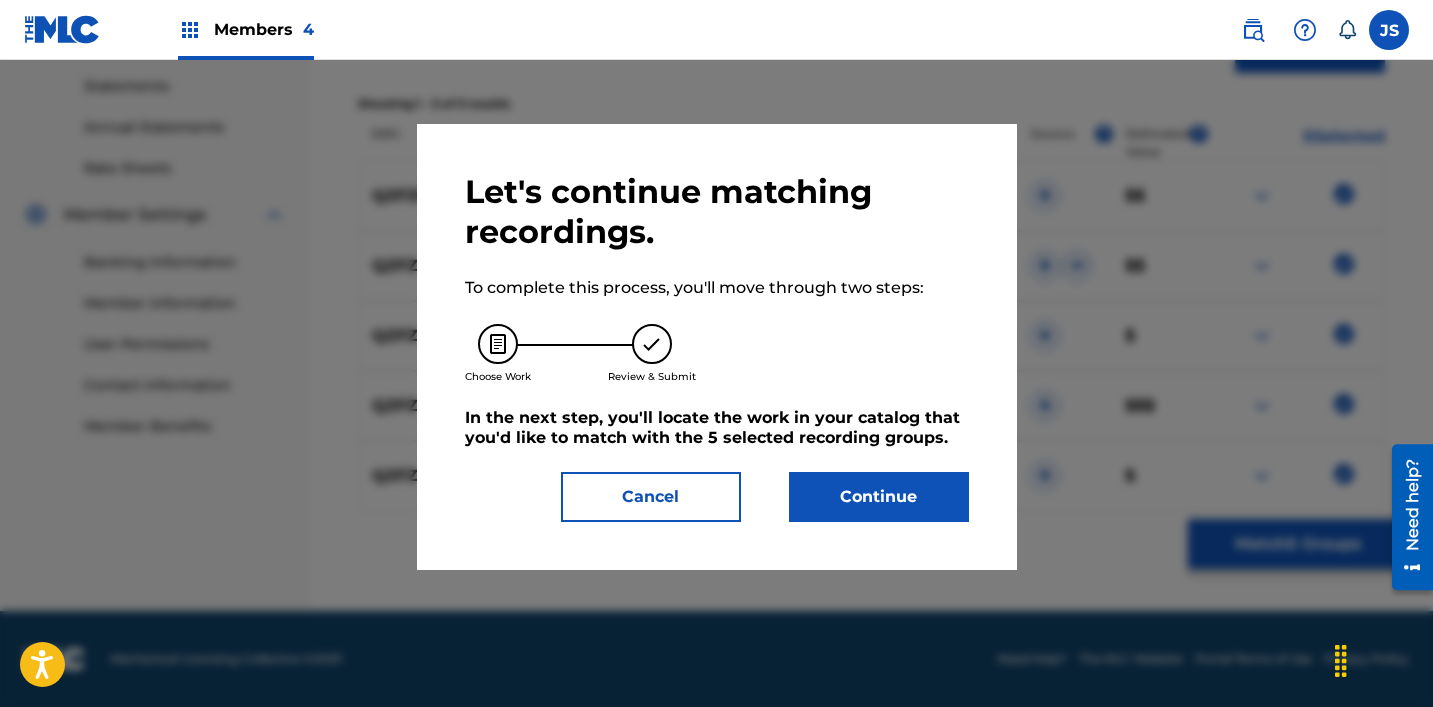 click on "Continue" at bounding box center [879, 497] 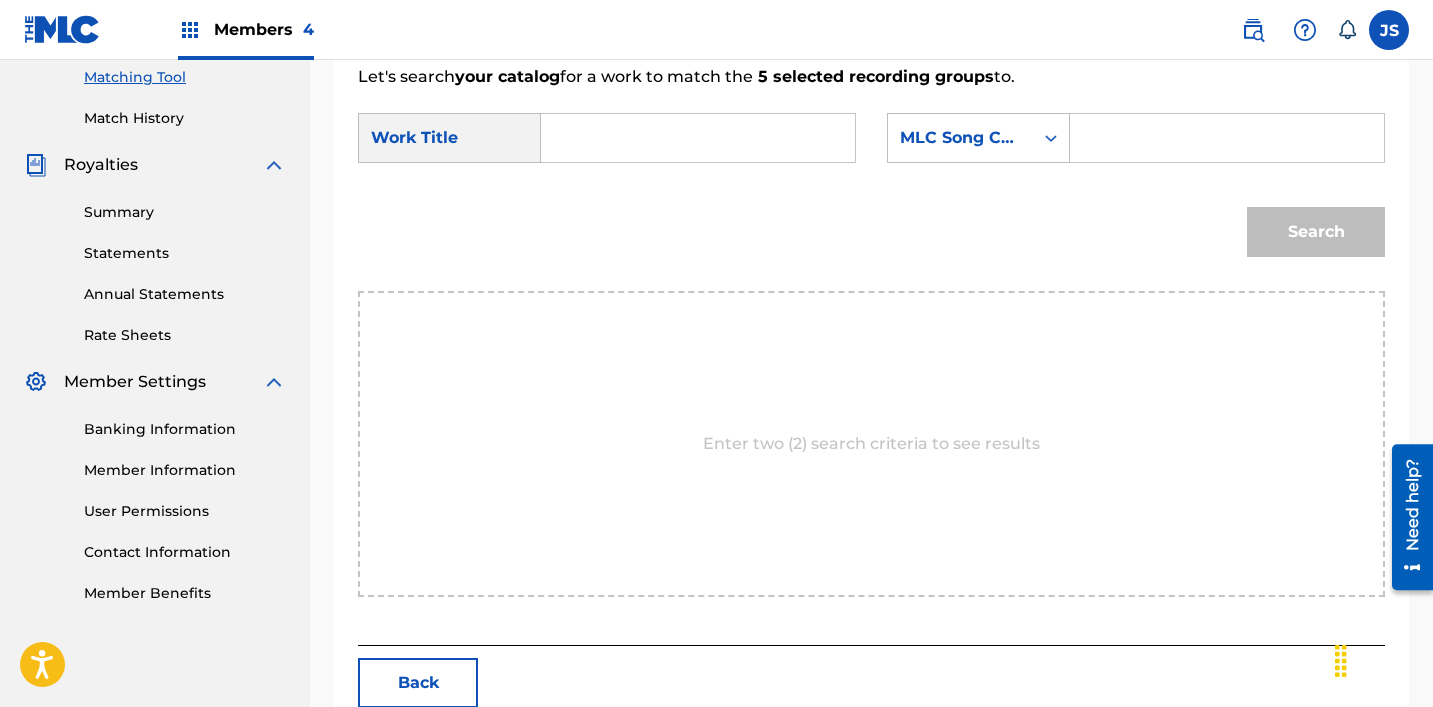 scroll, scrollTop: 494, scrollLeft: 0, axis: vertical 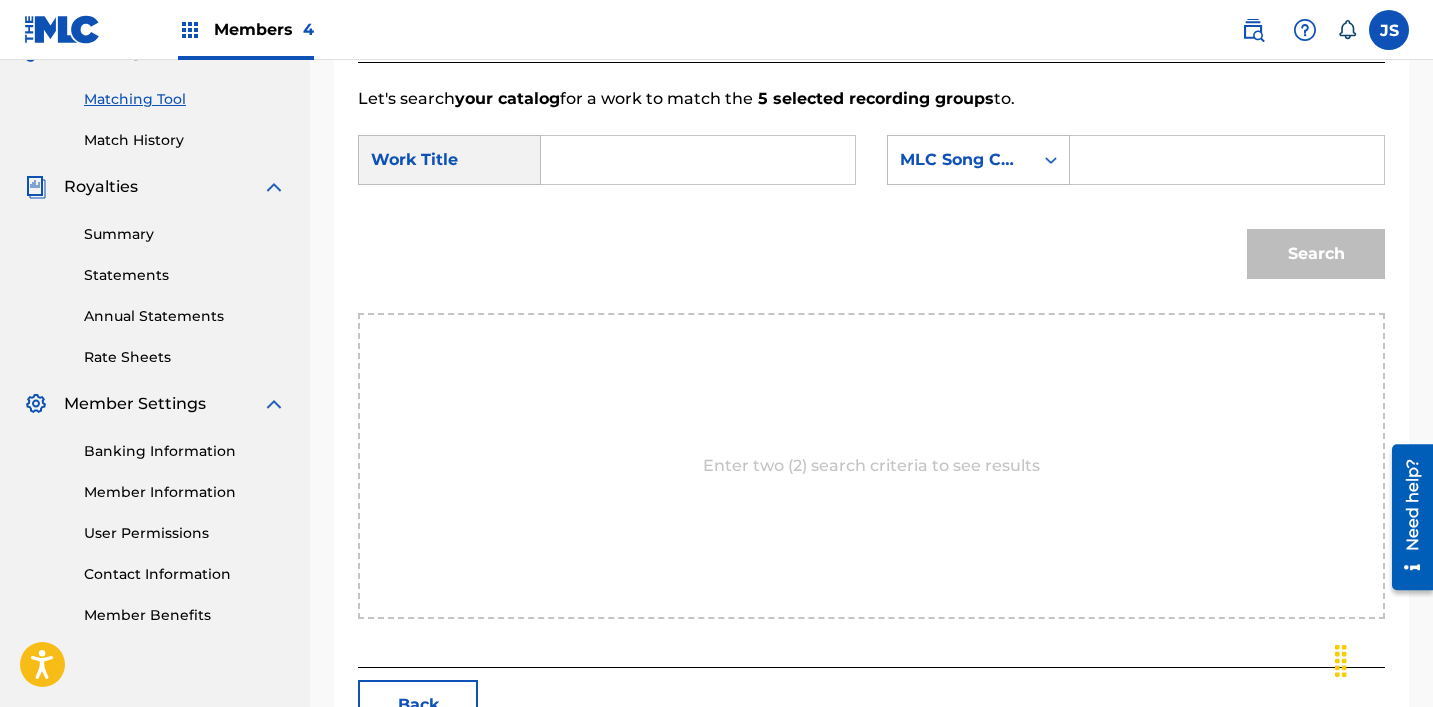 click at bounding box center (698, 160) 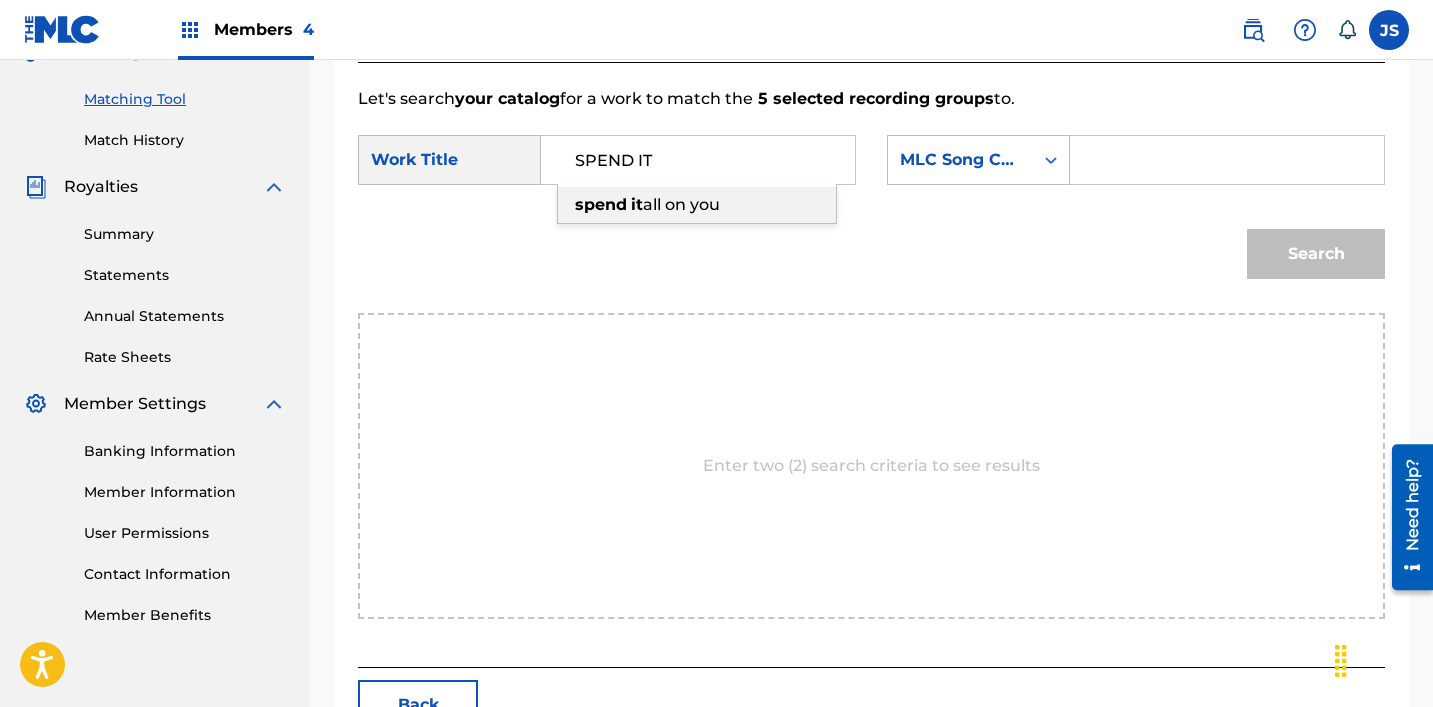 click on "spend   it  all on you" at bounding box center [697, 205] 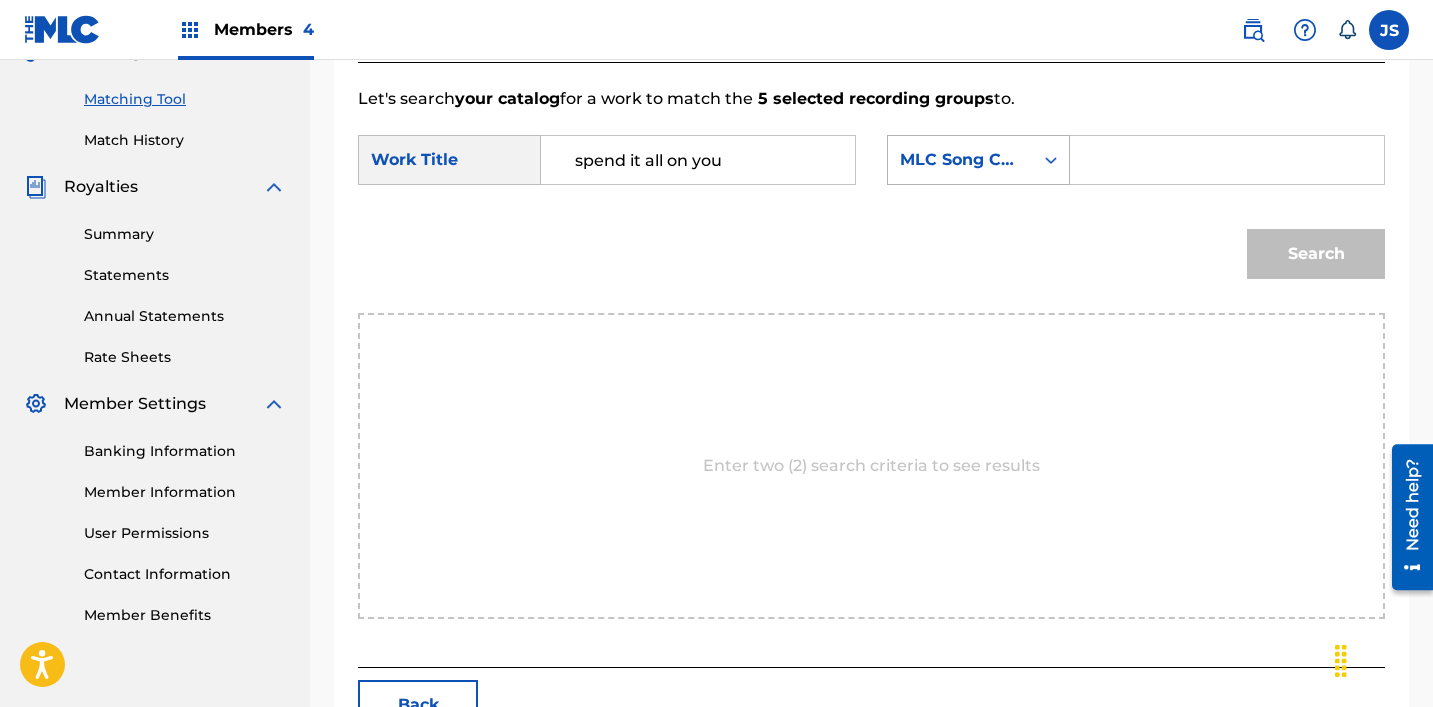 click on "MLC Song Code" at bounding box center (960, 160) 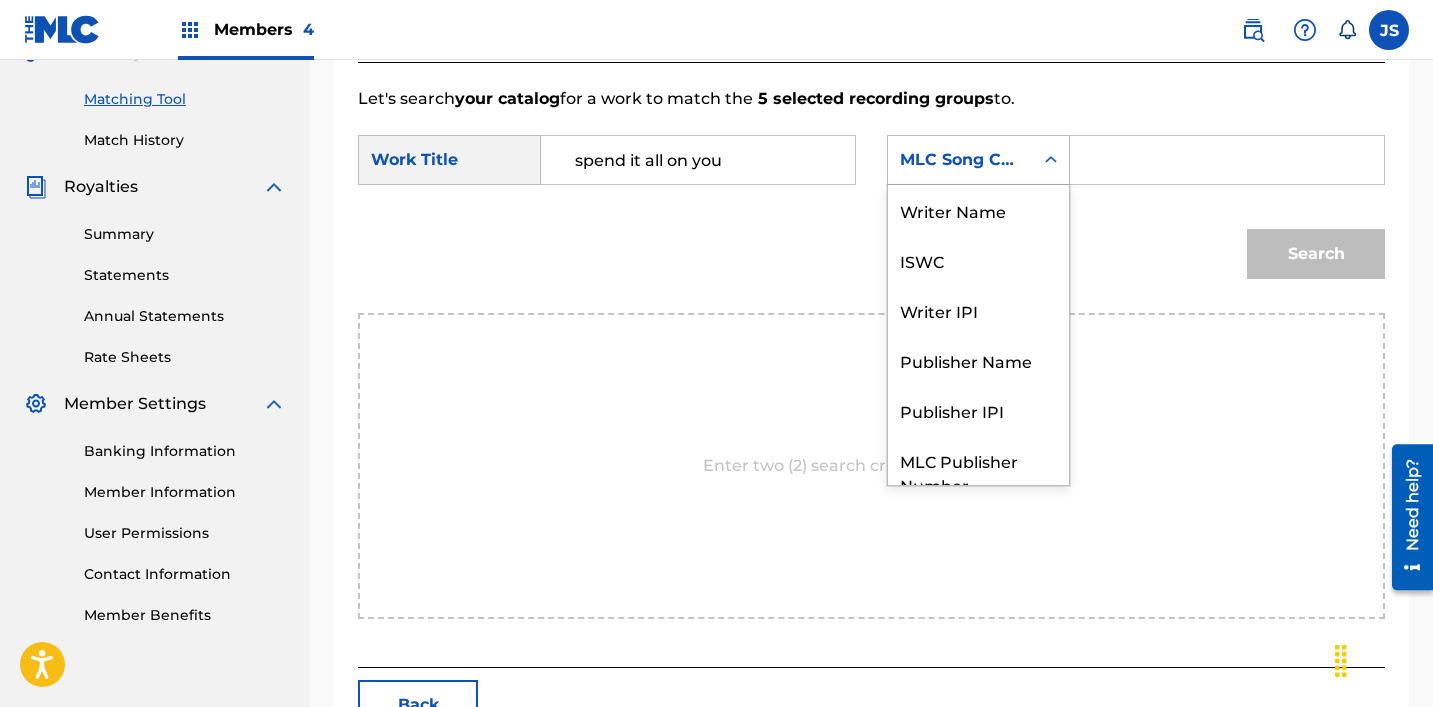 scroll, scrollTop: 74, scrollLeft: 0, axis: vertical 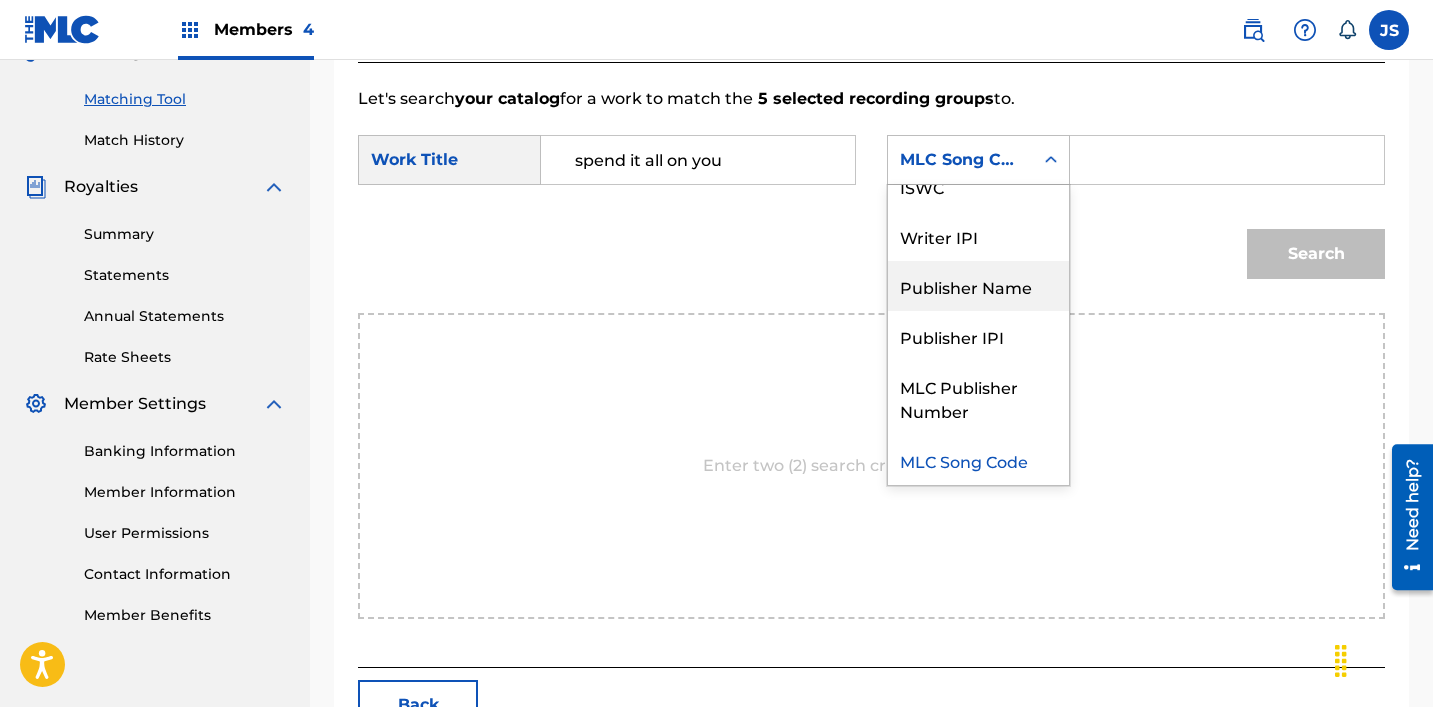click on "Publisher Name" at bounding box center [978, 286] 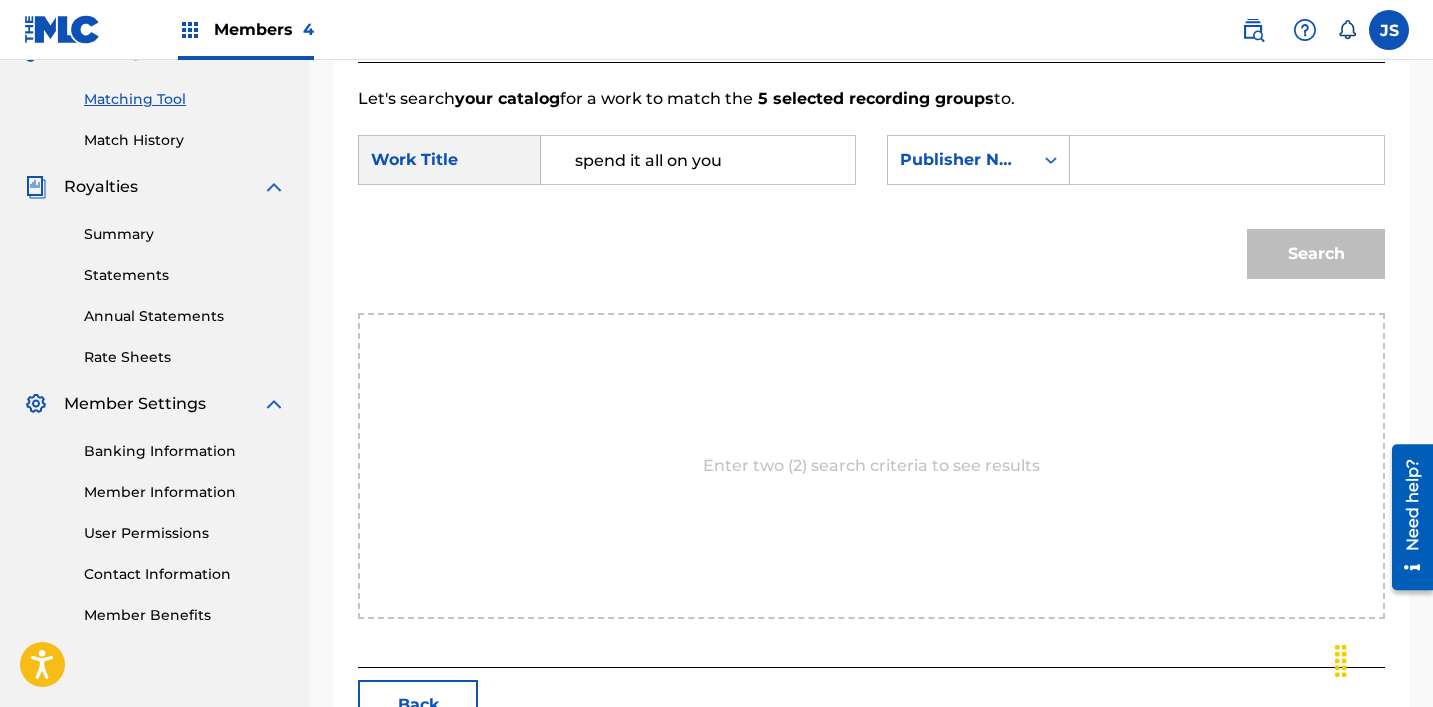 click at bounding box center (1227, 160) 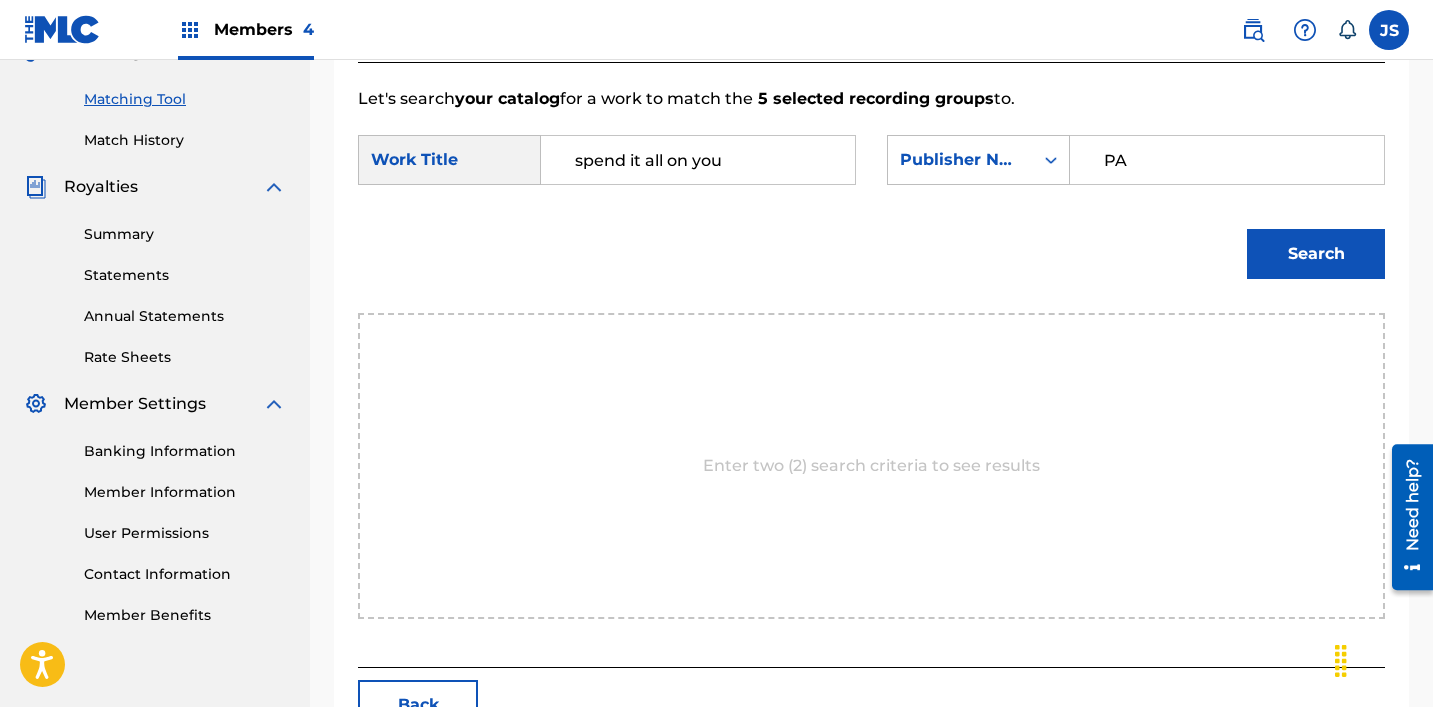 type on "patrick" 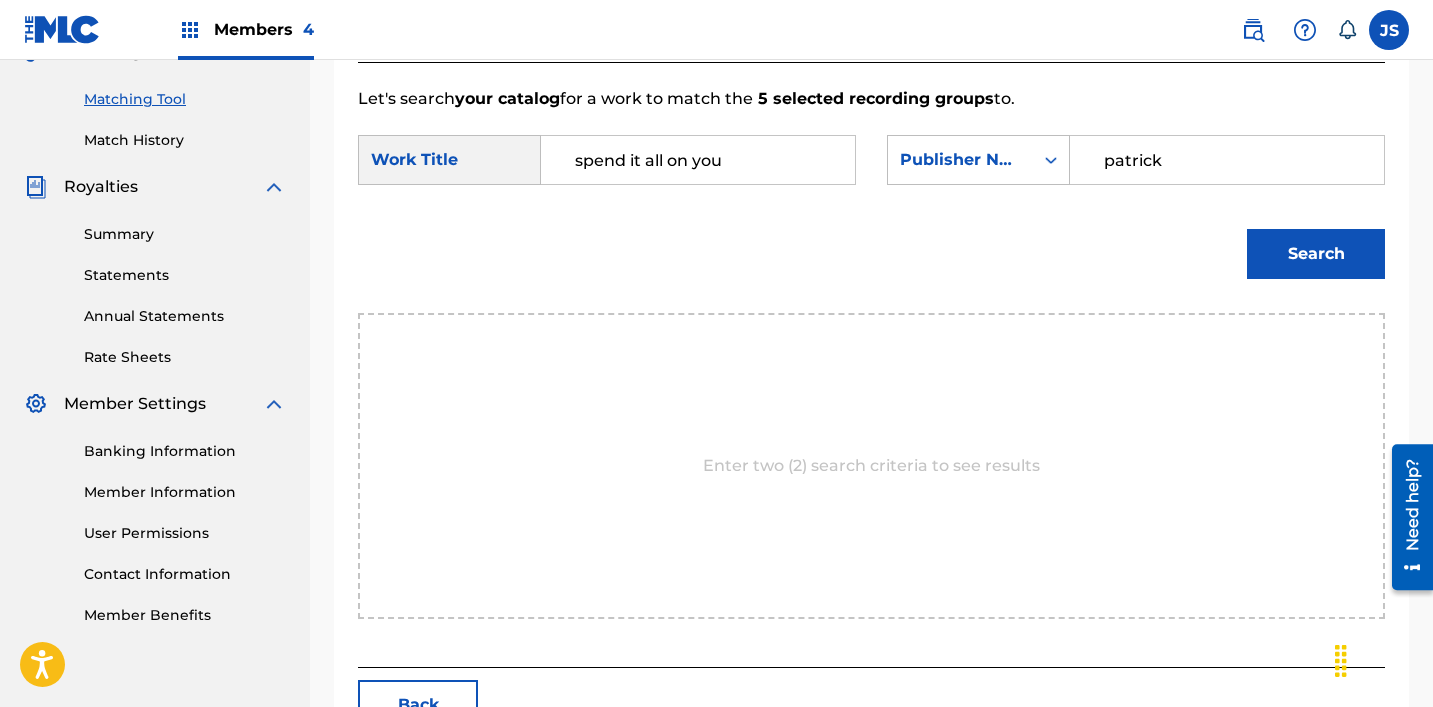 click on "Search" at bounding box center [1316, 254] 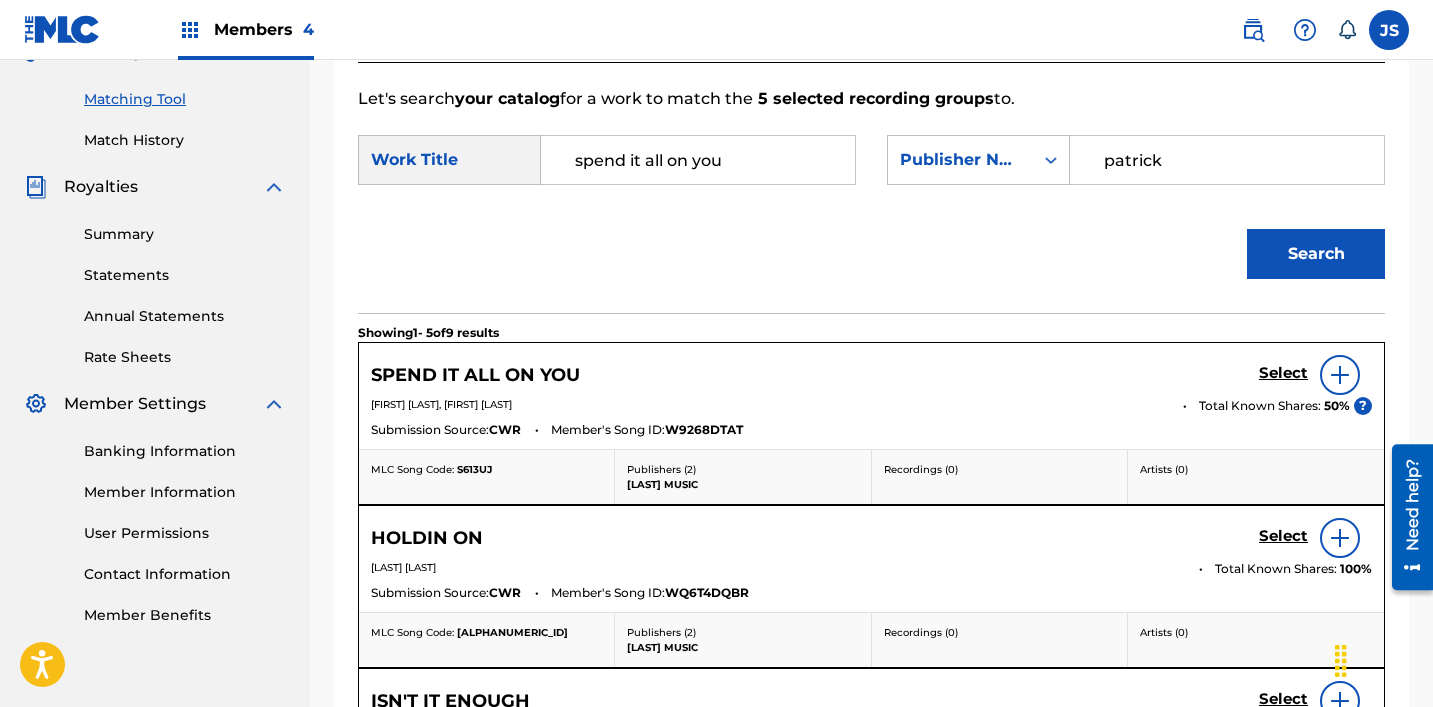 click on "Select" at bounding box center (1283, 373) 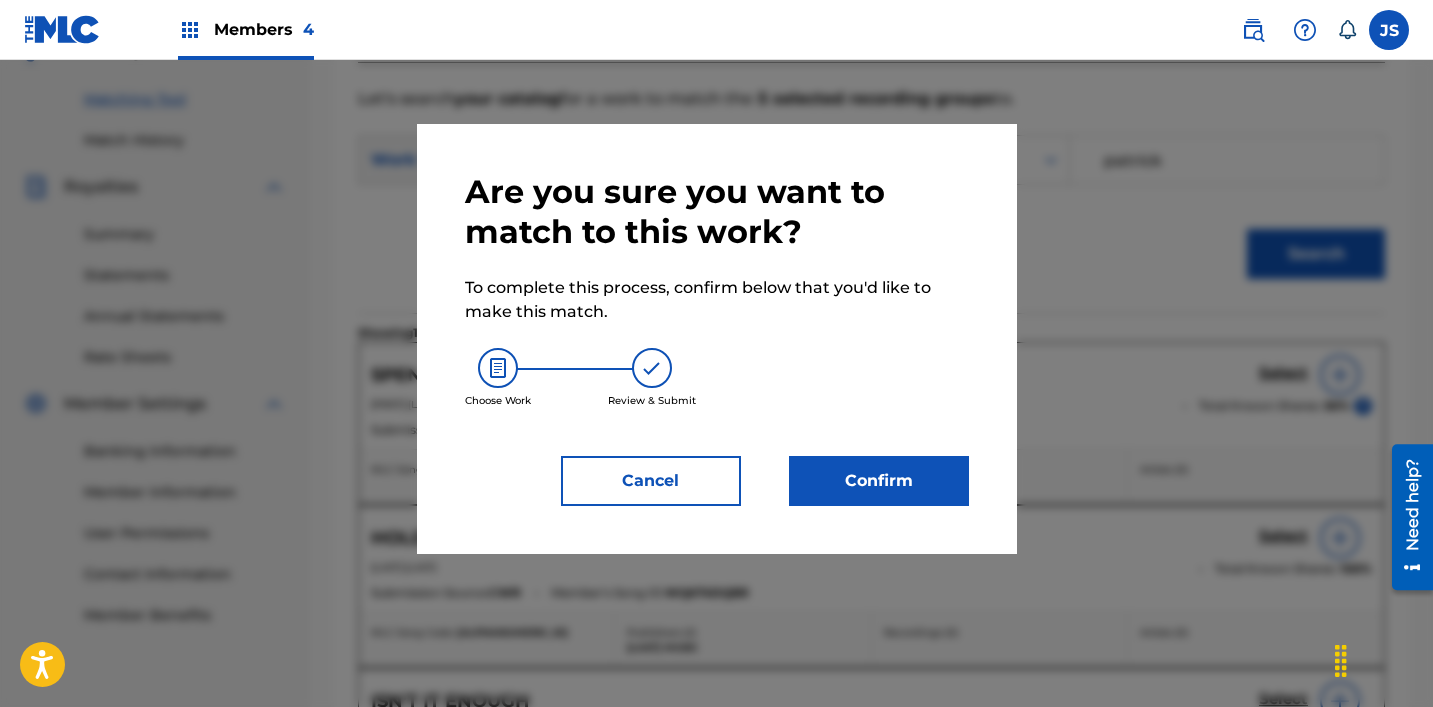 click on "Confirm" at bounding box center (879, 481) 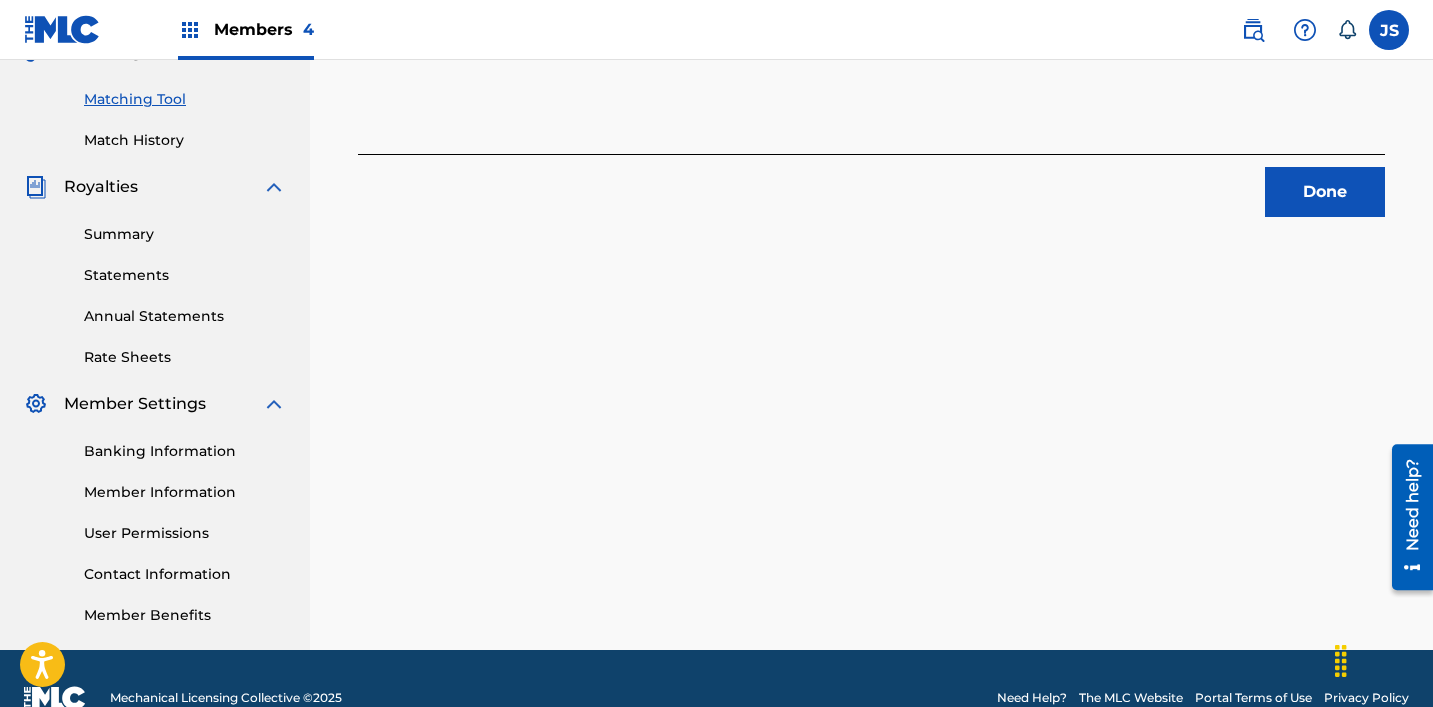 click on "Done" at bounding box center (1325, 192) 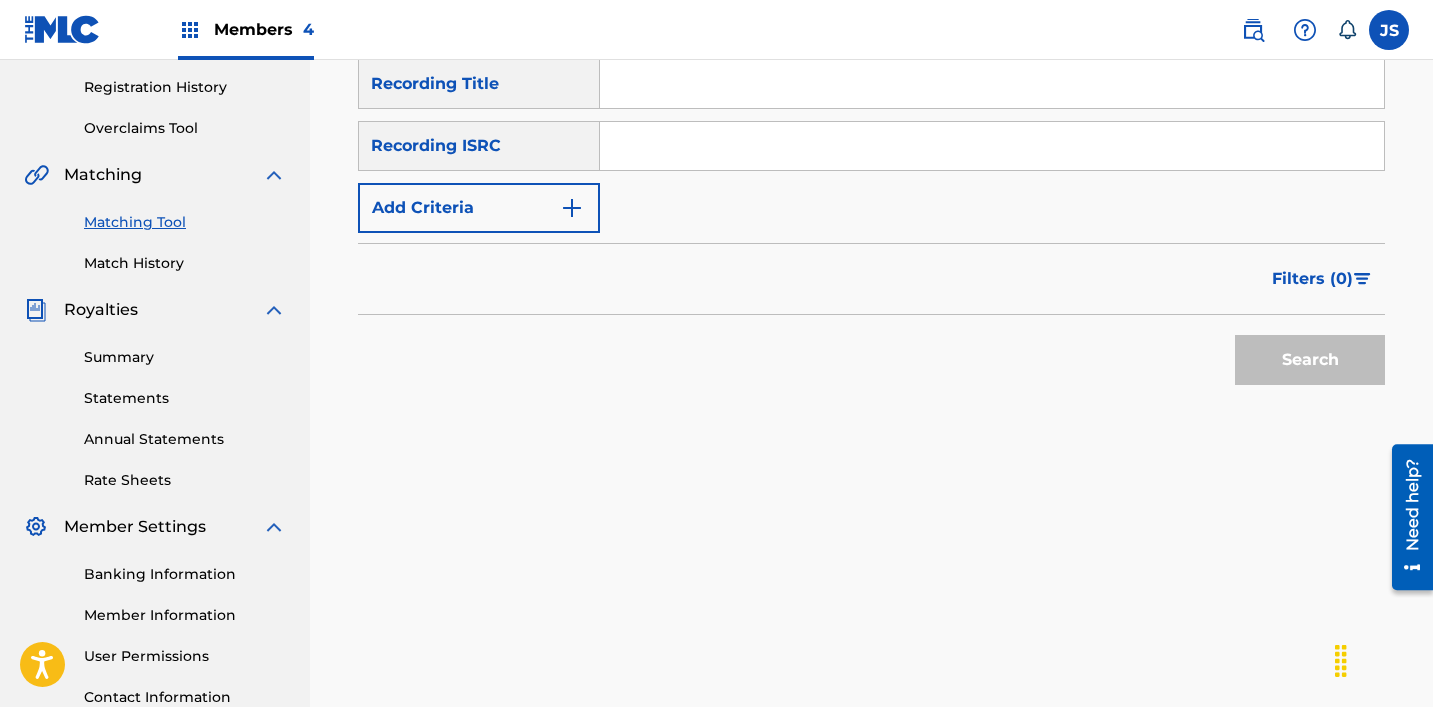 scroll, scrollTop: 372, scrollLeft: 0, axis: vertical 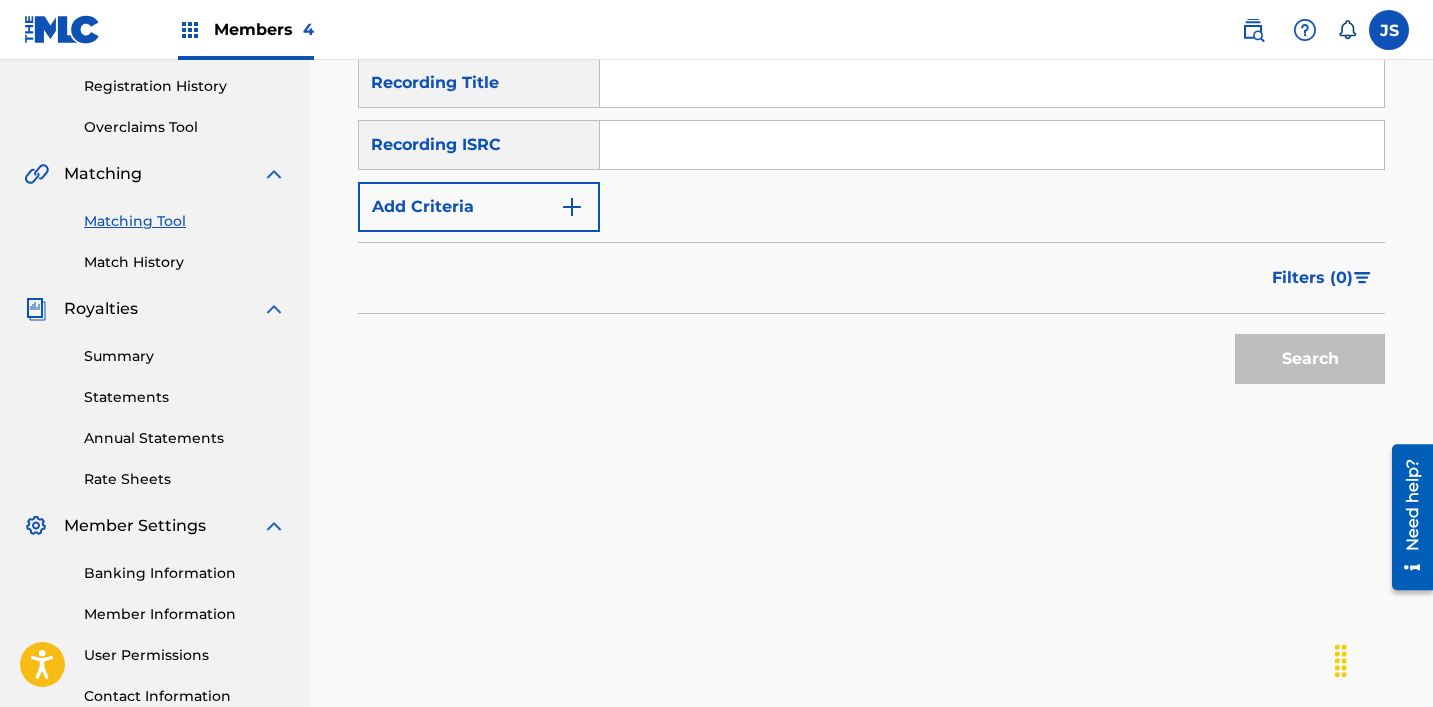 click at bounding box center [992, 145] 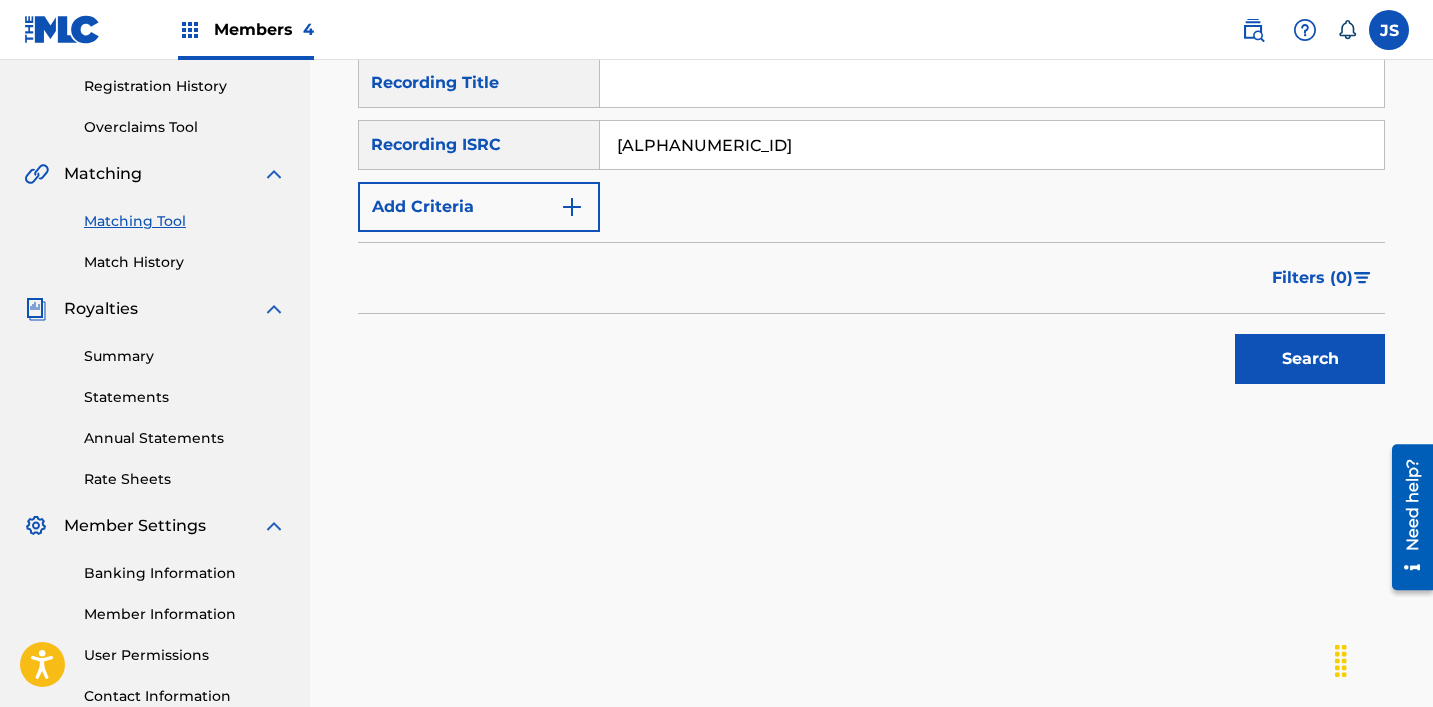 type on "[ALPHANUMERIC_ID]" 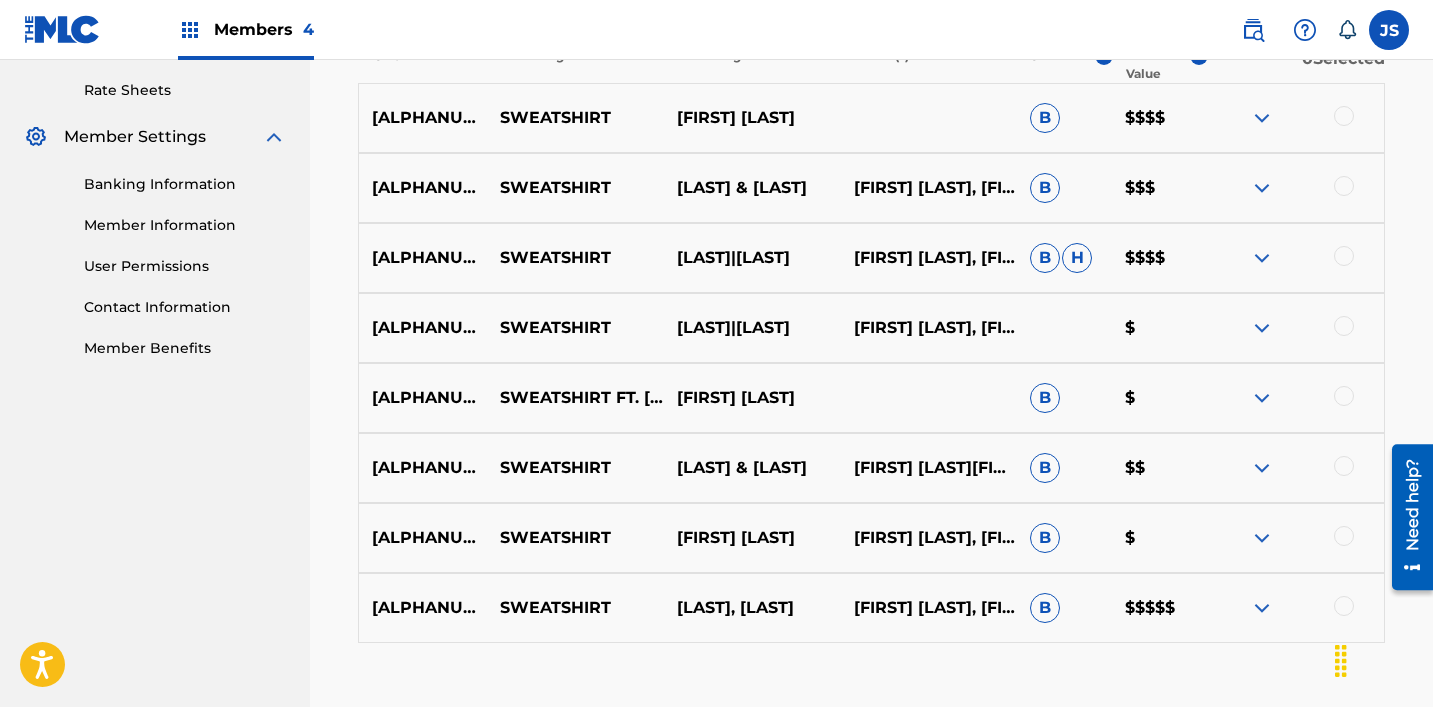 scroll, scrollTop: 834, scrollLeft: 0, axis: vertical 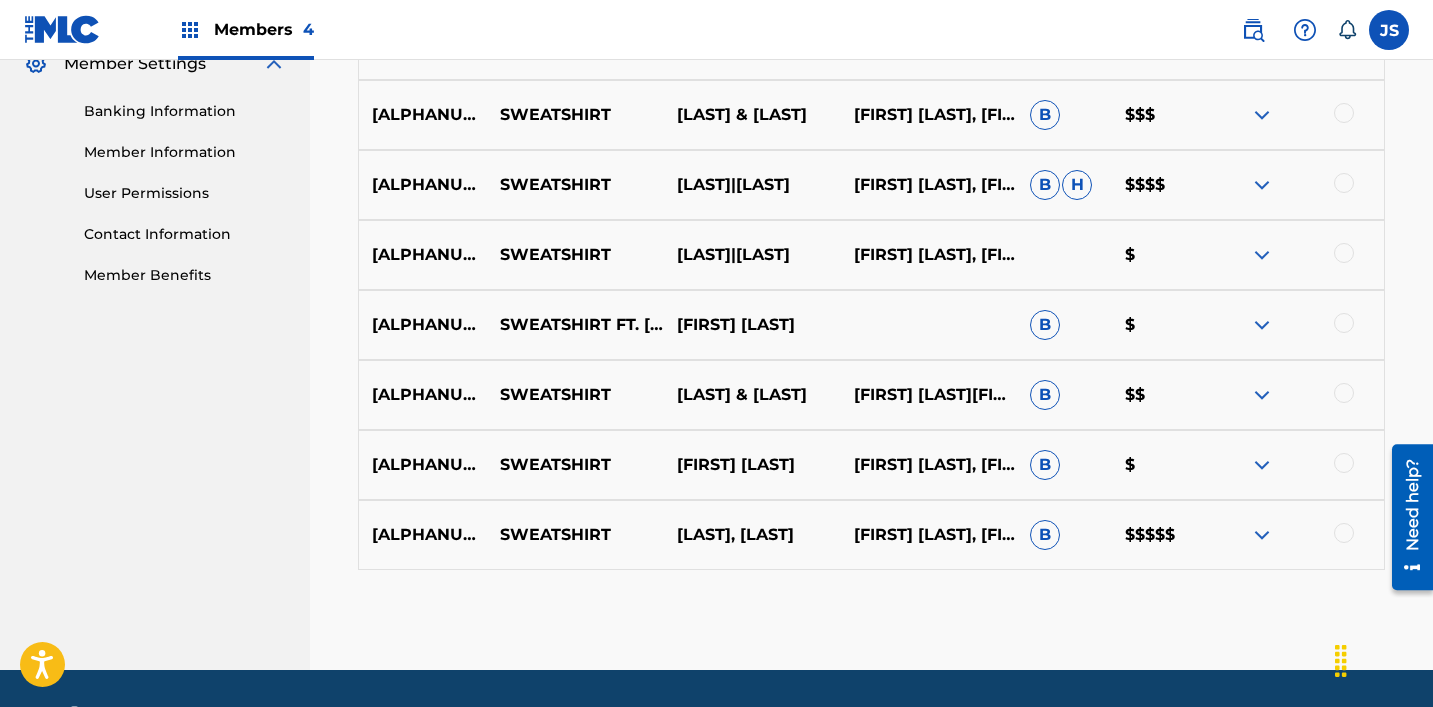 click at bounding box center (1344, 533) 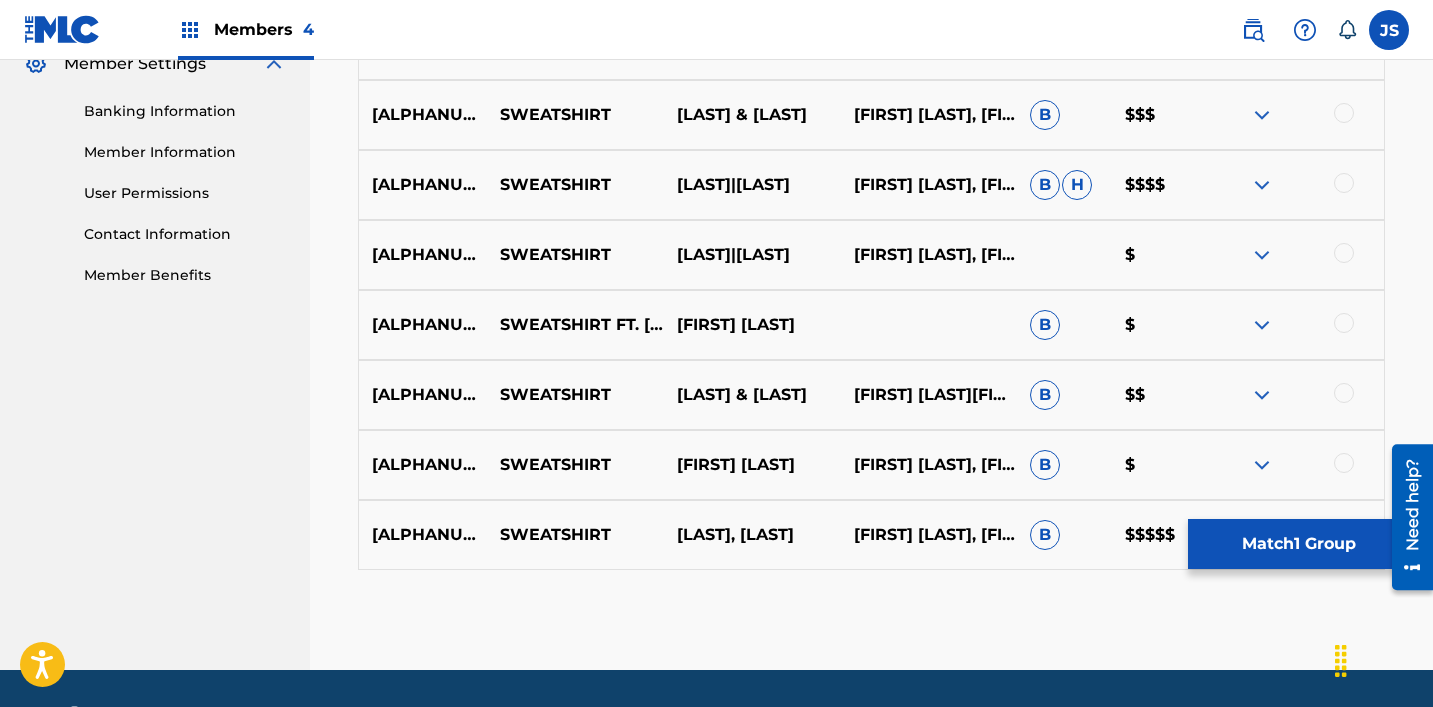 click at bounding box center [1344, 463] 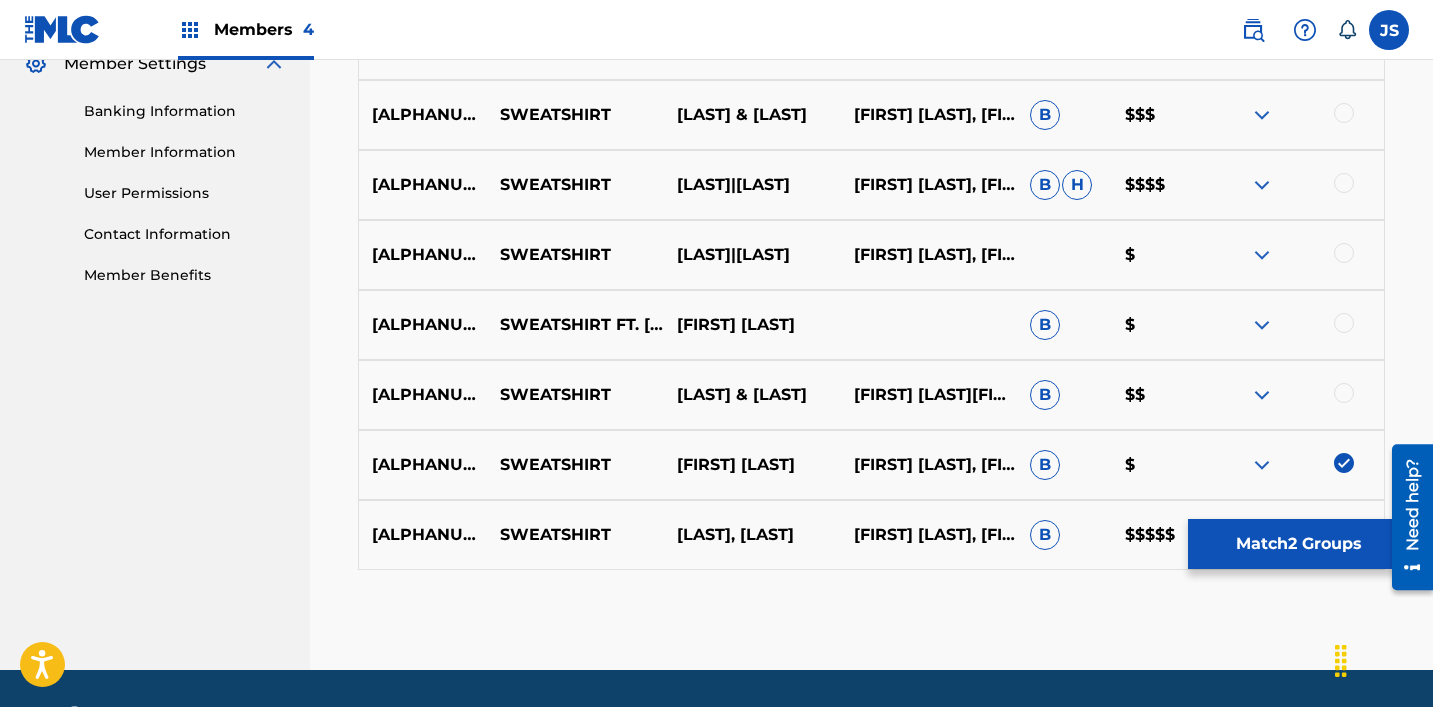 click at bounding box center [1344, 393] 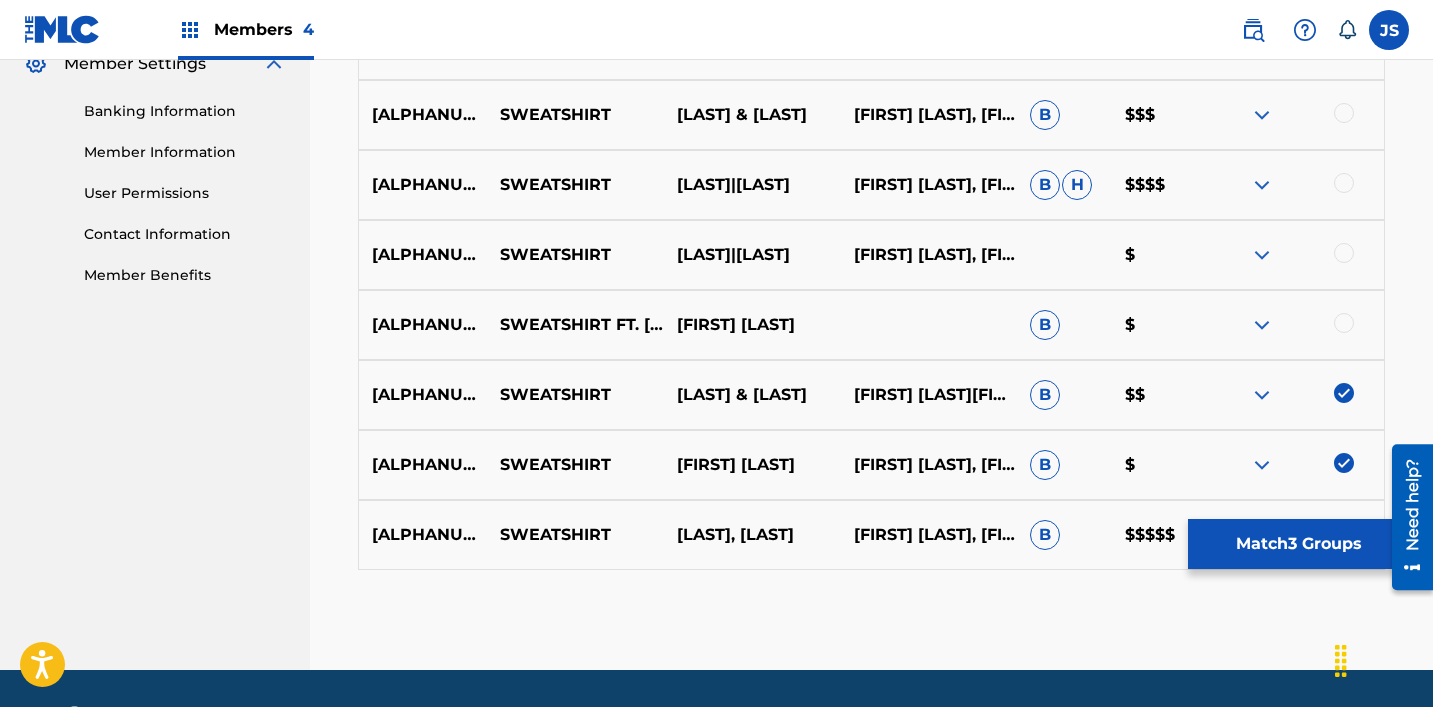 click at bounding box center (1344, 323) 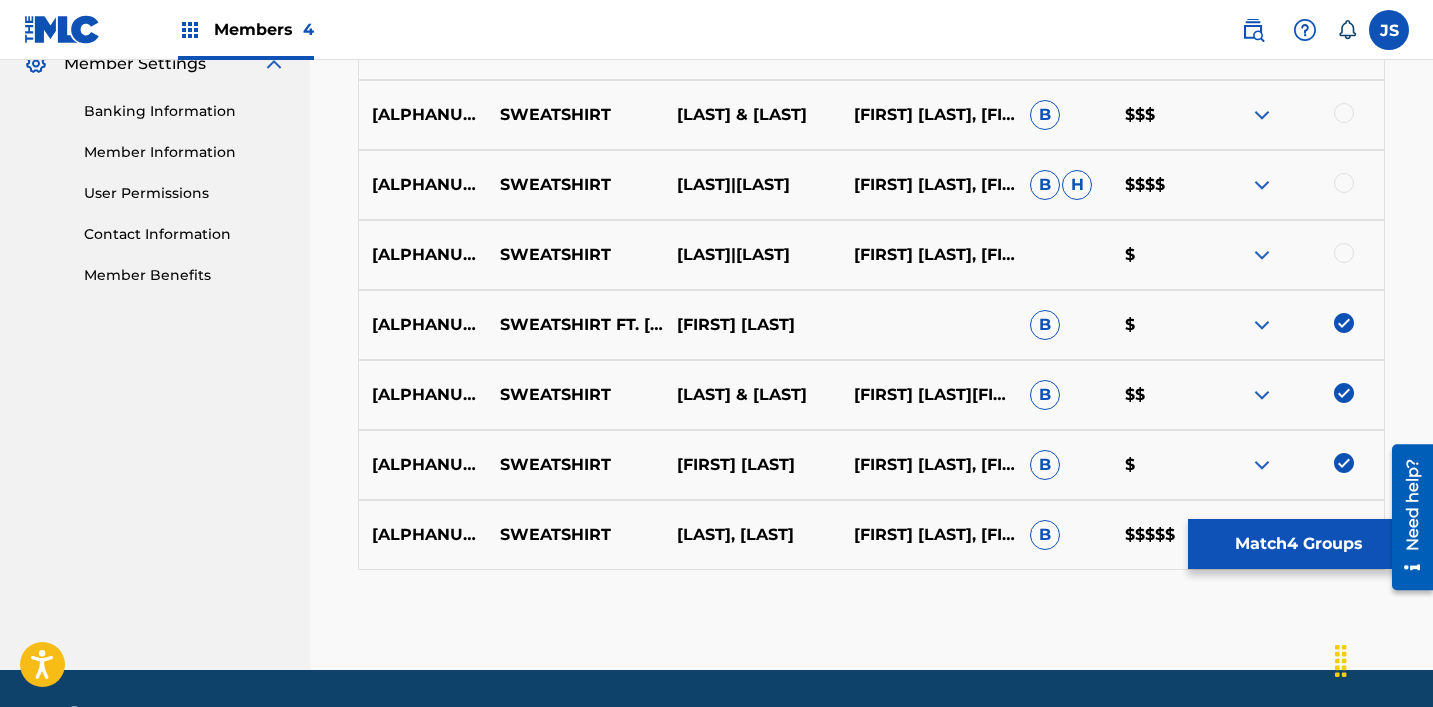 click at bounding box center (1344, 253) 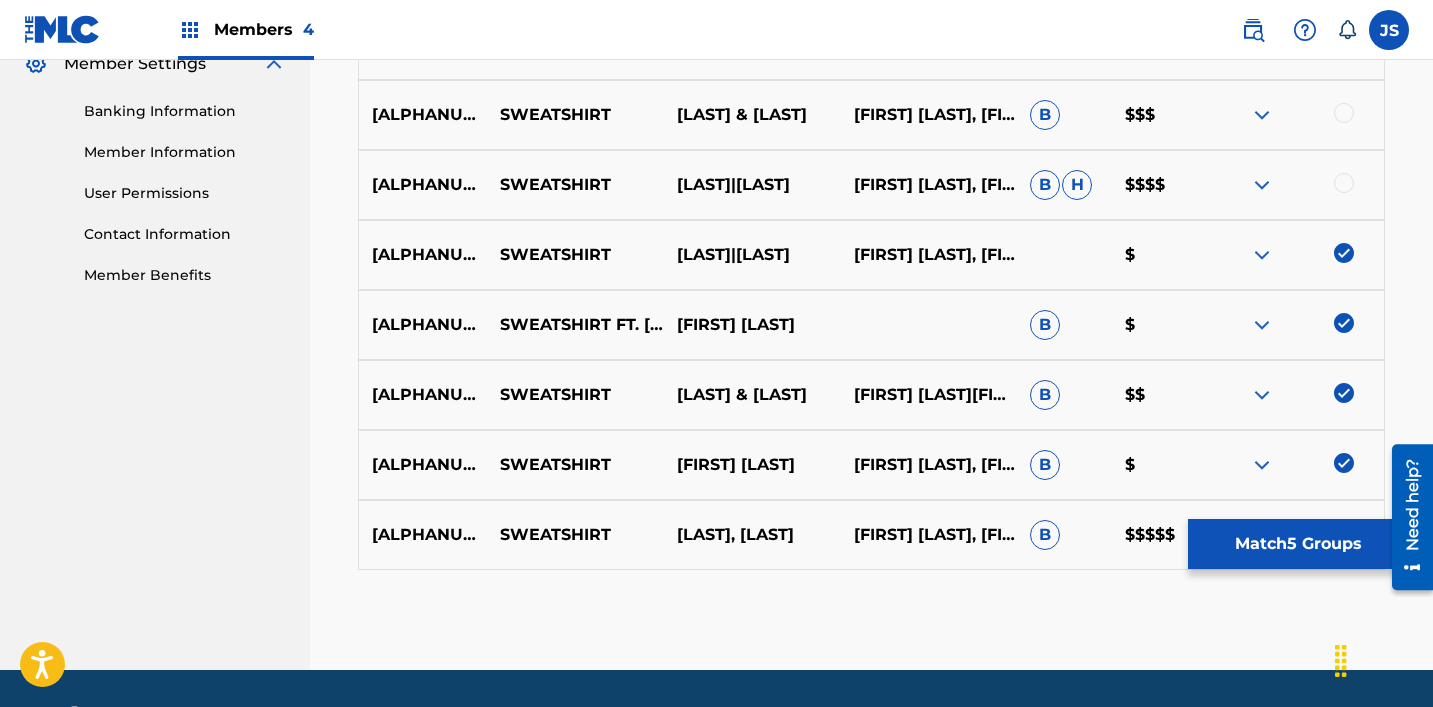 click at bounding box center [1344, 183] 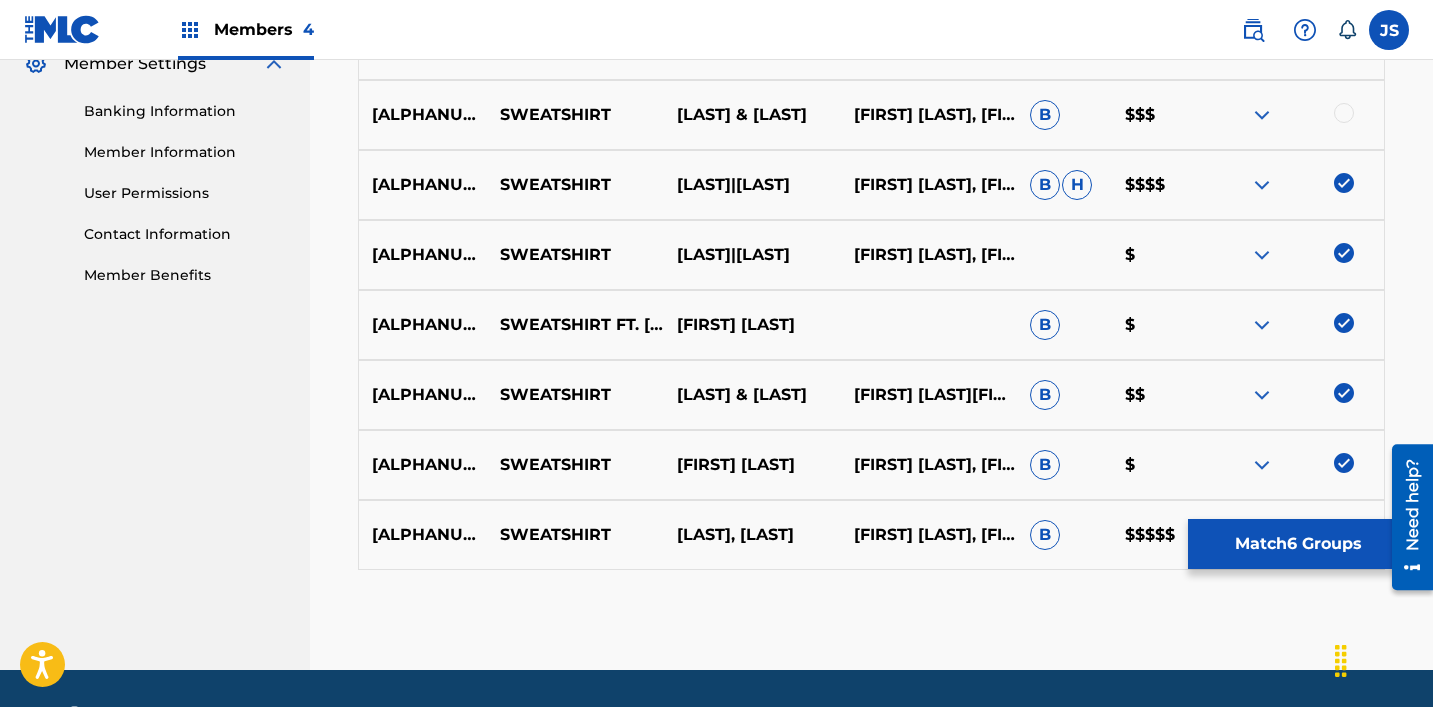 click at bounding box center [1344, 113] 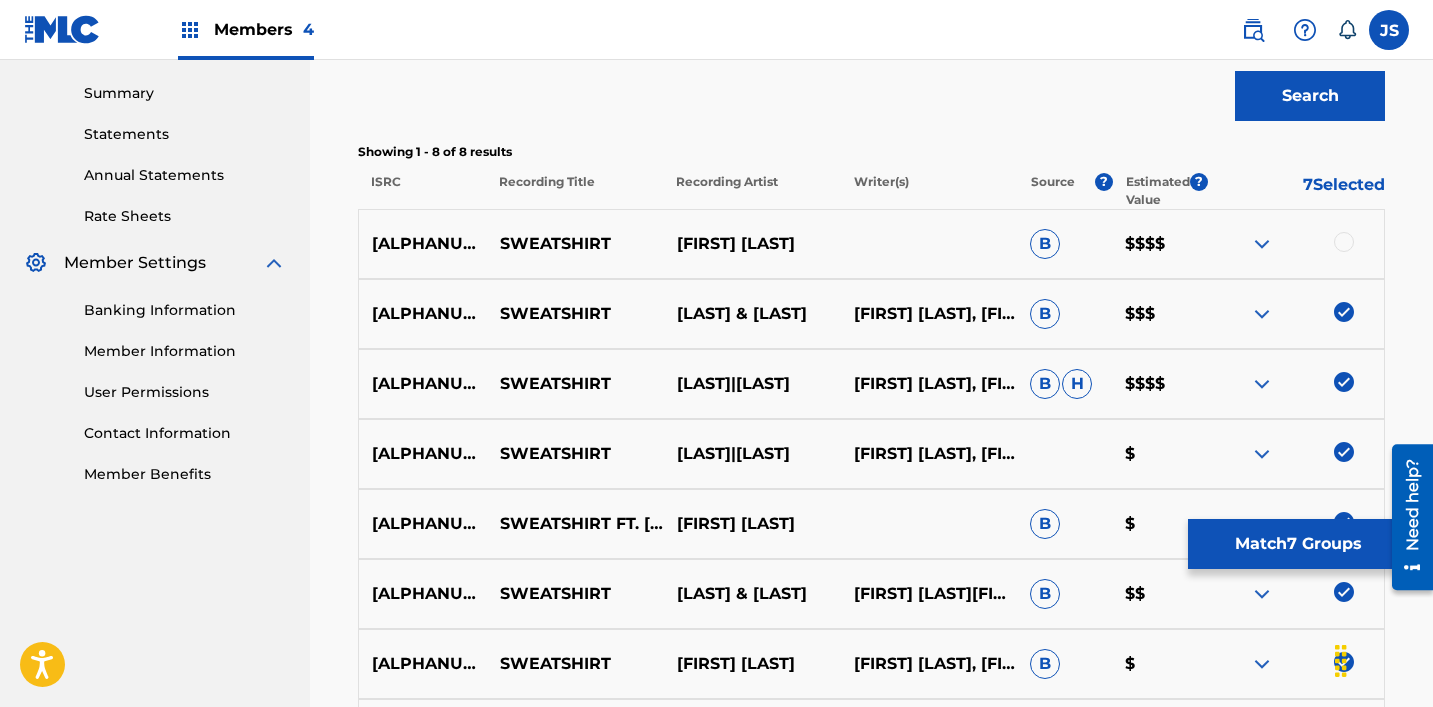 scroll, scrollTop: 631, scrollLeft: 0, axis: vertical 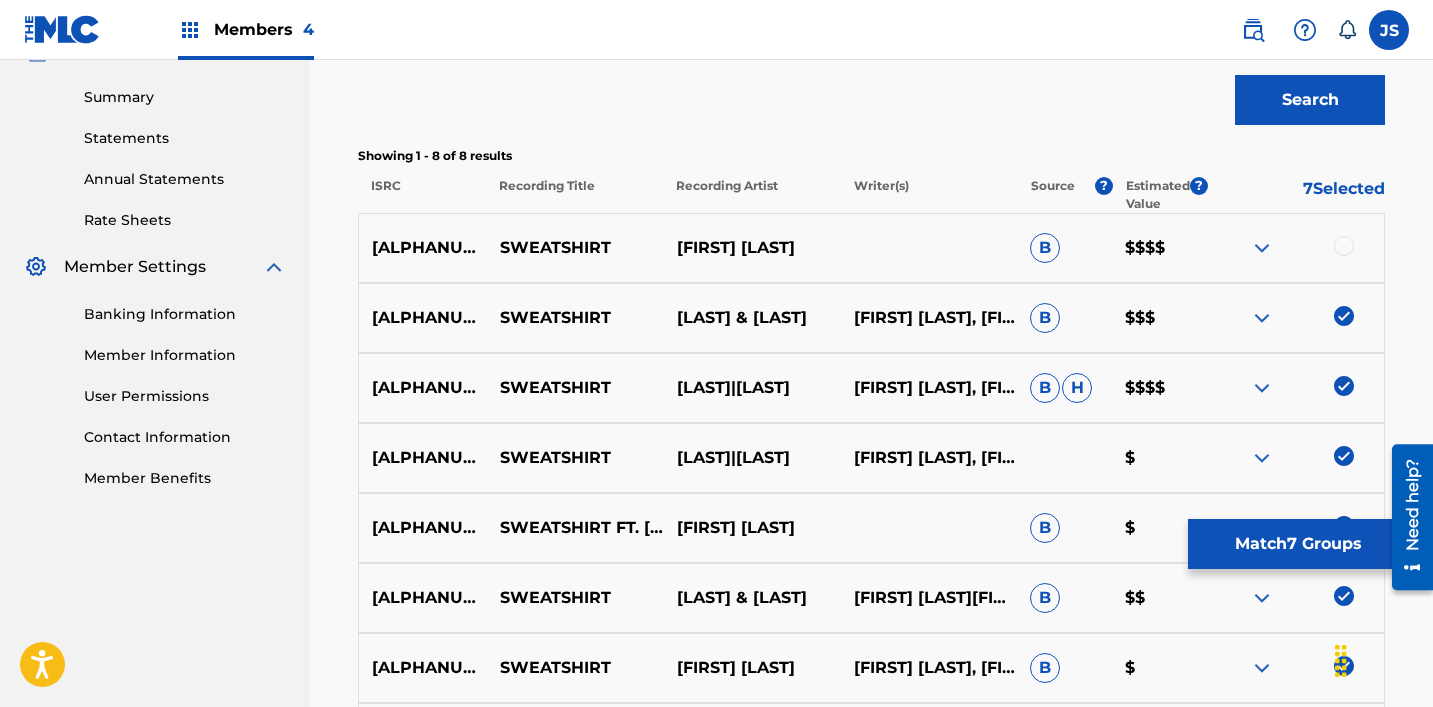 click at bounding box center [1344, 246] 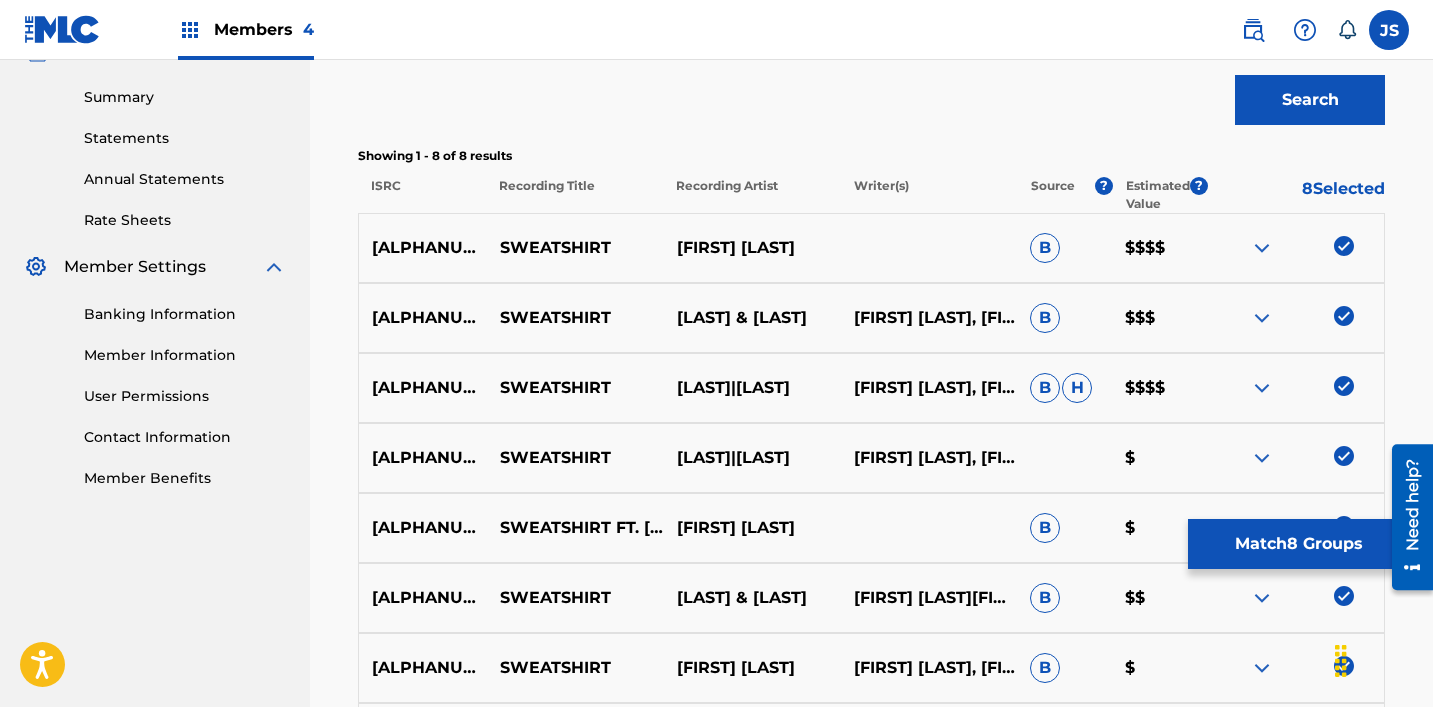 click on "Match  8 Groups" at bounding box center [1298, 544] 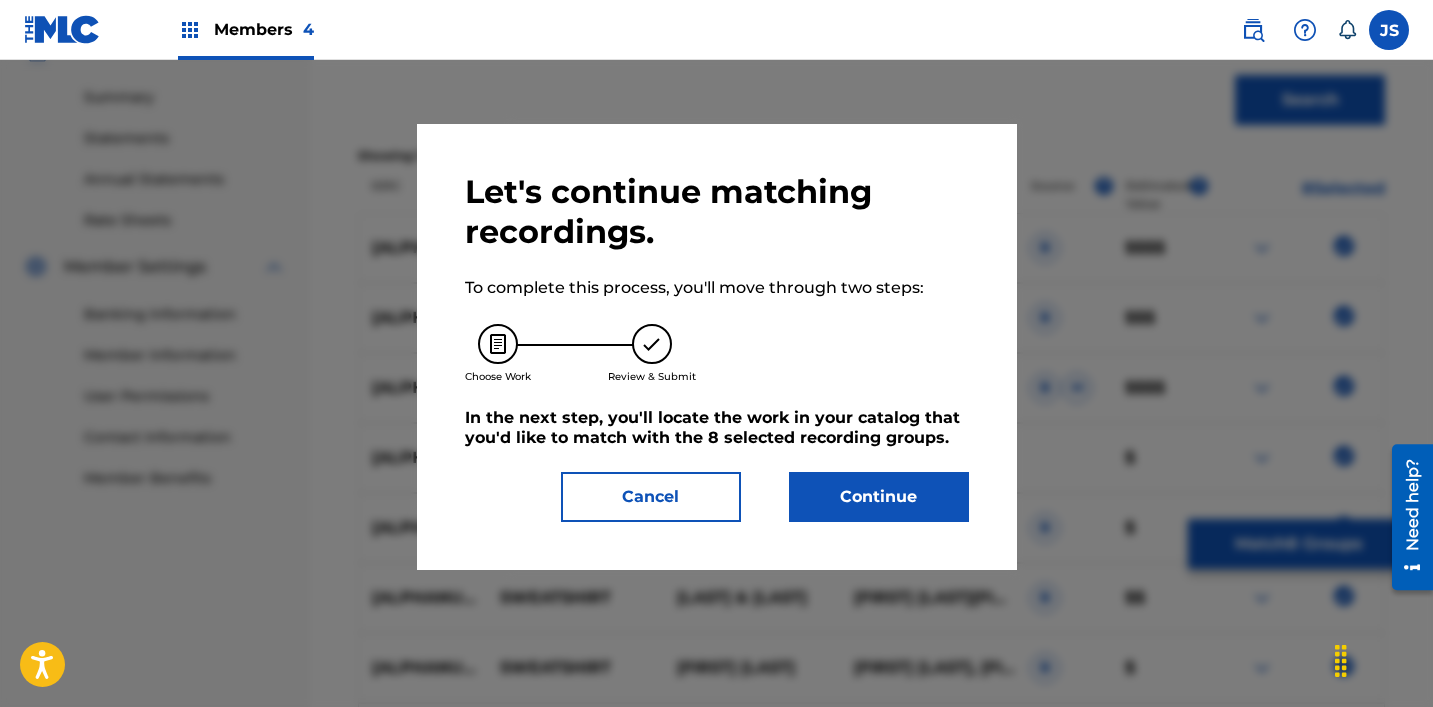 click on "Continue" at bounding box center [879, 497] 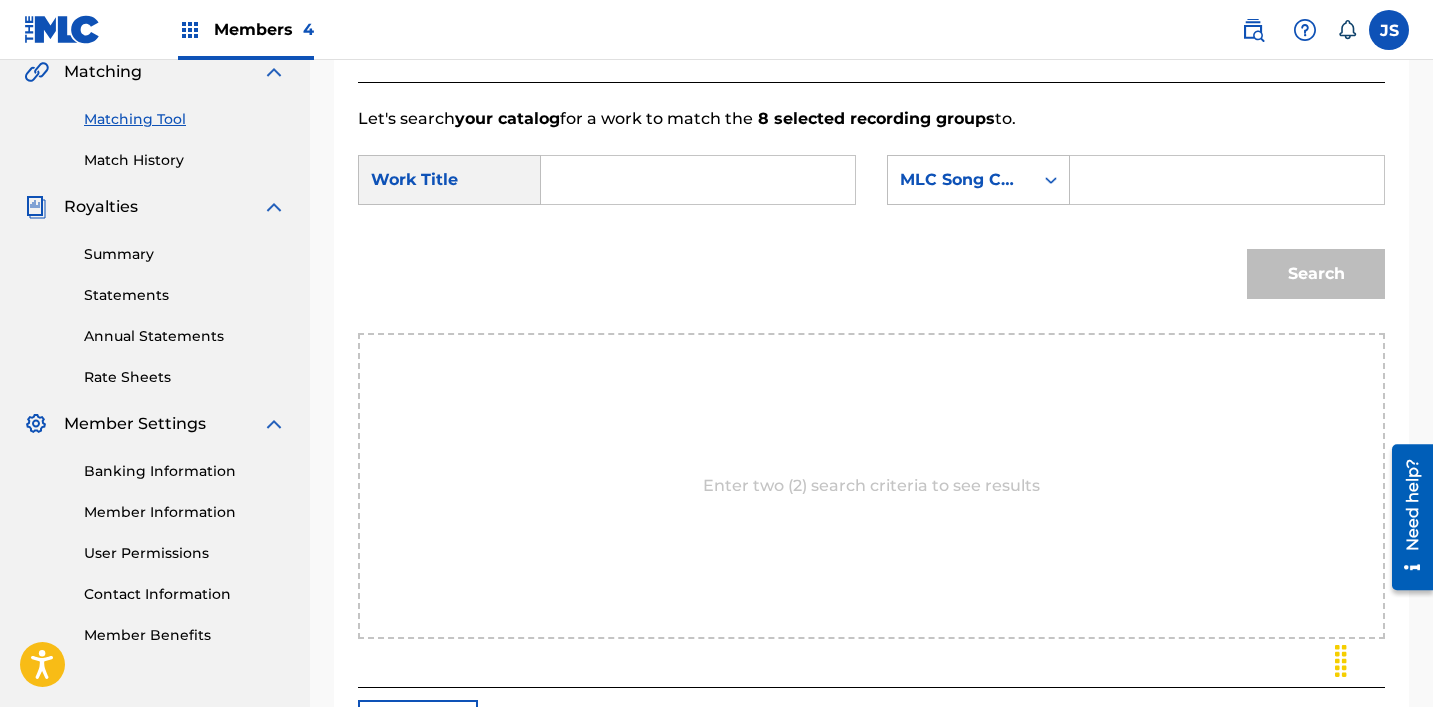 scroll, scrollTop: 471, scrollLeft: 0, axis: vertical 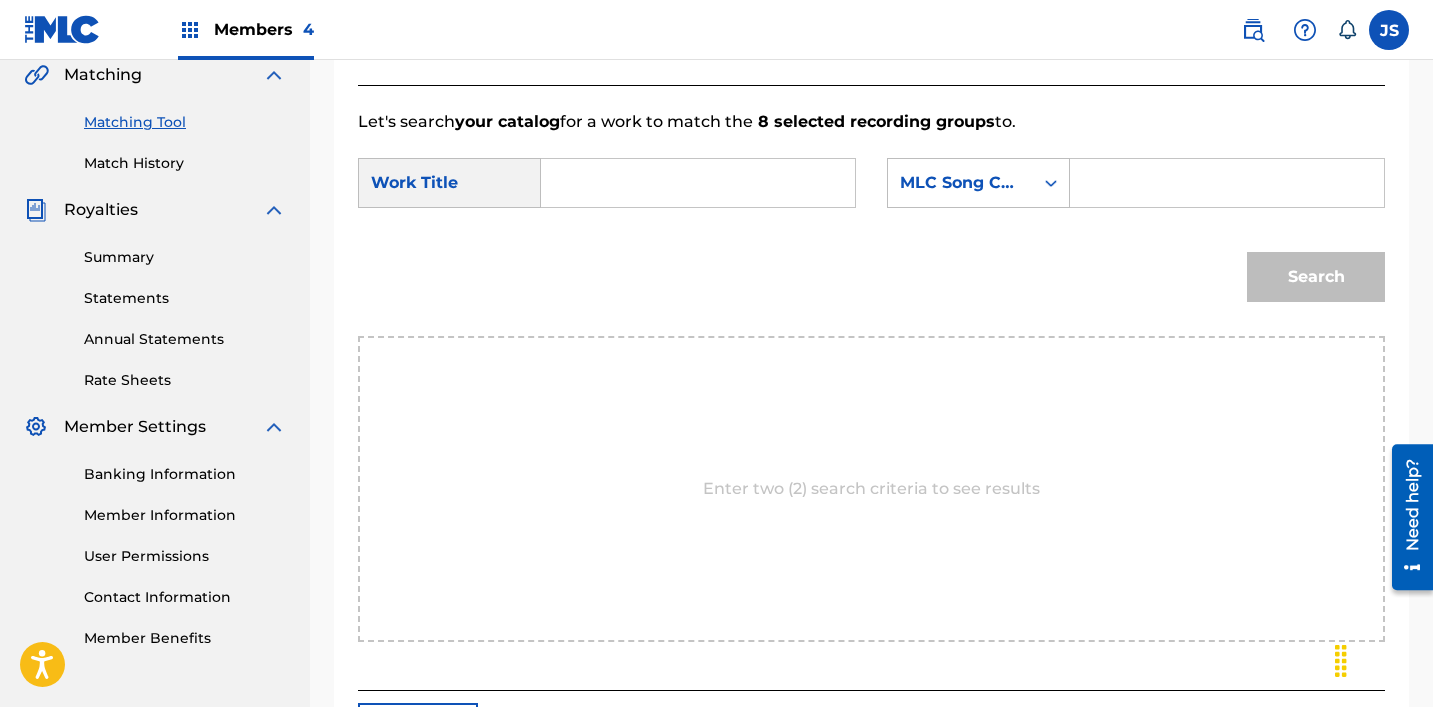 click at bounding box center [698, 183] 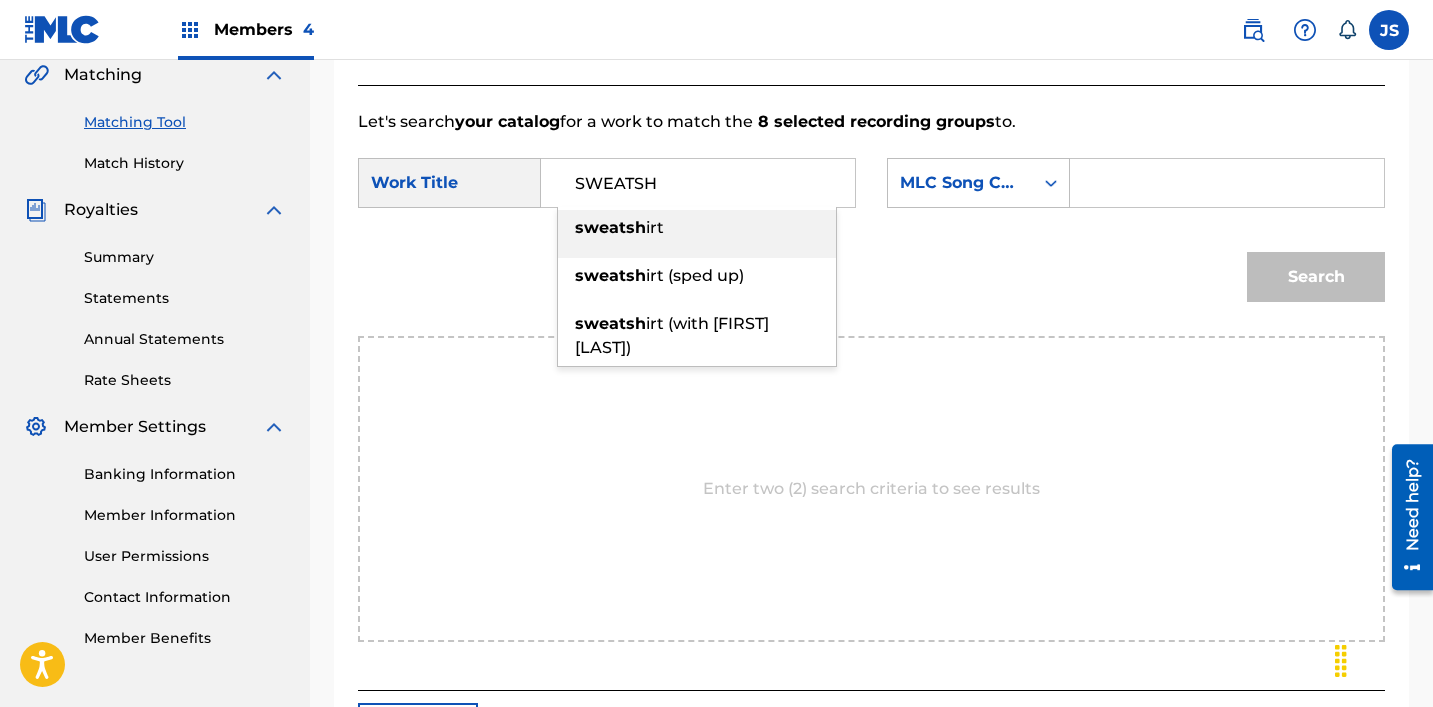 click on "sweatsh irt" at bounding box center [697, 228] 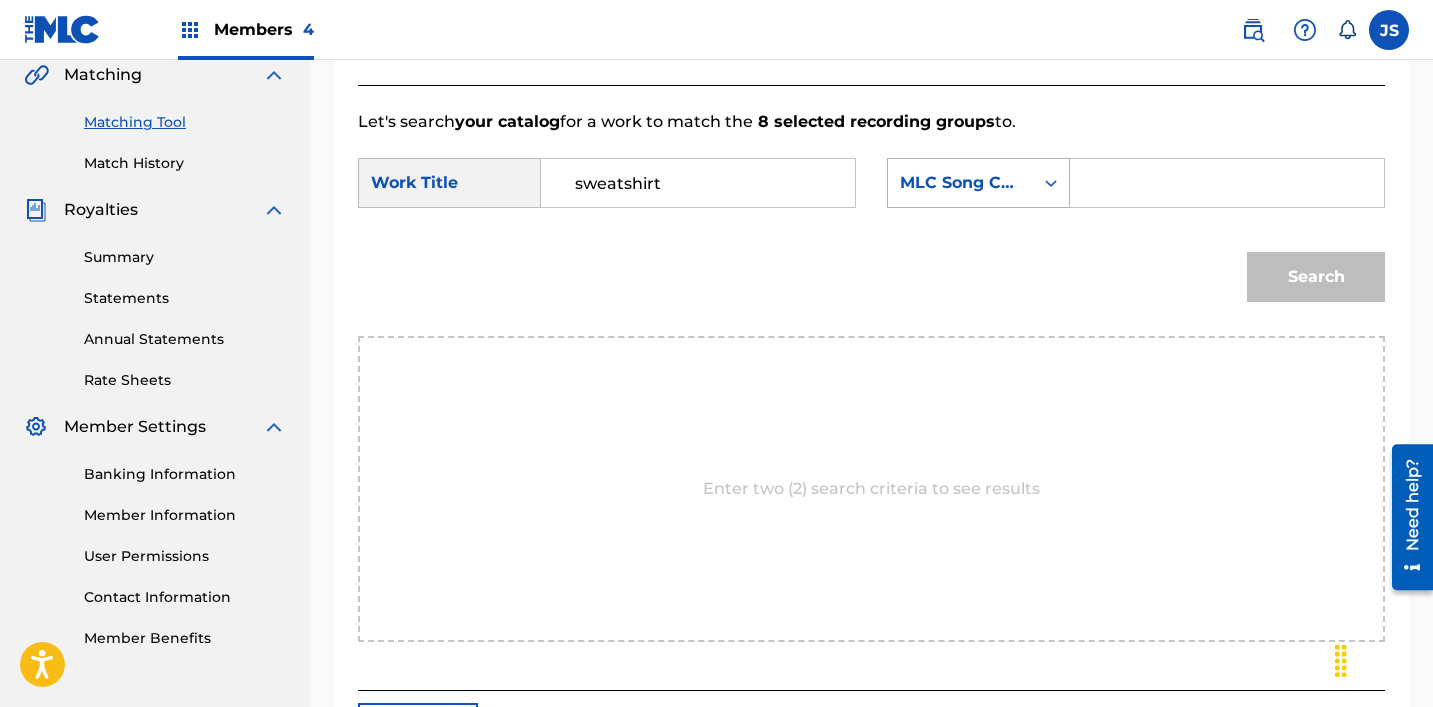 click on "MLC Song Code" at bounding box center (960, 183) 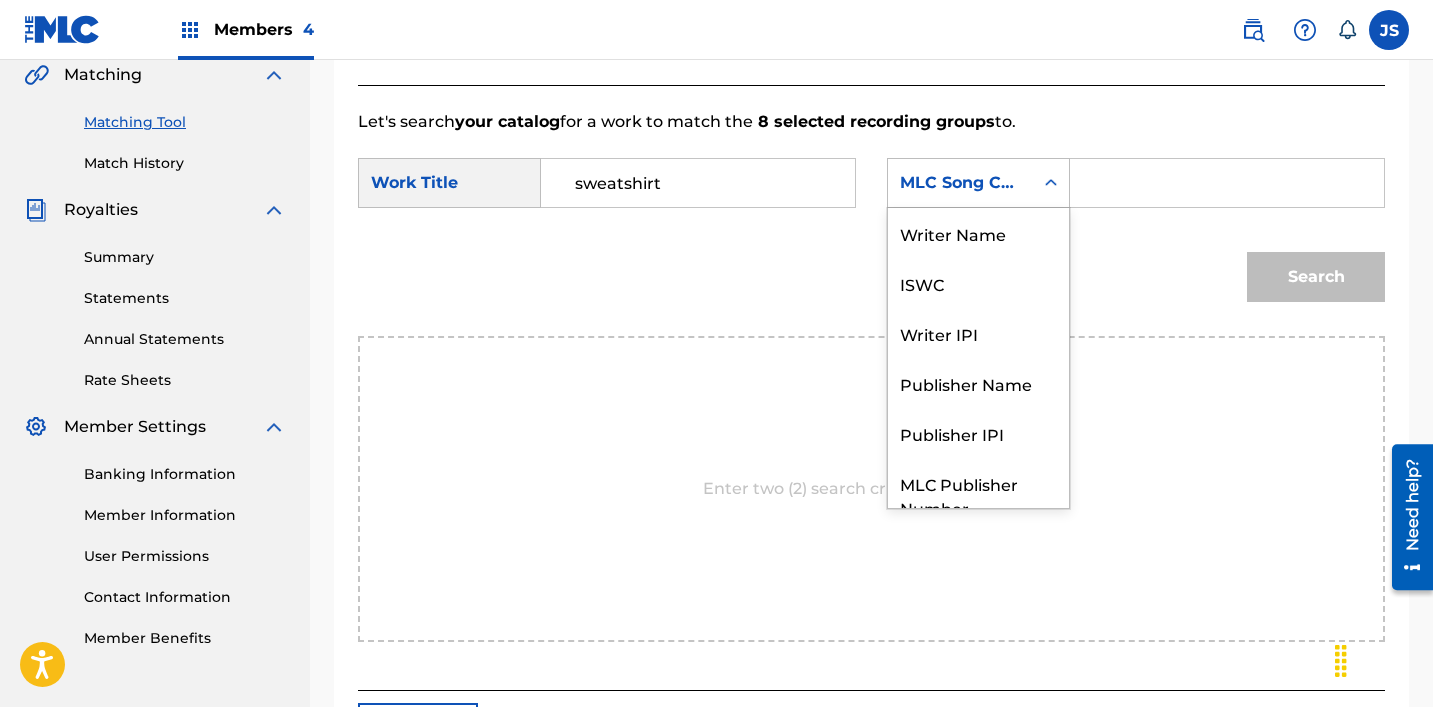 scroll, scrollTop: 74, scrollLeft: 0, axis: vertical 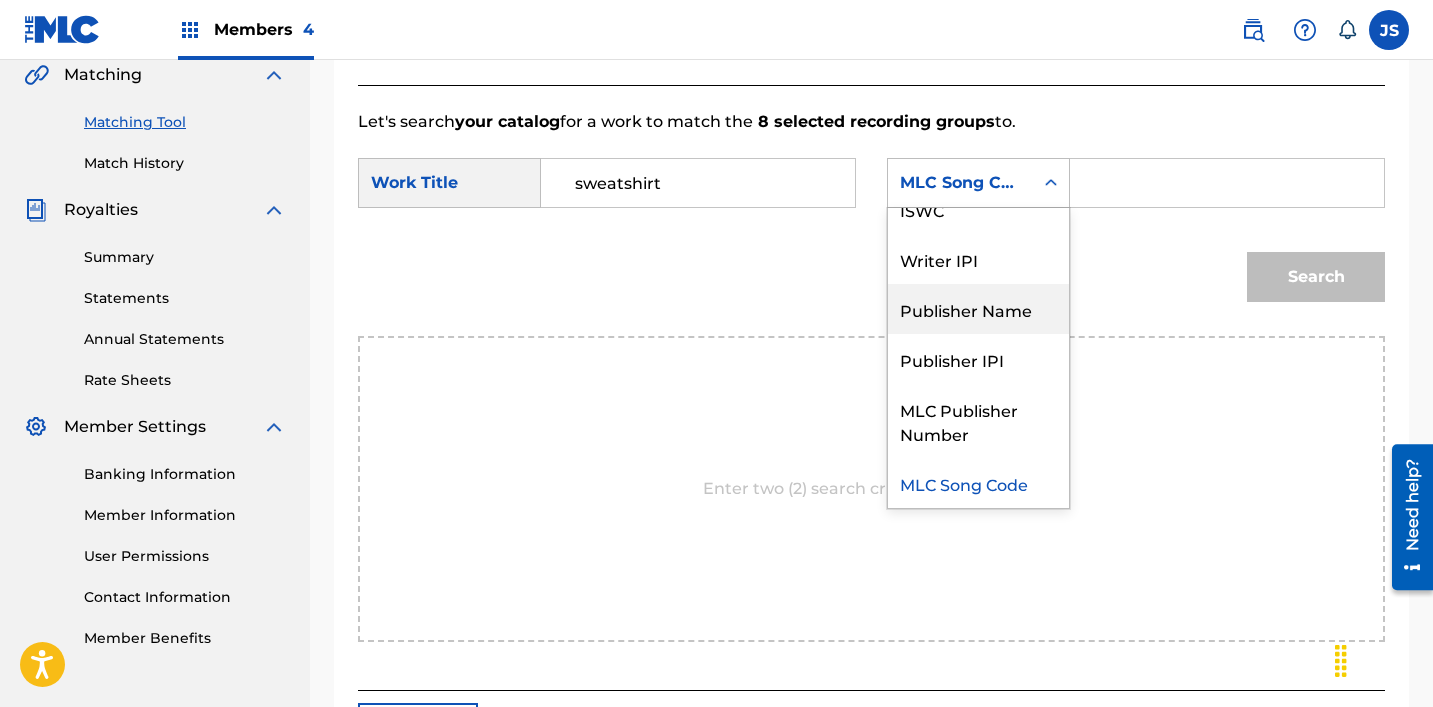 click on "Publisher Name" at bounding box center (978, 309) 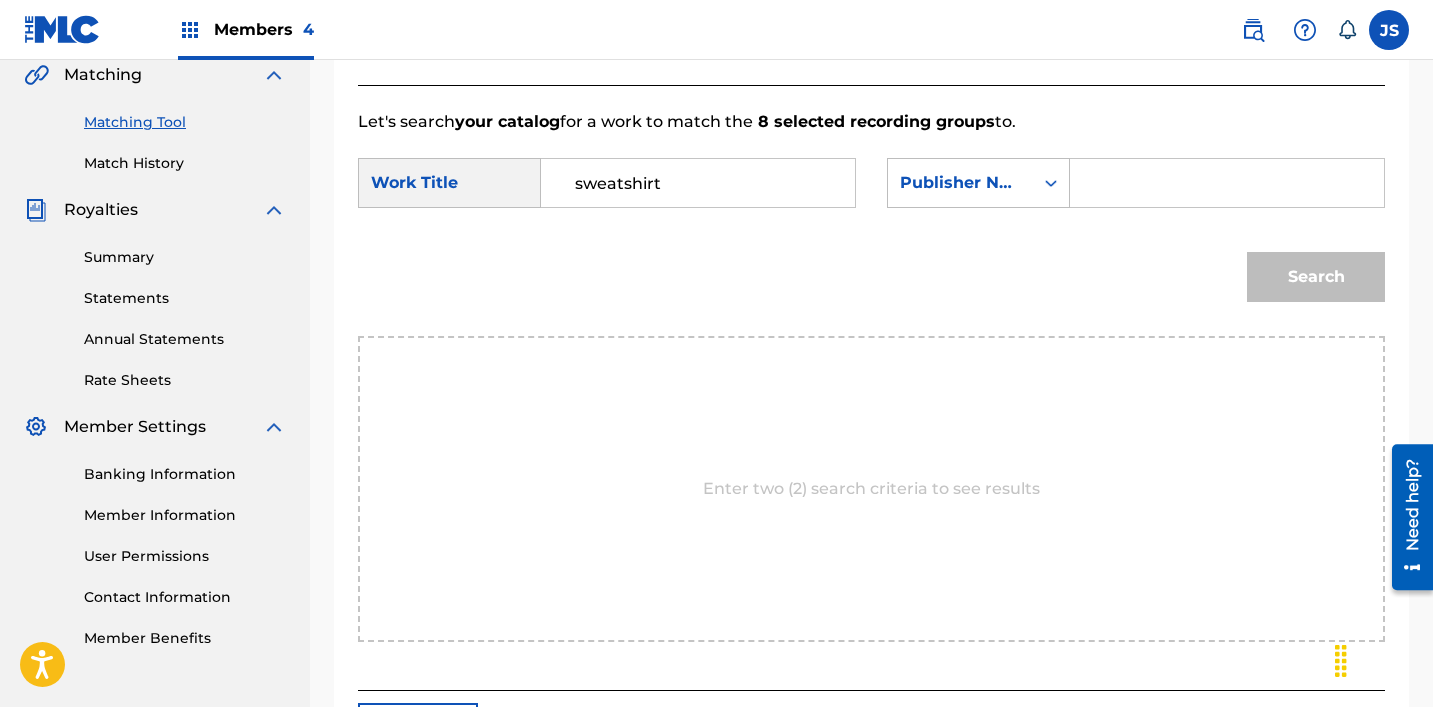 click at bounding box center [1227, 183] 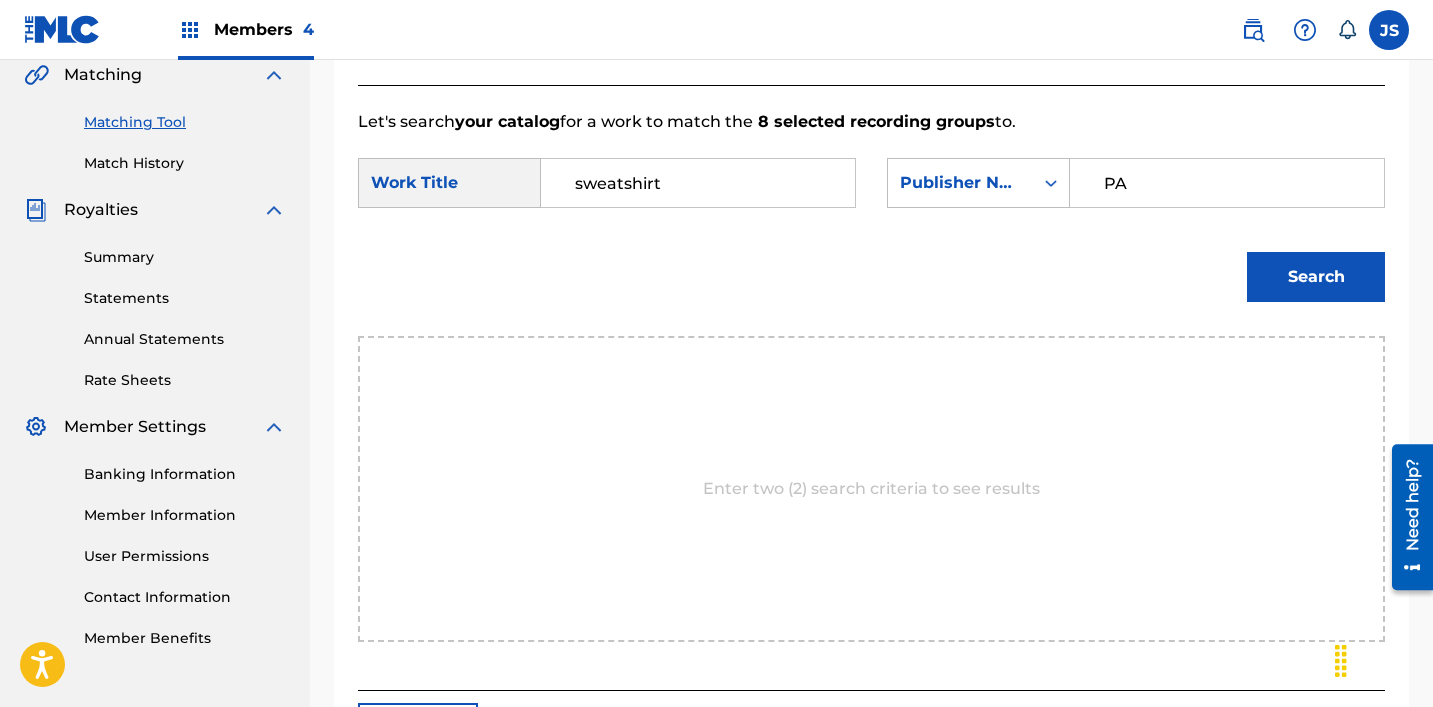 type on "patrick" 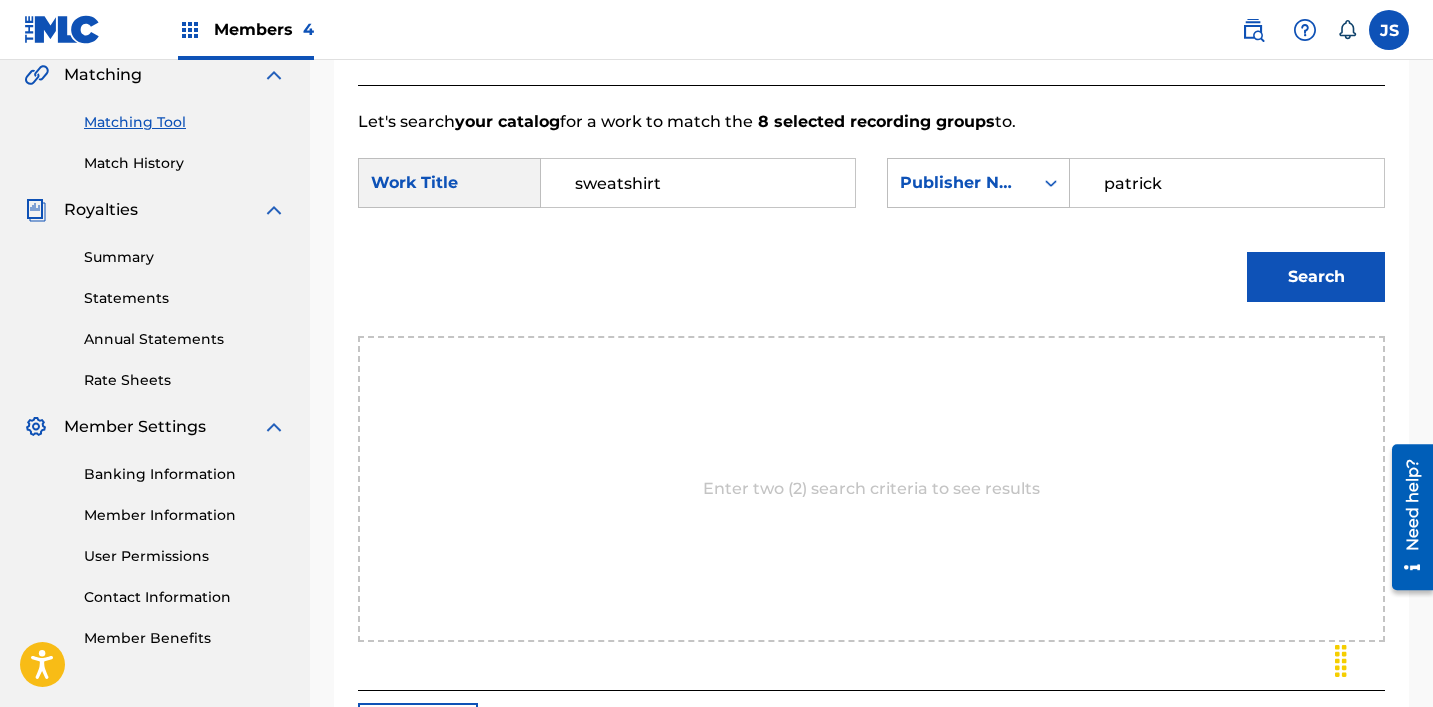 click on "Search" at bounding box center [1316, 277] 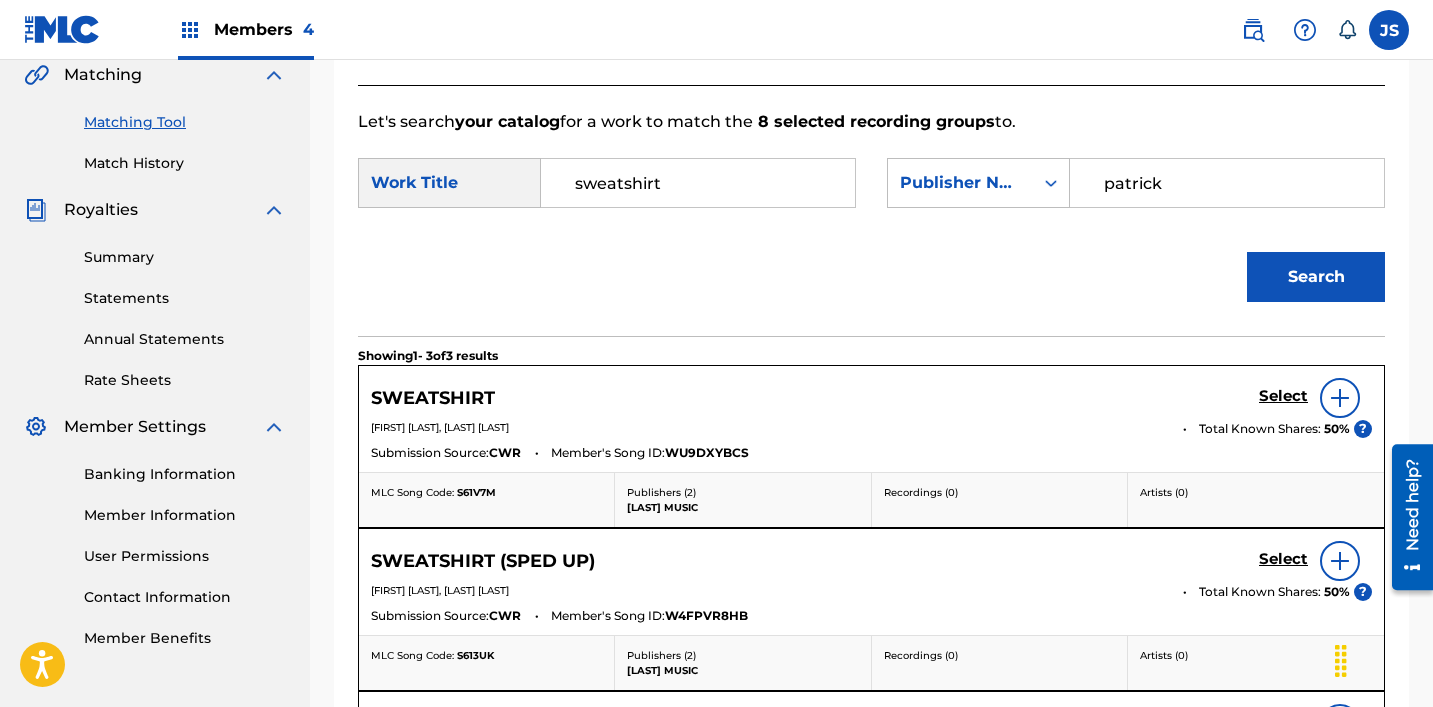 click on "Select" at bounding box center (1283, 396) 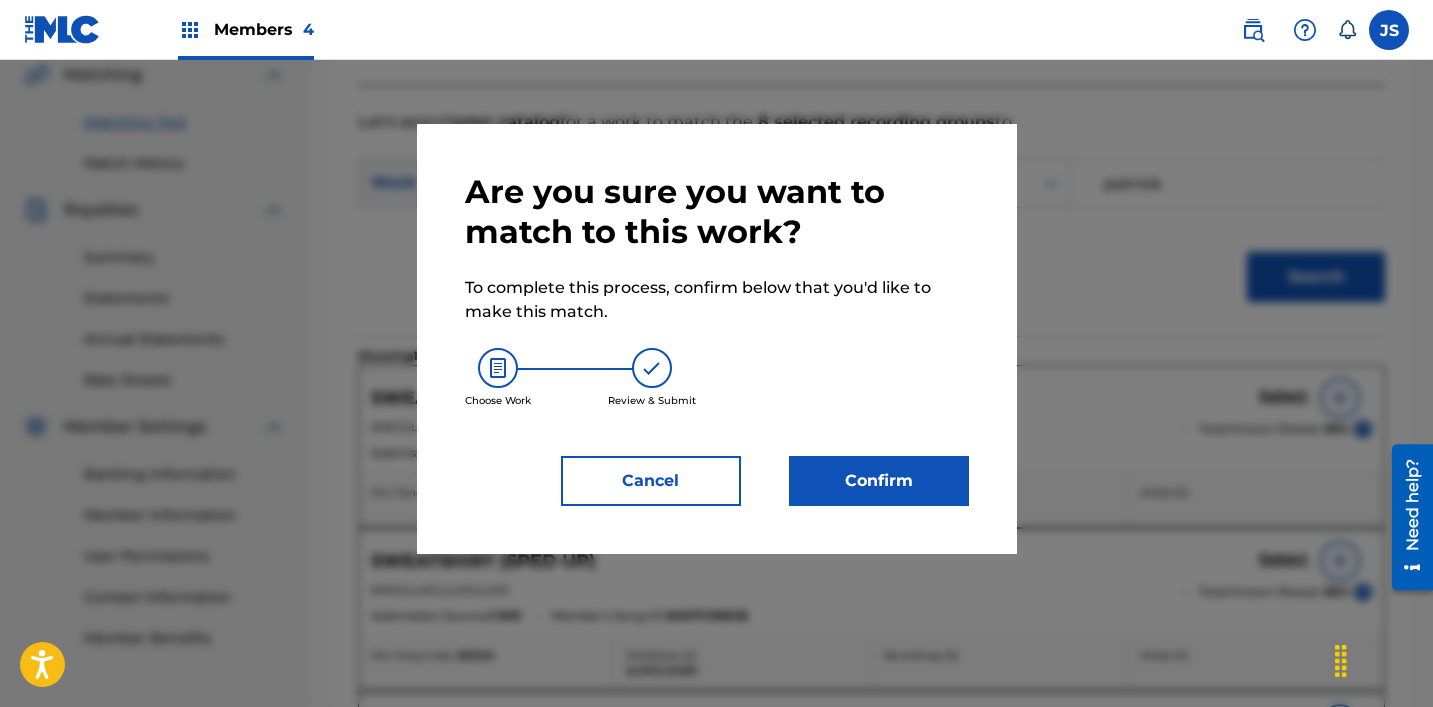 click on "Confirm" at bounding box center (879, 481) 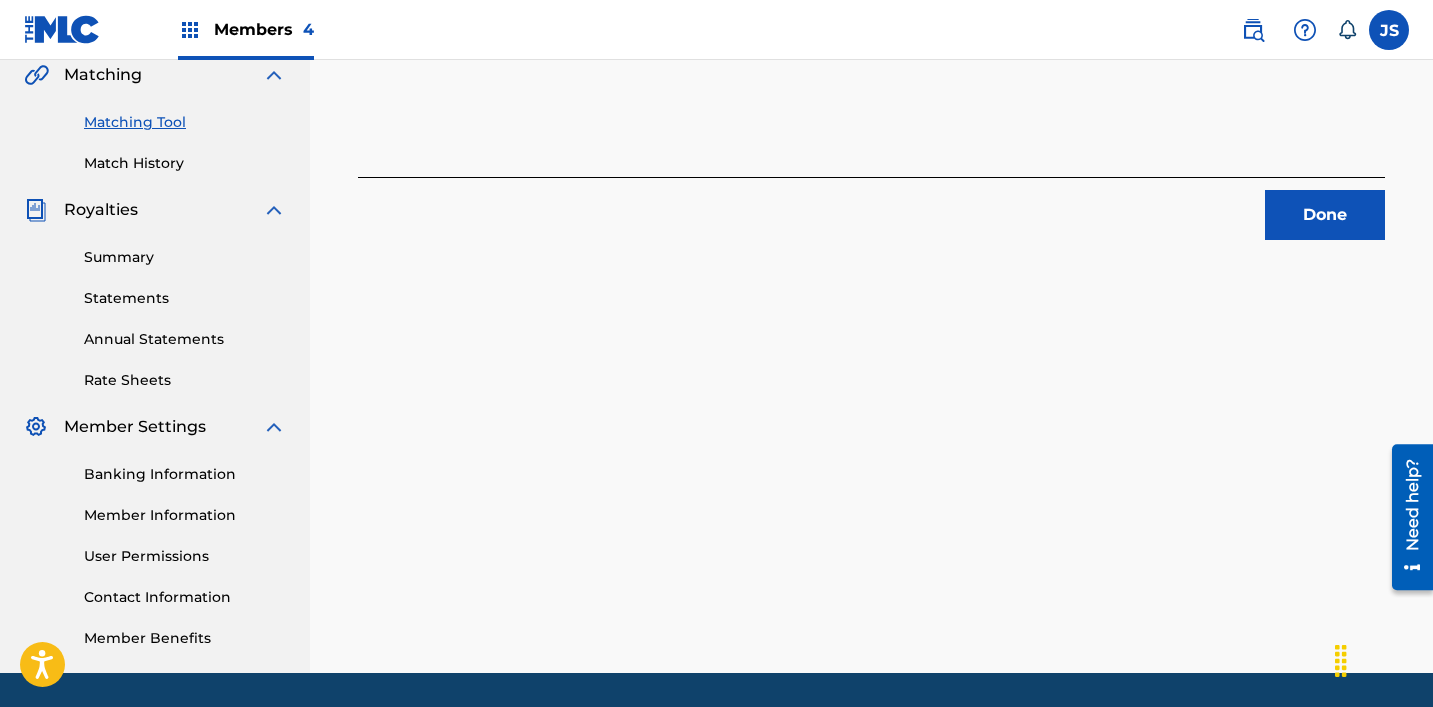 click on "Done" at bounding box center [1325, 215] 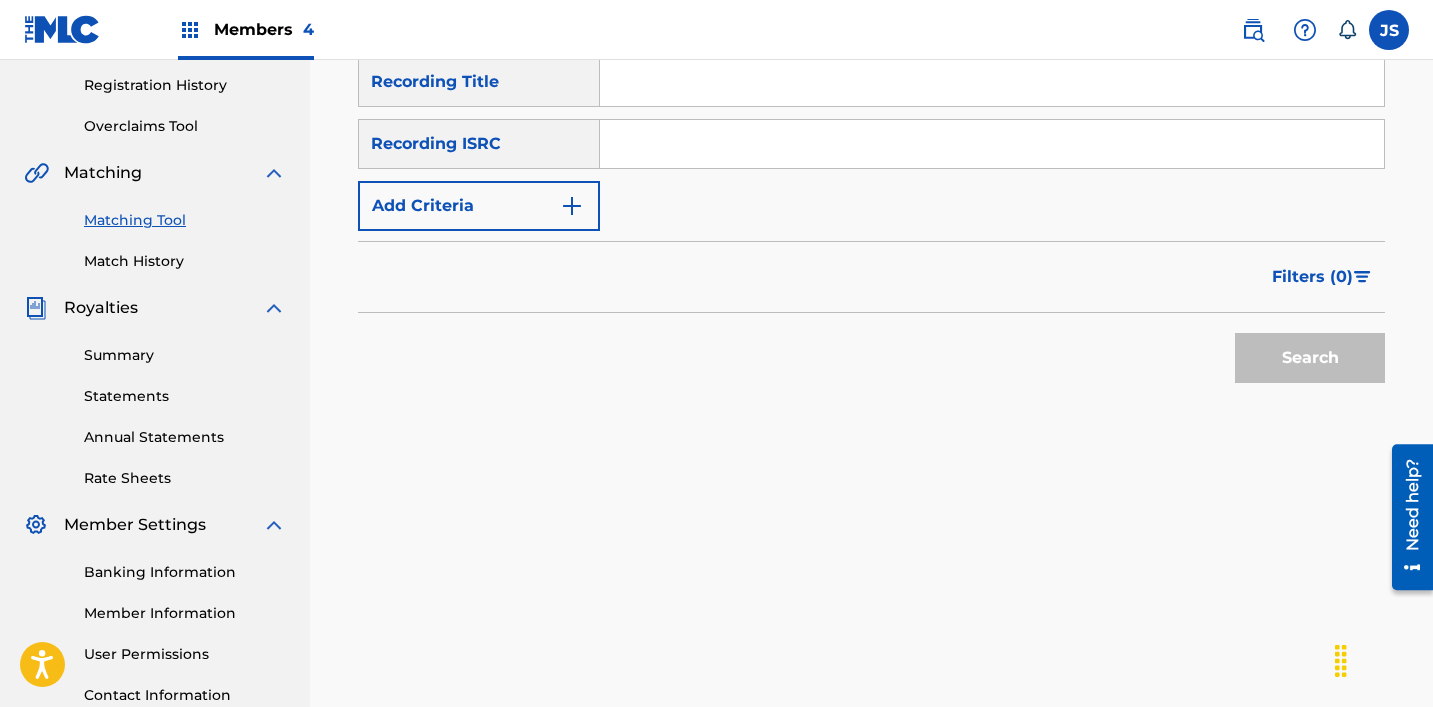 scroll, scrollTop: 347, scrollLeft: 0, axis: vertical 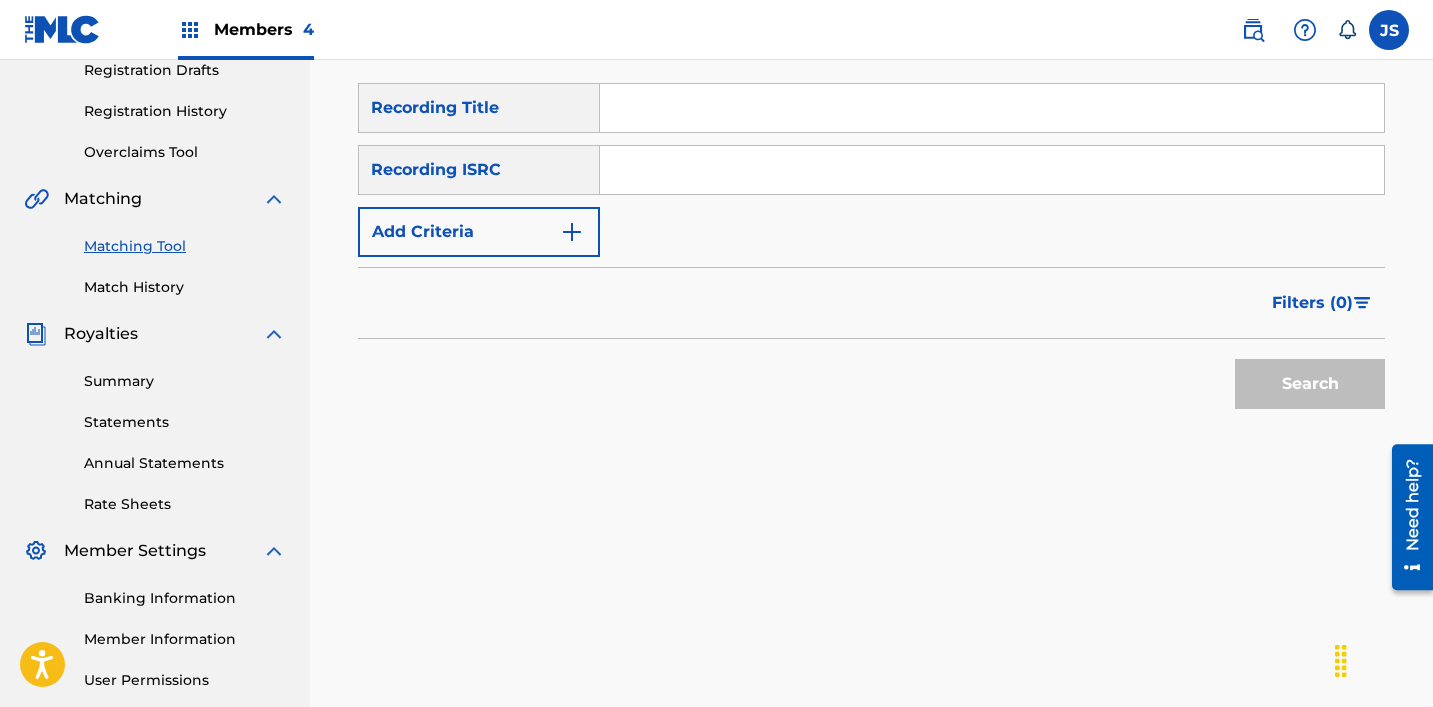 click at bounding box center (992, 170) 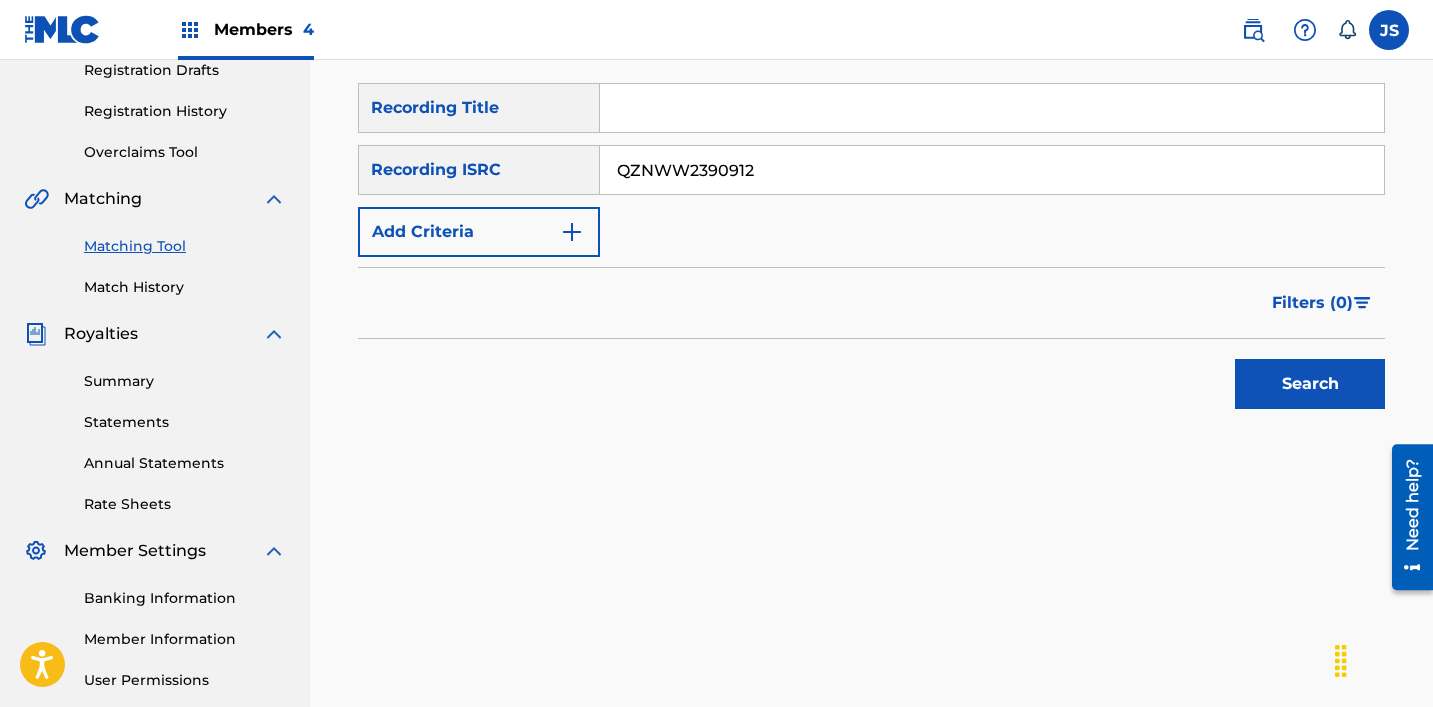 type on "QZNWW2390912" 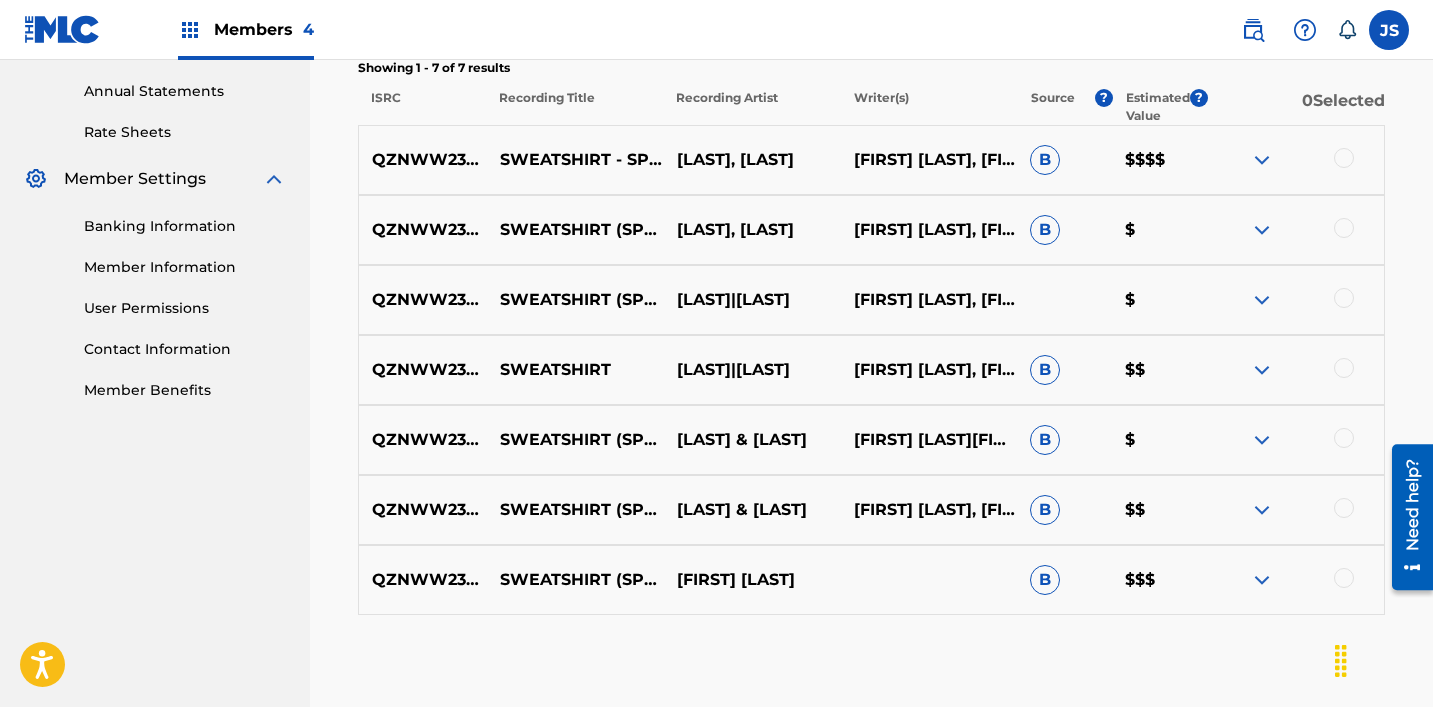 scroll, scrollTop: 720, scrollLeft: 0, axis: vertical 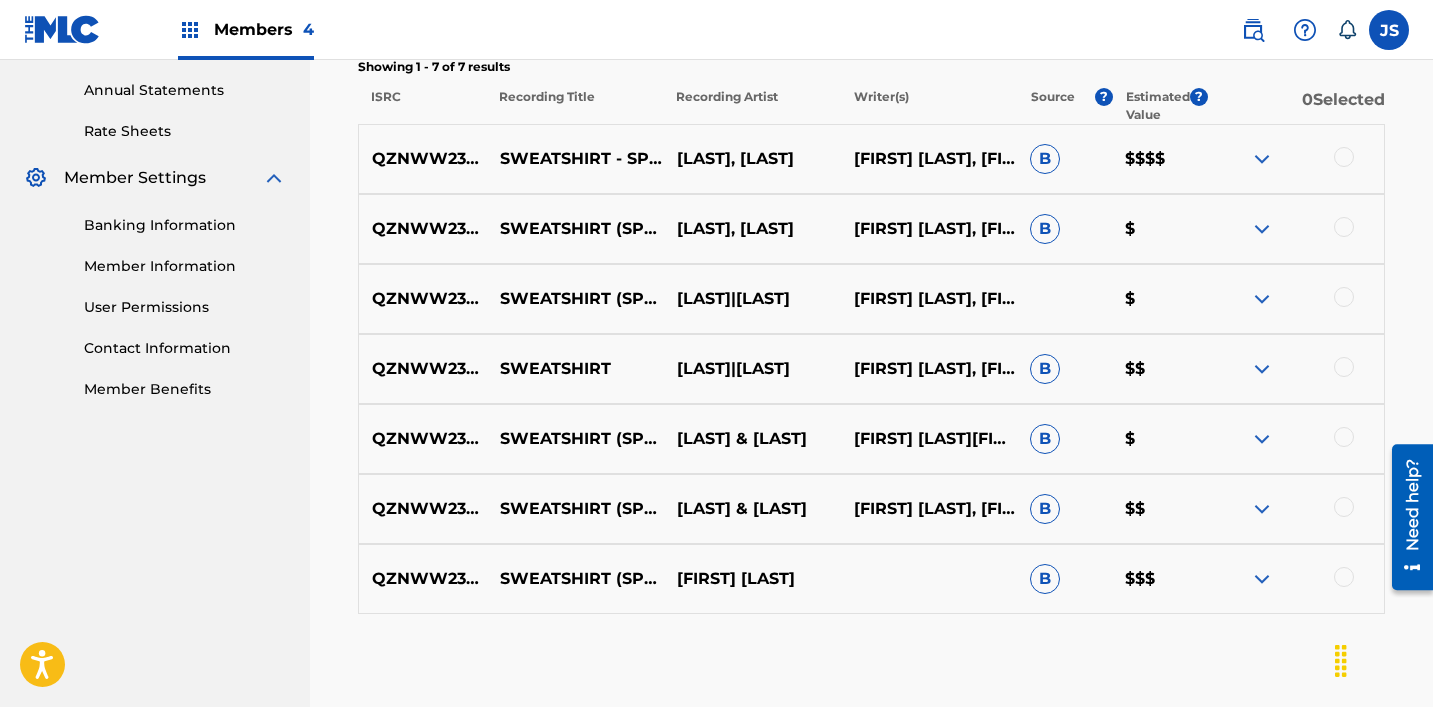 click at bounding box center [1295, 159] 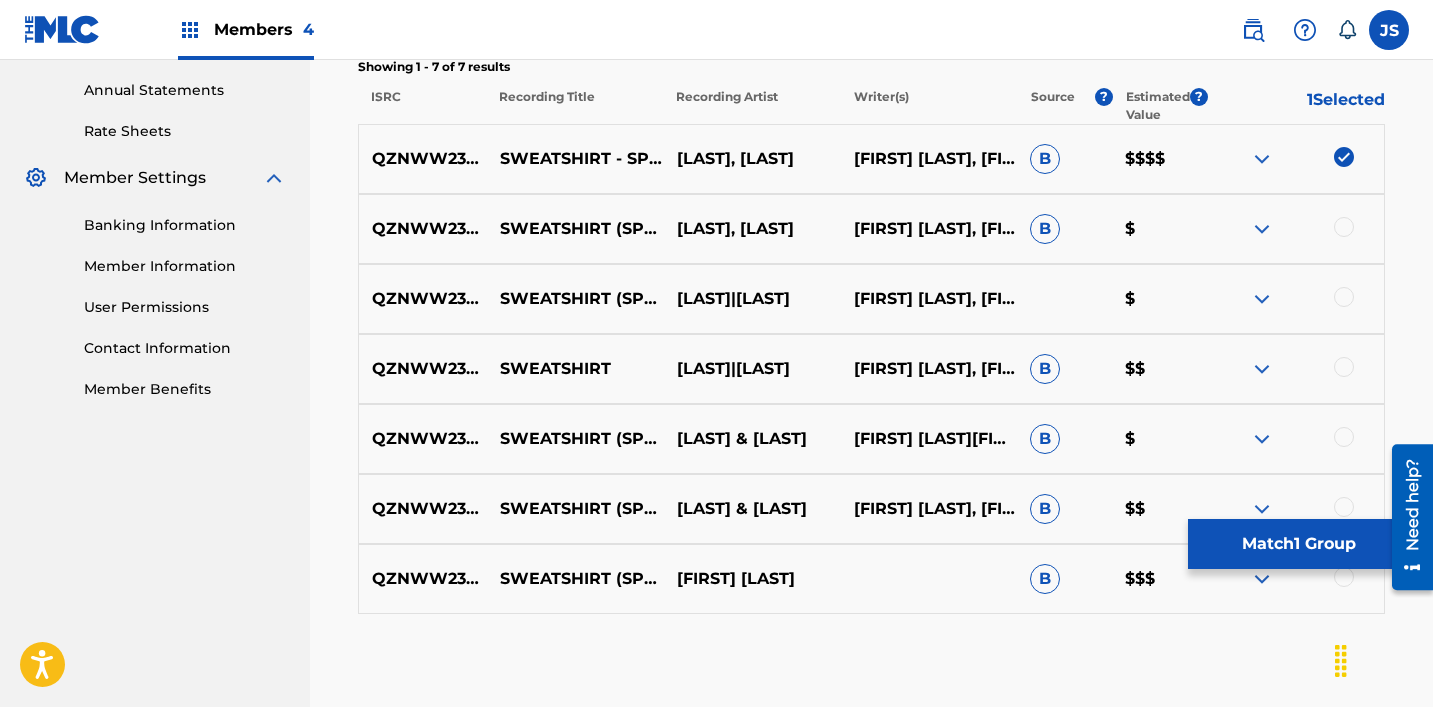 click at bounding box center [1344, 227] 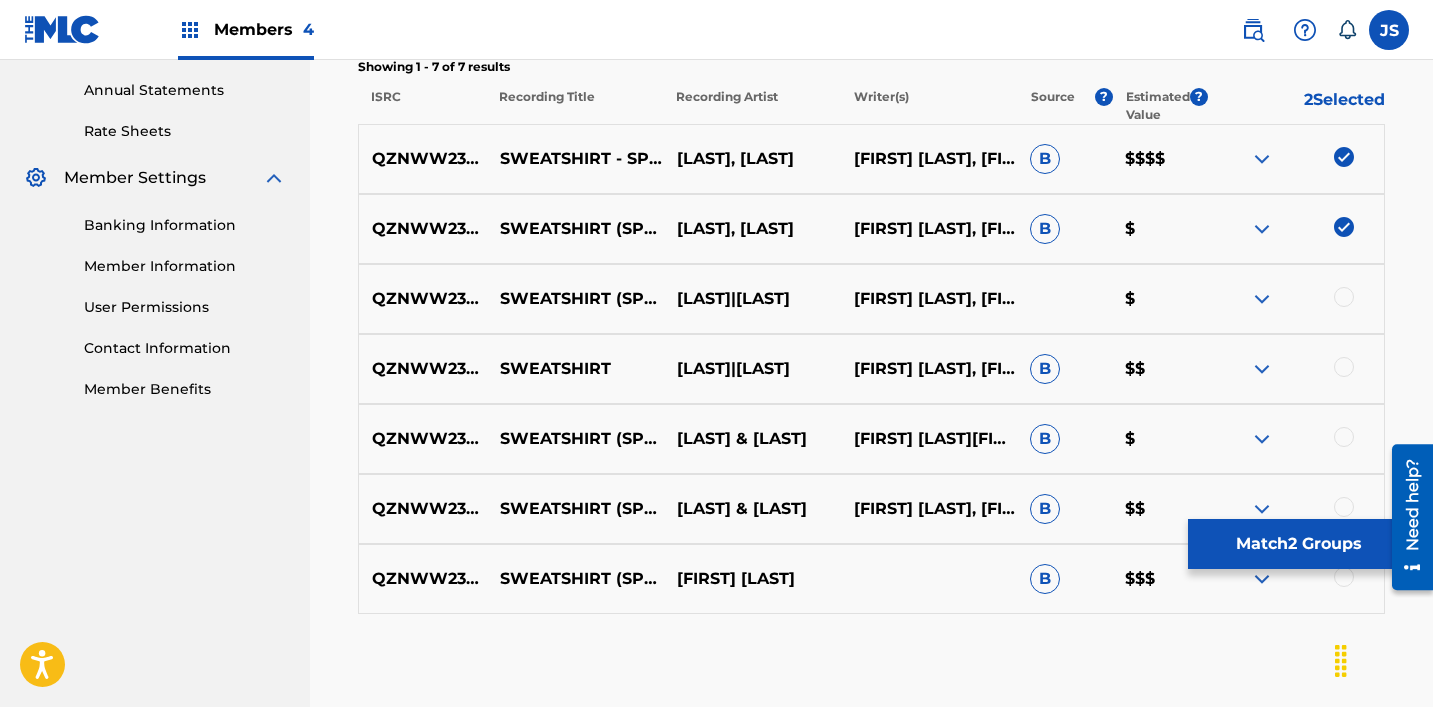 click at bounding box center (1344, 297) 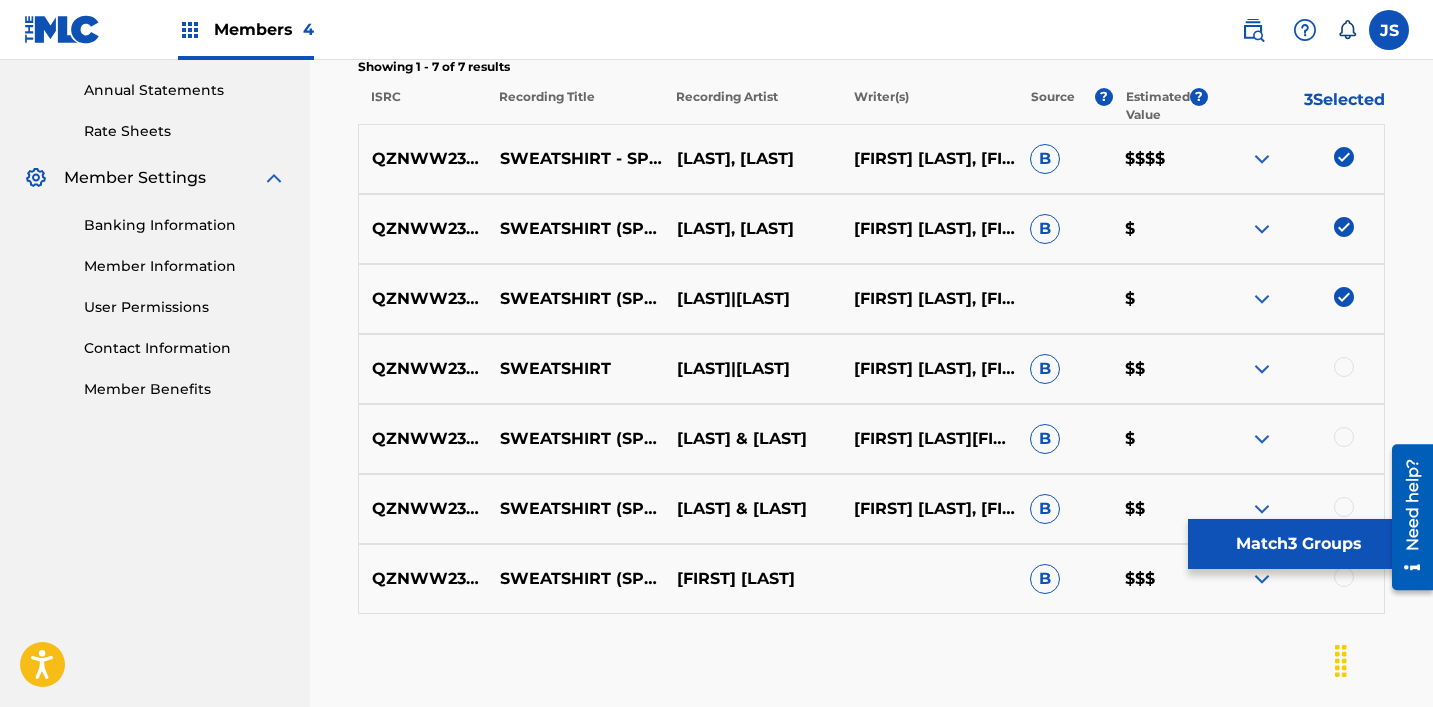 click on "QZNWW2390912 SWEATSHIRT [LAST] | [LAST] [LAST], [LAST] [LAST] B $$" at bounding box center [871, 369] 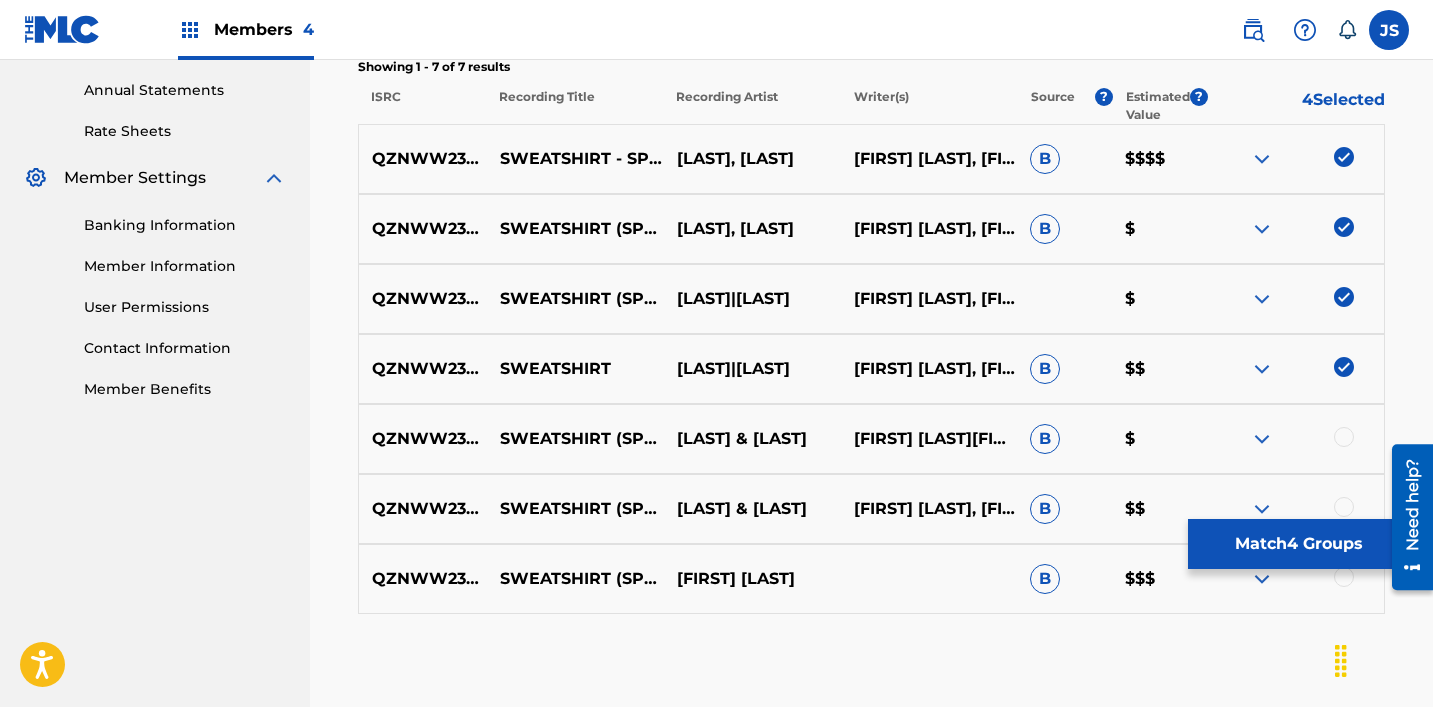 click at bounding box center [1344, 437] 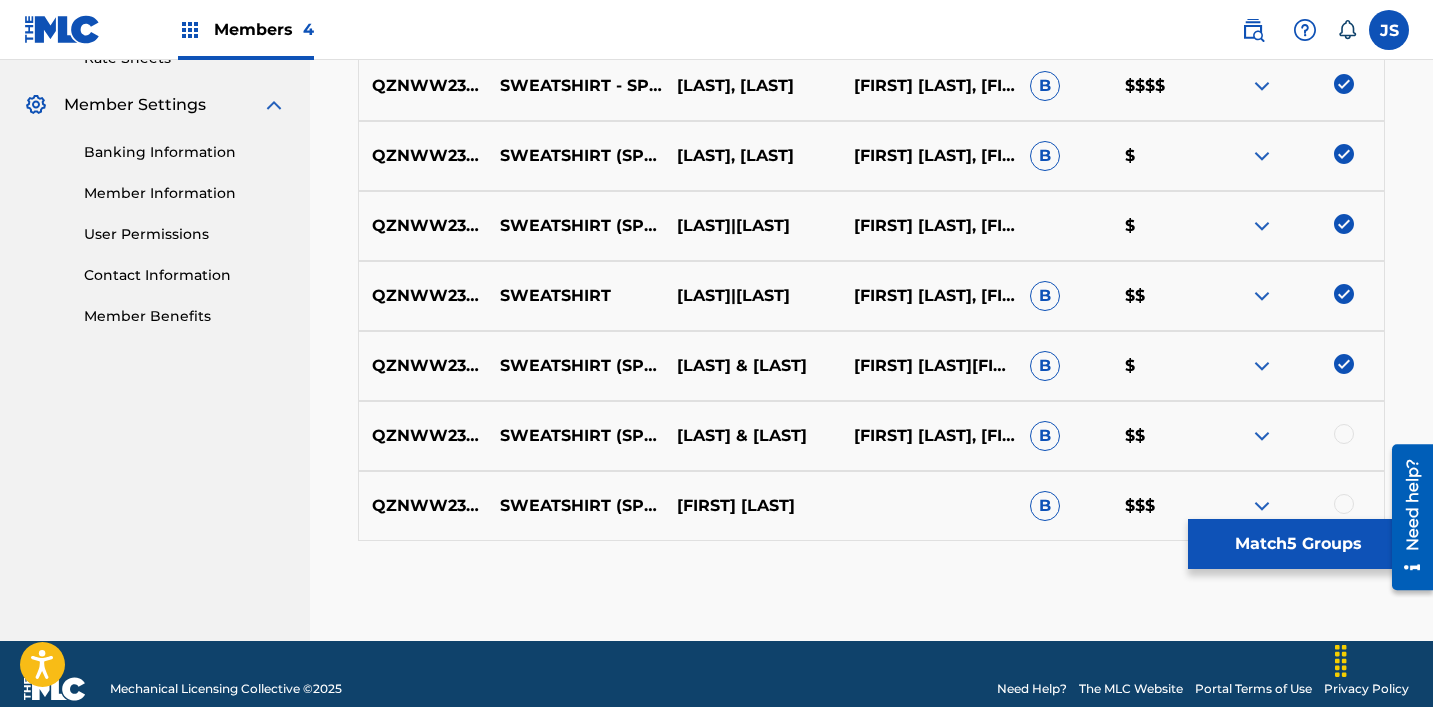 scroll, scrollTop: 823, scrollLeft: 0, axis: vertical 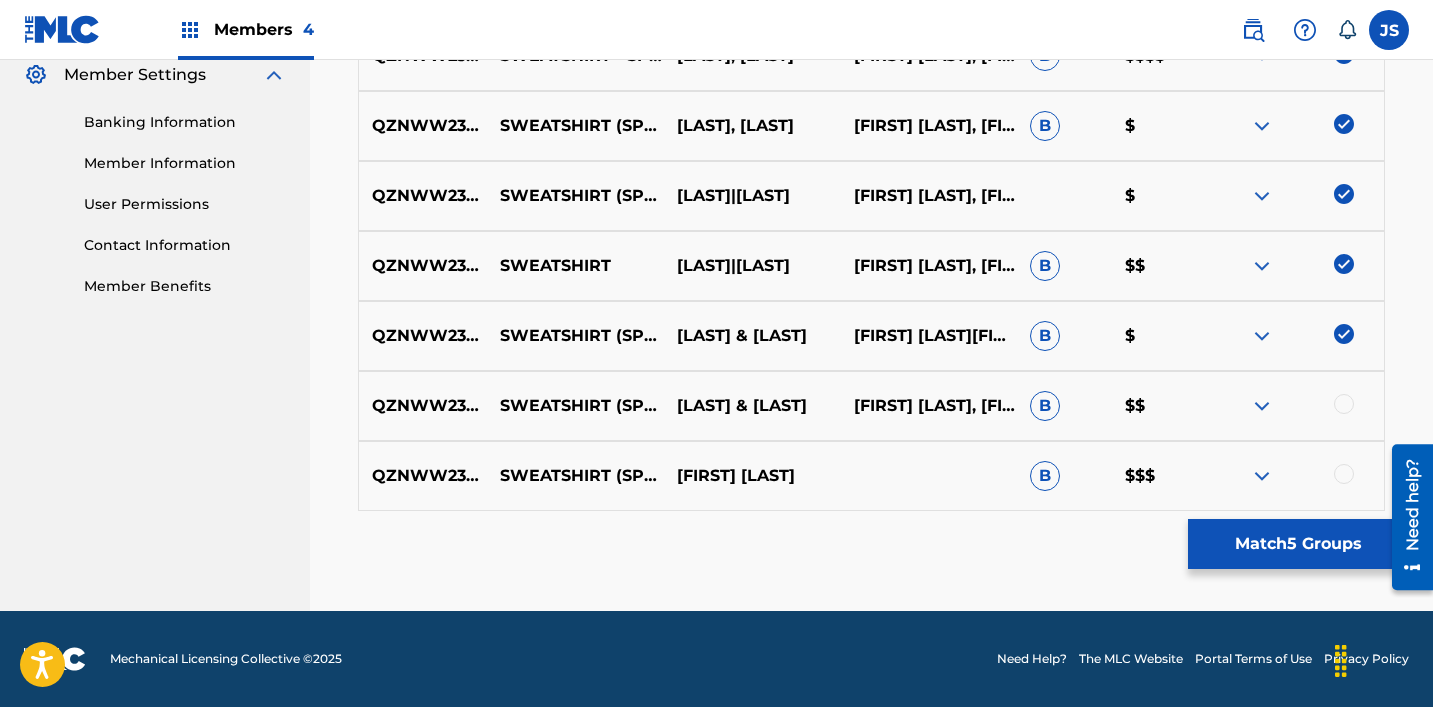 click at bounding box center (1295, 406) 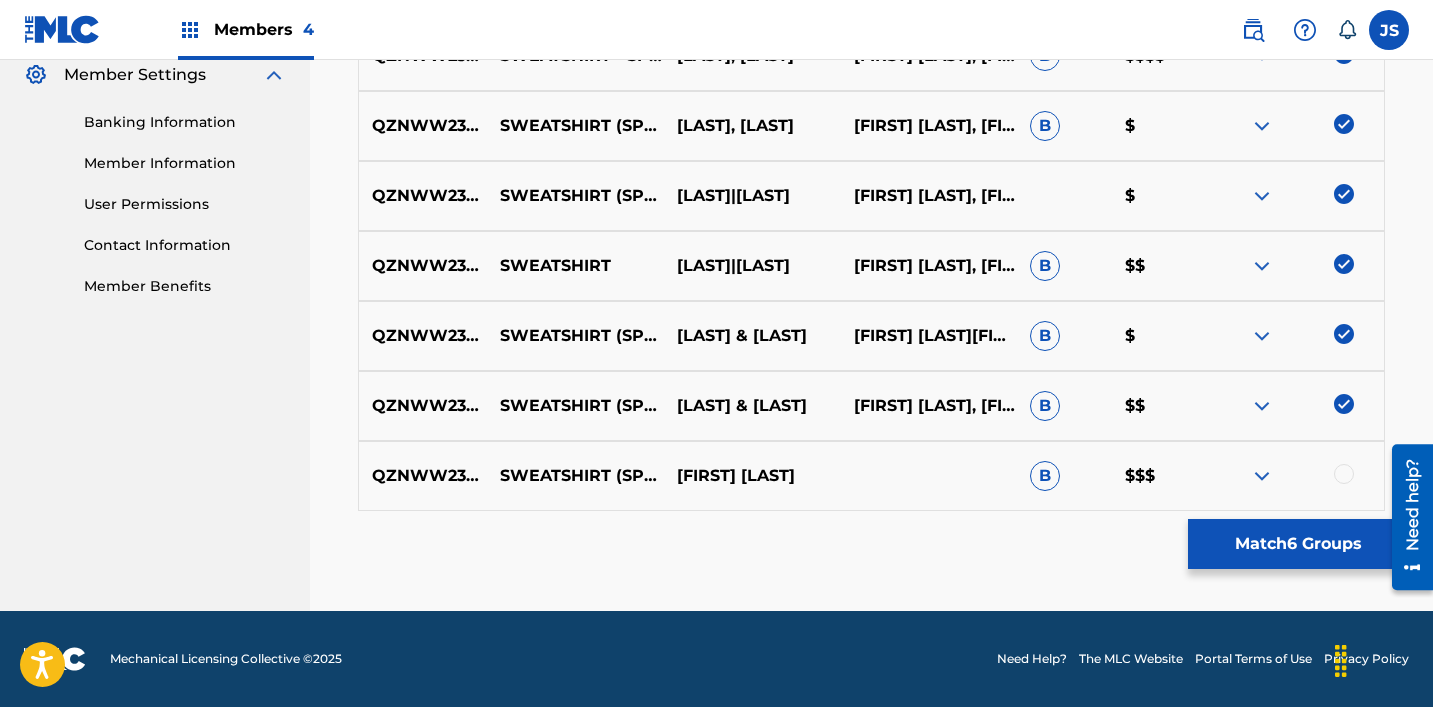 click at bounding box center (1344, 474) 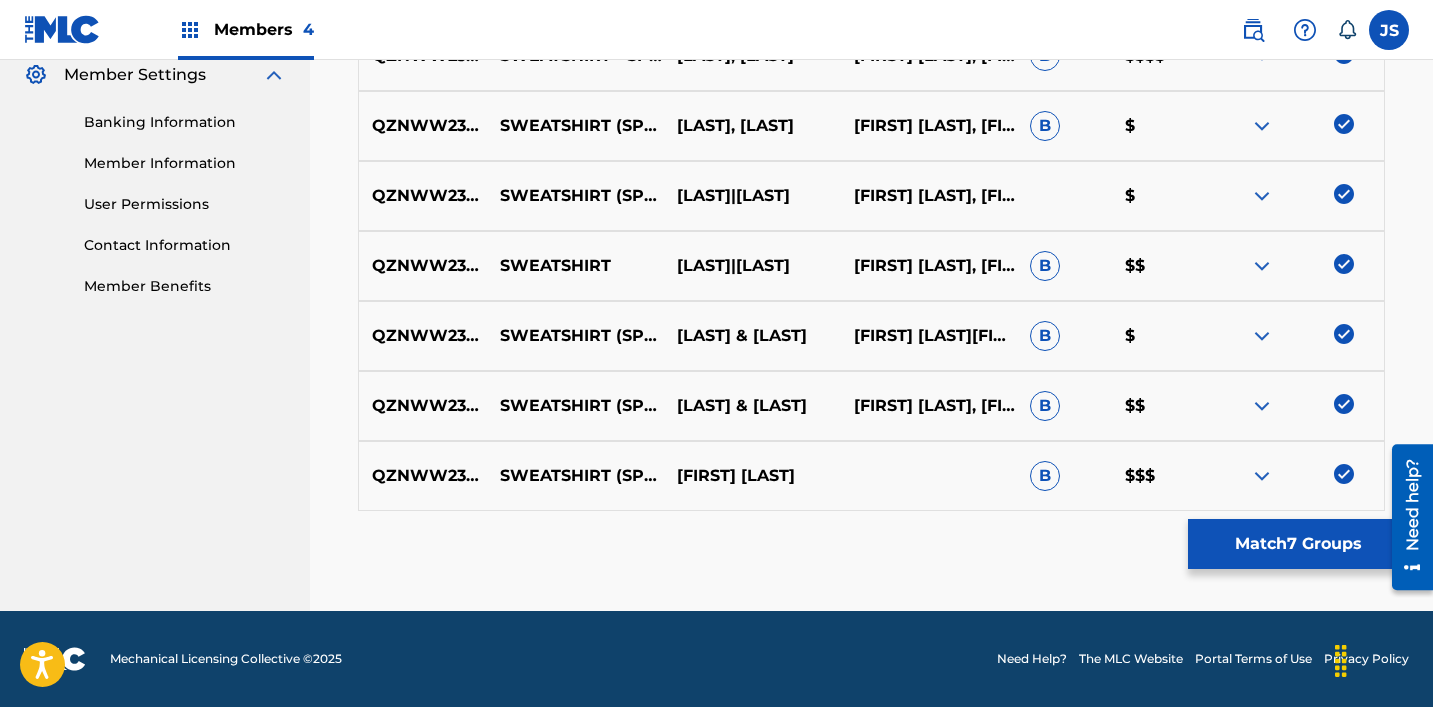 click on "Match  7 Groups" at bounding box center [1298, 544] 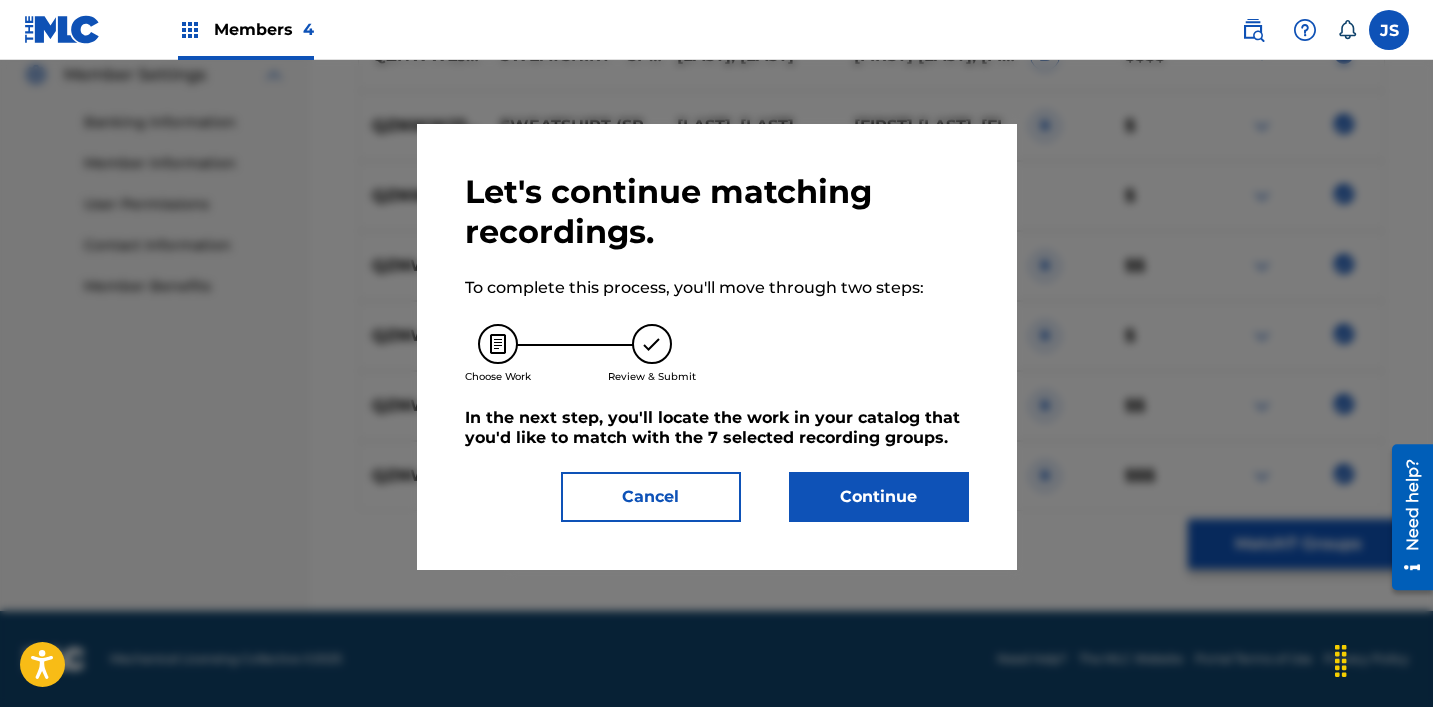 click on "Let's continue matching recordings. To complete this process, you'll move through two steps: Choose Work Review & Submit In the next step, you'll locate the work in your catalog that you'd like to match with the   7 selected recording groups . Cancel Continue" at bounding box center [717, 347] 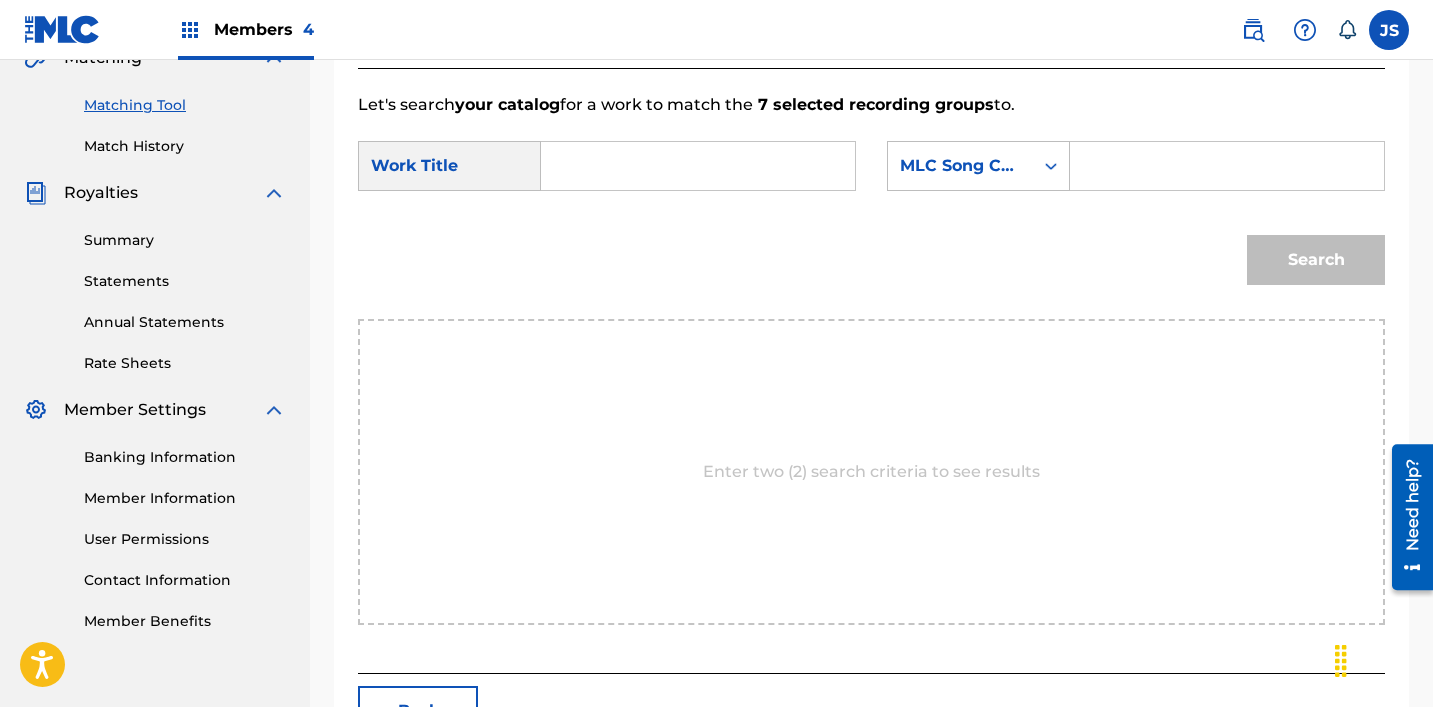 scroll, scrollTop: 489, scrollLeft: 0, axis: vertical 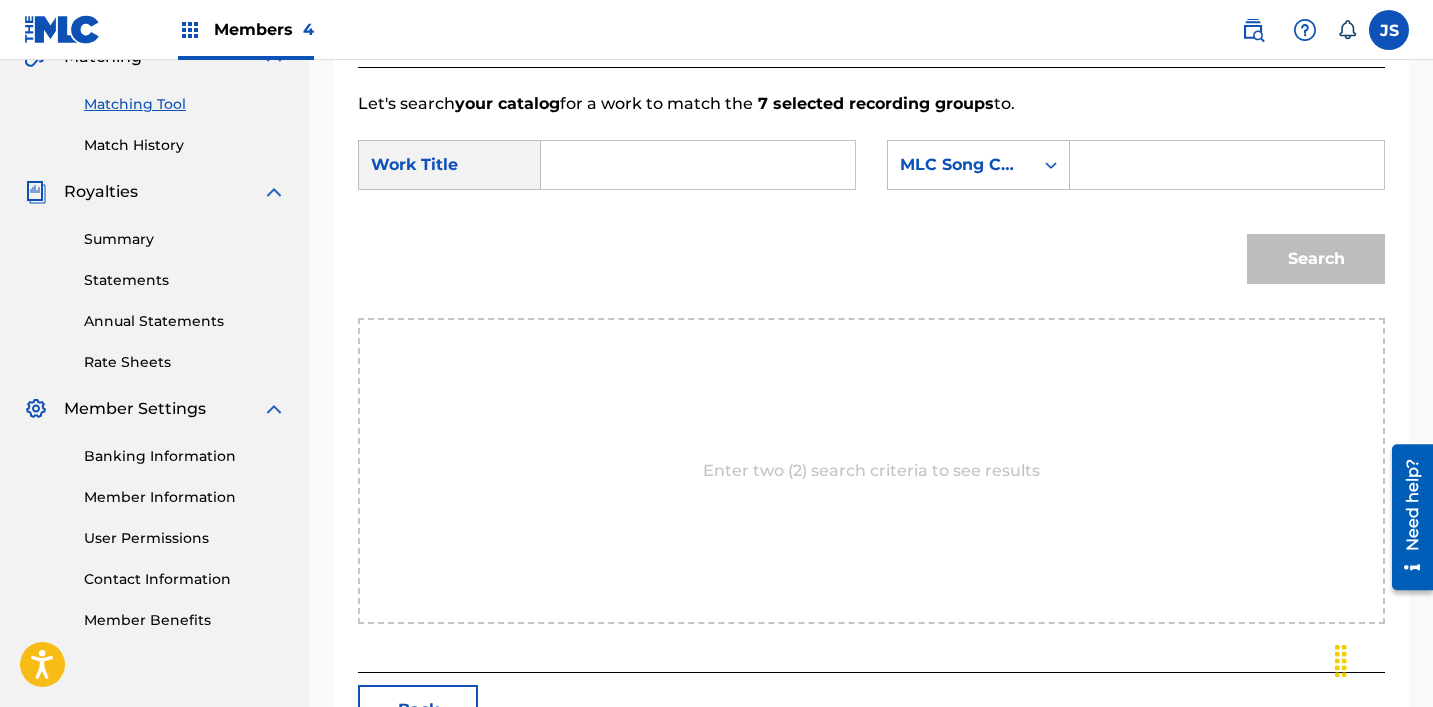 click at bounding box center [698, 165] 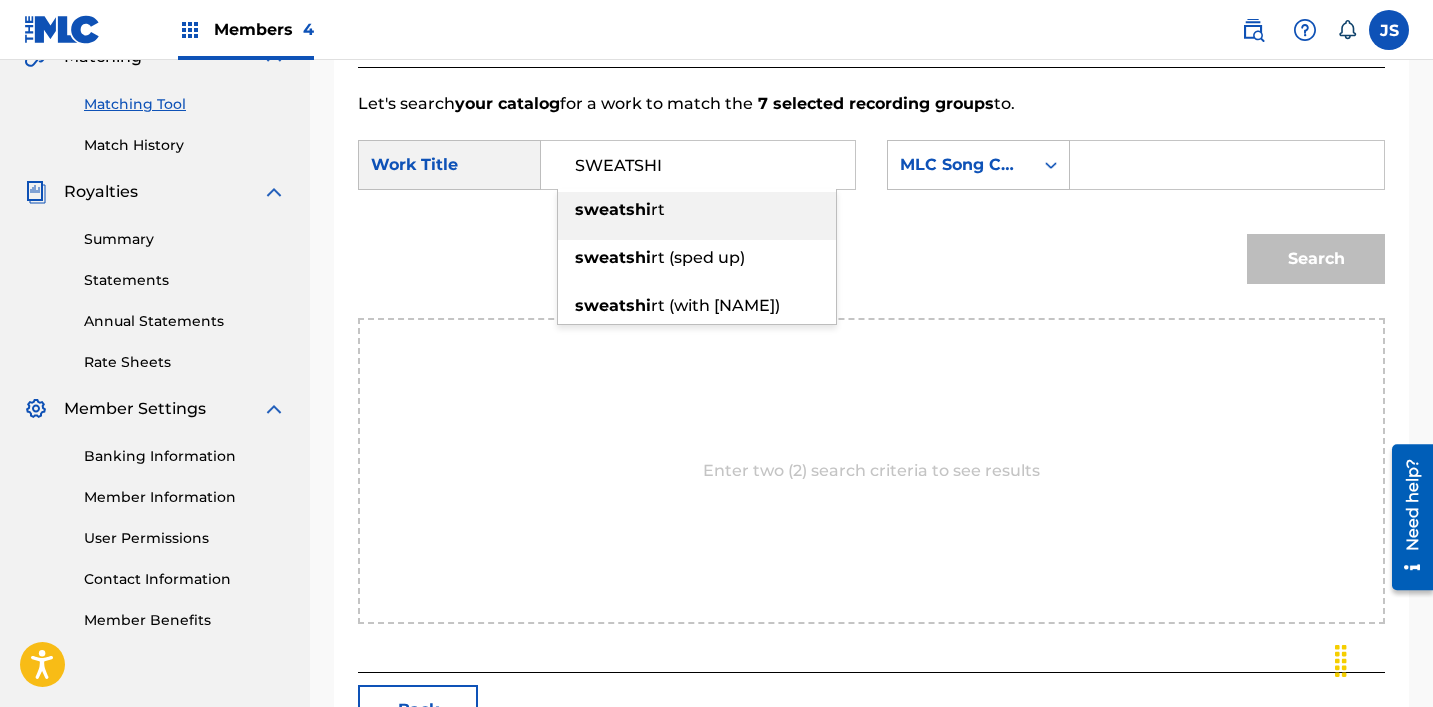click on "sweatshi rt" at bounding box center [697, 210] 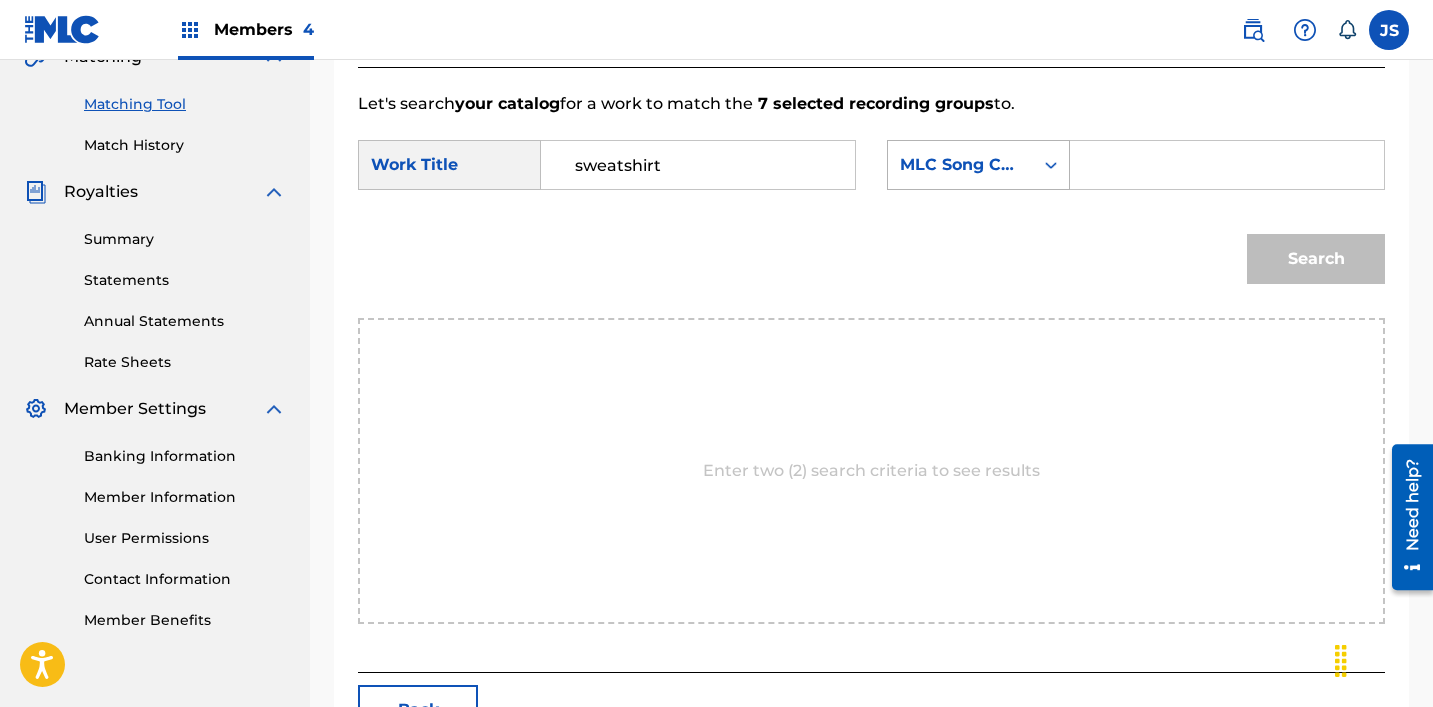 click on "MLC Song Code" at bounding box center [960, 165] 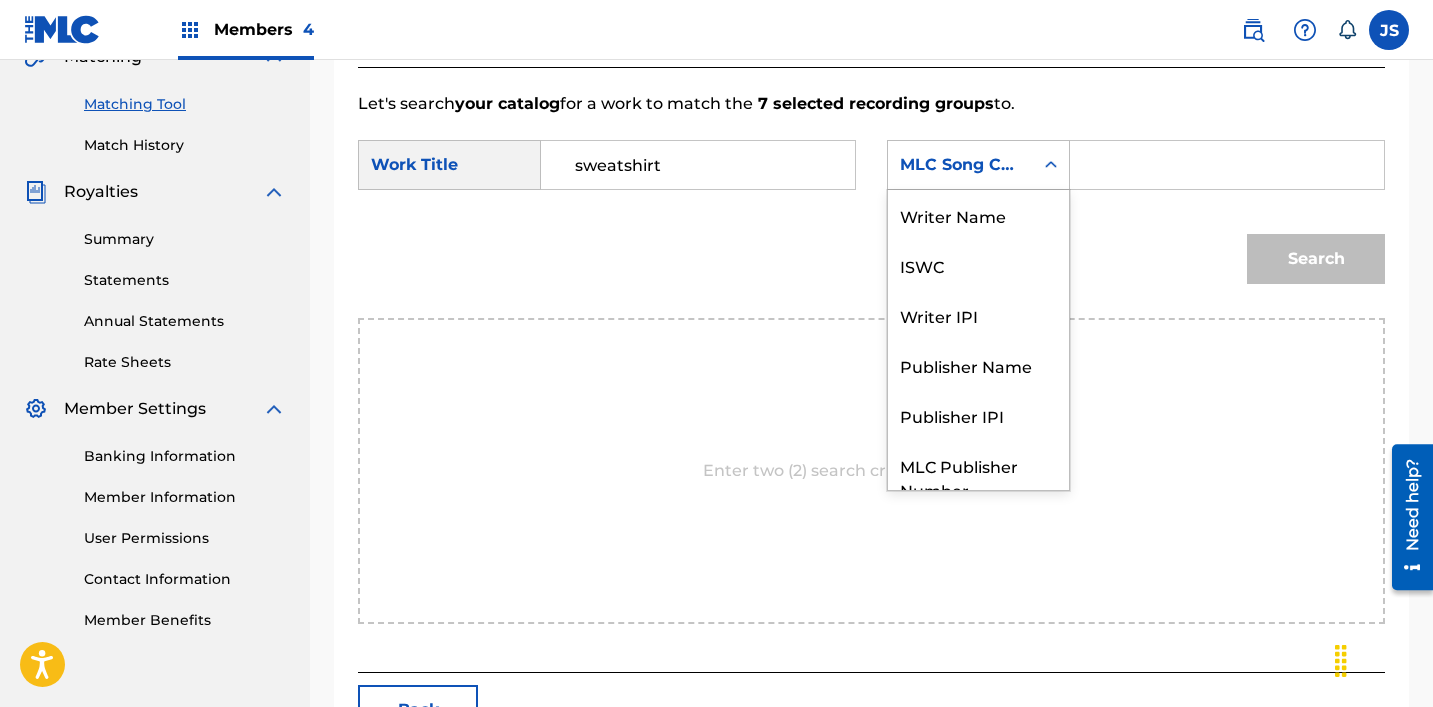scroll, scrollTop: 74, scrollLeft: 0, axis: vertical 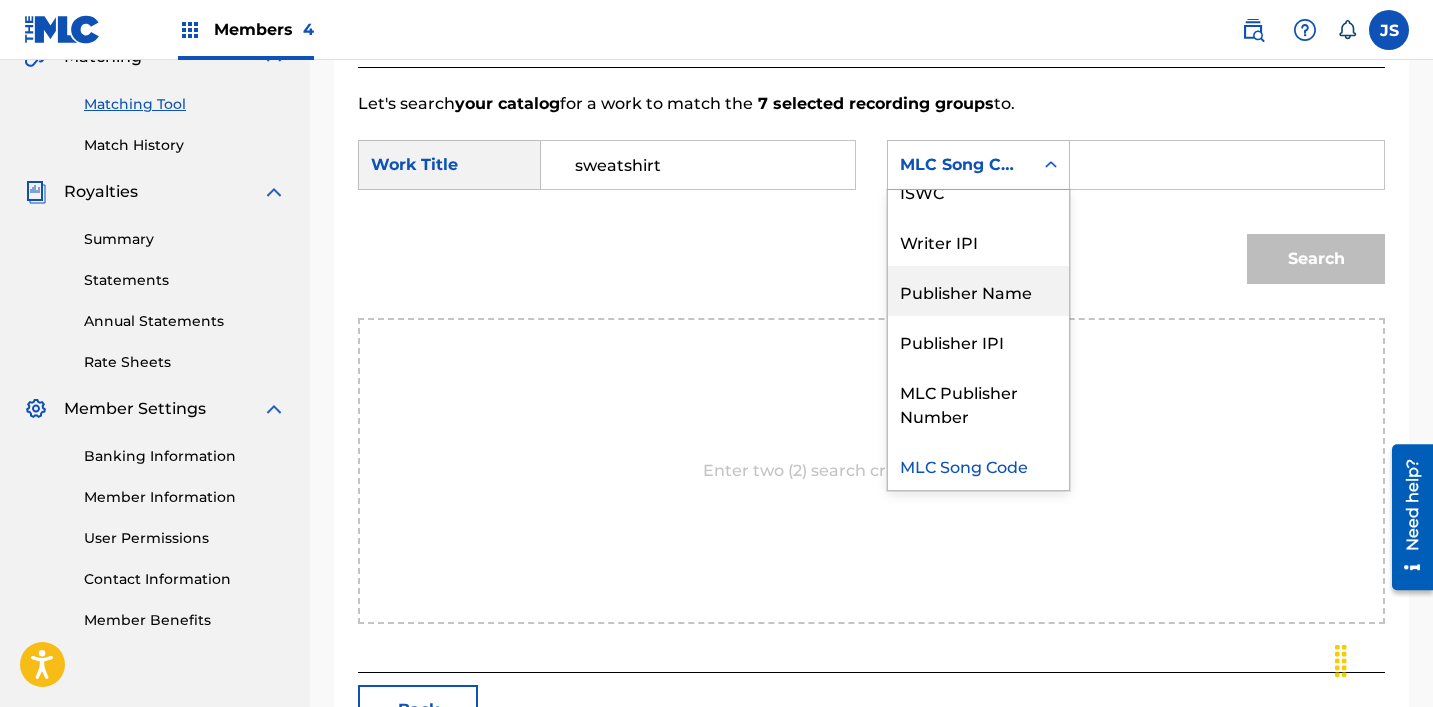 click on "Publisher Name" at bounding box center [978, 291] 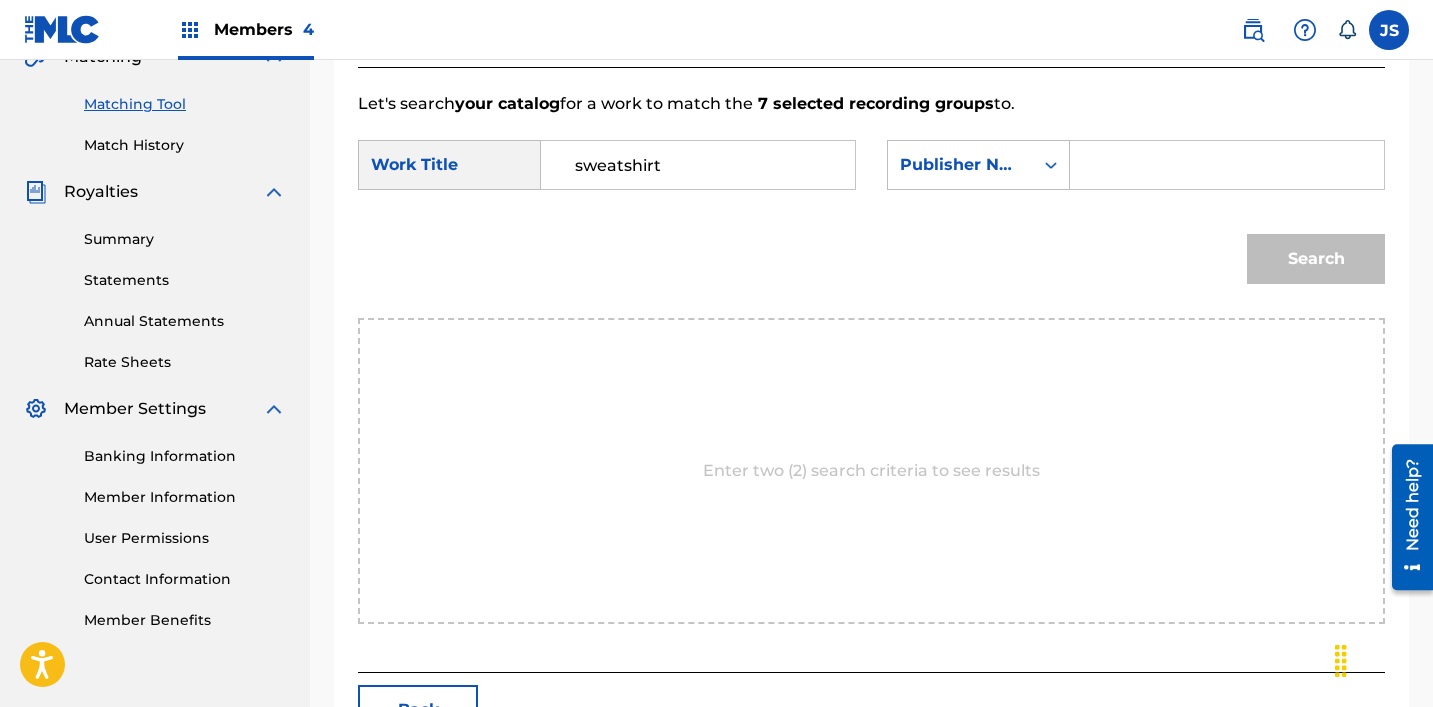 click at bounding box center [1227, 165] 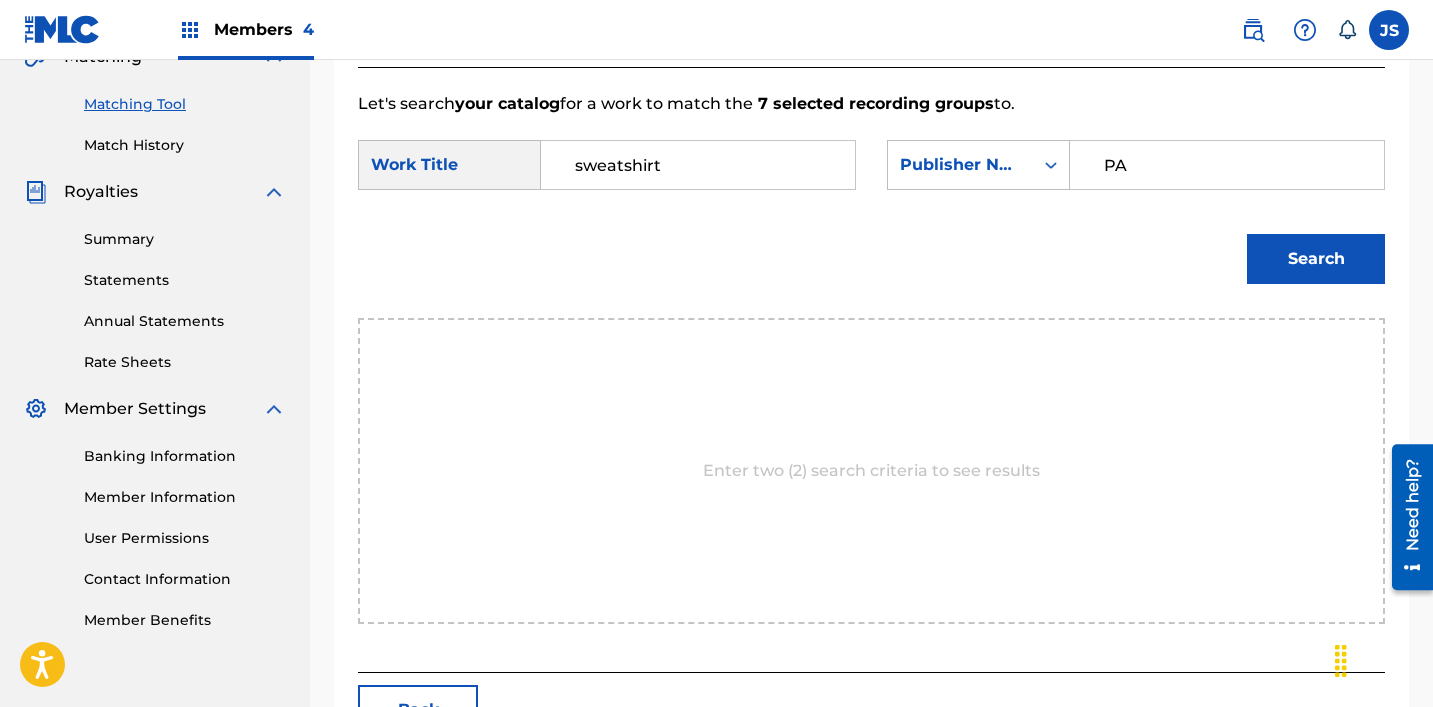 type on "patrick" 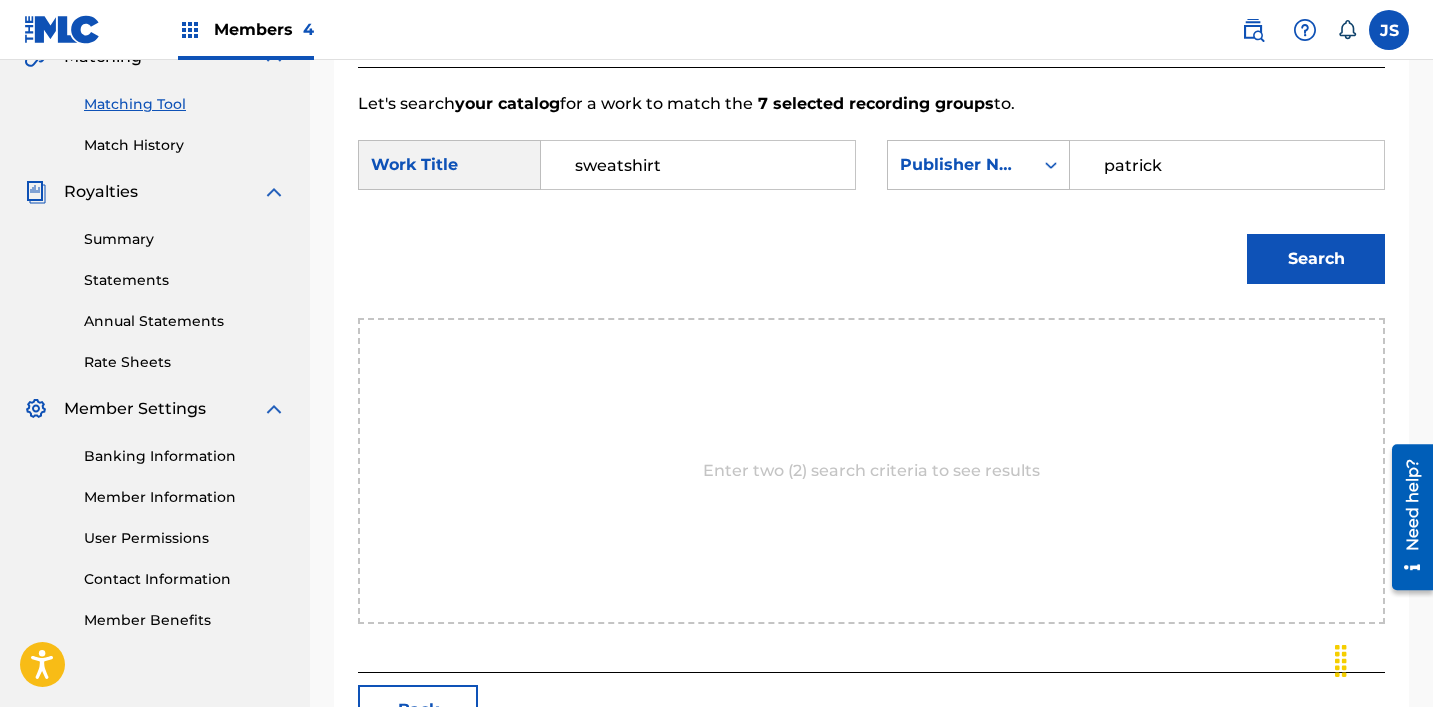 click on "Search" at bounding box center (1316, 259) 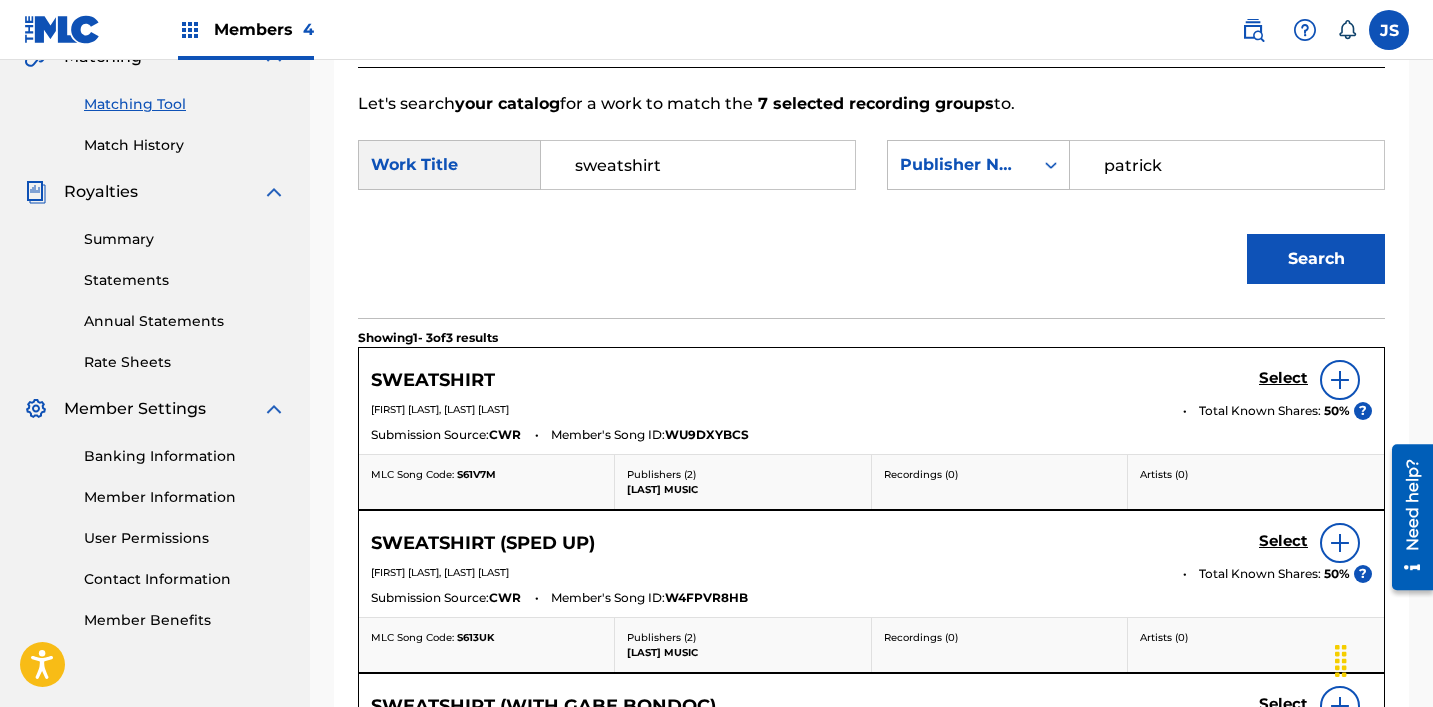 click on "Select" at bounding box center [1283, 378] 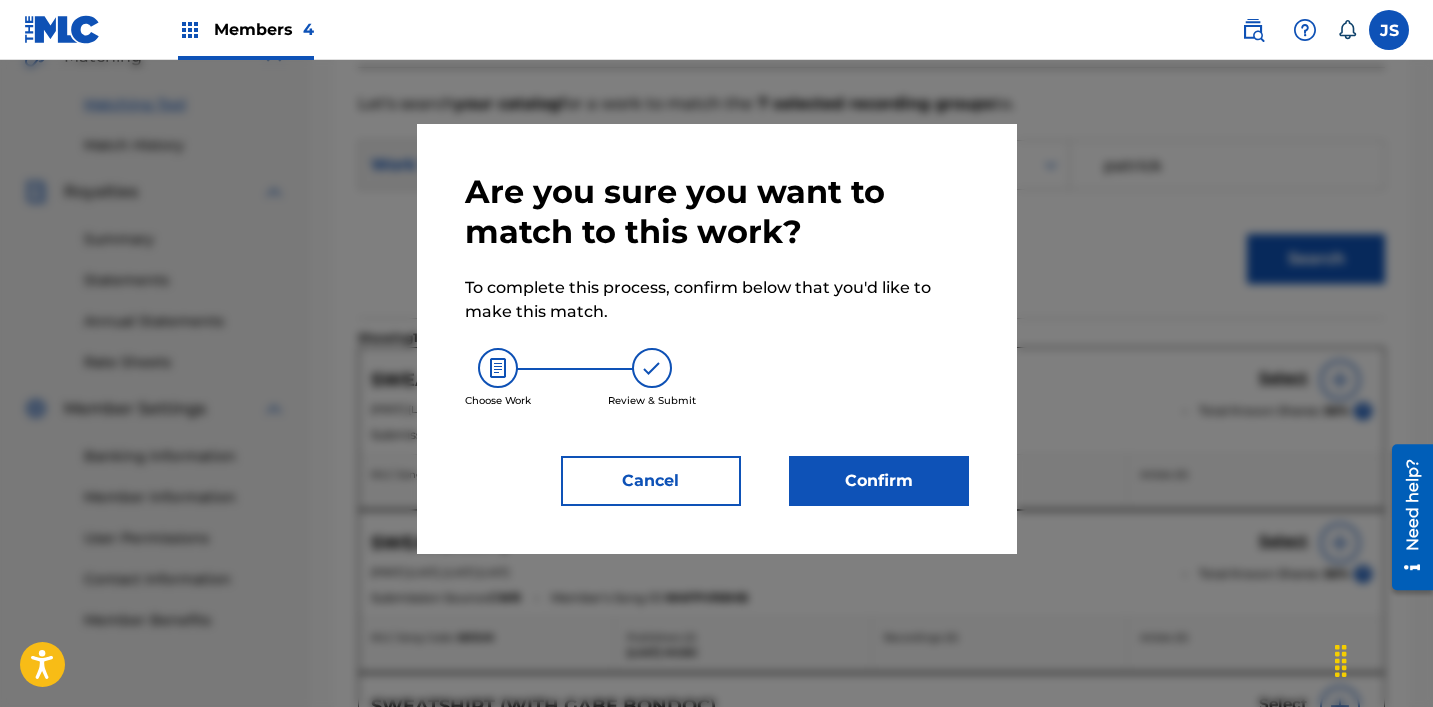 click on "Confirm" at bounding box center [879, 481] 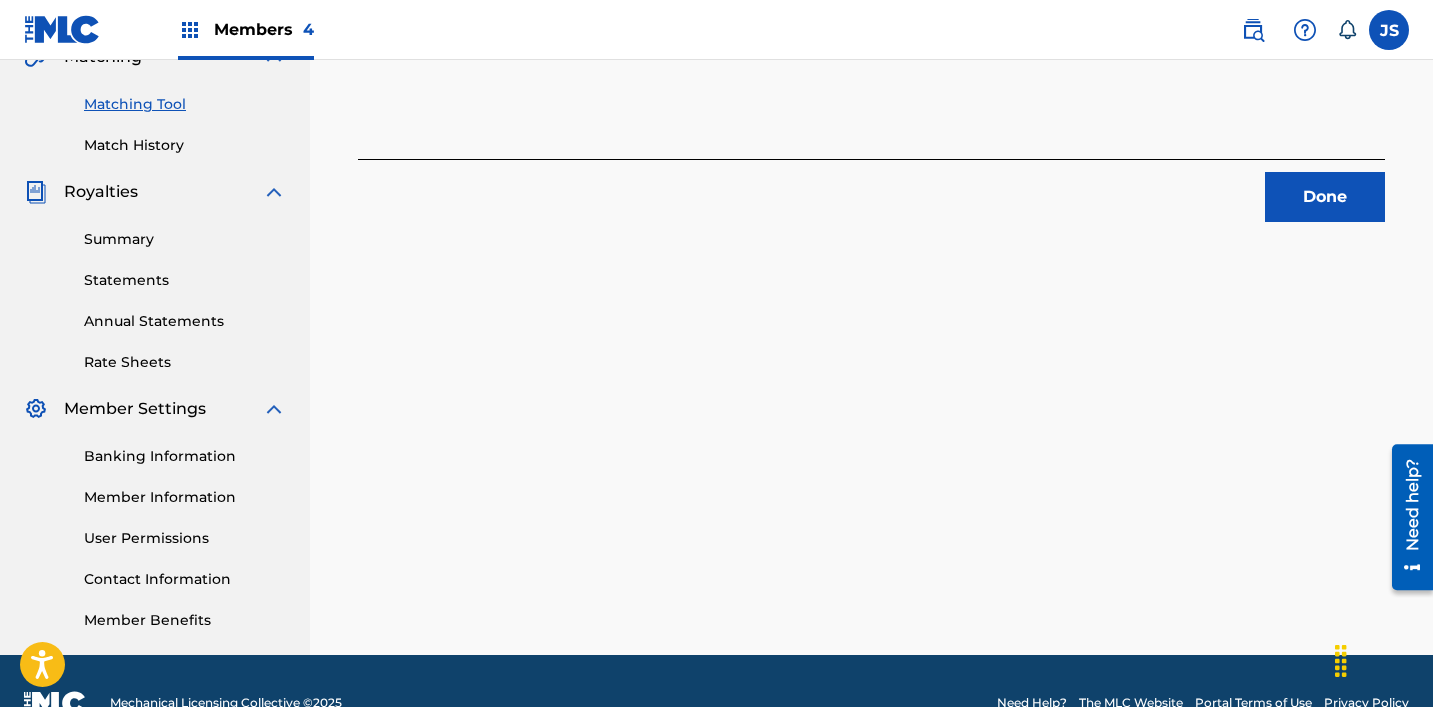 click on "Done" at bounding box center (1325, 197) 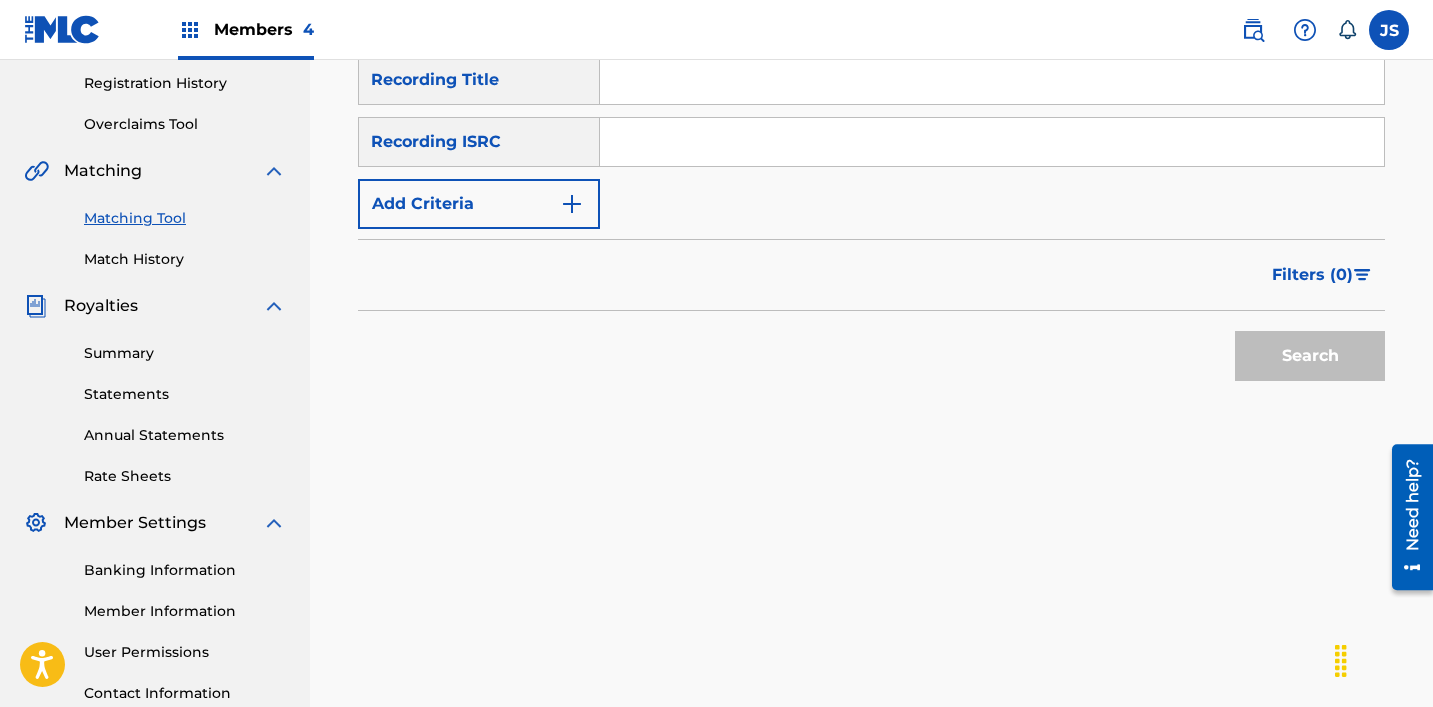 scroll, scrollTop: 373, scrollLeft: 0, axis: vertical 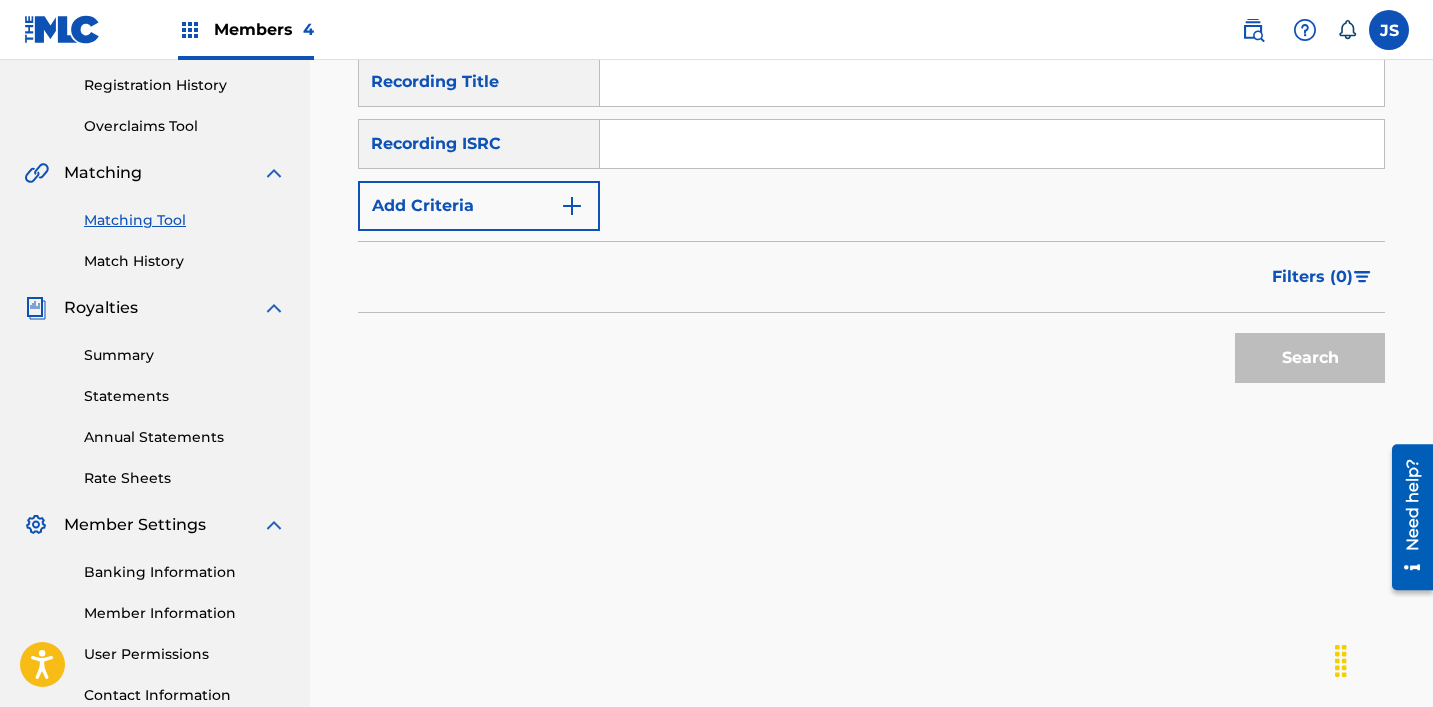 click at bounding box center [992, 144] 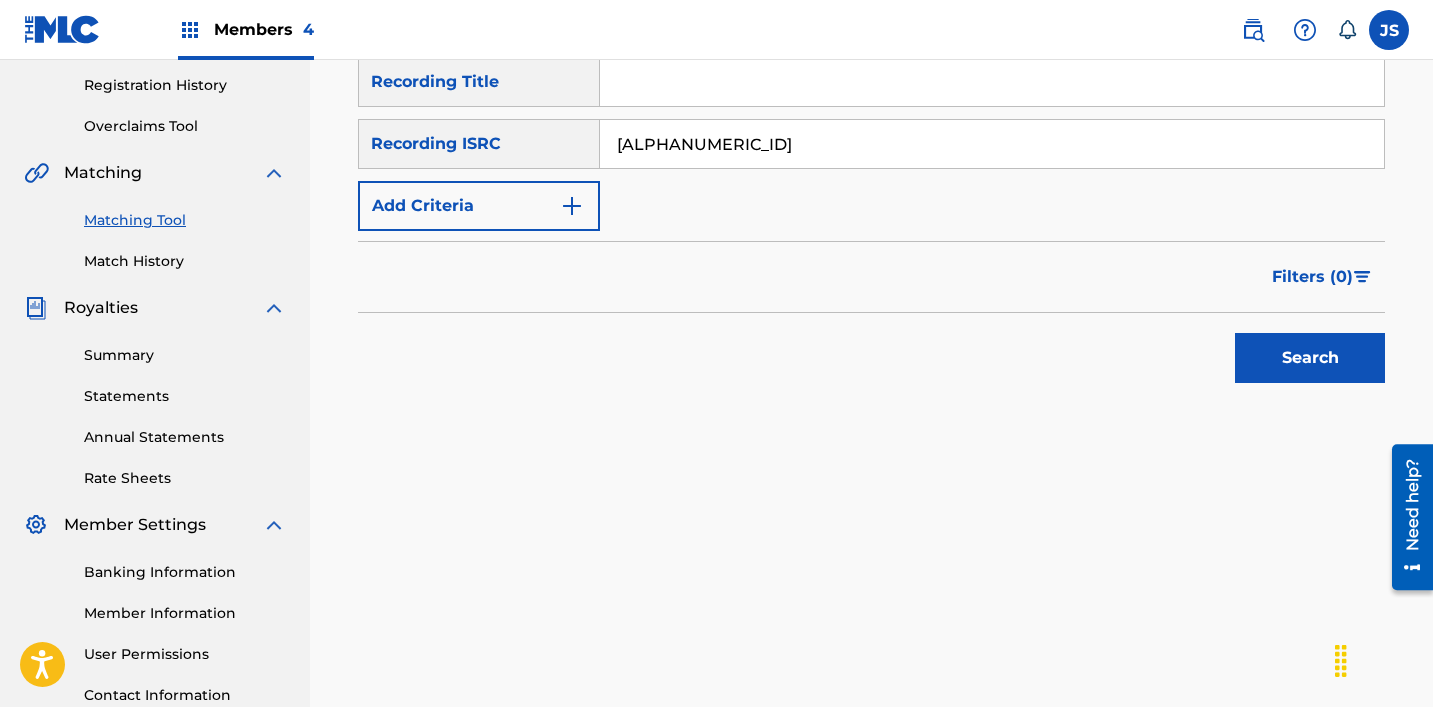 type on "[ALPHANUMERIC_ID]" 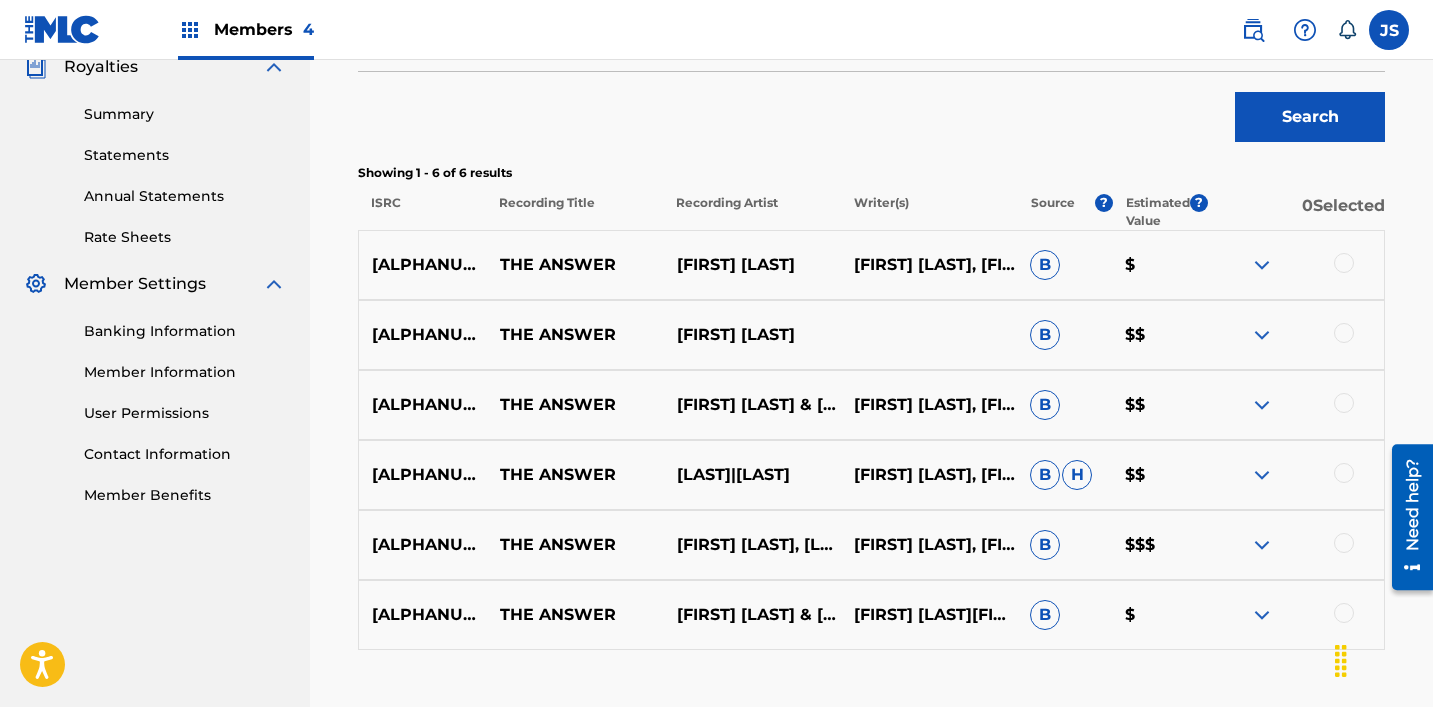 scroll, scrollTop: 738, scrollLeft: 0, axis: vertical 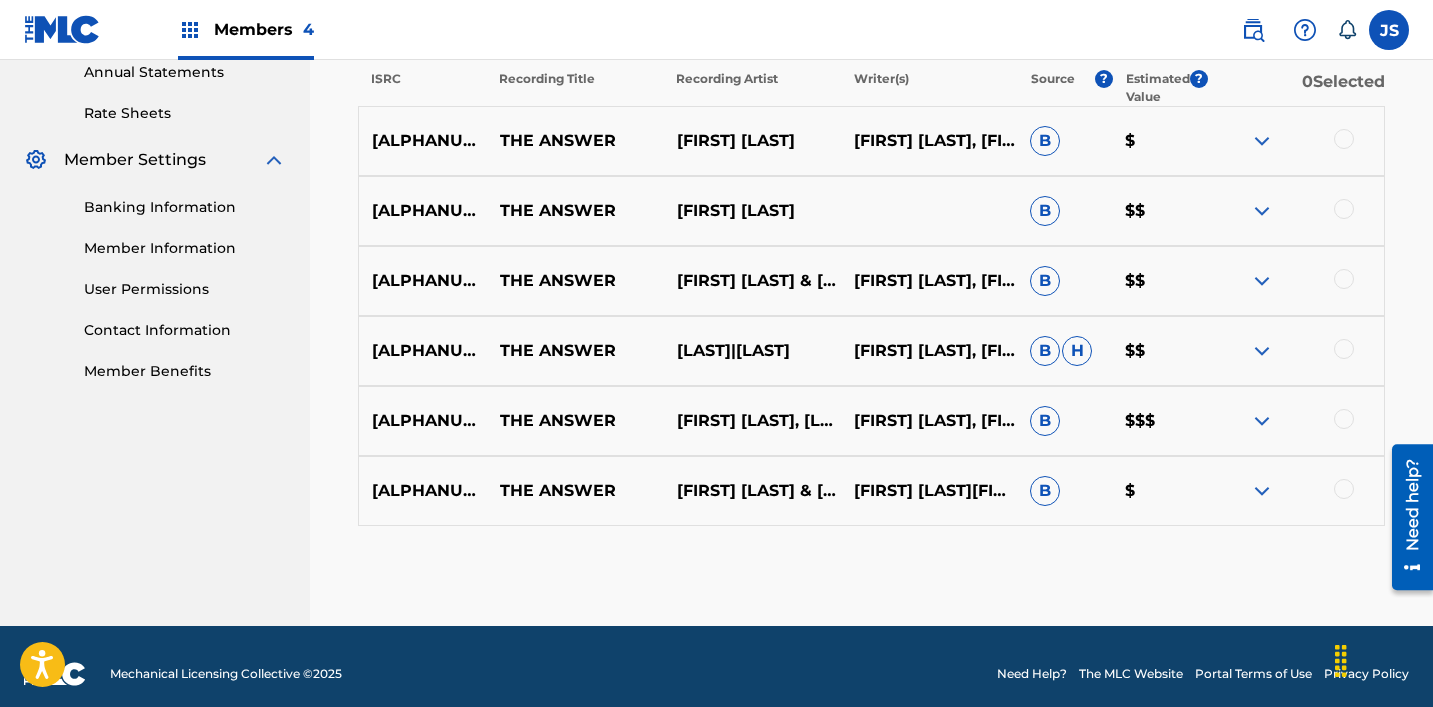 click at bounding box center (1344, 139) 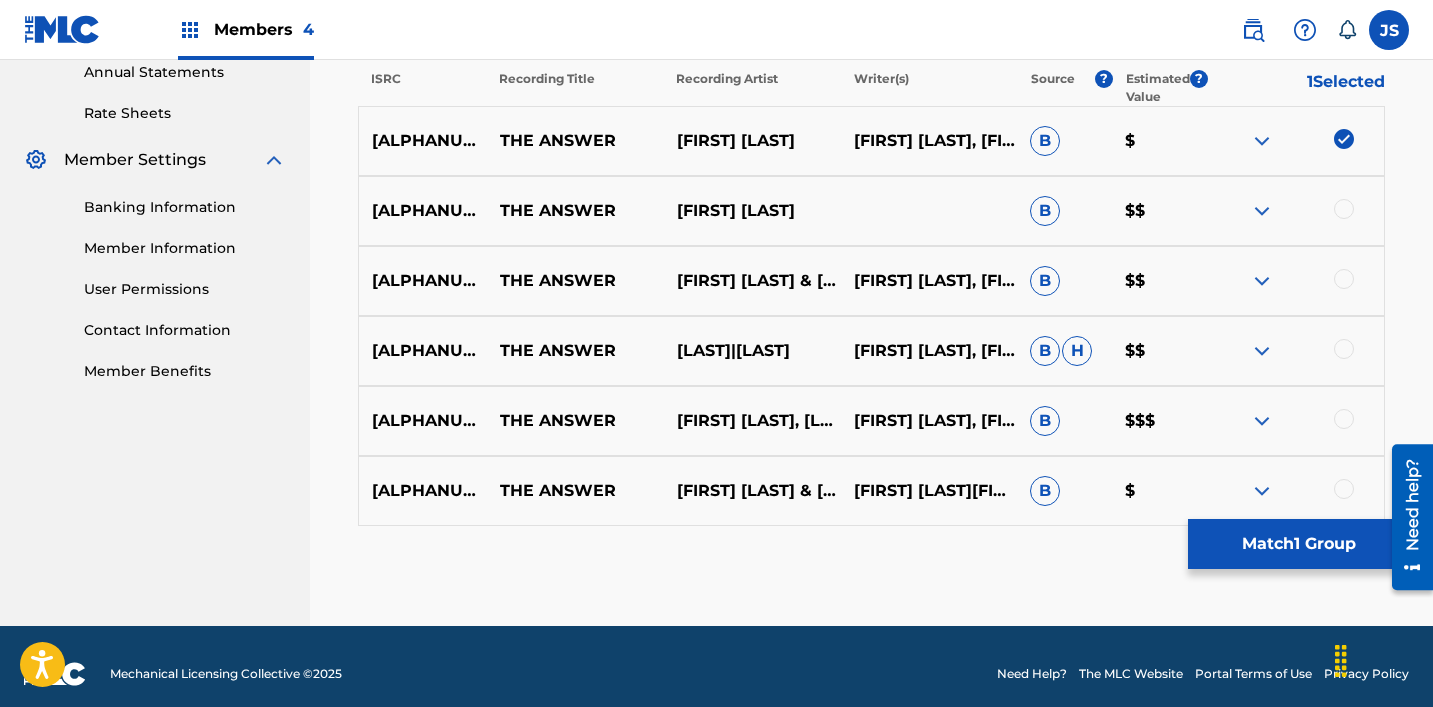 click at bounding box center (1344, 209) 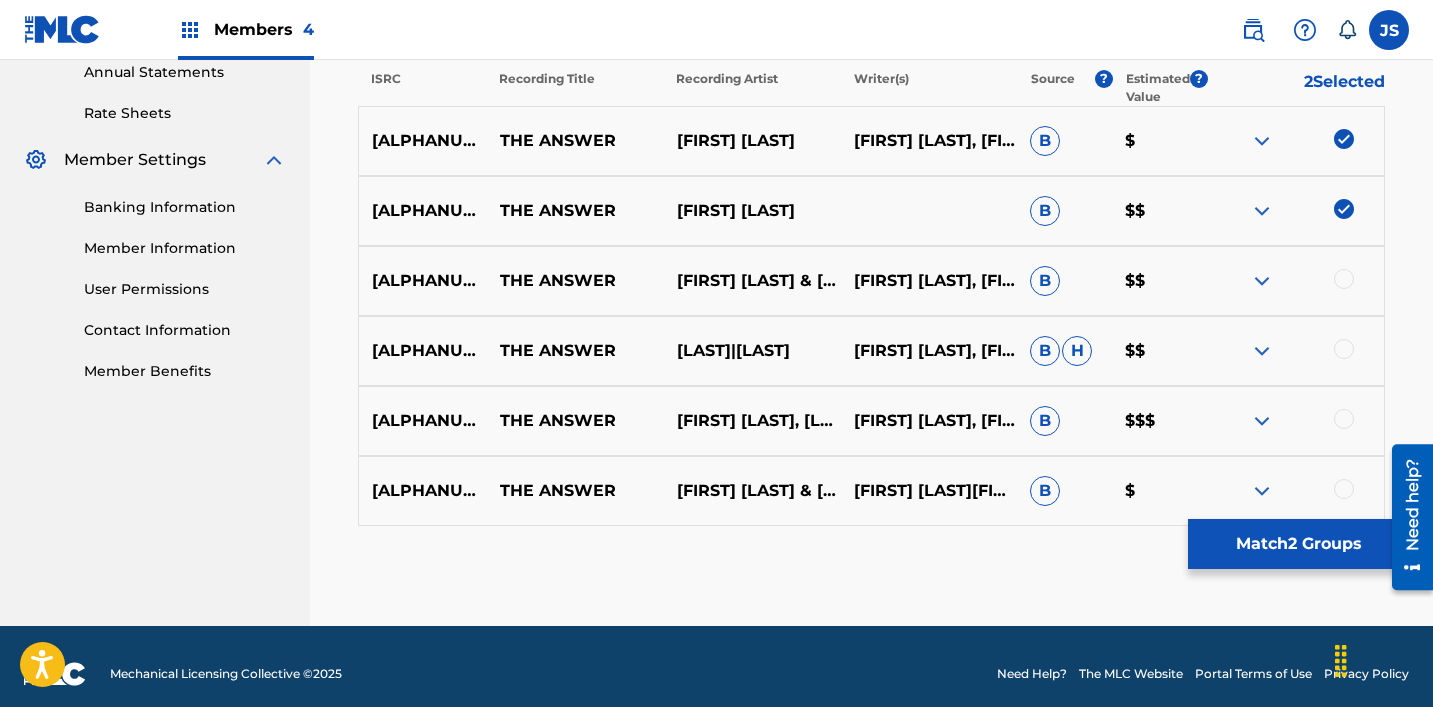 click at bounding box center (1344, 279) 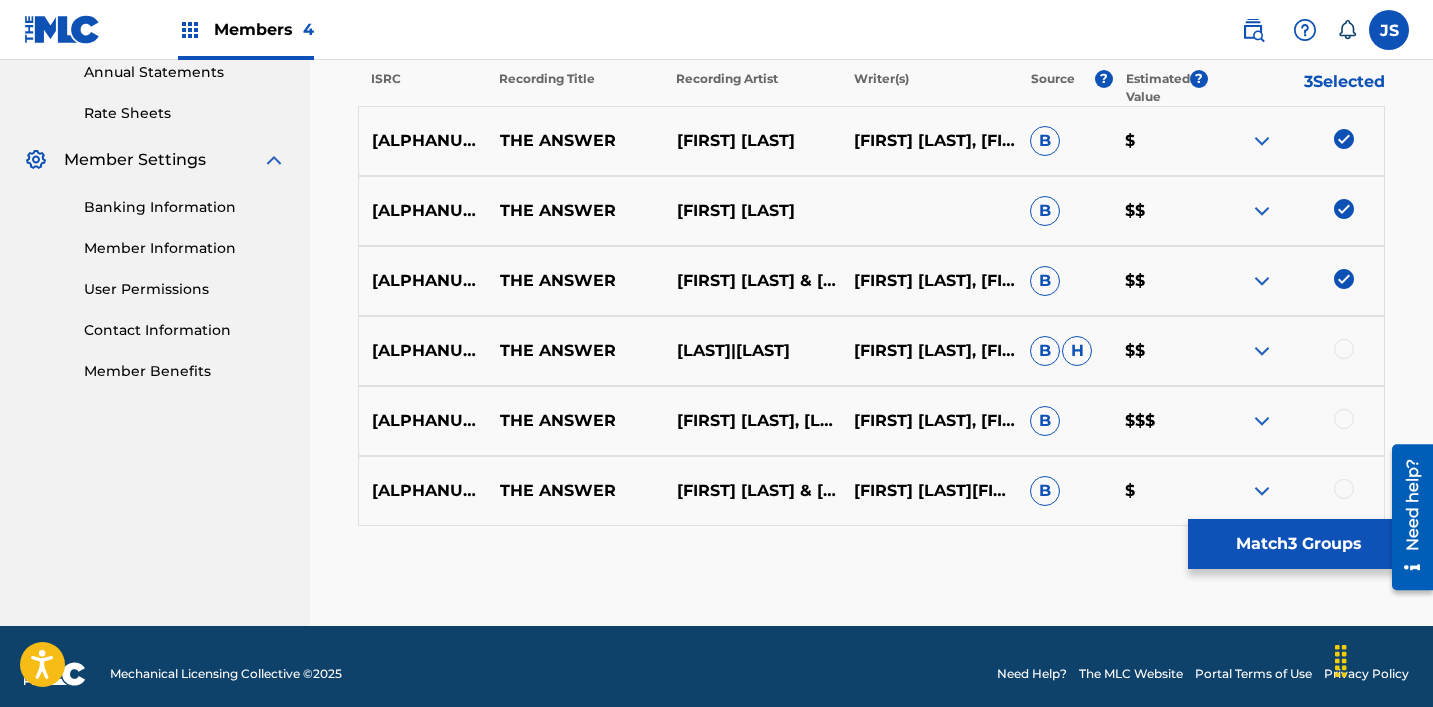 click at bounding box center [1344, 349] 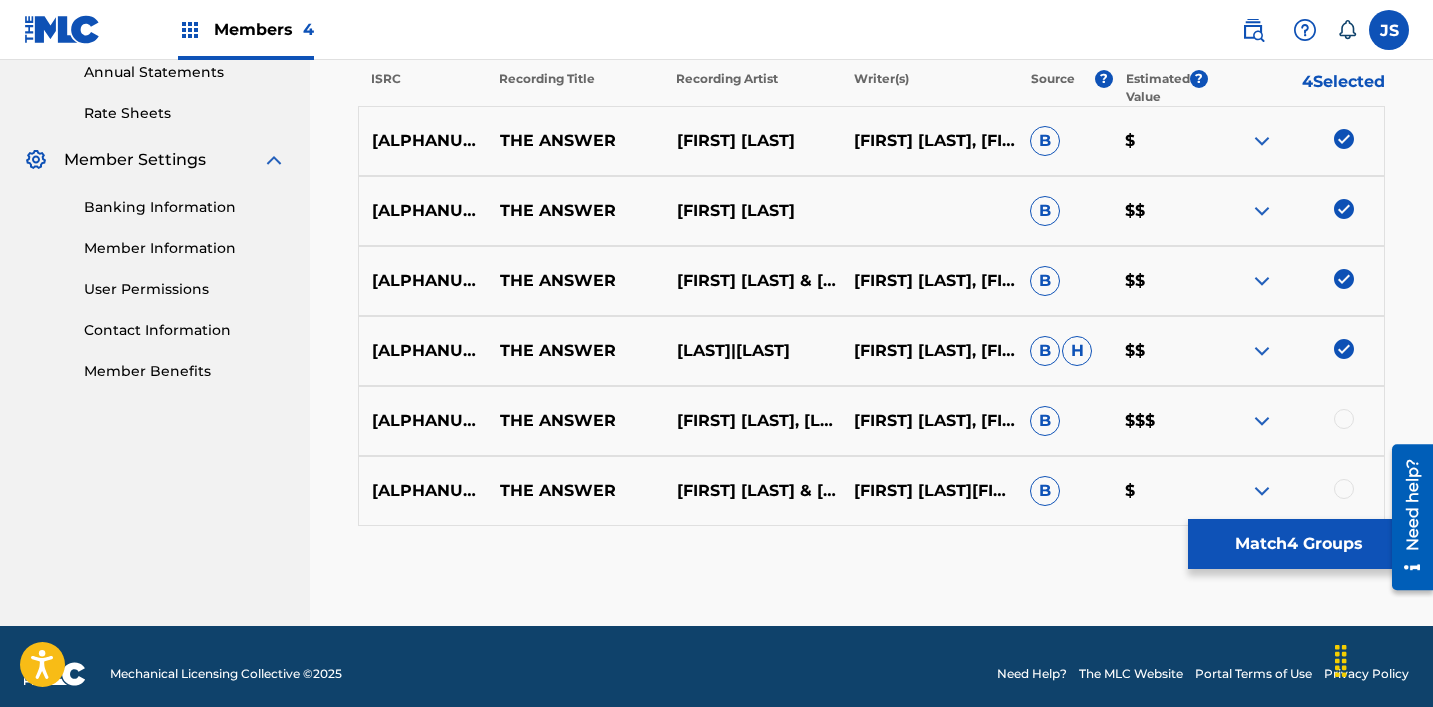 click at bounding box center (1344, 419) 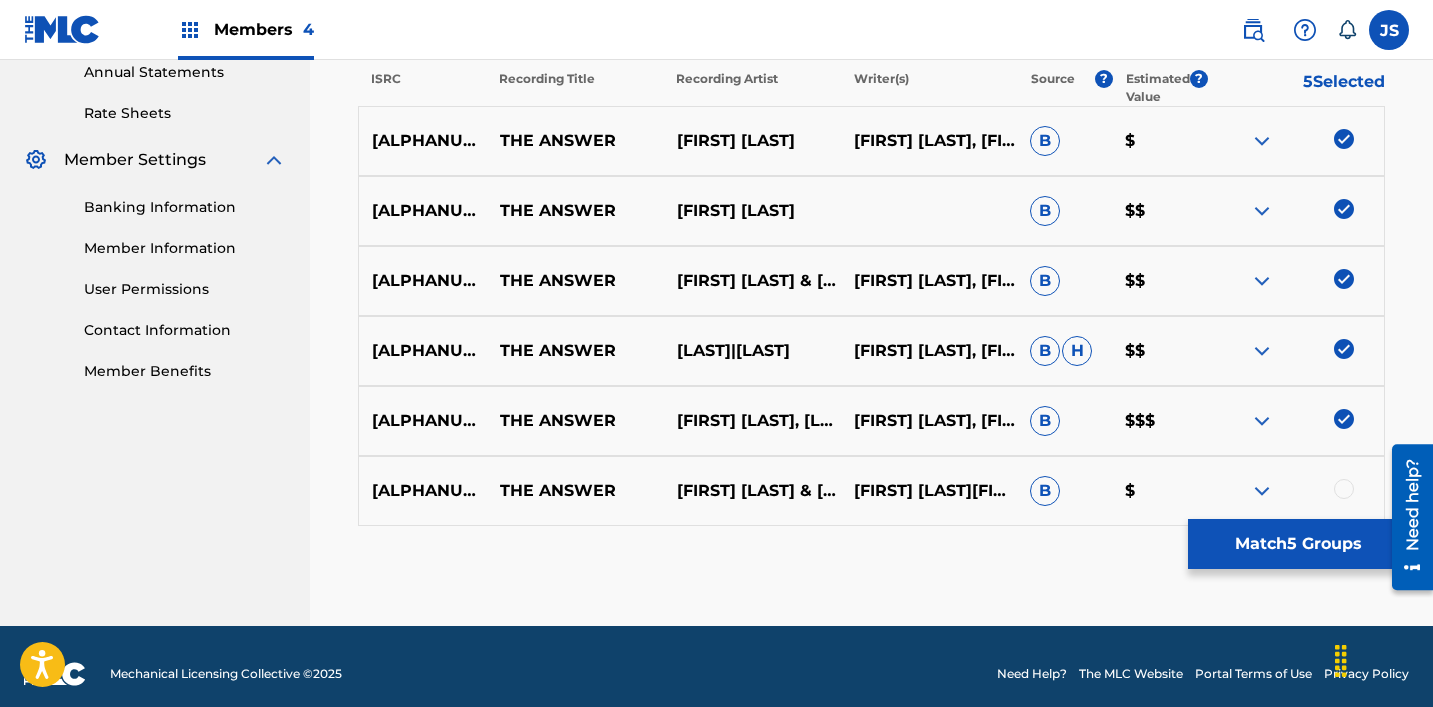 click at bounding box center [1344, 489] 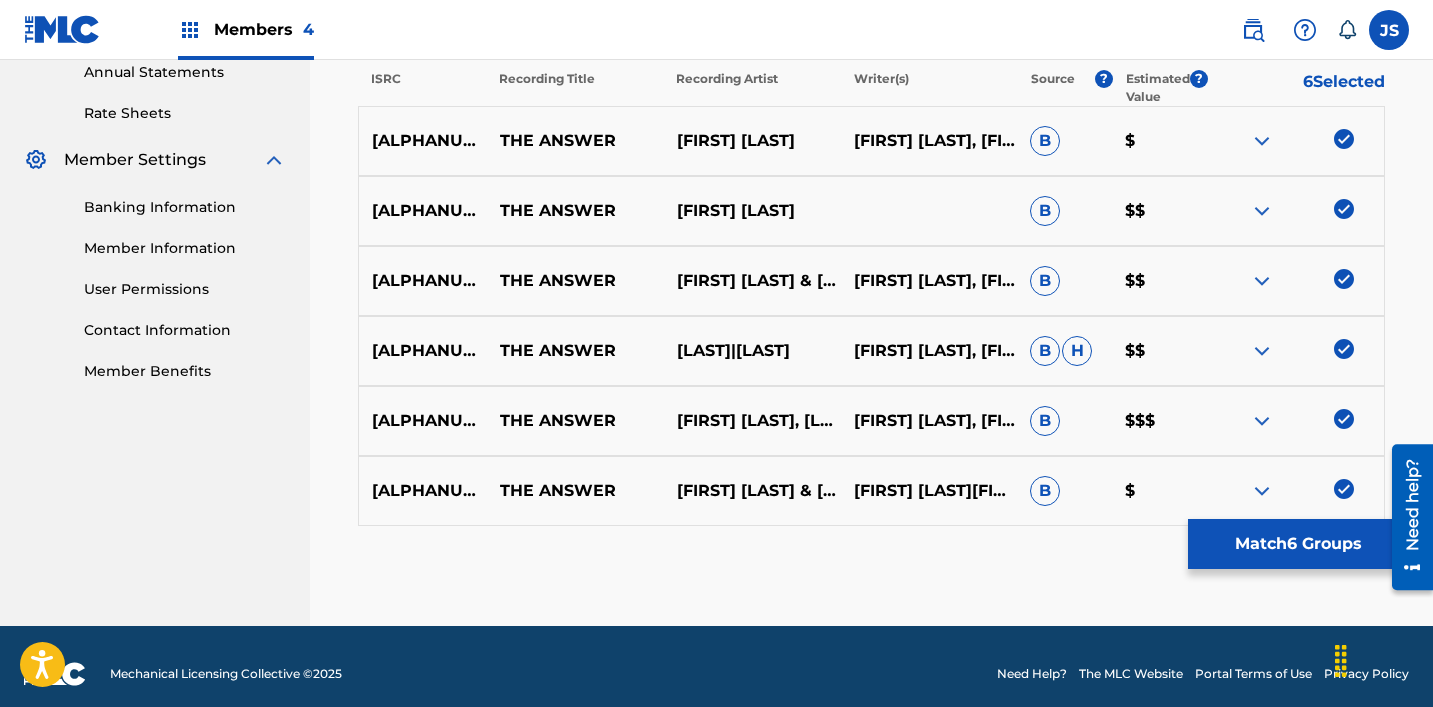 click on "Match  6 Groups" at bounding box center (1298, 544) 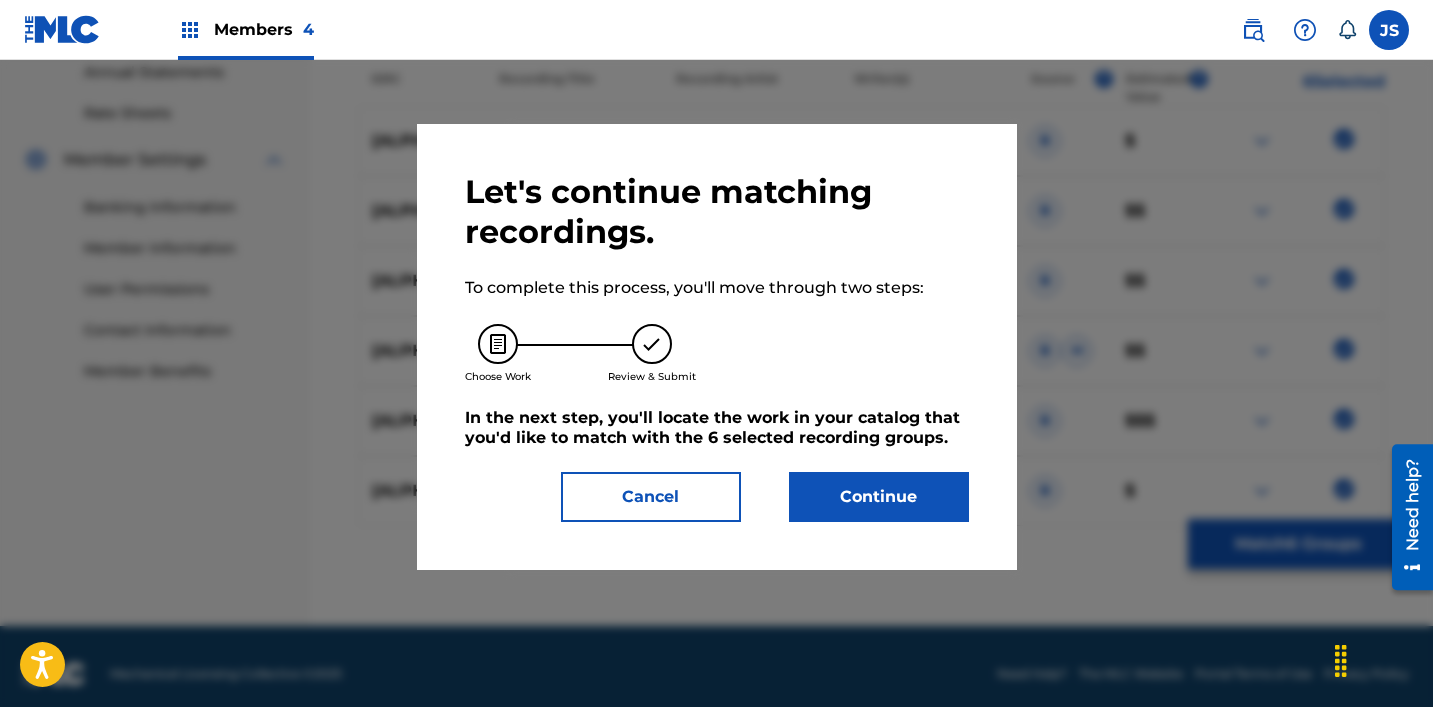 click on "Continue" at bounding box center (879, 497) 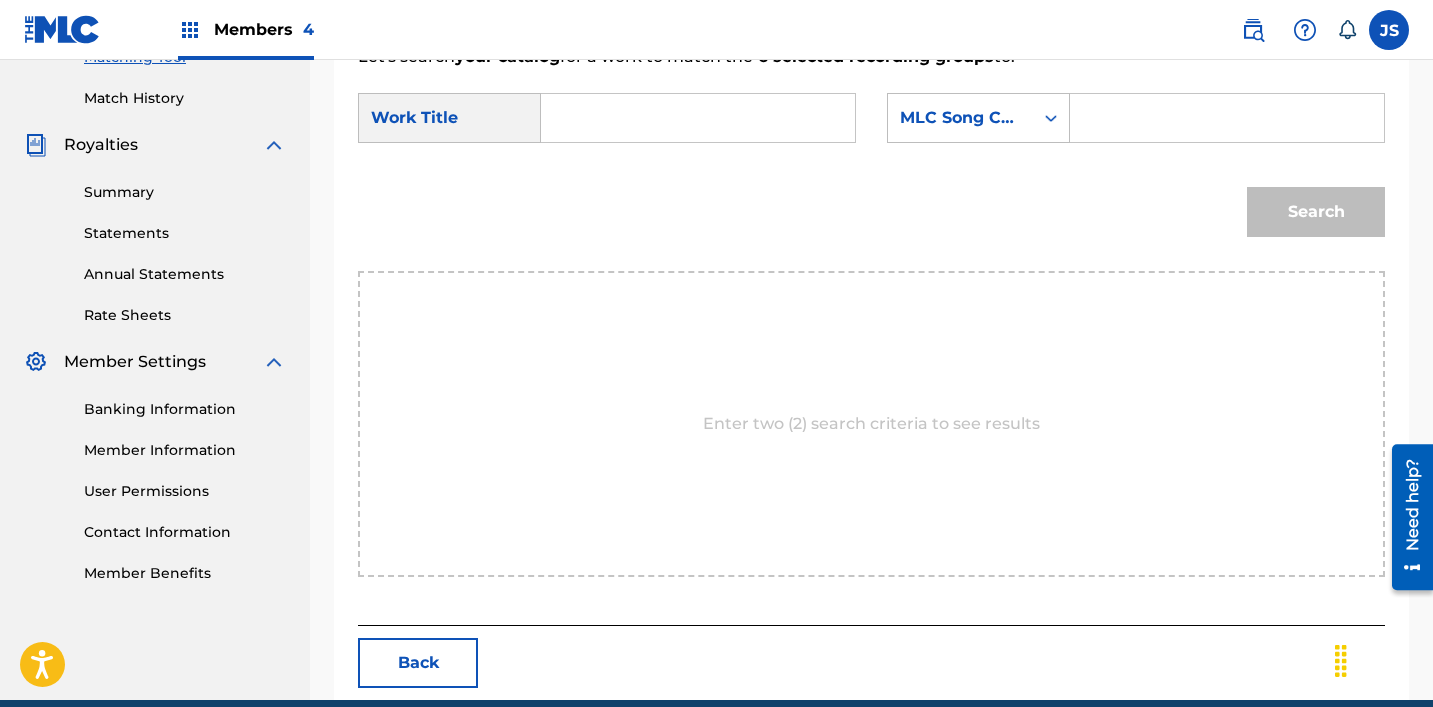 scroll, scrollTop: 494, scrollLeft: 0, axis: vertical 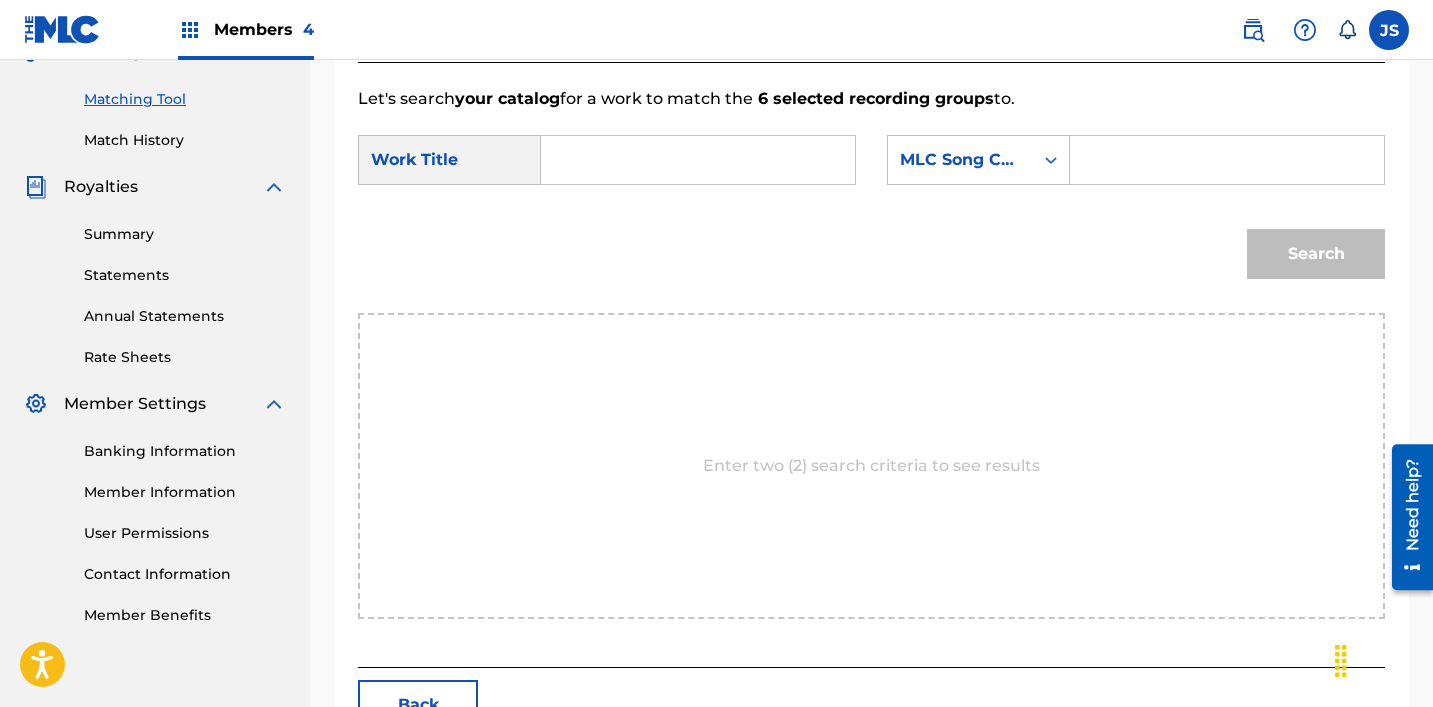 click at bounding box center (698, 160) 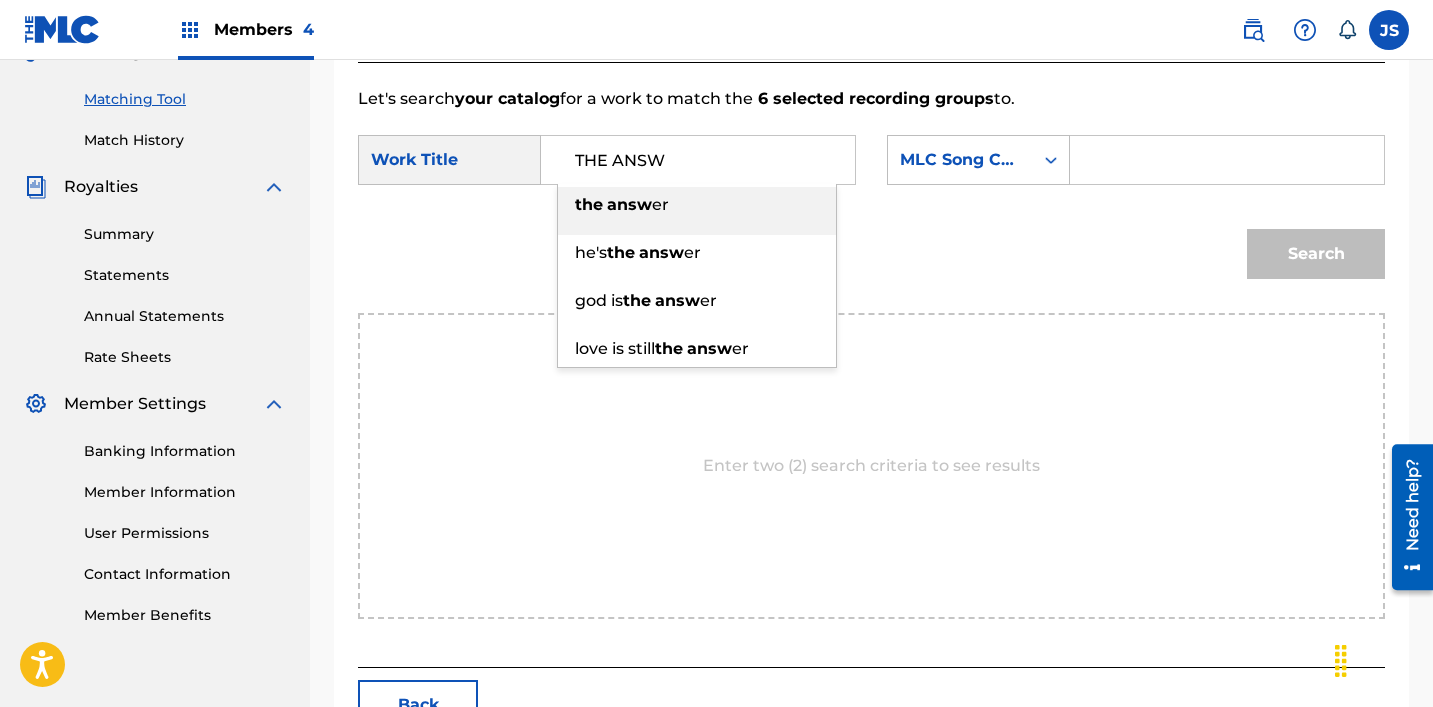 click on "er" at bounding box center [660, 204] 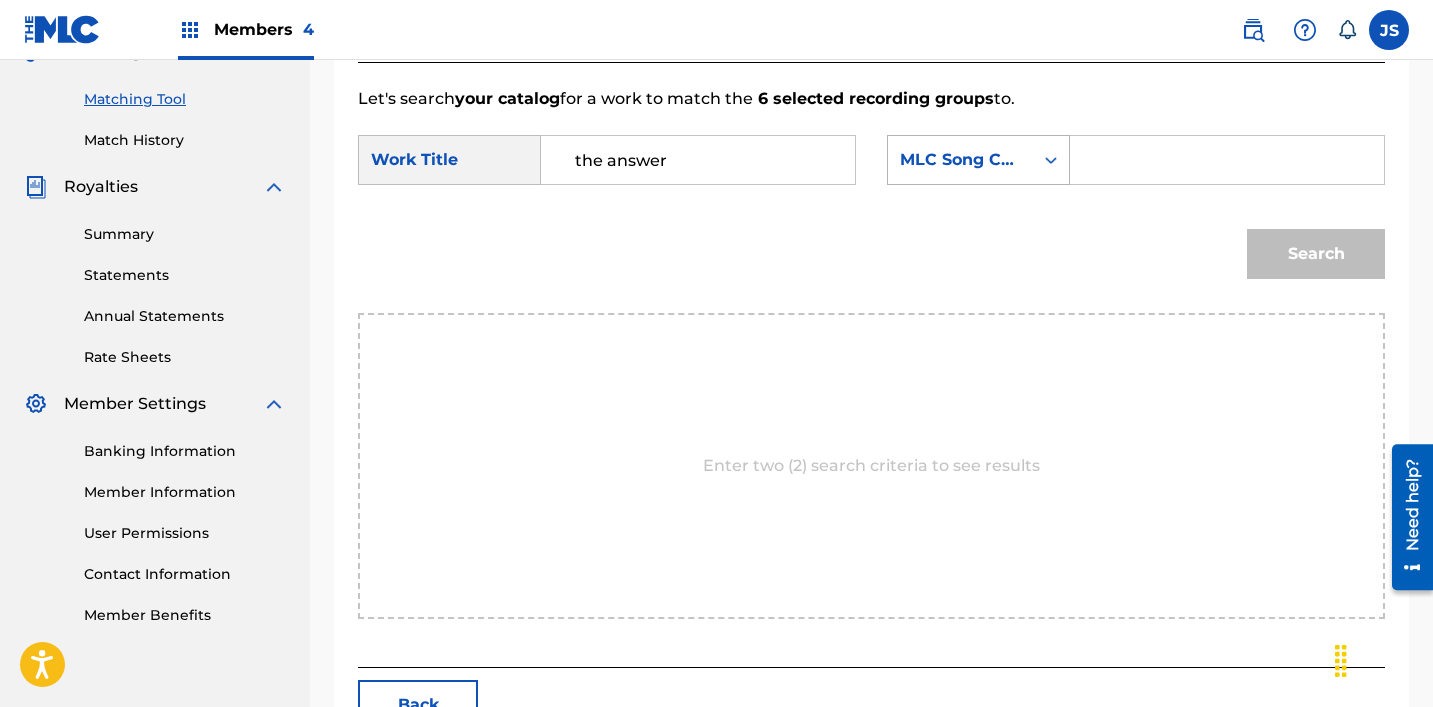 click on "MLC Song Code" at bounding box center [960, 160] 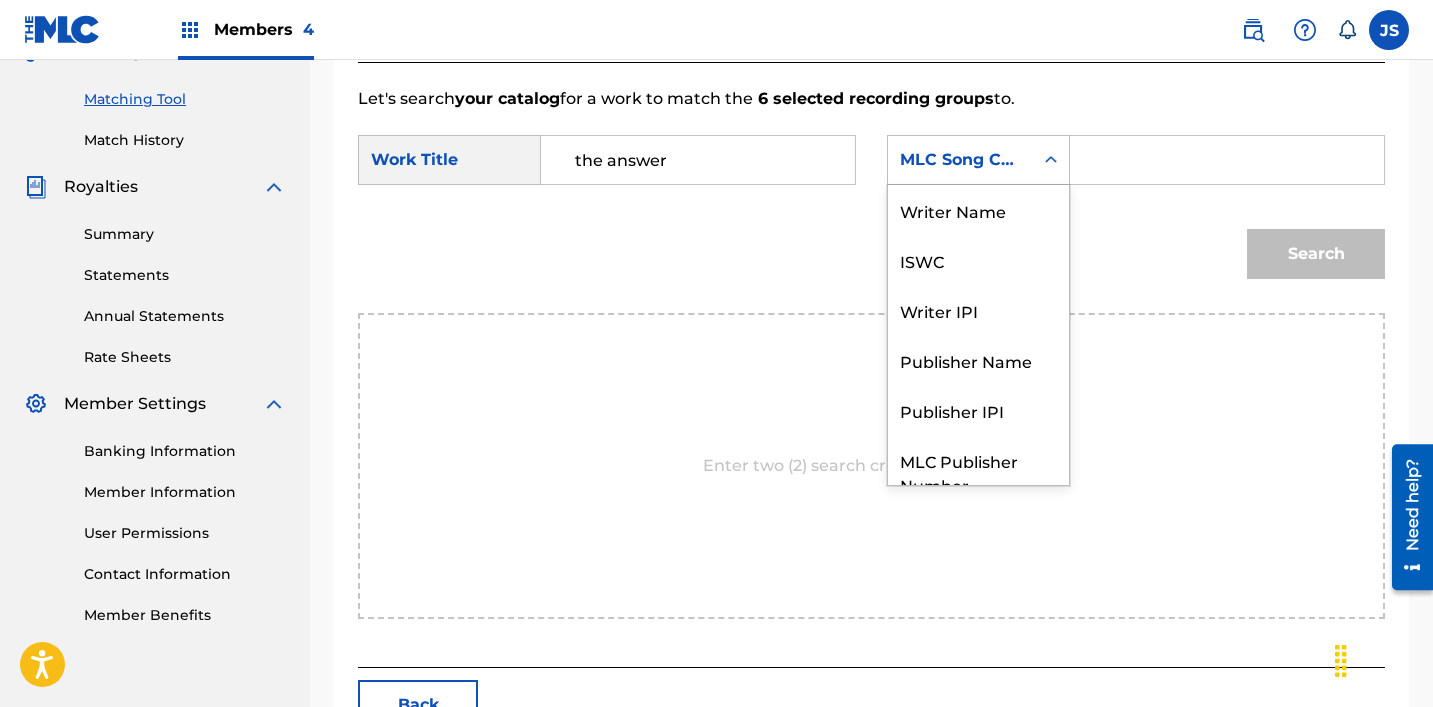 scroll, scrollTop: 74, scrollLeft: 0, axis: vertical 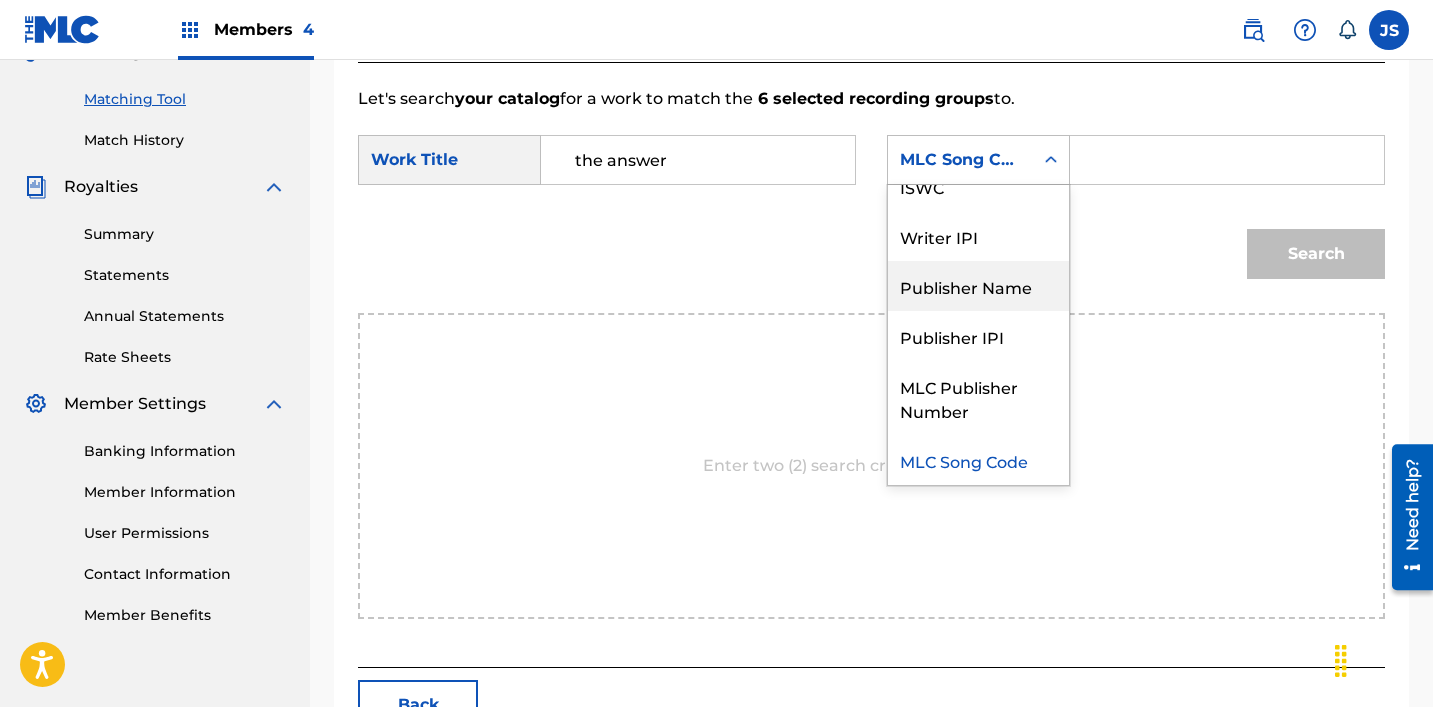 click on "Publisher Name" at bounding box center (978, 286) 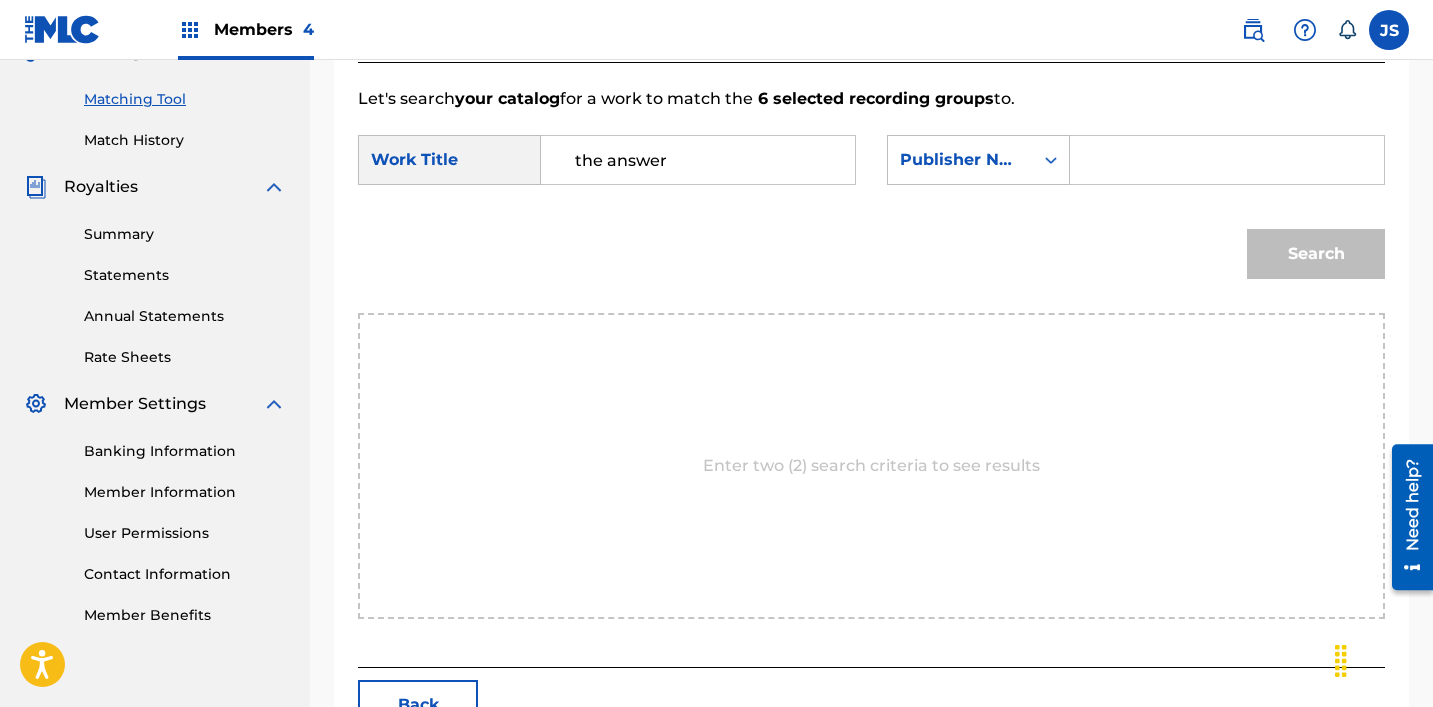 click at bounding box center (1227, 160) 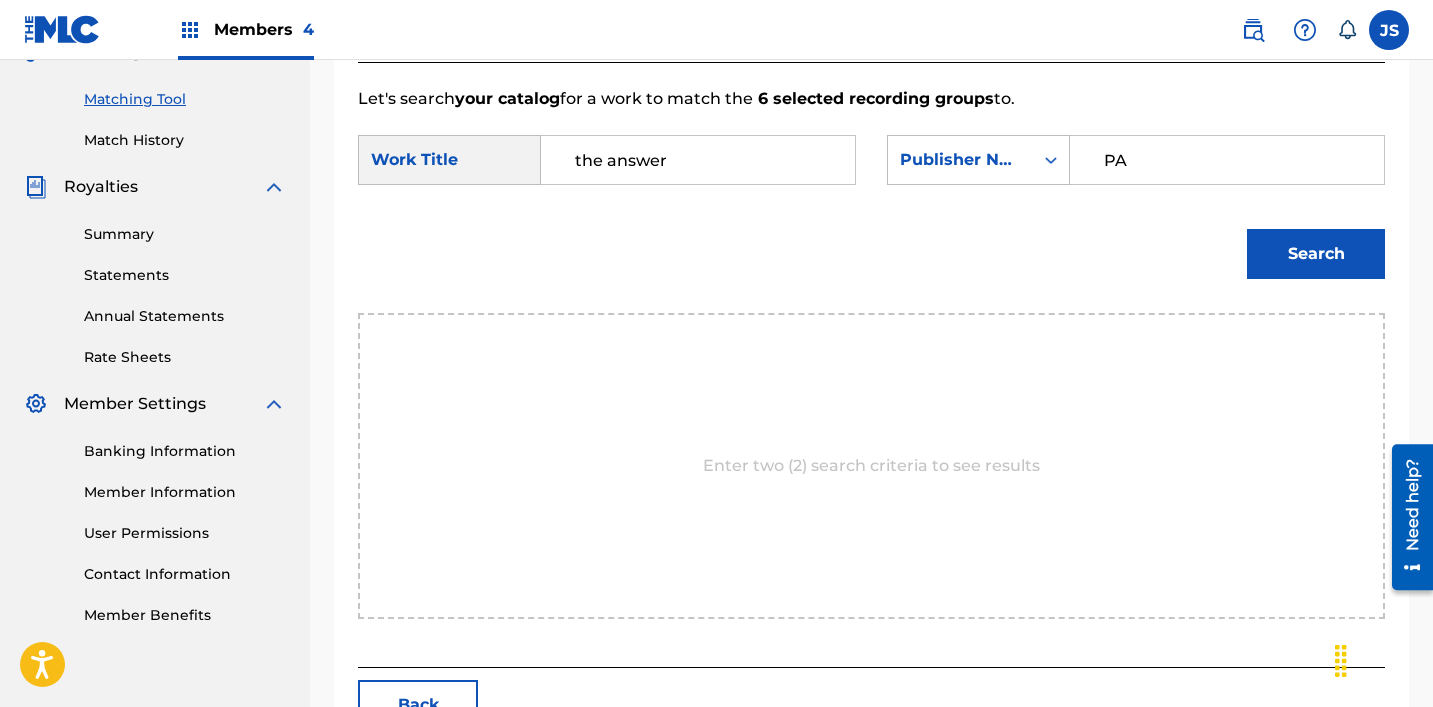 type on "patrick" 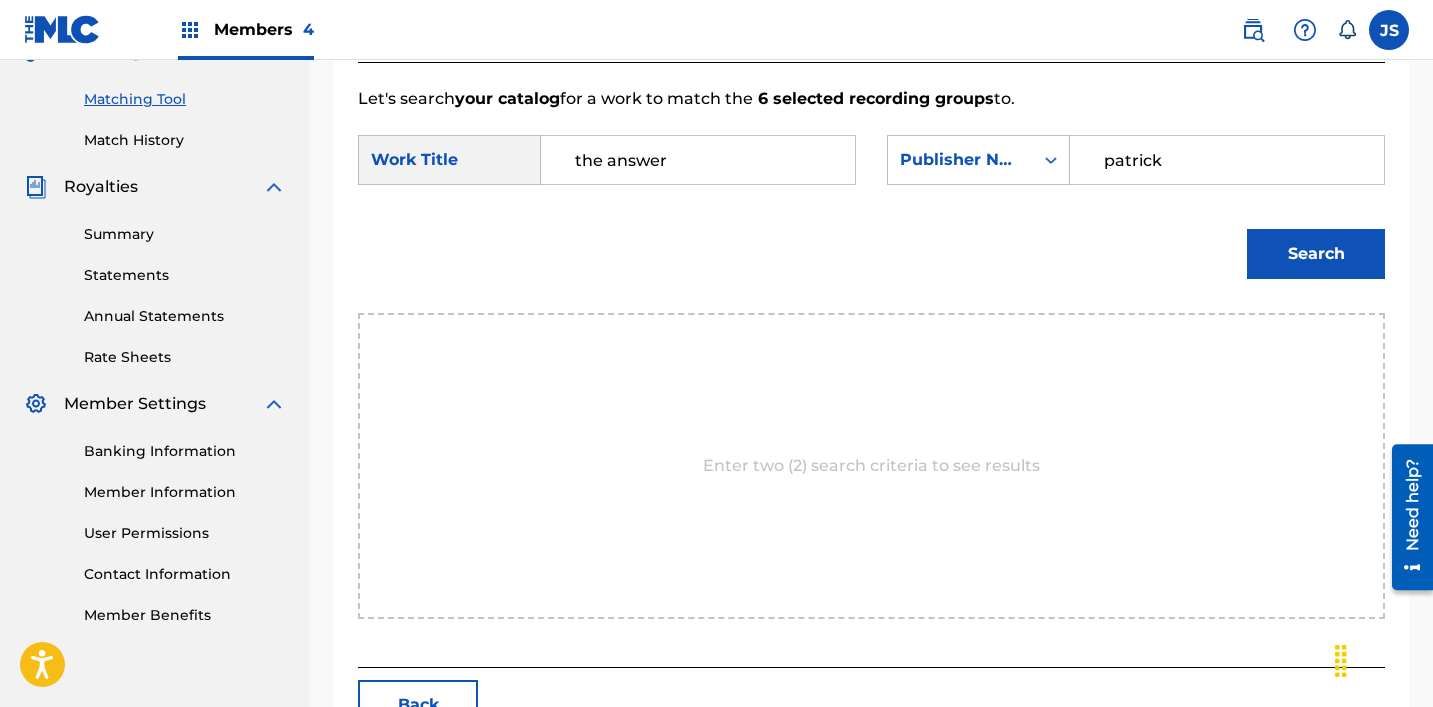 click on "Search" at bounding box center [1316, 254] 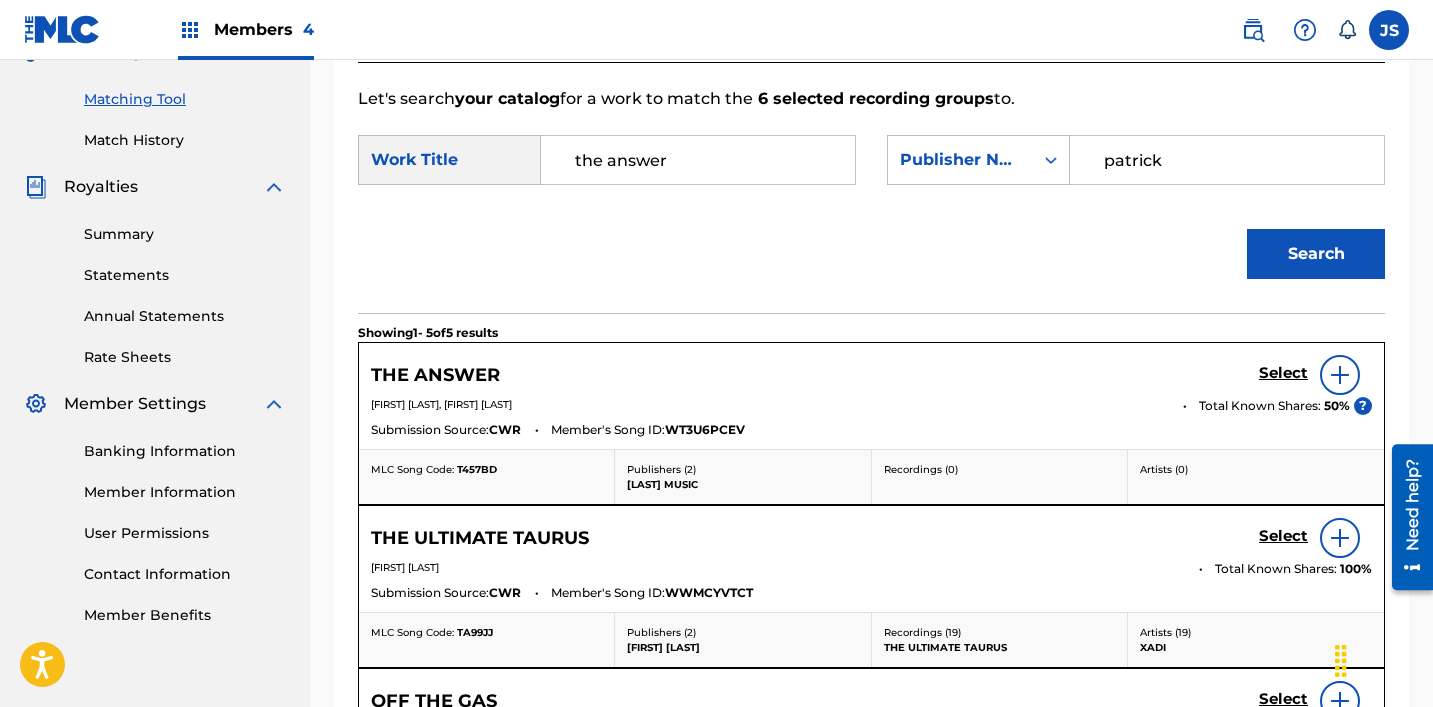 click on "Select" at bounding box center [1283, 373] 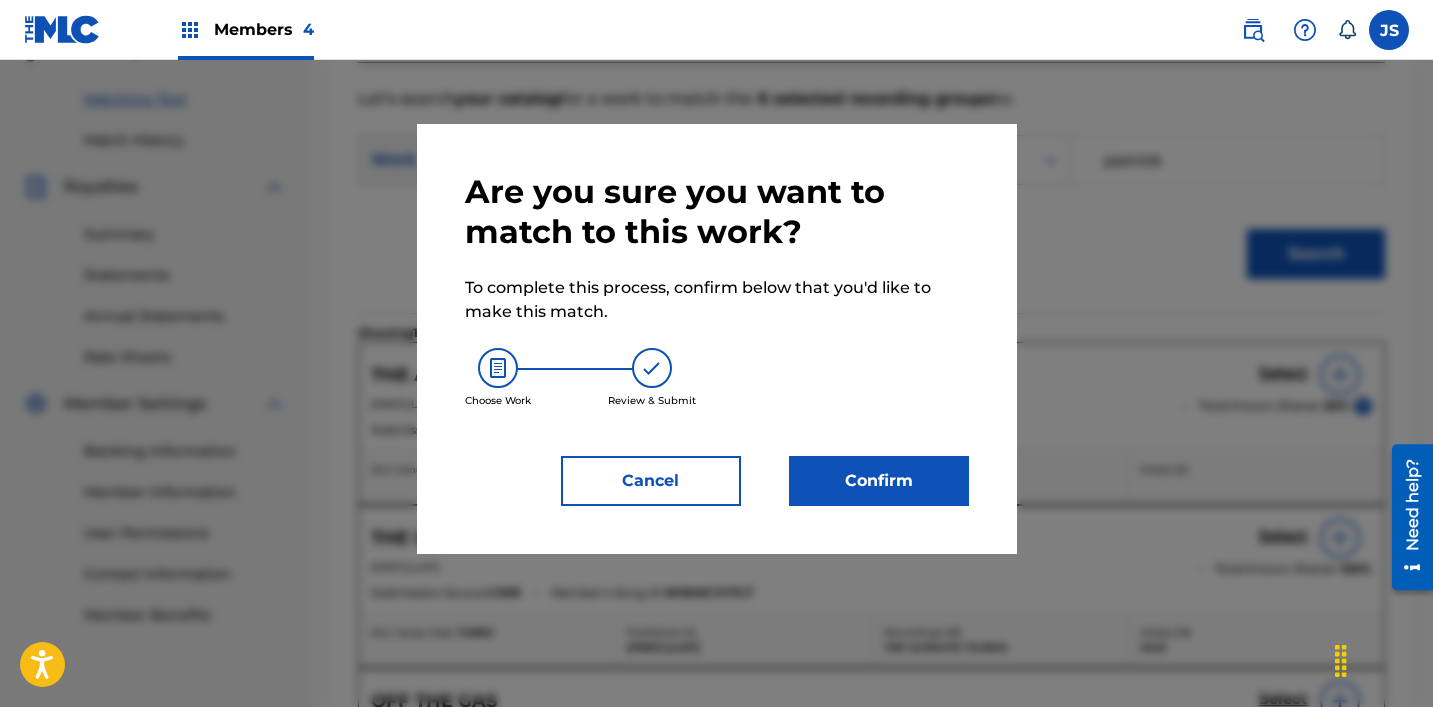 click on "Confirm" at bounding box center (879, 481) 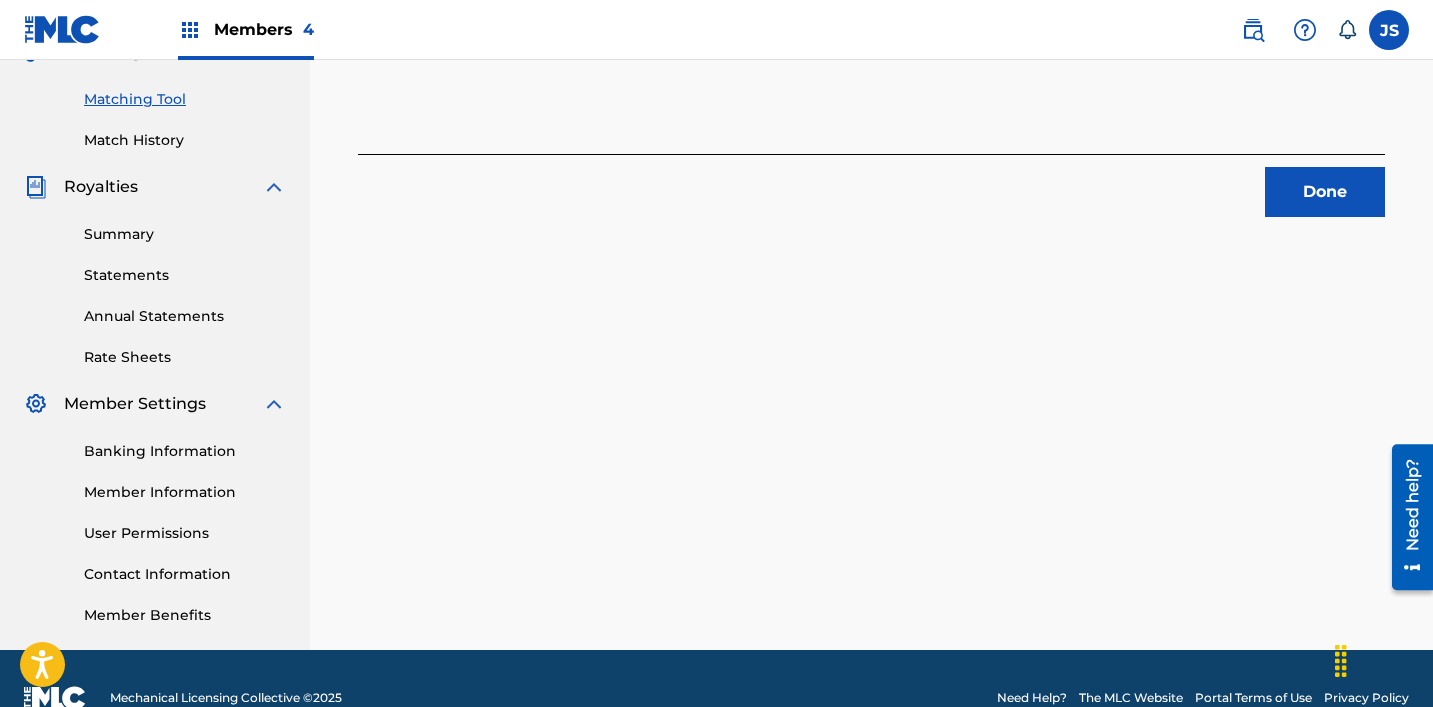 click on "Done" at bounding box center [1325, 192] 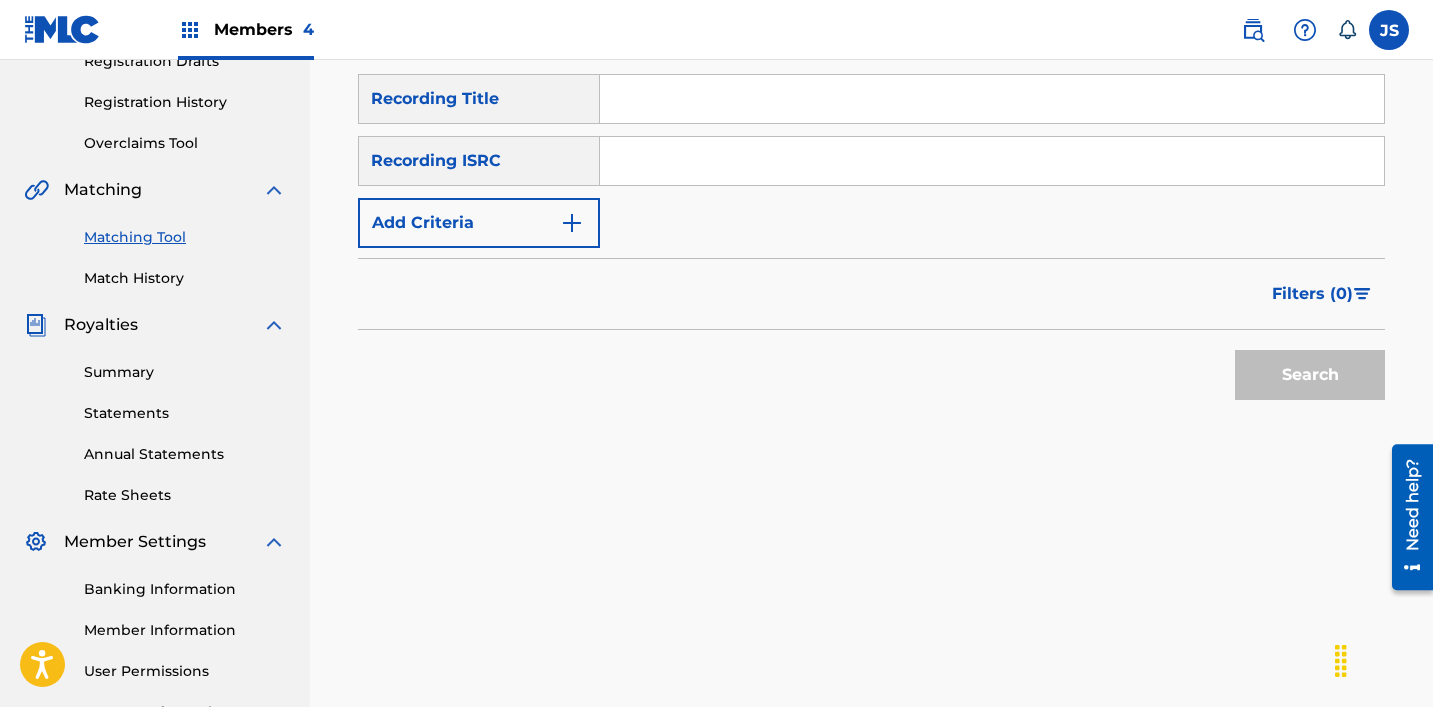 scroll, scrollTop: 352, scrollLeft: 0, axis: vertical 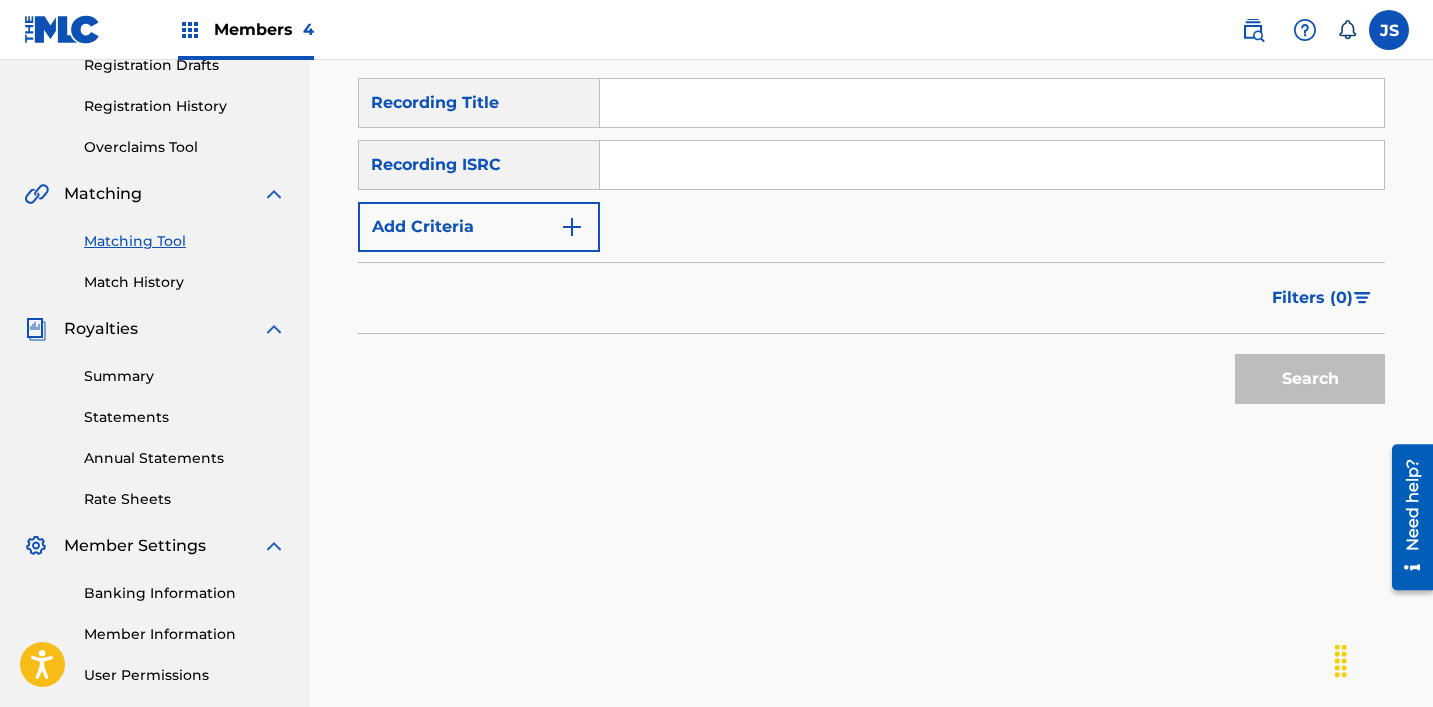 click at bounding box center [992, 165] 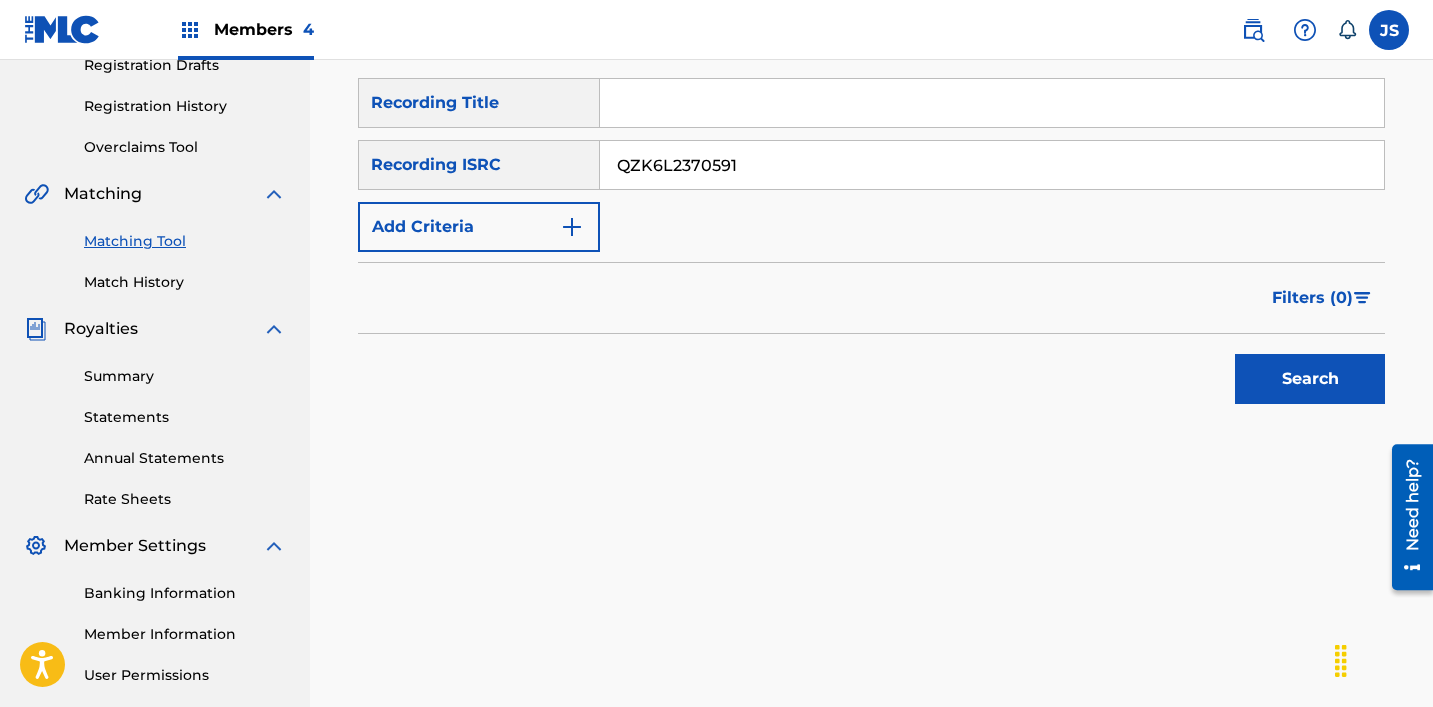 type on "QZK6L2370591" 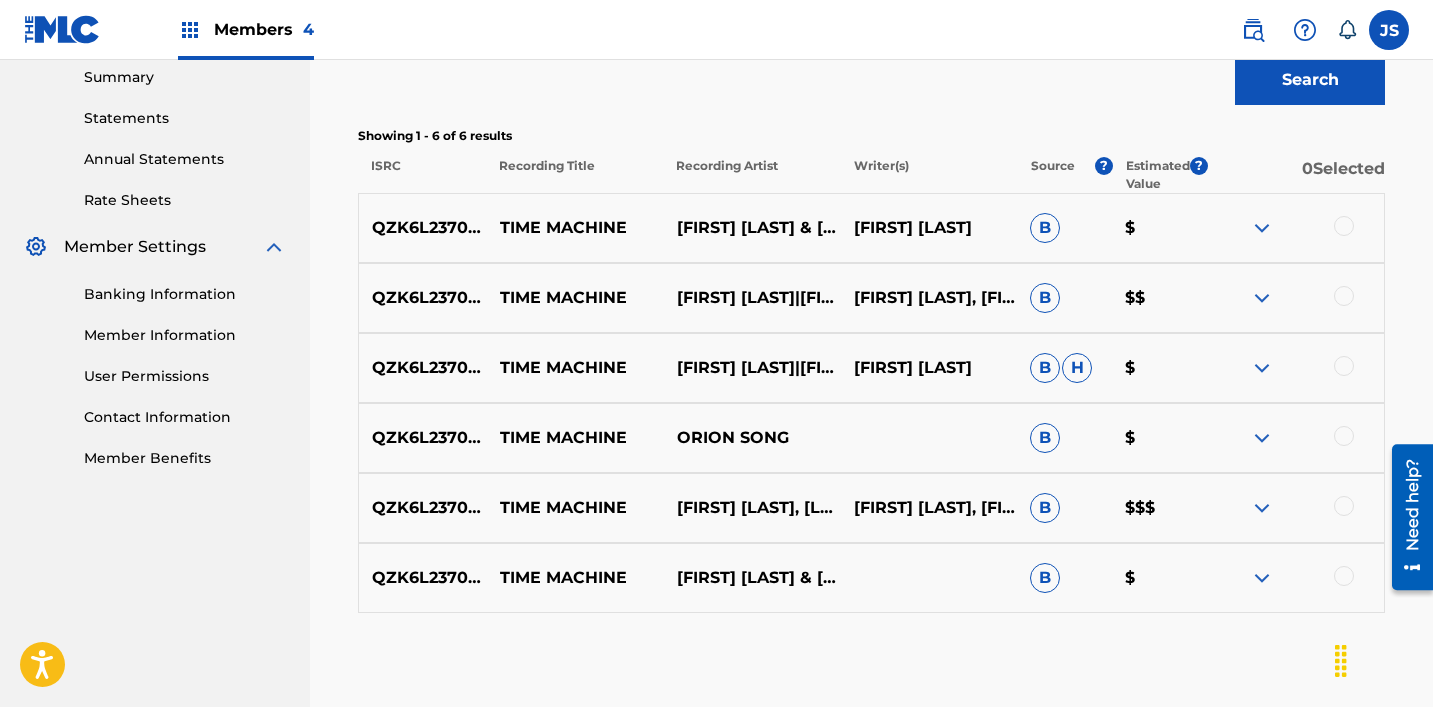 scroll, scrollTop: 690, scrollLeft: 0, axis: vertical 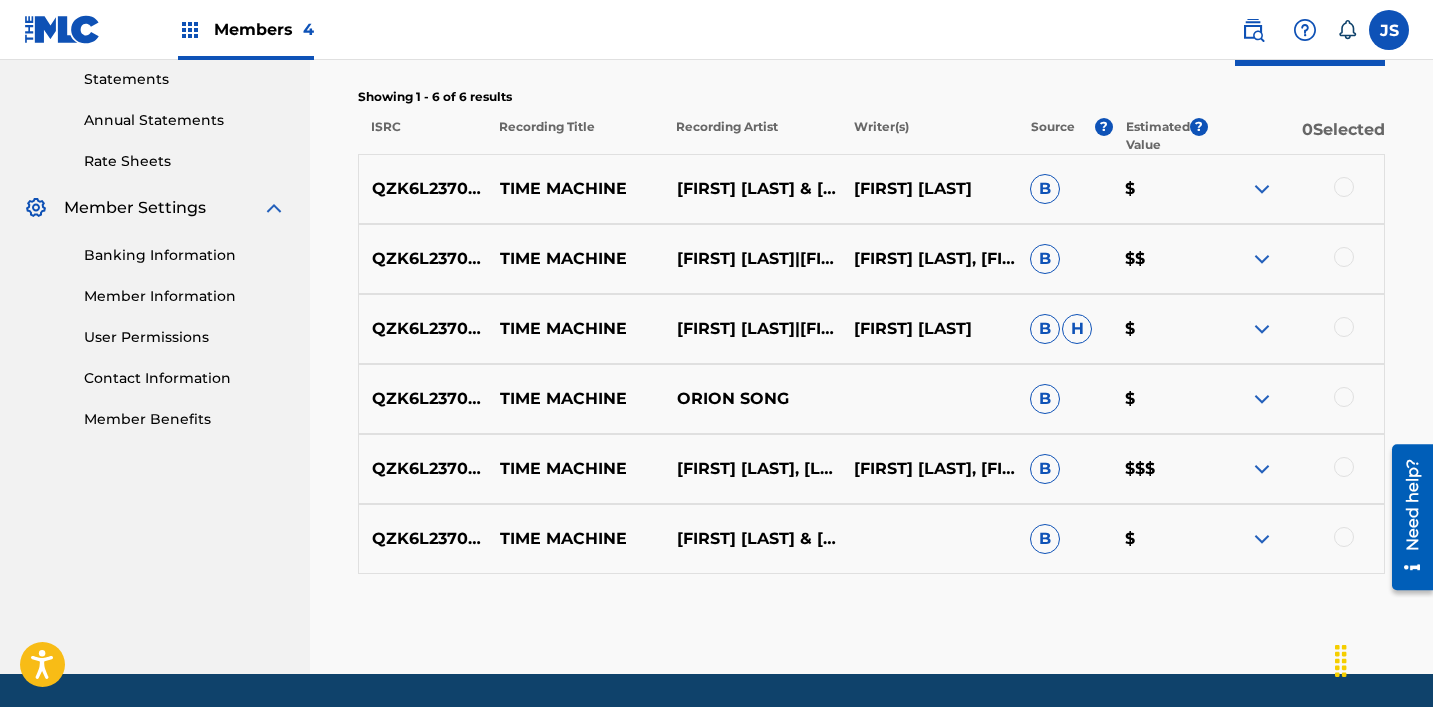 click at bounding box center (1344, 537) 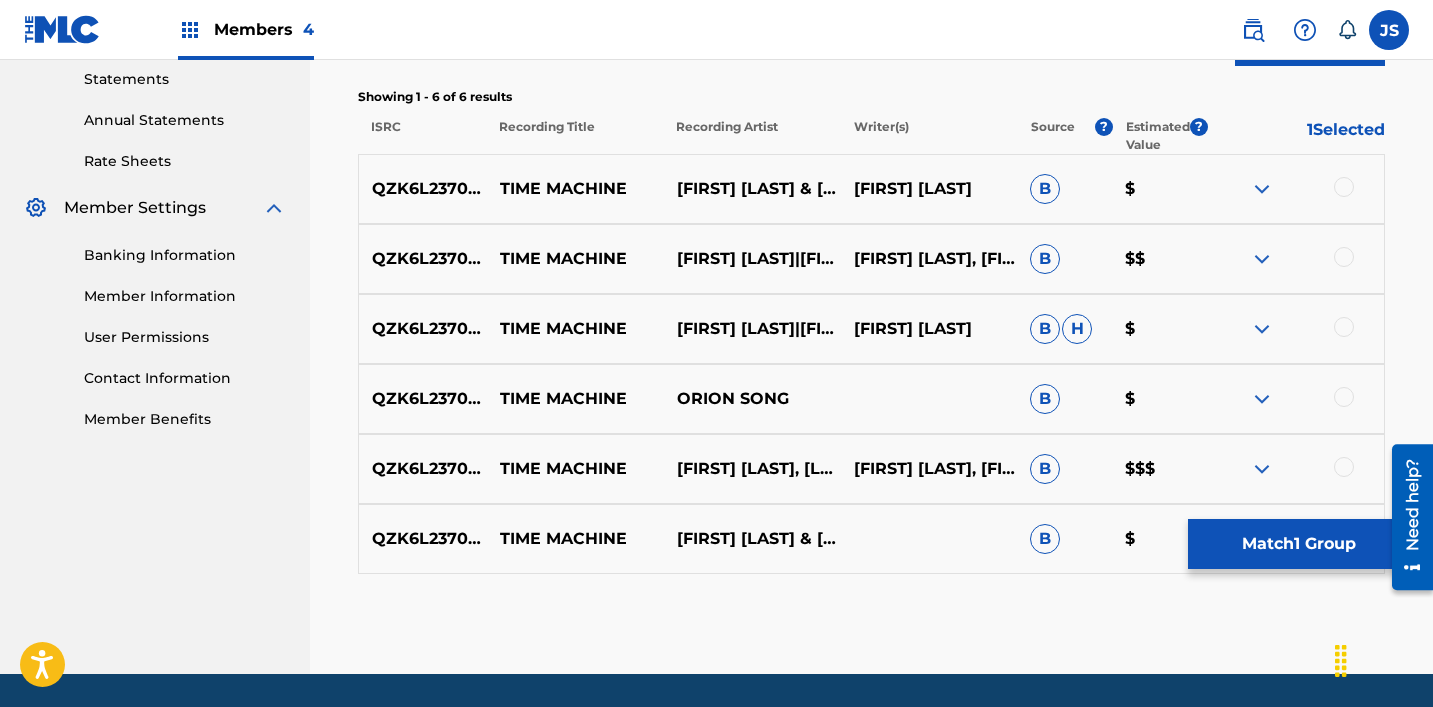 click at bounding box center [1344, 467] 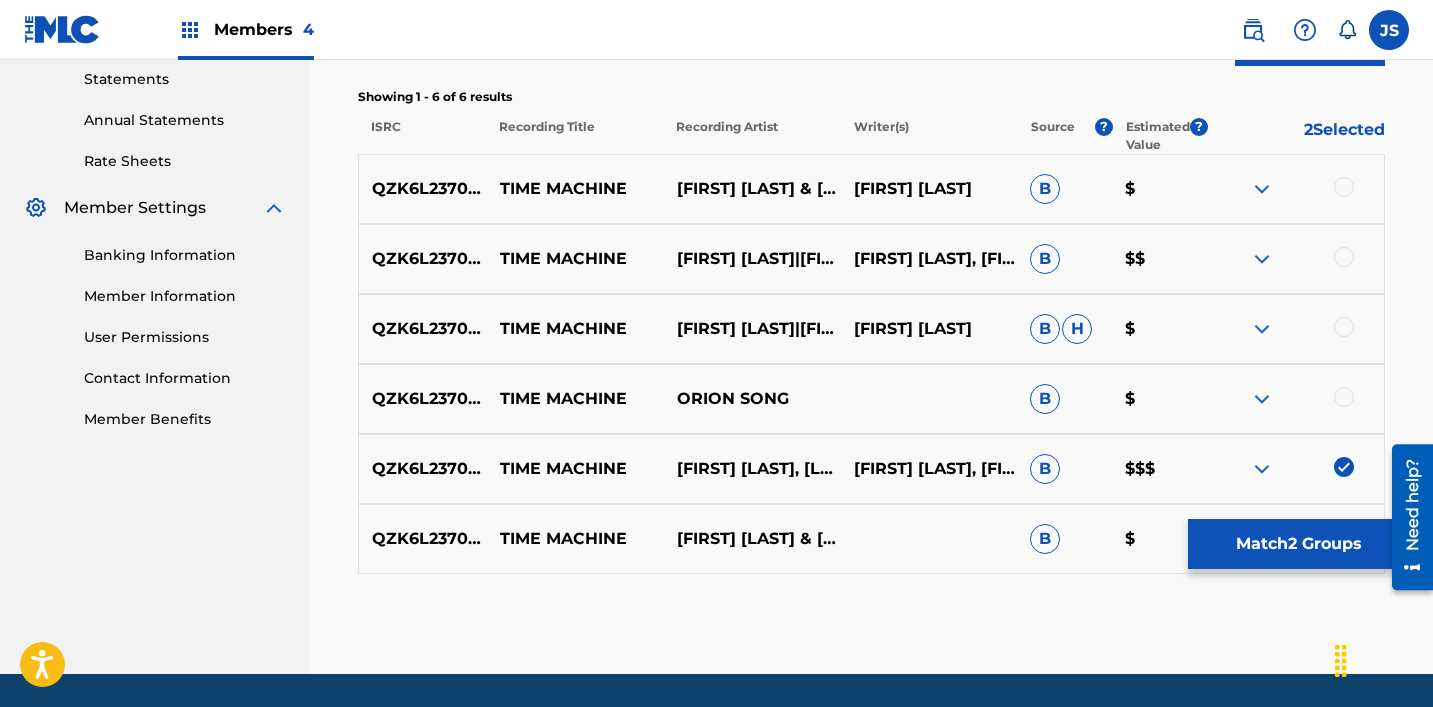 click at bounding box center (1344, 397) 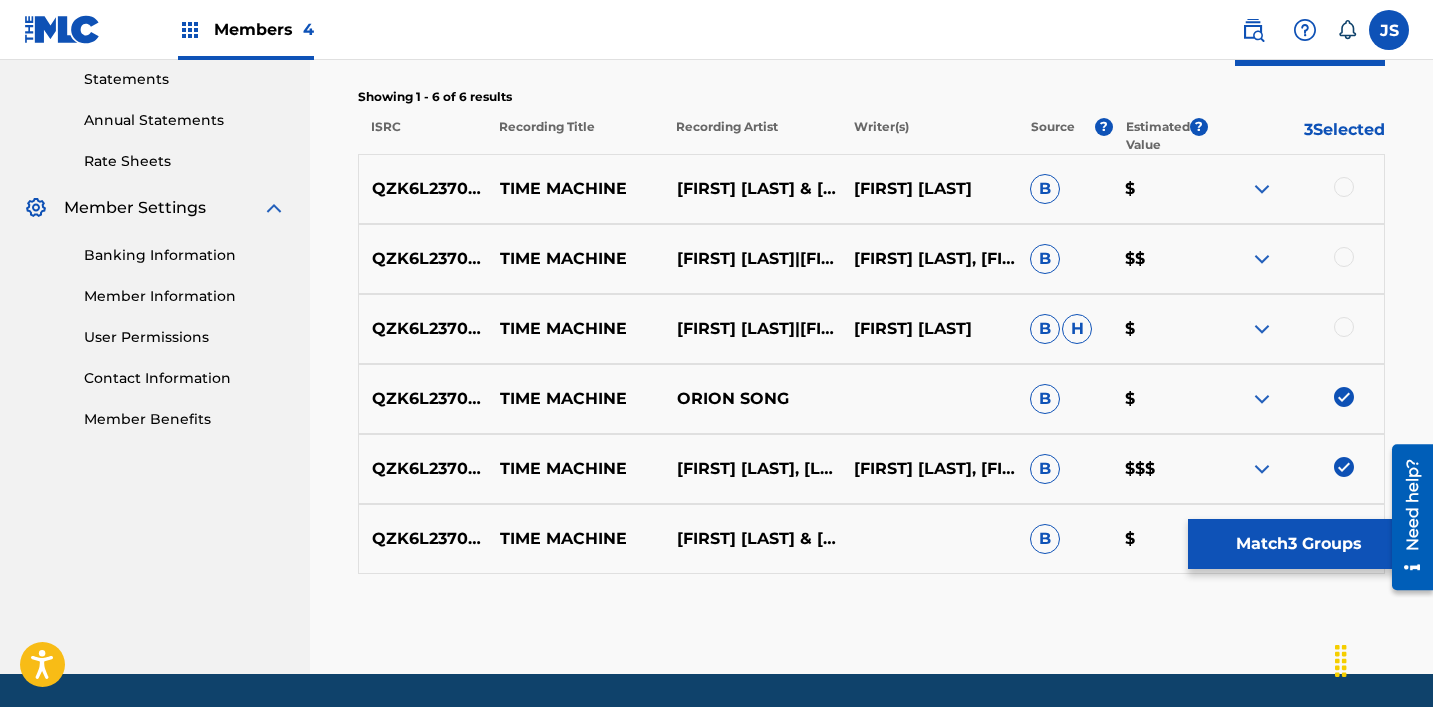 click at bounding box center [1344, 327] 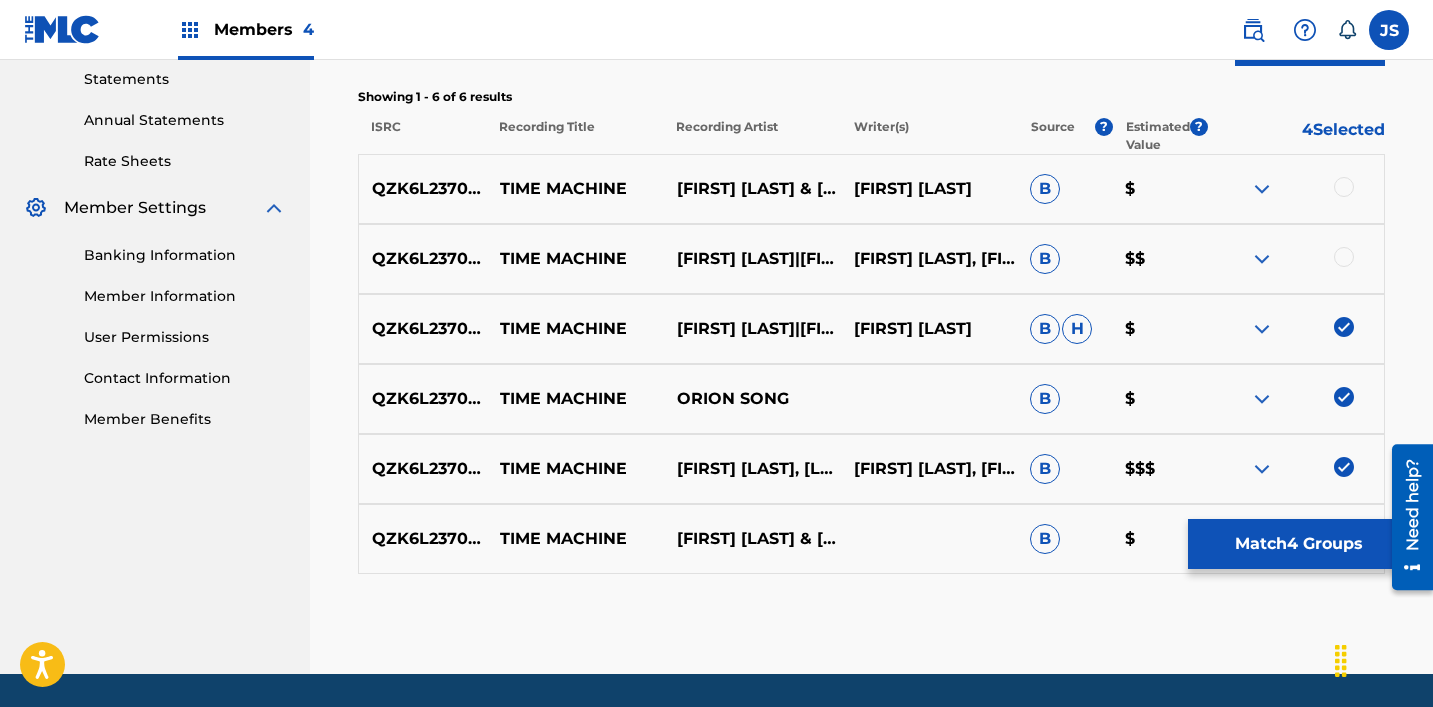 click at bounding box center (1344, 257) 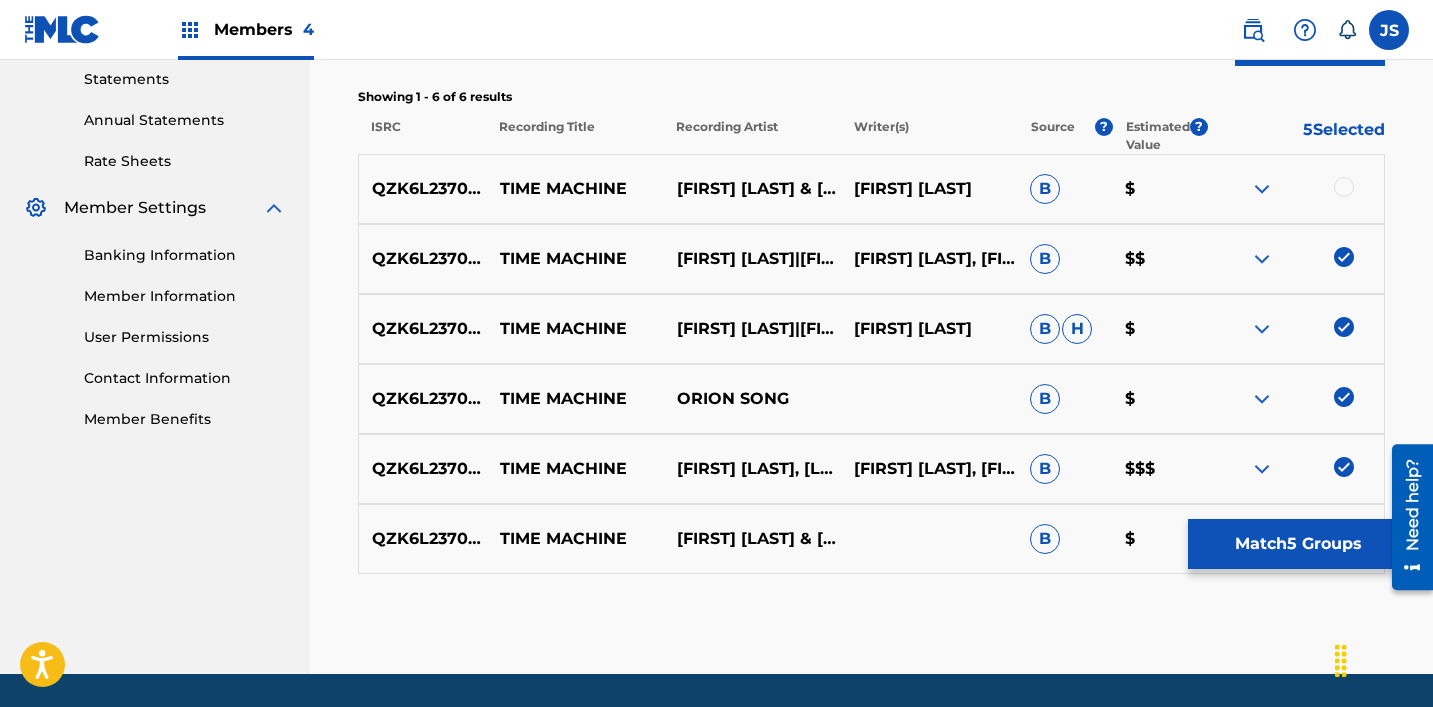 click at bounding box center [1344, 187] 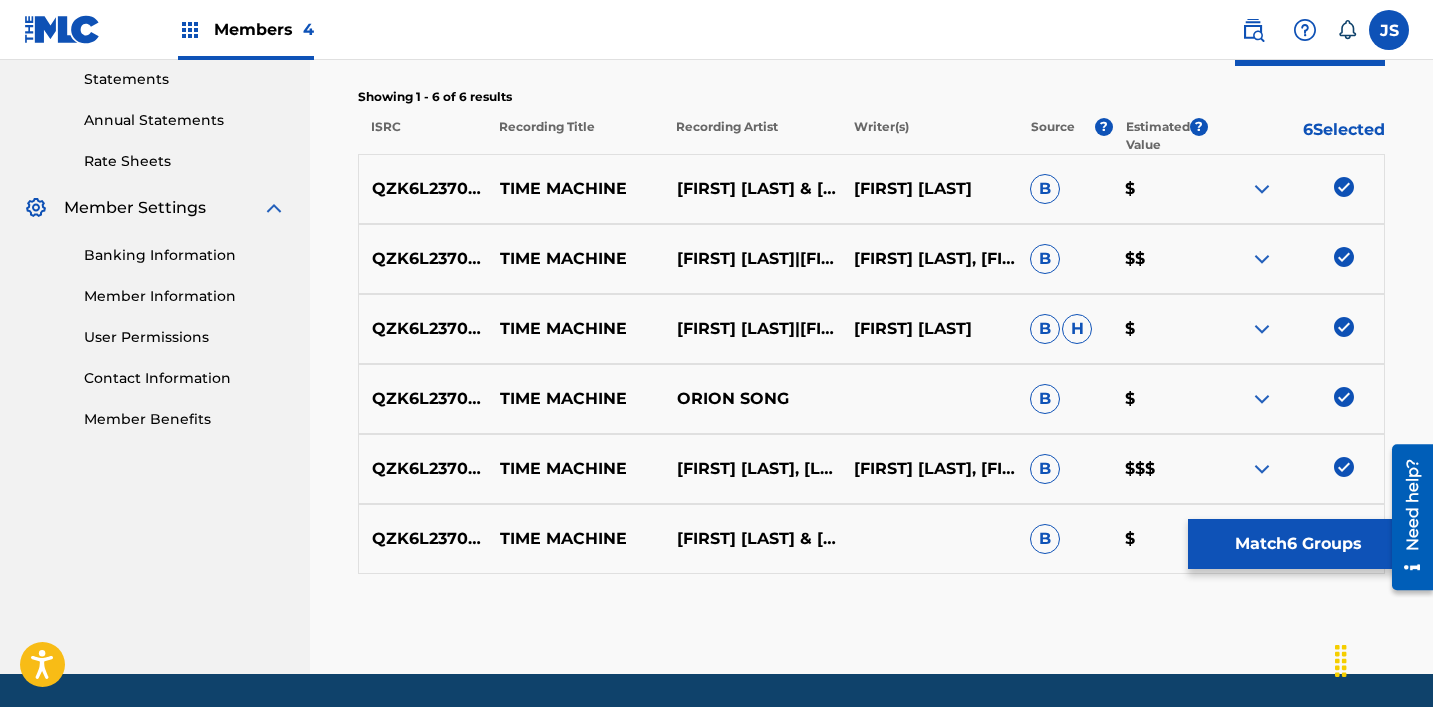 click on "Match  6 Groups" at bounding box center (1298, 544) 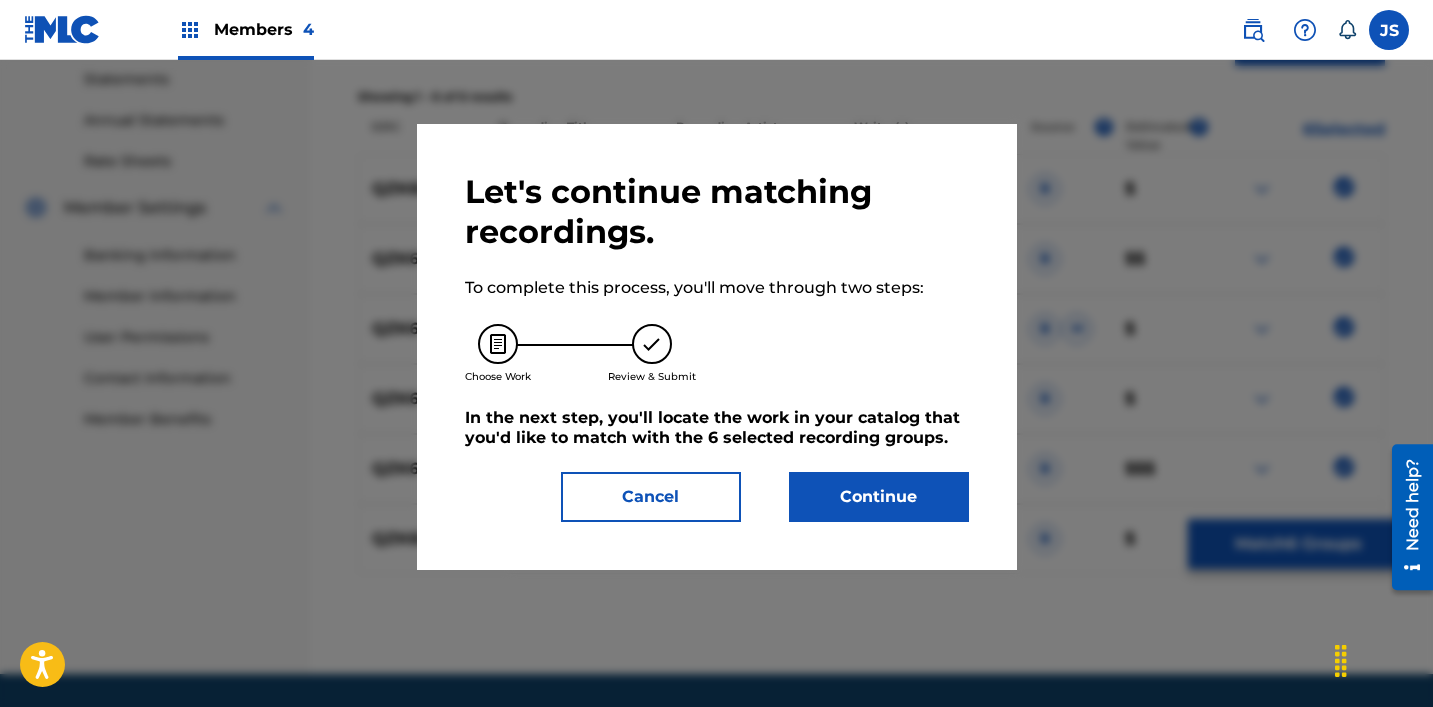 click on "Continue" at bounding box center [879, 497] 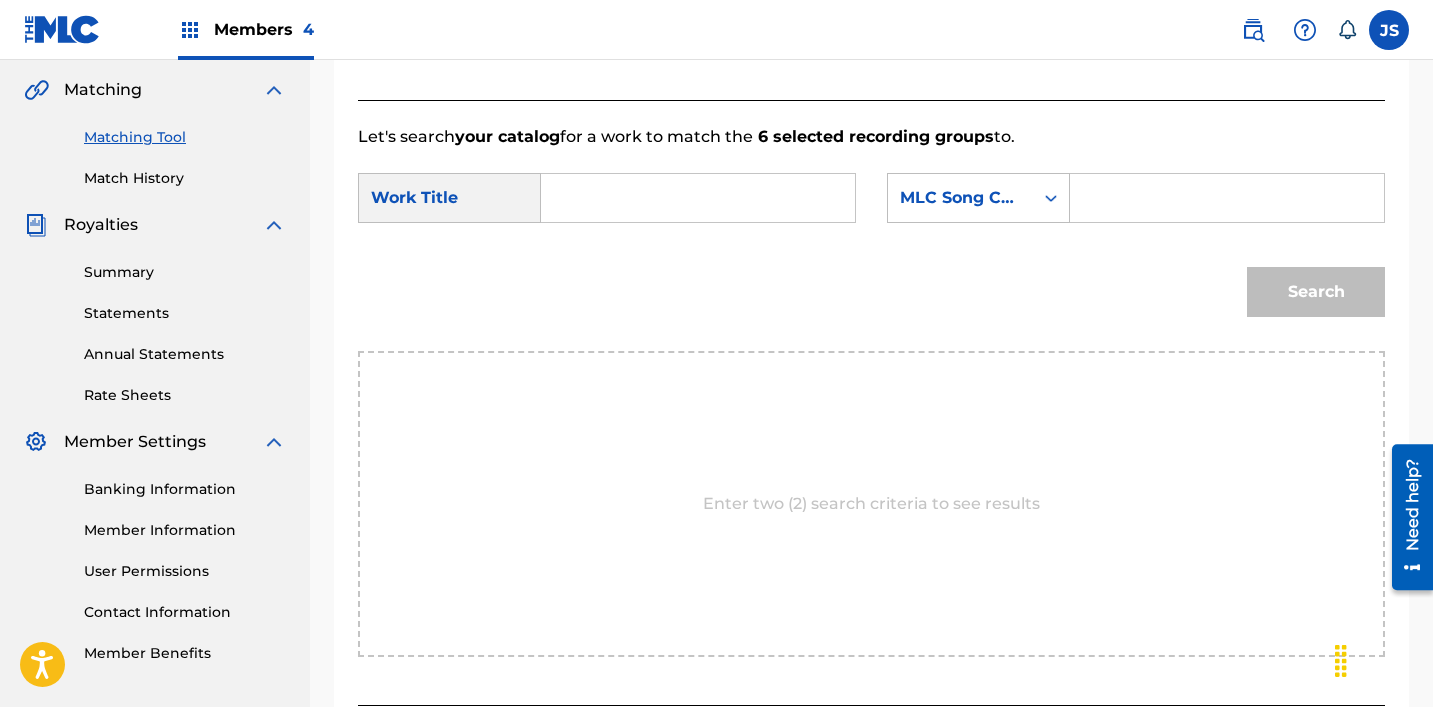 scroll, scrollTop: 453, scrollLeft: 0, axis: vertical 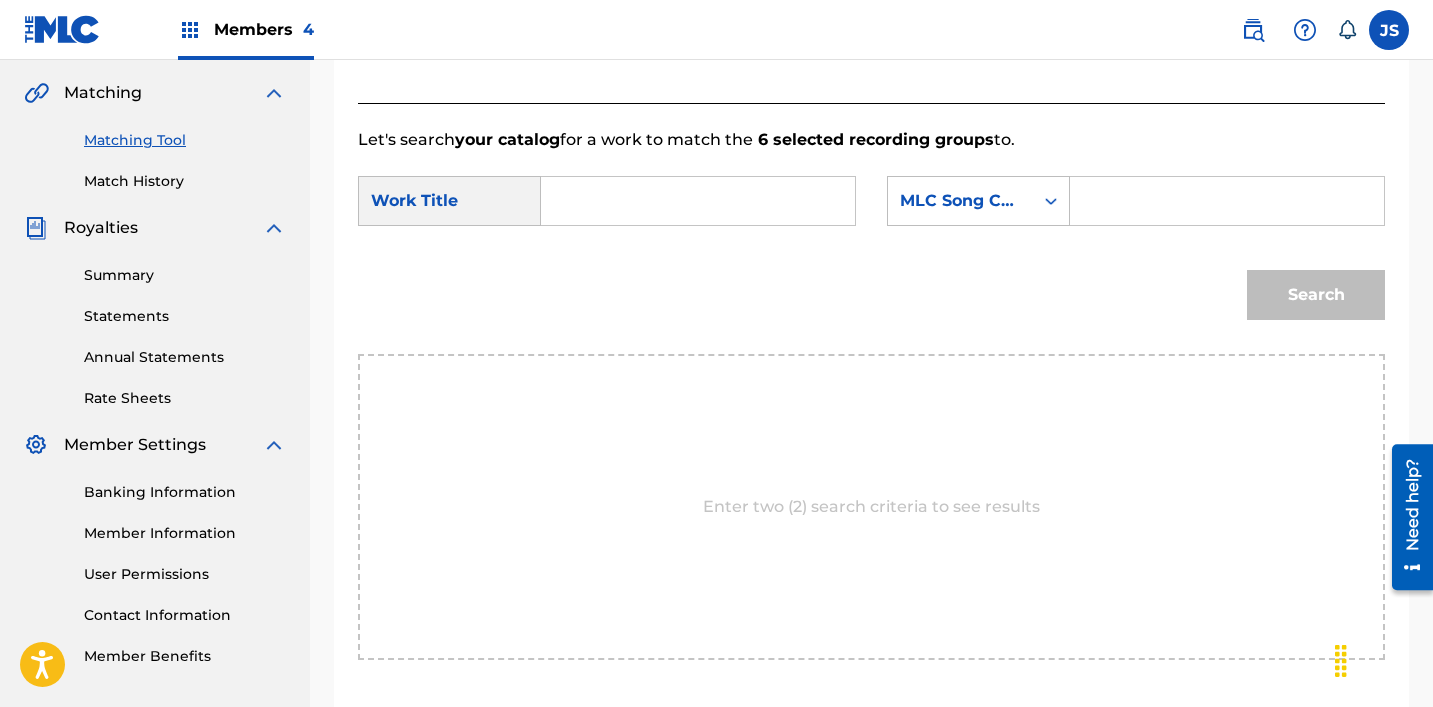 click at bounding box center (698, 201) 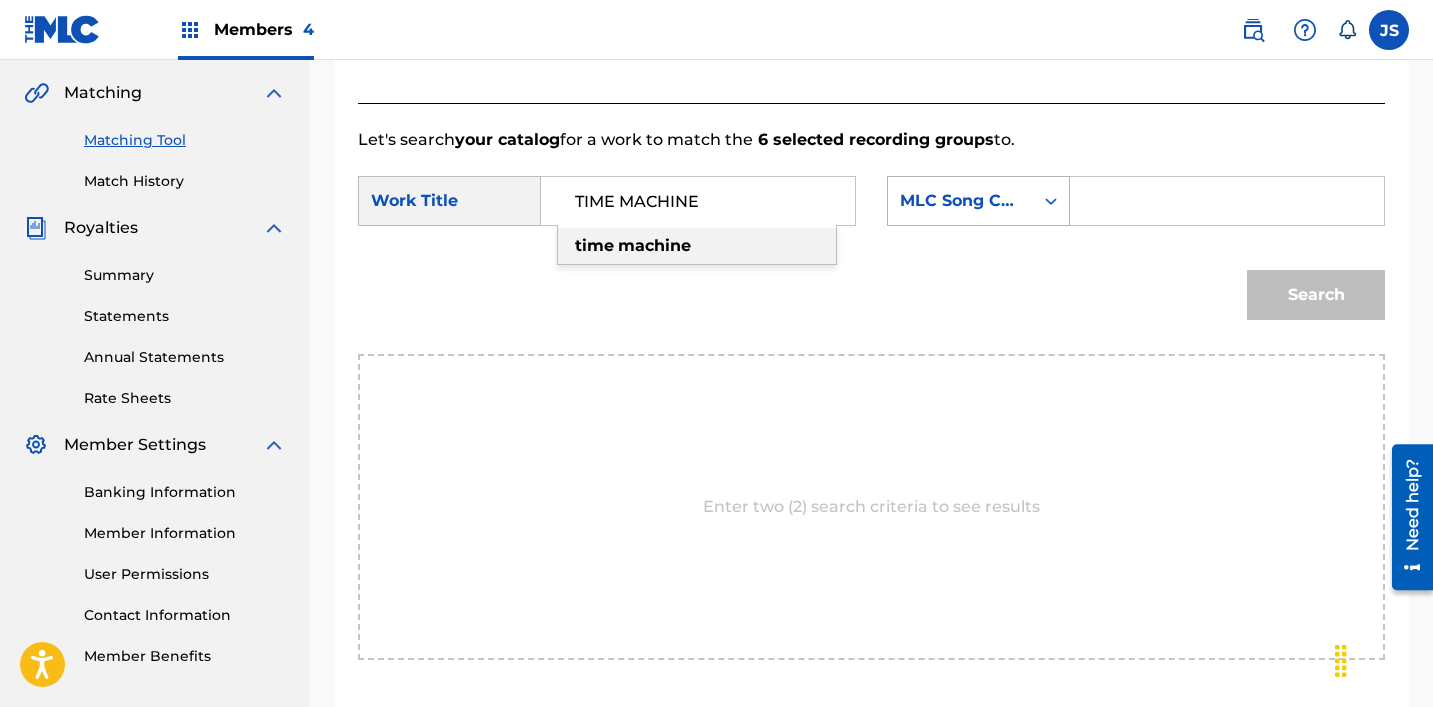 type on "TIME MACHINE" 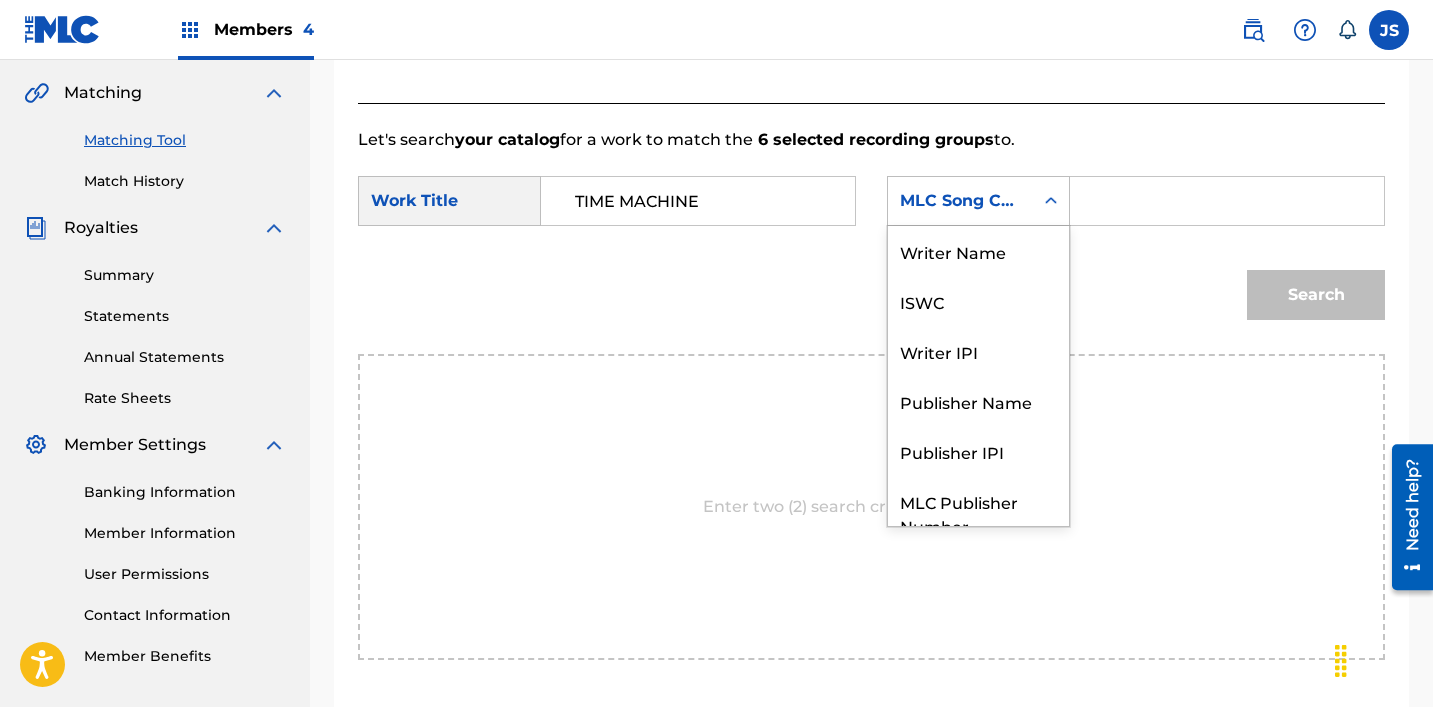 scroll, scrollTop: 74, scrollLeft: 0, axis: vertical 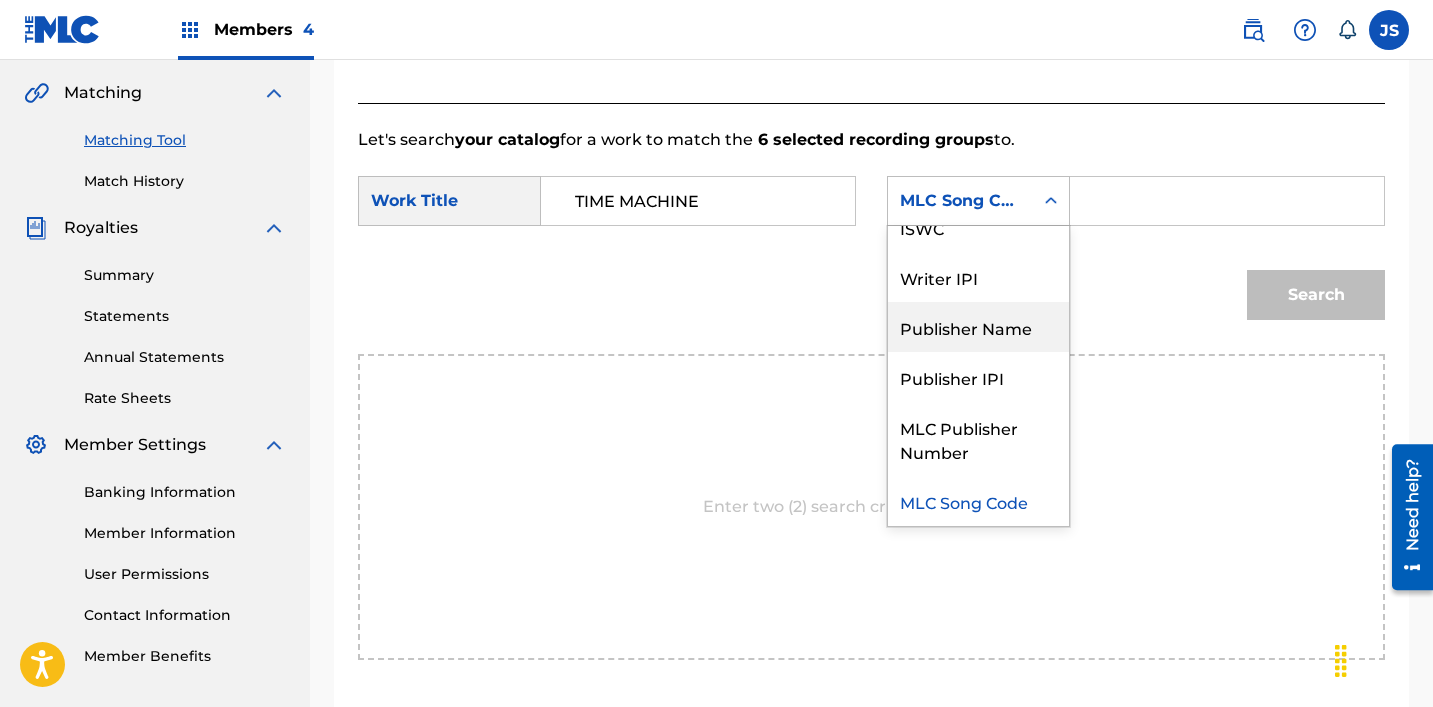 click on "Publisher Name" at bounding box center (978, 327) 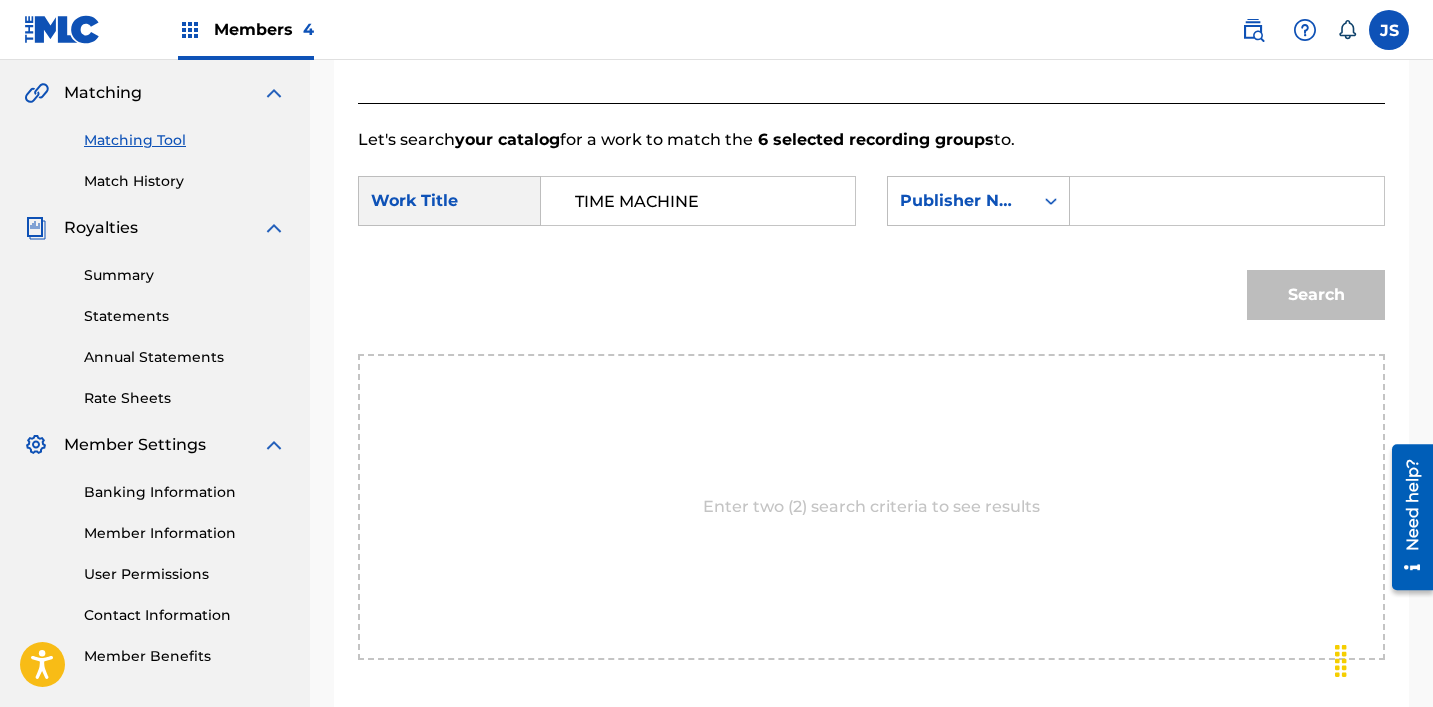 click at bounding box center (1227, 201) 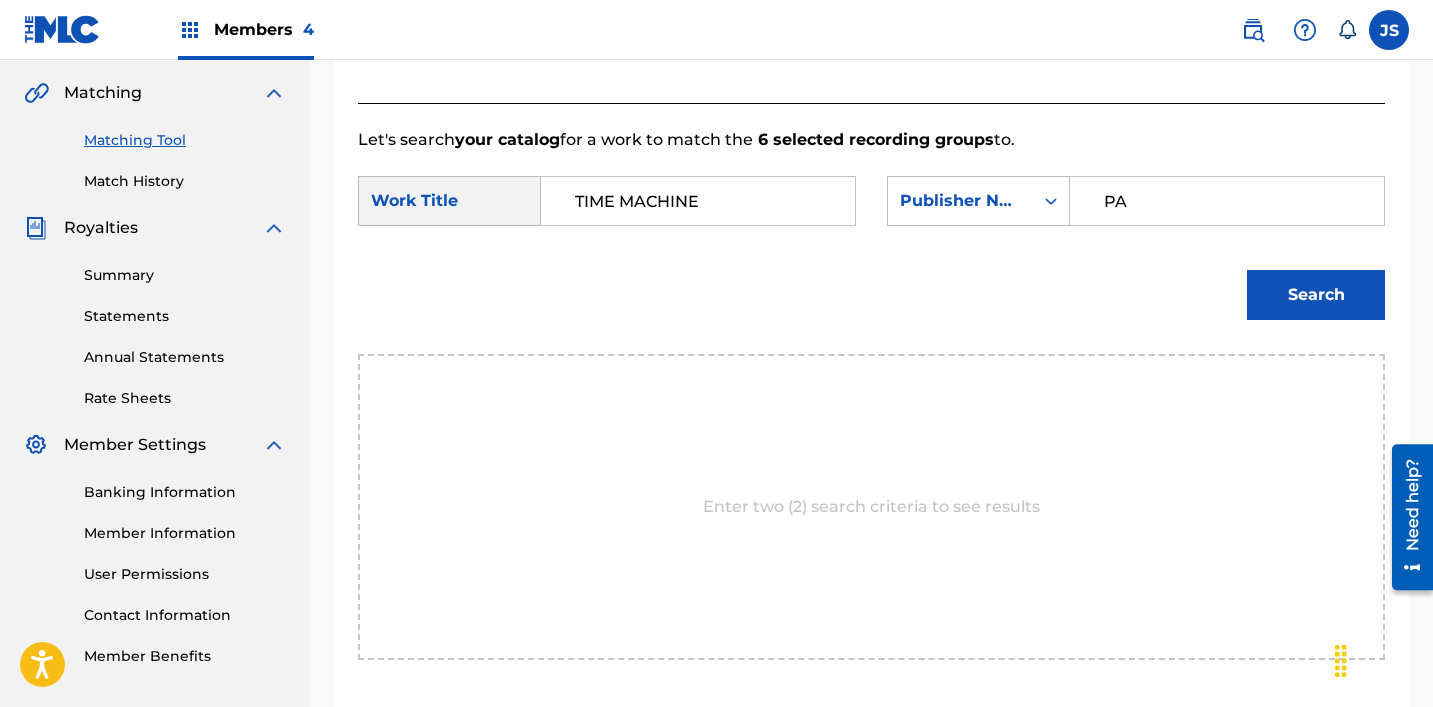 type on "patrick" 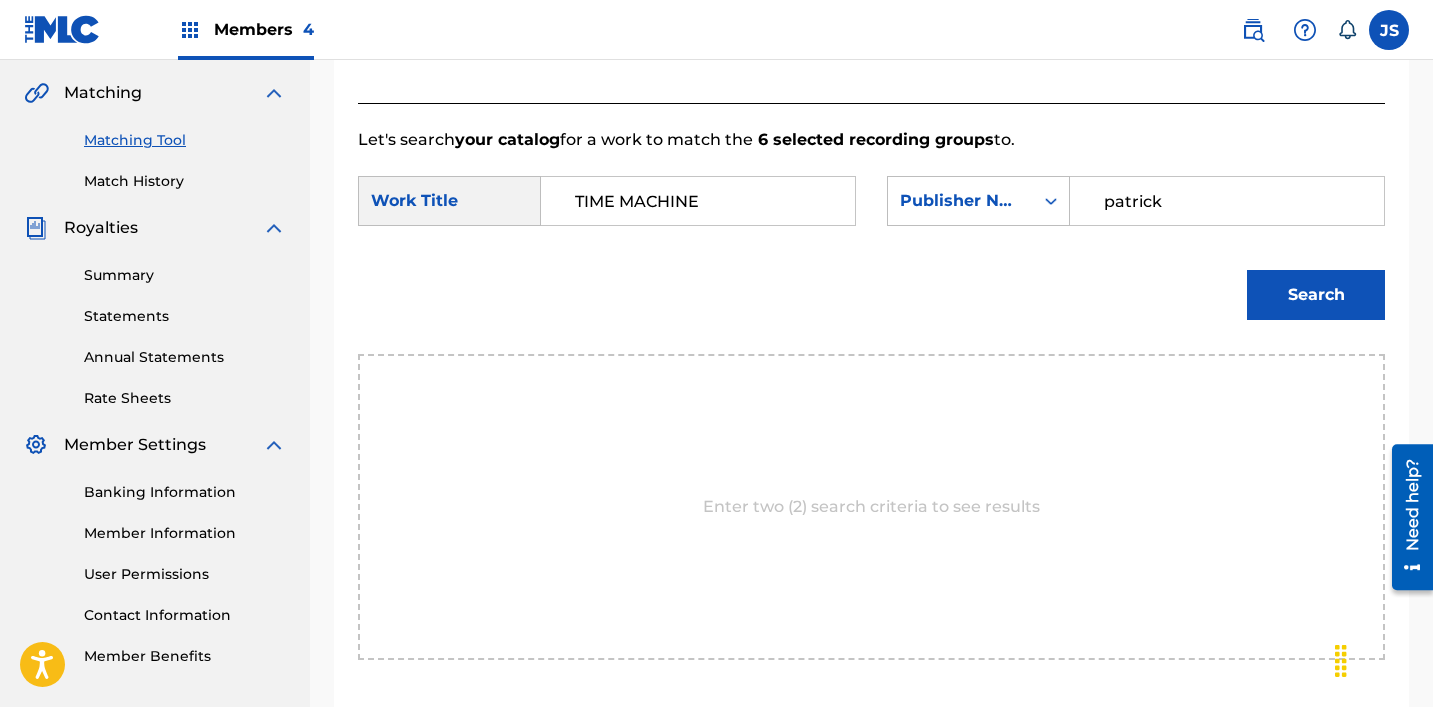 click on "Search" at bounding box center (1316, 295) 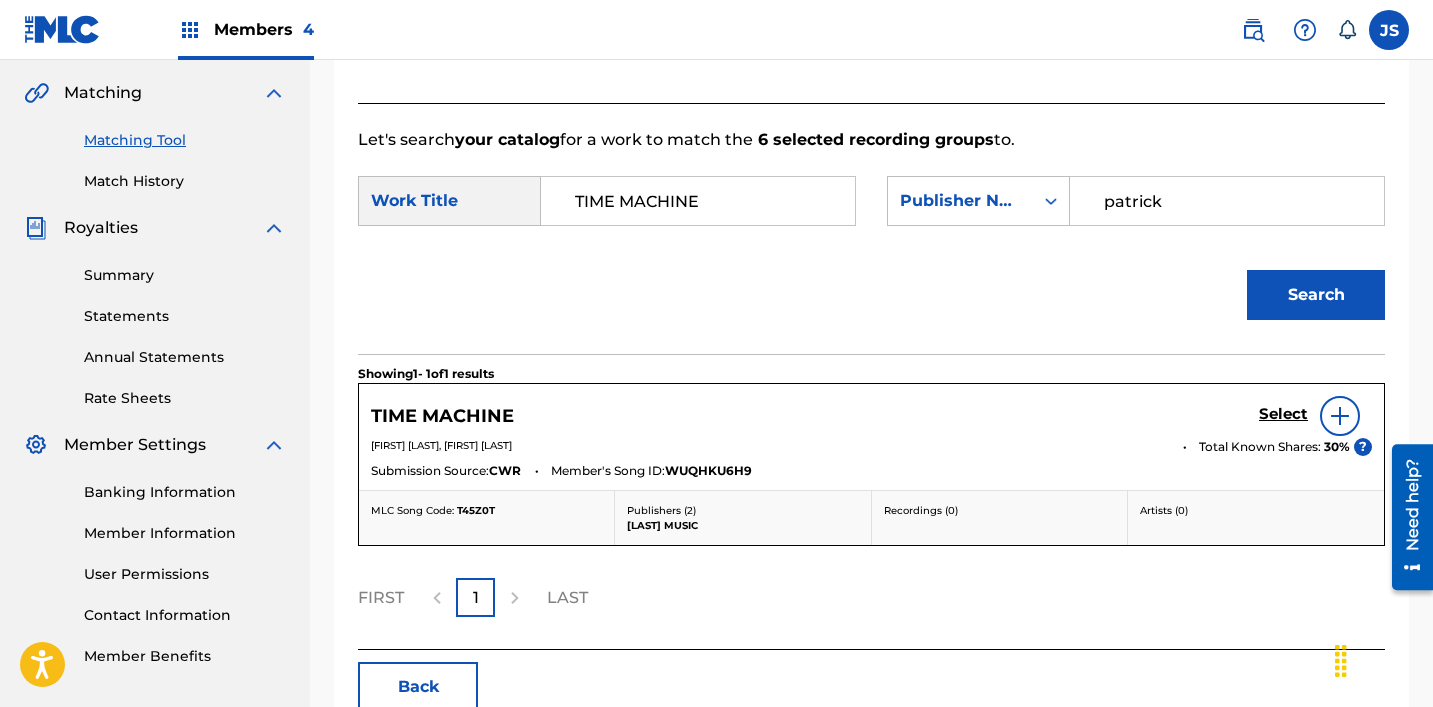 click on "Select" at bounding box center (1283, 414) 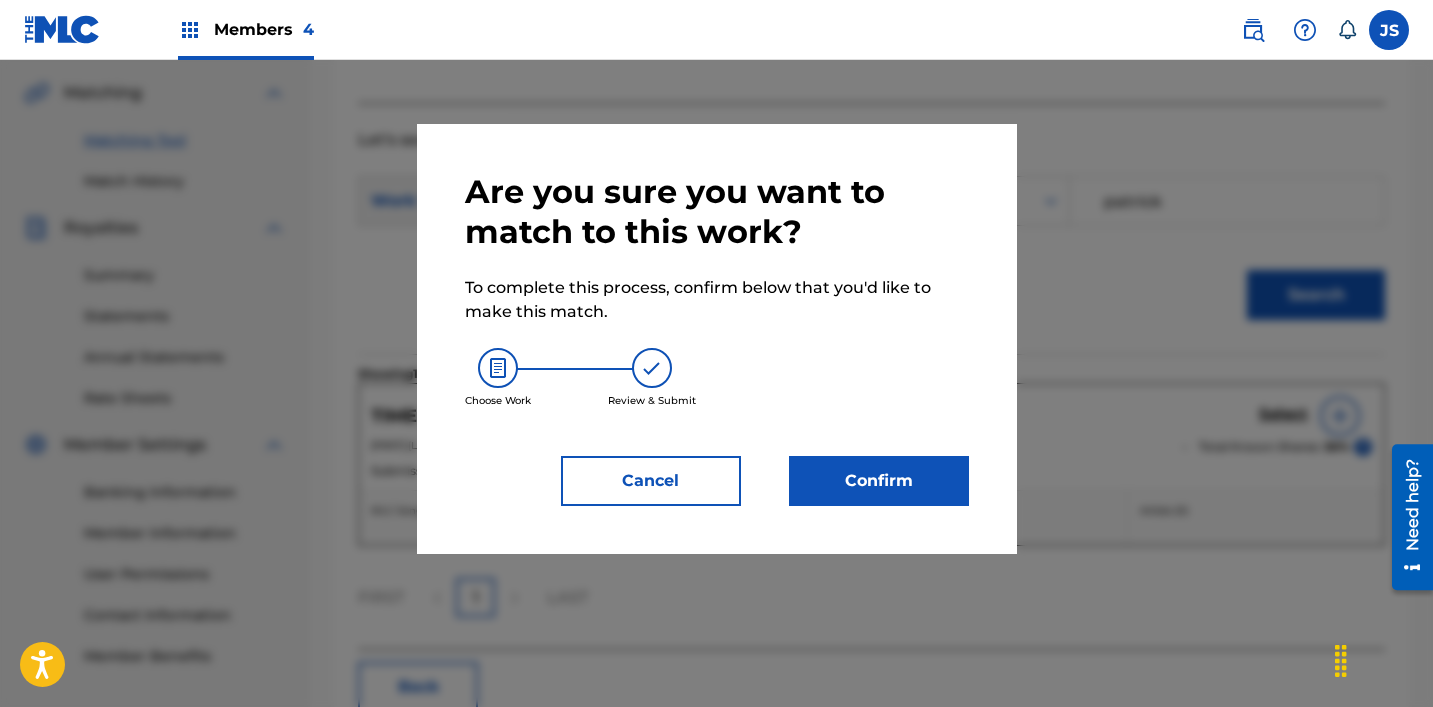 click on "Confirm" at bounding box center [879, 481] 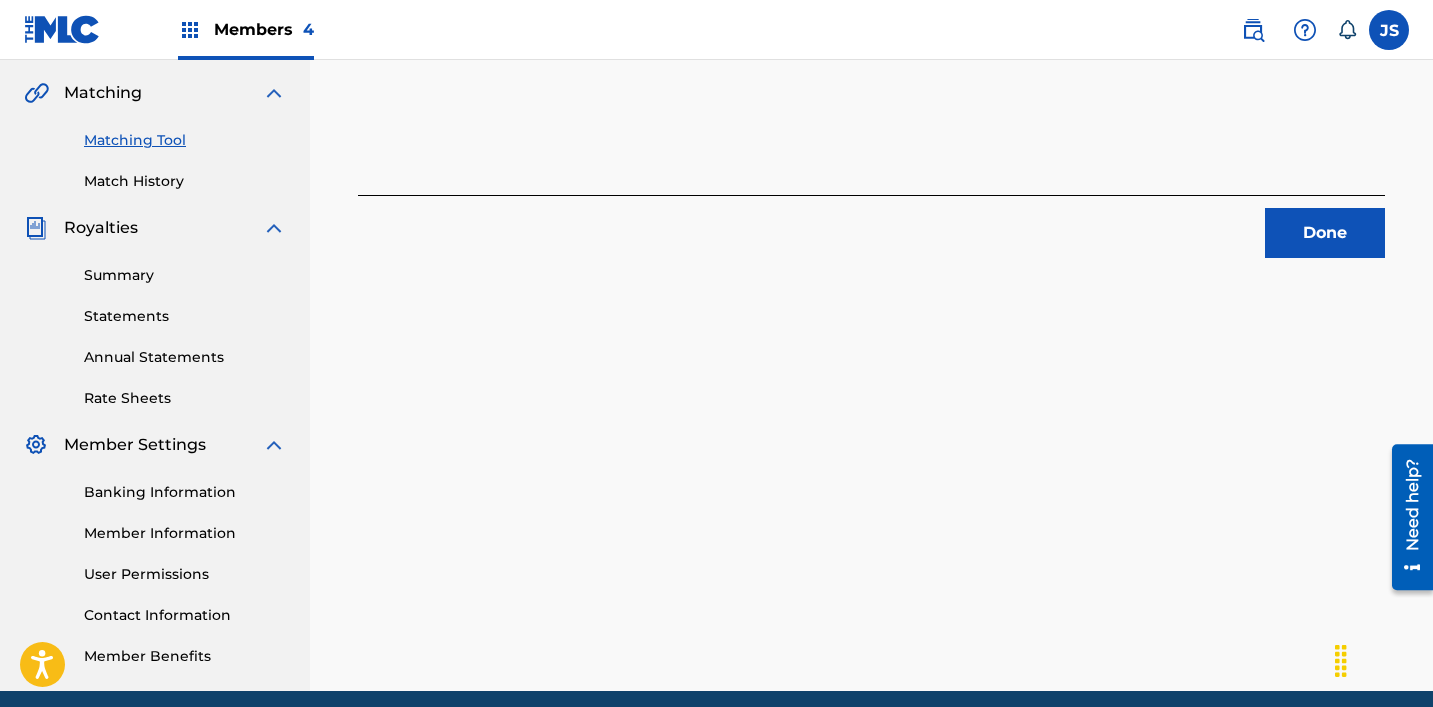 click on "Done" at bounding box center (1325, 233) 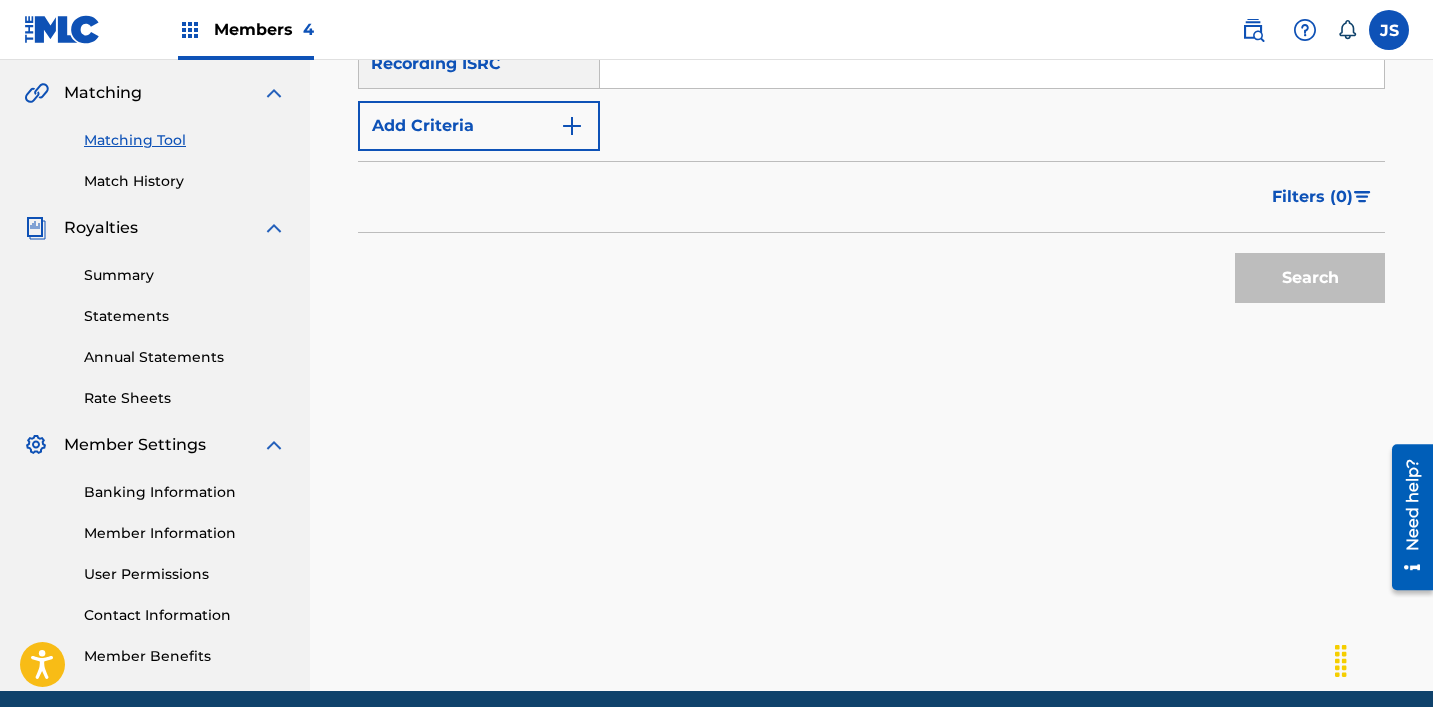 click at bounding box center (992, 64) 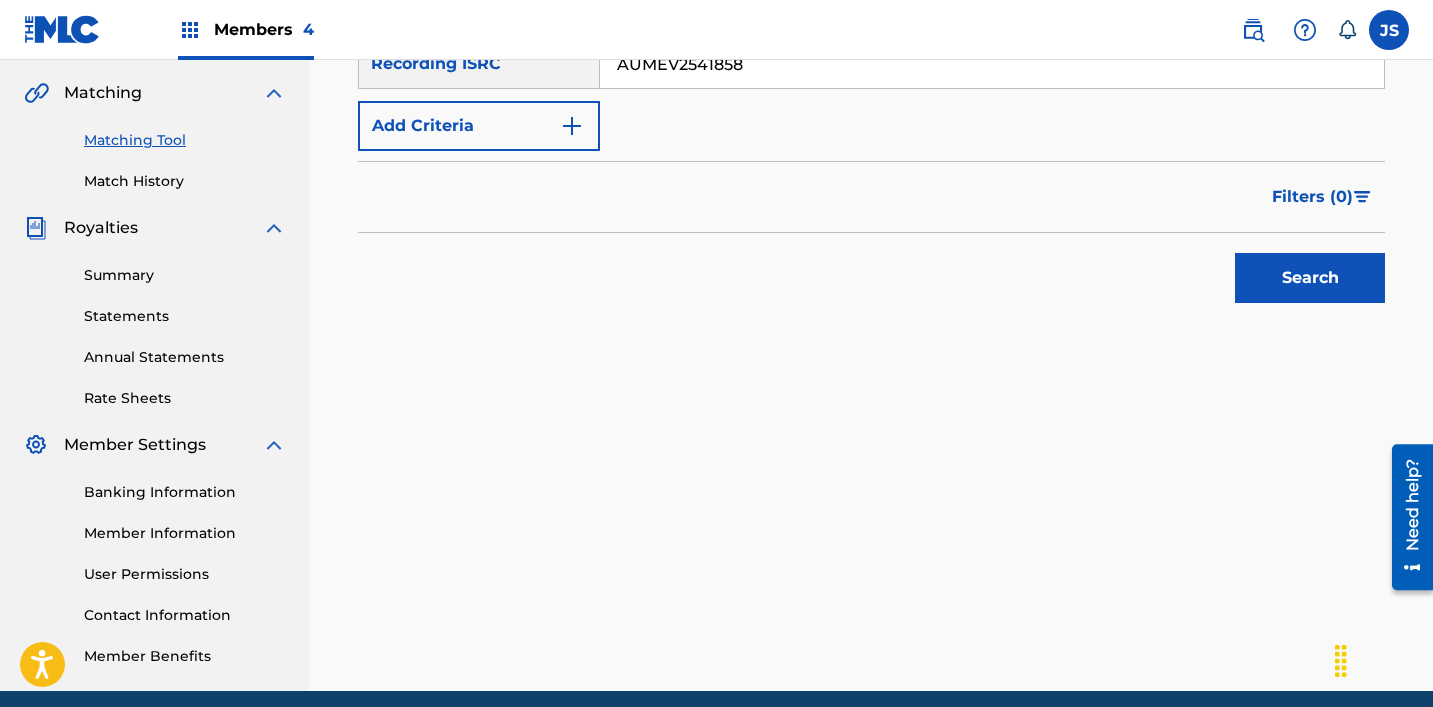 click on "Search" at bounding box center [1310, 278] 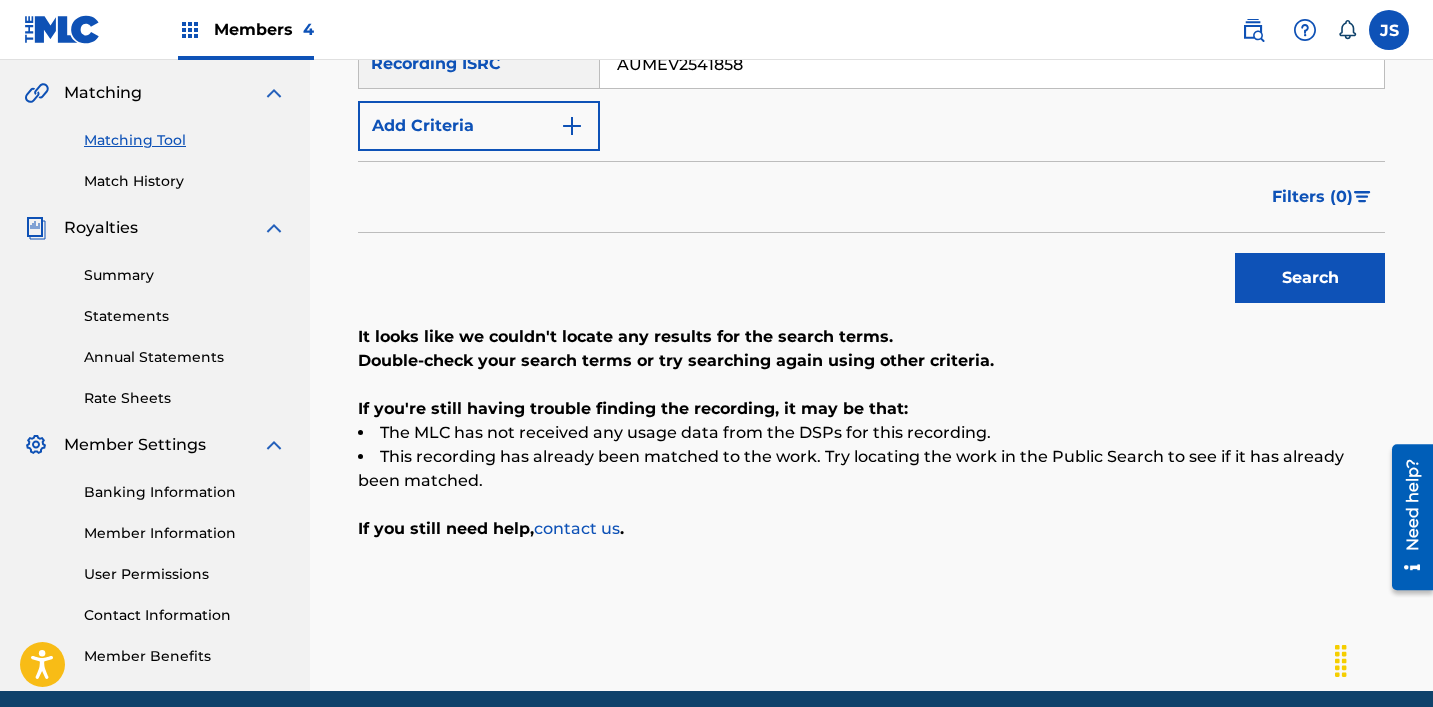 click on "AUMEV2541858" at bounding box center (992, 64) 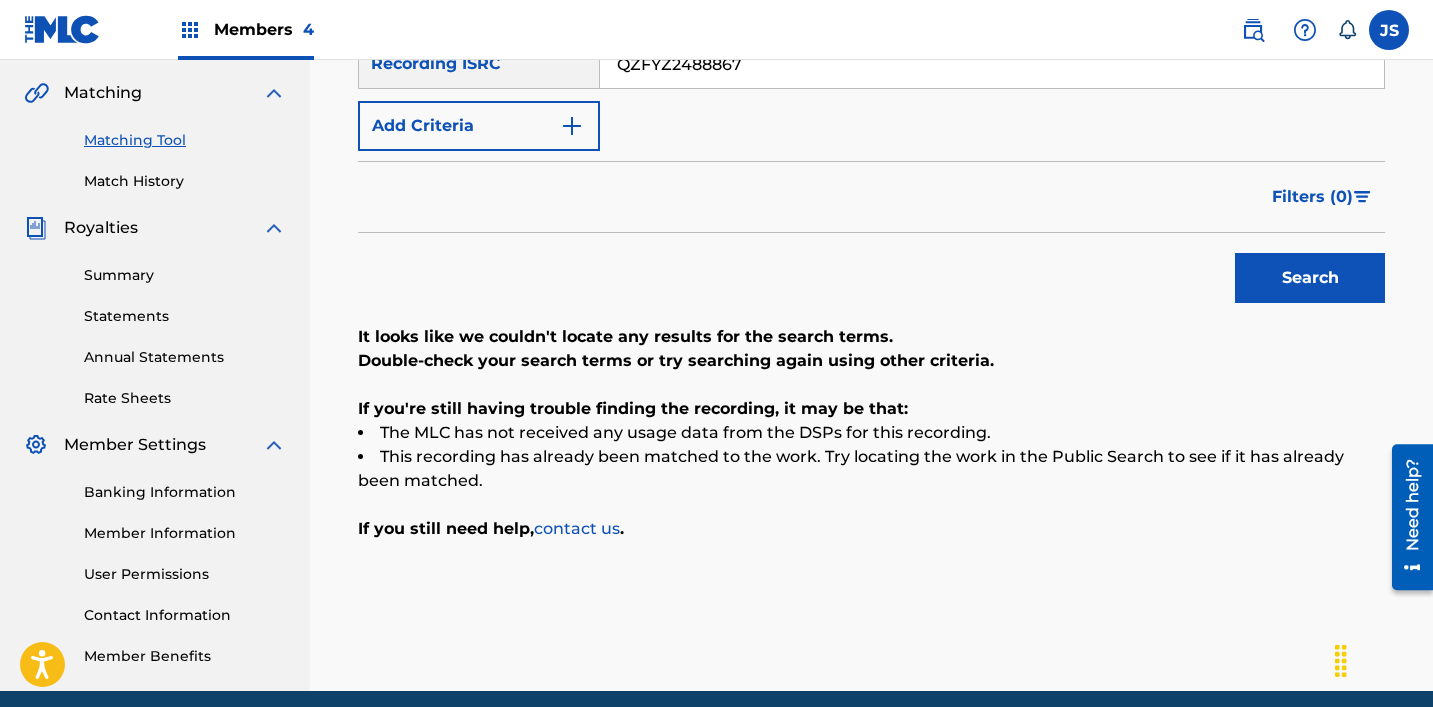 type on "QZFYZ2488867" 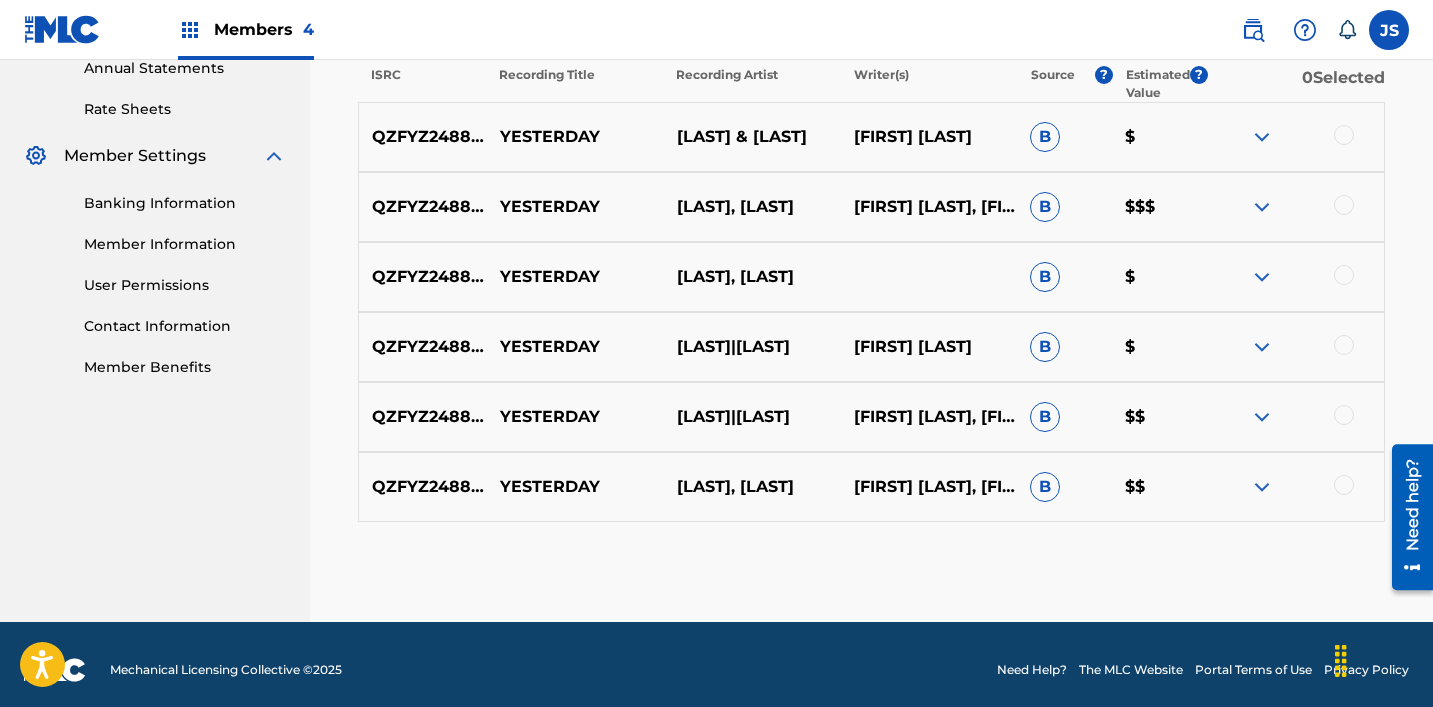 scroll, scrollTop: 752, scrollLeft: 0, axis: vertical 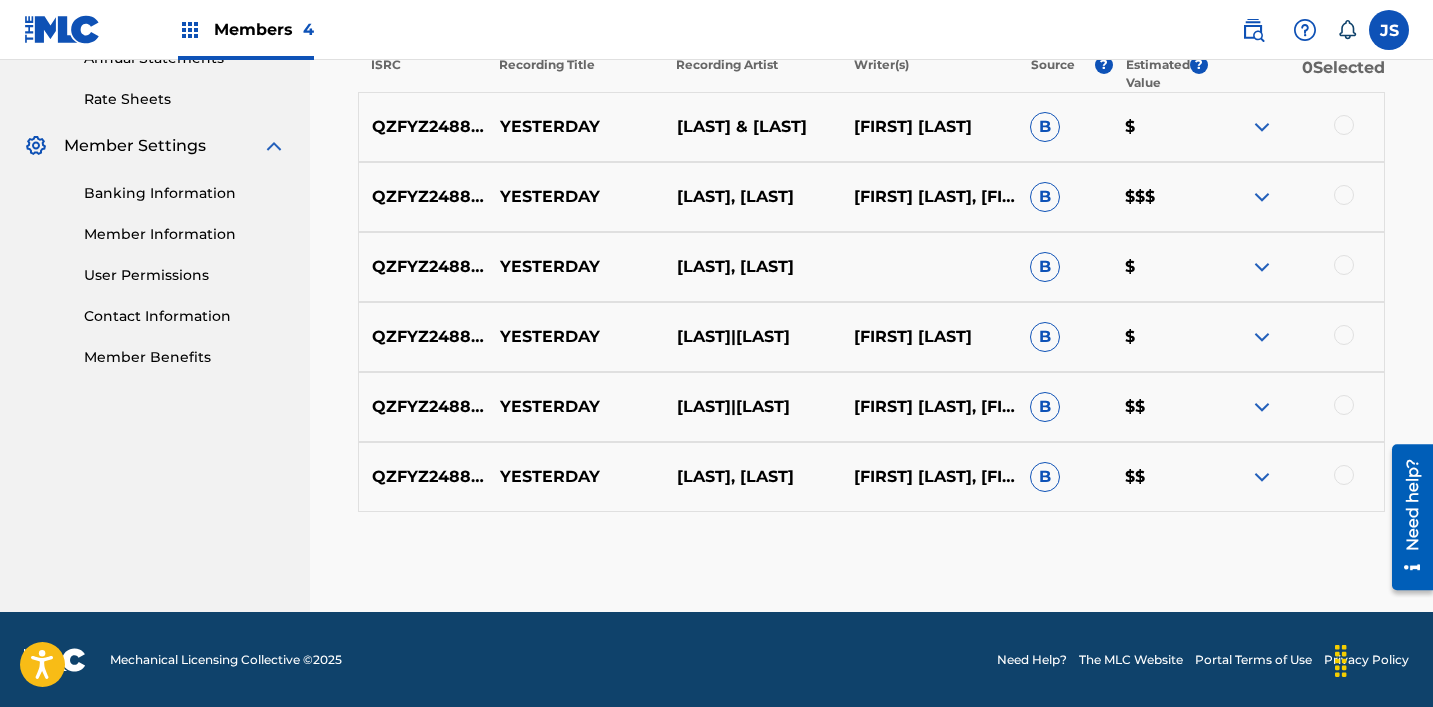 click at bounding box center (1344, 475) 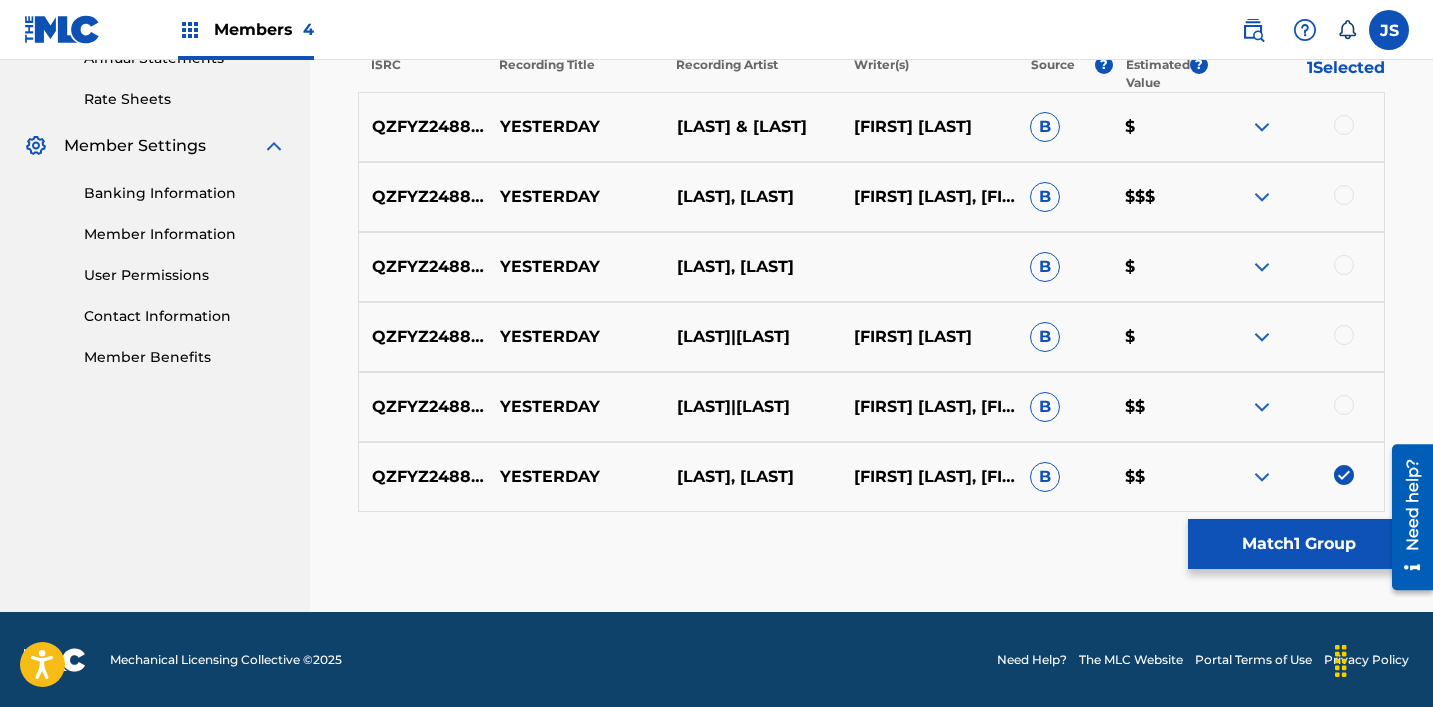 click at bounding box center [1344, 405] 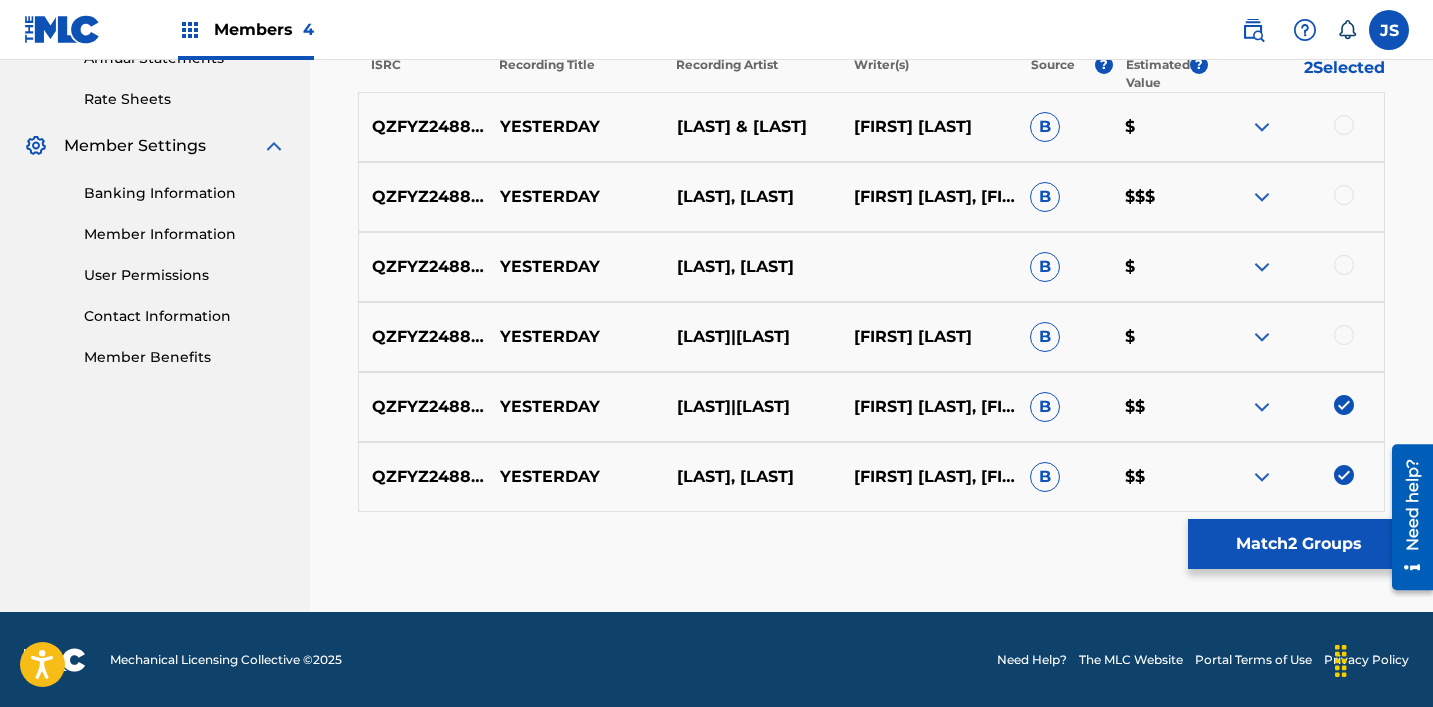 click at bounding box center (1344, 335) 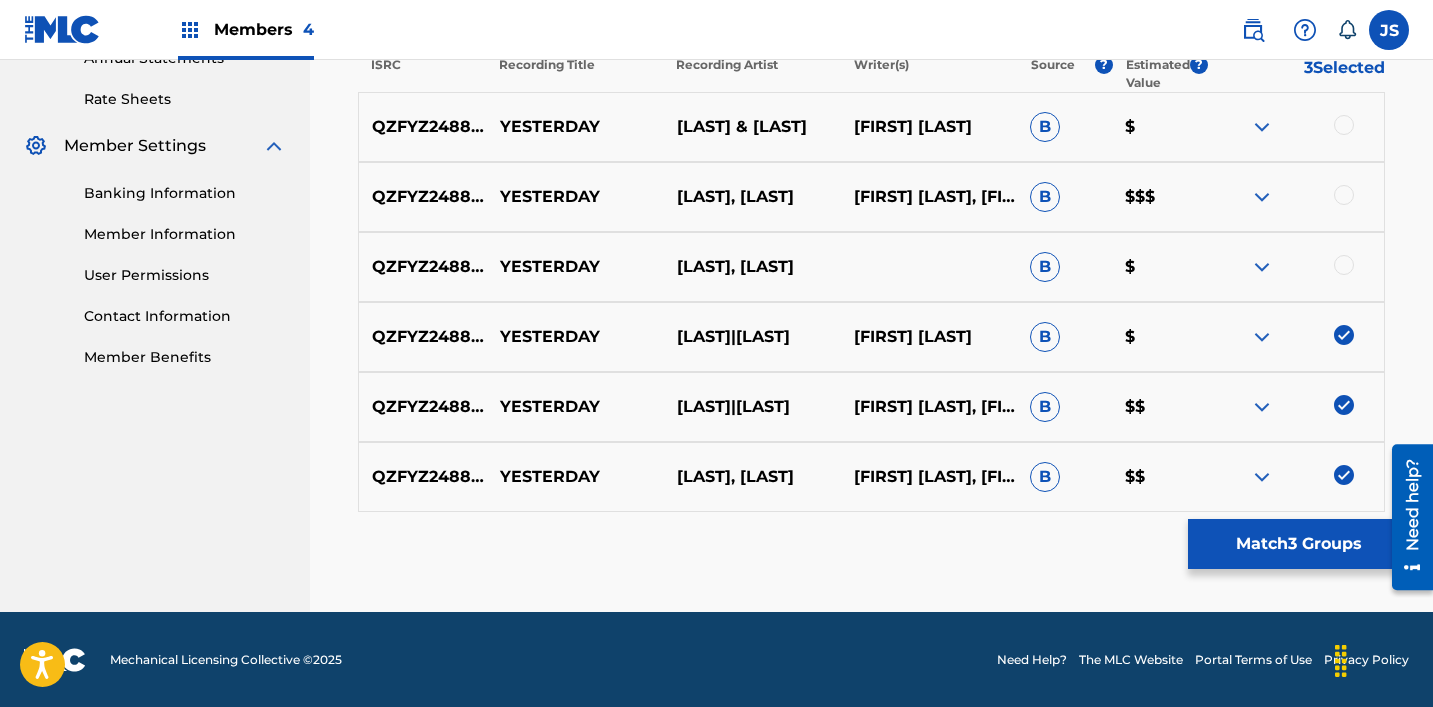click at bounding box center (1344, 265) 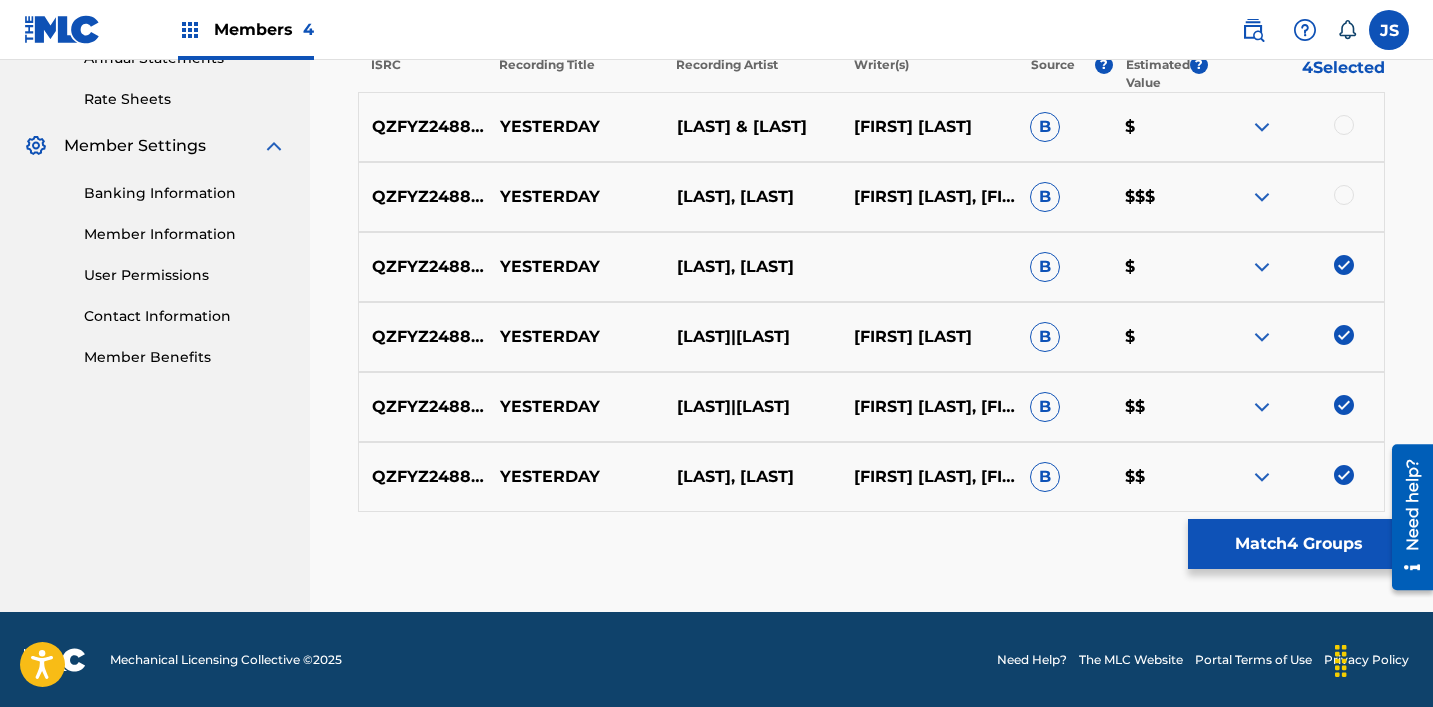 click at bounding box center (1295, 197) 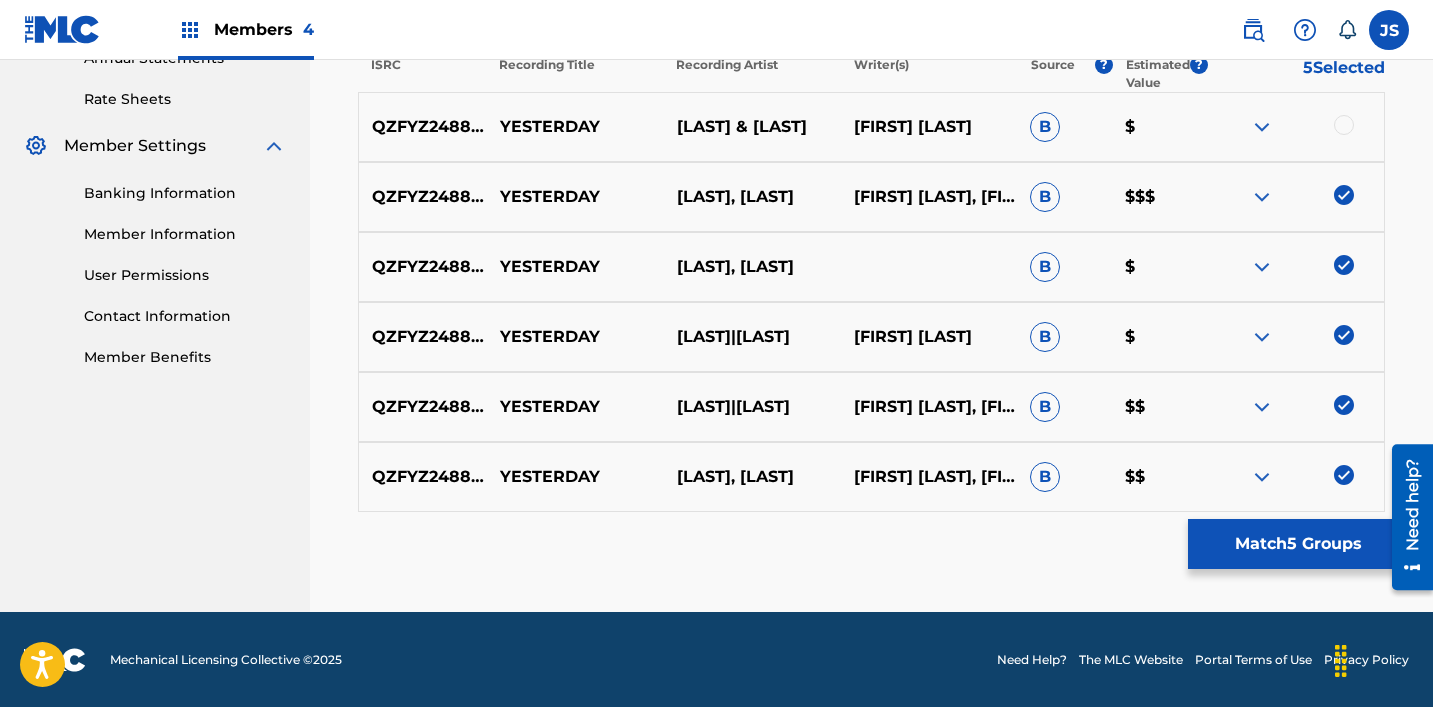 click at bounding box center (1344, 125) 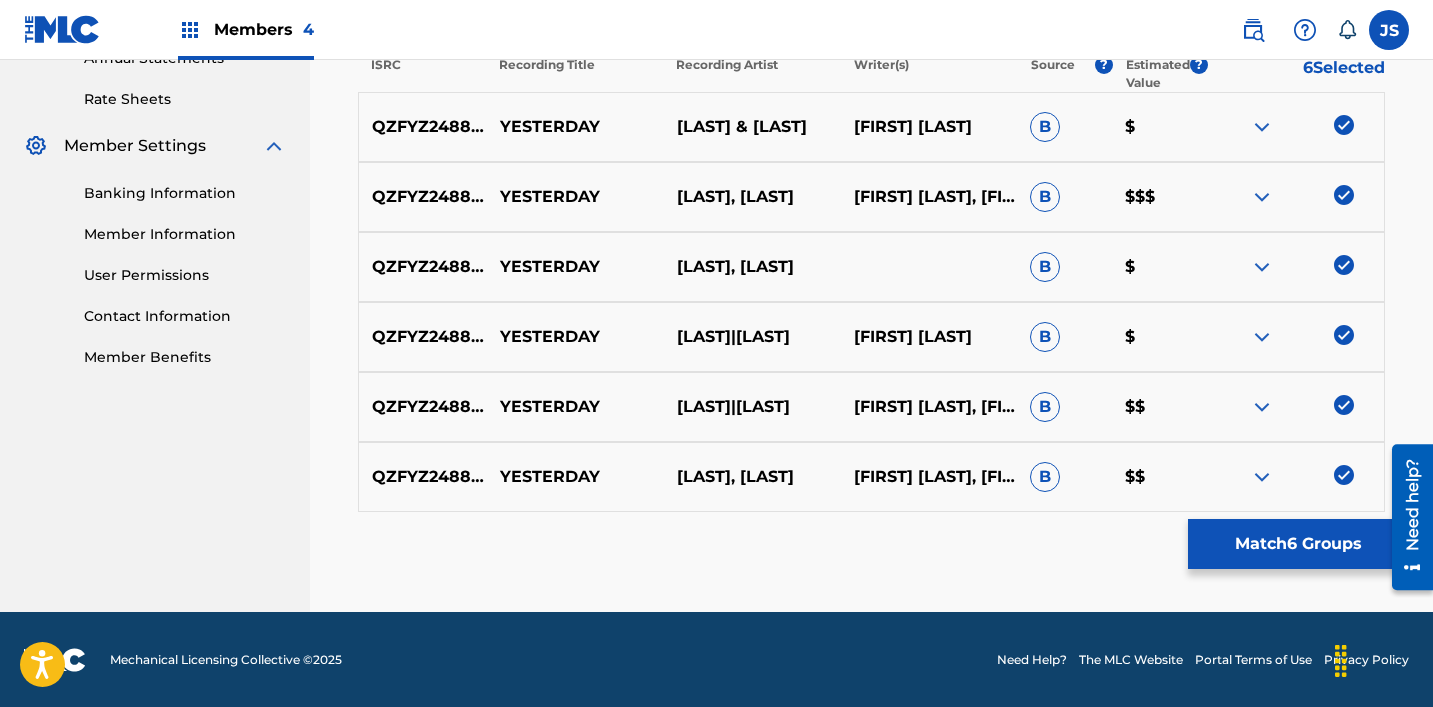 click on "Match  6 Groups" at bounding box center [1298, 544] 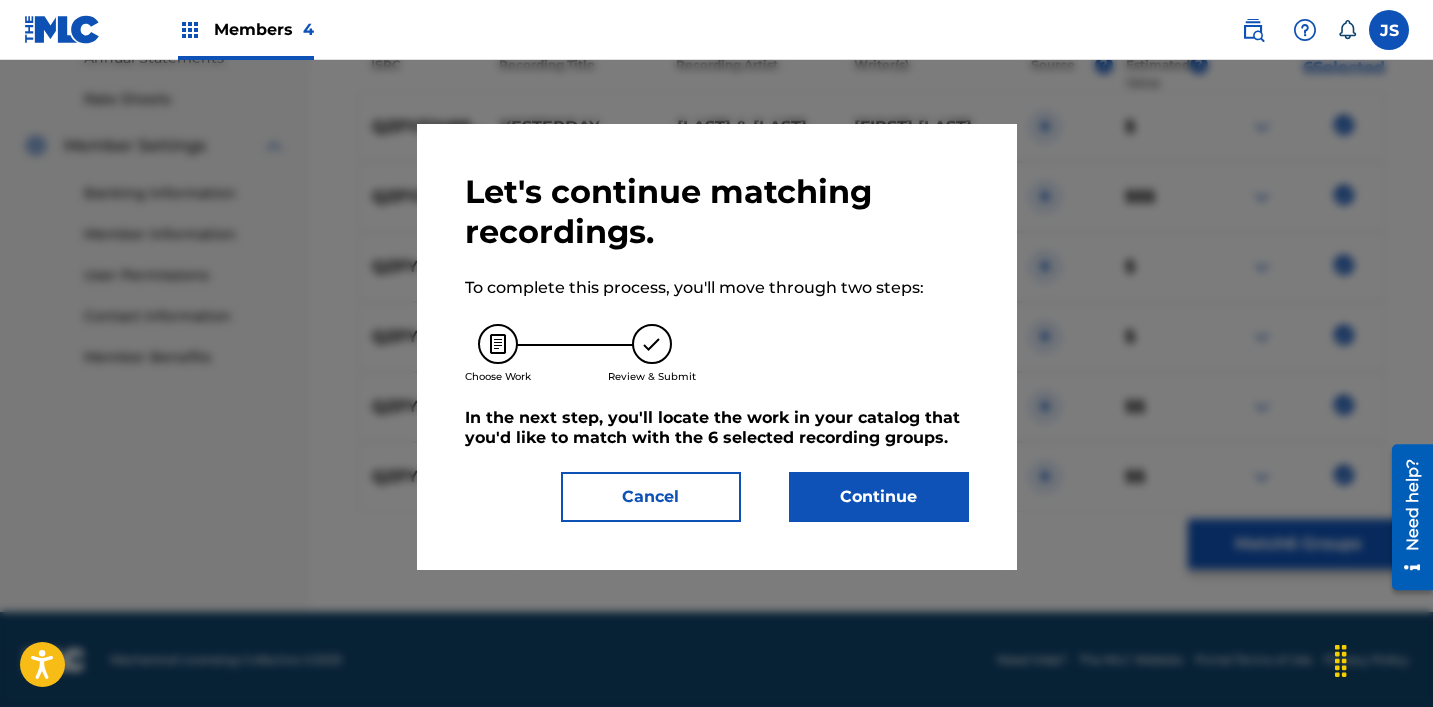 click on "Continue" at bounding box center [879, 497] 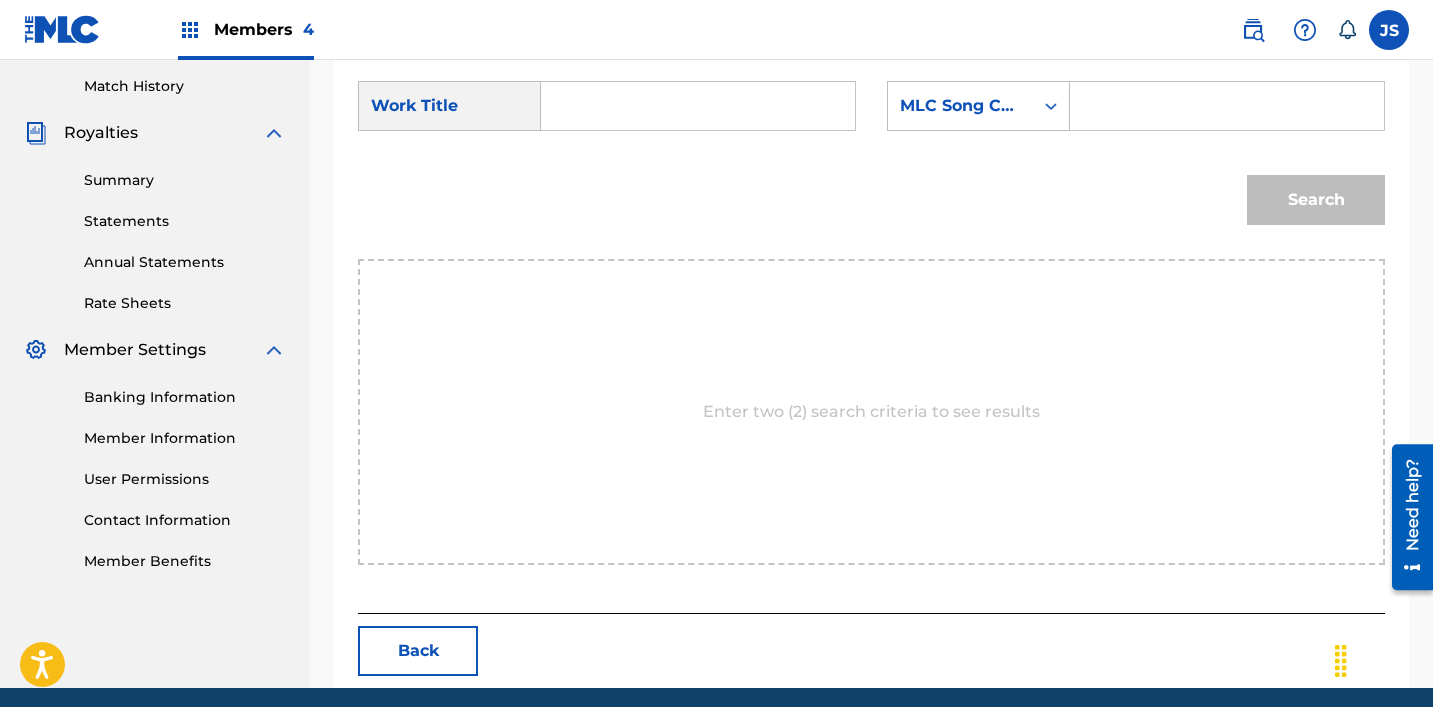 scroll, scrollTop: 525, scrollLeft: 0, axis: vertical 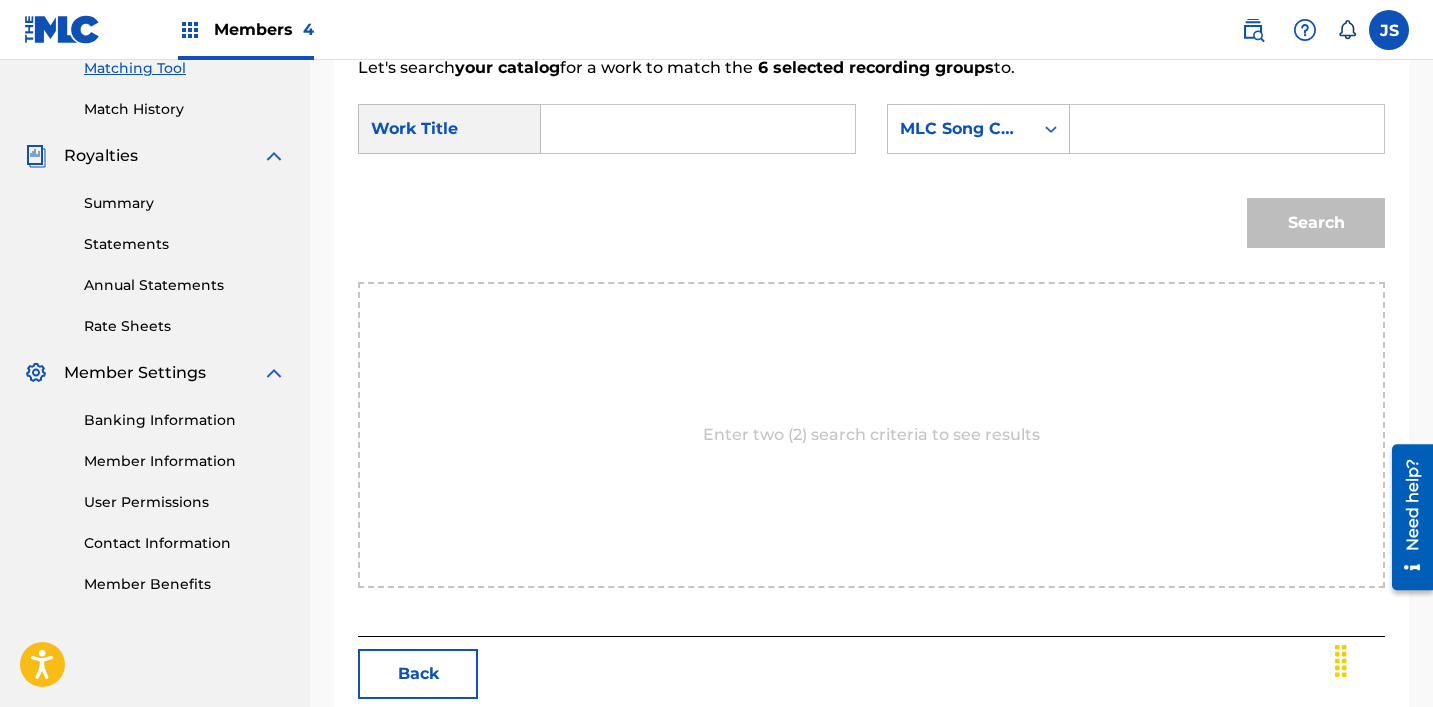 click at bounding box center [698, 129] 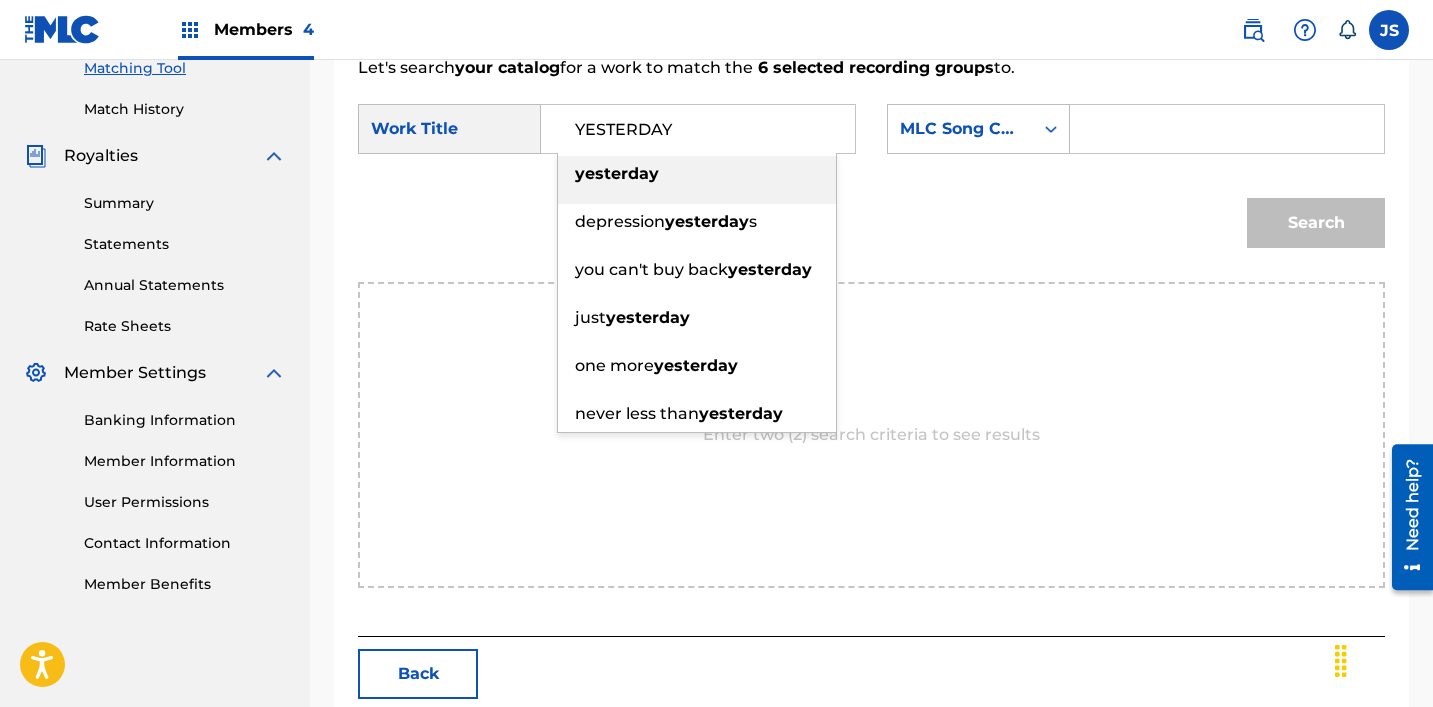 click on "yesterday" at bounding box center (697, 174) 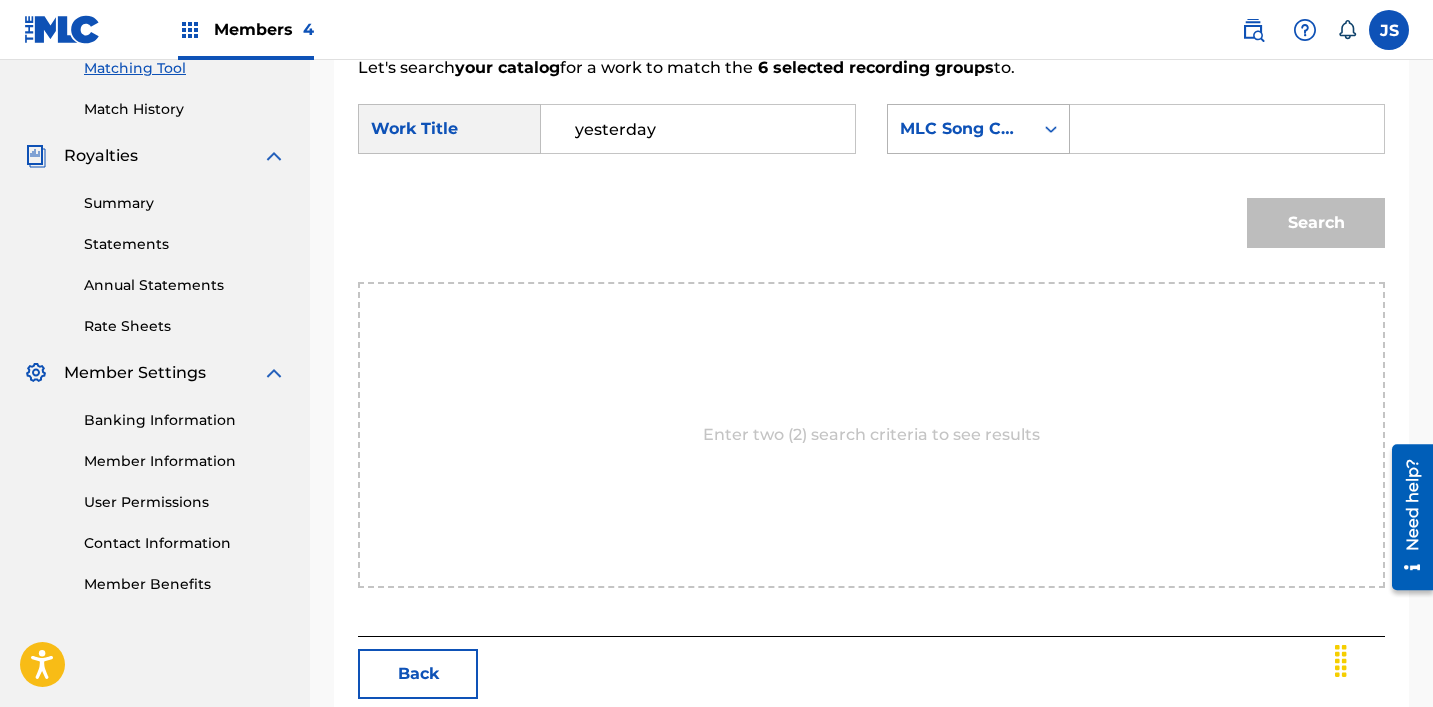 click on "MLC Song Code" at bounding box center [960, 129] 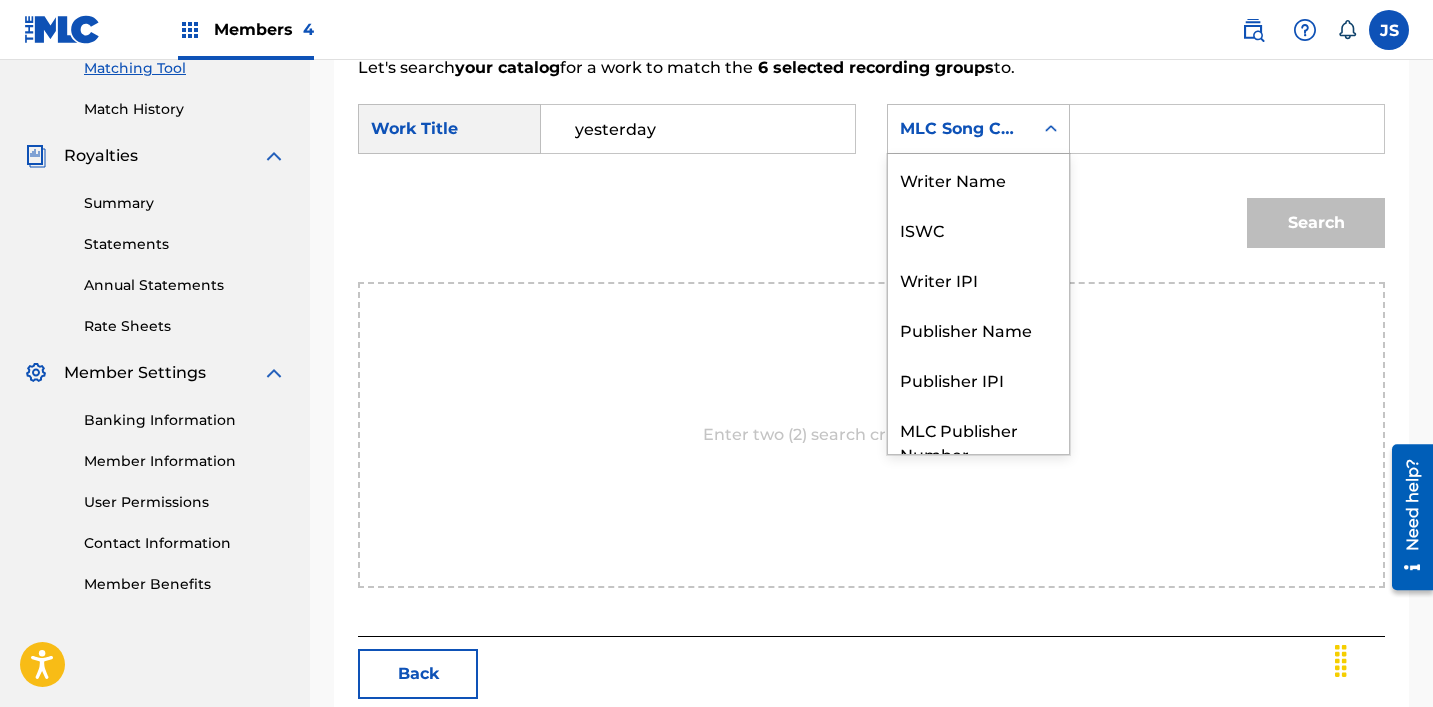 scroll, scrollTop: 74, scrollLeft: 0, axis: vertical 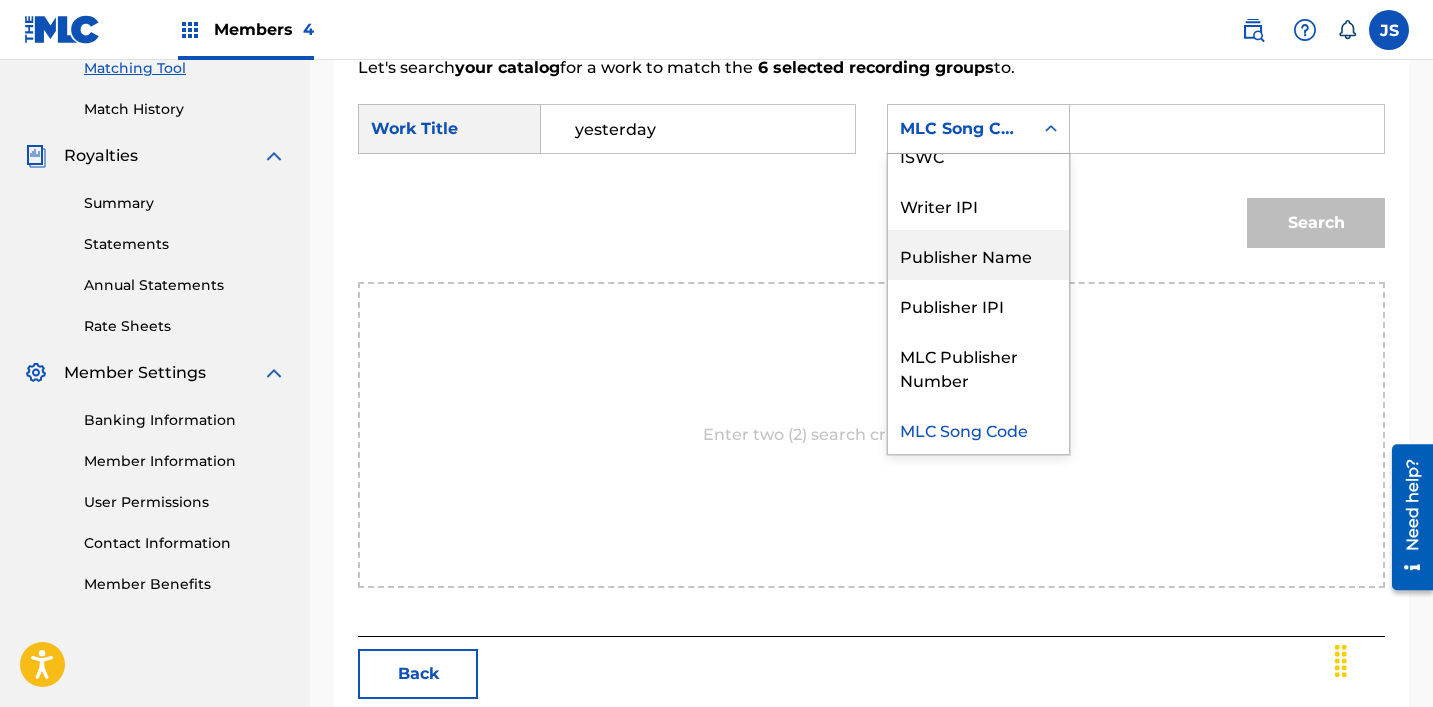 click on "Publisher Name" at bounding box center [978, 255] 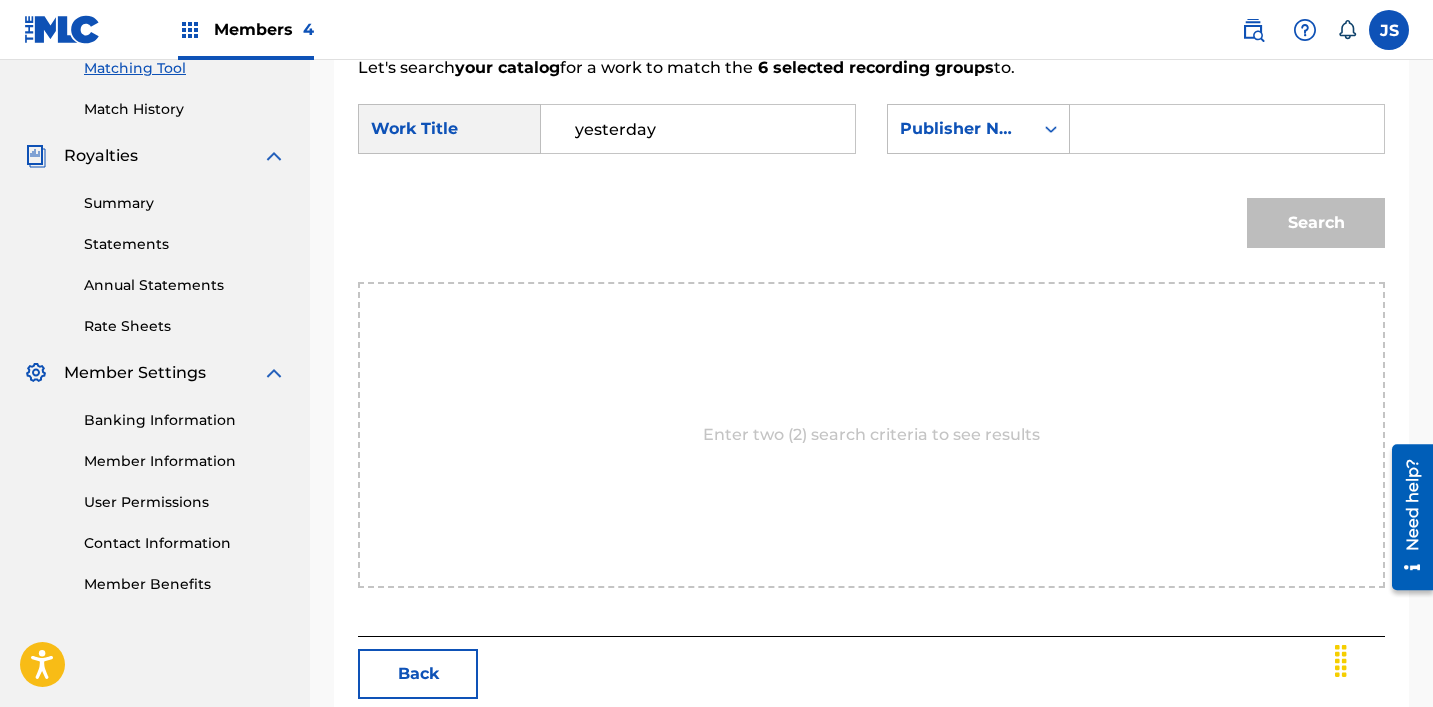 click at bounding box center [1227, 129] 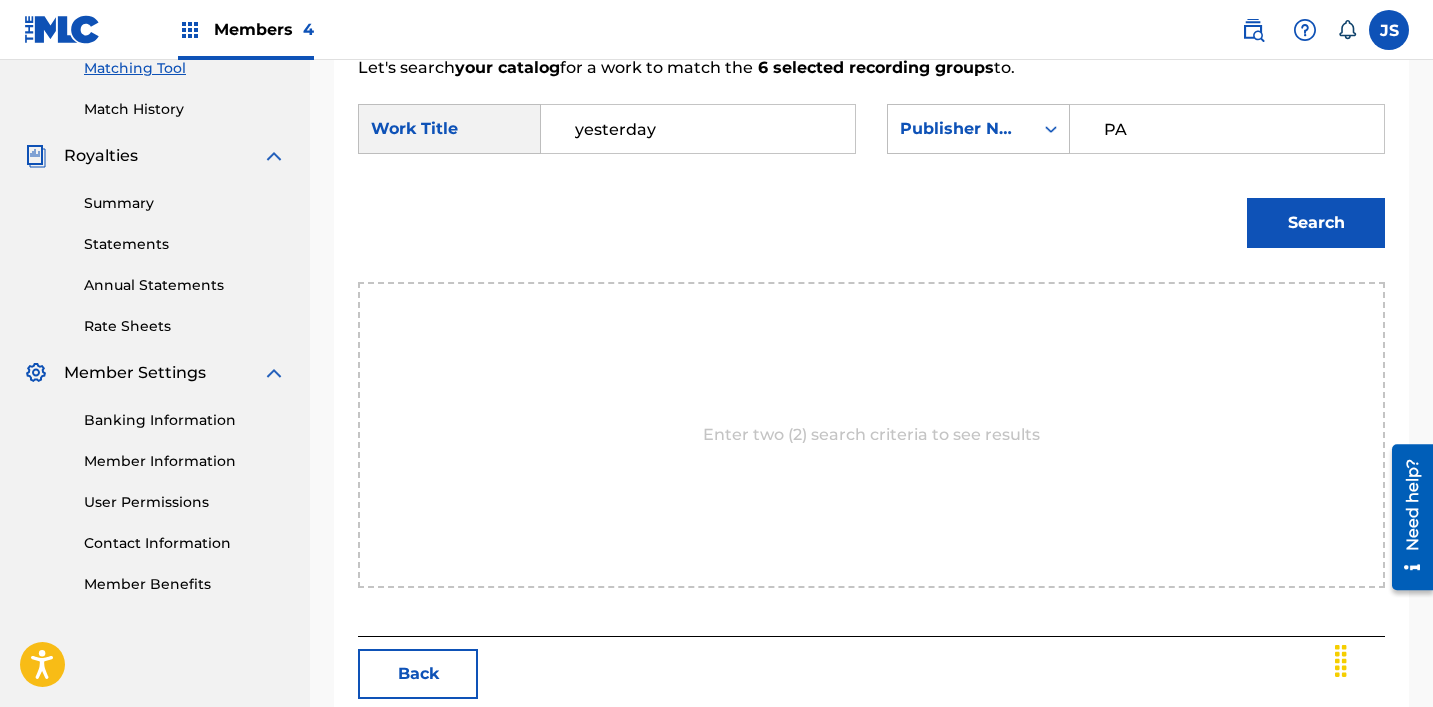 type on "patrick" 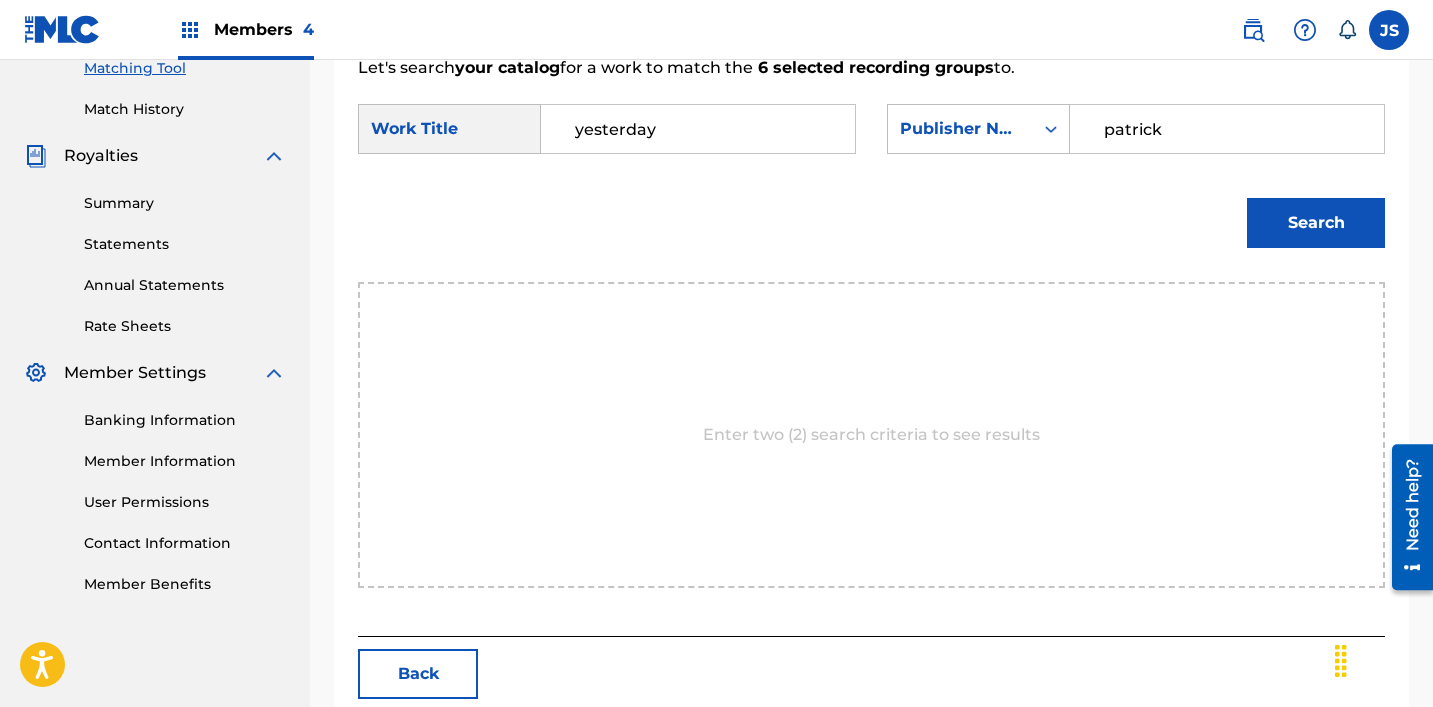 click on "Search" at bounding box center (1316, 223) 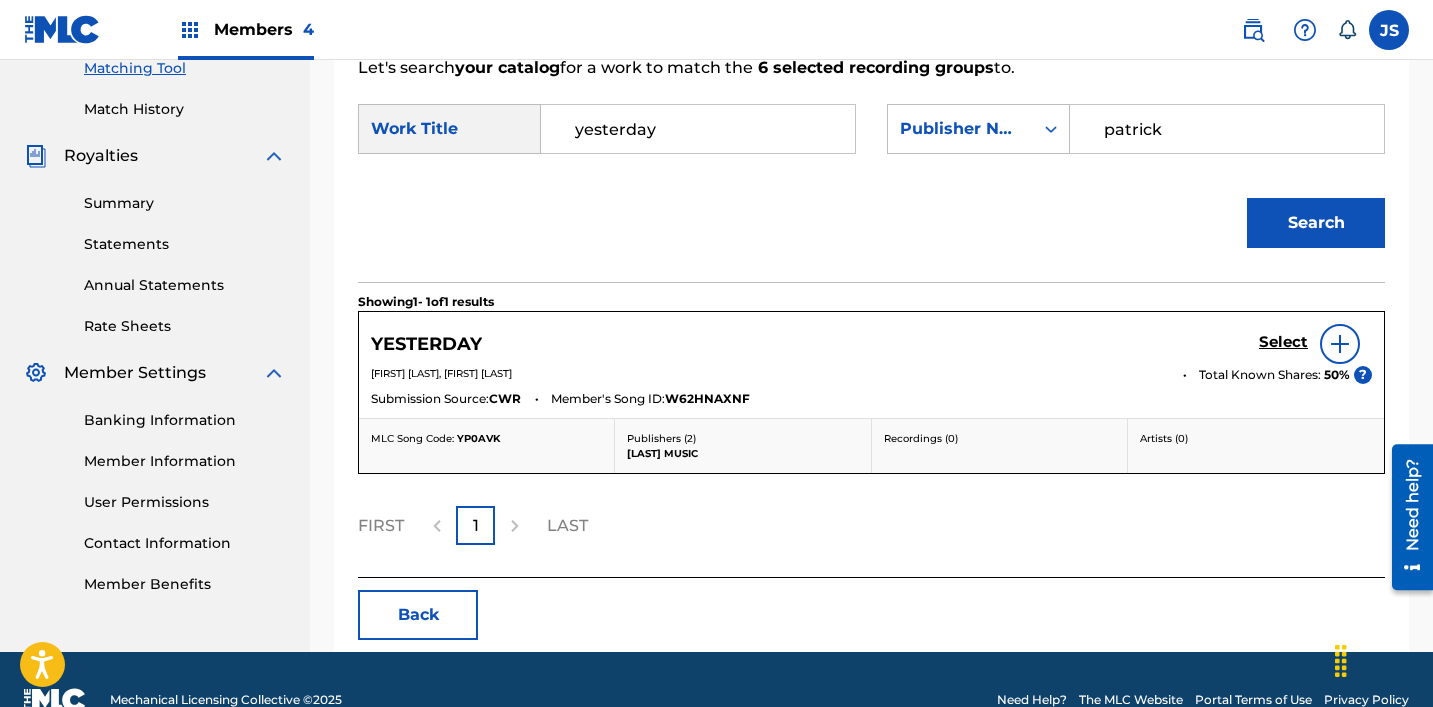 click on "Select" at bounding box center [1283, 342] 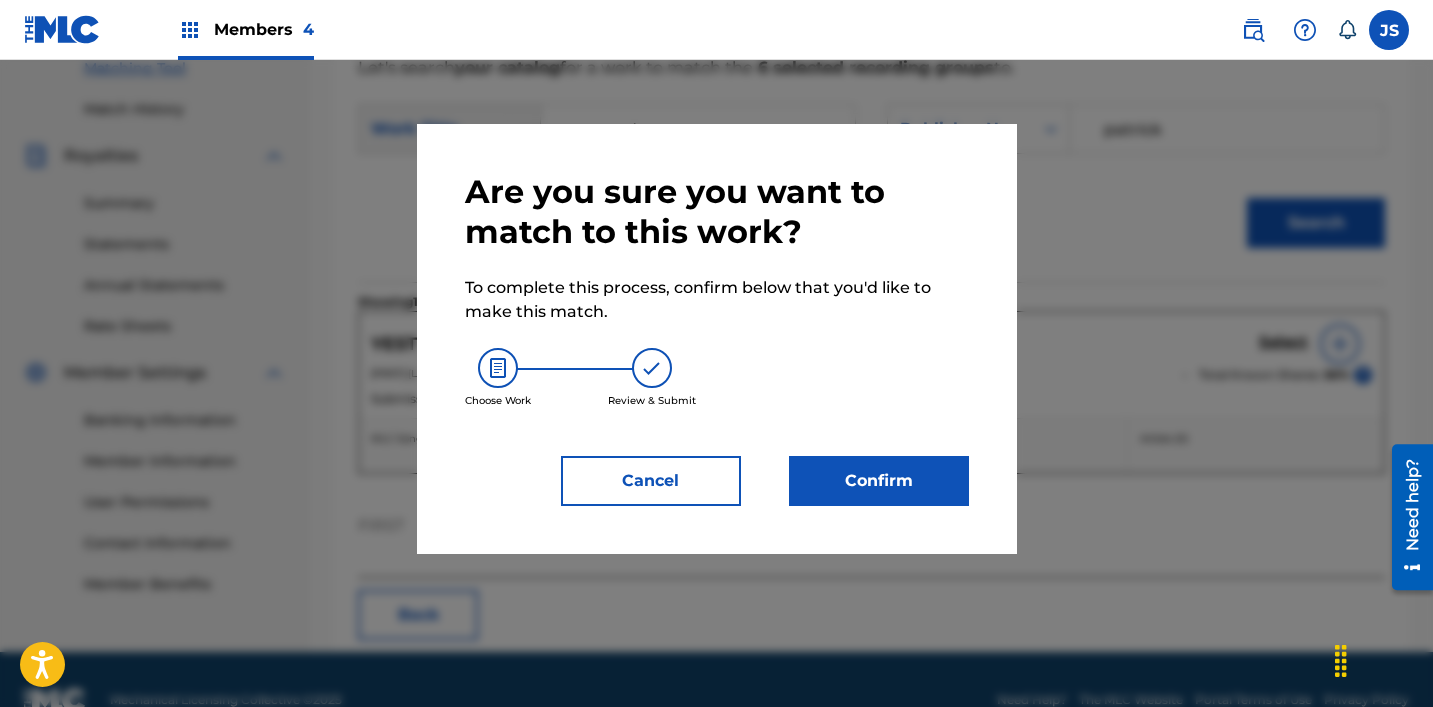 click on "Confirm" at bounding box center [879, 481] 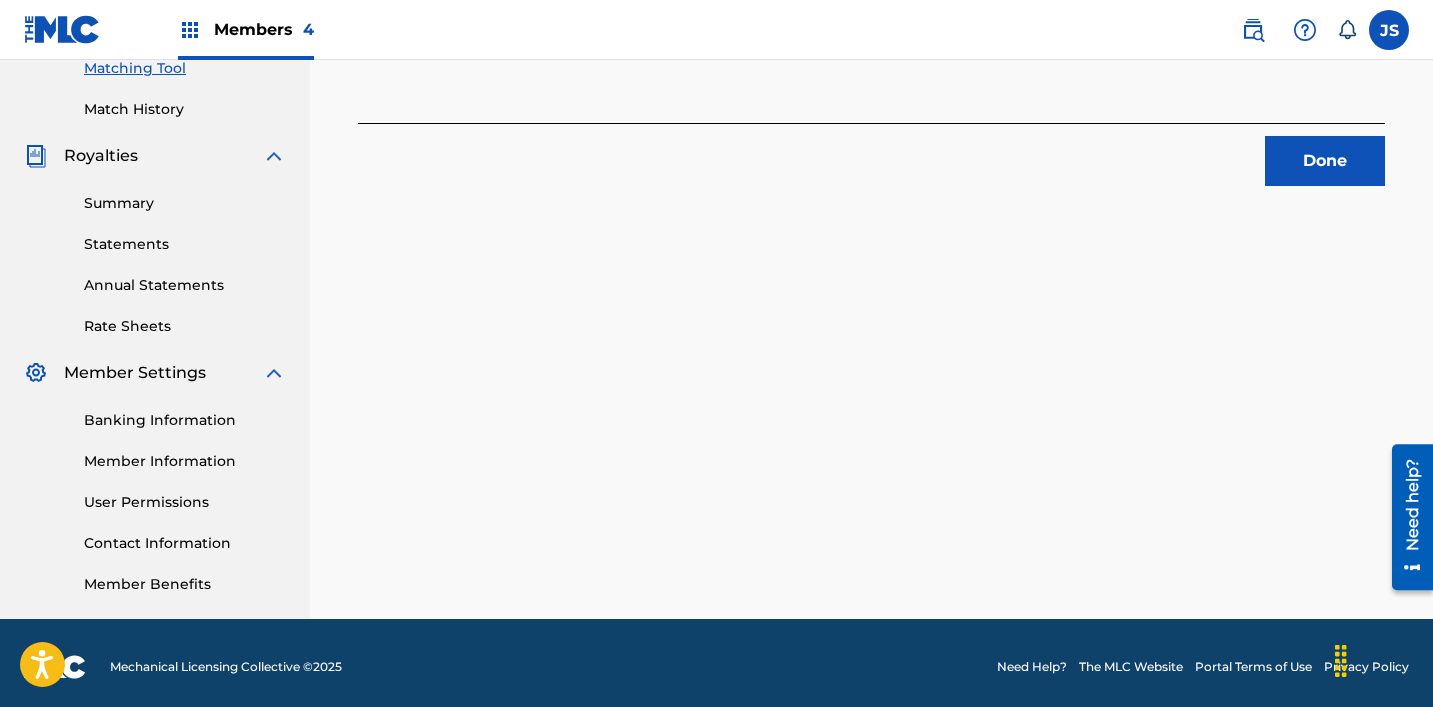 click on "6  Recording Groups   are pending usage match to the work  YESTERDAY . Congratulations! You've matched recordings to your work. This match is now under review by our team. You can check its status by visiting the Match History tab in your Portal account navigation bar. Done" at bounding box center [871, 102] 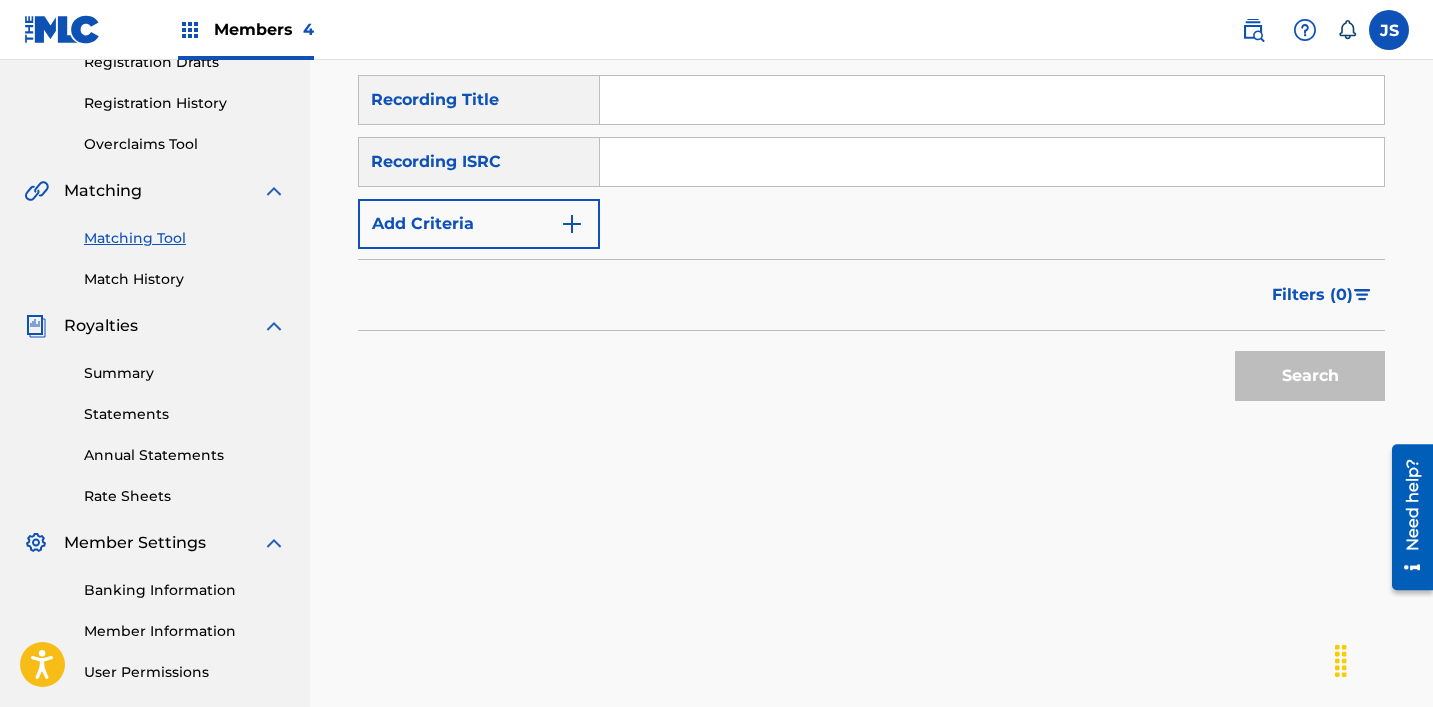 scroll, scrollTop: 354, scrollLeft: 0, axis: vertical 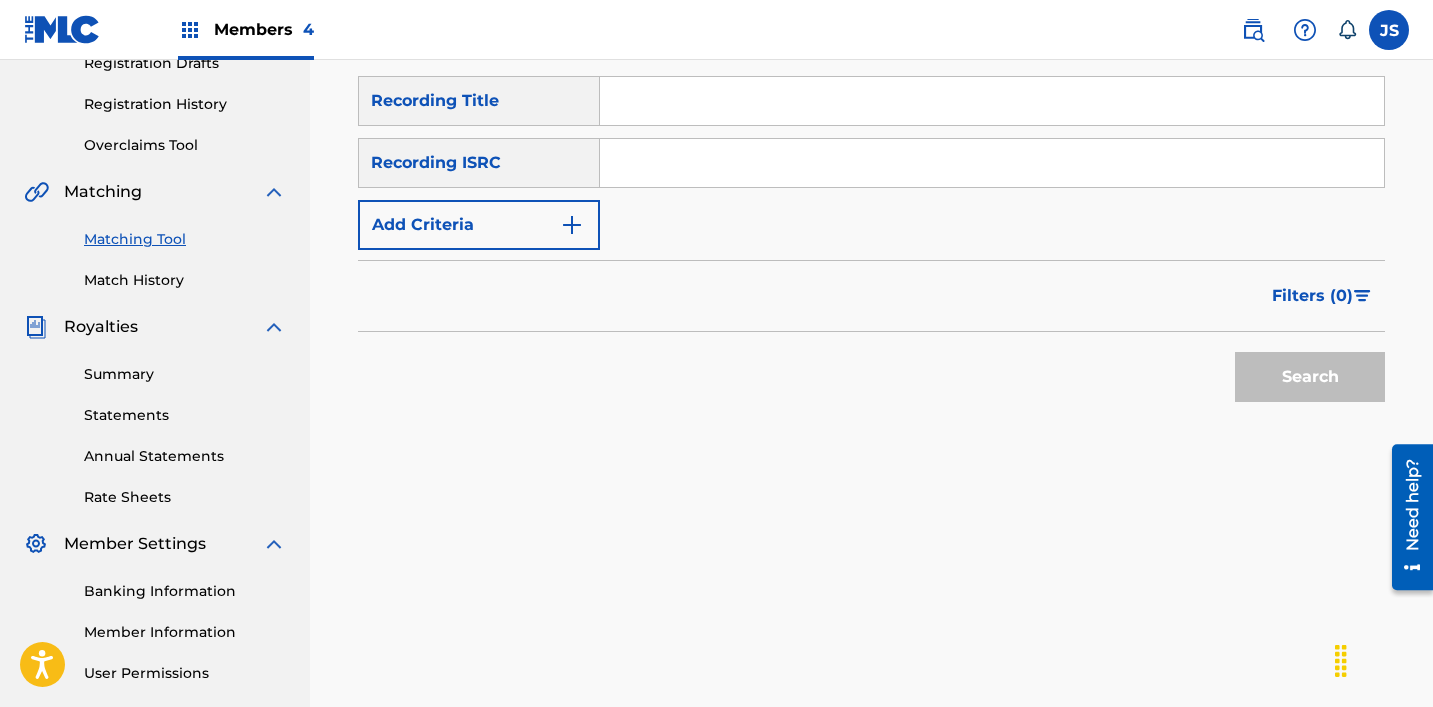 click at bounding box center [992, 163] 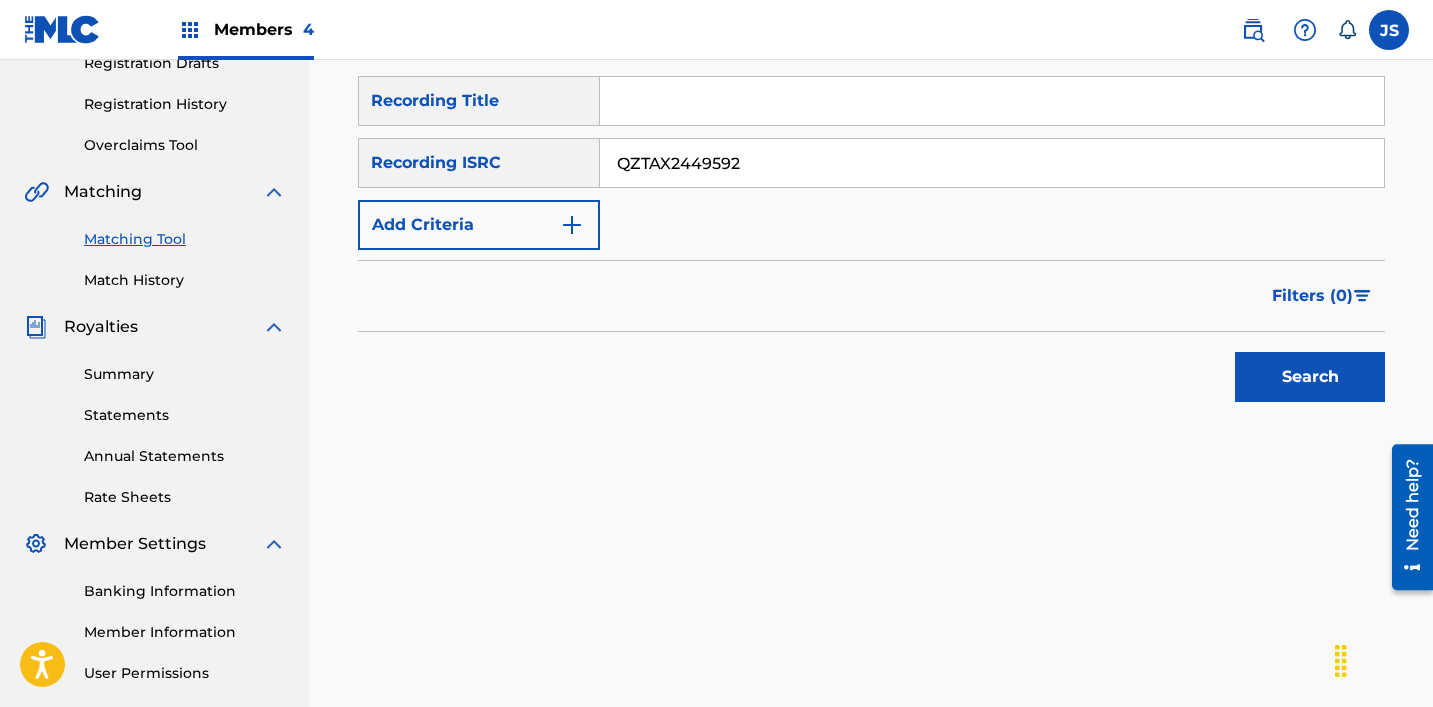 type on "QZTAX2449592" 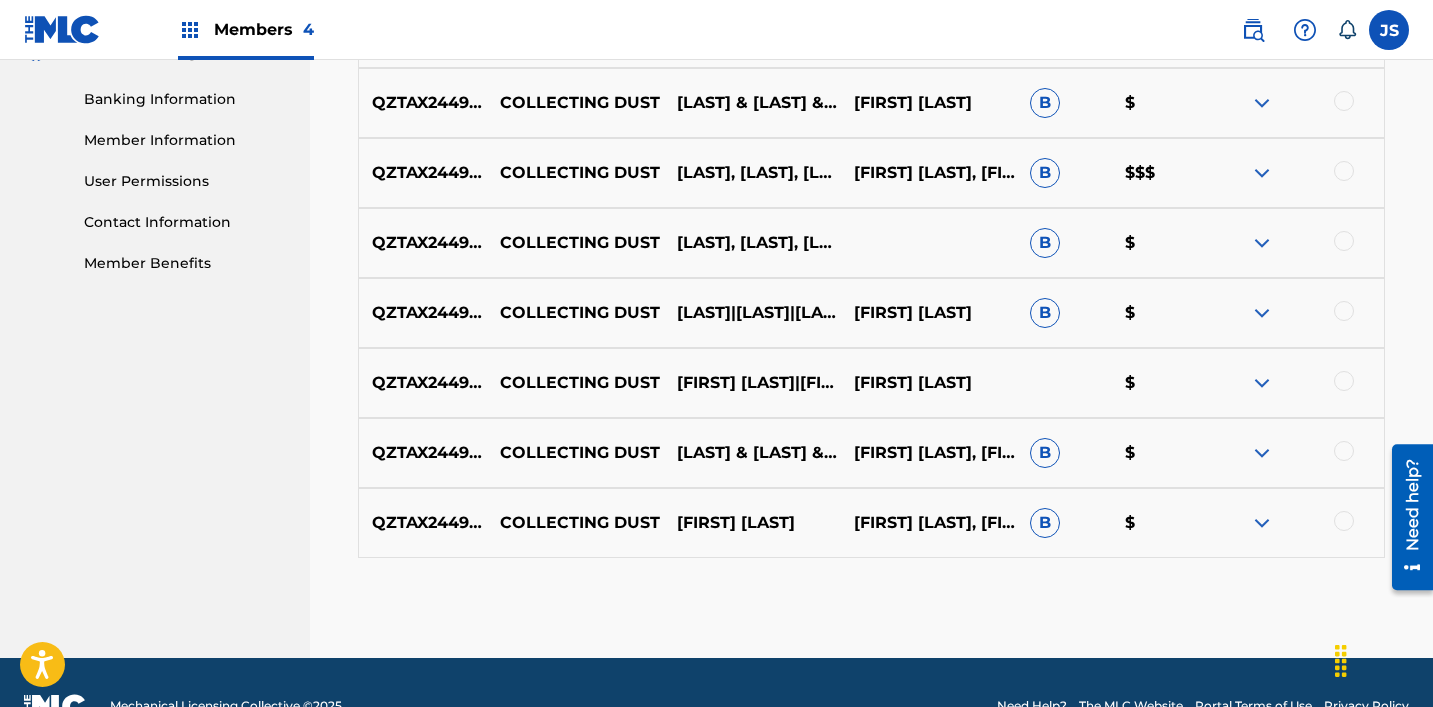 scroll, scrollTop: 862, scrollLeft: 0, axis: vertical 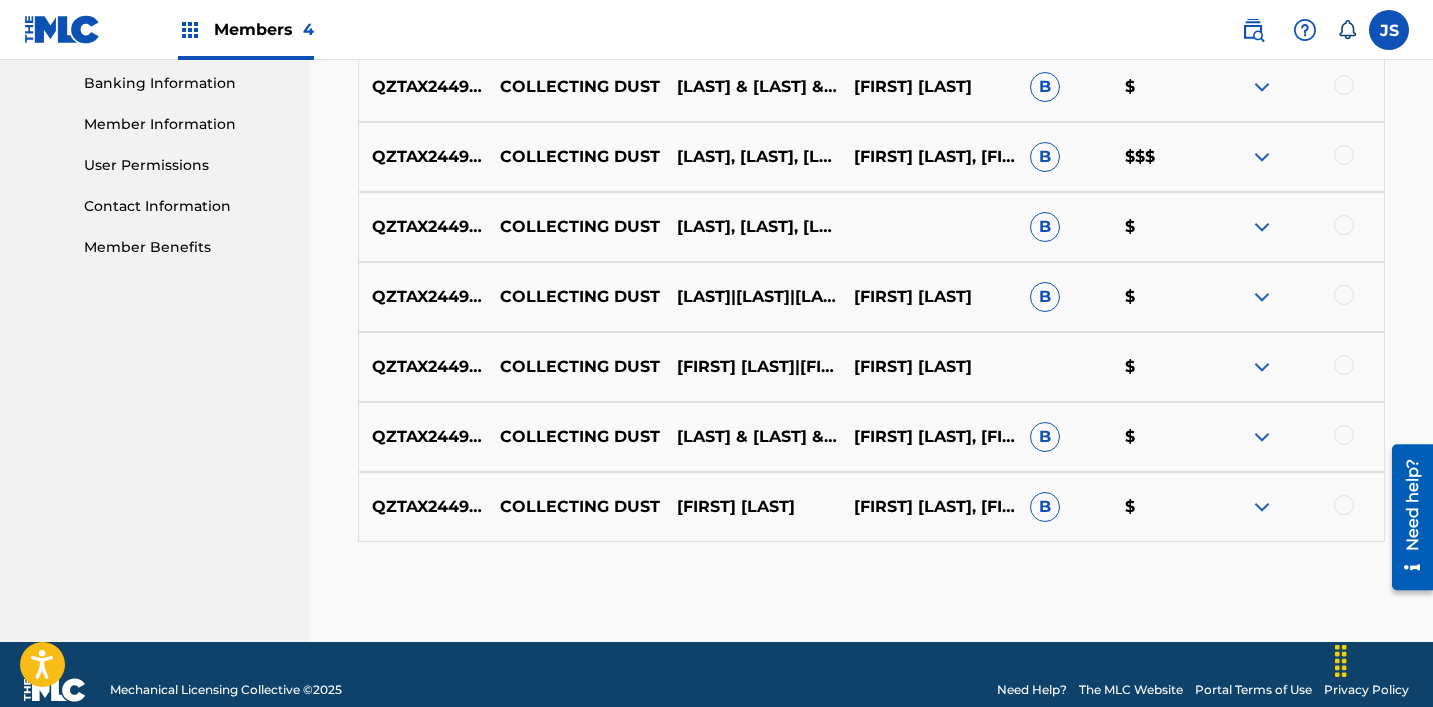 click at bounding box center (1344, 505) 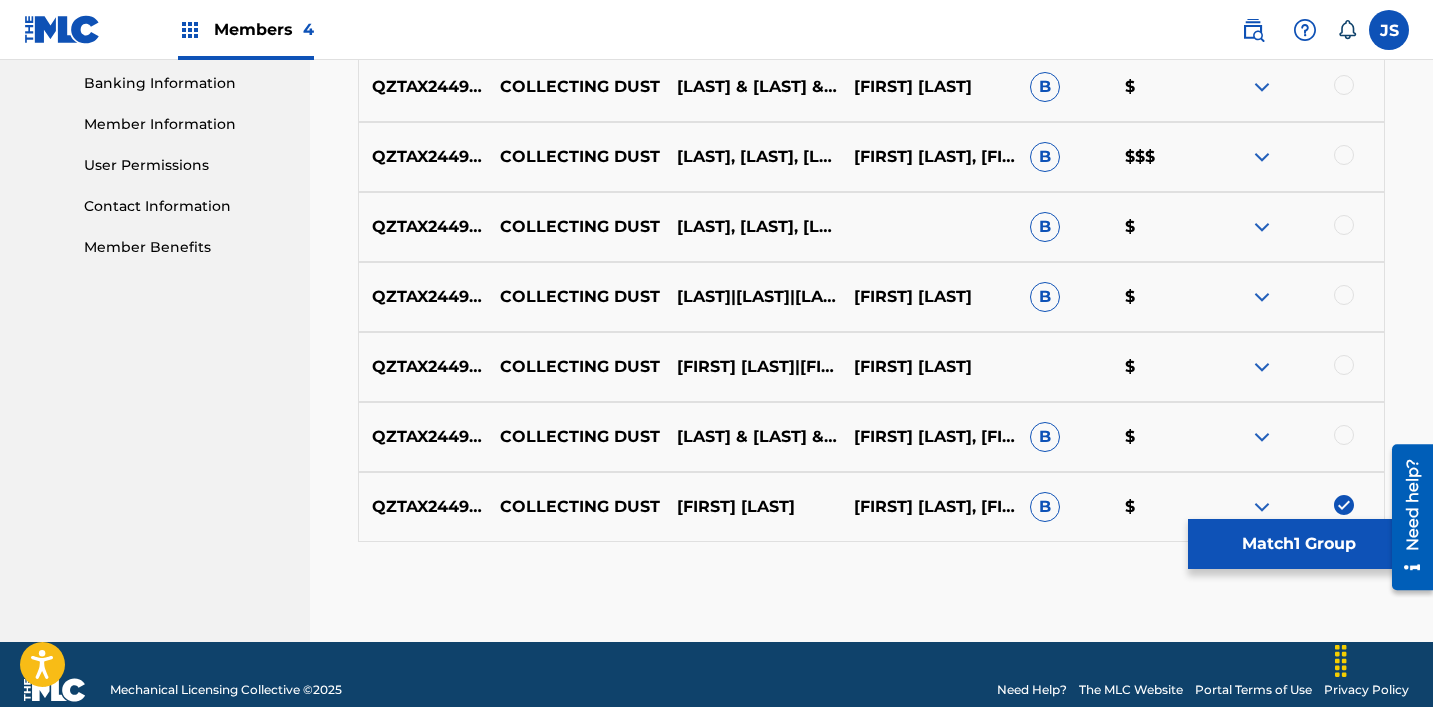 click at bounding box center (1295, 437) 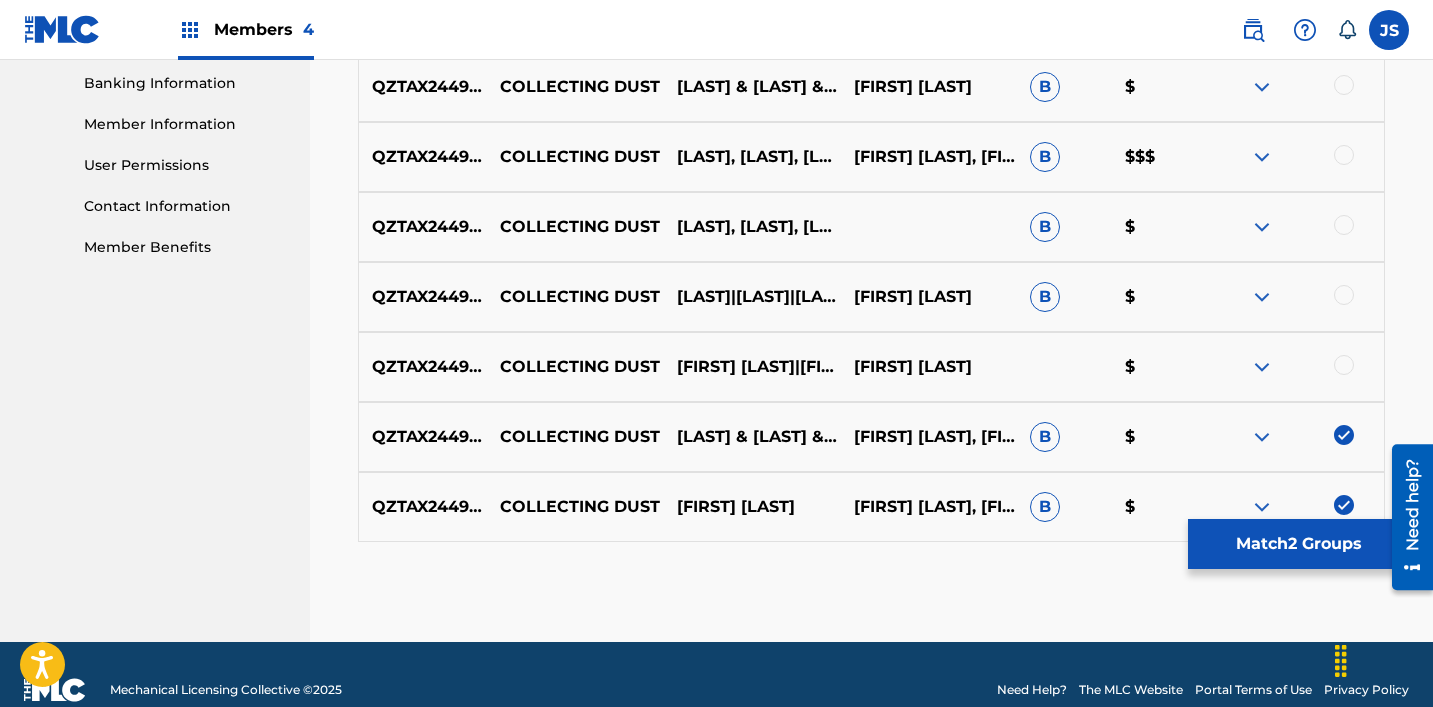 click at bounding box center [1295, 367] 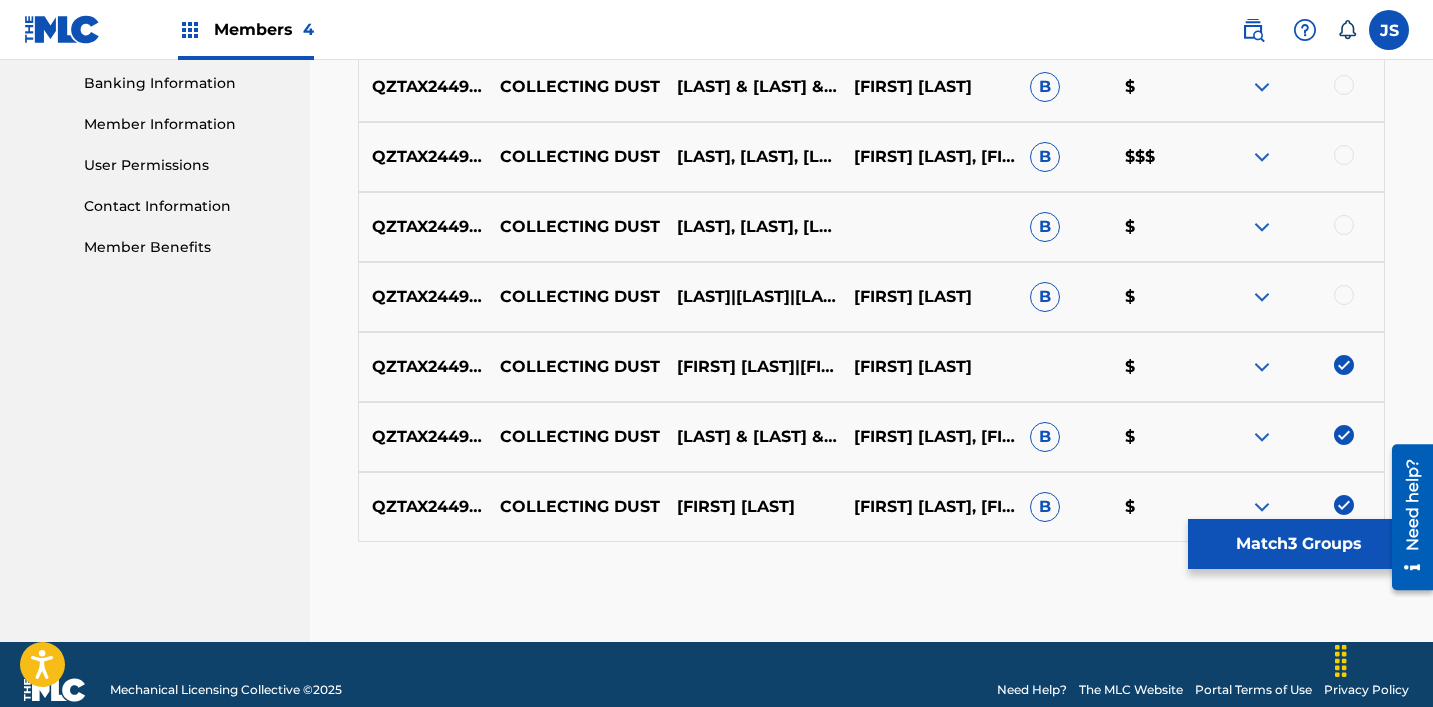 click on "QZTAX2449592 COLLECTING DUST [LAST] | [LAST] | [LAST] [LAST] B $" at bounding box center (871, 297) 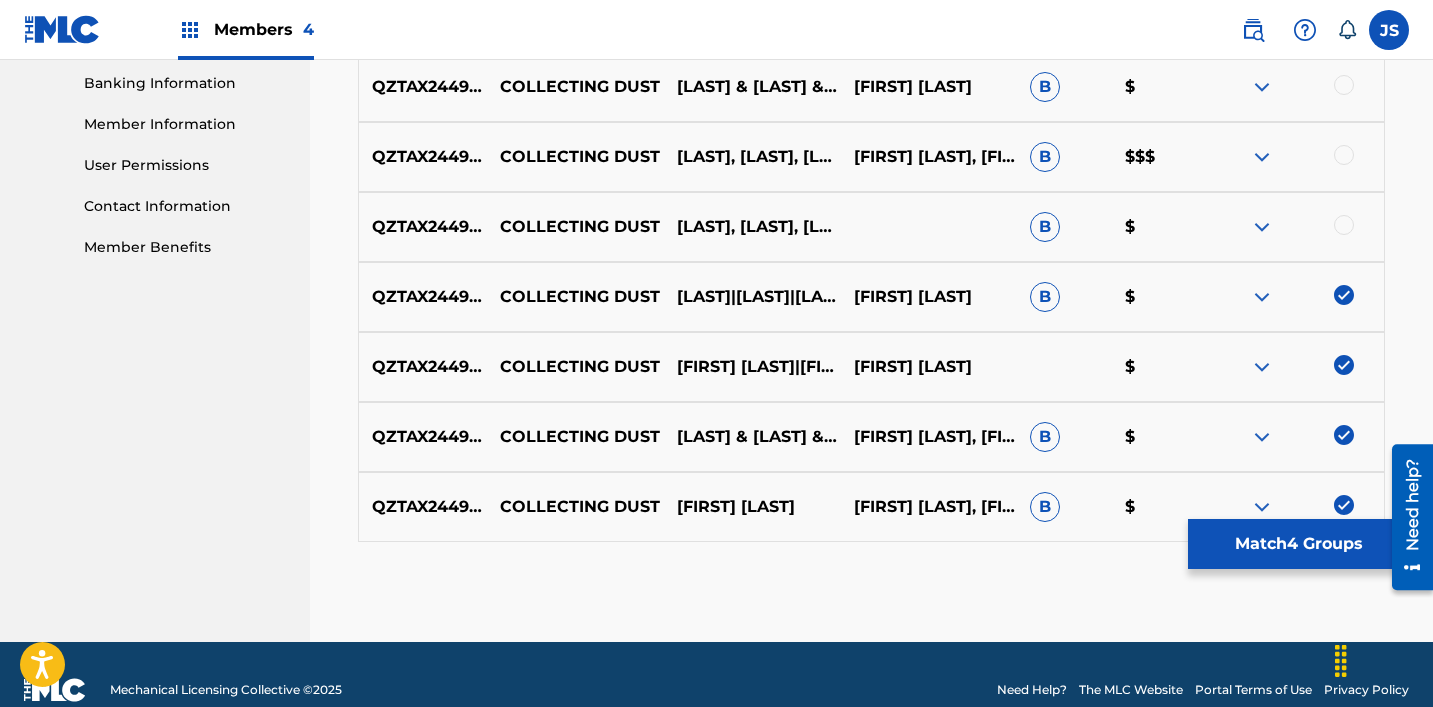 click on "[ALPHANUMERIC_ID] COLLECTING DUST [FIRST] [LAST],[FIRST] [LAST],[FIRST] B $" at bounding box center (871, 227) 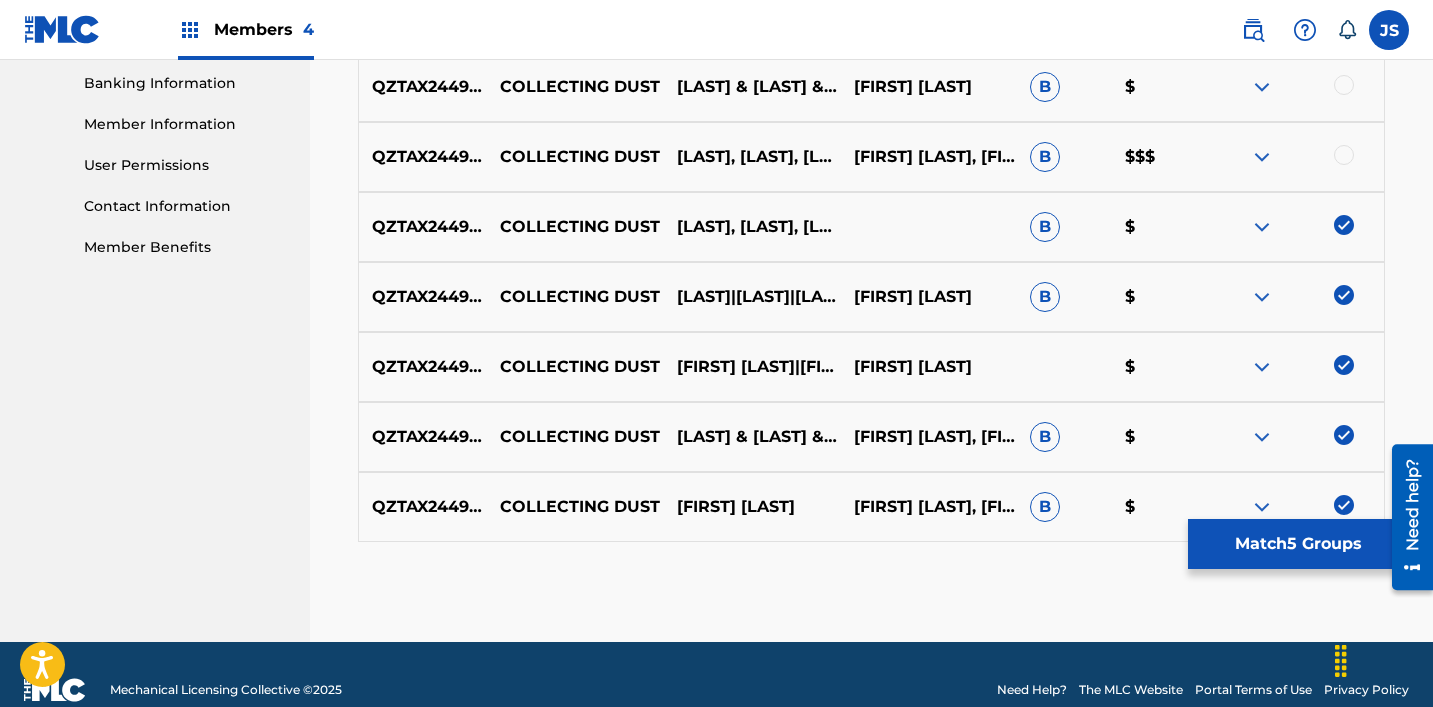 click at bounding box center [1344, 155] 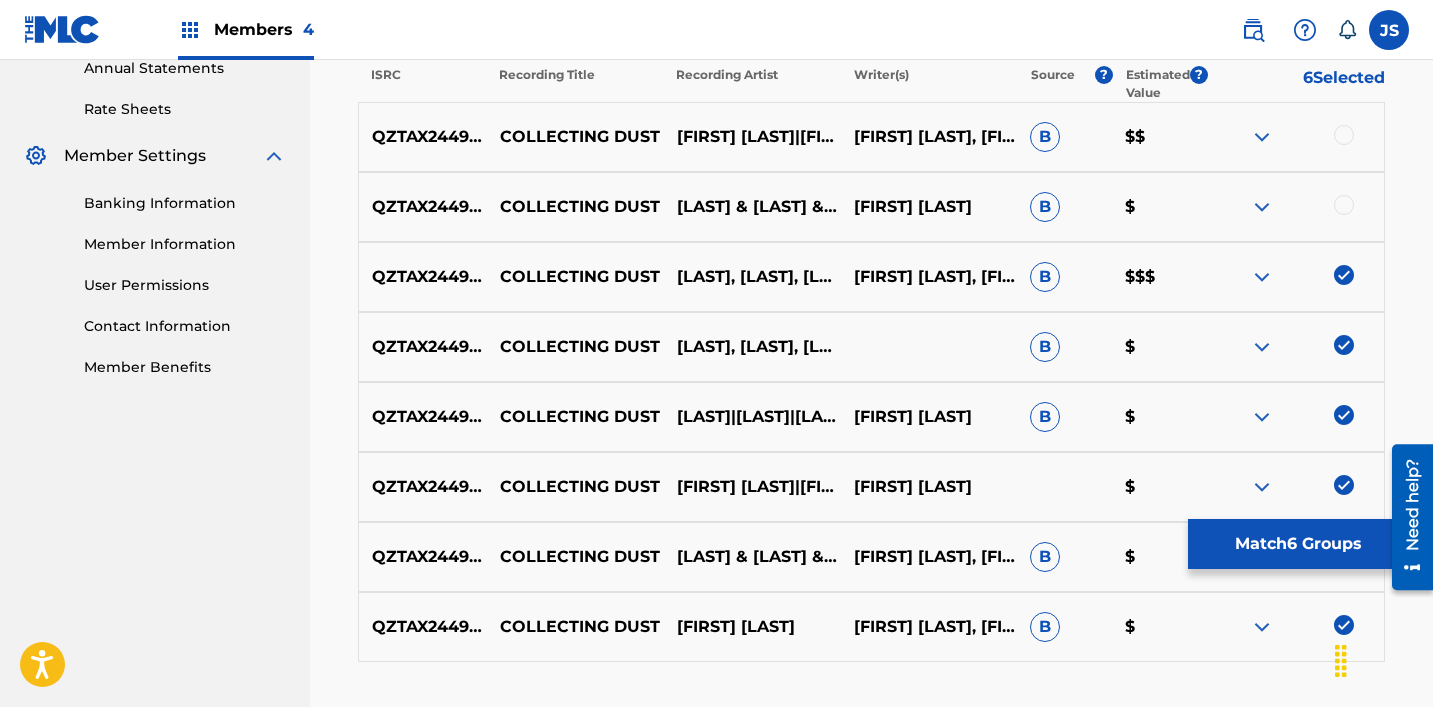 scroll, scrollTop: 737, scrollLeft: 0, axis: vertical 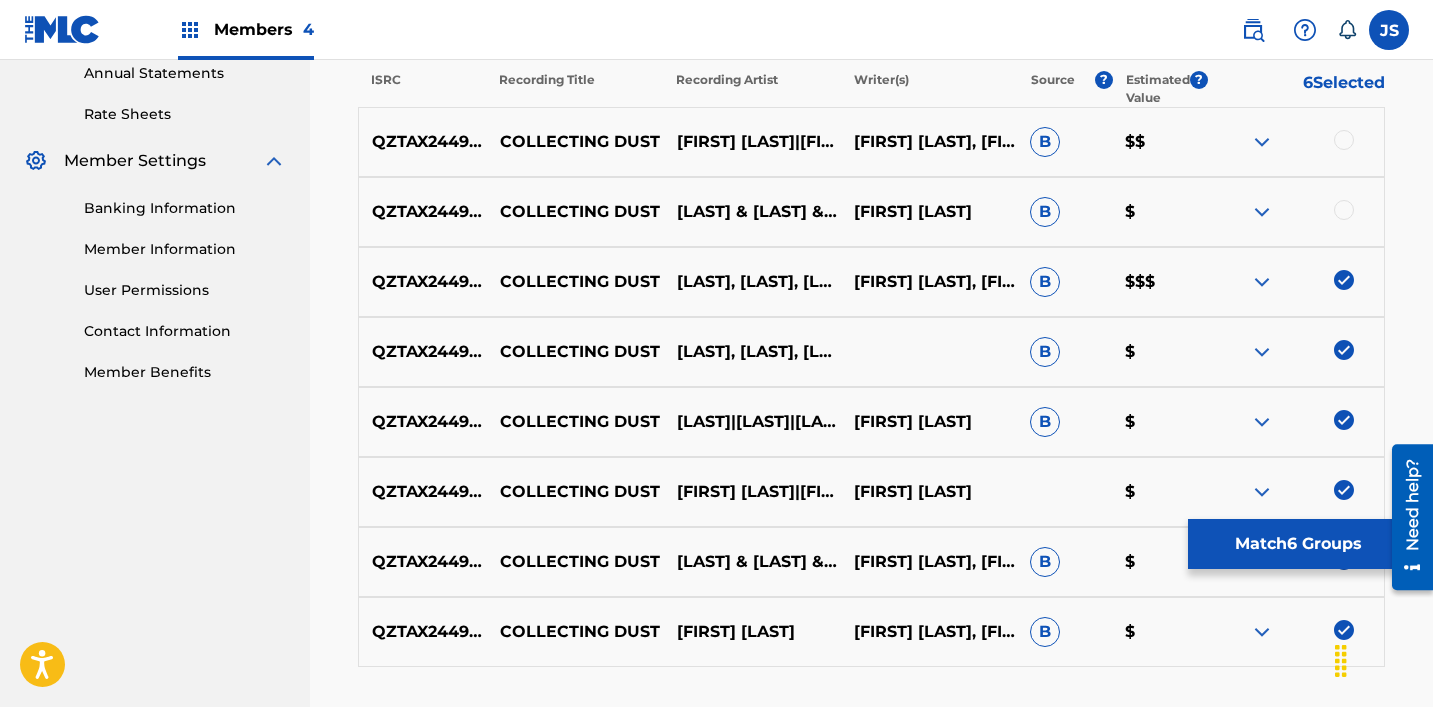 click at bounding box center (1344, 210) 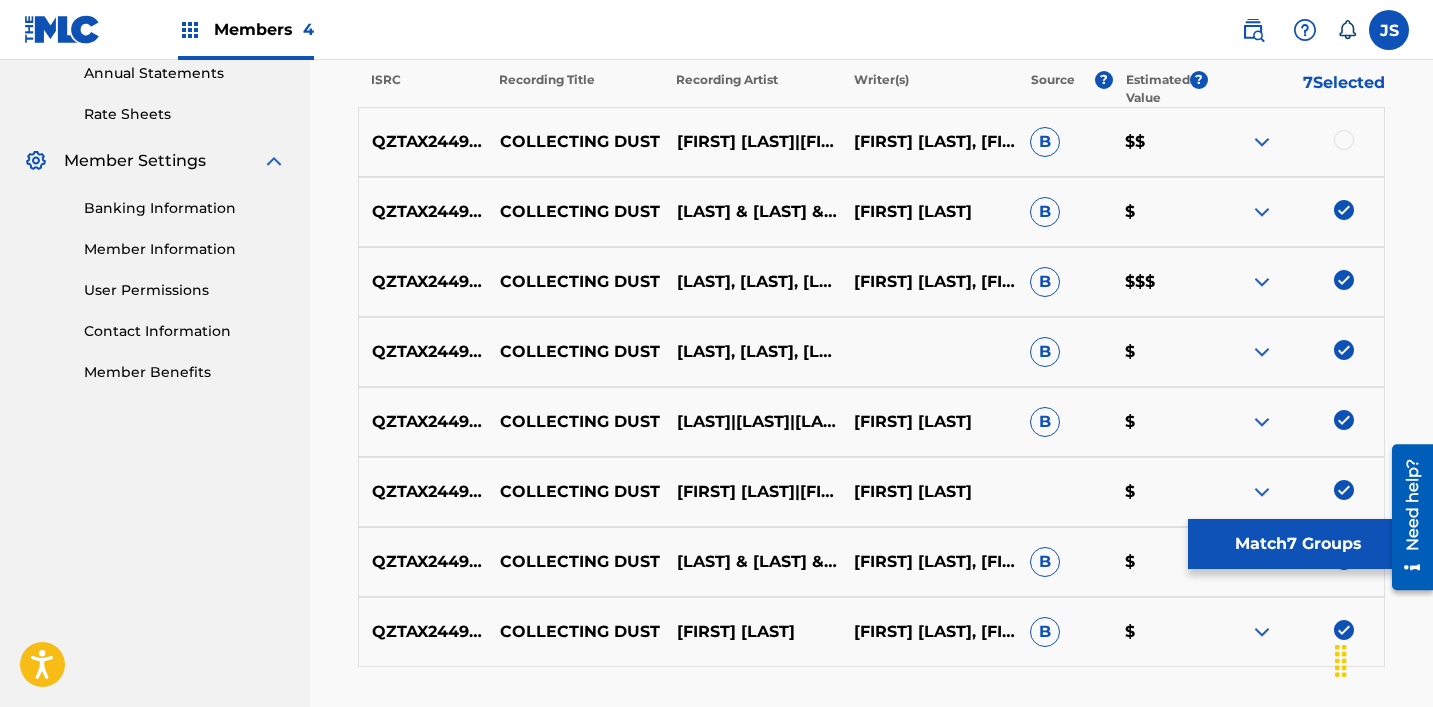 click at bounding box center [1344, 140] 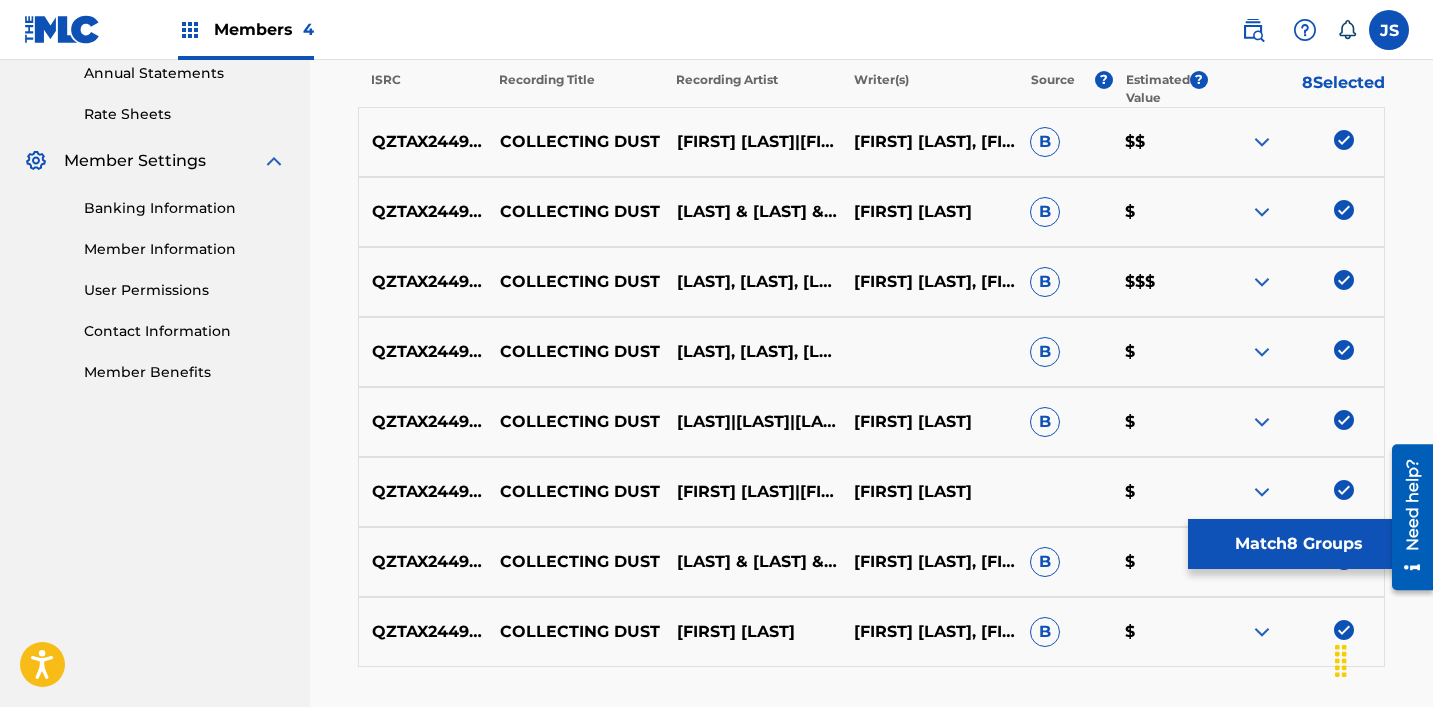 click on "Match  8 Groups" at bounding box center (1298, 544) 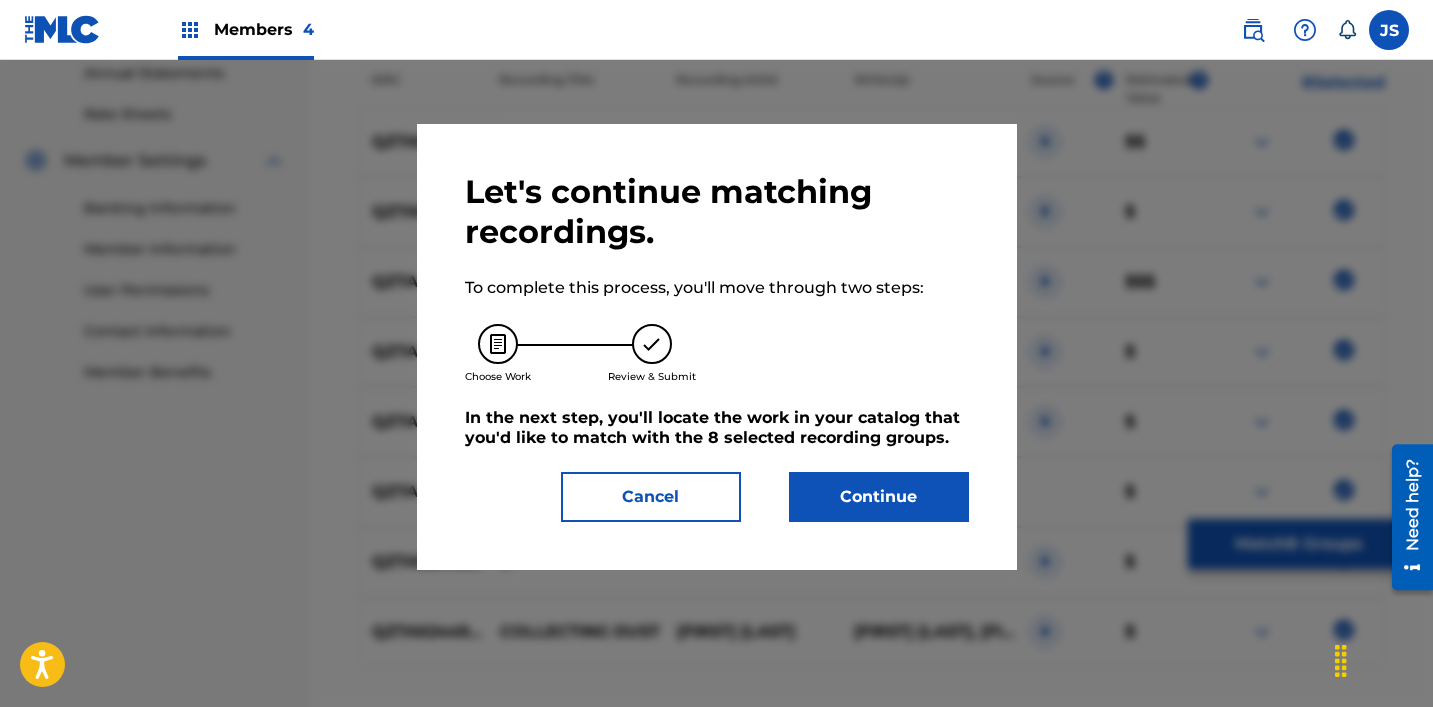 click on "Continue" at bounding box center [879, 497] 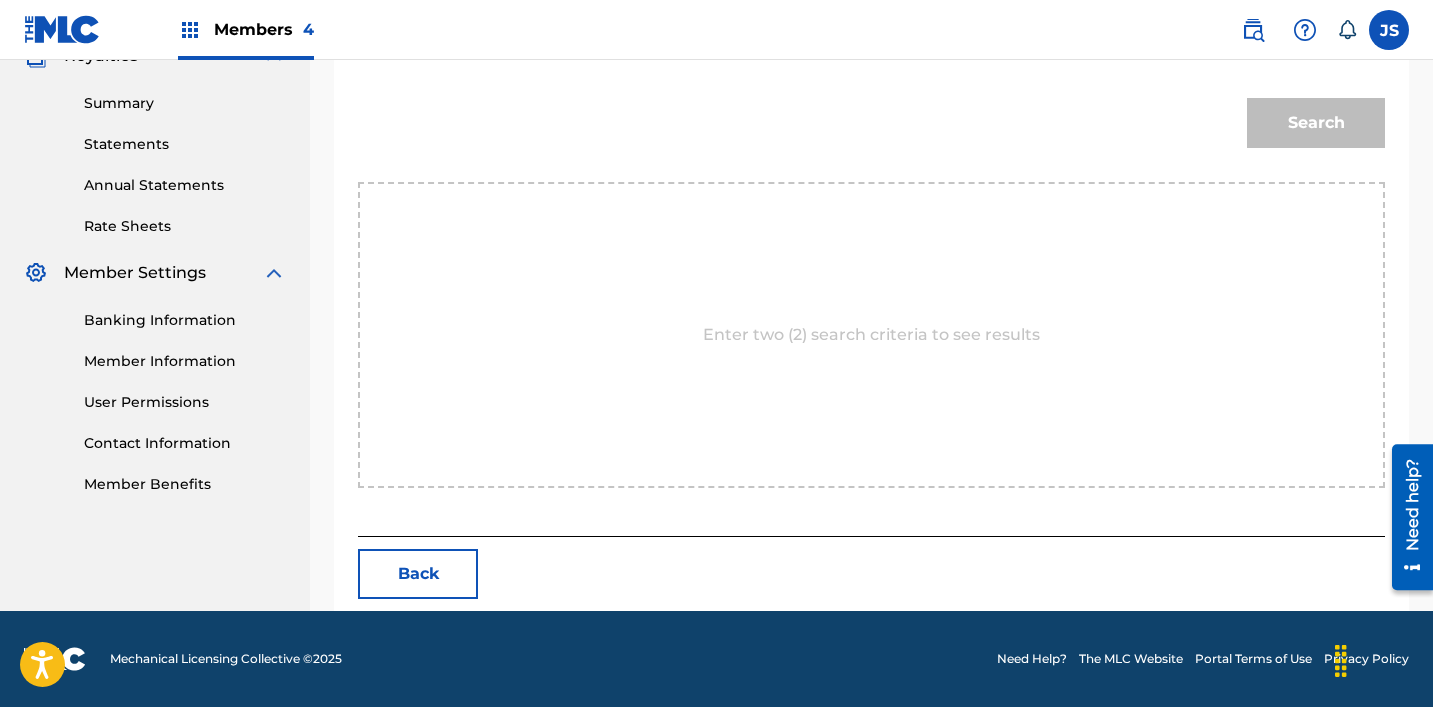 scroll, scrollTop: 481, scrollLeft: 0, axis: vertical 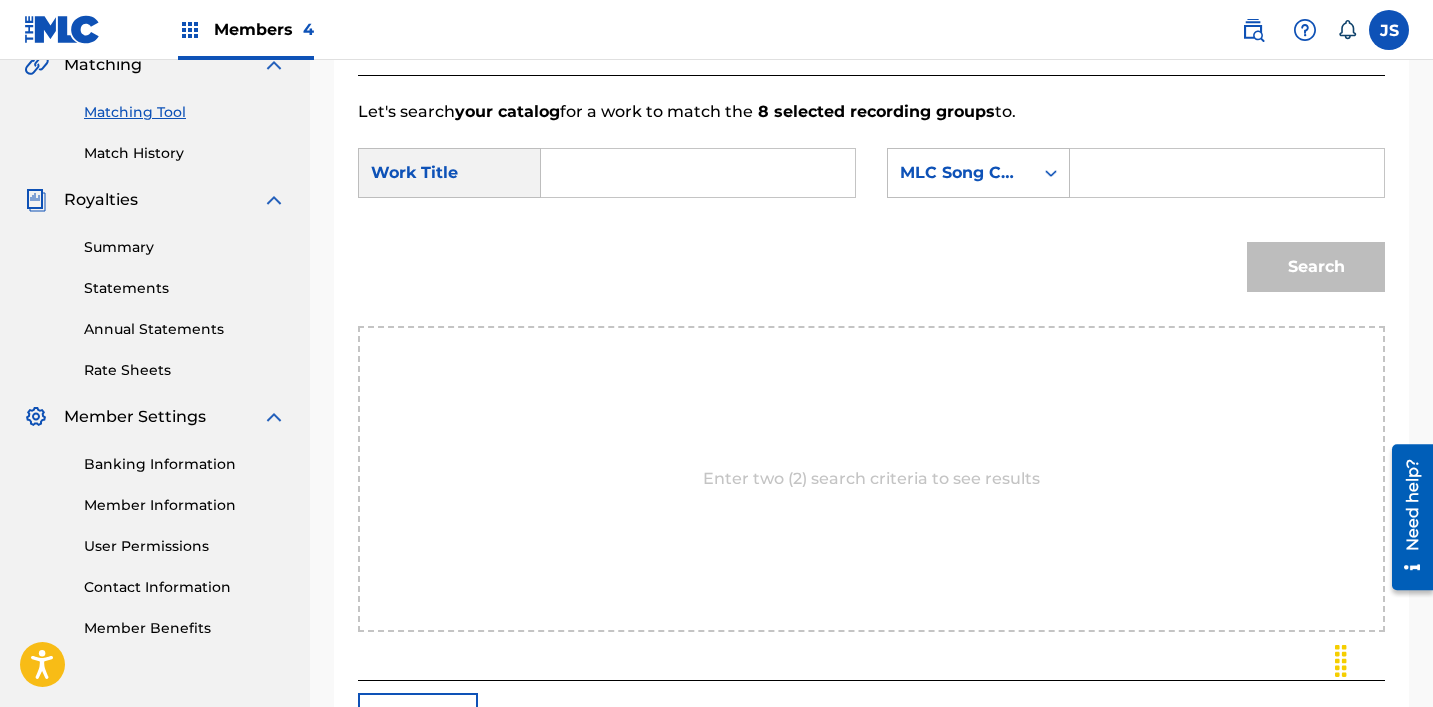 click at bounding box center [698, 173] 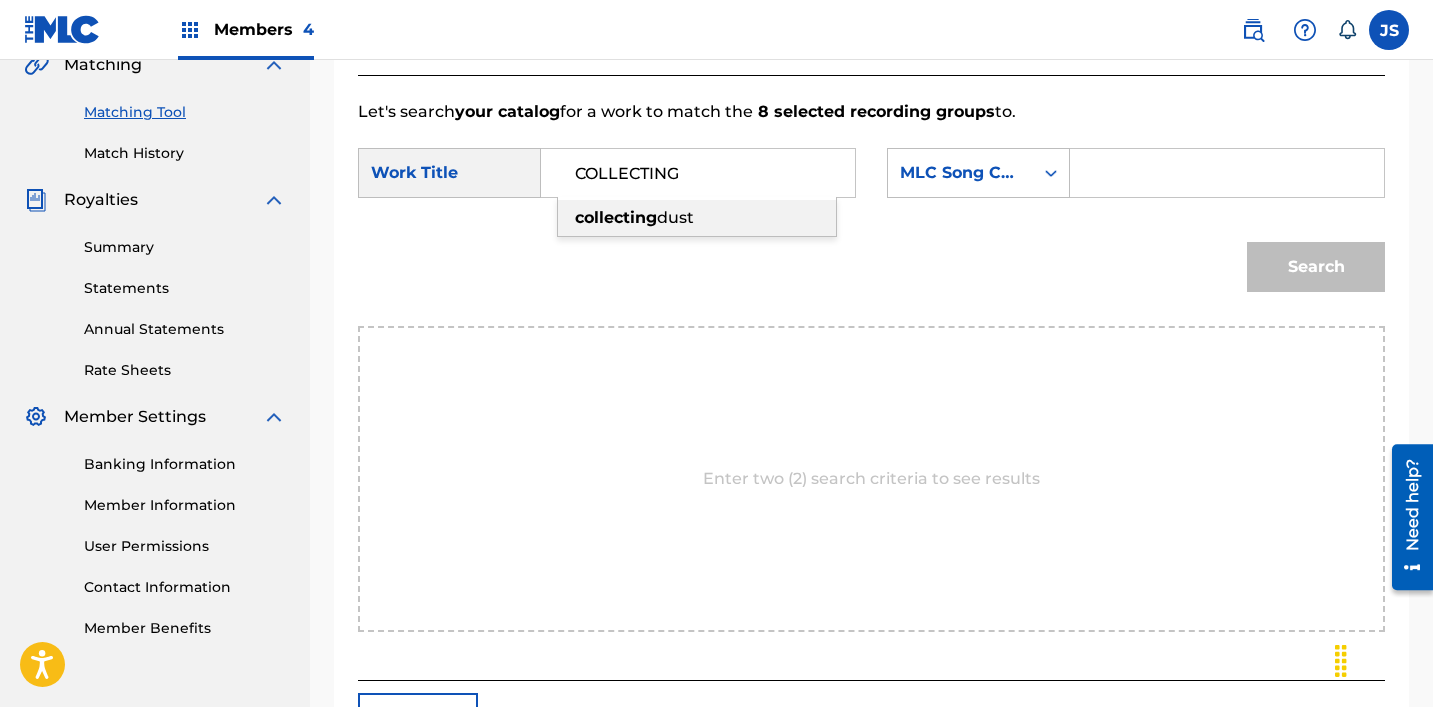 click on "collecting" at bounding box center (616, 217) 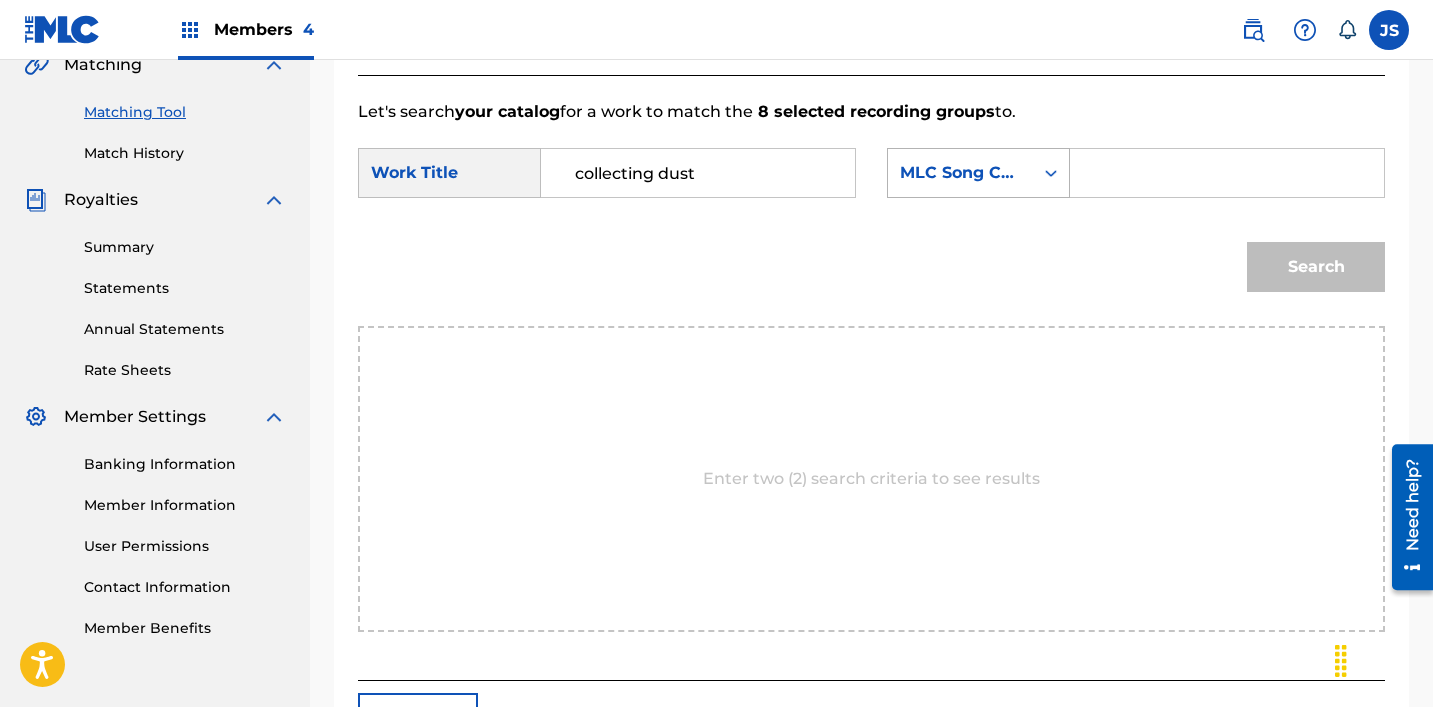 click on "MLC Song Code" at bounding box center [960, 173] 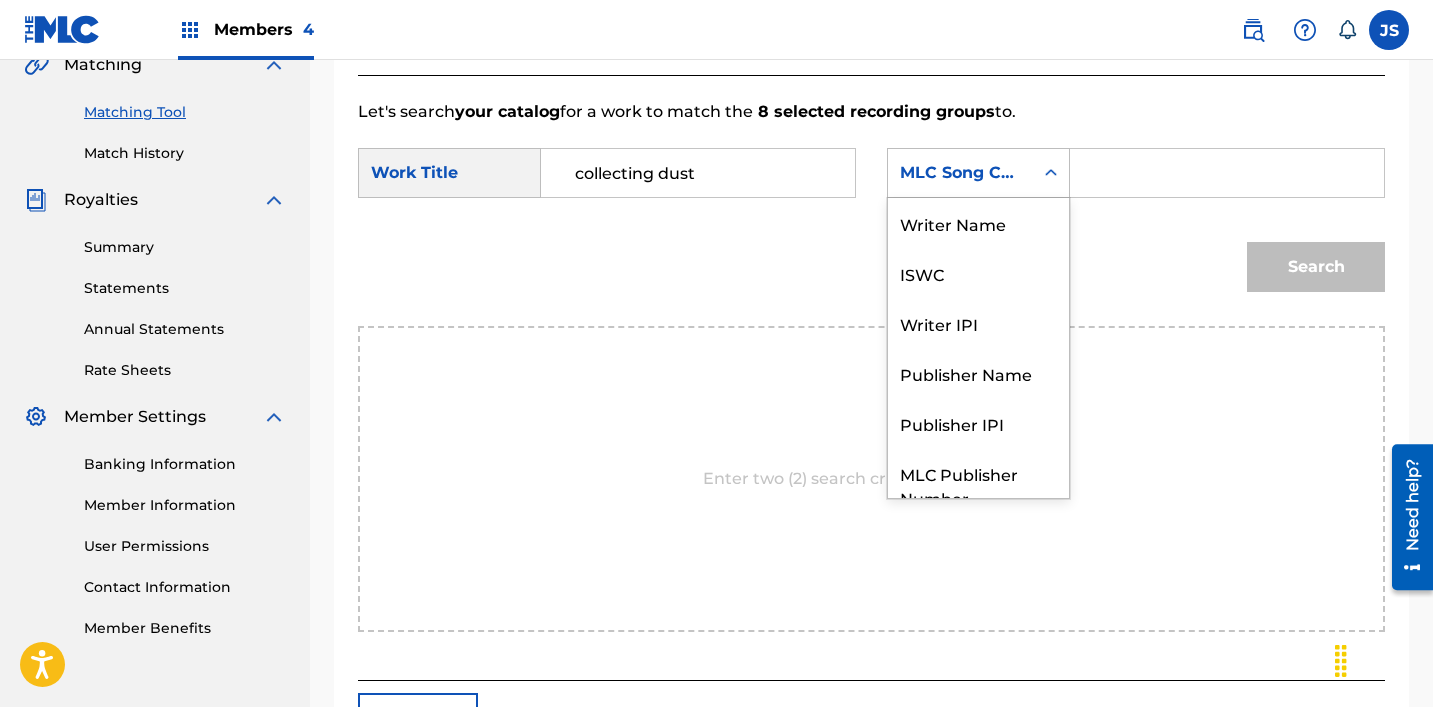 scroll, scrollTop: 74, scrollLeft: 0, axis: vertical 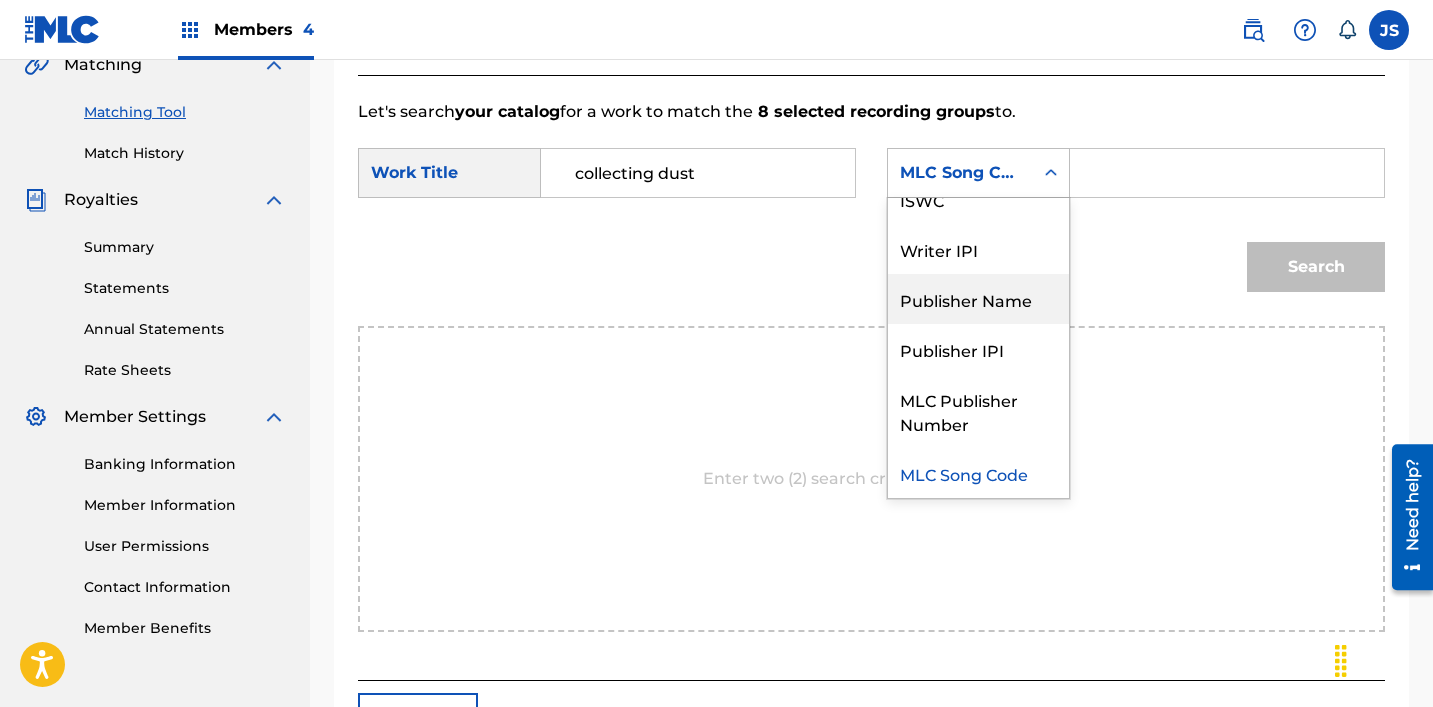 click on "Publisher Name" at bounding box center [978, 299] 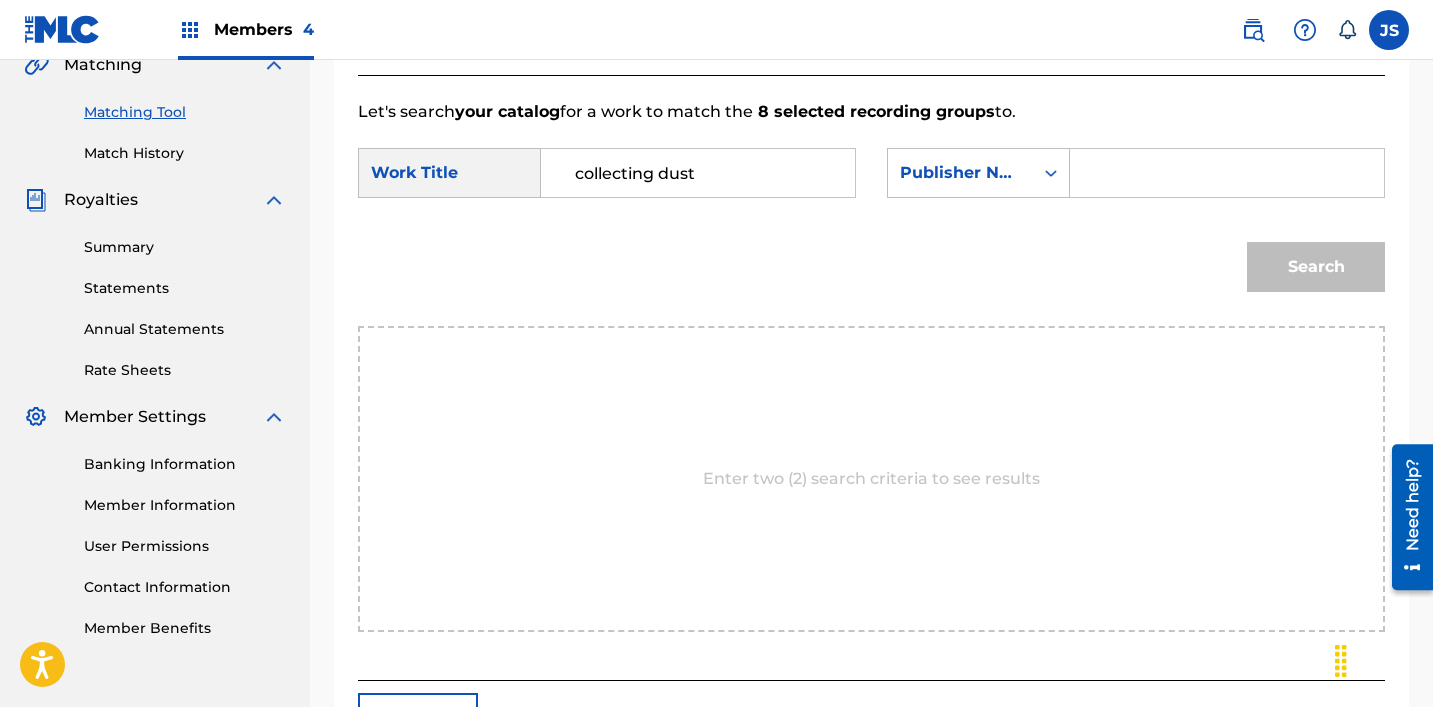 click at bounding box center (1227, 173) 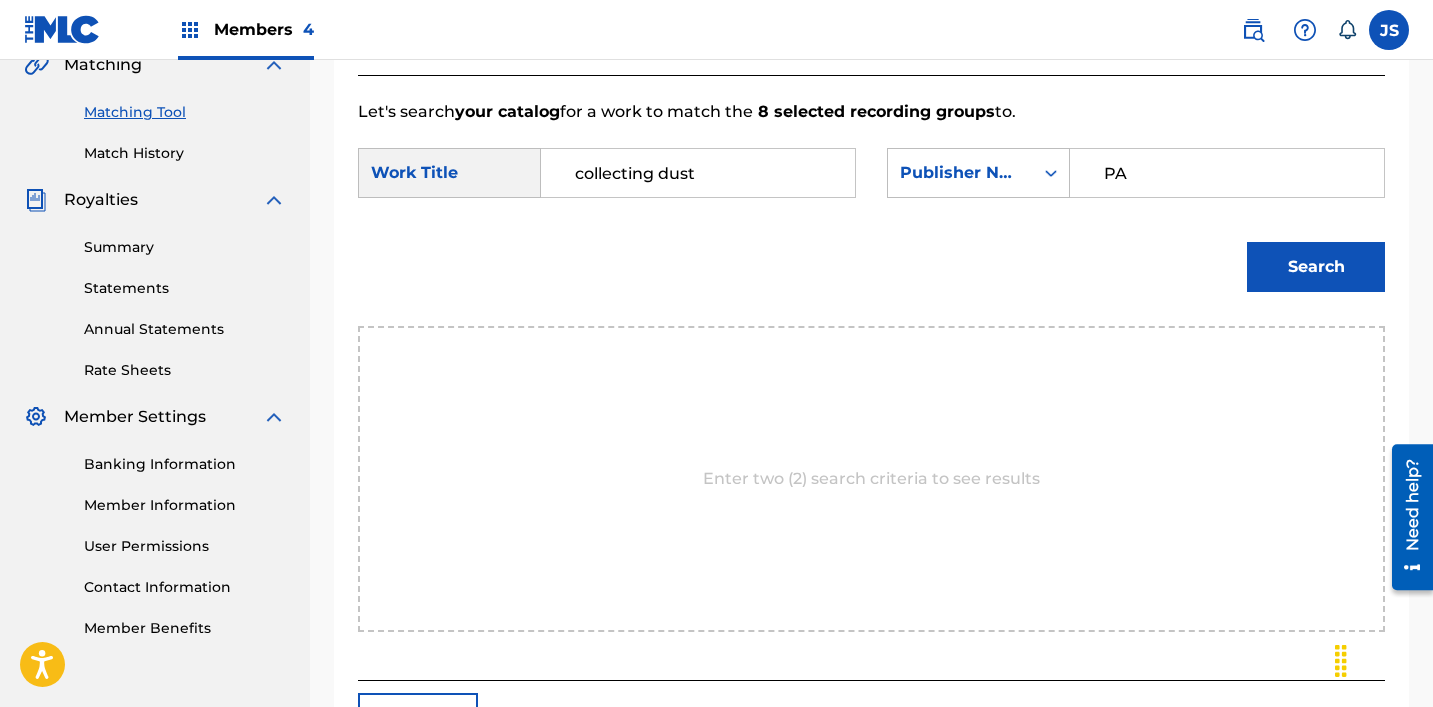 type on "patrick" 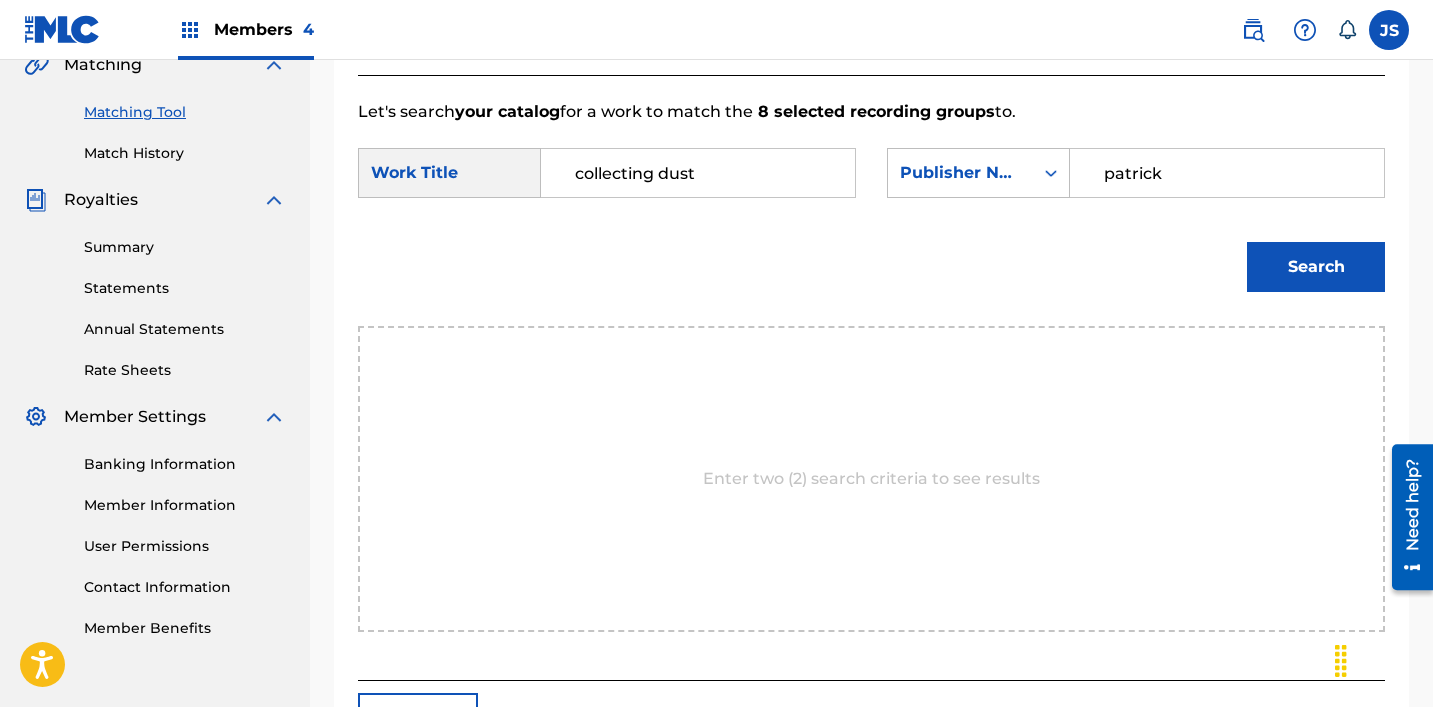 click on "Search" at bounding box center [1316, 267] 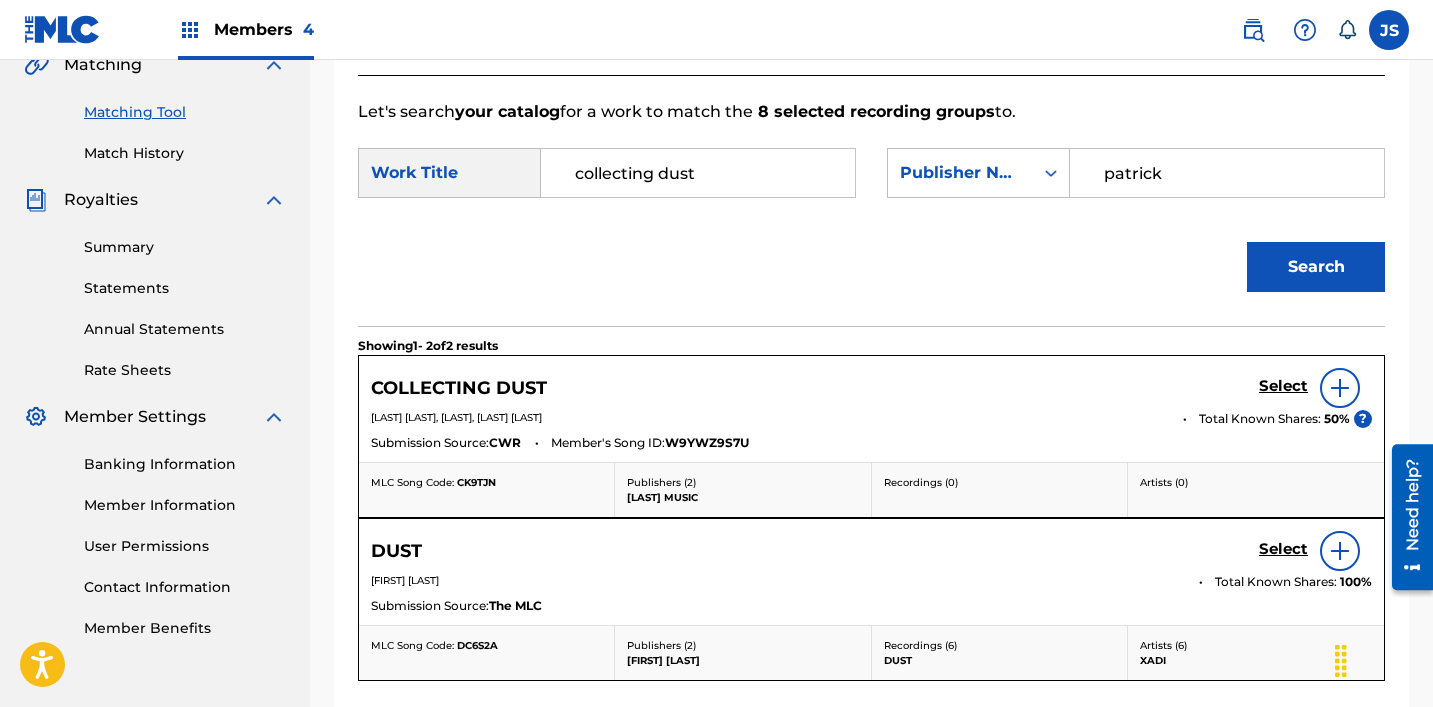 click on "Select" at bounding box center (1283, 386) 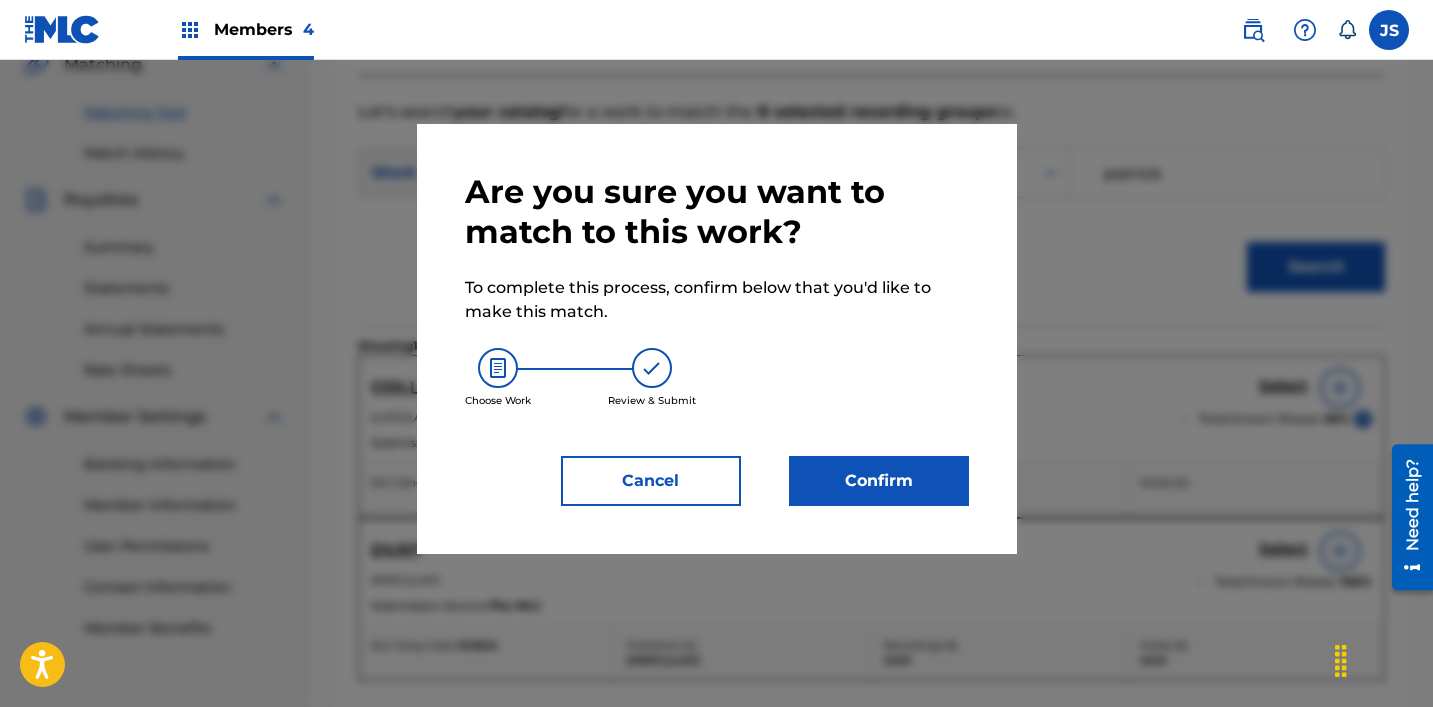 click on "Confirm" at bounding box center (879, 481) 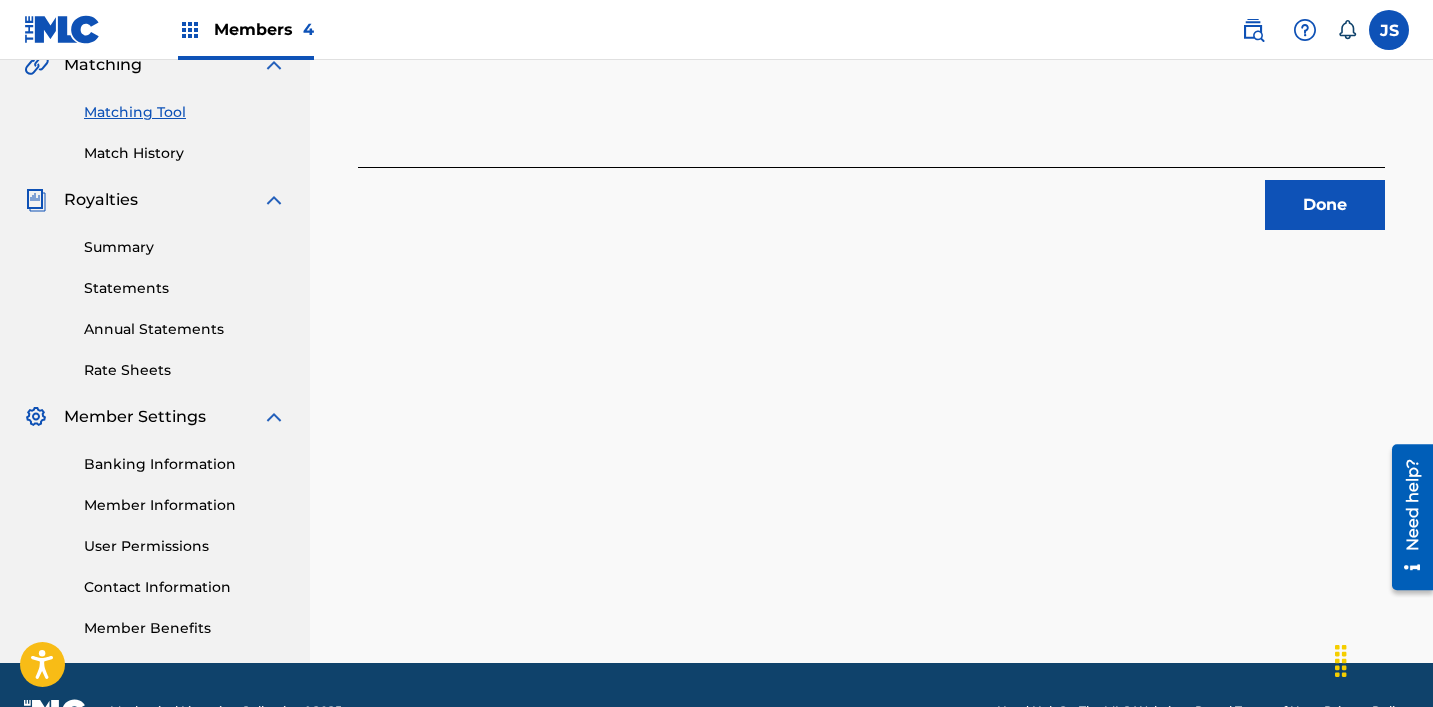 click on "Done" at bounding box center (1325, 205) 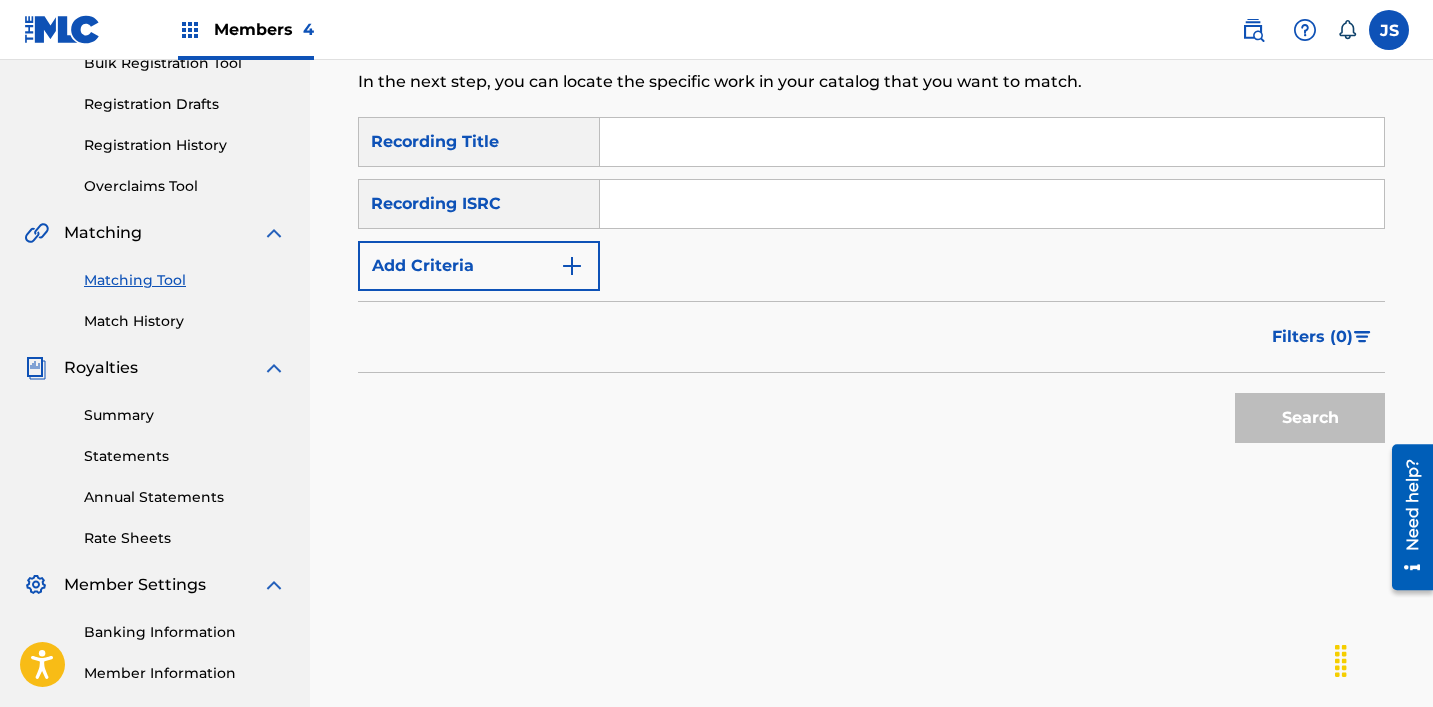 scroll, scrollTop: 311, scrollLeft: 0, axis: vertical 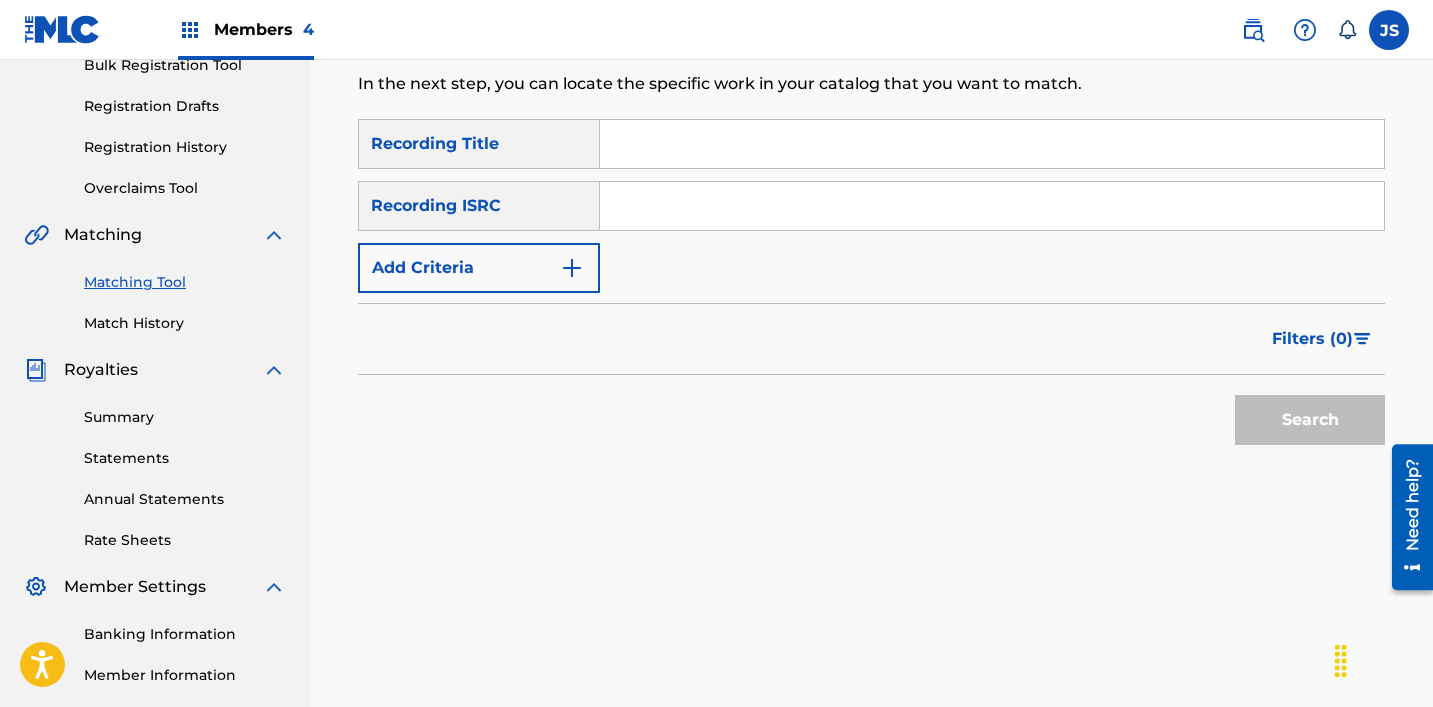 click on "SearchWithCriteria[UUID] Recording Title SearchWithCriteria[UUID] Recording ISRC Add Criteria" at bounding box center (871, 206) 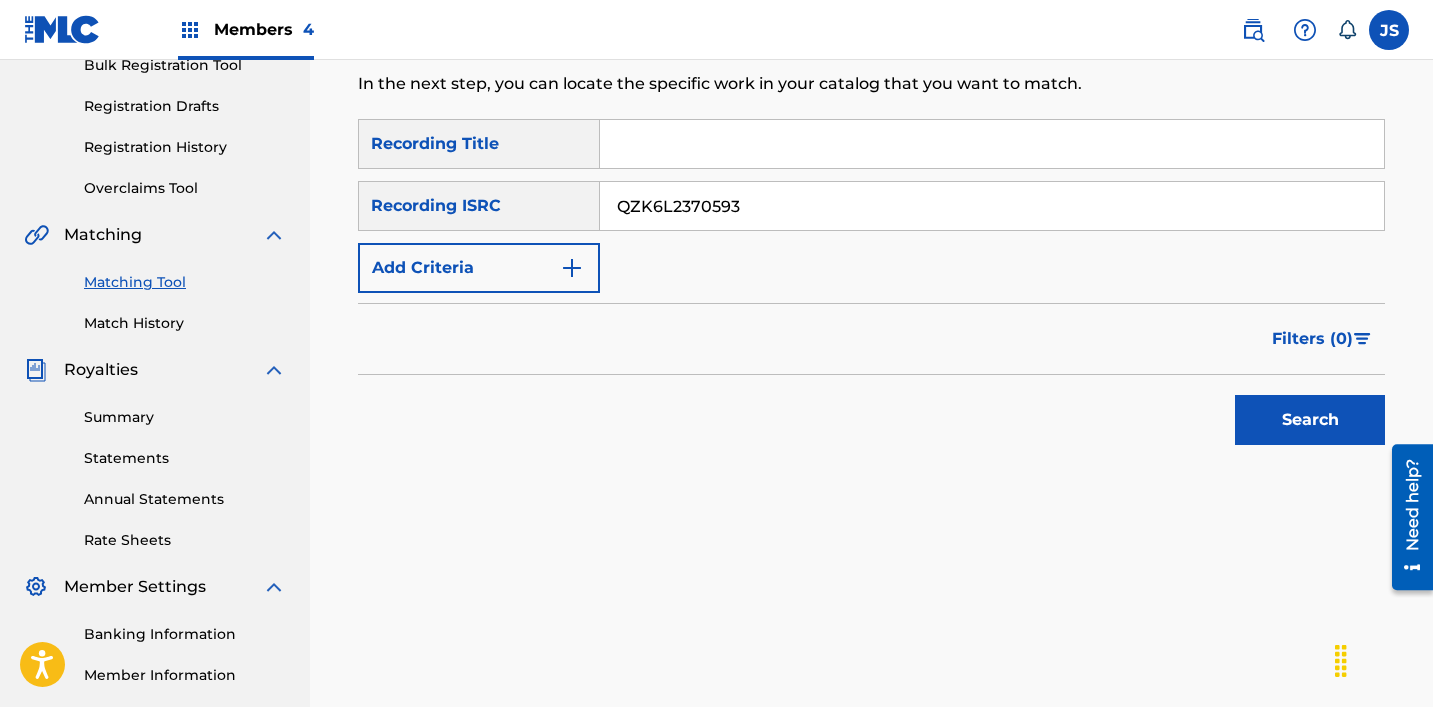 type on "QZK6L2370593" 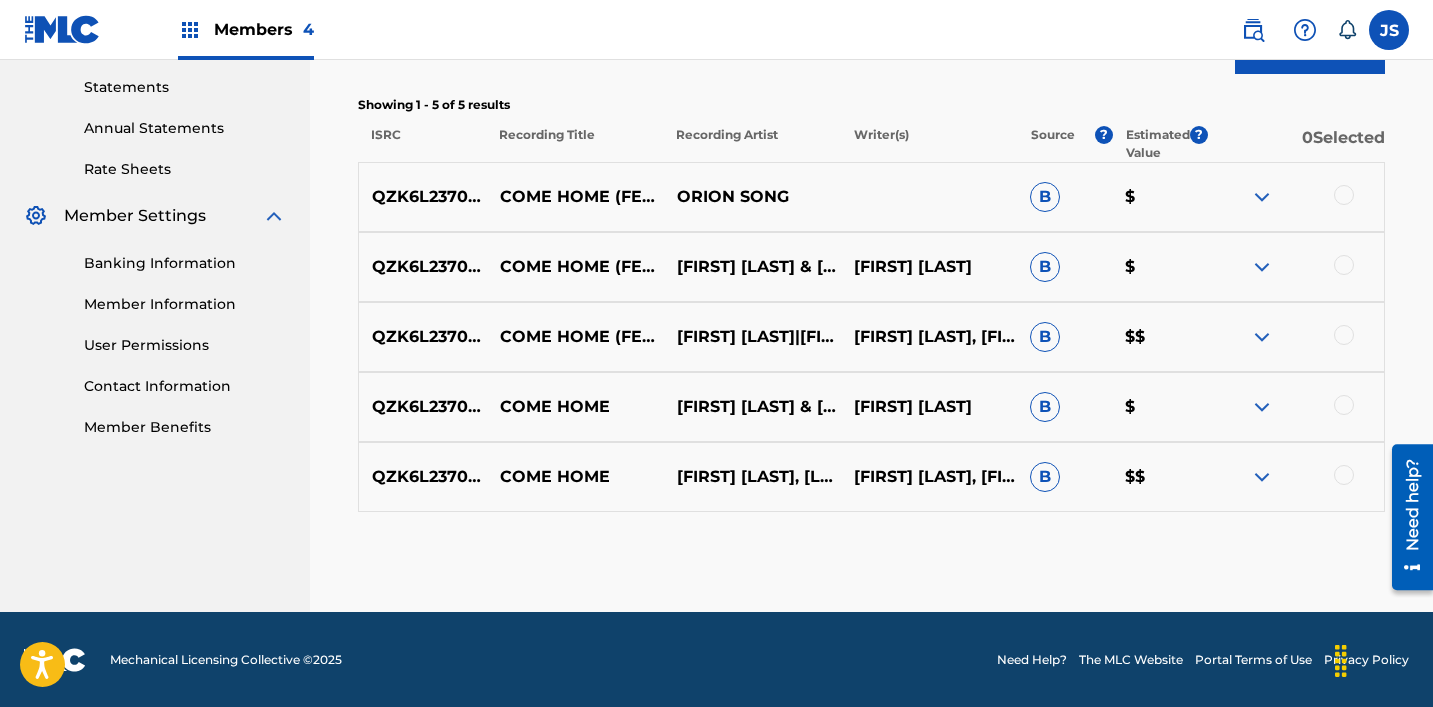 scroll, scrollTop: 683, scrollLeft: 0, axis: vertical 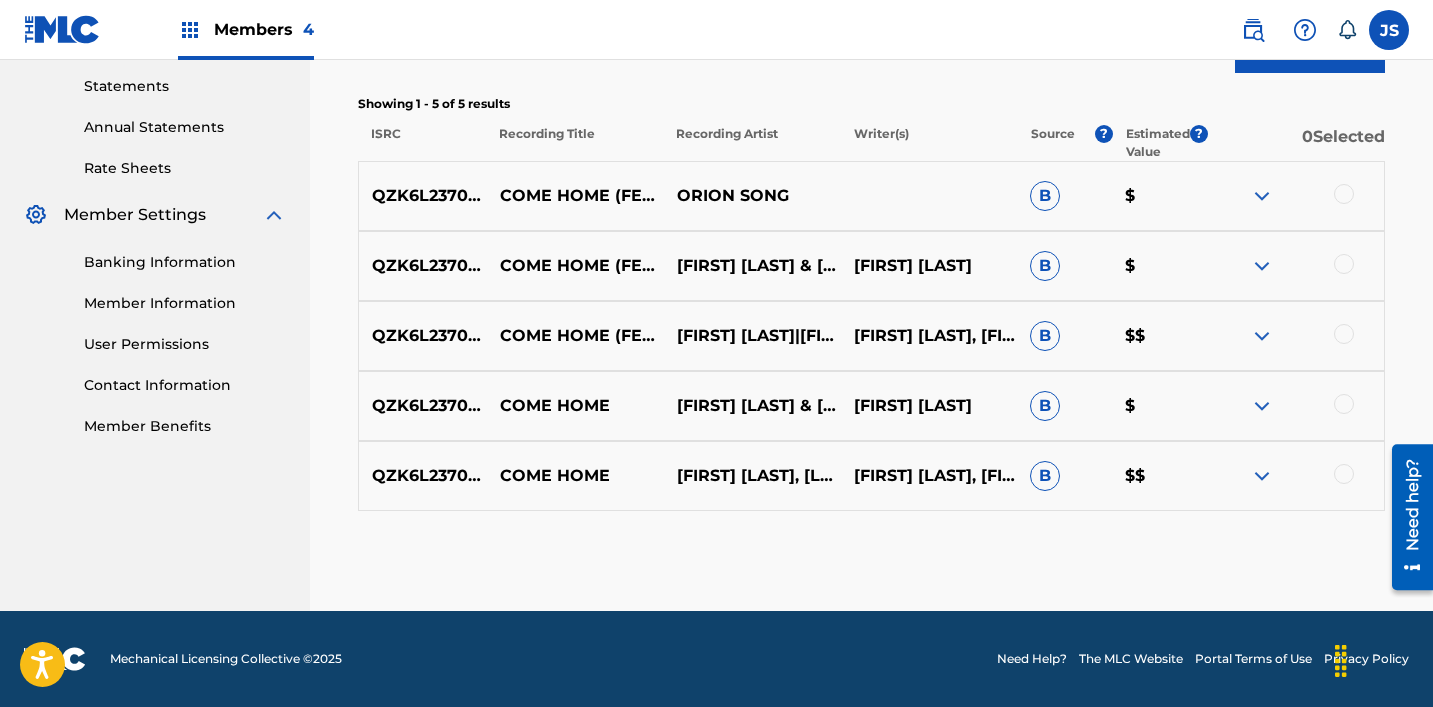 click at bounding box center [1295, 476] 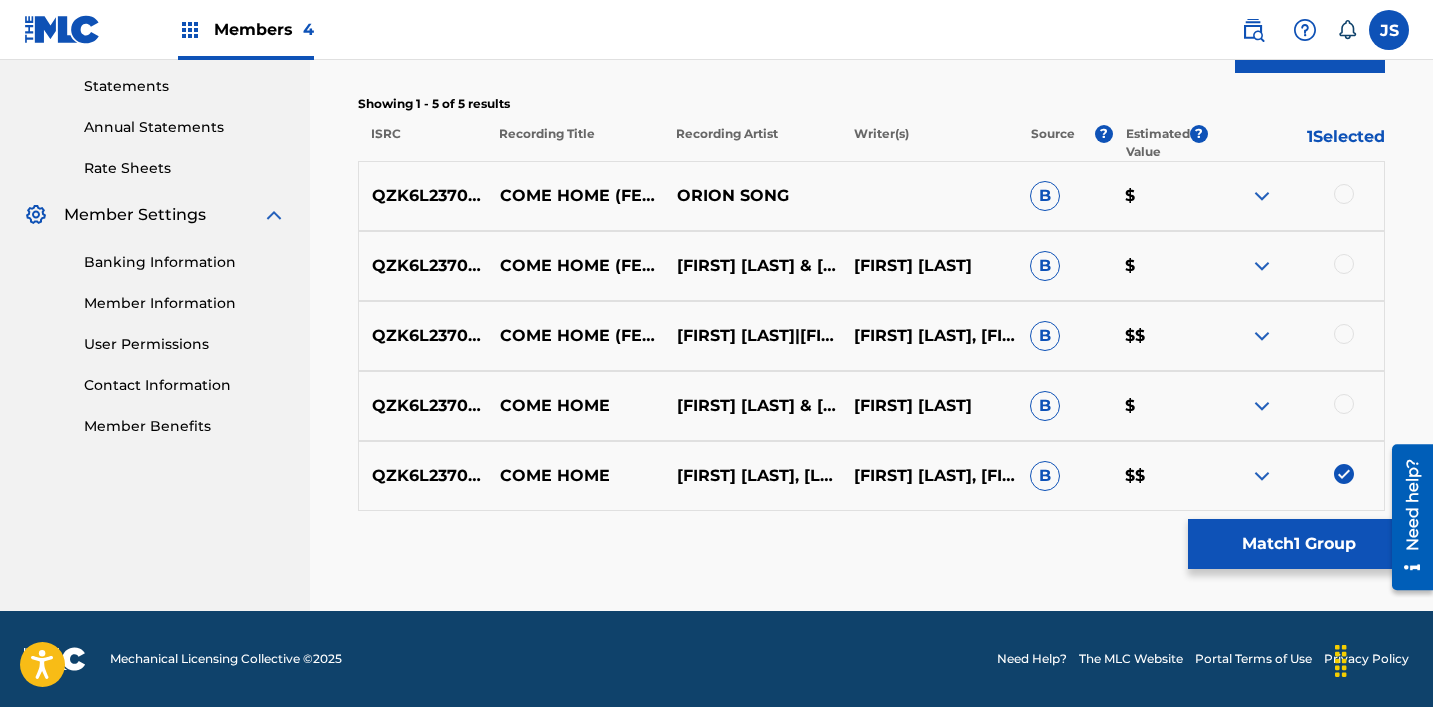 click at bounding box center [1344, 404] 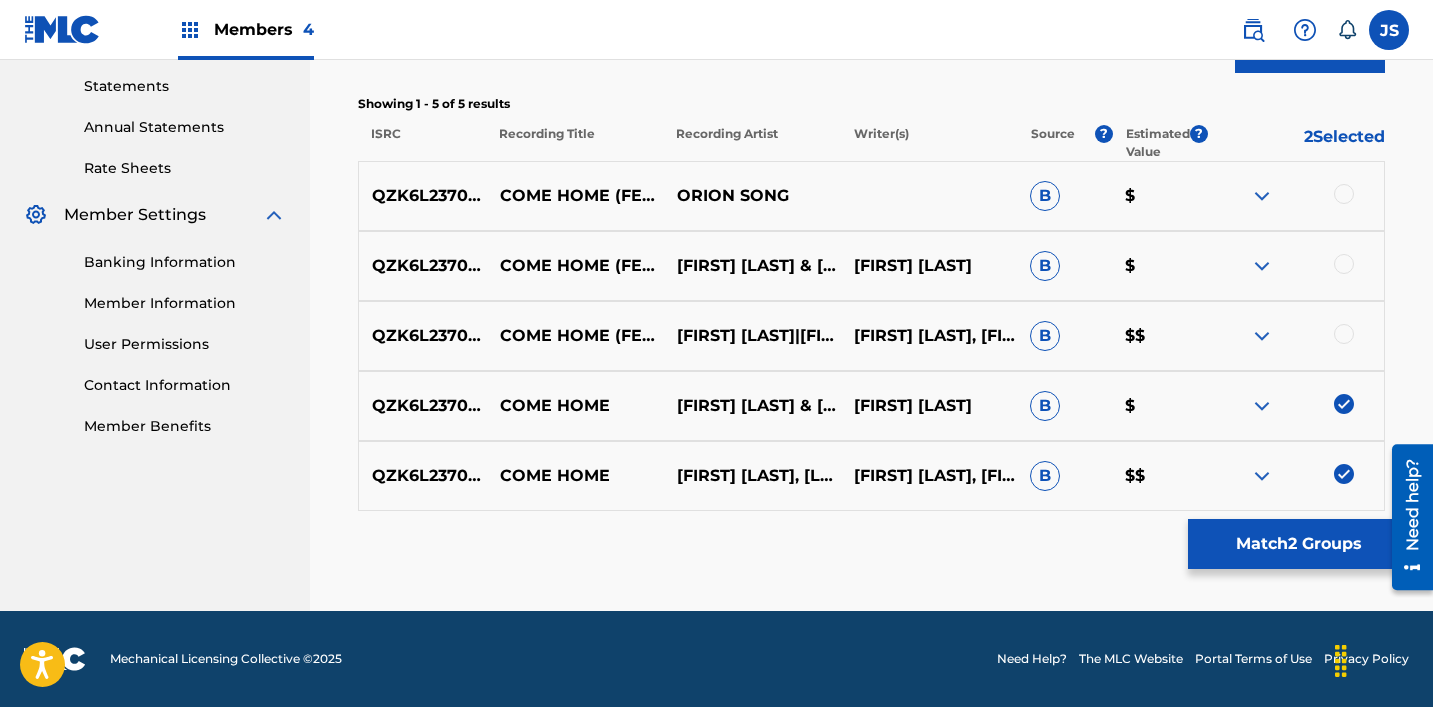 click at bounding box center [1295, 336] 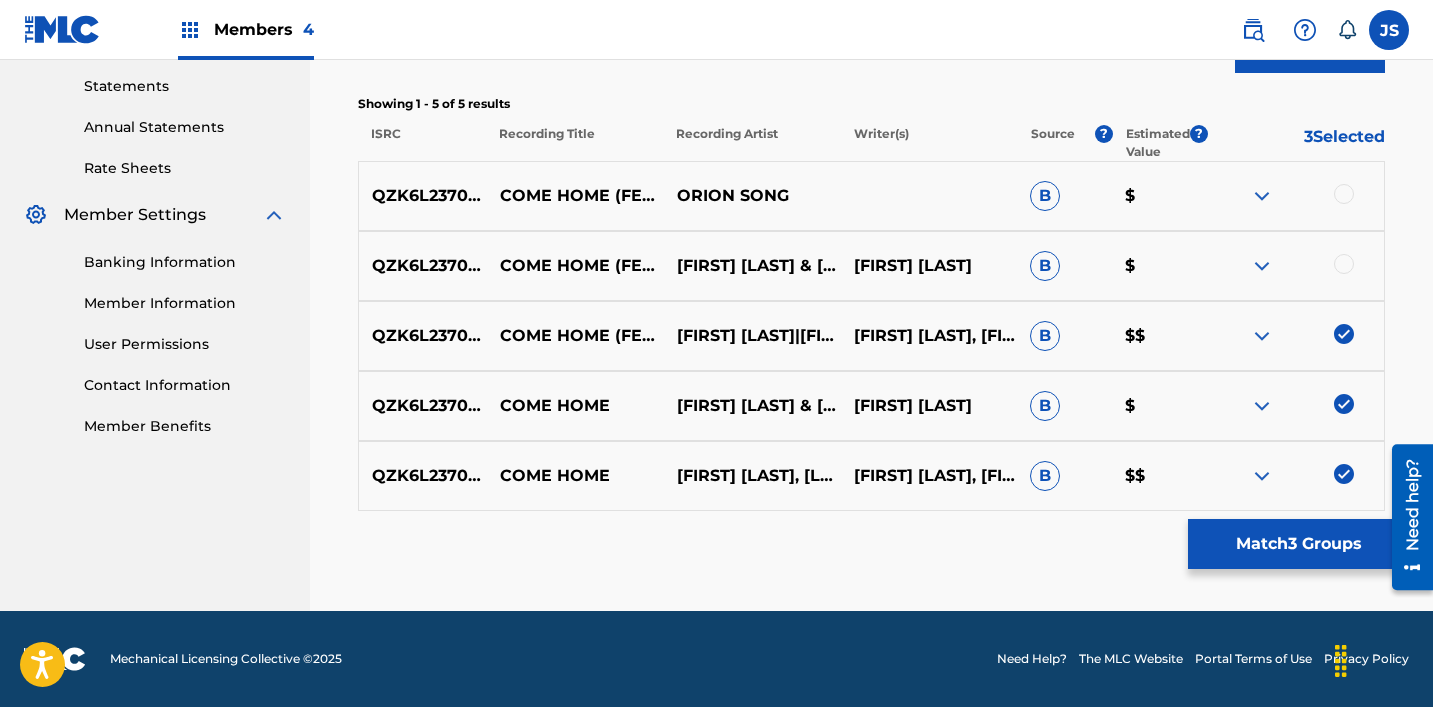 click at bounding box center (1344, 264) 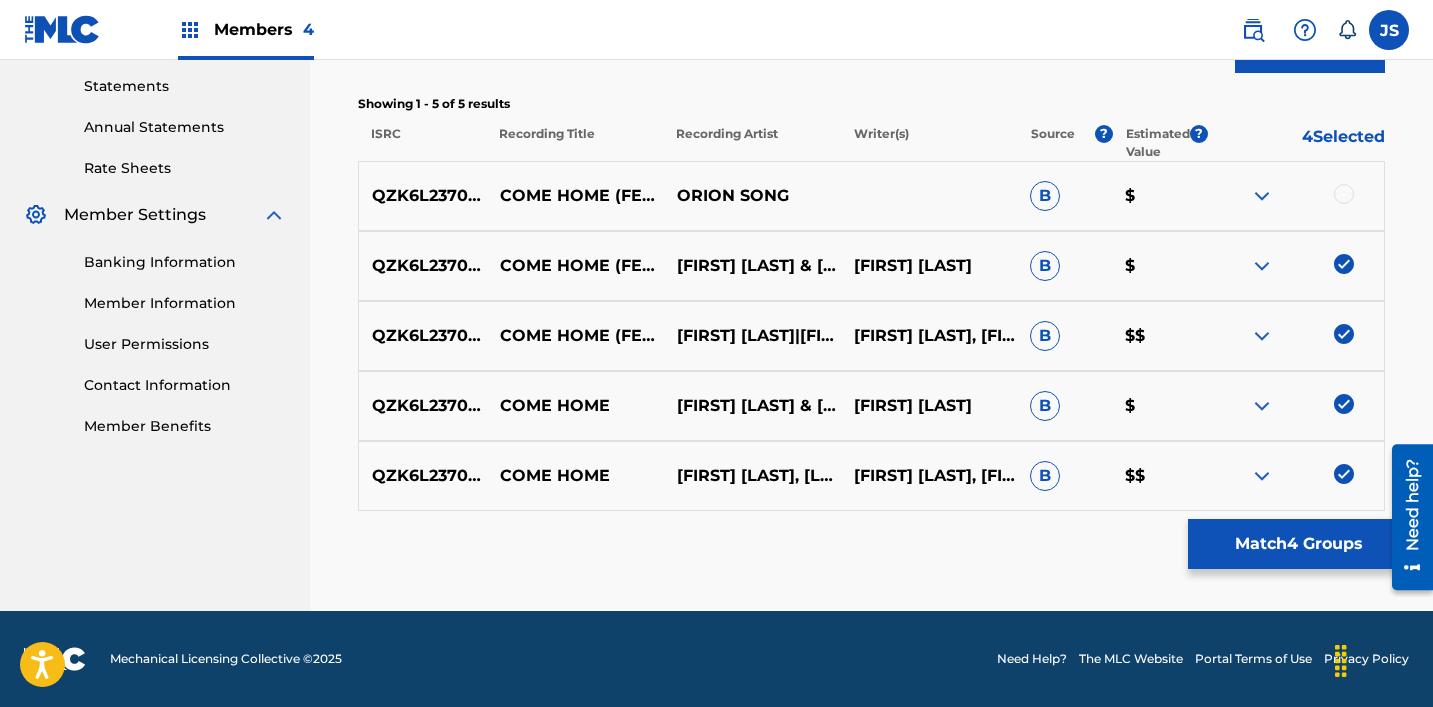 click at bounding box center (1344, 194) 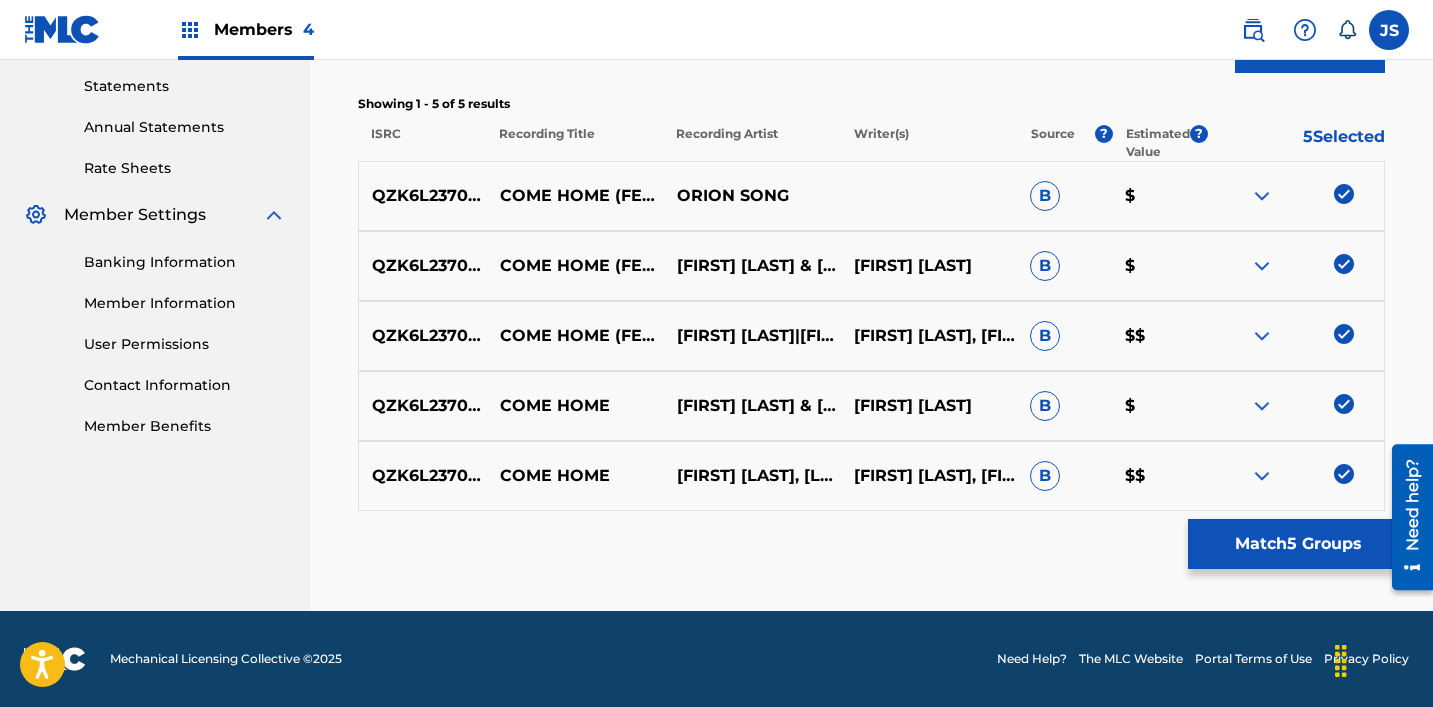 click on "Match  5 Groups" at bounding box center [1298, 544] 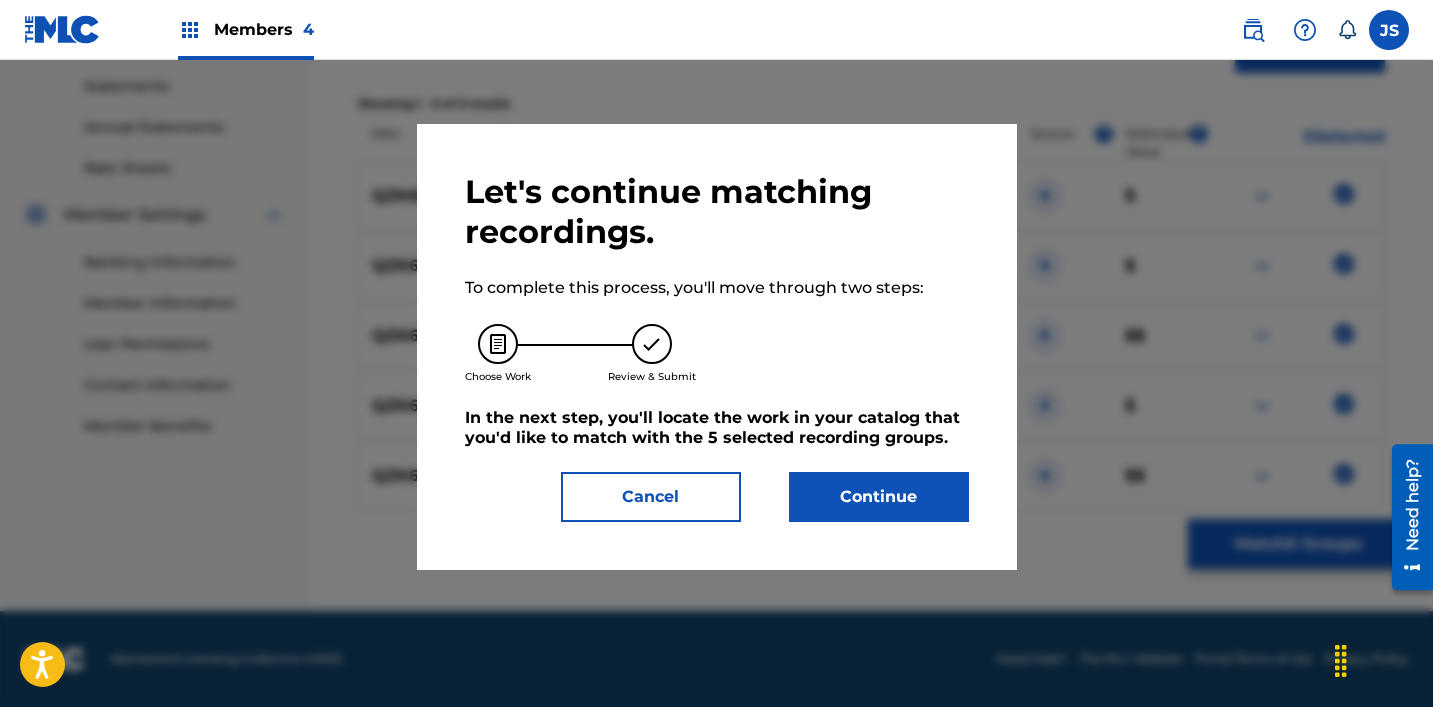 click on "Continue" at bounding box center (879, 497) 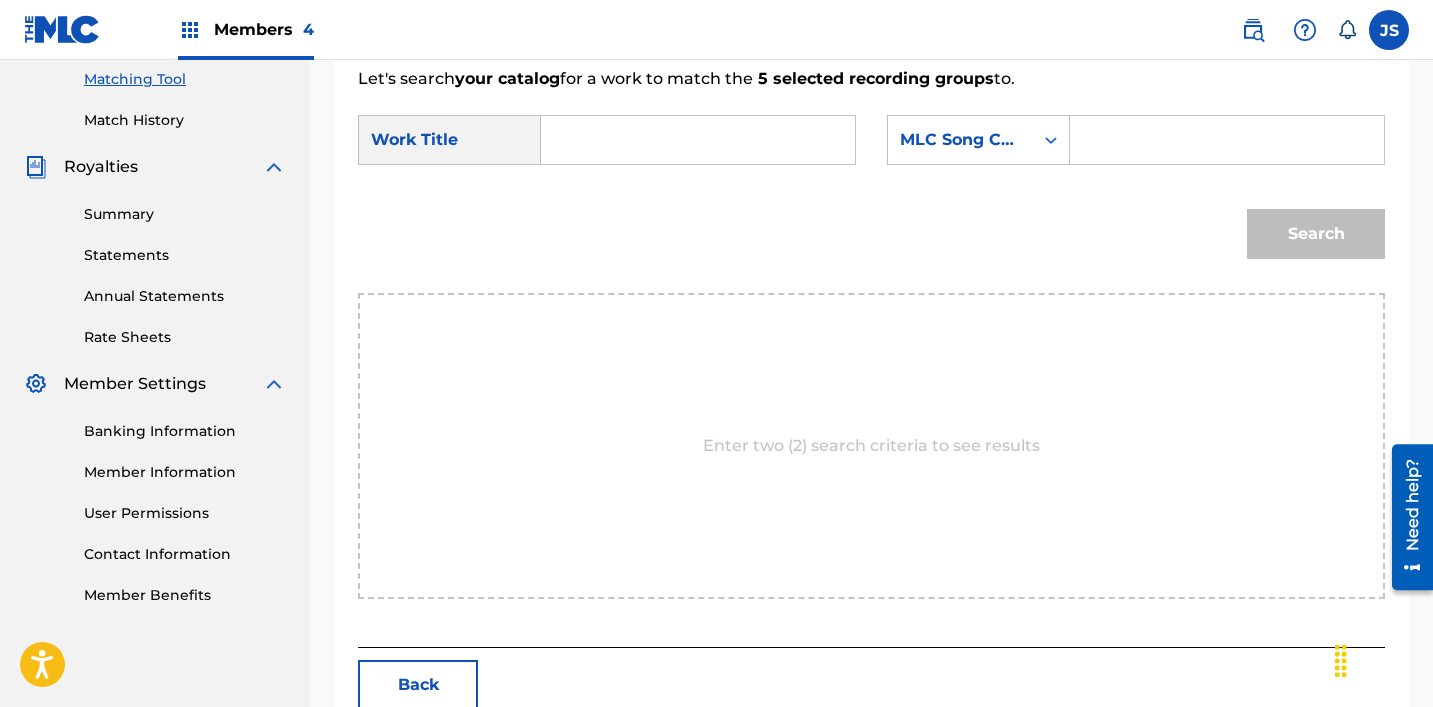 scroll, scrollTop: 463, scrollLeft: 0, axis: vertical 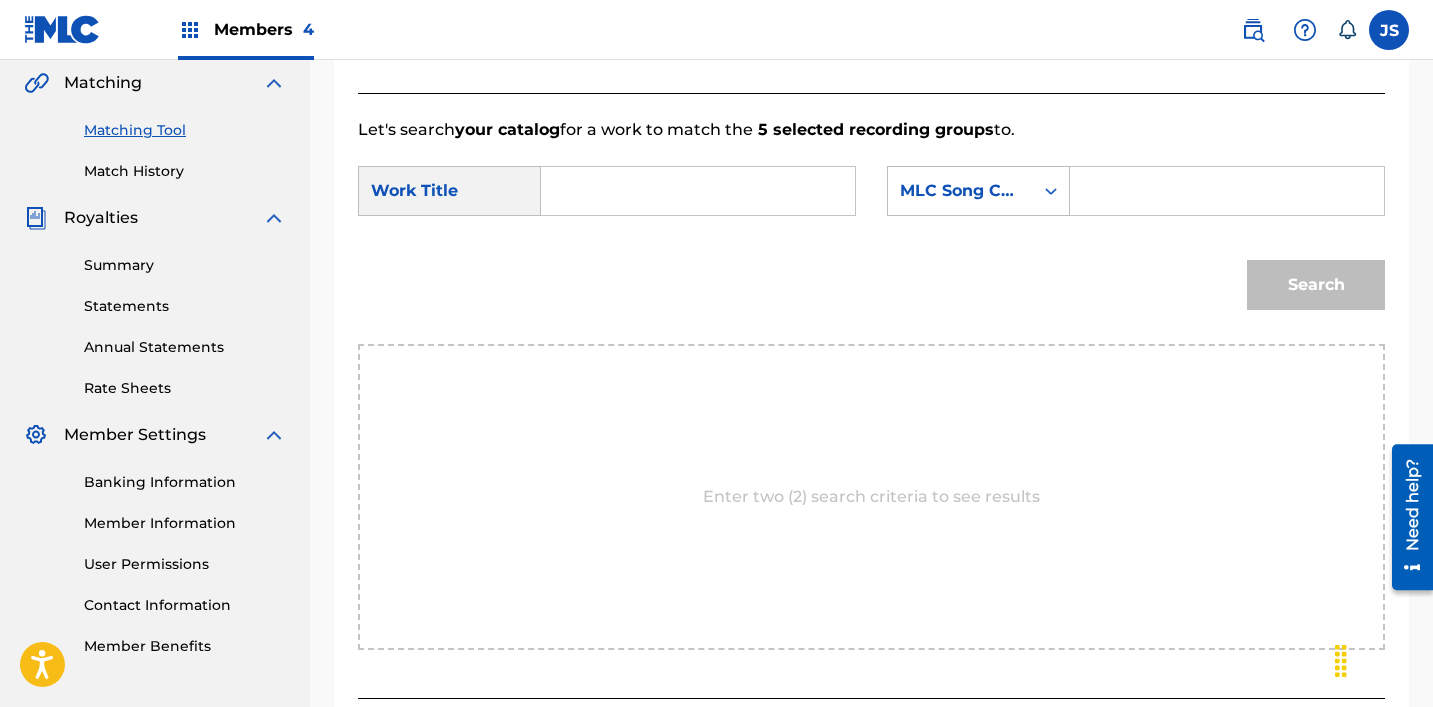 click at bounding box center [698, 191] 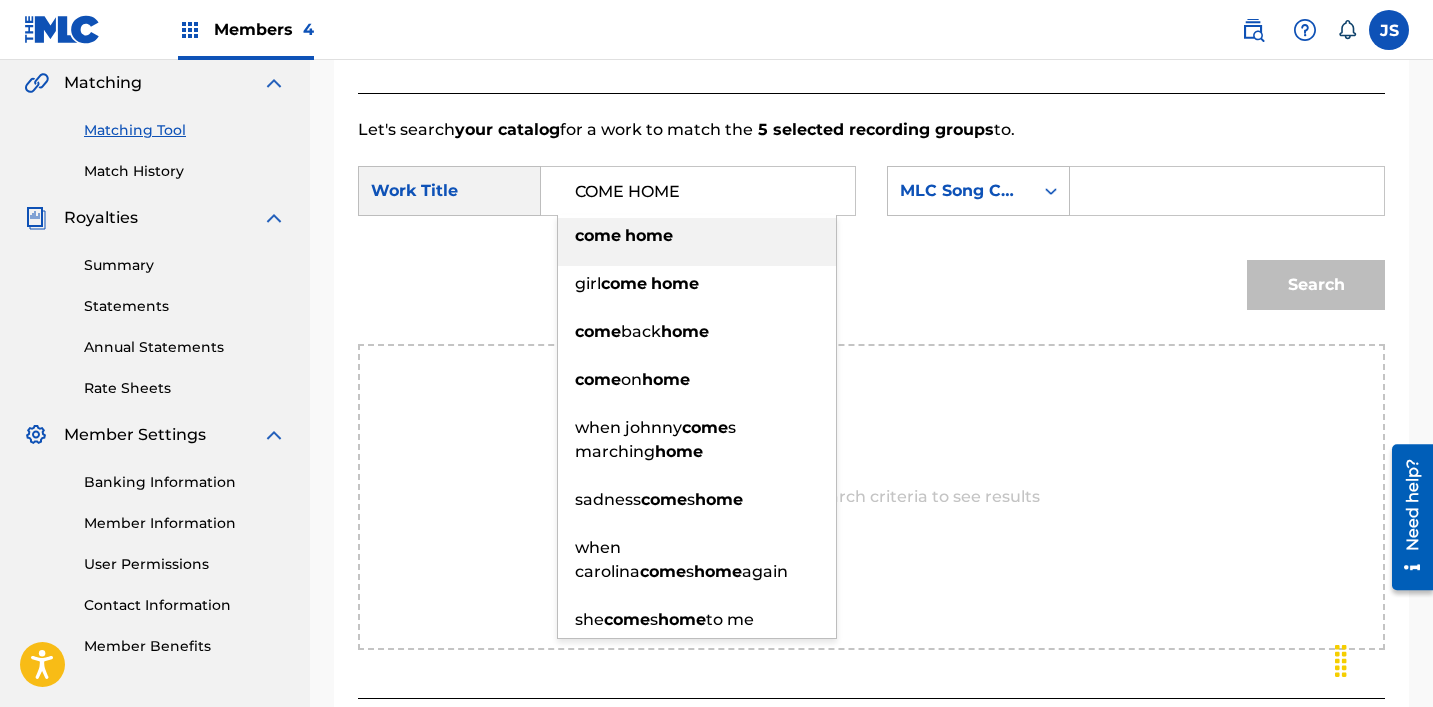click on "home" at bounding box center (649, 235) 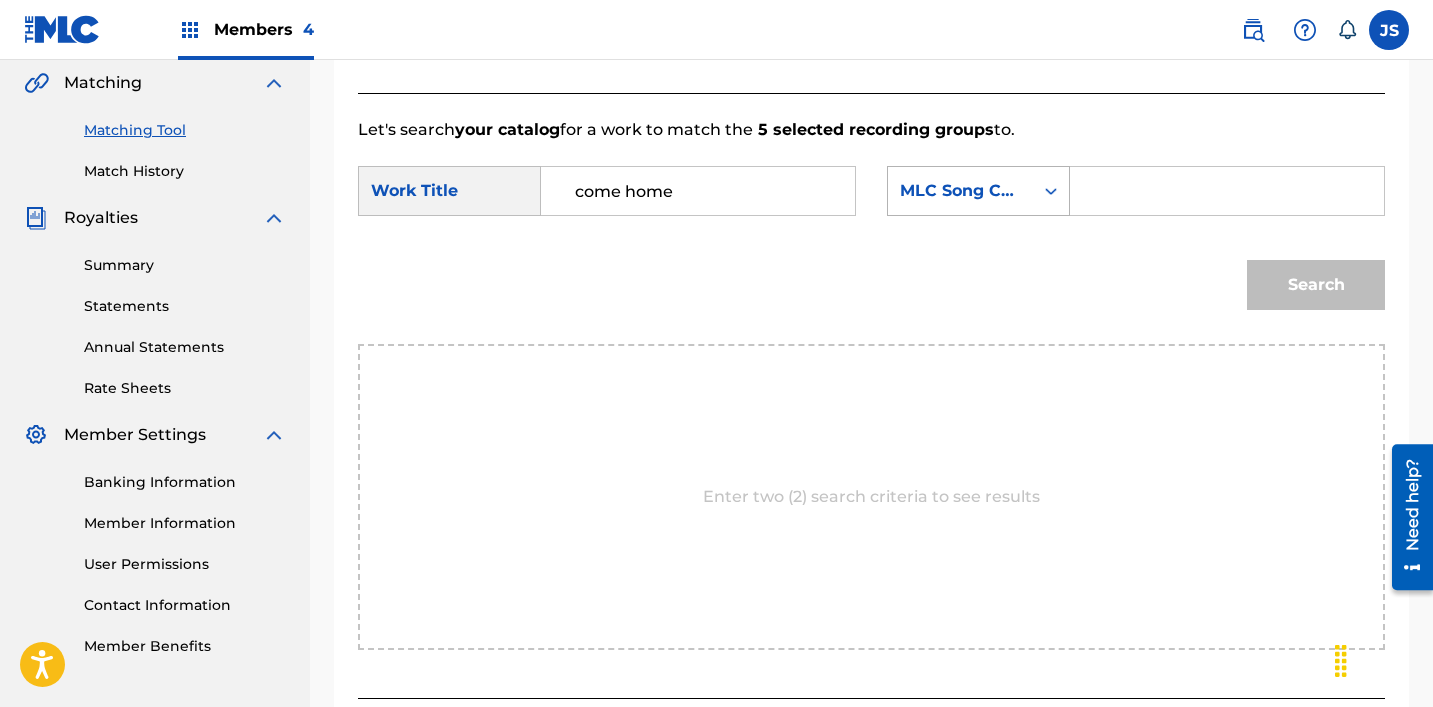 click on "MLC Song Code" at bounding box center (960, 191) 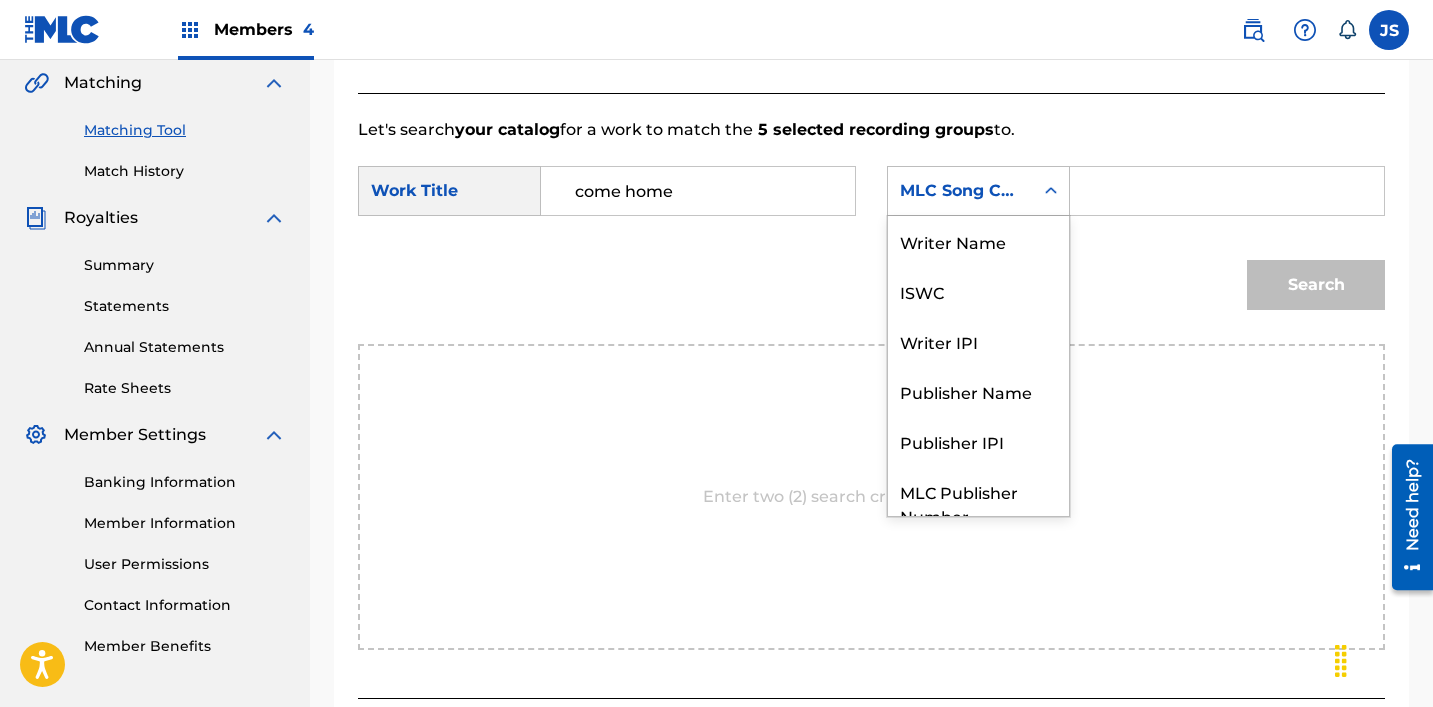 scroll, scrollTop: 74, scrollLeft: 0, axis: vertical 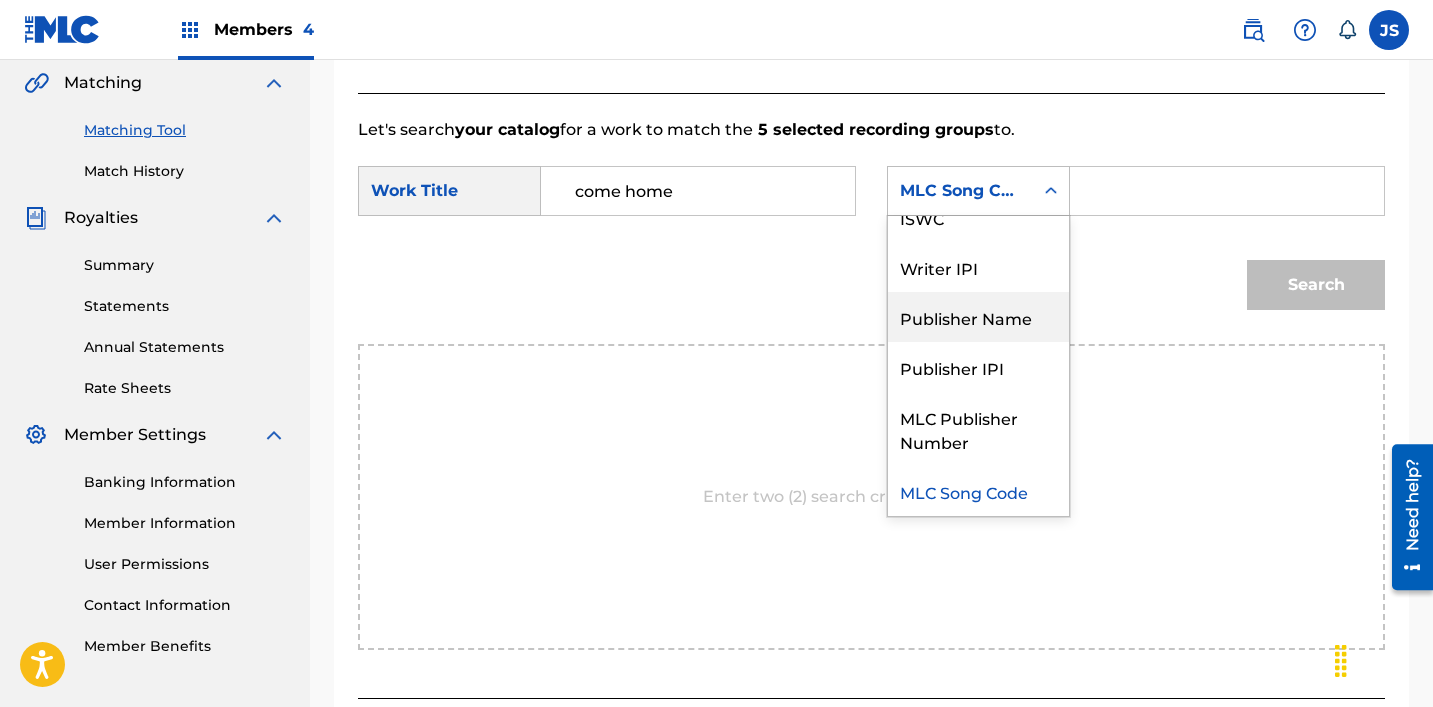 click on "Publisher Name" at bounding box center [978, 317] 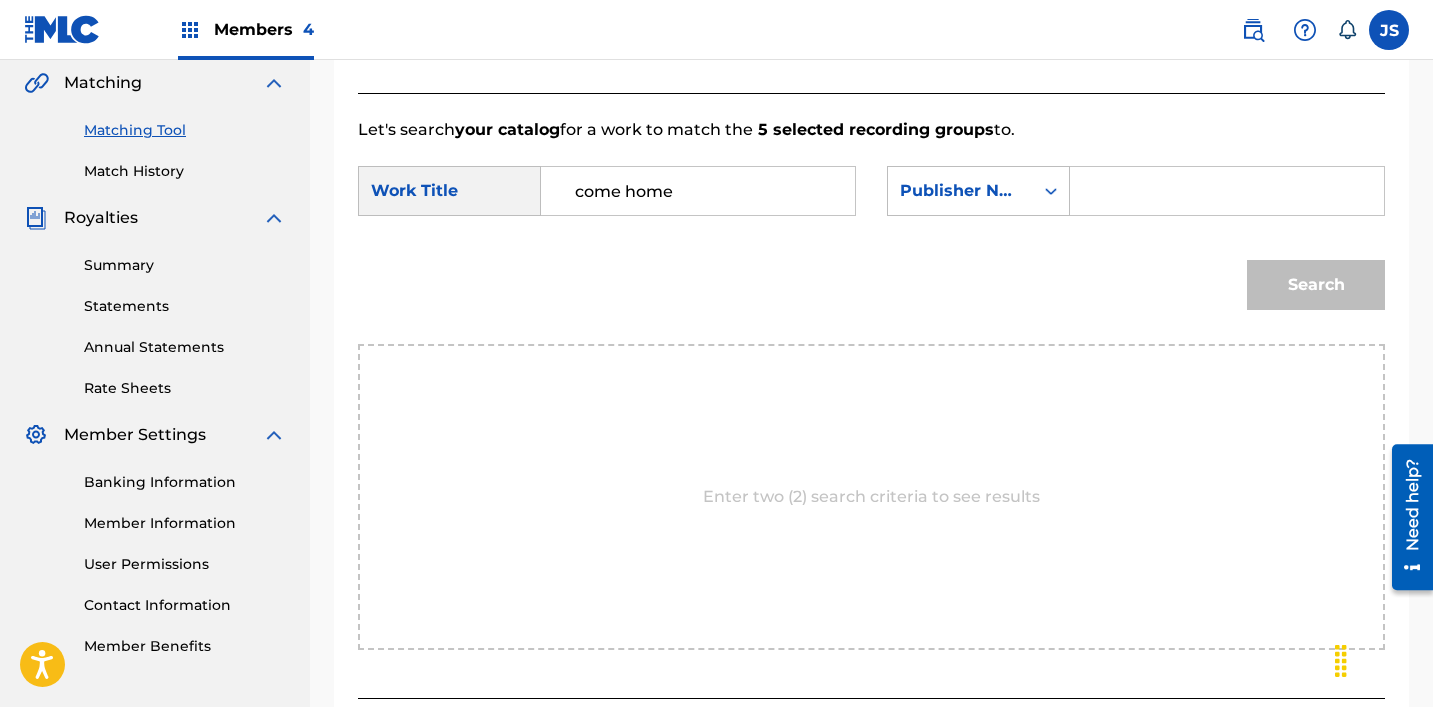 click at bounding box center [1227, 191] 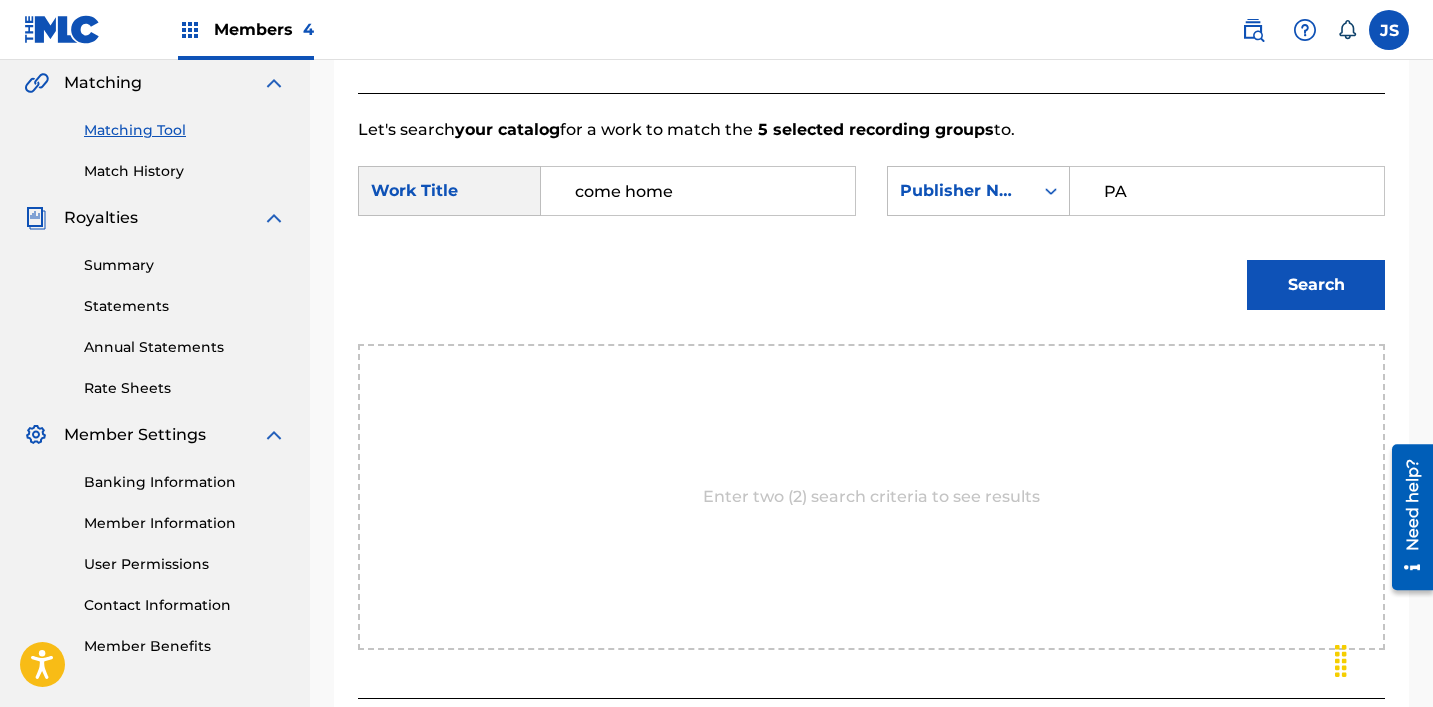 type on "patrick" 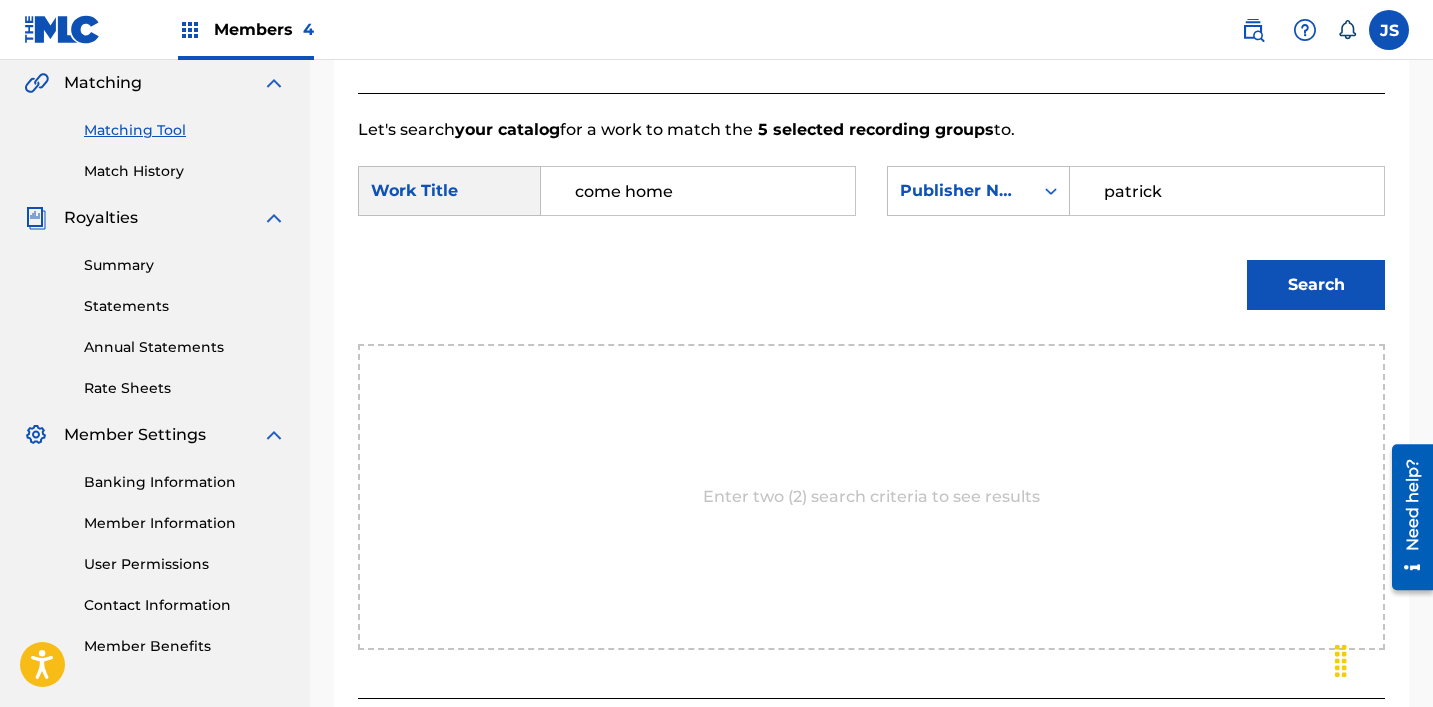 click on "Search" at bounding box center [1316, 285] 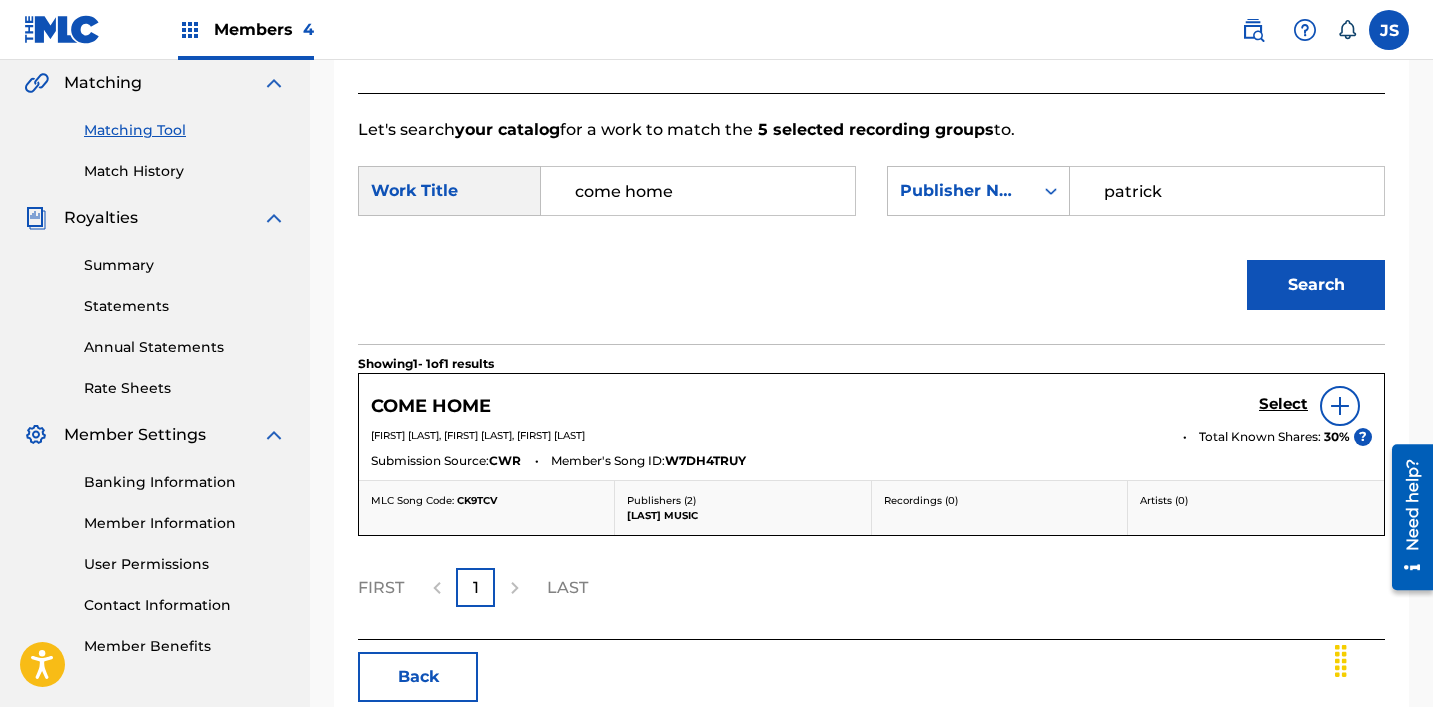 click on "Select" at bounding box center (1283, 404) 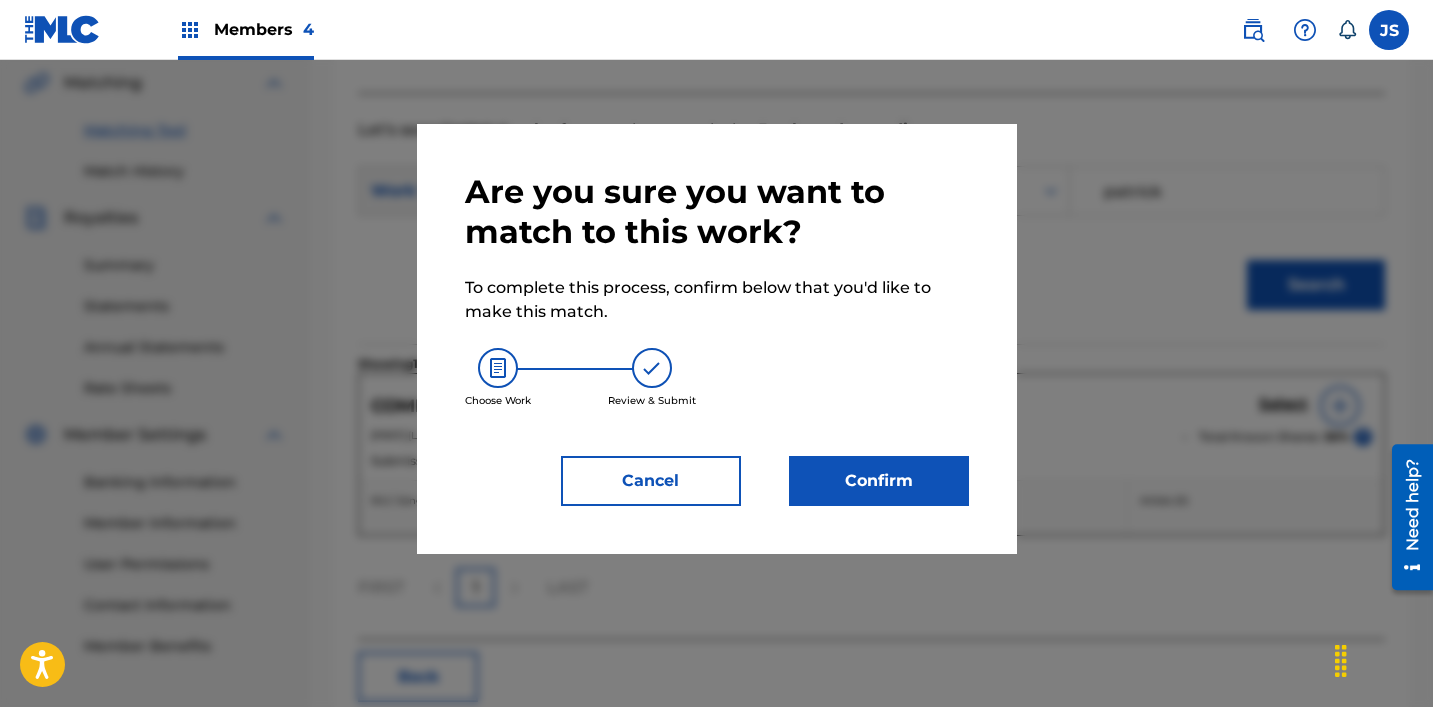 click on "Confirm" at bounding box center (879, 481) 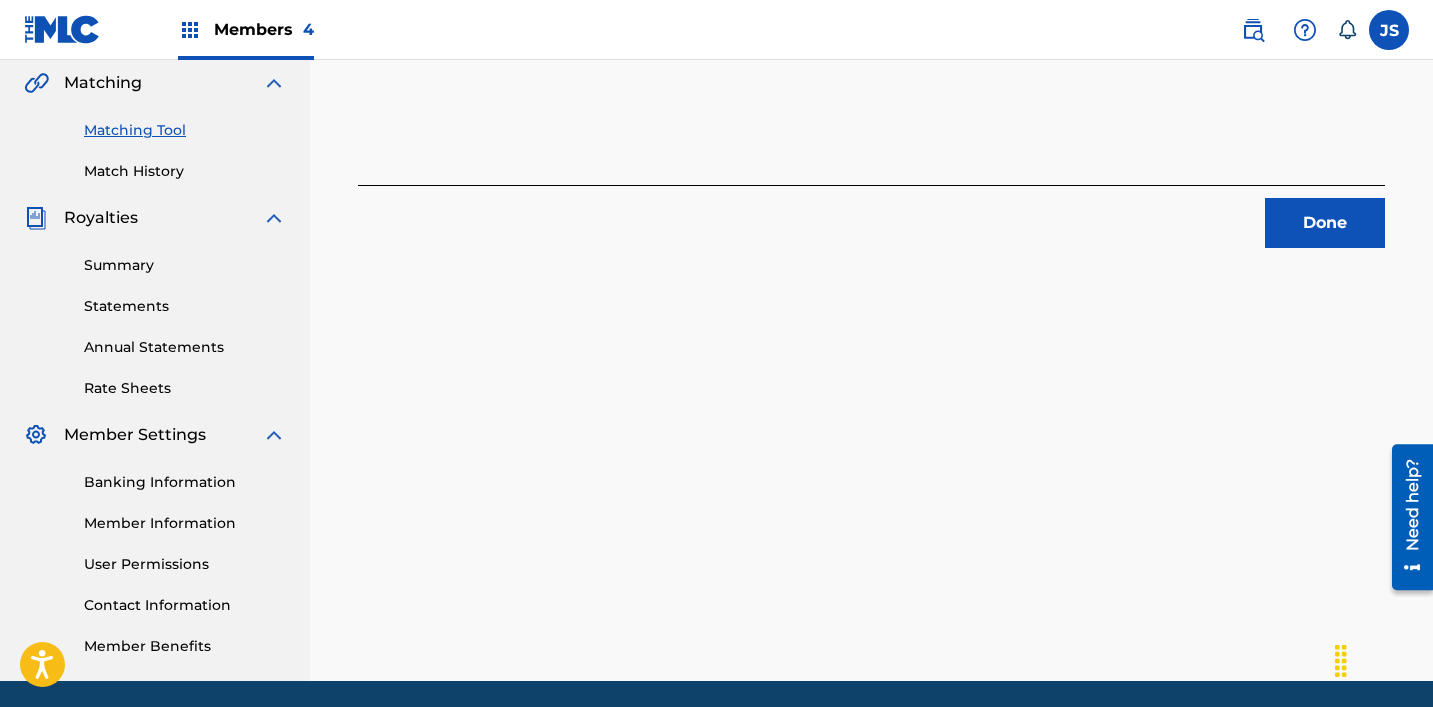 click on "Done" at bounding box center [1325, 223] 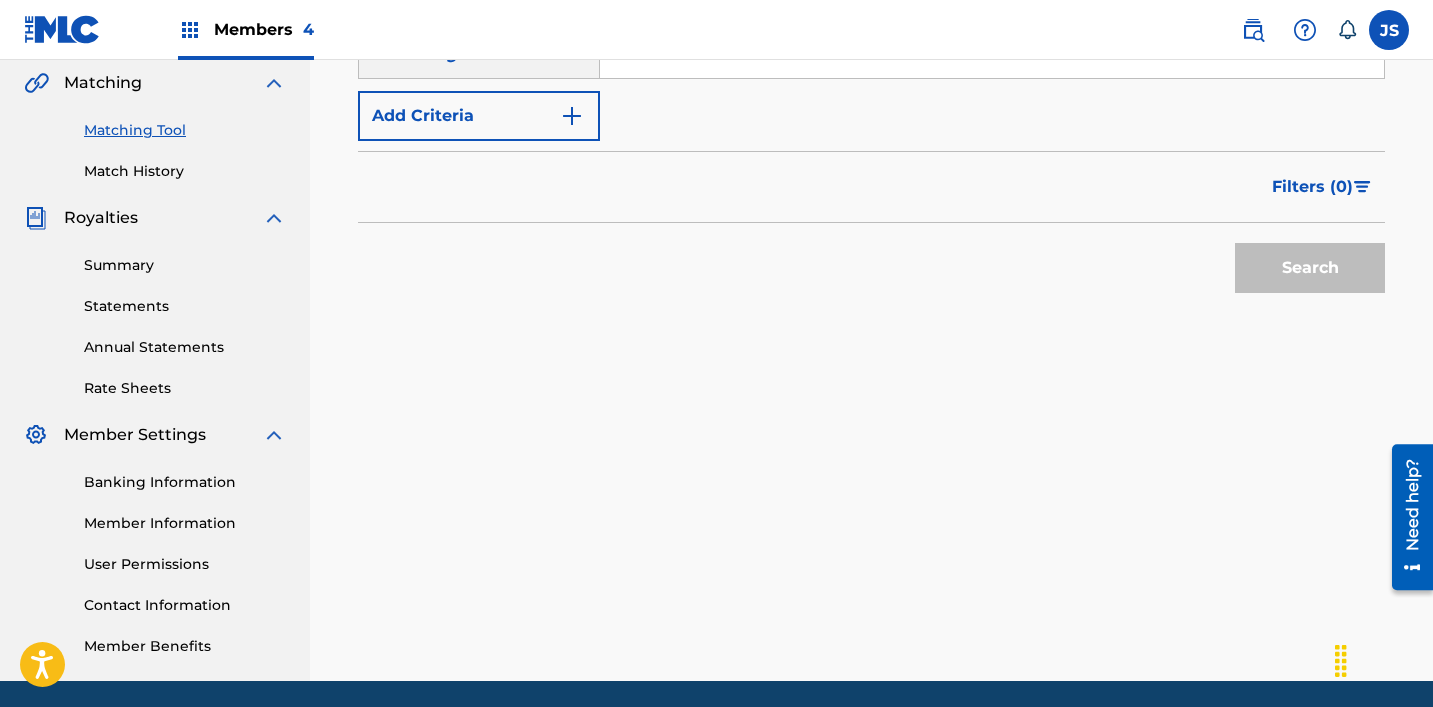 click on "SearchWithCriteria[UUID] Recording Title SearchWithCriteria[UUID] Recording ISRC Add Criteria" at bounding box center [871, 54] 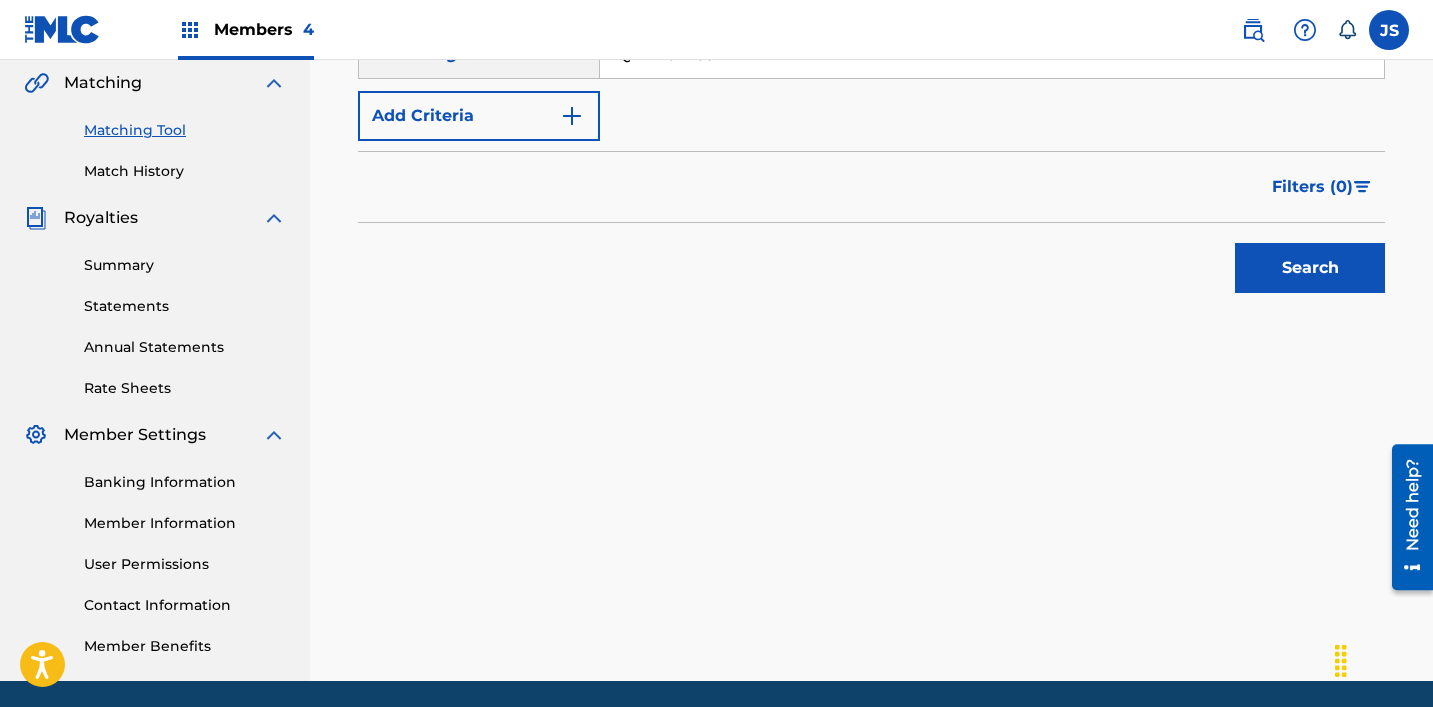 type on "QZHN32455742" 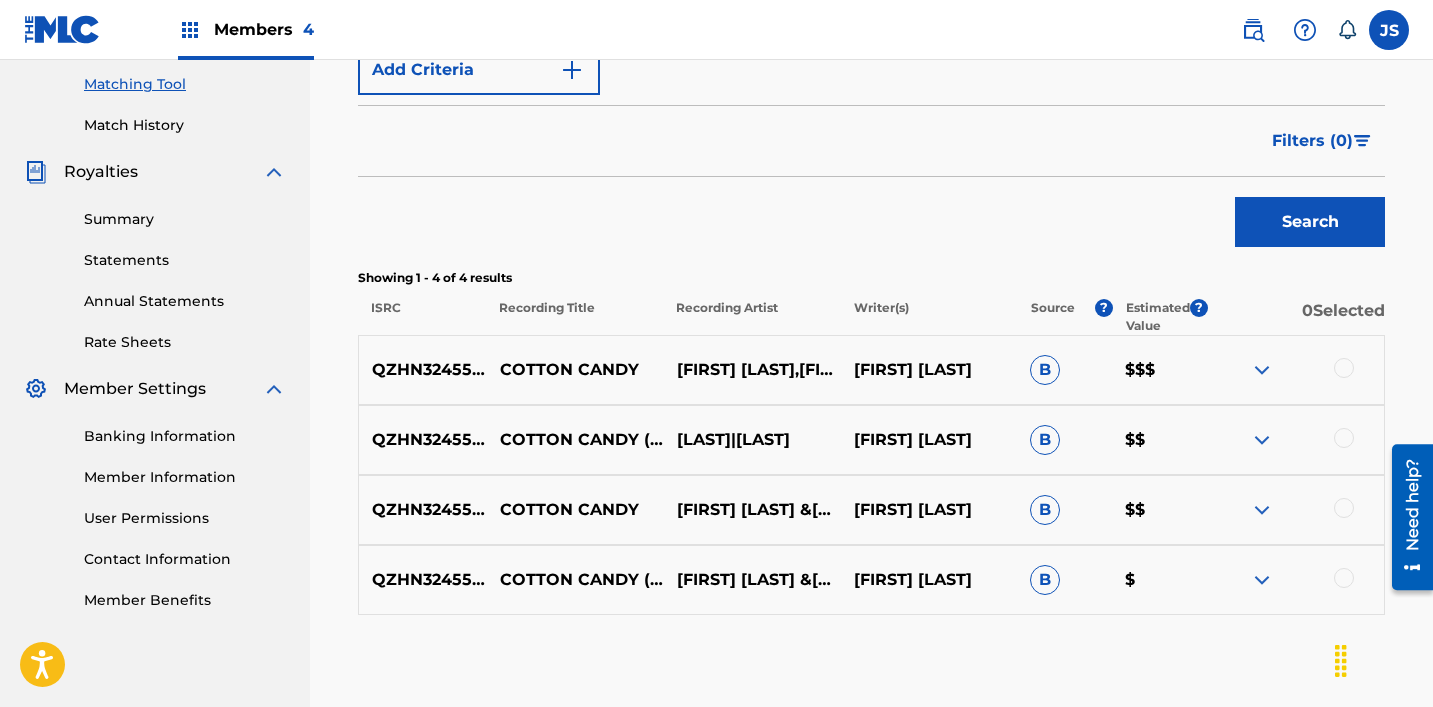 scroll, scrollTop: 529, scrollLeft: 0, axis: vertical 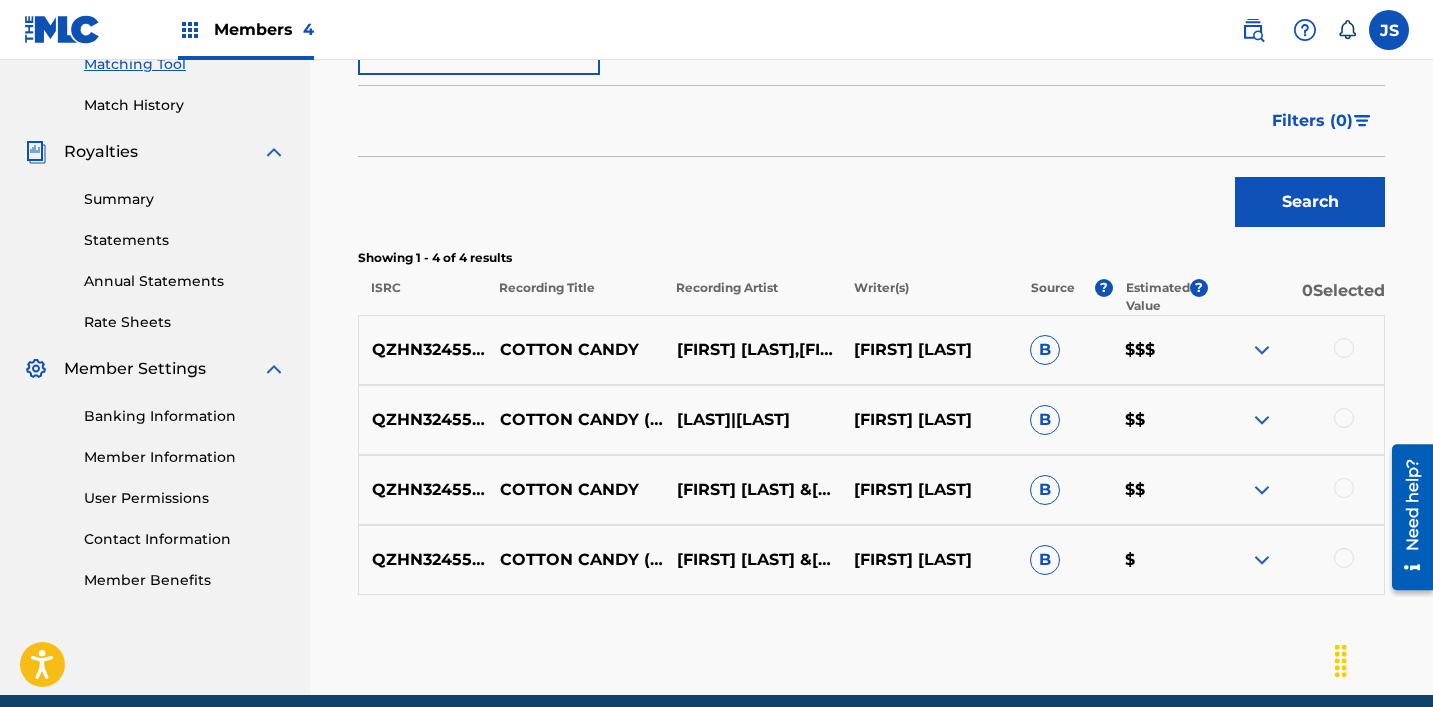 click at bounding box center [1344, 558] 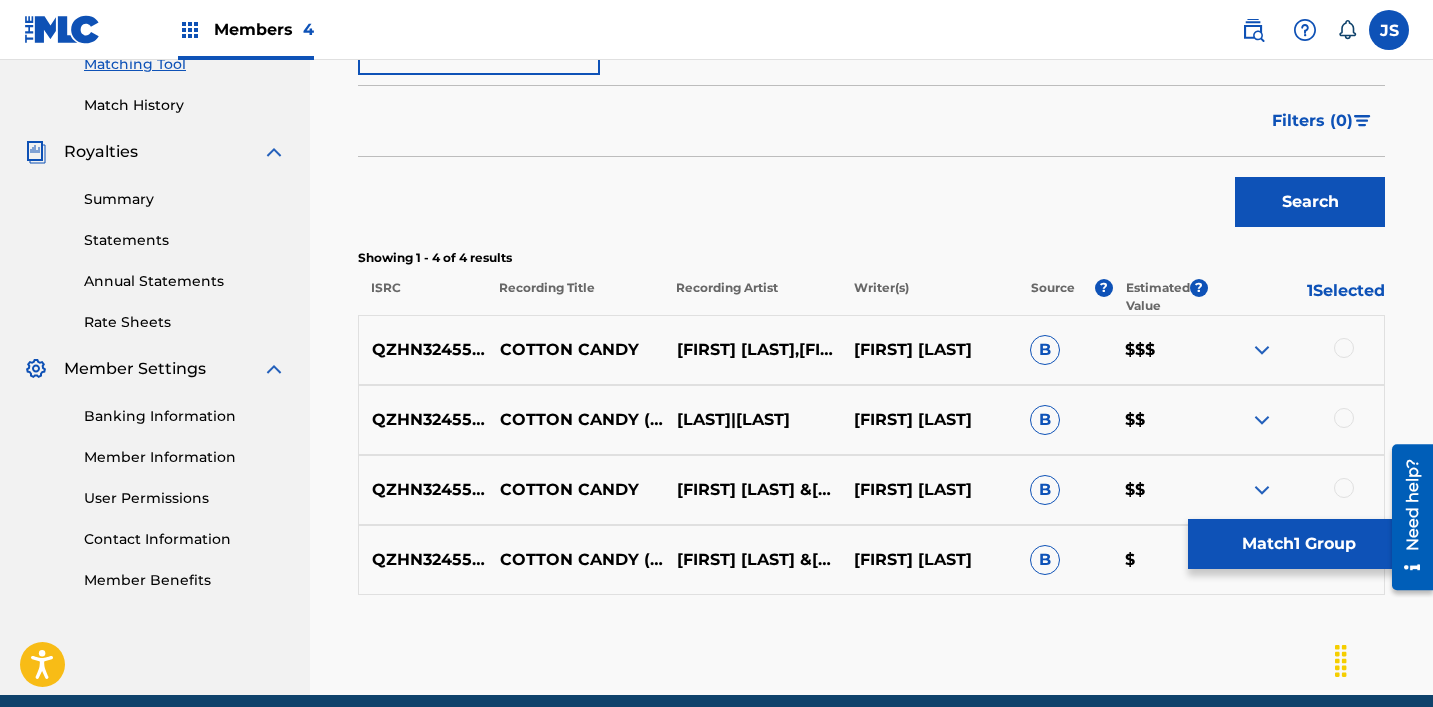 click at bounding box center (1344, 488) 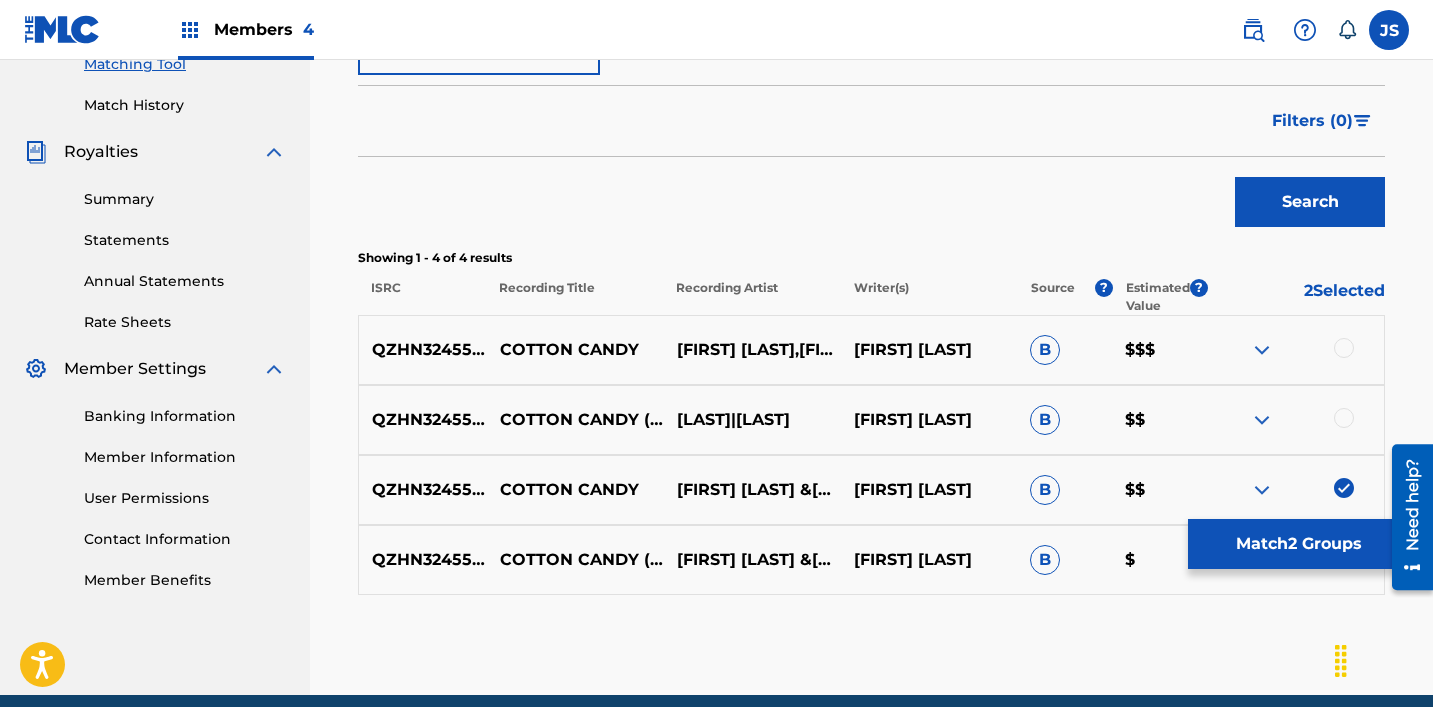 click at bounding box center (1344, 418) 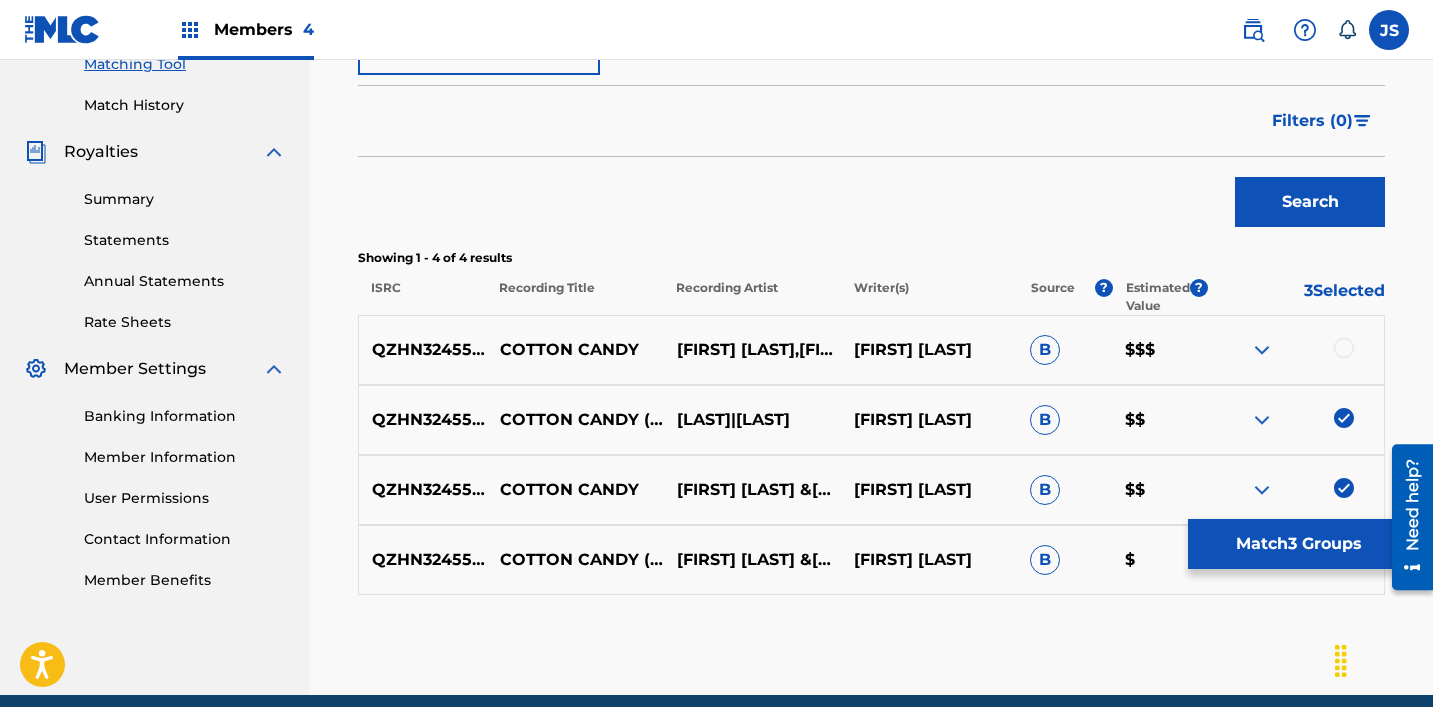 click at bounding box center (1344, 348) 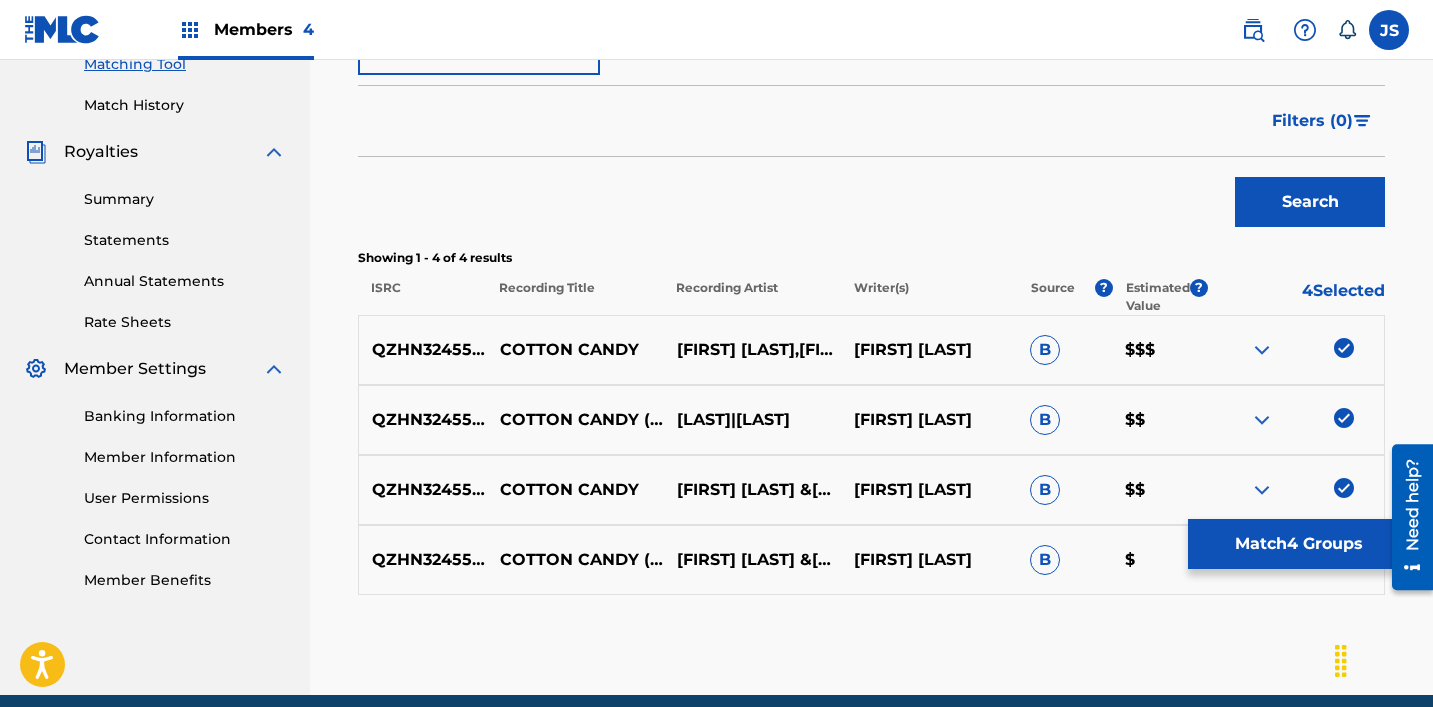 click on "Match  4 Groups" at bounding box center (1298, 544) 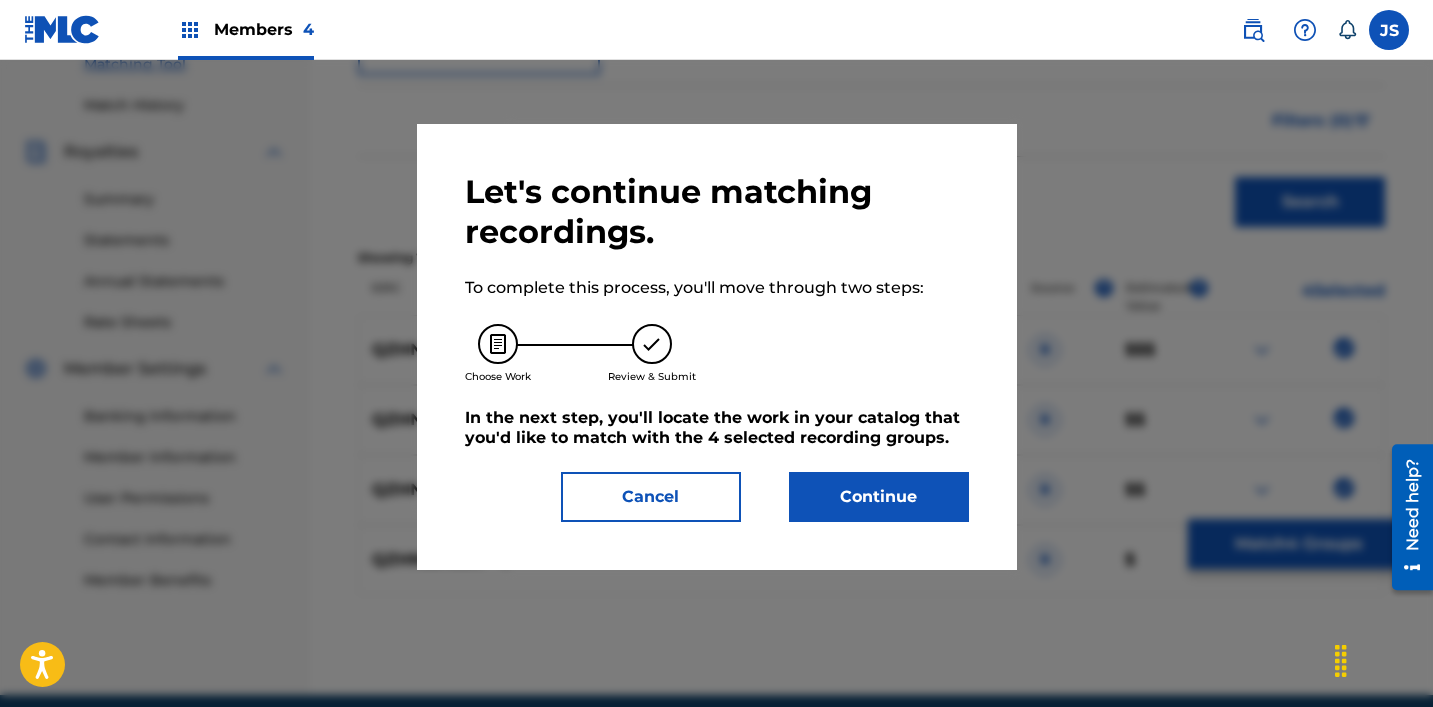 click on "Continue" at bounding box center (879, 497) 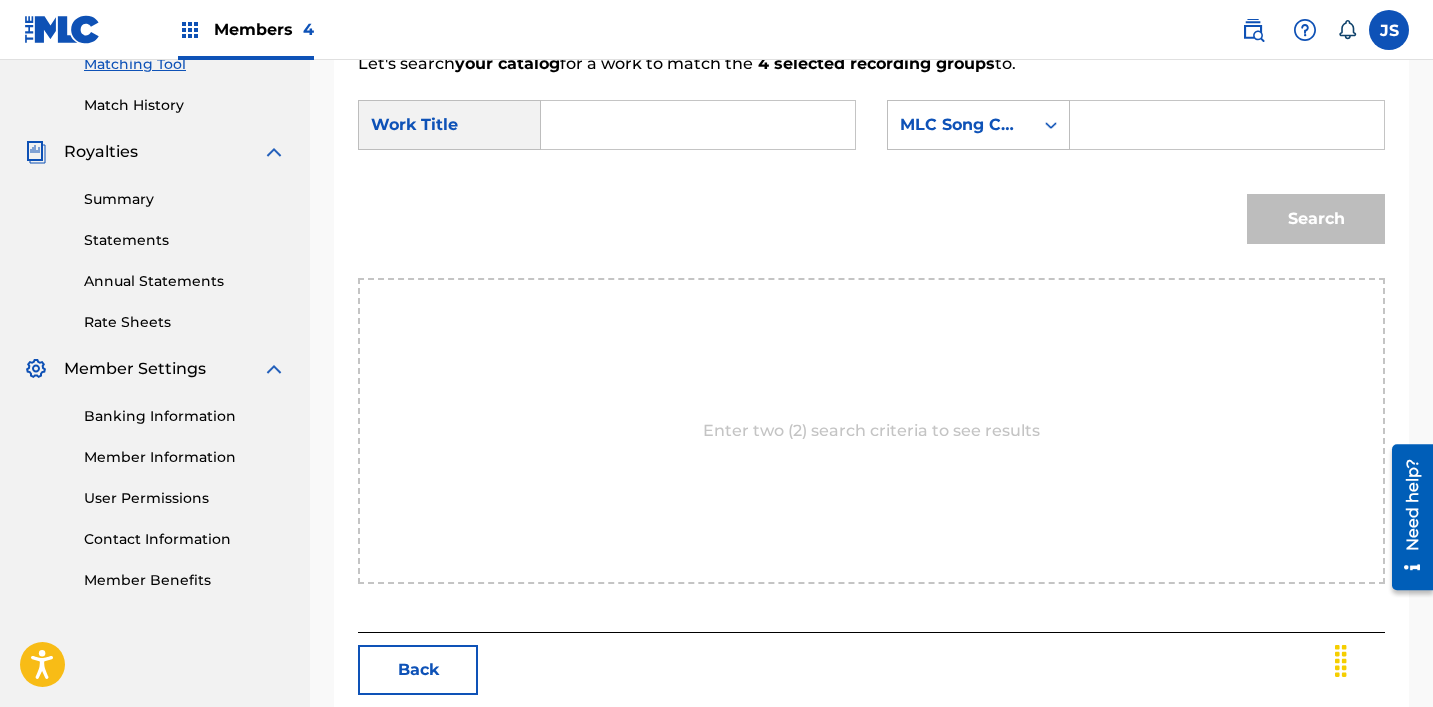 click at bounding box center [698, 125] 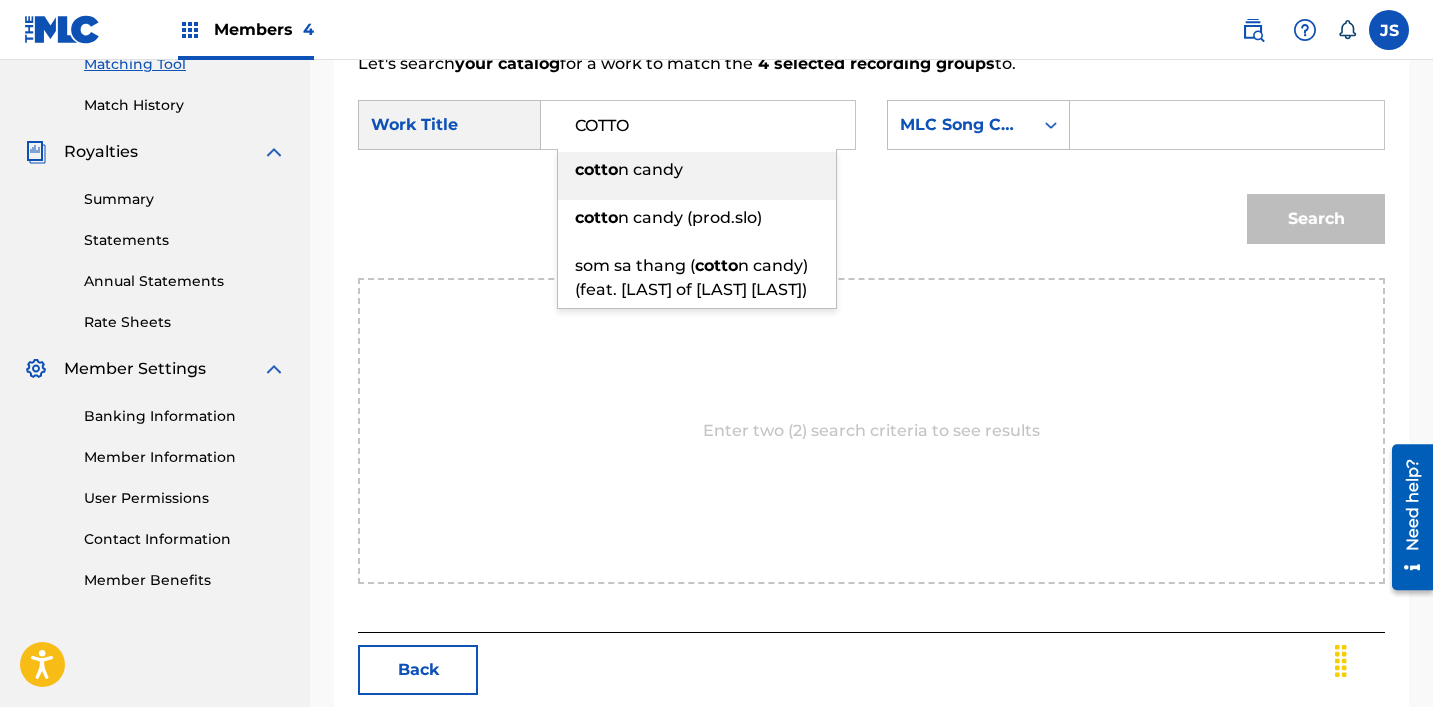 click on "cotto n candy" at bounding box center (697, 170) 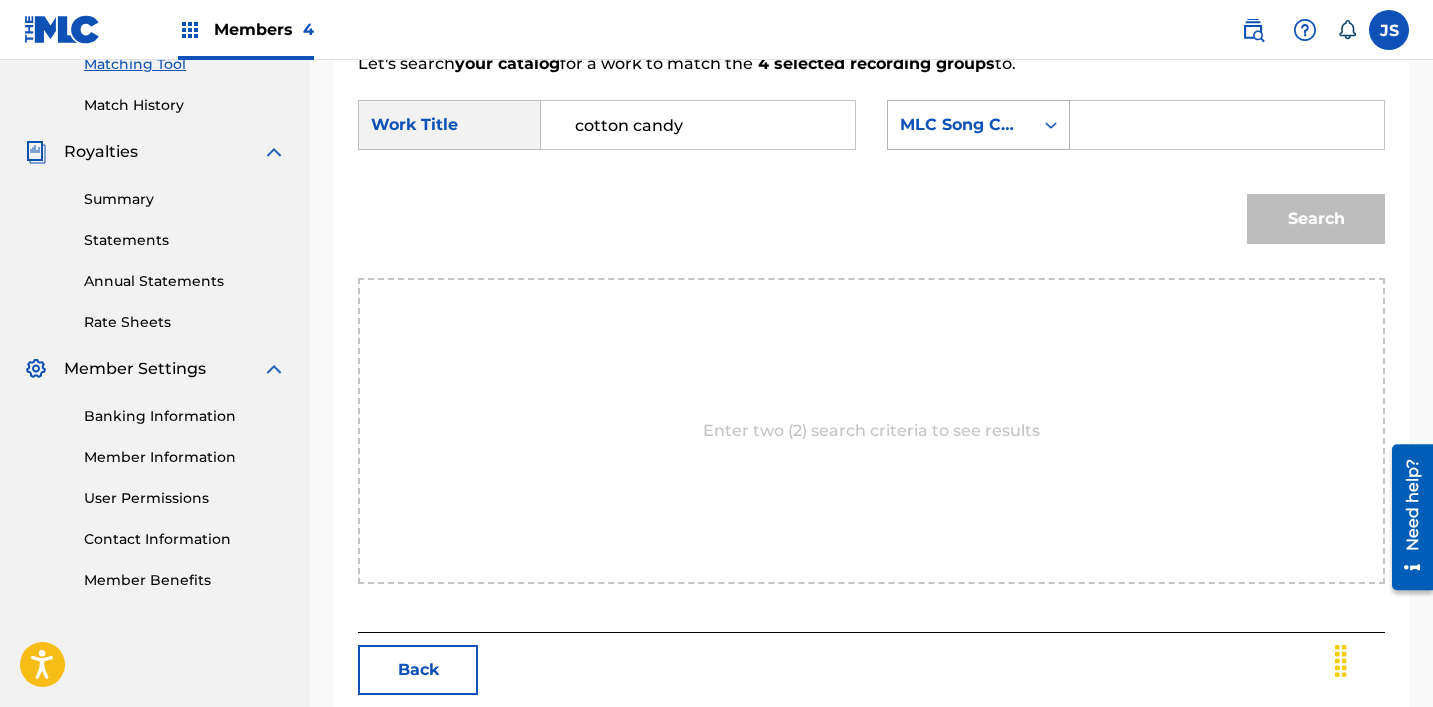 click on "MLC Song Code" at bounding box center (960, 125) 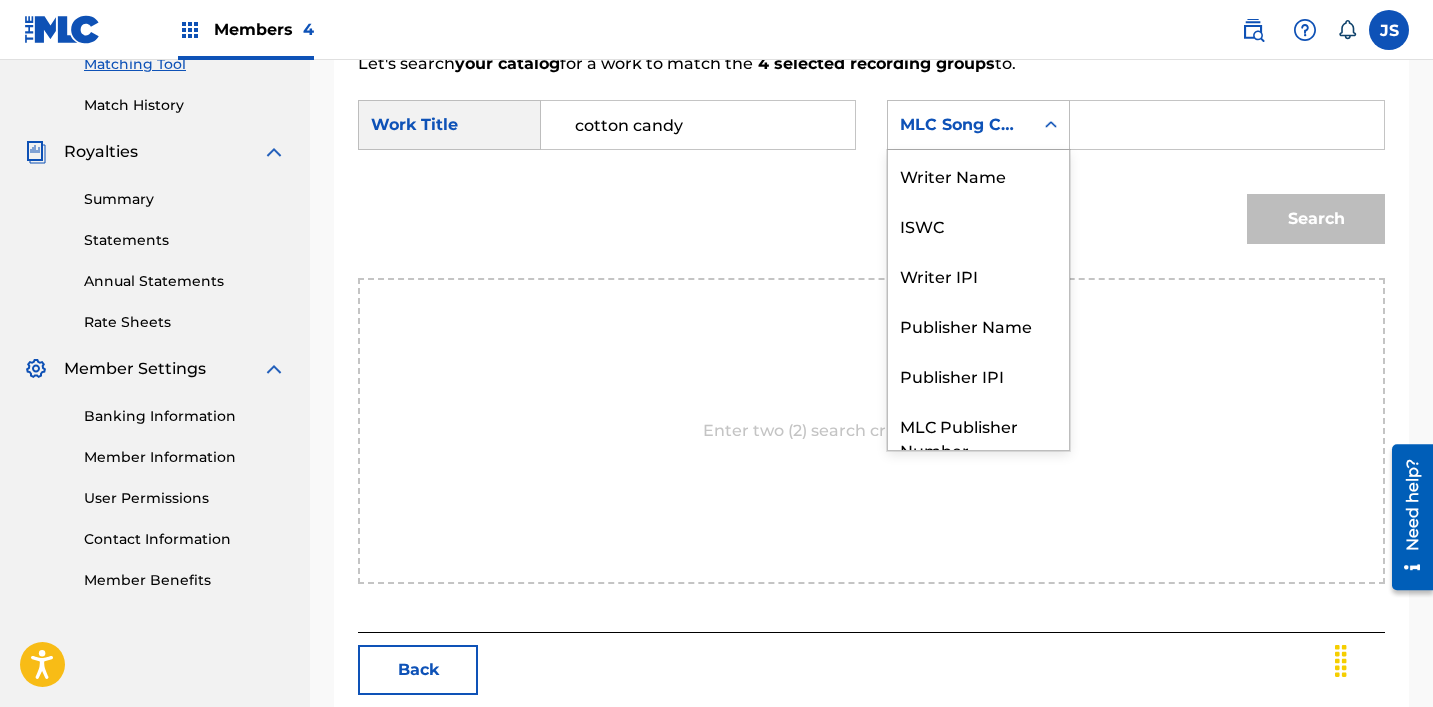 scroll, scrollTop: 74, scrollLeft: 0, axis: vertical 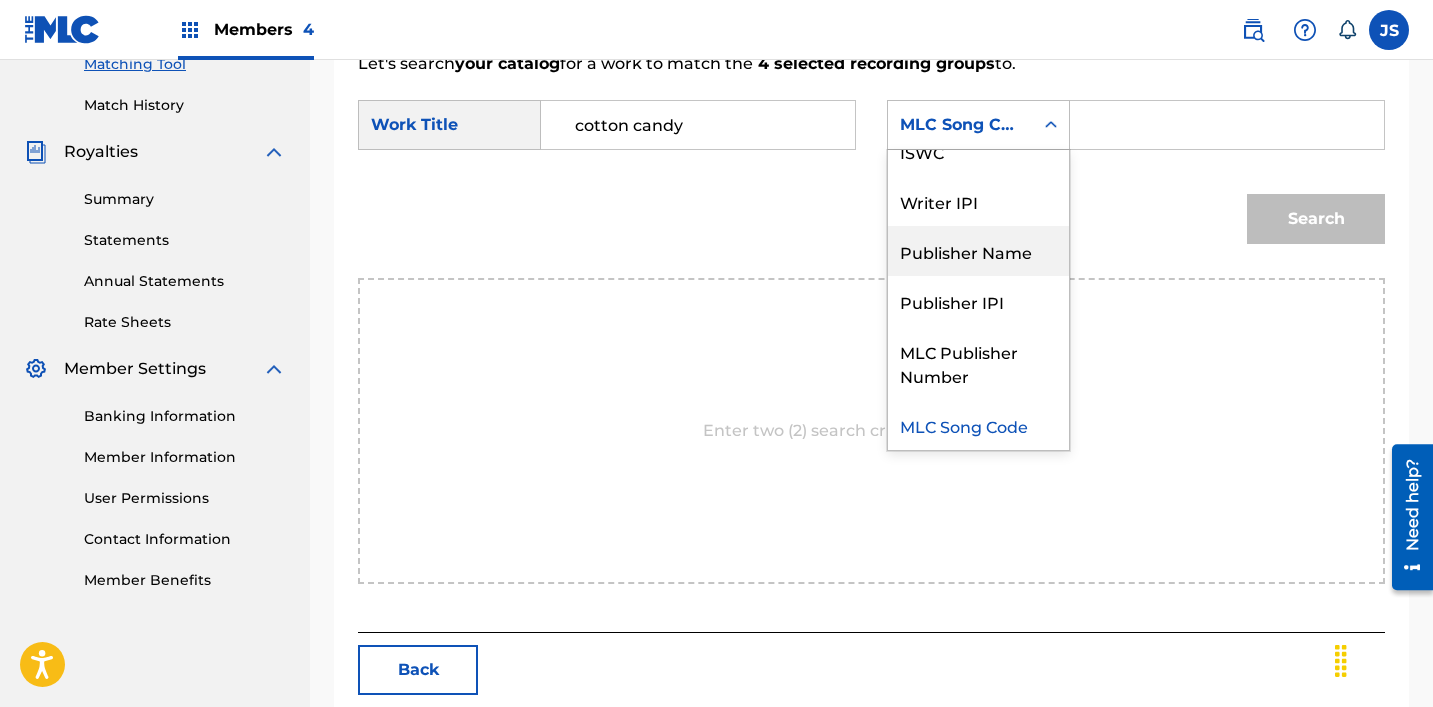 click on "Publisher Name" at bounding box center [978, 251] 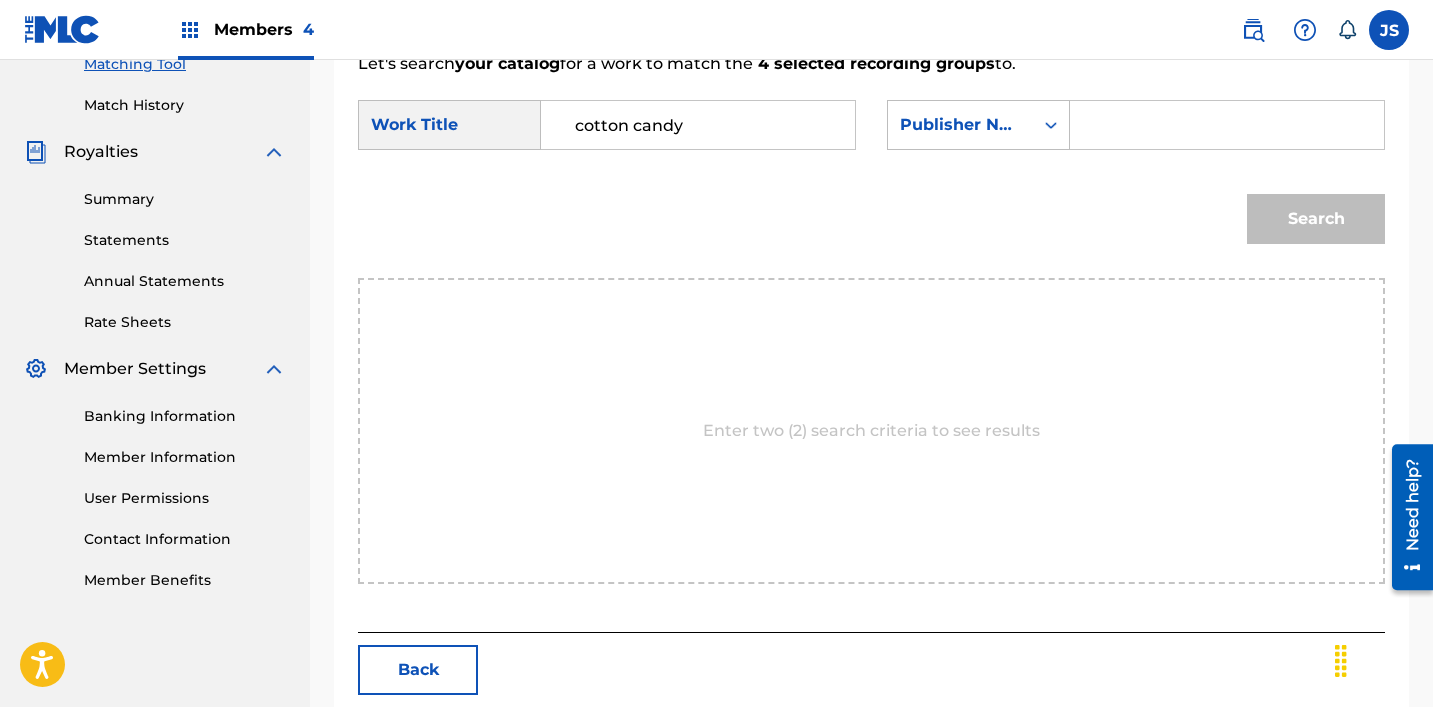 click at bounding box center (1227, 125) 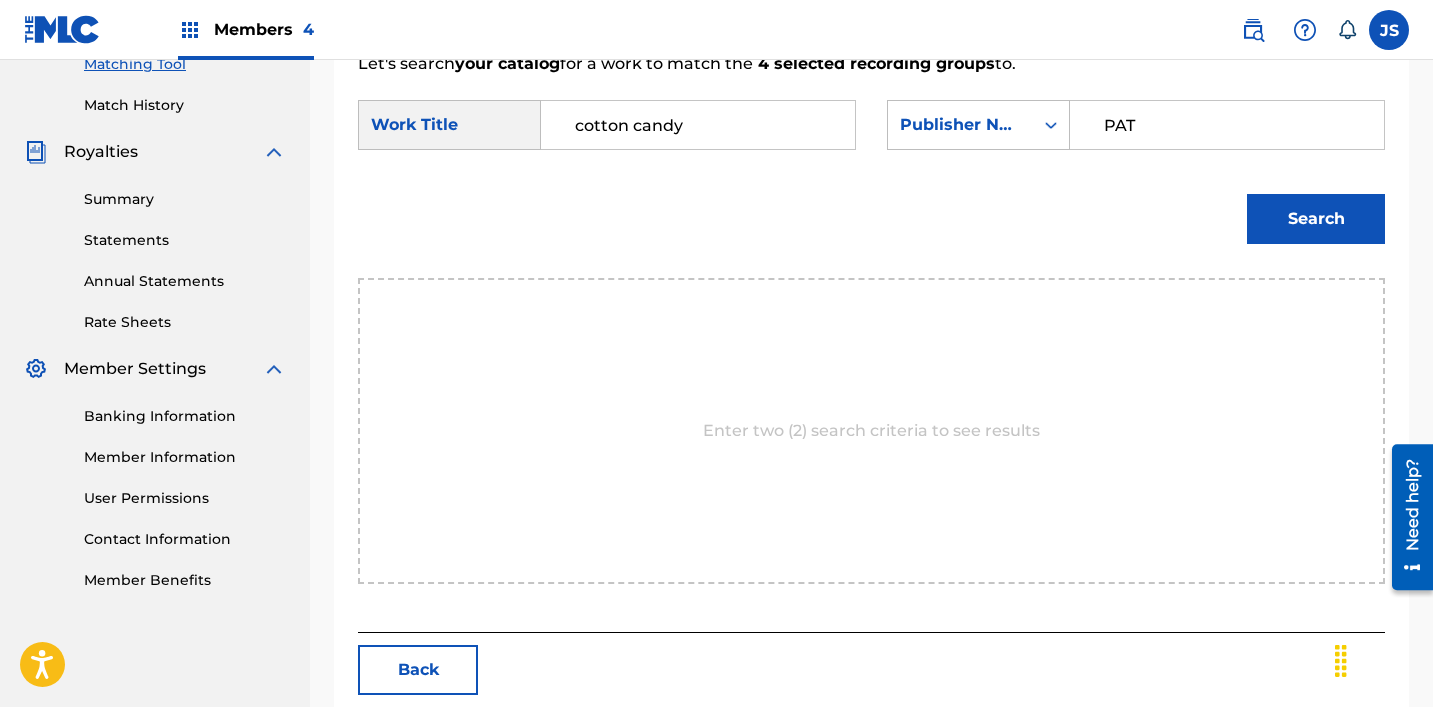 type on "patrick" 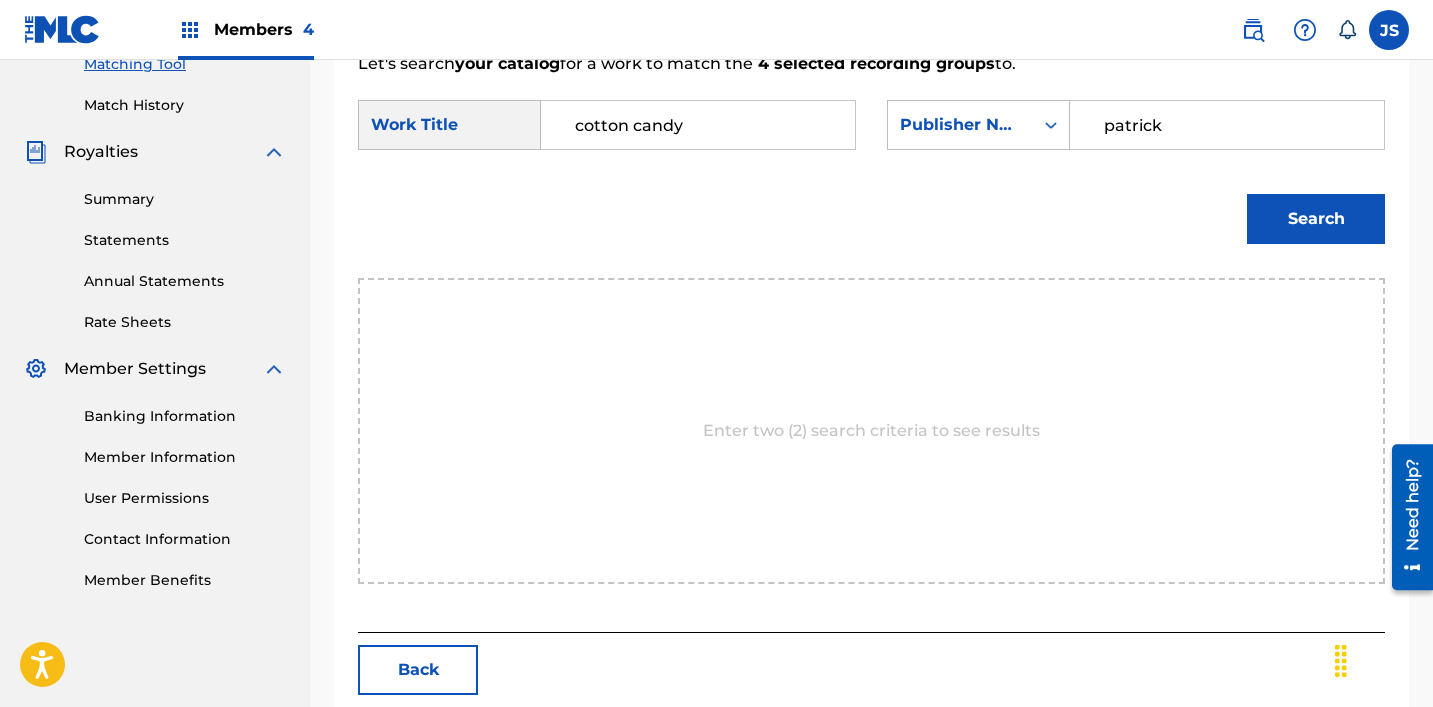 click on "Search" at bounding box center (1316, 219) 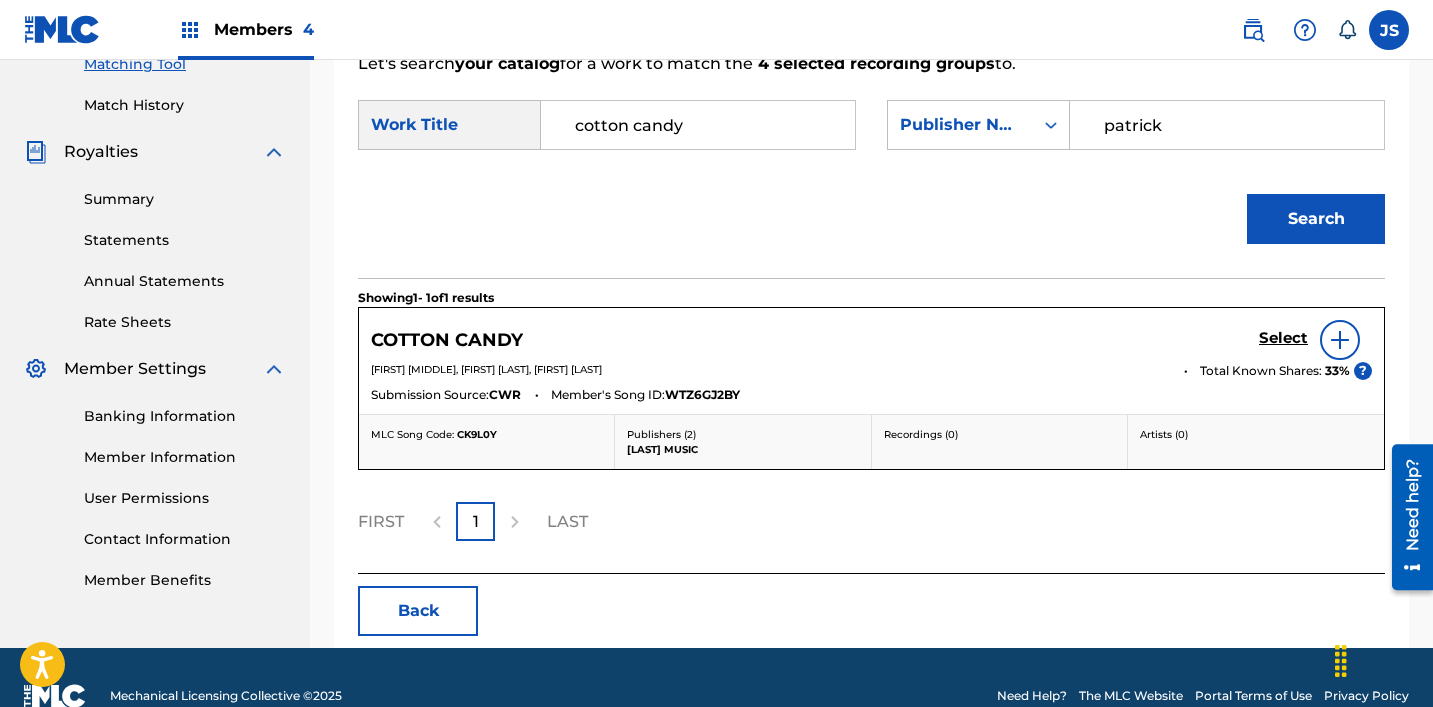 click on "Select" at bounding box center (1283, 338) 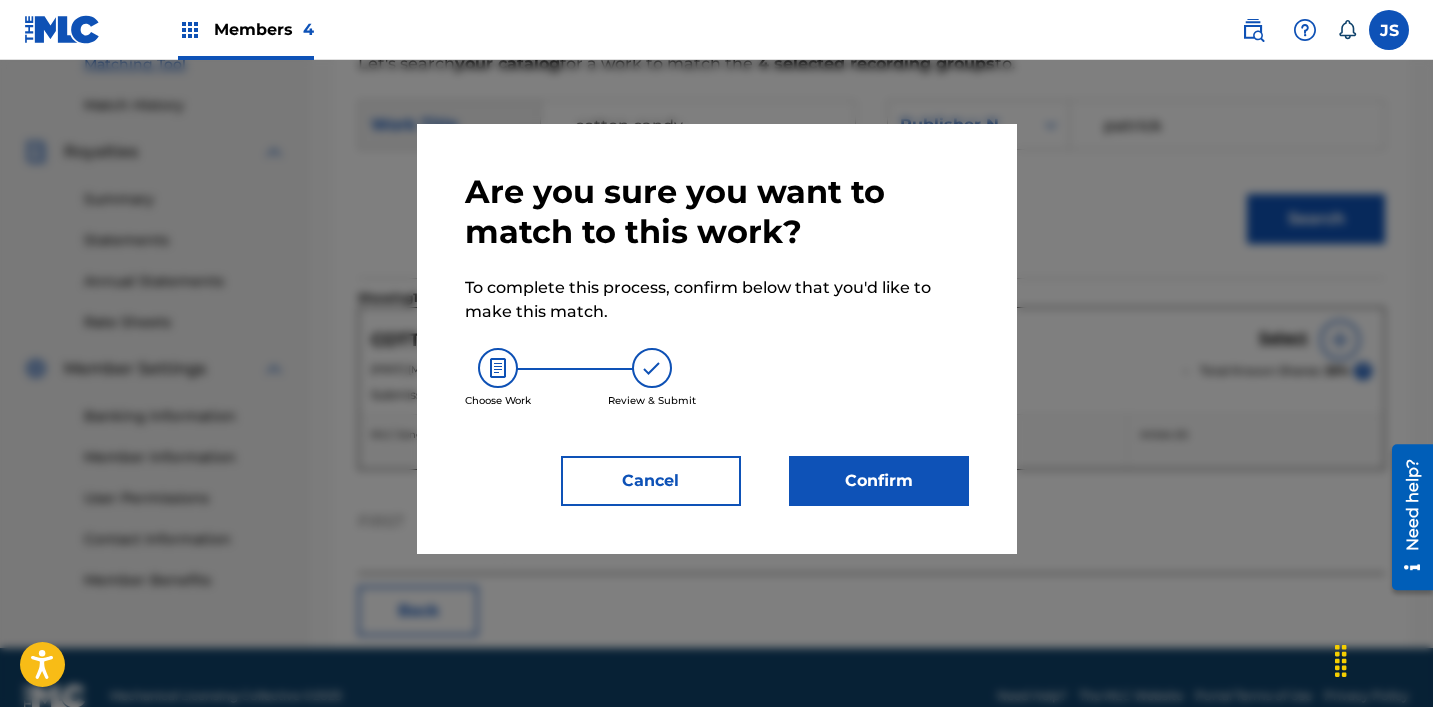 click on "Confirm" at bounding box center [879, 481] 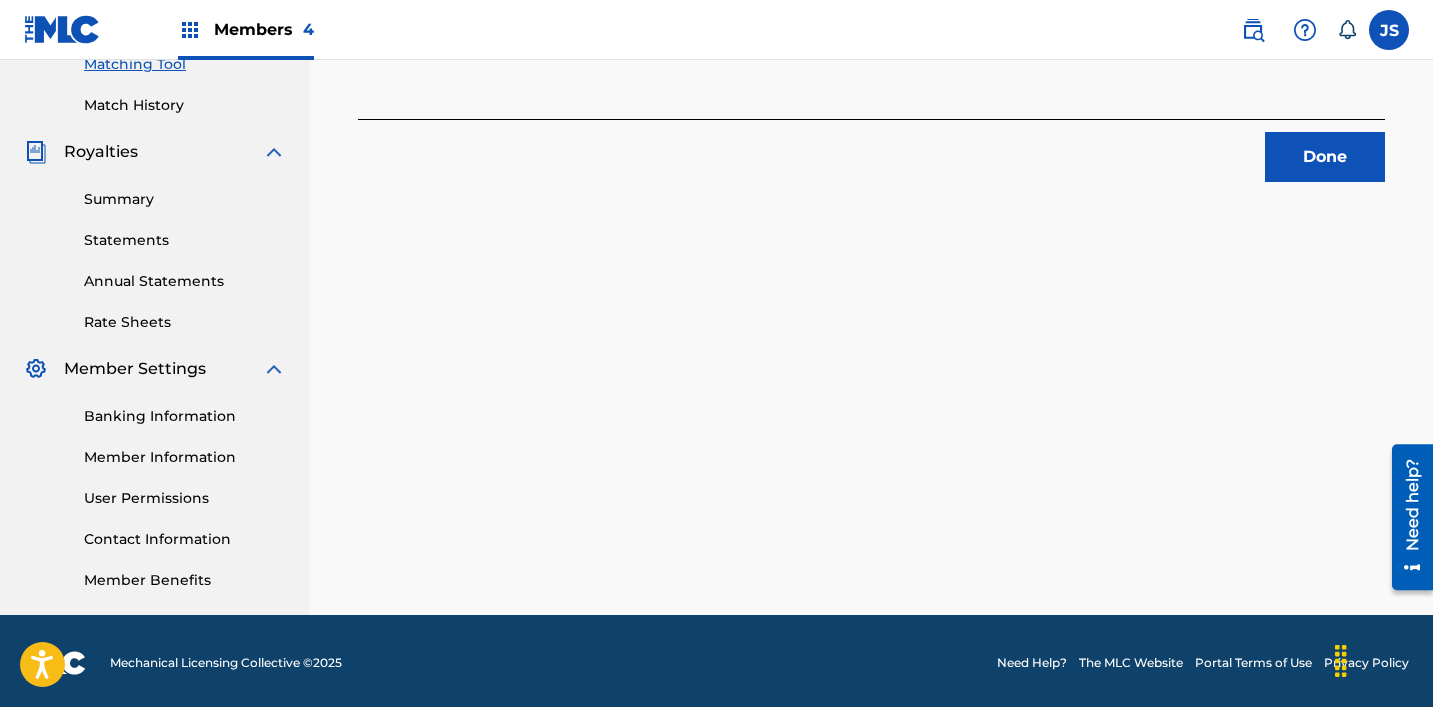 click on "Done" at bounding box center (1325, 157) 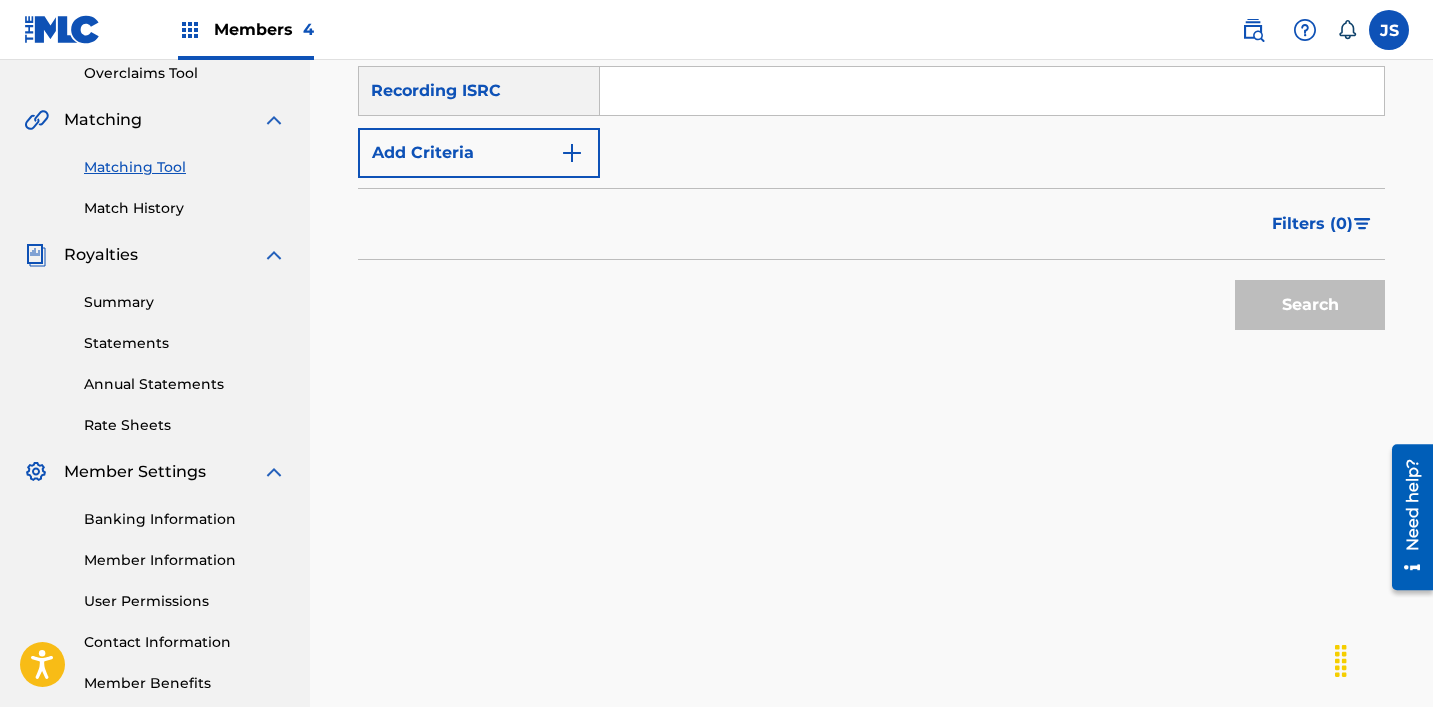 scroll, scrollTop: 428, scrollLeft: 0, axis: vertical 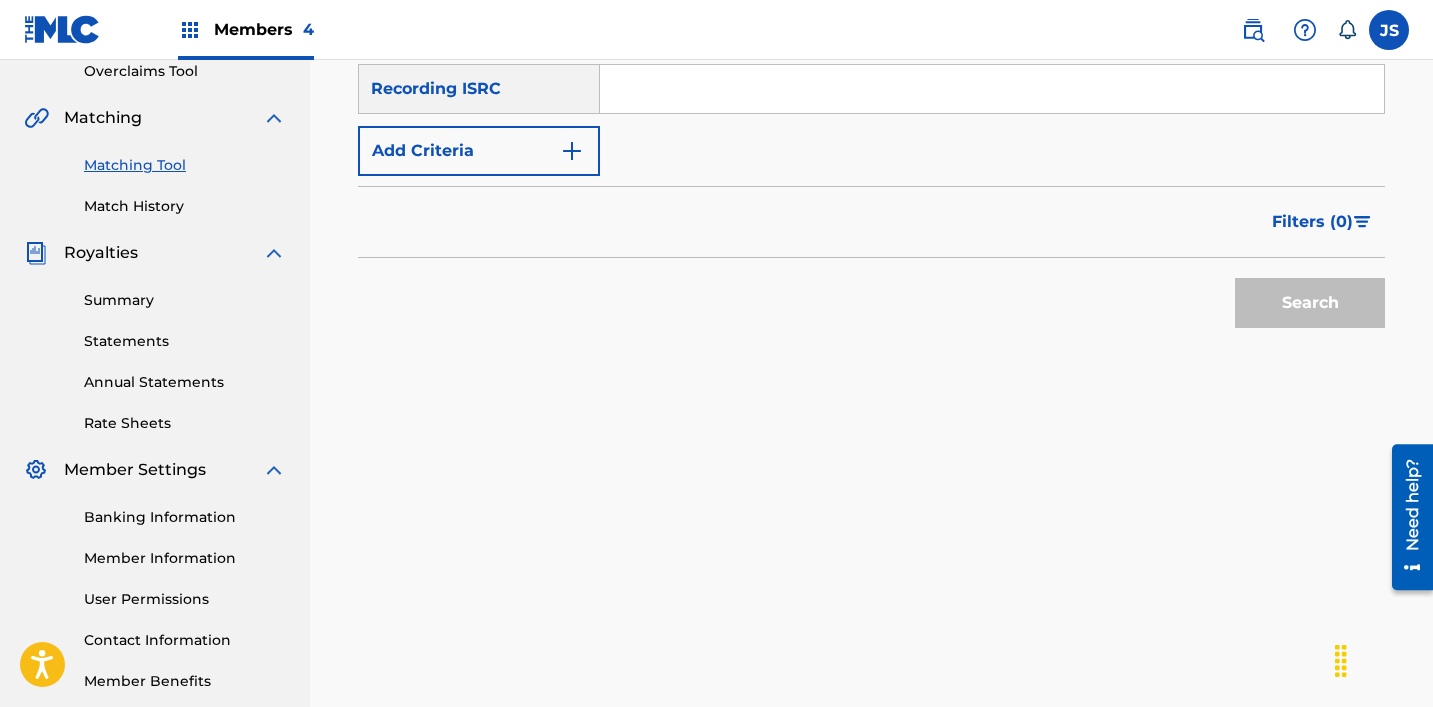 click at bounding box center [992, 89] 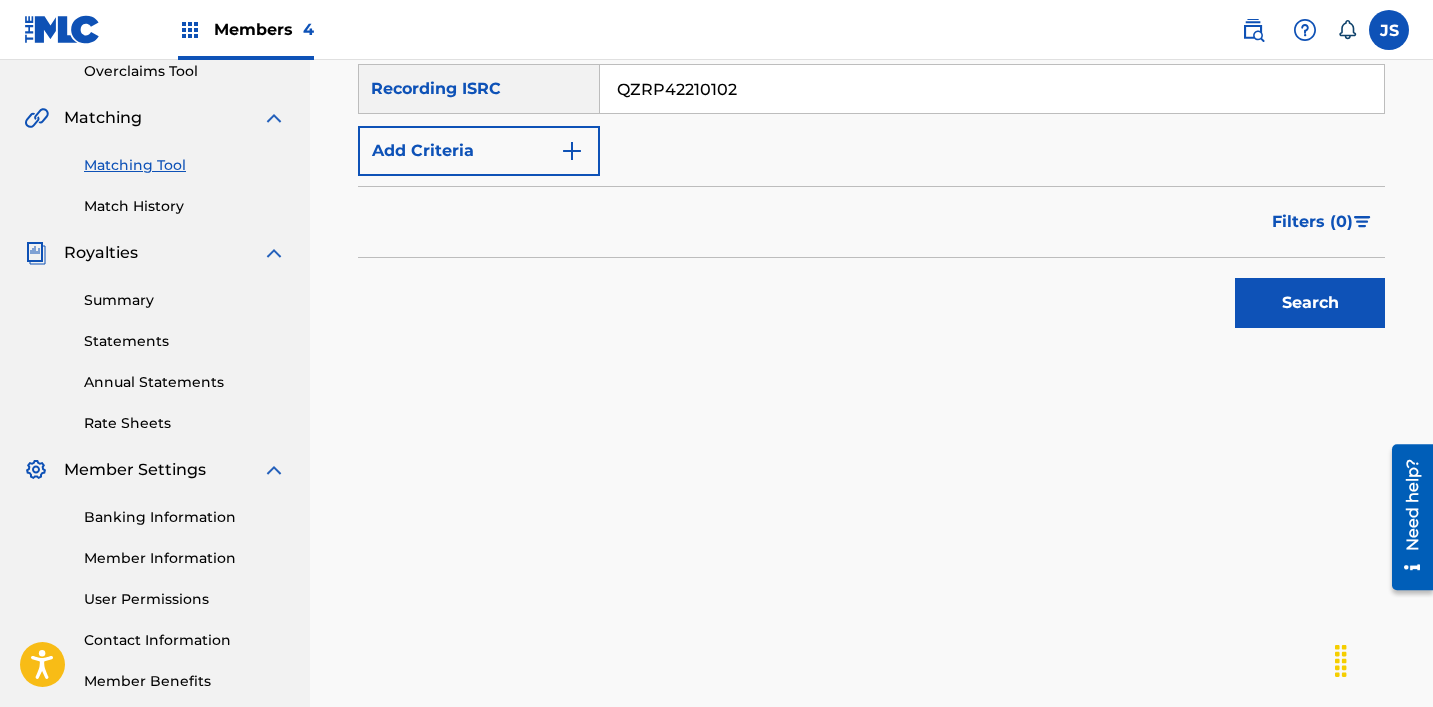 type on "QZRP42210102" 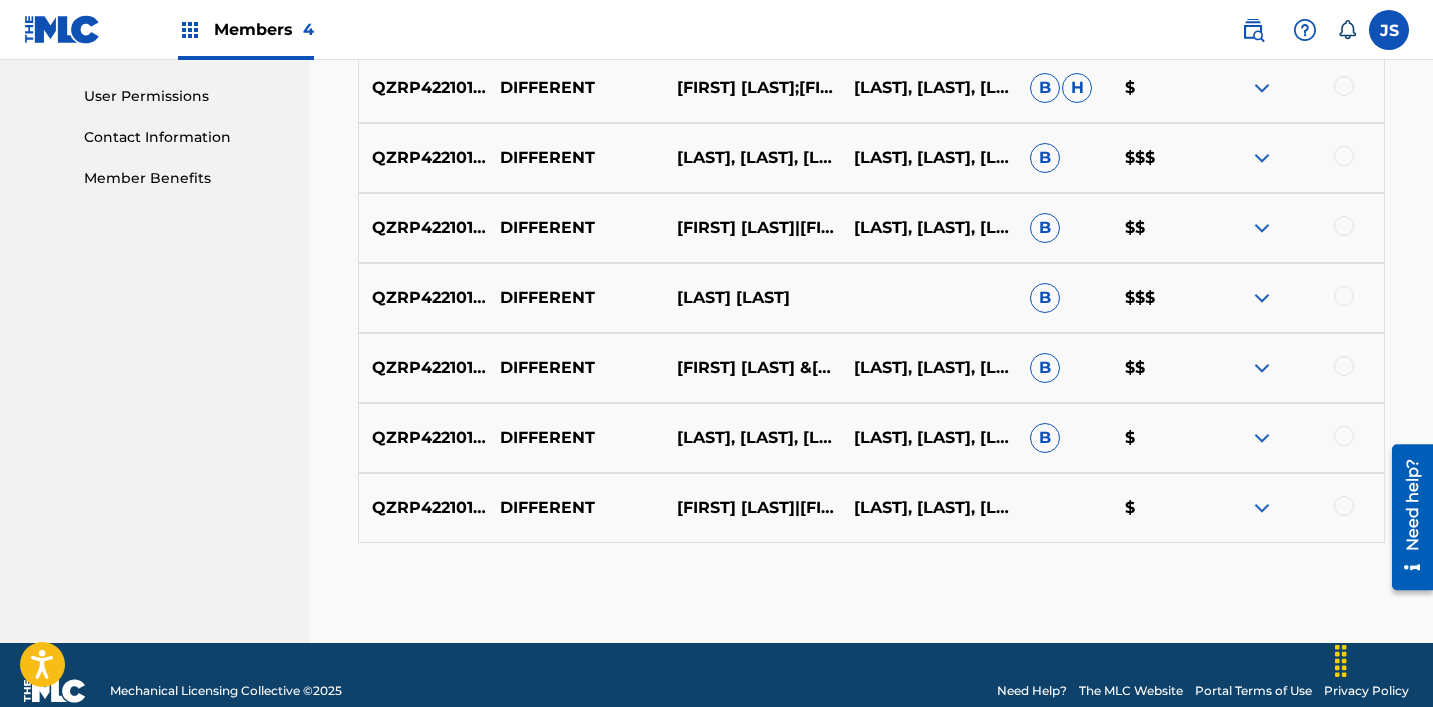 scroll, scrollTop: 934, scrollLeft: 0, axis: vertical 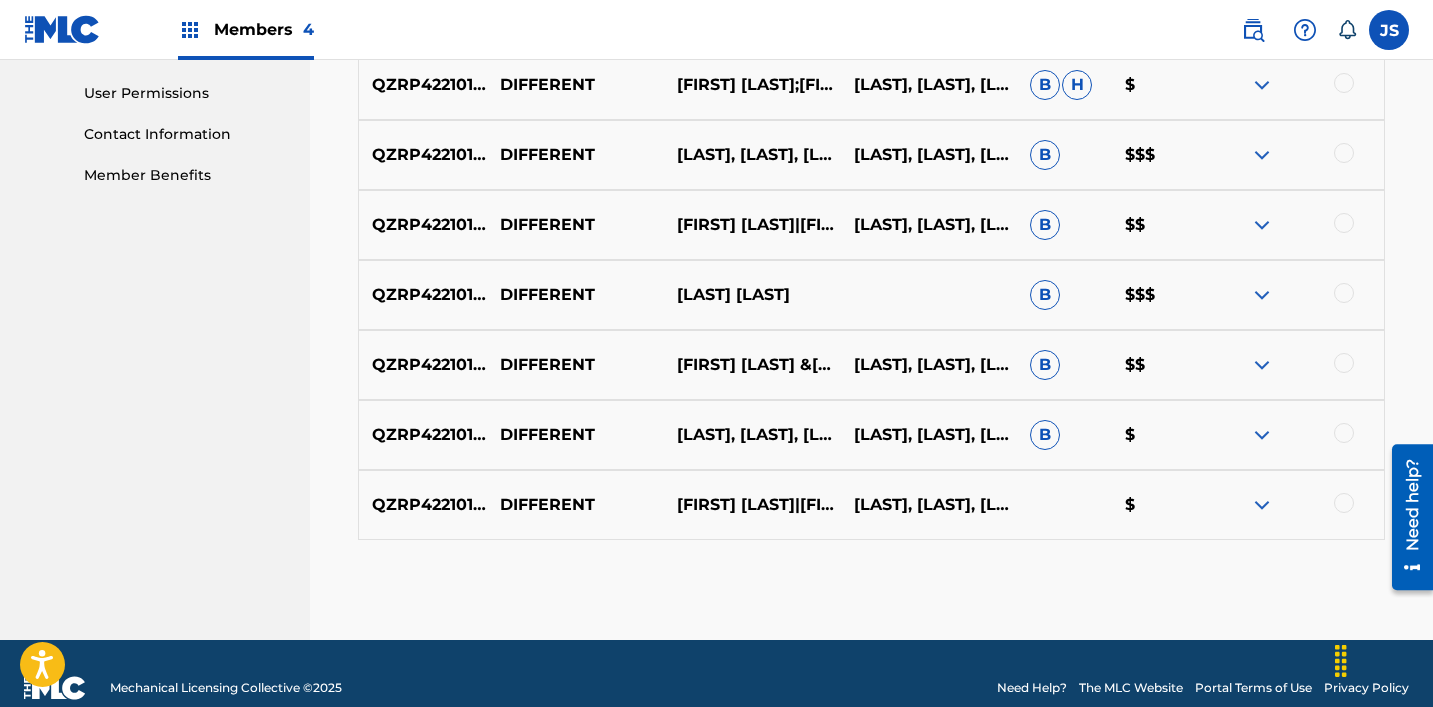 click at bounding box center (1344, 503) 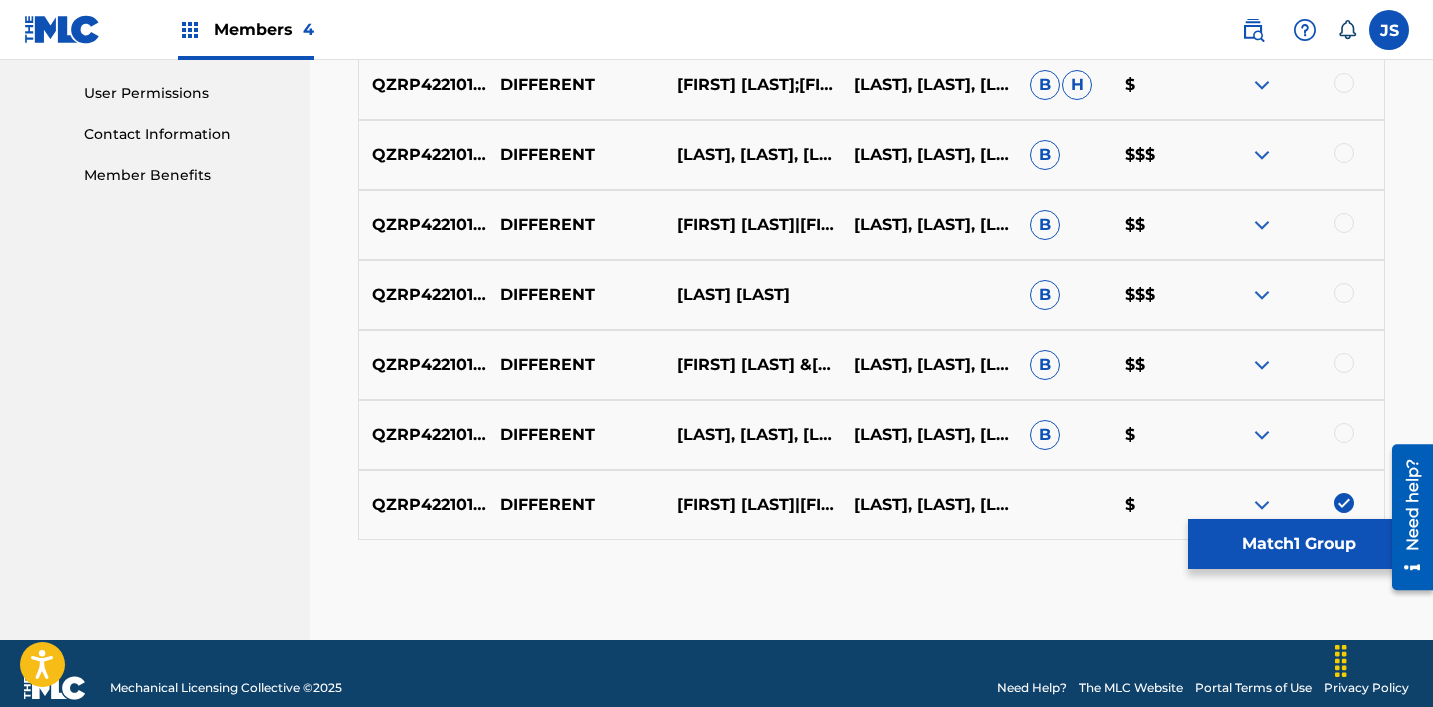 click at bounding box center [1344, 433] 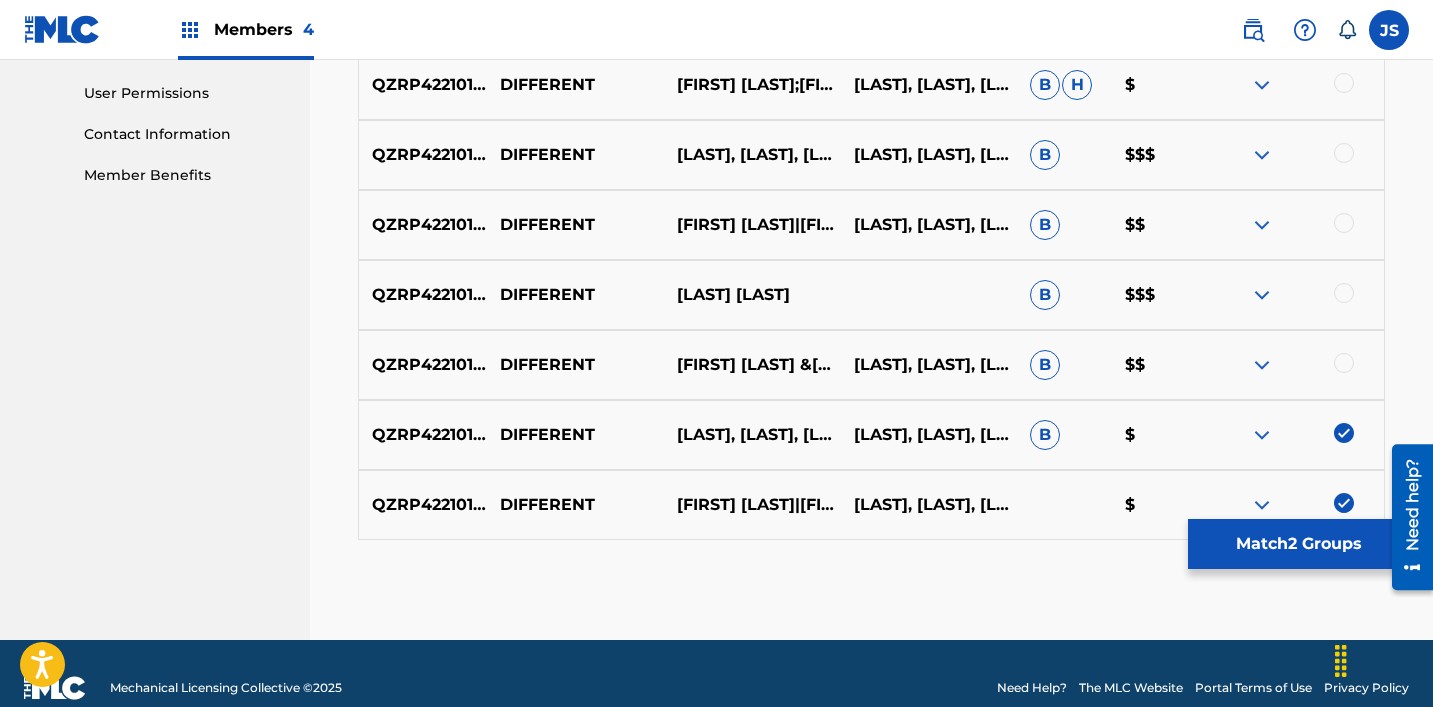 click at bounding box center [1344, 363] 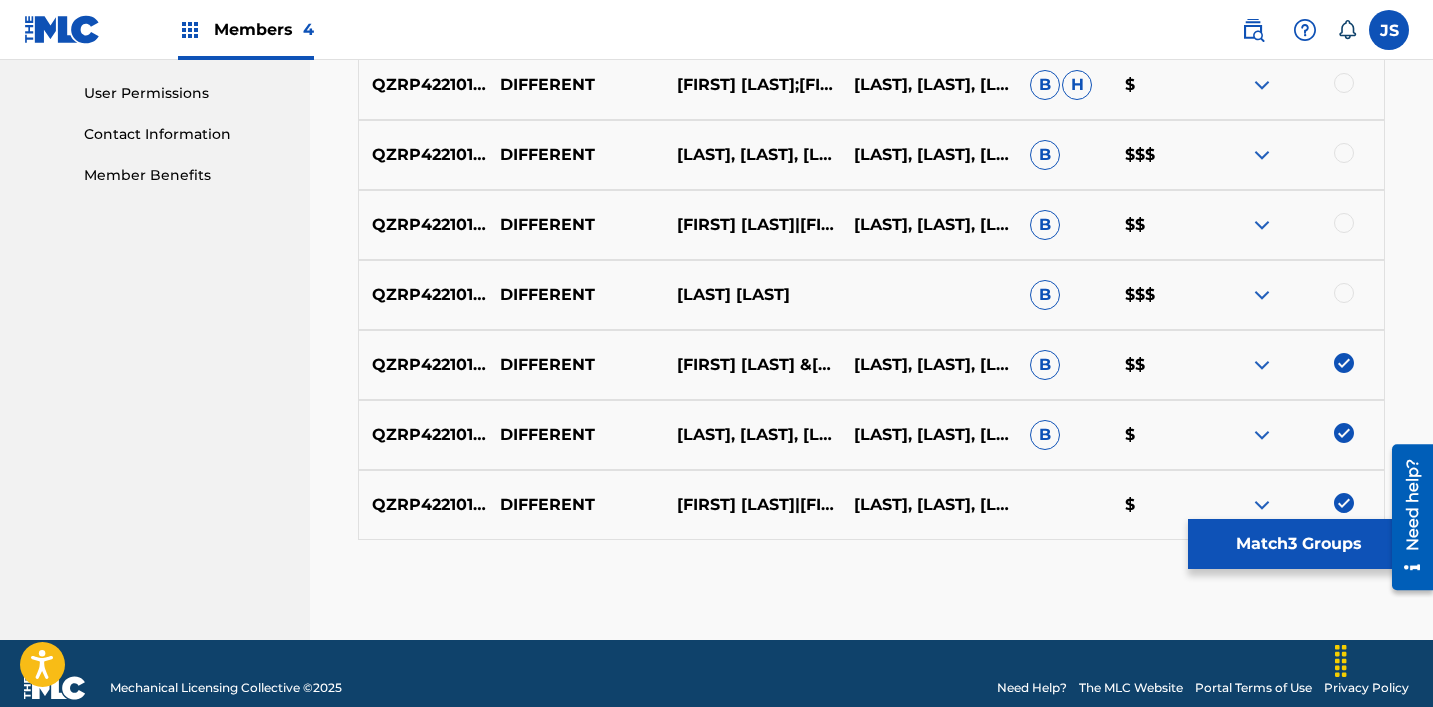 click at bounding box center [1344, 293] 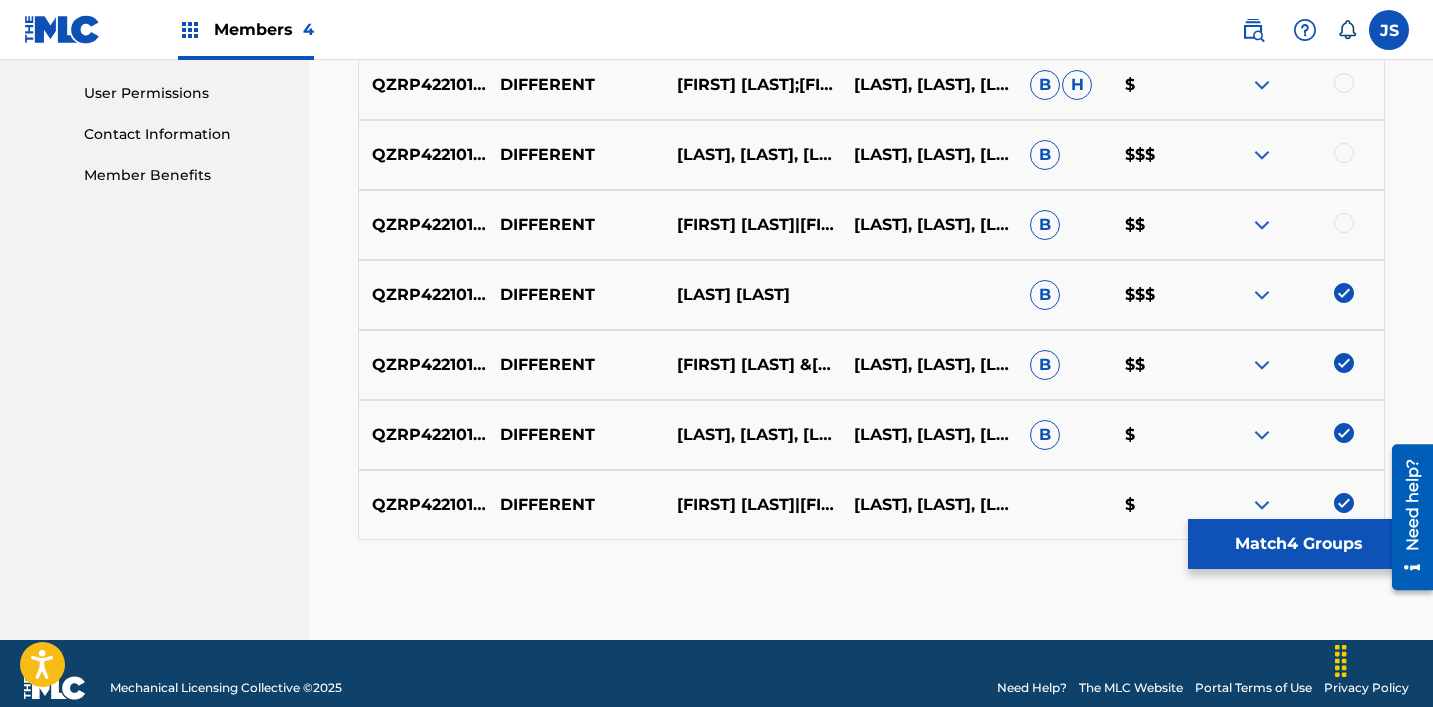 click at bounding box center (1344, 223) 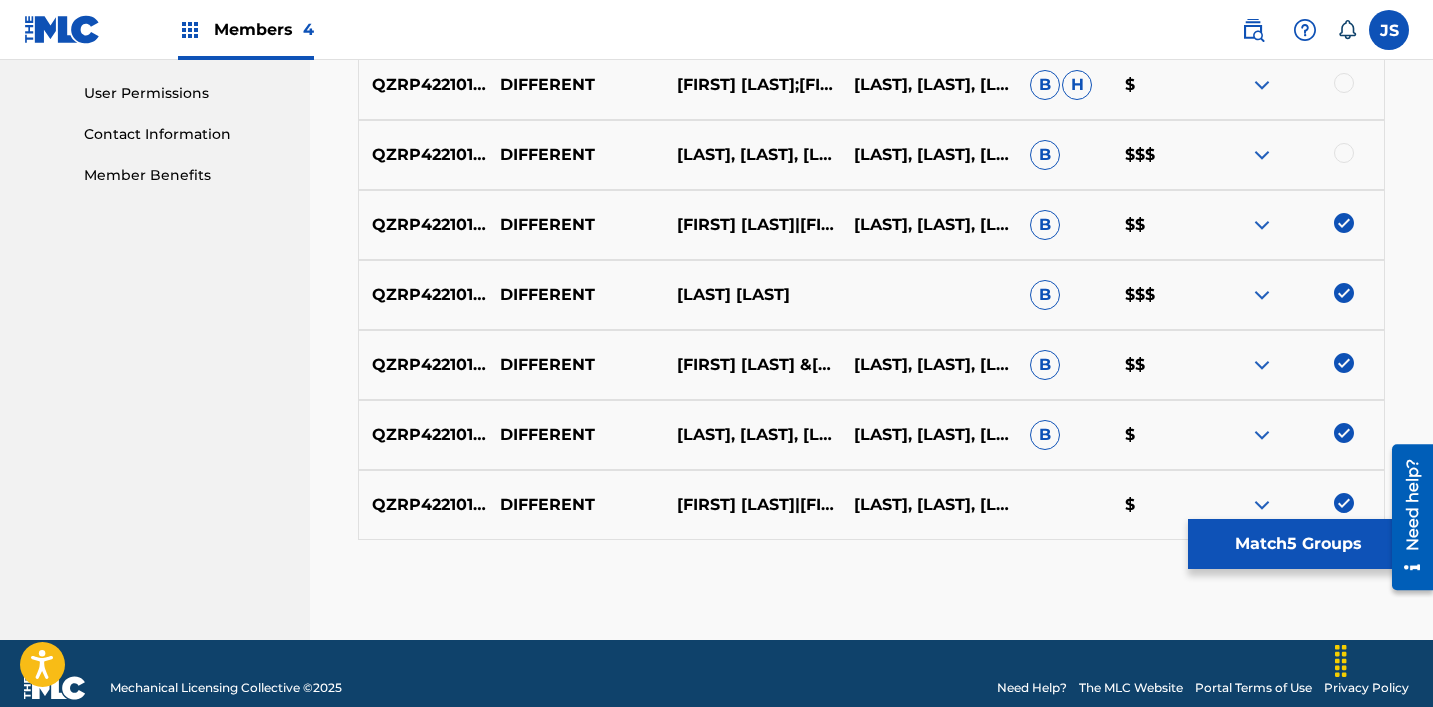click on "QZRP42210102 DIFFERENT [LAST], [LAST], [LAST] [LAST], [LAST], [LAST] B $$$" at bounding box center [871, 155] 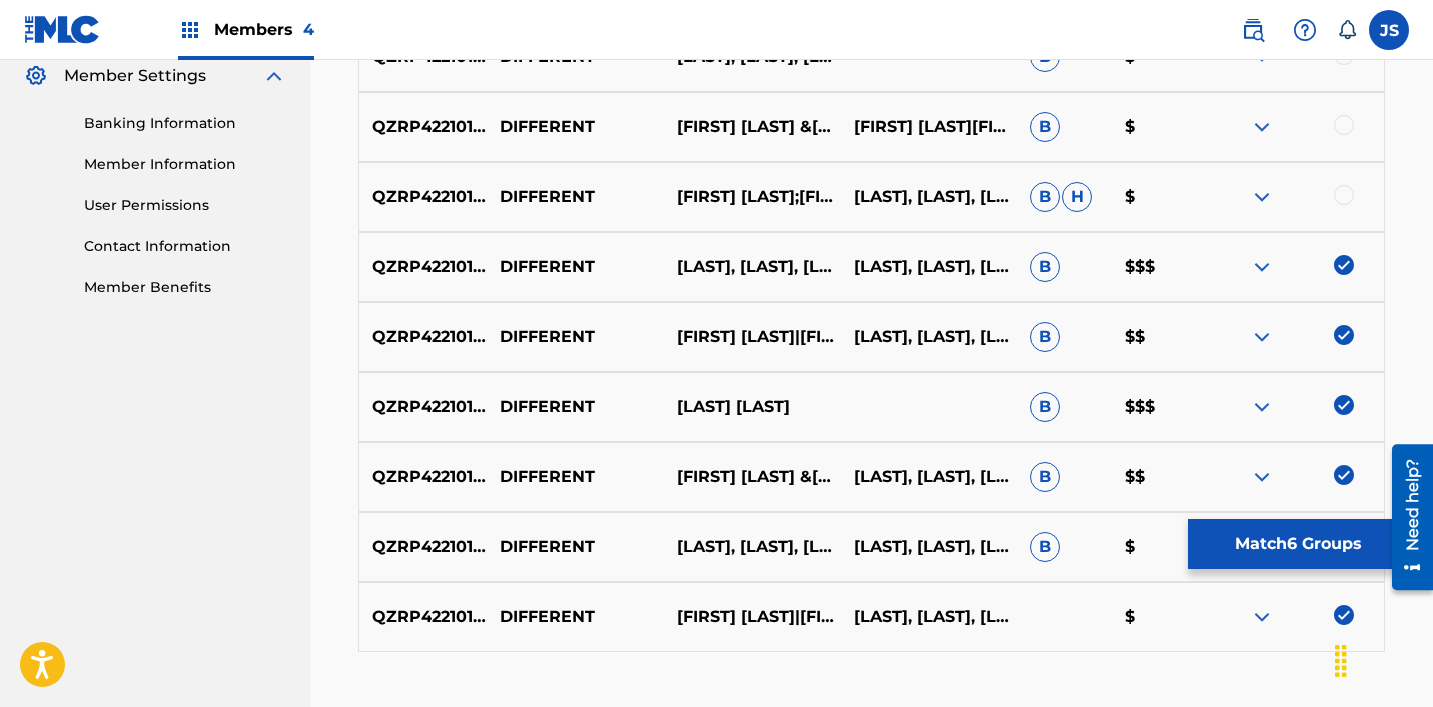scroll, scrollTop: 820, scrollLeft: 0, axis: vertical 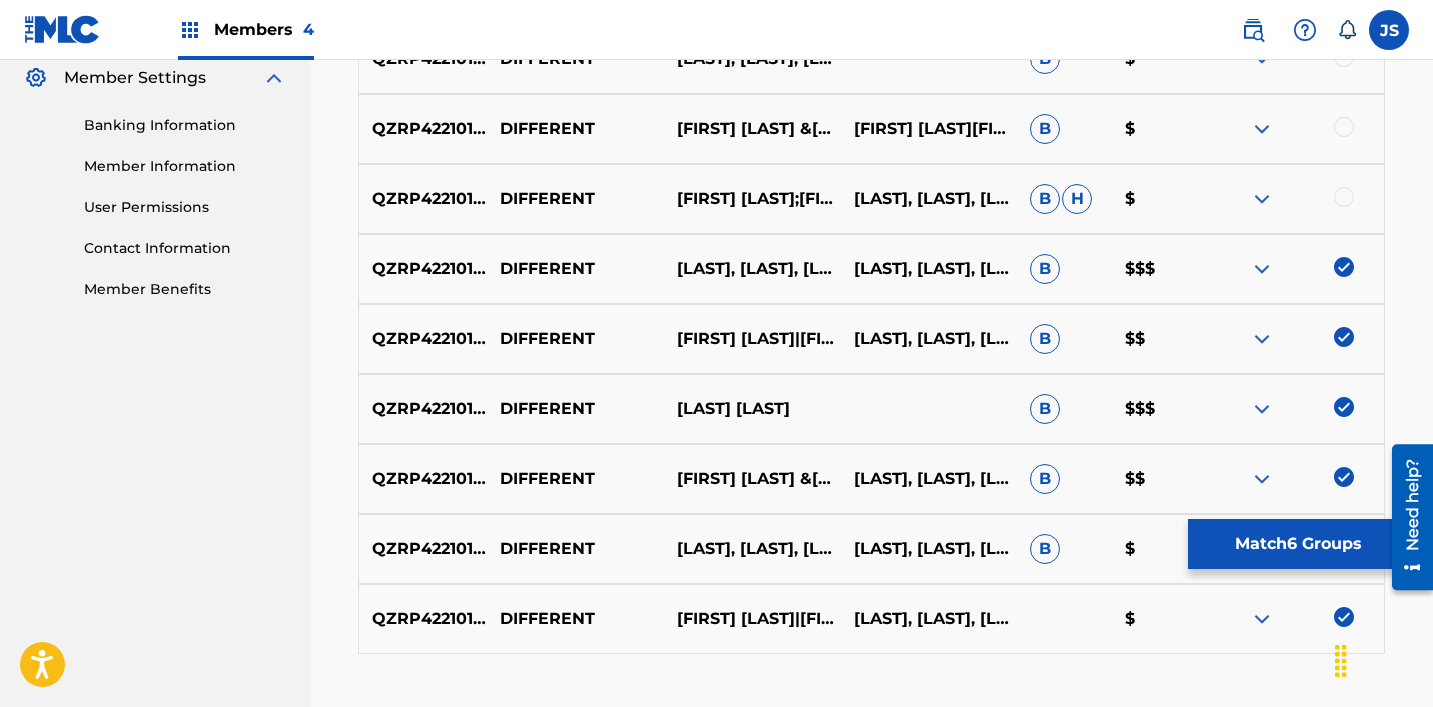 click at bounding box center (1344, 197) 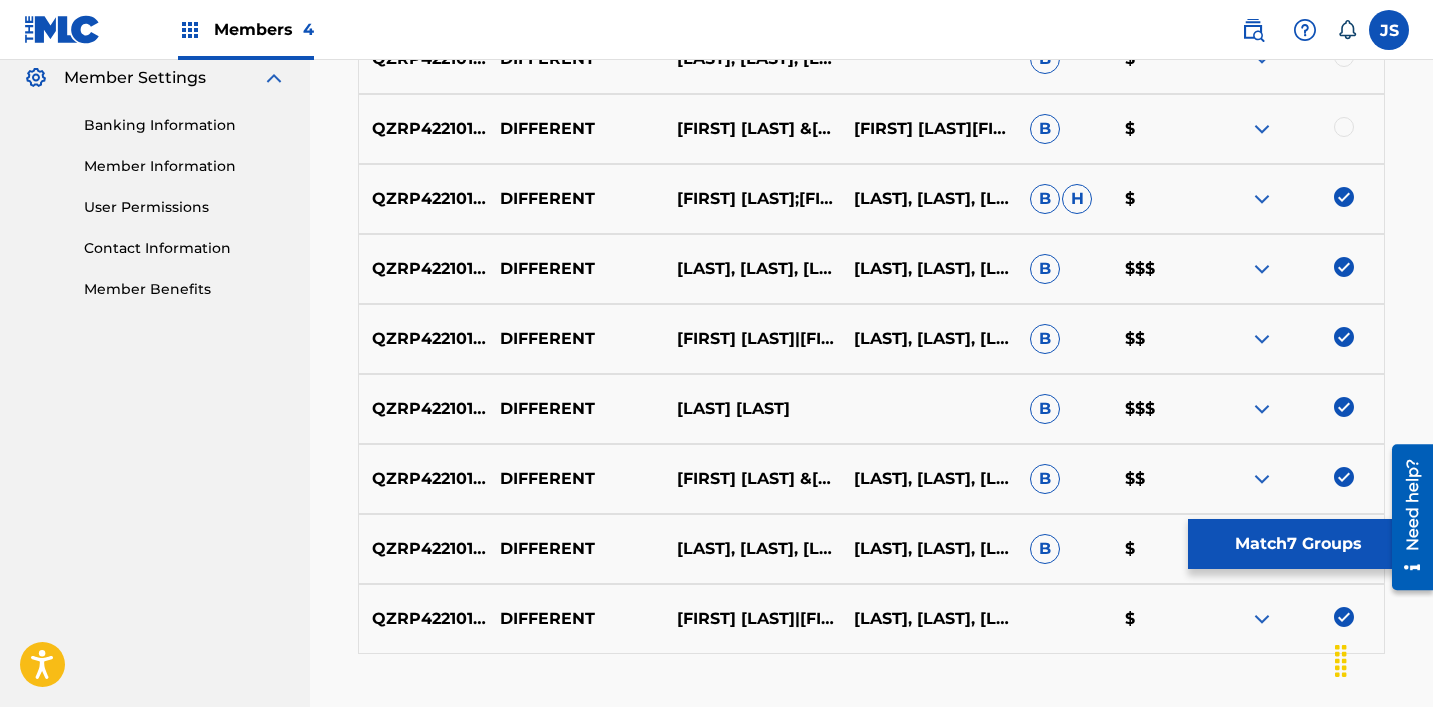 click at bounding box center [1344, 127] 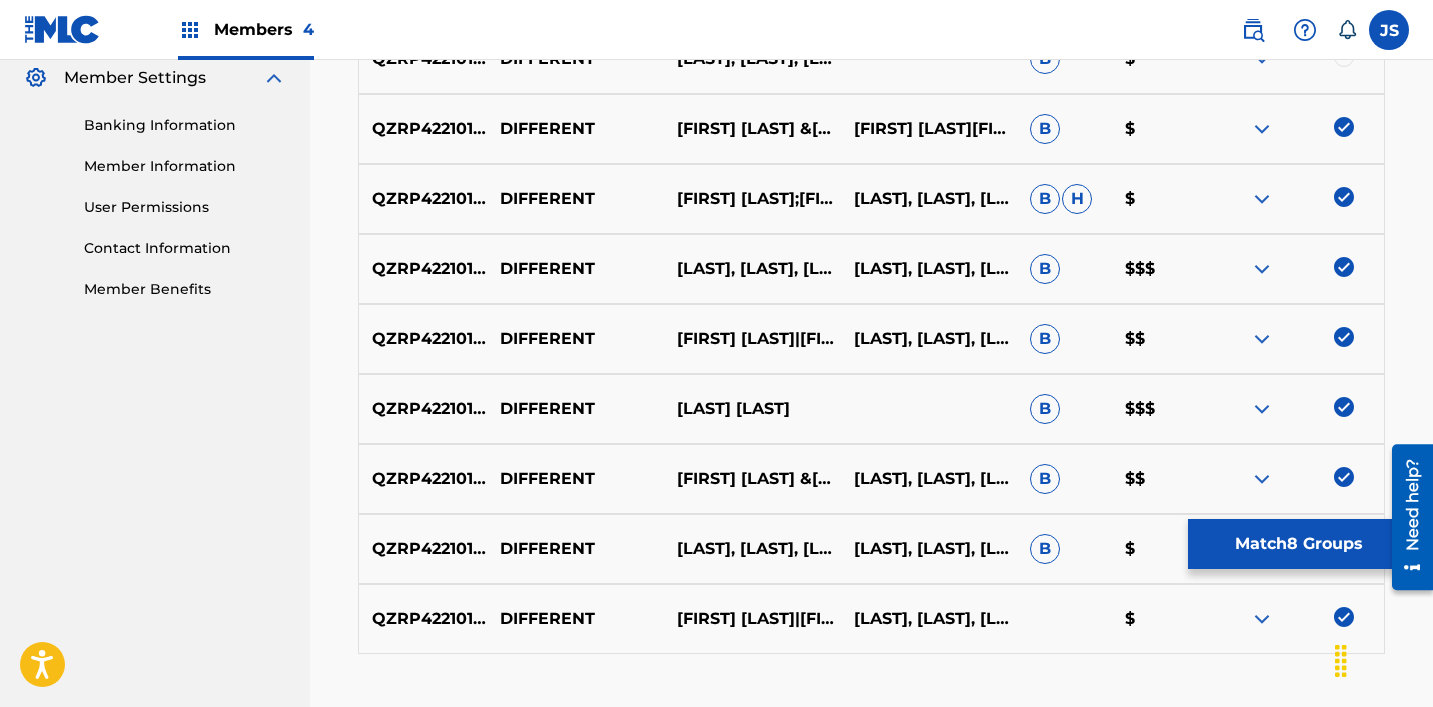 scroll, scrollTop: 664, scrollLeft: 0, axis: vertical 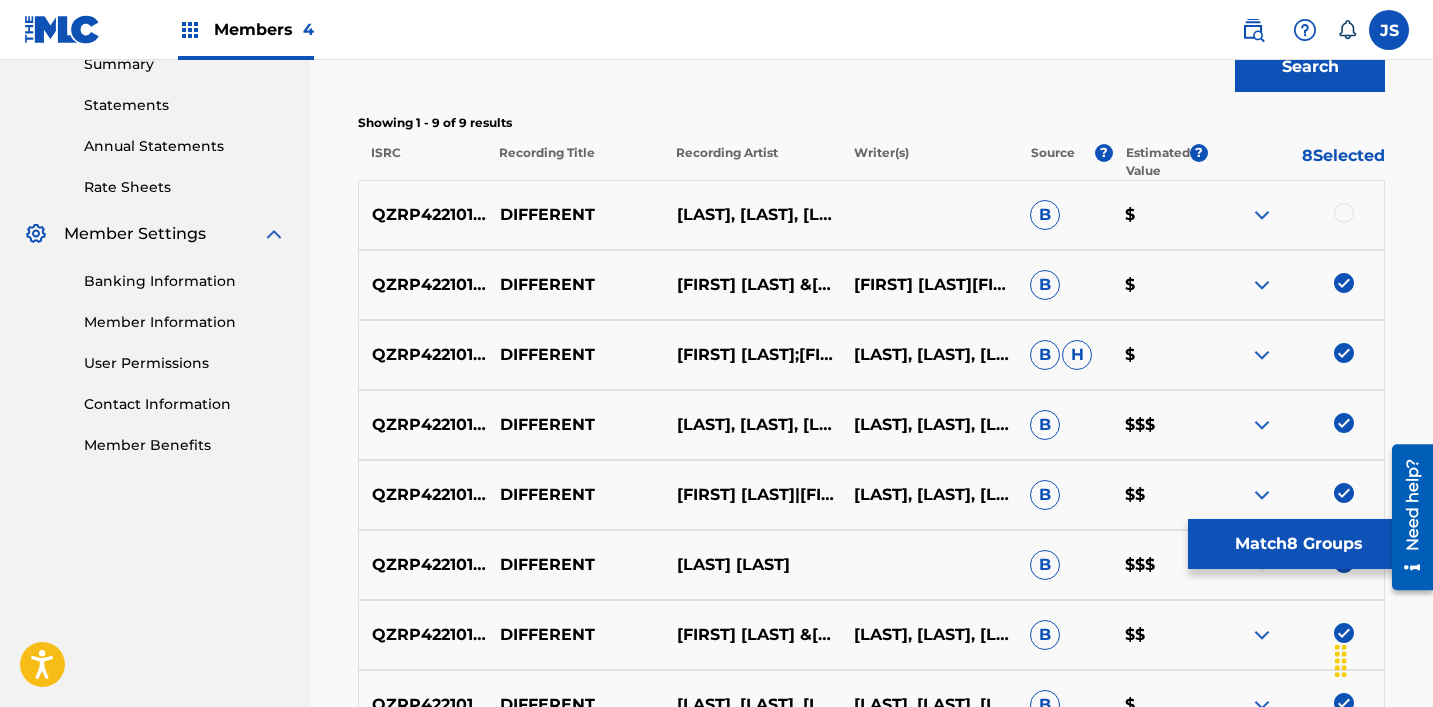click at bounding box center [1344, 213] 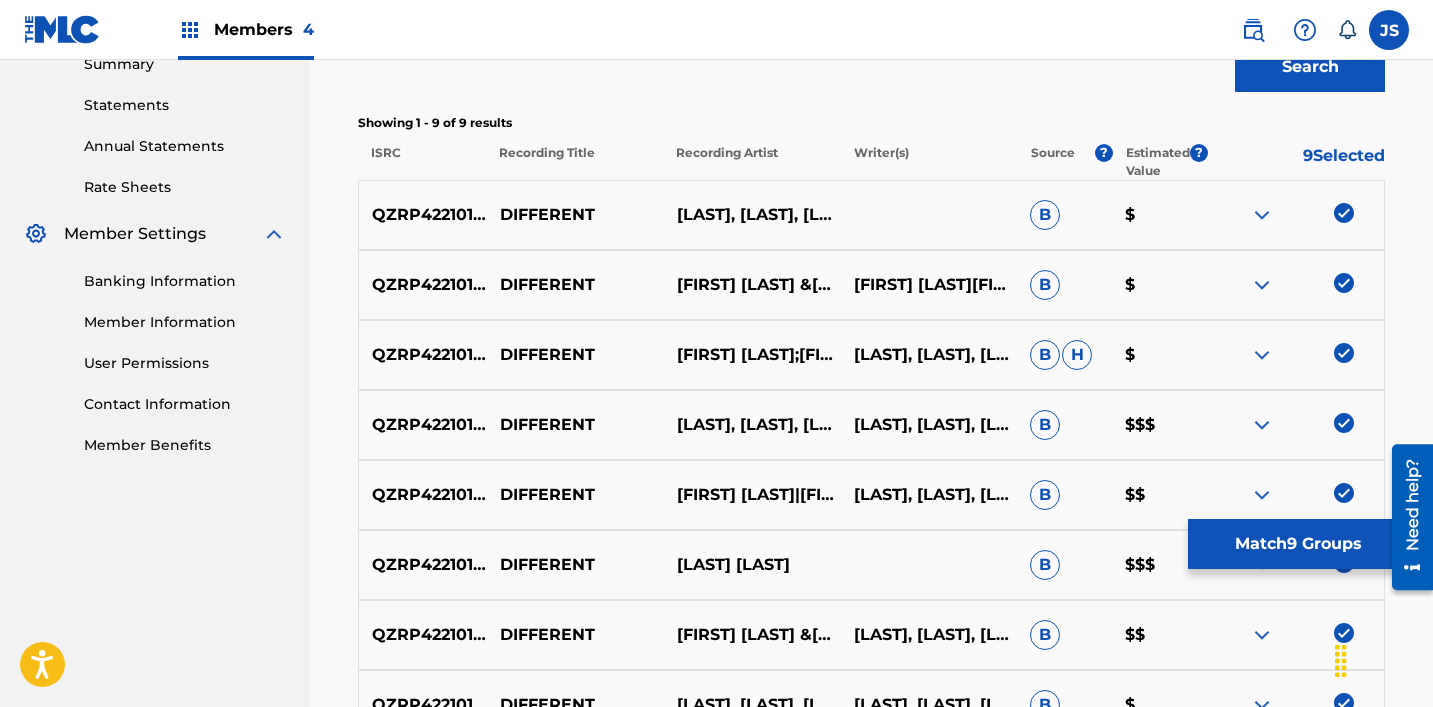 click on "Match  9 Groups" at bounding box center (1298, 544) 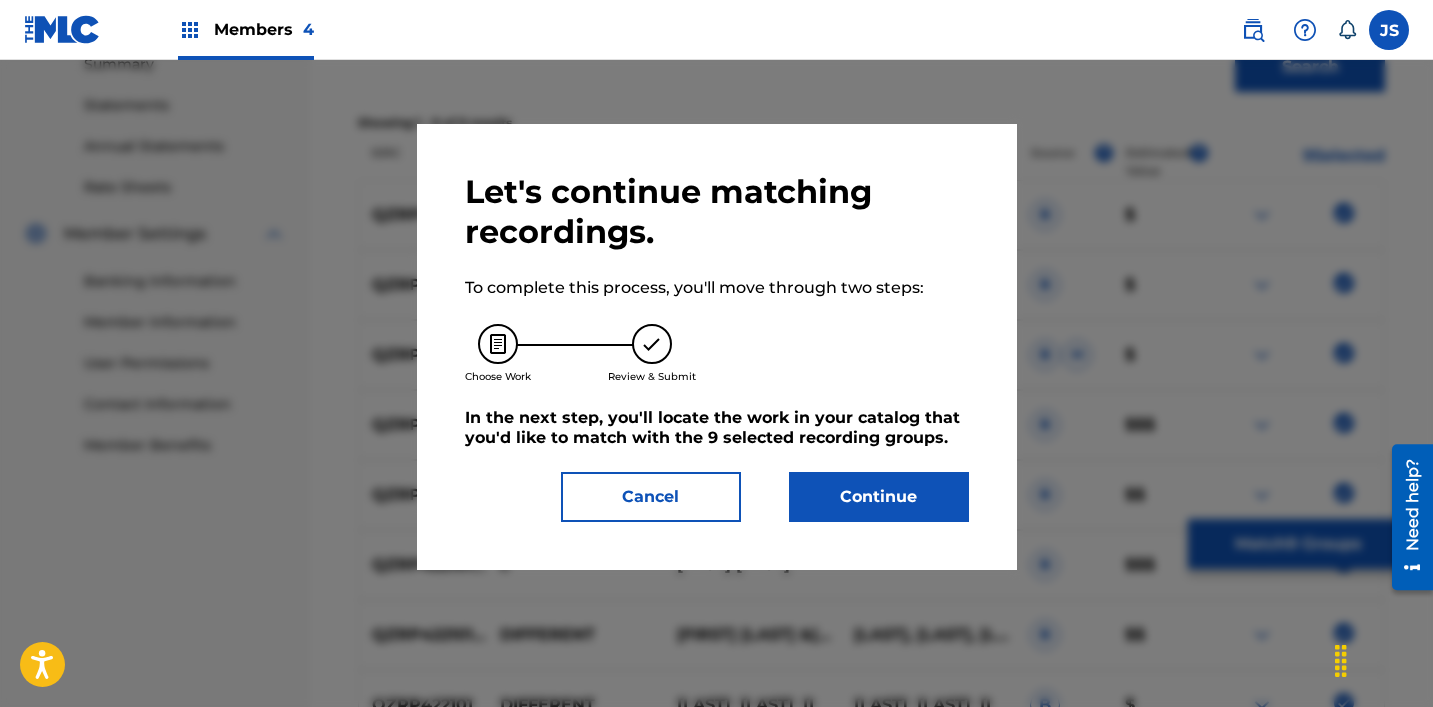 click on "Continue" at bounding box center (879, 497) 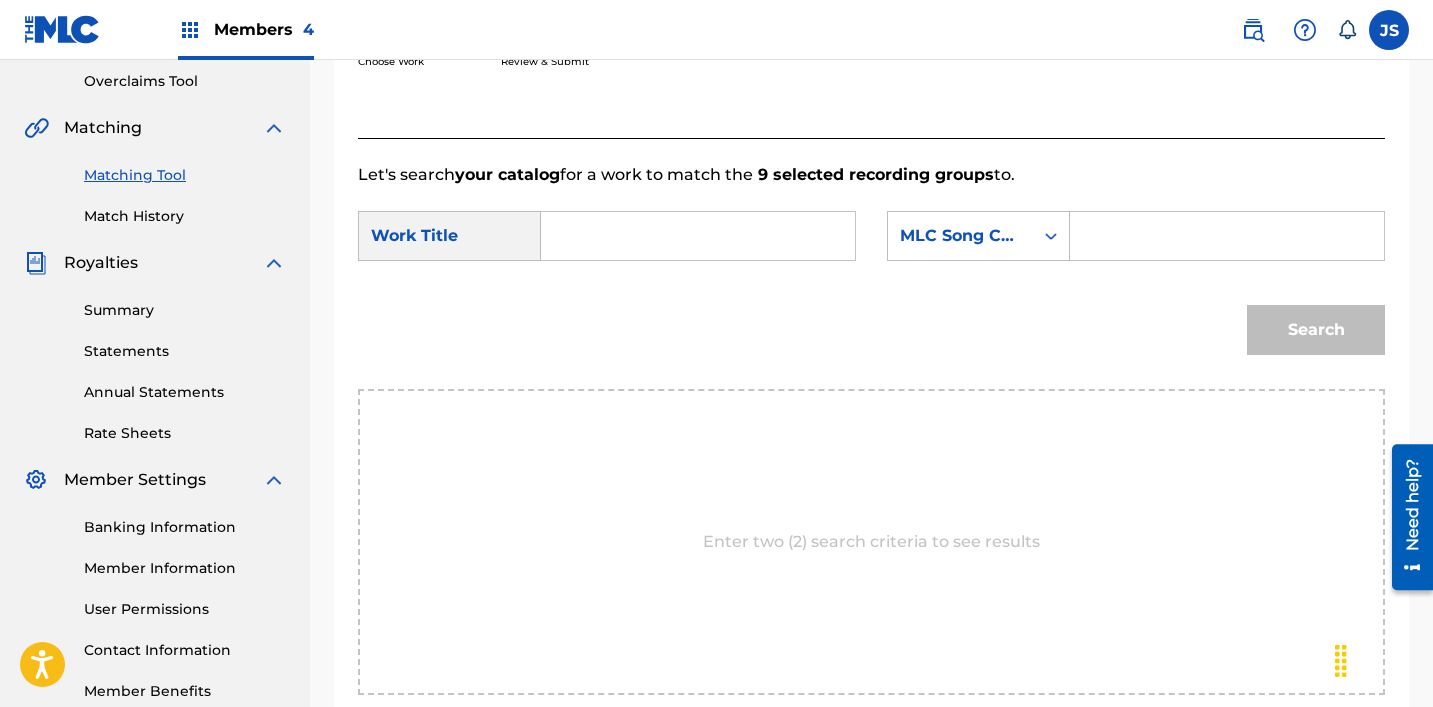 scroll, scrollTop: 415, scrollLeft: 0, axis: vertical 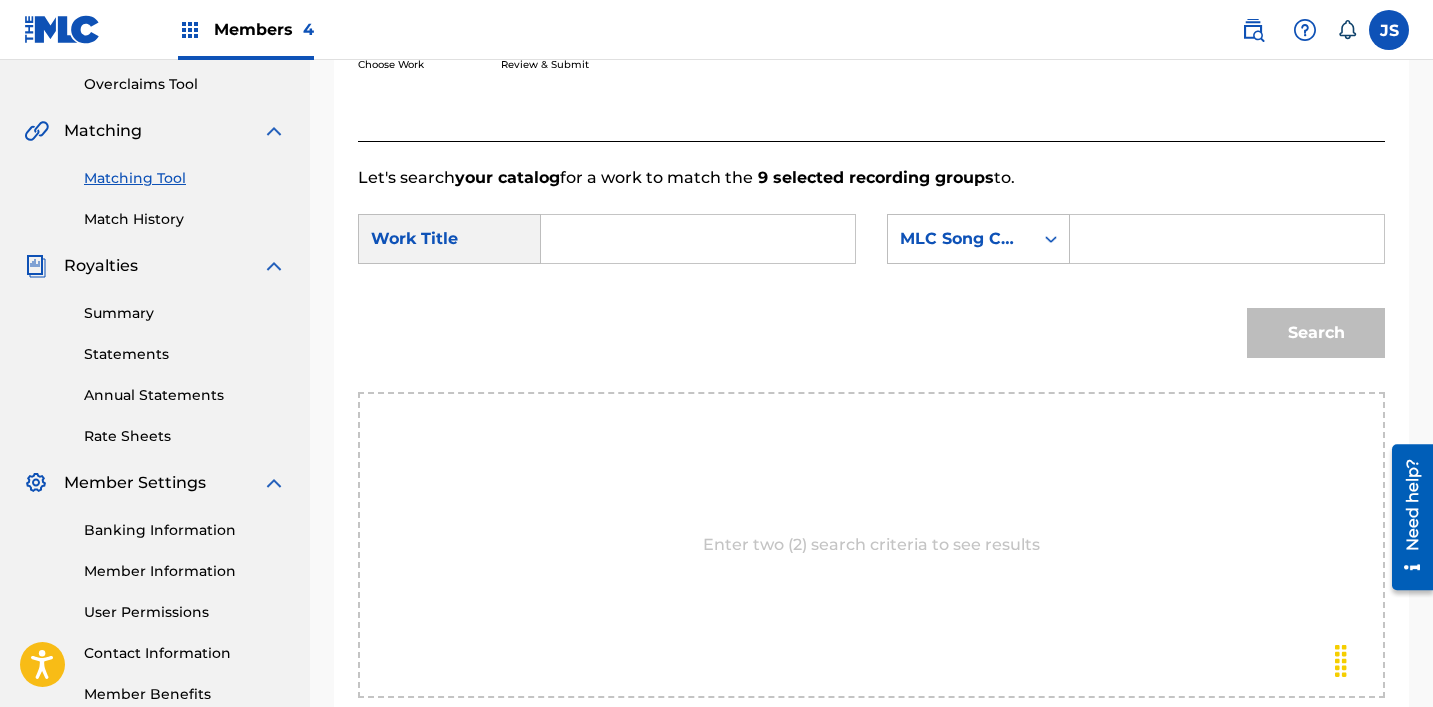 click at bounding box center (698, 239) 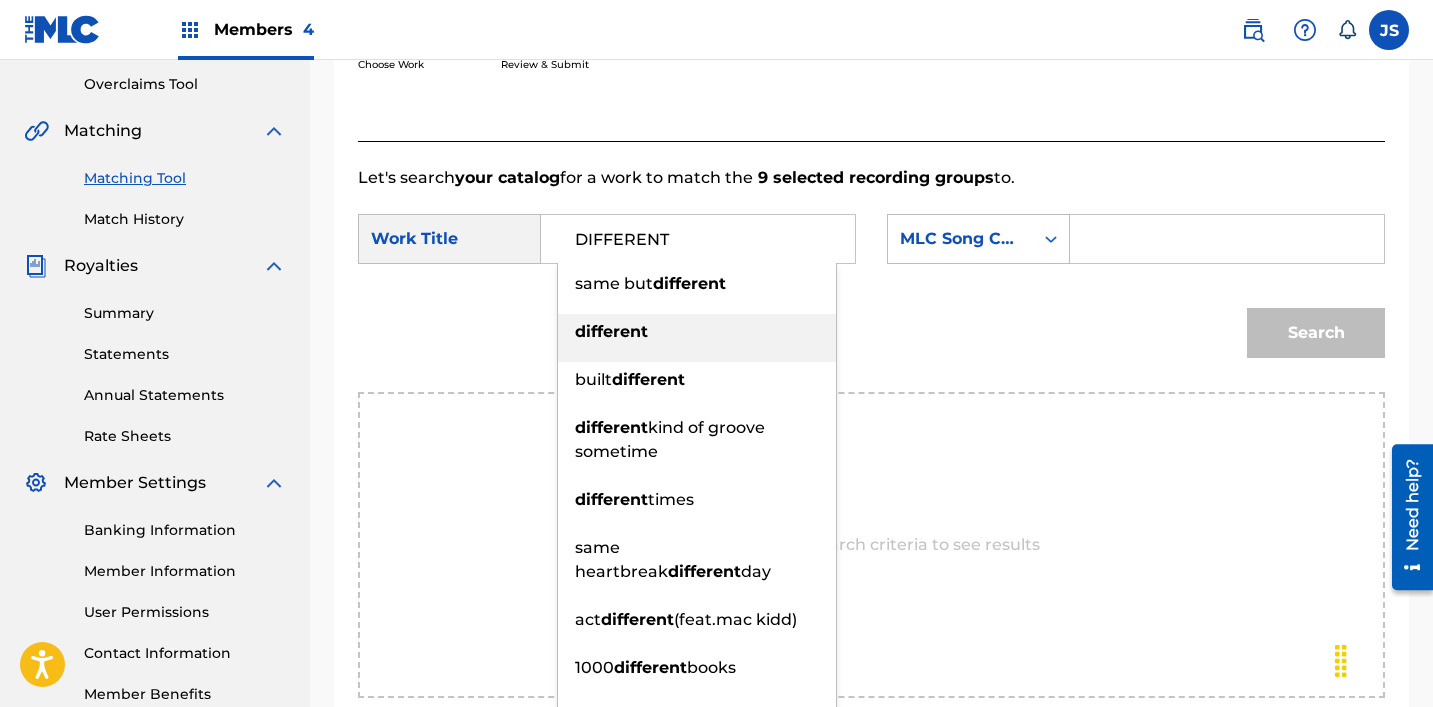 click on "different" at bounding box center [611, 331] 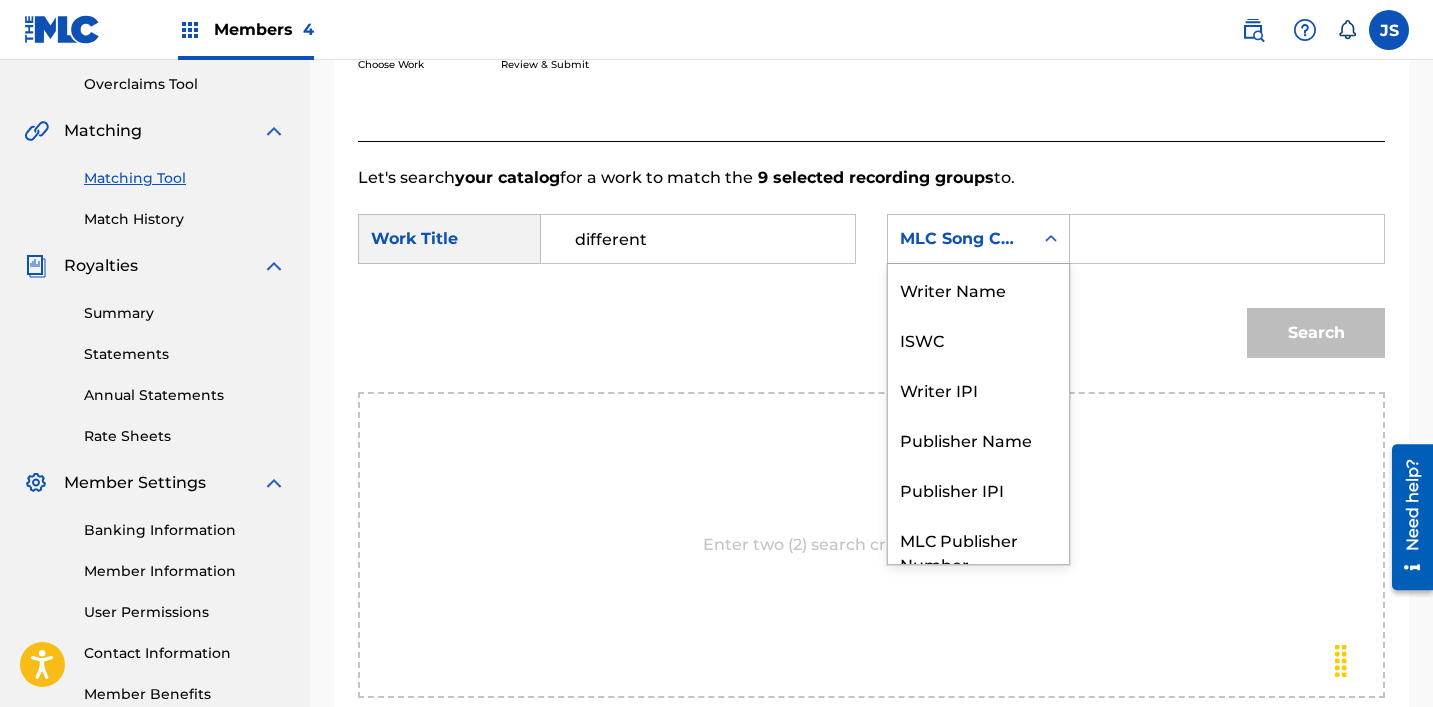 click on "MLC Song Code" at bounding box center (960, 239) 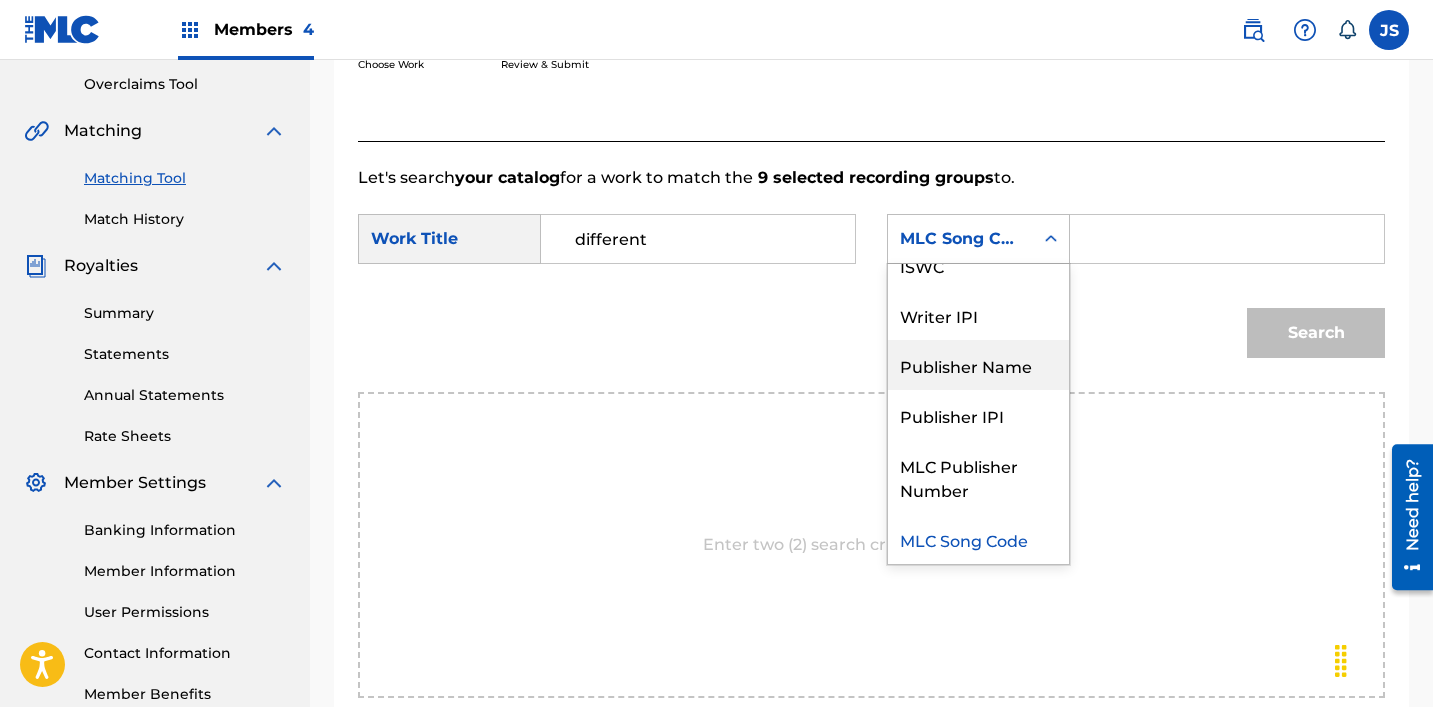 click on "Publisher Name" at bounding box center (978, 365) 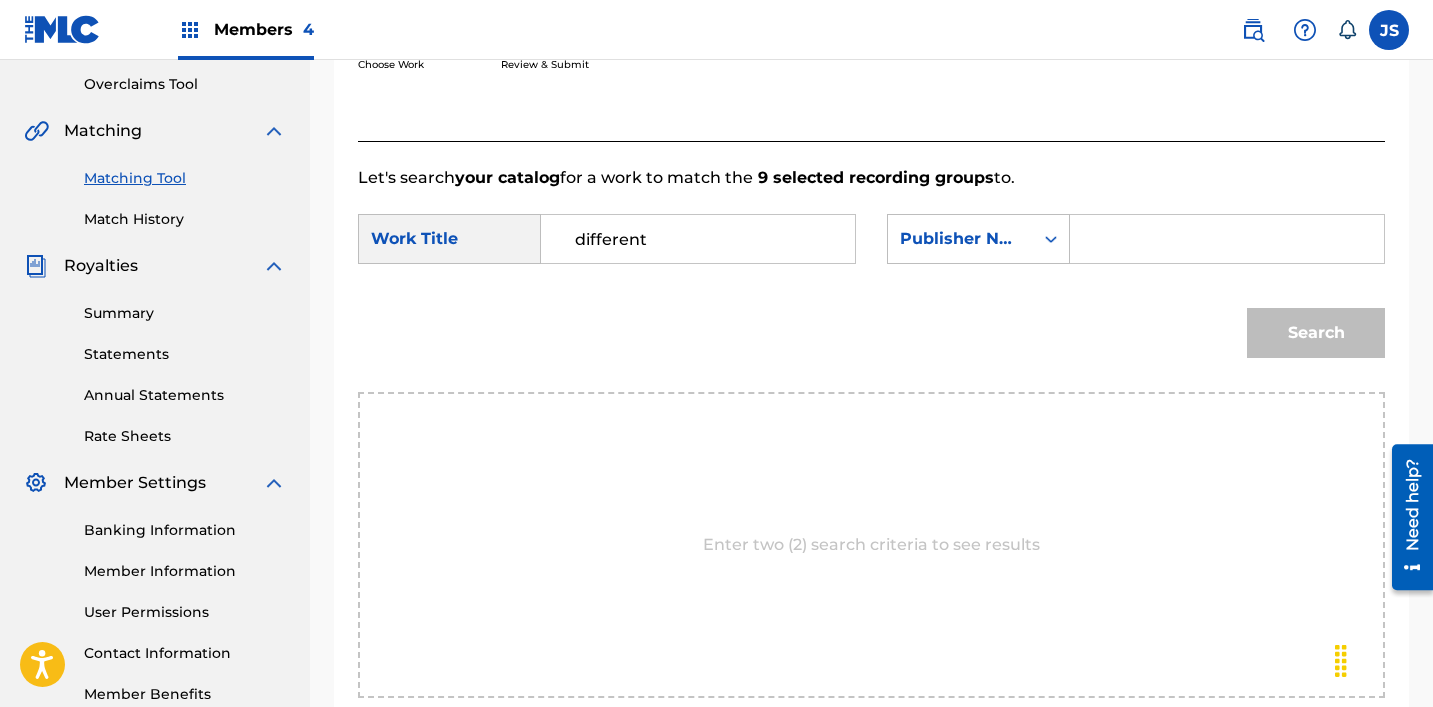 click at bounding box center [1227, 239] 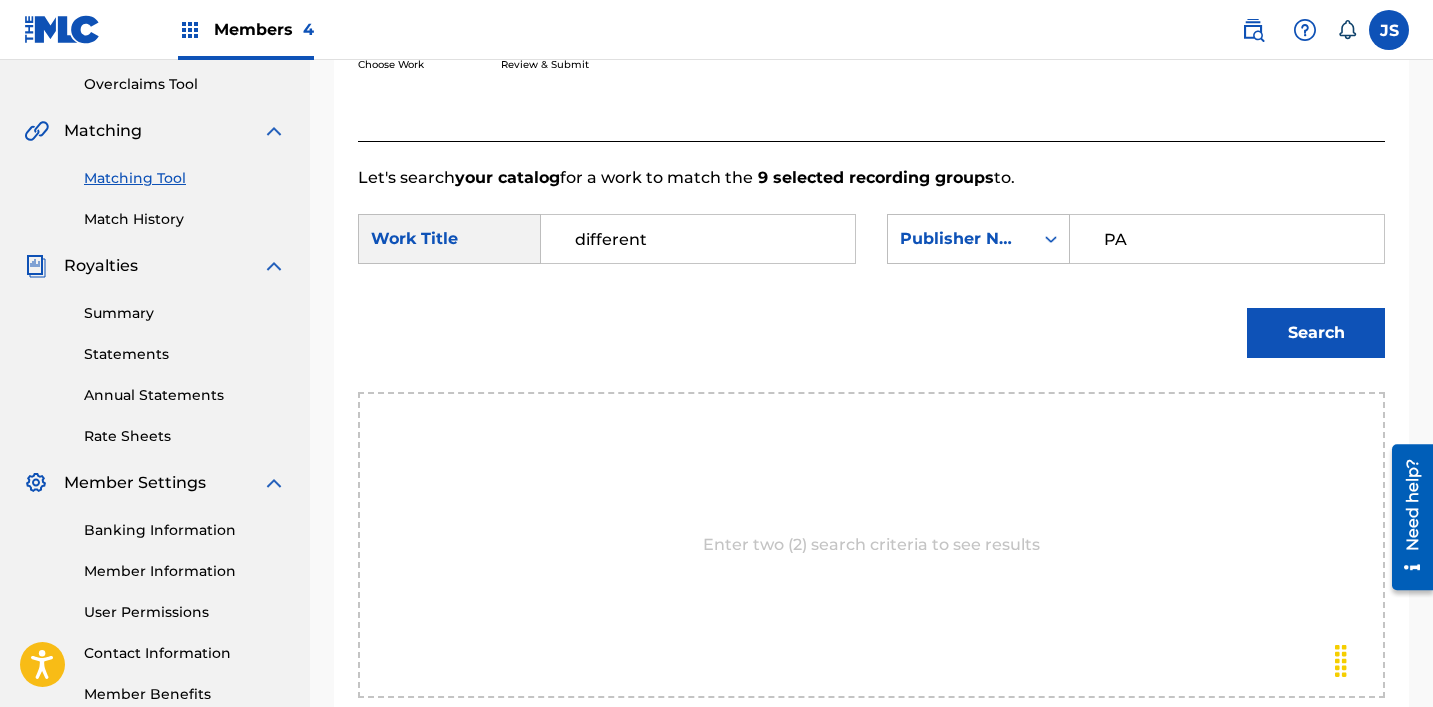 type on "patrick" 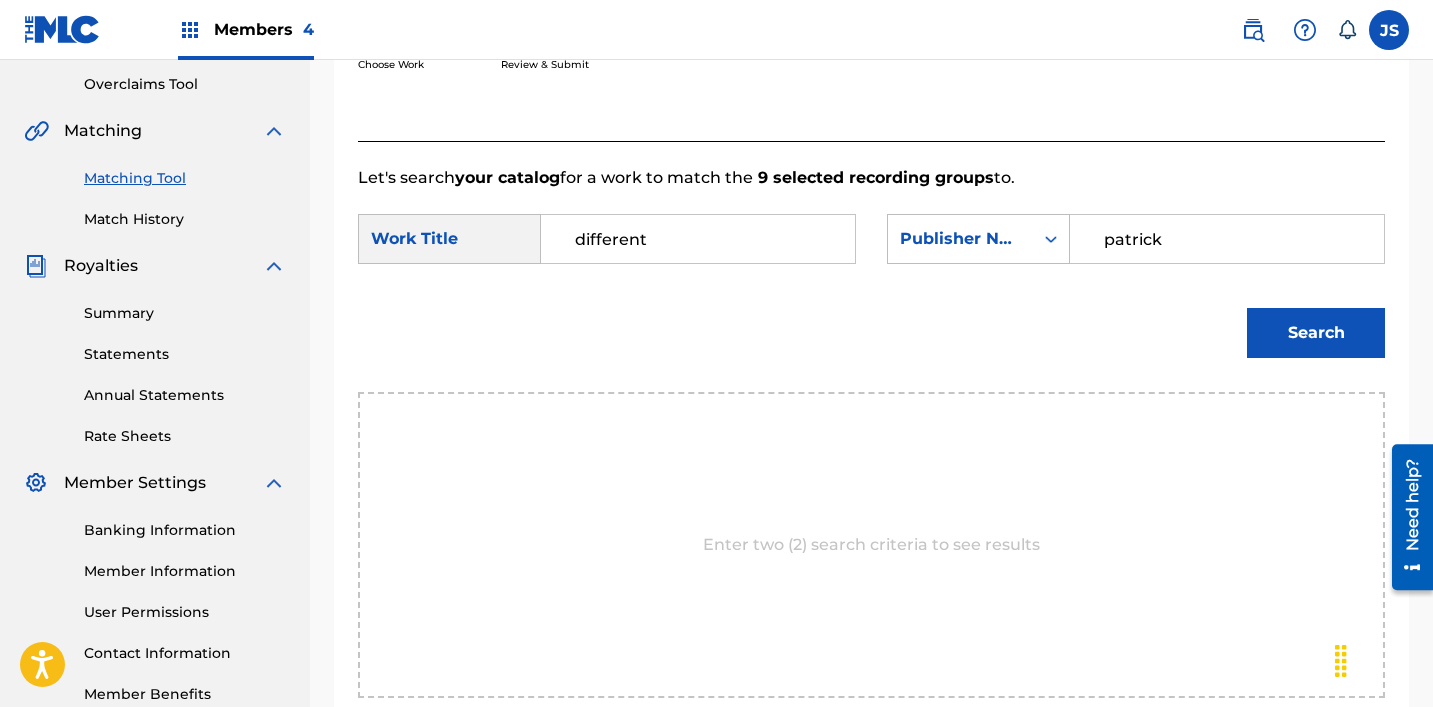 click on "Search" at bounding box center (1316, 333) 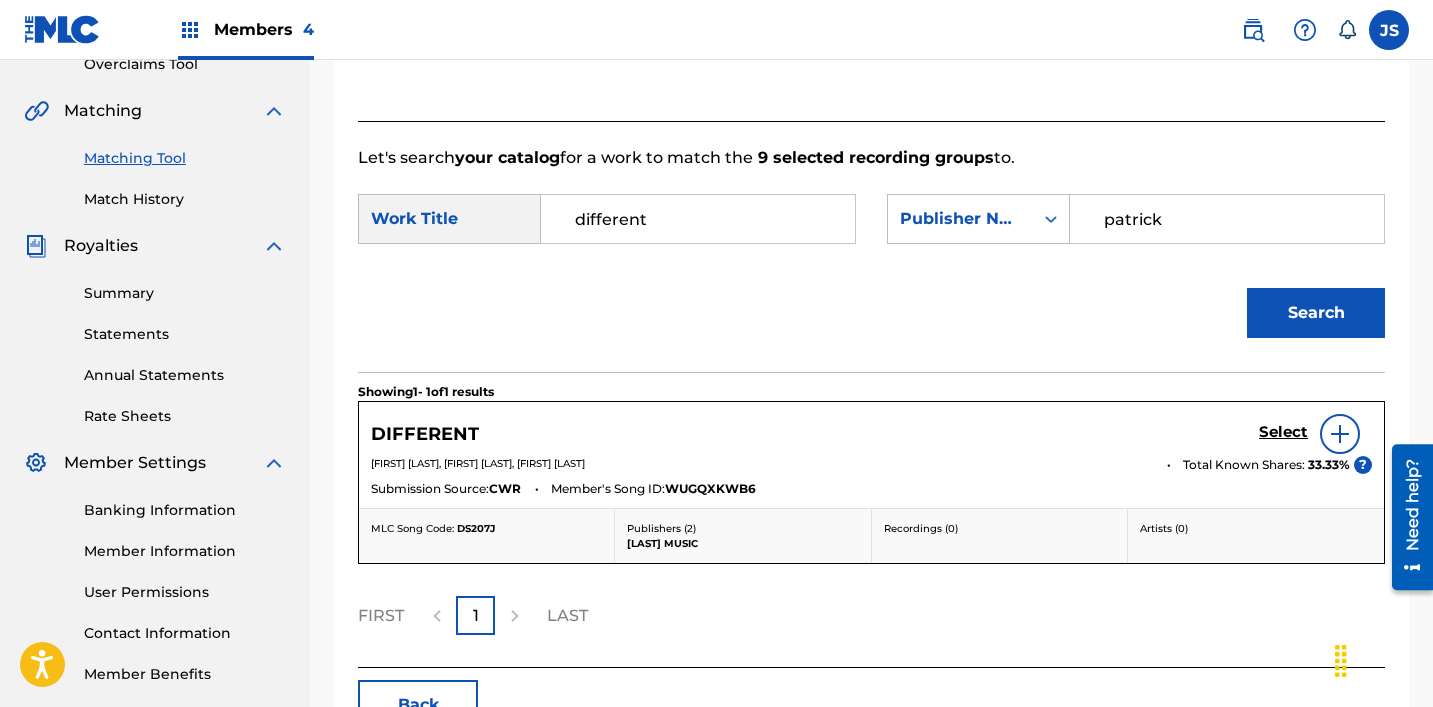 scroll, scrollTop: 457, scrollLeft: 0, axis: vertical 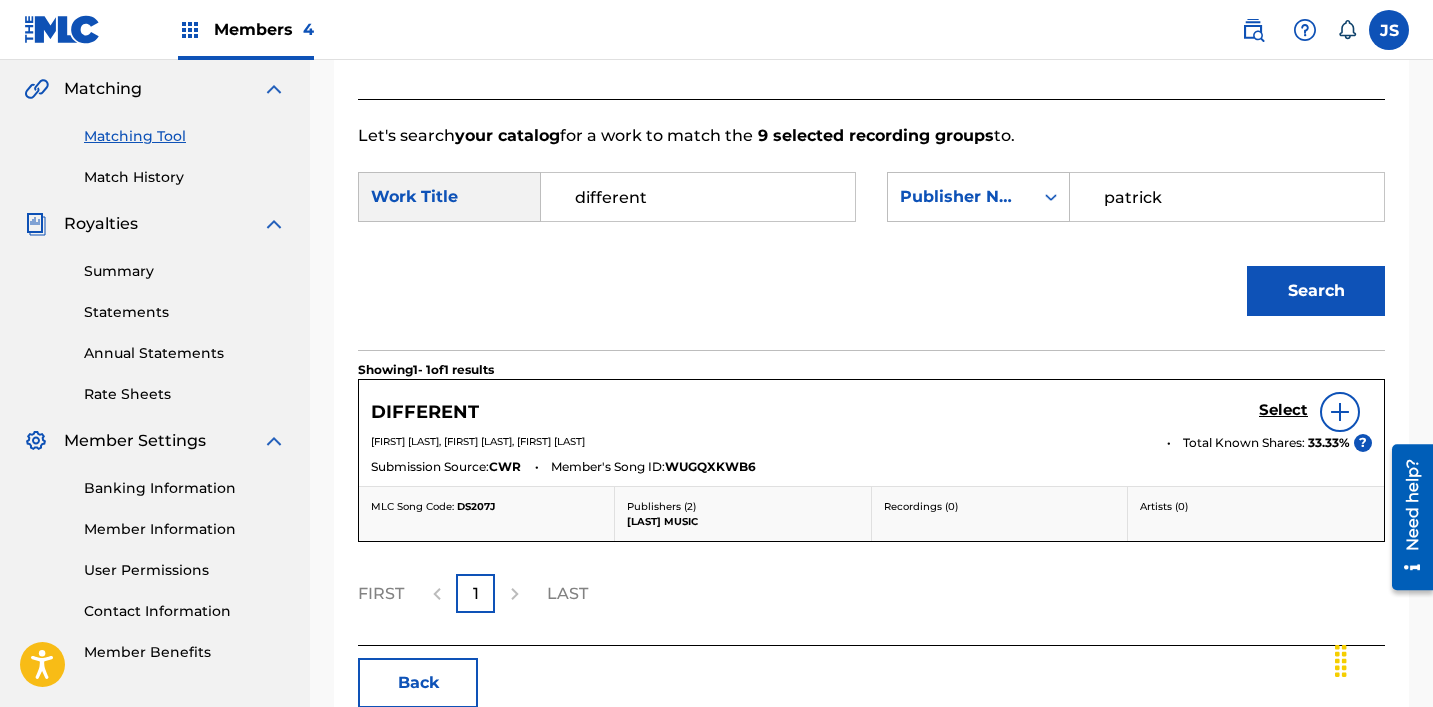 click on "Select" at bounding box center (1315, 412) 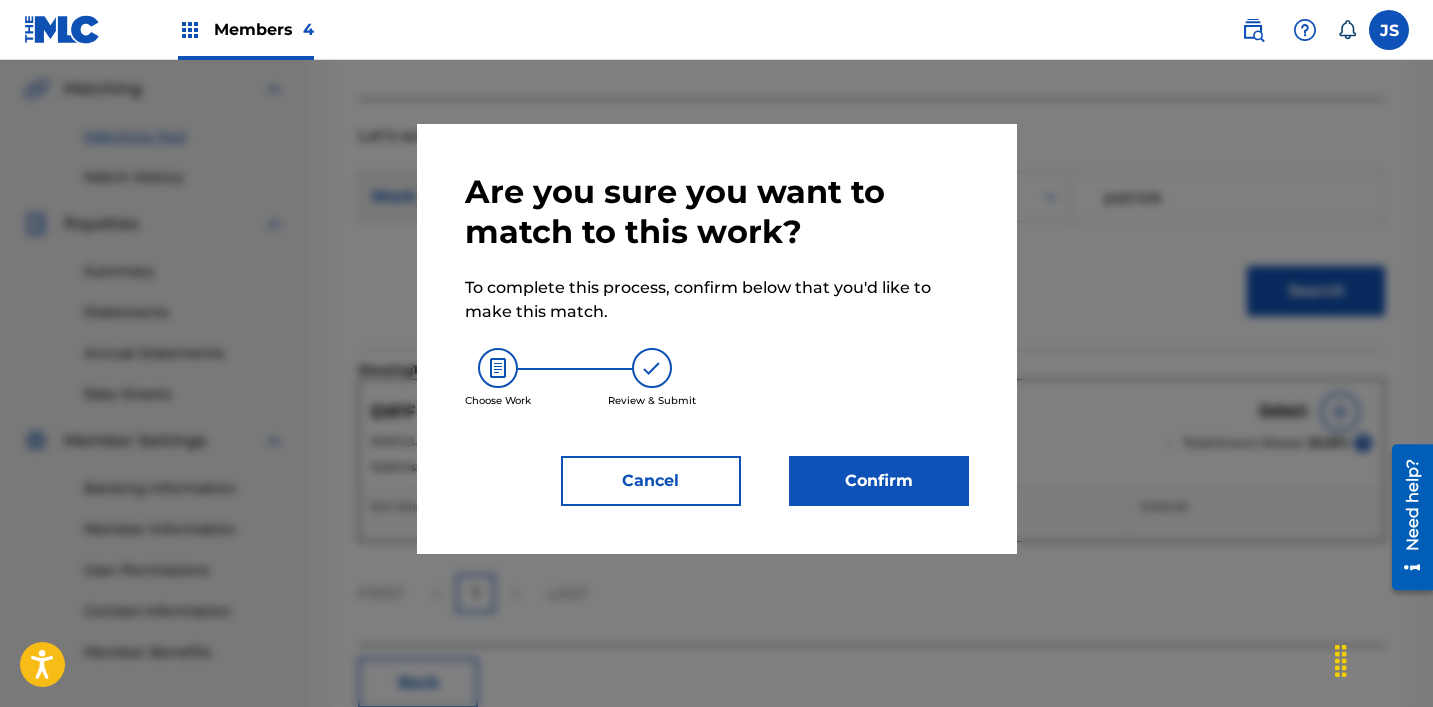 click on "Confirm" at bounding box center (879, 481) 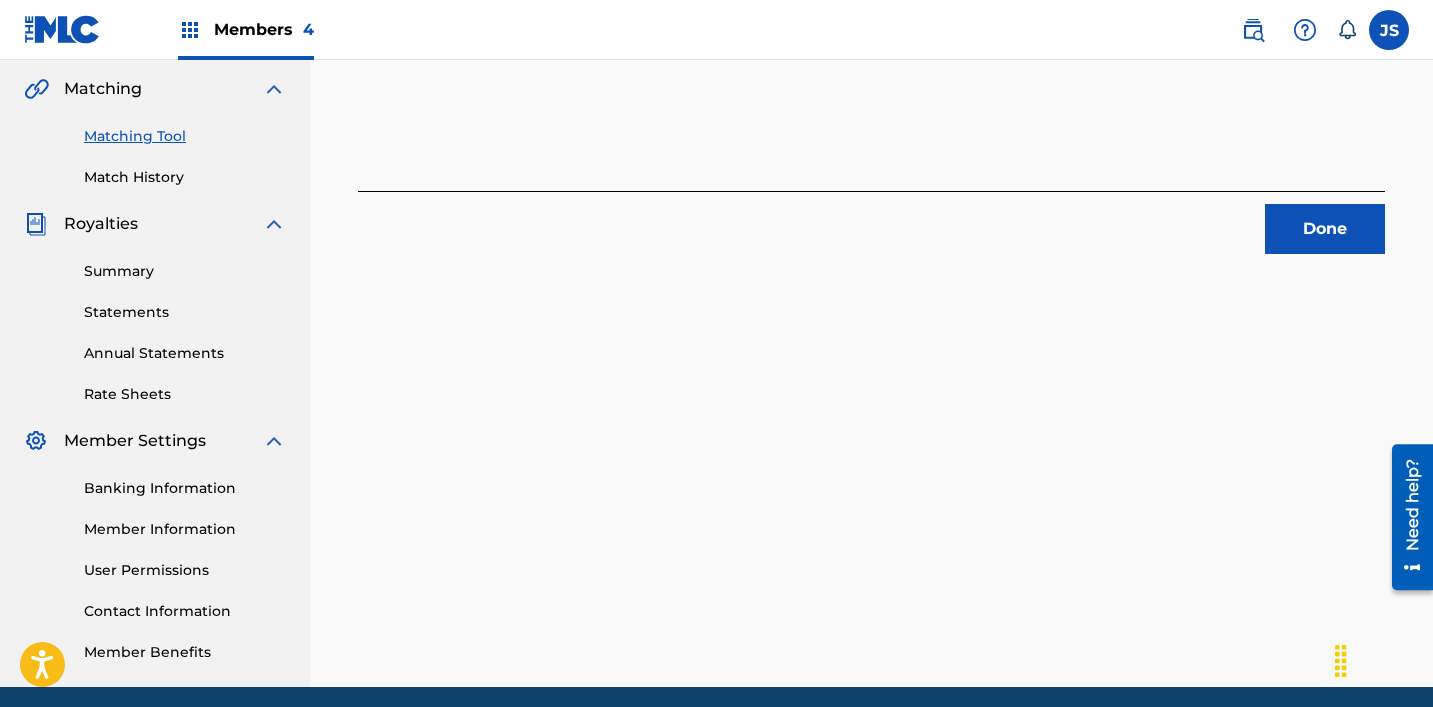 click on "Done" at bounding box center (1325, 229) 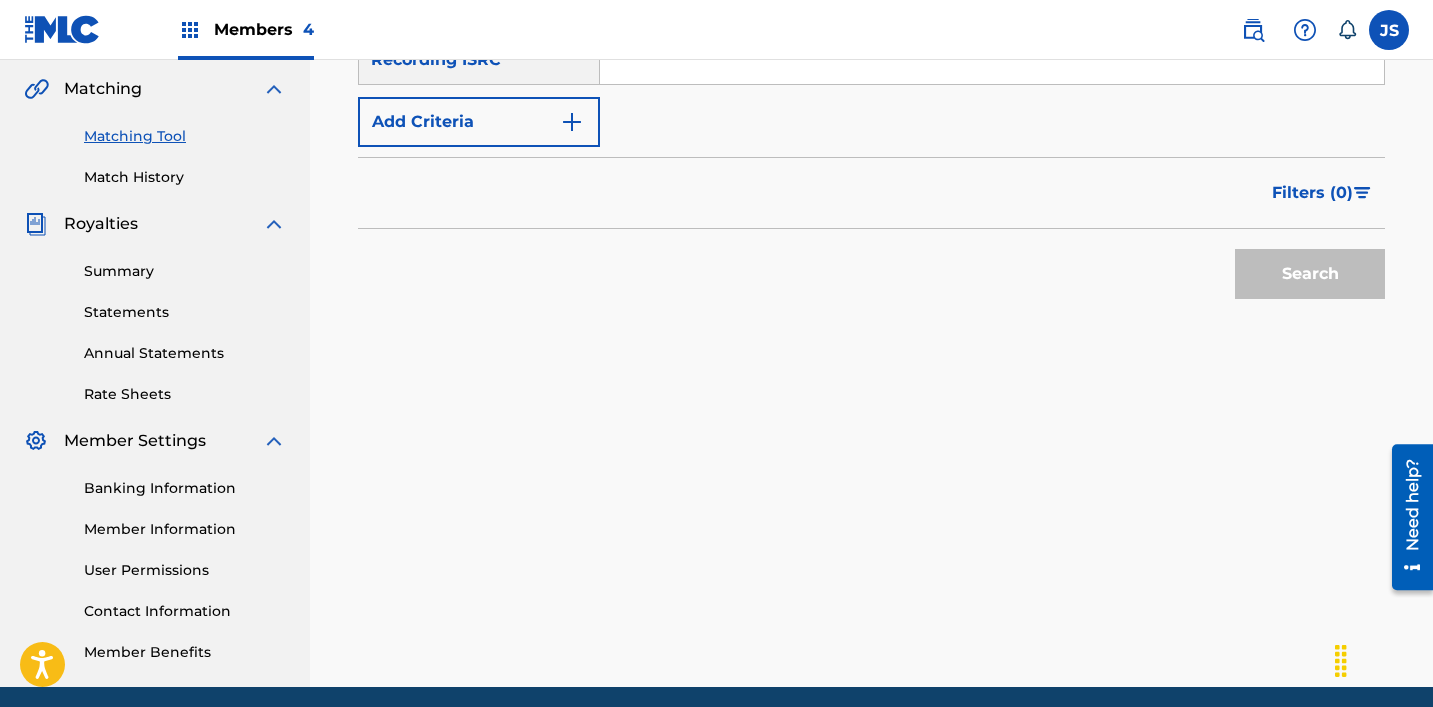 scroll, scrollTop: 253, scrollLeft: 0, axis: vertical 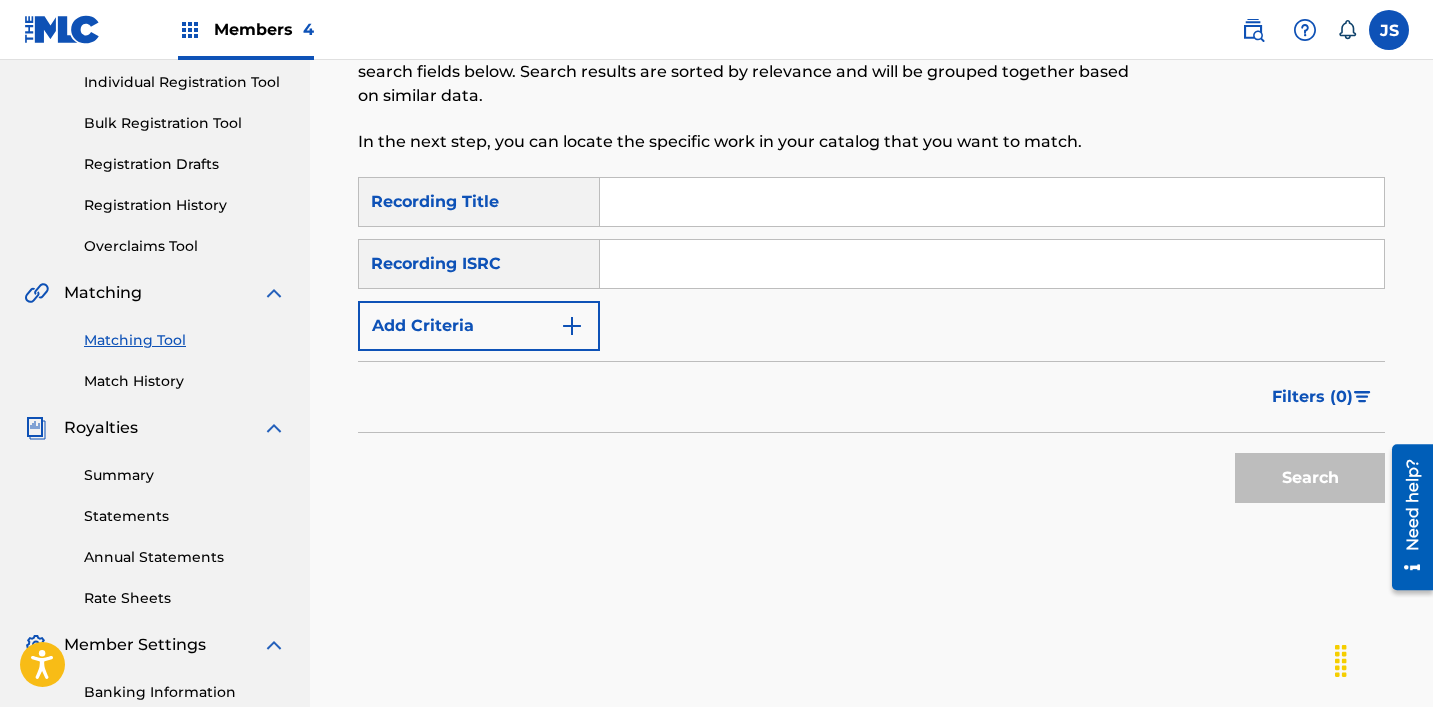 click at bounding box center [992, 264] 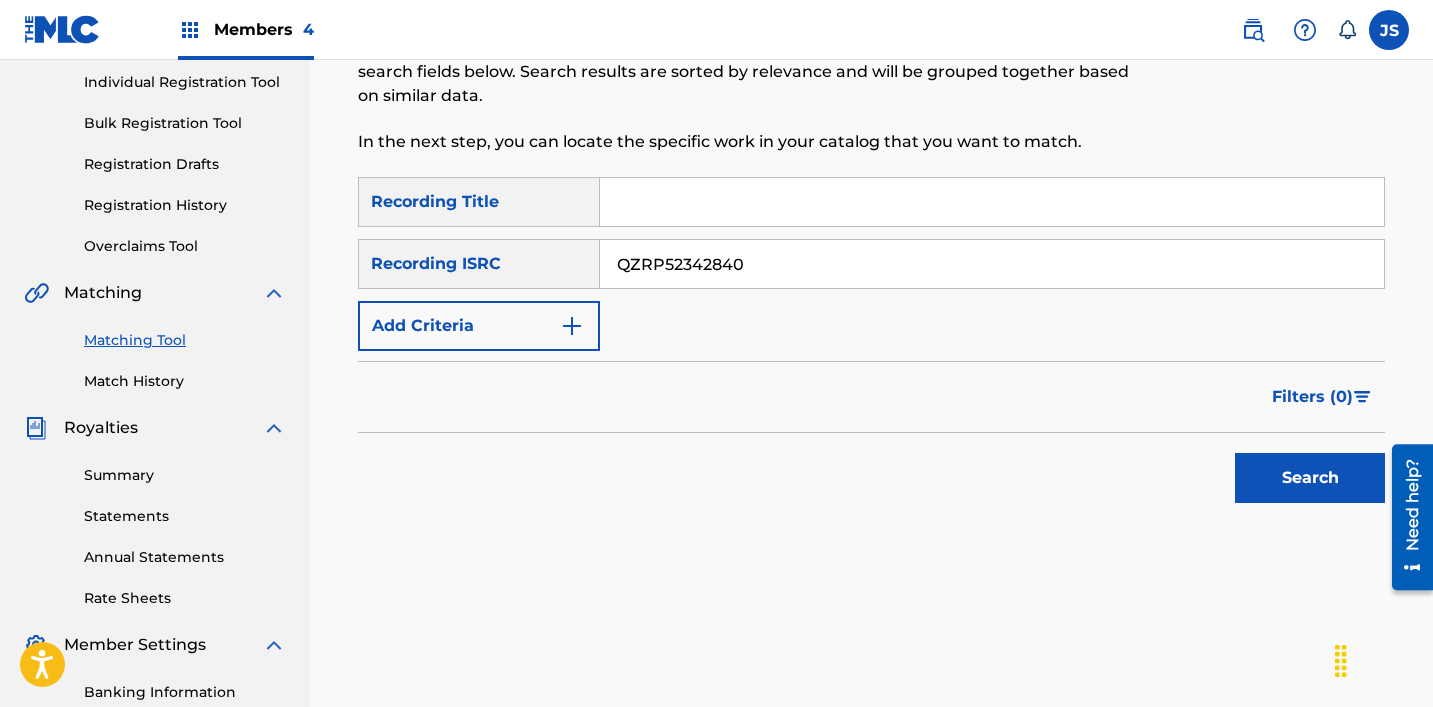 type on "QZRP52342840" 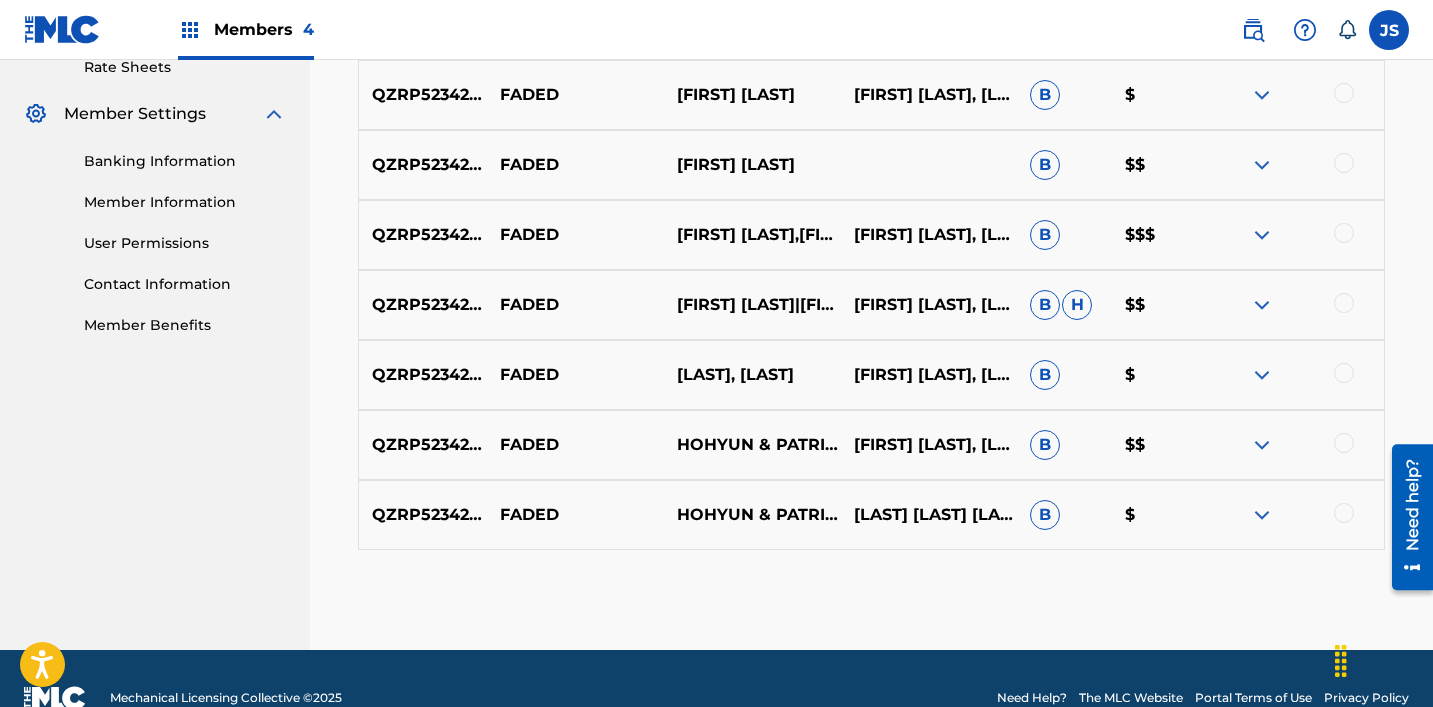 scroll, scrollTop: 823, scrollLeft: 0, axis: vertical 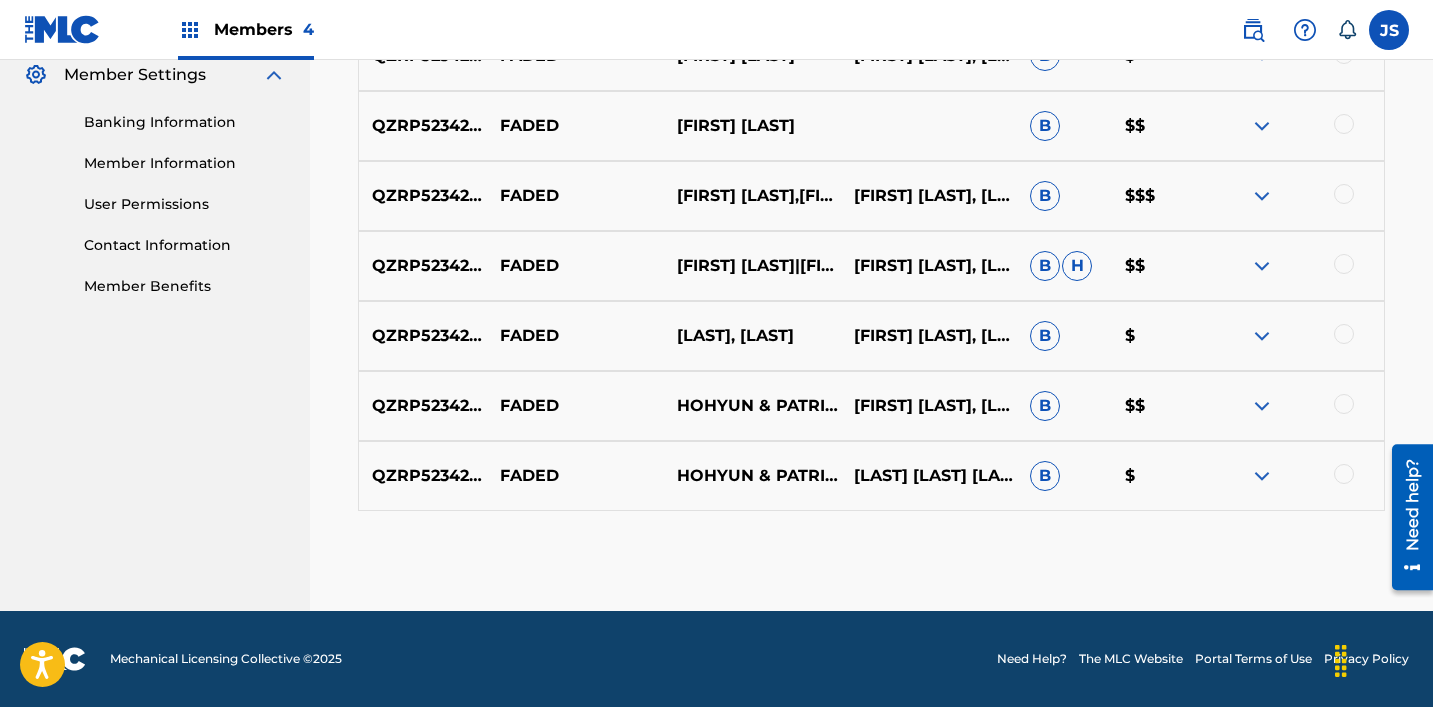 click at bounding box center (1295, 476) 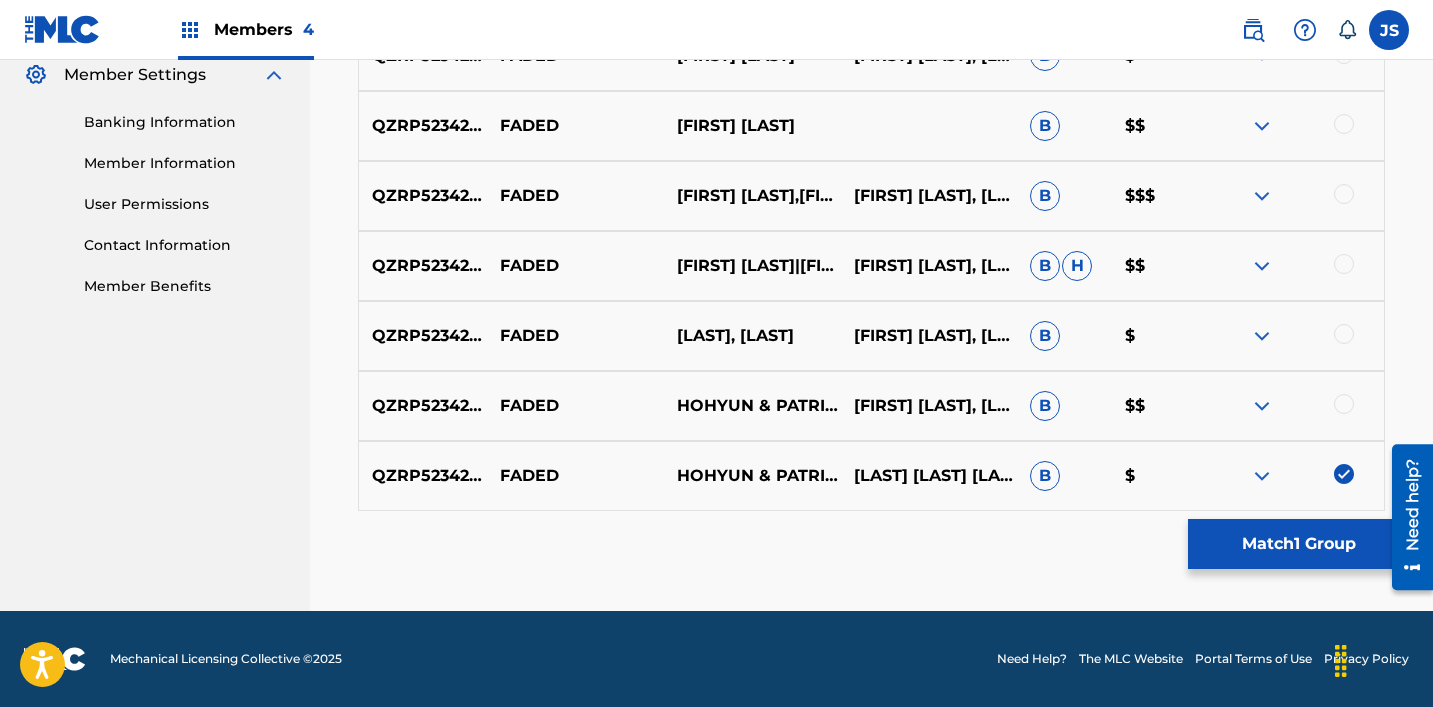 click at bounding box center [1344, 404] 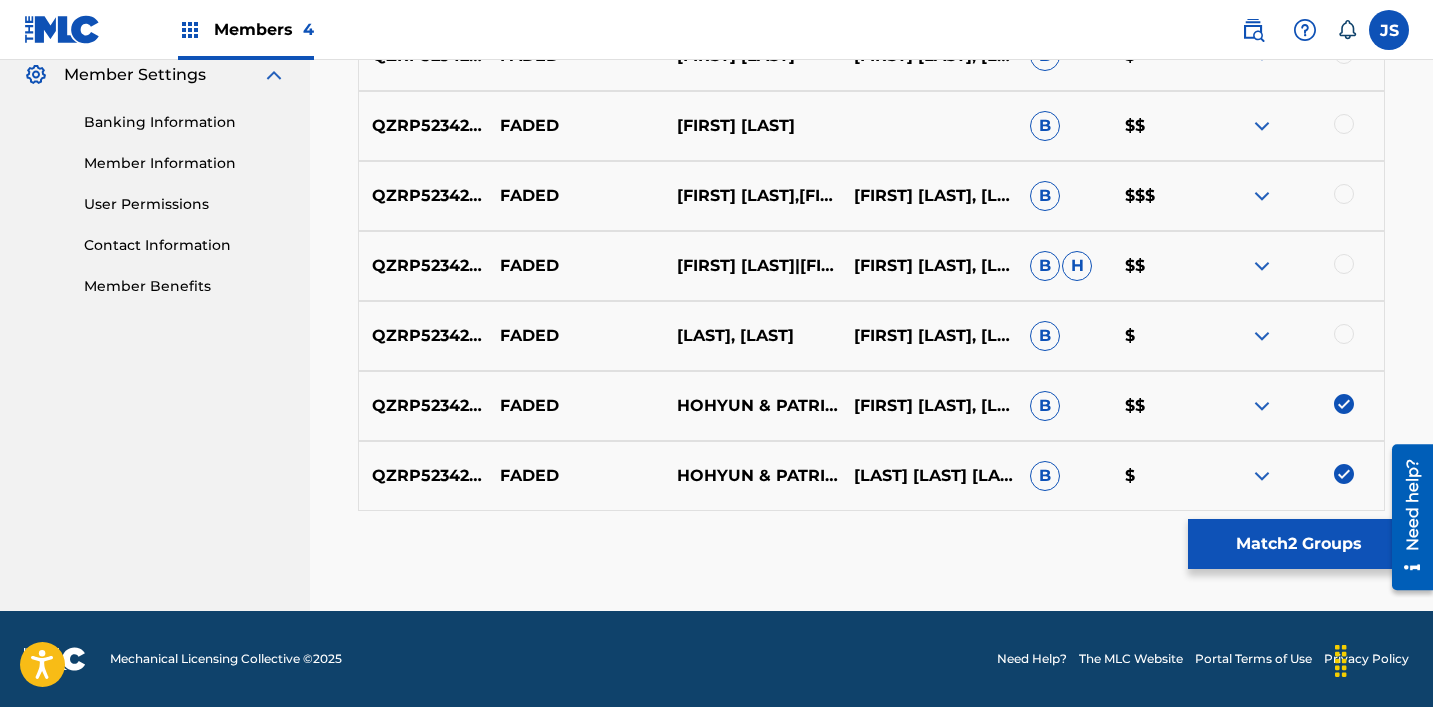 click at bounding box center [1344, 334] 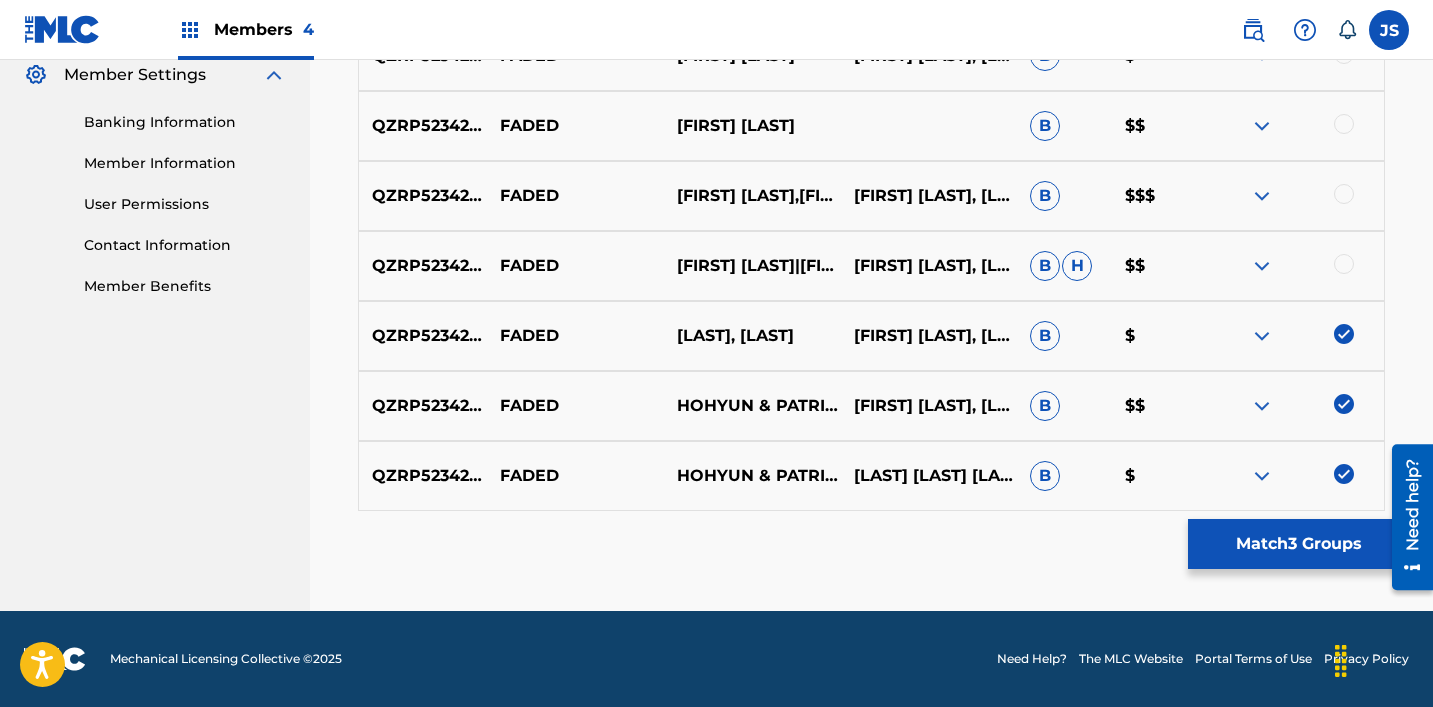 click at bounding box center (1344, 264) 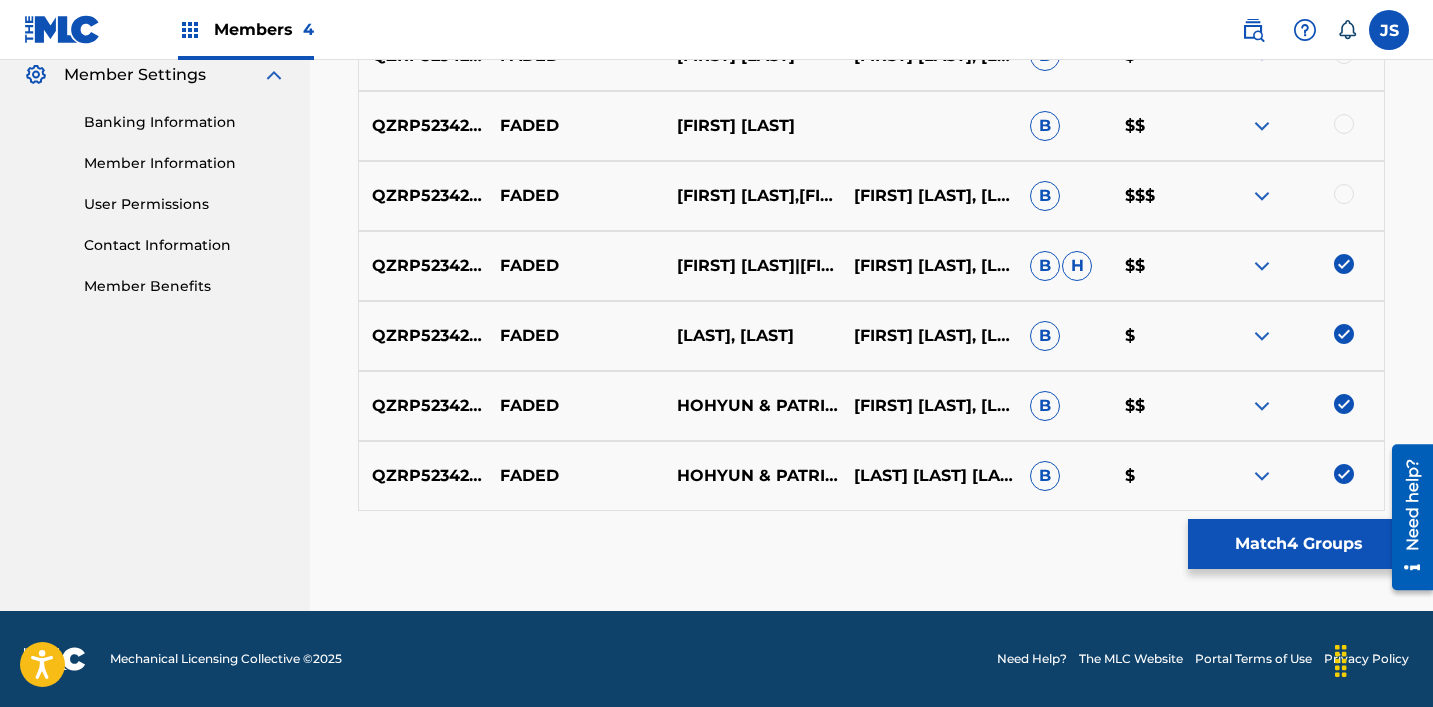 click at bounding box center (1344, 194) 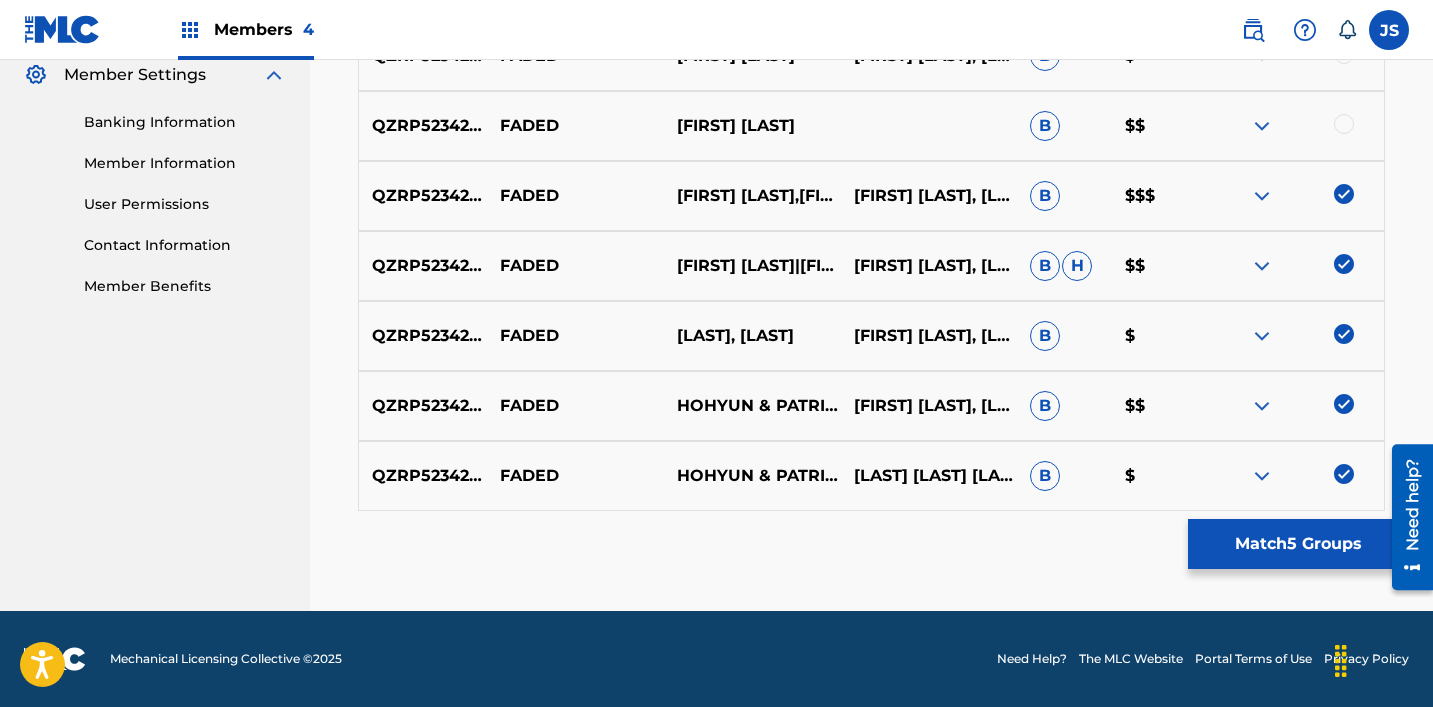 click at bounding box center (1344, 124) 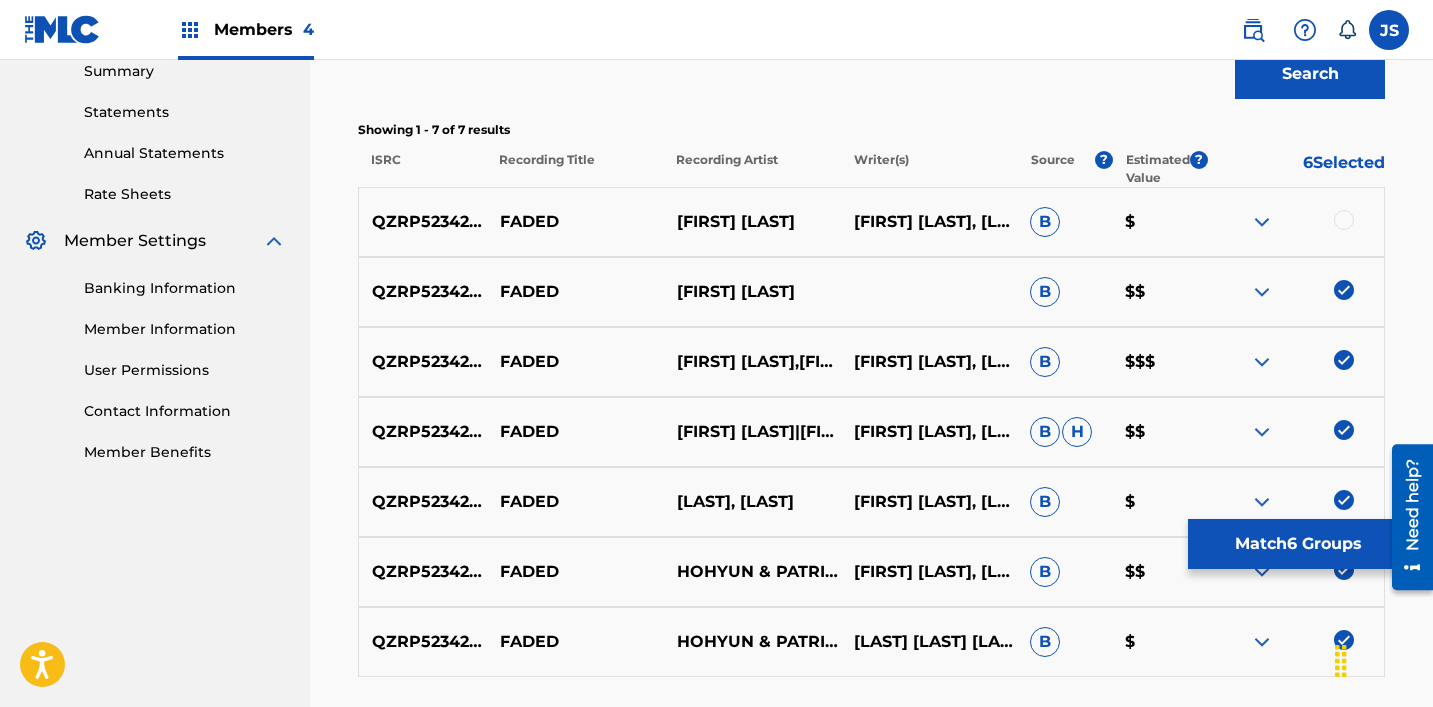 scroll, scrollTop: 656, scrollLeft: 0, axis: vertical 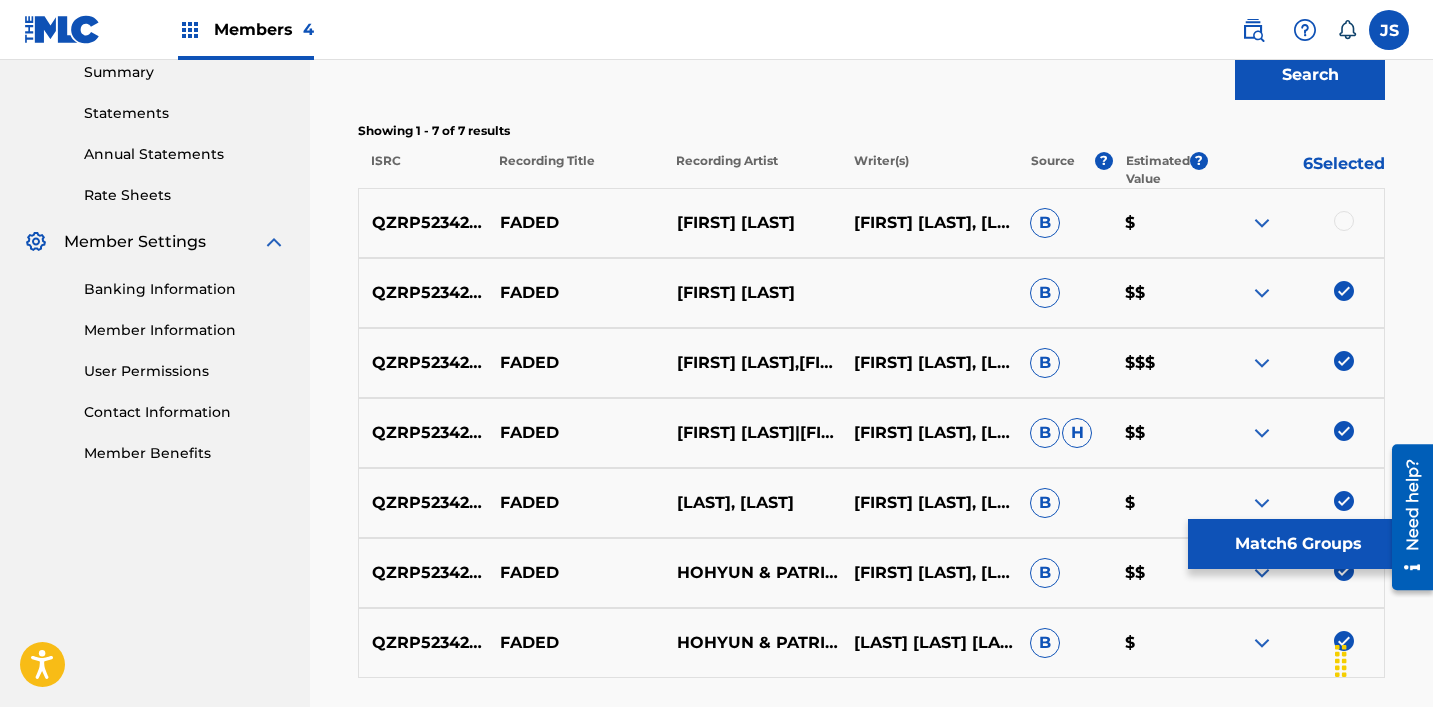 click at bounding box center (1344, 221) 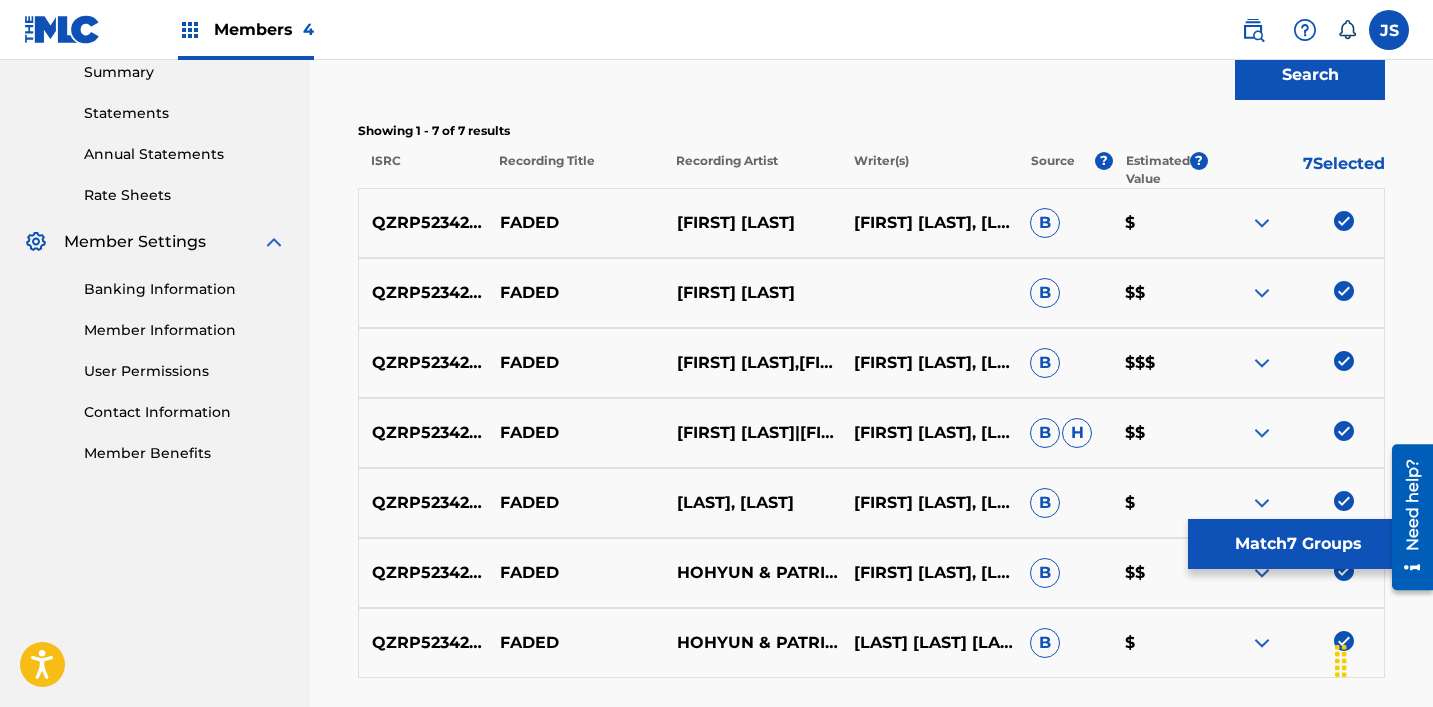 click on "Match  7 Groups" at bounding box center (1298, 544) 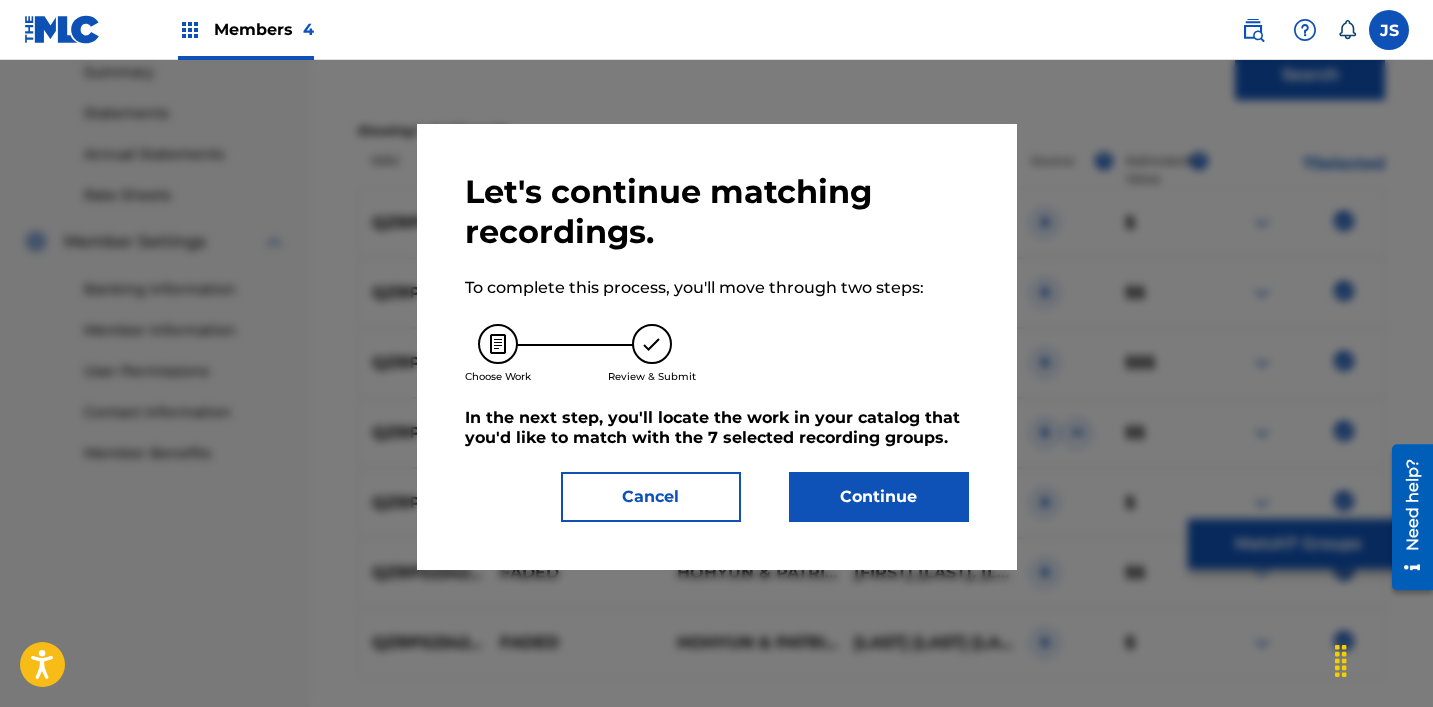 click on "Continue" at bounding box center (879, 497) 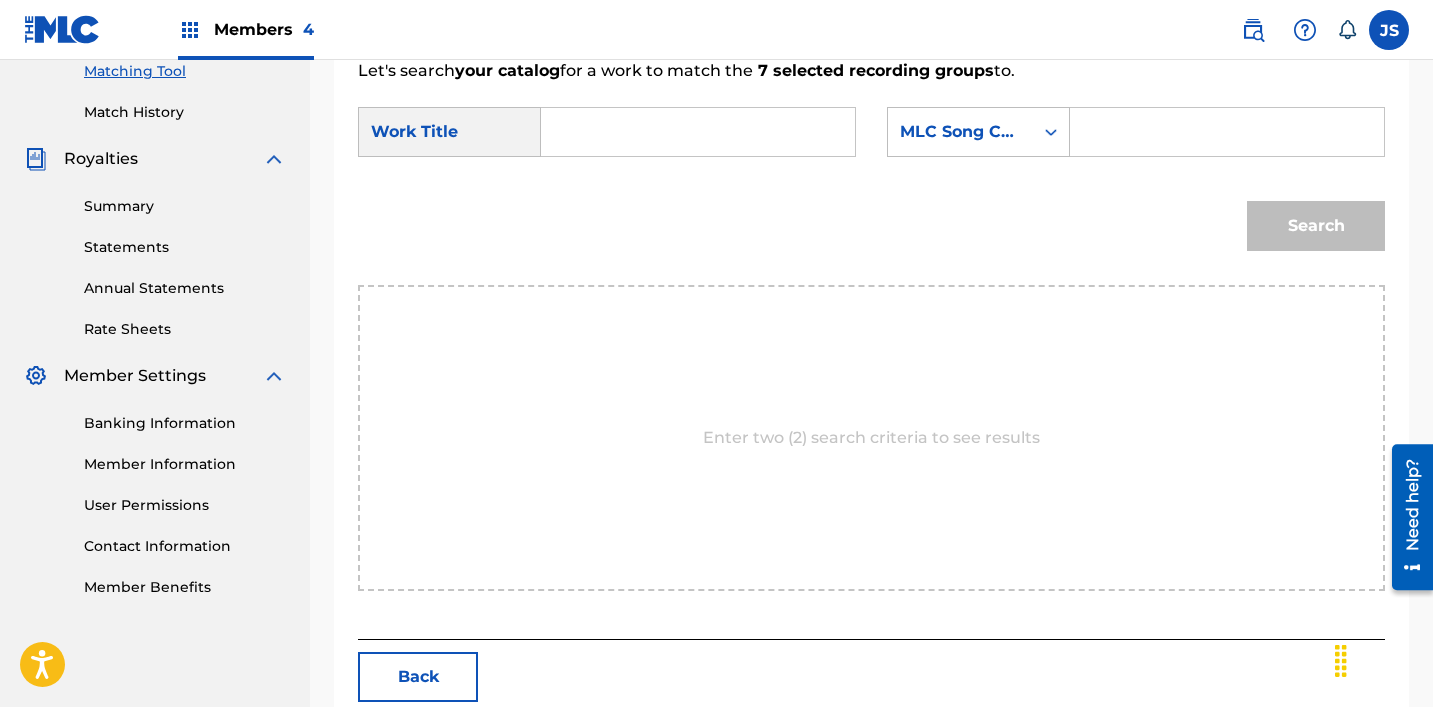 scroll, scrollTop: 471, scrollLeft: 0, axis: vertical 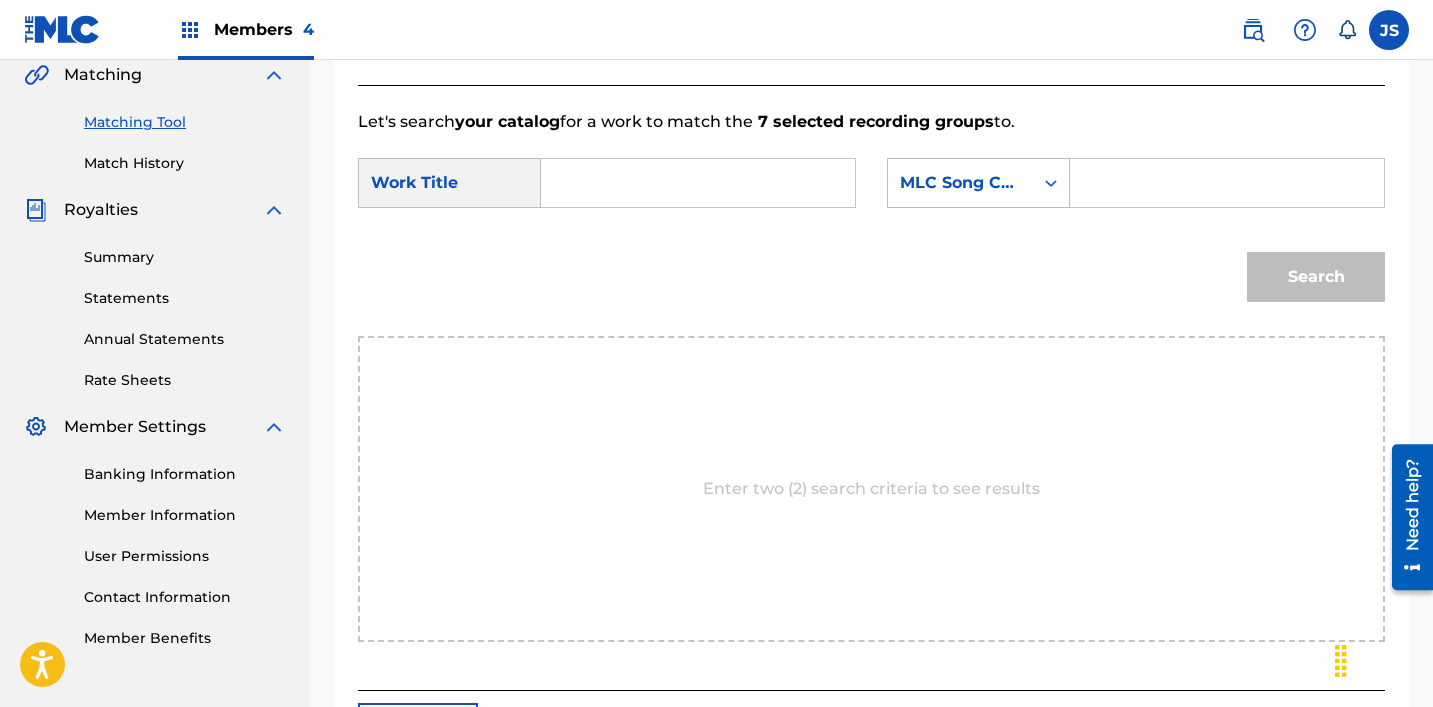 click at bounding box center (698, 183) 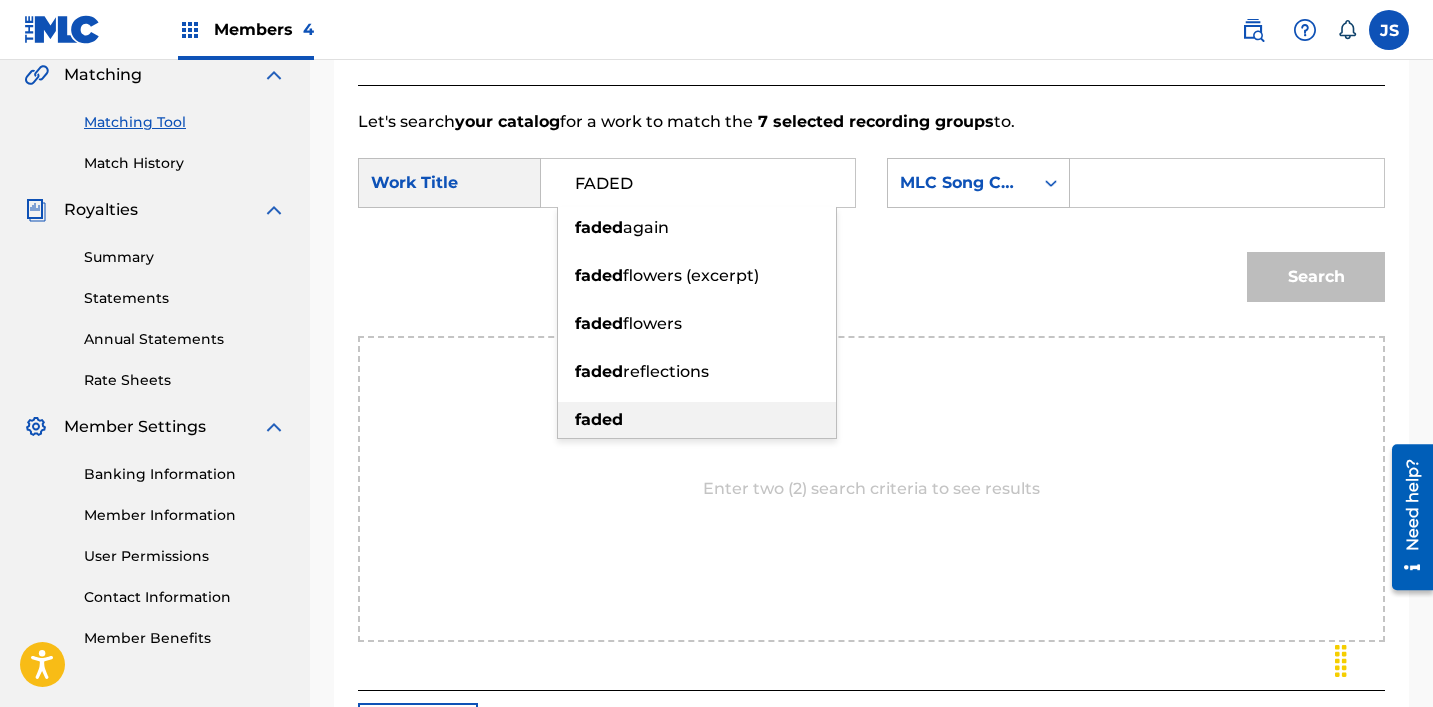 click on "faded" at bounding box center (697, 420) 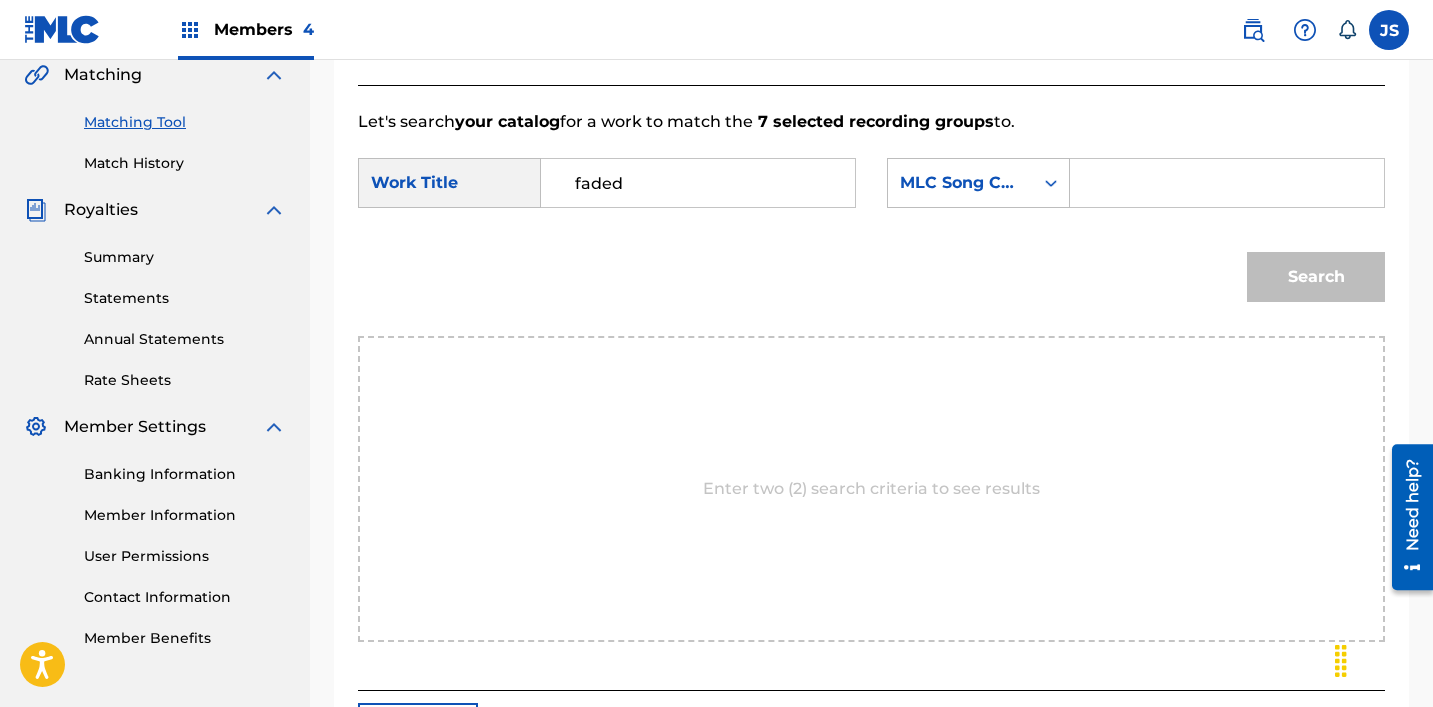 click on "SearchWithCriteriad40df7b5-5526-4576-90d2-750b43880715 Work Title faded SearchWithCriteria5d089306-77c6-47e4-8e9e-eb501b3a1767 MLC Song Code Search" at bounding box center [871, 235] 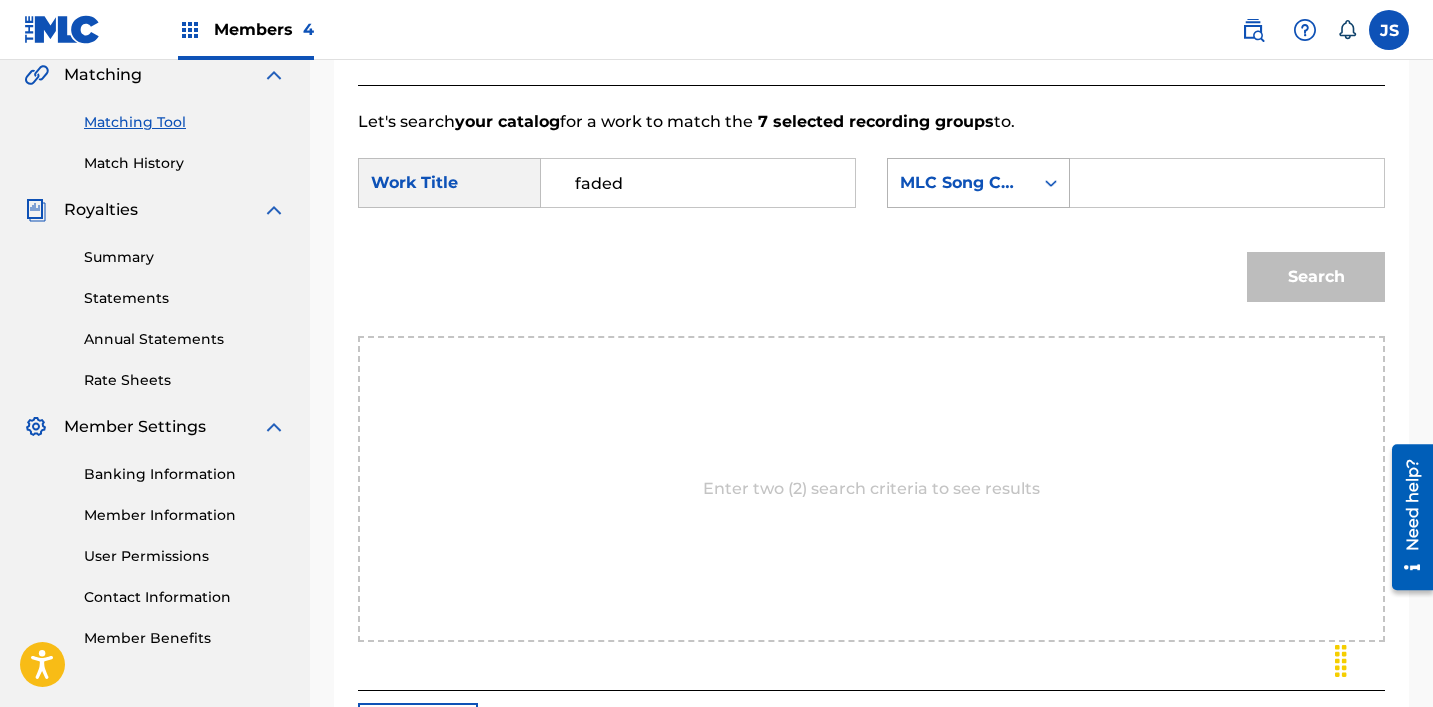 click on "MLC Song Code" at bounding box center (960, 183) 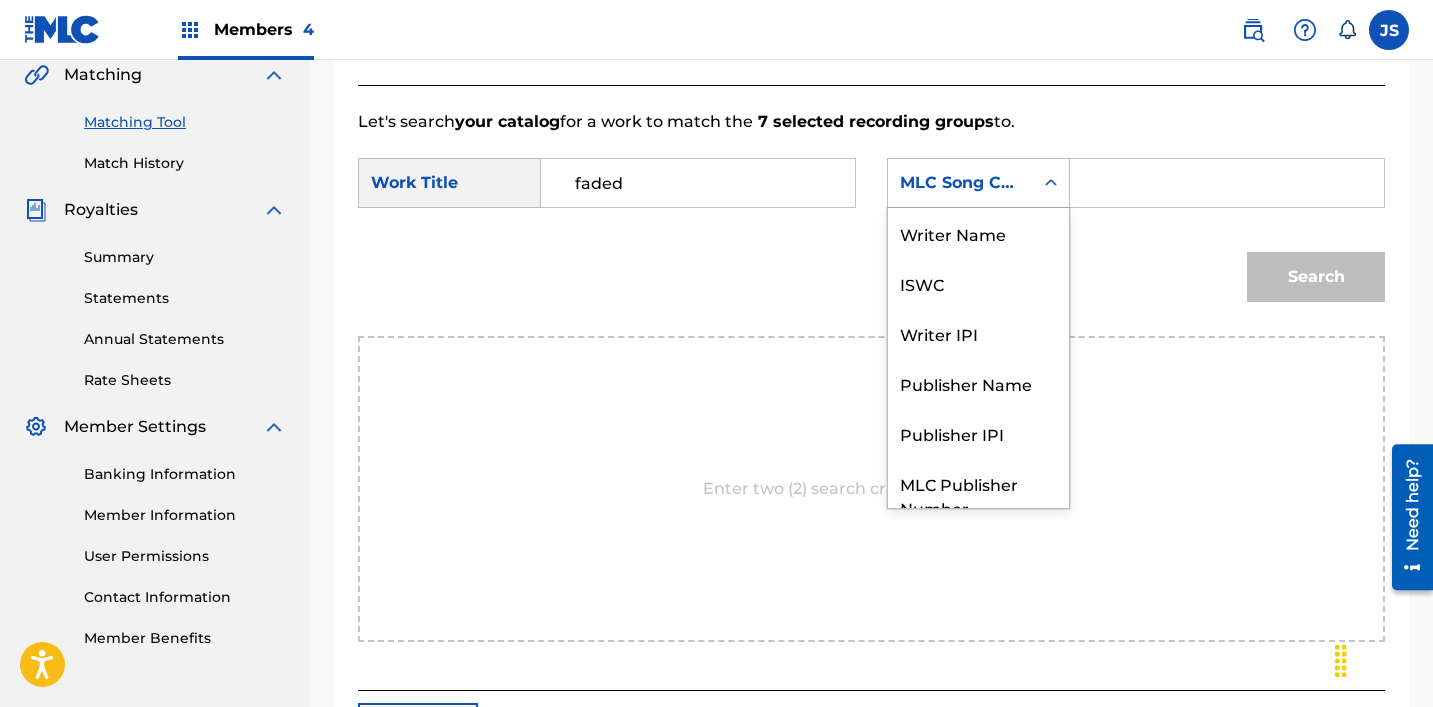 scroll, scrollTop: 74, scrollLeft: 0, axis: vertical 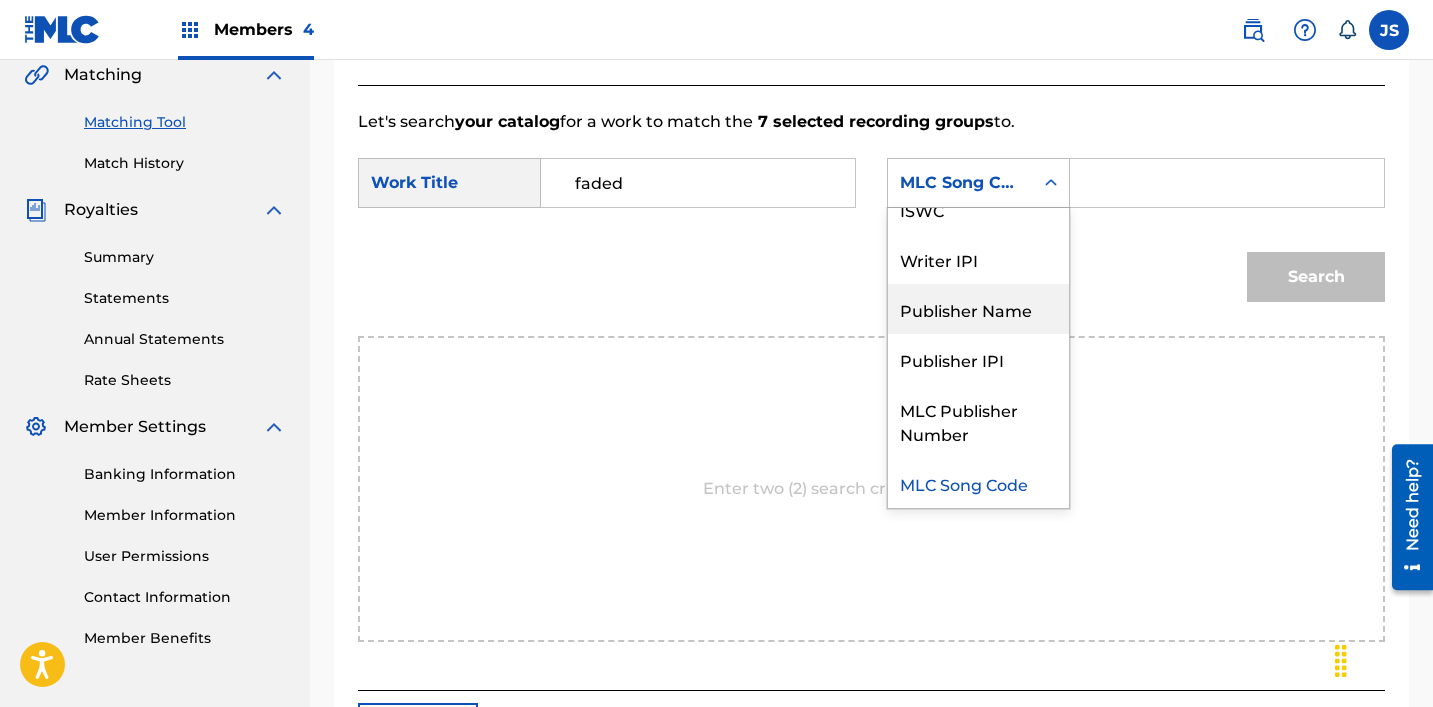 click on "Publisher Name" at bounding box center [978, 309] 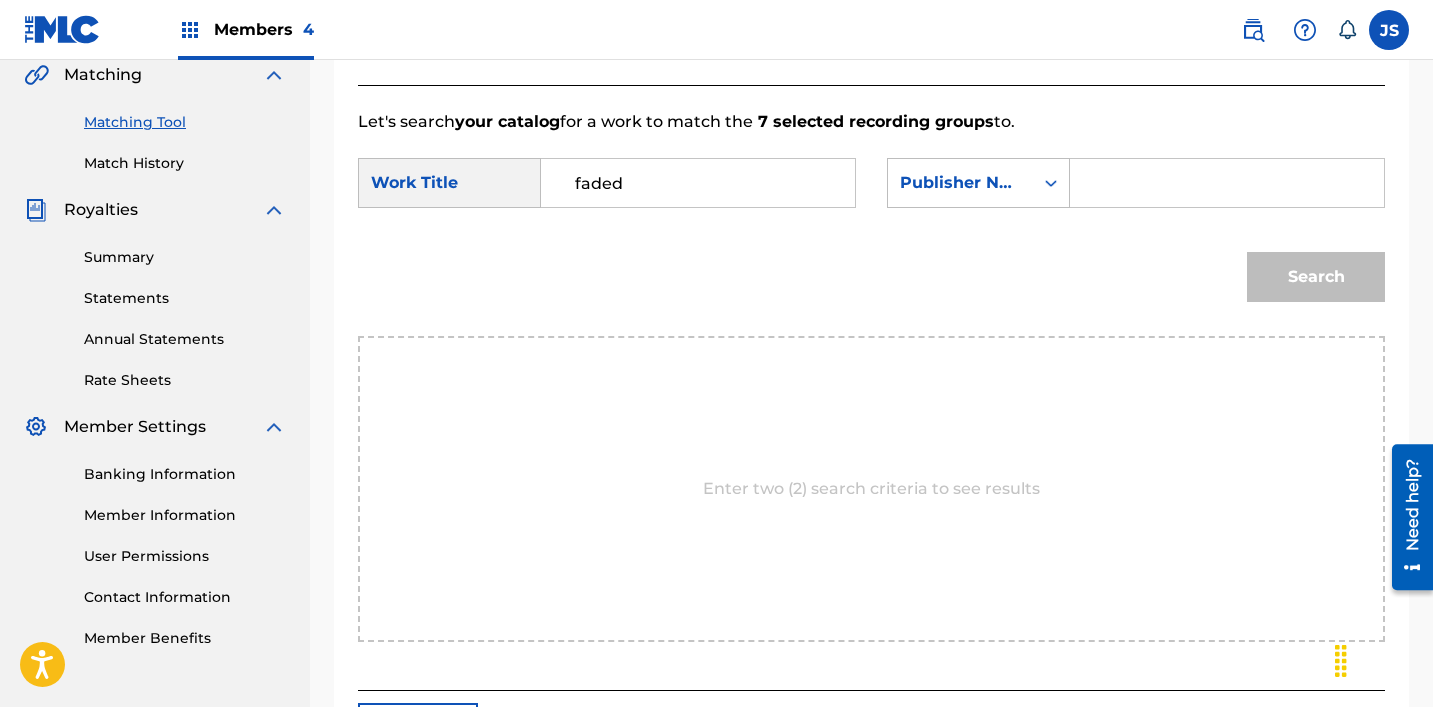click at bounding box center (1227, 183) 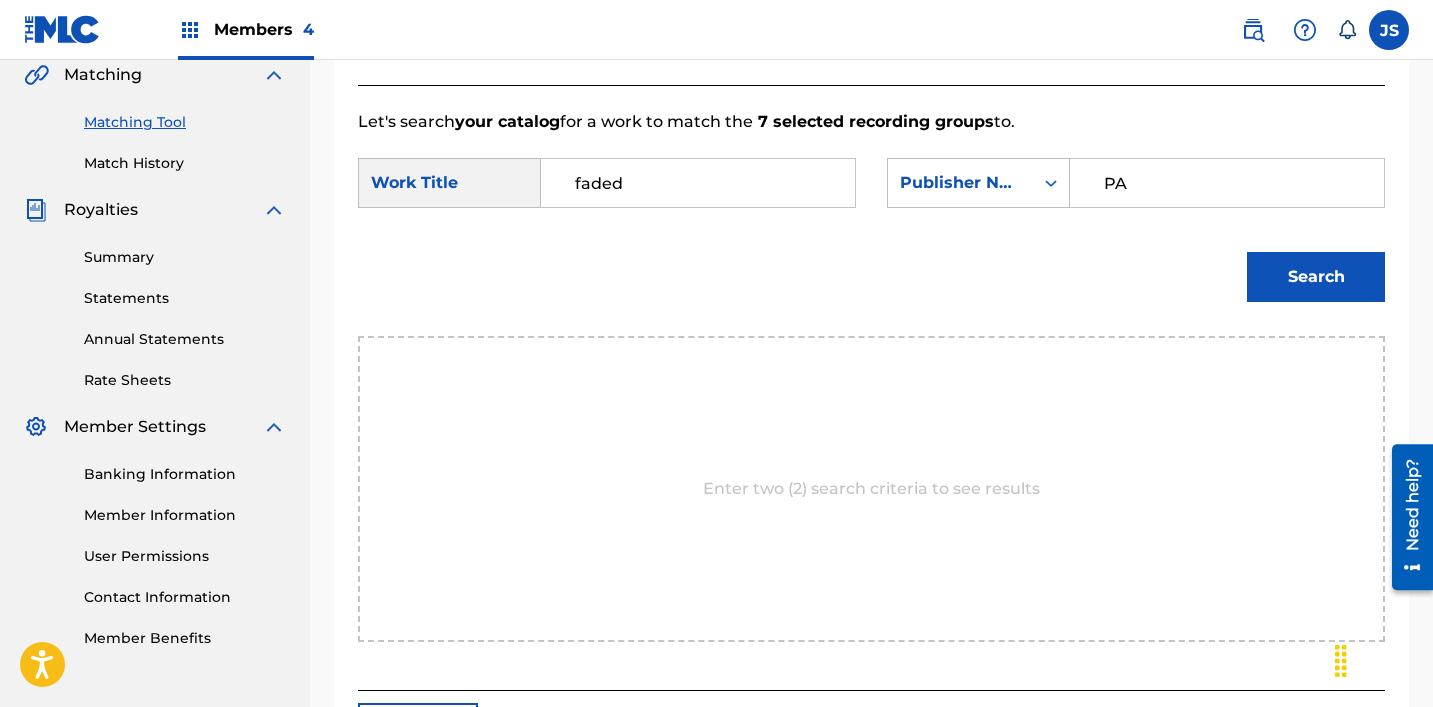 type on "patrick" 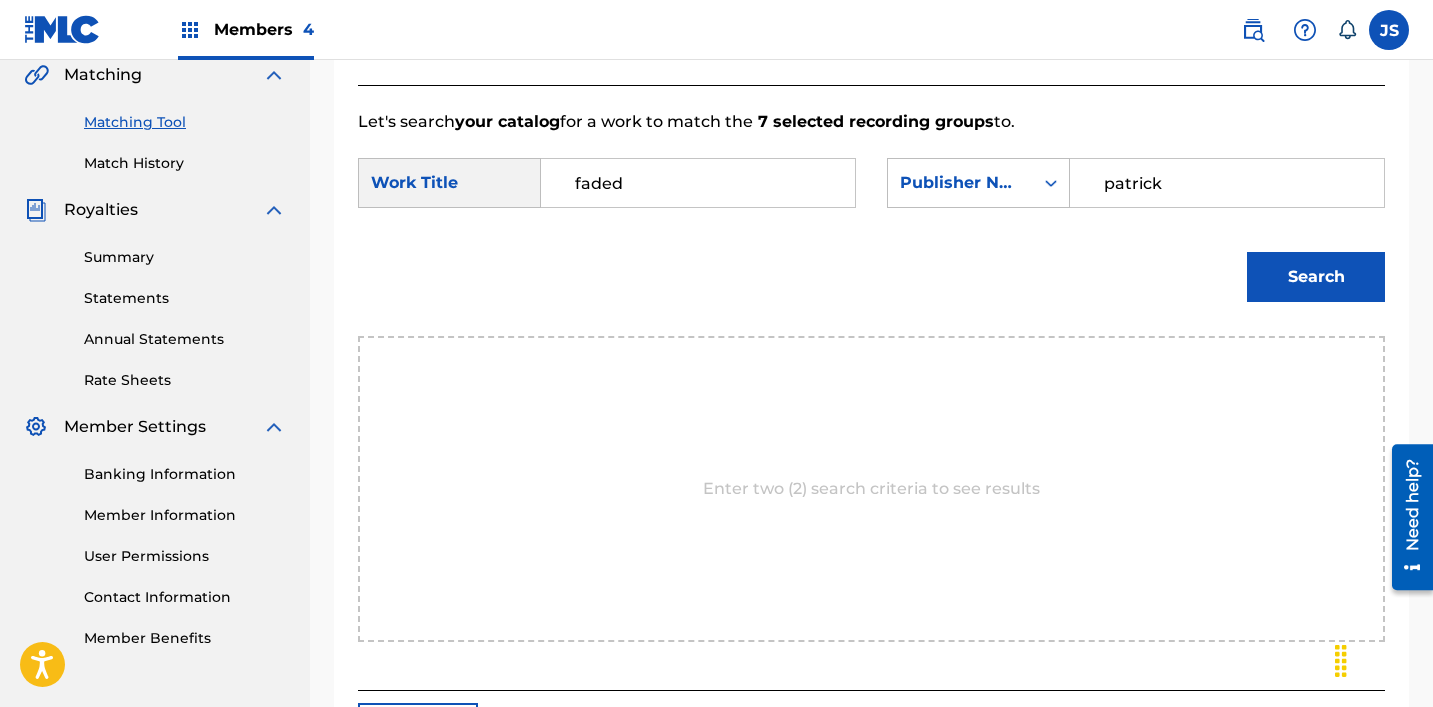 click on "Search" at bounding box center [1316, 277] 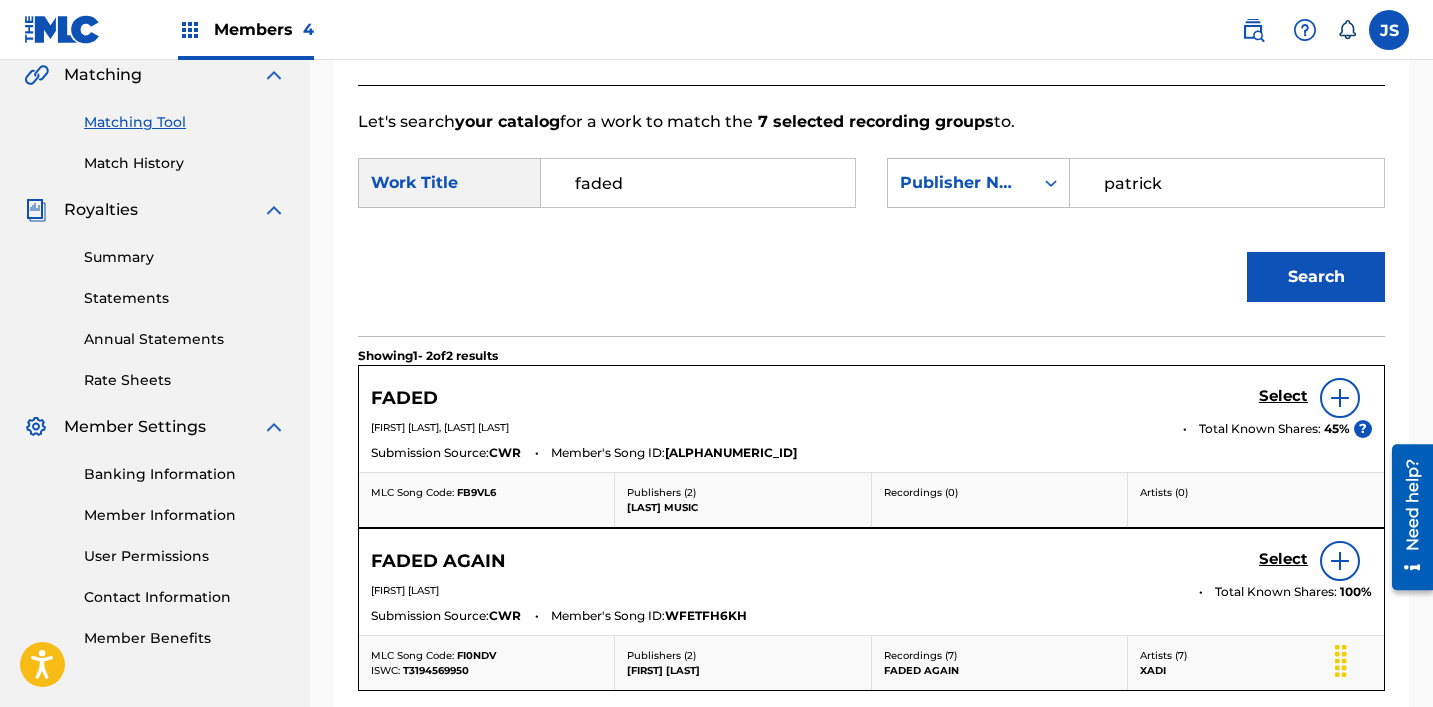 click on "Search" at bounding box center [1311, 272] 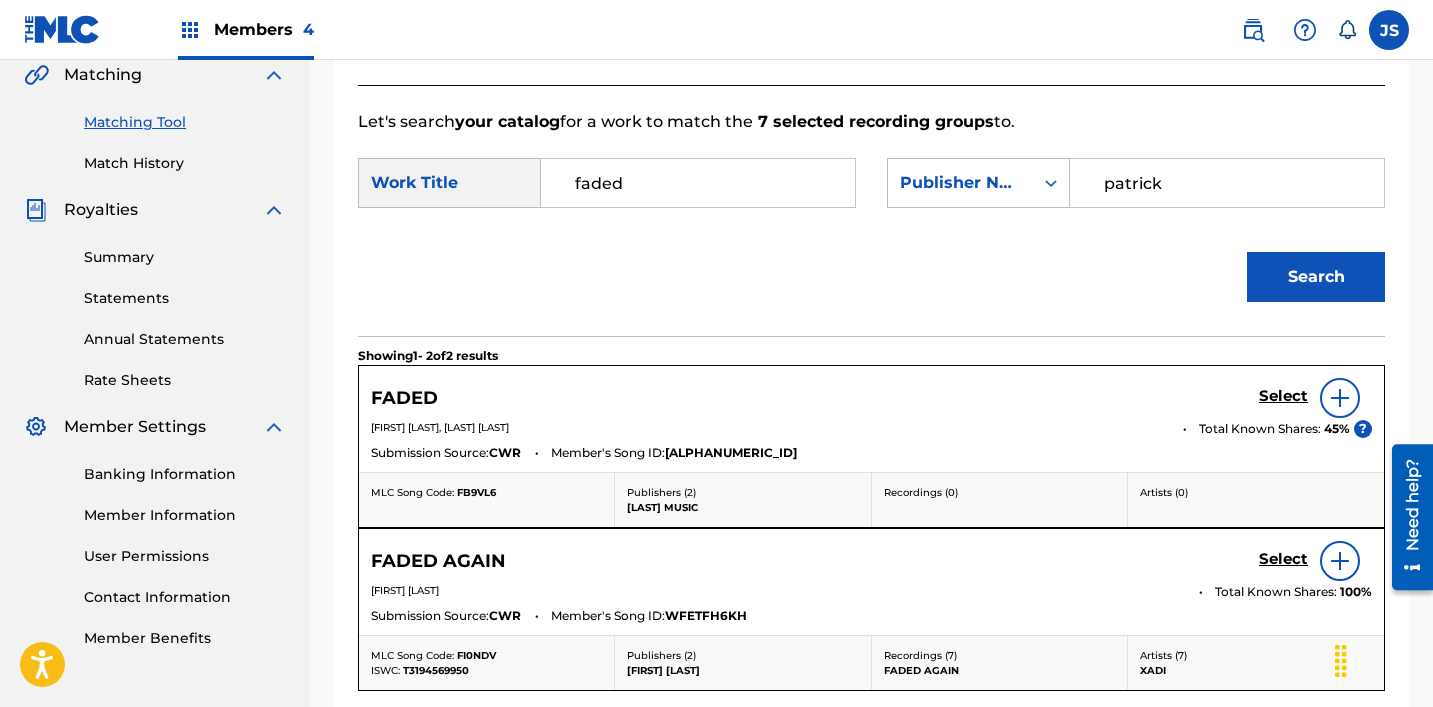 click on "Select" at bounding box center [1283, 396] 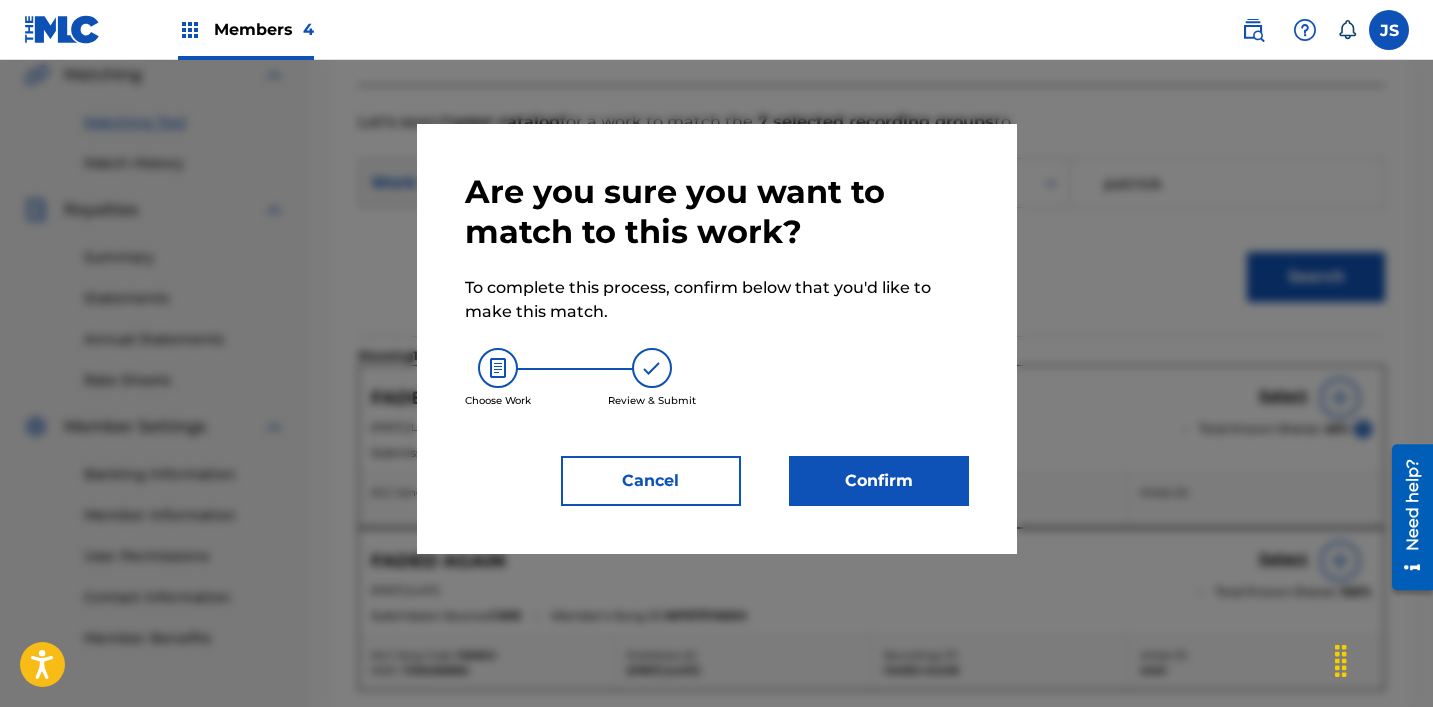 click on "Are you sure you want to match to this work? To complete this process, confirm below that you'd like to make this match. Choose Work Review & Submit Cancel Confirm" at bounding box center (717, 339) 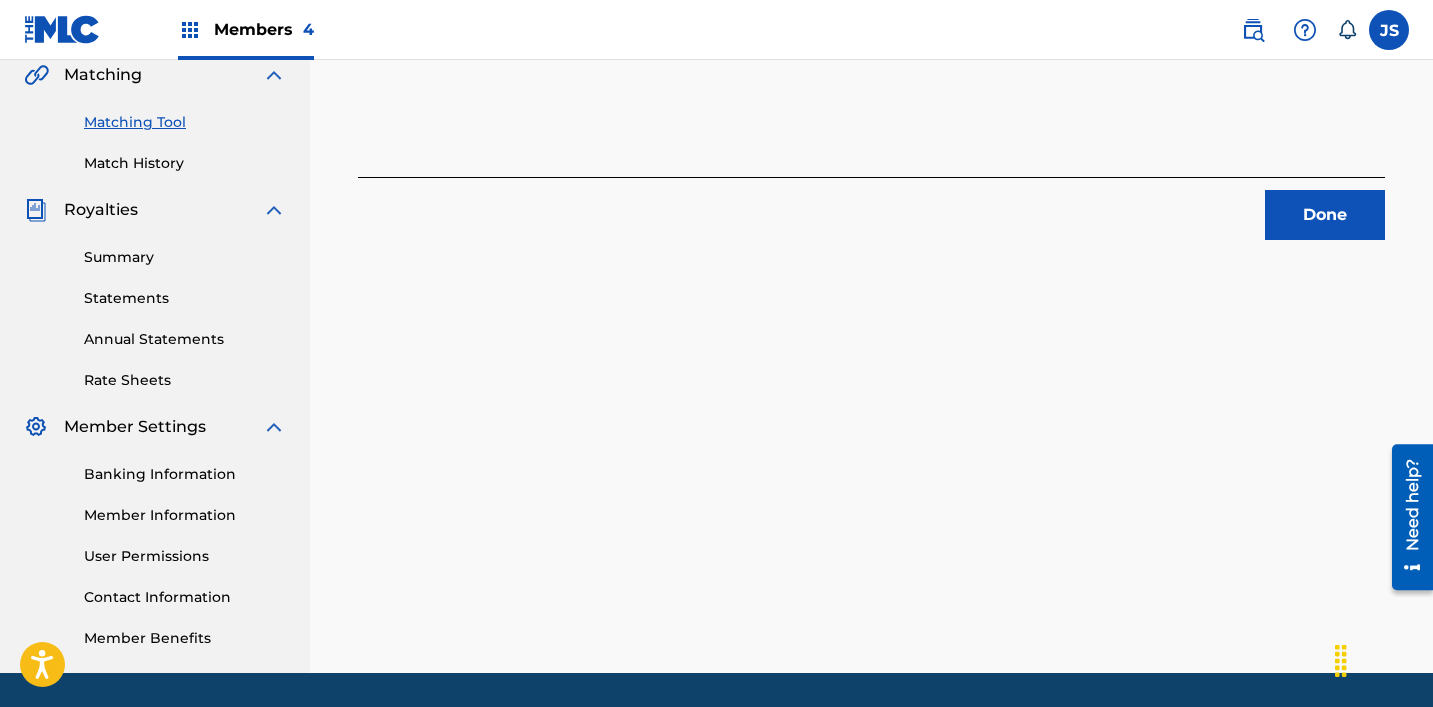 click on "Done" at bounding box center [1325, 215] 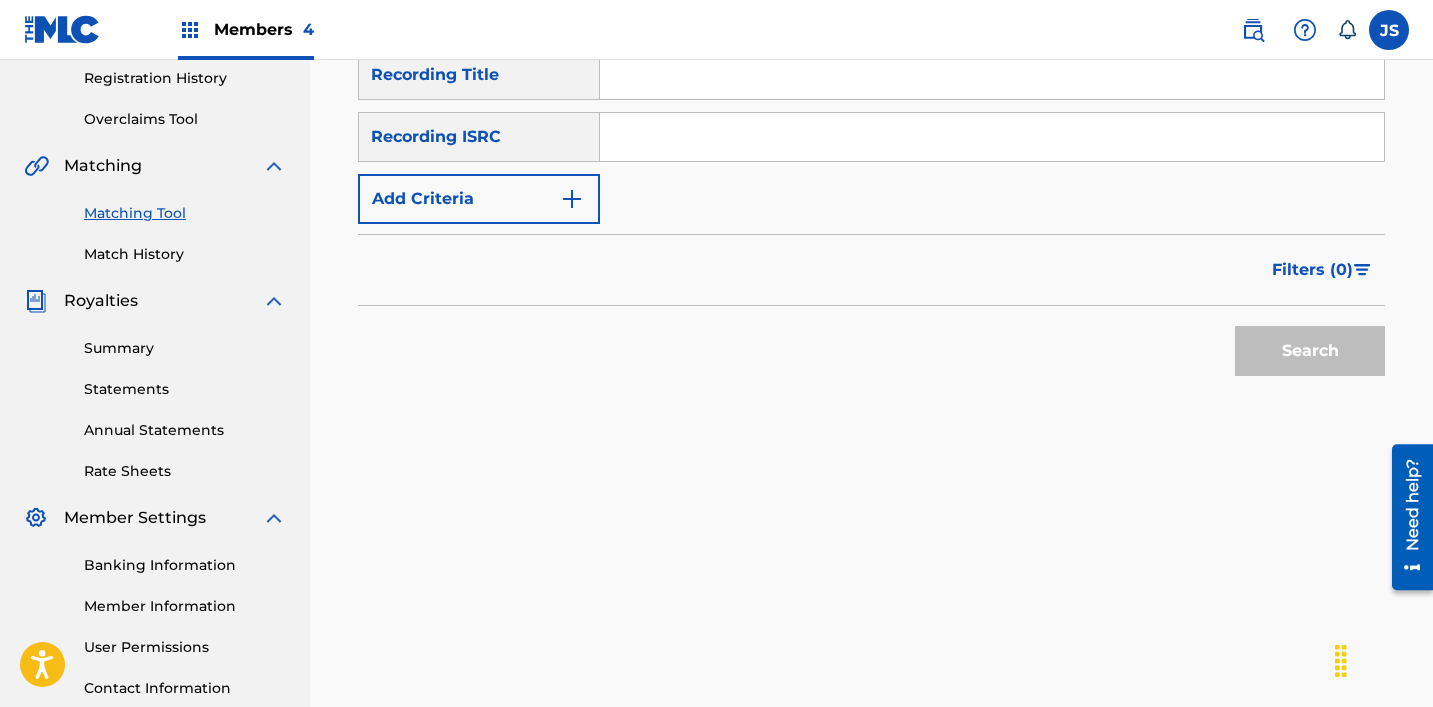 scroll, scrollTop: 306, scrollLeft: 0, axis: vertical 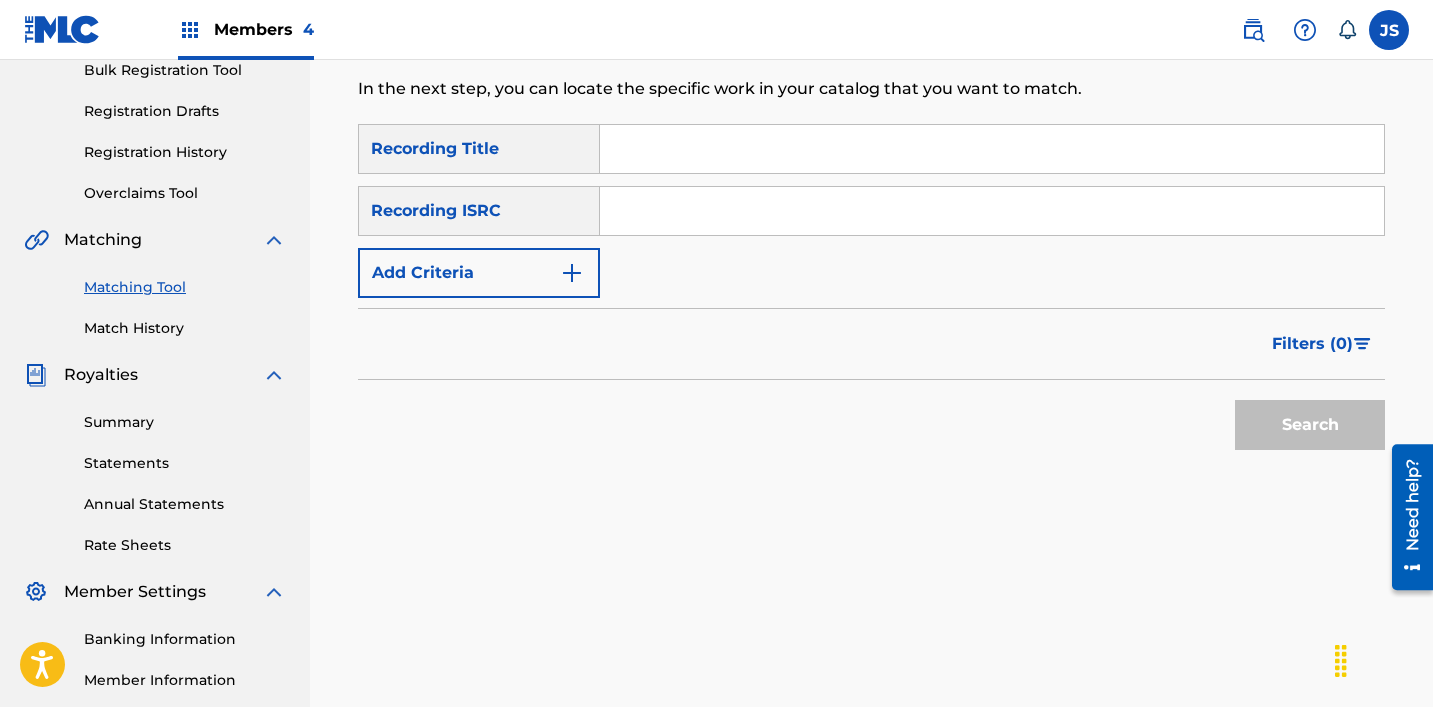 click at bounding box center [992, 211] 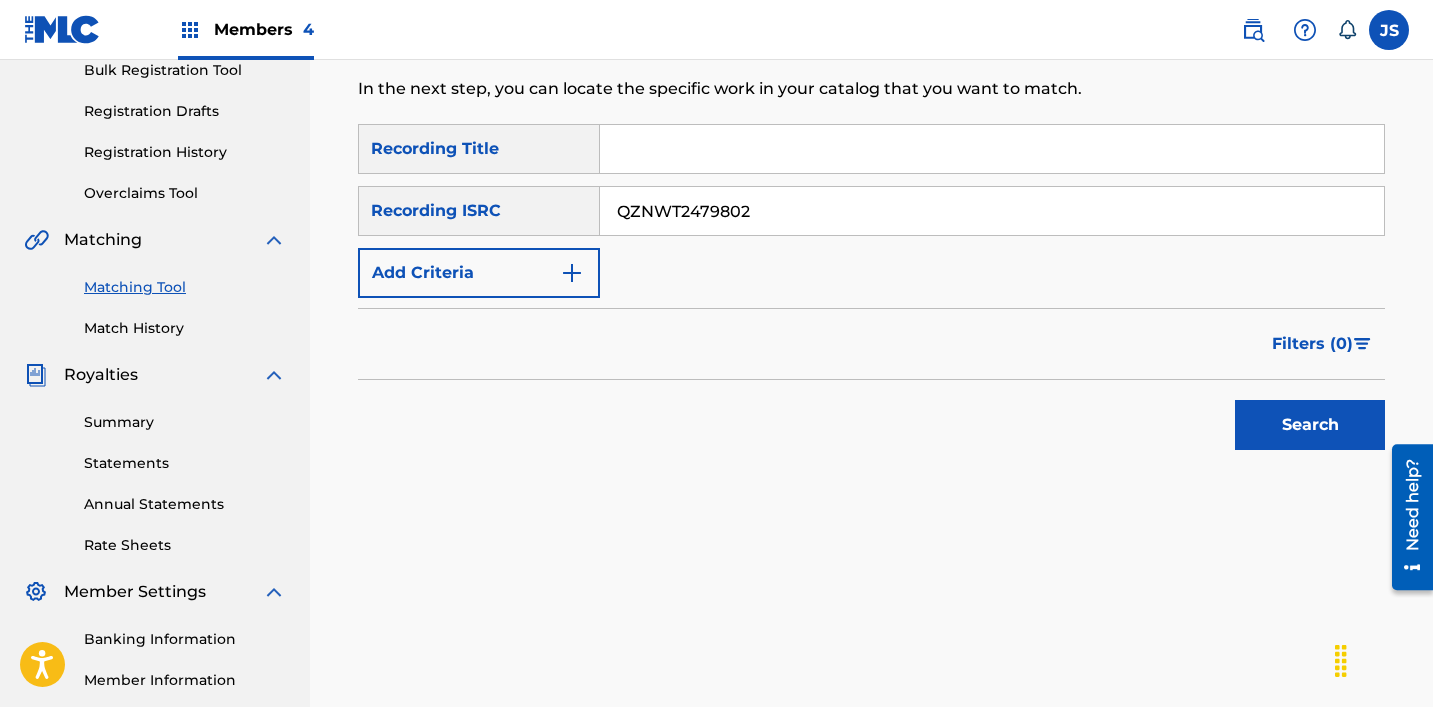 type on "QZNWT2479802" 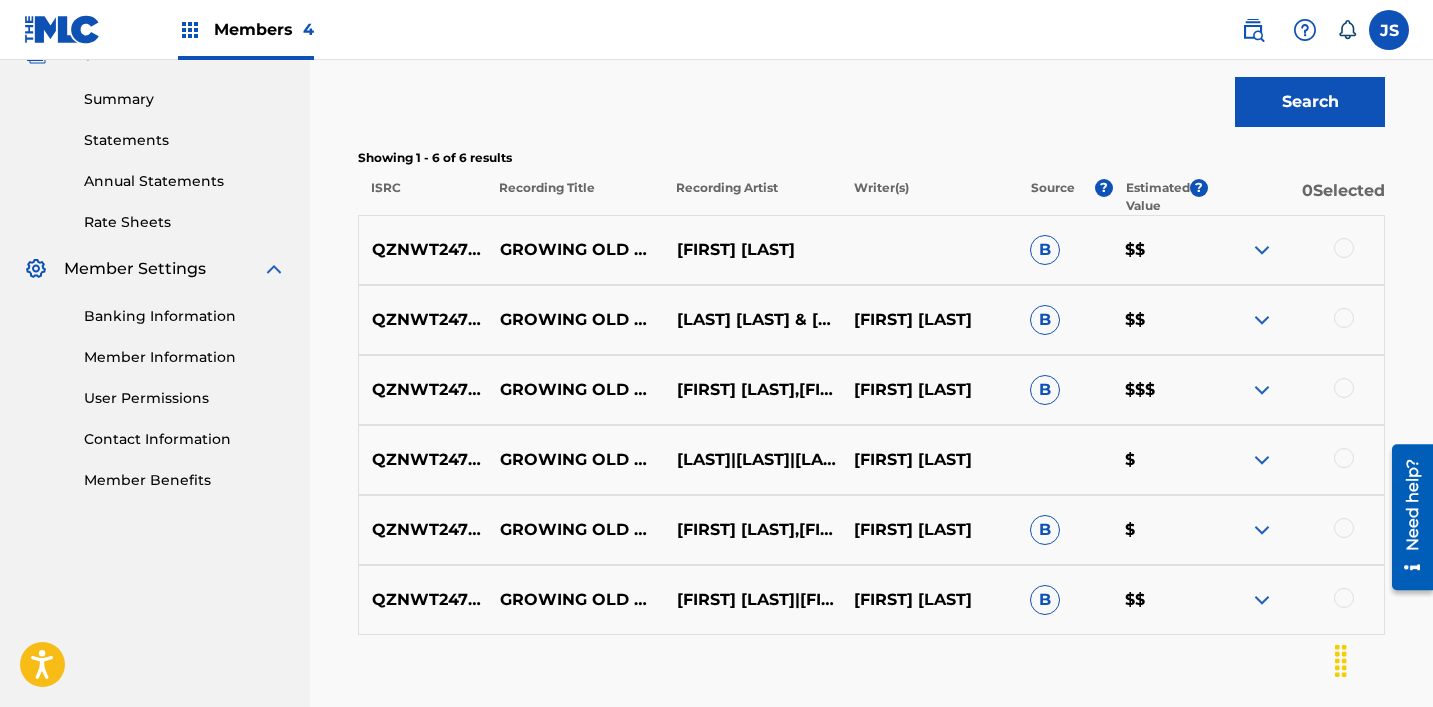 scroll, scrollTop: 753, scrollLeft: 0, axis: vertical 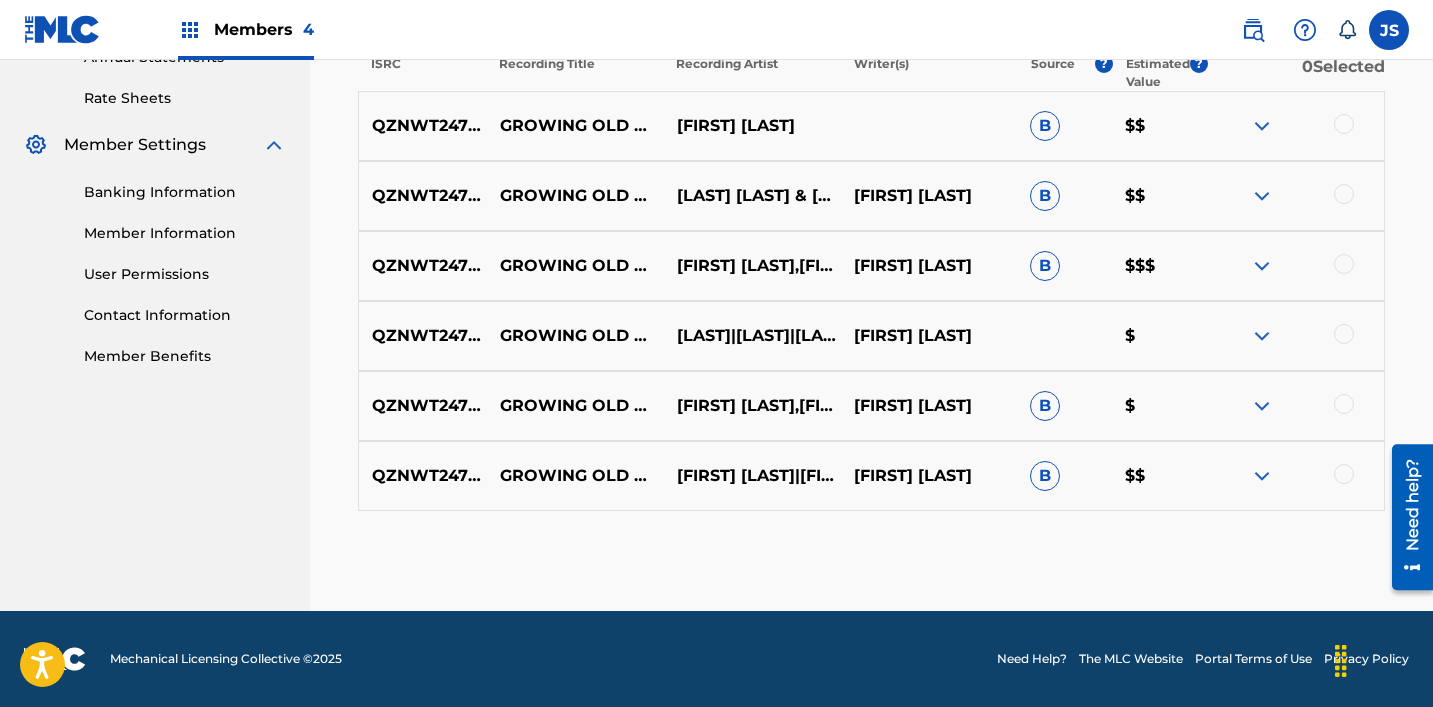 click at bounding box center [1344, 474] 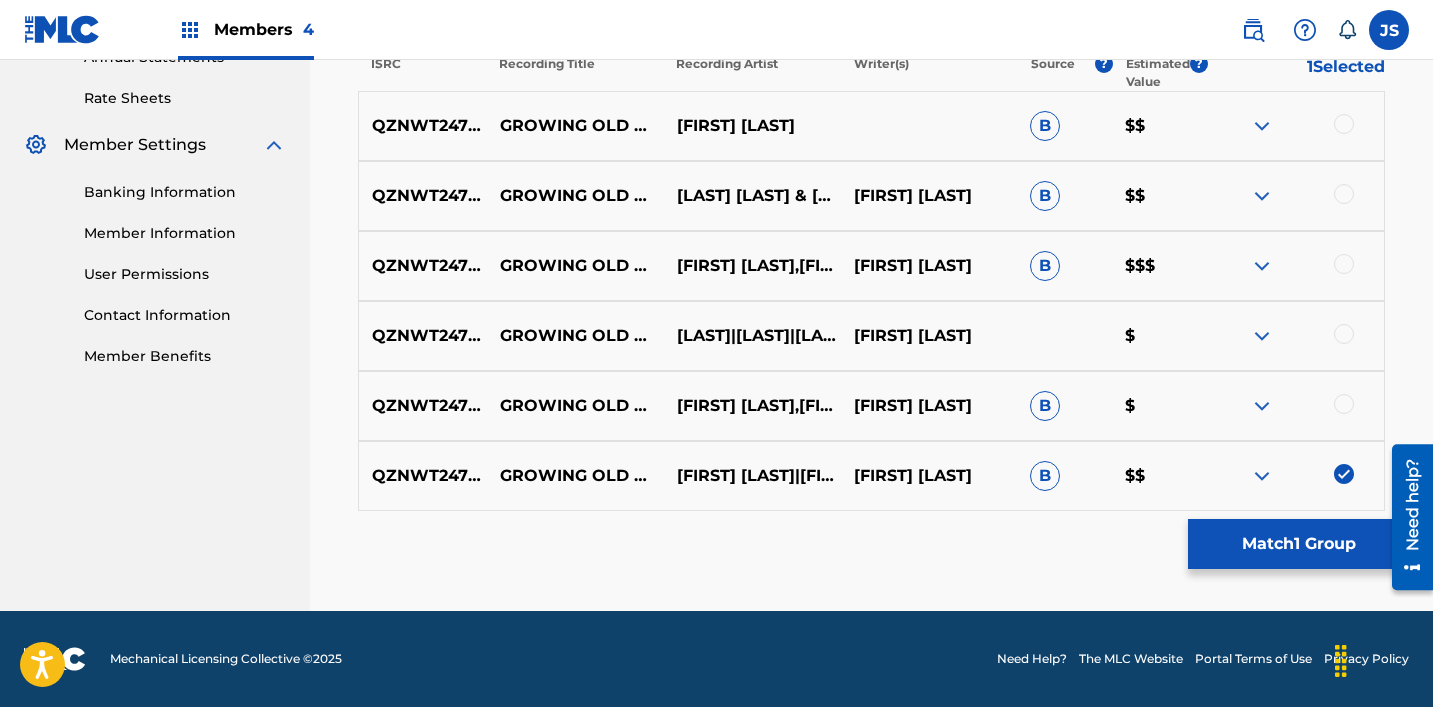 click at bounding box center [1295, 406] 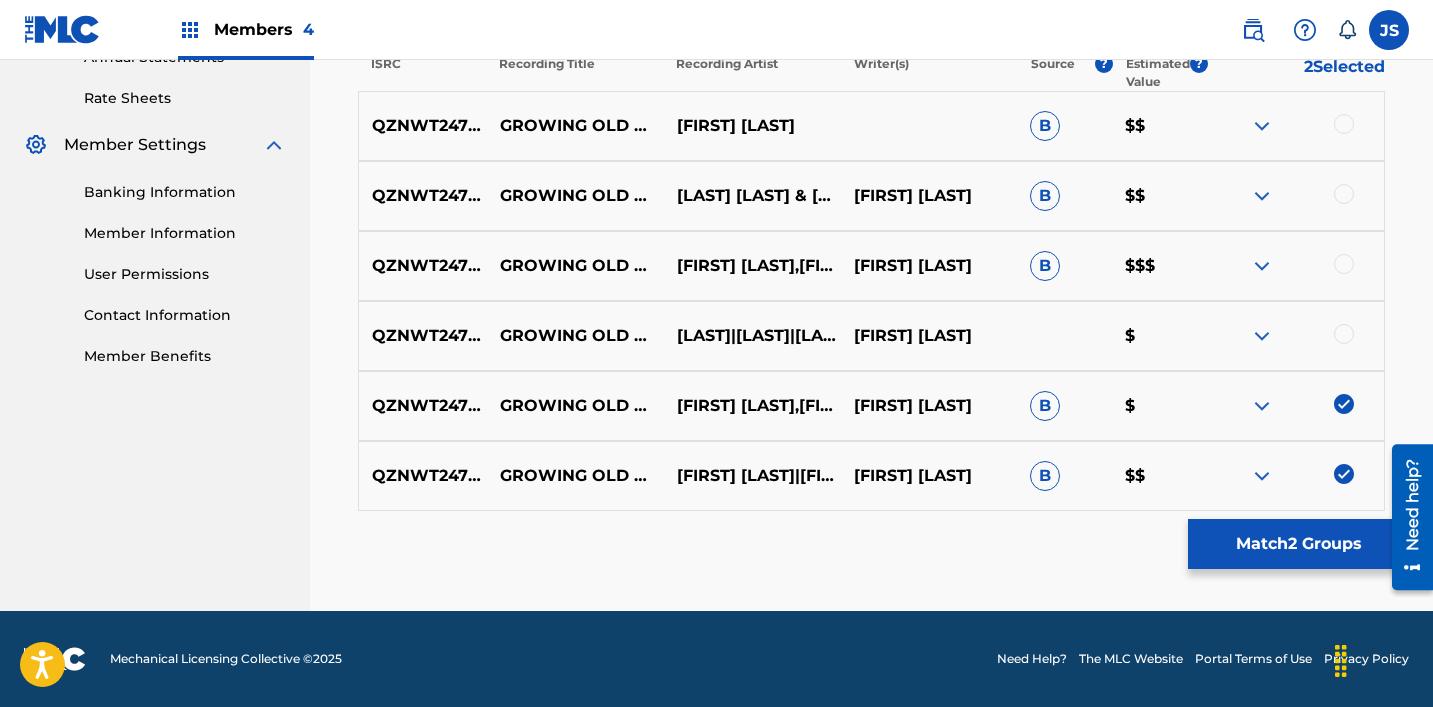 click at bounding box center (1295, 336) 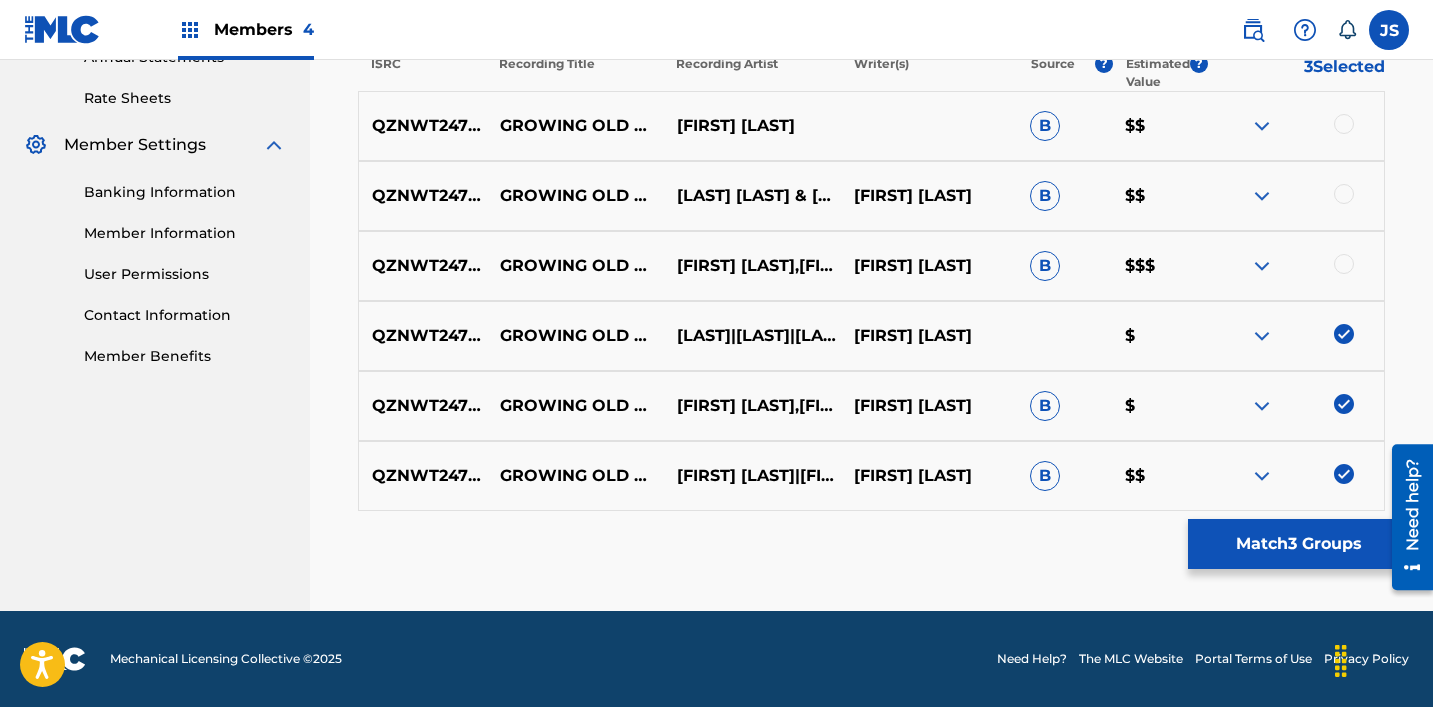 click at bounding box center [1344, 264] 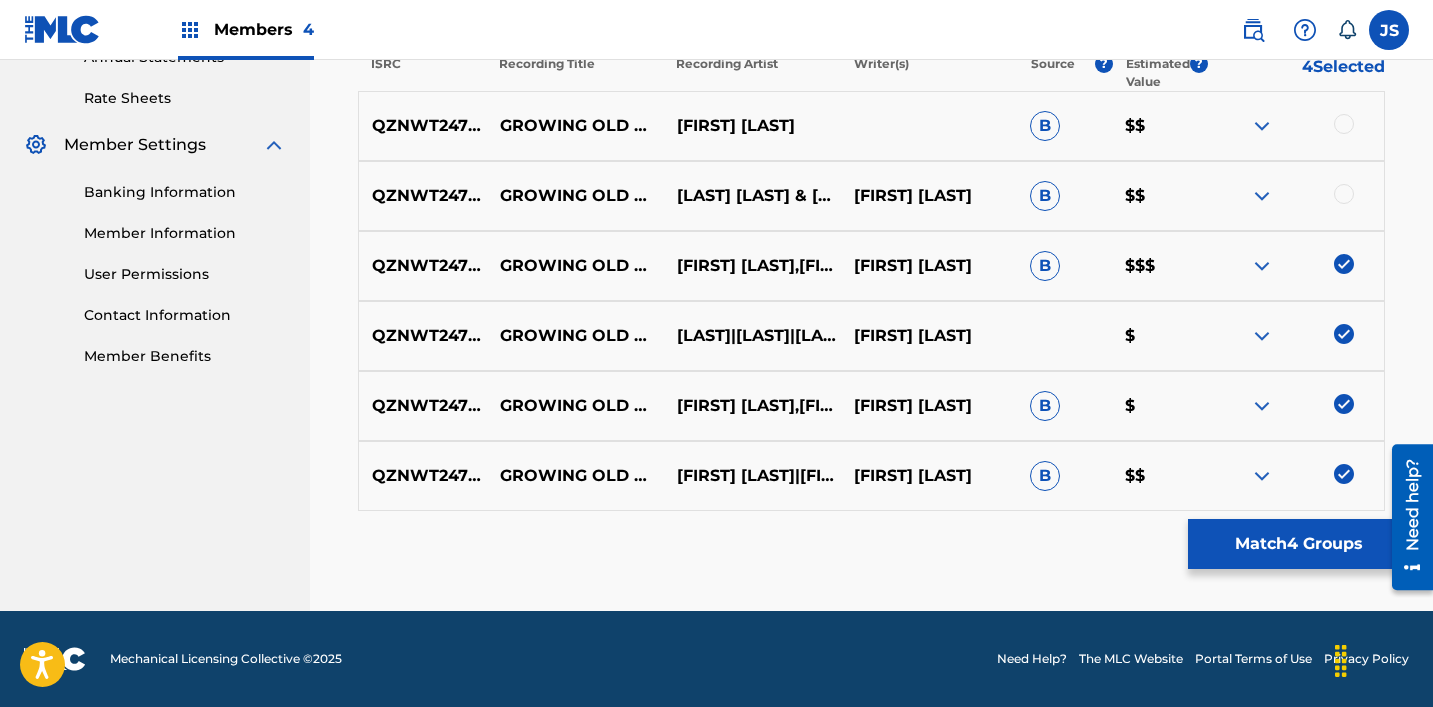 click at bounding box center [1344, 194] 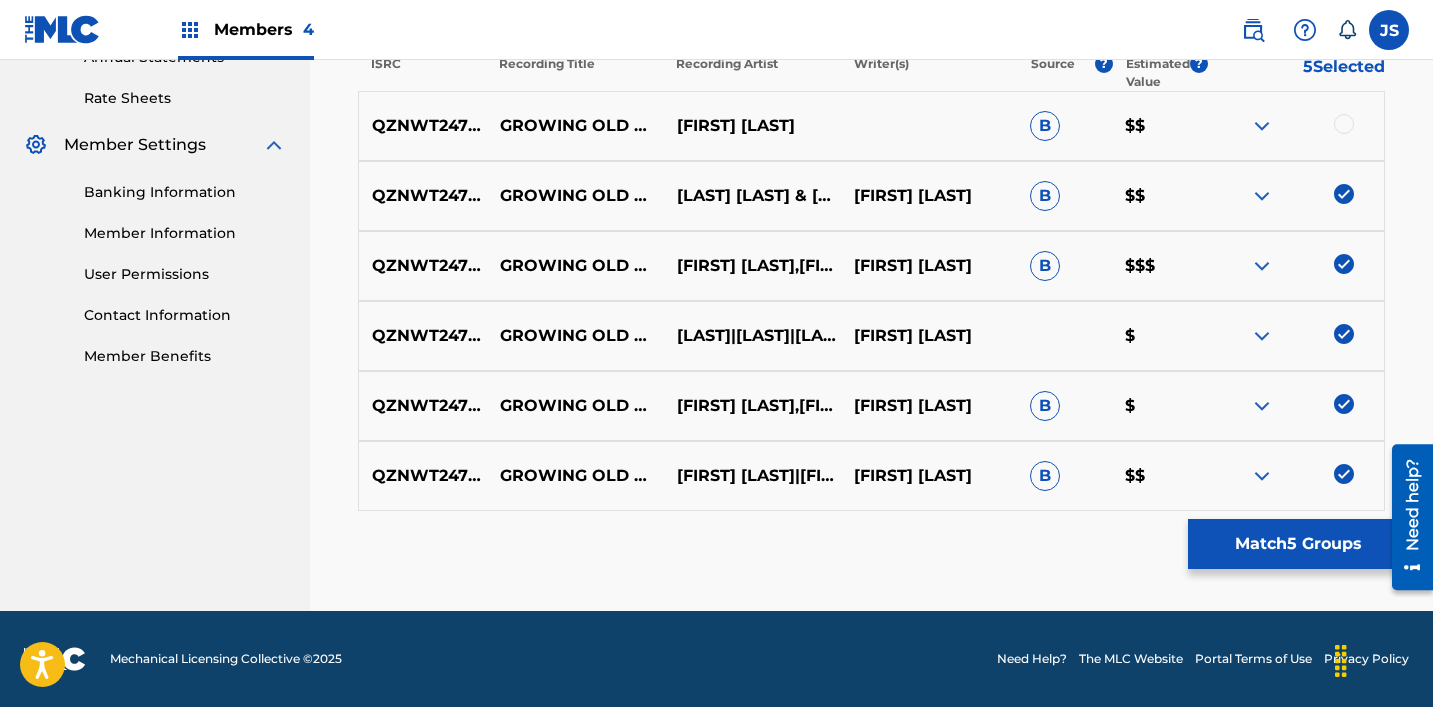 click at bounding box center (1344, 124) 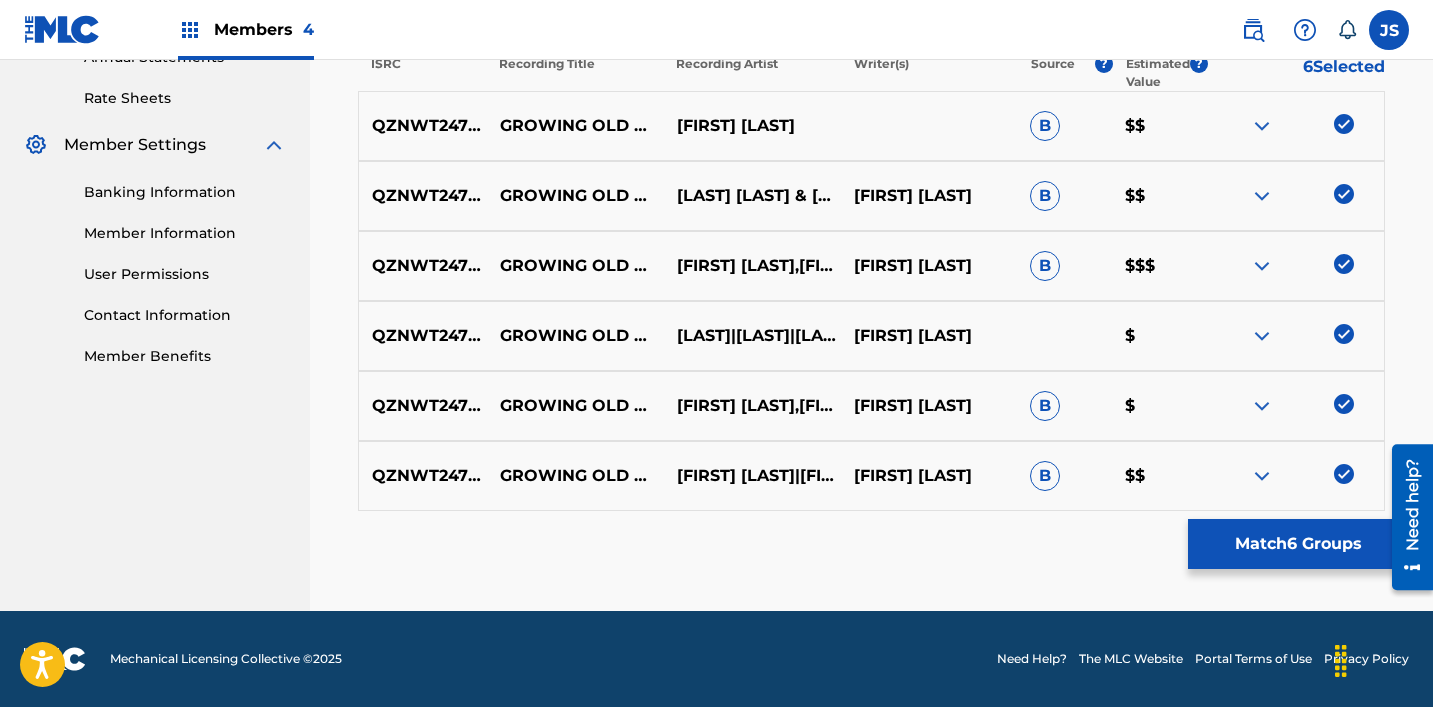 click on "Match  6 Groups" at bounding box center (1298, 544) 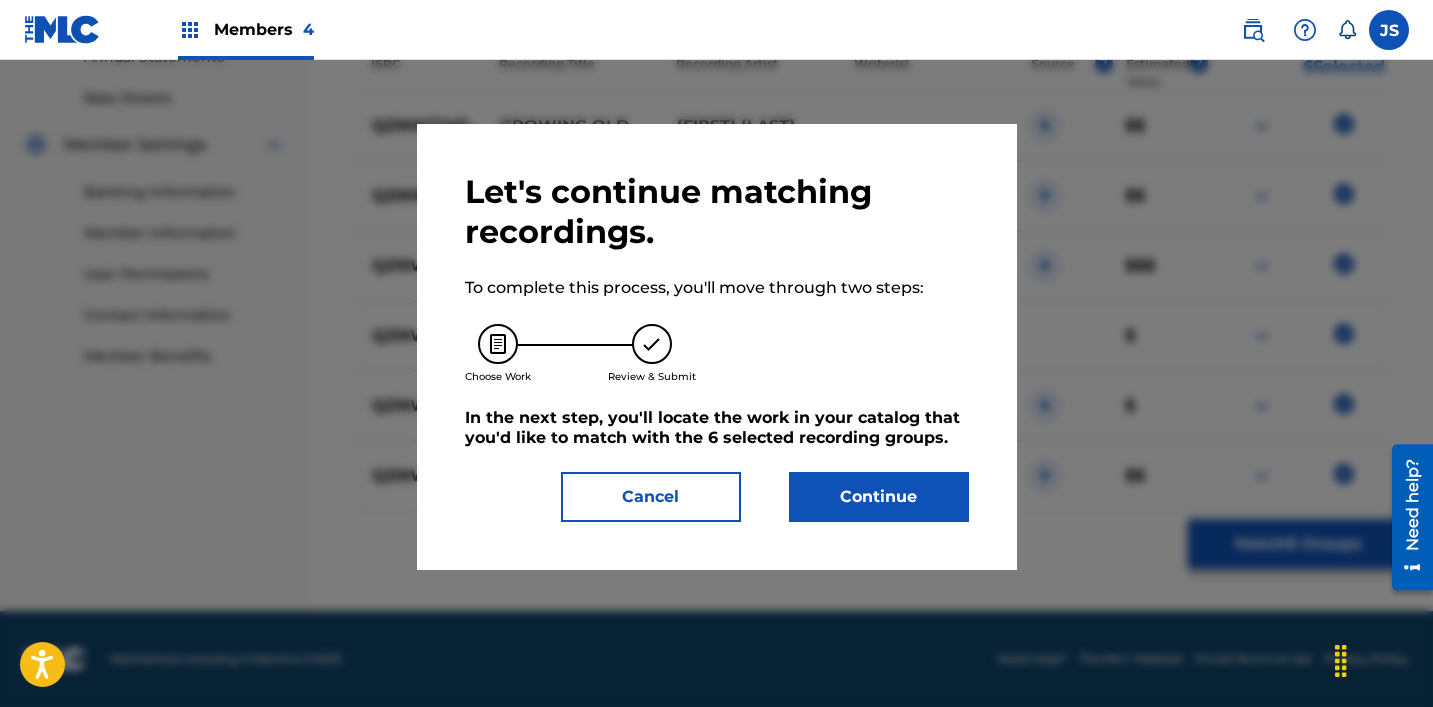 click on "Continue" at bounding box center [879, 497] 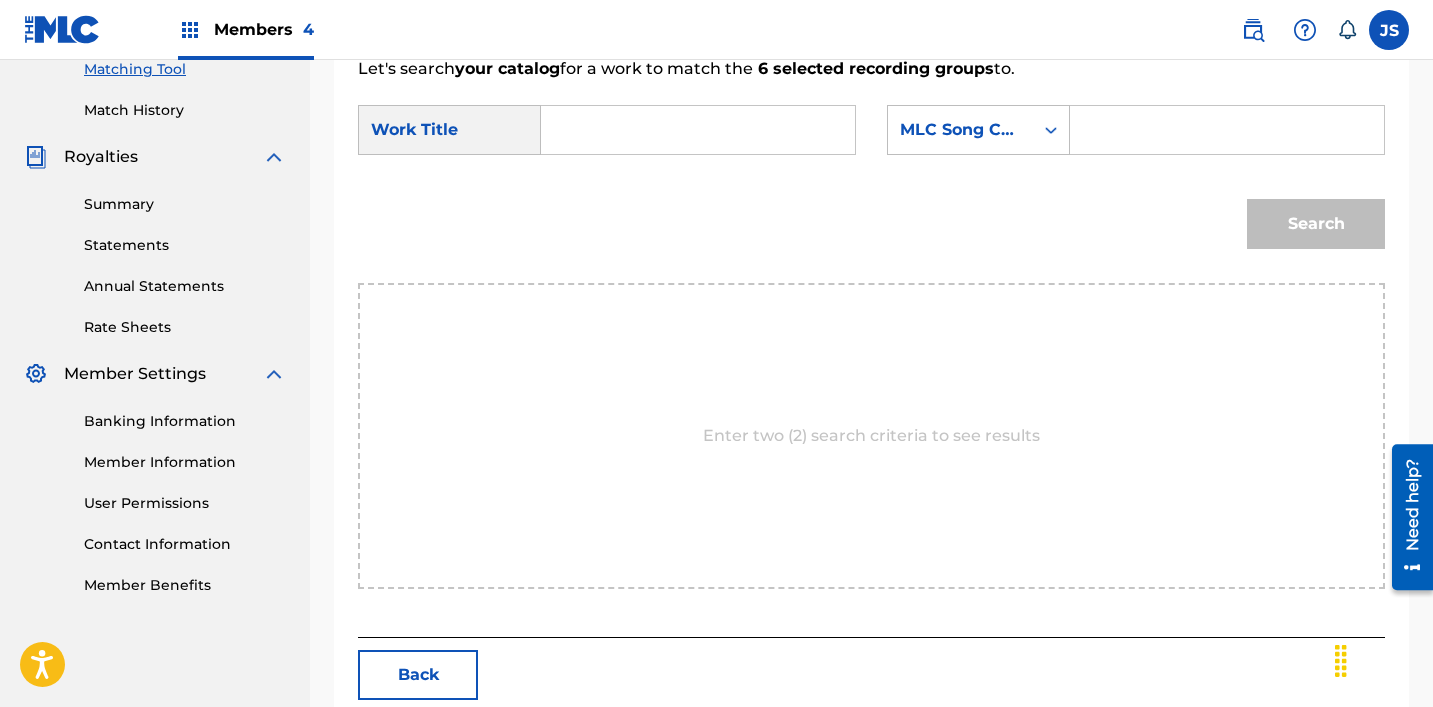 scroll, scrollTop: 487, scrollLeft: 0, axis: vertical 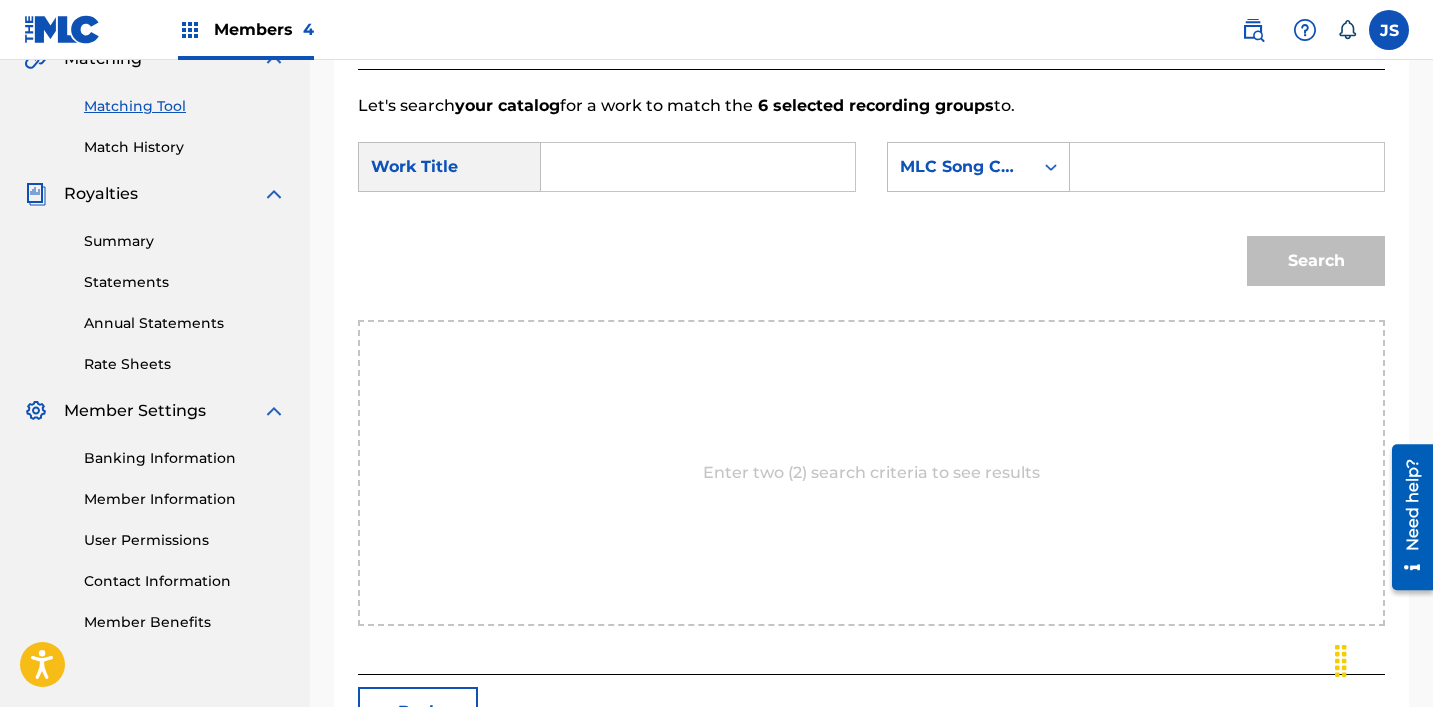 click at bounding box center [698, 167] 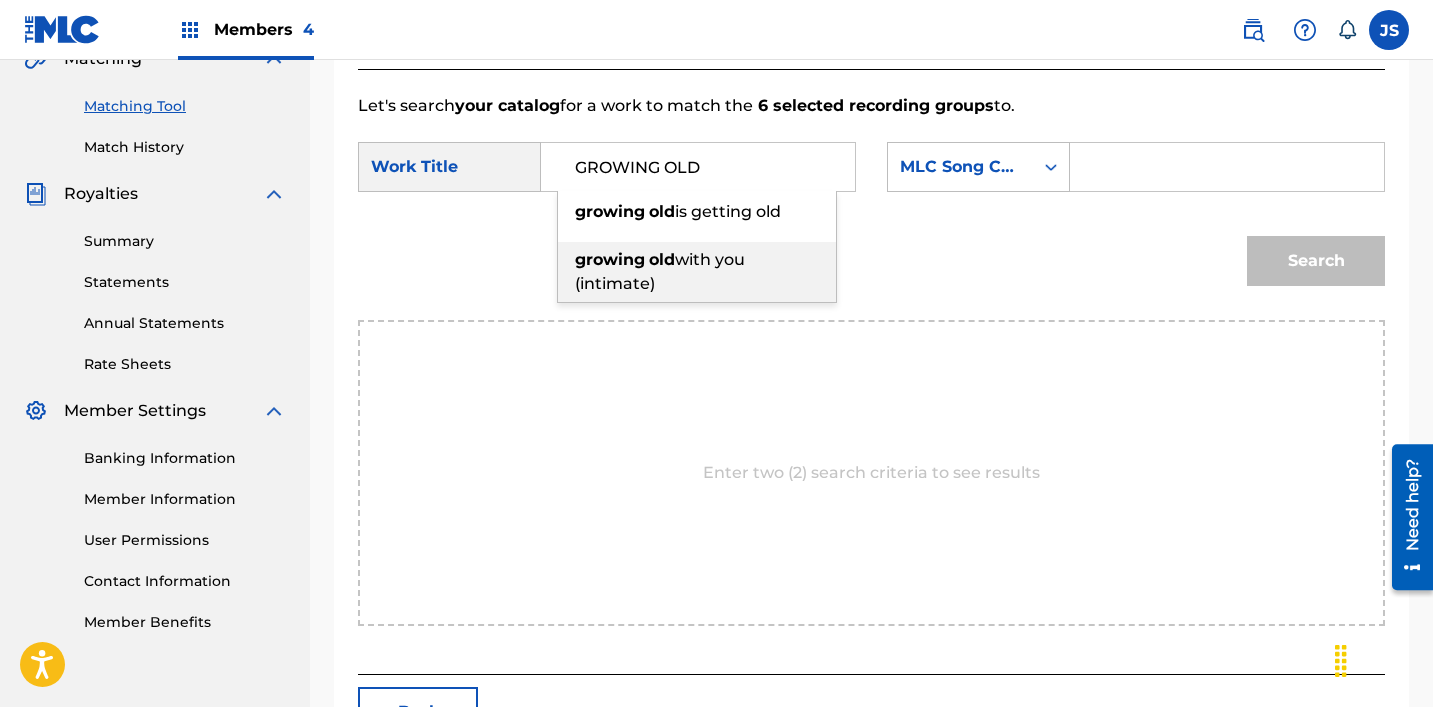 click on "old" at bounding box center [662, 259] 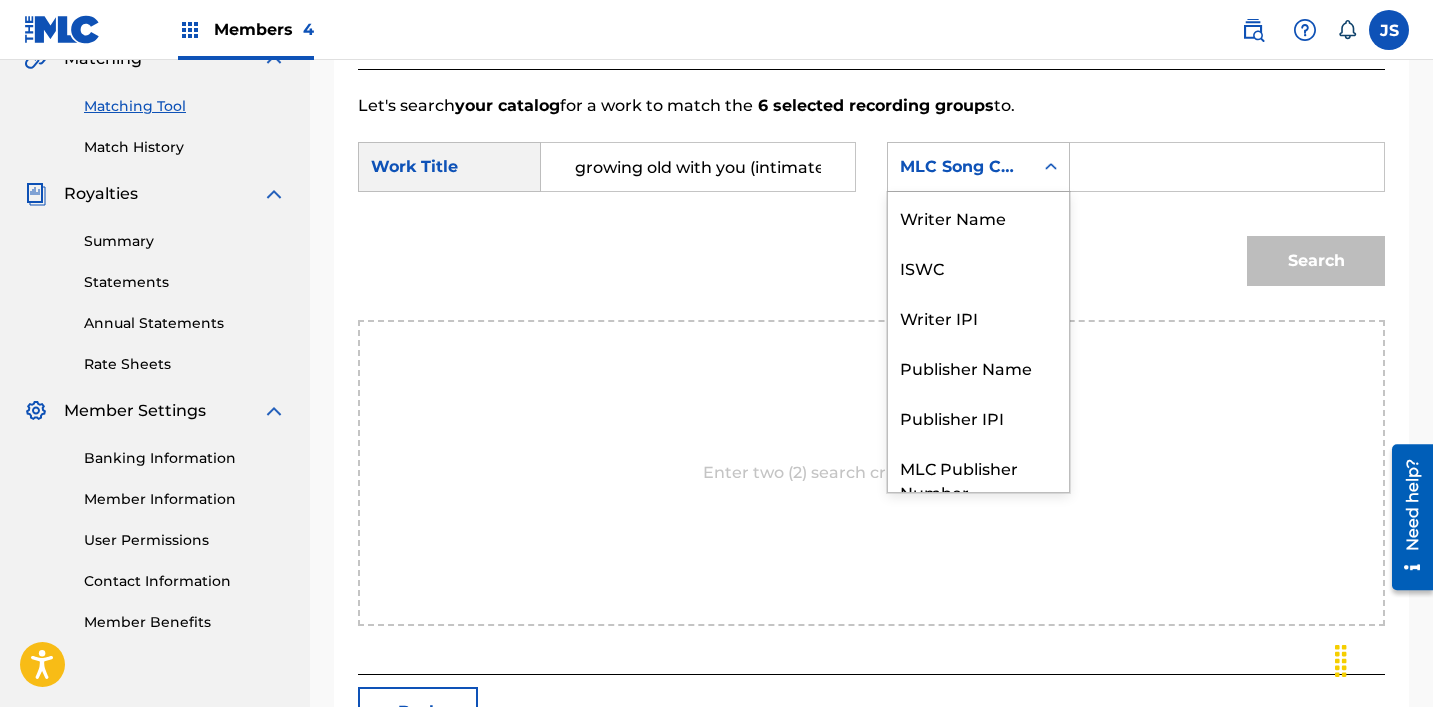 click at bounding box center (1051, 167) 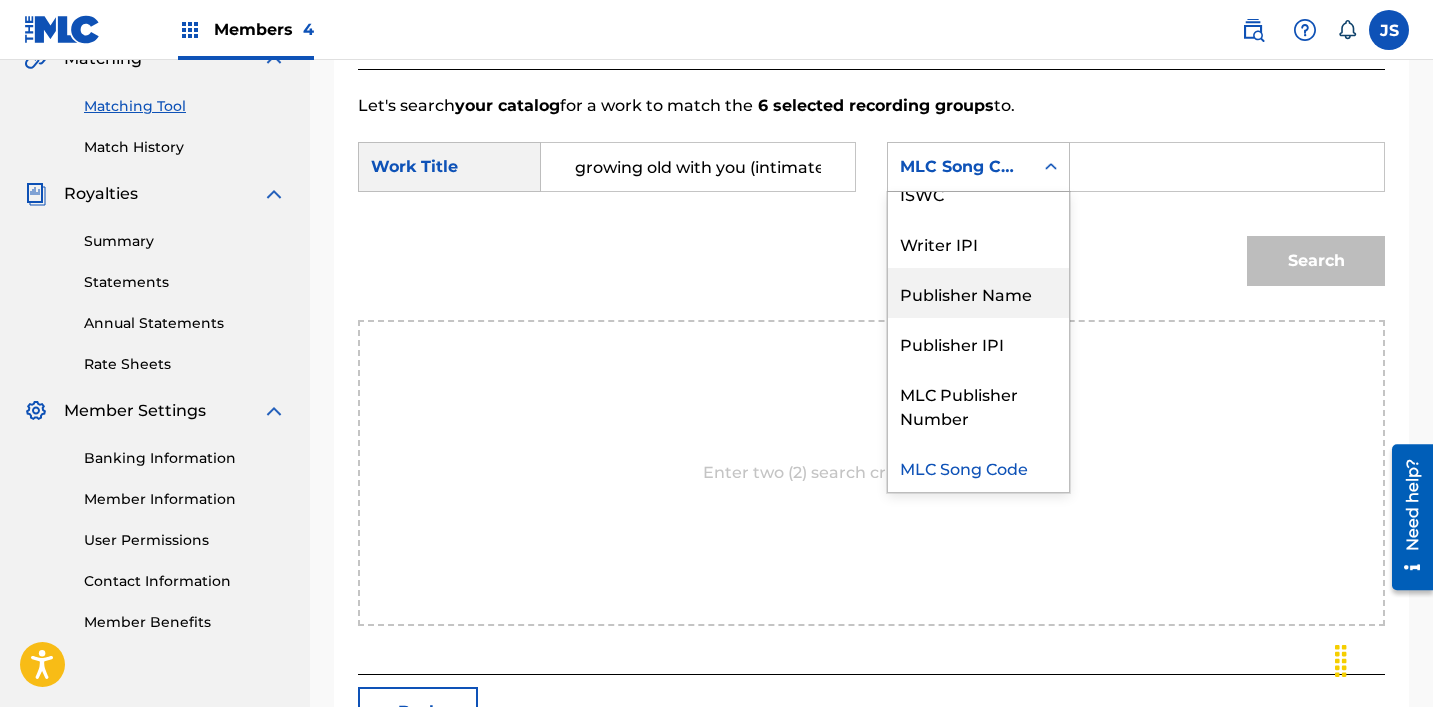click on "Publisher Name" at bounding box center (978, 293) 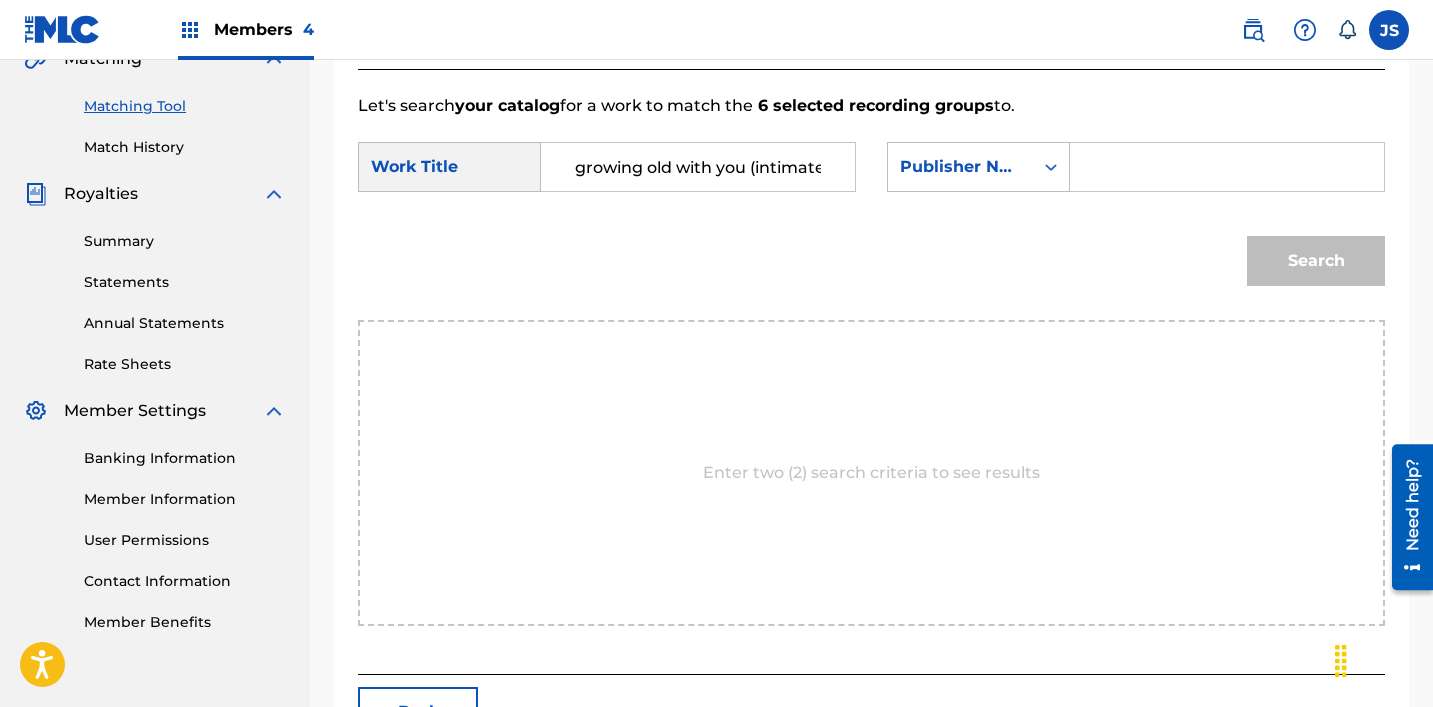 click at bounding box center (1227, 167) 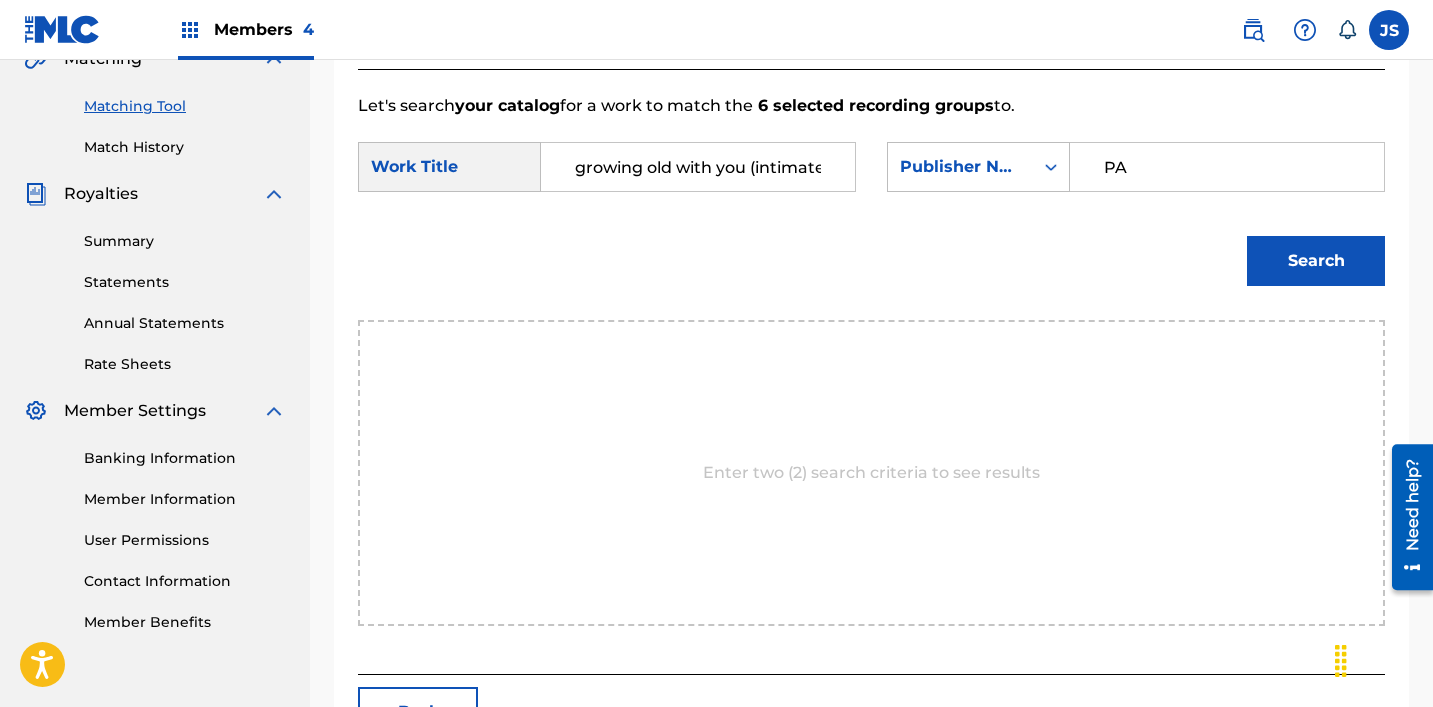 type on "patrick" 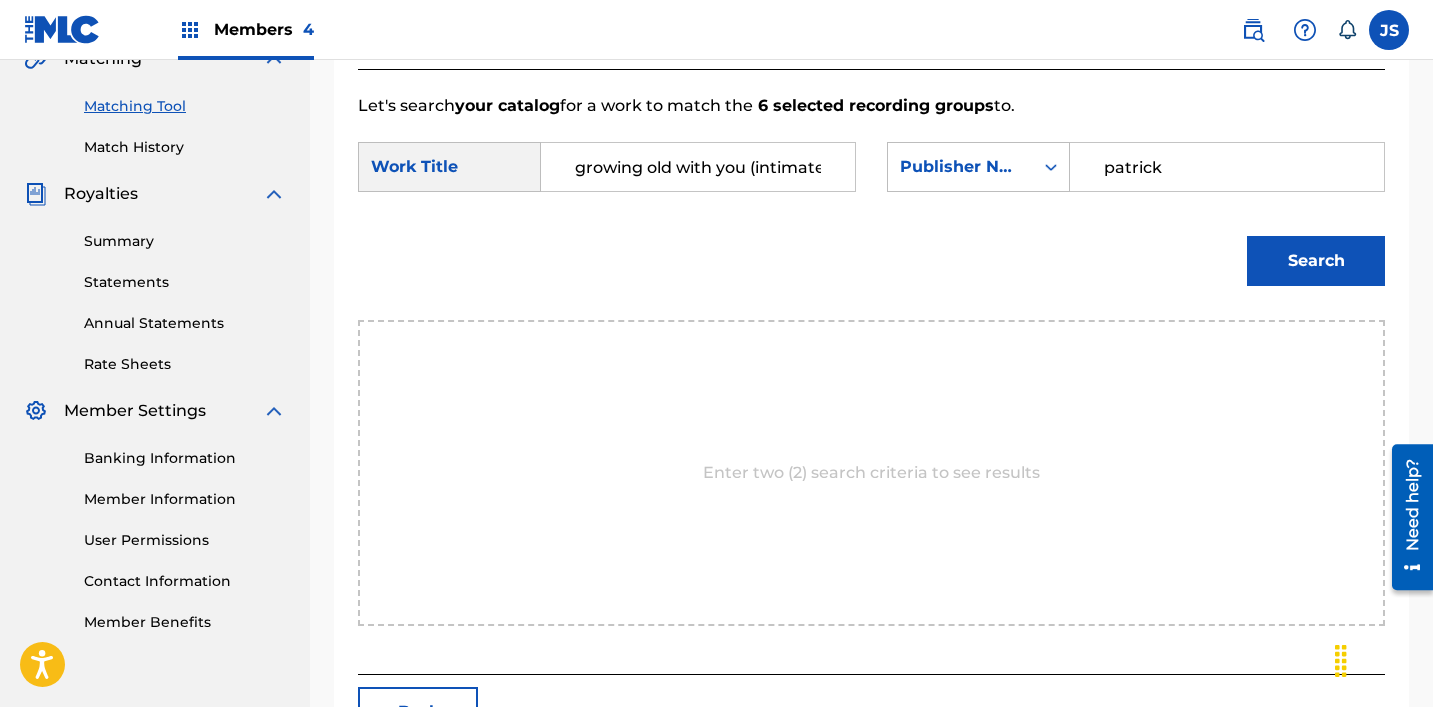 click on "Search" at bounding box center (1316, 261) 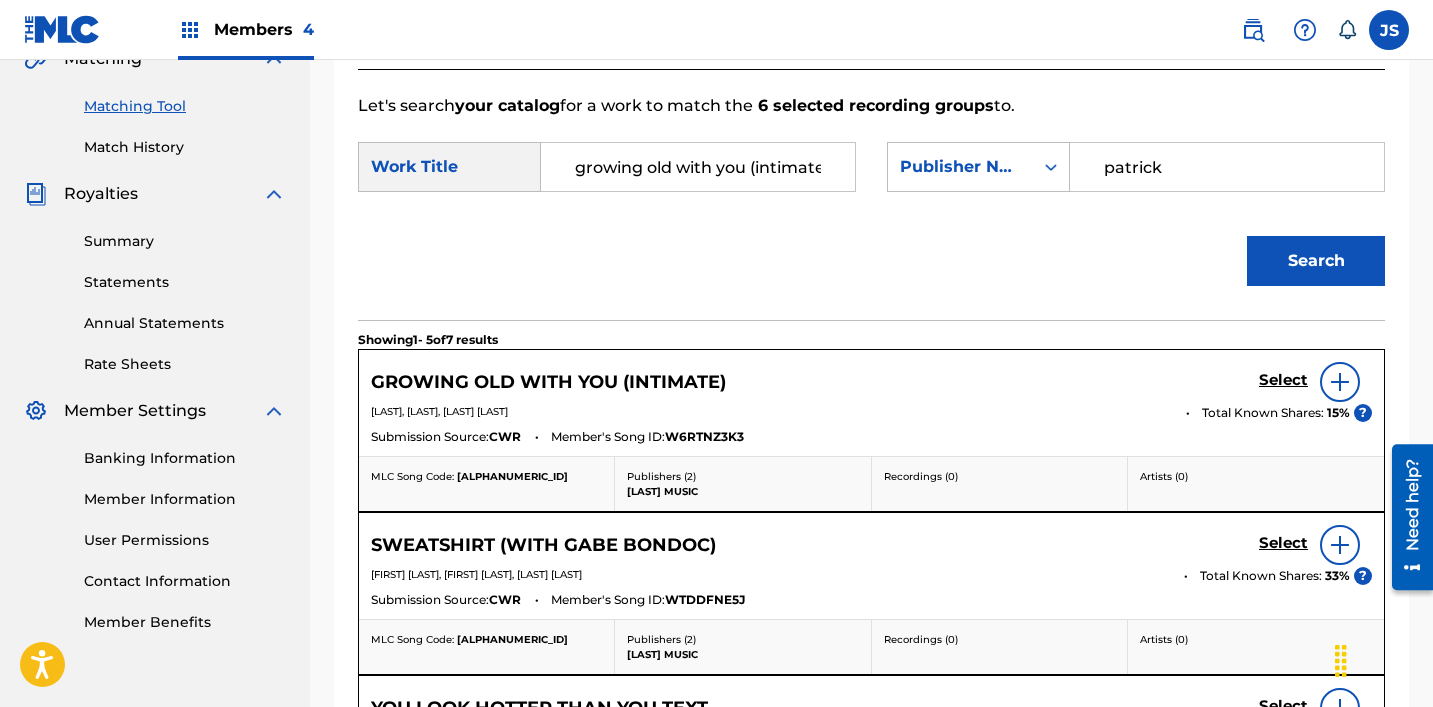 click on "Select" at bounding box center (1283, 380) 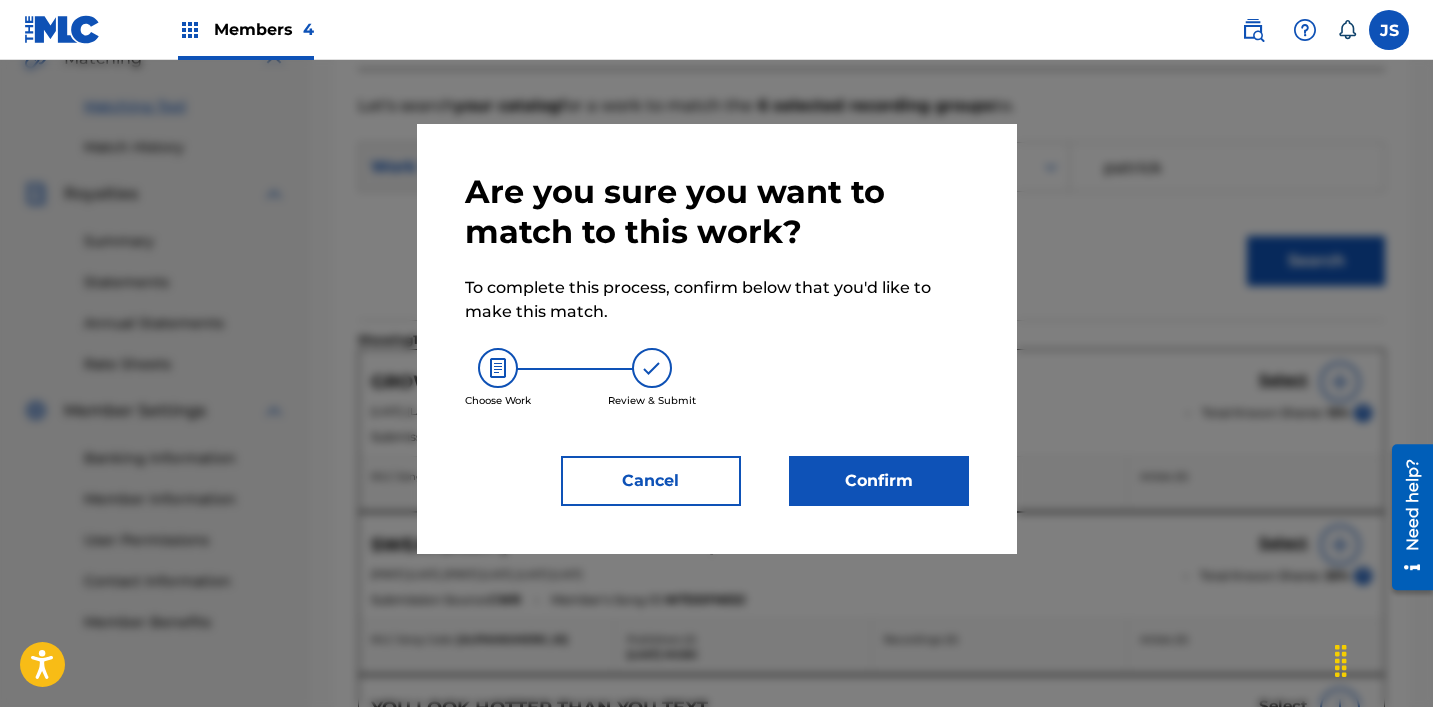 click on "Confirm" at bounding box center (879, 481) 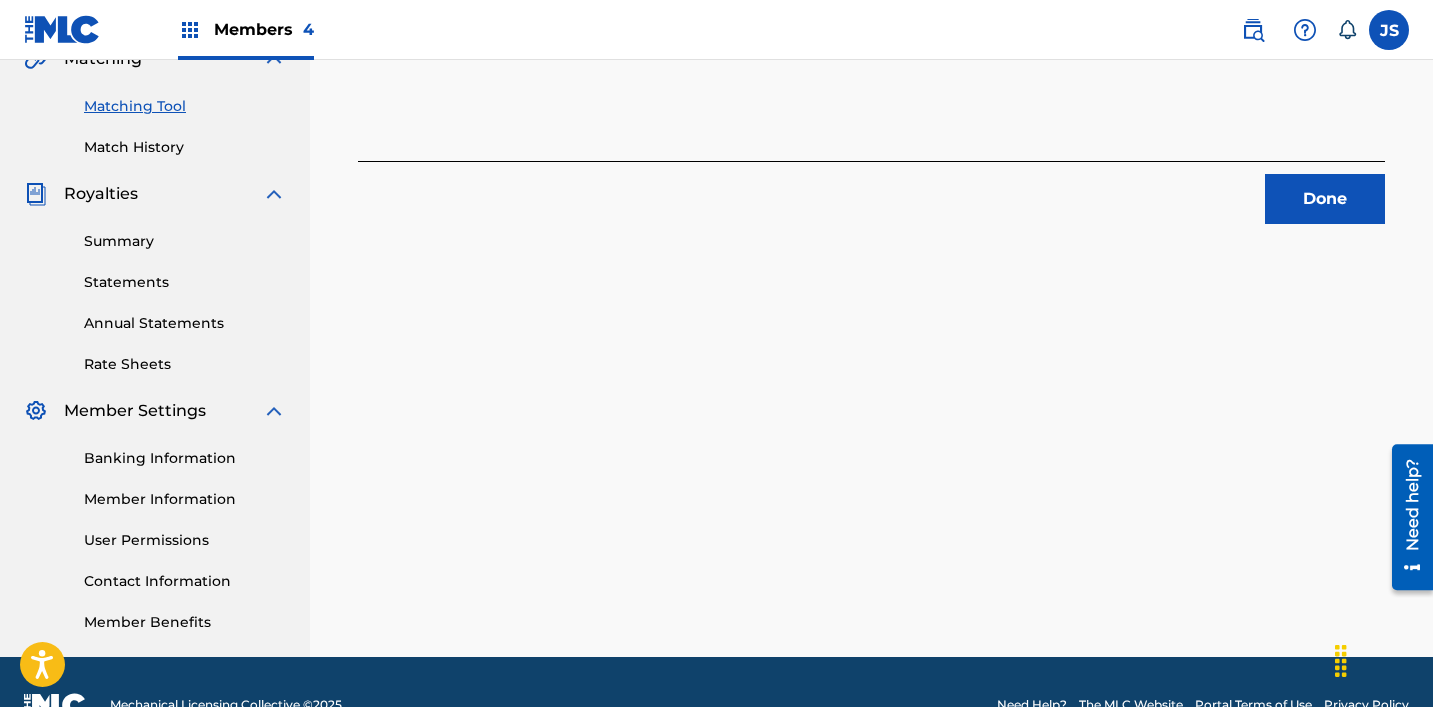 click on "Done" at bounding box center [1325, 199] 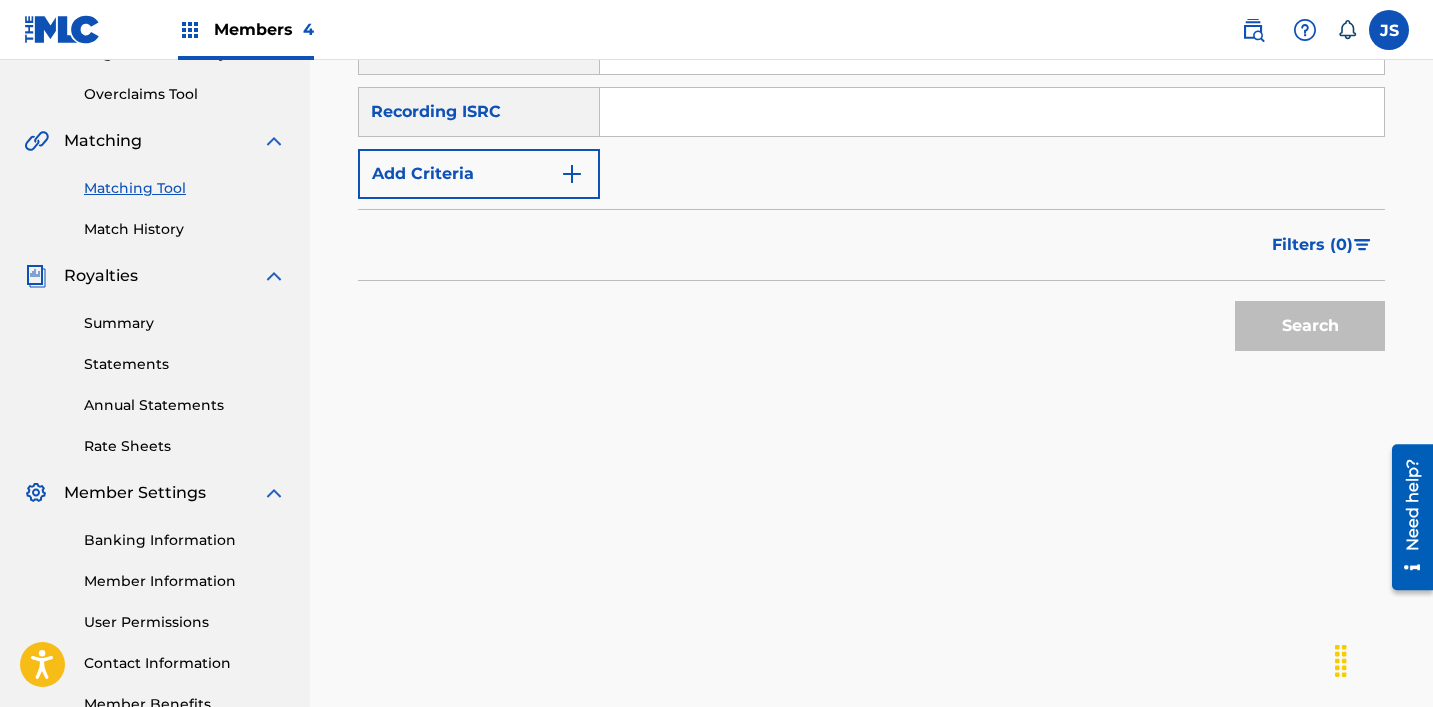 scroll, scrollTop: 386, scrollLeft: 0, axis: vertical 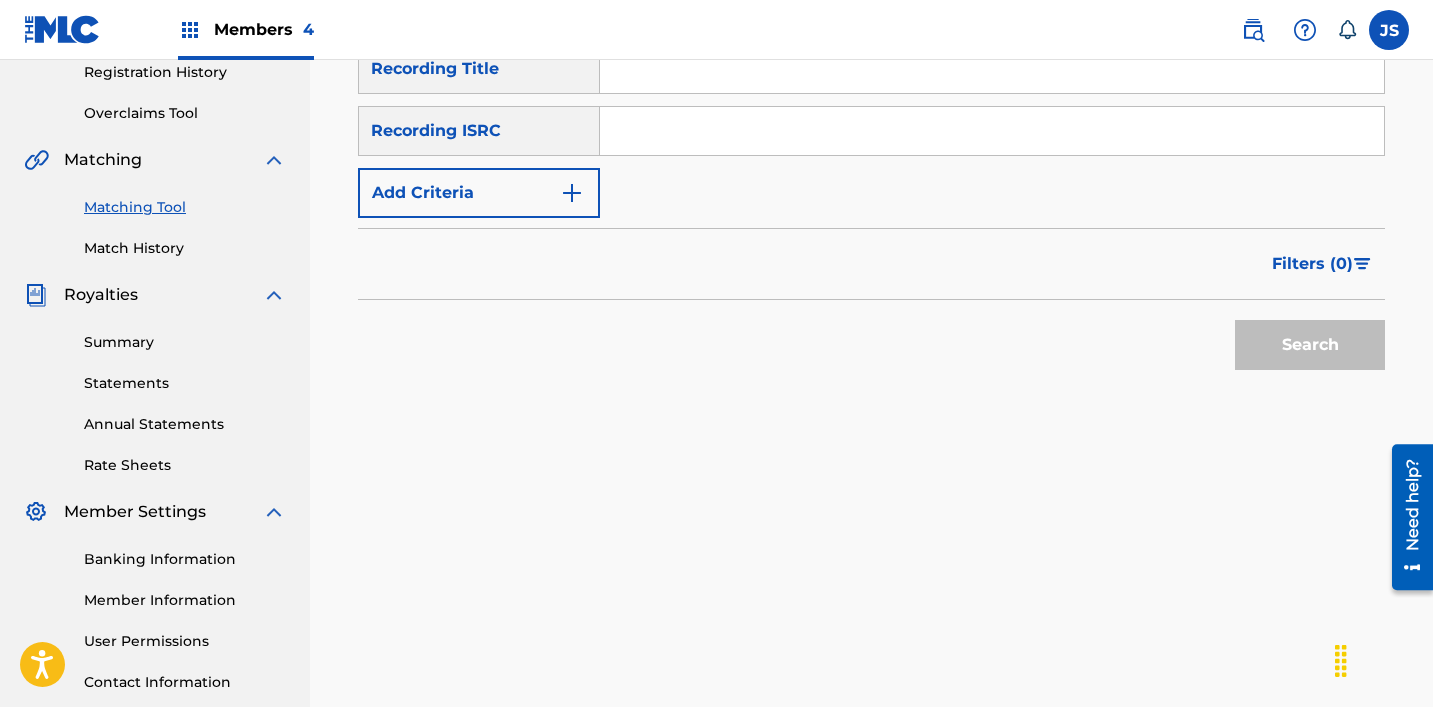 click at bounding box center (992, 131) 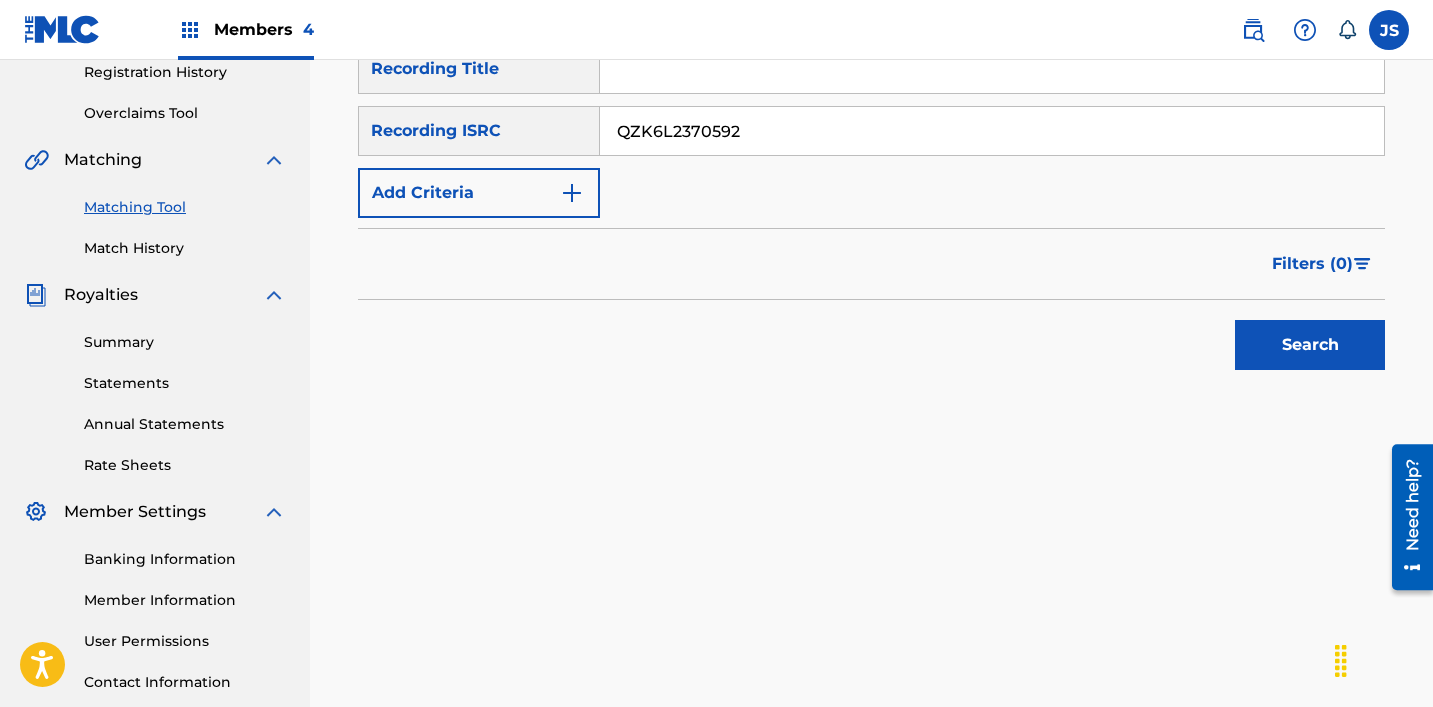 type on "QZK6L2370592" 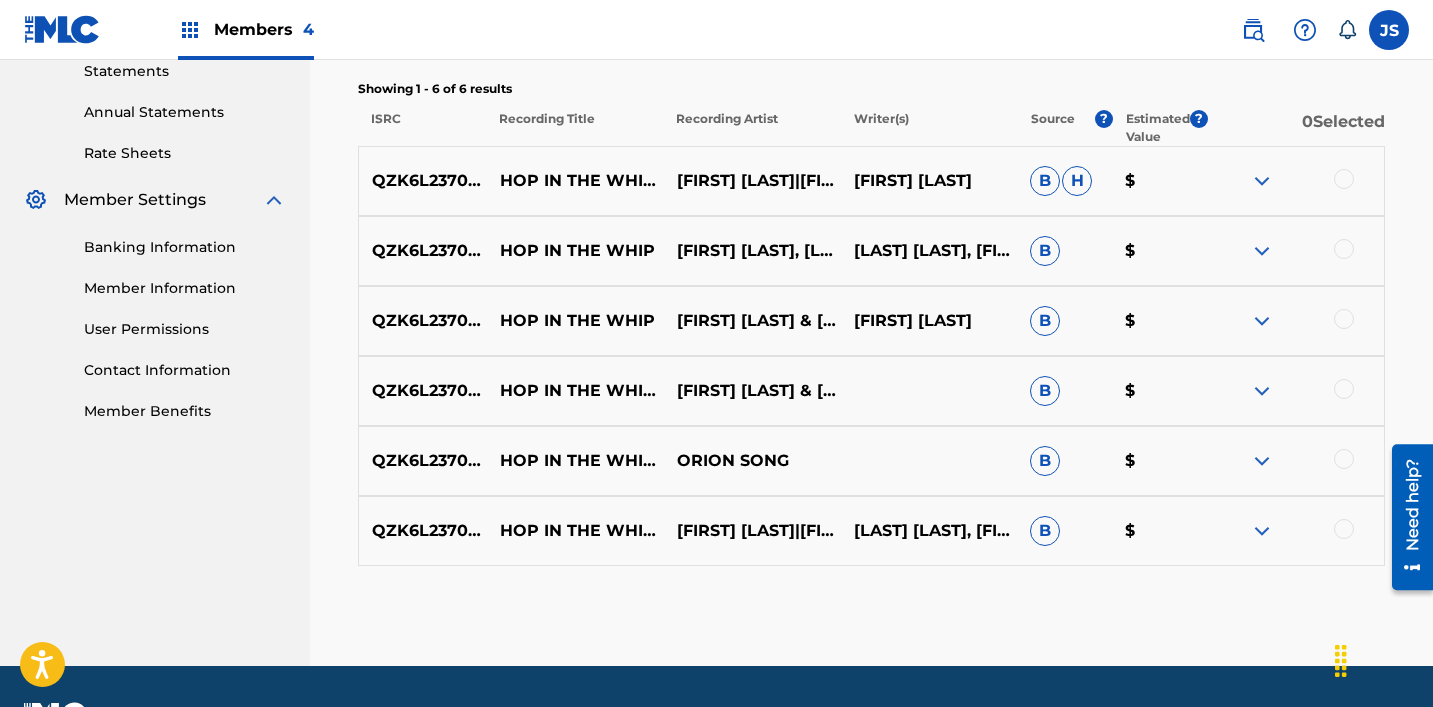 scroll, scrollTop: 753, scrollLeft: 0, axis: vertical 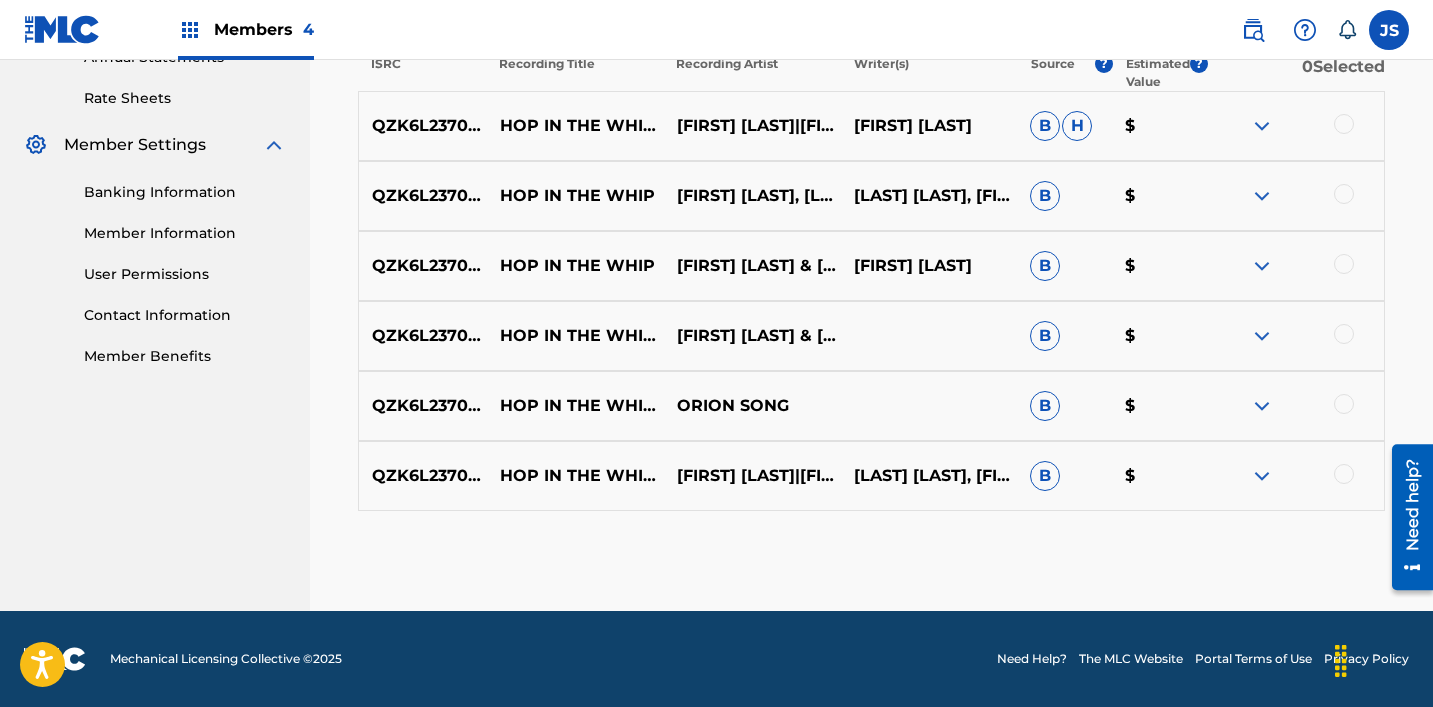 click at bounding box center [1344, 474] 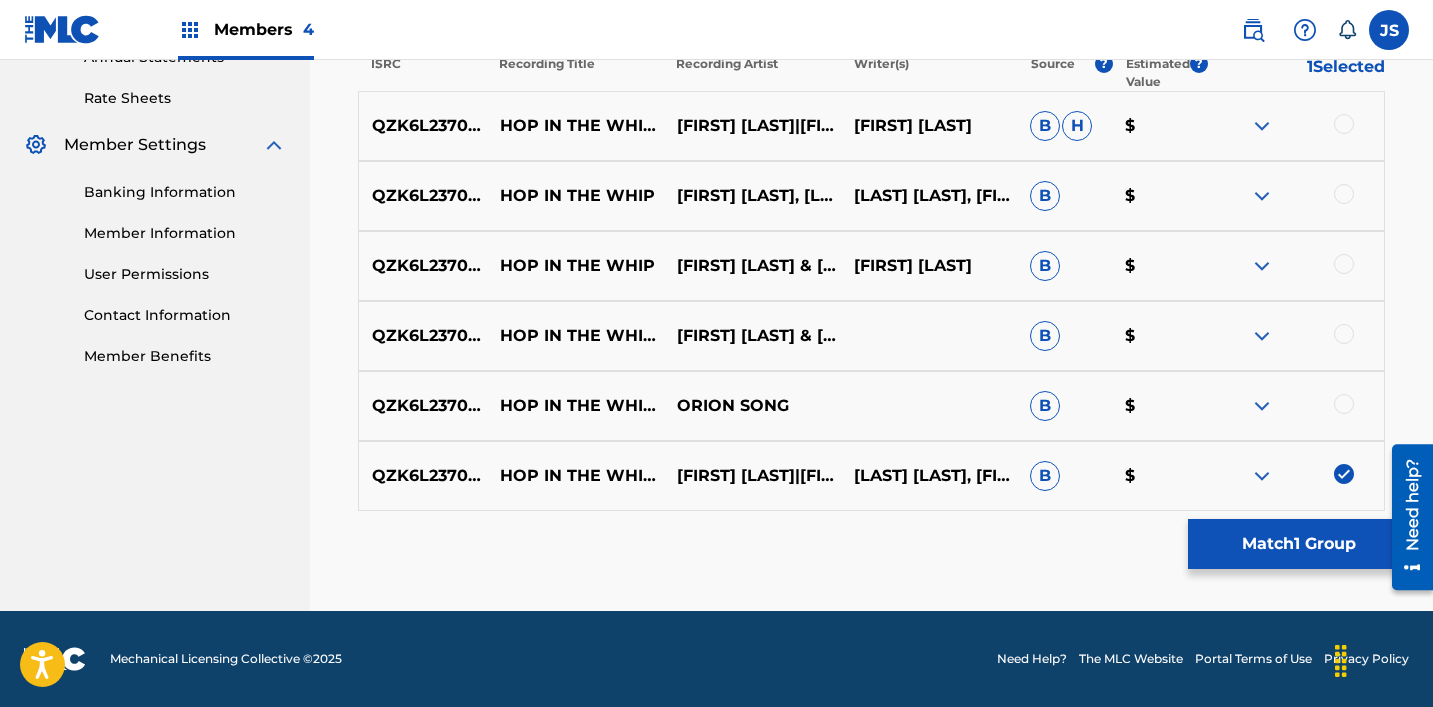 click at bounding box center [1295, 406] 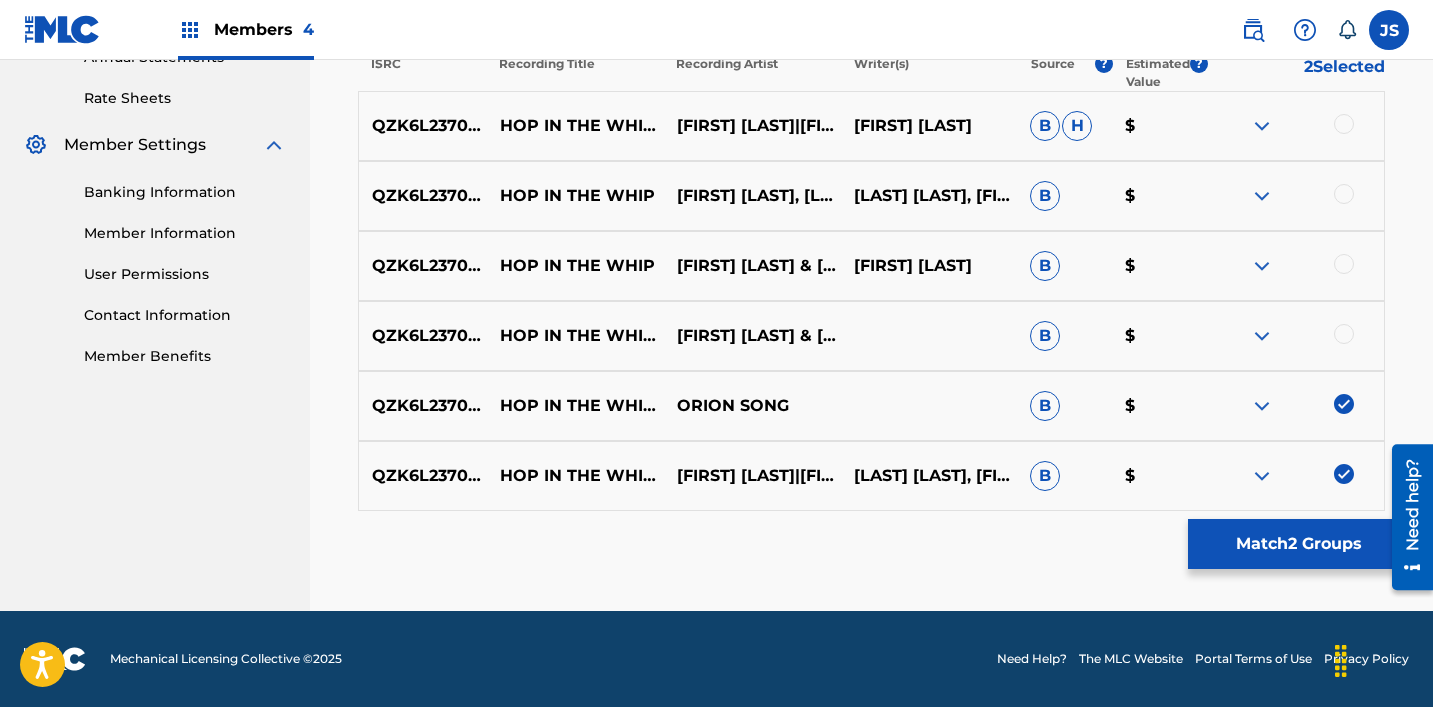 click on "[ALPHANUMERIC_ID] HOP IN THE WHIP (FEAT. [NAME]) [FIRST] [LAST] &[FIRST] [LAST] B $" at bounding box center [871, 336] 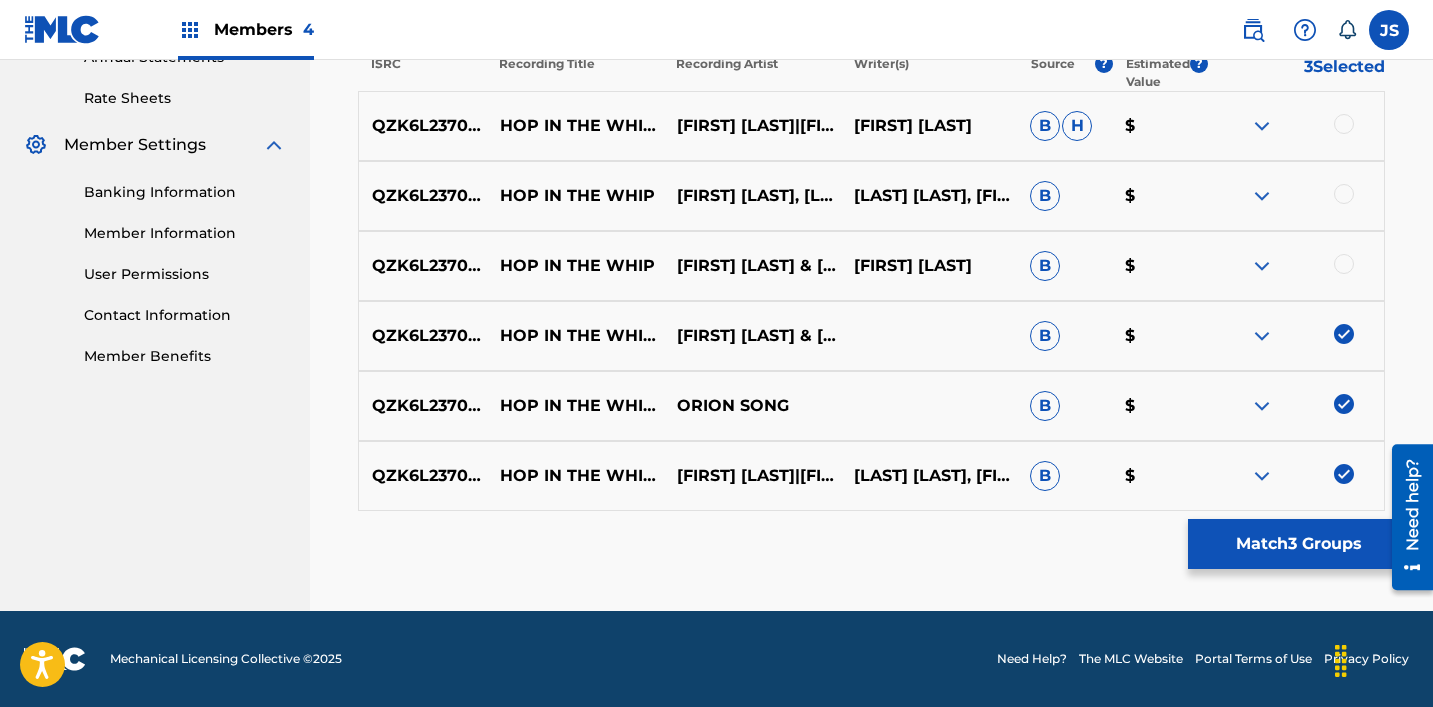 click at bounding box center (1344, 264) 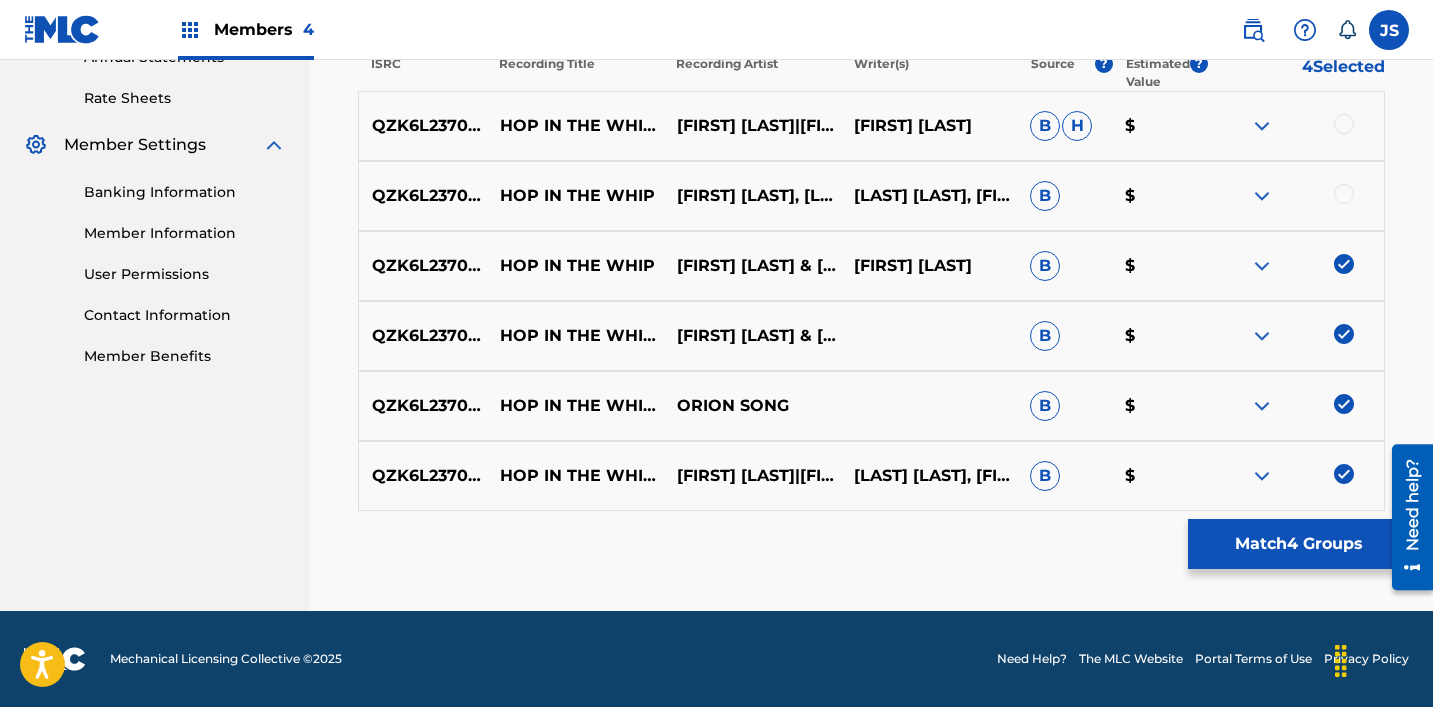 click at bounding box center [1344, 194] 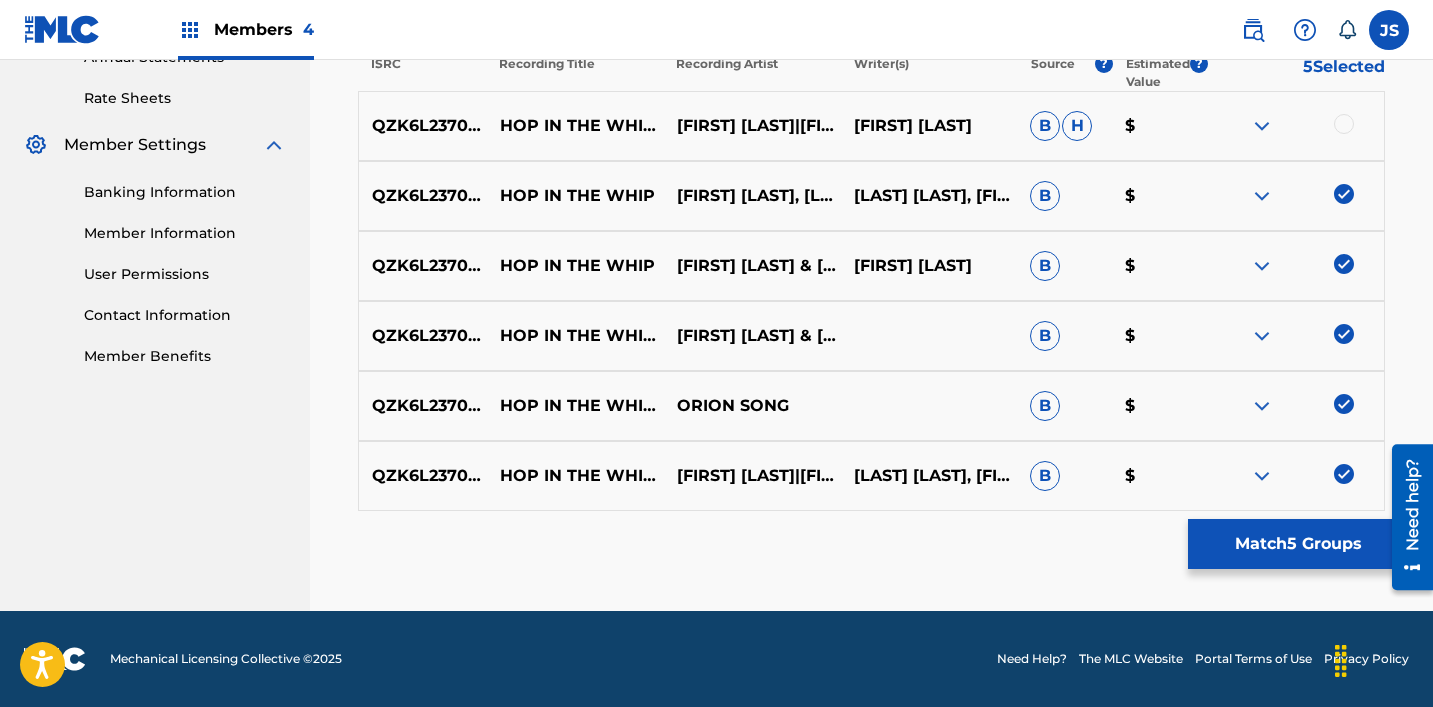 click at bounding box center [1344, 124] 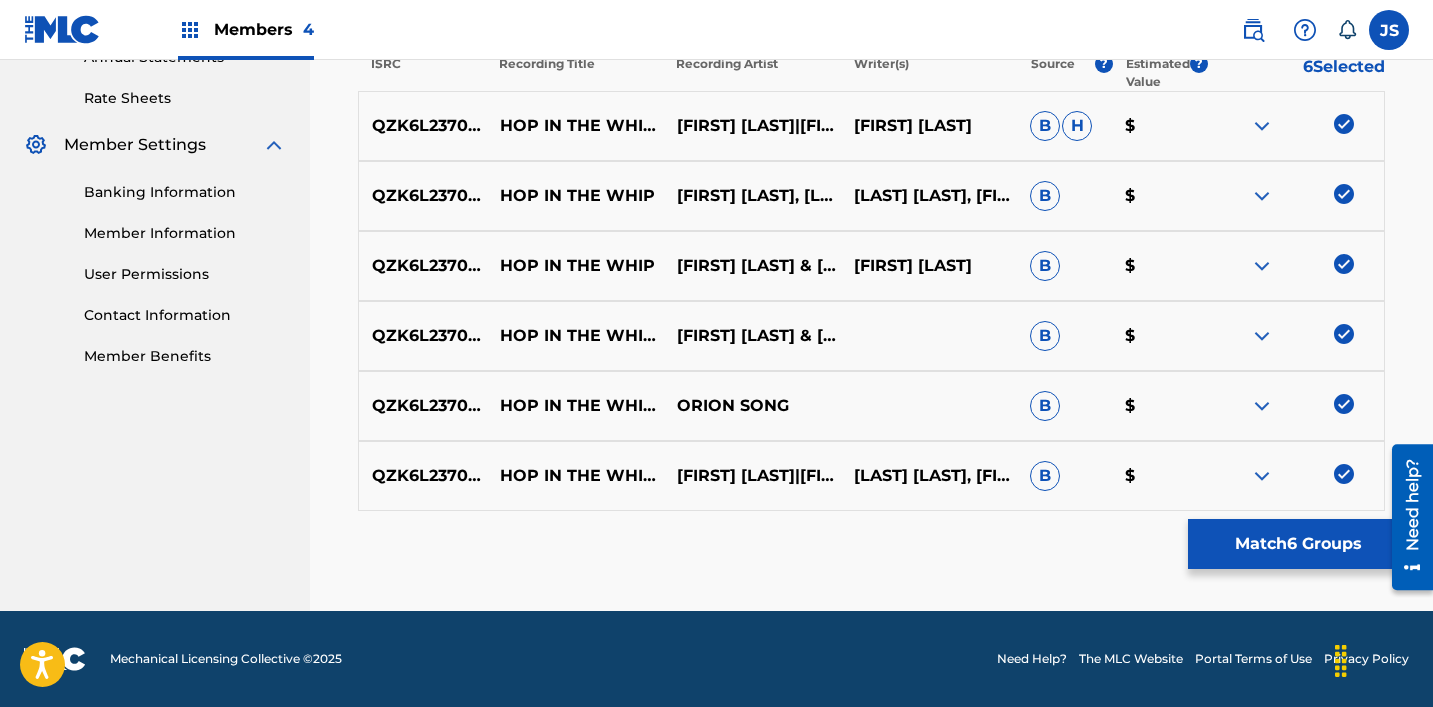 click on "Match  6 Groups" at bounding box center (1298, 544) 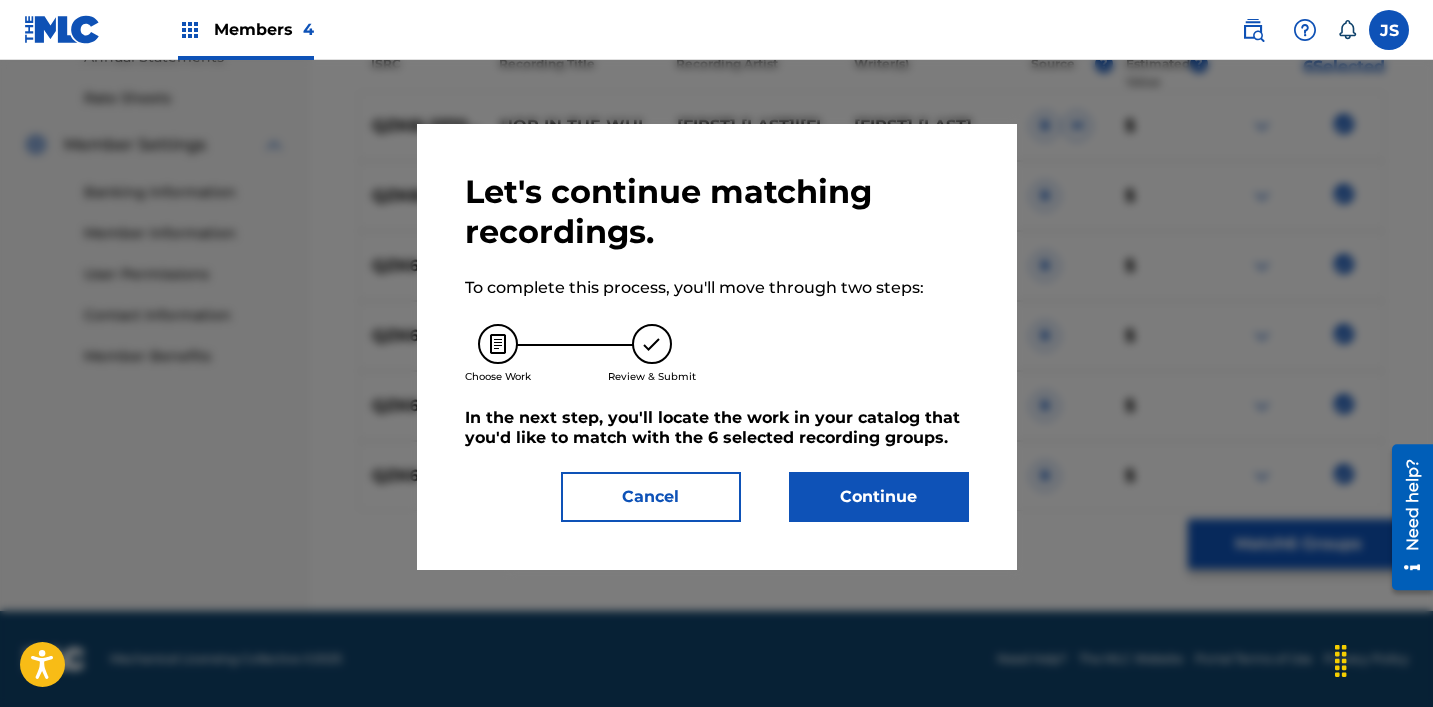 click on "Continue" at bounding box center [879, 497] 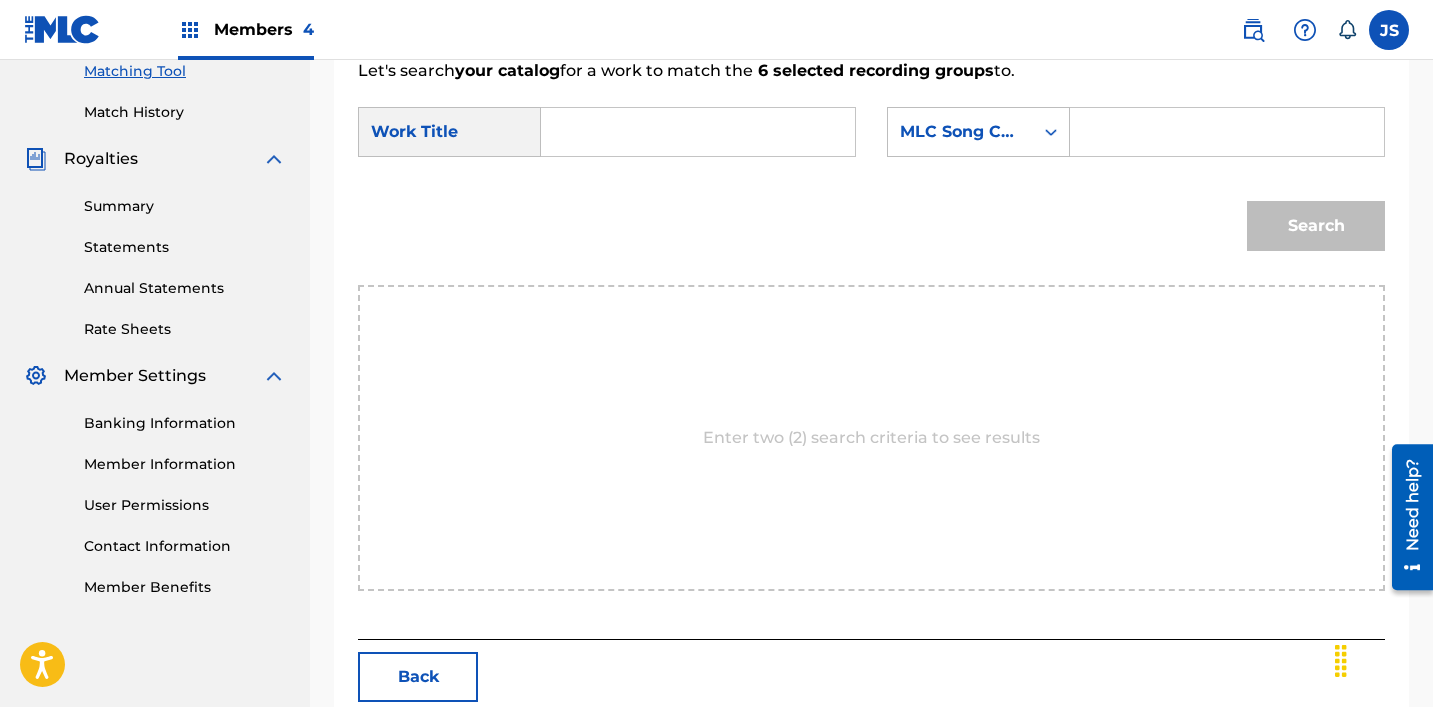 scroll, scrollTop: 413, scrollLeft: 0, axis: vertical 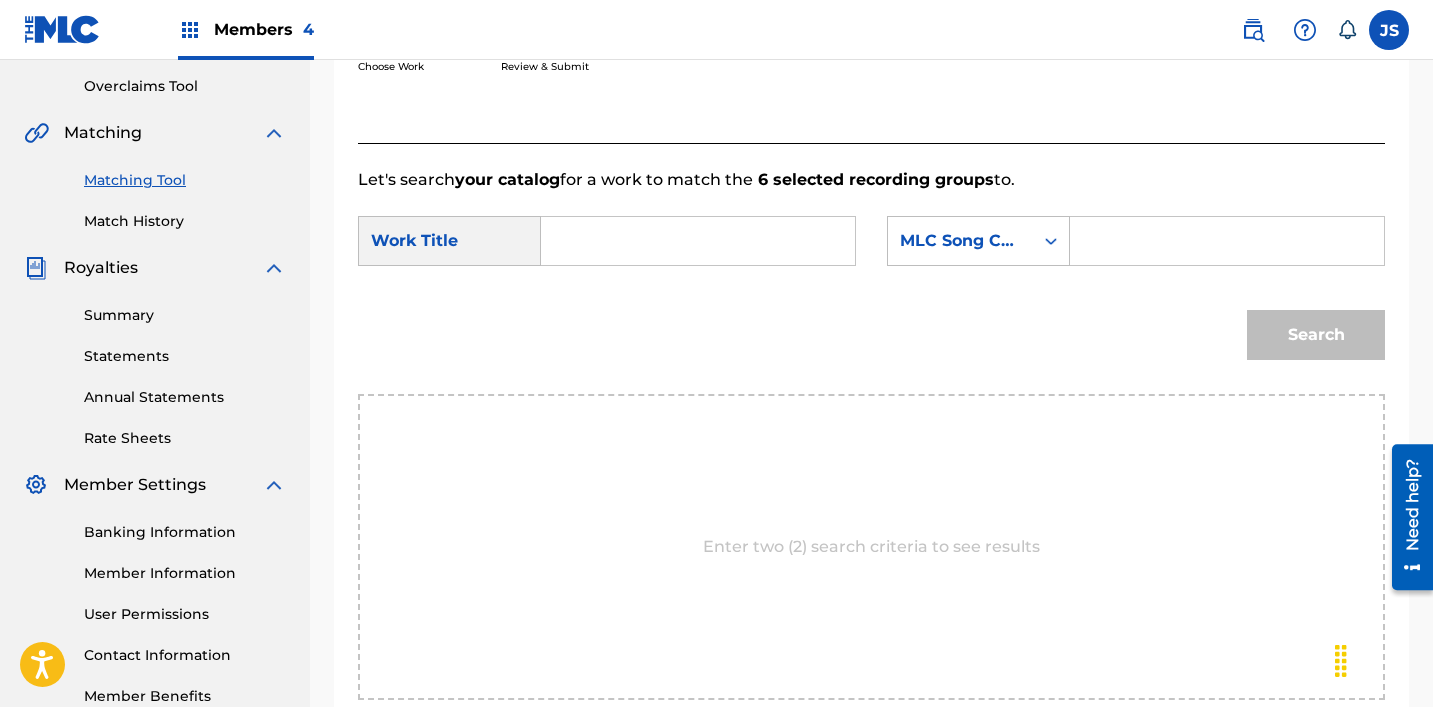 click at bounding box center [698, 241] 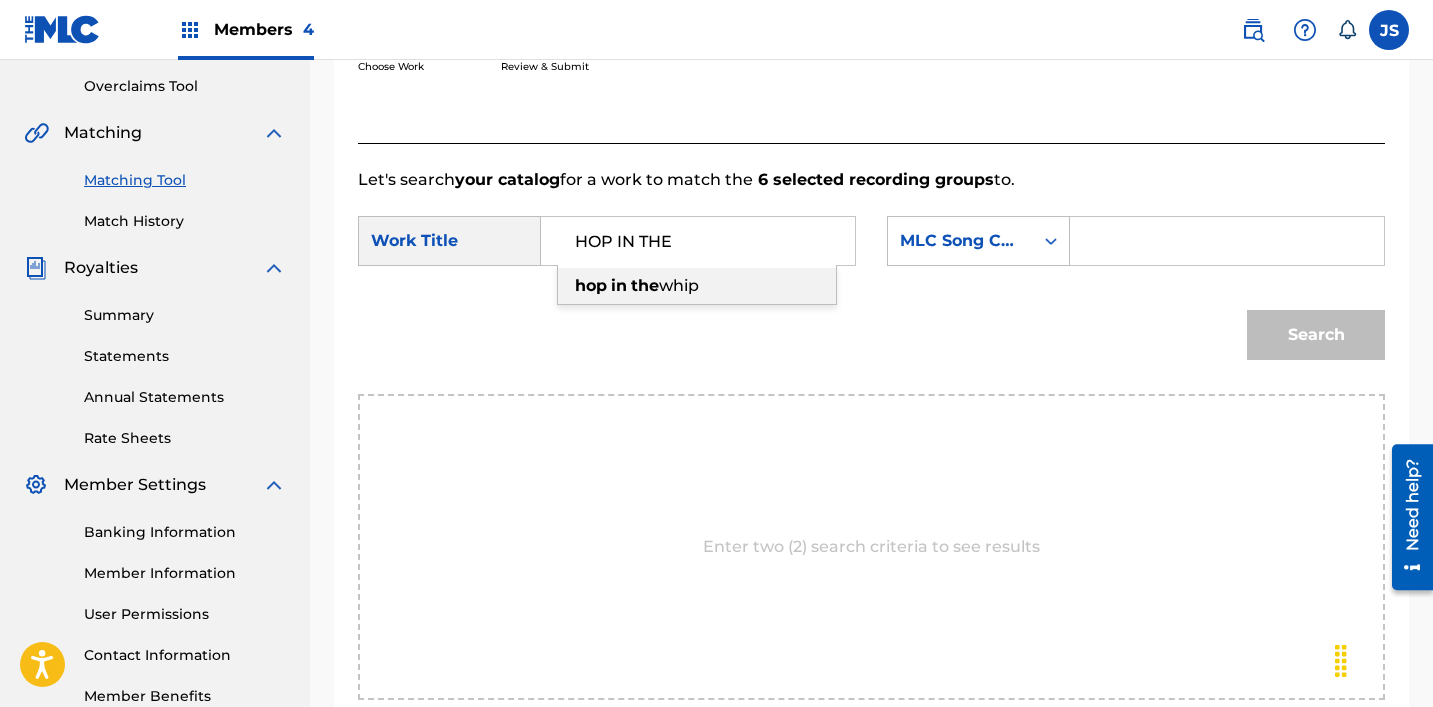 click on "hop   in   the  whip" at bounding box center (697, 286) 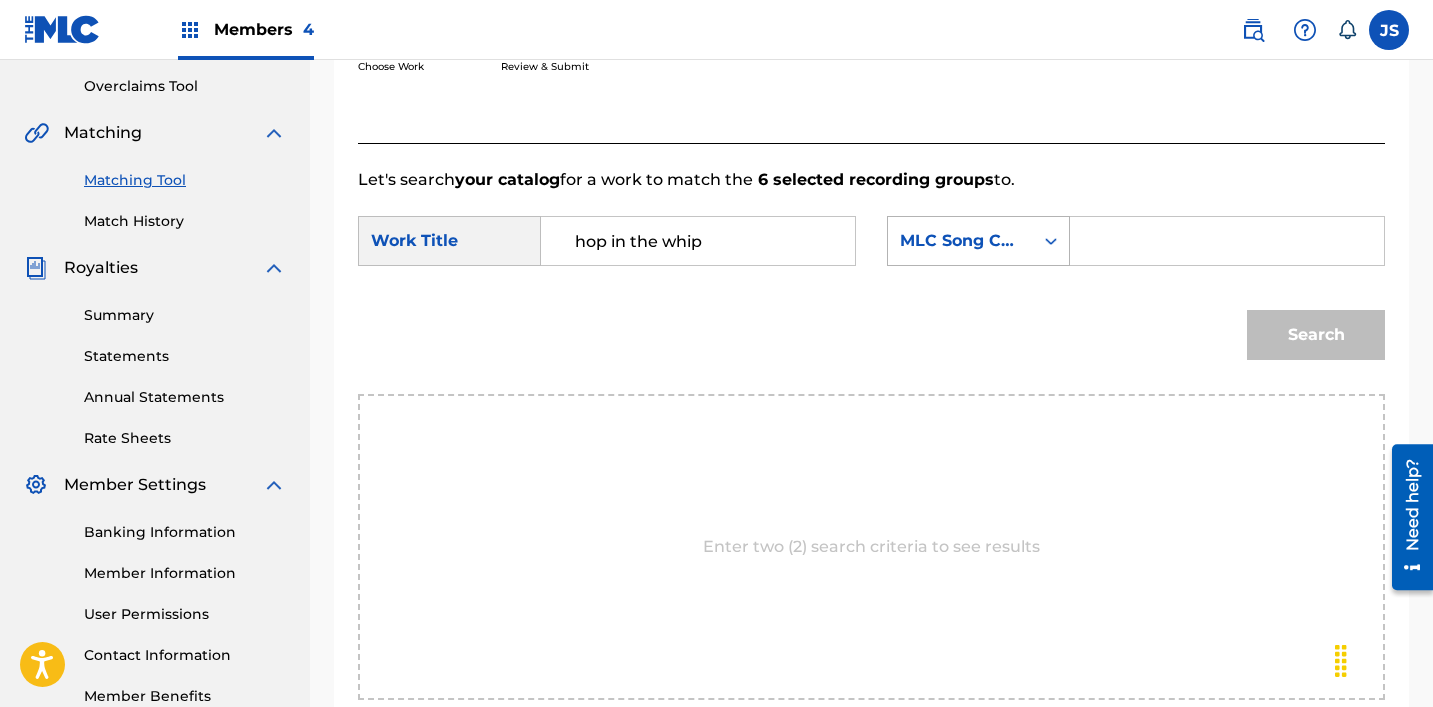click on "MLC Song Code" at bounding box center (960, 241) 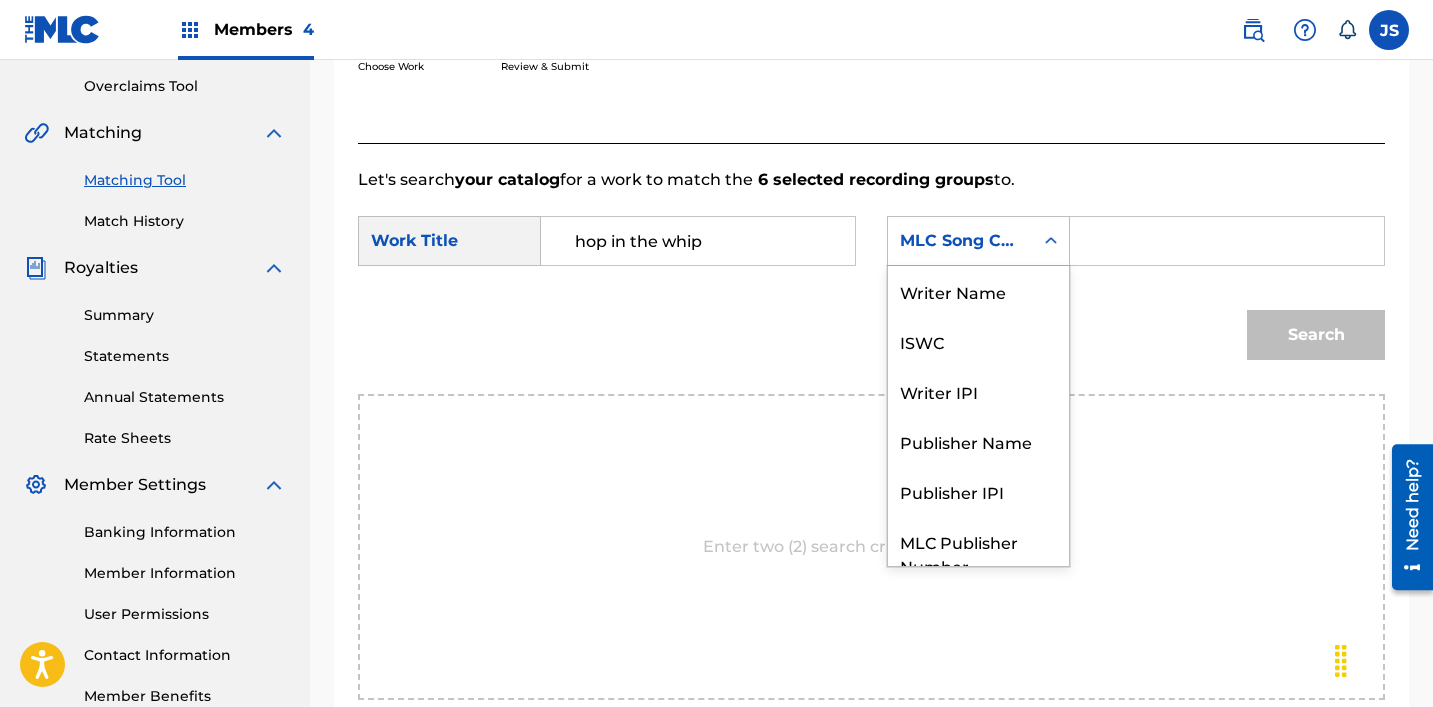 scroll, scrollTop: 74, scrollLeft: 0, axis: vertical 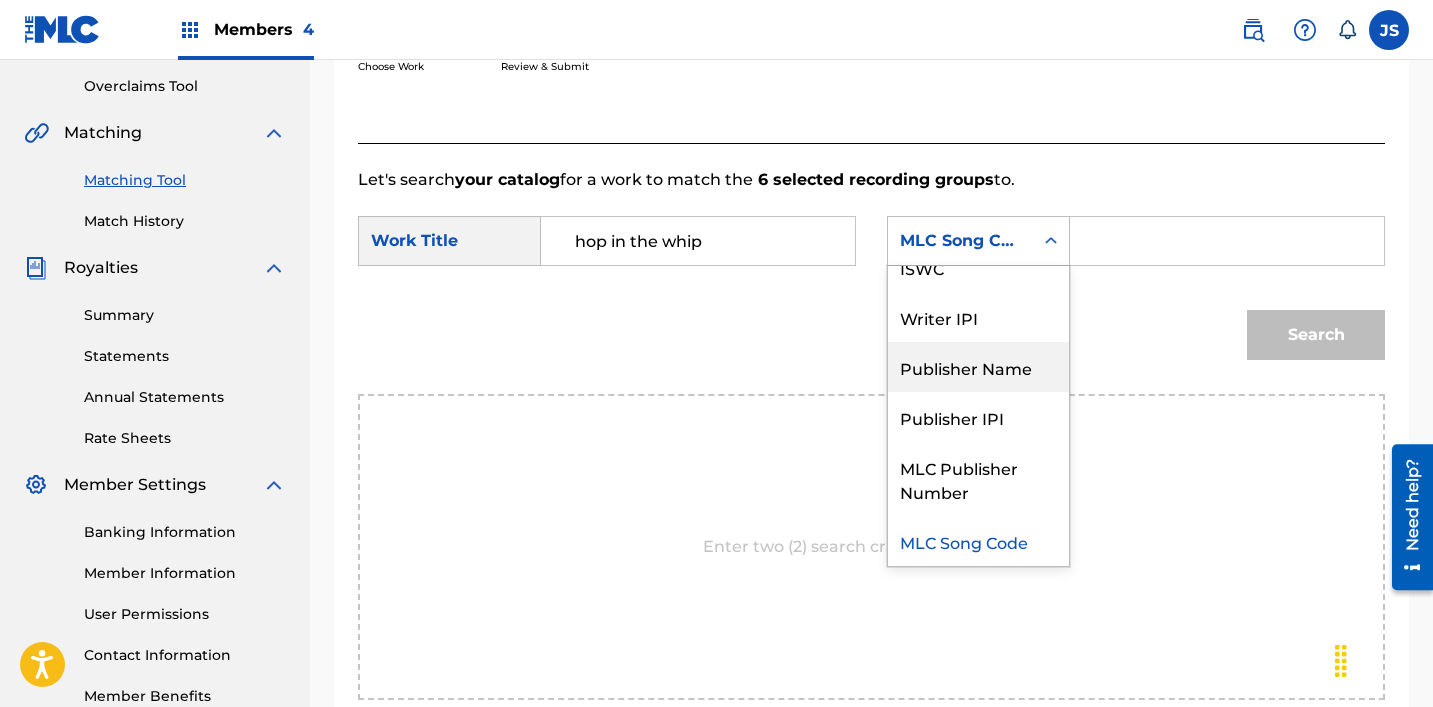 click on "Publisher Name" at bounding box center (978, 367) 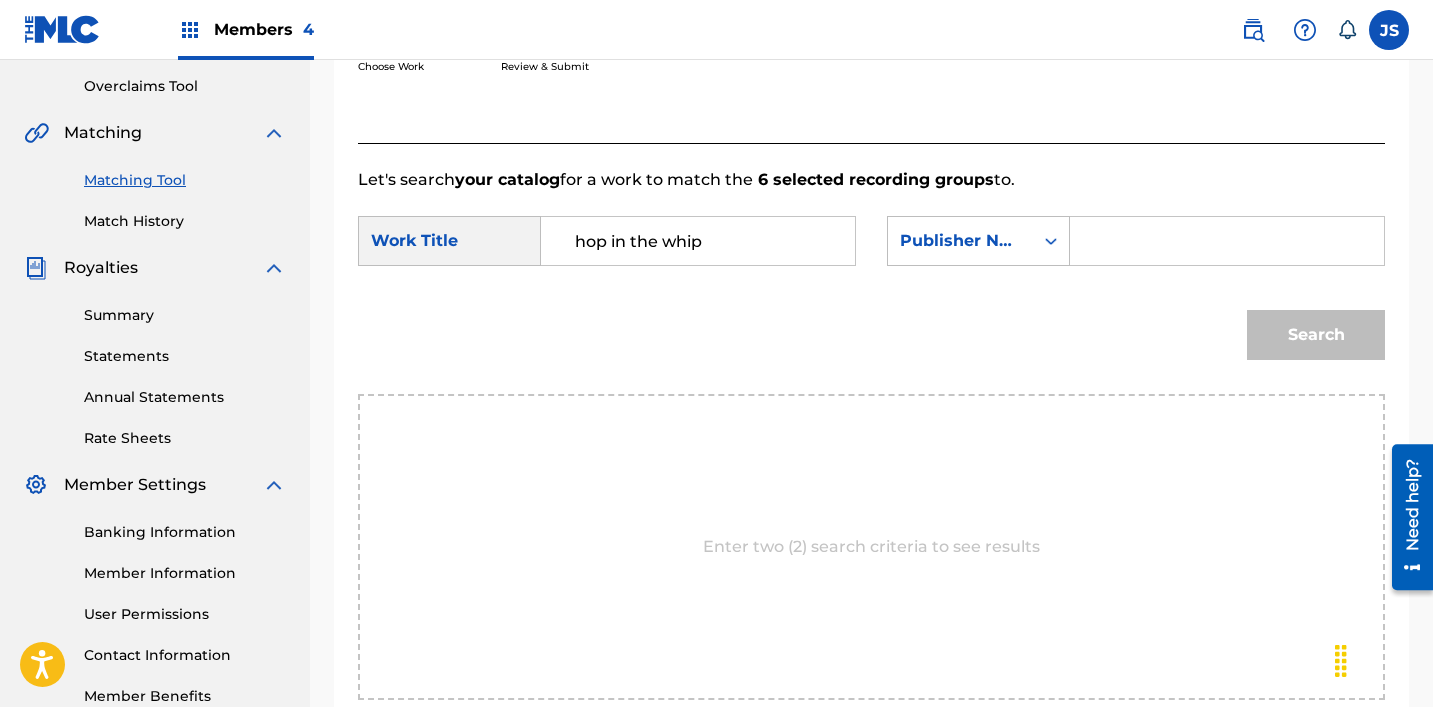 click at bounding box center (1227, 241) 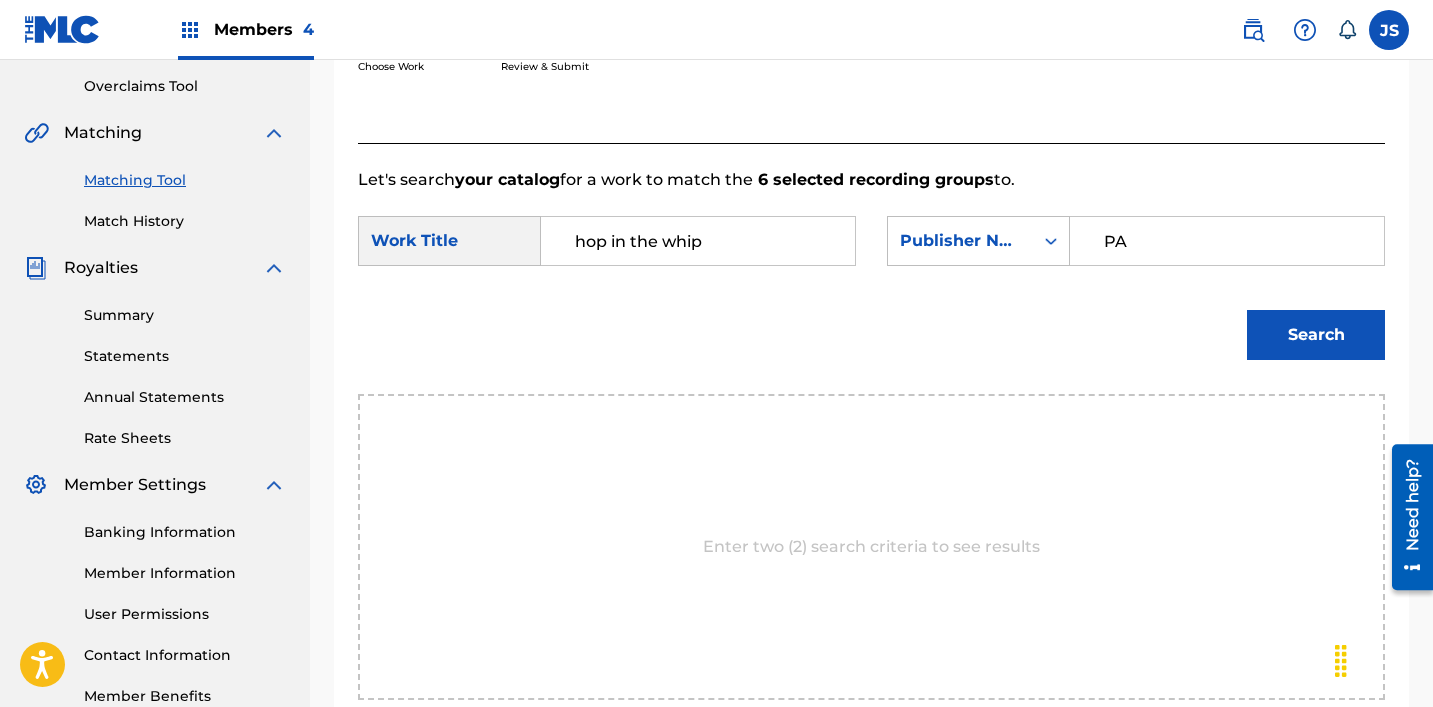 type on "patrick" 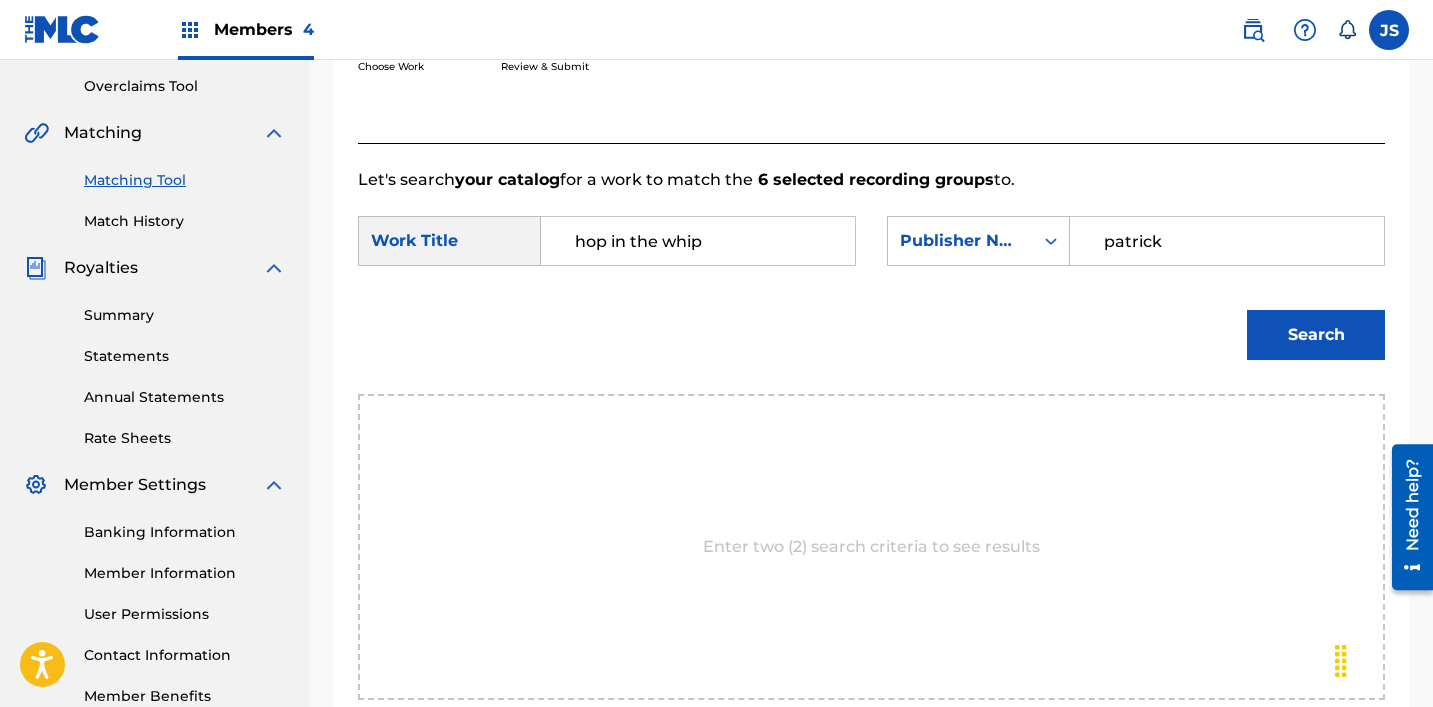 click on "Search" at bounding box center [1316, 335] 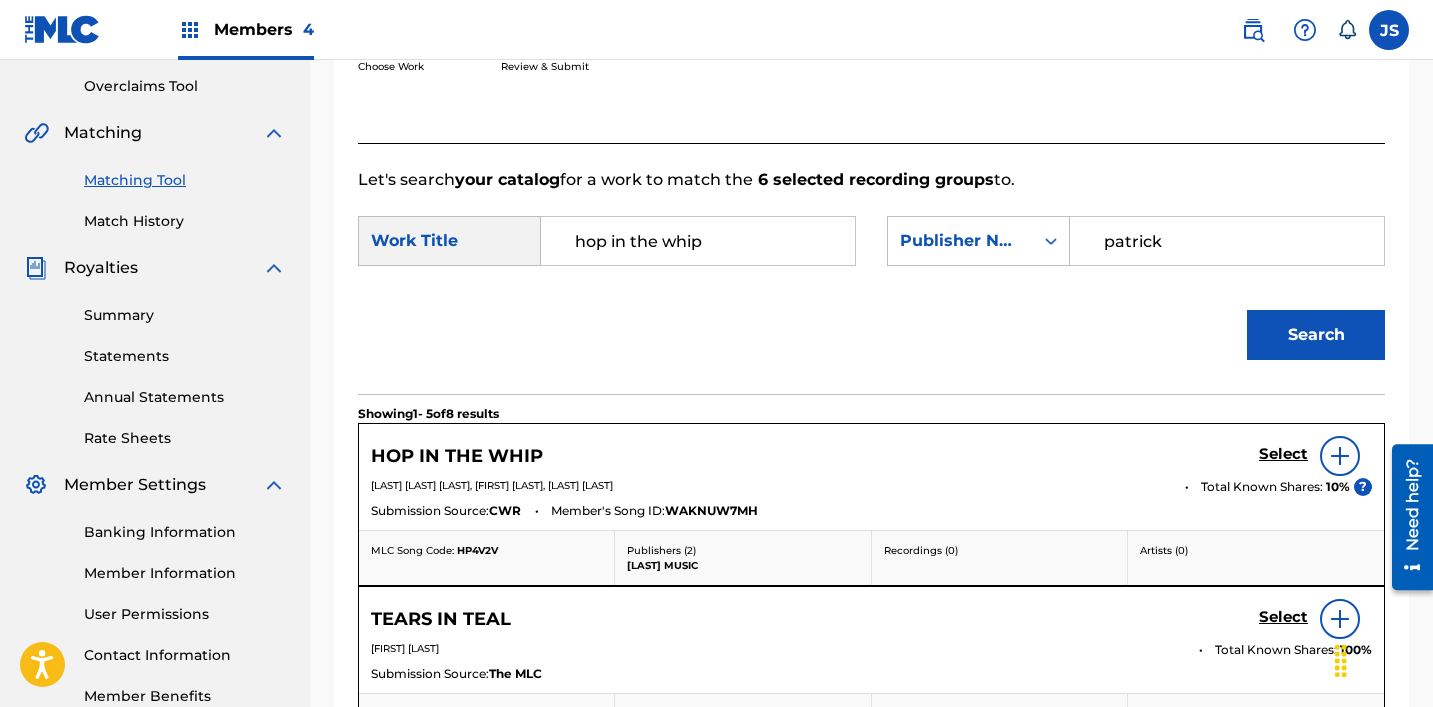 click on "Select" at bounding box center (1283, 454) 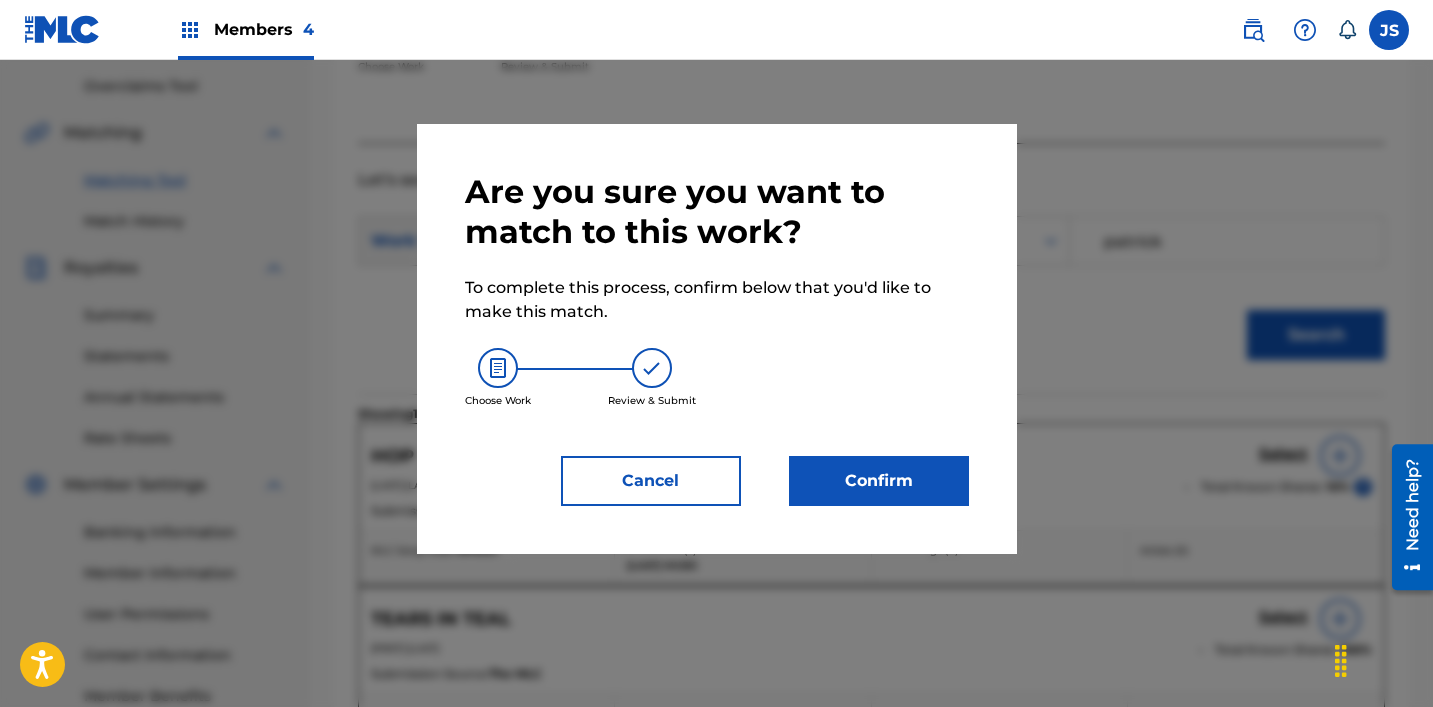 click on "Confirm" at bounding box center [879, 481] 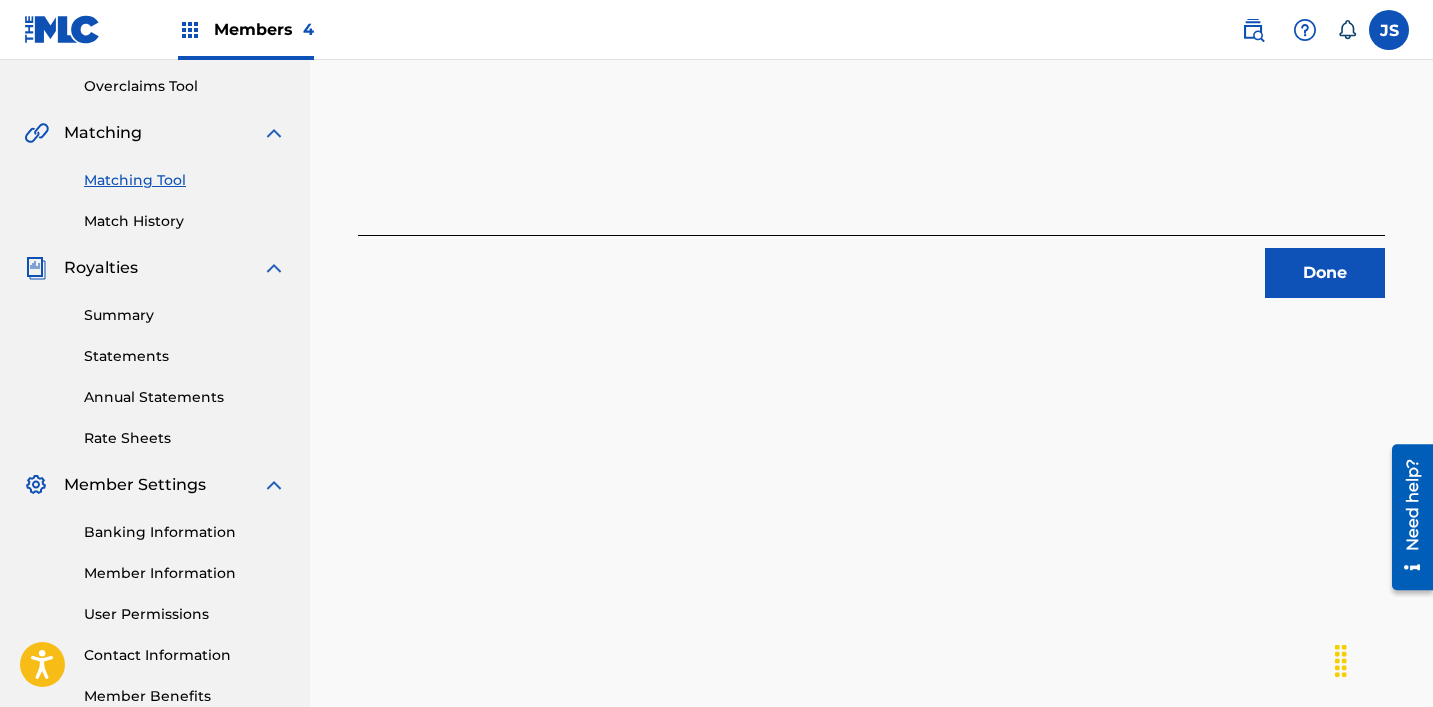 click on "Done" at bounding box center [1325, 273] 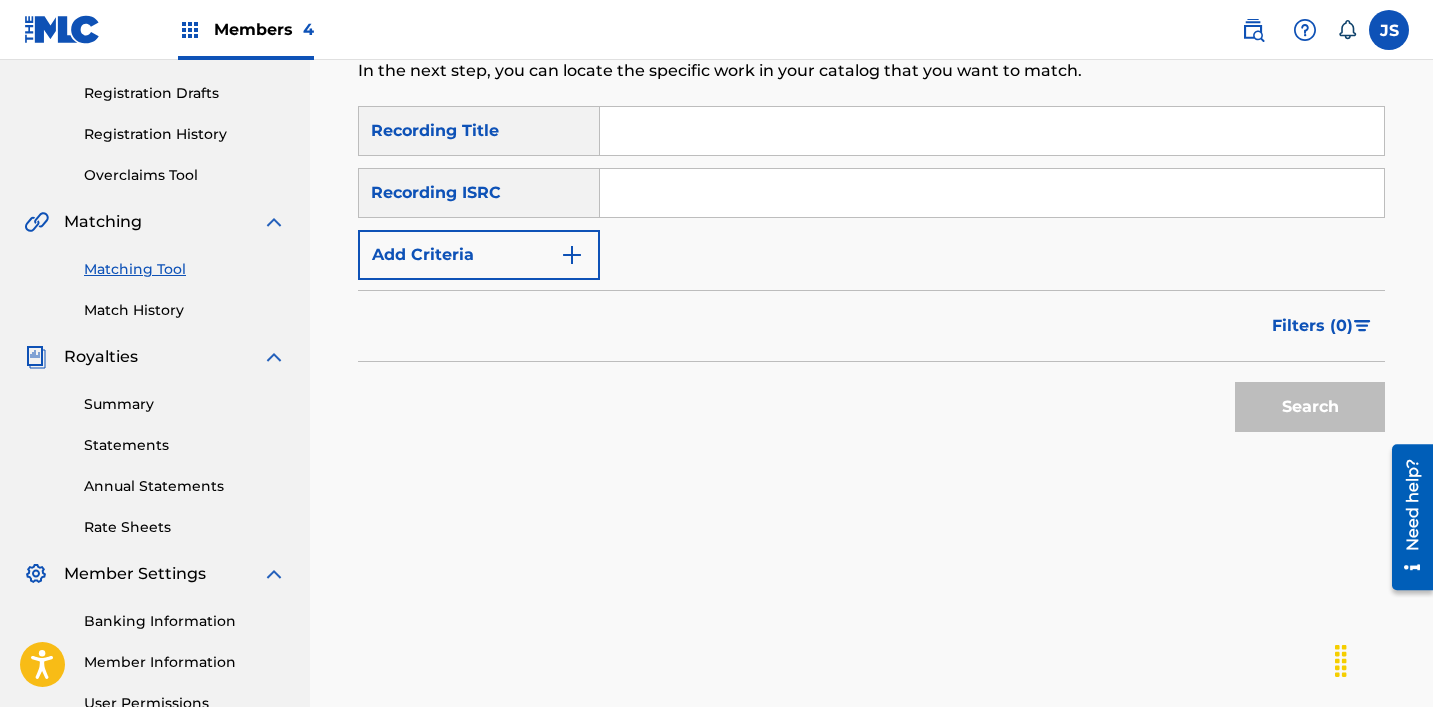 scroll, scrollTop: 305, scrollLeft: 0, axis: vertical 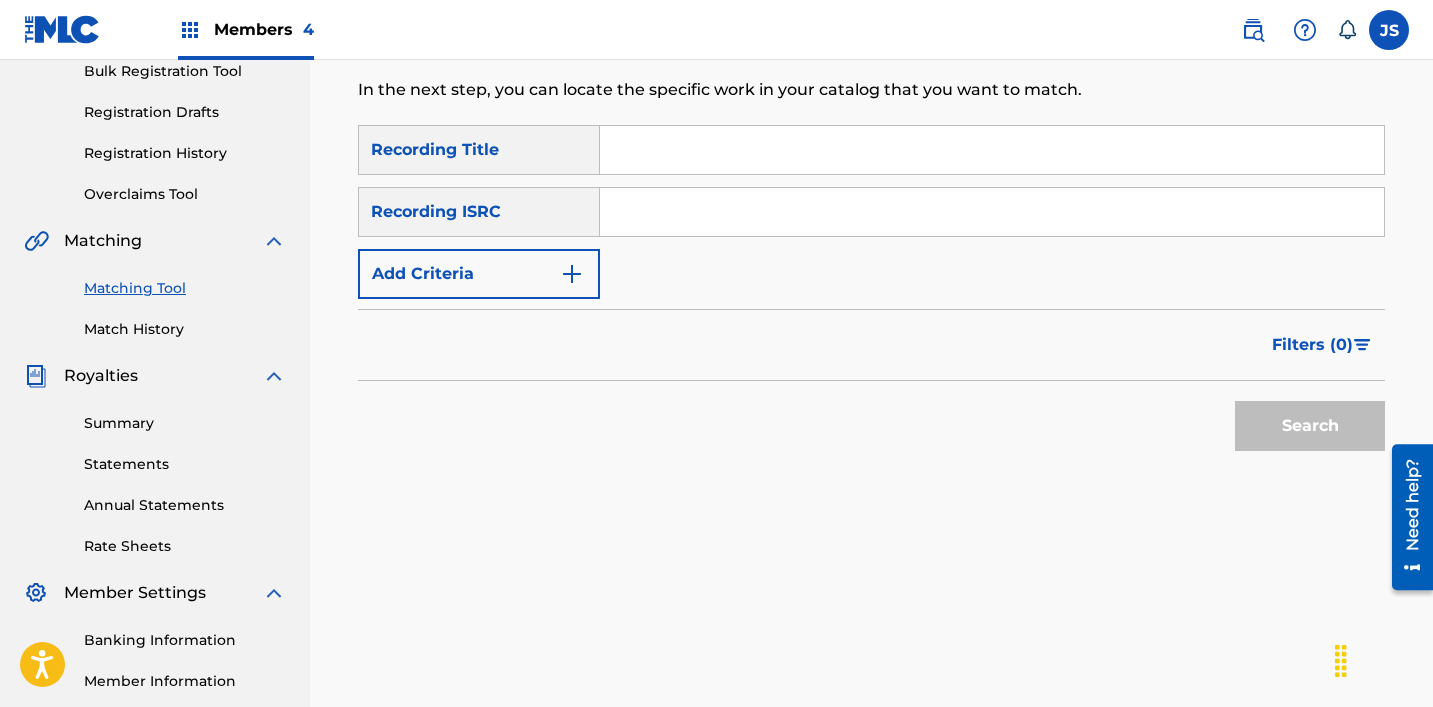 click at bounding box center [992, 212] 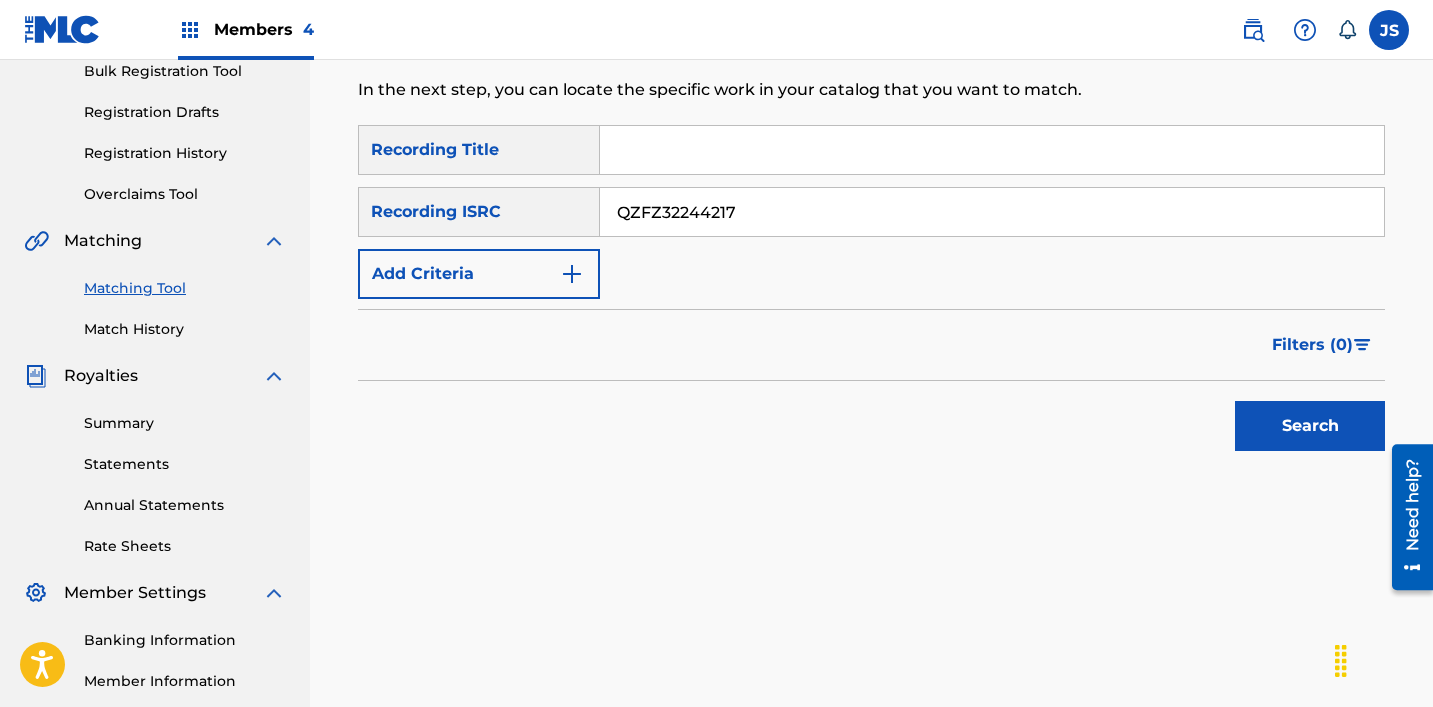 type on "QZFZ32244217" 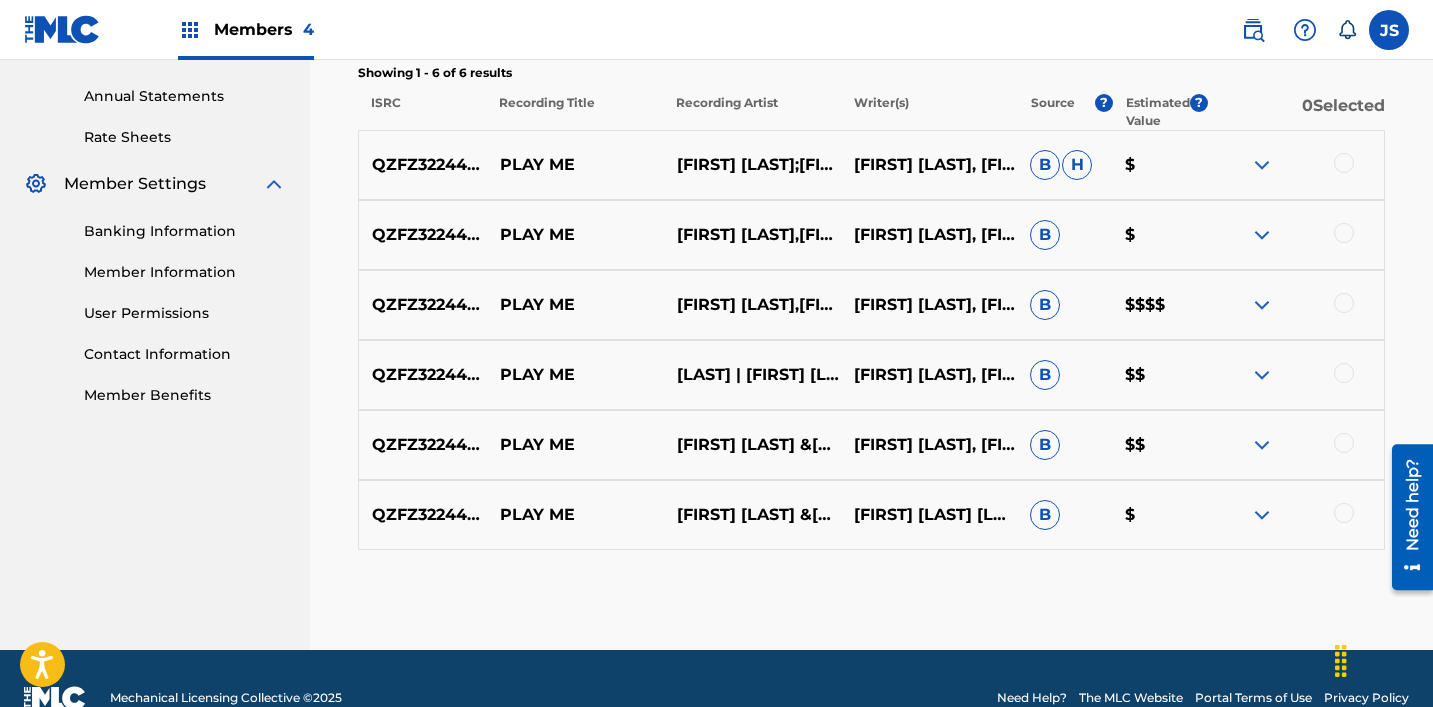 scroll, scrollTop: 753, scrollLeft: 0, axis: vertical 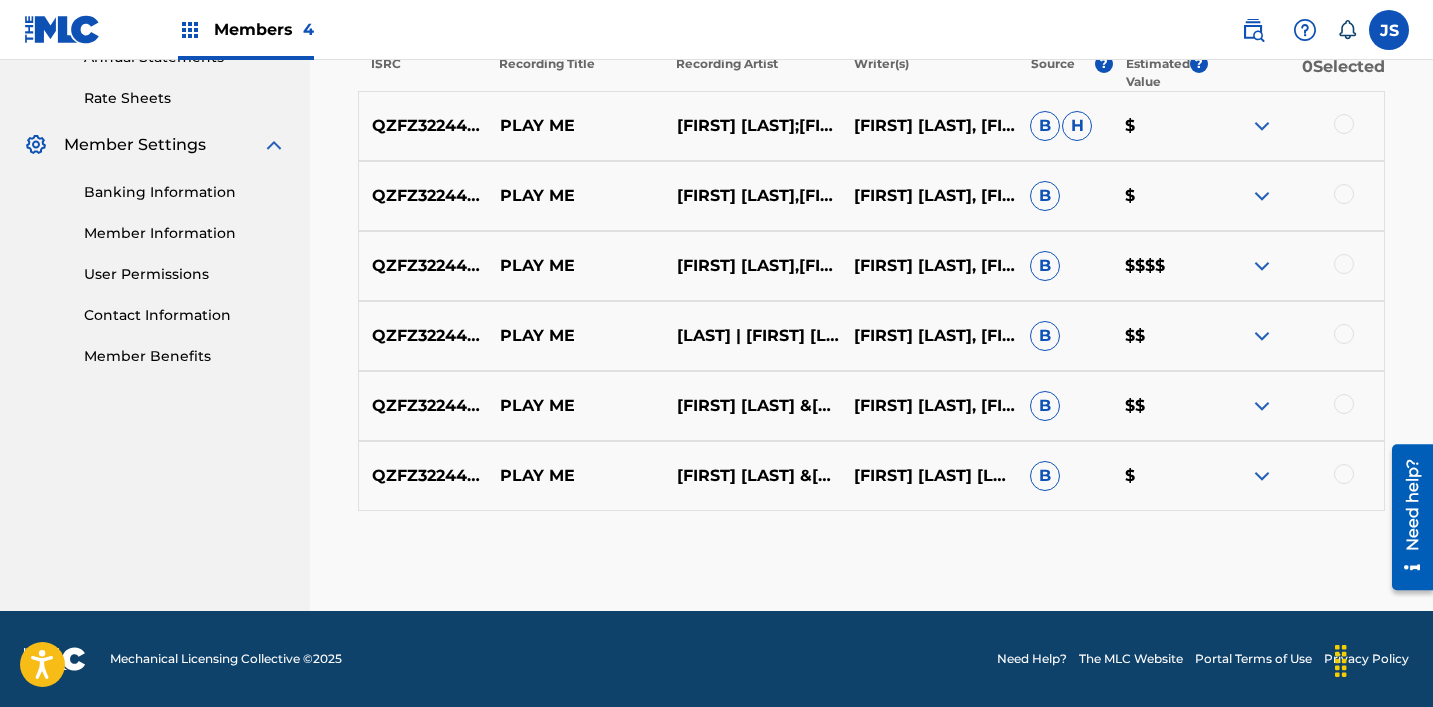 click at bounding box center (1344, 474) 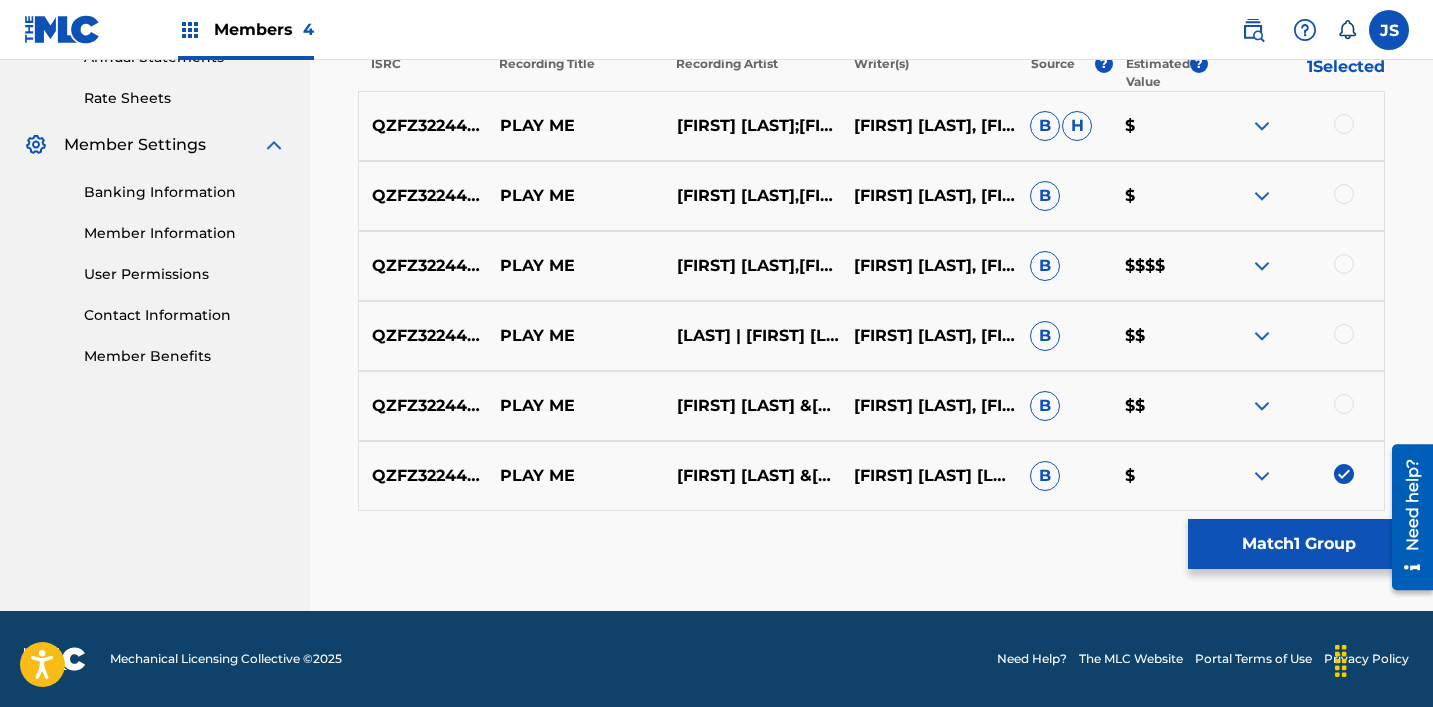 click at bounding box center [1344, 404] 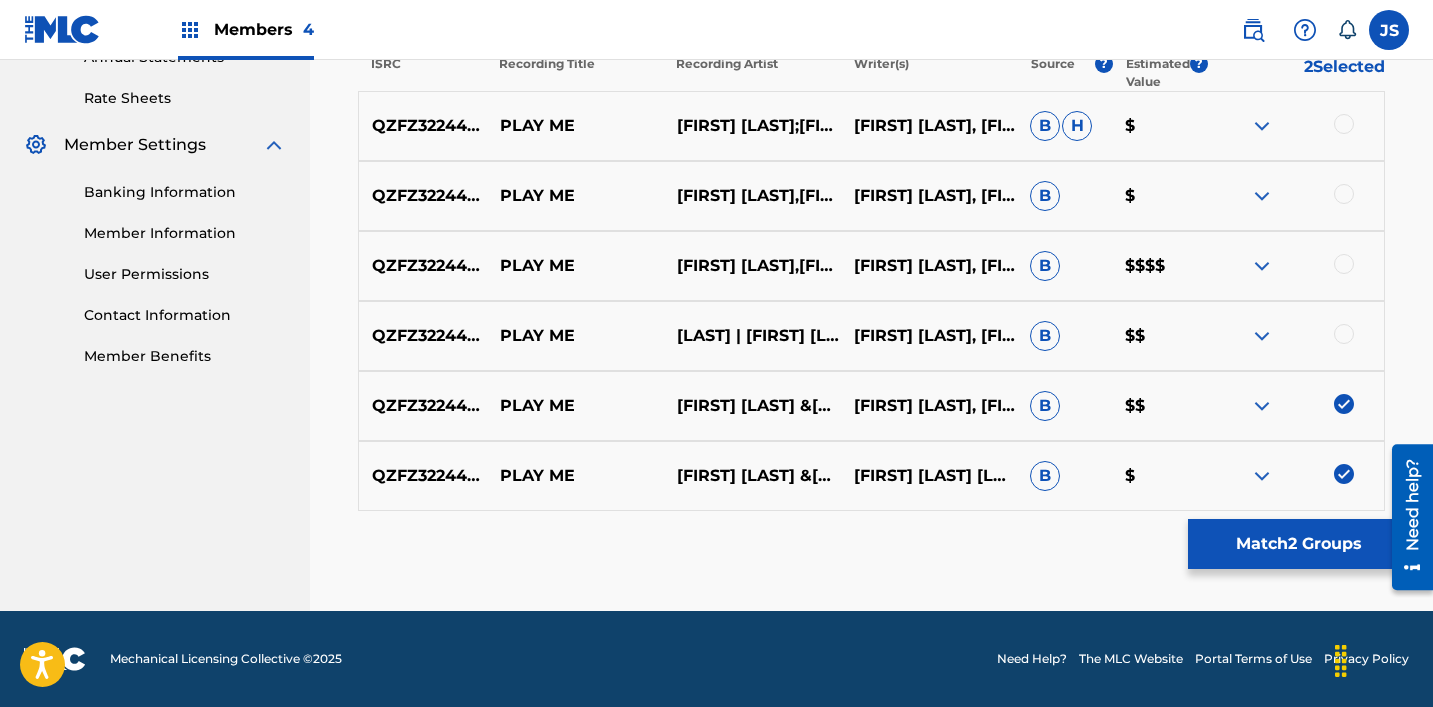 click at bounding box center (1344, 334) 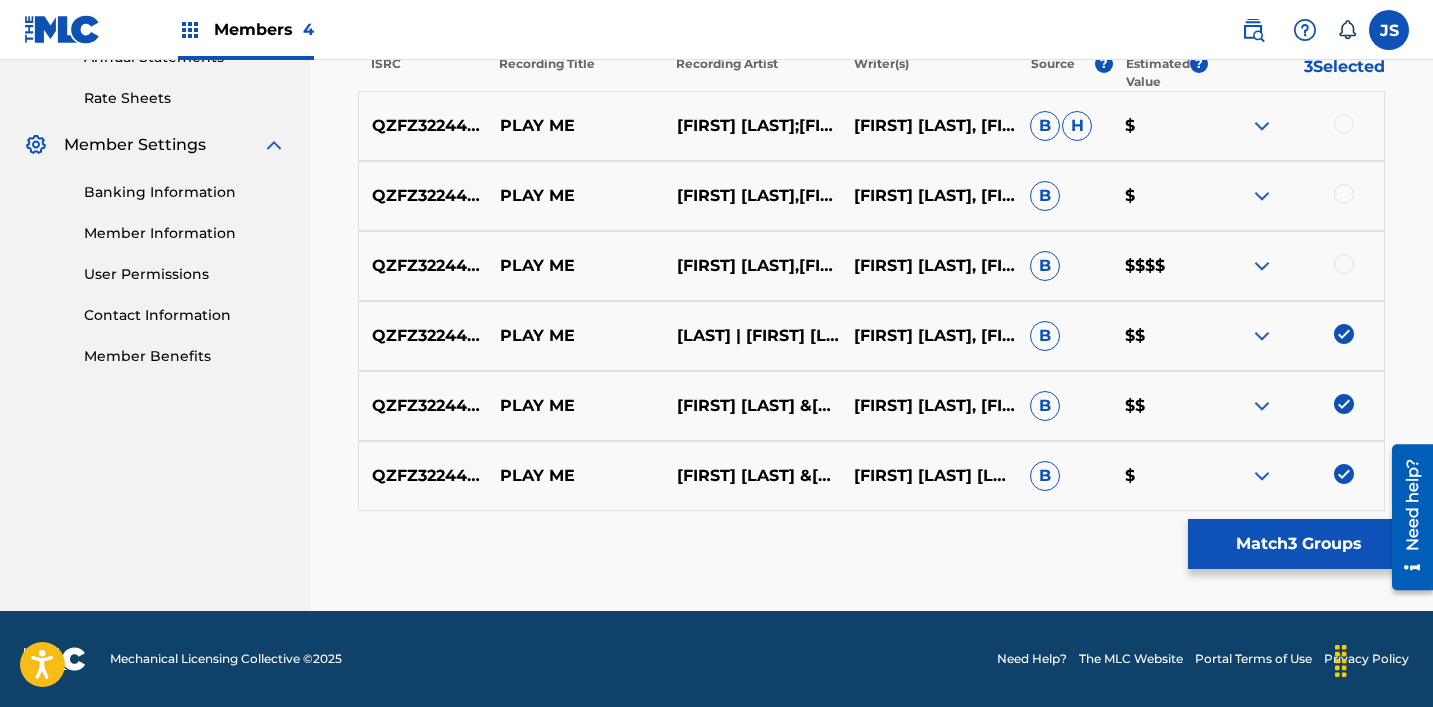 click on "QZFZ32244217 PLAY ME [FIRST] [LAST], [LAST], [LAST] [LAST] [LAST], [FIRST] [LAST], [LAST] B $$$$" at bounding box center [871, 266] 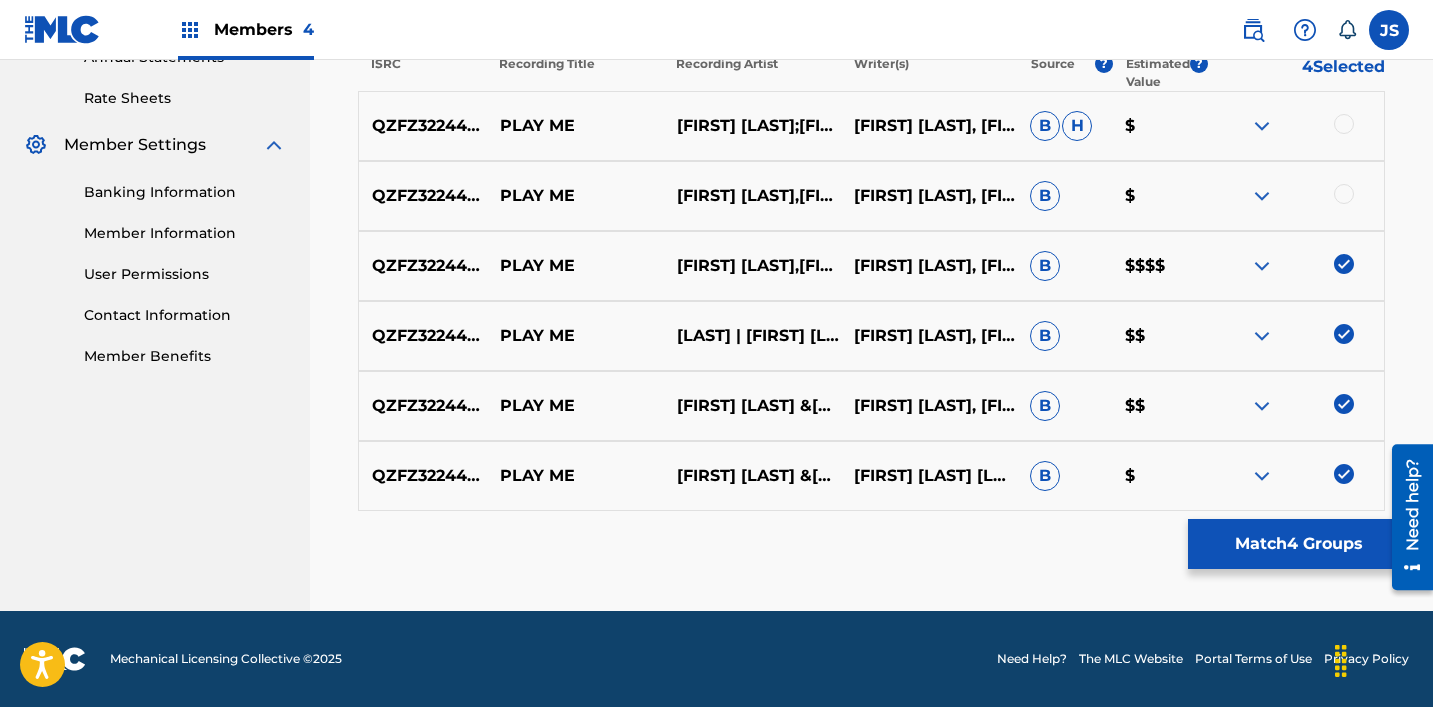 click at bounding box center [1295, 196] 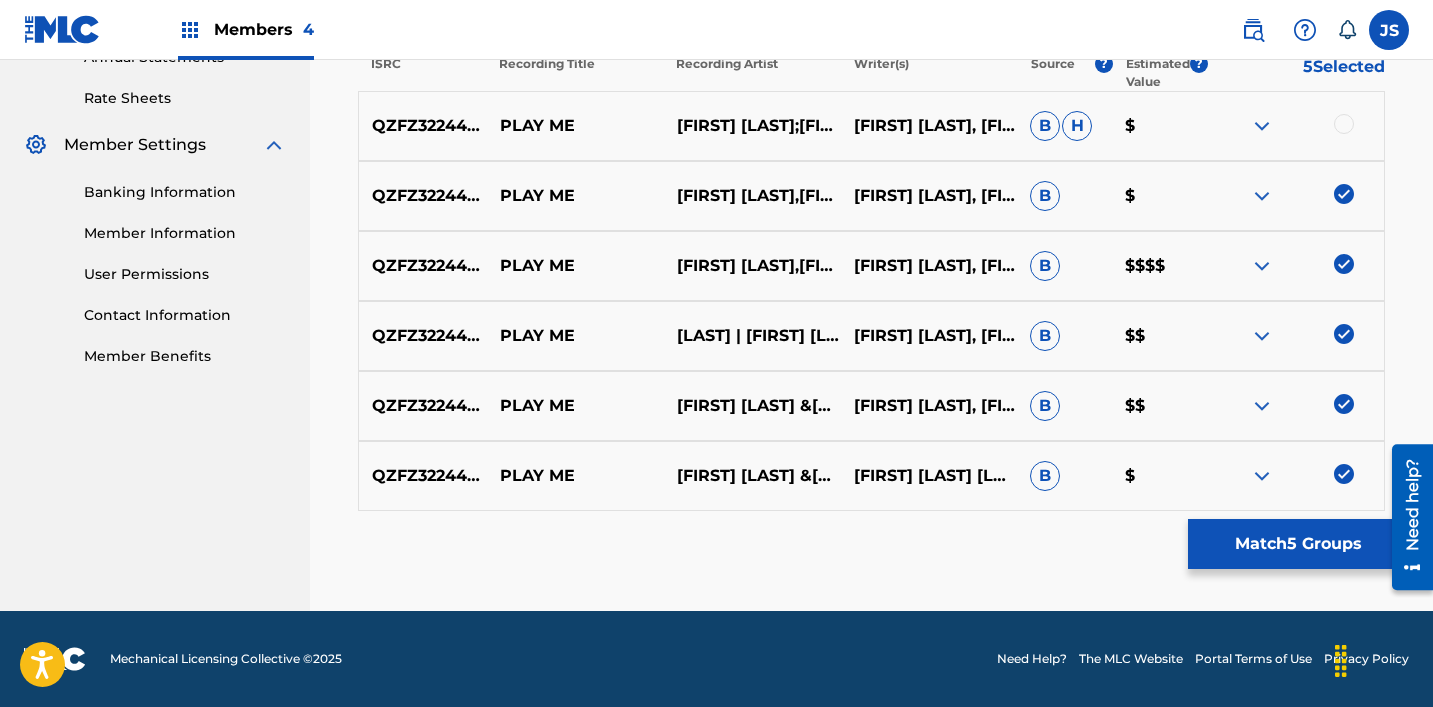 click at bounding box center [1344, 124] 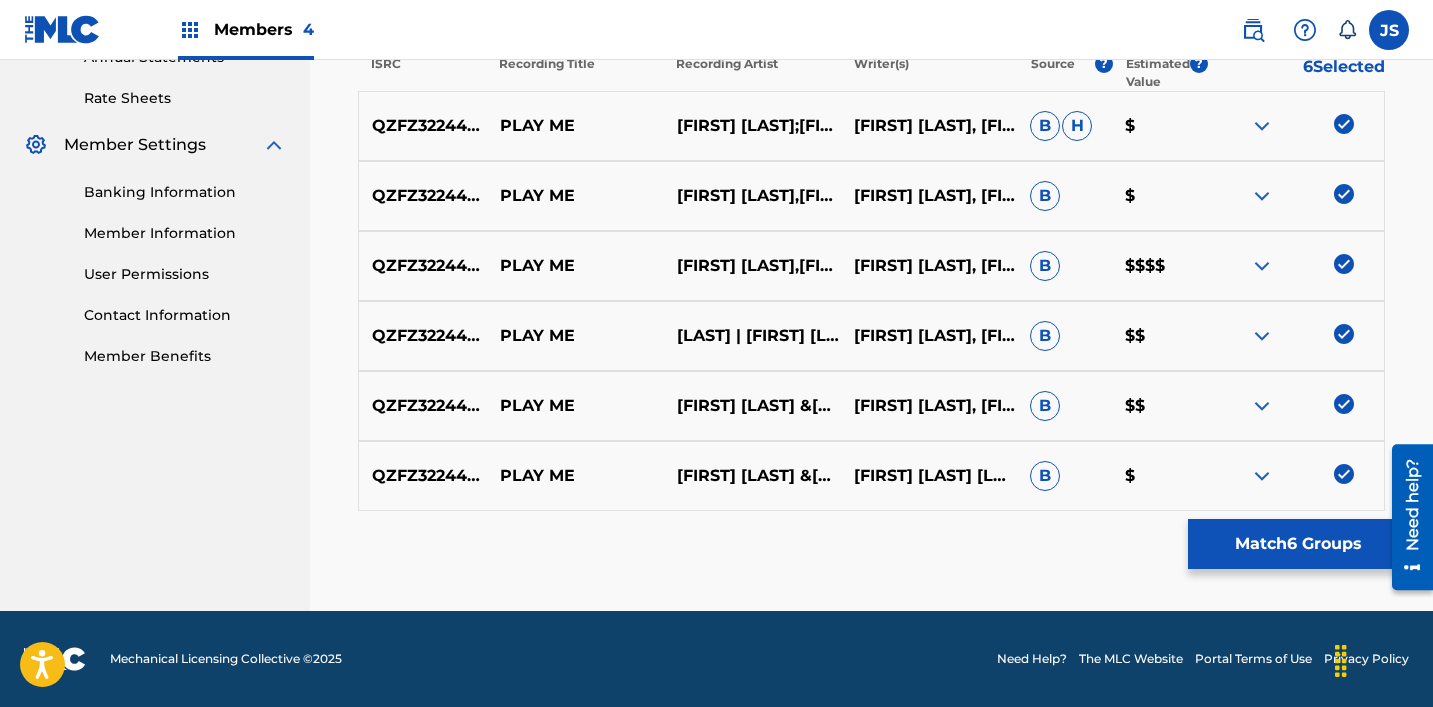 click on "Match  6 Groups" at bounding box center (1298, 544) 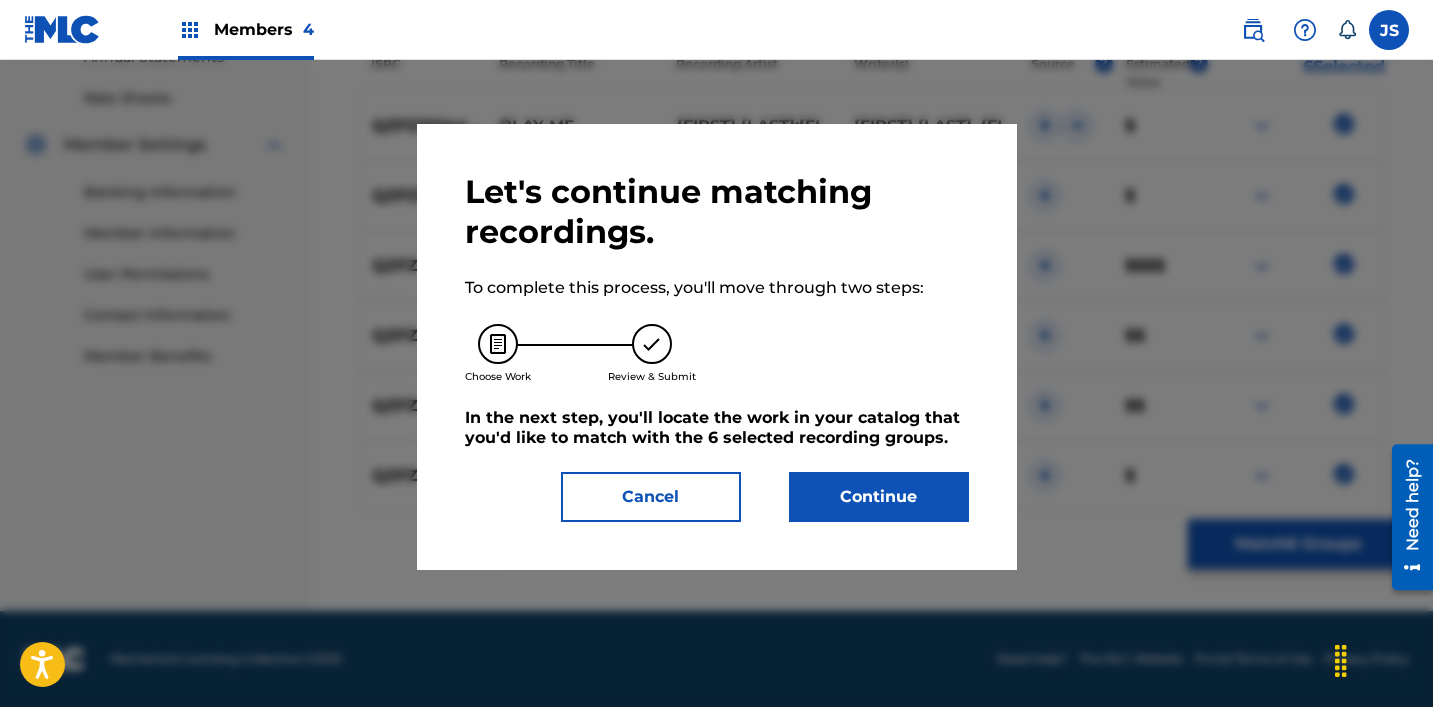 click on "Continue" at bounding box center [879, 497] 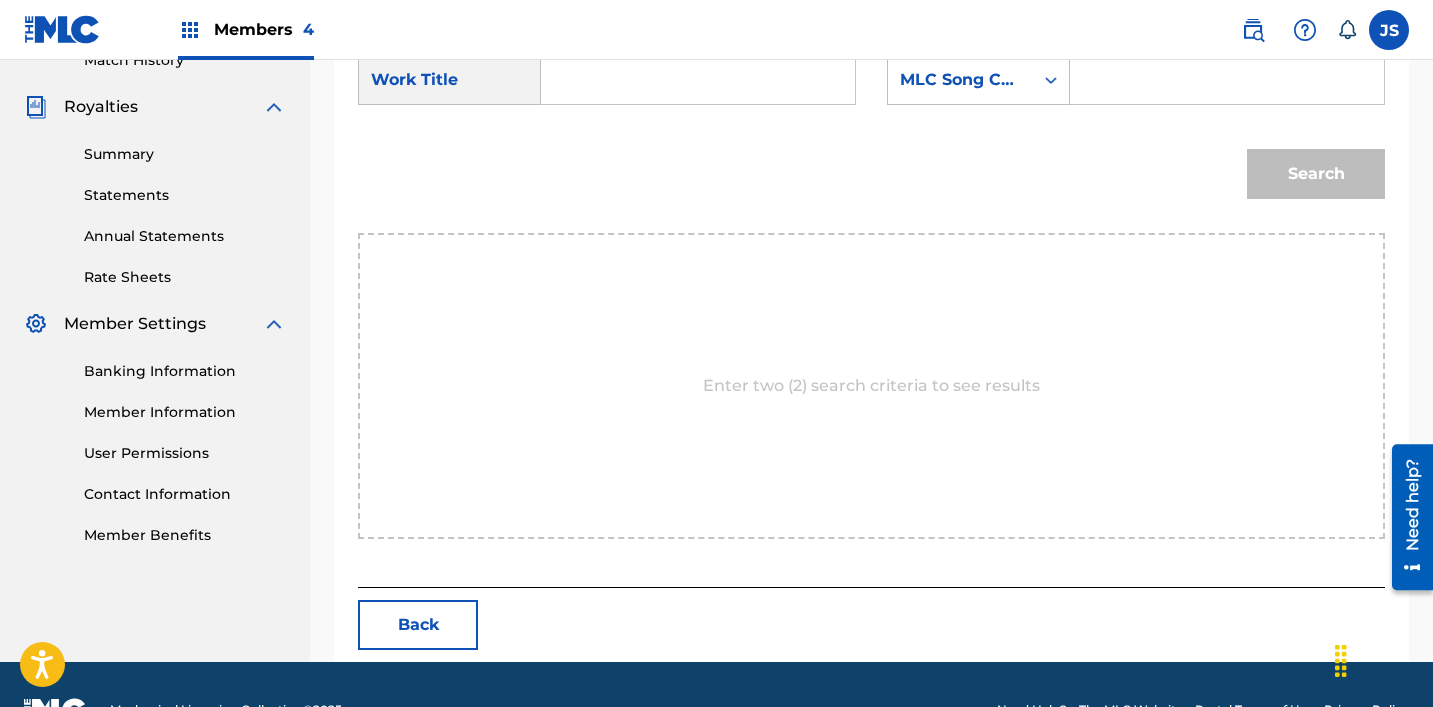 scroll, scrollTop: 562, scrollLeft: 0, axis: vertical 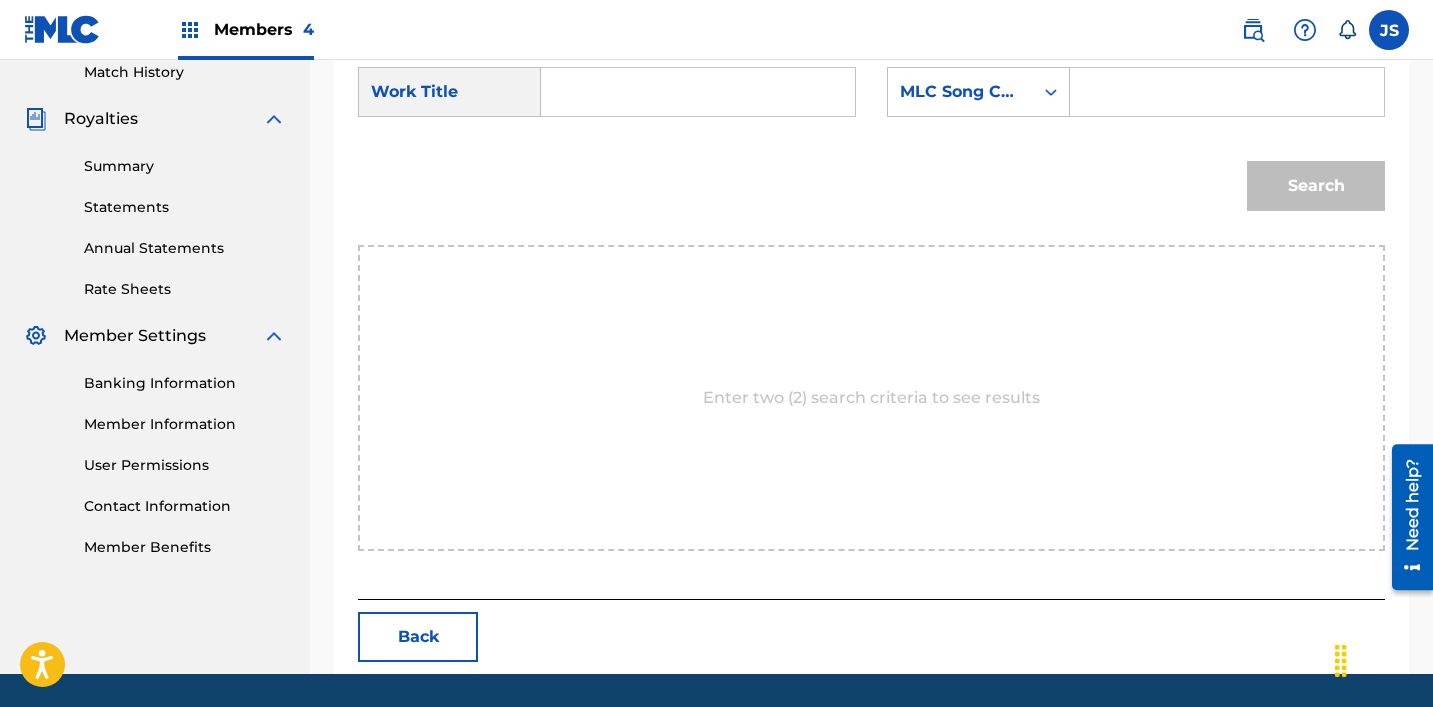 click at bounding box center [698, 92] 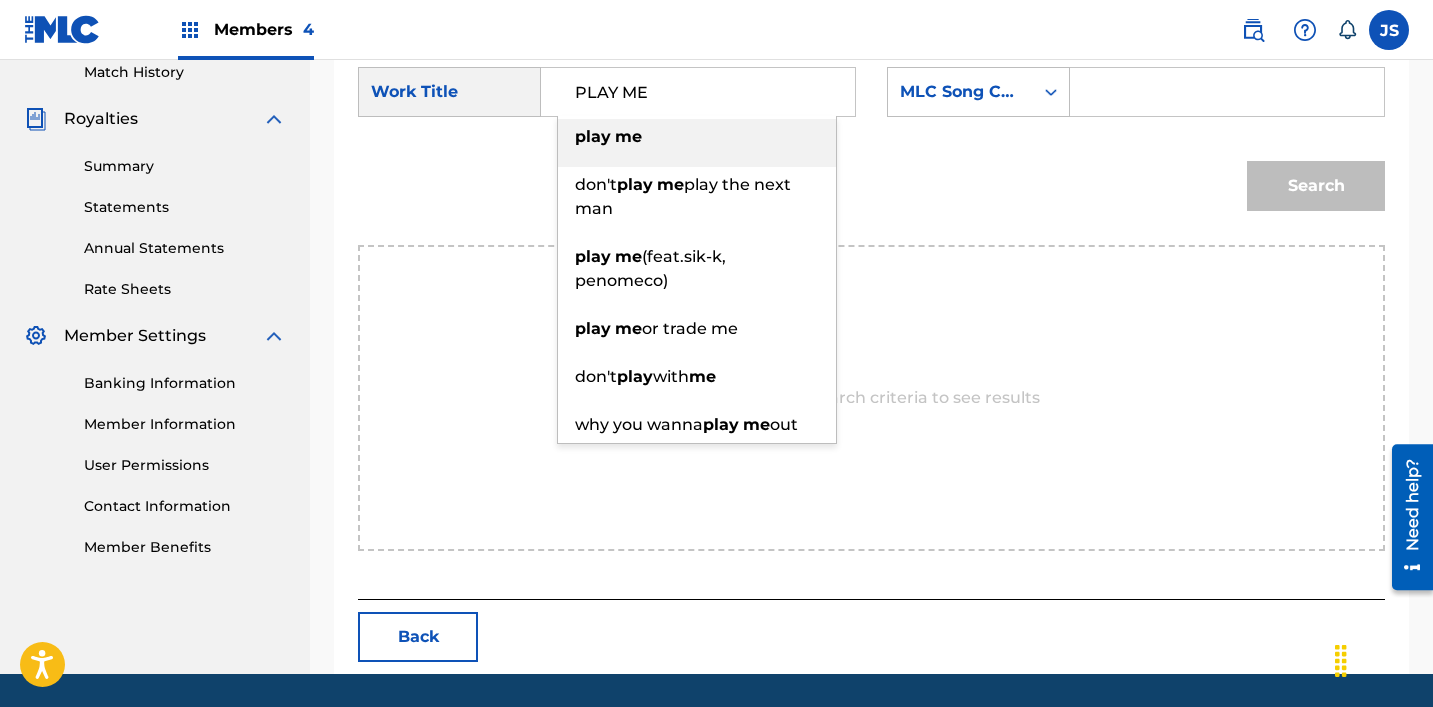 click on "play   me" at bounding box center (697, 137) 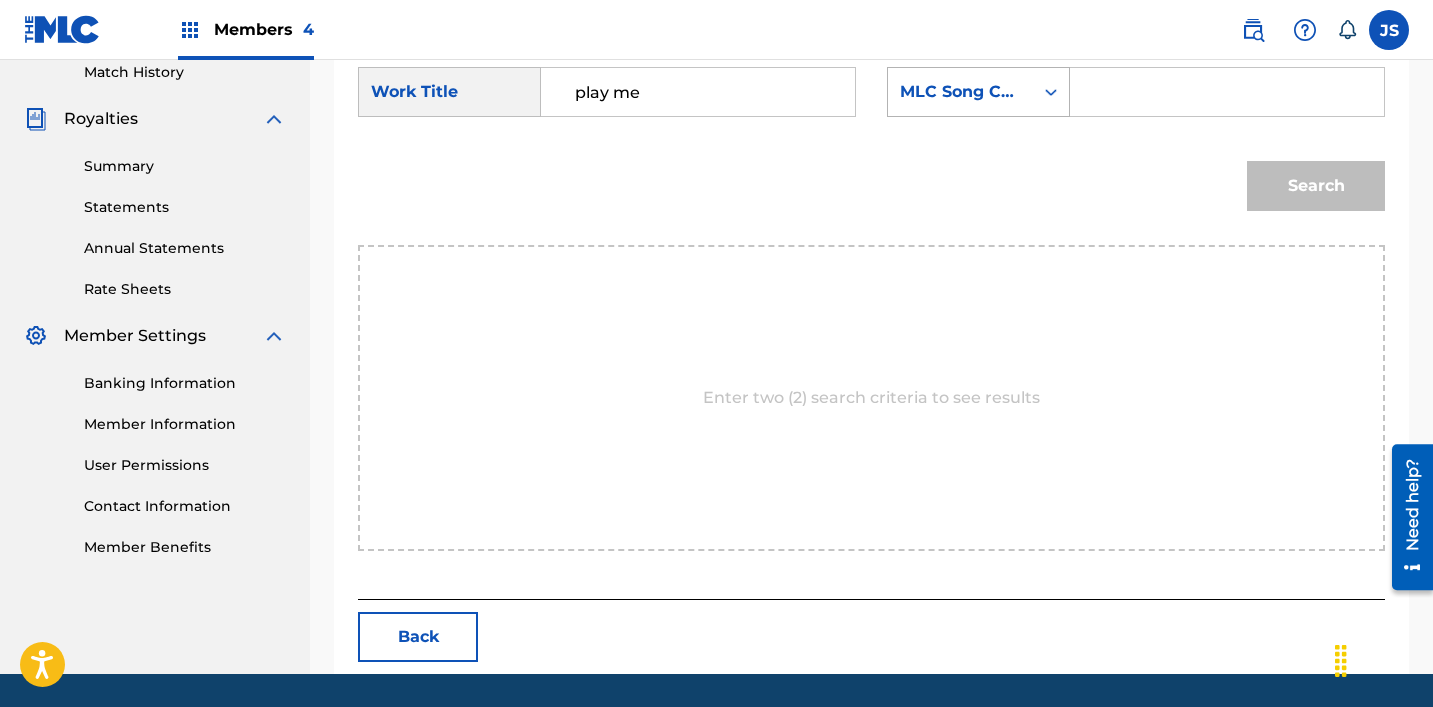 click on "MLC Song Code" at bounding box center [960, 92] 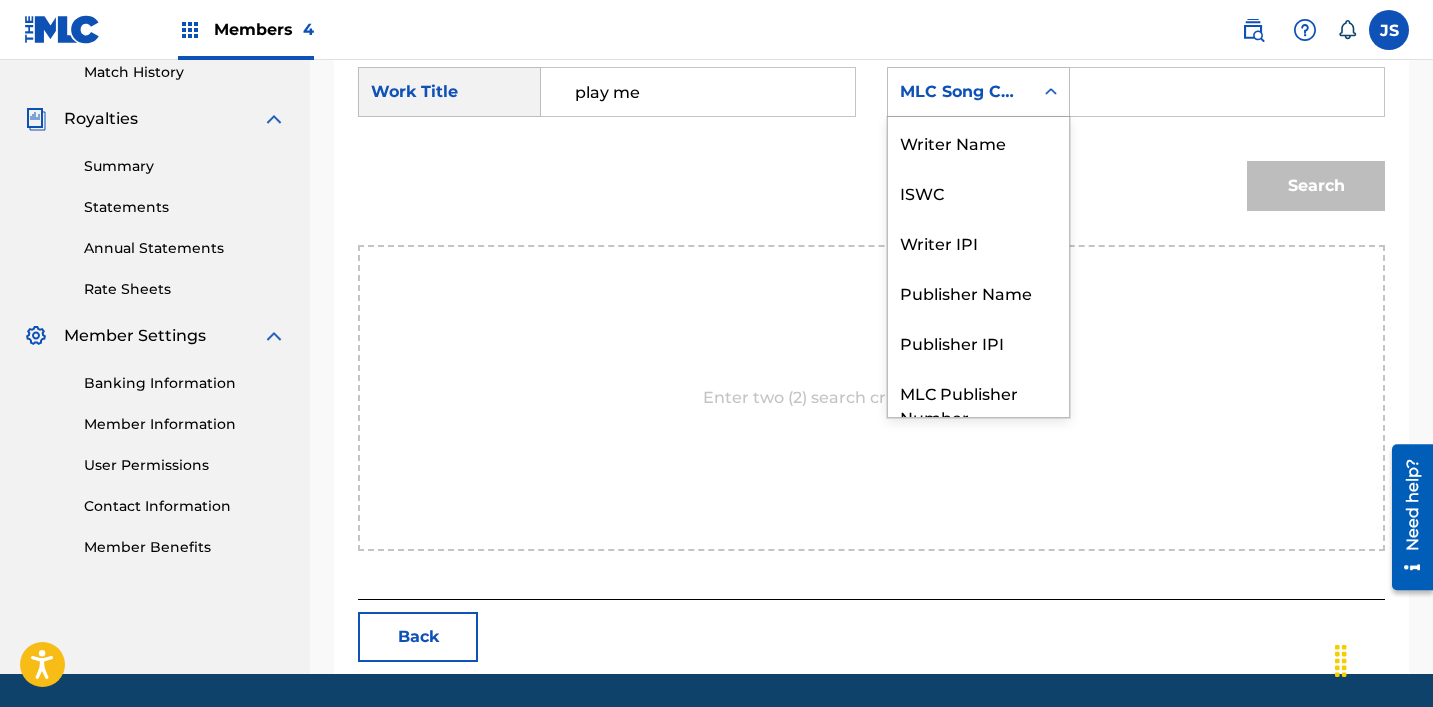 scroll, scrollTop: 74, scrollLeft: 0, axis: vertical 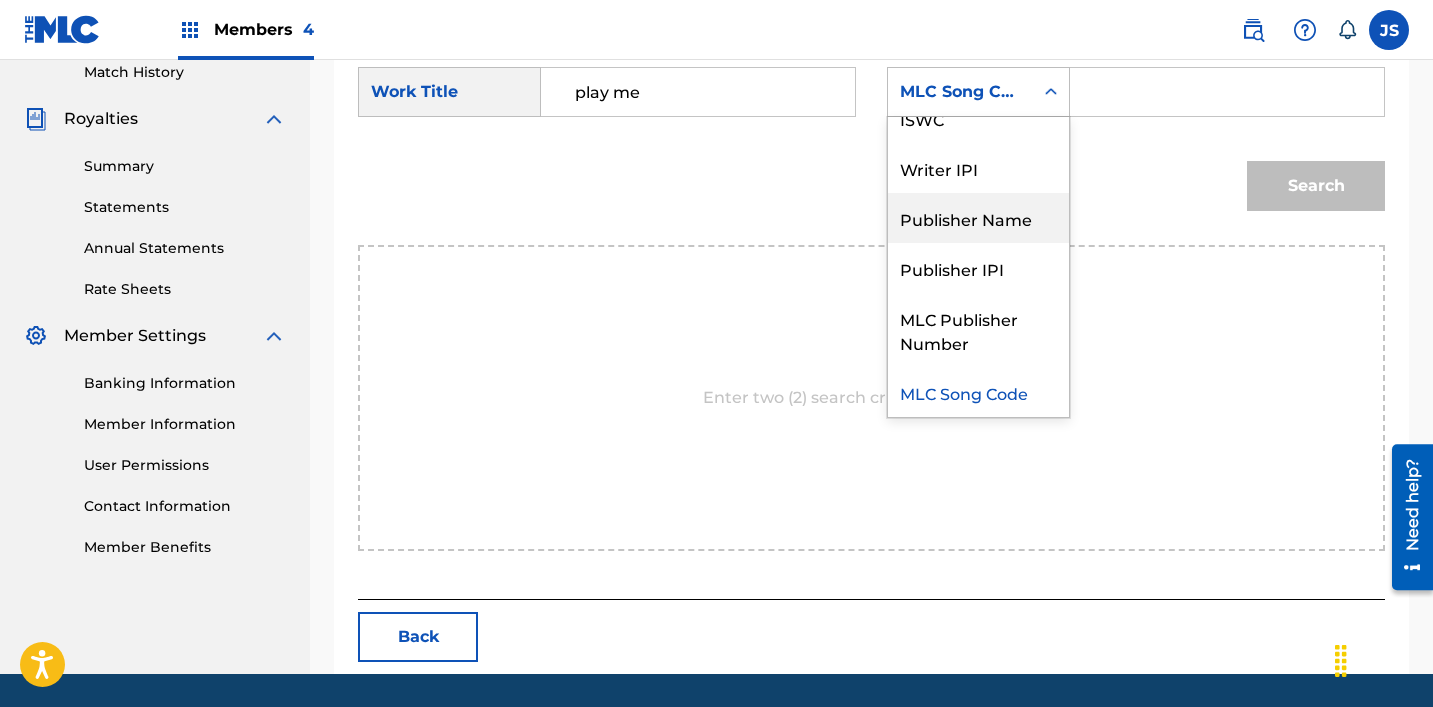 click on "Publisher Name" at bounding box center [978, 218] 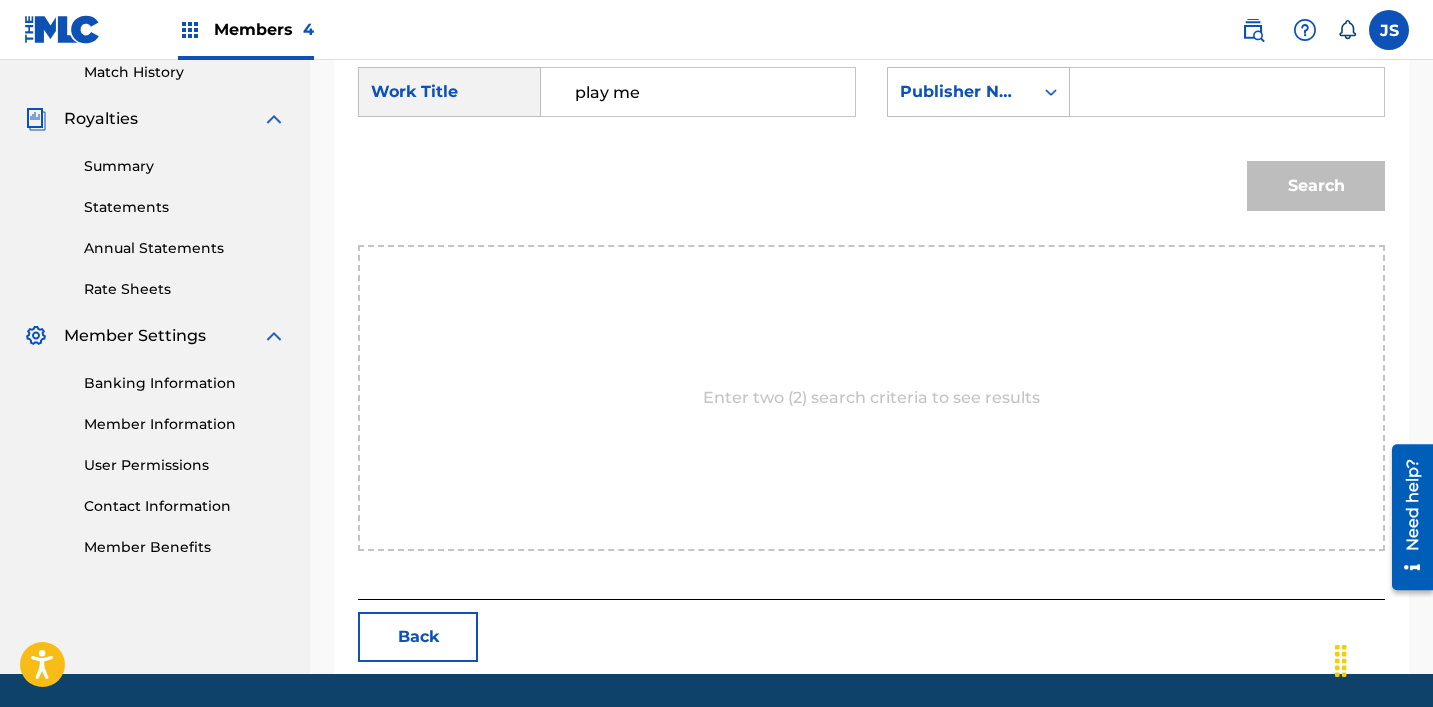 click at bounding box center [1227, 92] 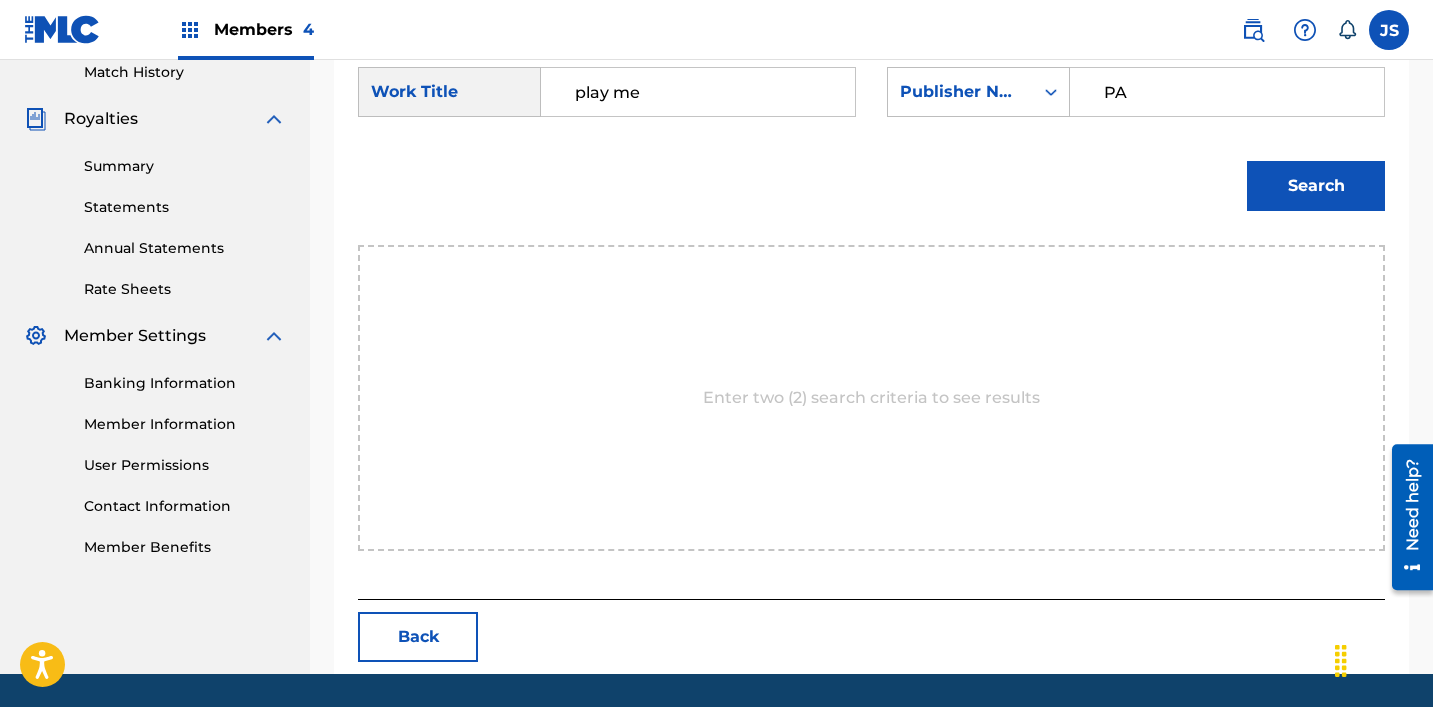 type on "patrick" 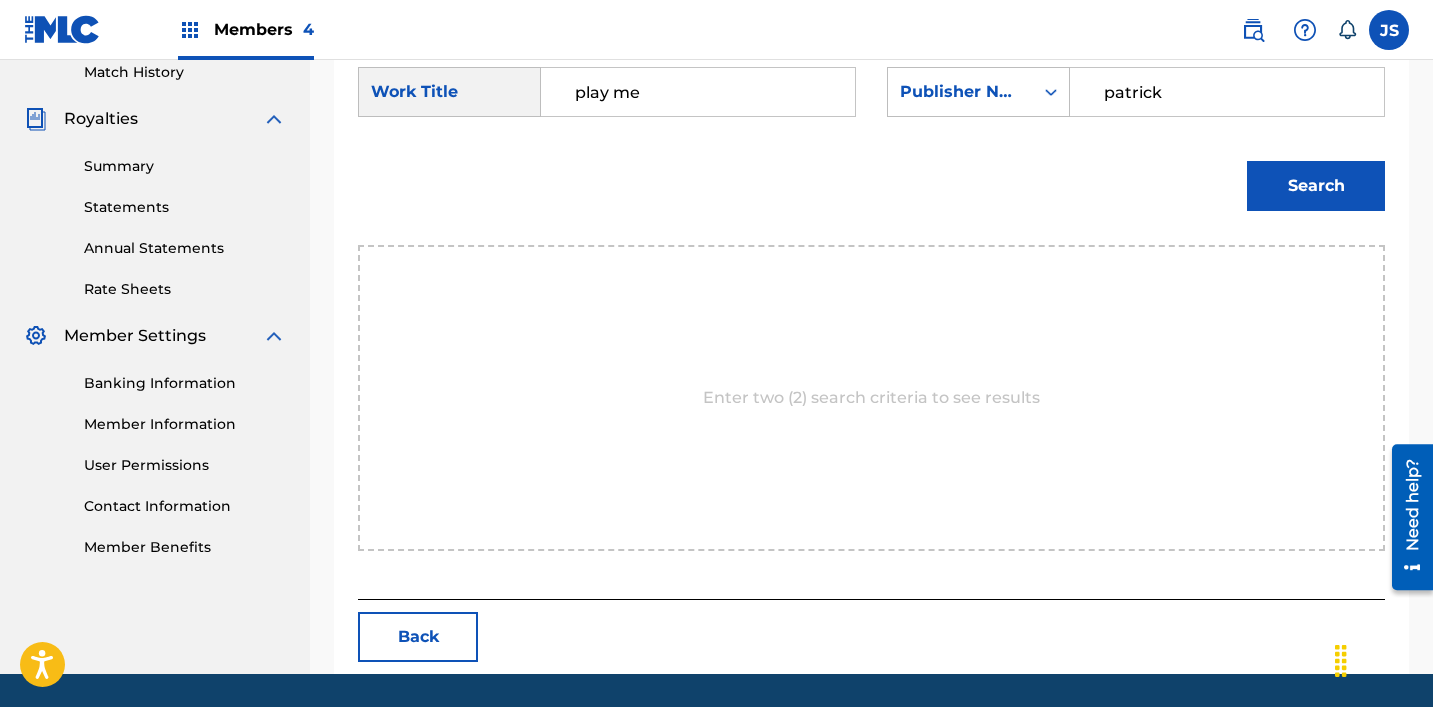 click on "Search" at bounding box center (1316, 186) 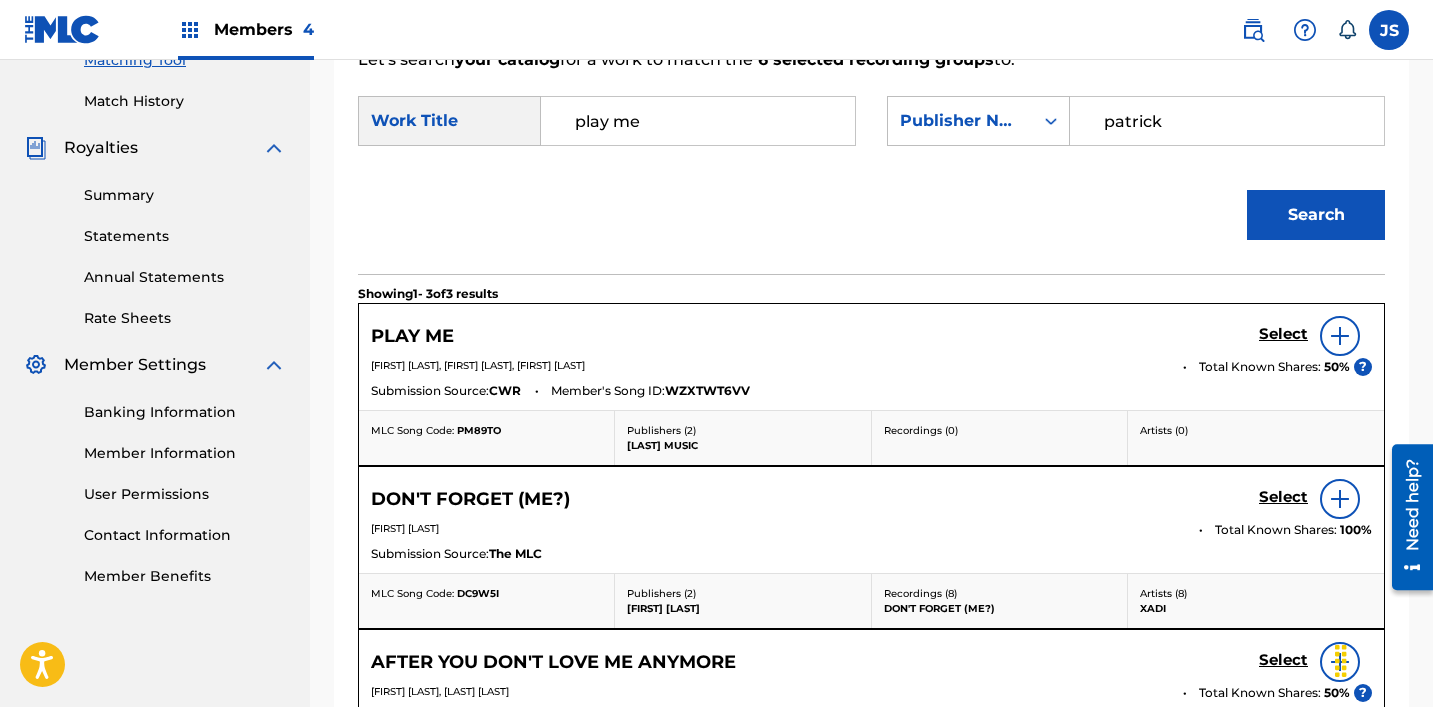 scroll, scrollTop: 562, scrollLeft: 0, axis: vertical 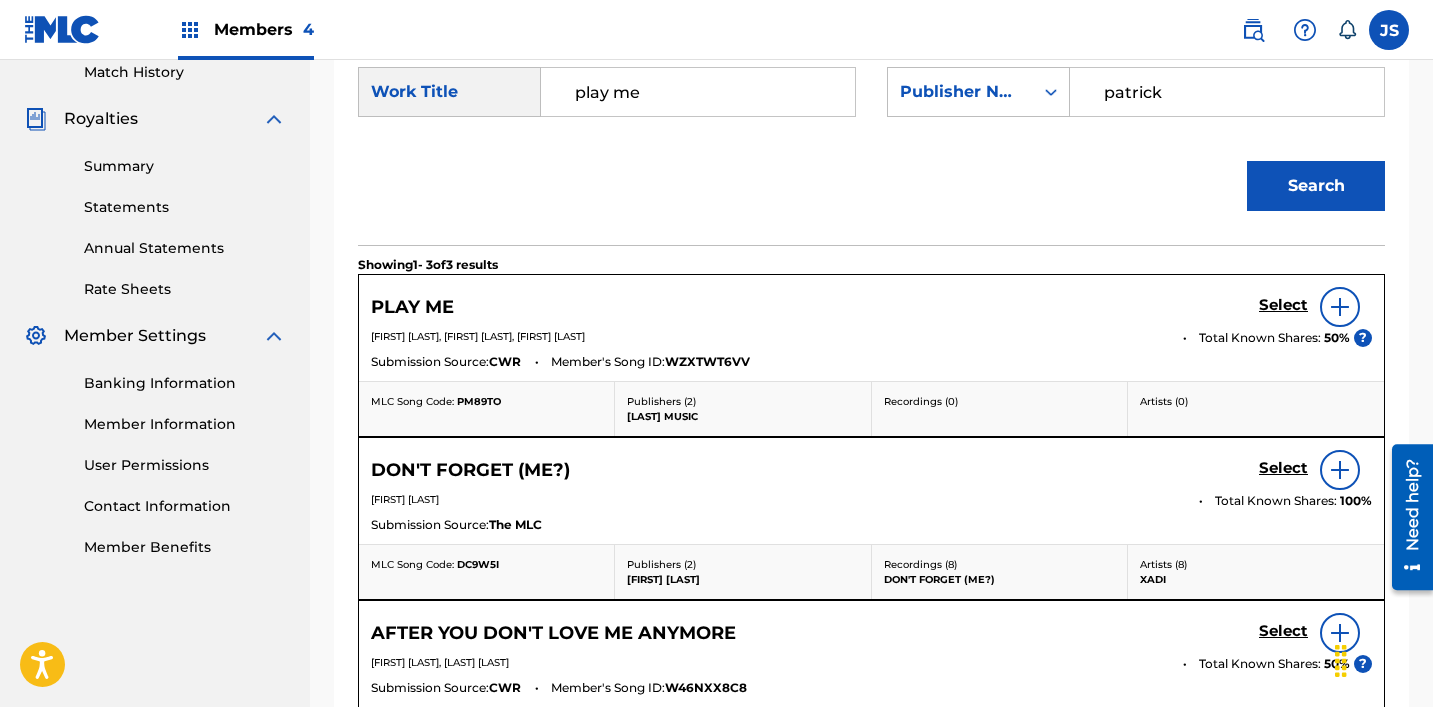 click on "Select" at bounding box center (1283, 305) 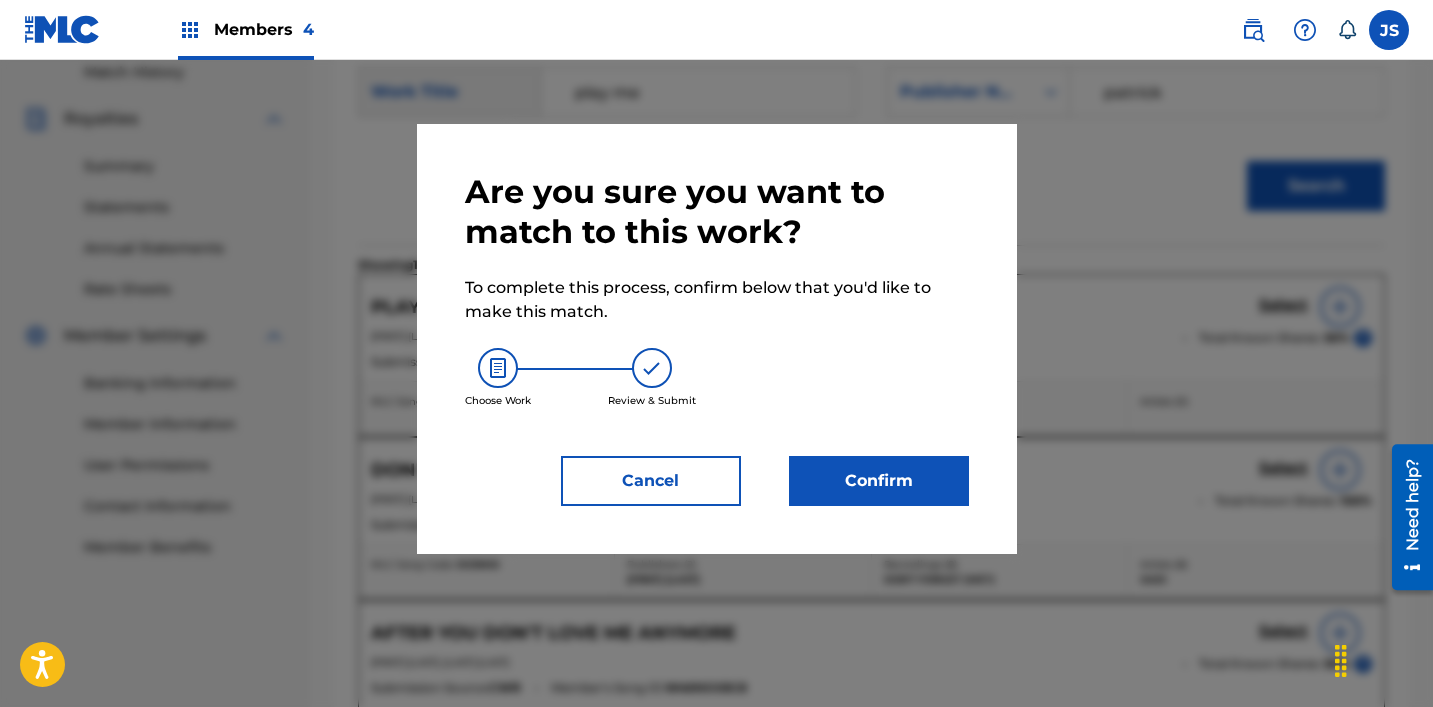 click on "Confirm" at bounding box center [879, 481] 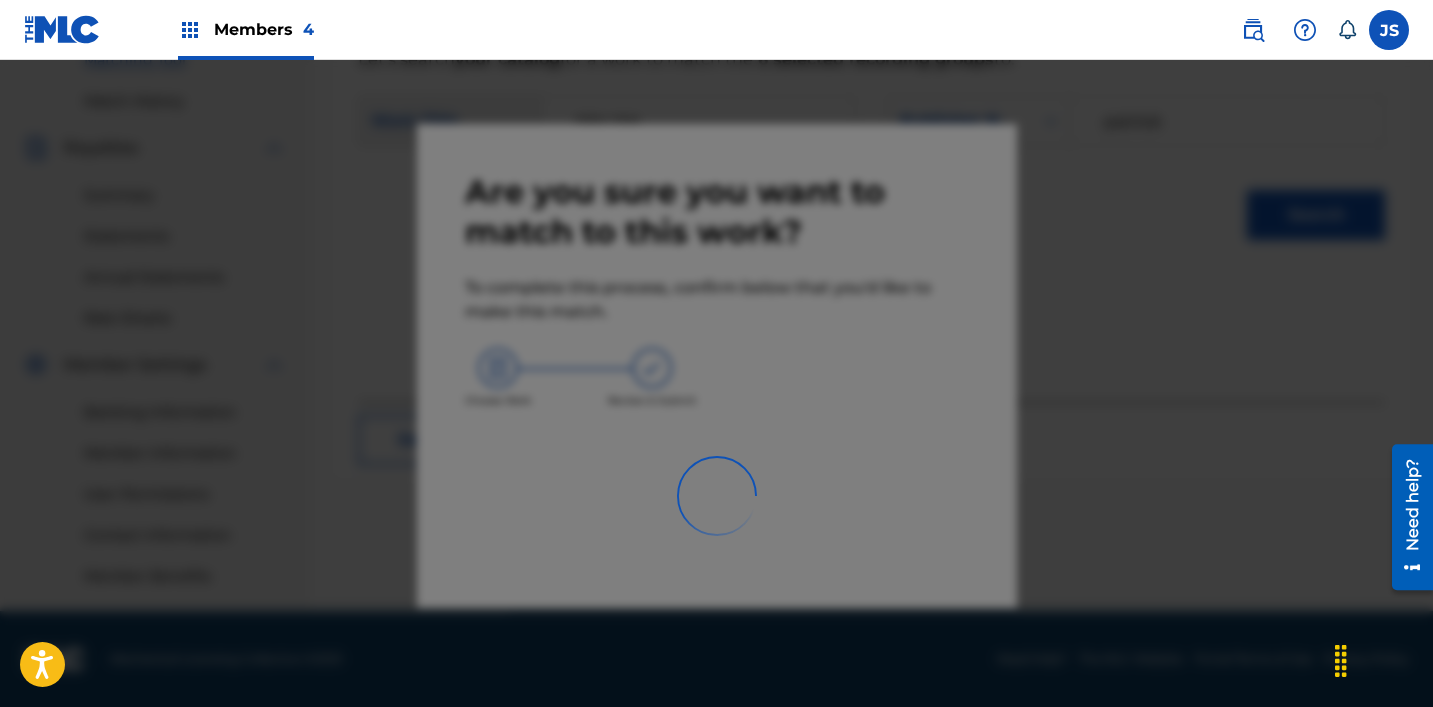 scroll, scrollTop: 533, scrollLeft: 0, axis: vertical 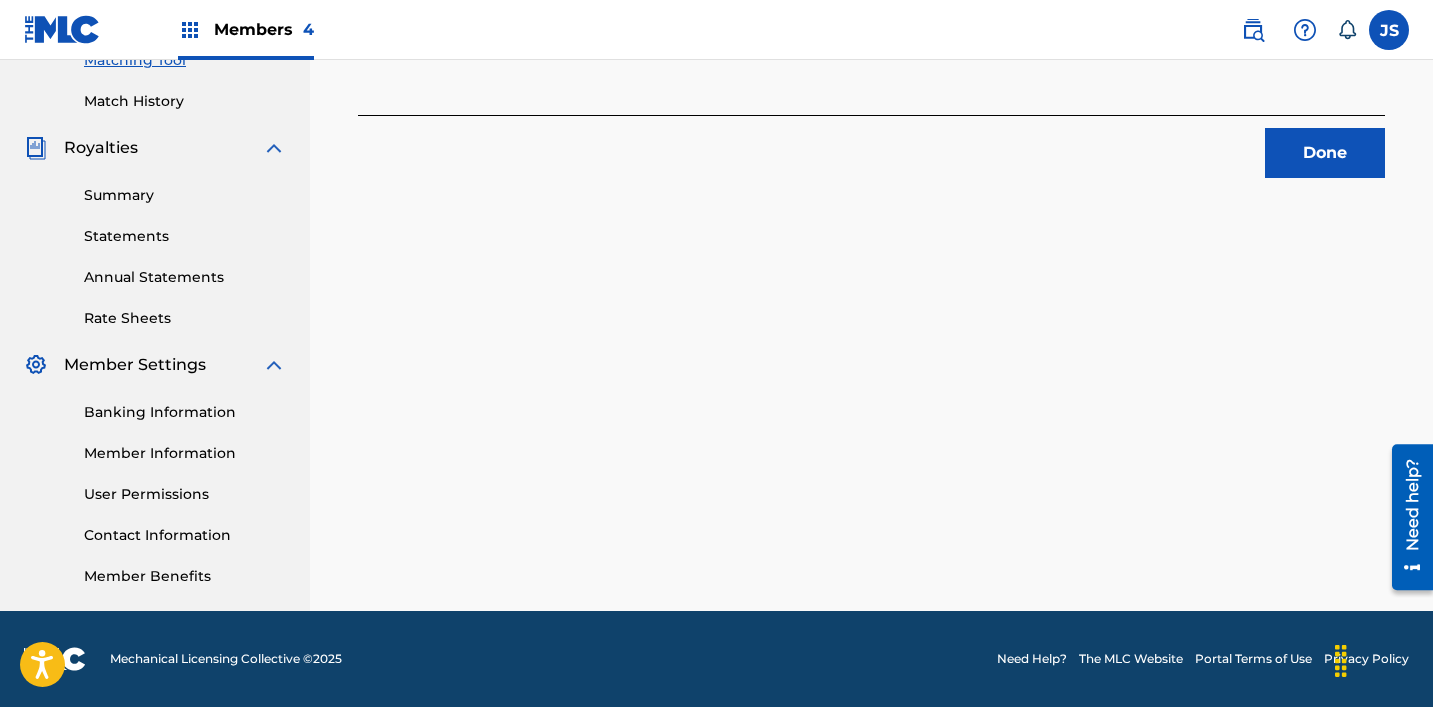 click on "Done" at bounding box center (1325, 153) 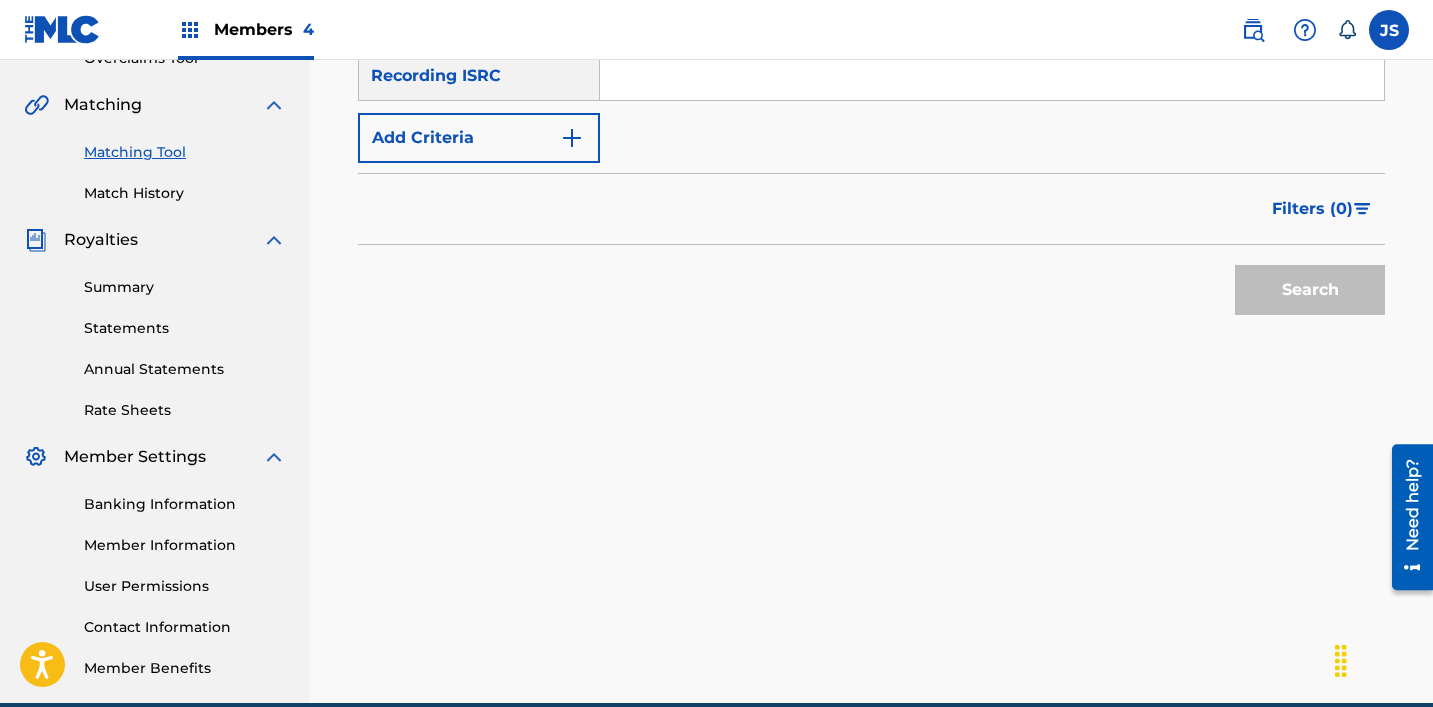 scroll, scrollTop: 425, scrollLeft: 0, axis: vertical 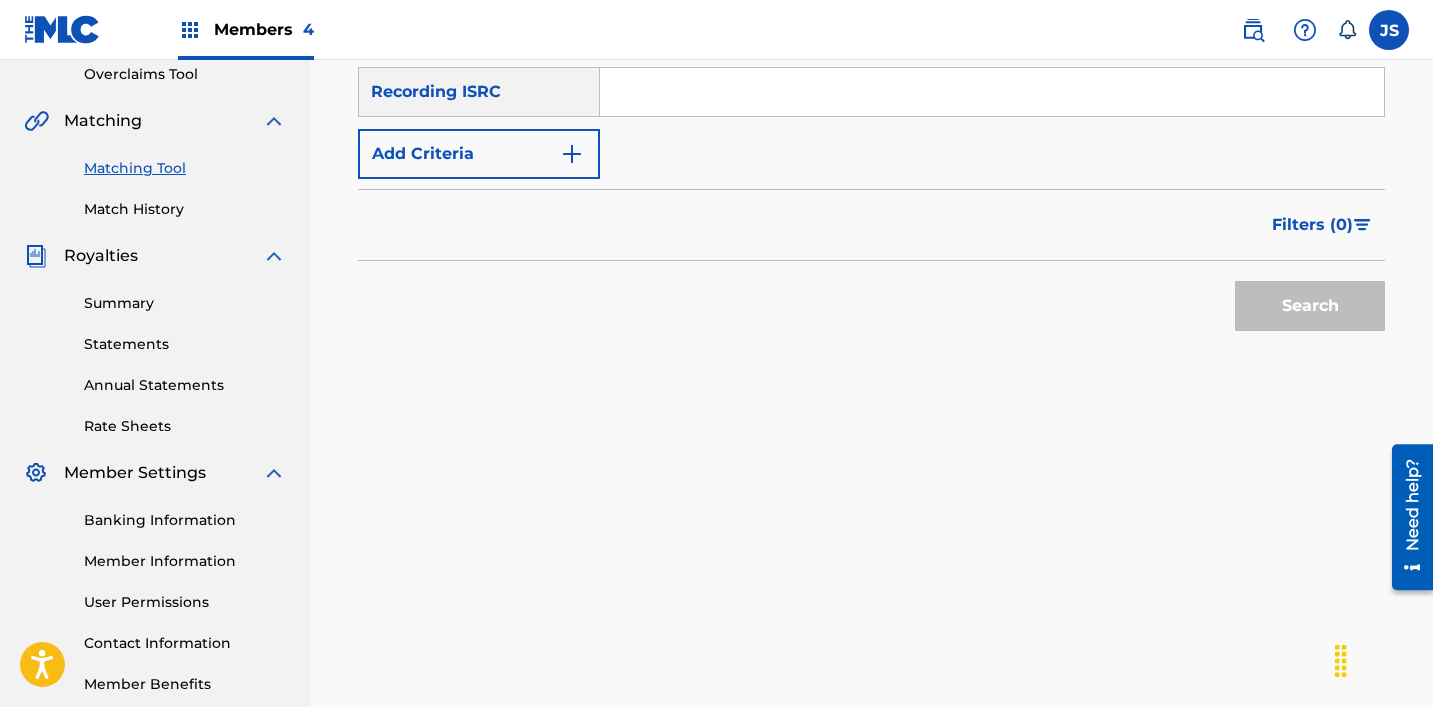 click at bounding box center [992, 92] 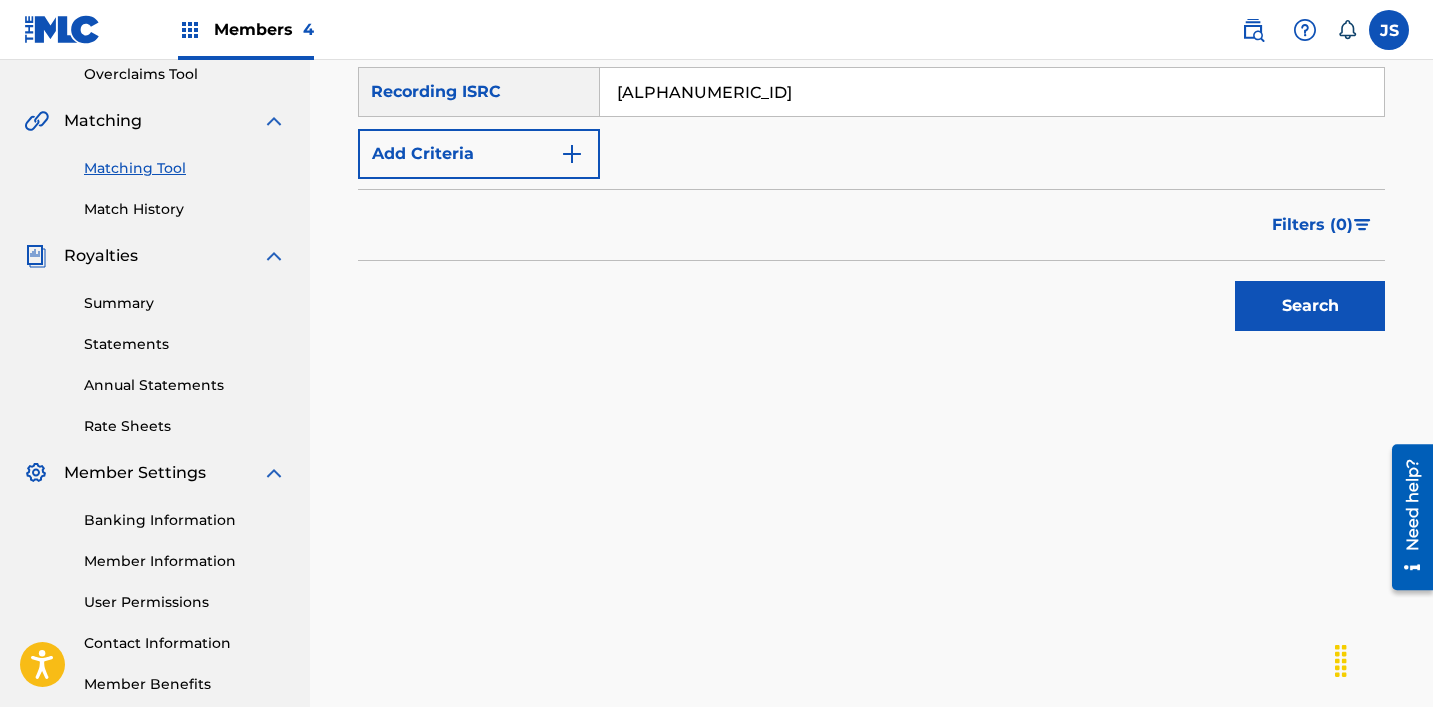 type on "[ALPHANUMERIC_ID]" 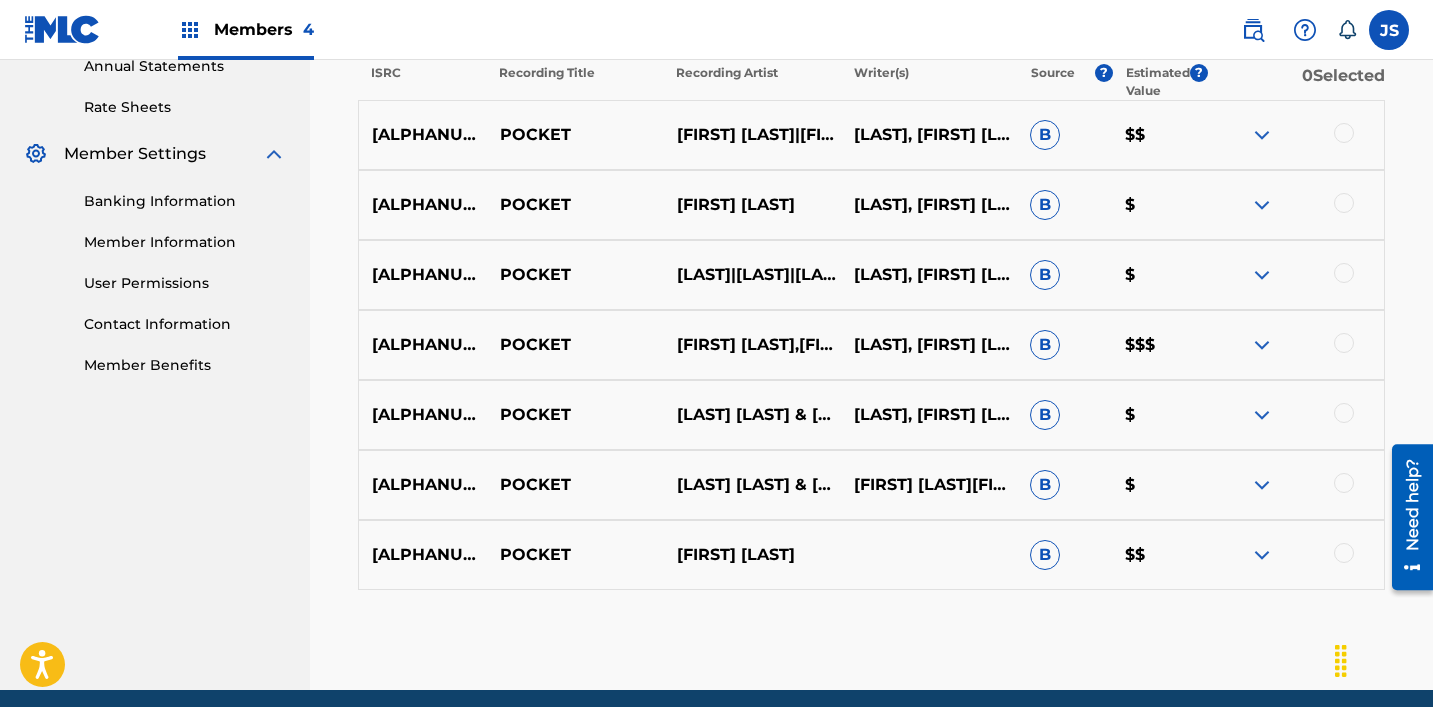 scroll, scrollTop: 823, scrollLeft: 0, axis: vertical 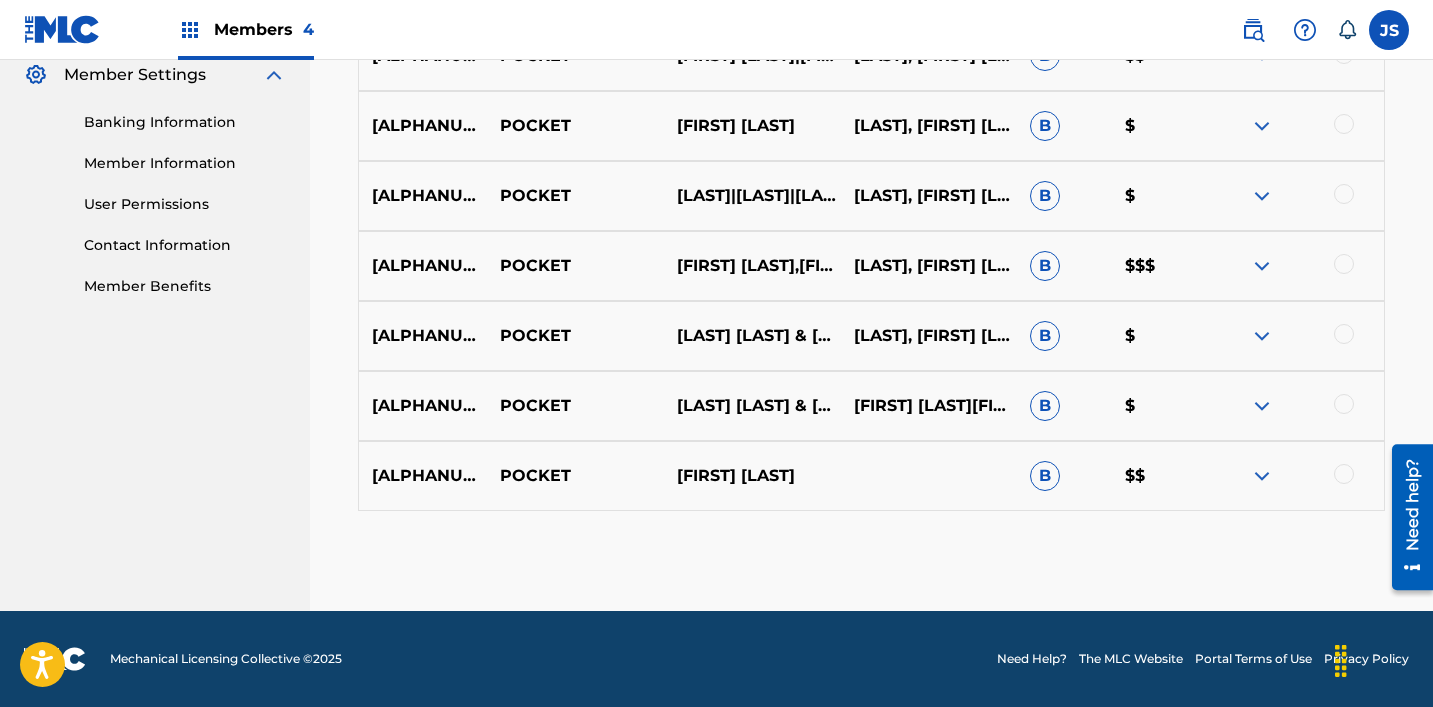 click at bounding box center [1344, 474] 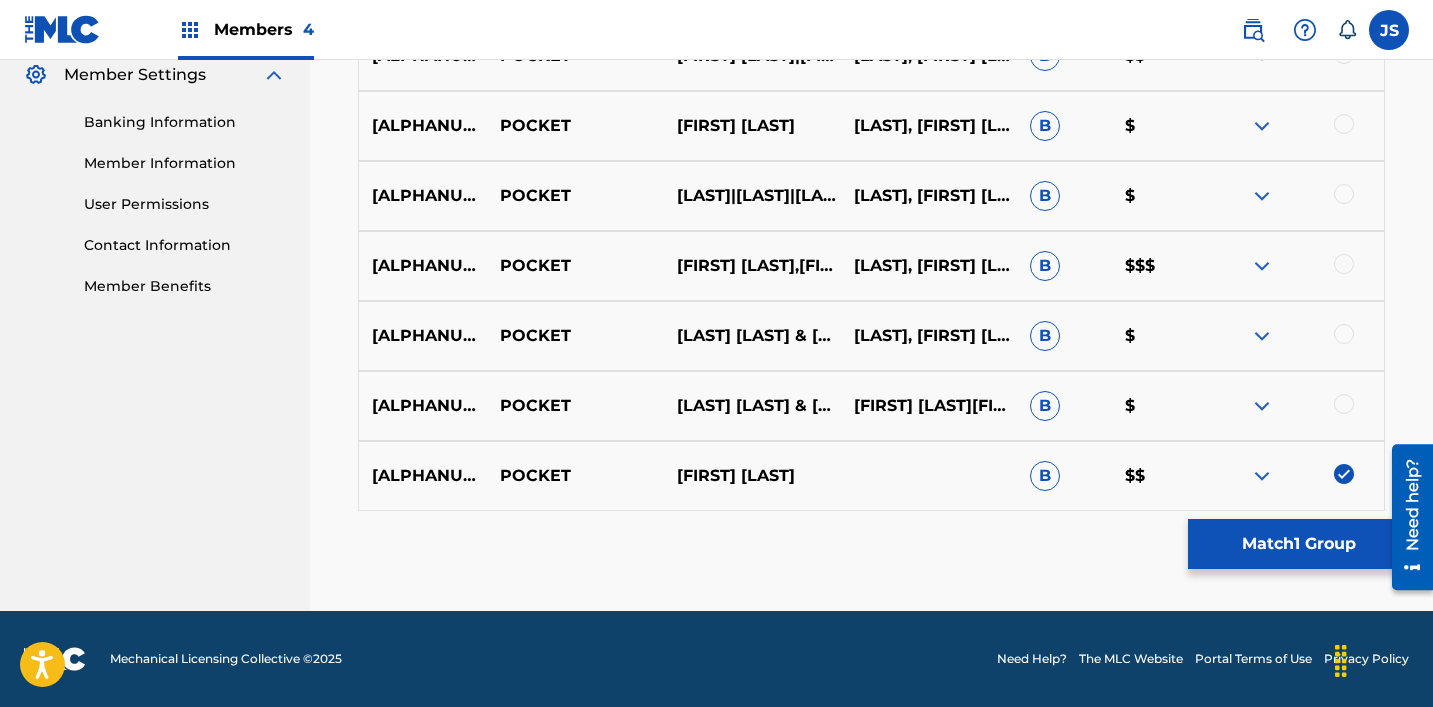 click at bounding box center [1344, 404] 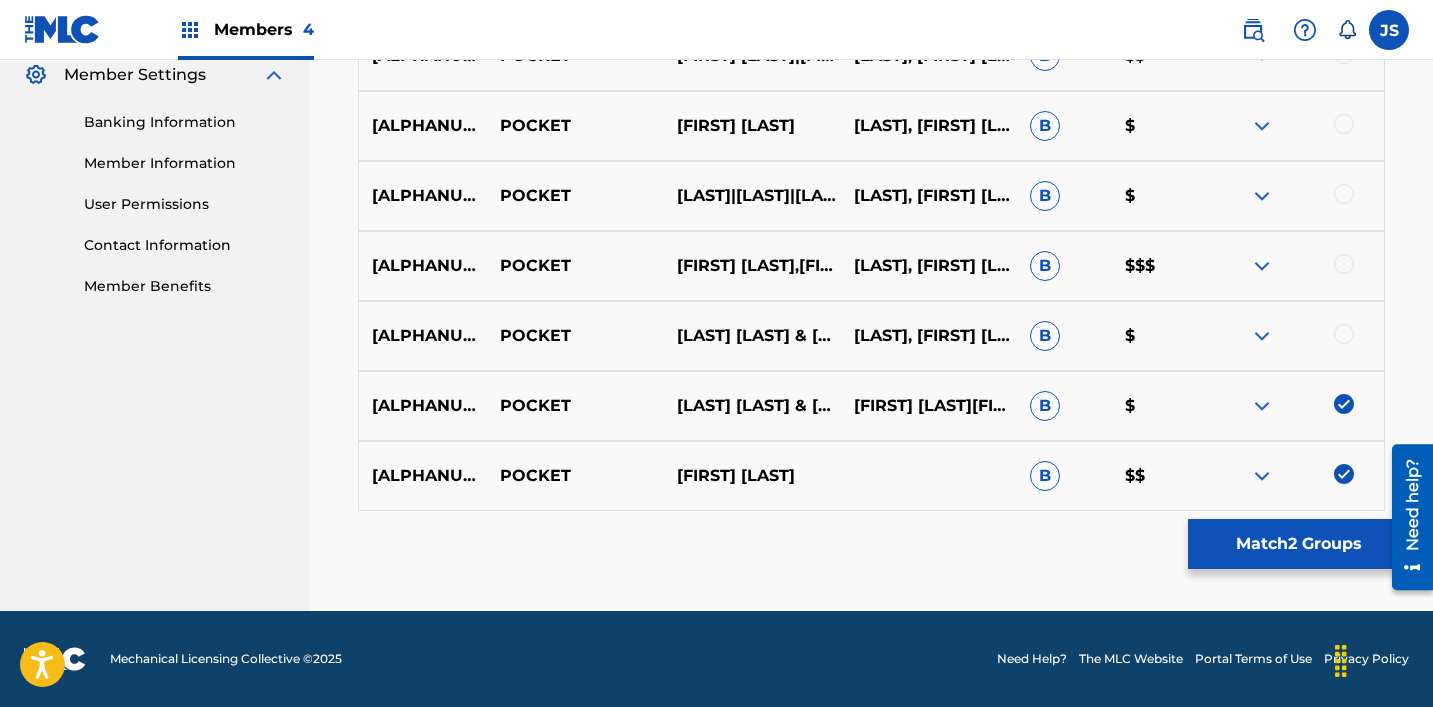 click at bounding box center [1344, 334] 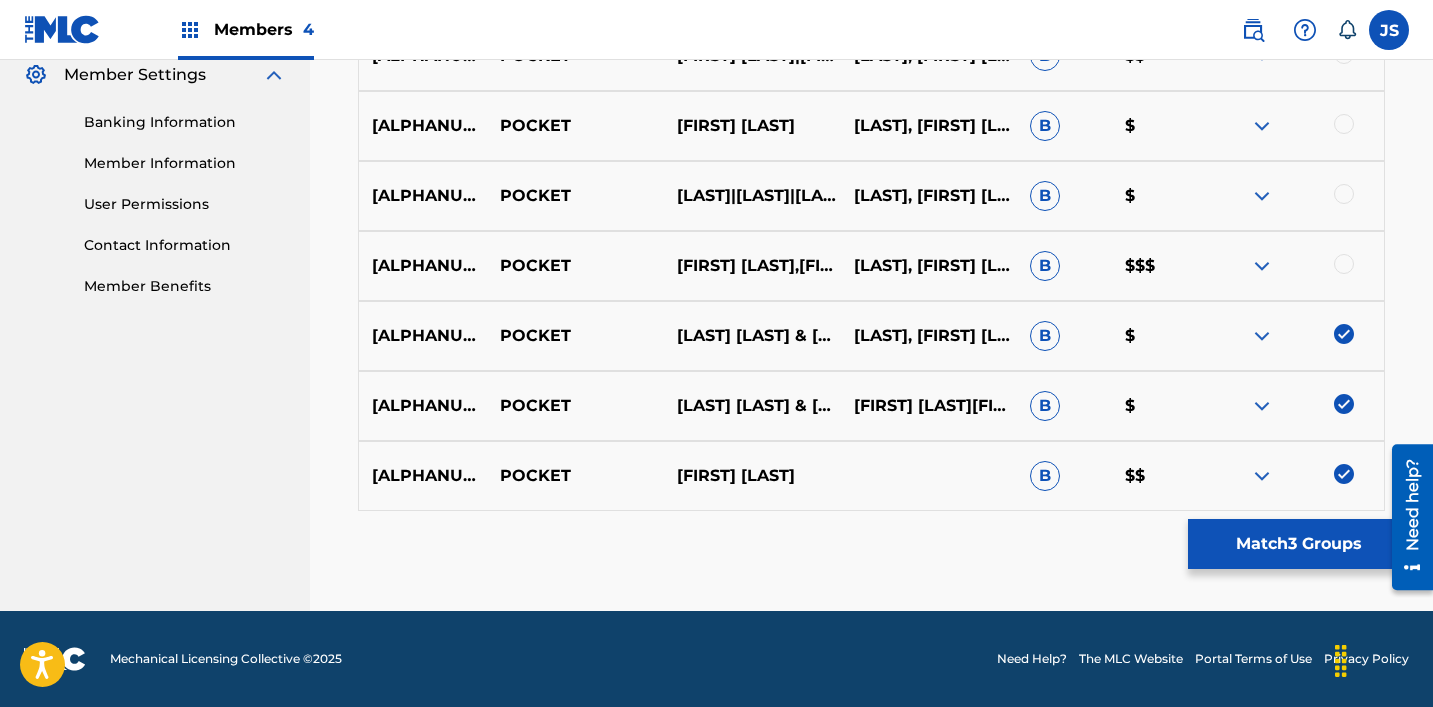click at bounding box center (1344, 264) 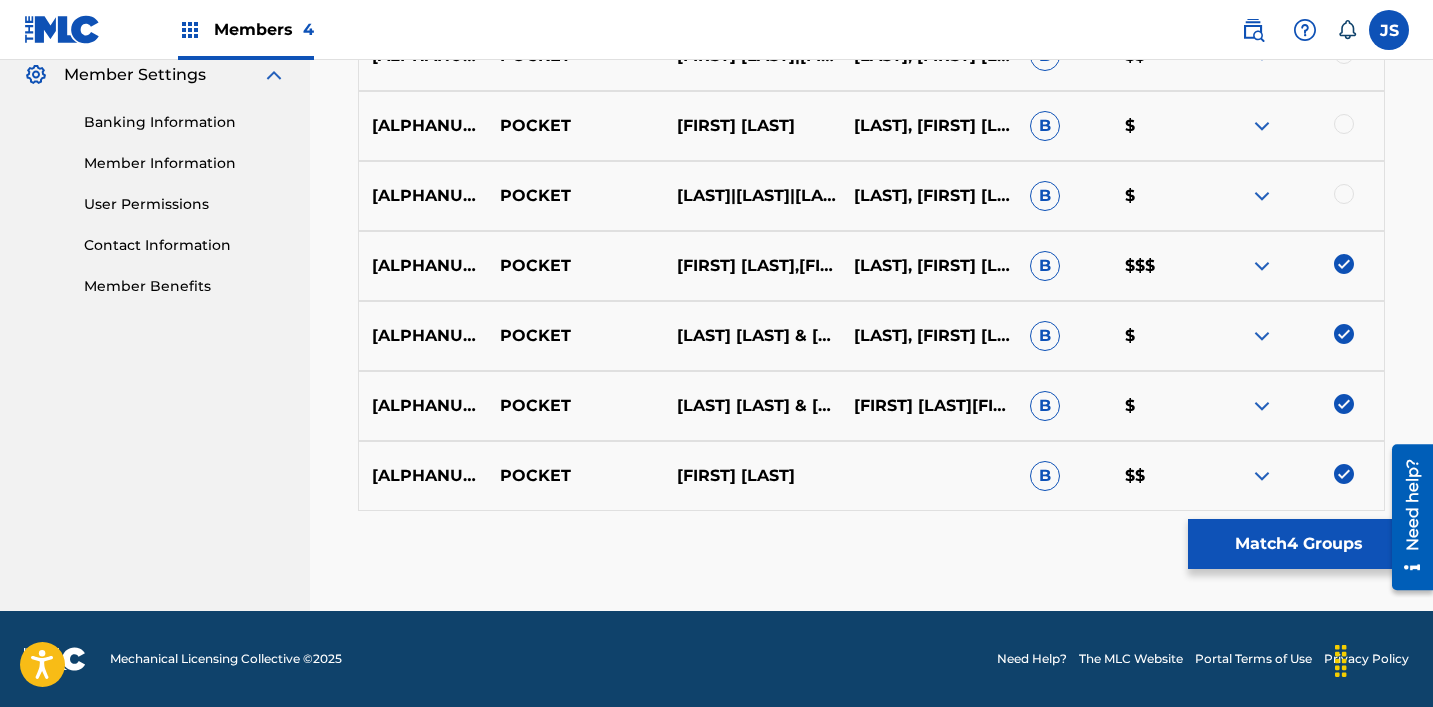 click at bounding box center [1344, 194] 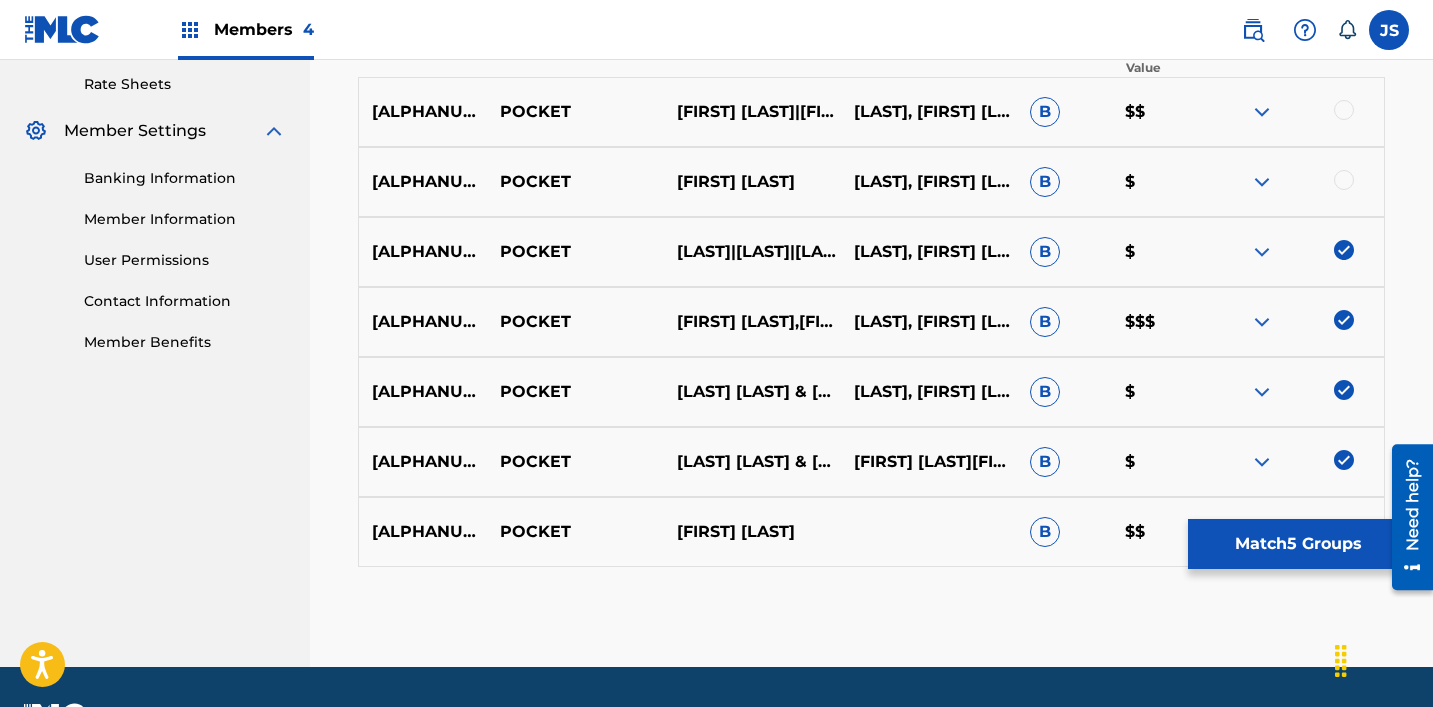scroll, scrollTop: 761, scrollLeft: 0, axis: vertical 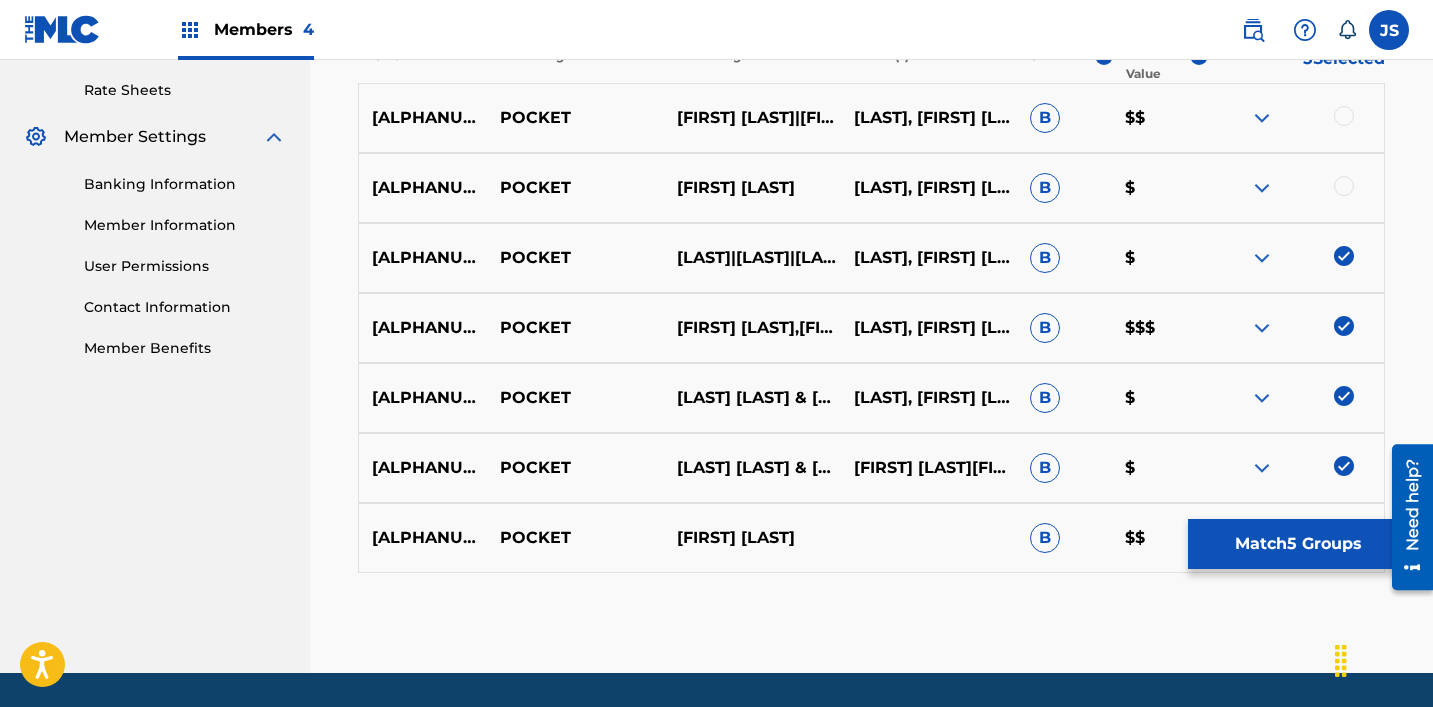 click at bounding box center (1344, 186) 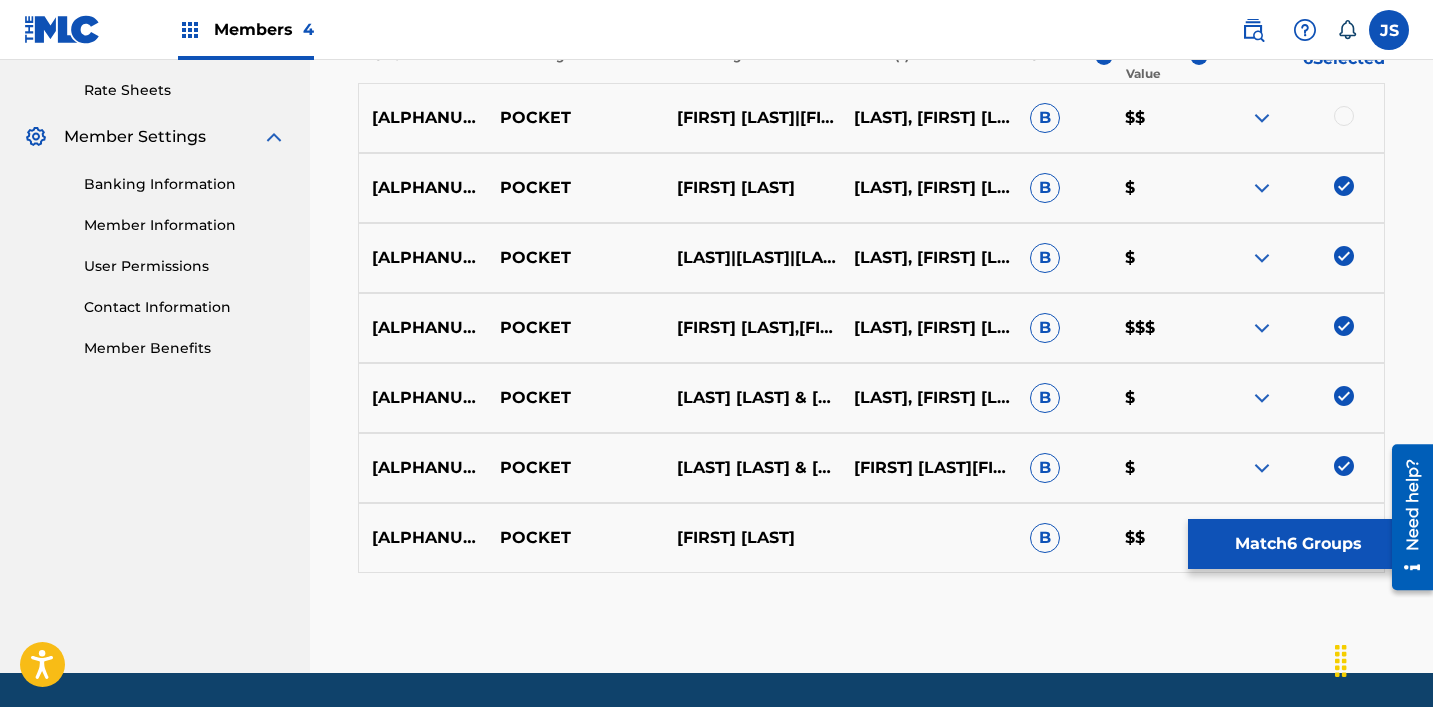 click at bounding box center [1344, 116] 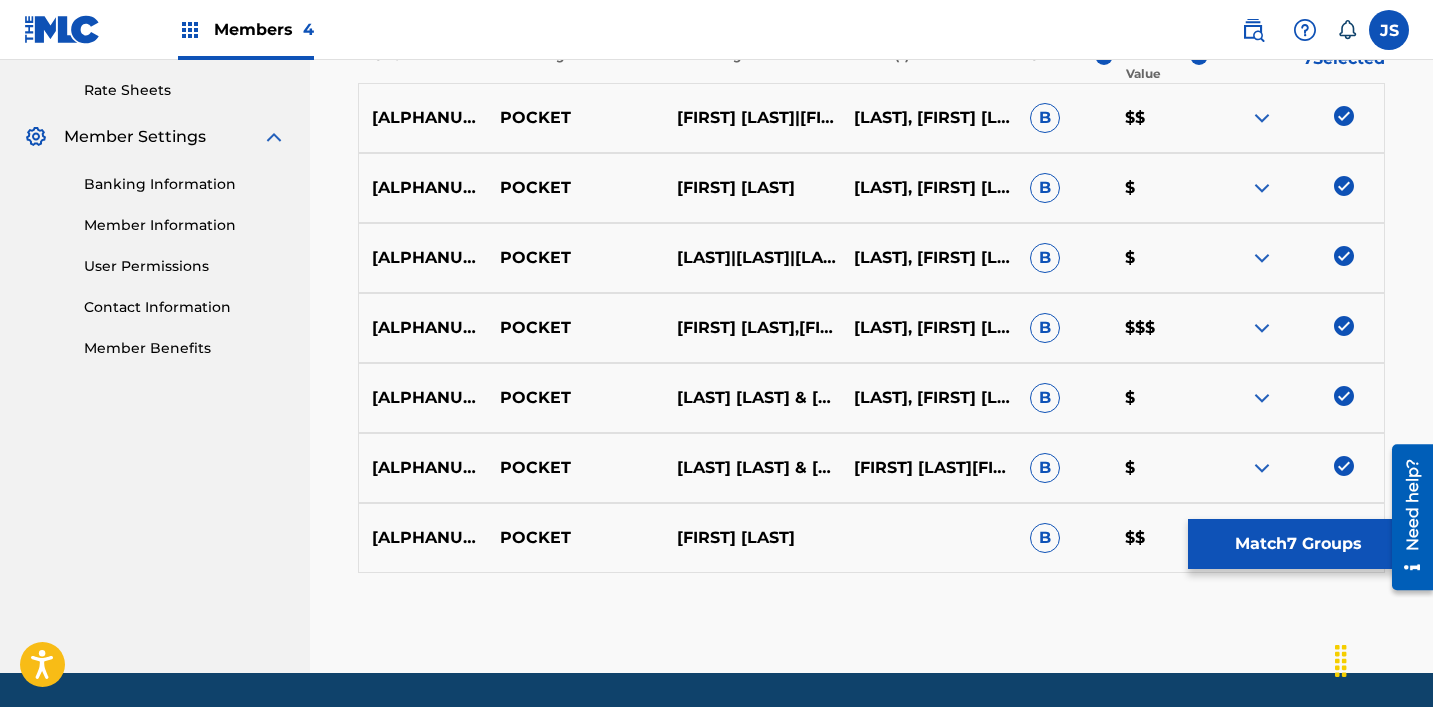 click on "Match  7 Groups" at bounding box center (1298, 544) 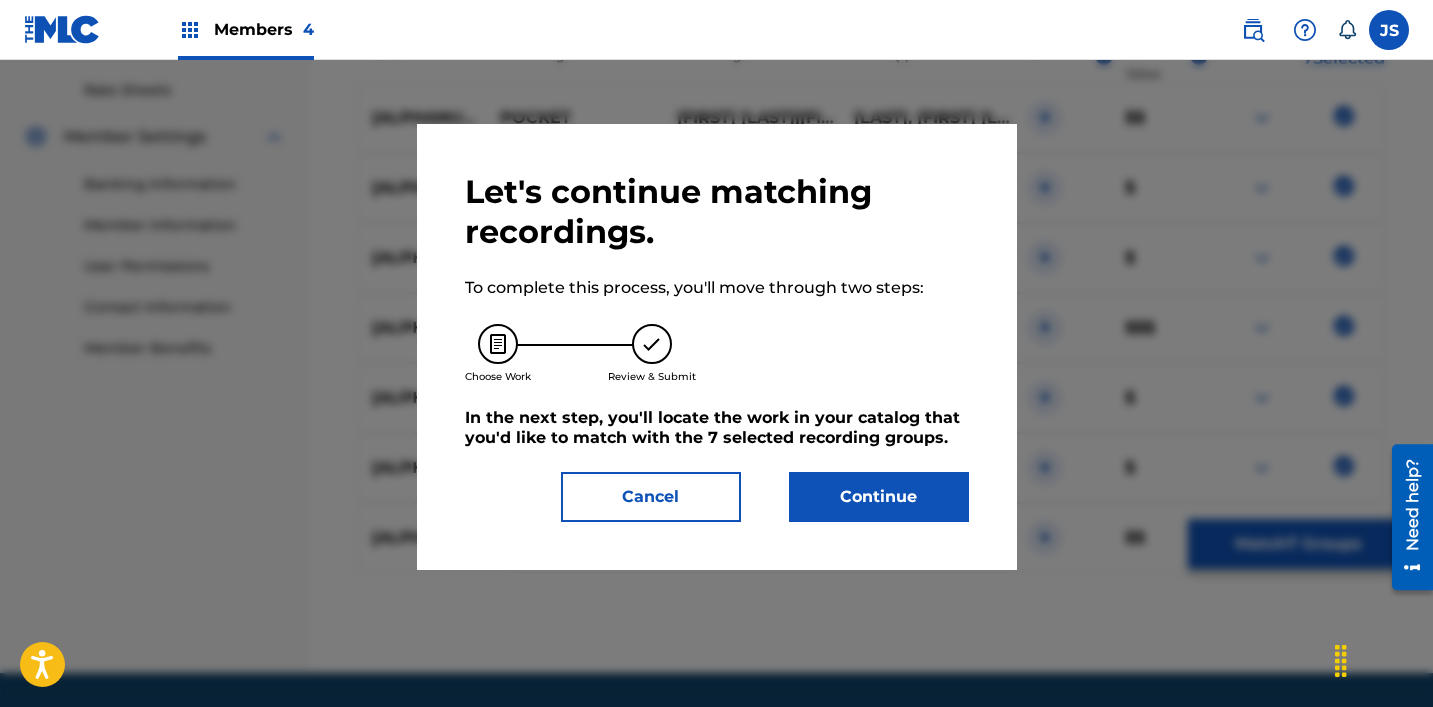 click on "Let's continue matching recordings. To complete this process, you'll move through two steps: Choose Work Review & Submit In the next step, you'll locate the work in your catalog that you'd like to match with the   7 selected recording groups . Cancel Continue" at bounding box center (717, 347) 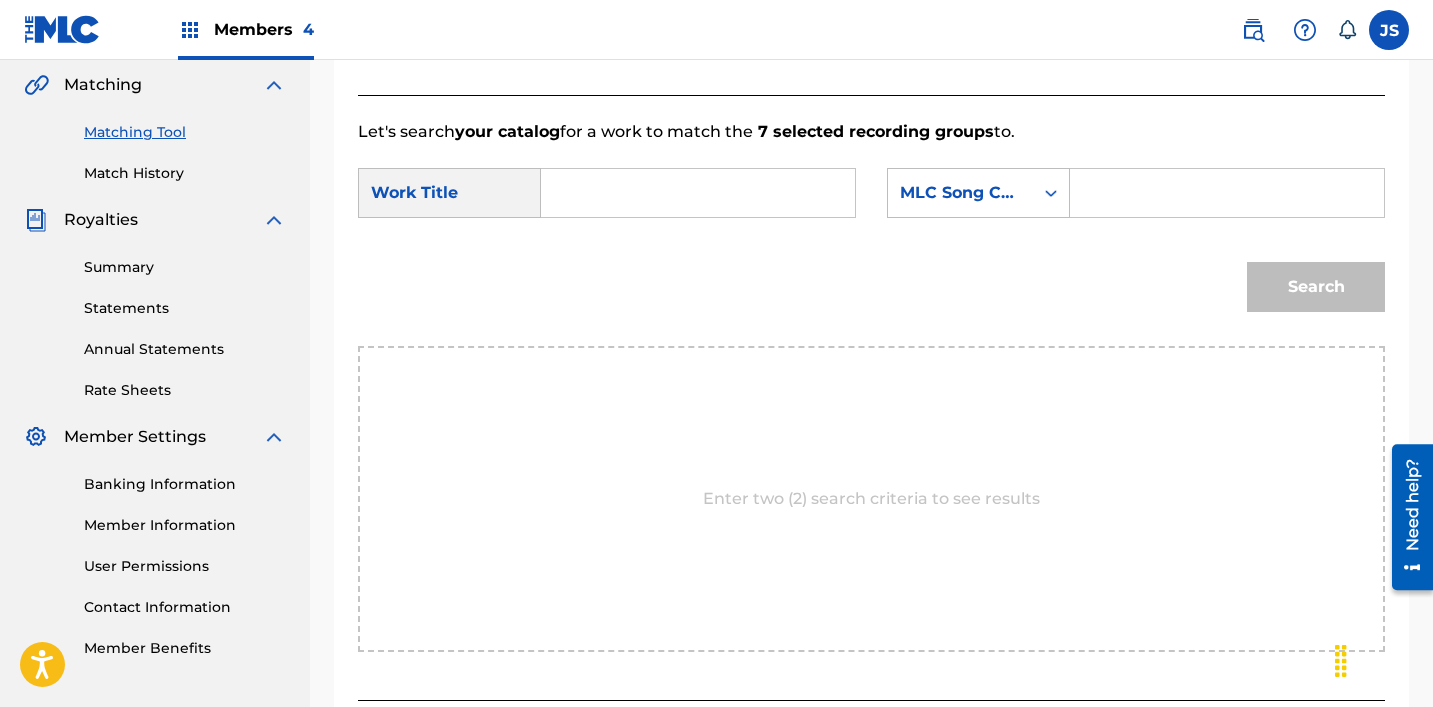 scroll, scrollTop: 434, scrollLeft: 0, axis: vertical 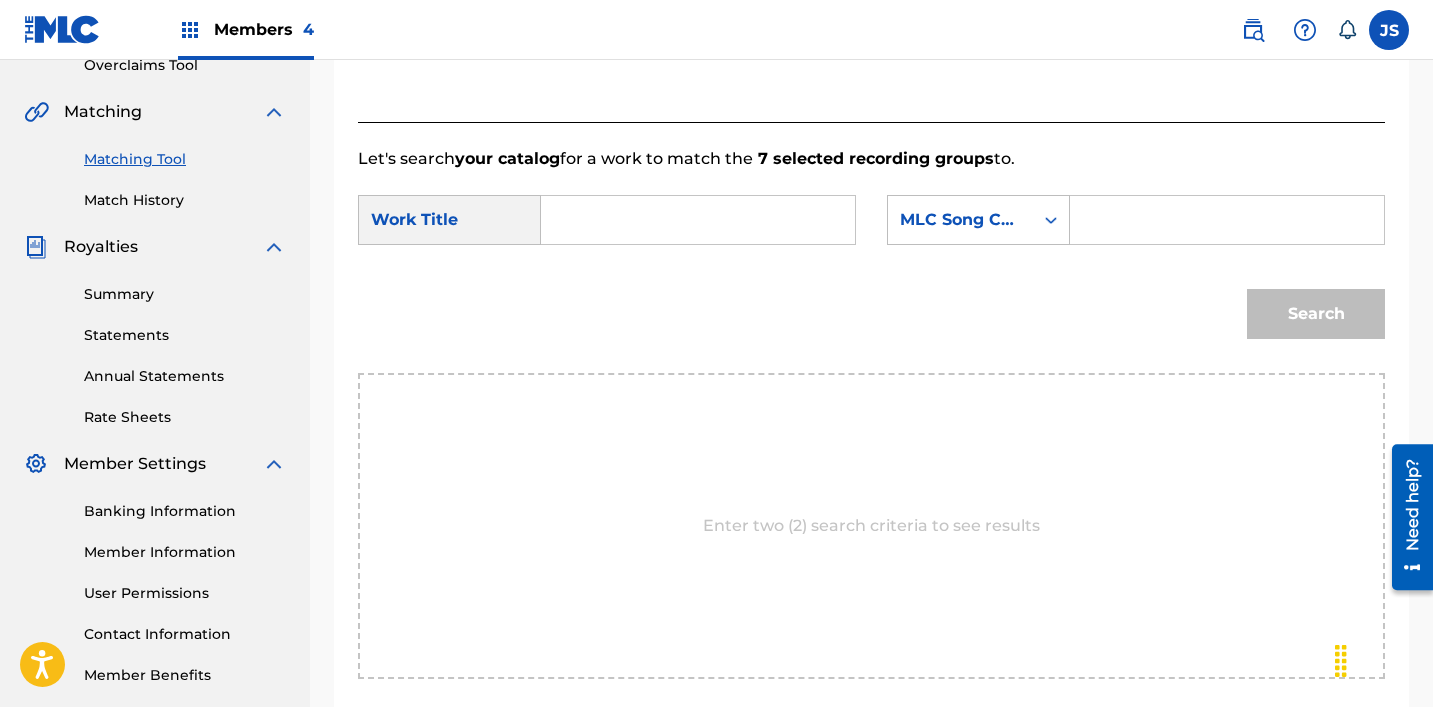 click on "SearchWithCriteria[UUID] Work Title SearchWithCriteria[UUID] MLC Song Code Search" at bounding box center (871, 272) 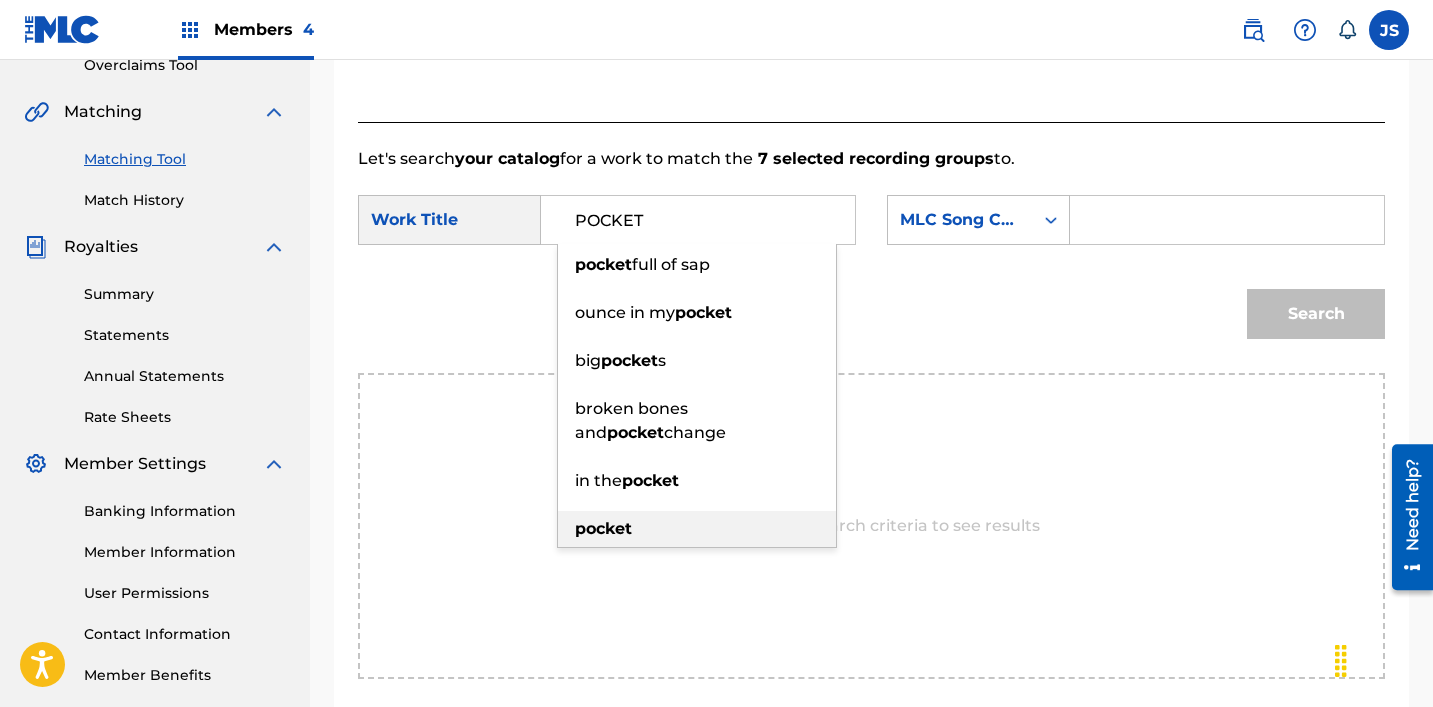 click on "pocket" at bounding box center (697, 529) 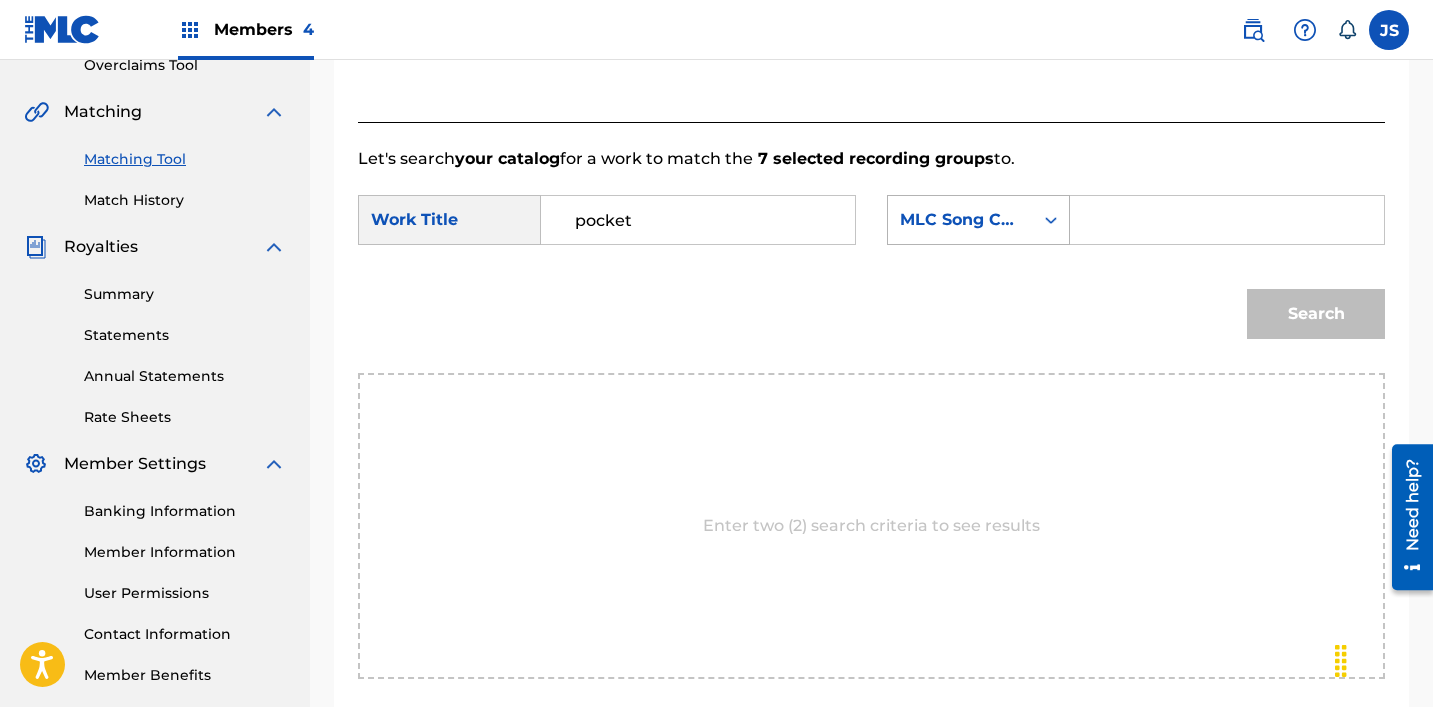 click on "MLC Song Code" at bounding box center [978, 220] 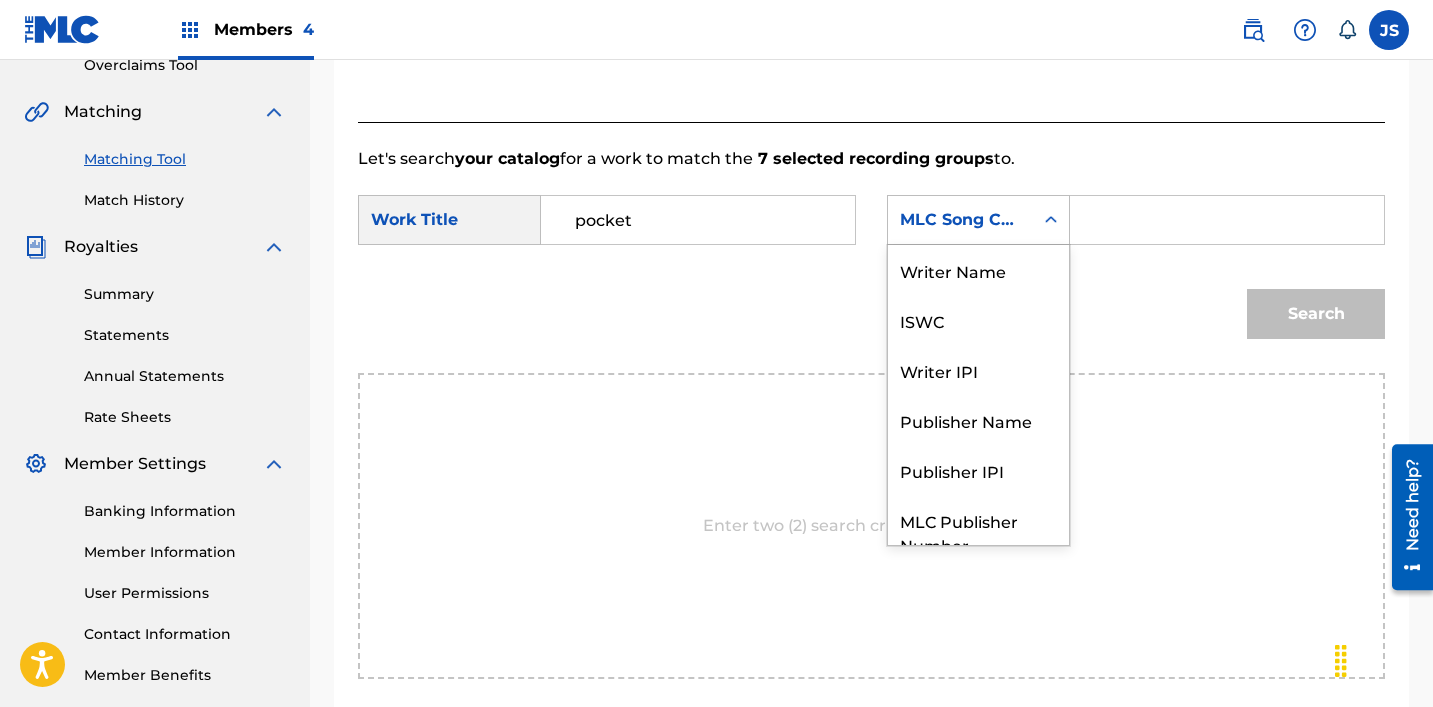 scroll, scrollTop: 74, scrollLeft: 0, axis: vertical 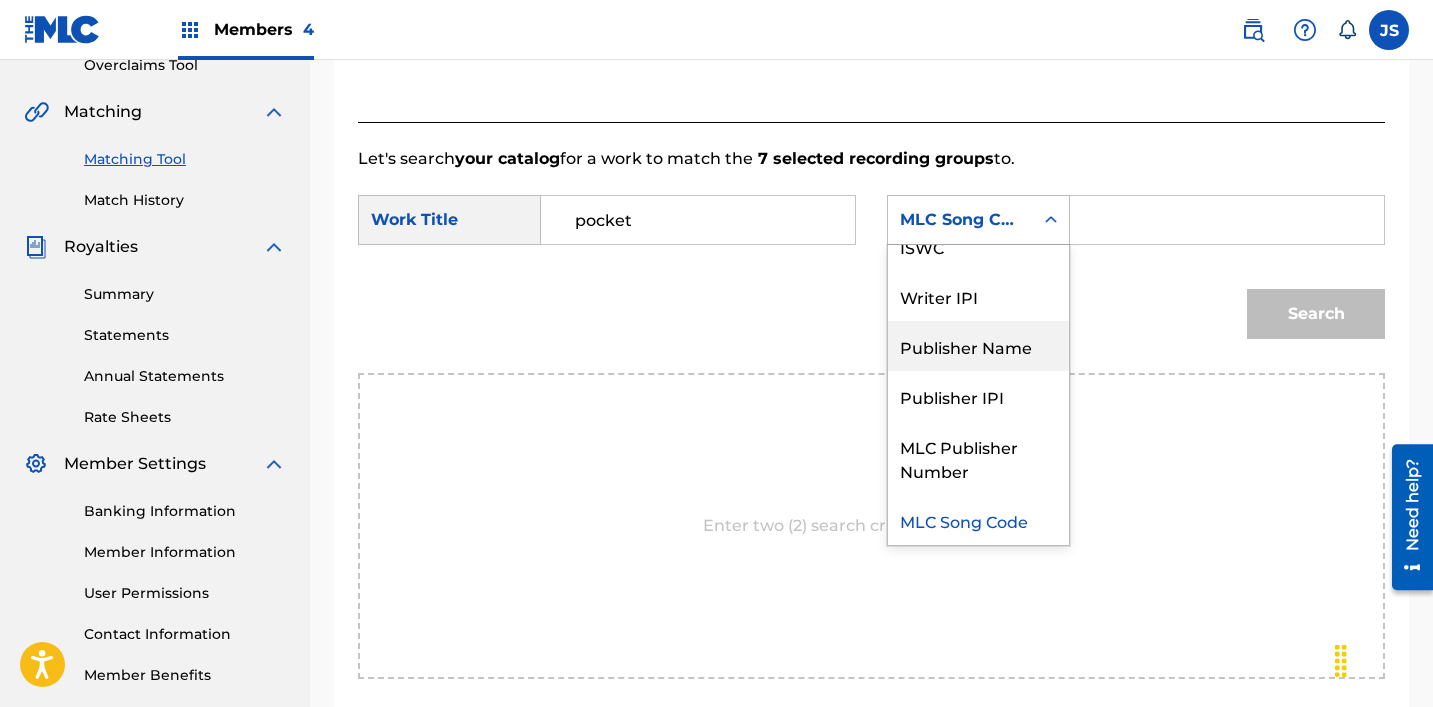 click on "Publisher Name" at bounding box center (978, 346) 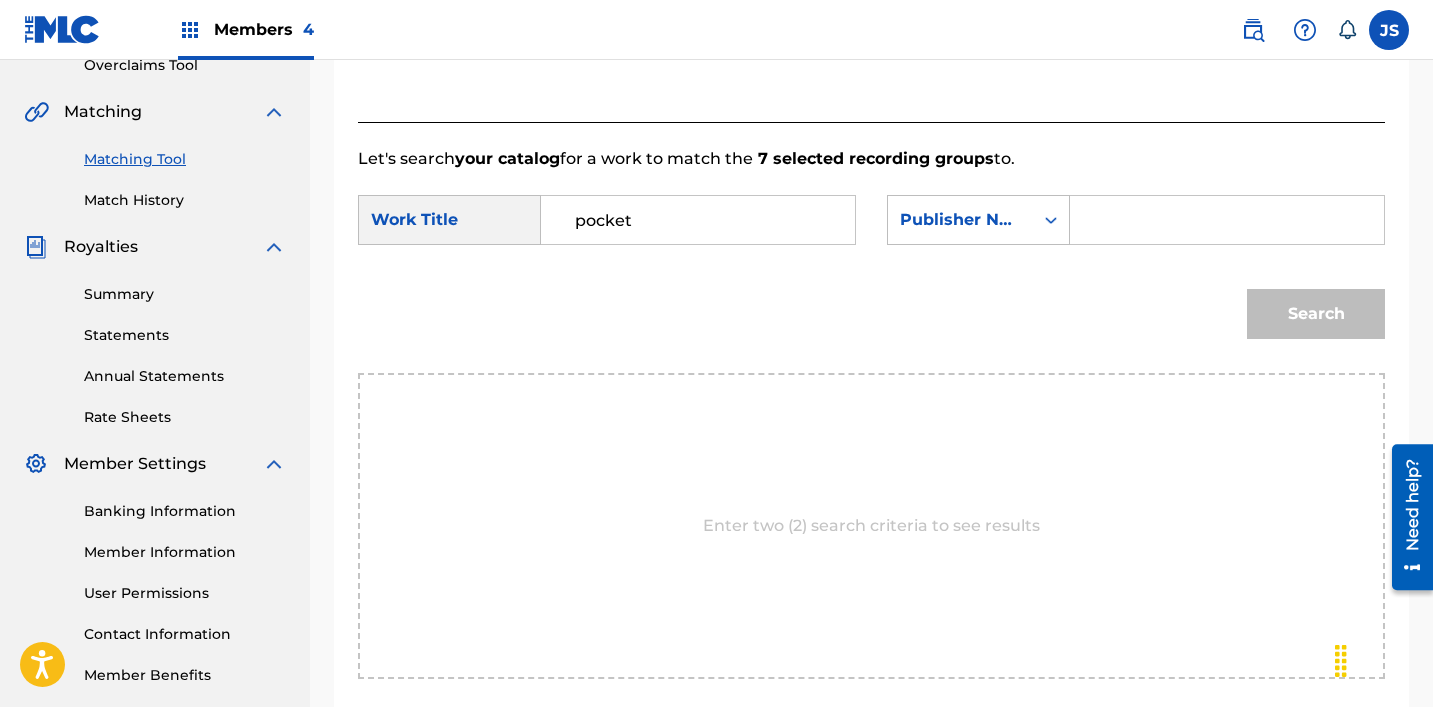 click at bounding box center (1227, 220) 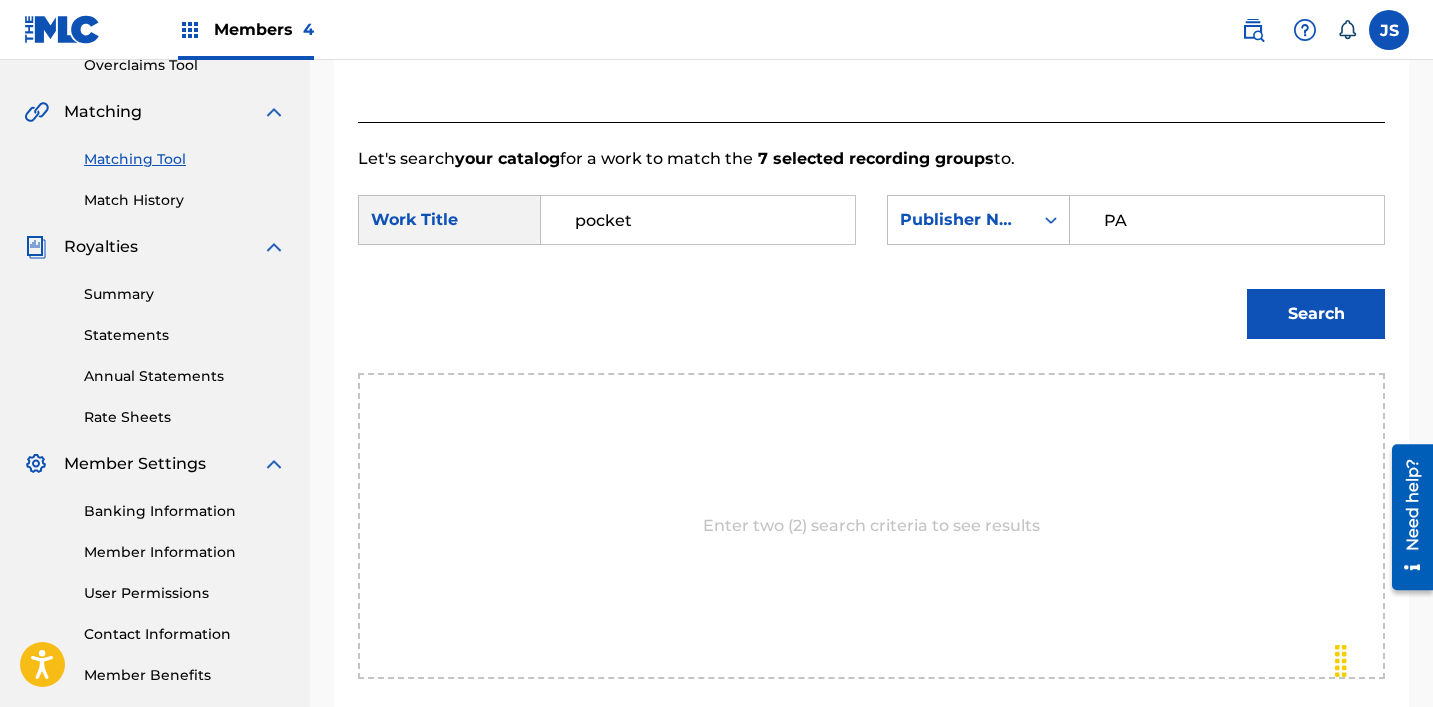 type on "patrick" 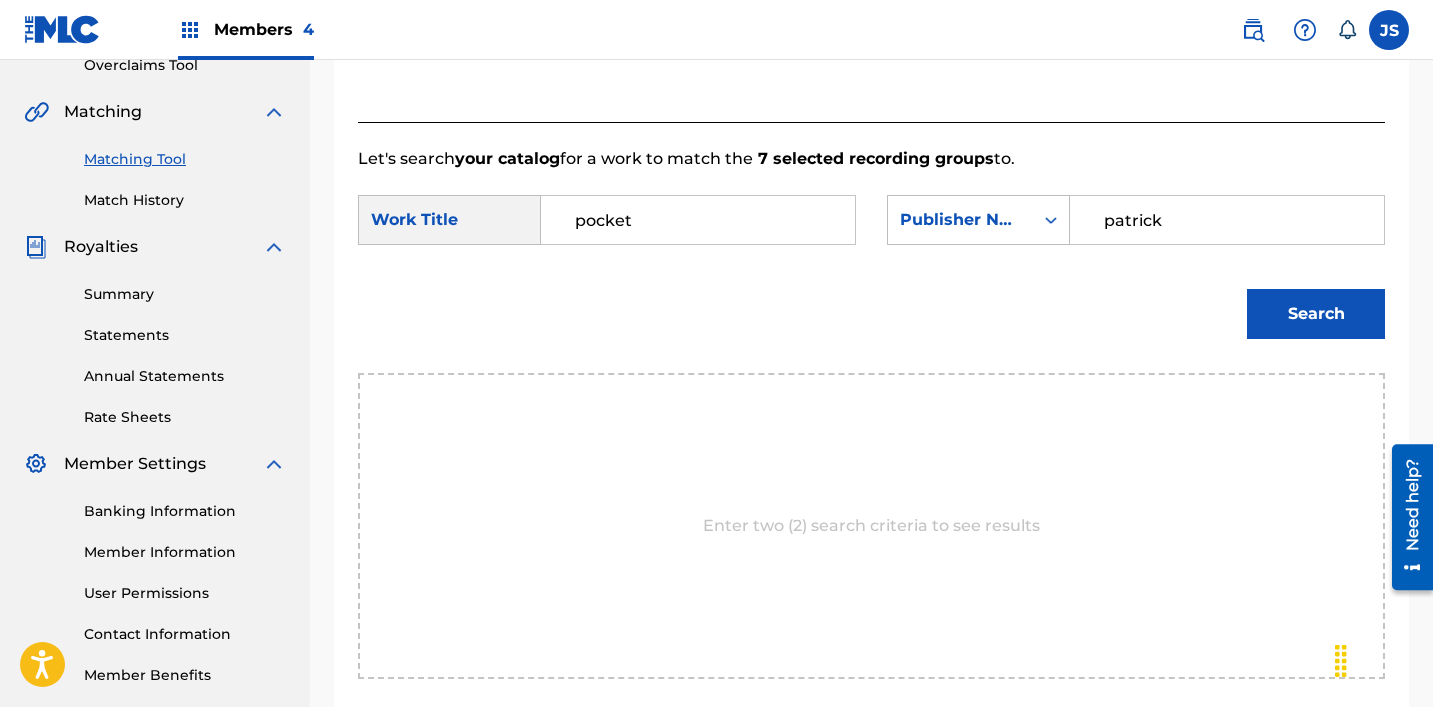 click on "Search" at bounding box center (1316, 314) 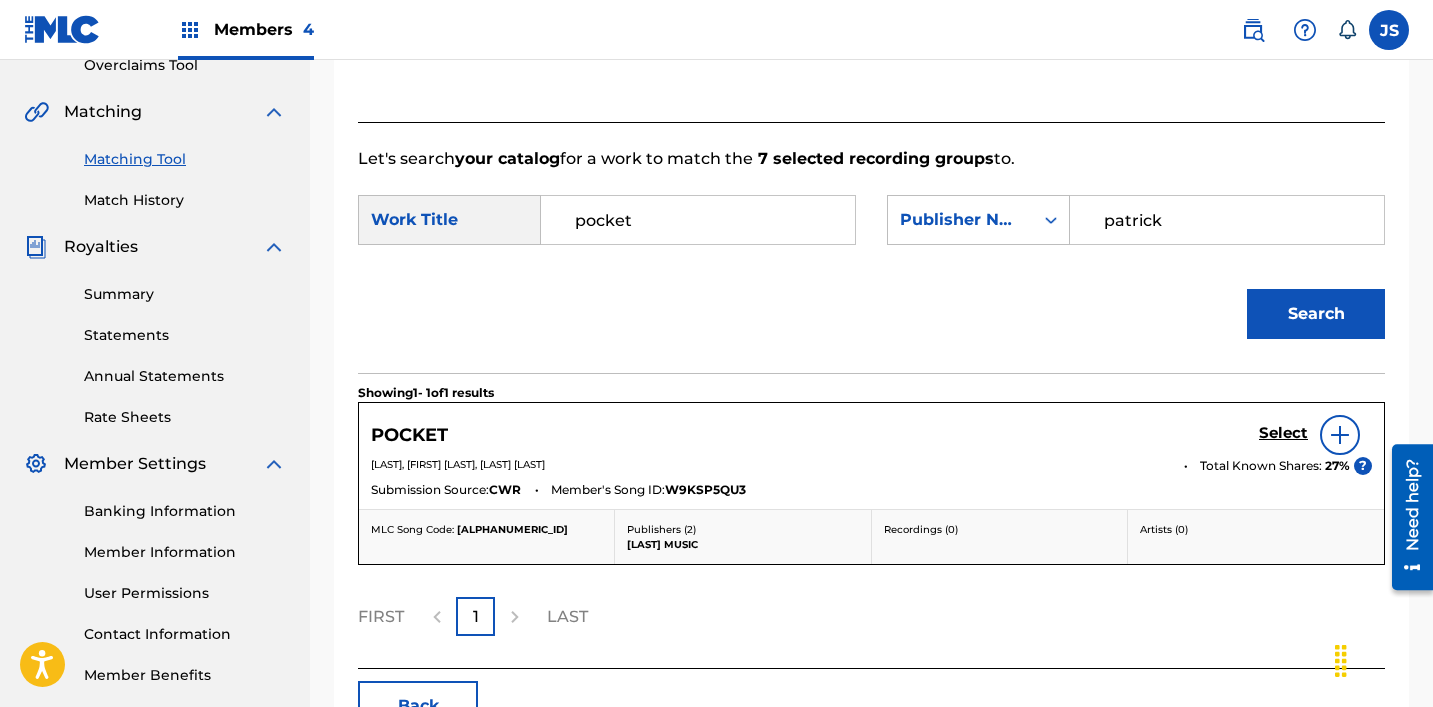 click on "POCKET Select [LAST], [LAST], [LAST] Total Known Shares:  27 %  ? Submission Source:  CWR Member's Song ID:  W9KSP5QU3" at bounding box center (871, 456) 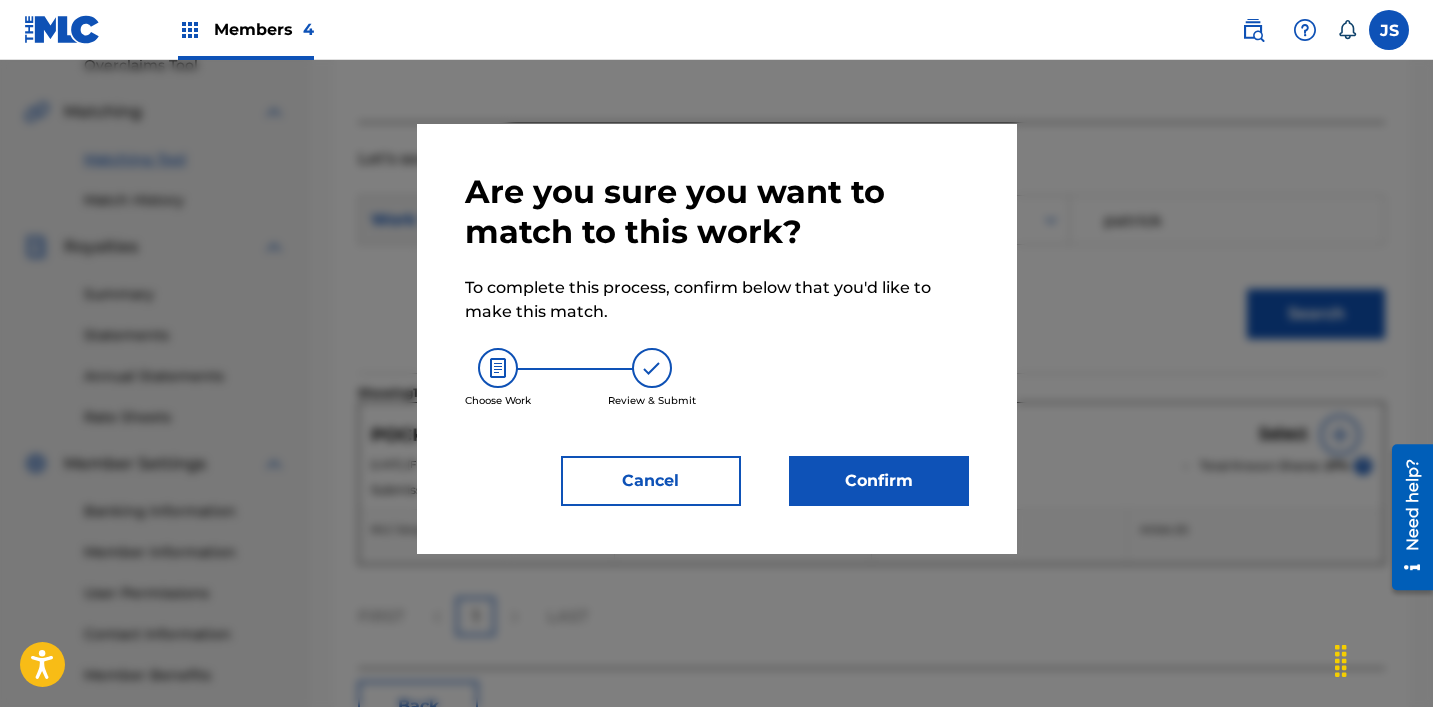 click on "Confirm" at bounding box center [879, 481] 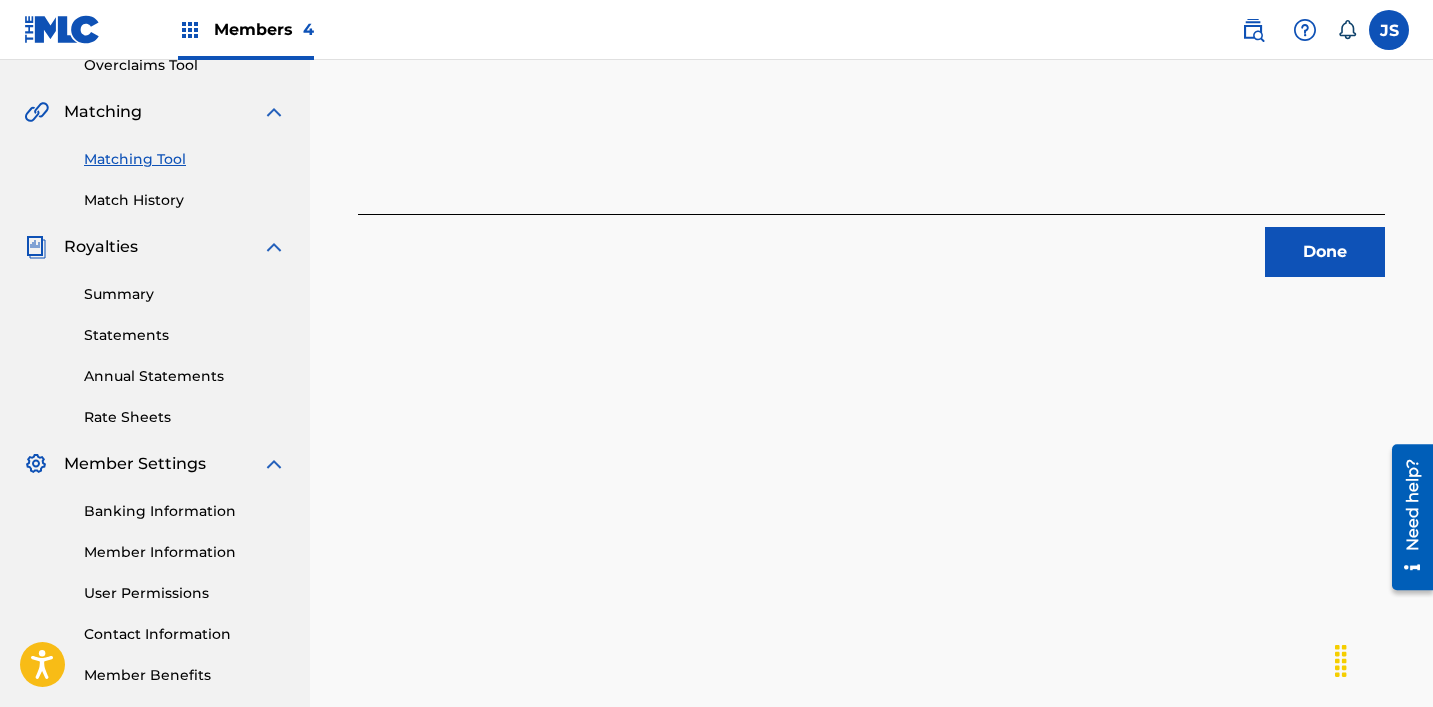 click on "Done" at bounding box center [1325, 252] 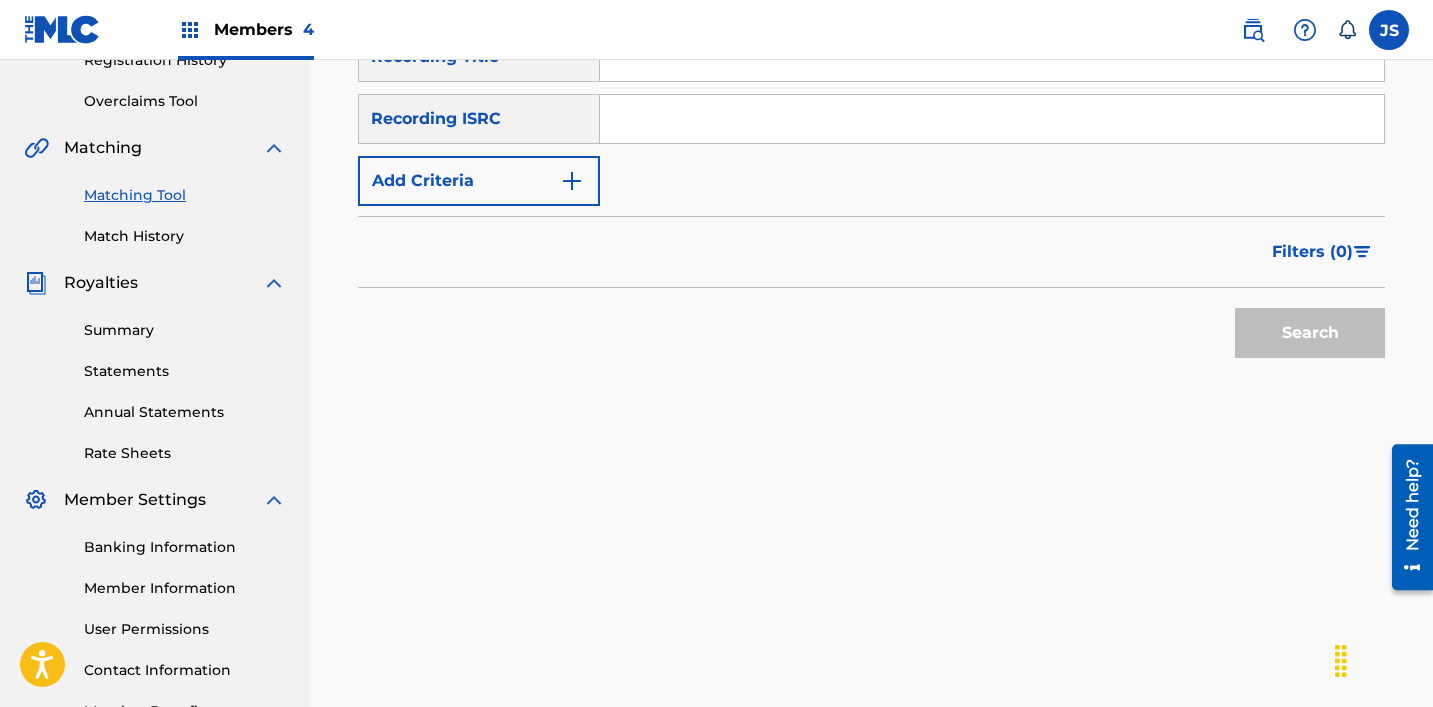 scroll, scrollTop: 399, scrollLeft: 0, axis: vertical 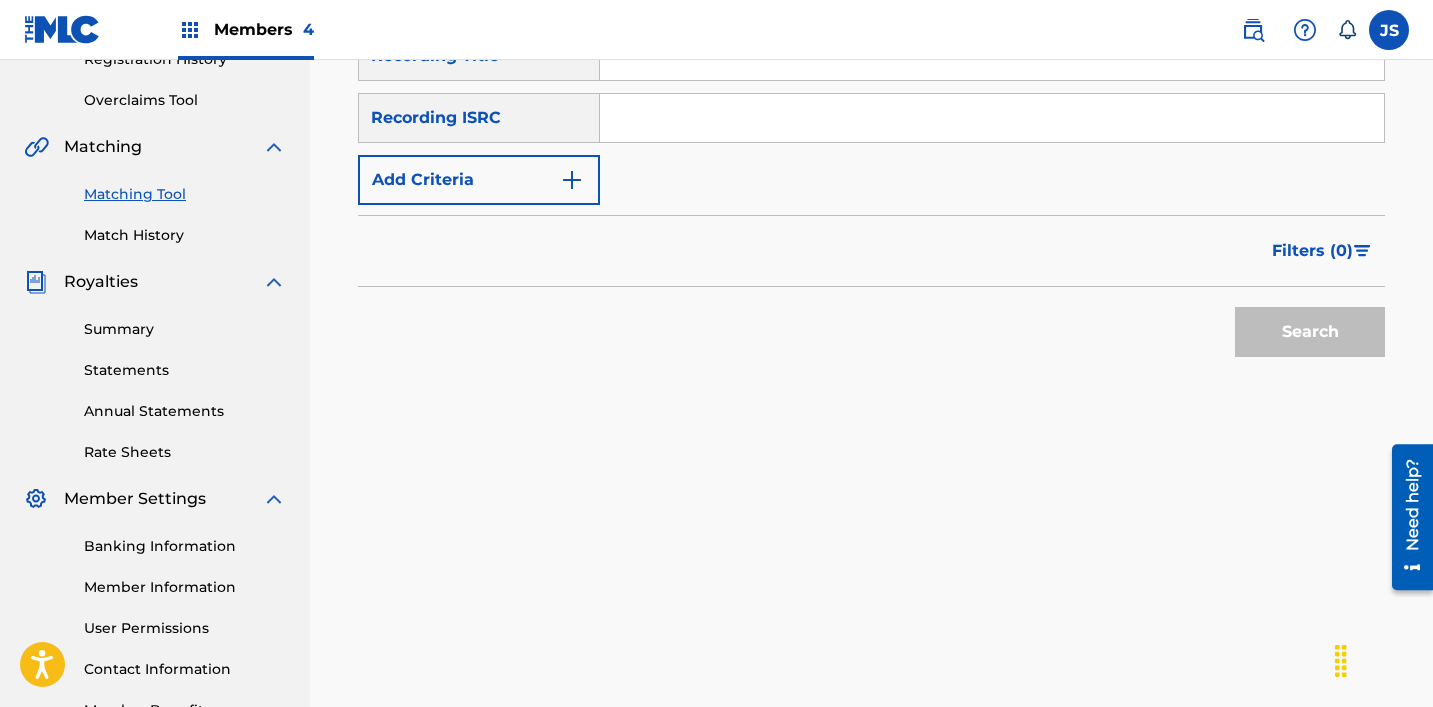 click at bounding box center (992, 118) 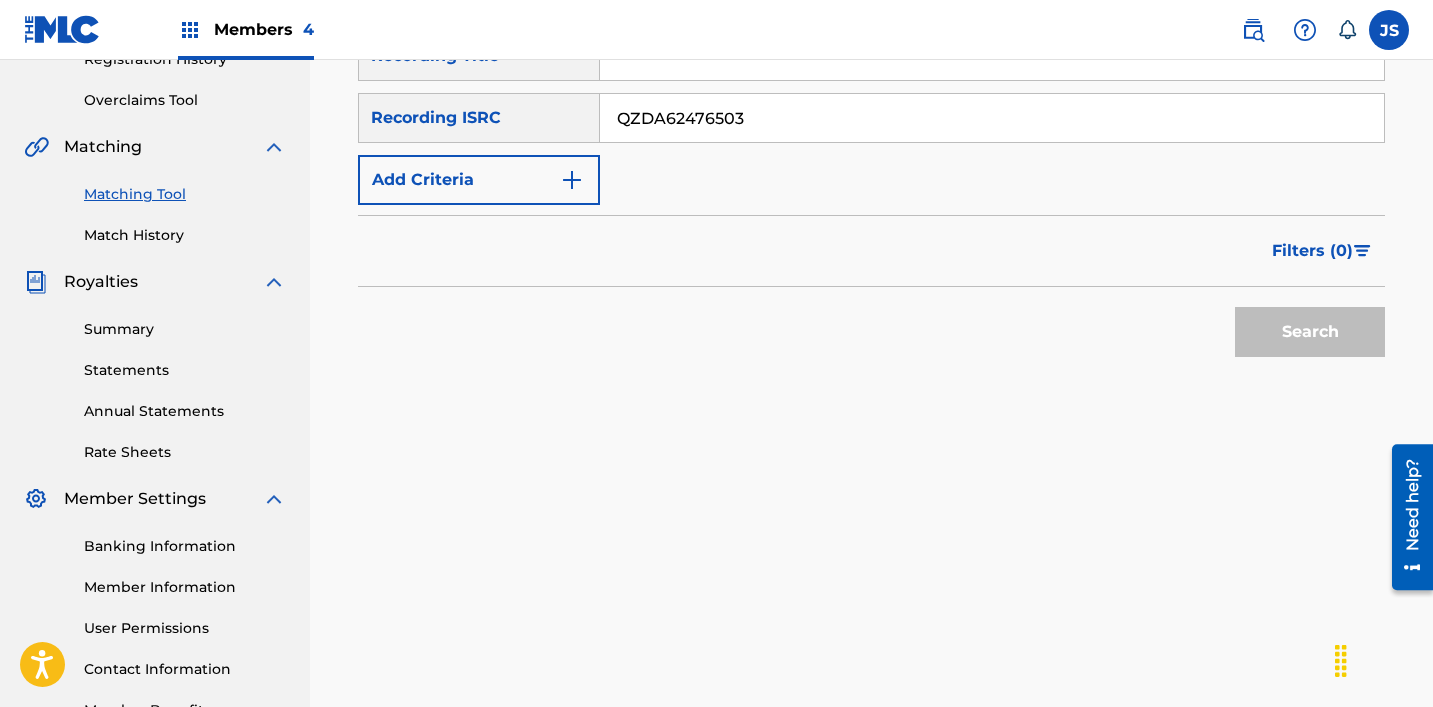 type on "QZDA62476503" 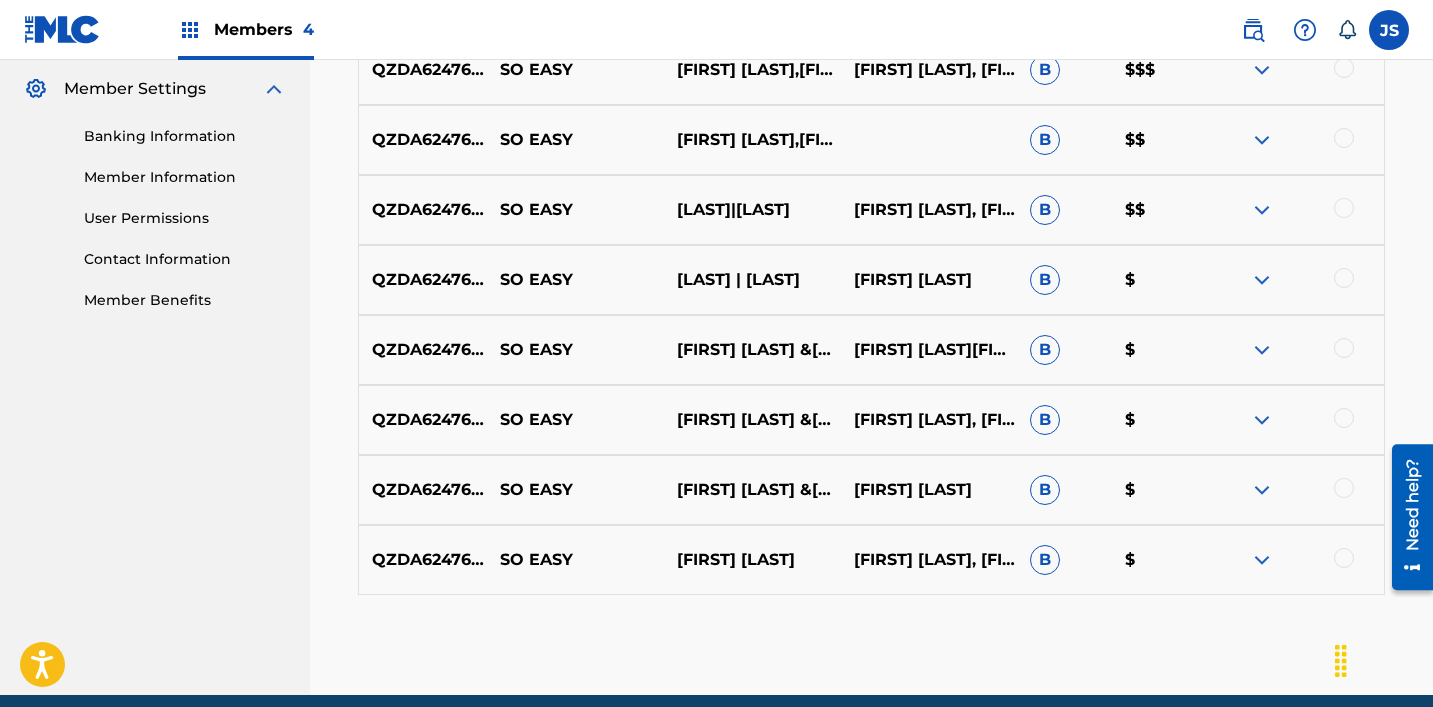scroll, scrollTop: 893, scrollLeft: 0, axis: vertical 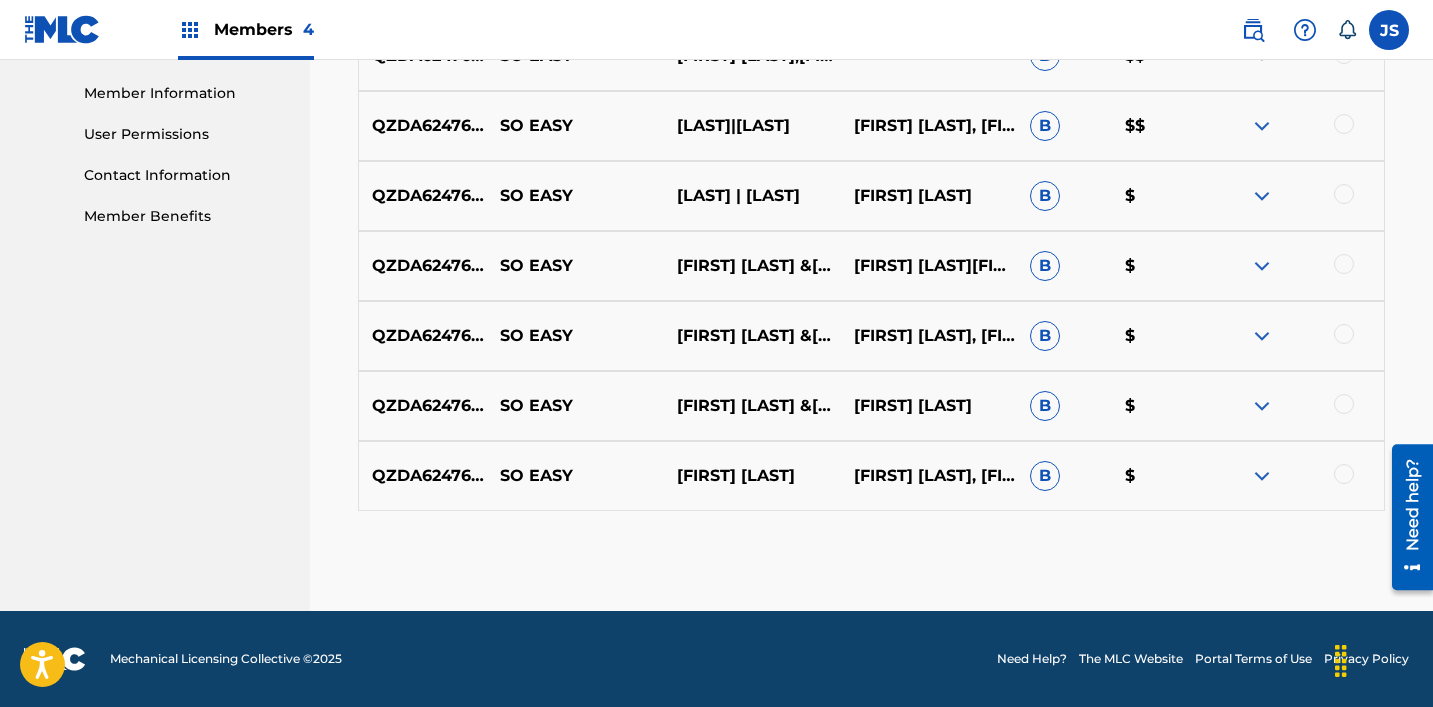 click at bounding box center [1344, 474] 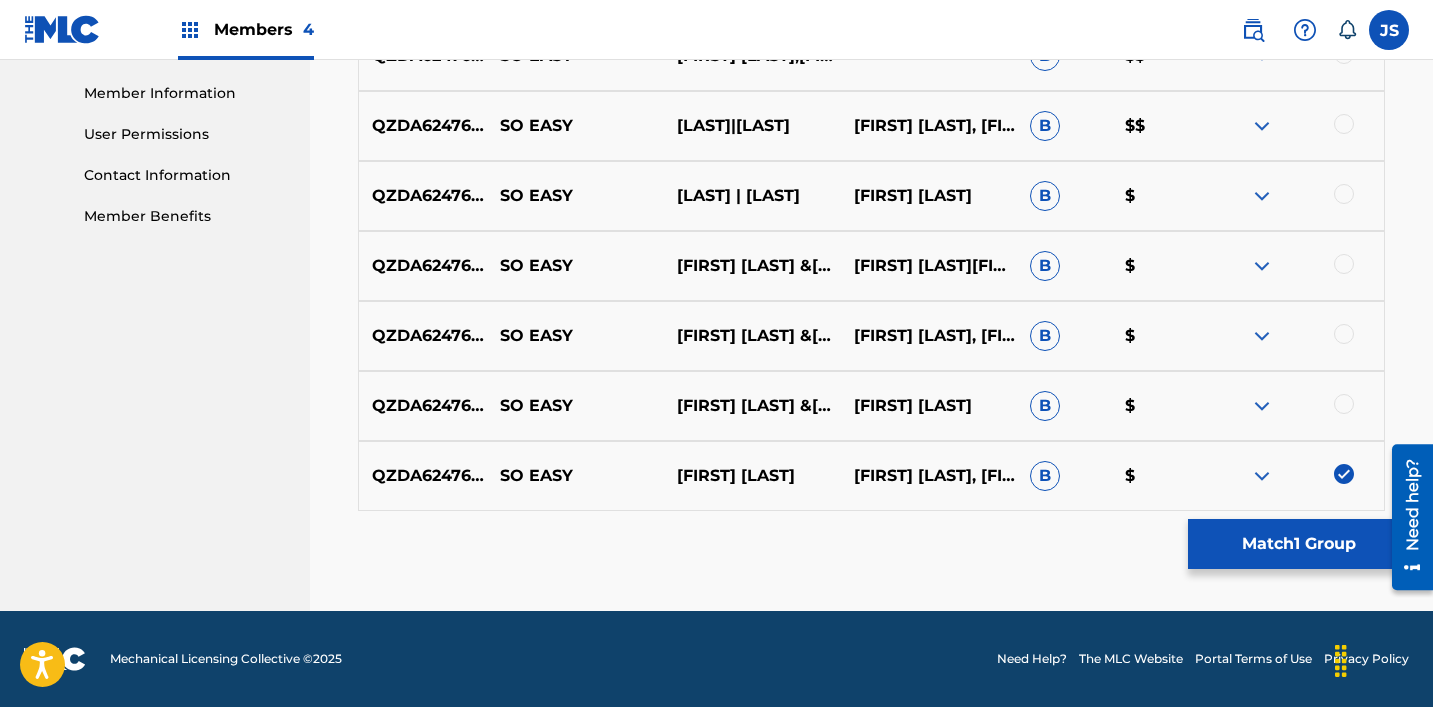 click at bounding box center (1344, 404) 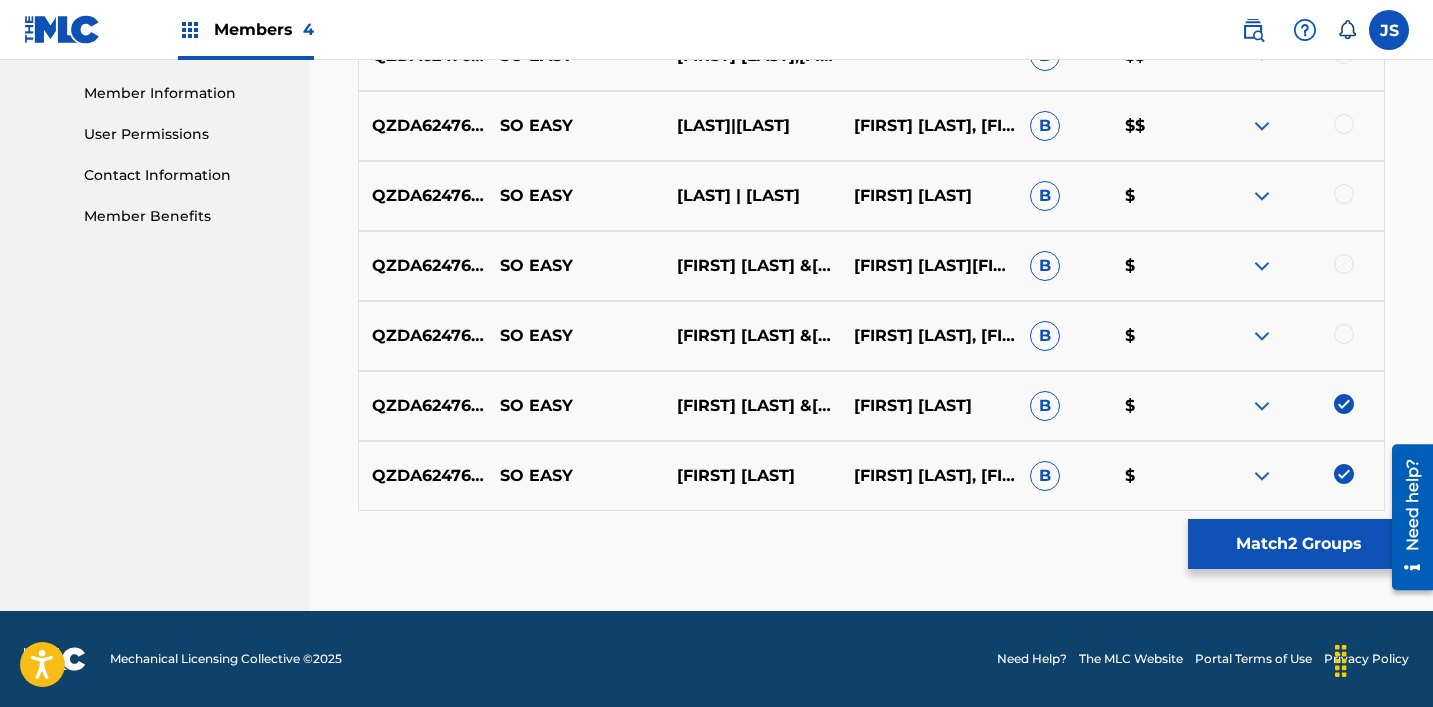 click at bounding box center [1344, 334] 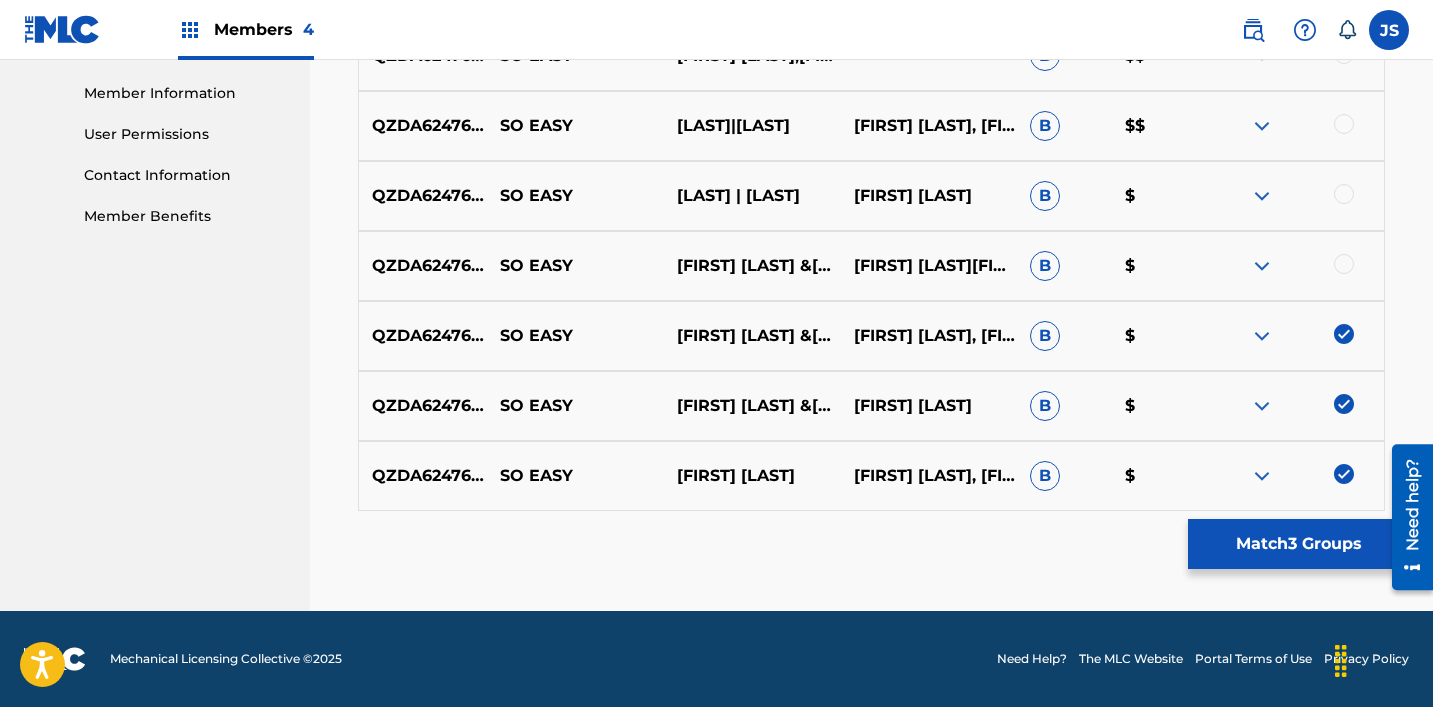 click at bounding box center (1344, 264) 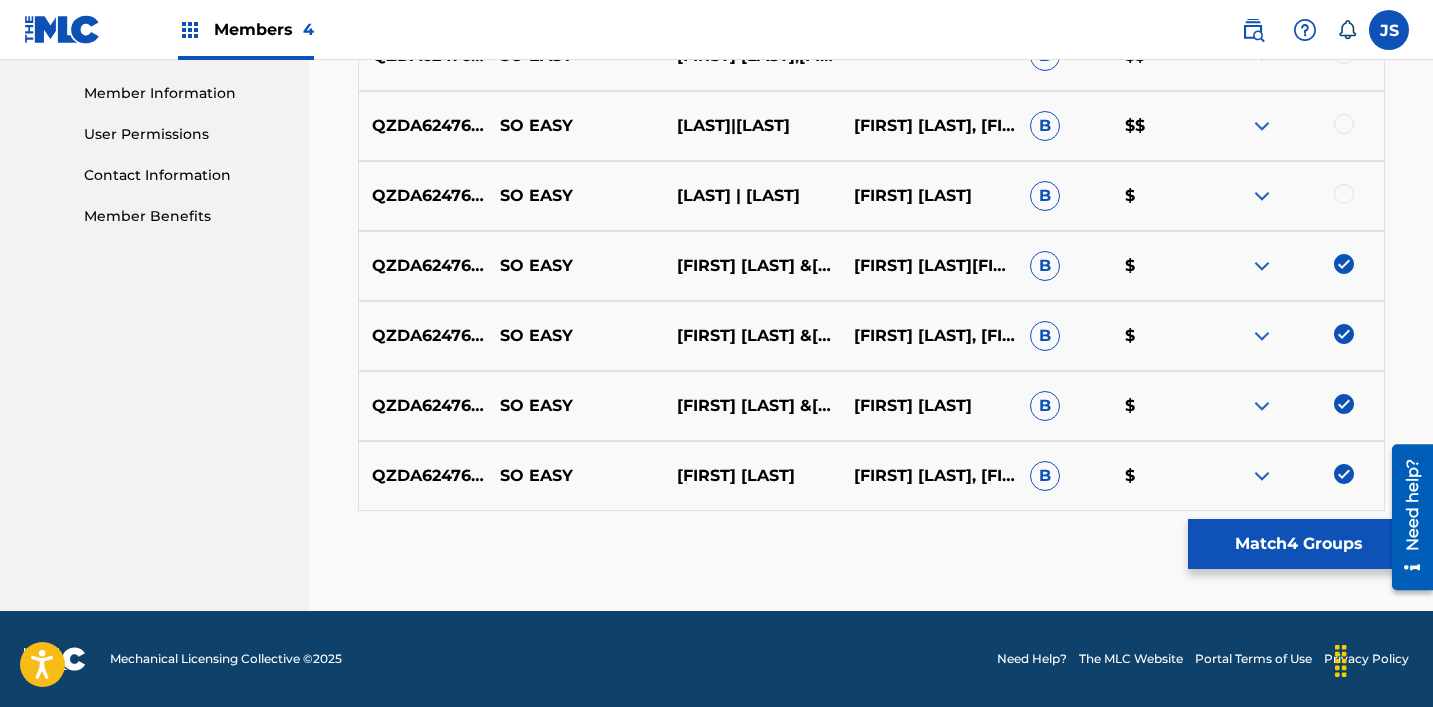 click at bounding box center [1344, 194] 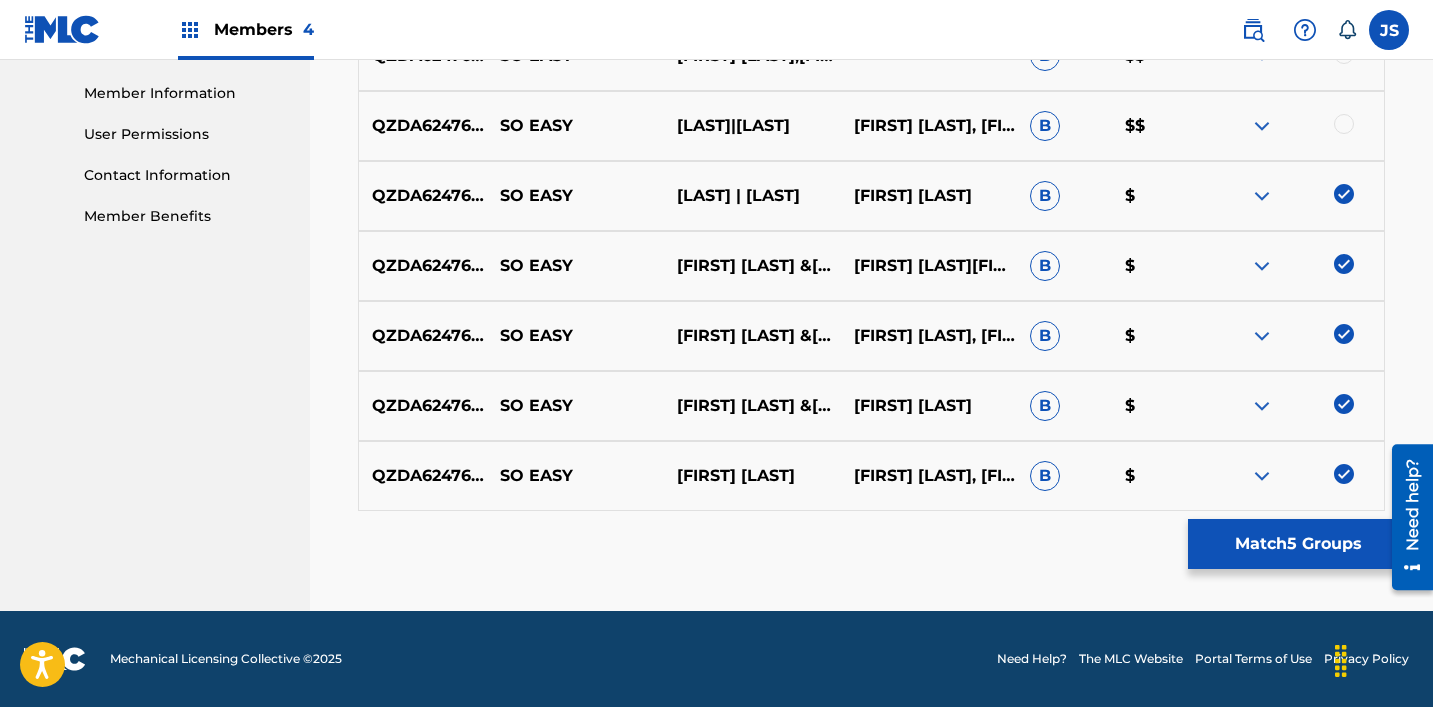 click at bounding box center (1344, 124) 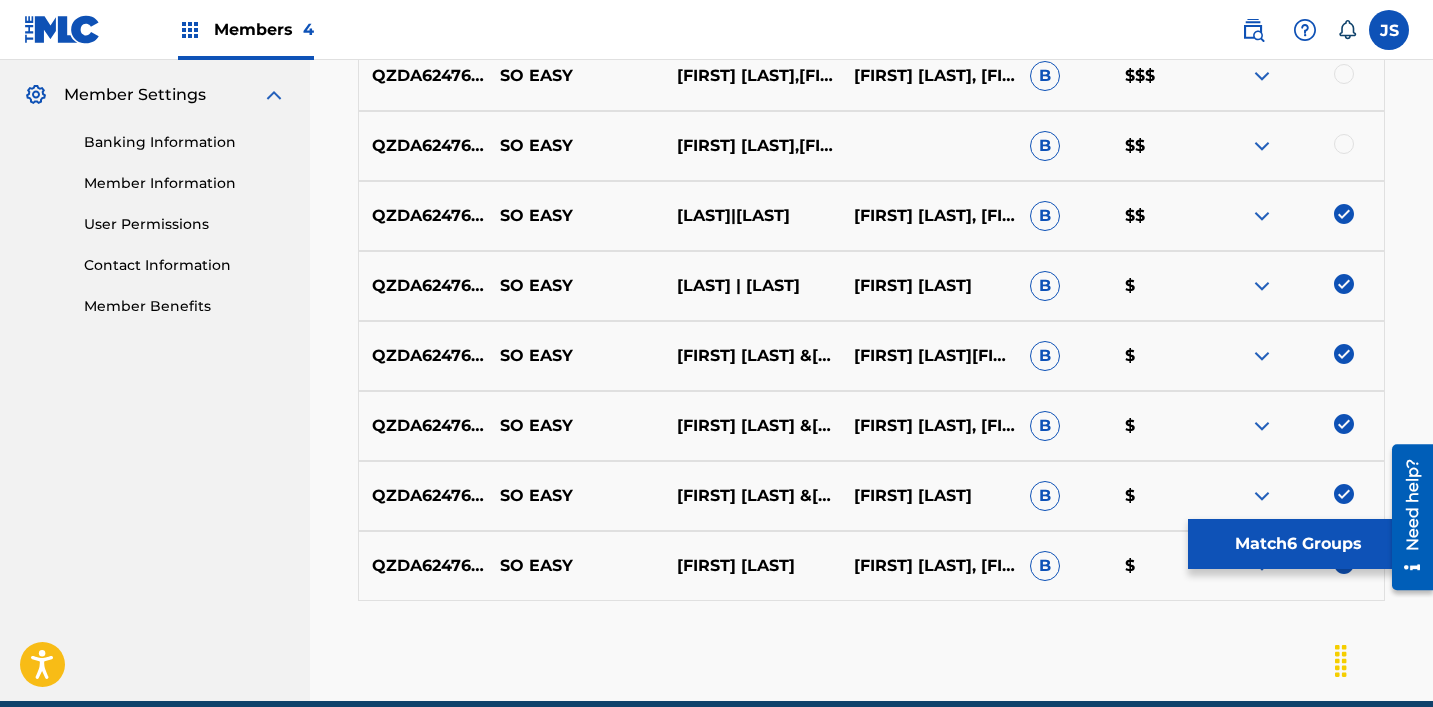 click at bounding box center [1344, 144] 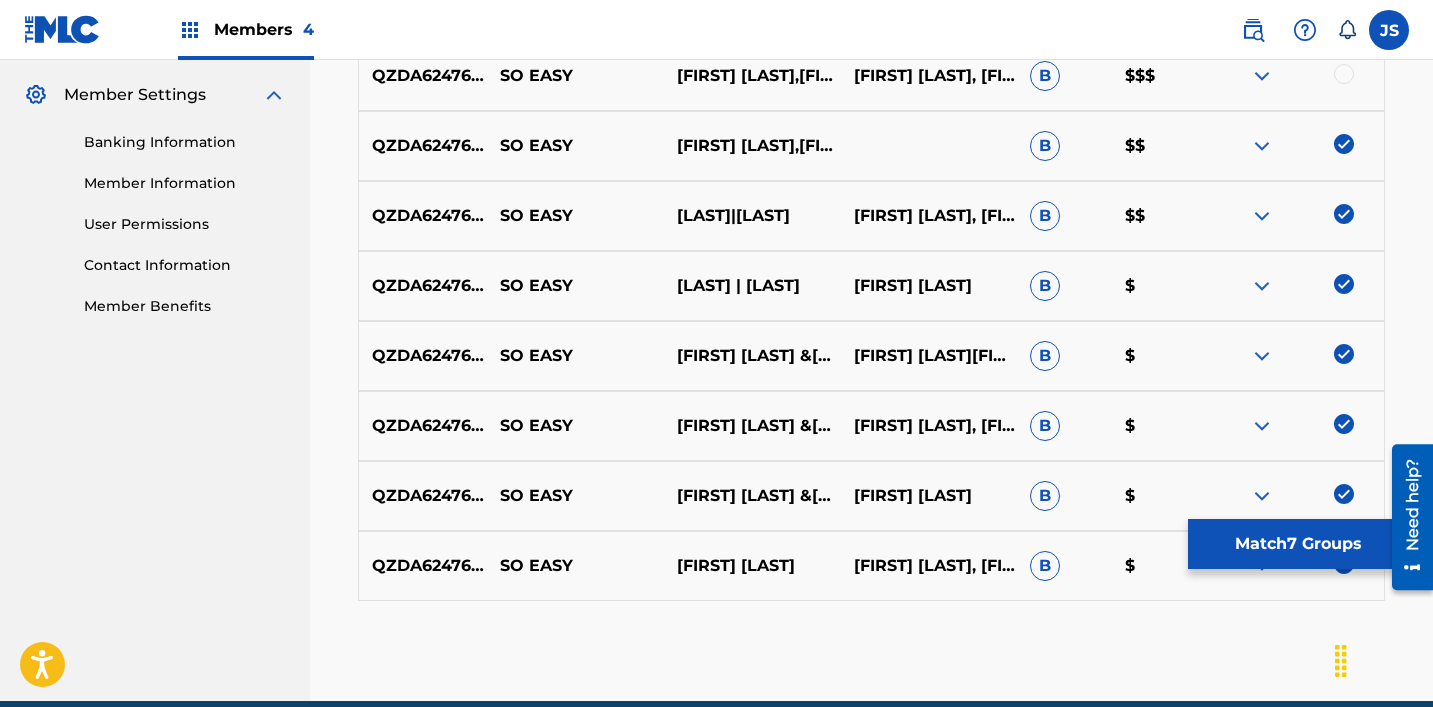 scroll, scrollTop: 681, scrollLeft: 0, axis: vertical 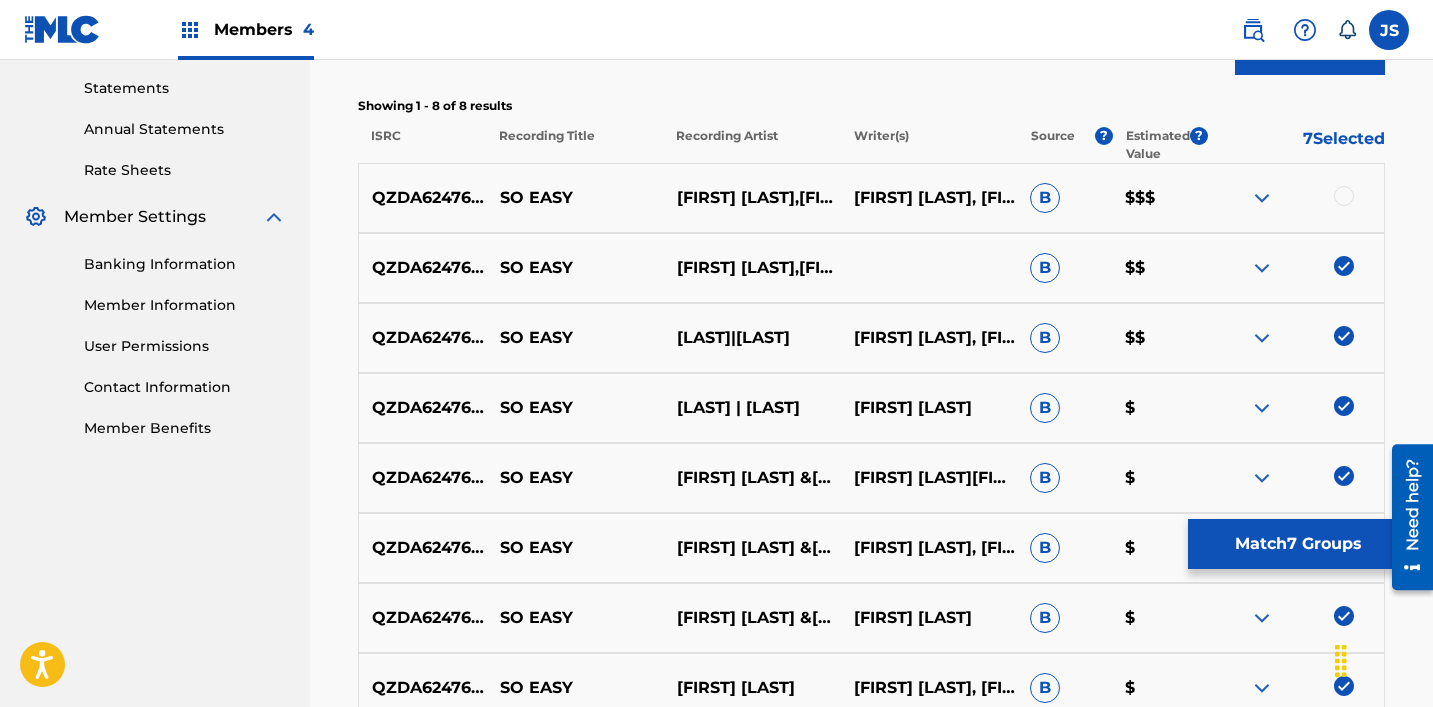 click at bounding box center [1344, 196] 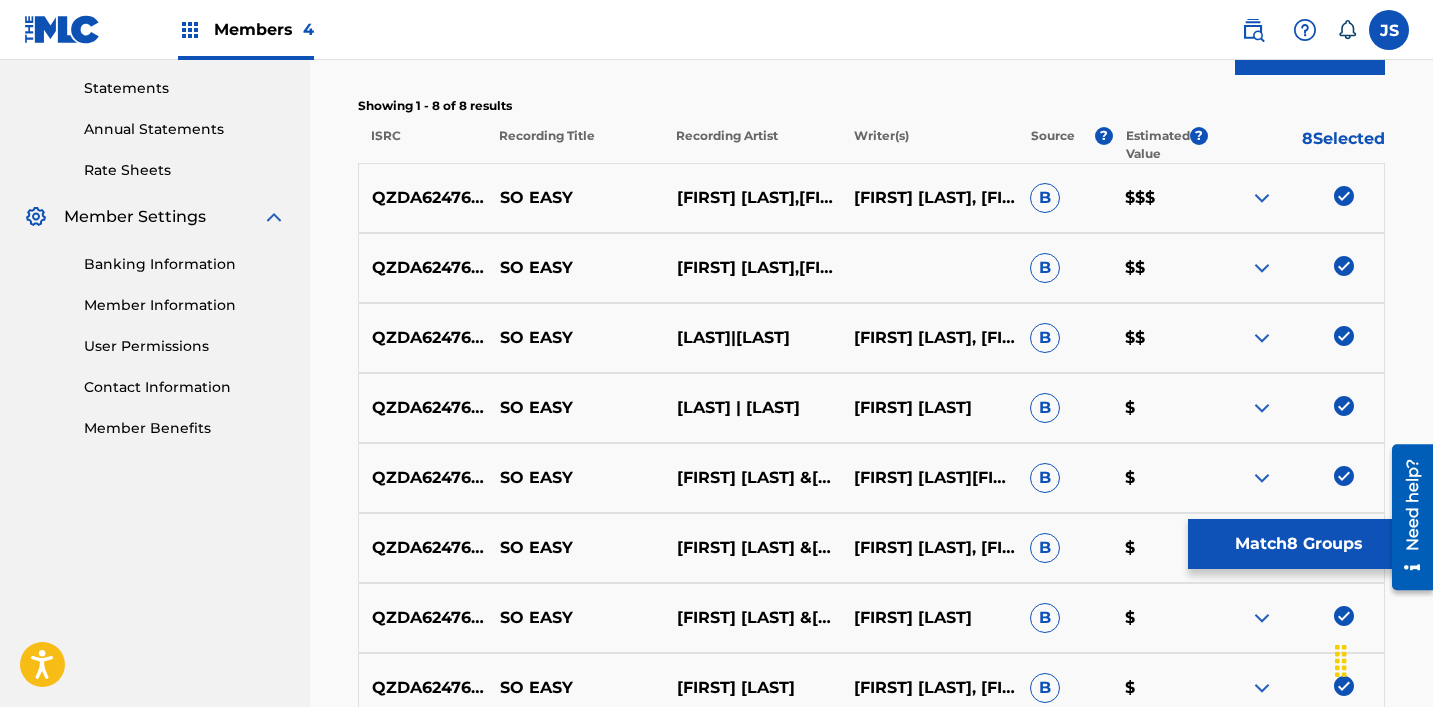 click on "Match  8 Groups" at bounding box center (1298, 544) 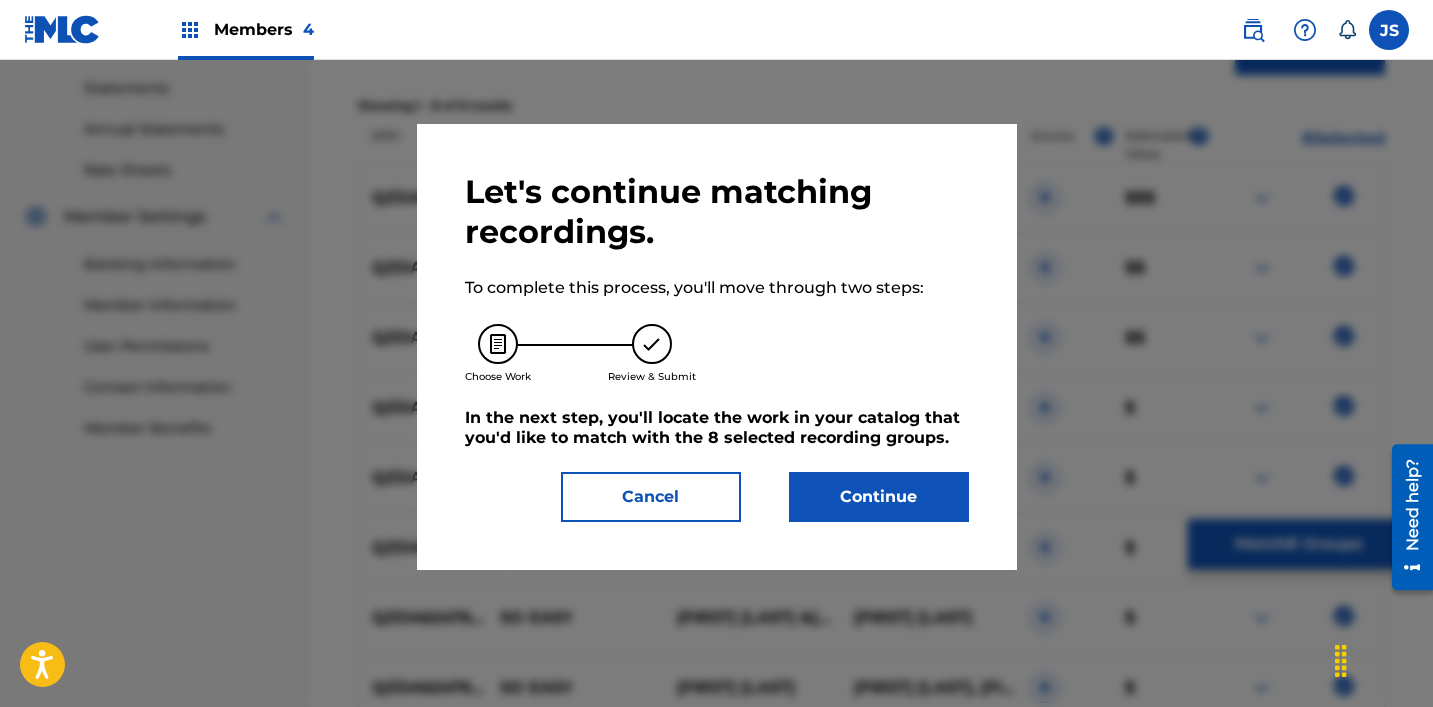 click on "Continue" at bounding box center (879, 497) 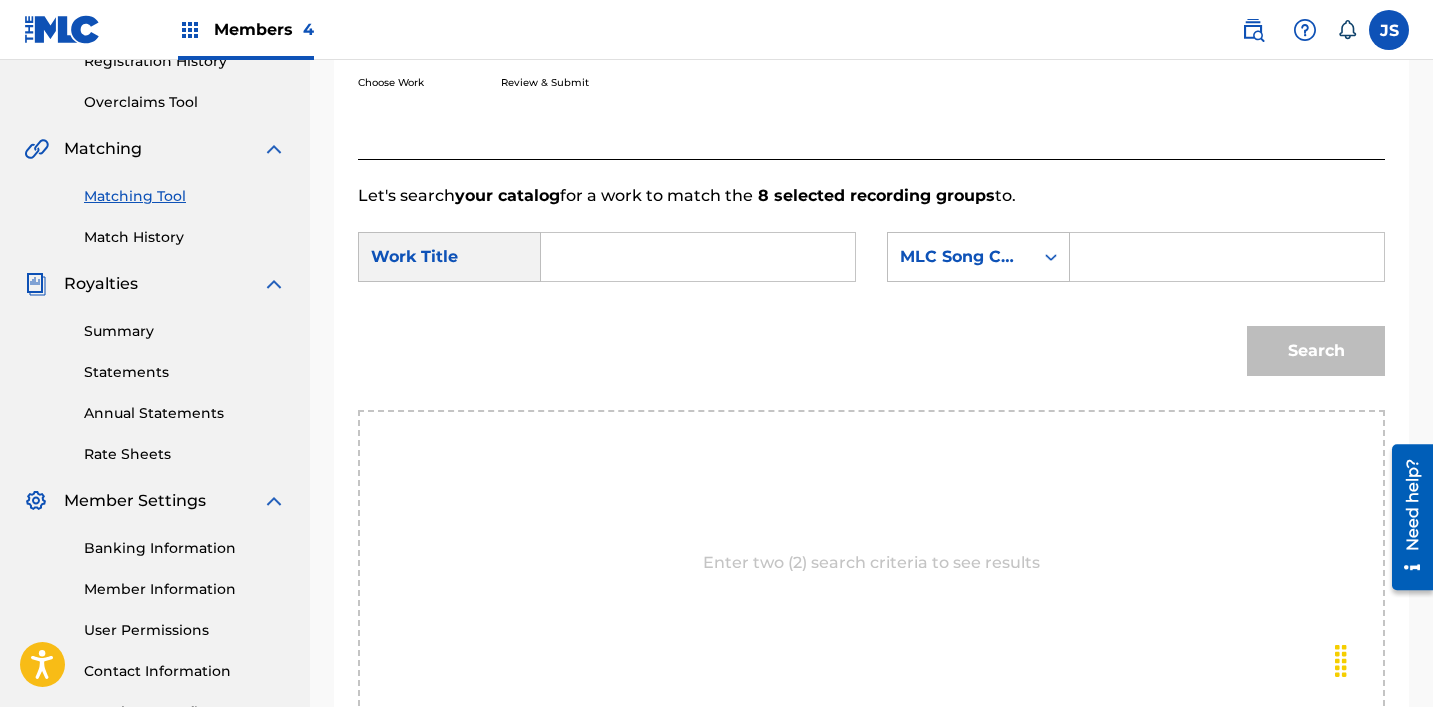 scroll, scrollTop: 395, scrollLeft: 0, axis: vertical 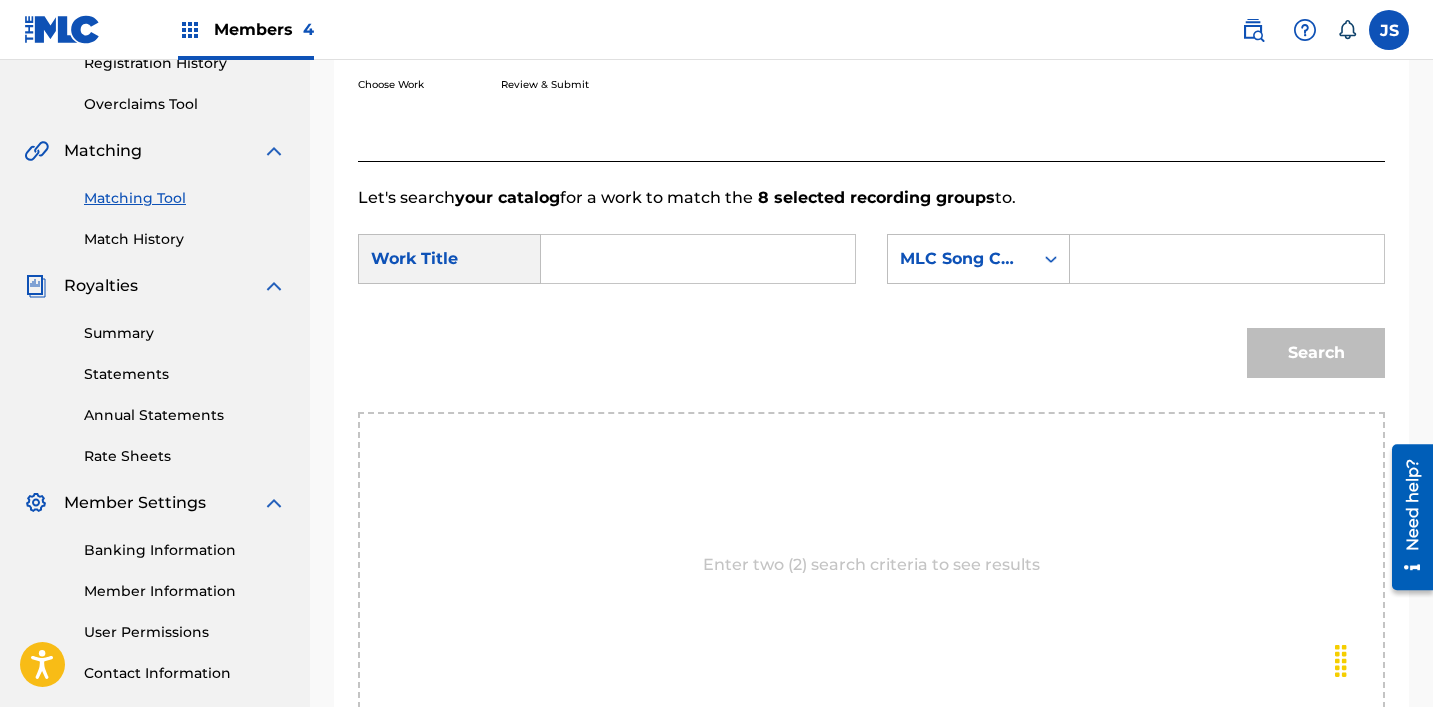 click at bounding box center [698, 259] 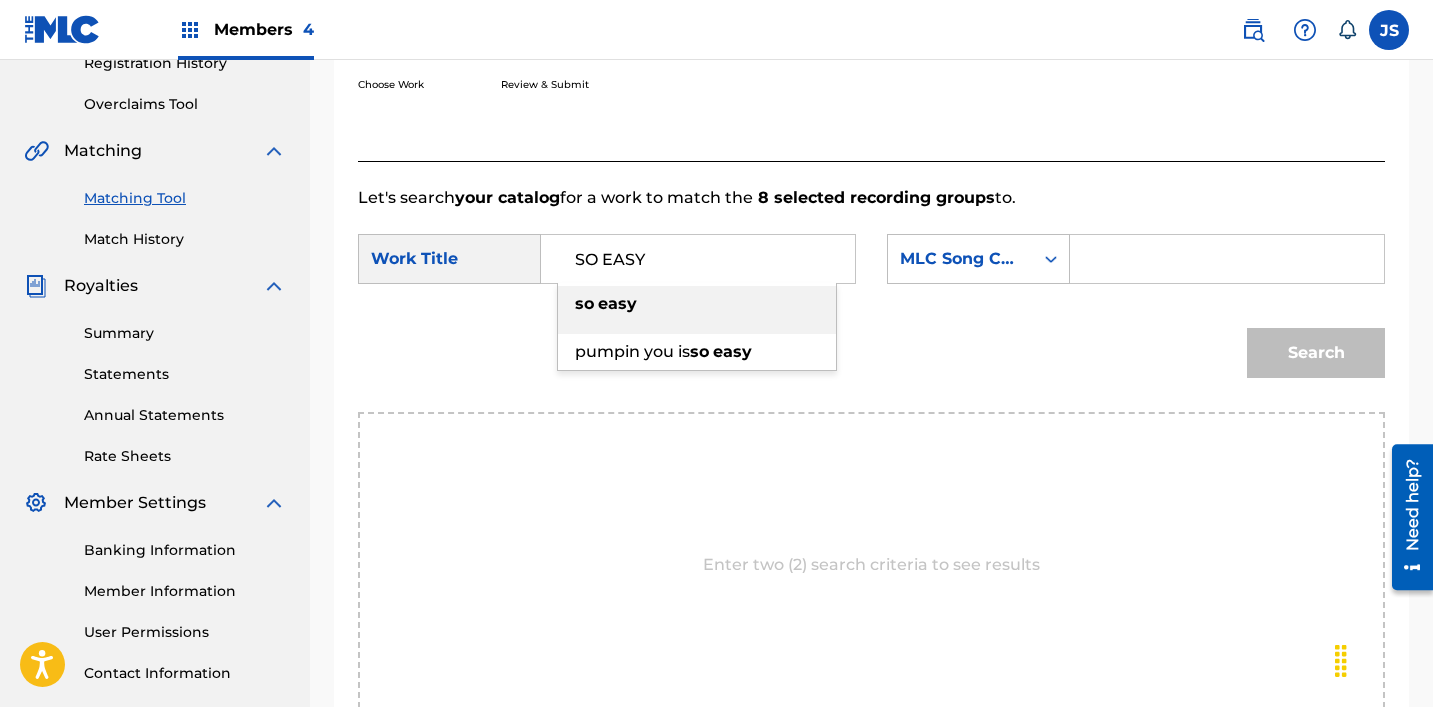 click on "so   easy" at bounding box center (697, 304) 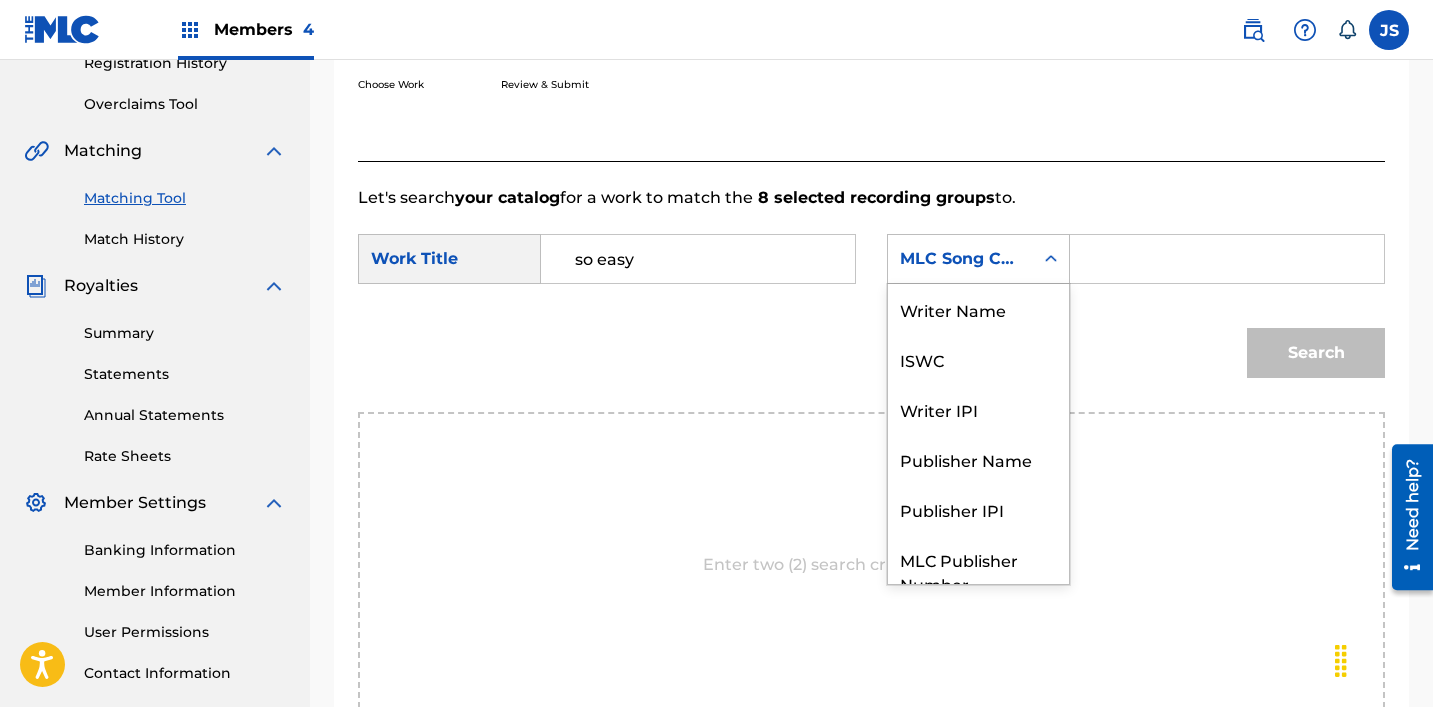 click at bounding box center (1051, 259) 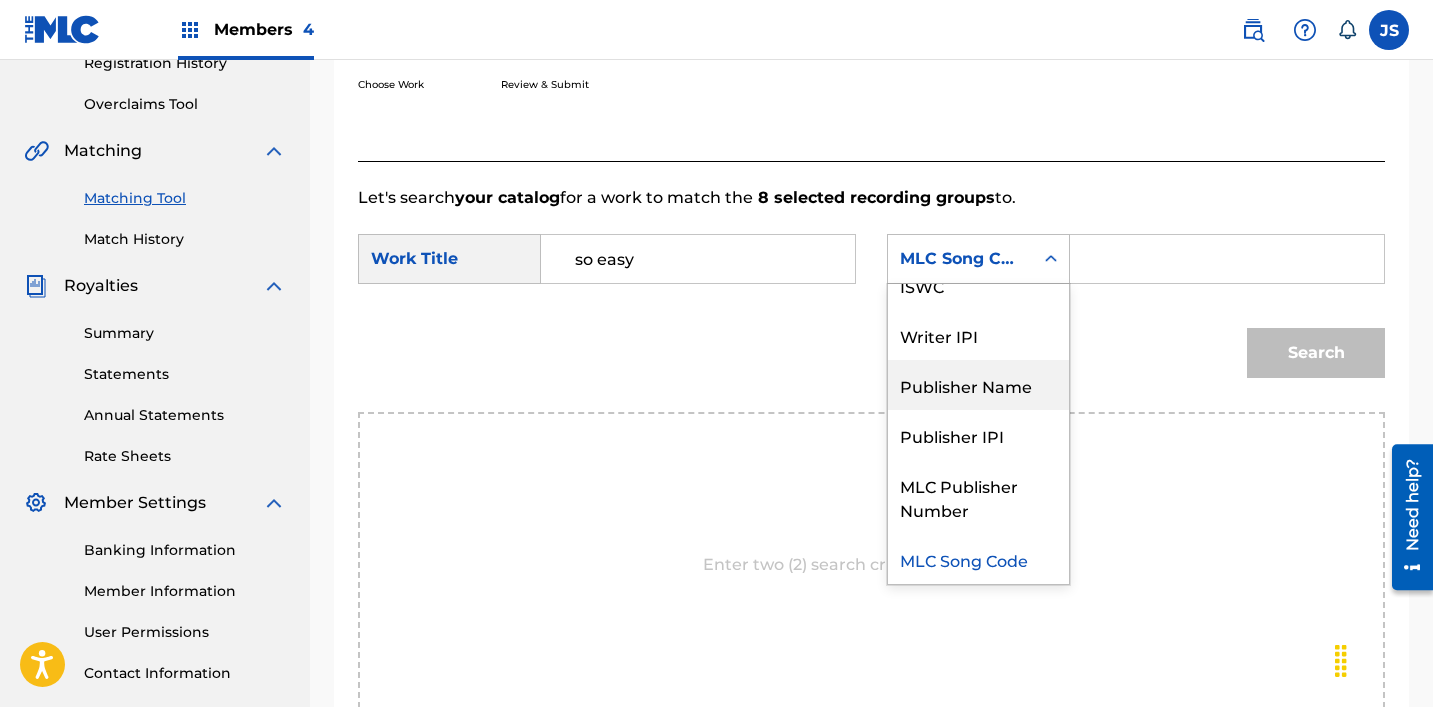 click on "Publisher Name" at bounding box center (978, 385) 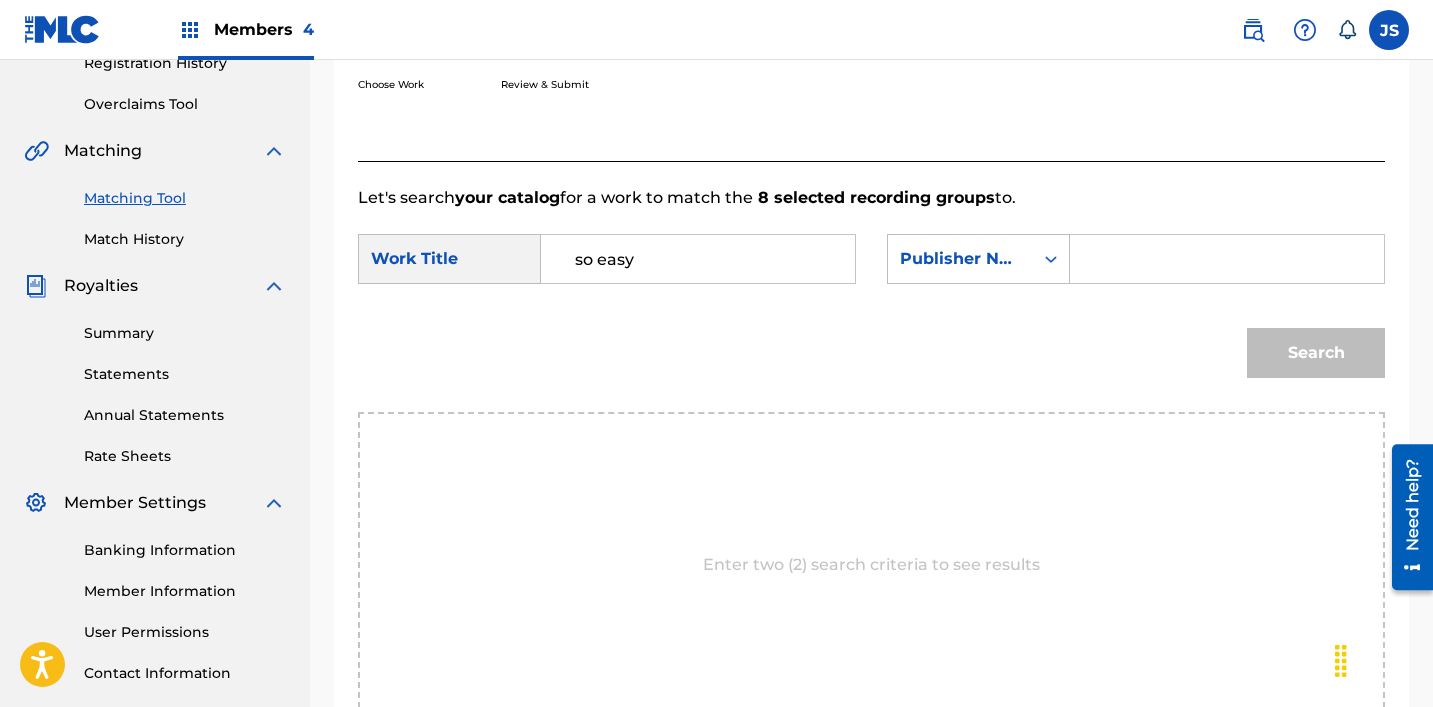 click at bounding box center [1227, 259] 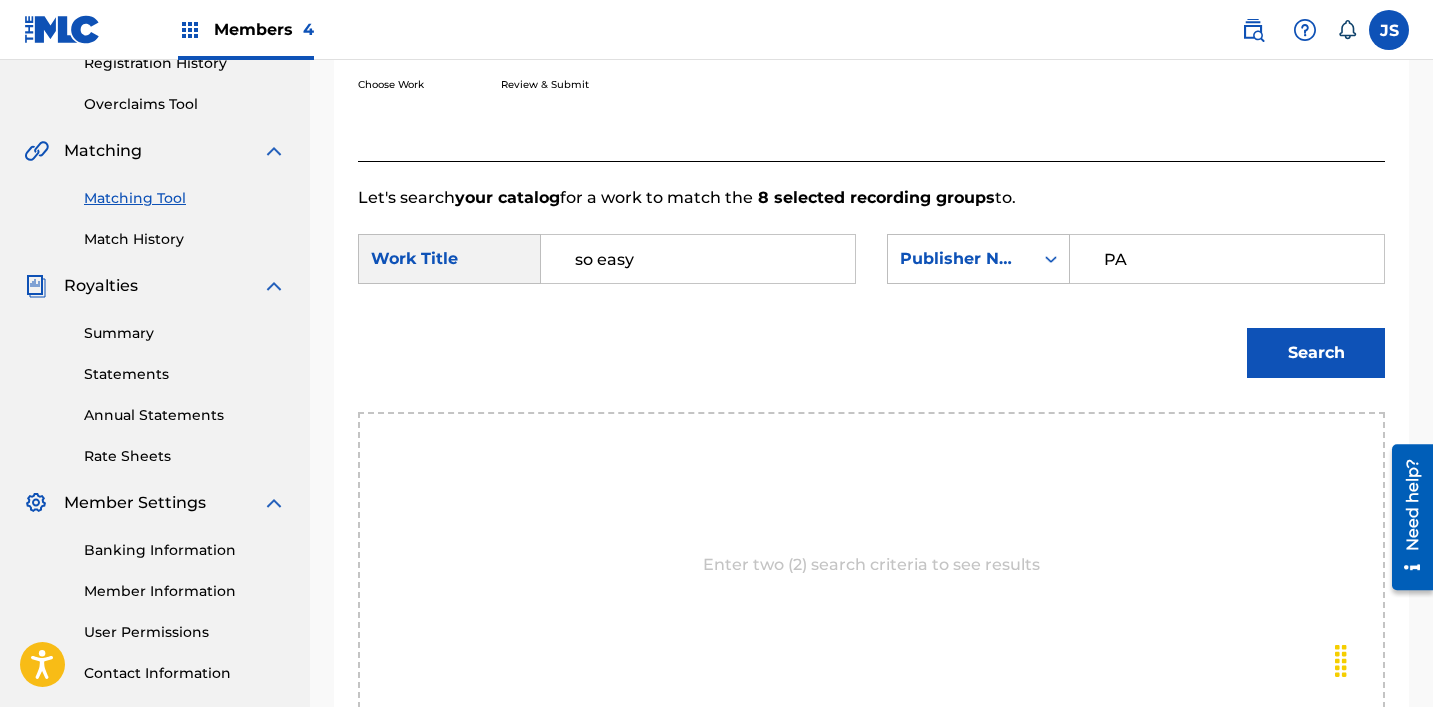 type on "patrick" 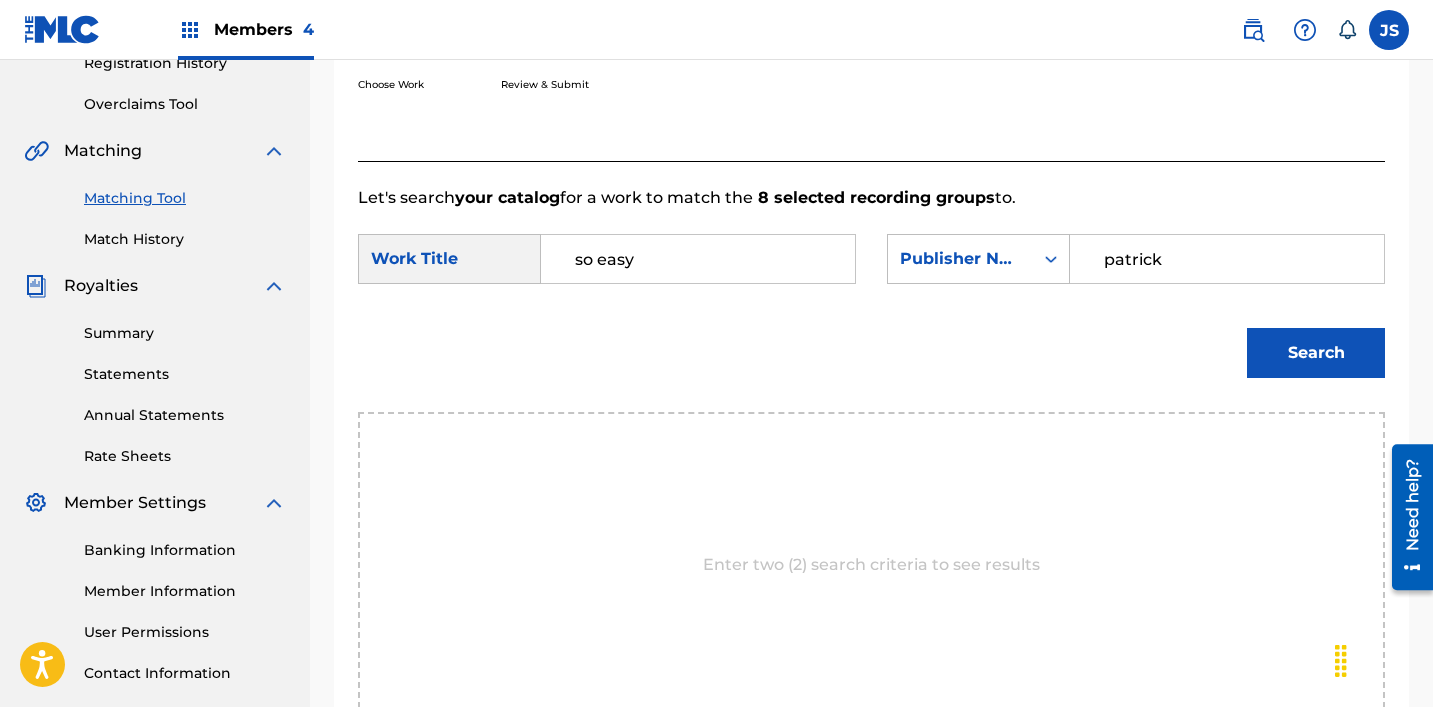 click on "Search" at bounding box center [1316, 353] 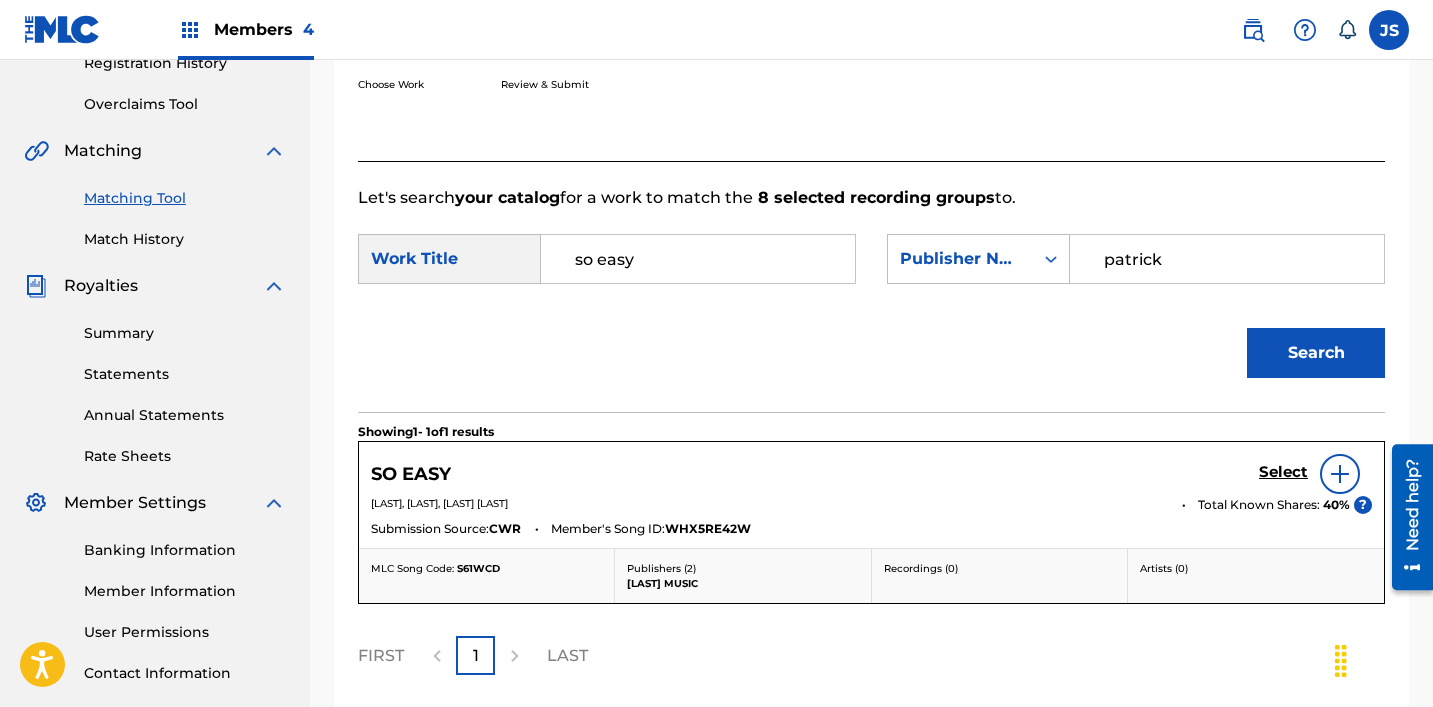 click on "Select" at bounding box center [1283, 474] 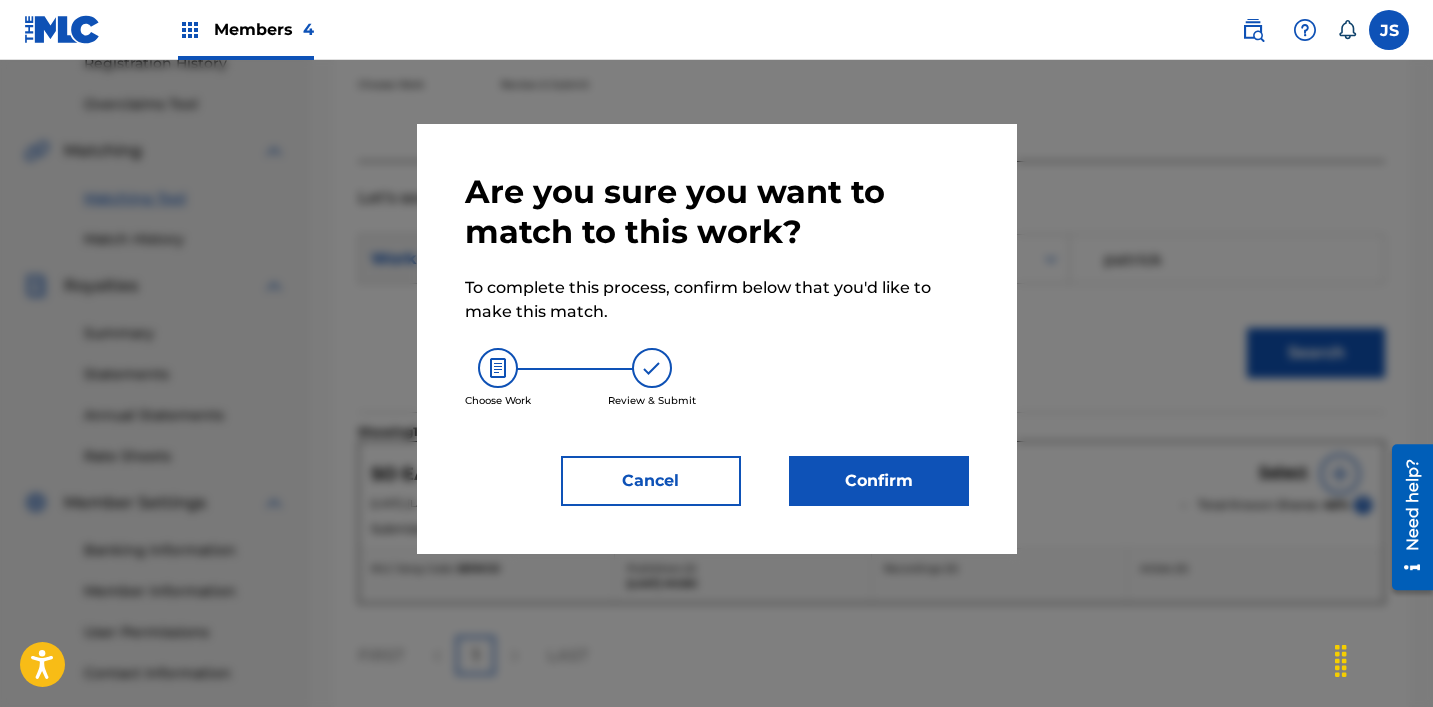 click on "Confirm" at bounding box center [879, 481] 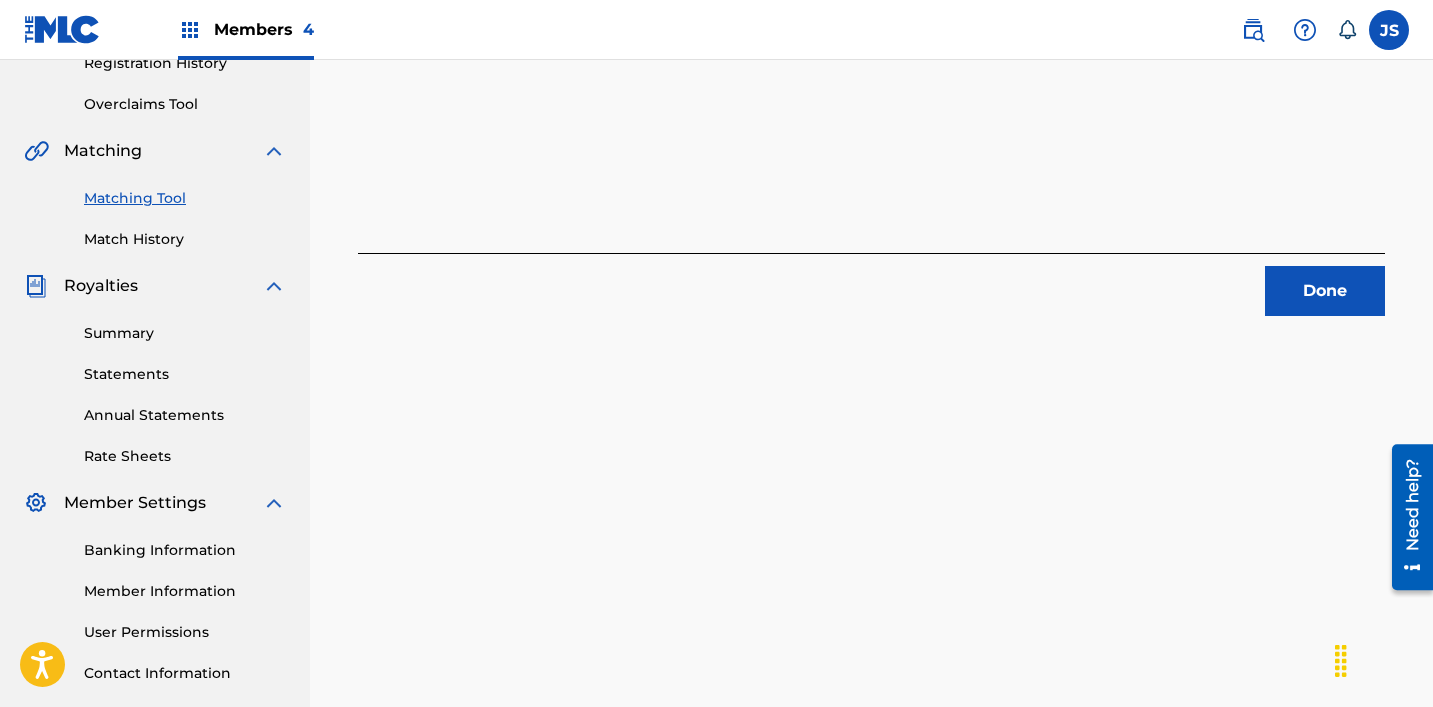 click on "Done" at bounding box center (1325, 291) 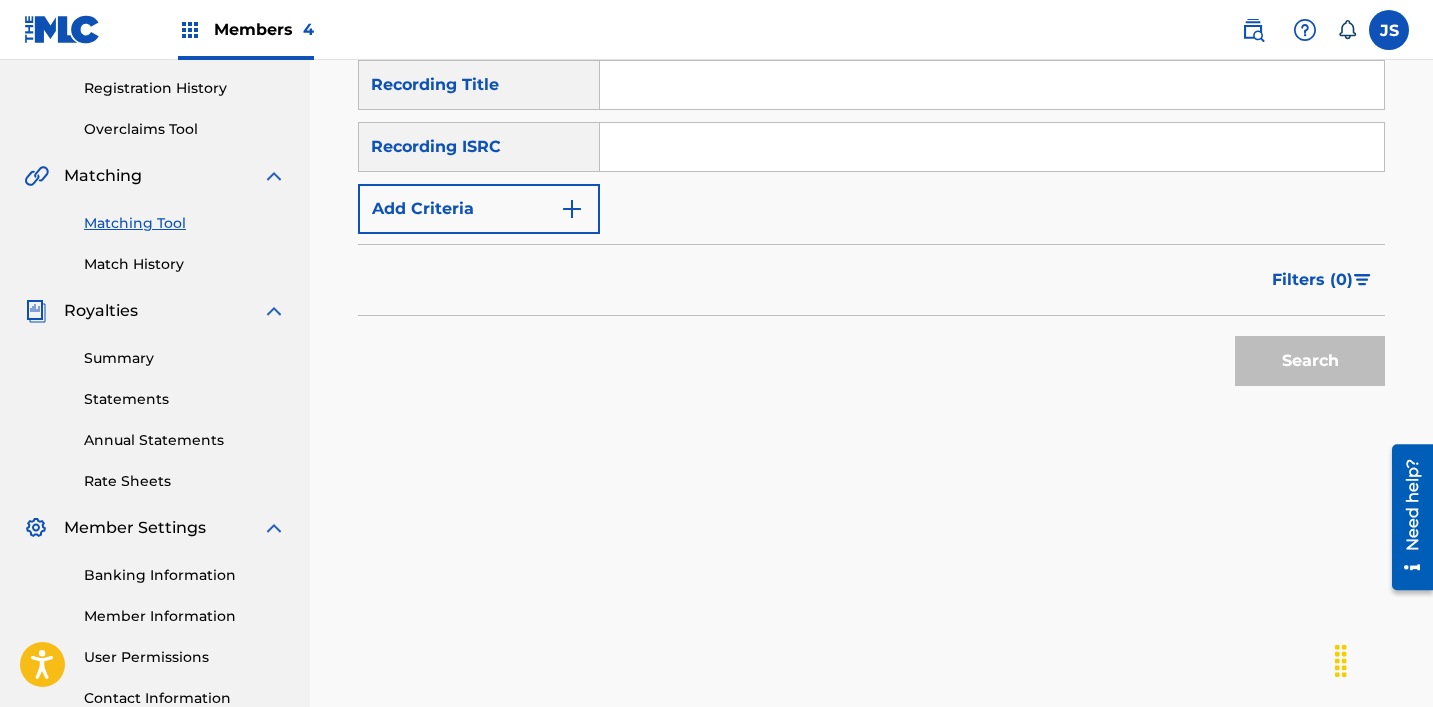 scroll, scrollTop: 354, scrollLeft: 0, axis: vertical 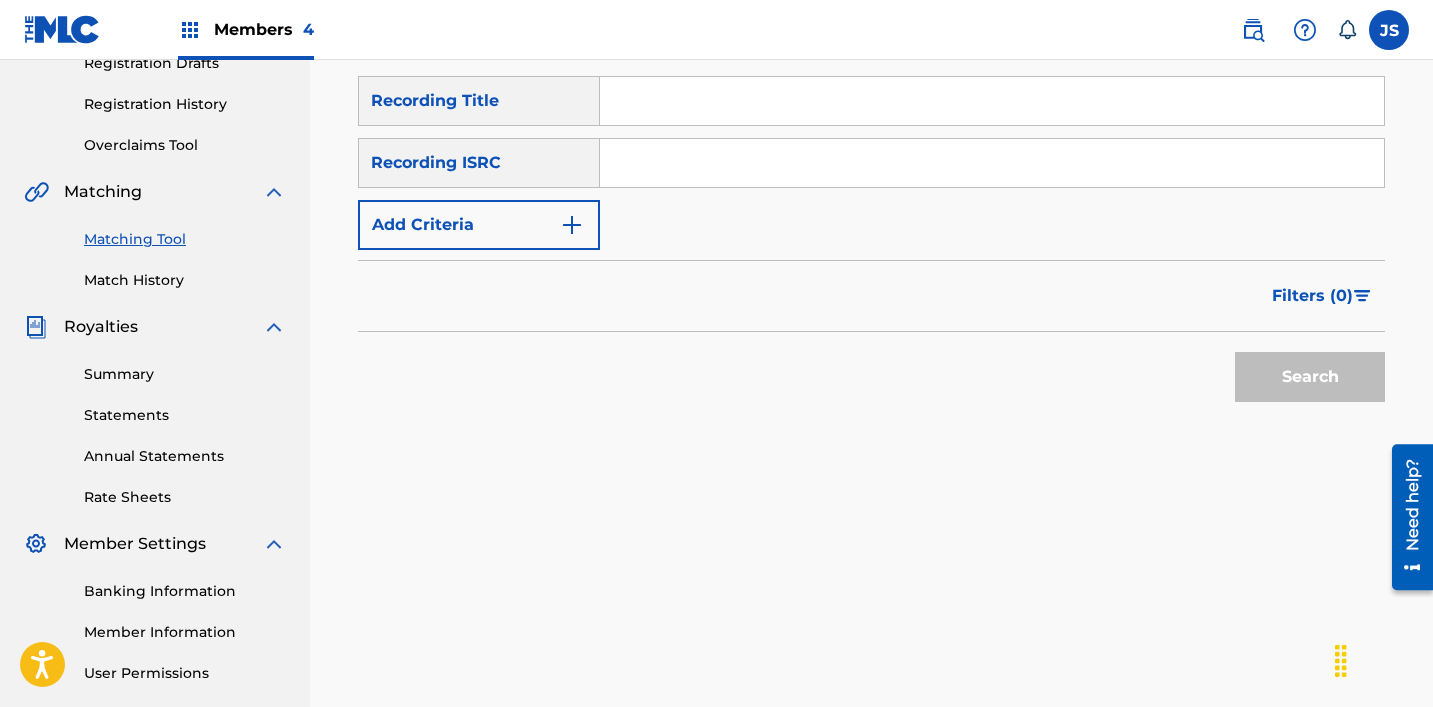 click at bounding box center [992, 163] 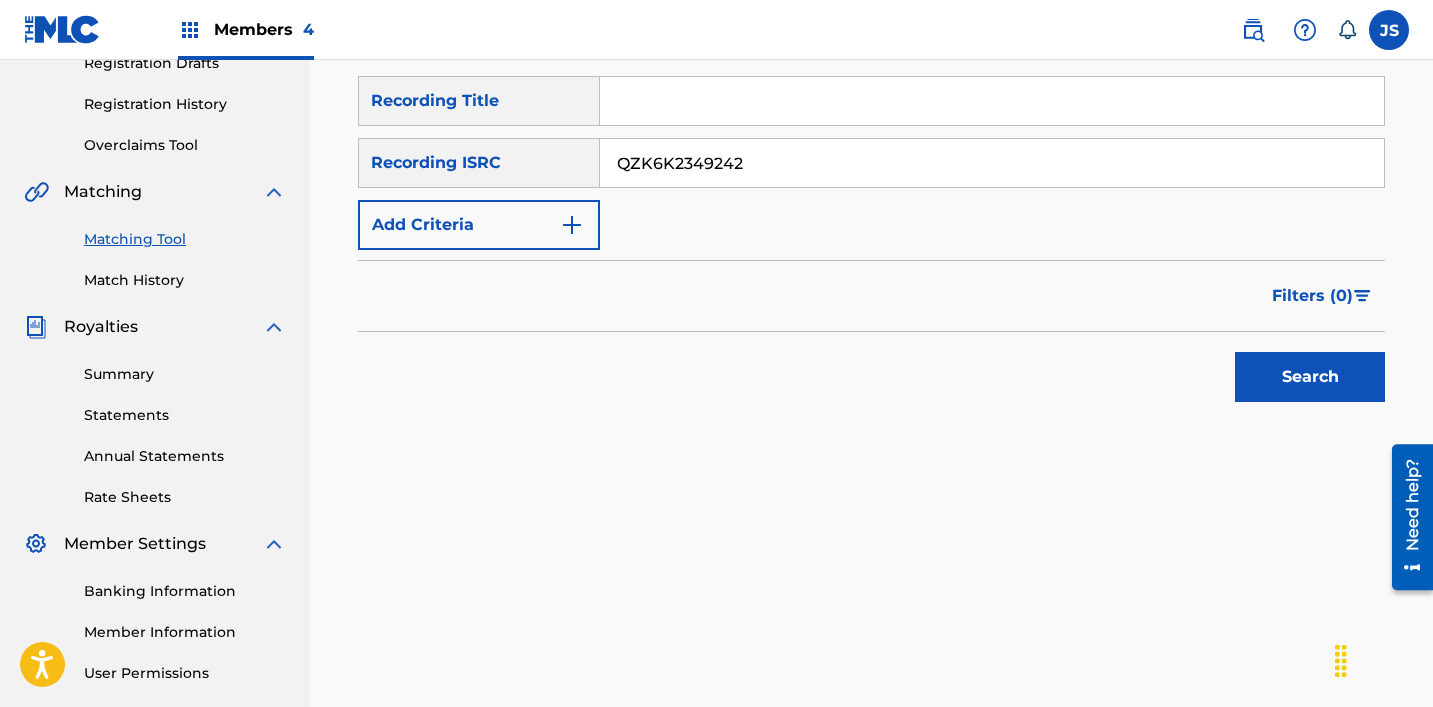 type on "QZK6K2349242" 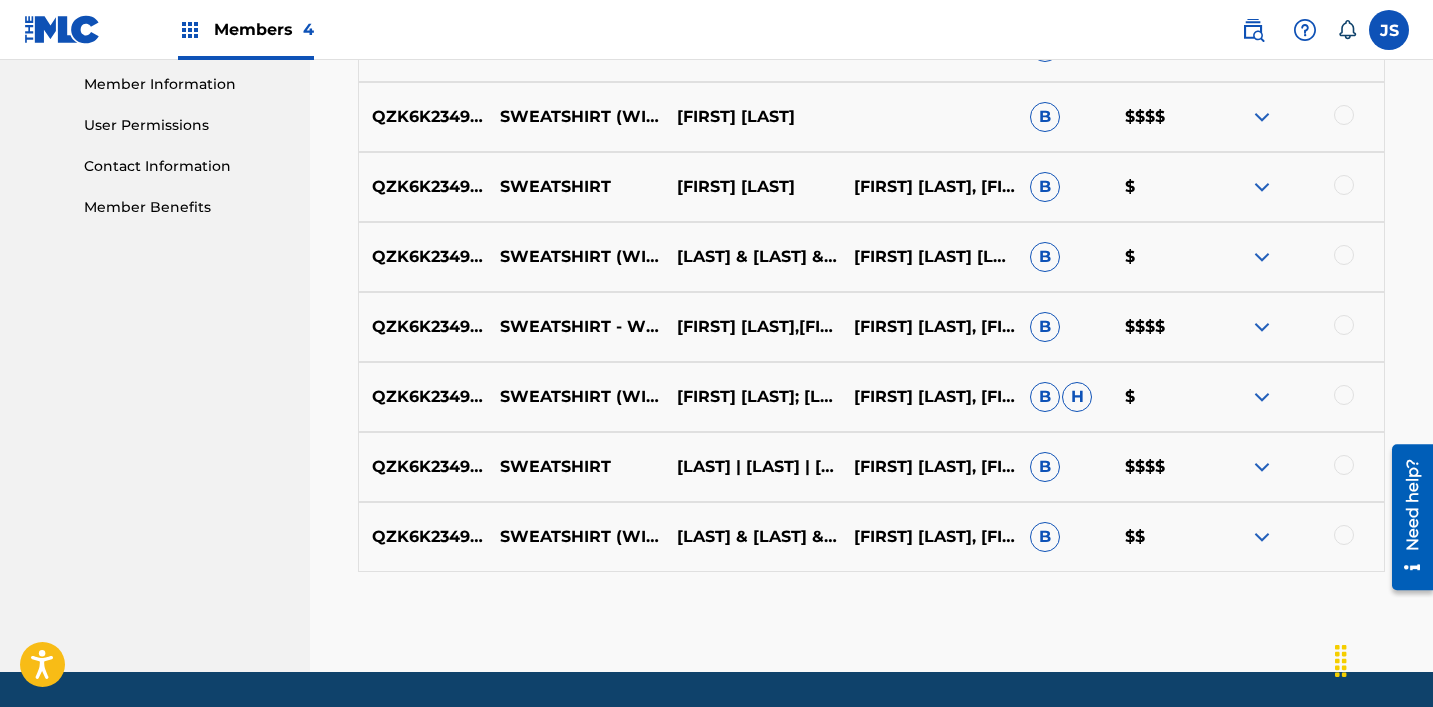 scroll, scrollTop: 935, scrollLeft: 0, axis: vertical 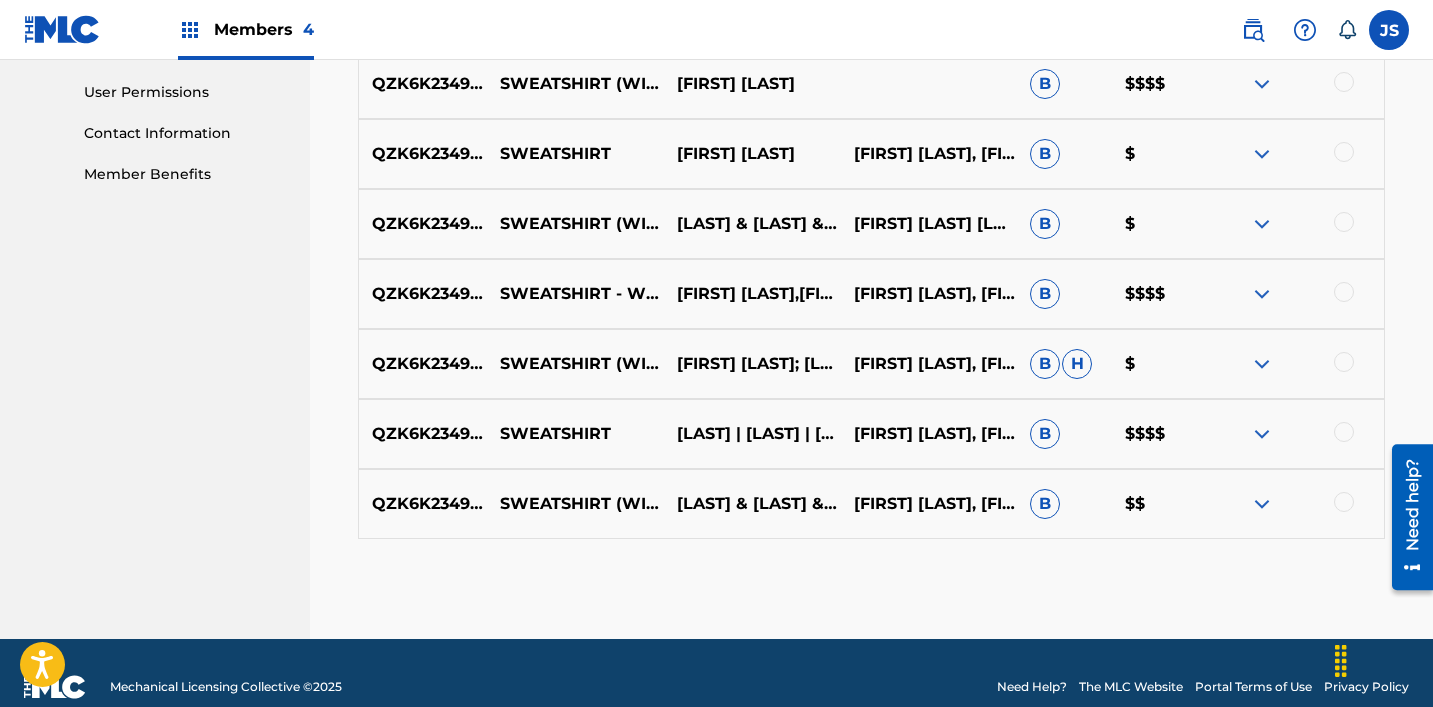 click at bounding box center (1344, 502) 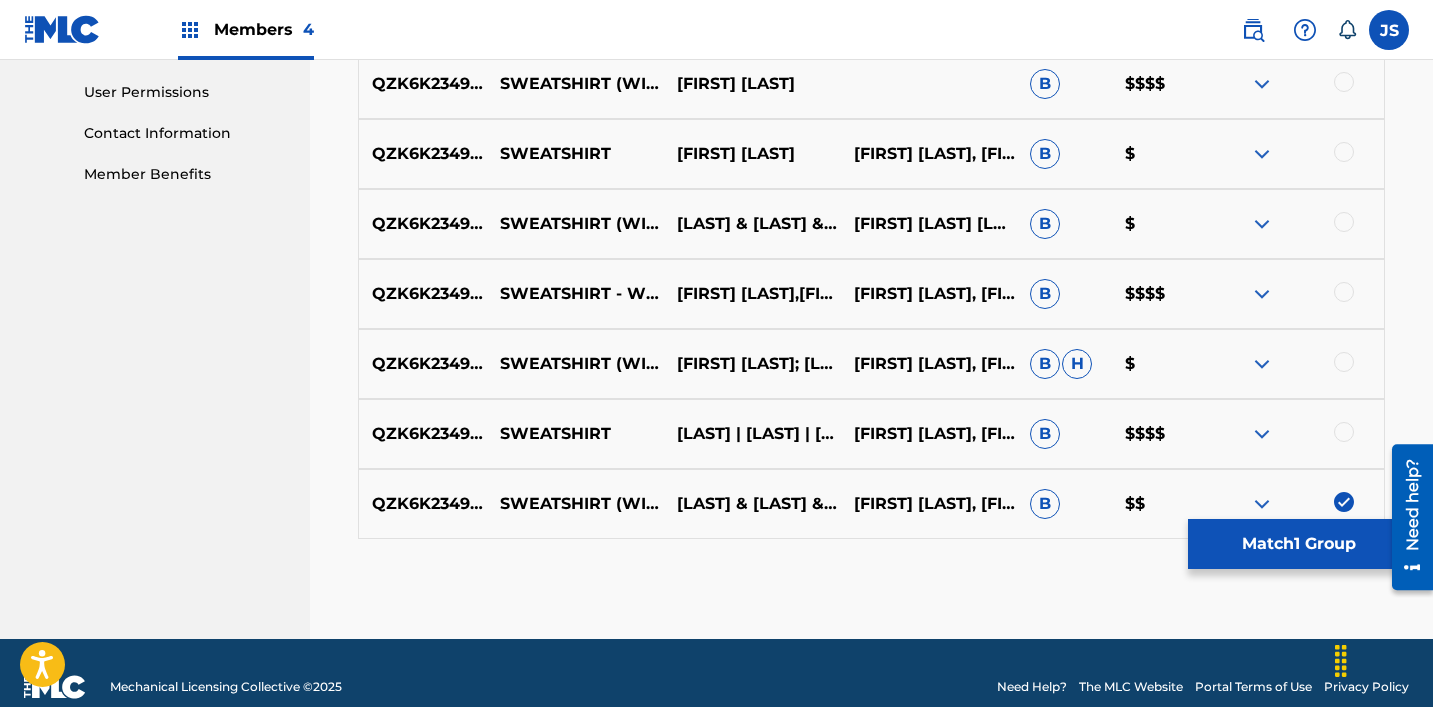 click at bounding box center [1344, 432] 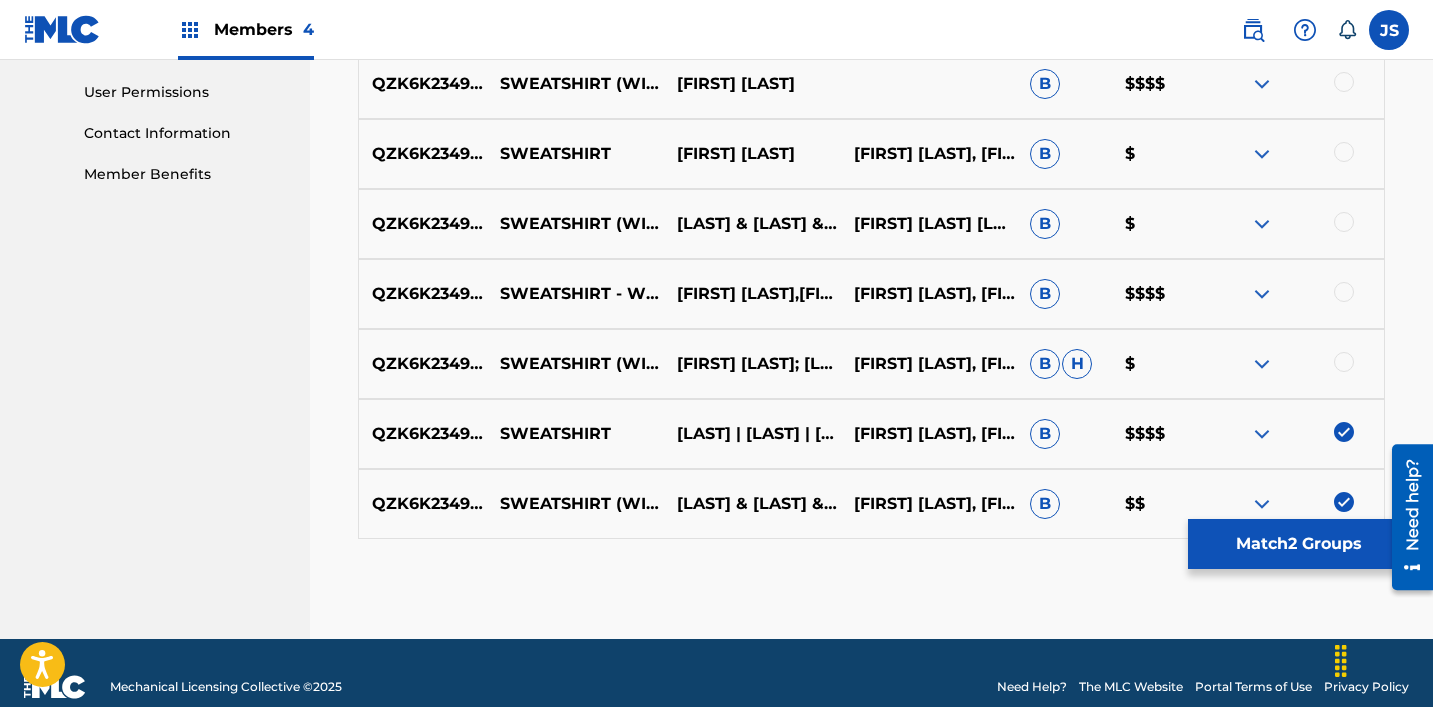 click at bounding box center (1344, 362) 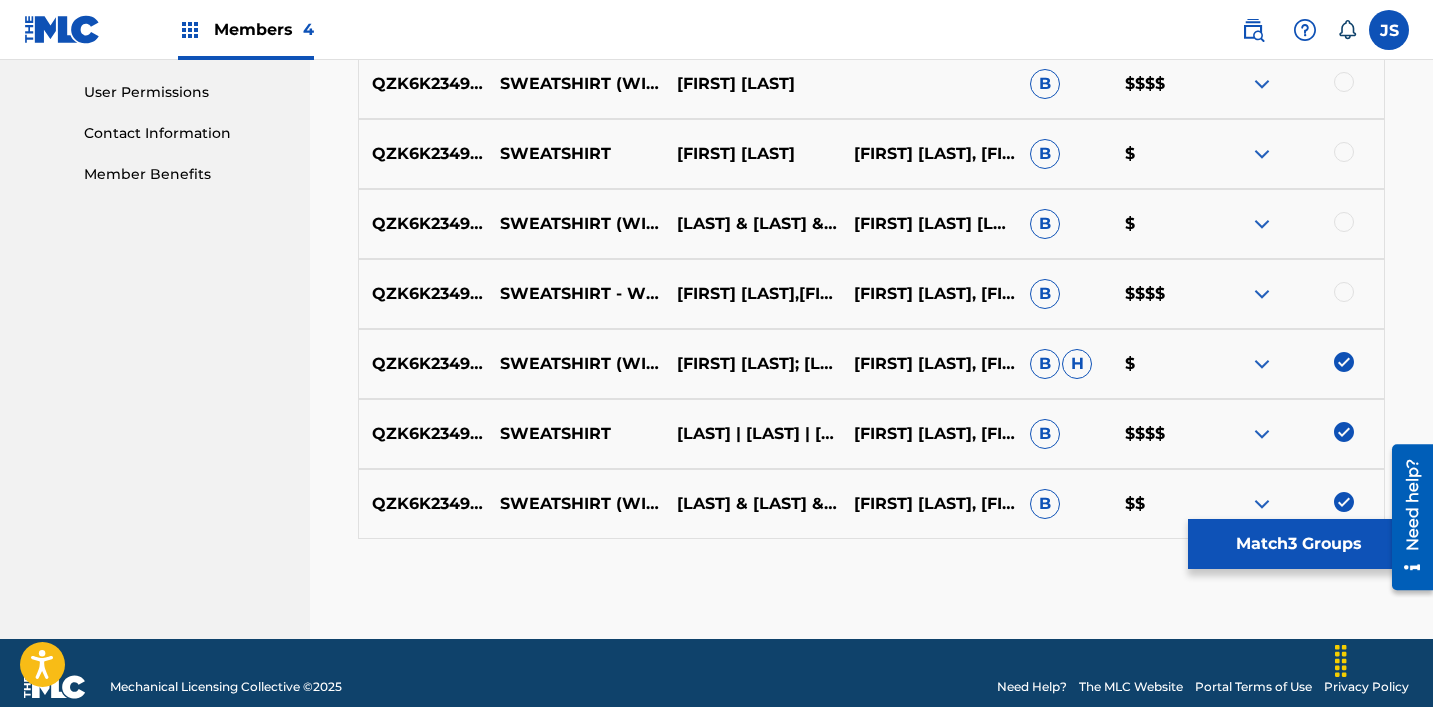 click at bounding box center [1344, 292] 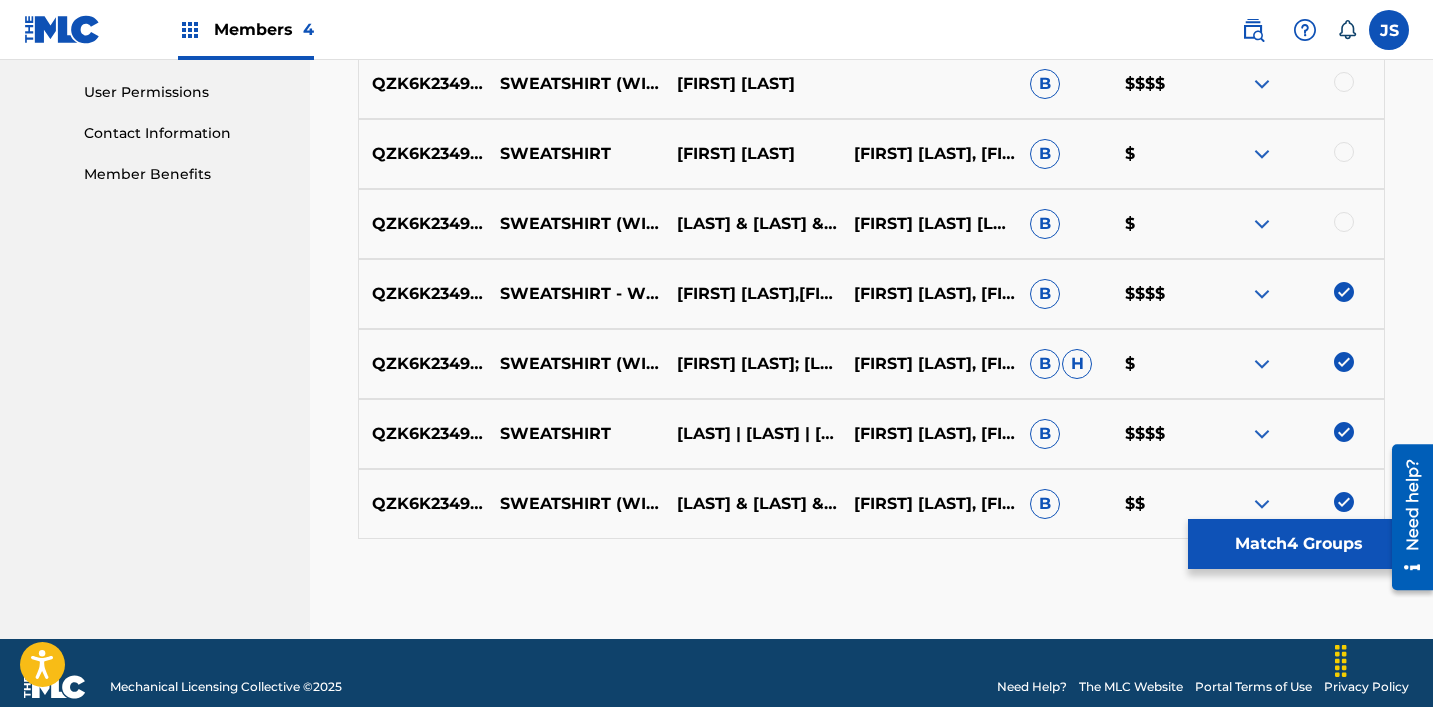 click at bounding box center (1344, 222) 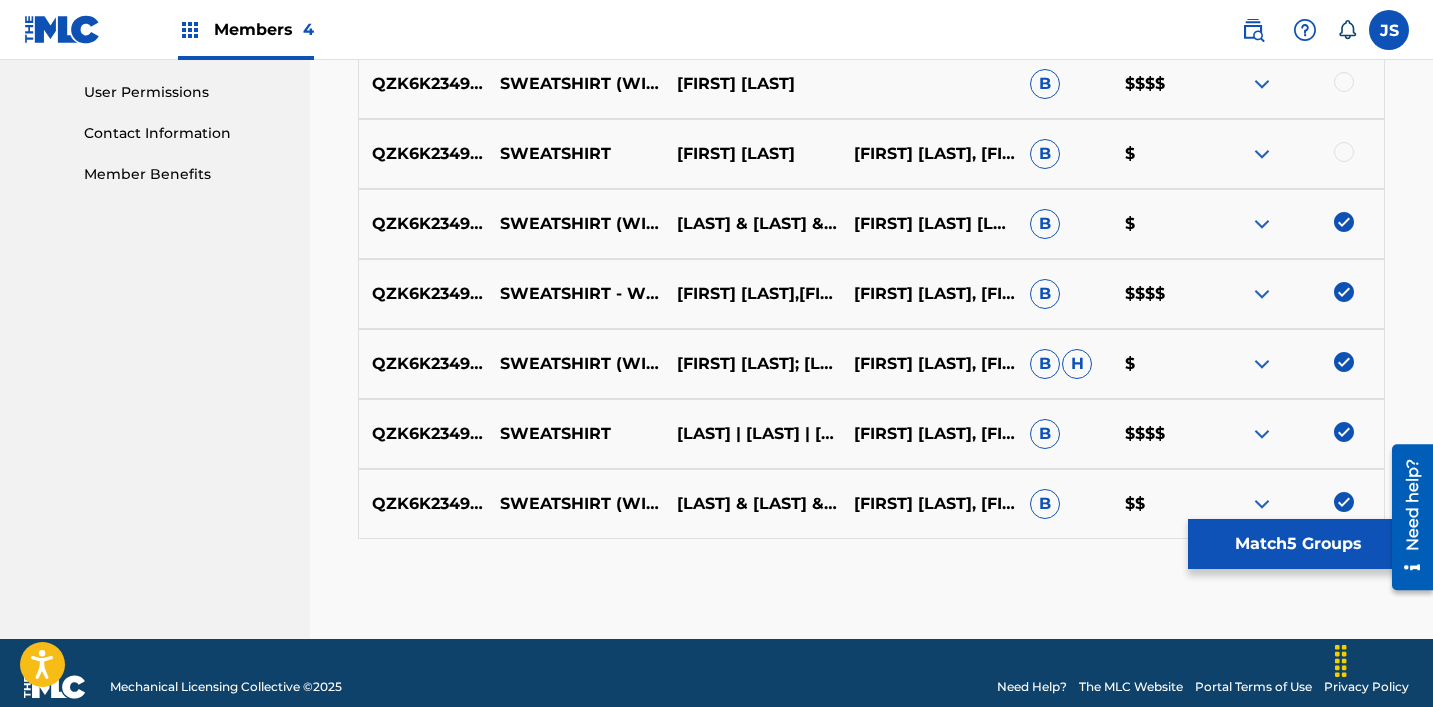 click at bounding box center (1344, 152) 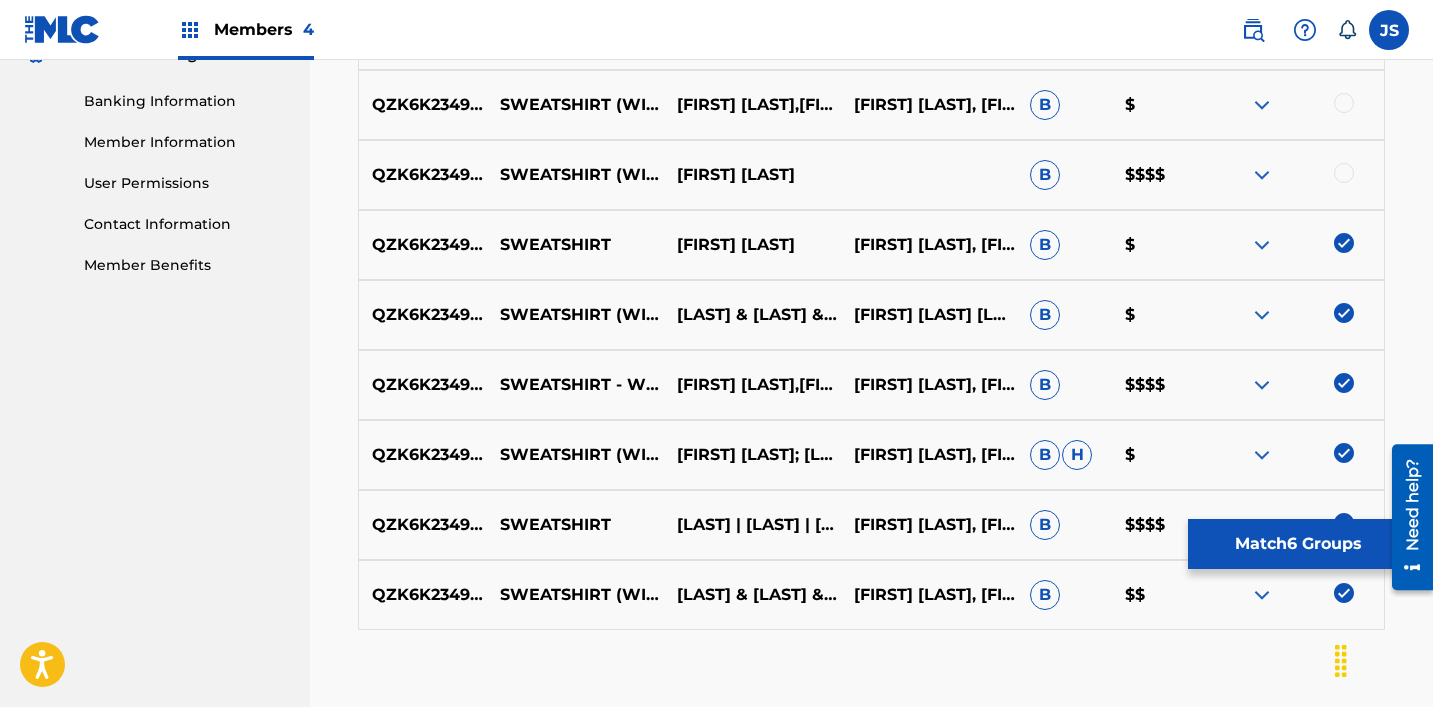 scroll, scrollTop: 814, scrollLeft: 0, axis: vertical 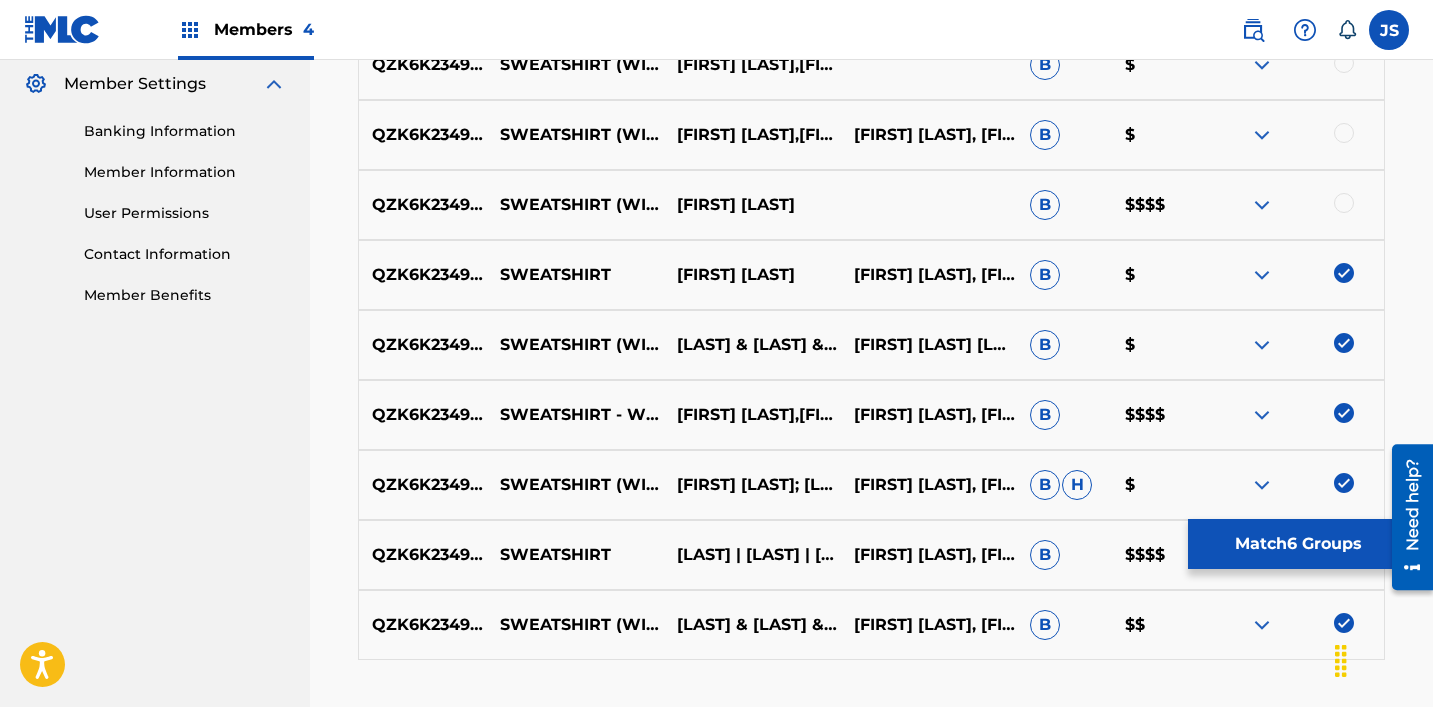 click at bounding box center [1344, 203] 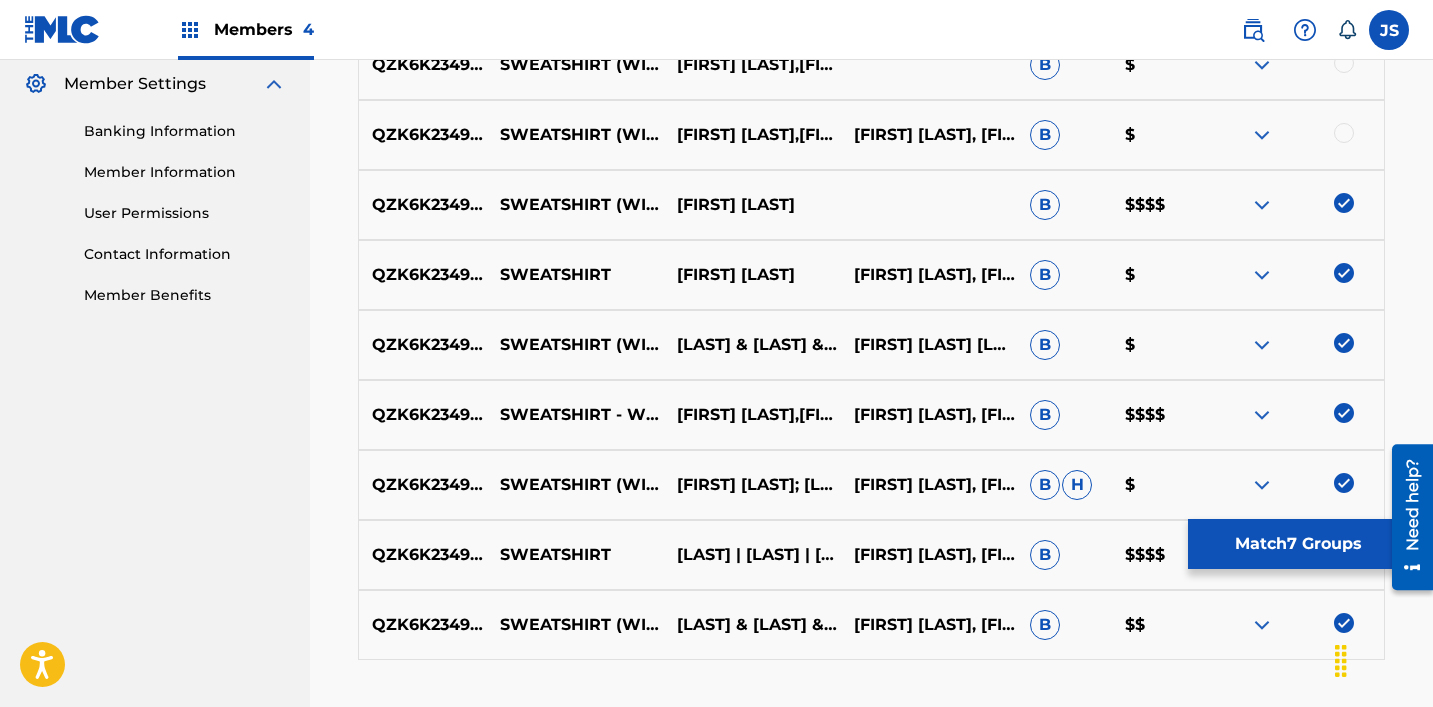 click at bounding box center (1295, 135) 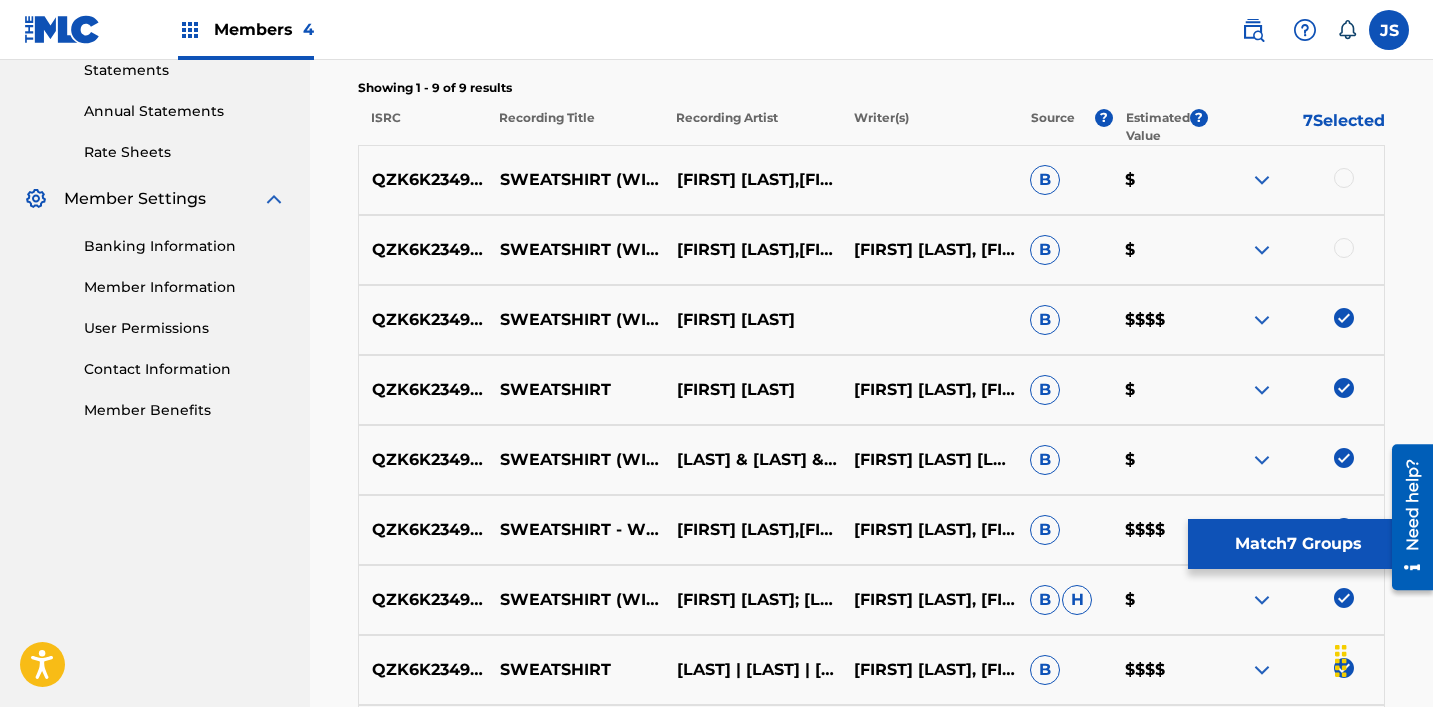 scroll, scrollTop: 695, scrollLeft: 0, axis: vertical 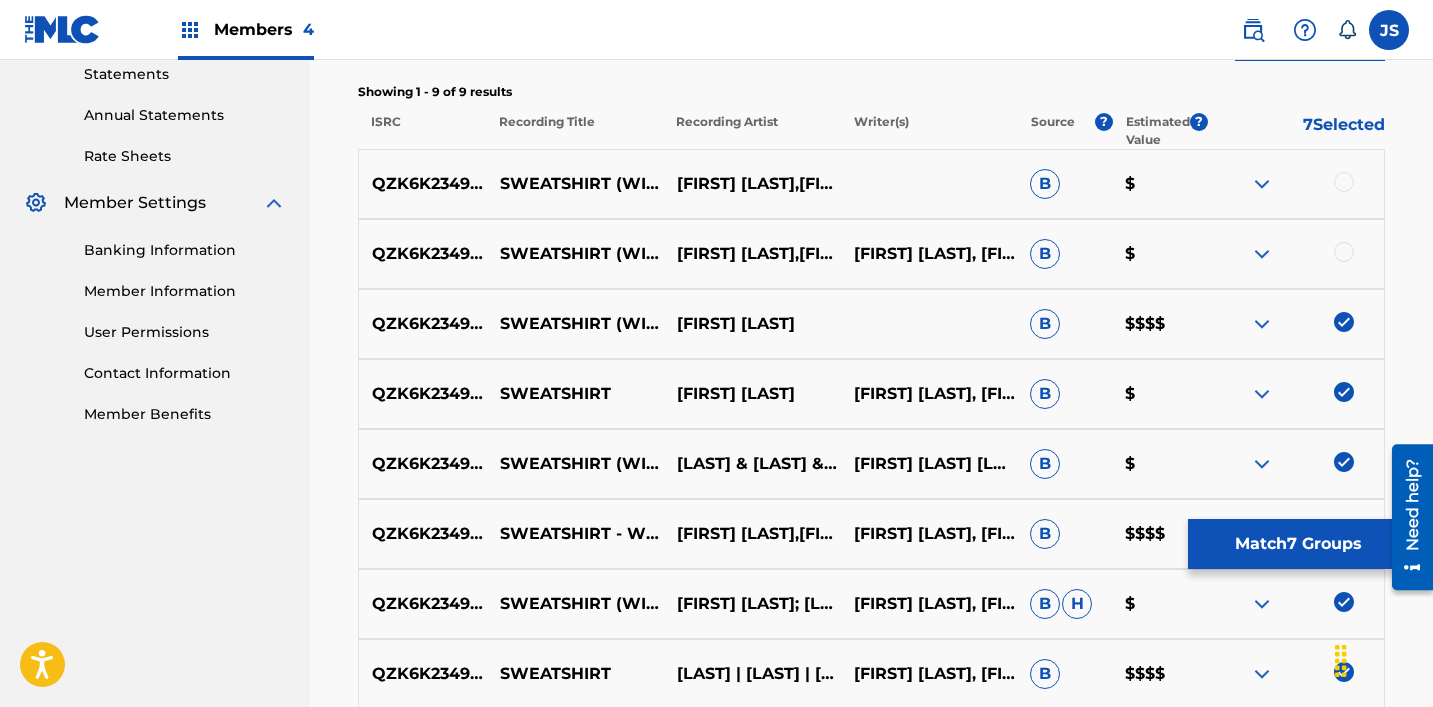 click at bounding box center [1344, 182] 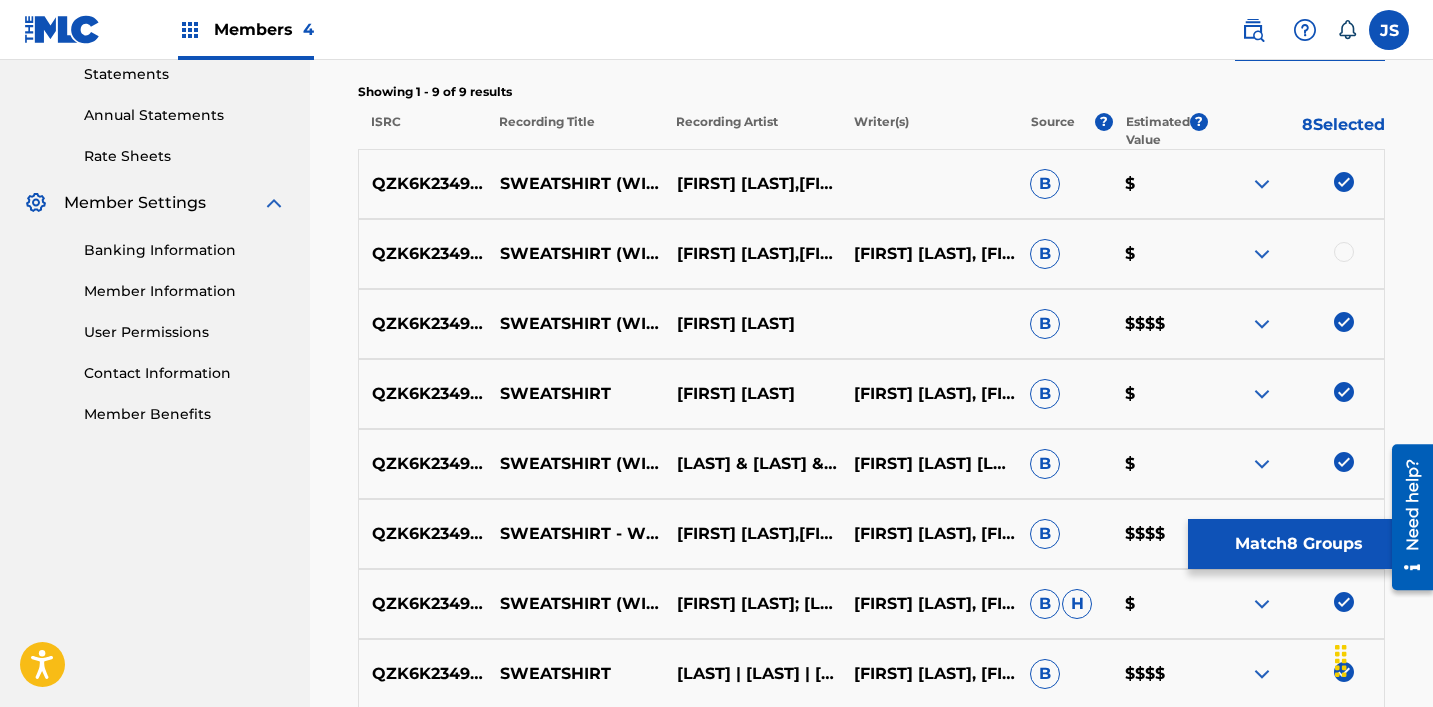 click at bounding box center (1344, 252) 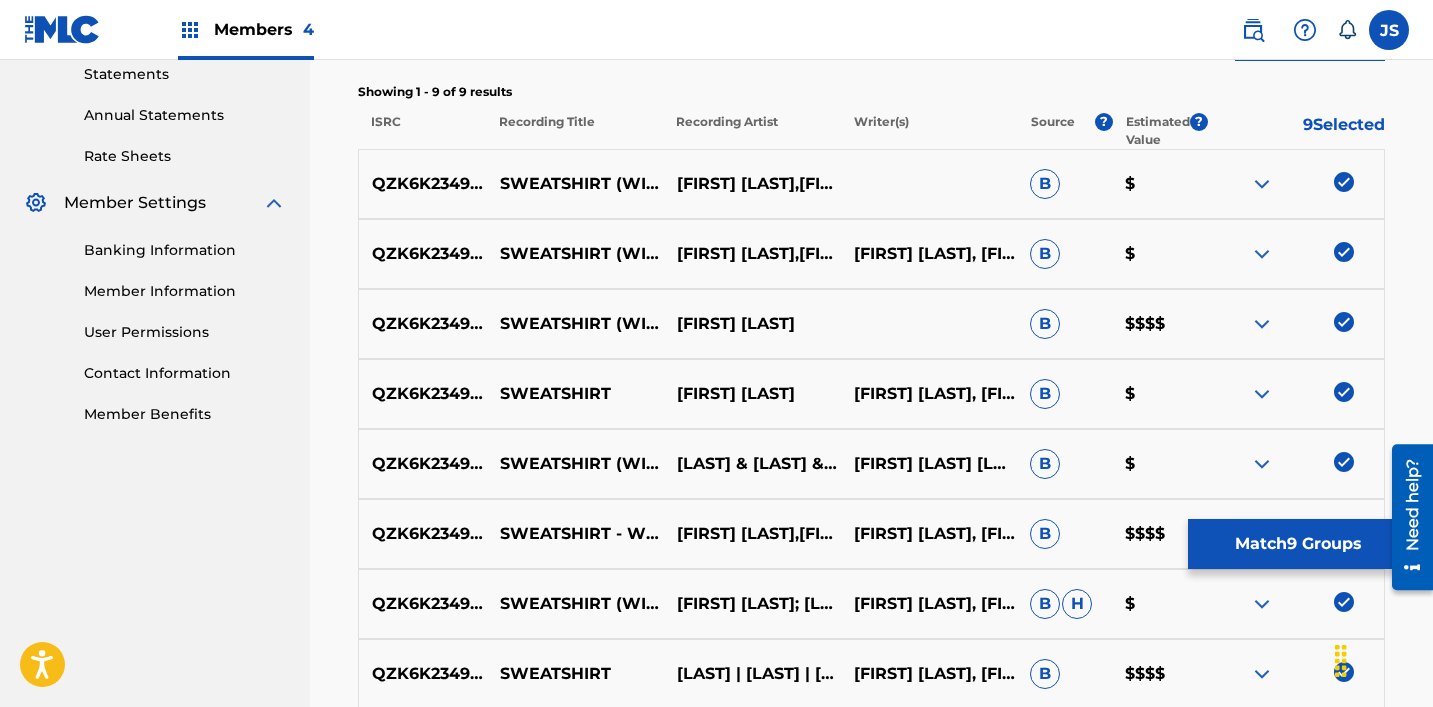 click on "Match  9 Groups" at bounding box center [1298, 544] 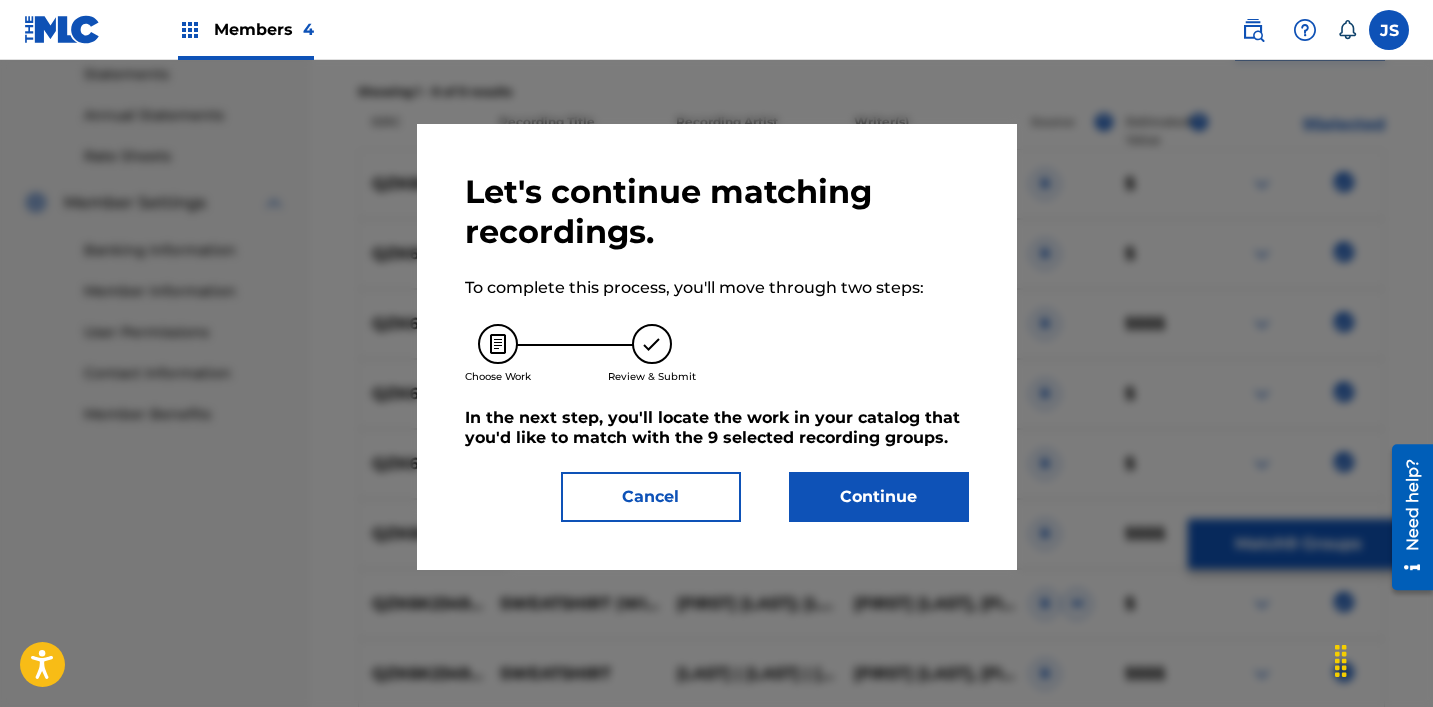 click on "Continue" at bounding box center [879, 497] 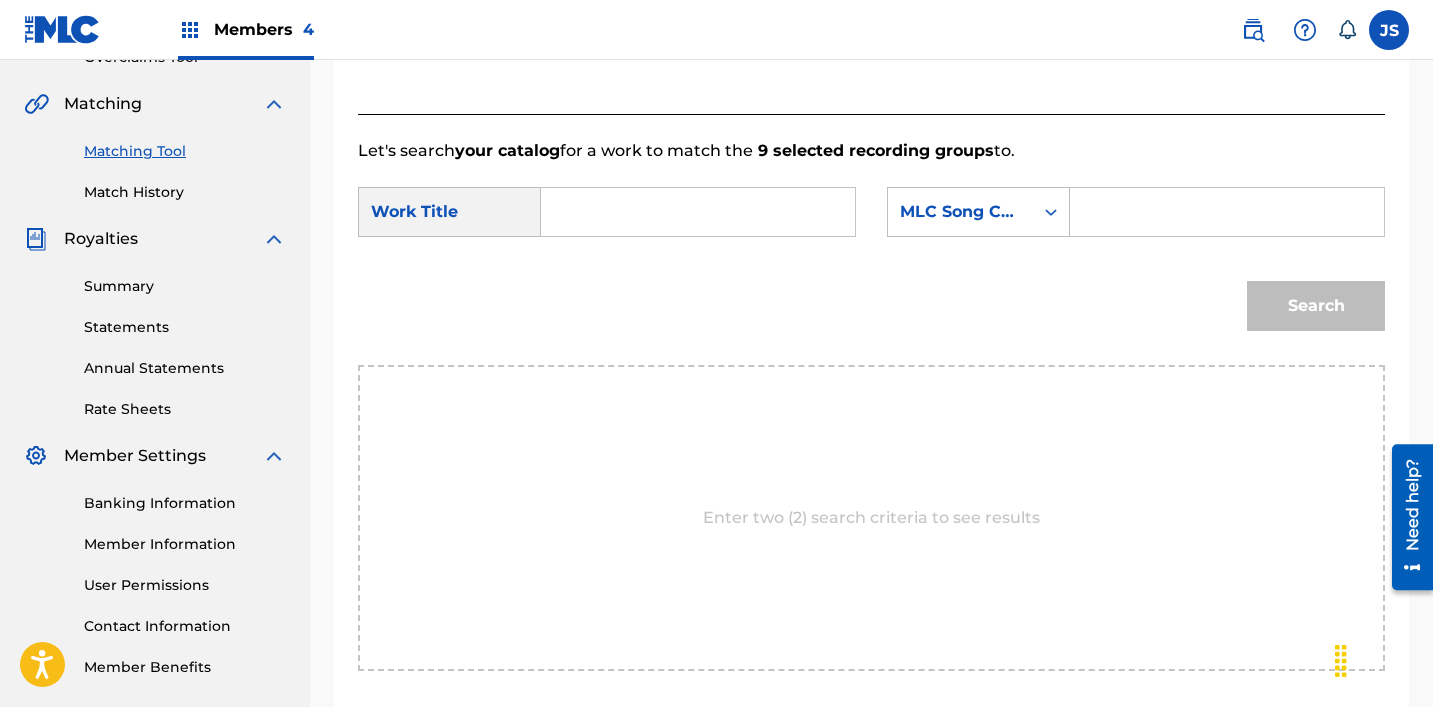 scroll, scrollTop: 441, scrollLeft: 0, axis: vertical 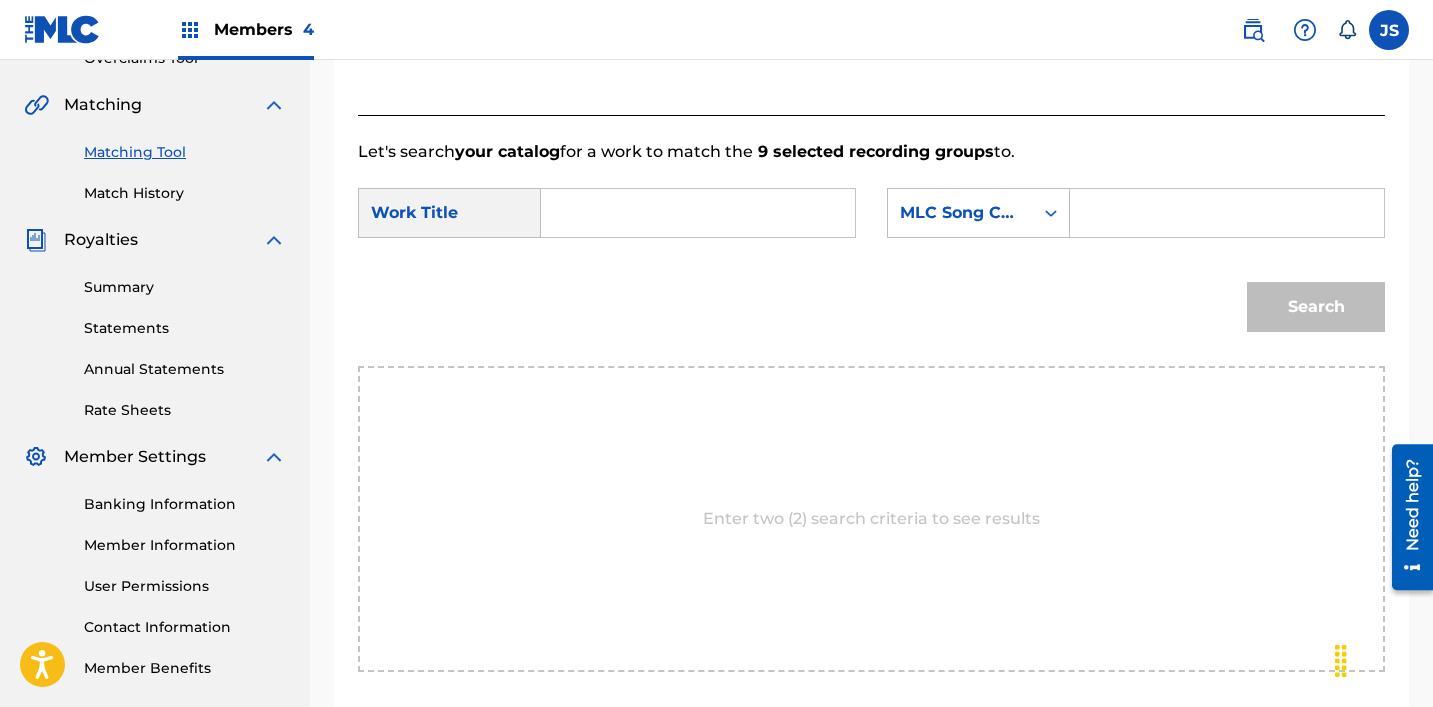 click at bounding box center [698, 213] 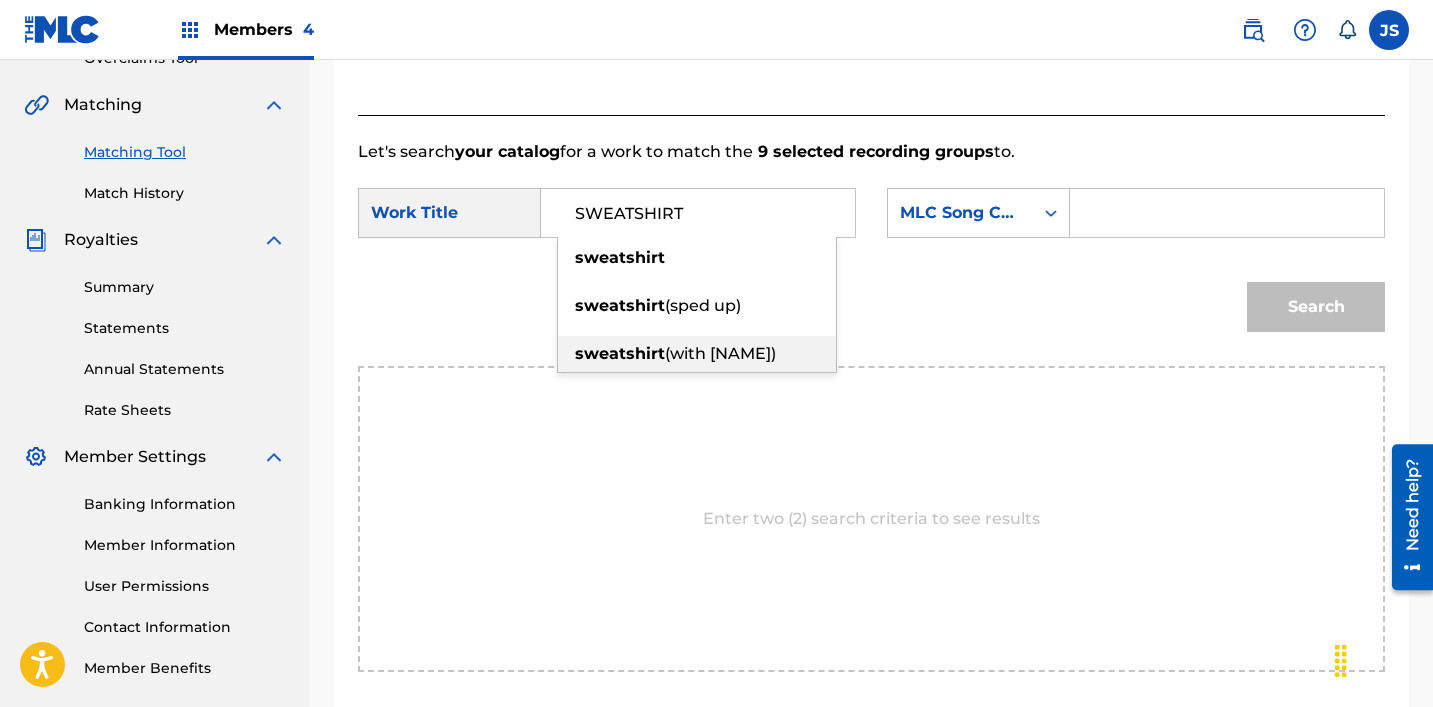 click on "(with [NAME])" at bounding box center [720, 353] 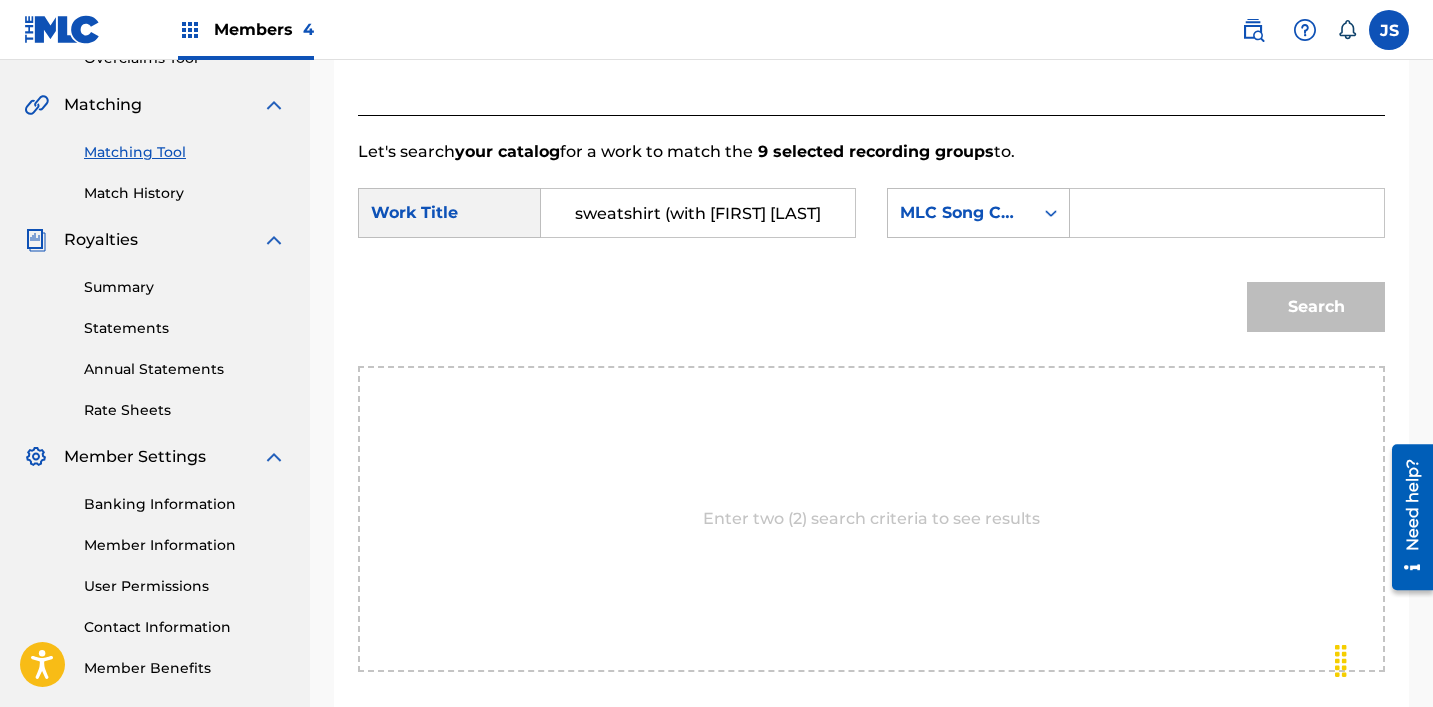 click on "SearchWithCriteria[UUID] Work Title sweatshirt (with [FIRST] [LAST]) SearchWithCriteria[UUID] MLC Song Code" at bounding box center [871, 219] 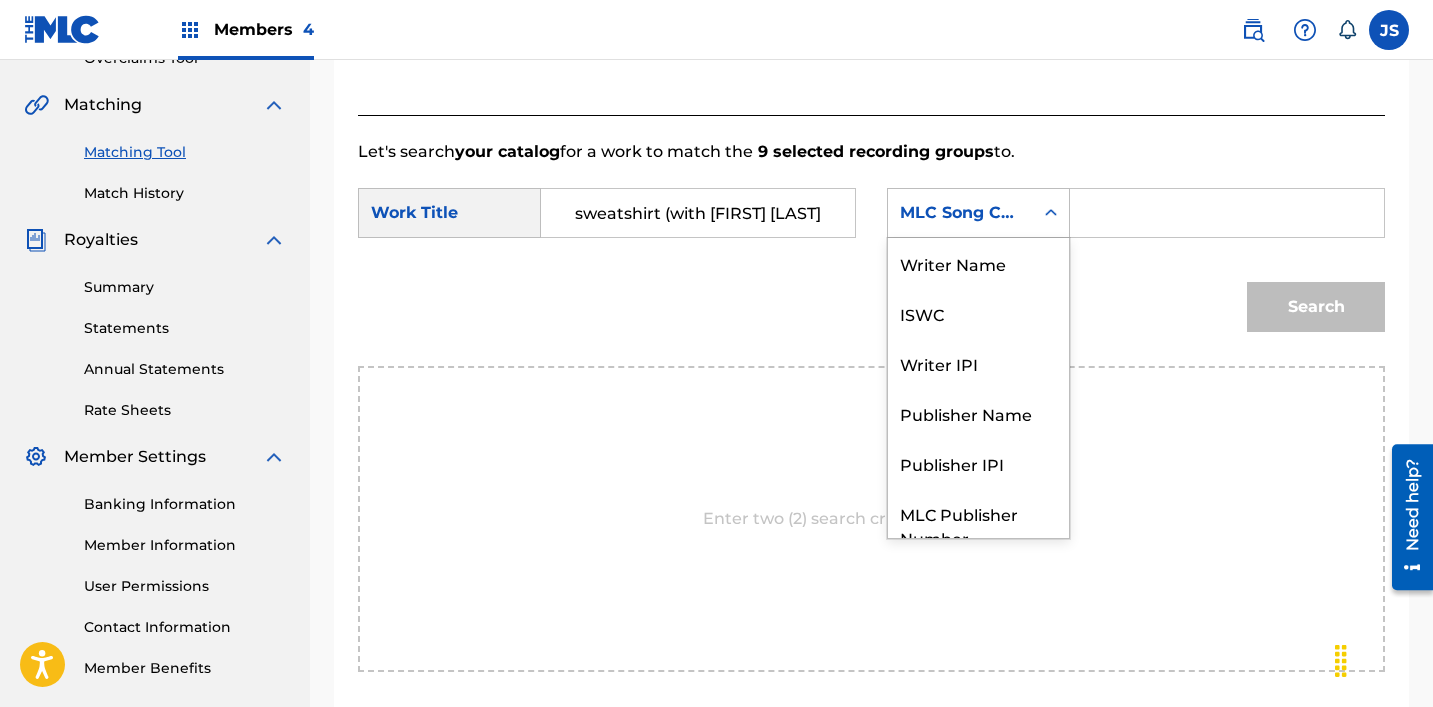 click on "MLC Song Code" at bounding box center [960, 213] 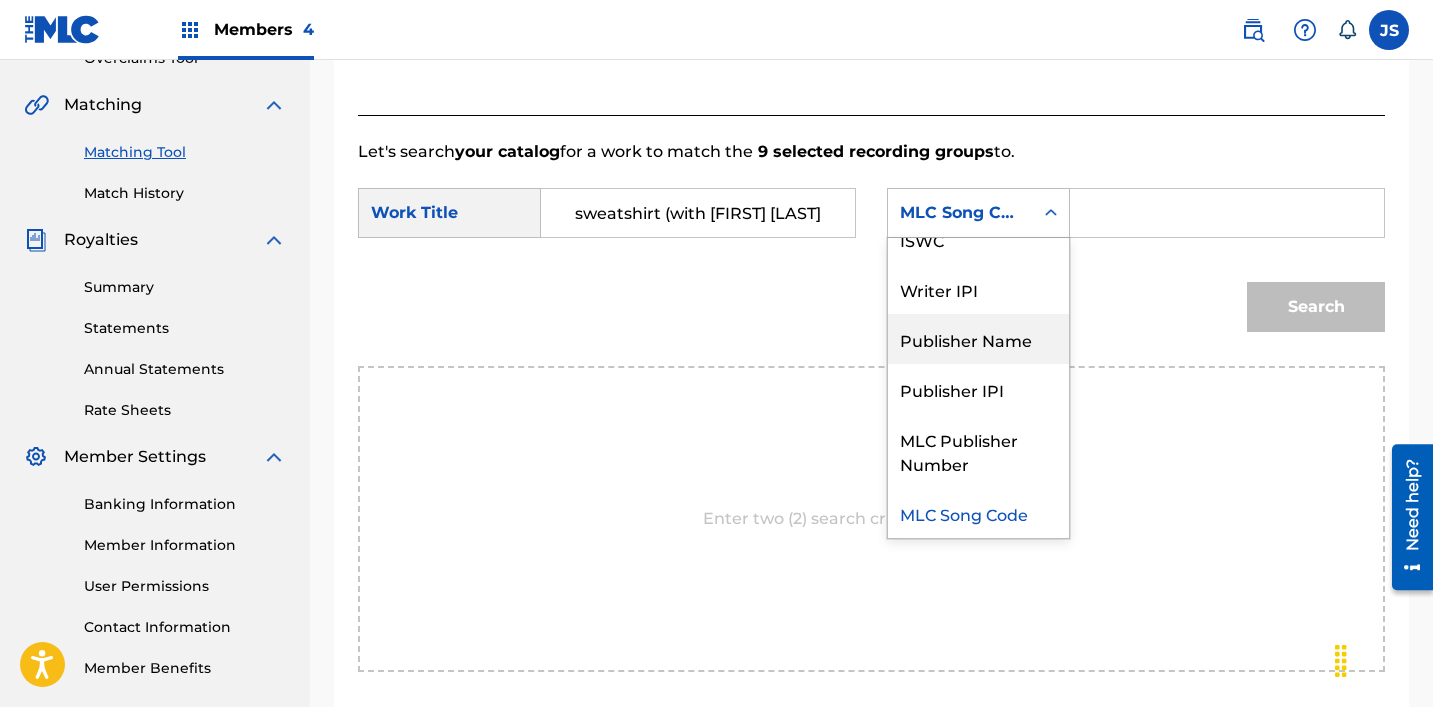 click on "Publisher Name" at bounding box center [978, 339] 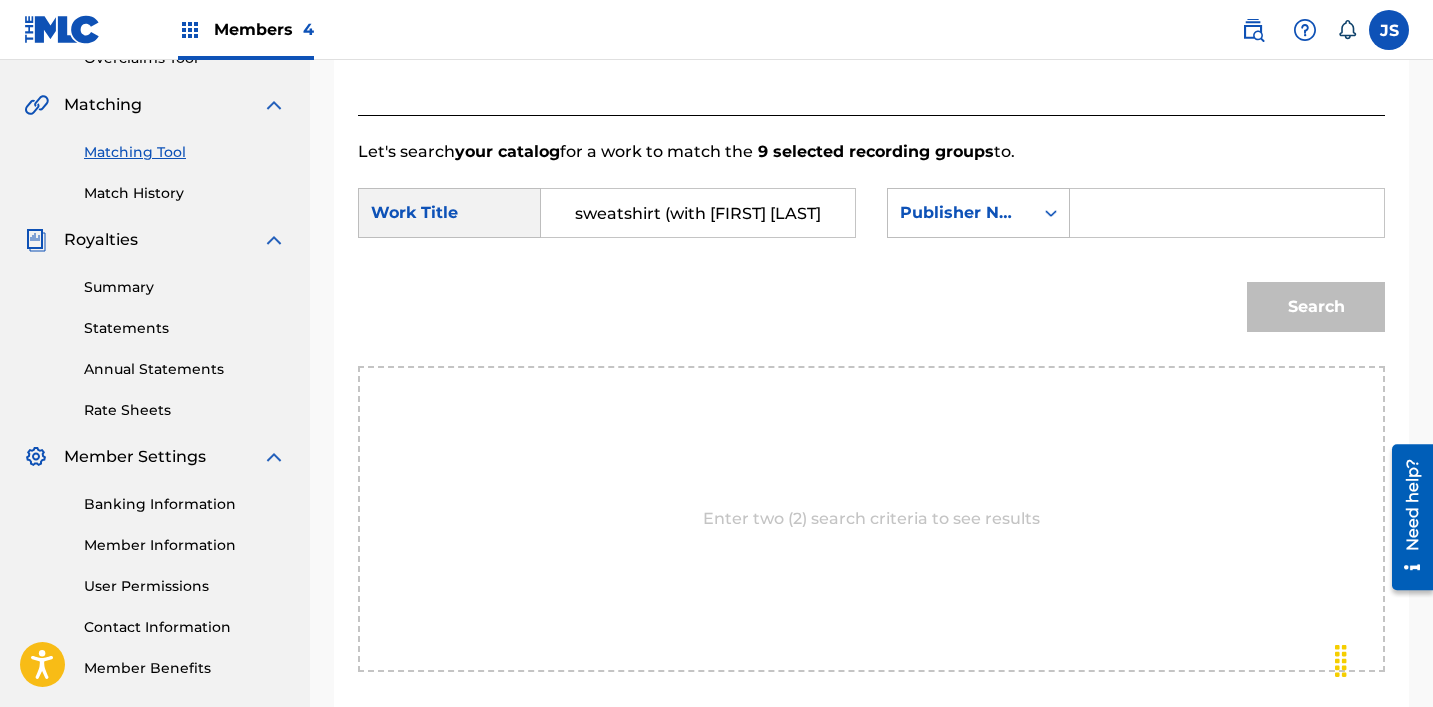 click on "Search" at bounding box center (871, 314) 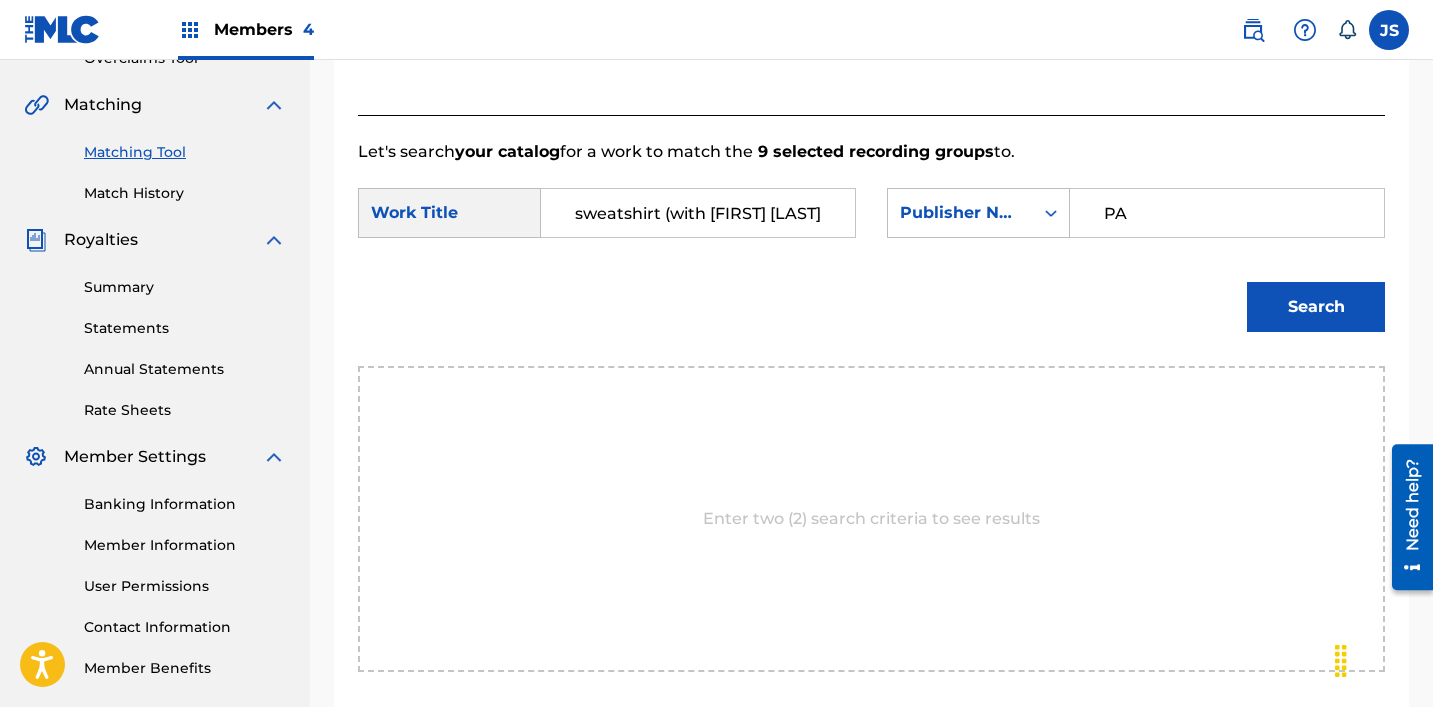 type on "patrick" 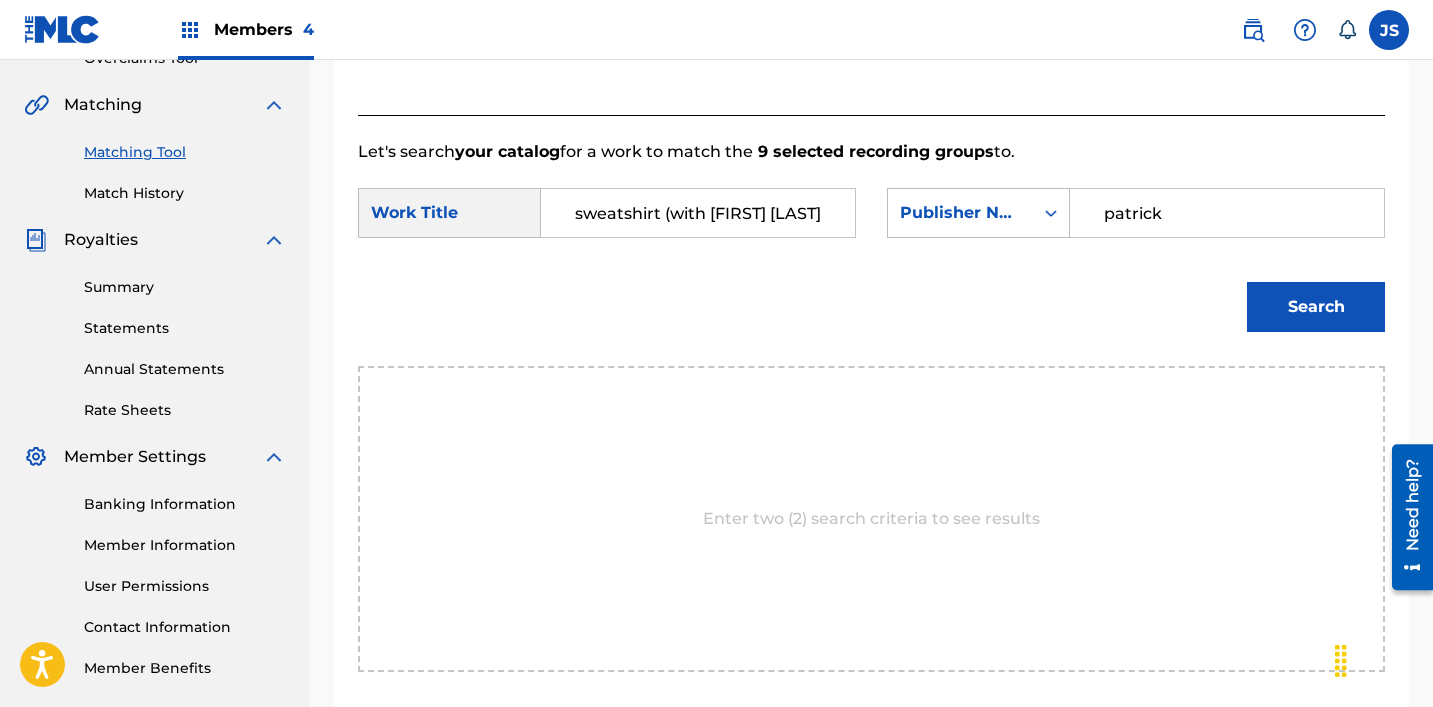 click on "Search" at bounding box center (1316, 307) 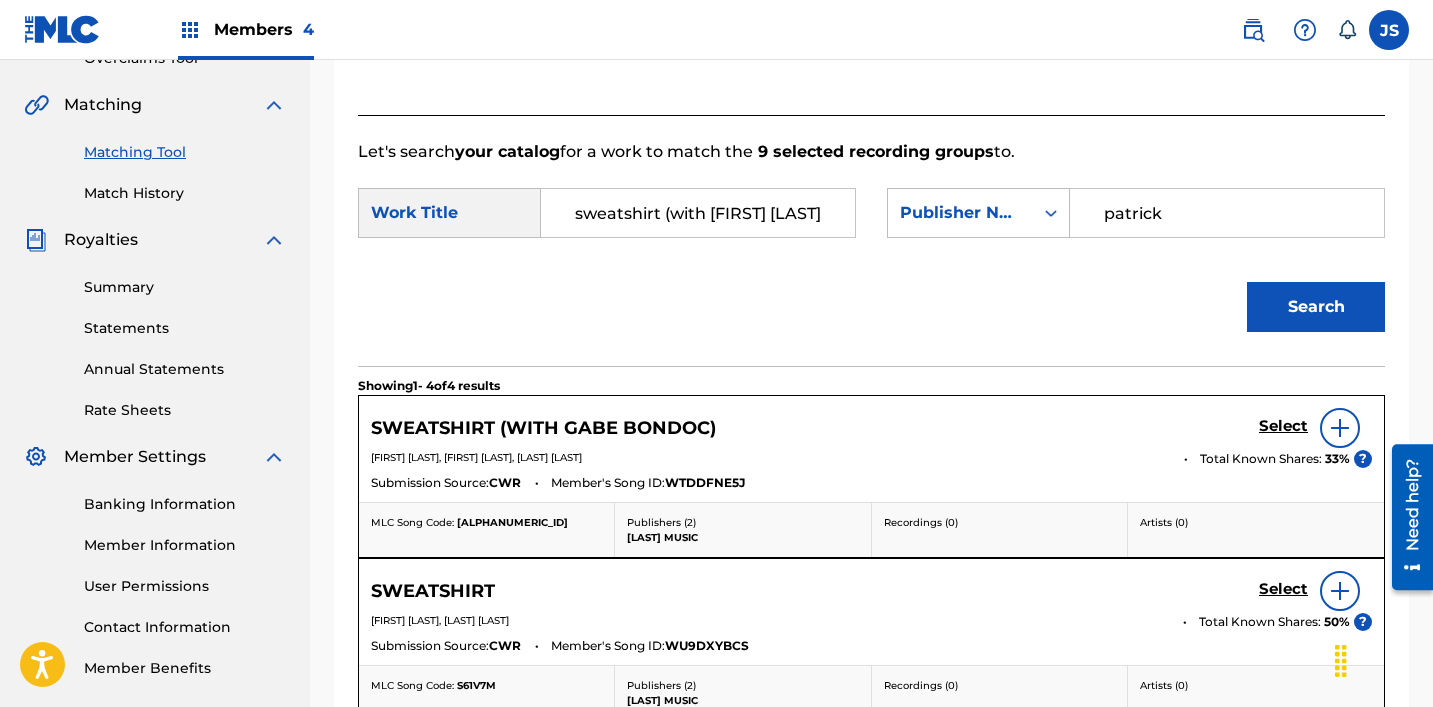 click on "Select" at bounding box center [1315, 428] 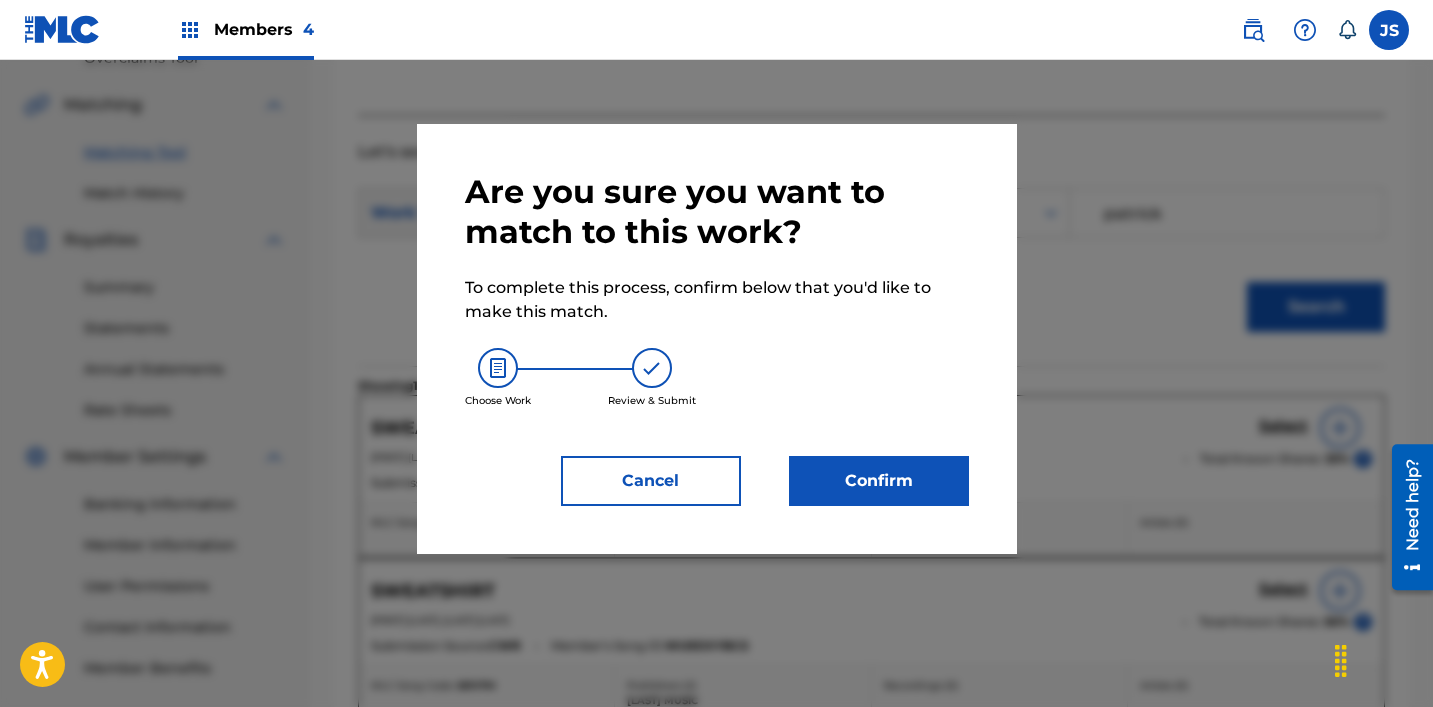 click on "Confirm" at bounding box center (879, 481) 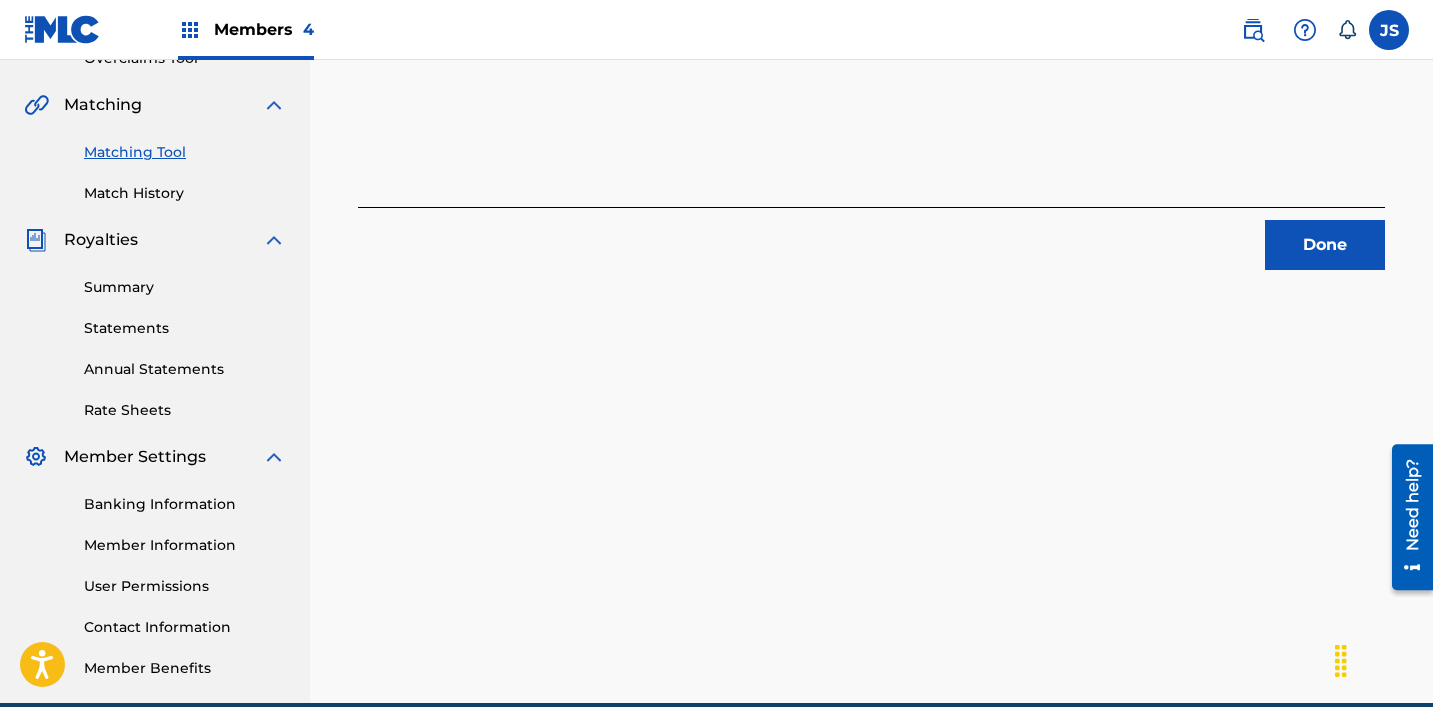 click on "Done" at bounding box center [1325, 245] 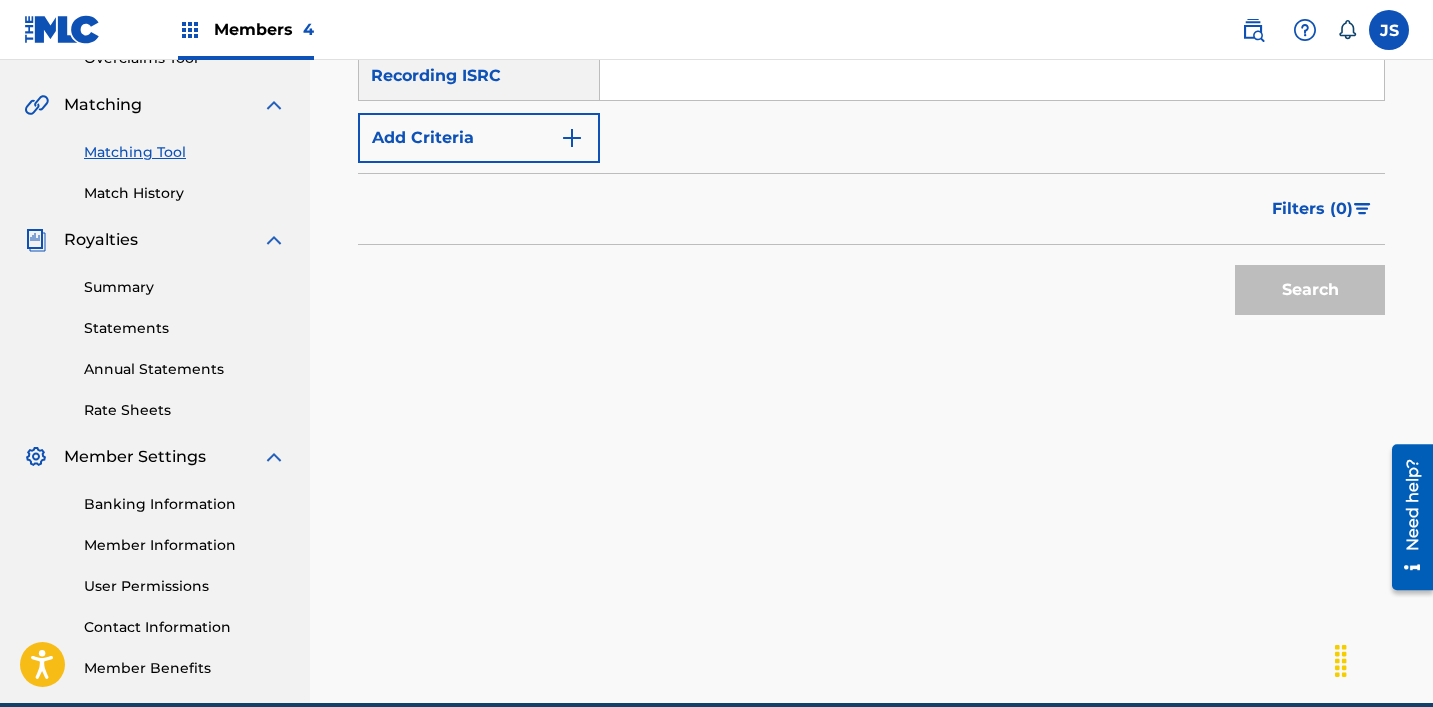 click at bounding box center [992, 76] 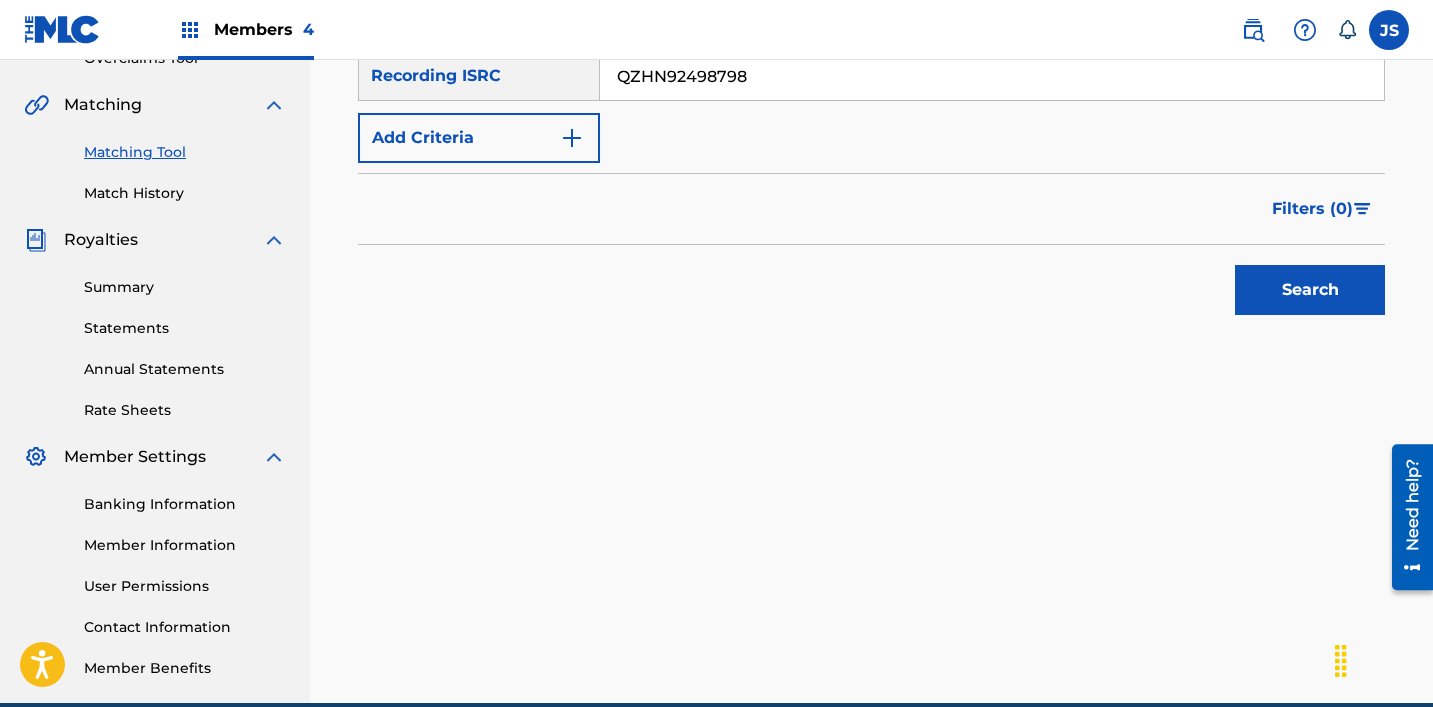 type on "QZHN92498798" 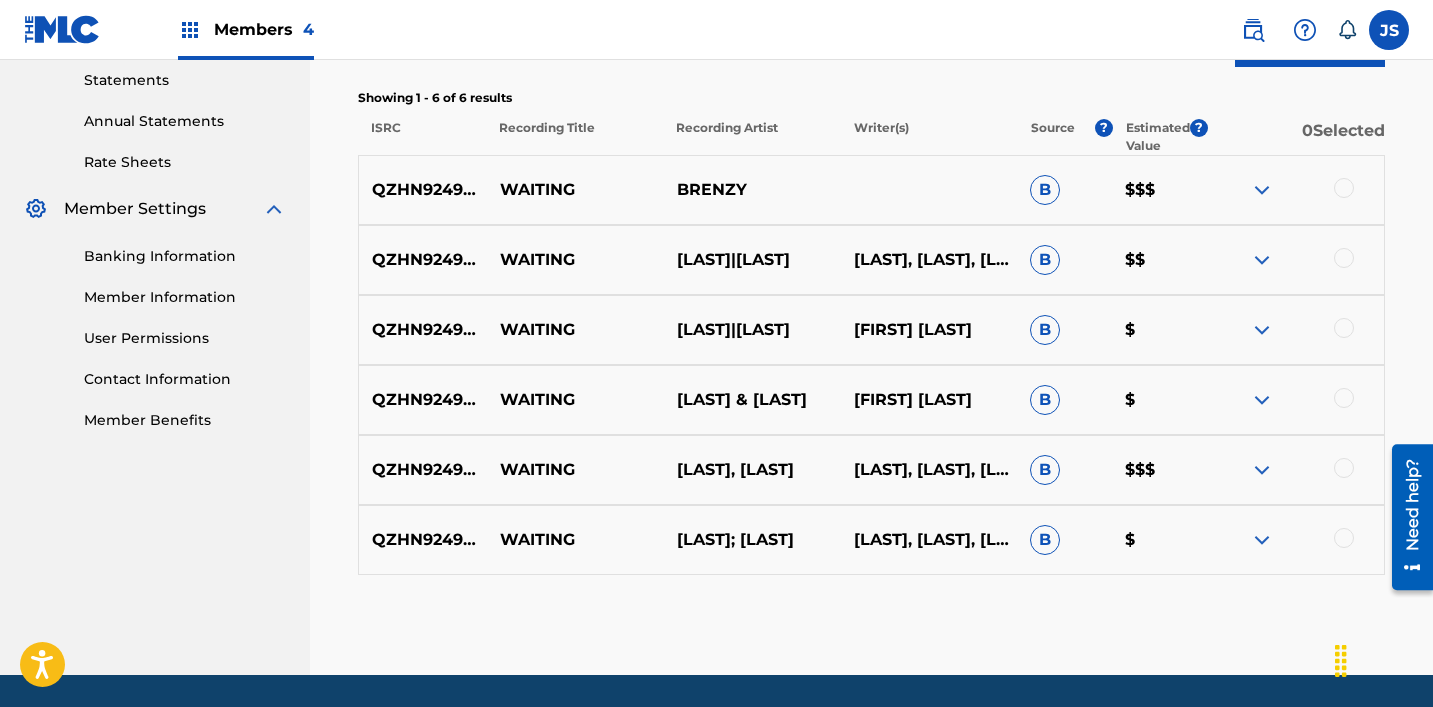 scroll, scrollTop: 697, scrollLeft: 0, axis: vertical 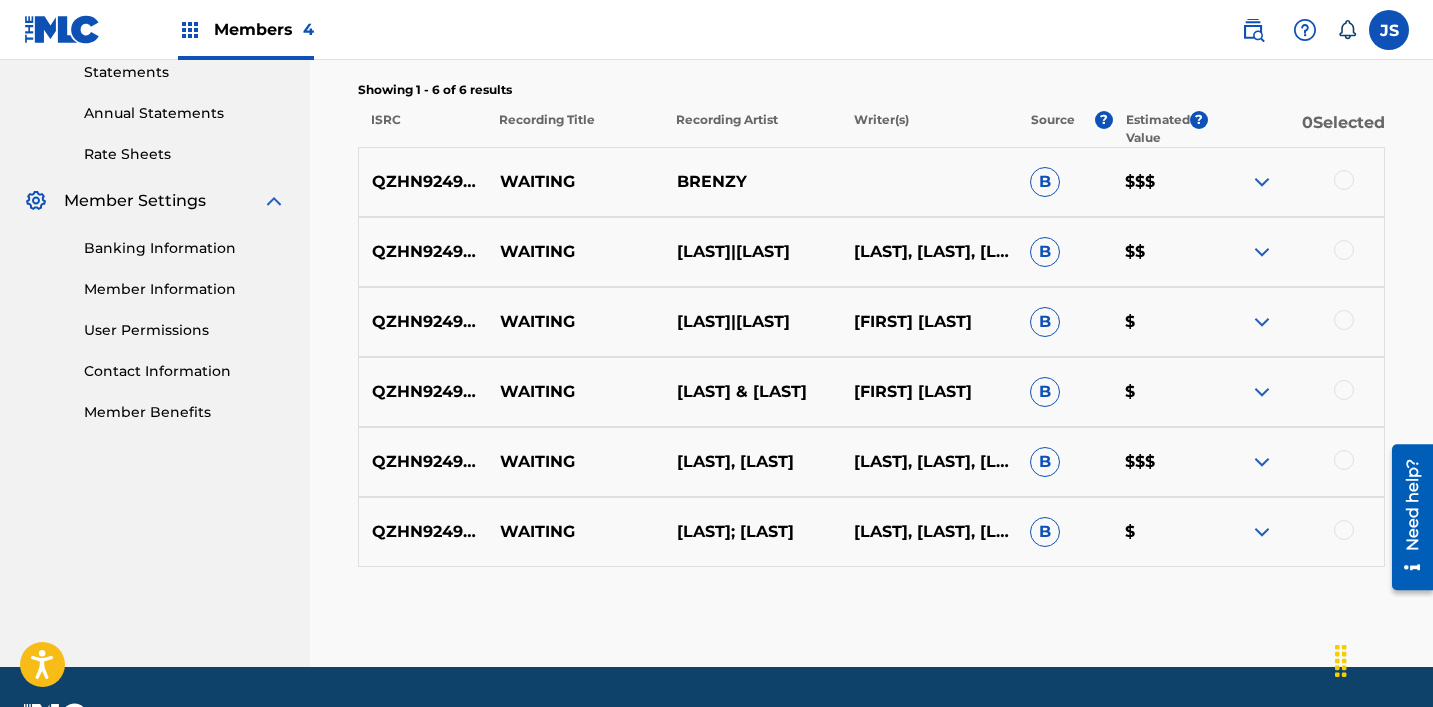 click at bounding box center [1344, 530] 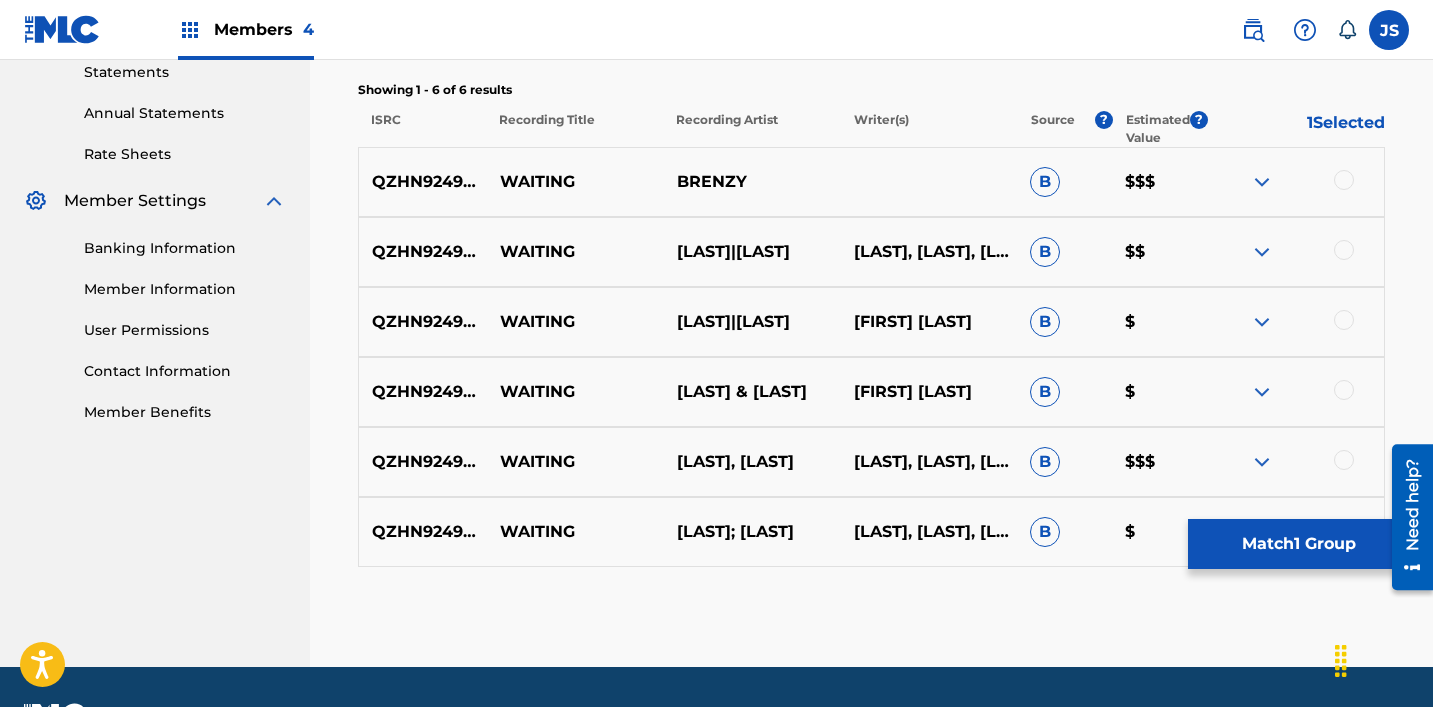 click at bounding box center (1344, 460) 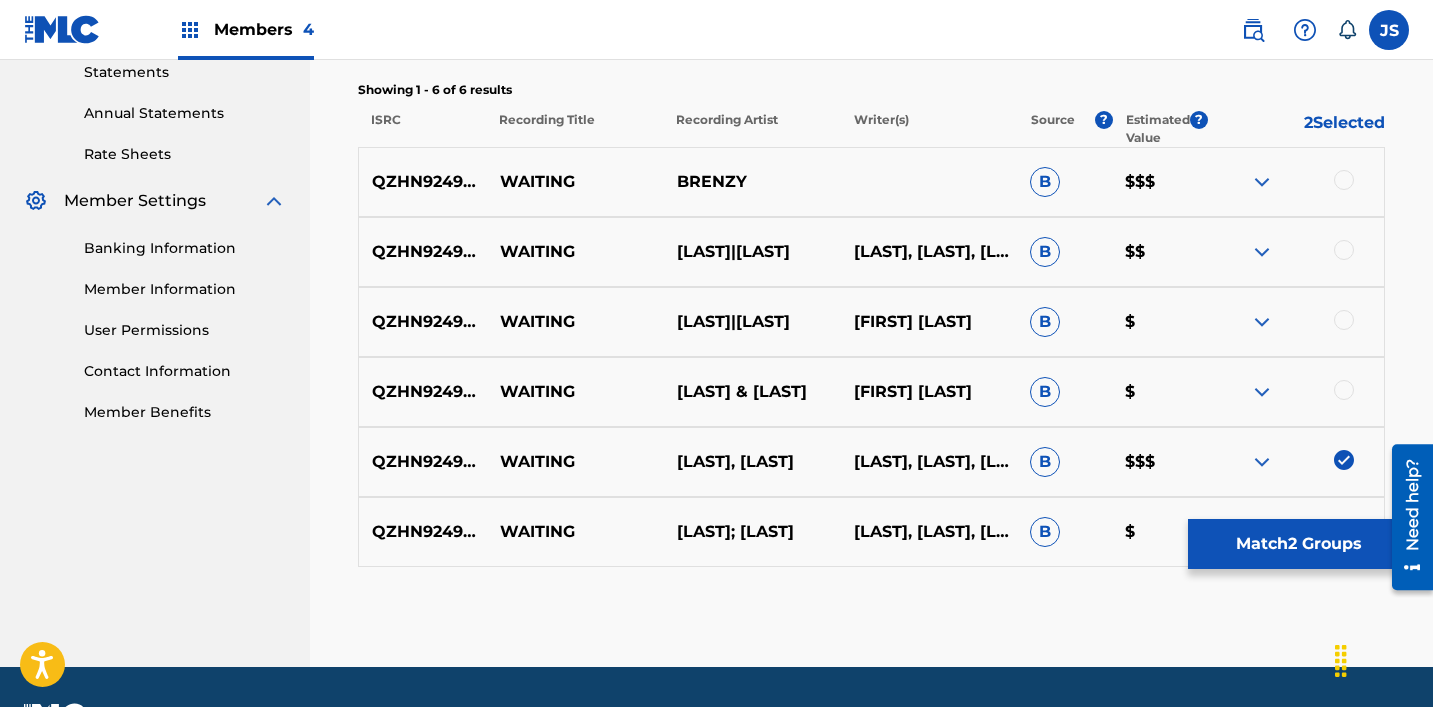 click at bounding box center (1295, 392) 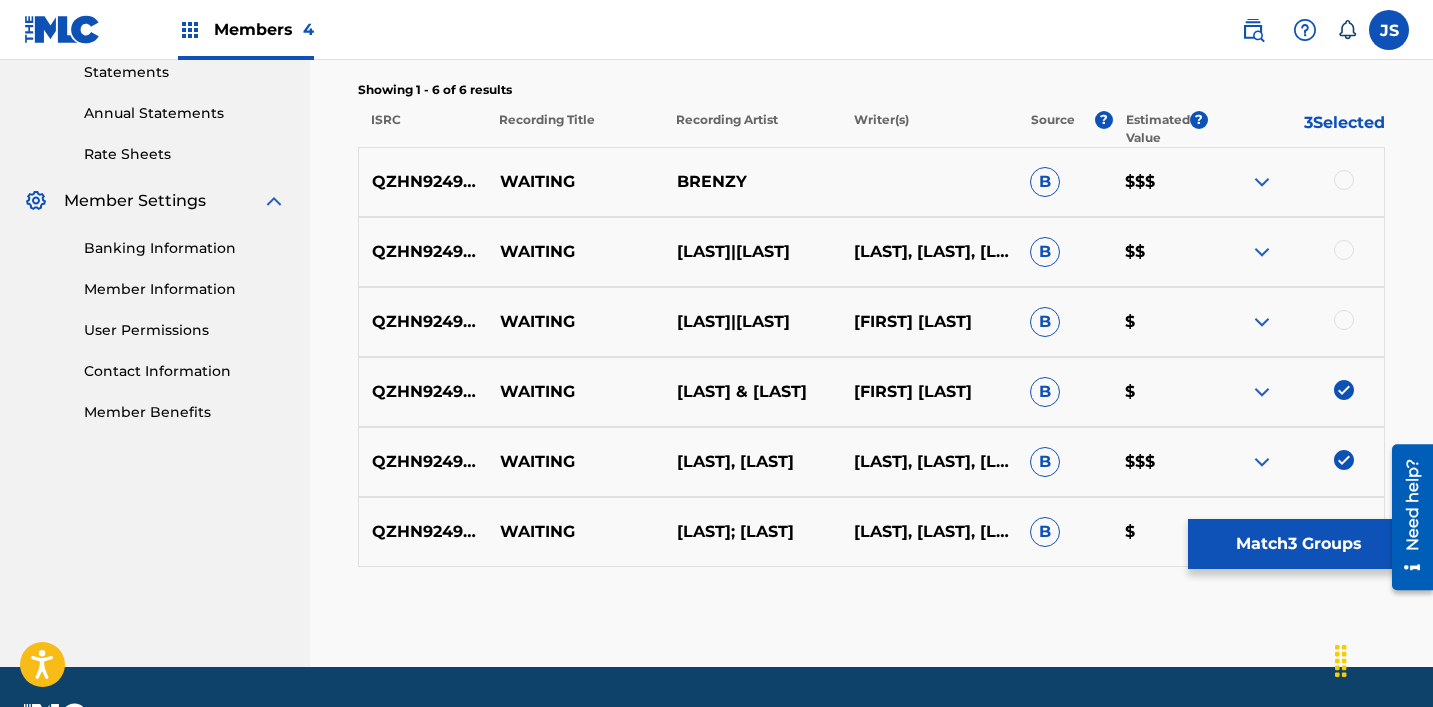 click at bounding box center [1344, 320] 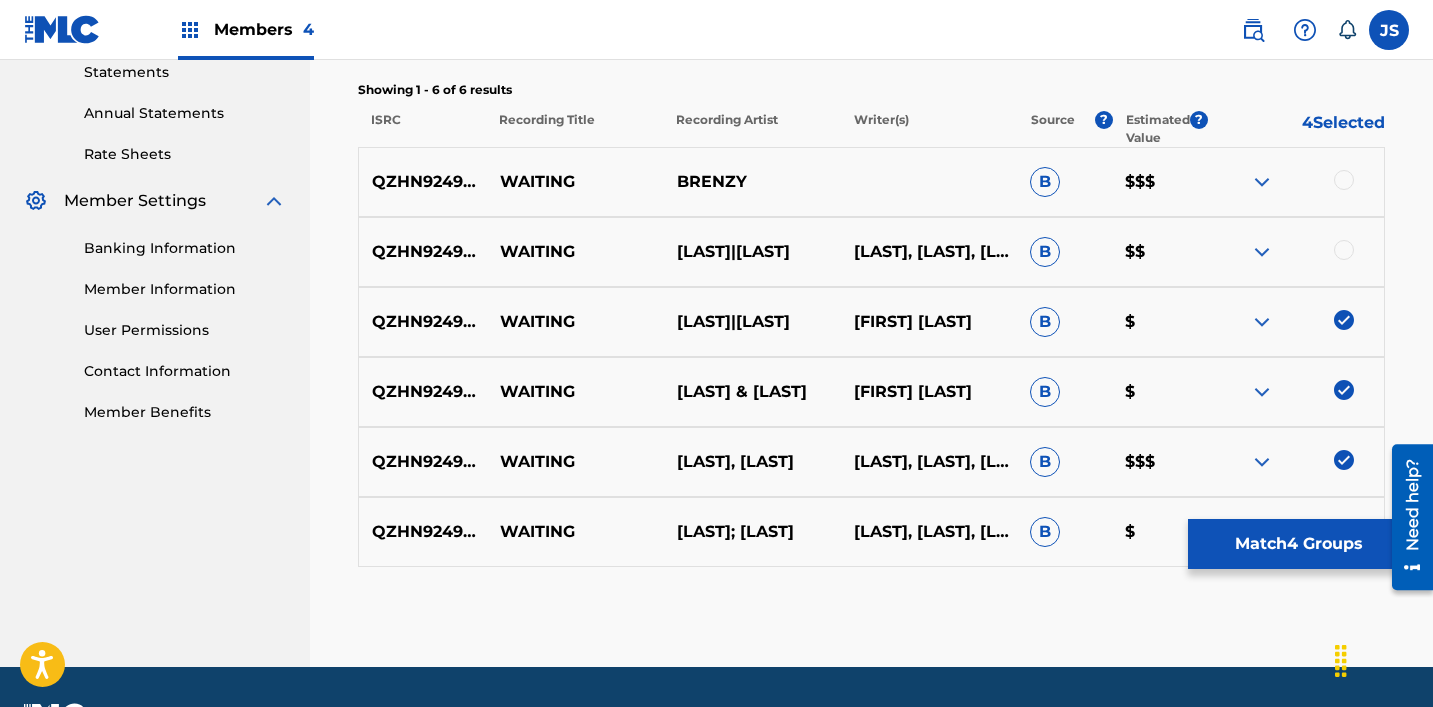 click at bounding box center (1344, 250) 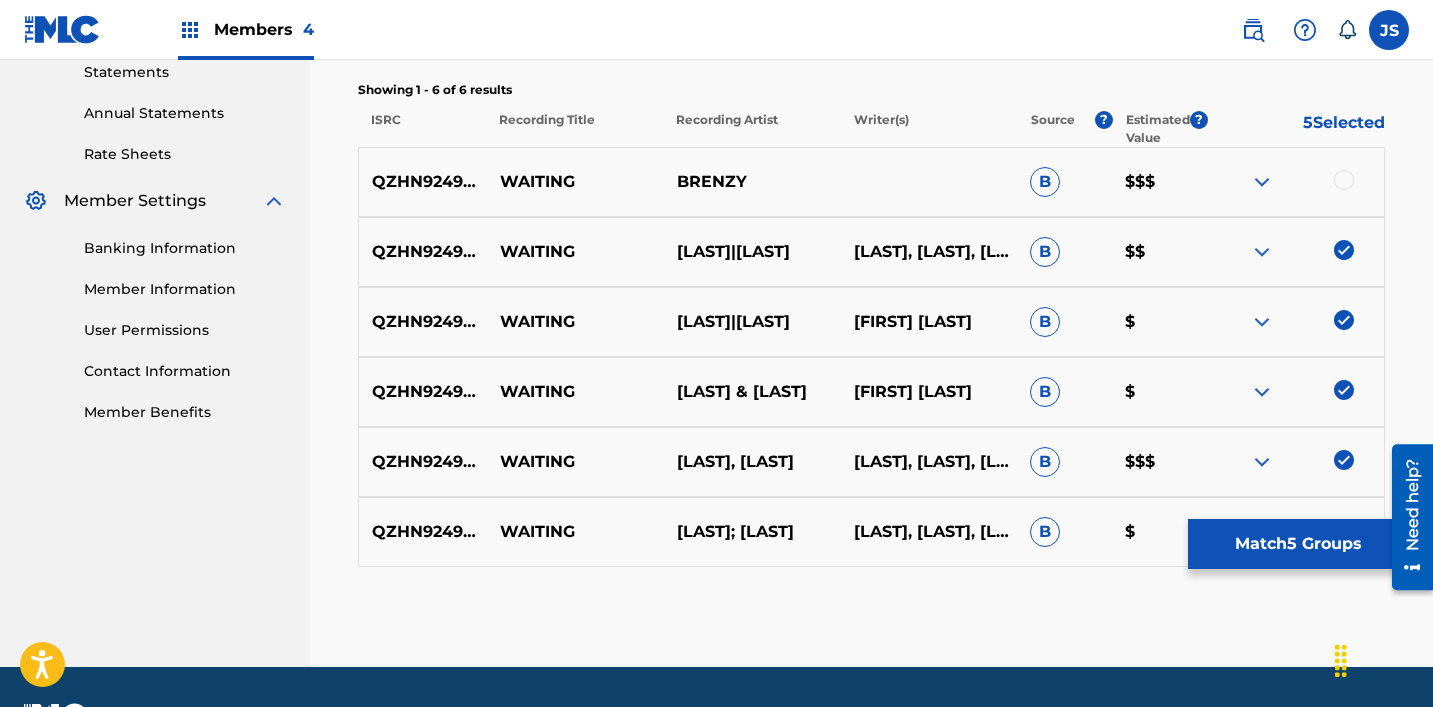 click at bounding box center (1344, 180) 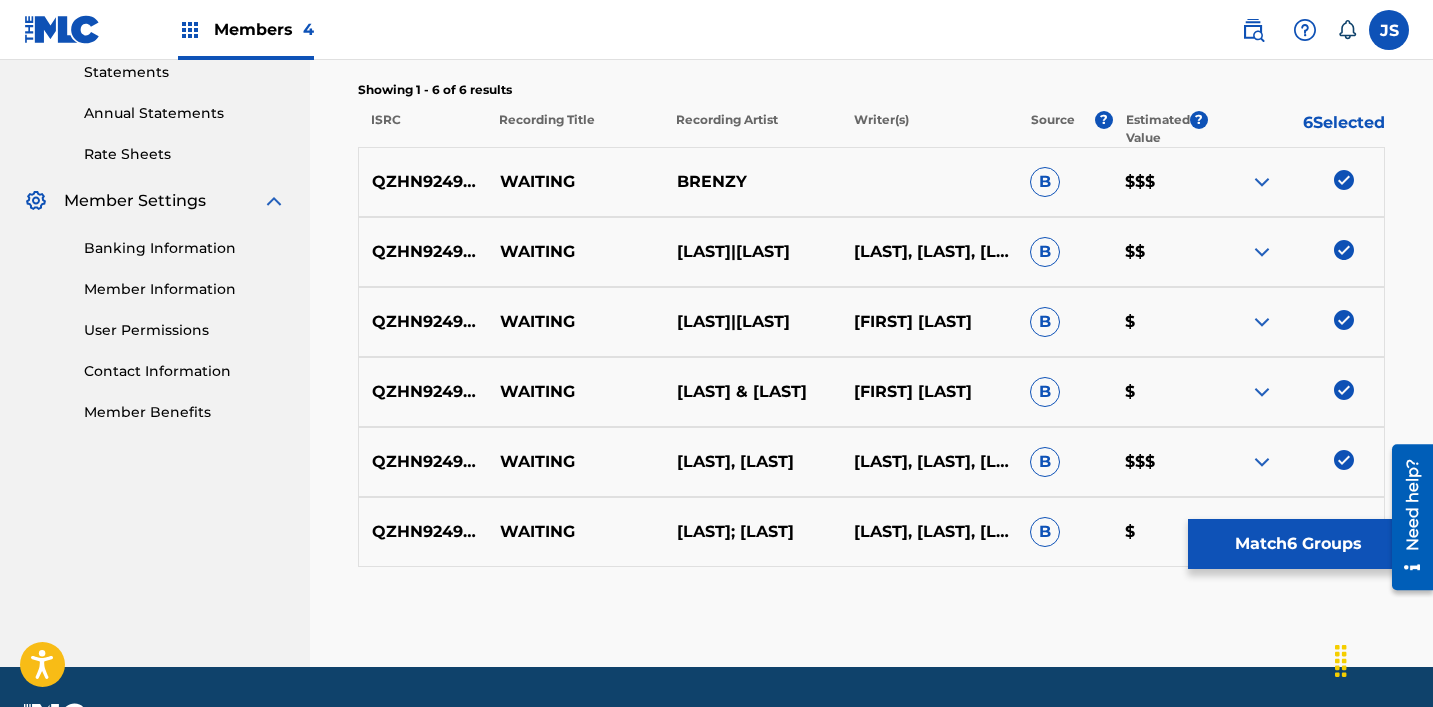 click on "Match  6 Groups" at bounding box center [1298, 544] 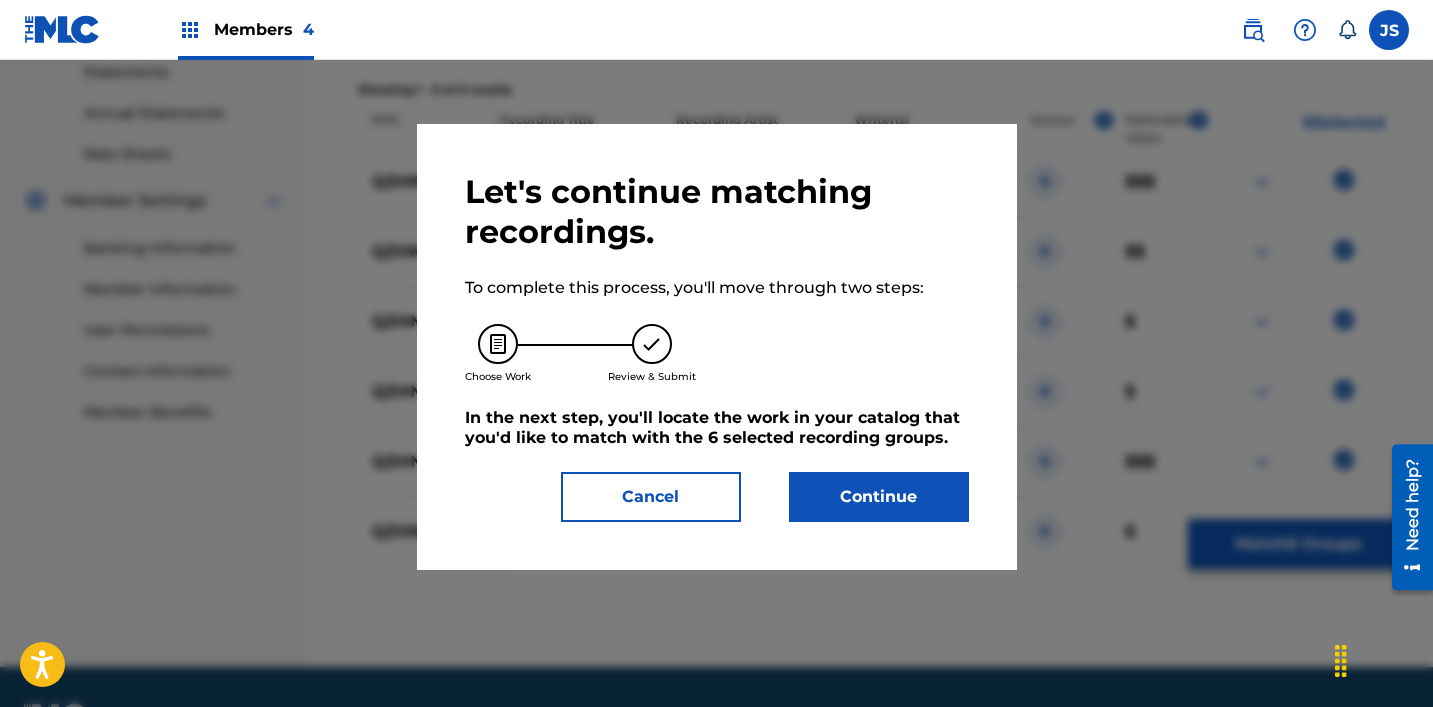 click on "Continue" at bounding box center [879, 497] 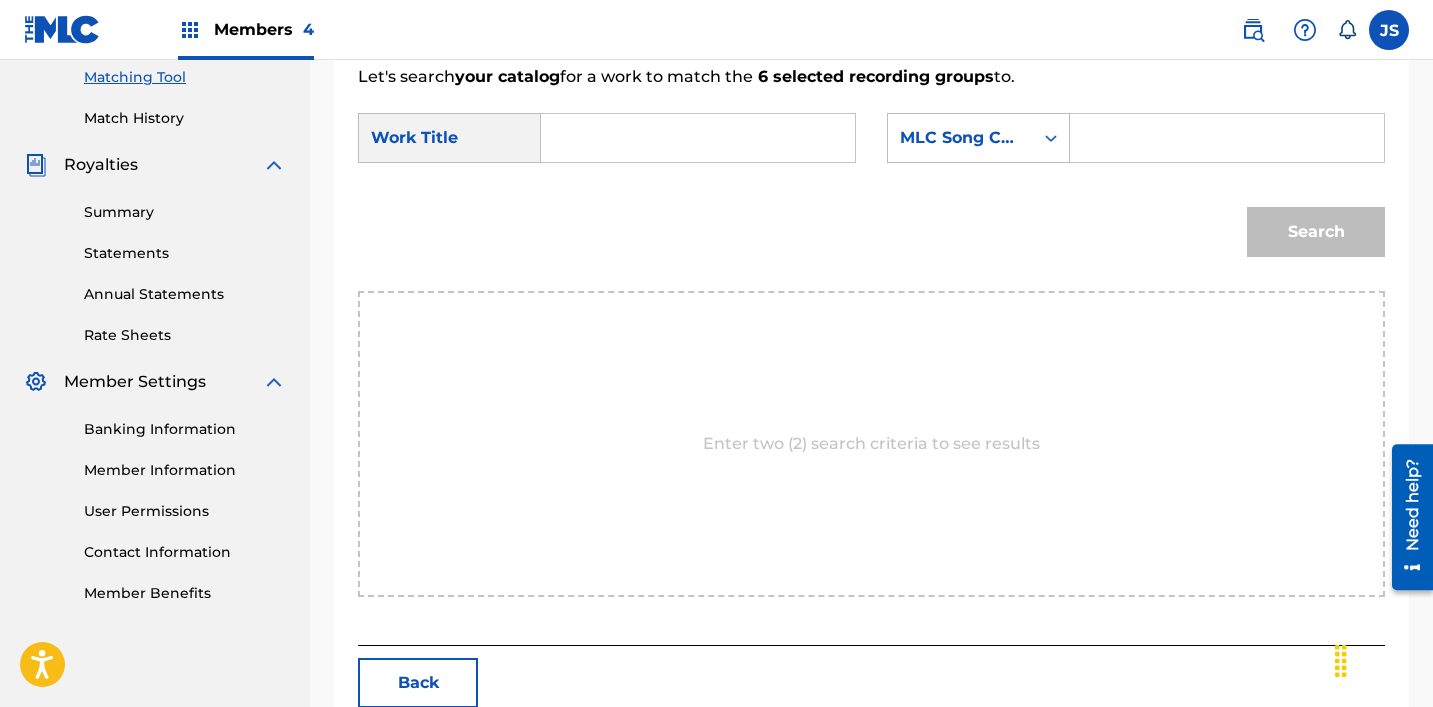 scroll, scrollTop: 515, scrollLeft: 0, axis: vertical 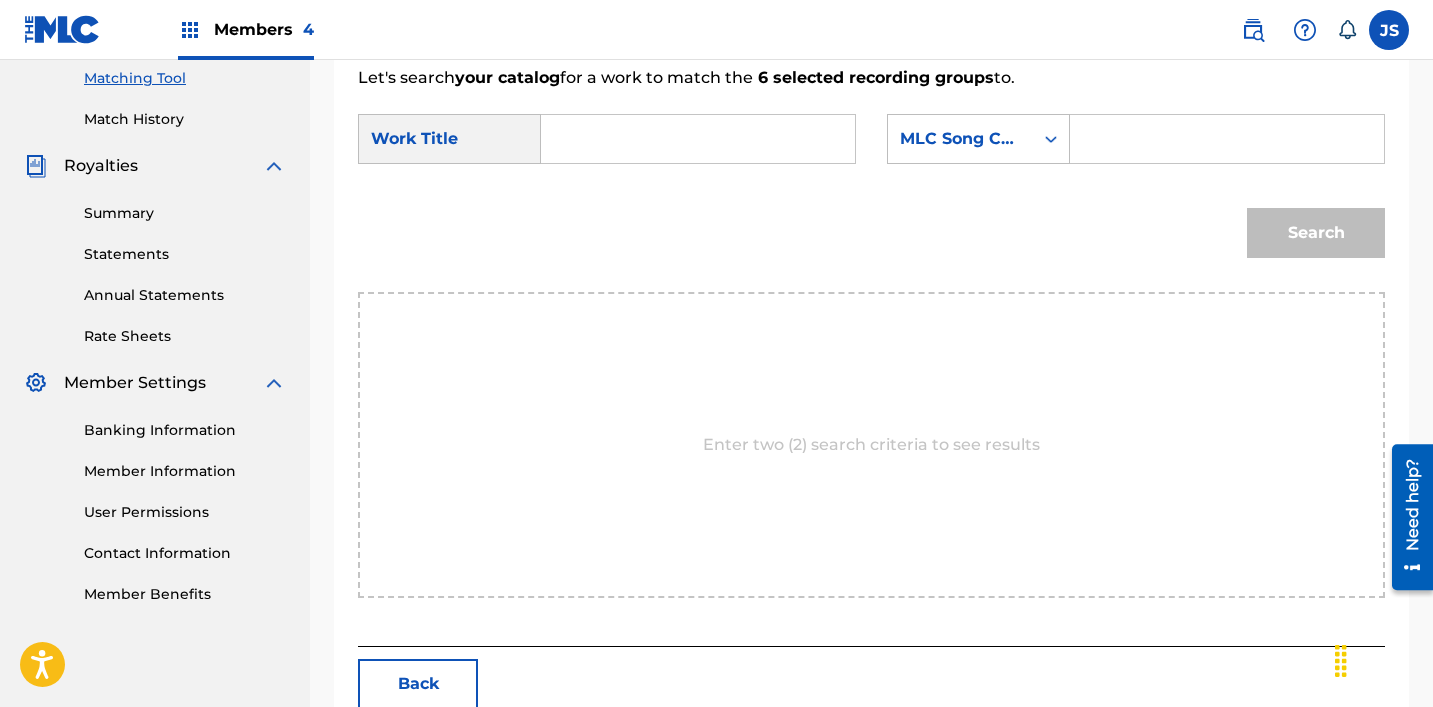 click at bounding box center (698, 139) 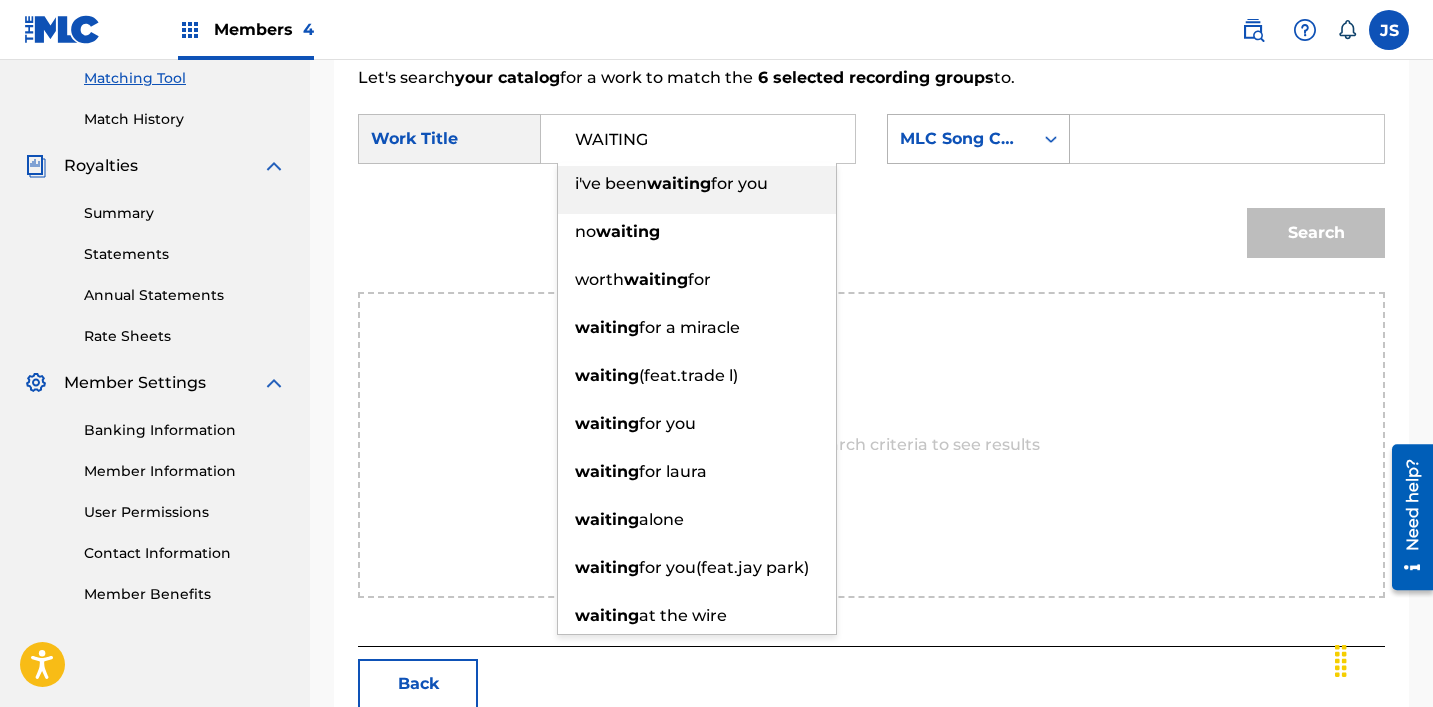 type on "WAITING" 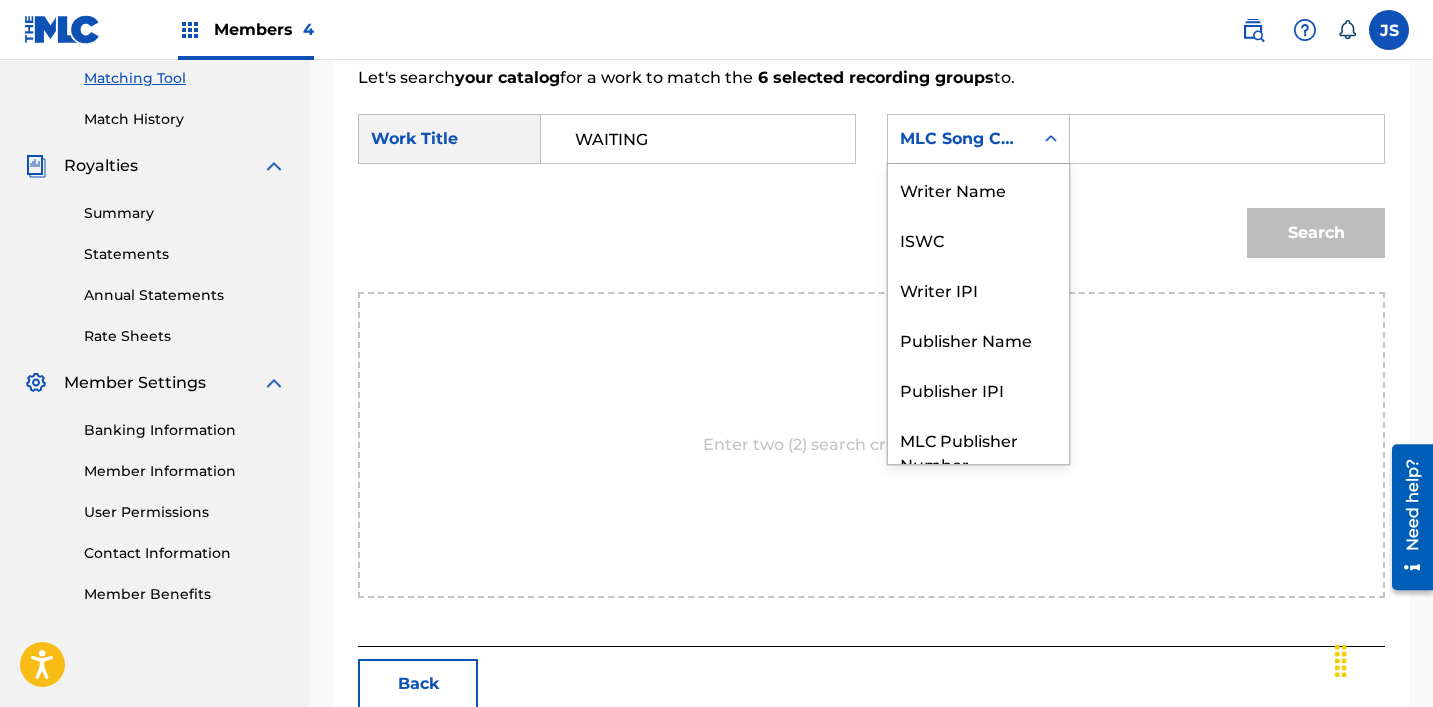 scroll, scrollTop: 74, scrollLeft: 0, axis: vertical 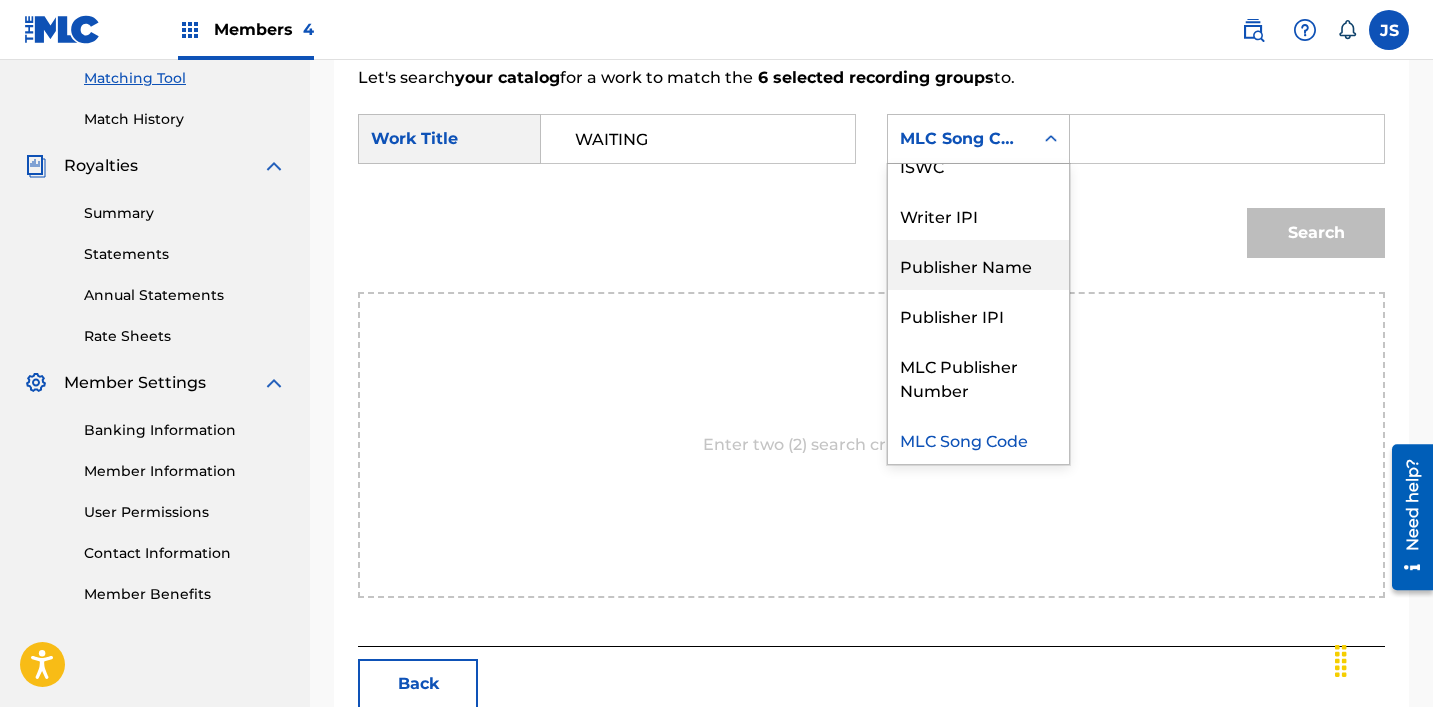 click on "Publisher Name" at bounding box center [978, 265] 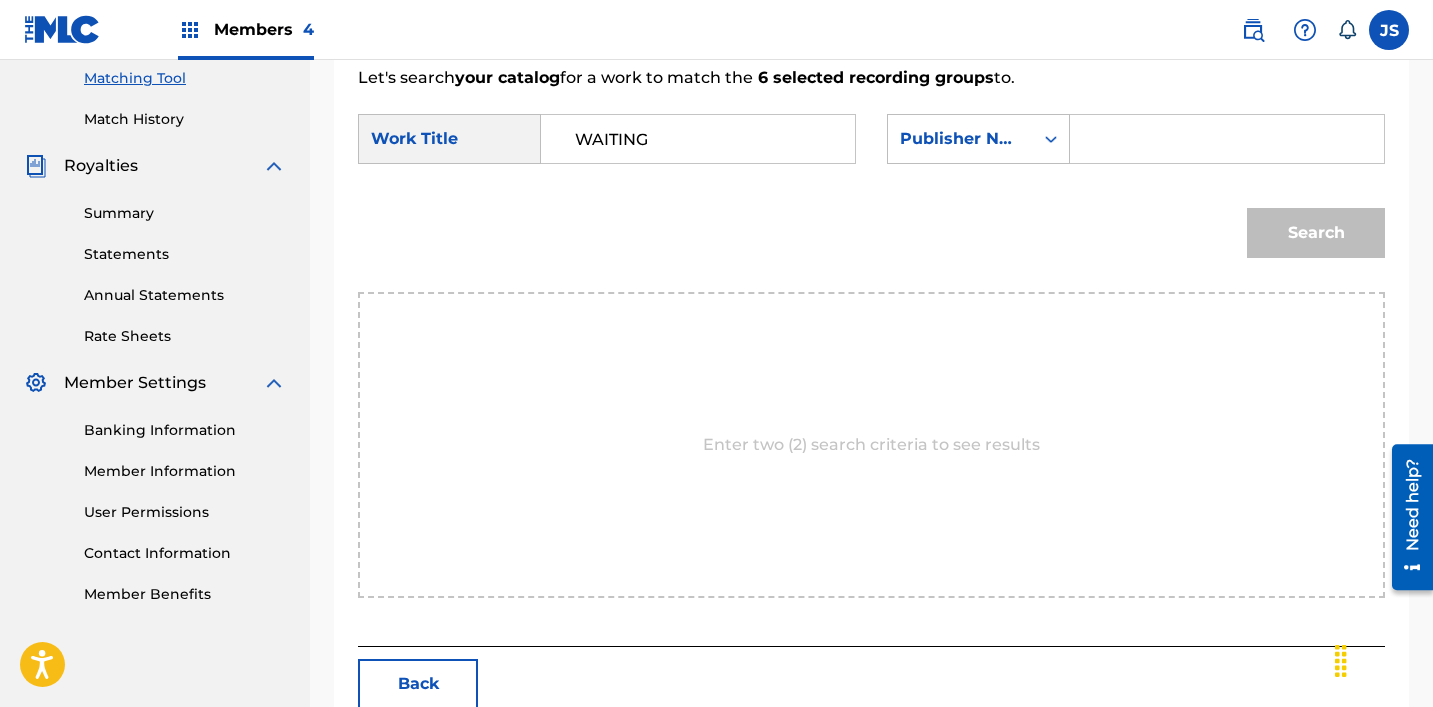 click at bounding box center (1227, 139) 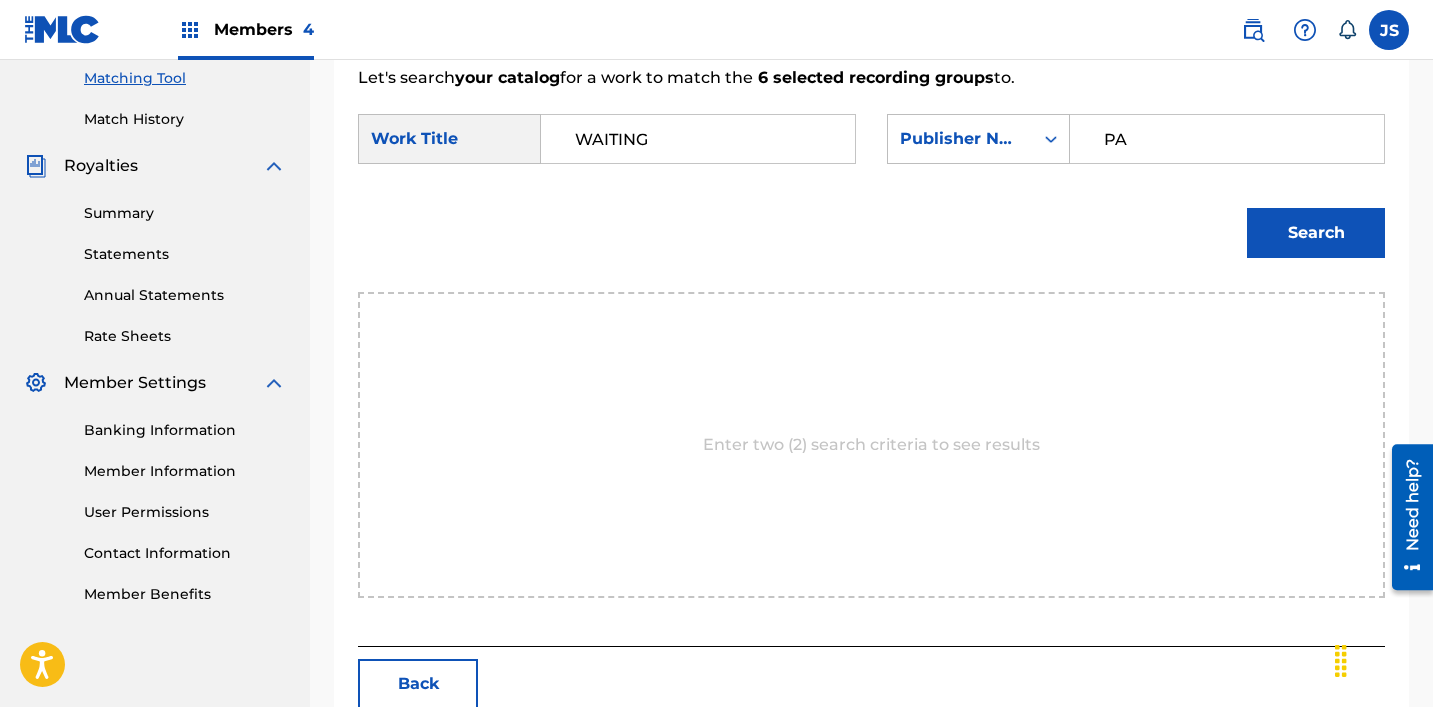 type on "patrick" 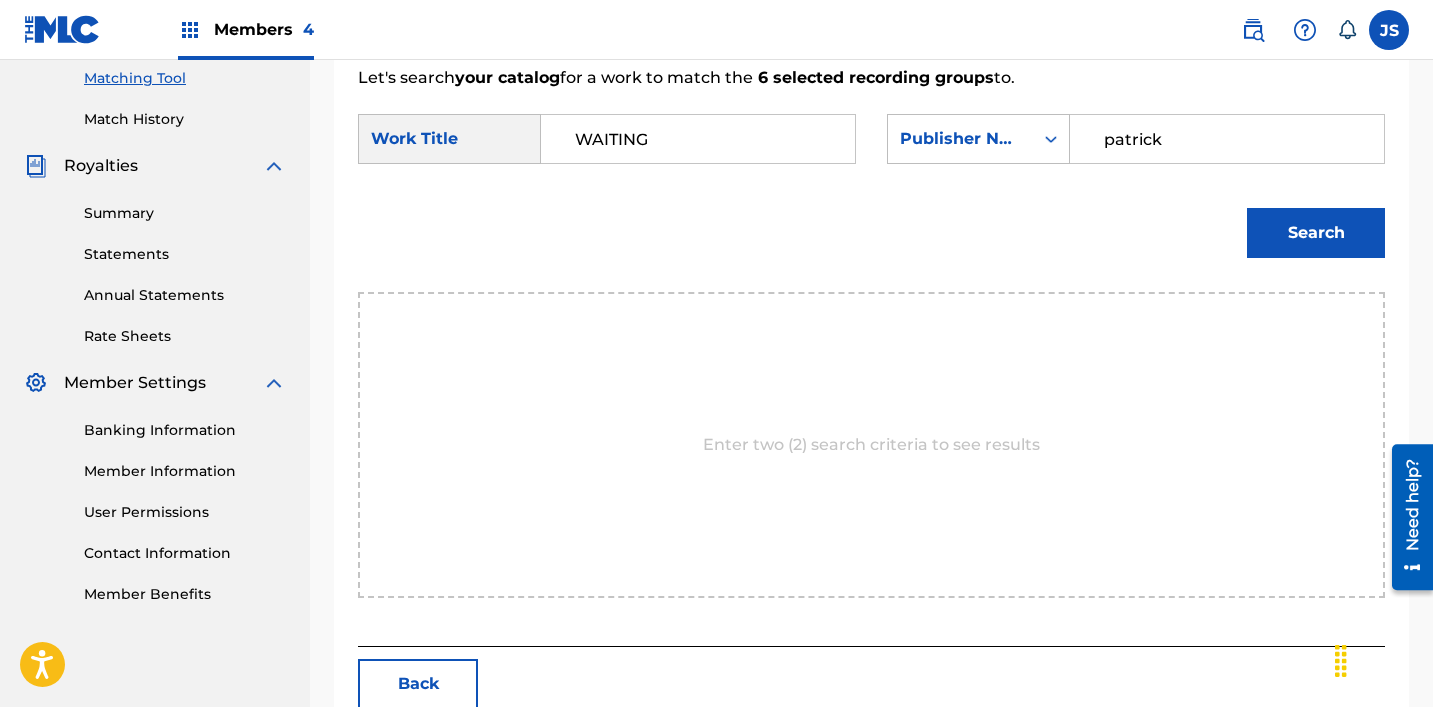 click on "Search" at bounding box center (1316, 233) 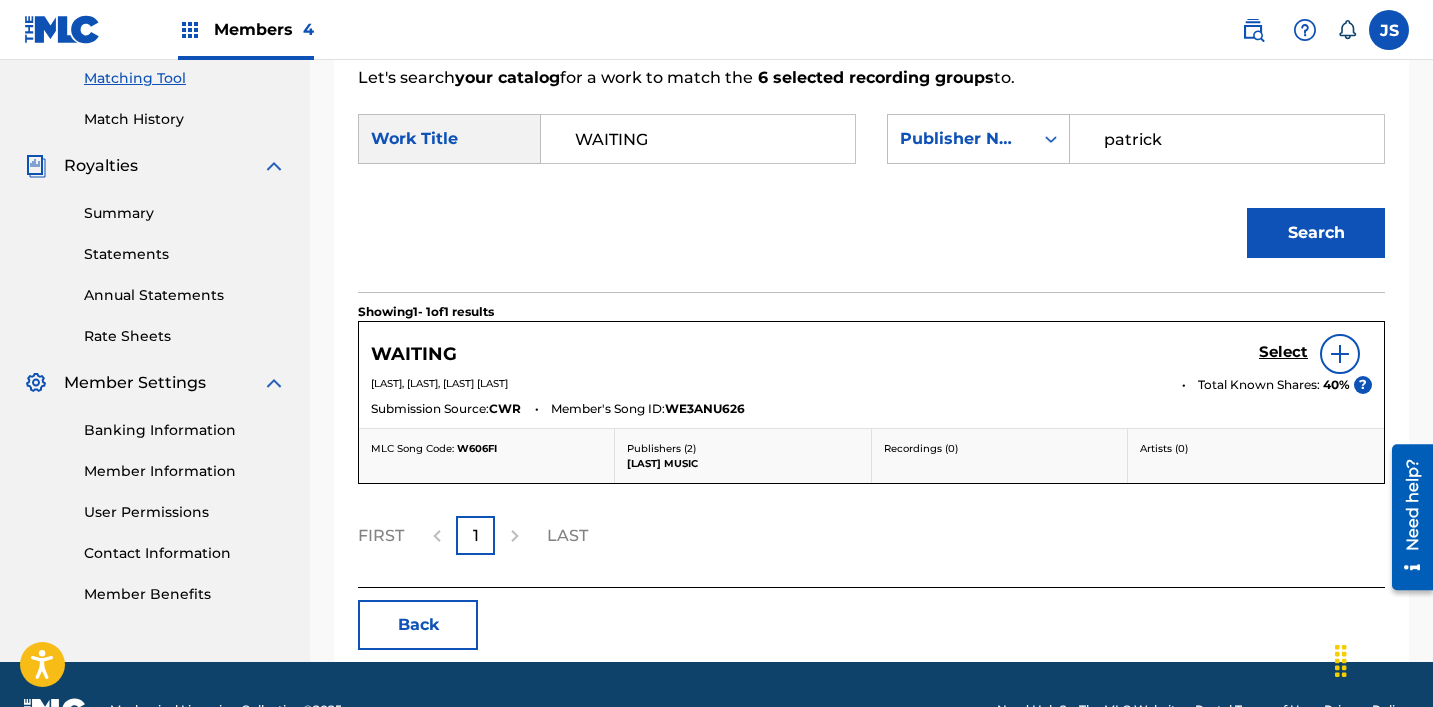 click on "Select" at bounding box center (1283, 352) 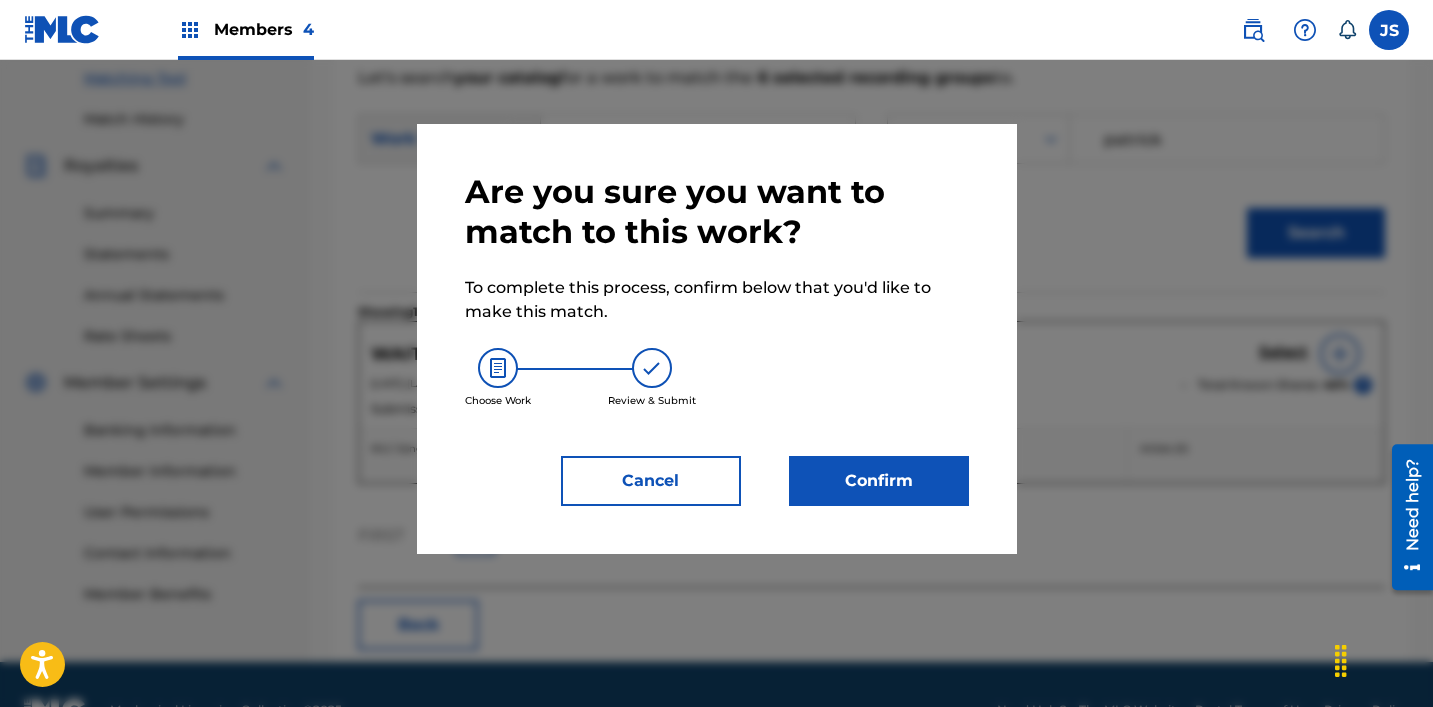 click on "Confirm" at bounding box center [879, 481] 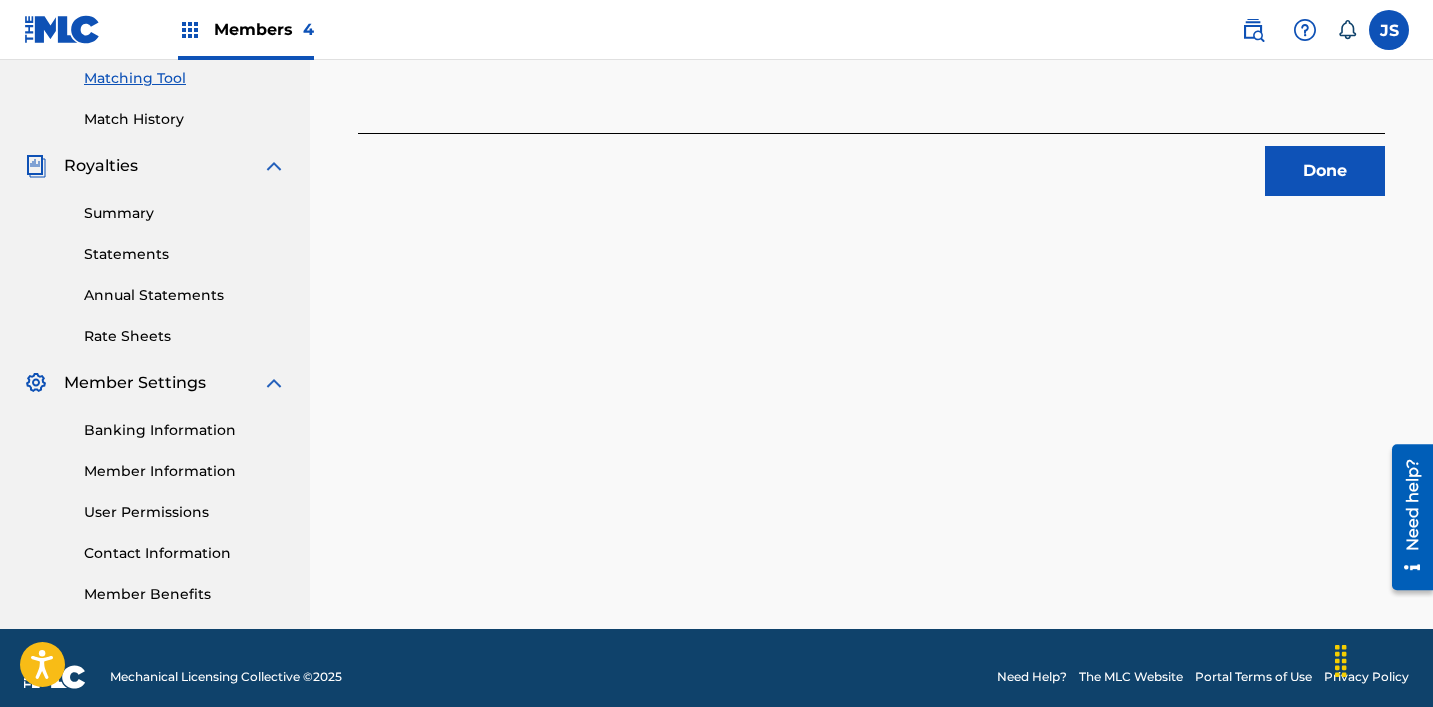 click on "Done" at bounding box center [1325, 171] 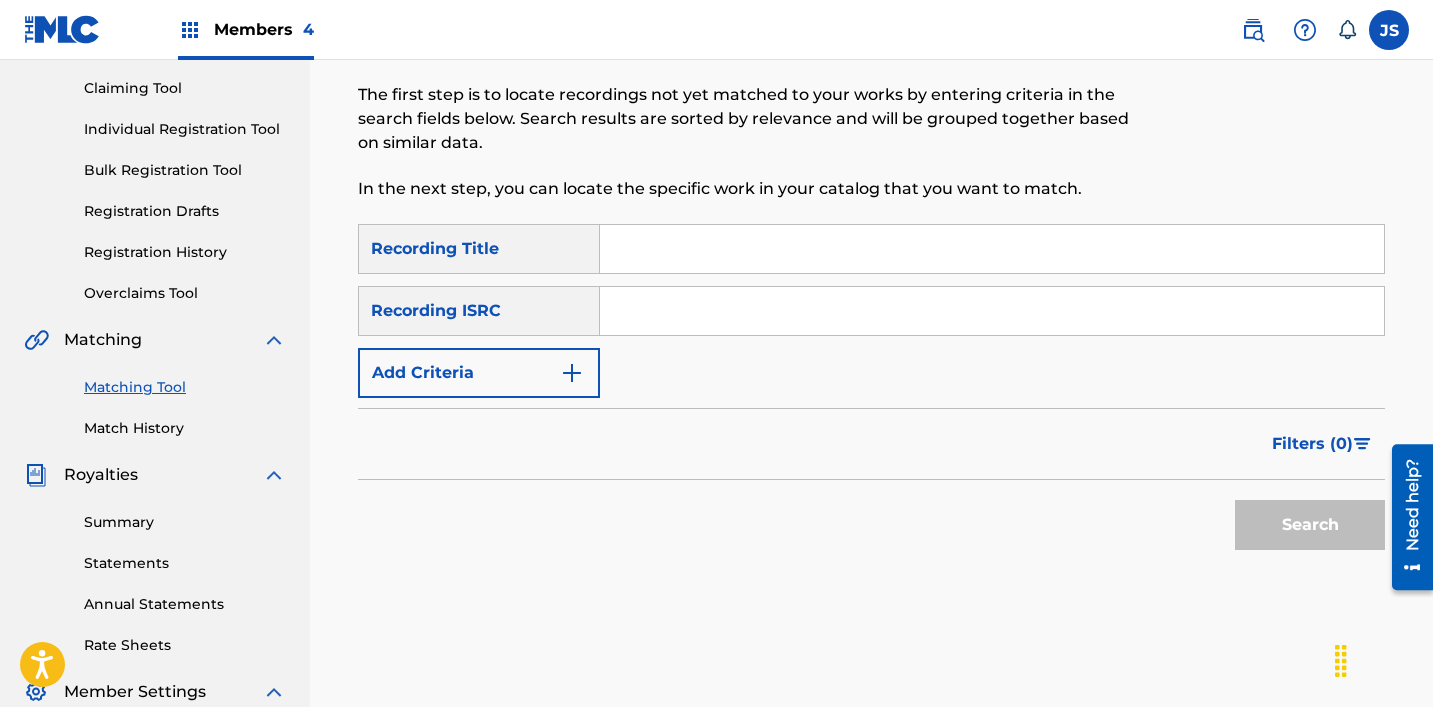scroll, scrollTop: 175, scrollLeft: 0, axis: vertical 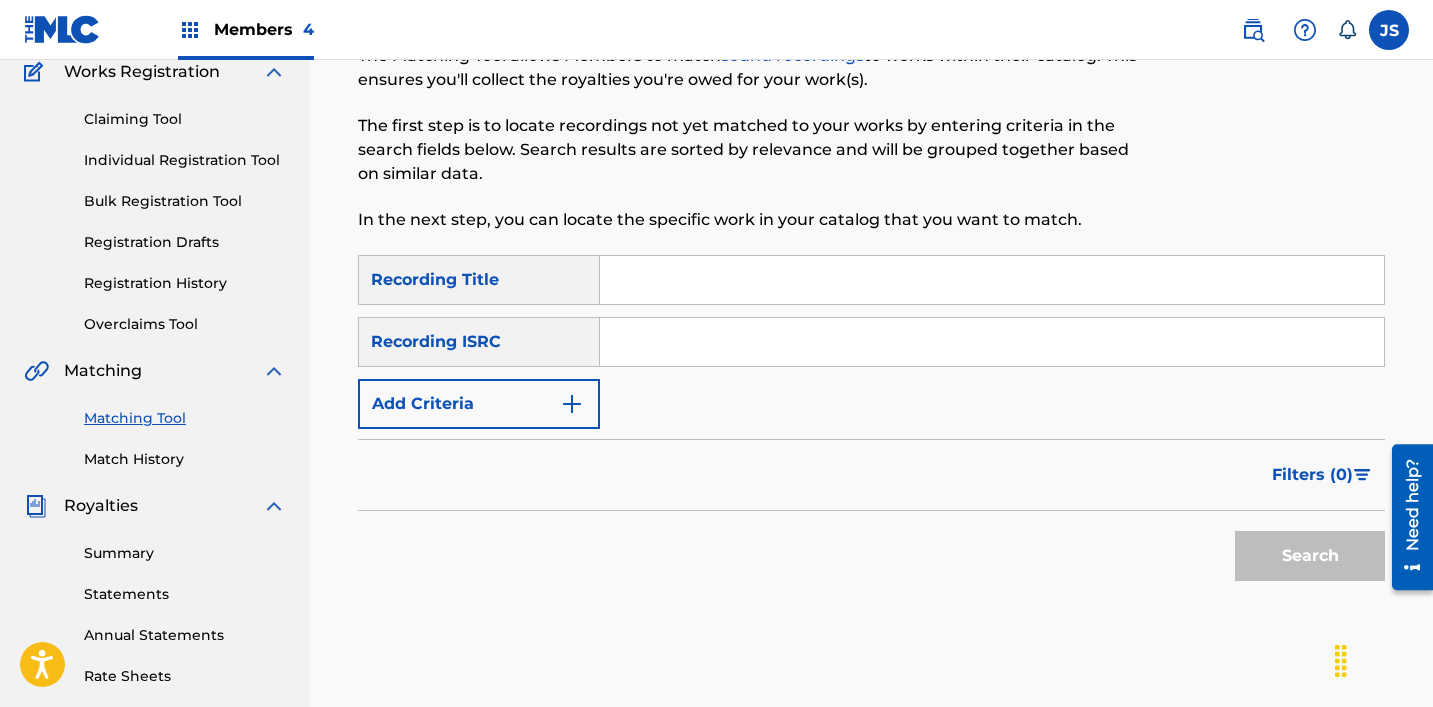 click at bounding box center [992, 342] 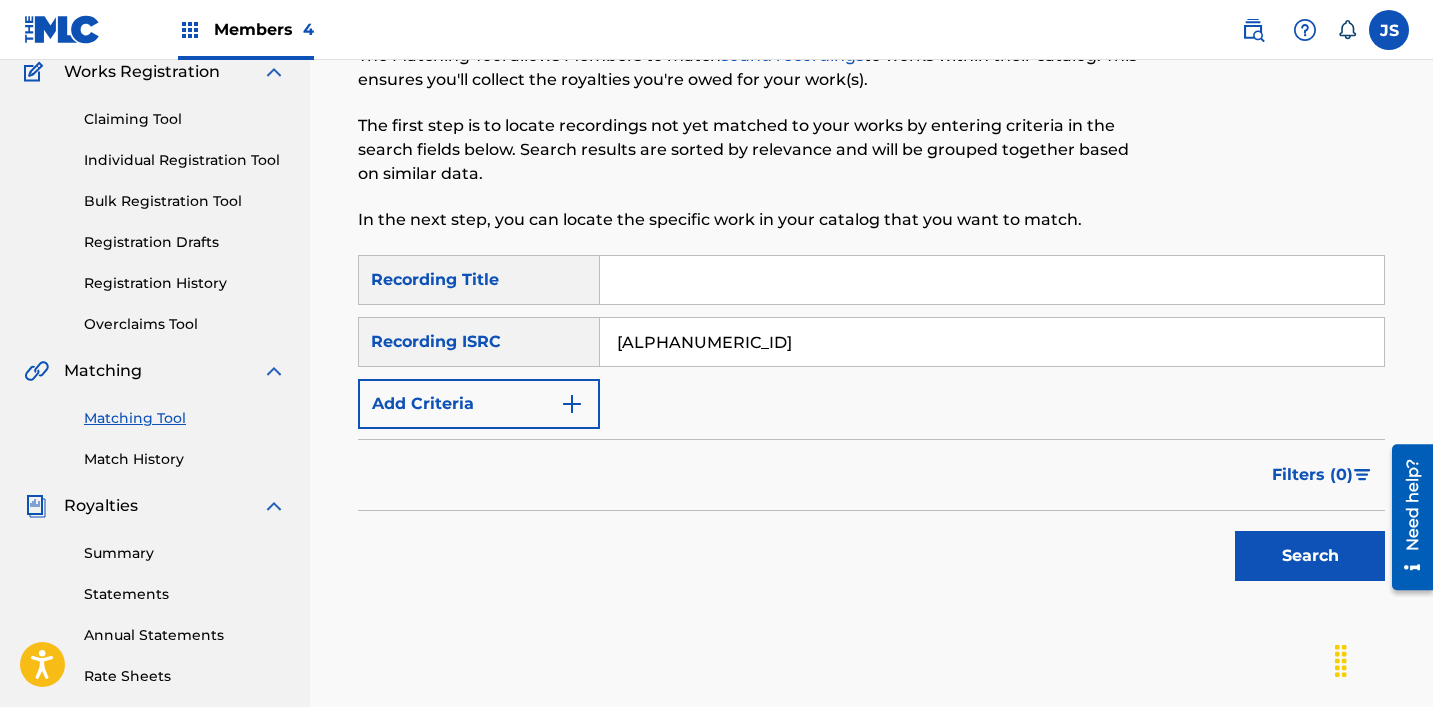type on "[ALPHANUMERIC_ID]" 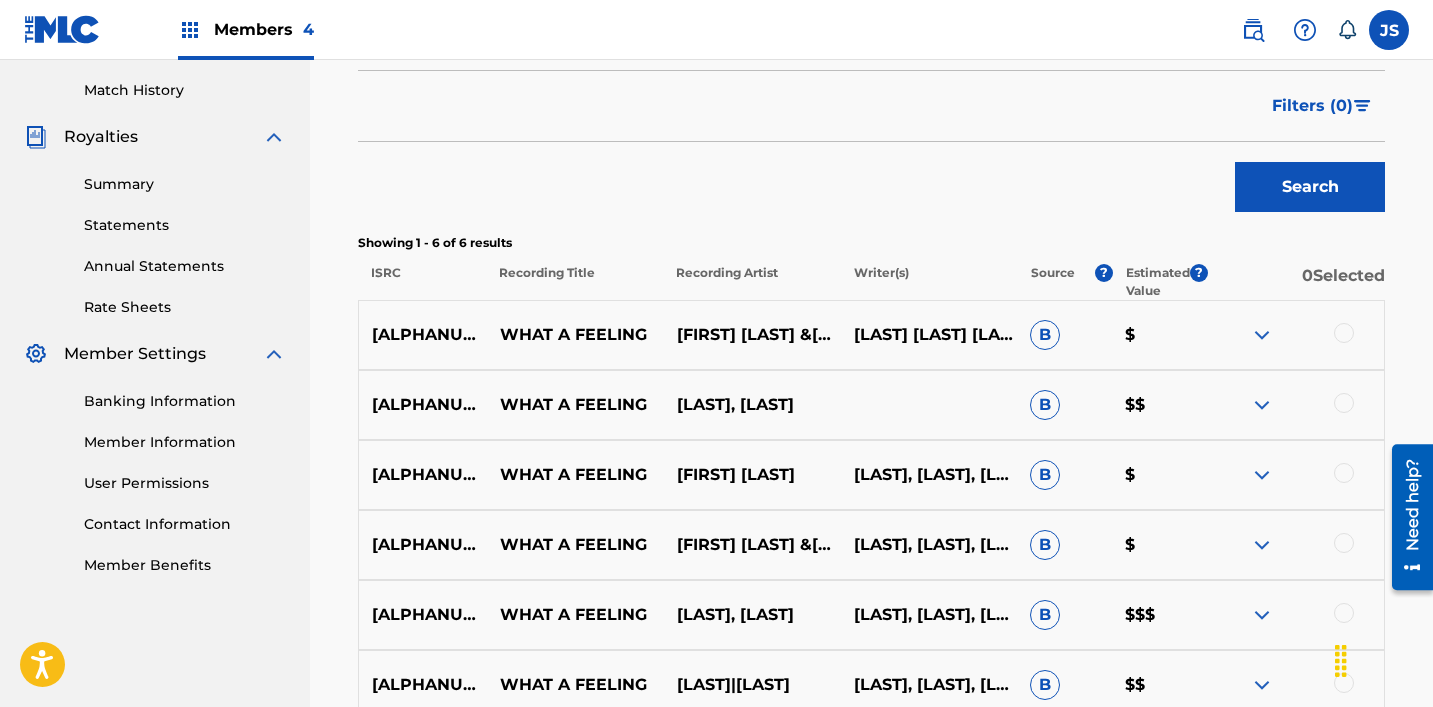 scroll, scrollTop: 753, scrollLeft: 0, axis: vertical 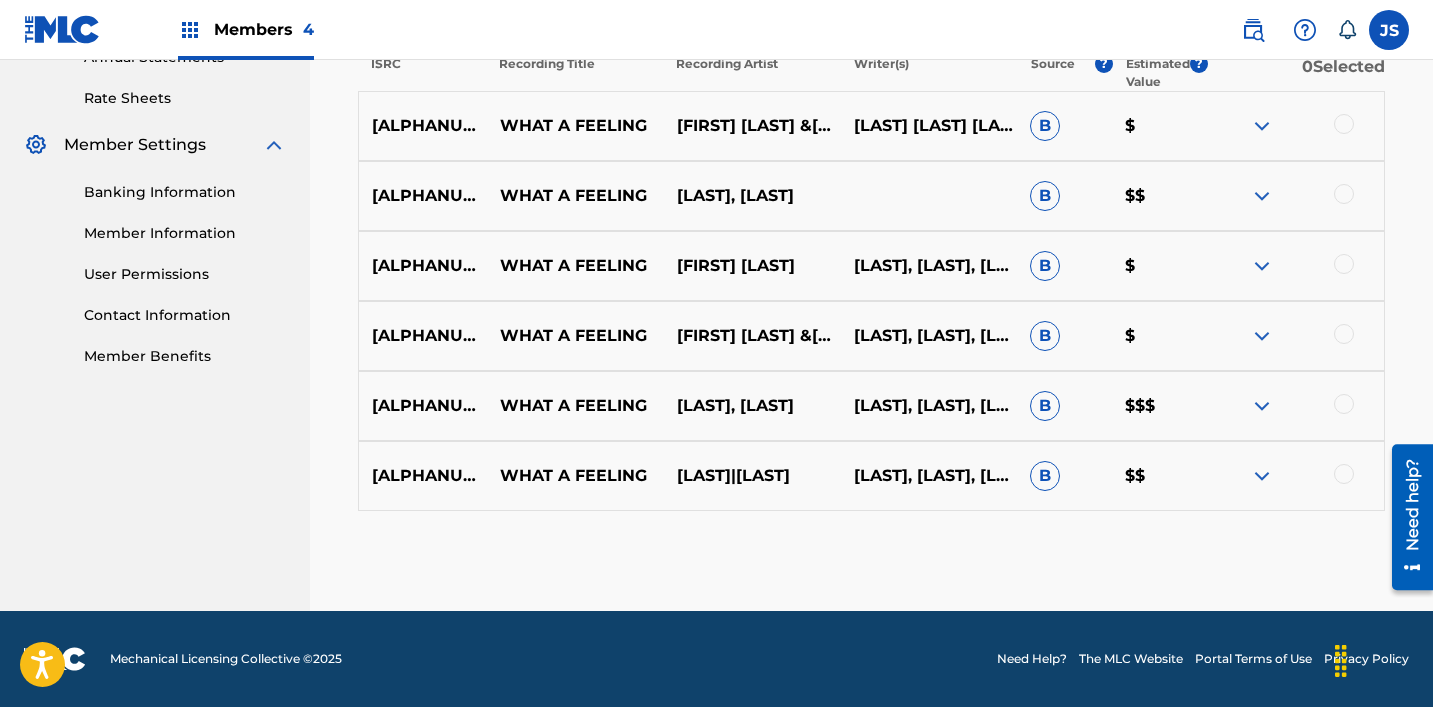 click at bounding box center (1344, 474) 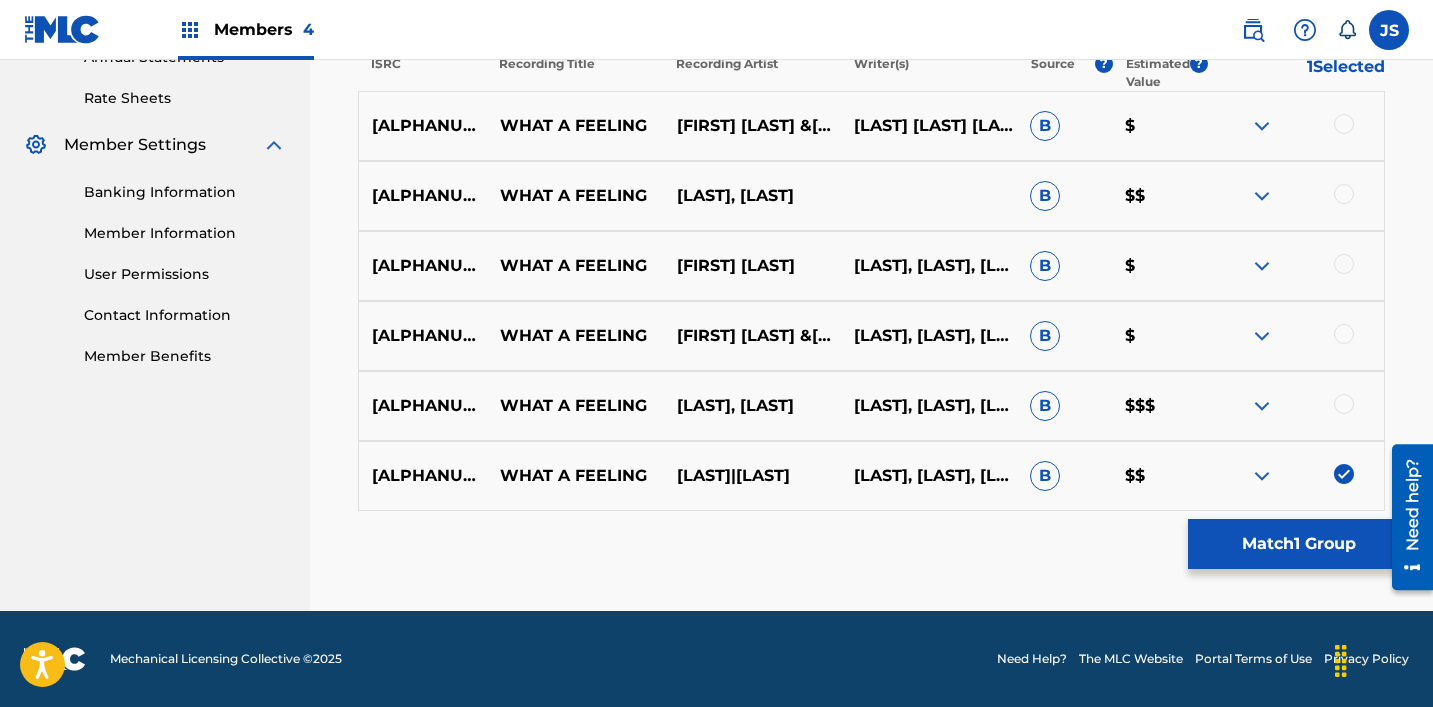 click at bounding box center (1344, 404) 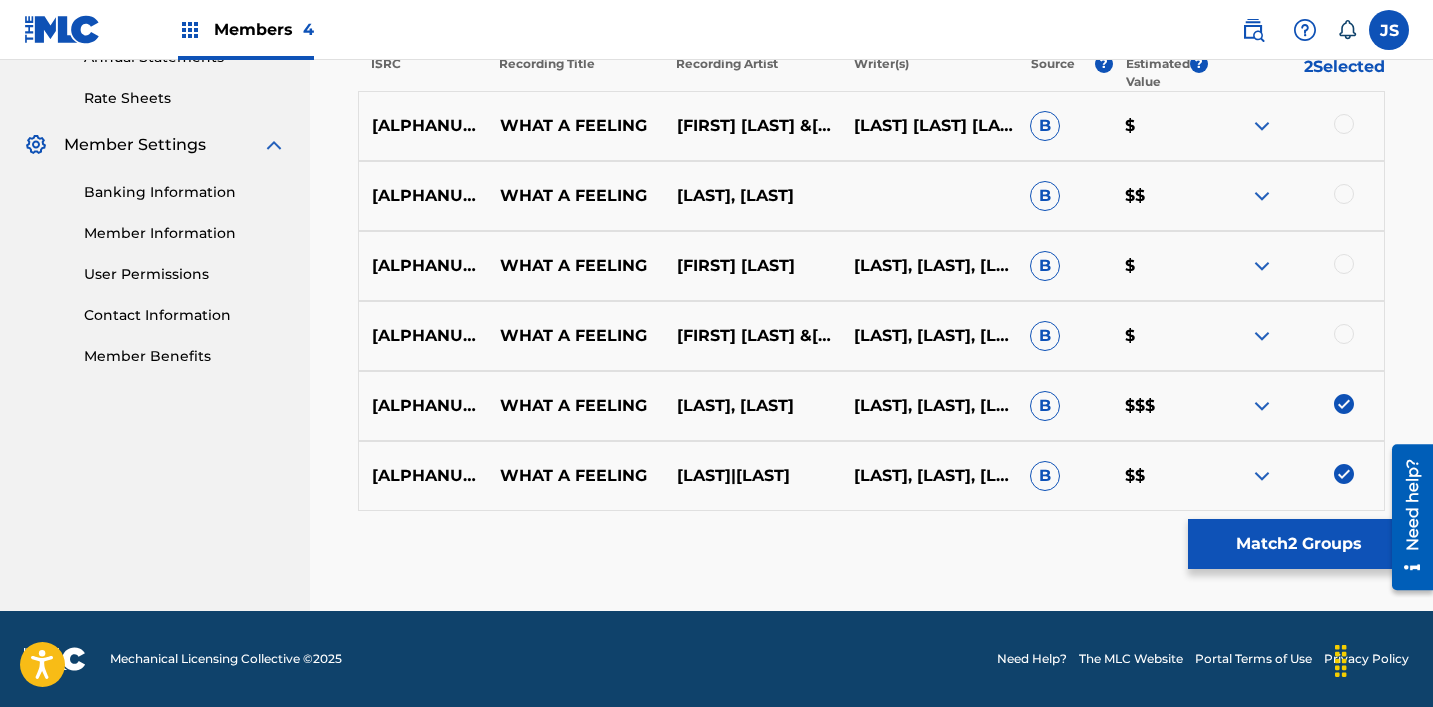 click at bounding box center [1295, 336] 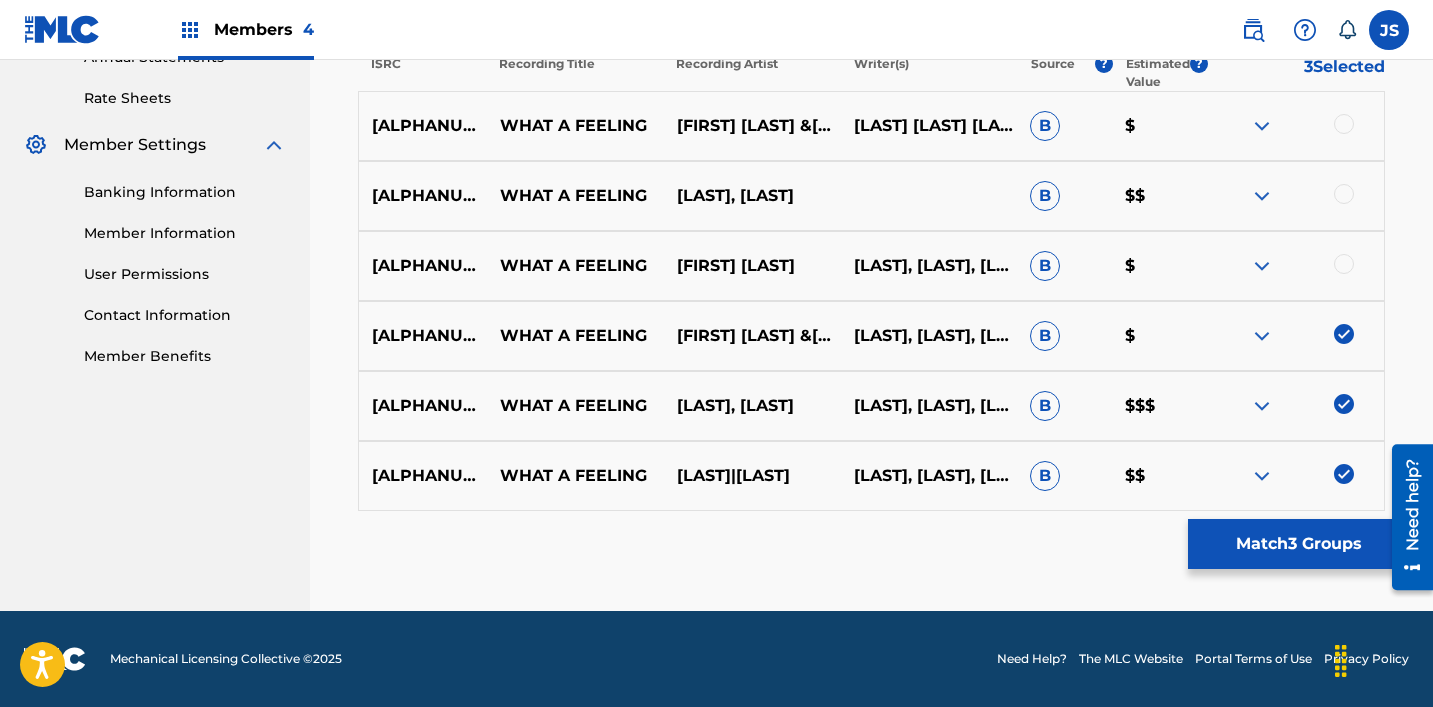 click at bounding box center (1344, 264) 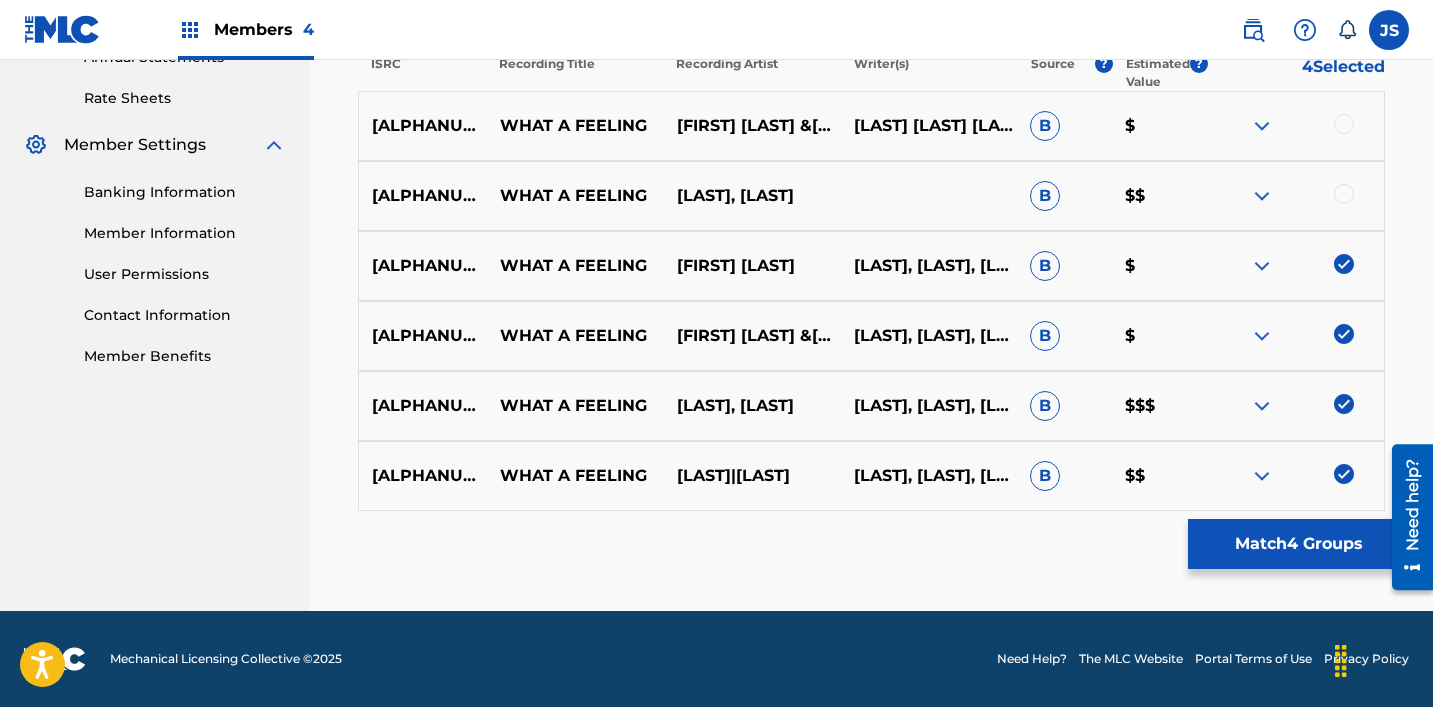 click at bounding box center [1344, 194] 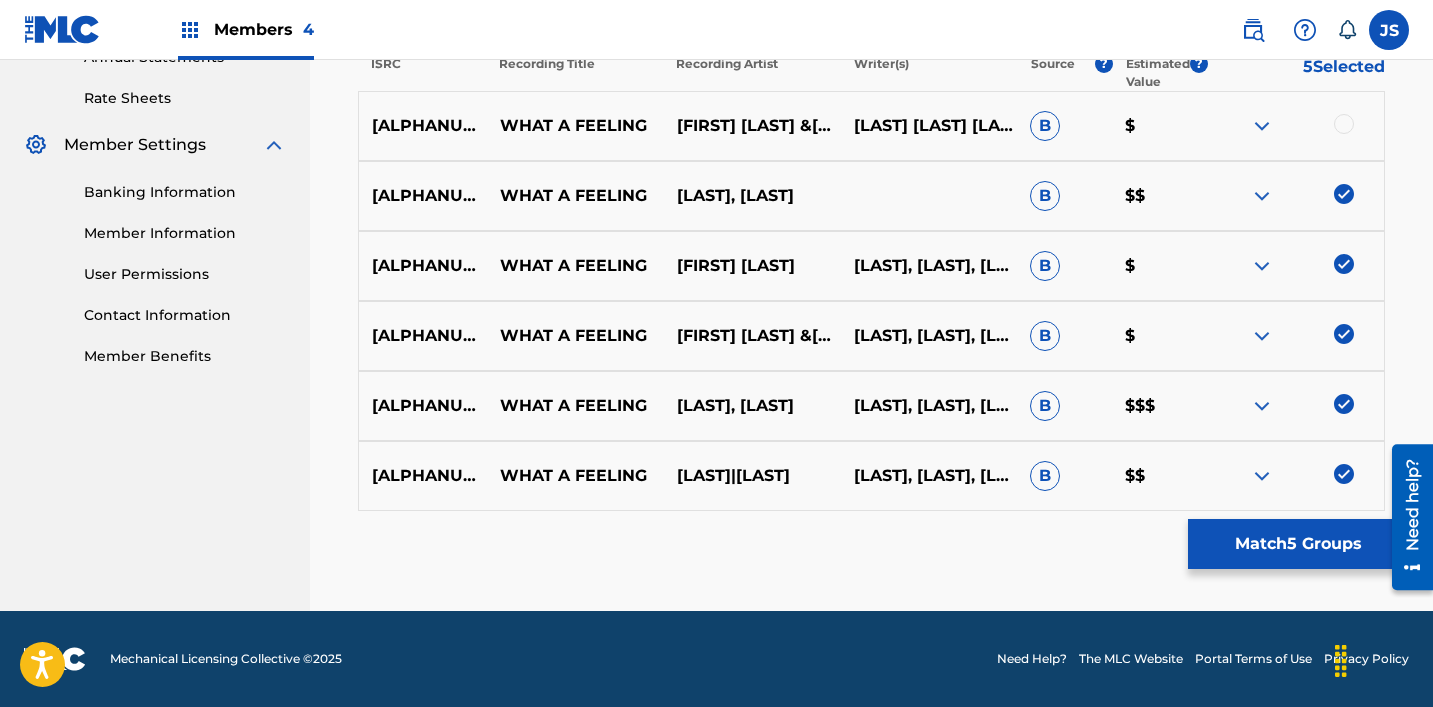 click on "QZTBE2427451 WHAT A FEELING [LAST] & [FIRST] [LAST] [LAST] [LAST] [LAST] B $" at bounding box center (871, 126) 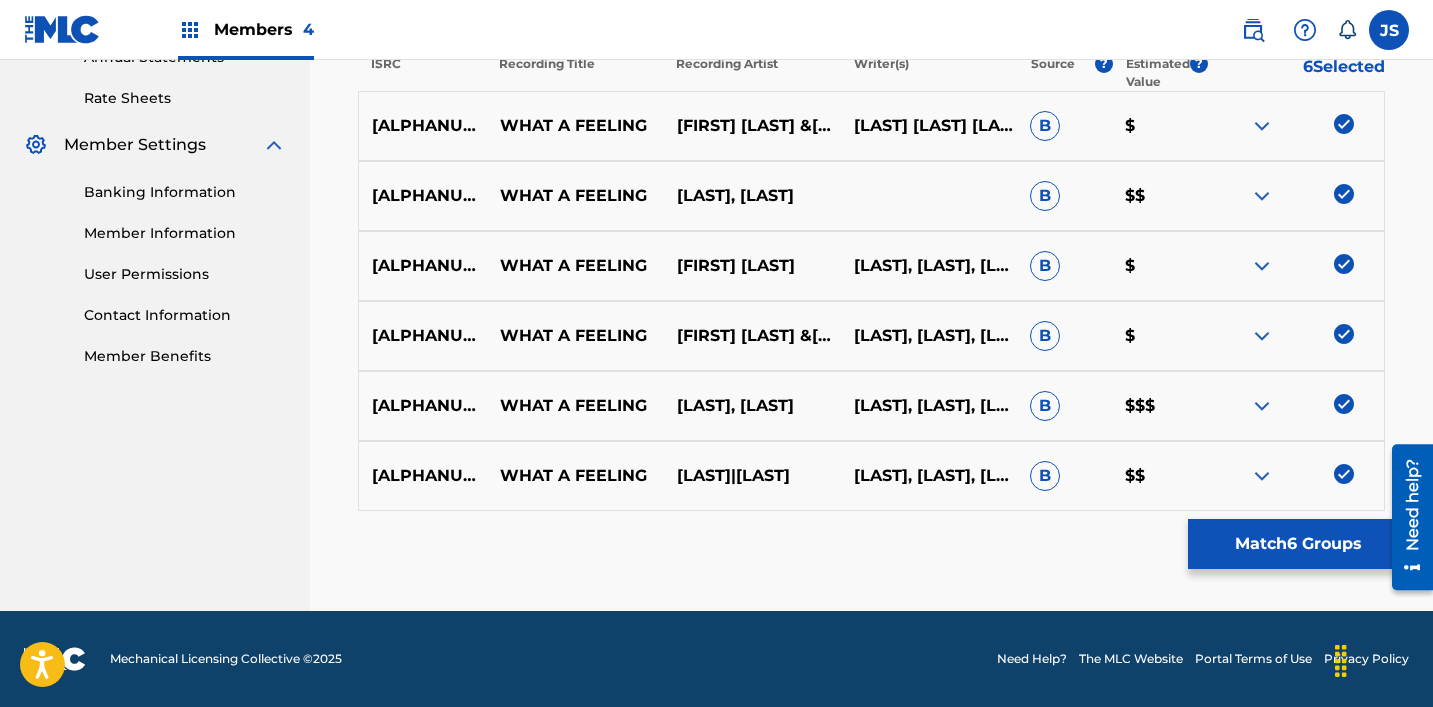 click on "Match  6 Groups" at bounding box center (1298, 544) 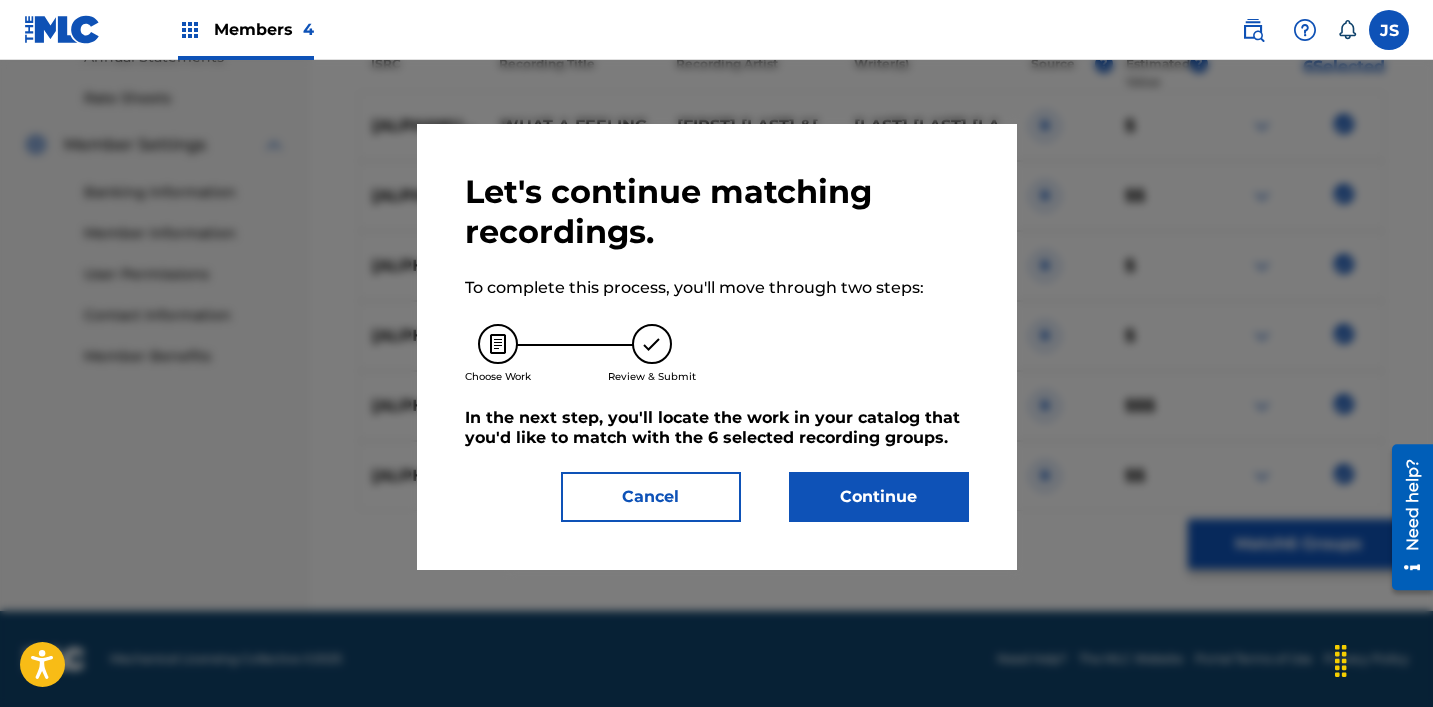click on "Continue" at bounding box center [879, 497] 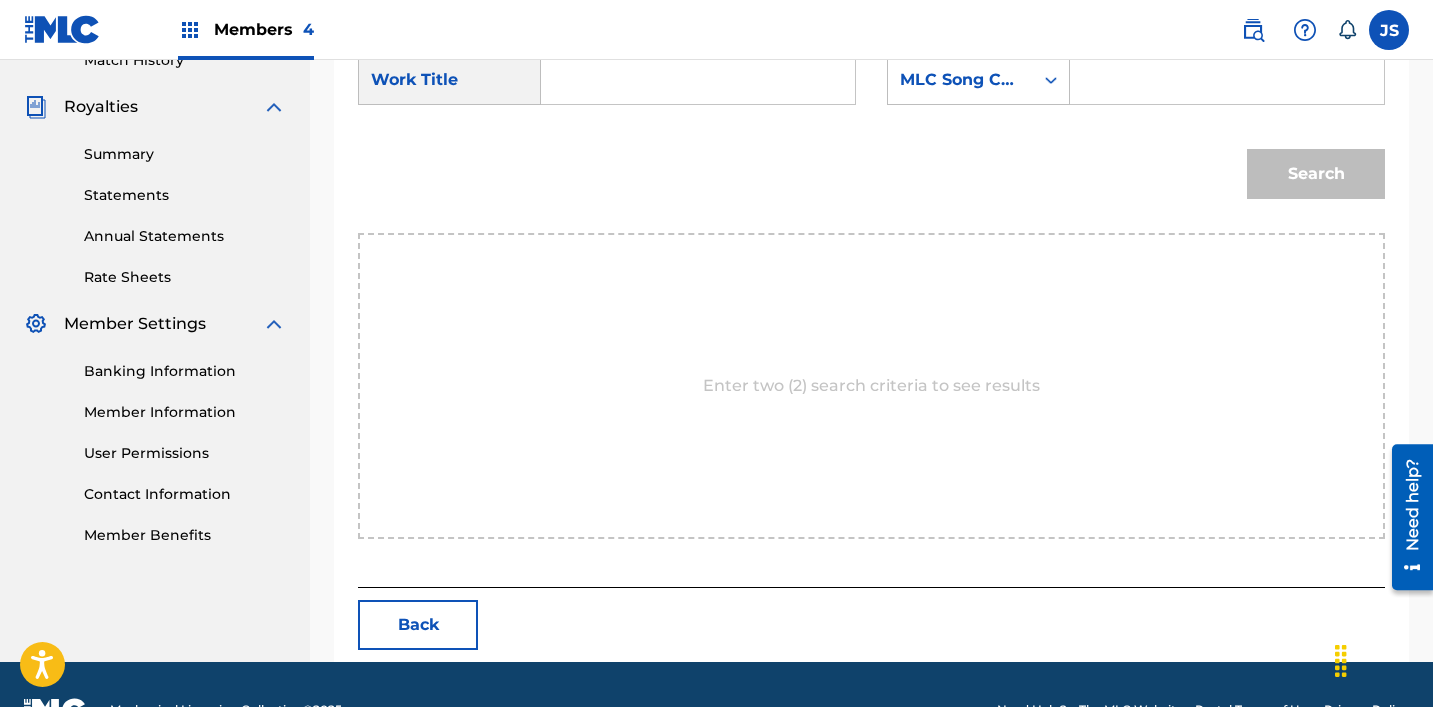 scroll, scrollTop: 567, scrollLeft: 0, axis: vertical 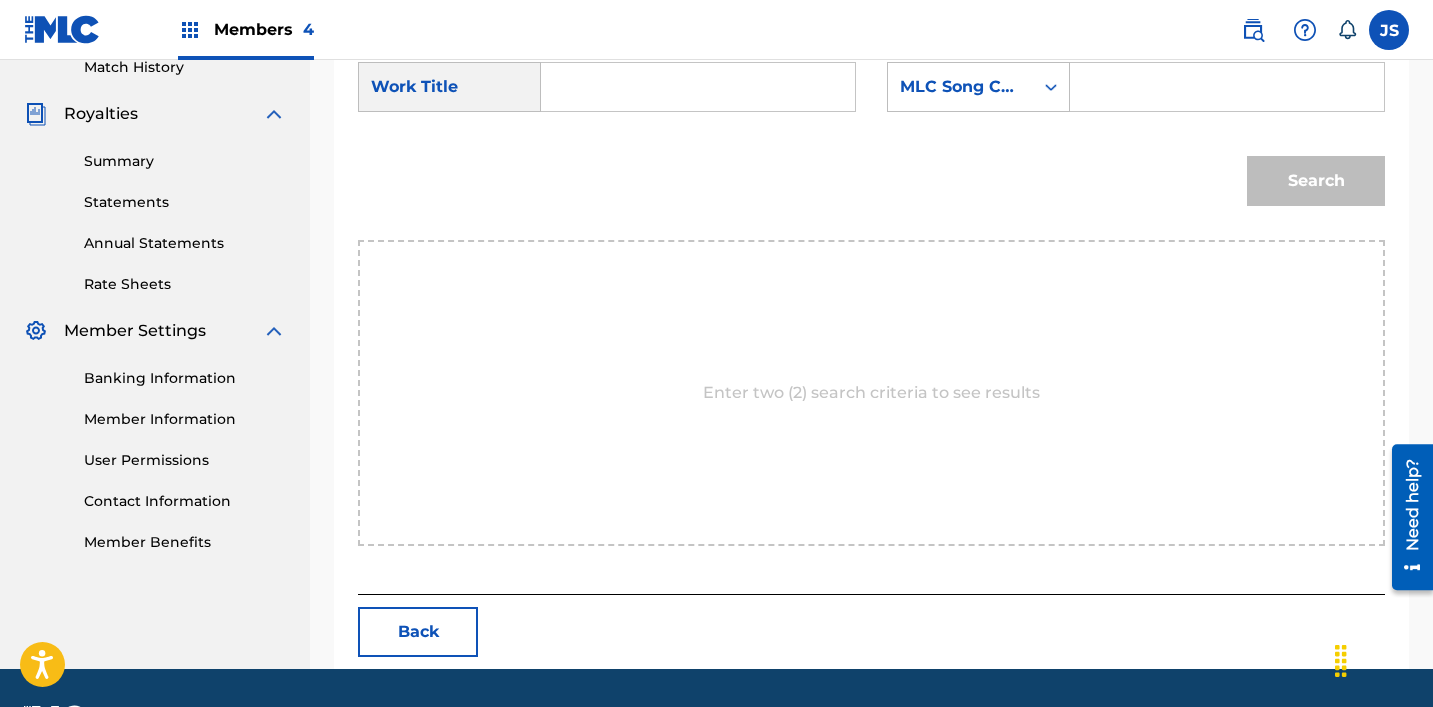 click at bounding box center [698, 87] 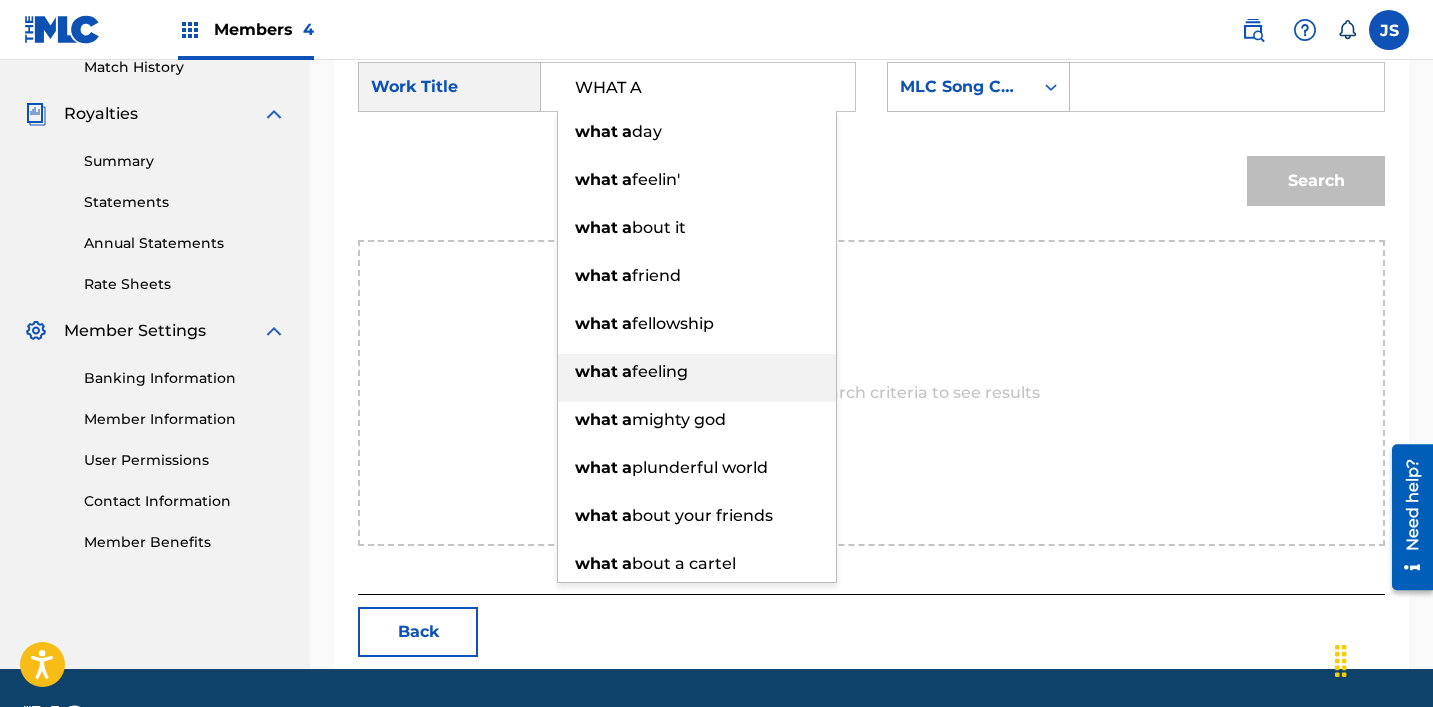 click on "what   a  feeling" at bounding box center [697, 372] 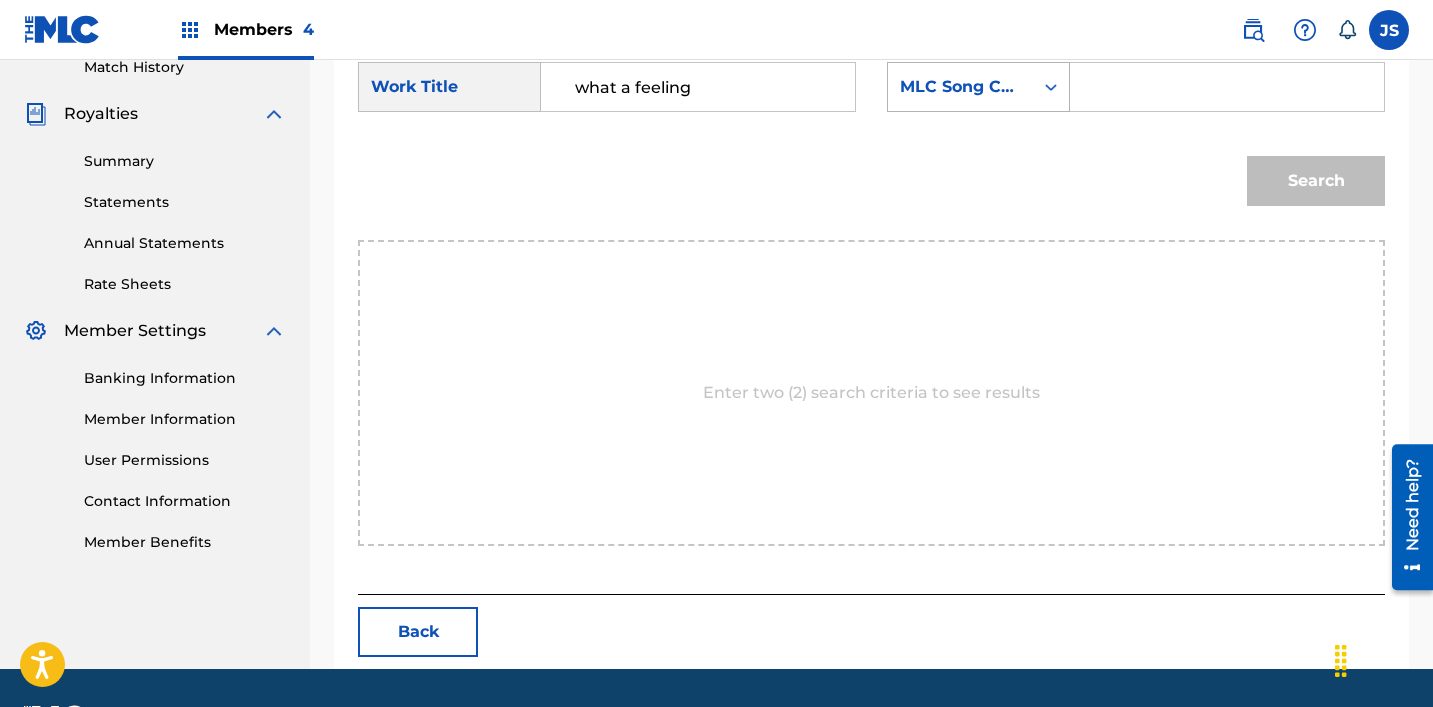 click on "MLC Song Code" at bounding box center (960, 87) 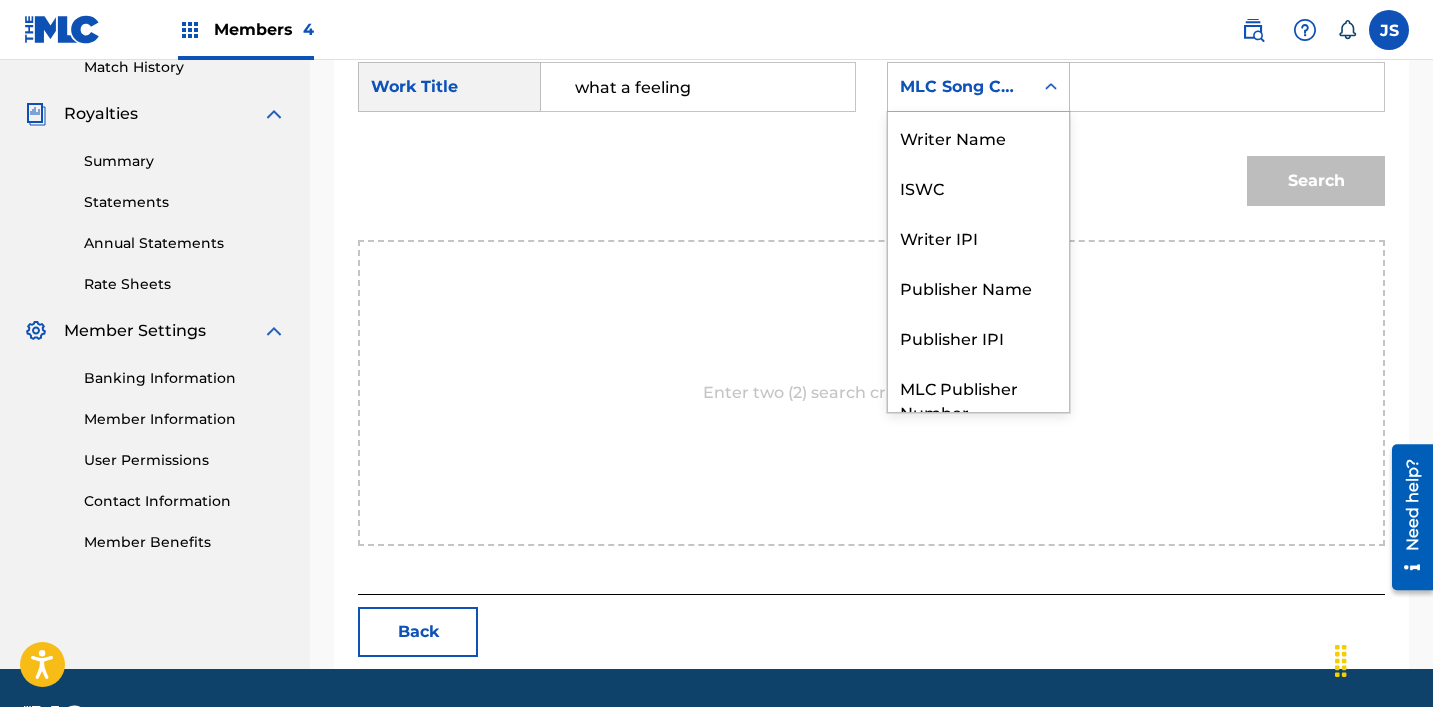 scroll, scrollTop: 74, scrollLeft: 0, axis: vertical 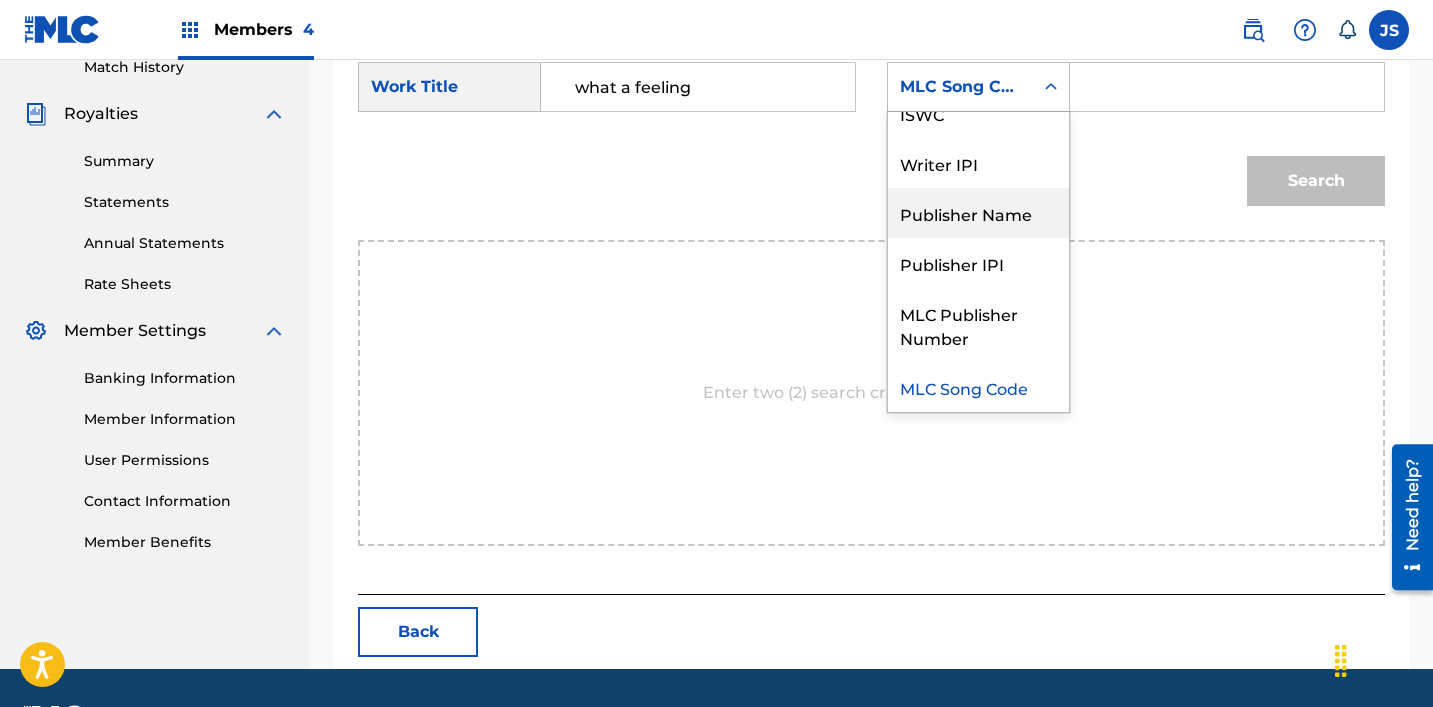 click on "Publisher Name" at bounding box center (978, 213) 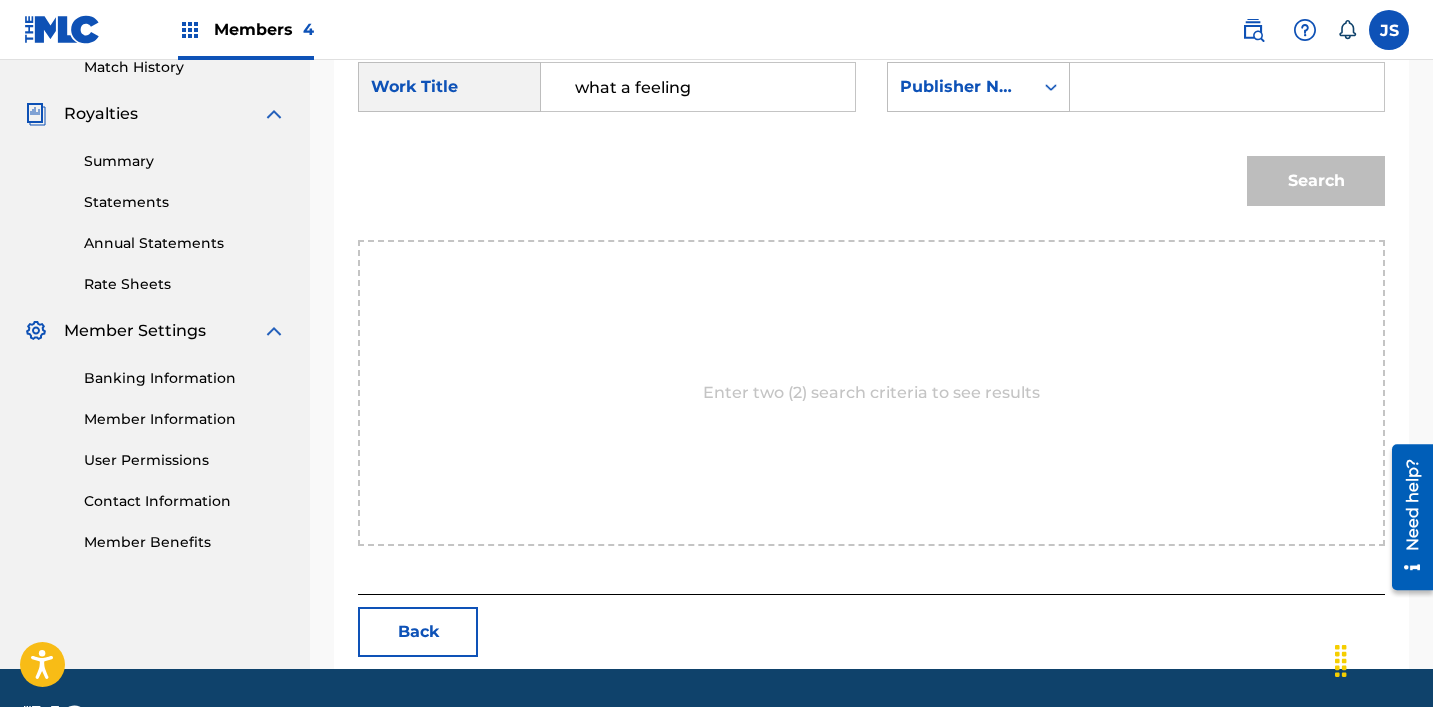 click at bounding box center [1227, 87] 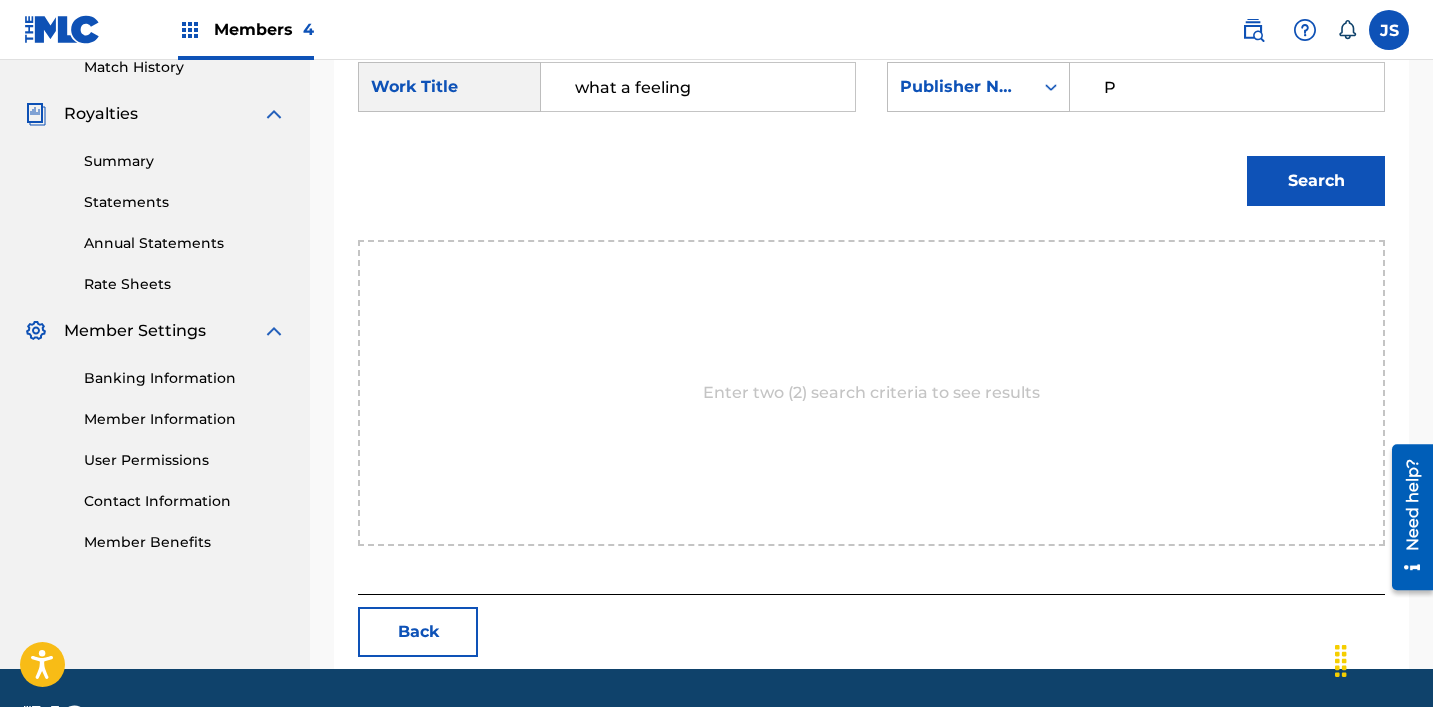 type on "patrick" 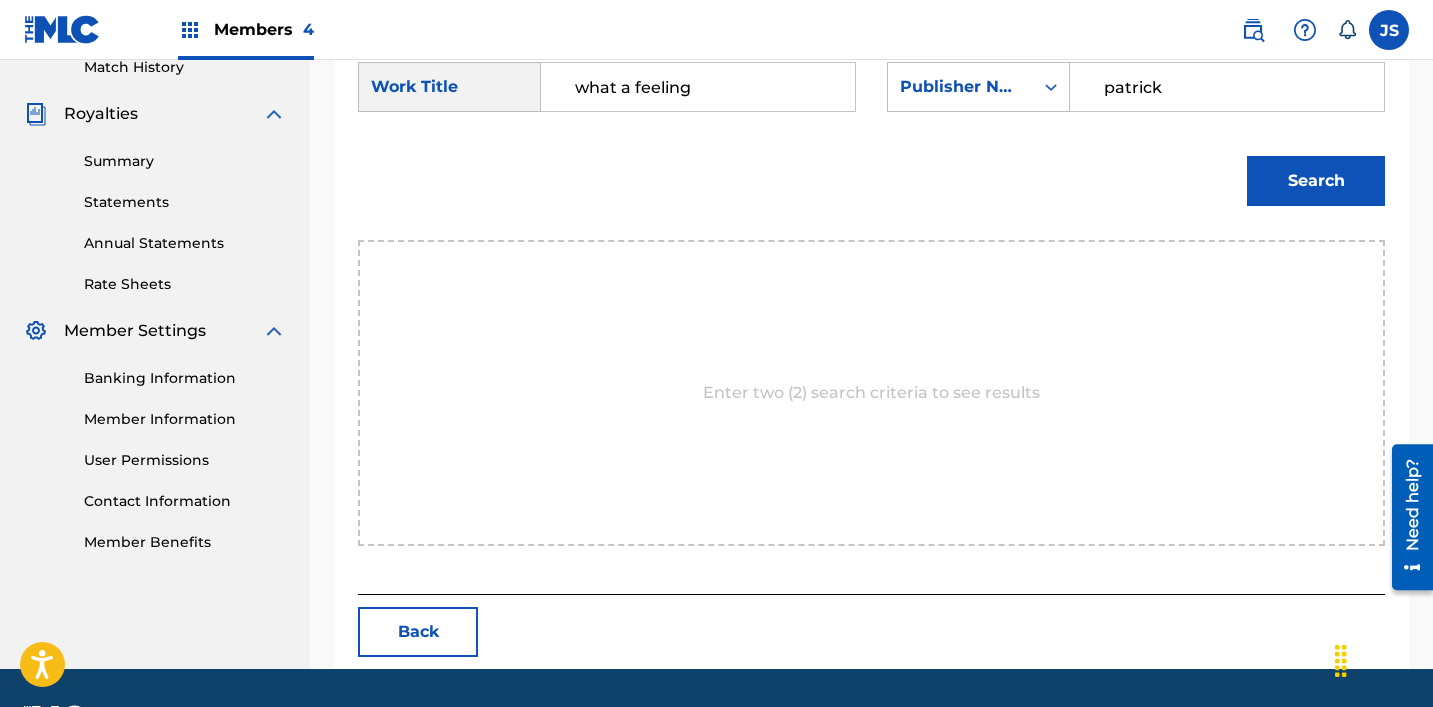 click on "Search" at bounding box center (1316, 181) 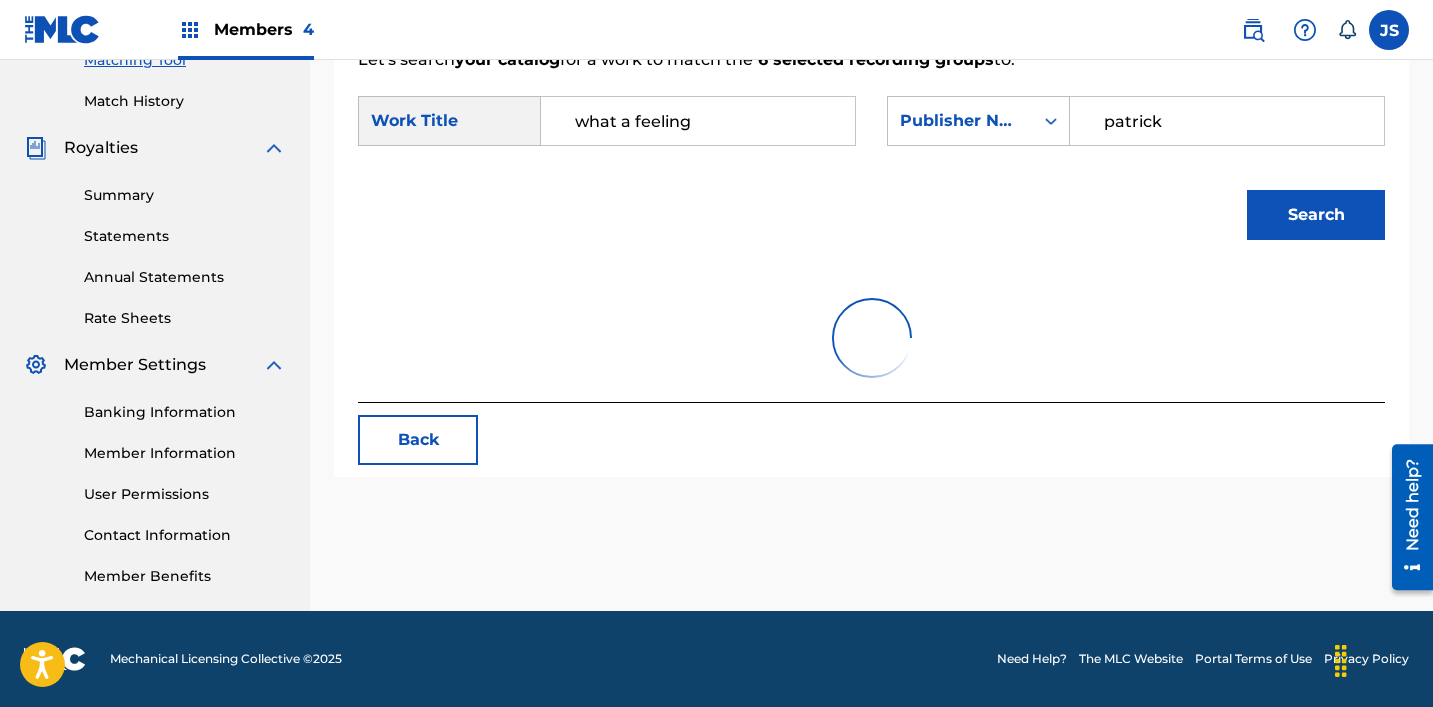 scroll, scrollTop: 566, scrollLeft: 0, axis: vertical 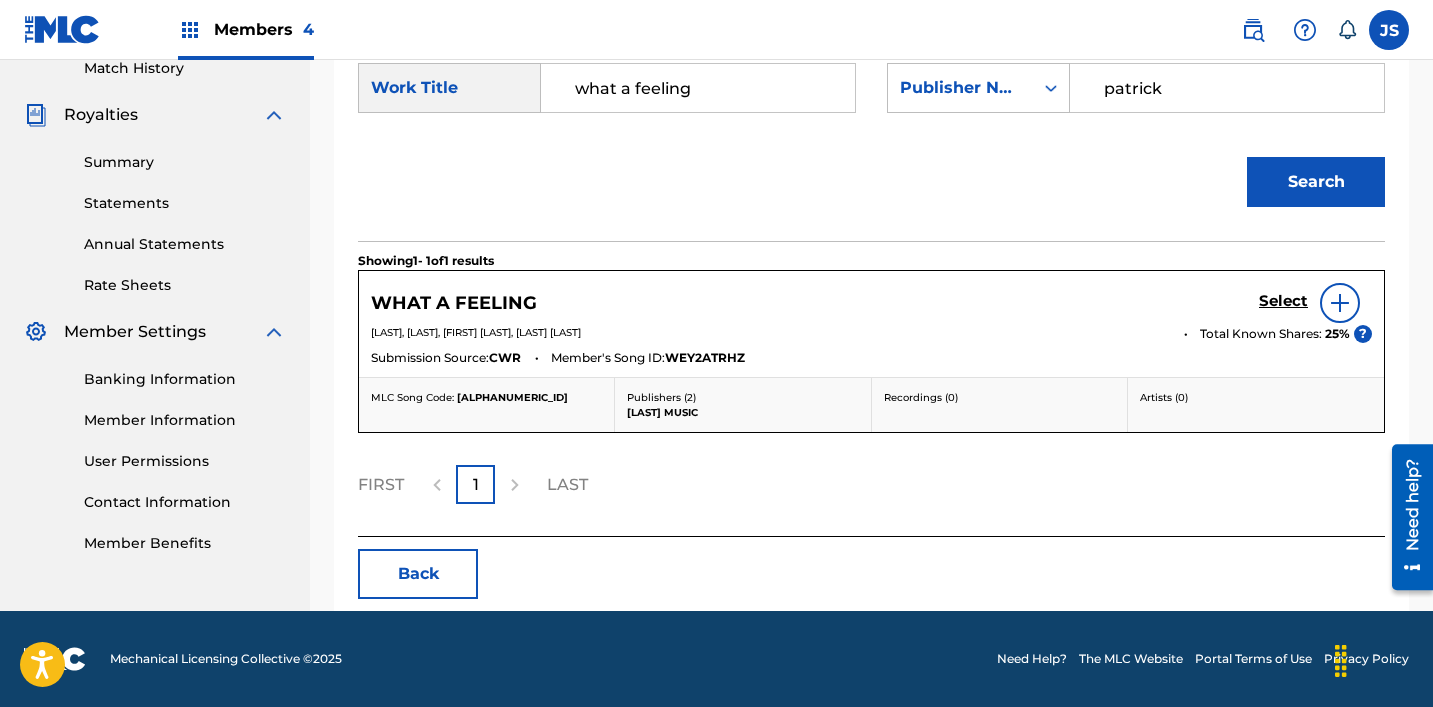 click on "Select" at bounding box center (1283, 301) 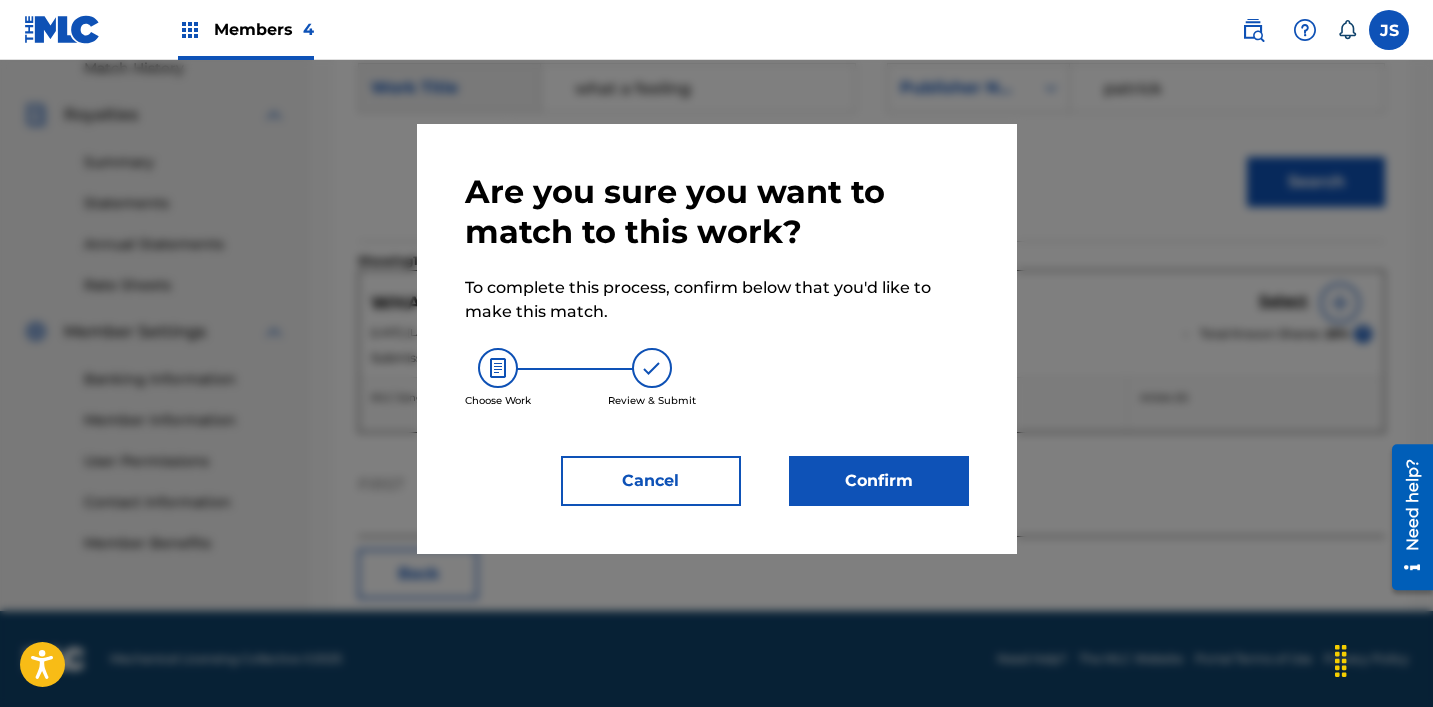 click on "Confirm" at bounding box center (879, 481) 